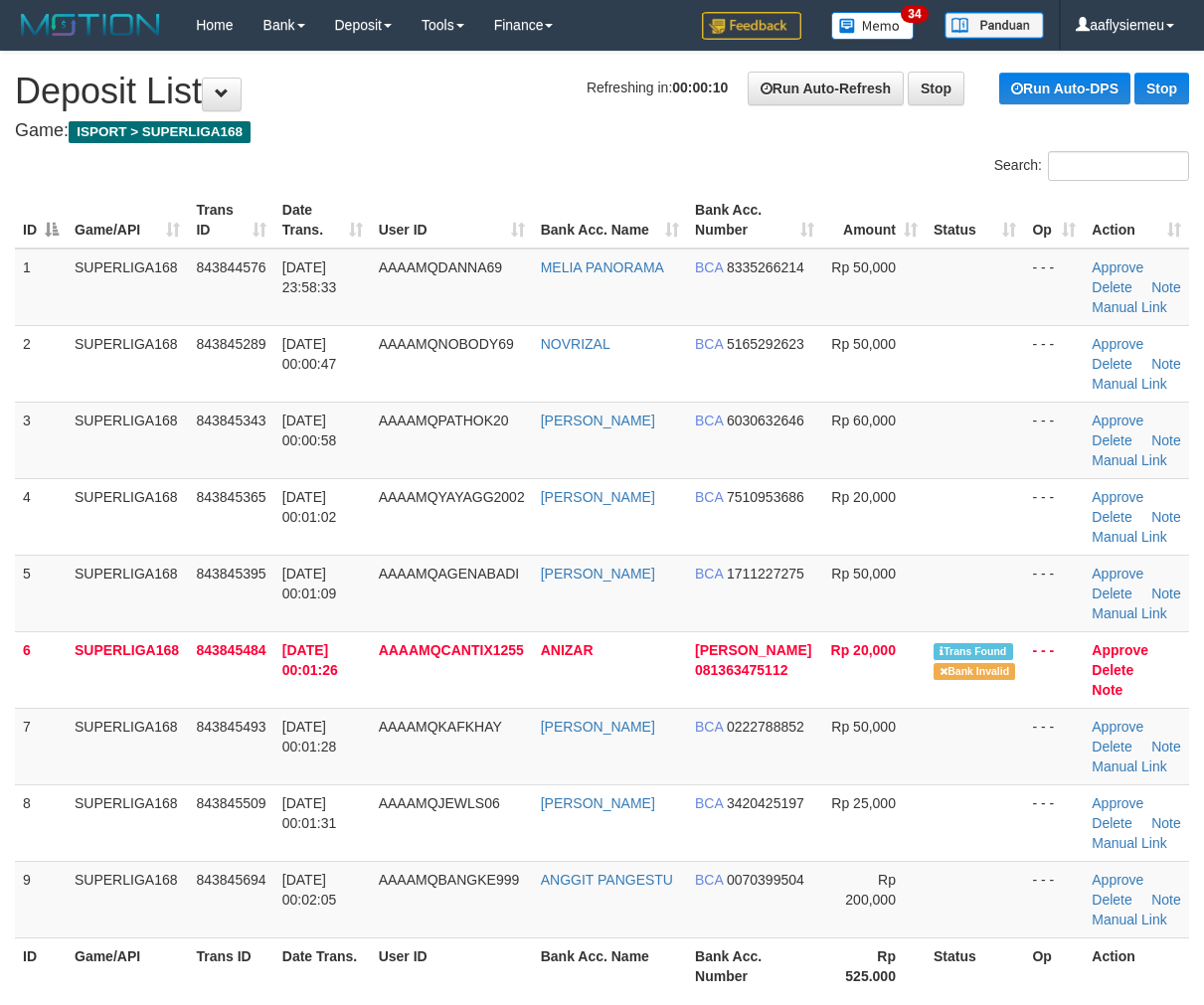 scroll, scrollTop: 0, scrollLeft: 0, axis: both 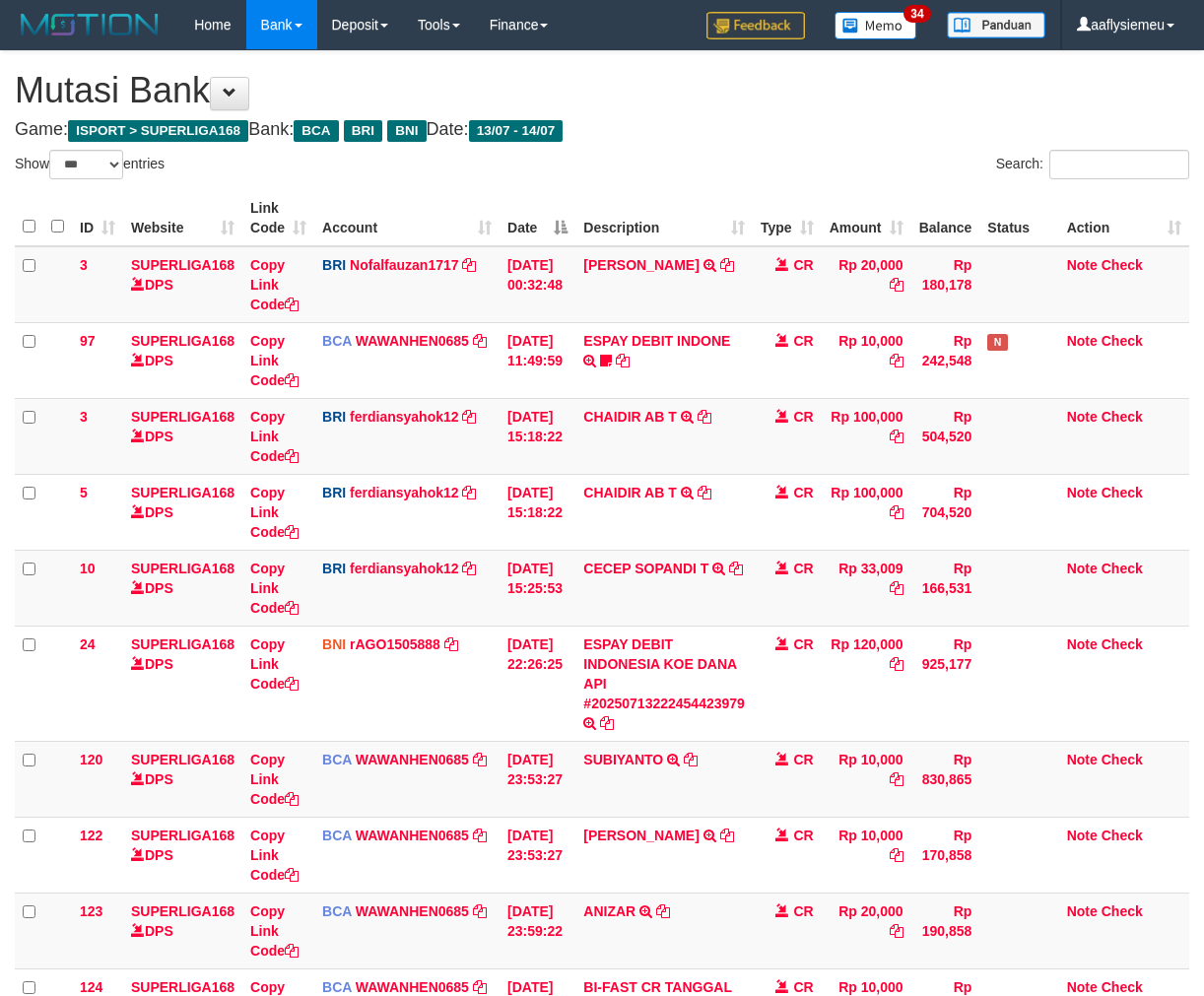 select on "***" 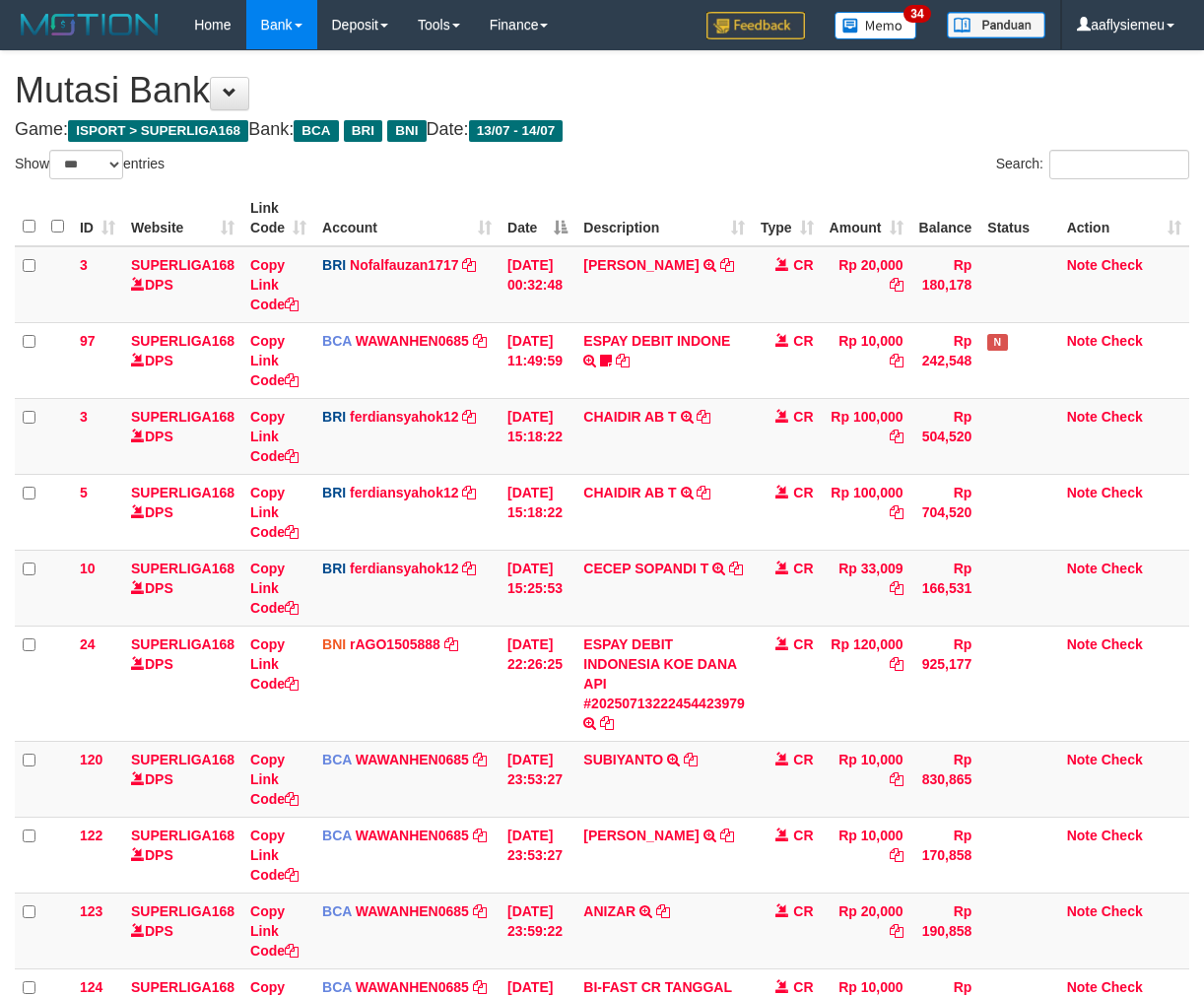 scroll, scrollTop: 297, scrollLeft: 0, axis: vertical 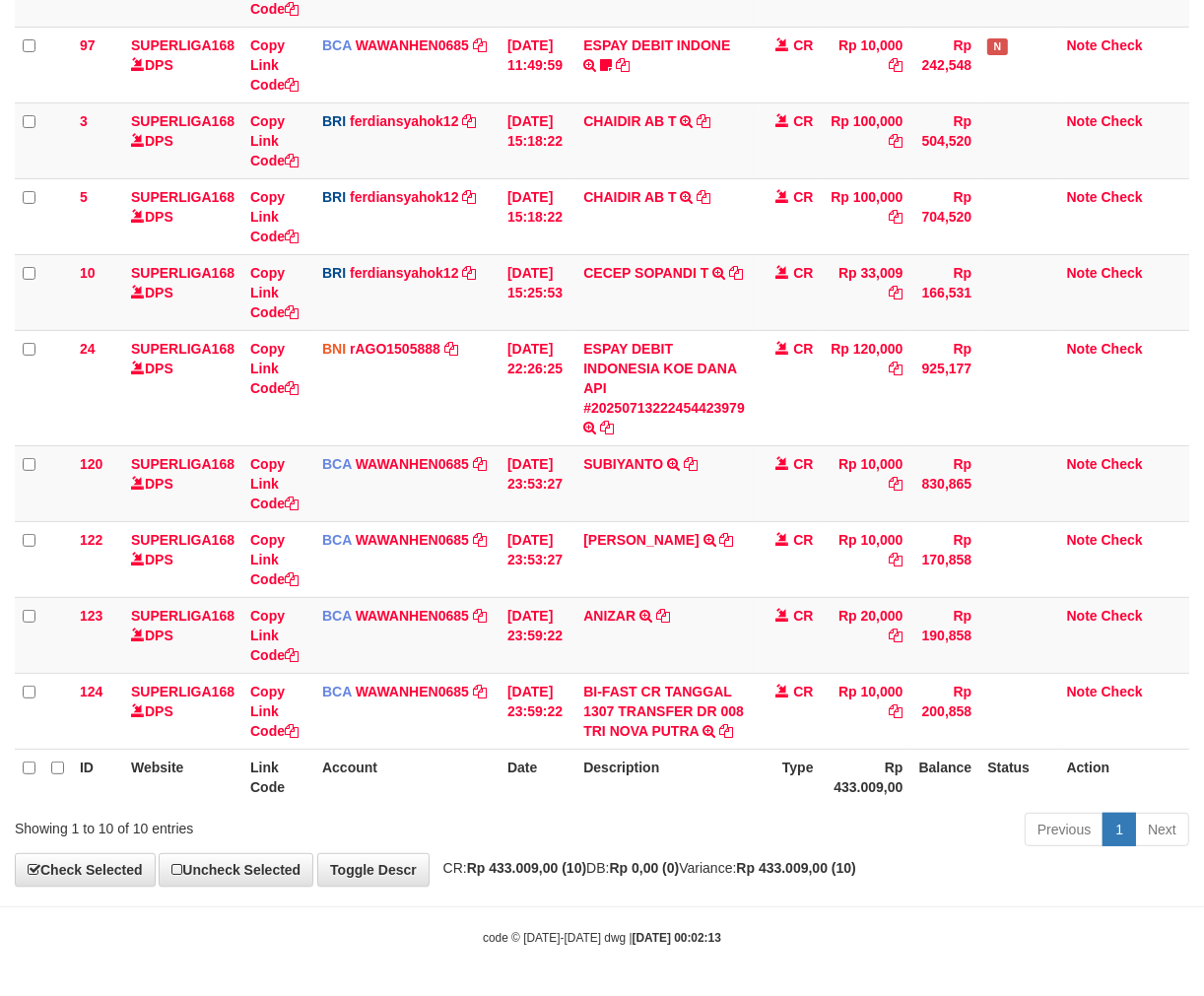 drag, startPoint x: 0, startPoint y: 0, endPoint x: 733, endPoint y: 816, distance: 1096.8797 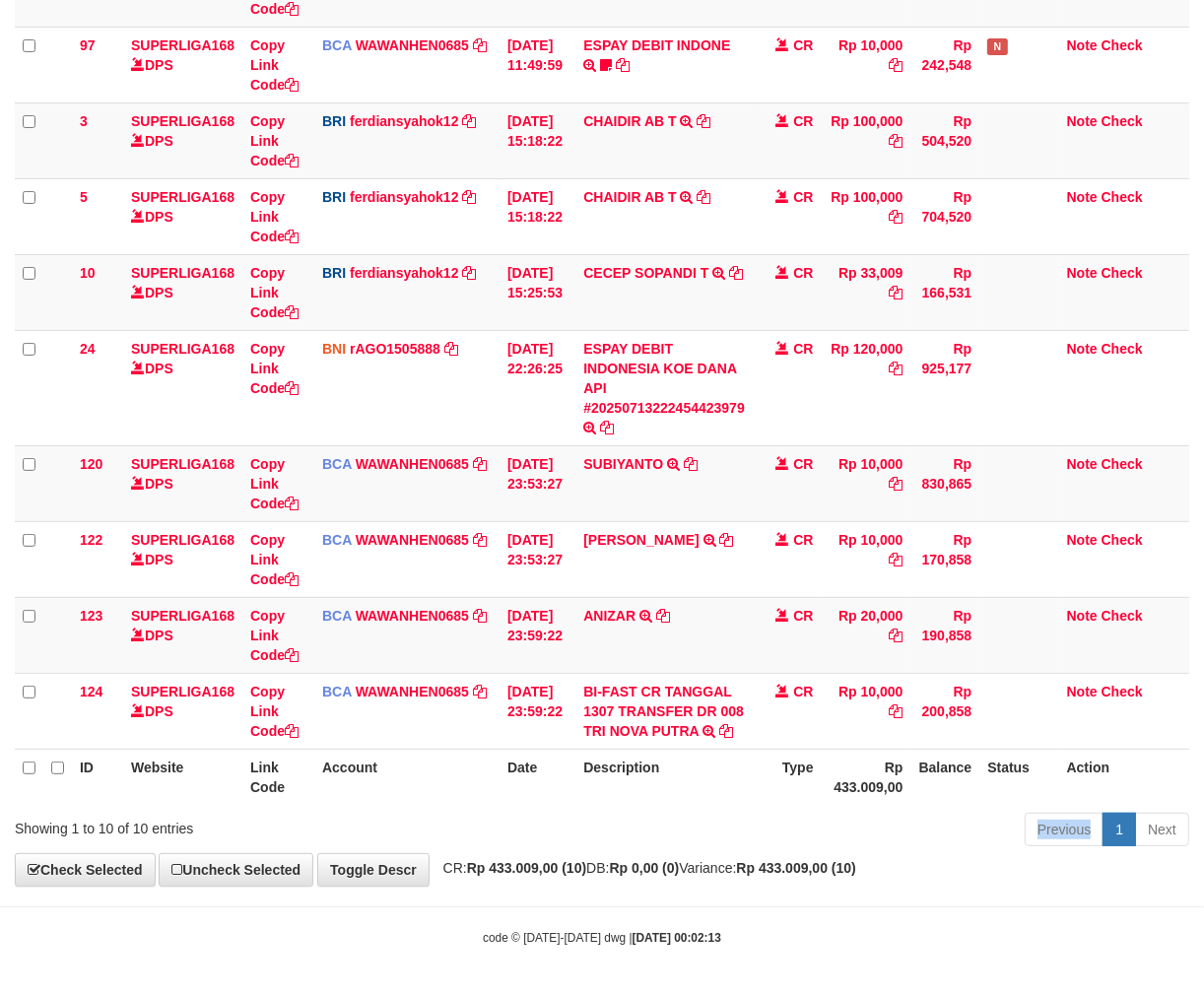 drag, startPoint x: 733, startPoint y: 816, endPoint x: 855, endPoint y: 831, distance: 122.919 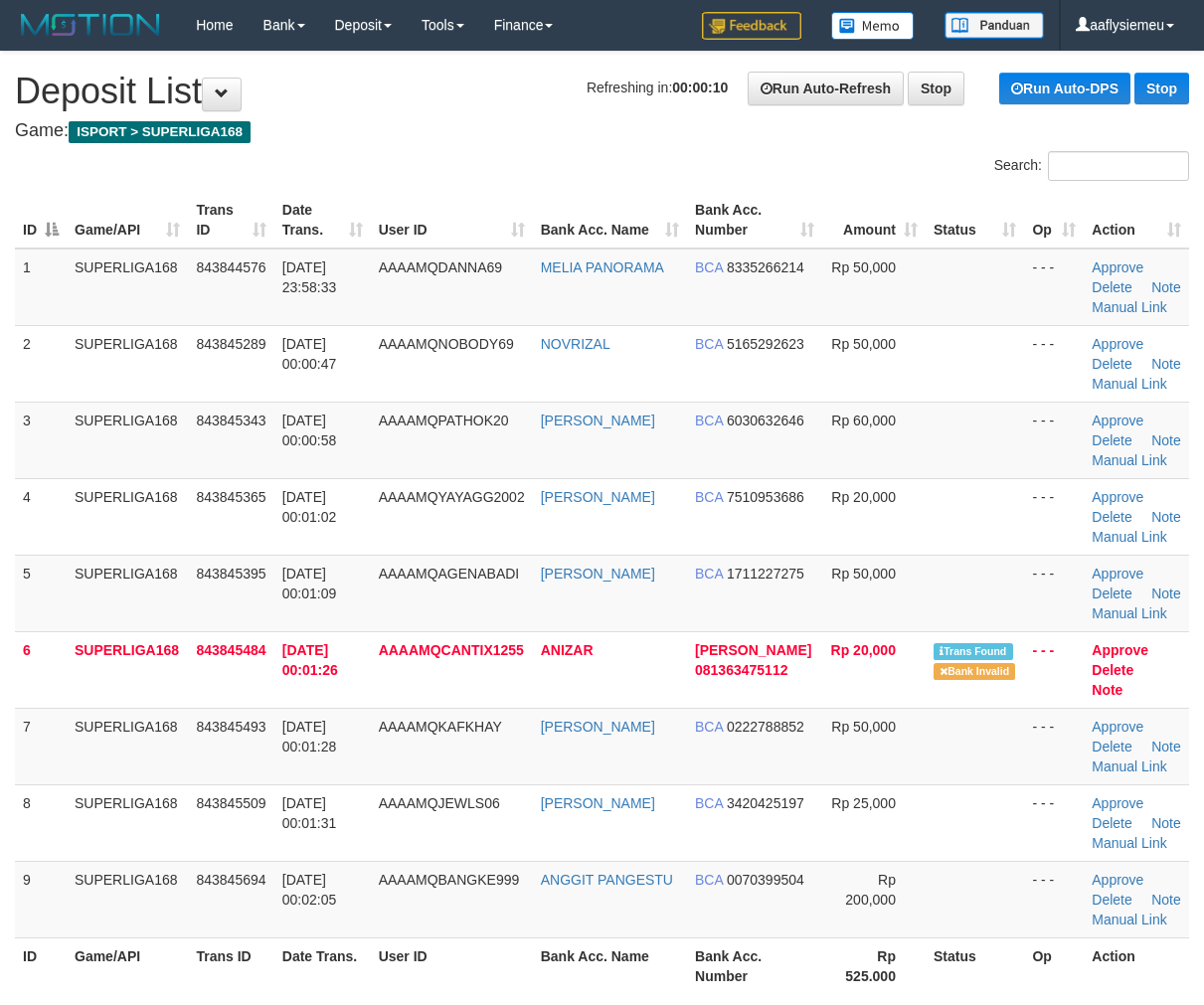 scroll, scrollTop: 0, scrollLeft: 0, axis: both 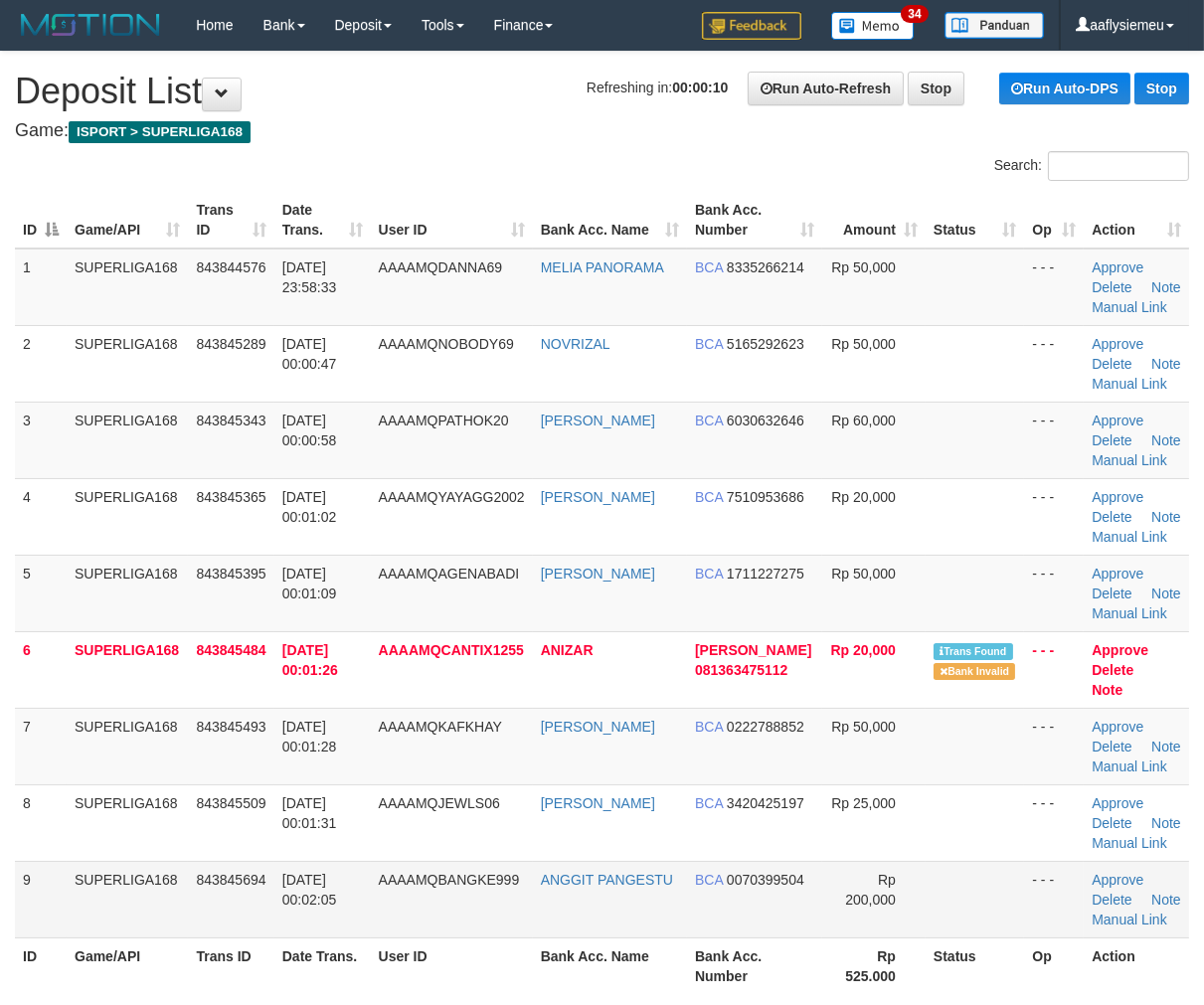drag, startPoint x: 245, startPoint y: 817, endPoint x: 20, endPoint y: 875, distance: 232.3553 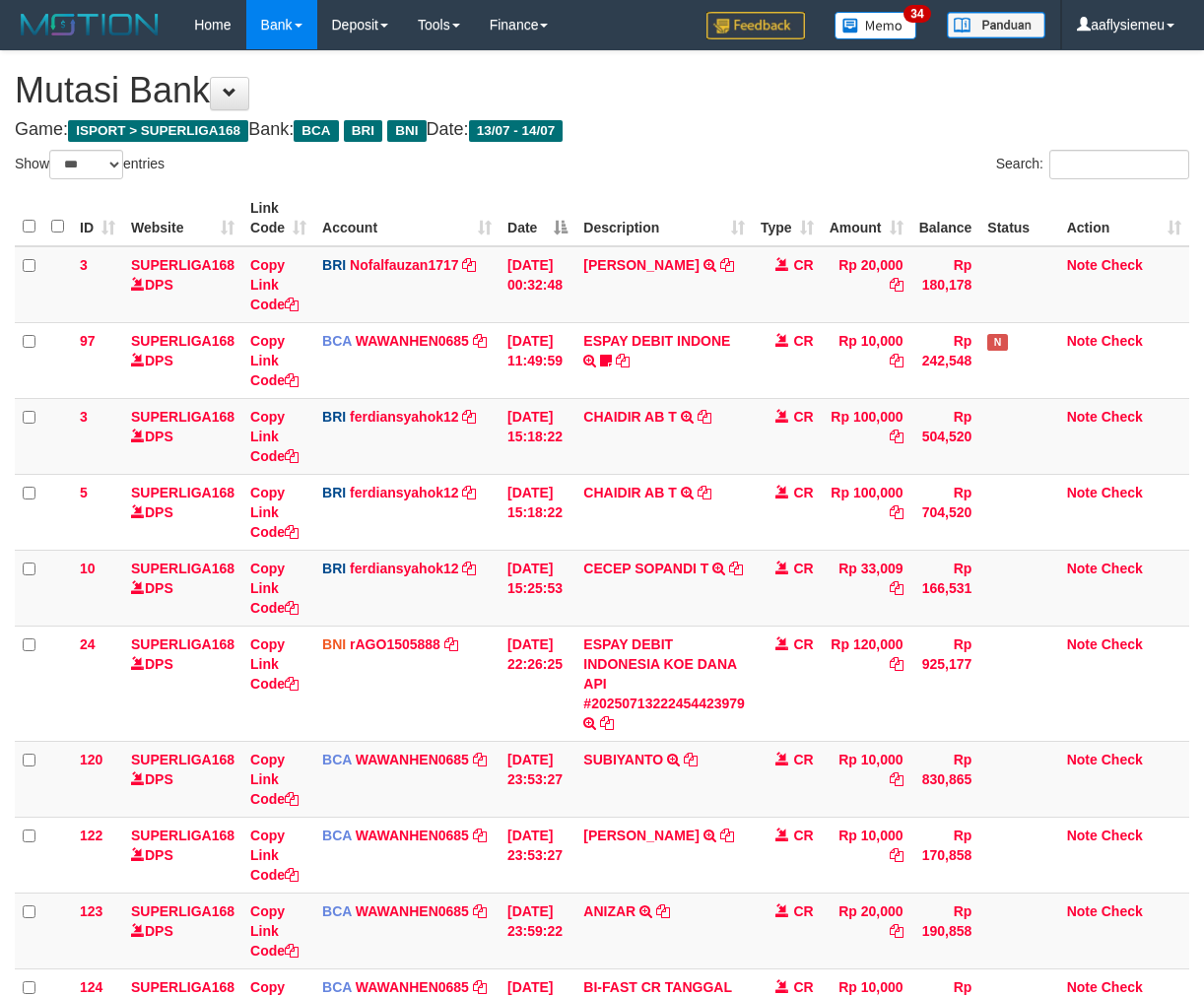 select on "***" 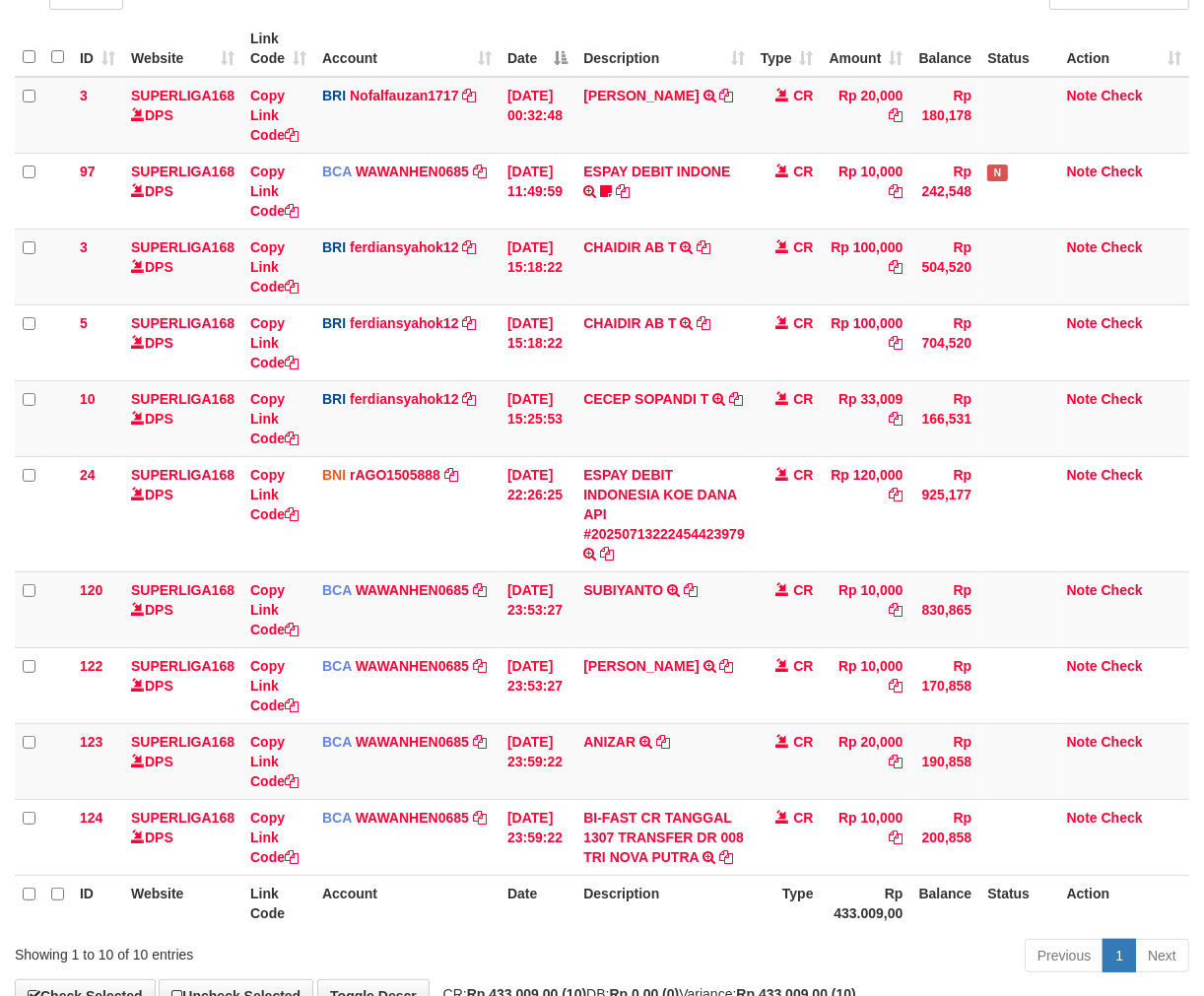 scroll, scrollTop: 297, scrollLeft: 0, axis: vertical 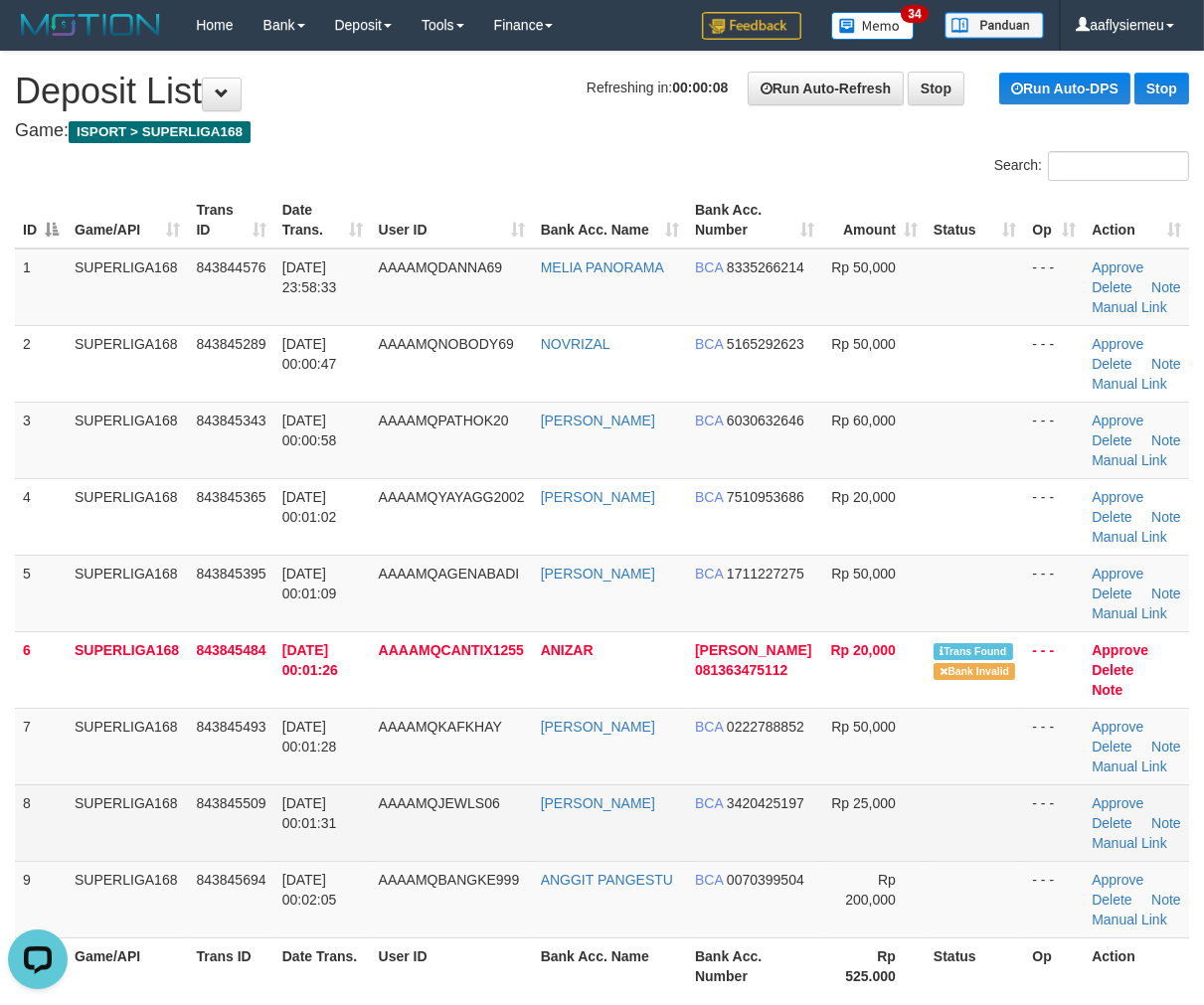 click on "[DATE] 00:01:31" at bounding box center [322, 822] 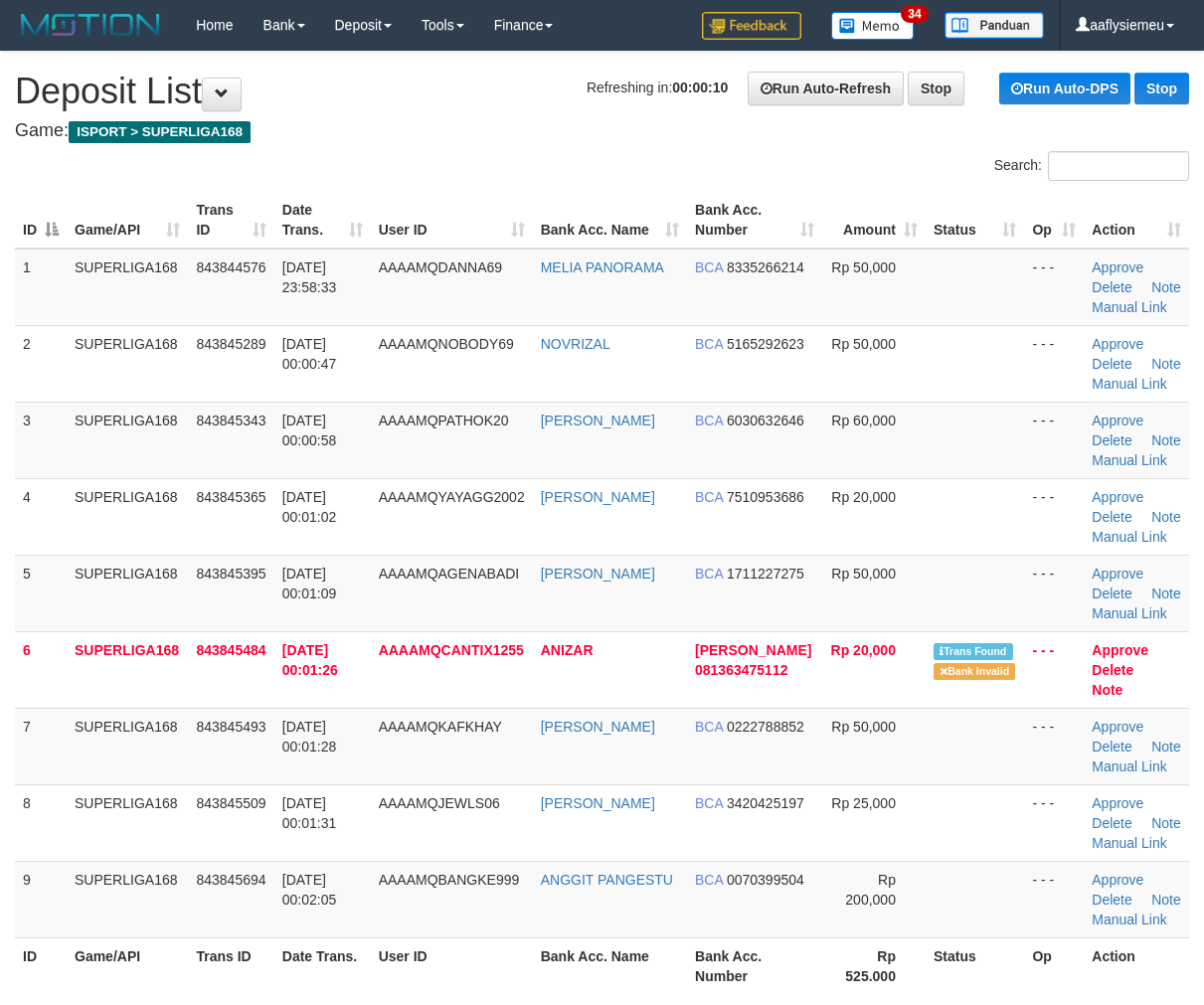 scroll, scrollTop: 0, scrollLeft: 0, axis: both 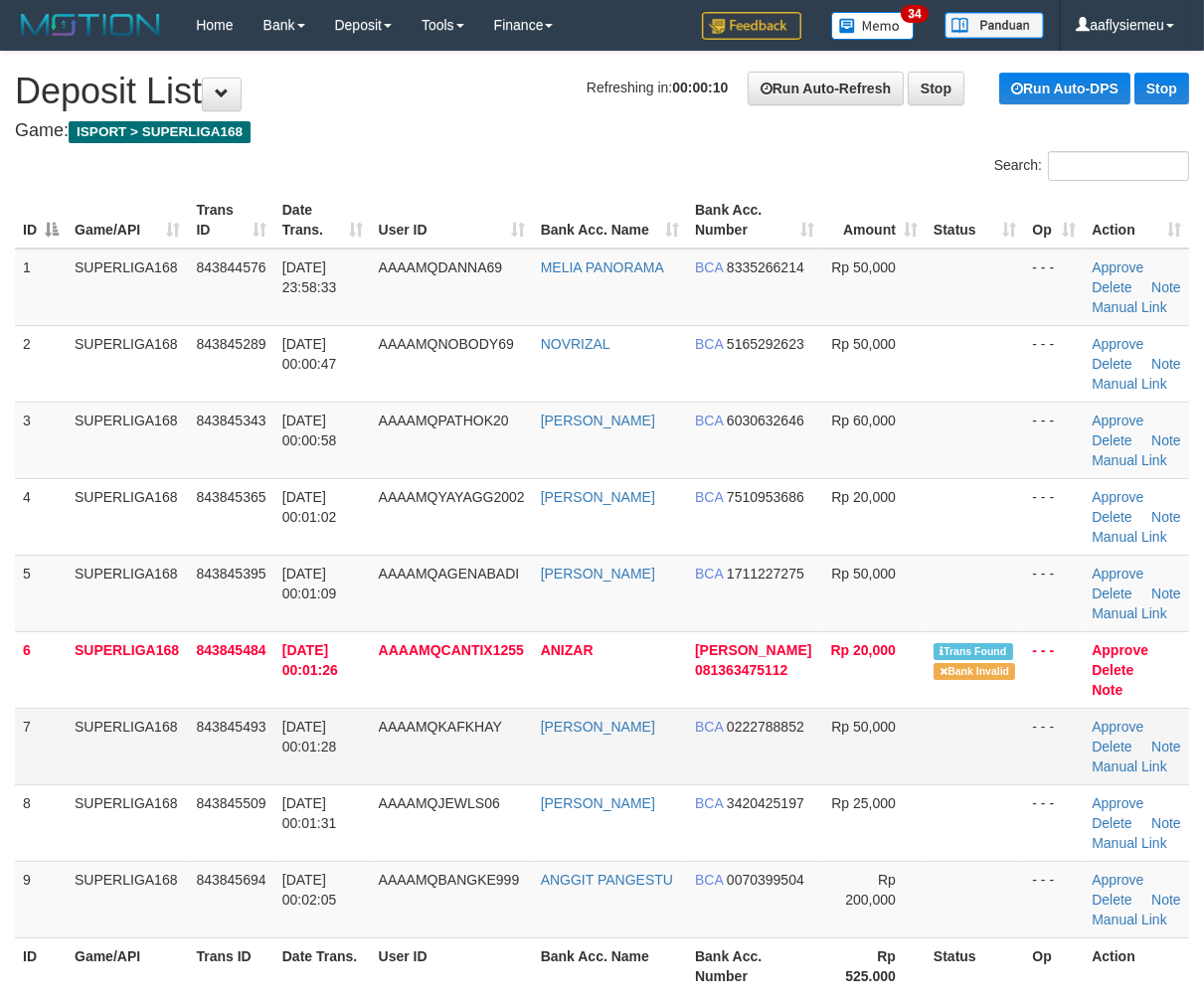 click on "[DATE] 00:01:28" at bounding box center (322, 746) 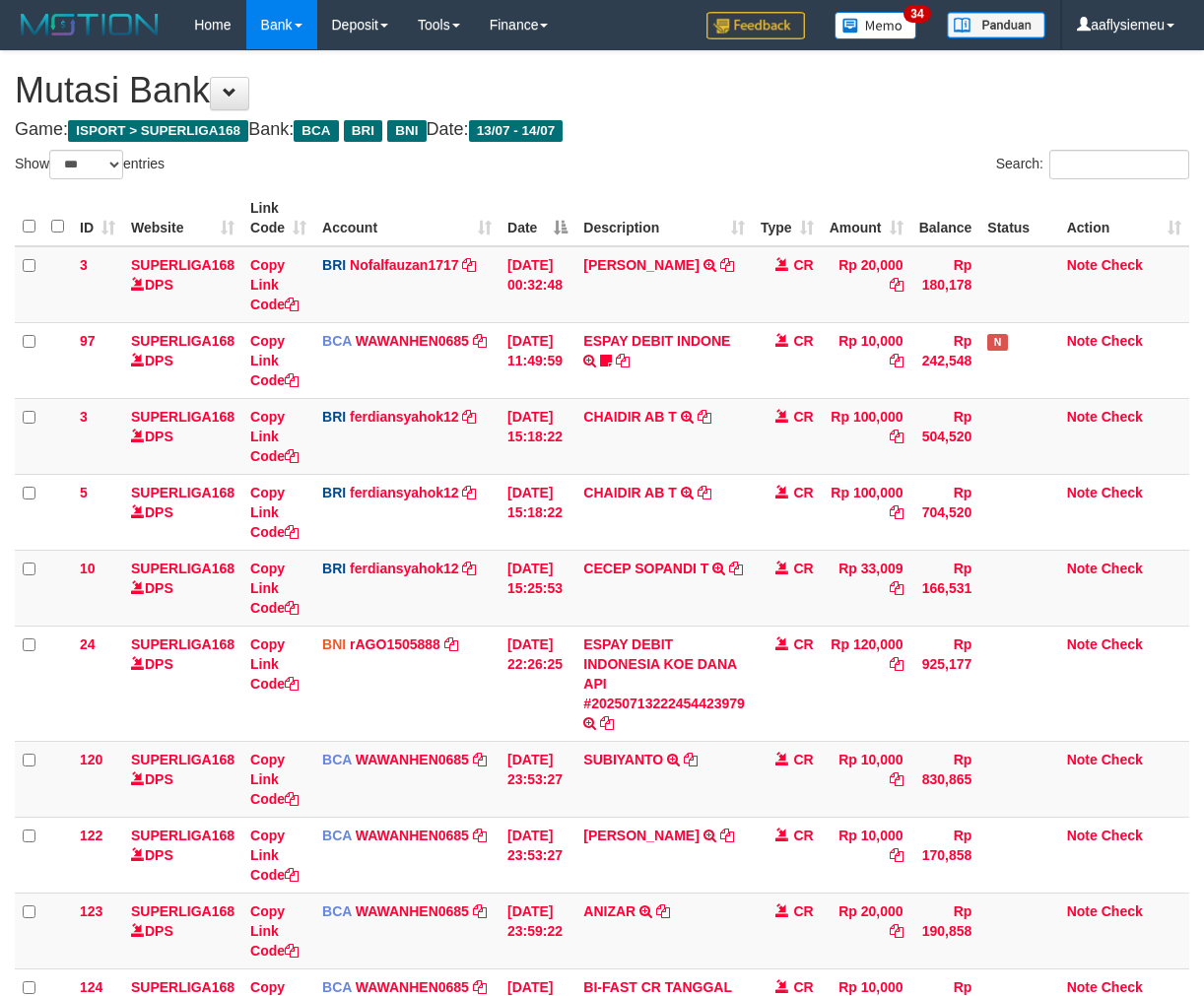 select on "***" 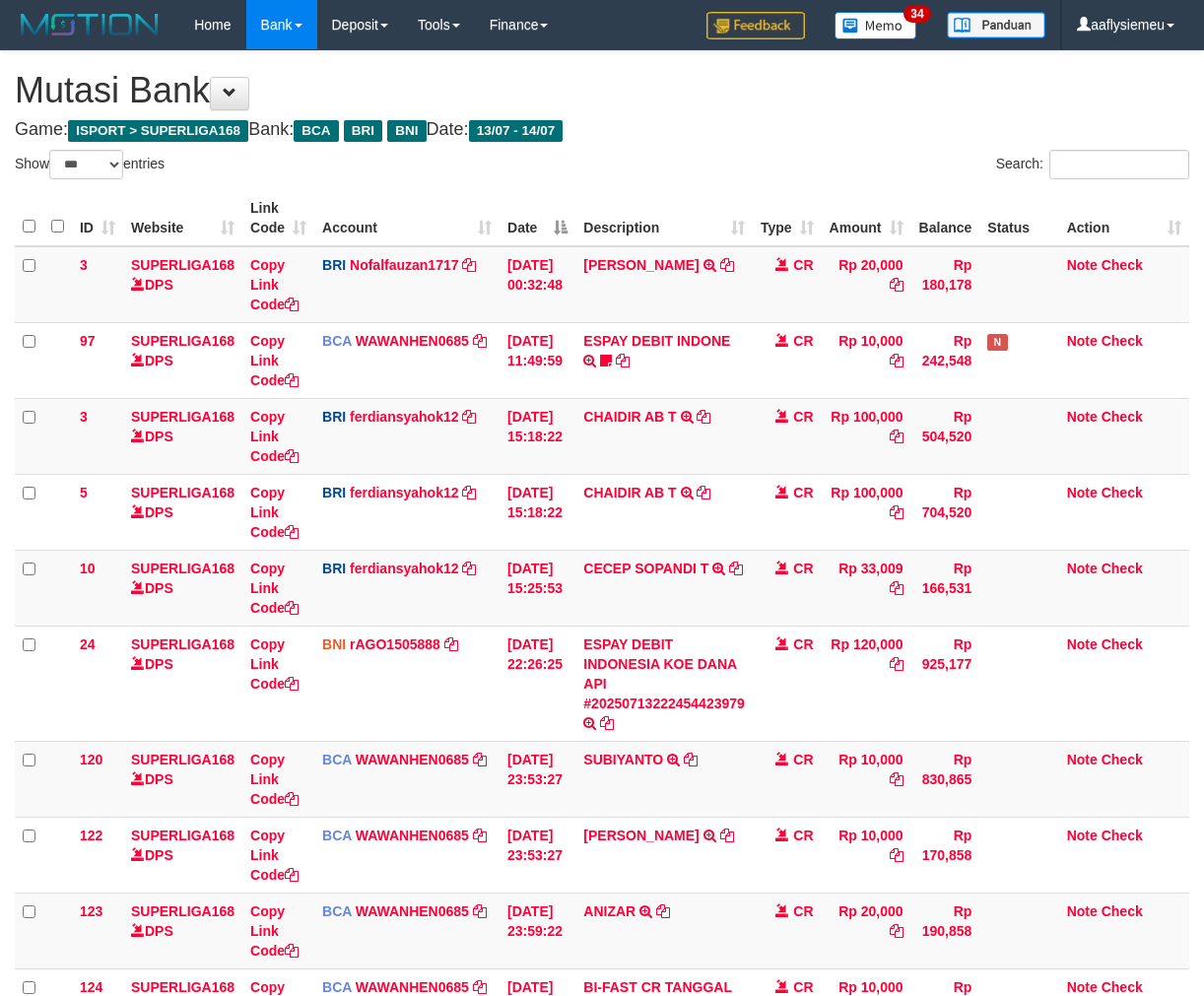 scroll, scrollTop: 169, scrollLeft: 0, axis: vertical 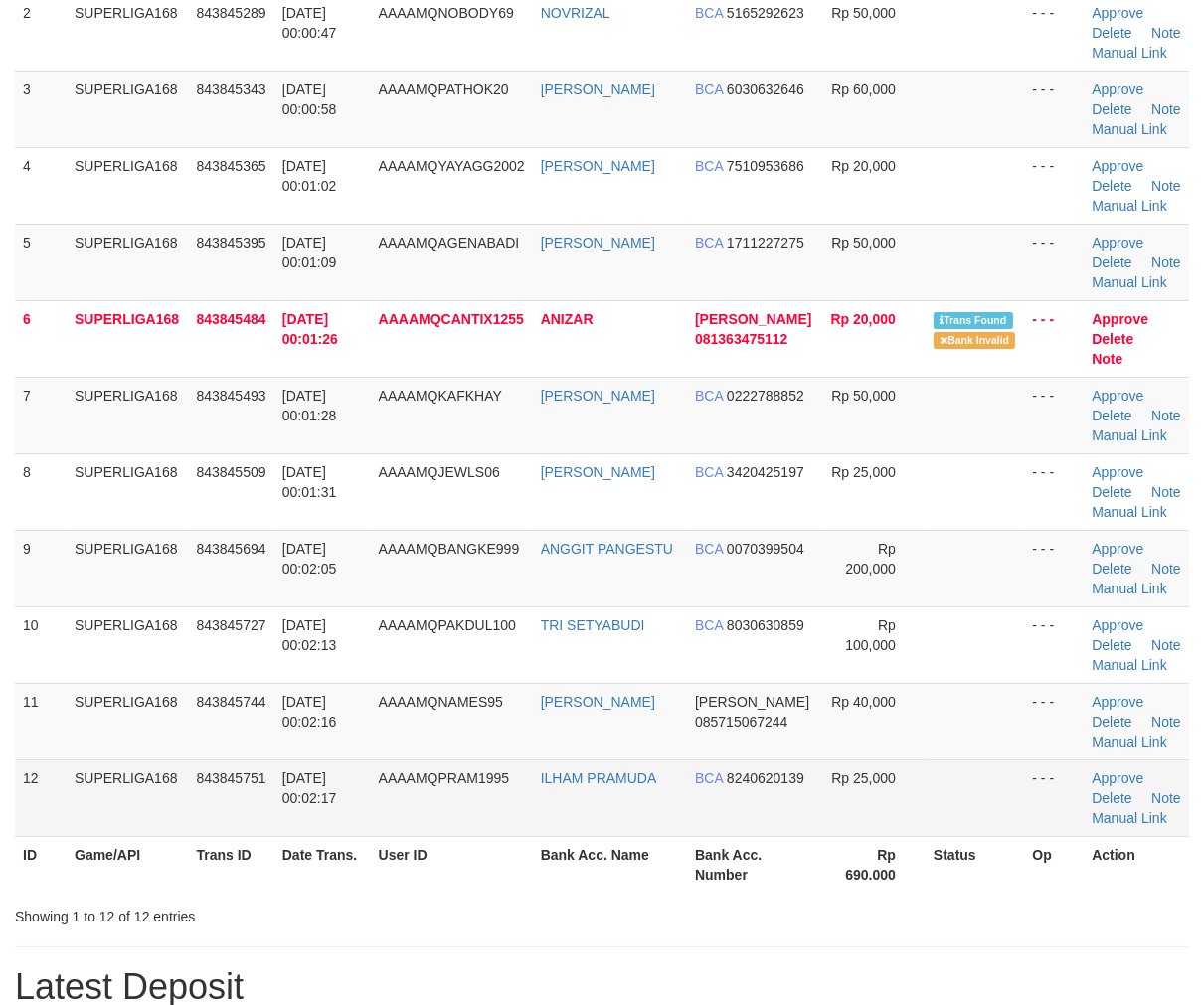 click on "AAAAMQPRAM1995" at bounding box center [451, 797] 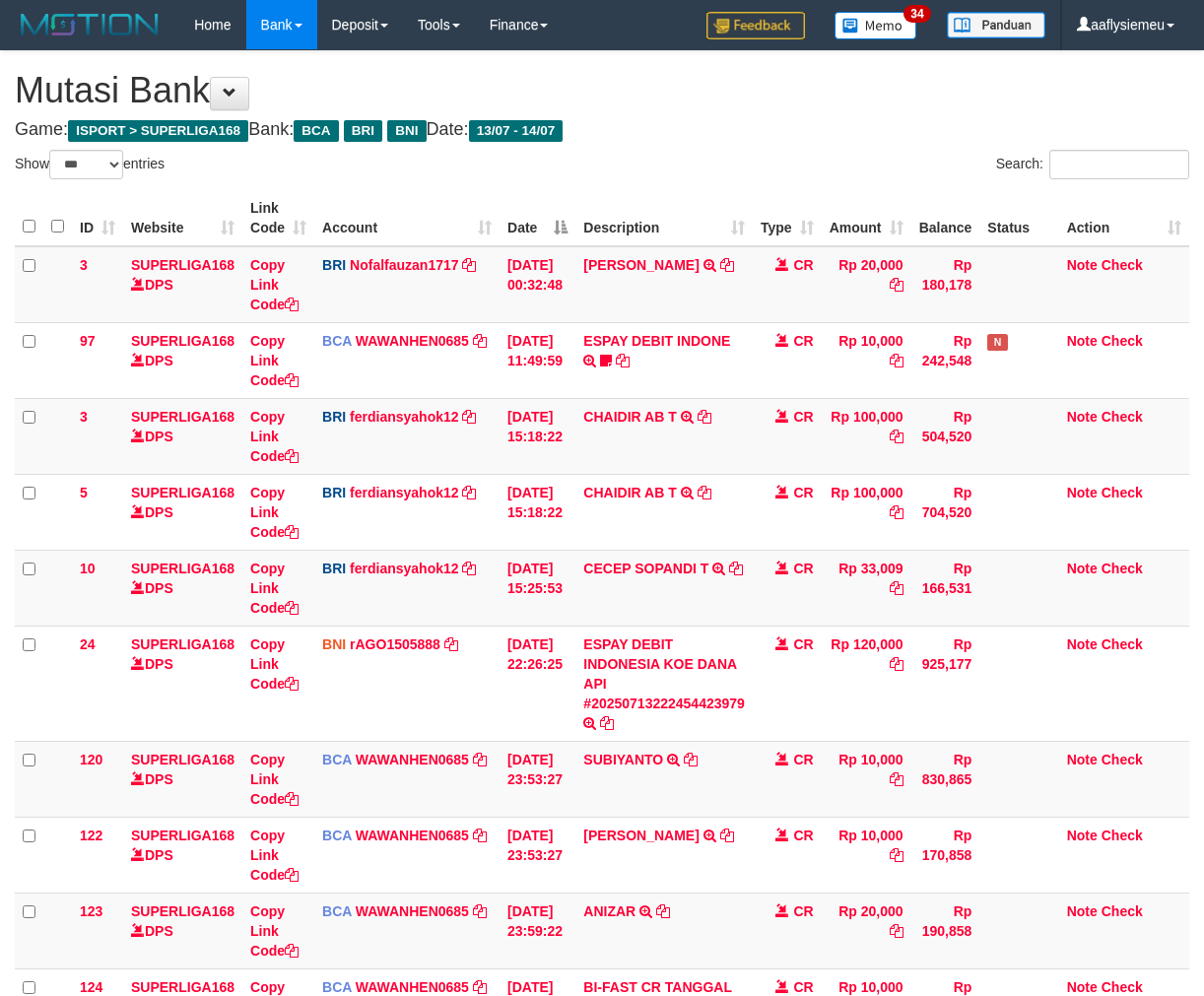 select on "***" 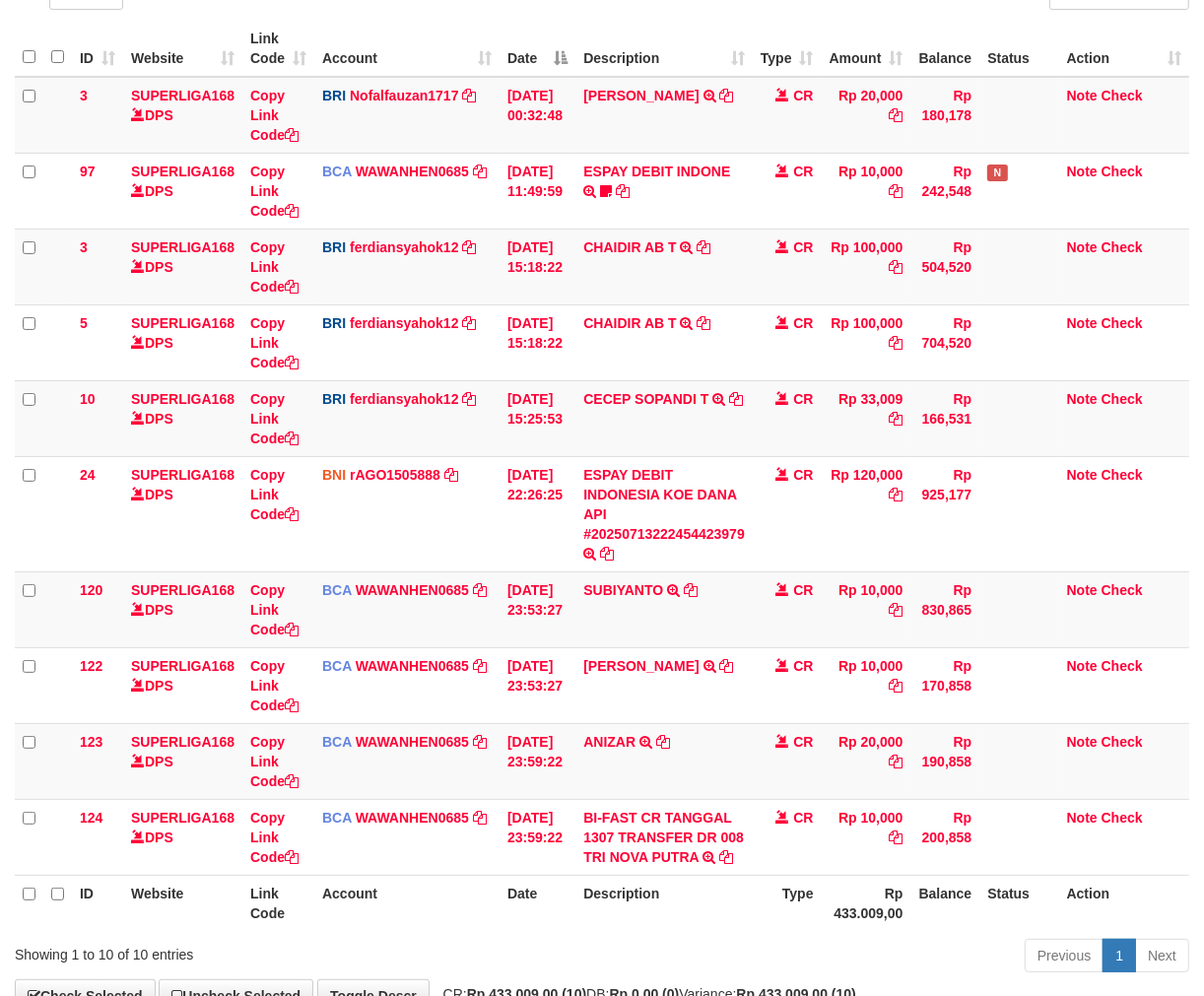 scroll, scrollTop: 297, scrollLeft: 0, axis: vertical 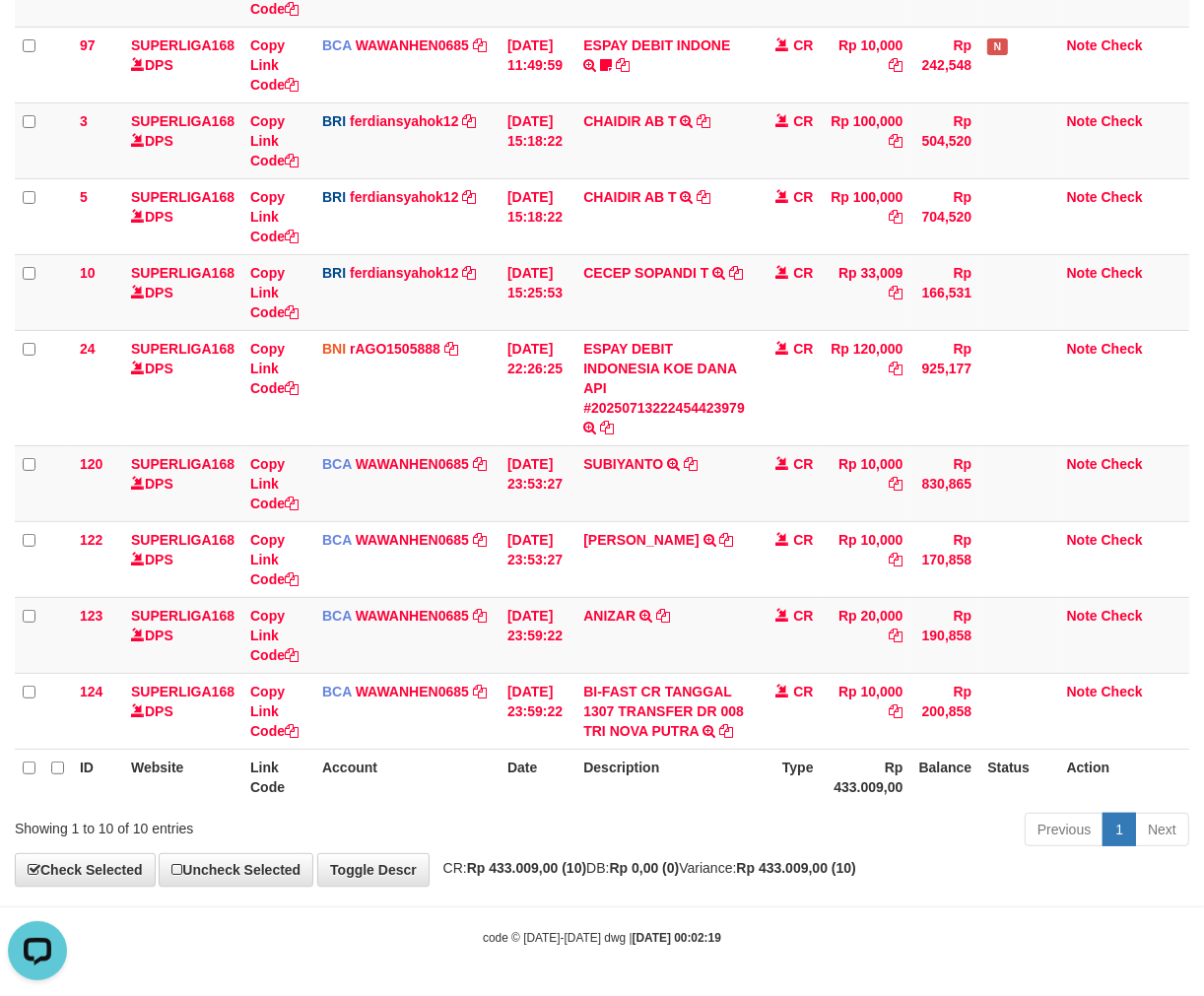 click on "Previous 1 Next" at bounding box center [852, 831] 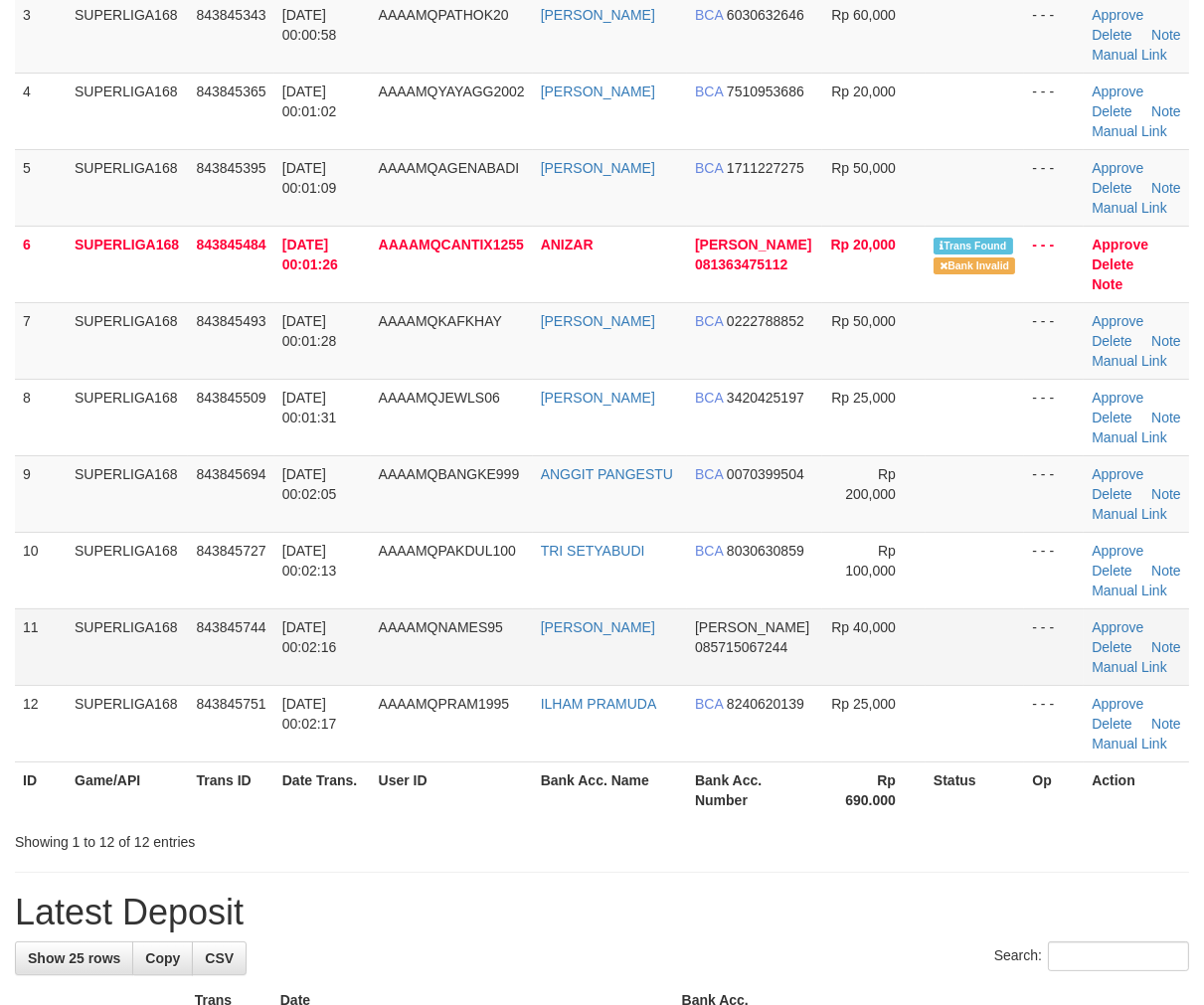 click on "[DATE] 00:02:16" at bounding box center [322, 646] 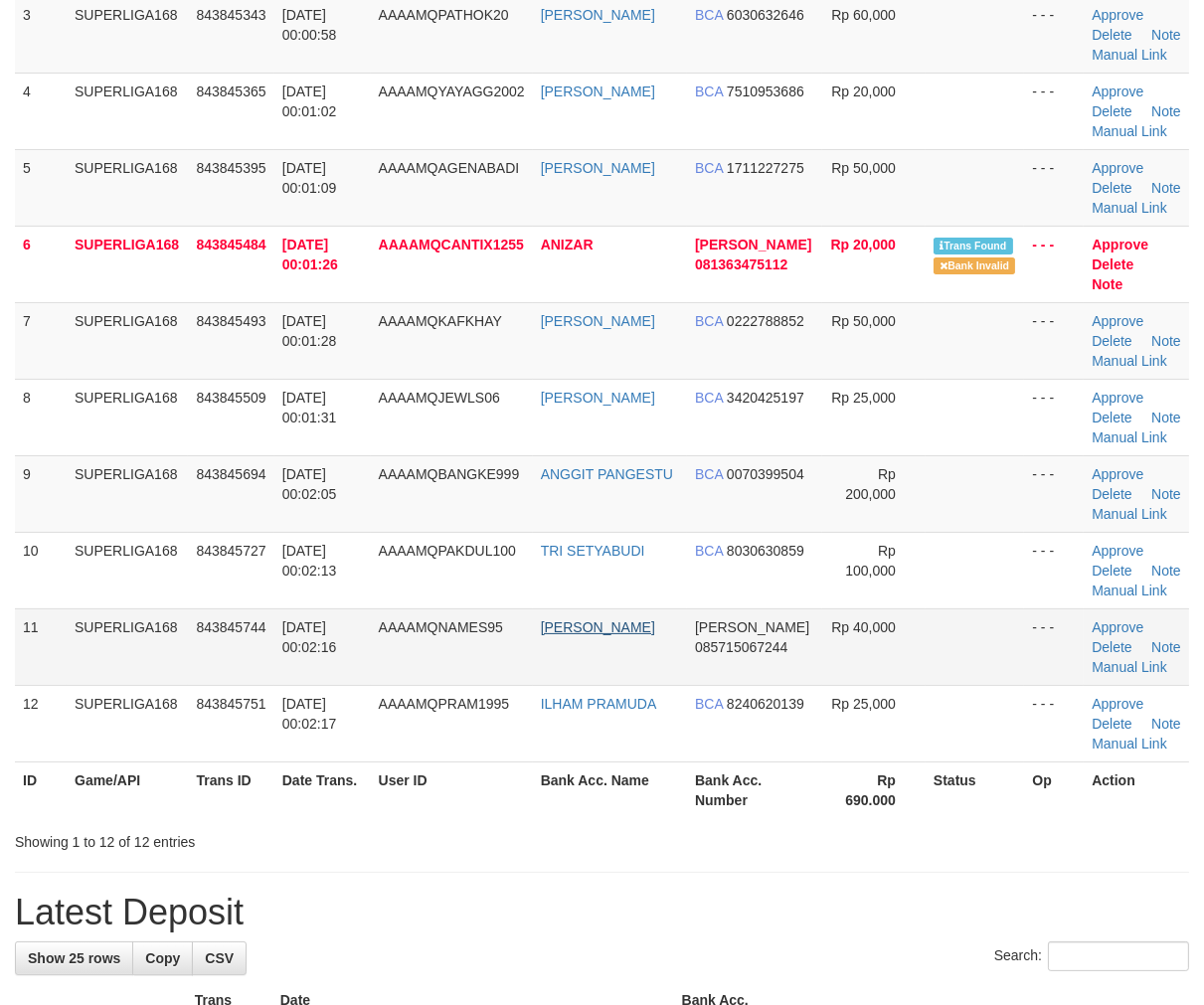 scroll, scrollTop: 331, scrollLeft: 0, axis: vertical 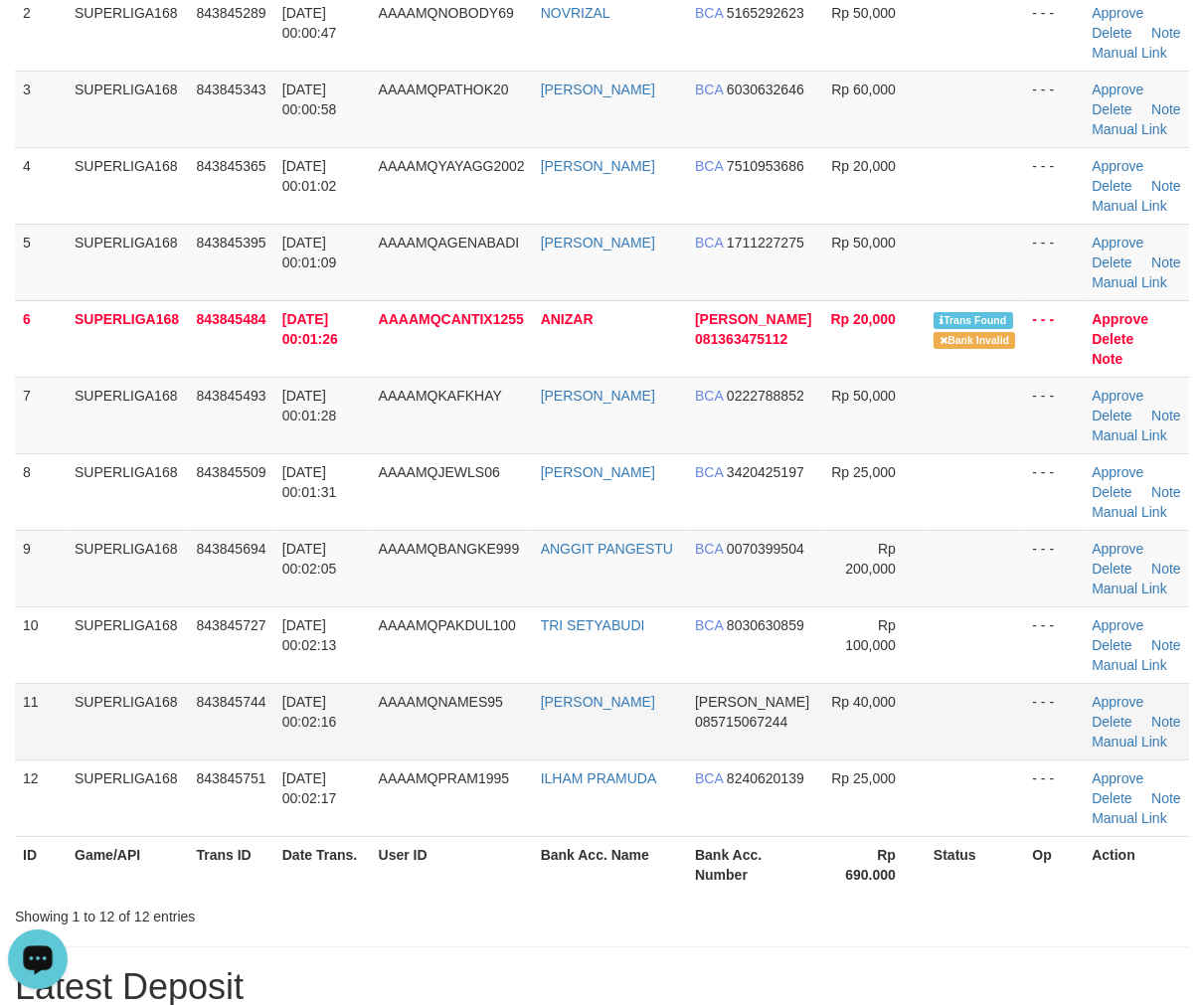 click on "14/07/2025 00:02:16" at bounding box center [322, 721] 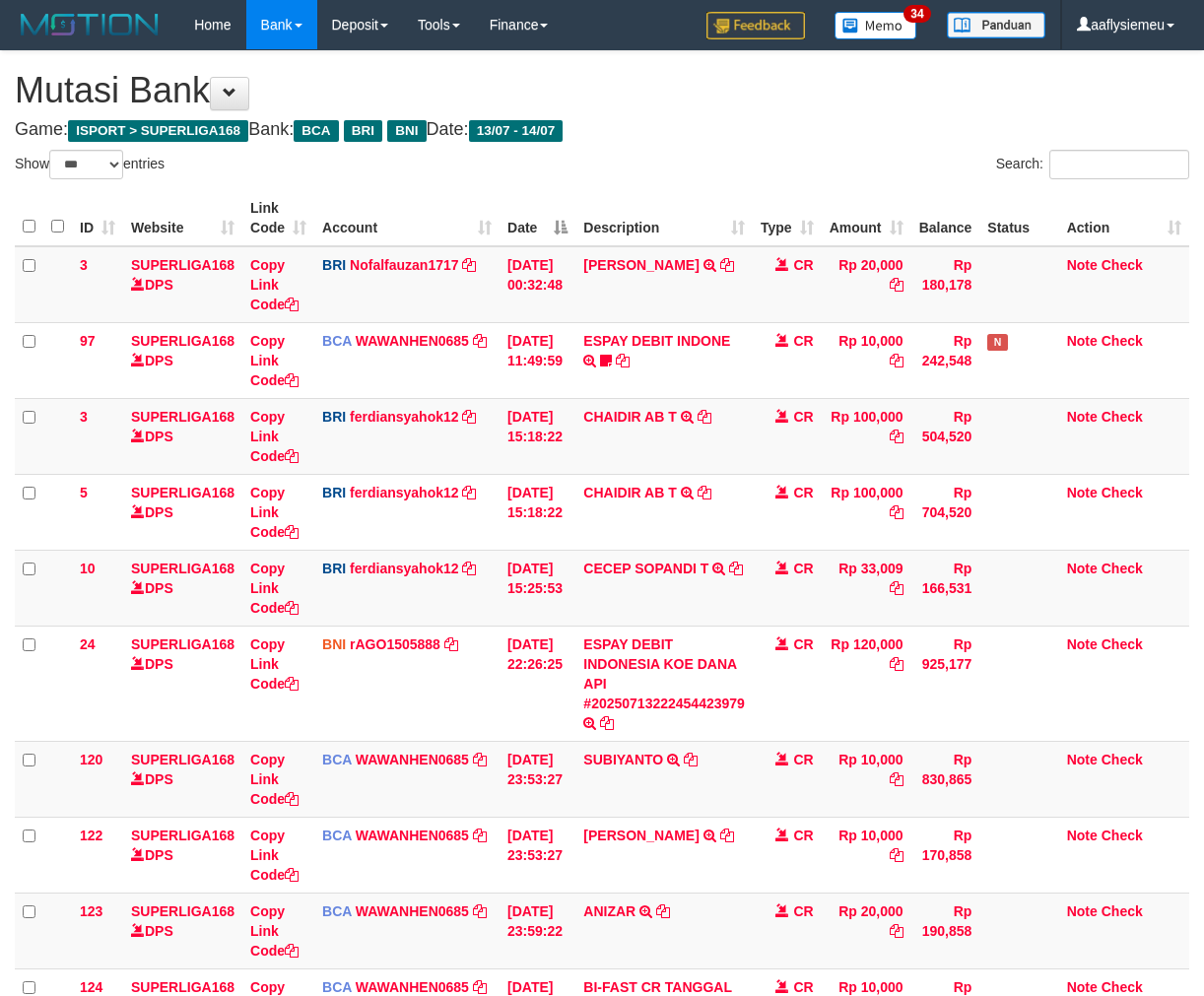 select on "***" 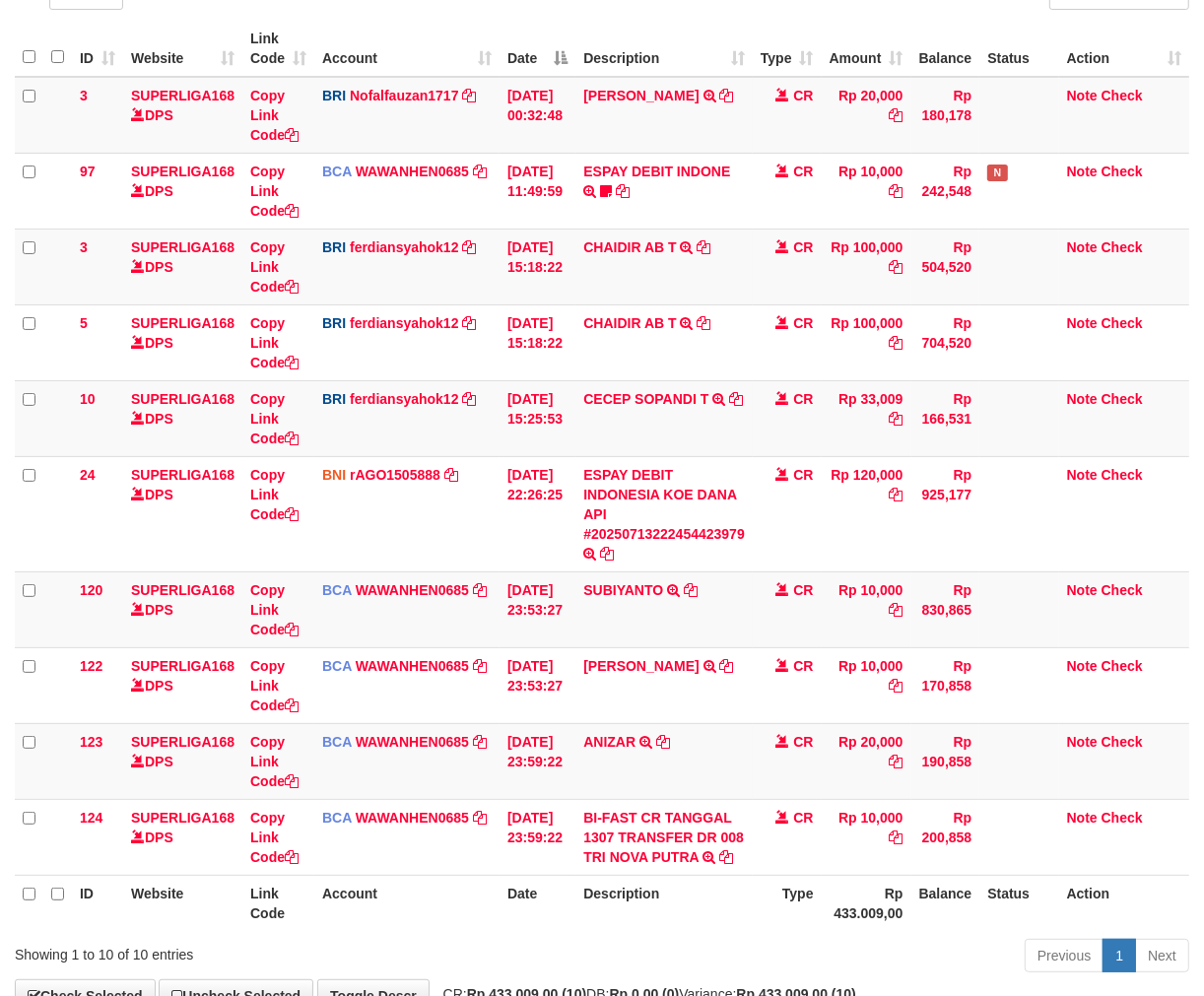 scroll, scrollTop: 297, scrollLeft: 0, axis: vertical 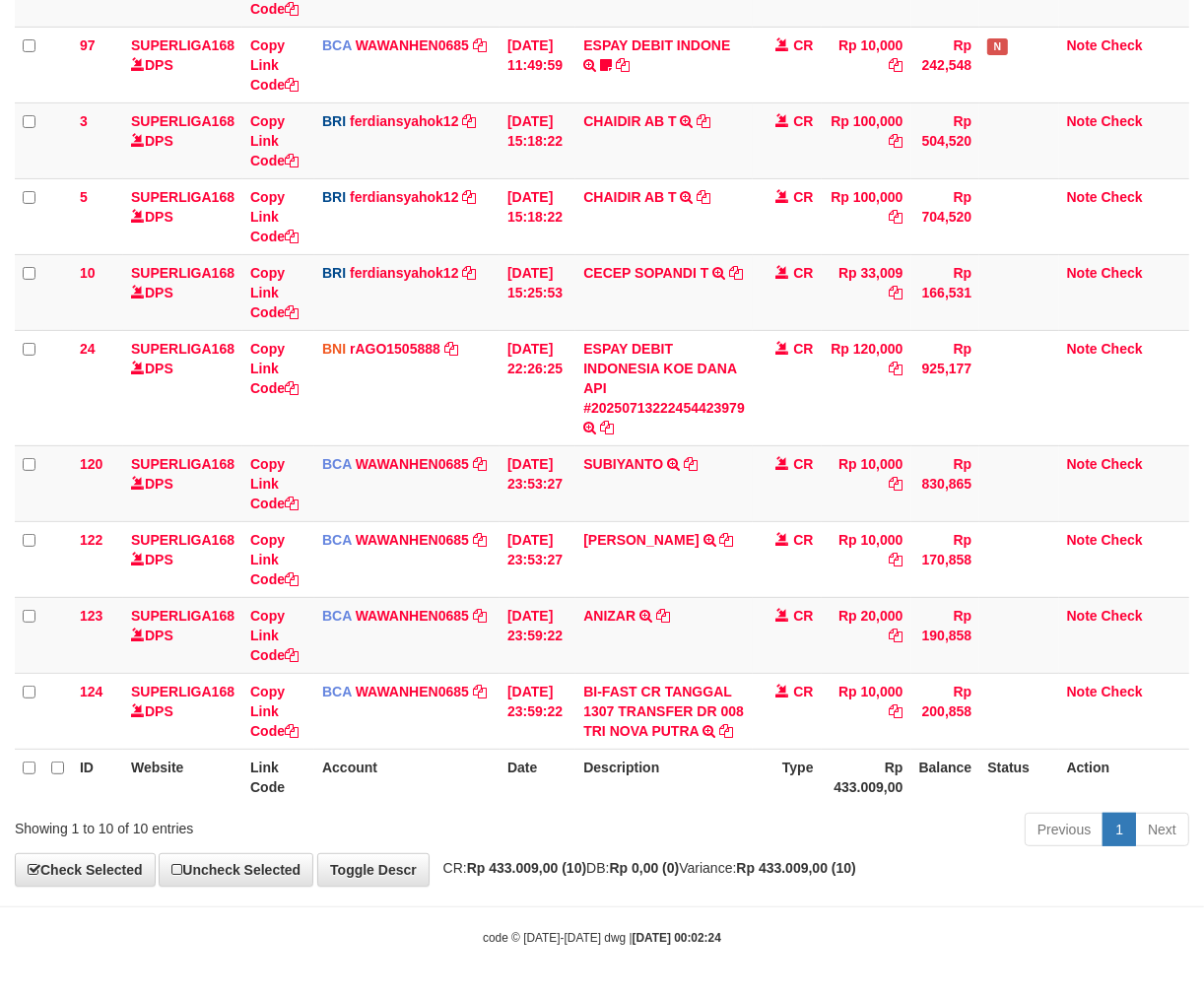 click on "CR:  Rp 433.009,00 (10)      DB:  Rp 0,00 (0)      Variance:  Rp 433.009,00 (10)" at bounding box center (644, 868) 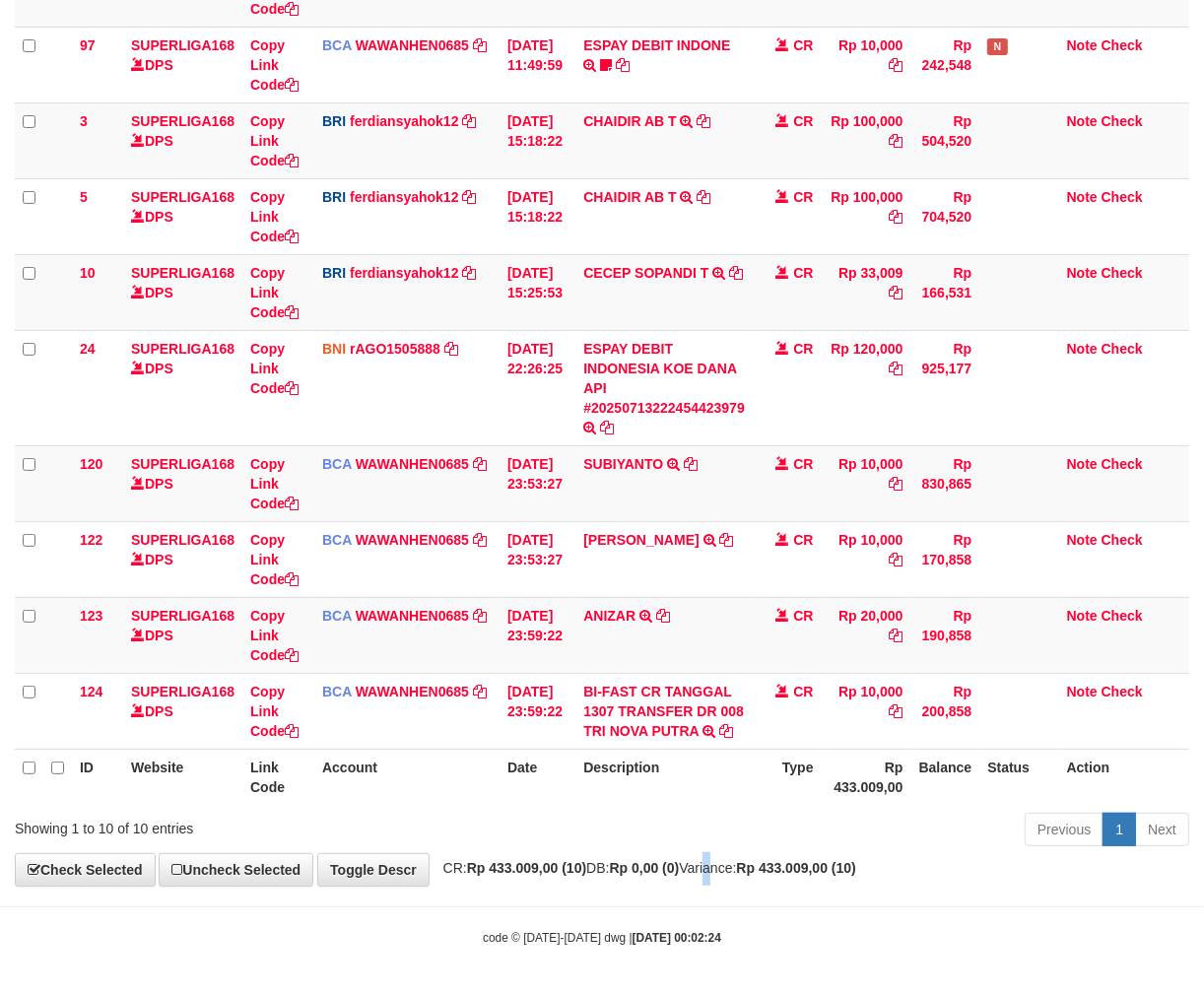 click on "CR:  Rp 433.009,00 (10)      DB:  Rp 0,00 (0)      Variance:  Rp 433.009,00 (10)" at bounding box center (644, 868) 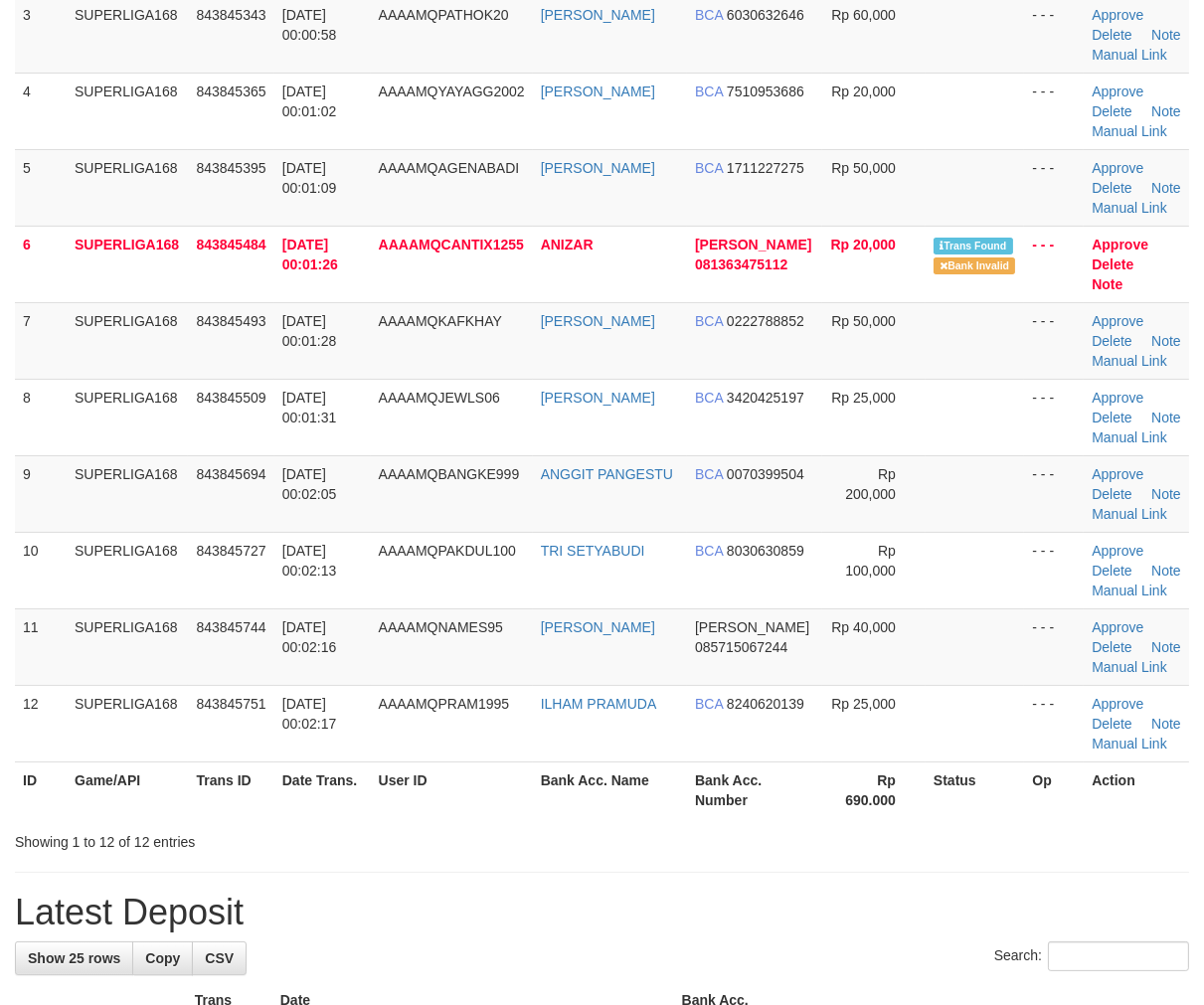 scroll, scrollTop: 331, scrollLeft: 0, axis: vertical 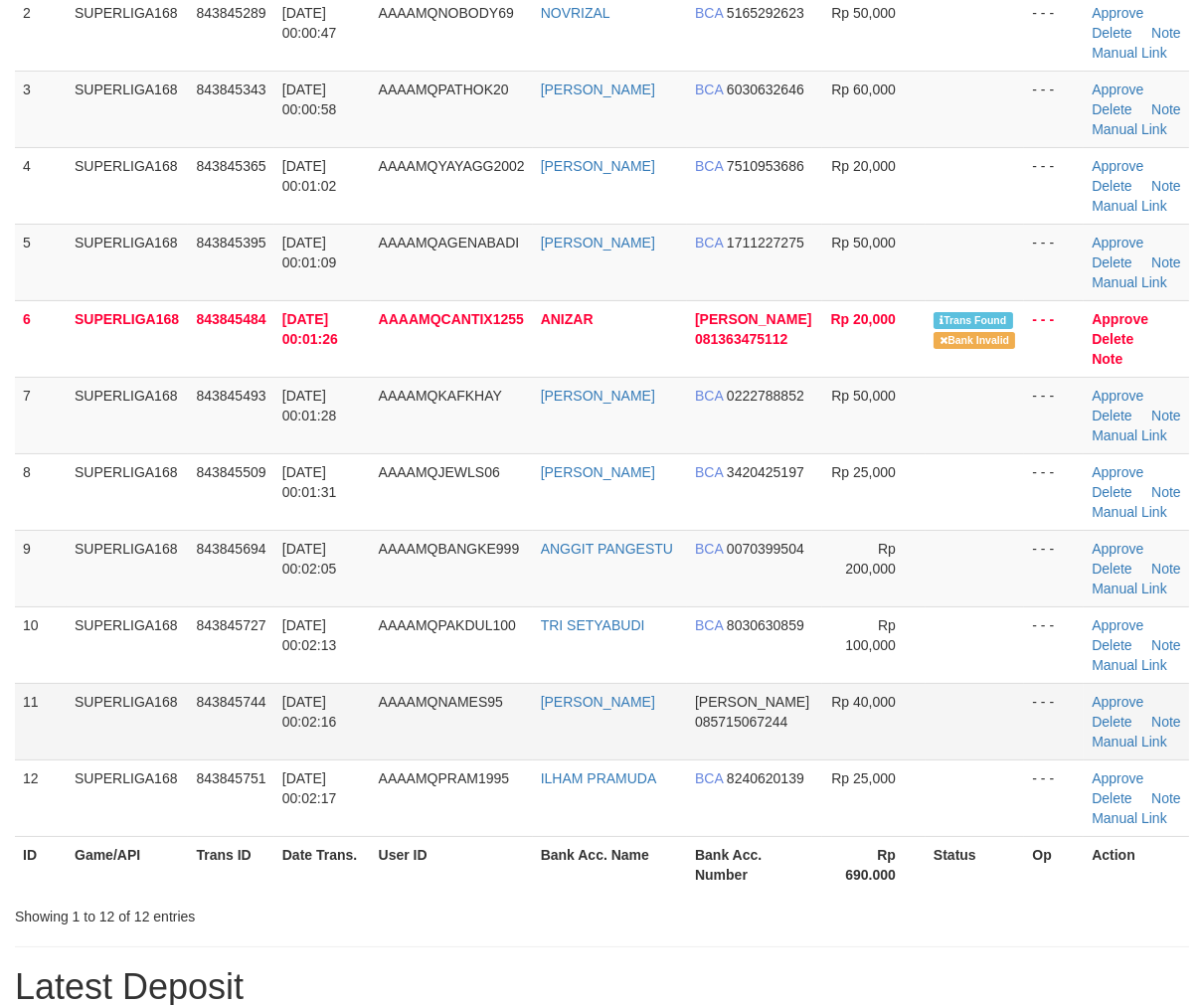 click on "[DATE] 00:02:16" at bounding box center (309, 712) 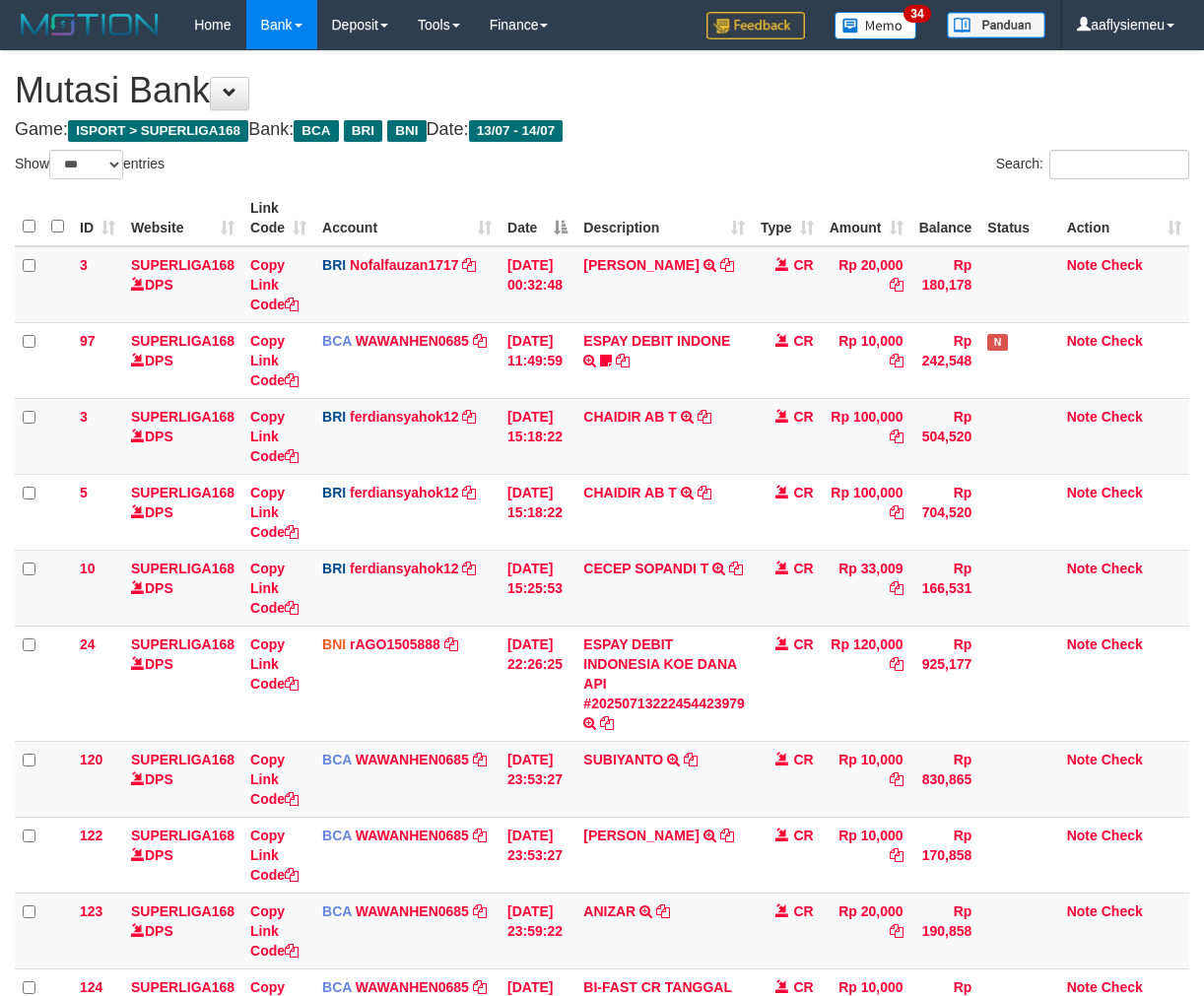 select on "***" 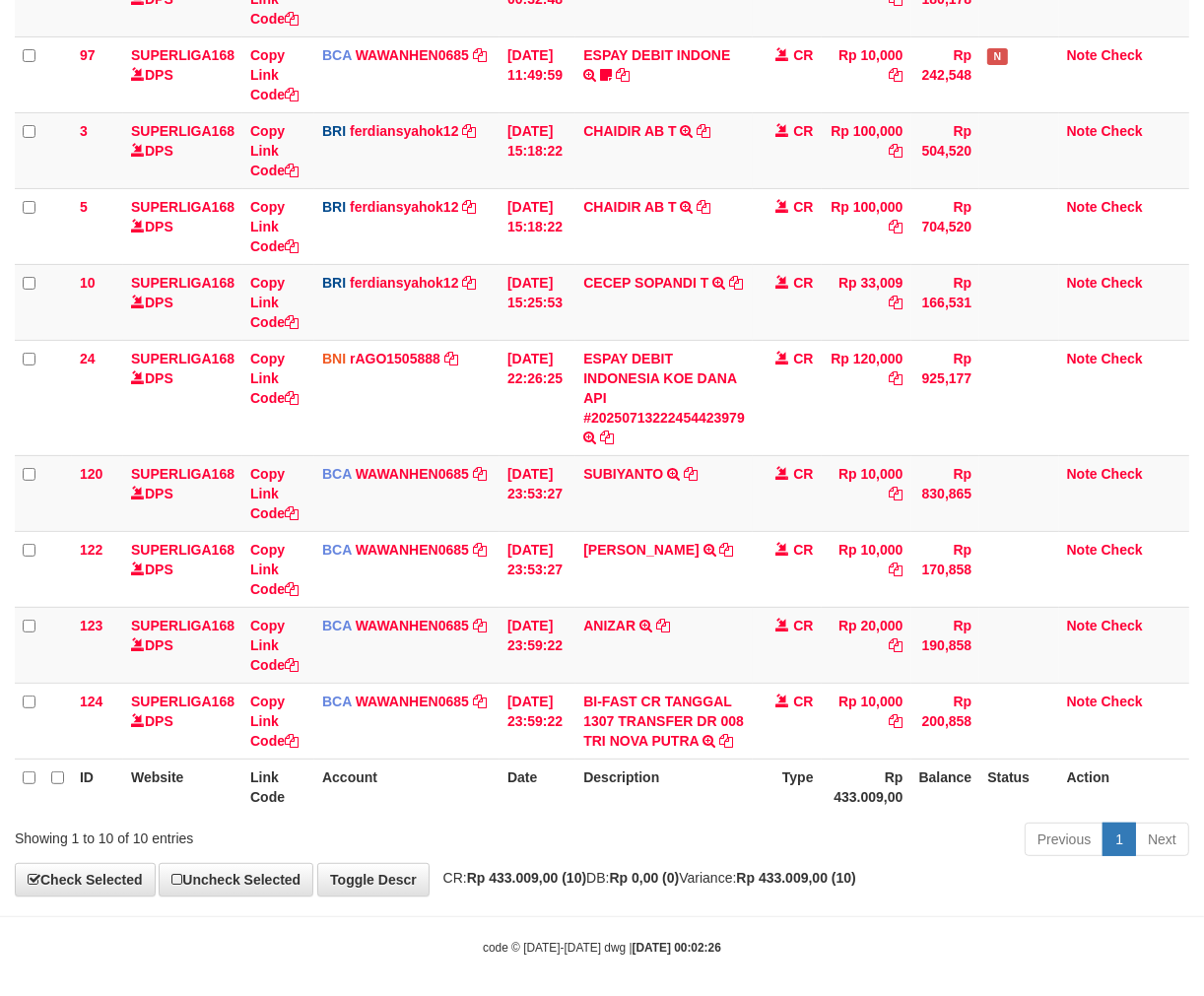 scroll, scrollTop: 297, scrollLeft: 0, axis: vertical 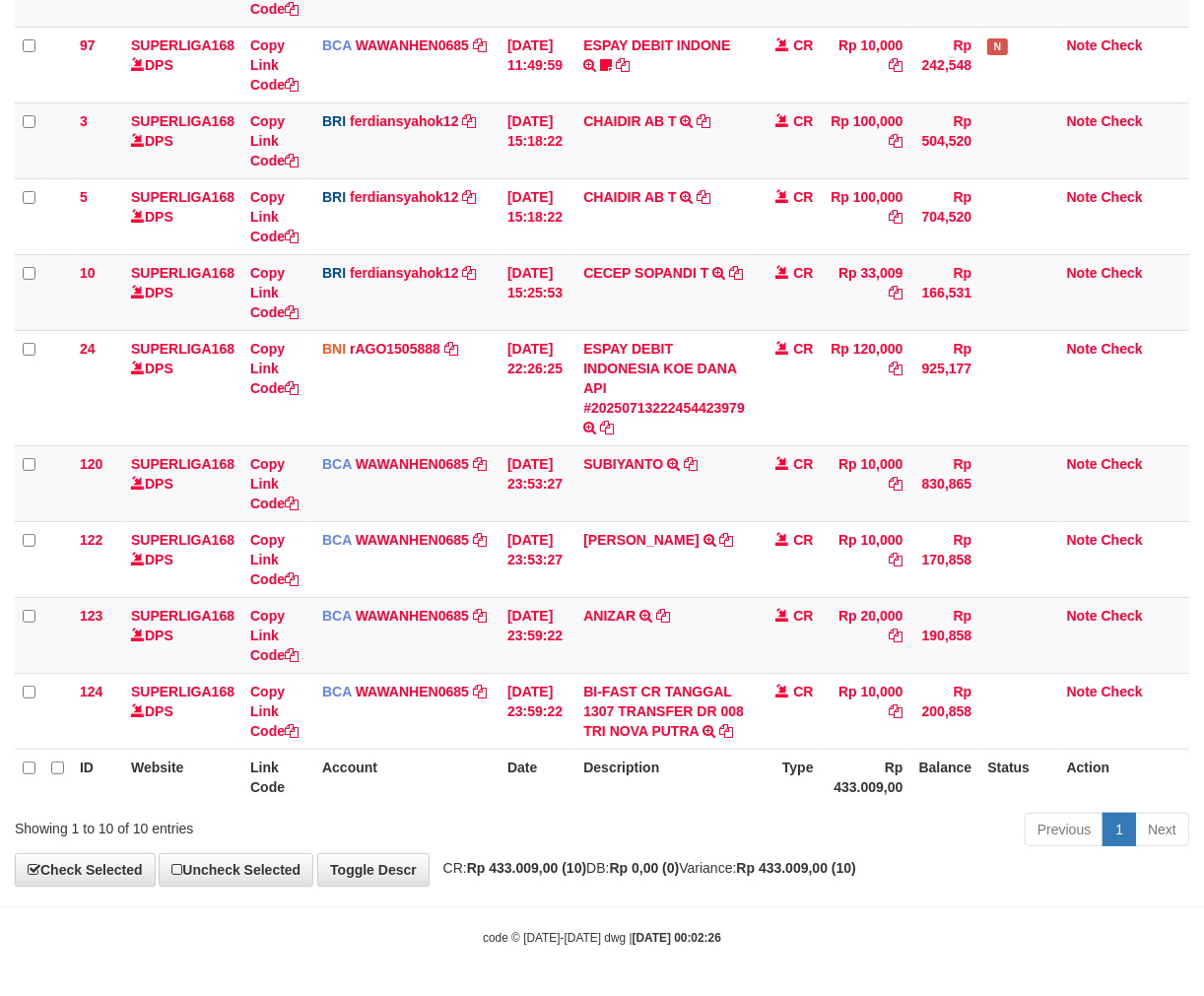 click on "Rp 0,00 (0)" at bounding box center (644, 868) 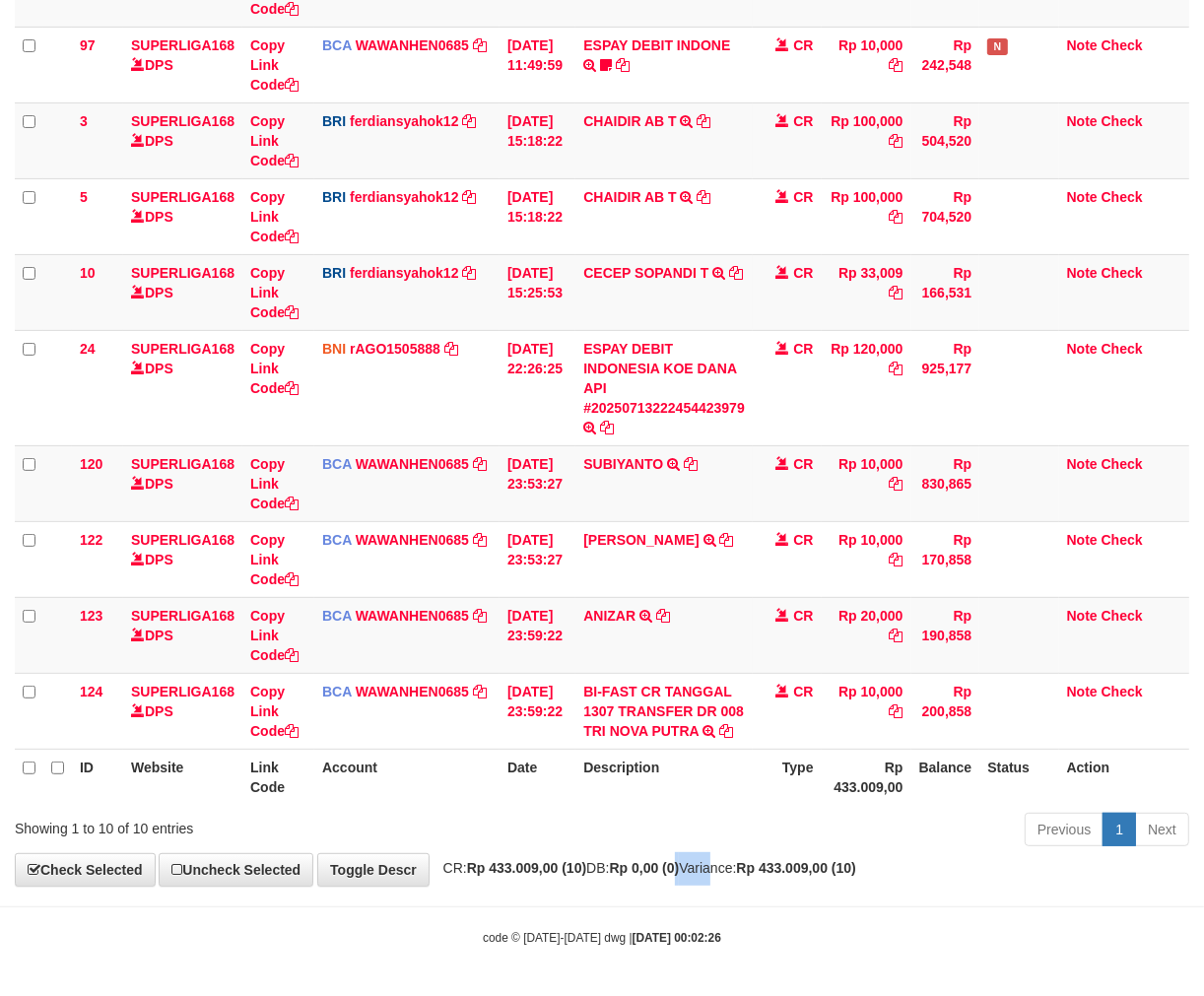 drag, startPoint x: 711, startPoint y: 873, endPoint x: 873, endPoint y: 922, distance: 169.24834 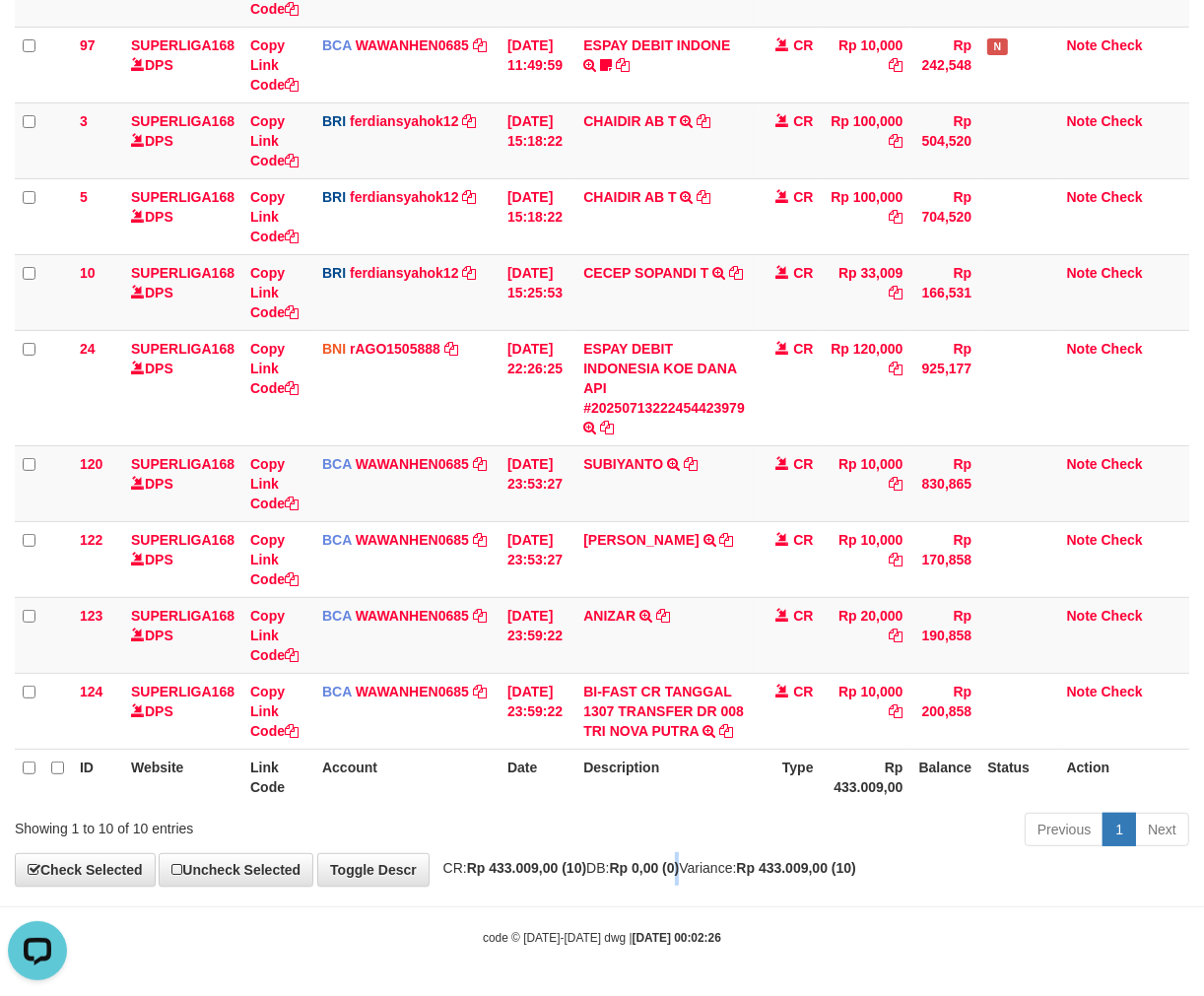 scroll, scrollTop: 0, scrollLeft: 0, axis: both 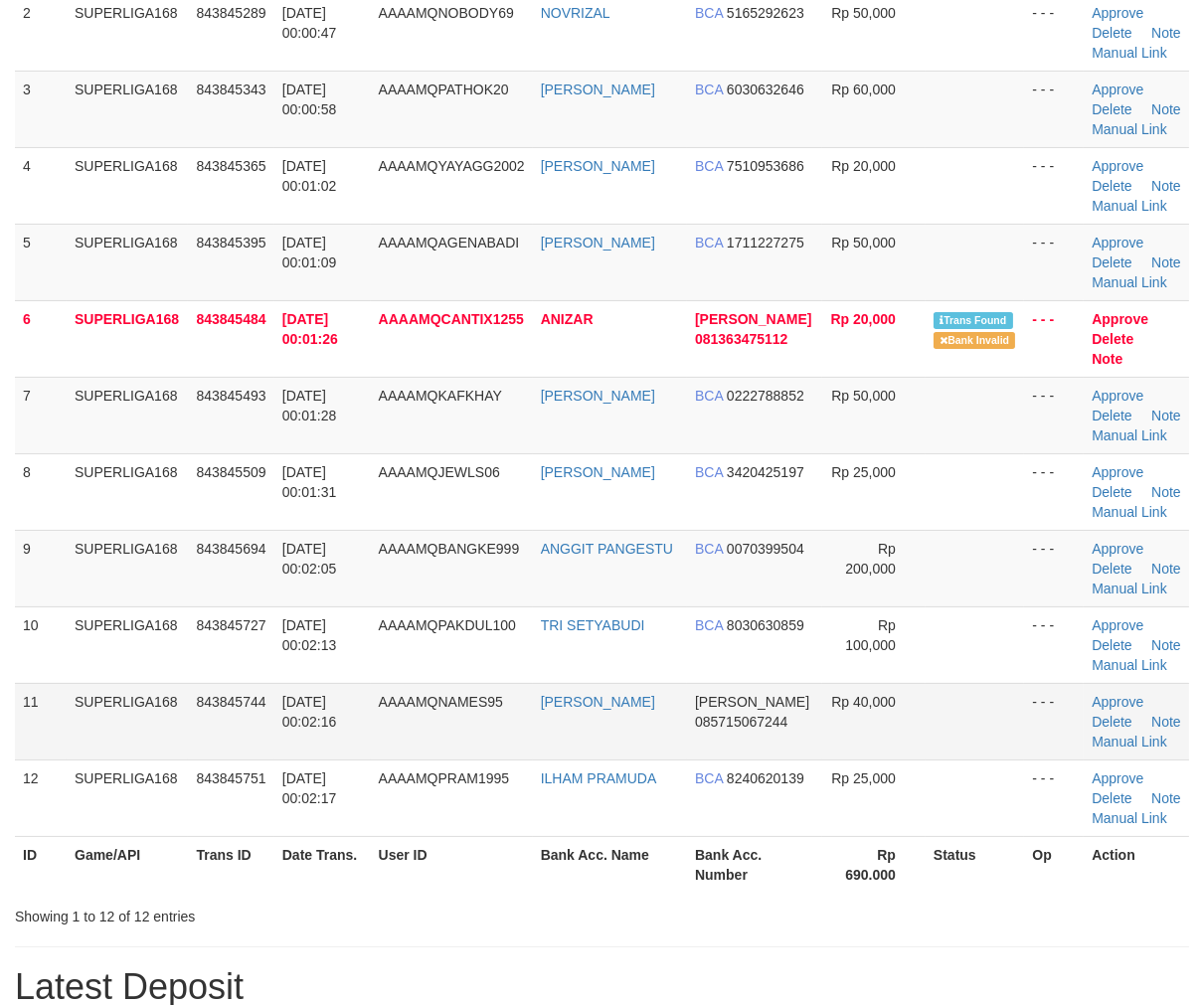 drag, startPoint x: 326, startPoint y: 676, endPoint x: 186, endPoint y: 722, distance: 147.3635 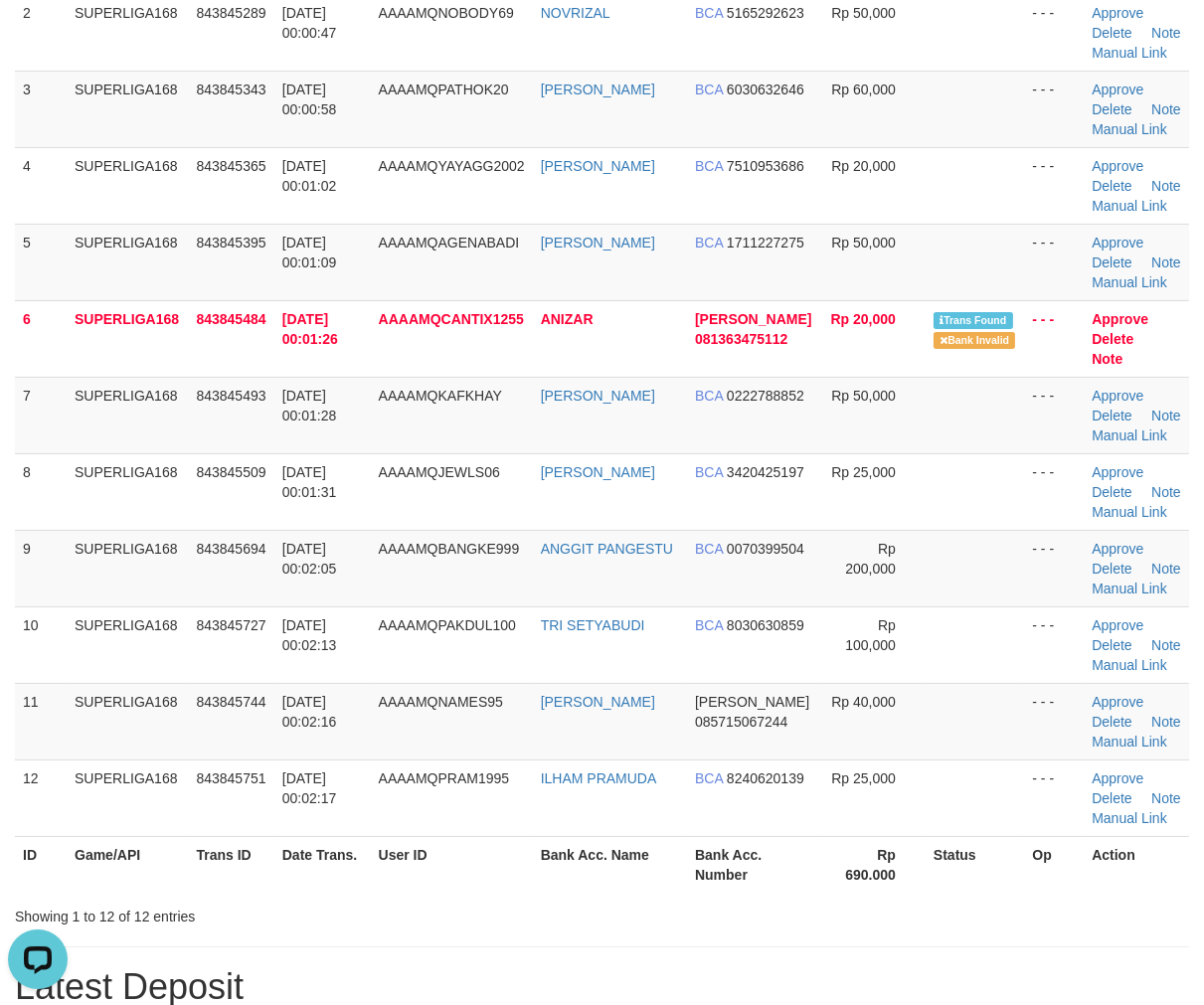 scroll, scrollTop: 0, scrollLeft: 0, axis: both 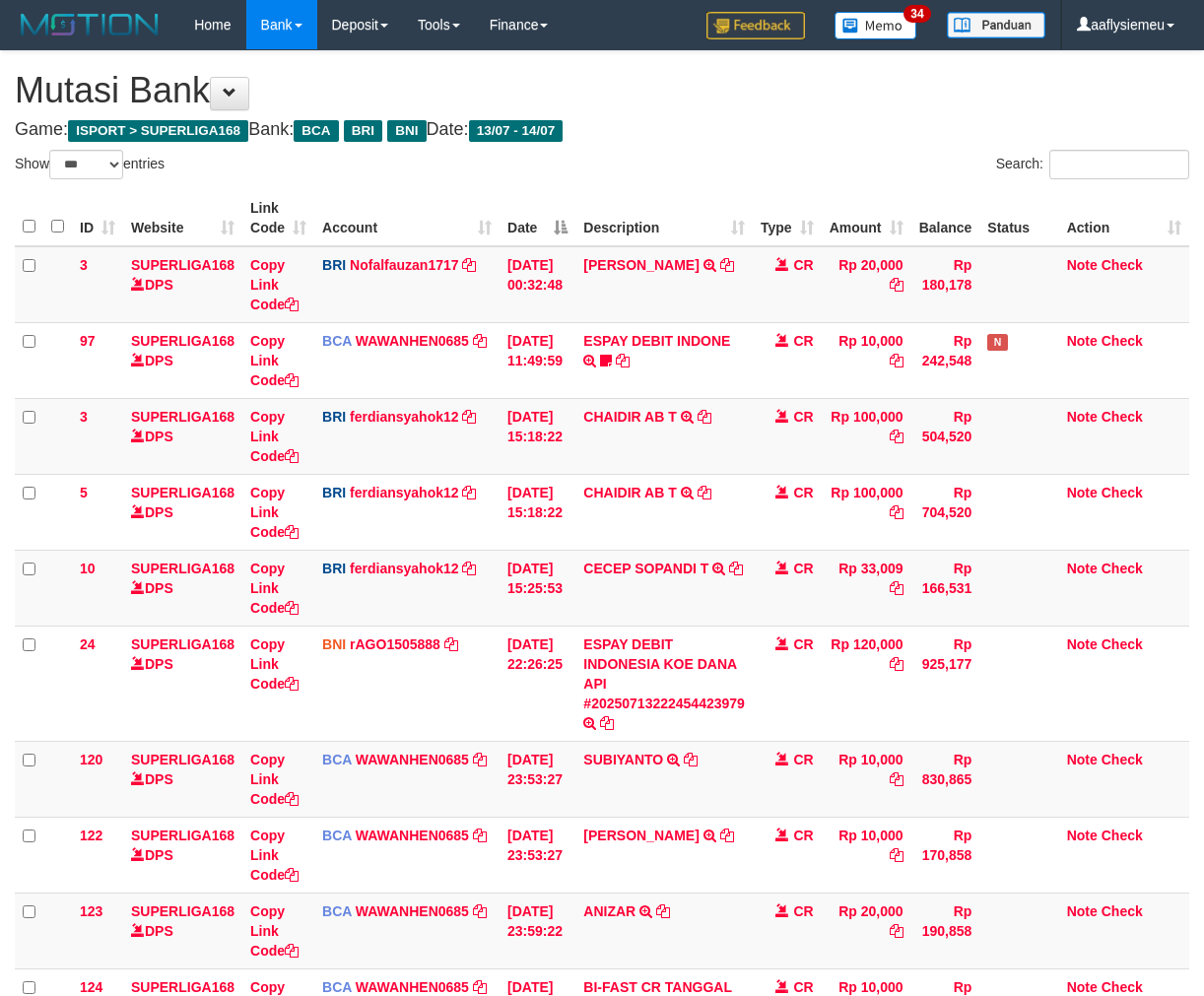 select on "***" 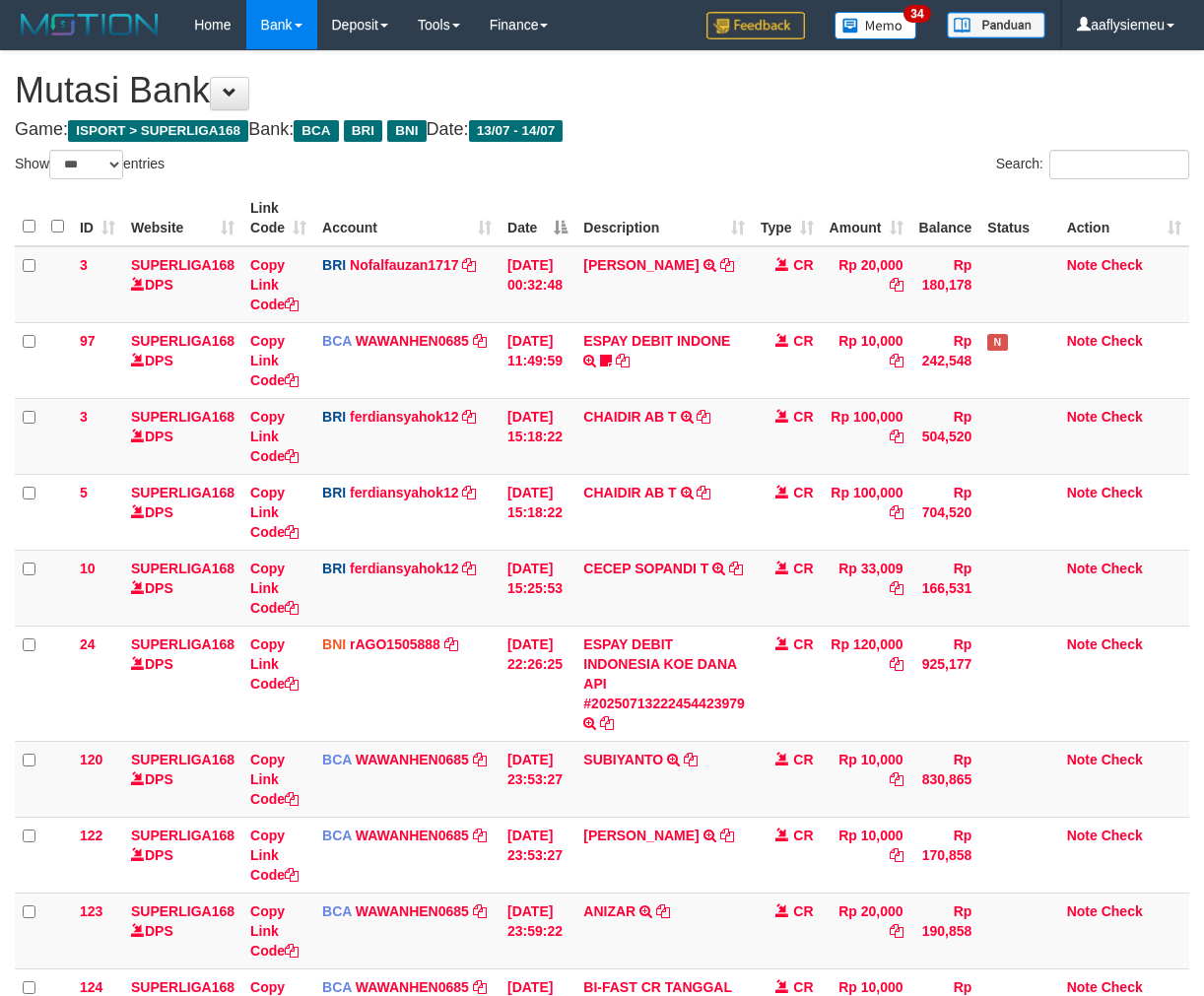 scroll, scrollTop: 169, scrollLeft: 0, axis: vertical 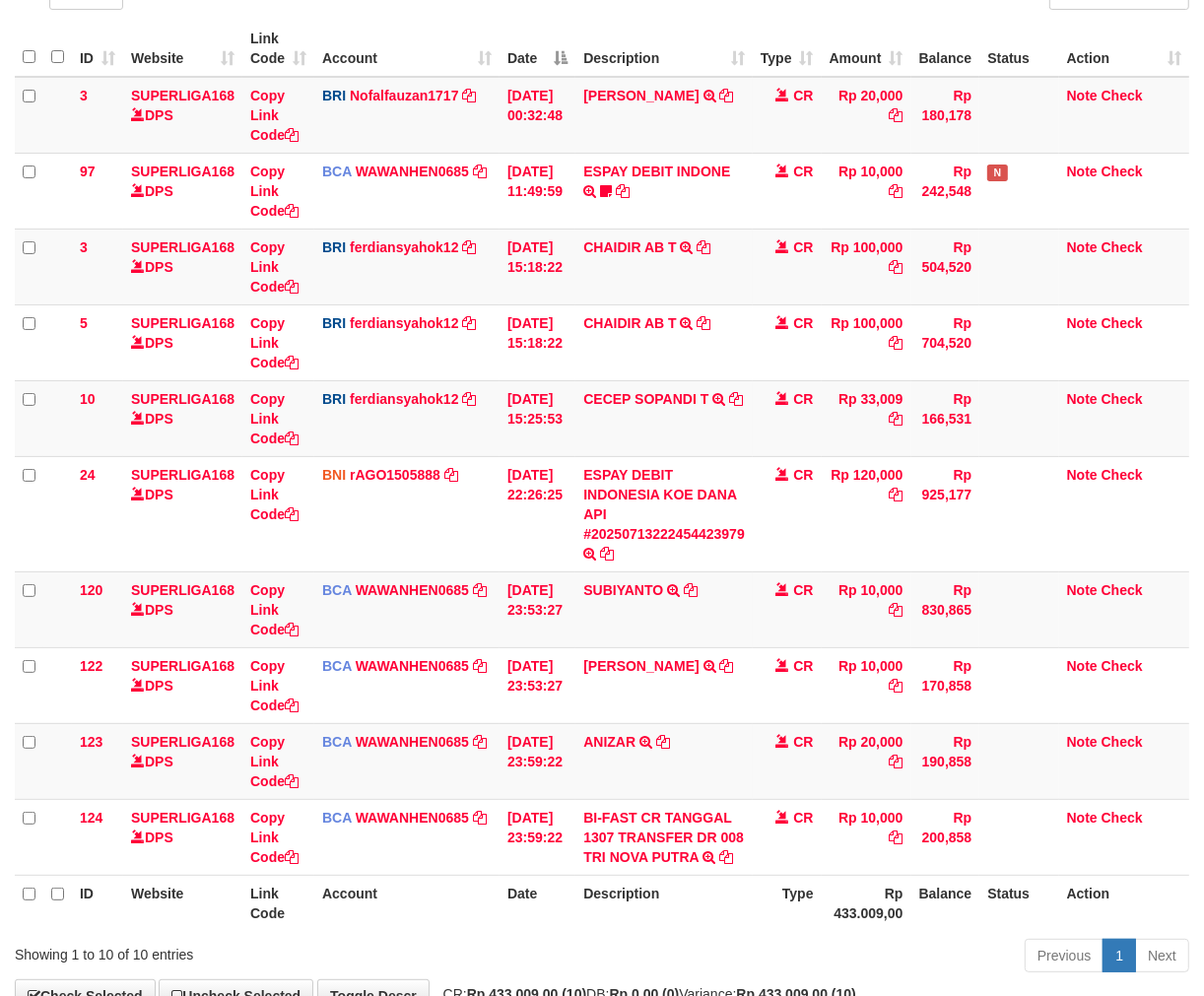 click on "Rp 200,858" at bounding box center [946, 836] 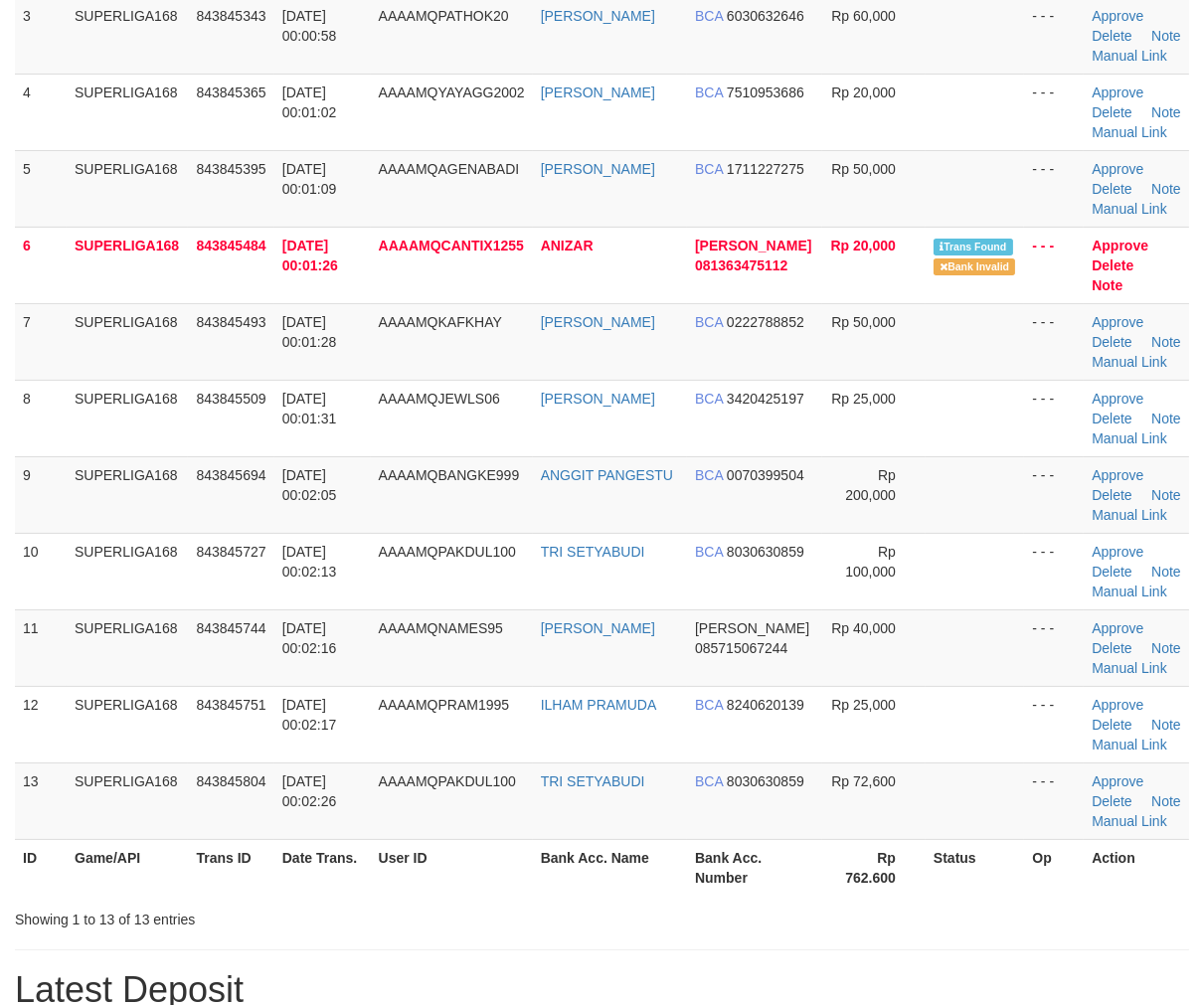 scroll, scrollTop: 331, scrollLeft: 0, axis: vertical 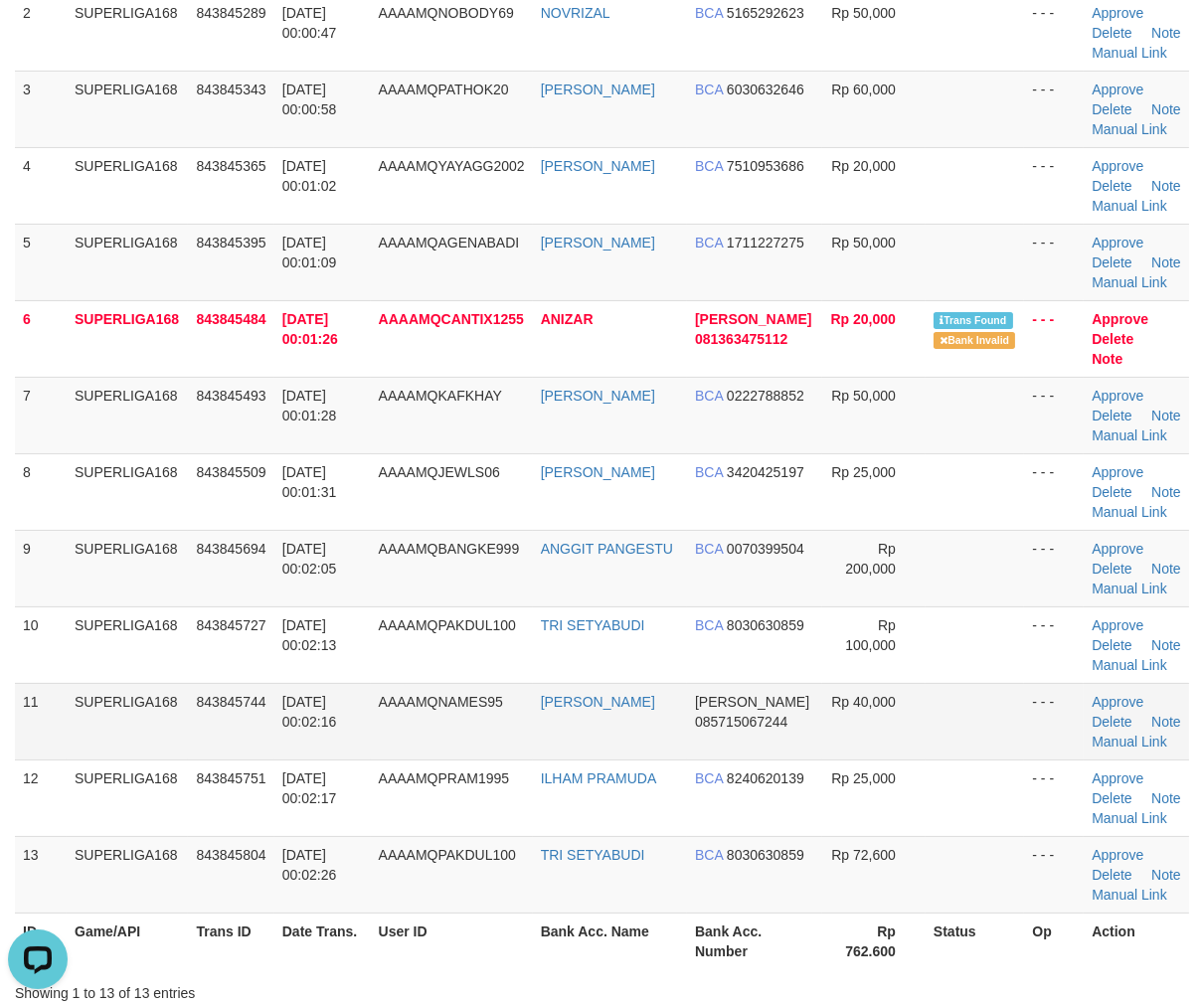 click on "SUPERLIGA168" at bounding box center (127, 721) 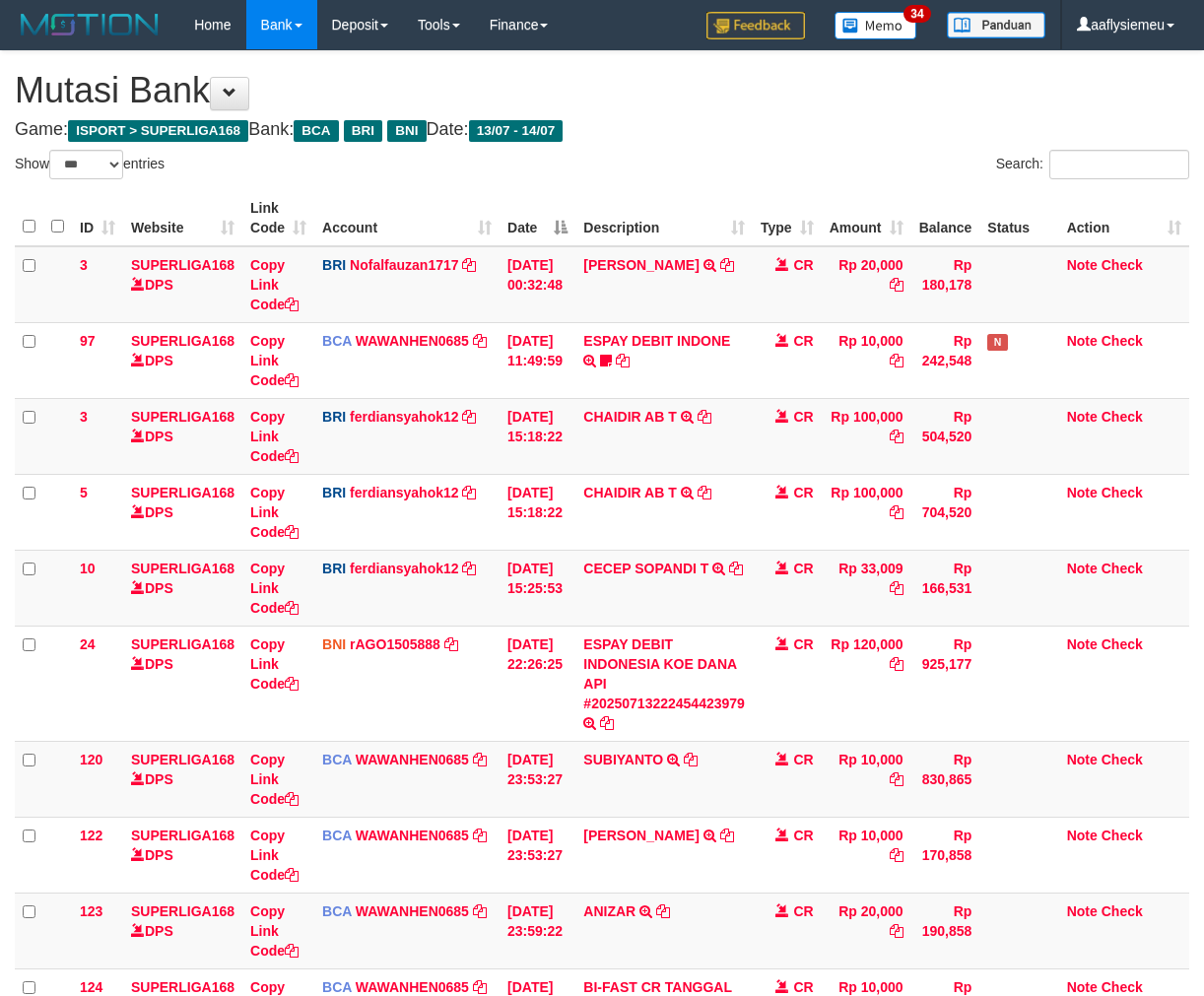 select on "***" 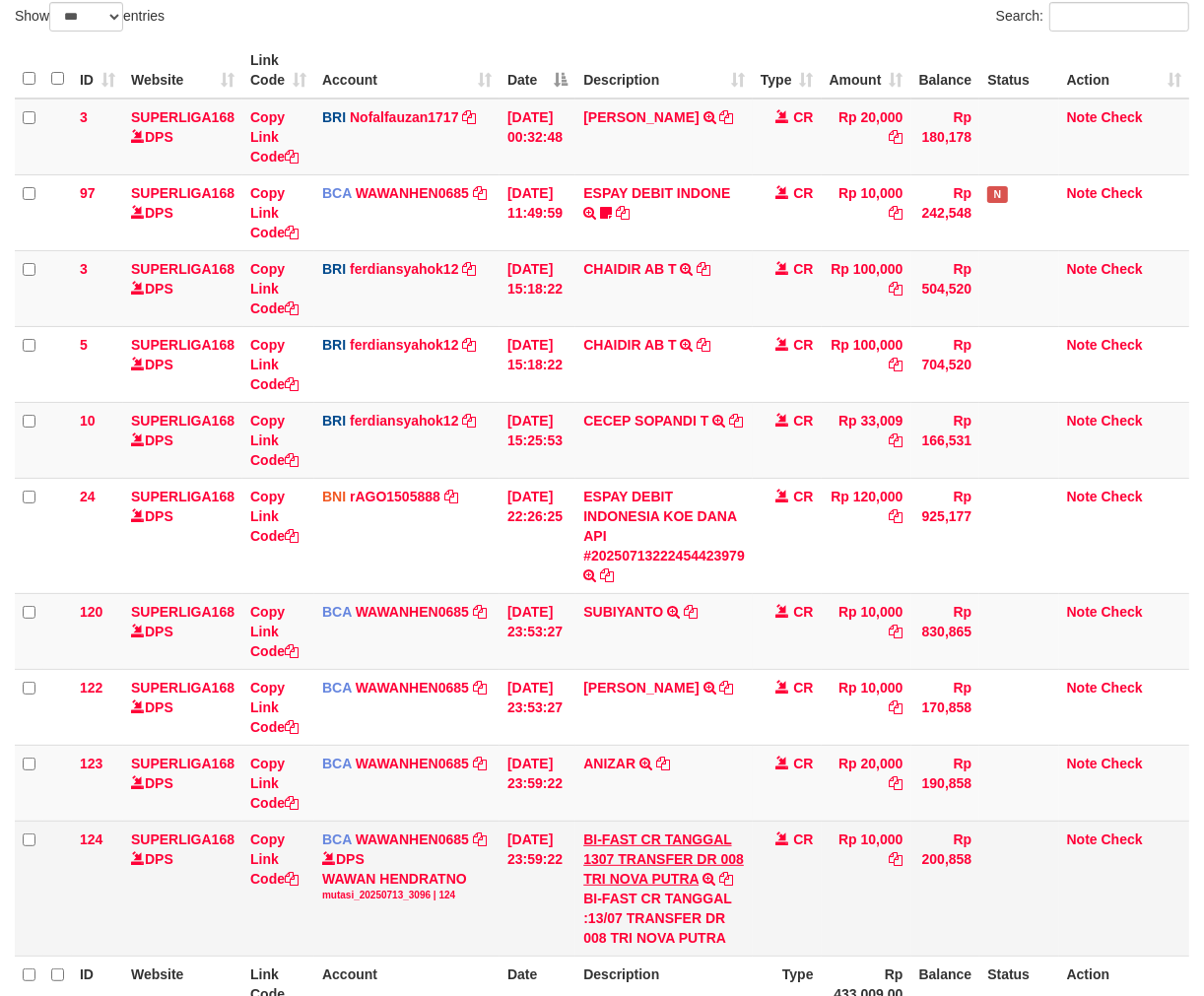 scroll, scrollTop: 149, scrollLeft: 0, axis: vertical 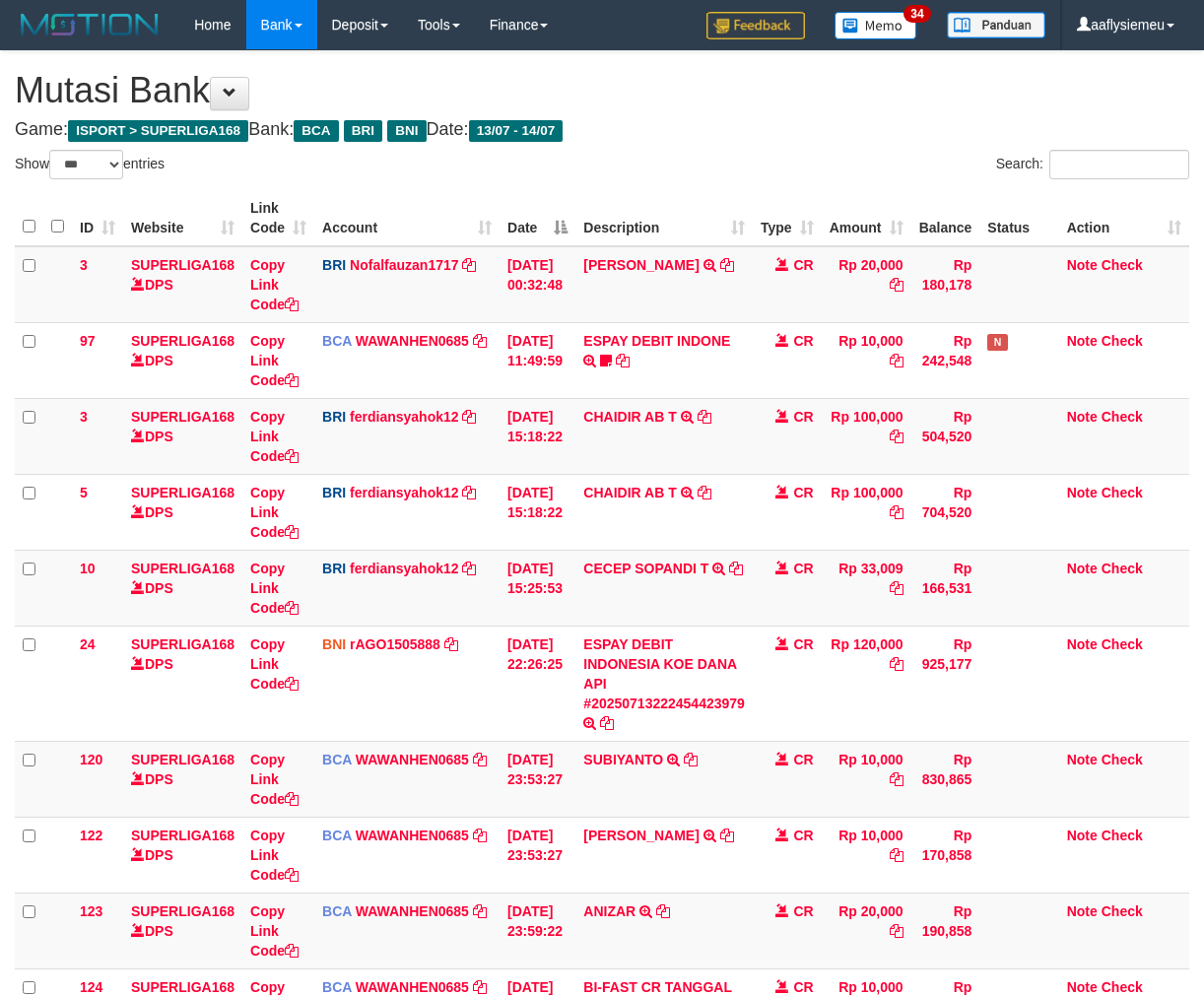 select on "***" 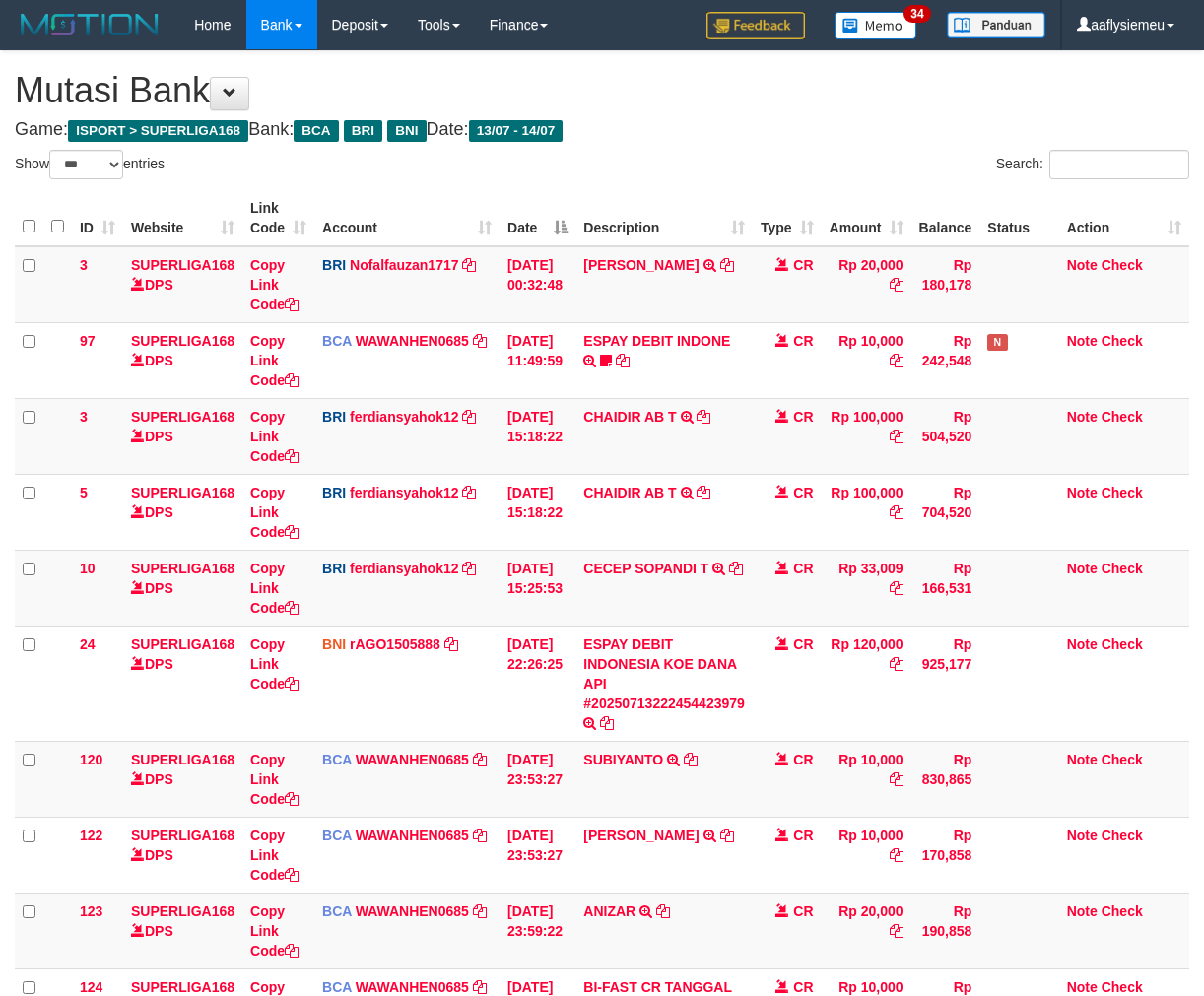 scroll, scrollTop: 173, scrollLeft: 0, axis: vertical 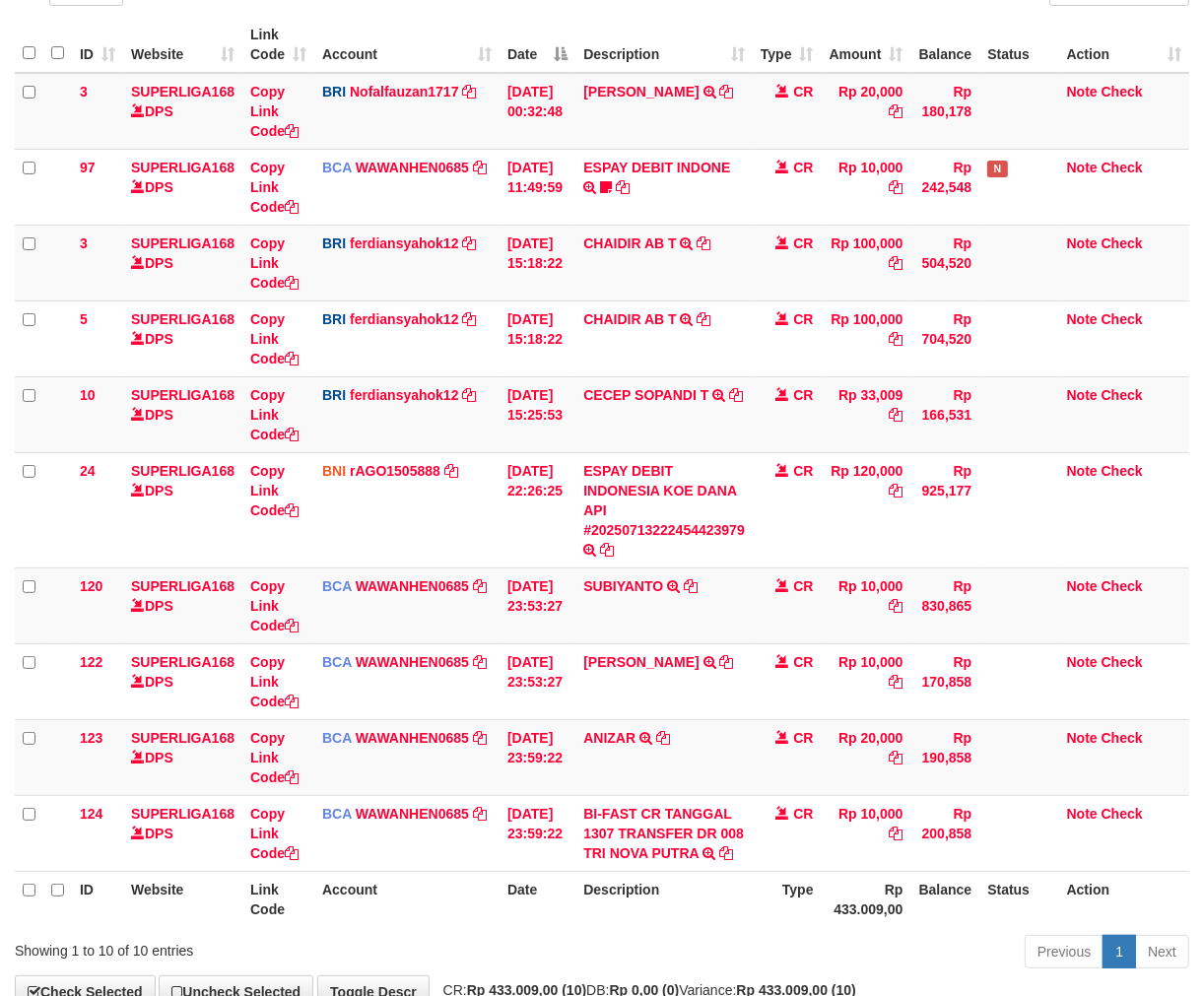 drag, startPoint x: 0, startPoint y: 0, endPoint x: 757, endPoint y: 903, distance: 1178.3285 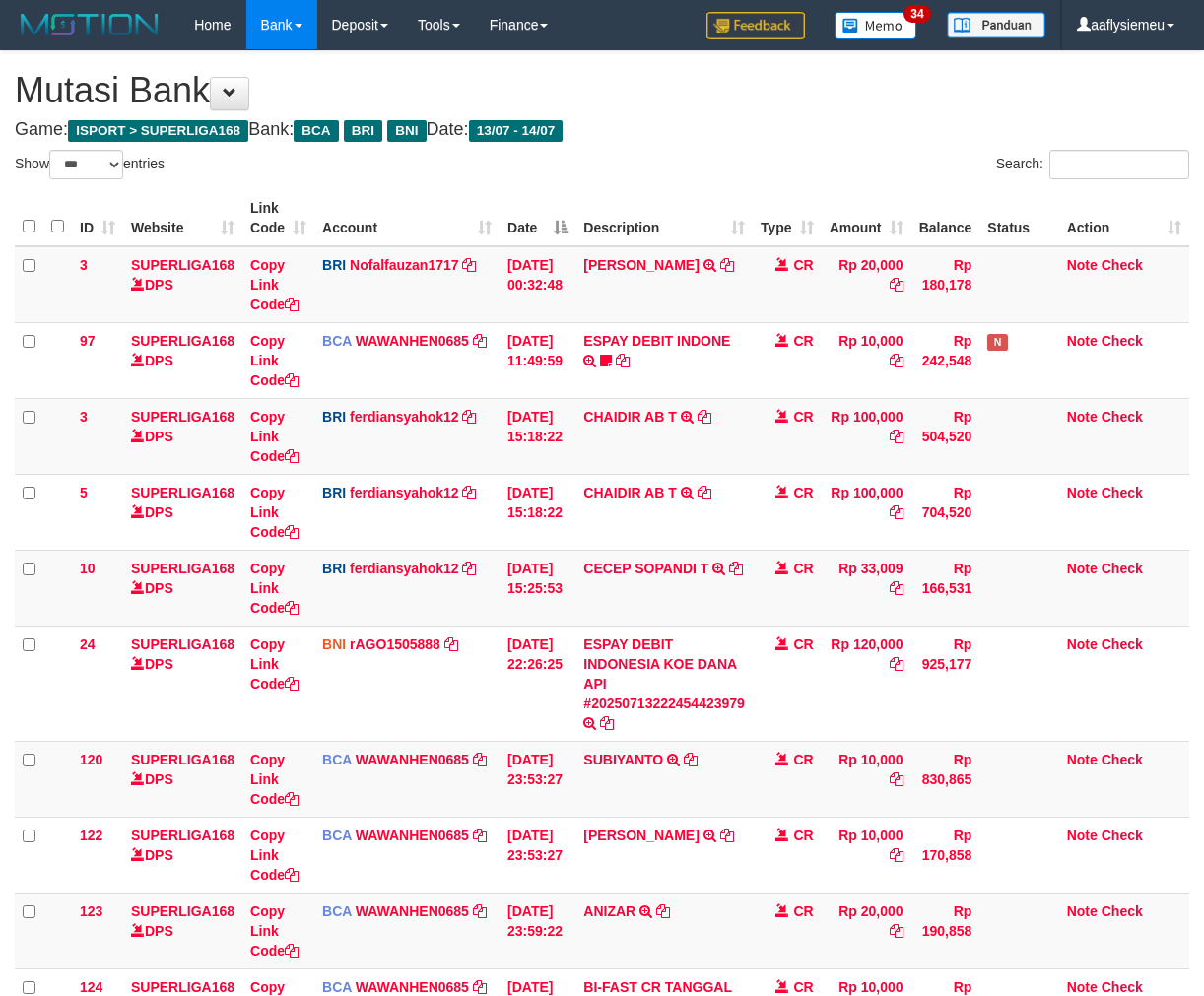 select on "***" 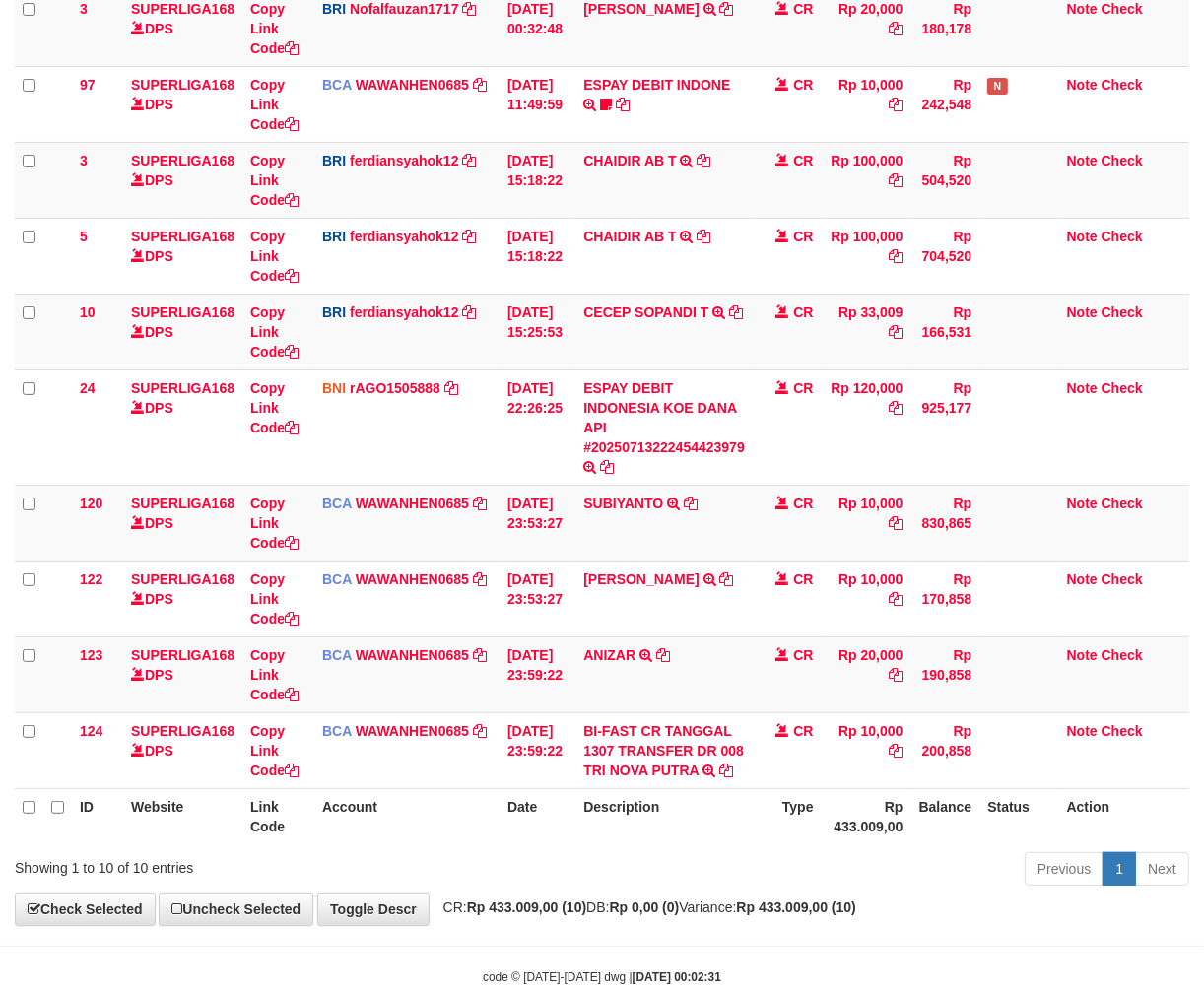 scroll, scrollTop: 297, scrollLeft: 0, axis: vertical 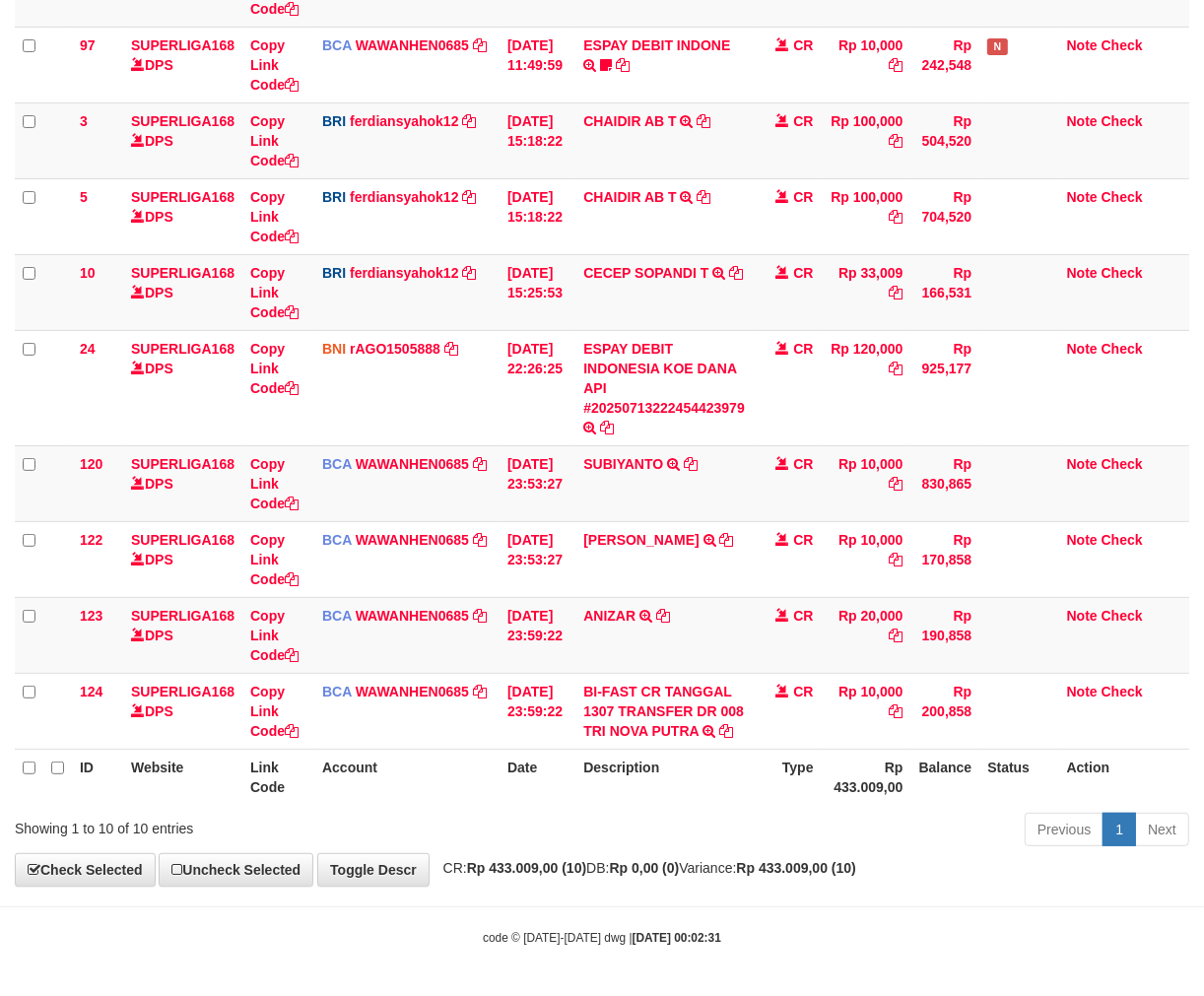 click on "Rp 433.009,00 (10)" at bounding box center [795, 868] 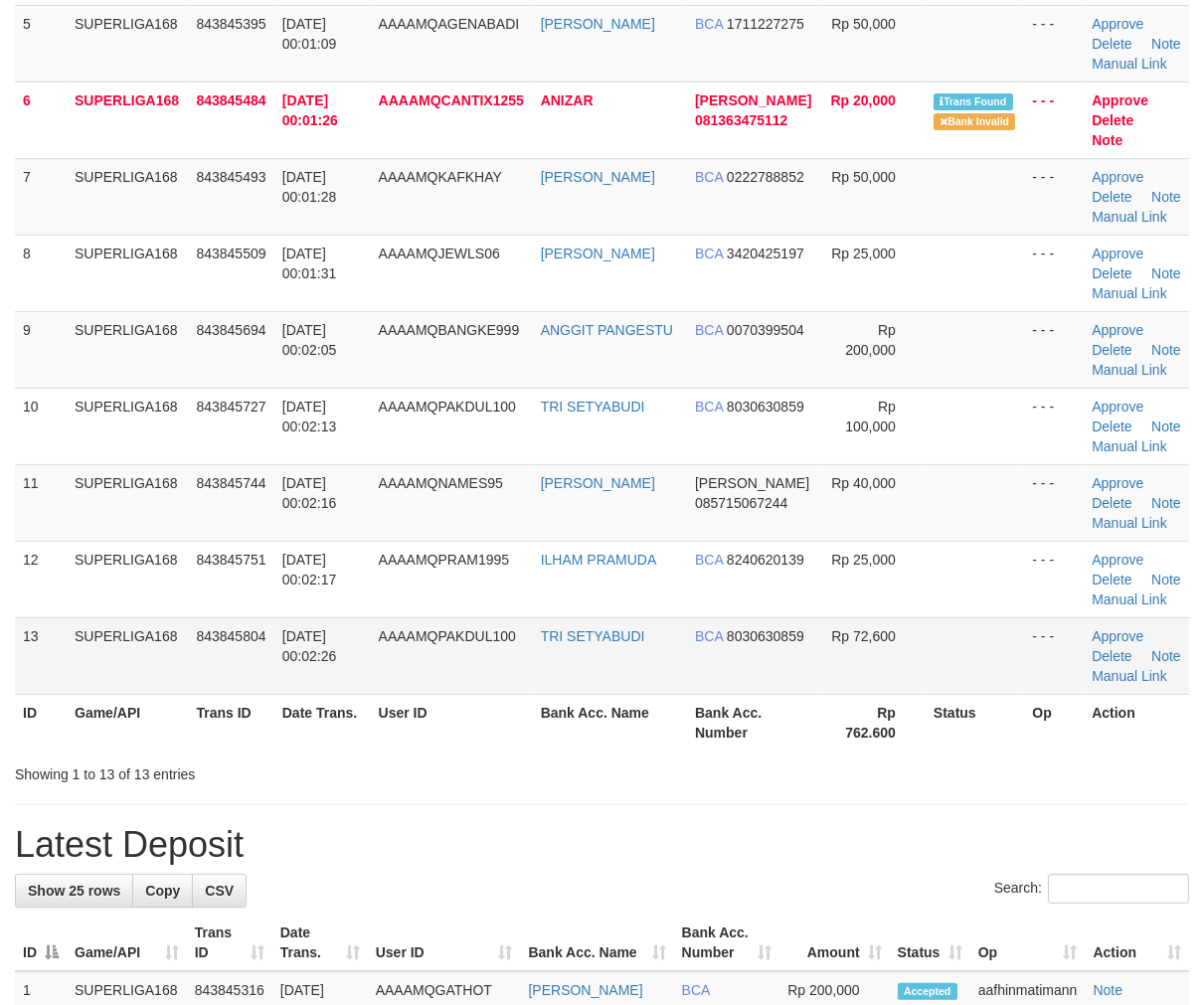 scroll, scrollTop: 552, scrollLeft: 0, axis: vertical 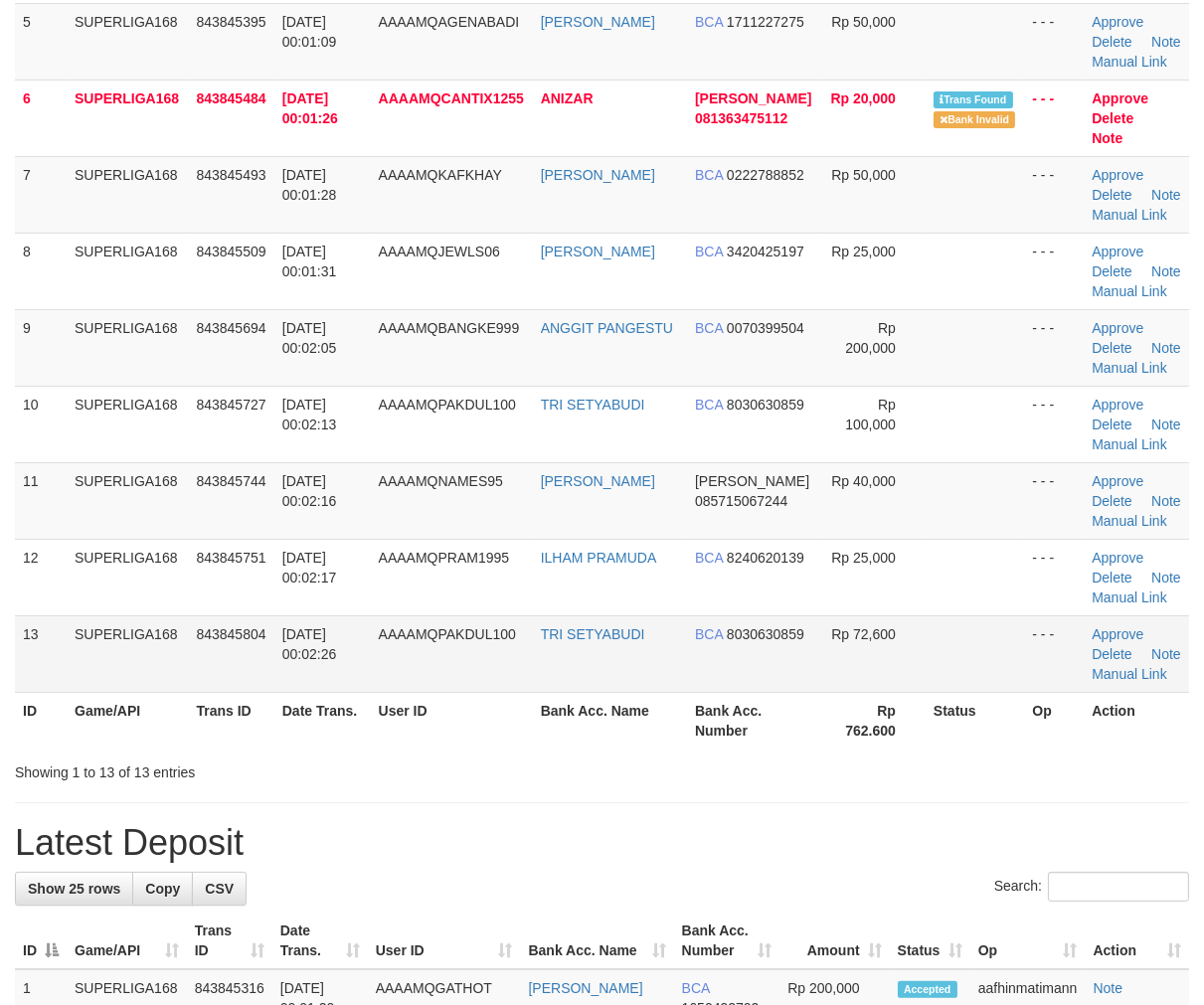 click on "AAAAMQPAKDUL100" at bounding box center [451, 653] 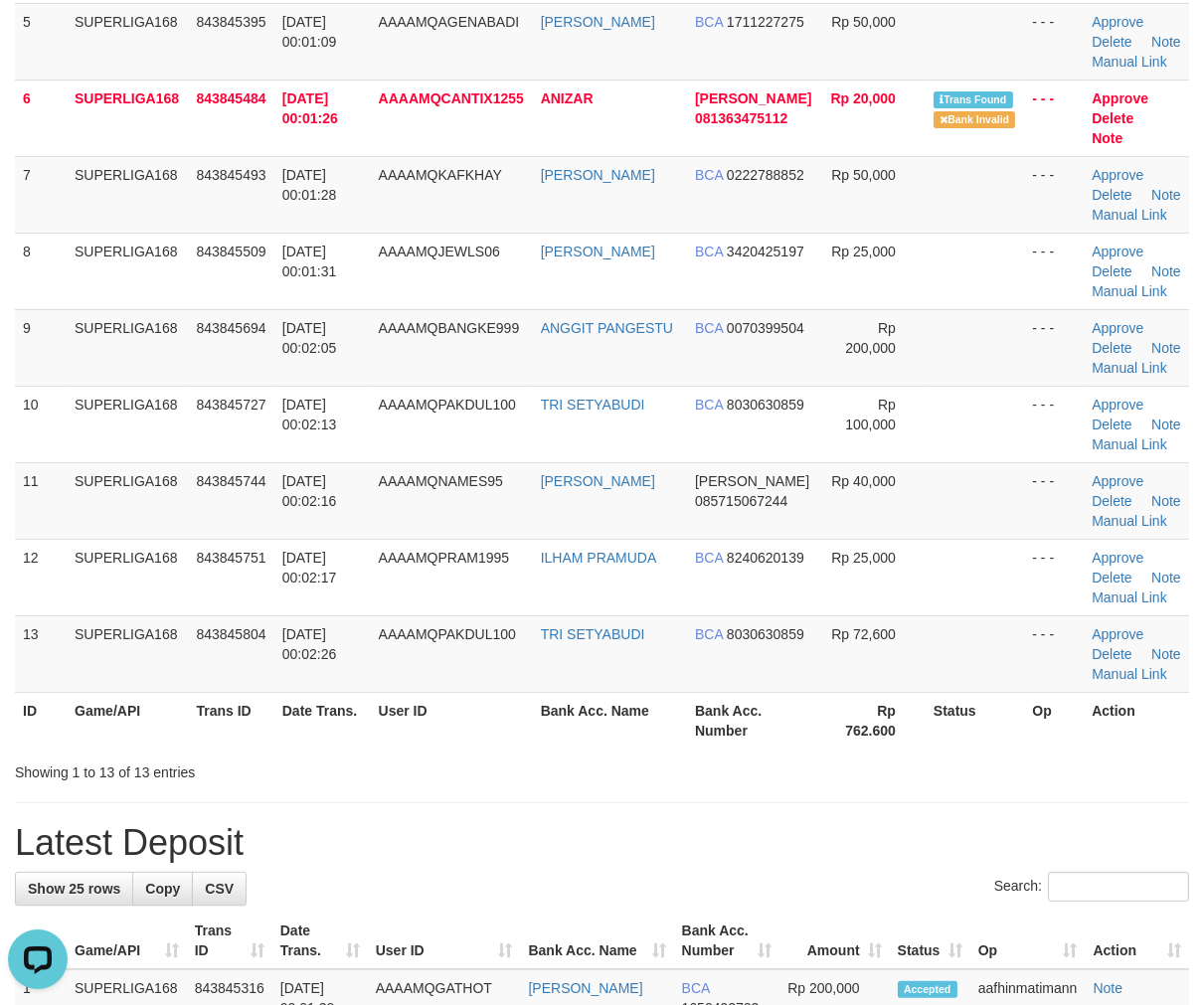 scroll, scrollTop: 0, scrollLeft: 0, axis: both 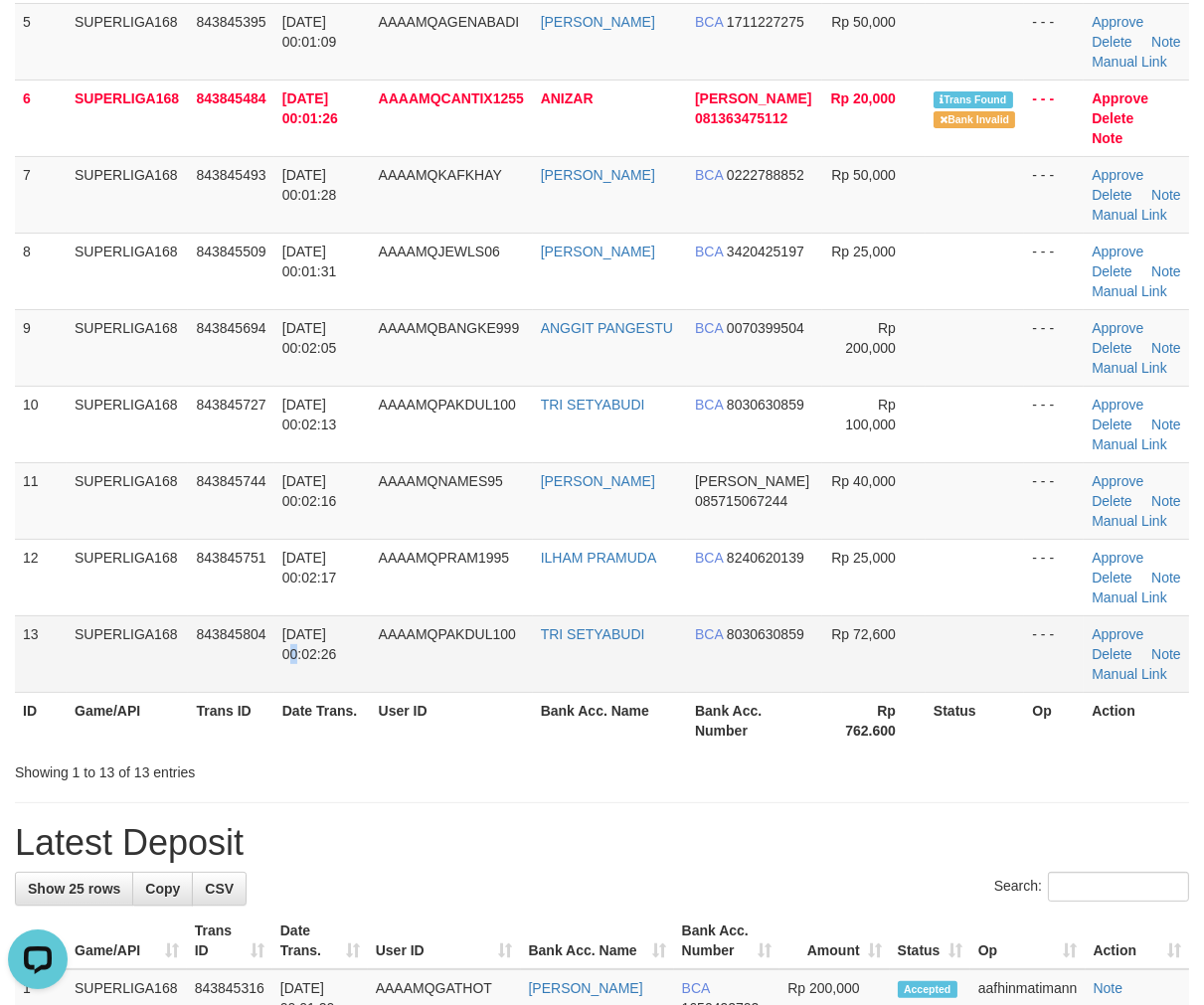 click on "14/07/2025 00:02:26" at bounding box center (309, 644) 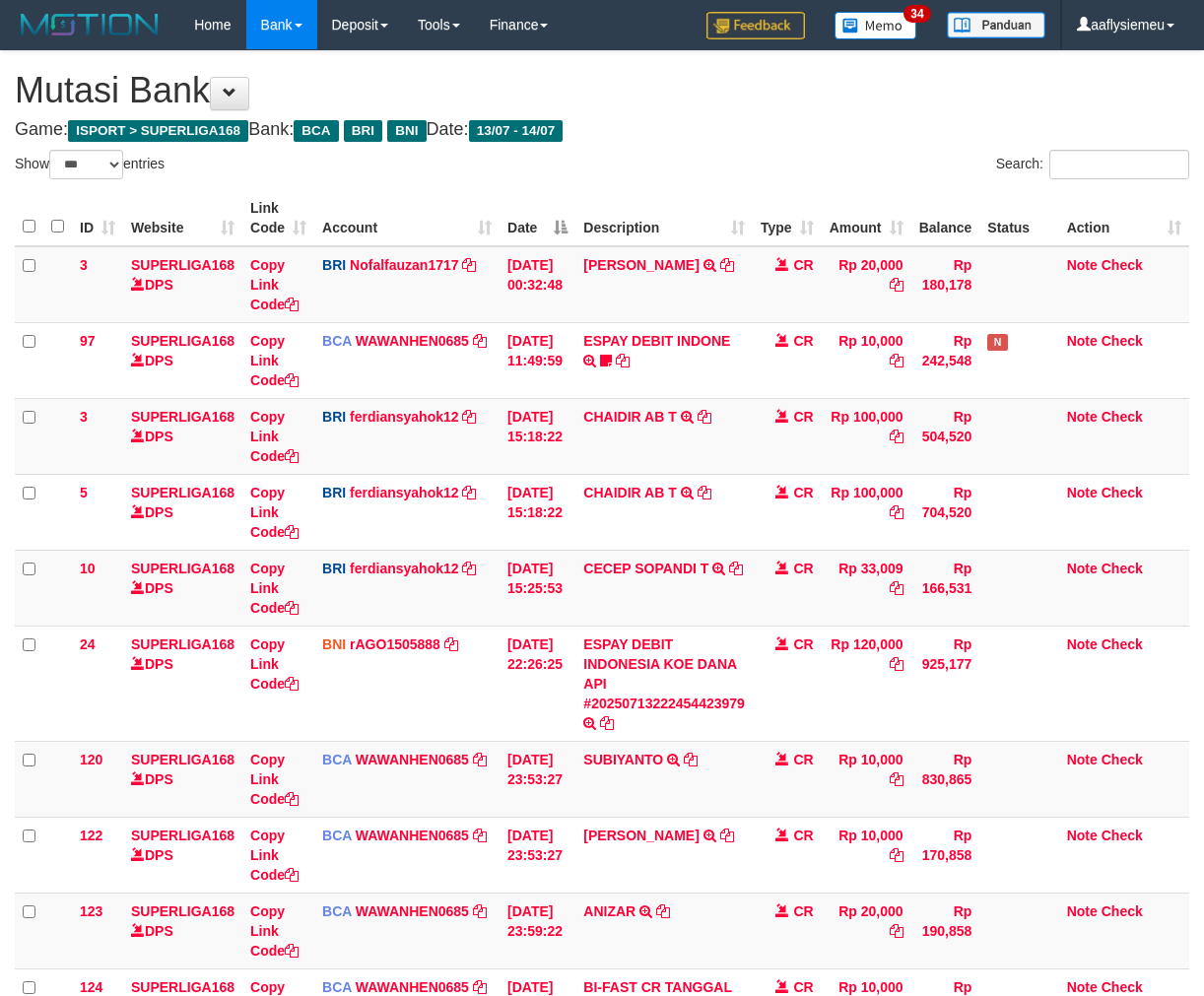 select on "***" 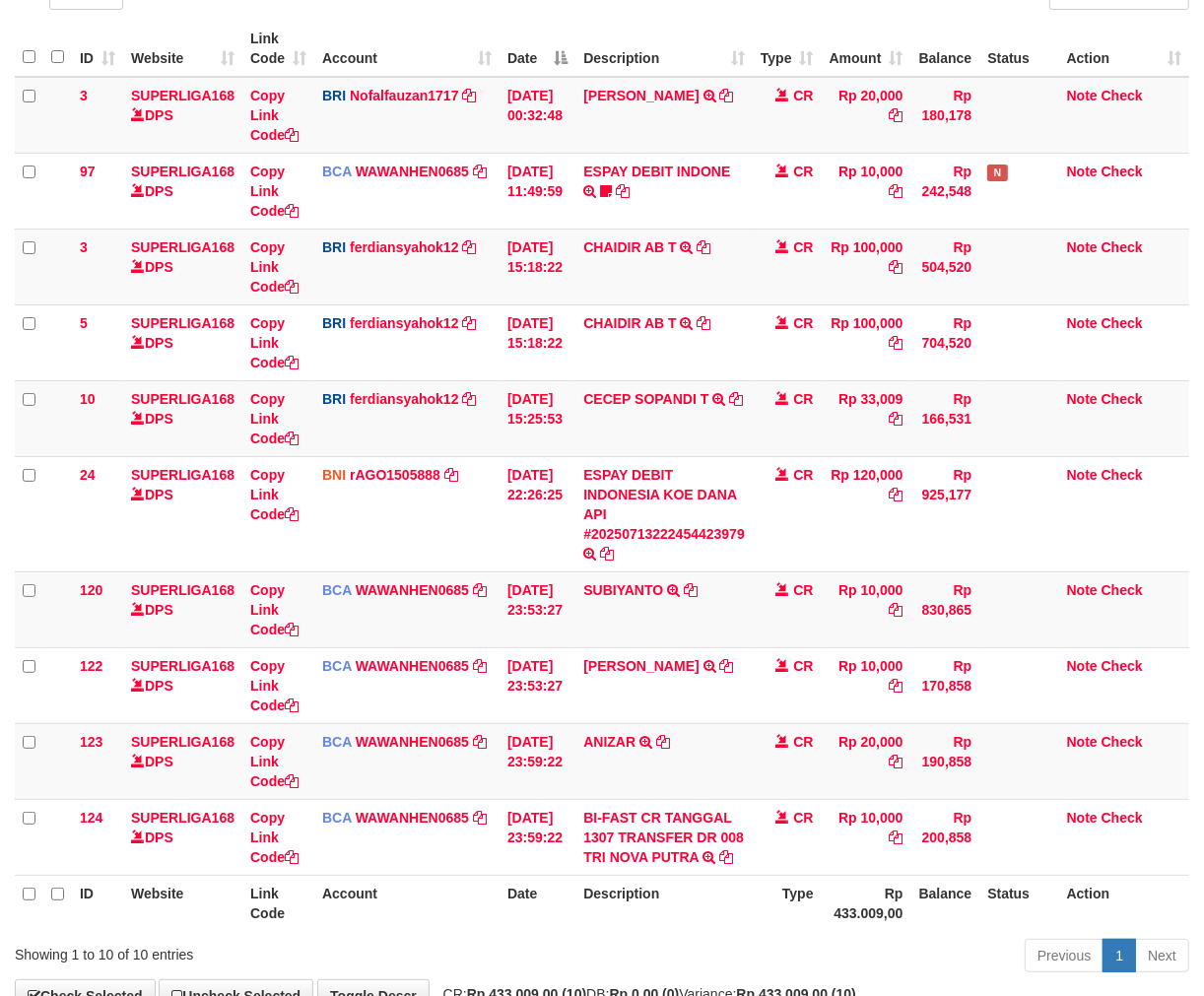 scroll, scrollTop: 297, scrollLeft: 0, axis: vertical 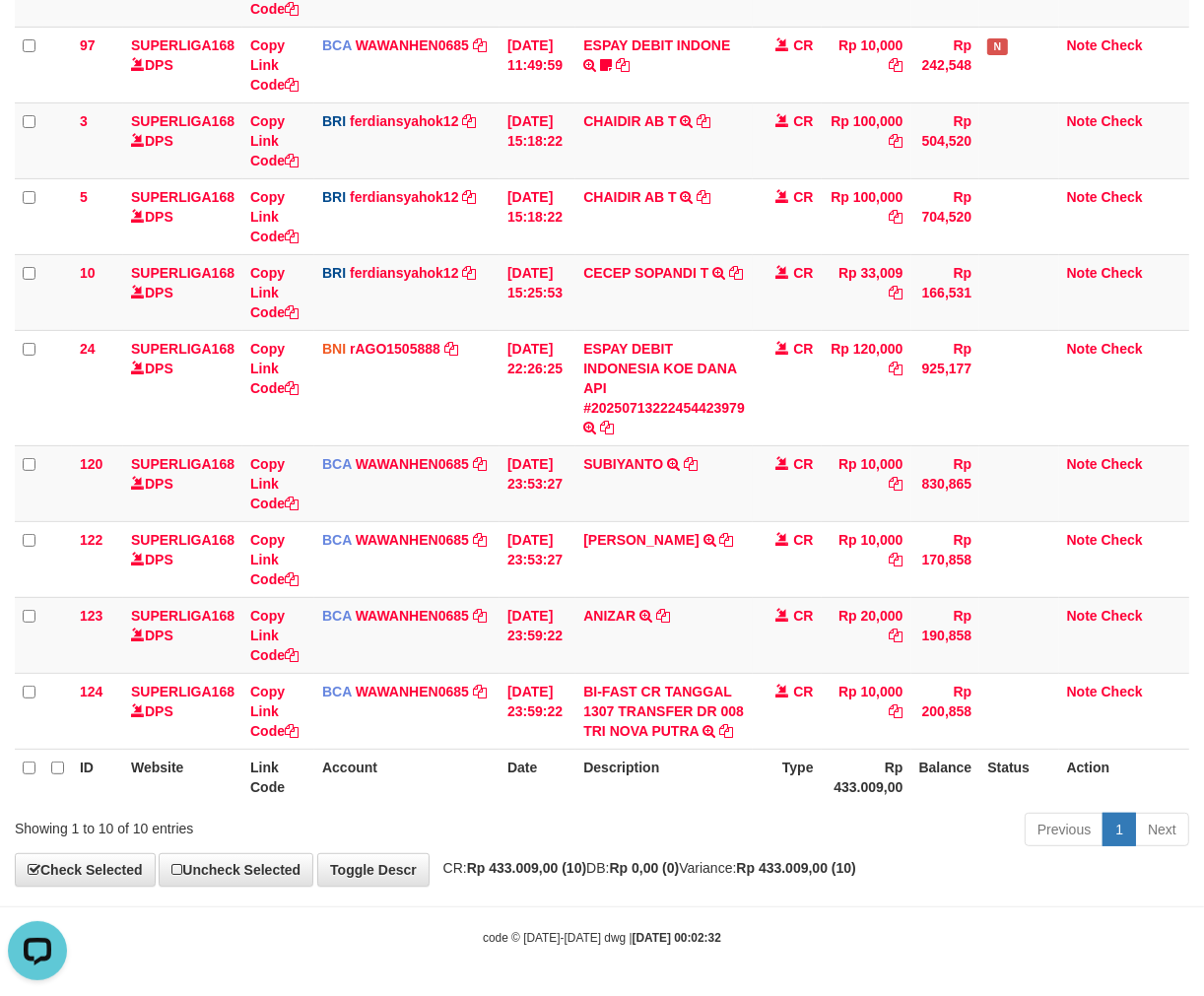 click on "Previous 1 Next" at bounding box center (852, 831) 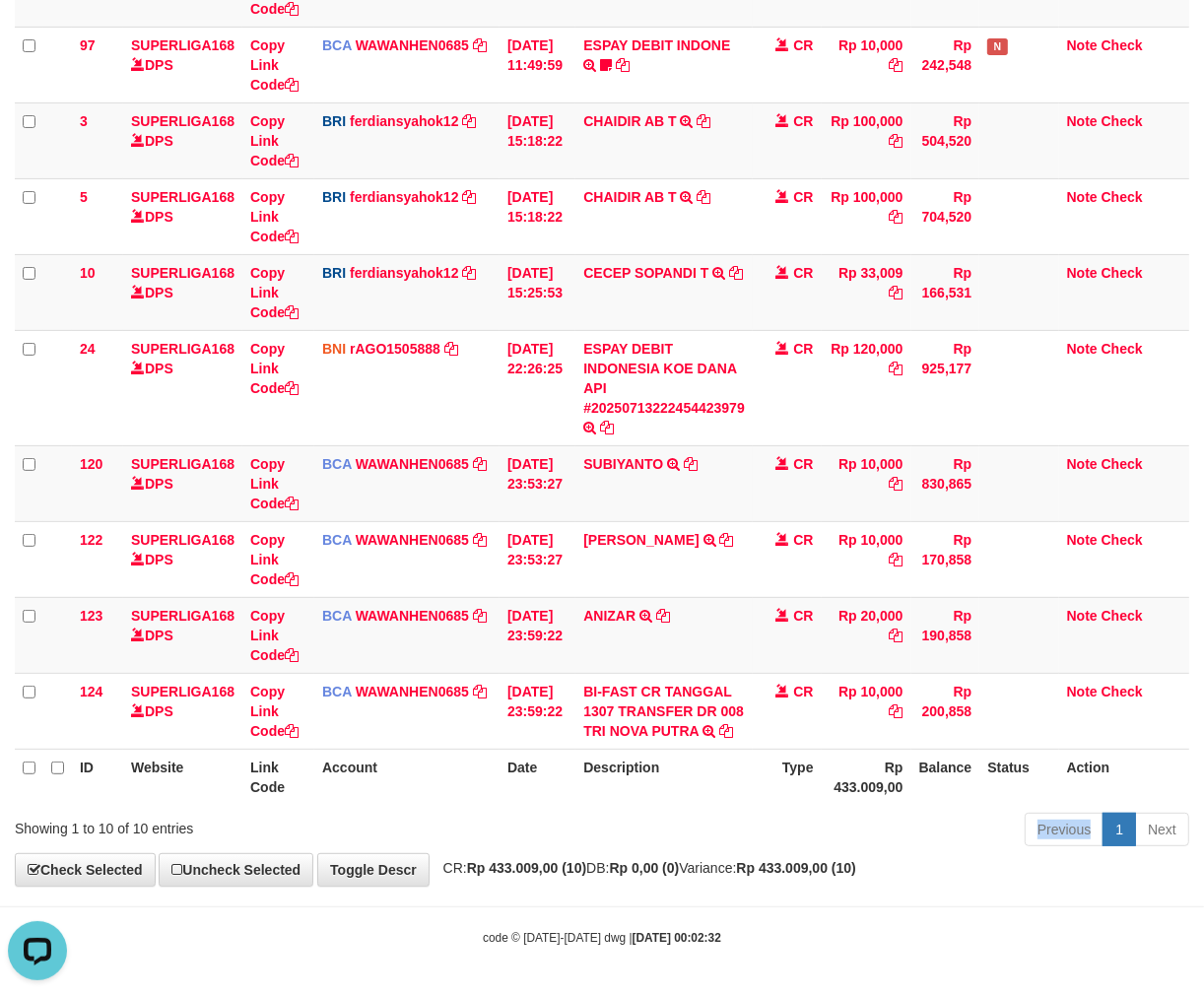 click on "Previous 1 Next" at bounding box center (852, 831) 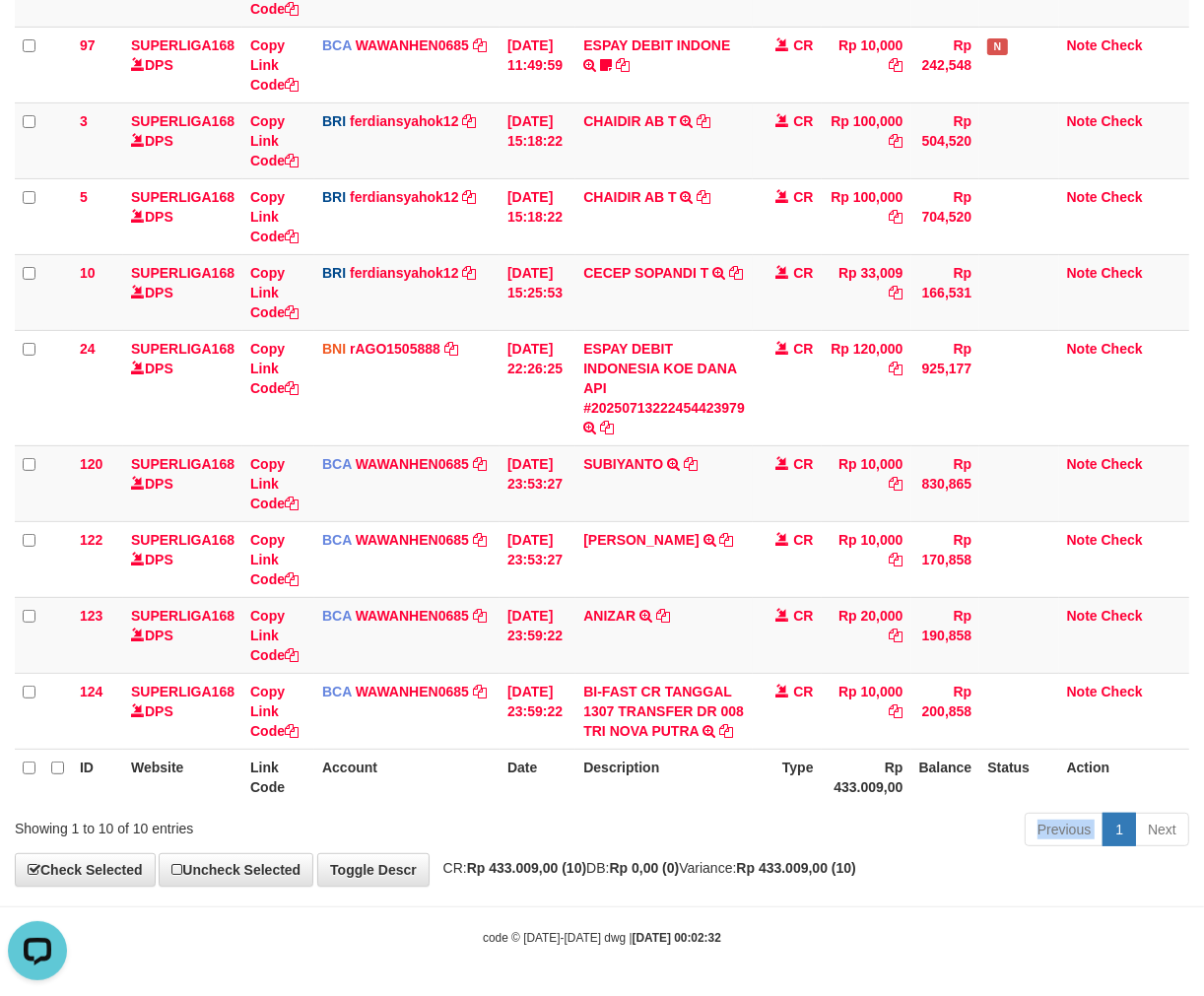 drag, startPoint x: 696, startPoint y: 823, endPoint x: 737, endPoint y: 828, distance: 41.303753 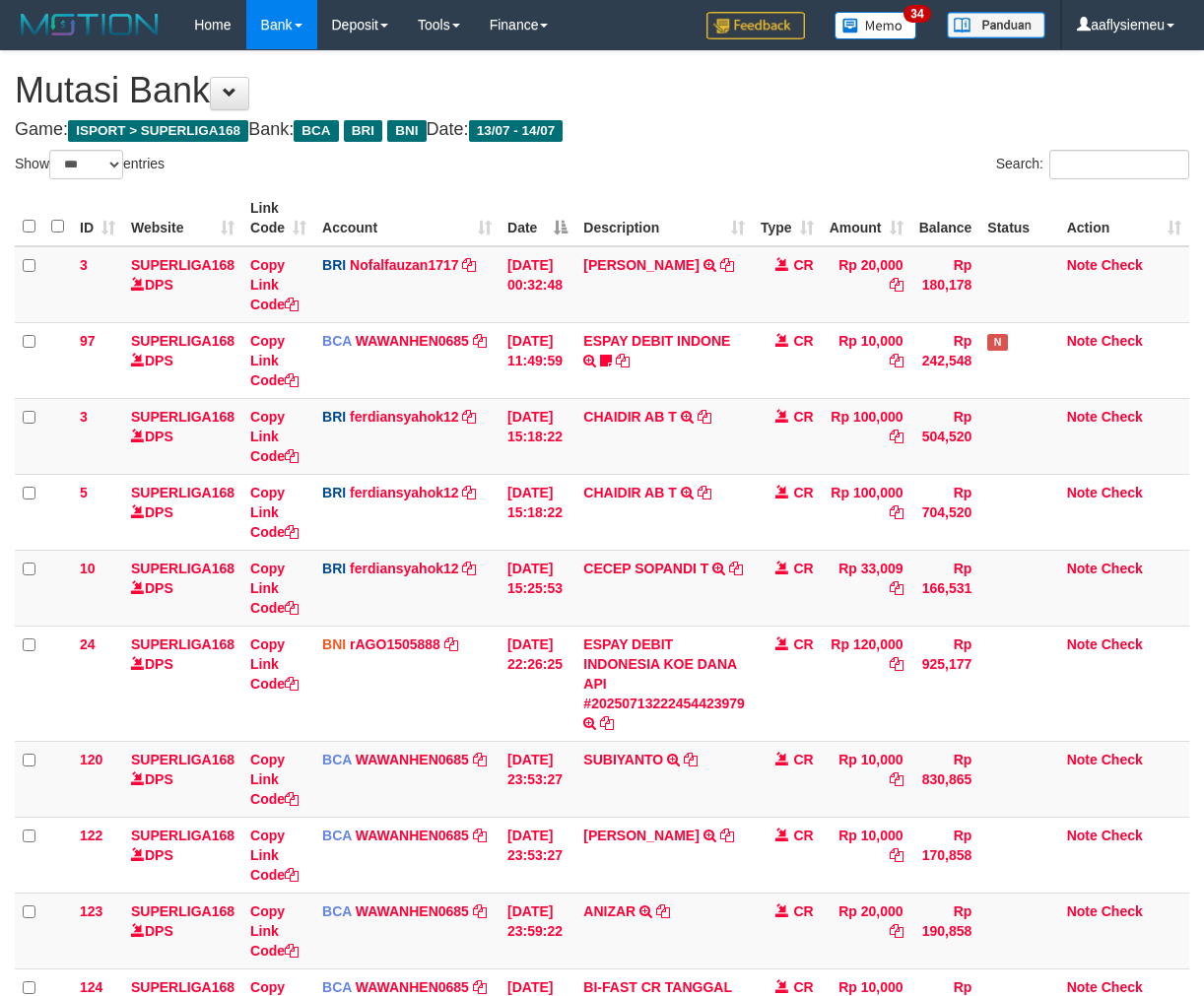 select on "***" 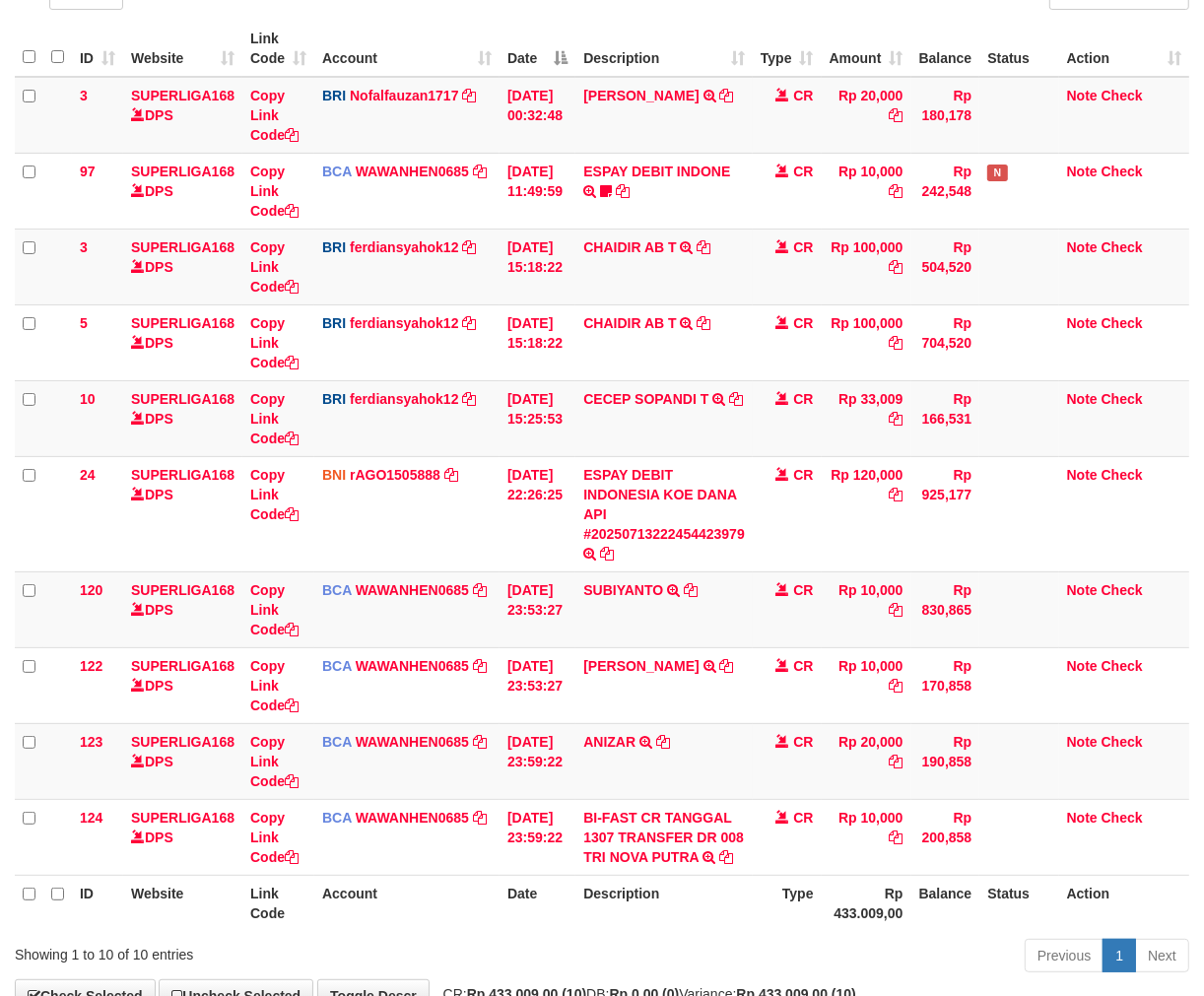 scroll, scrollTop: 297, scrollLeft: 0, axis: vertical 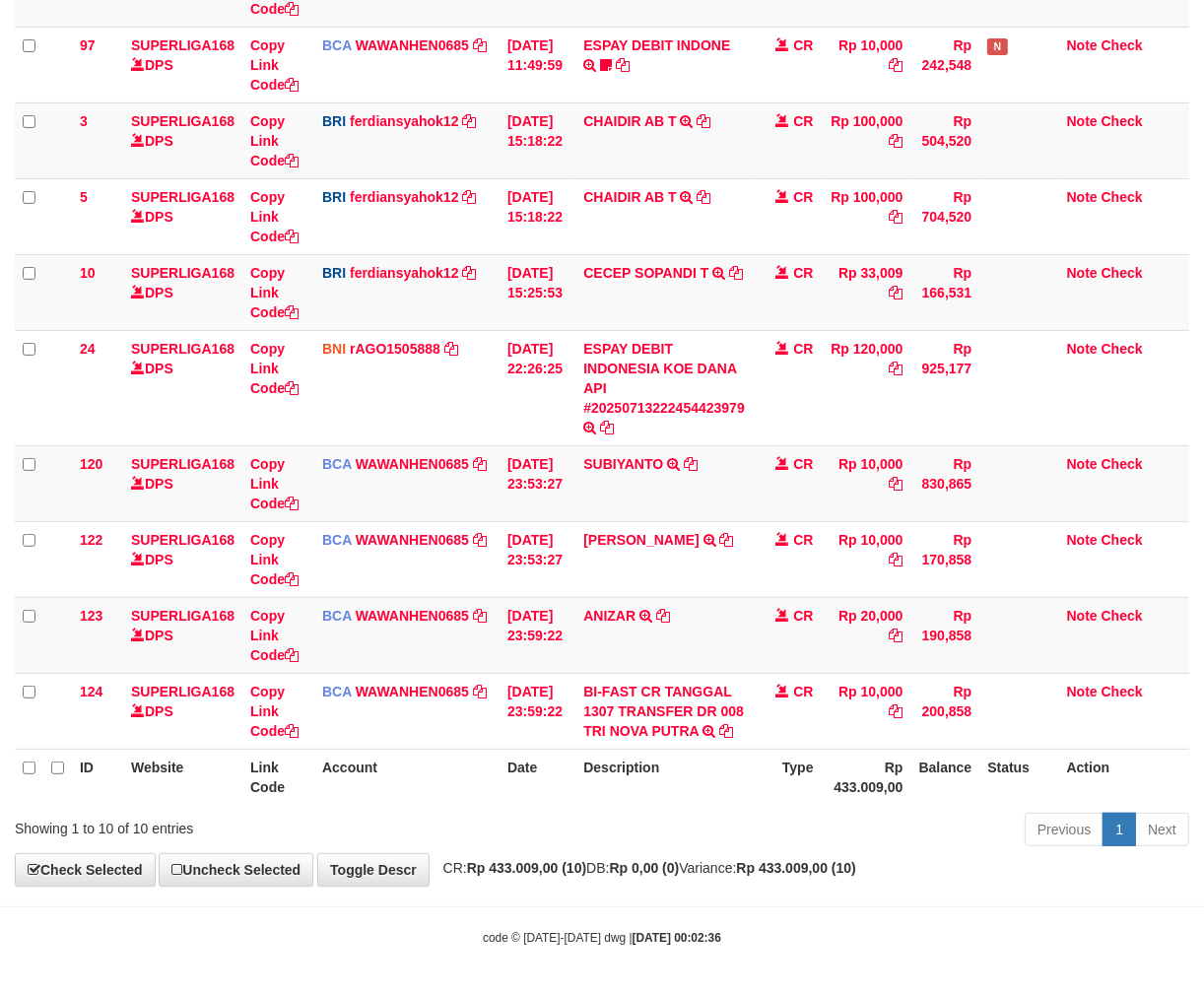 click on "Previous 1 Next" at bounding box center [852, 831] 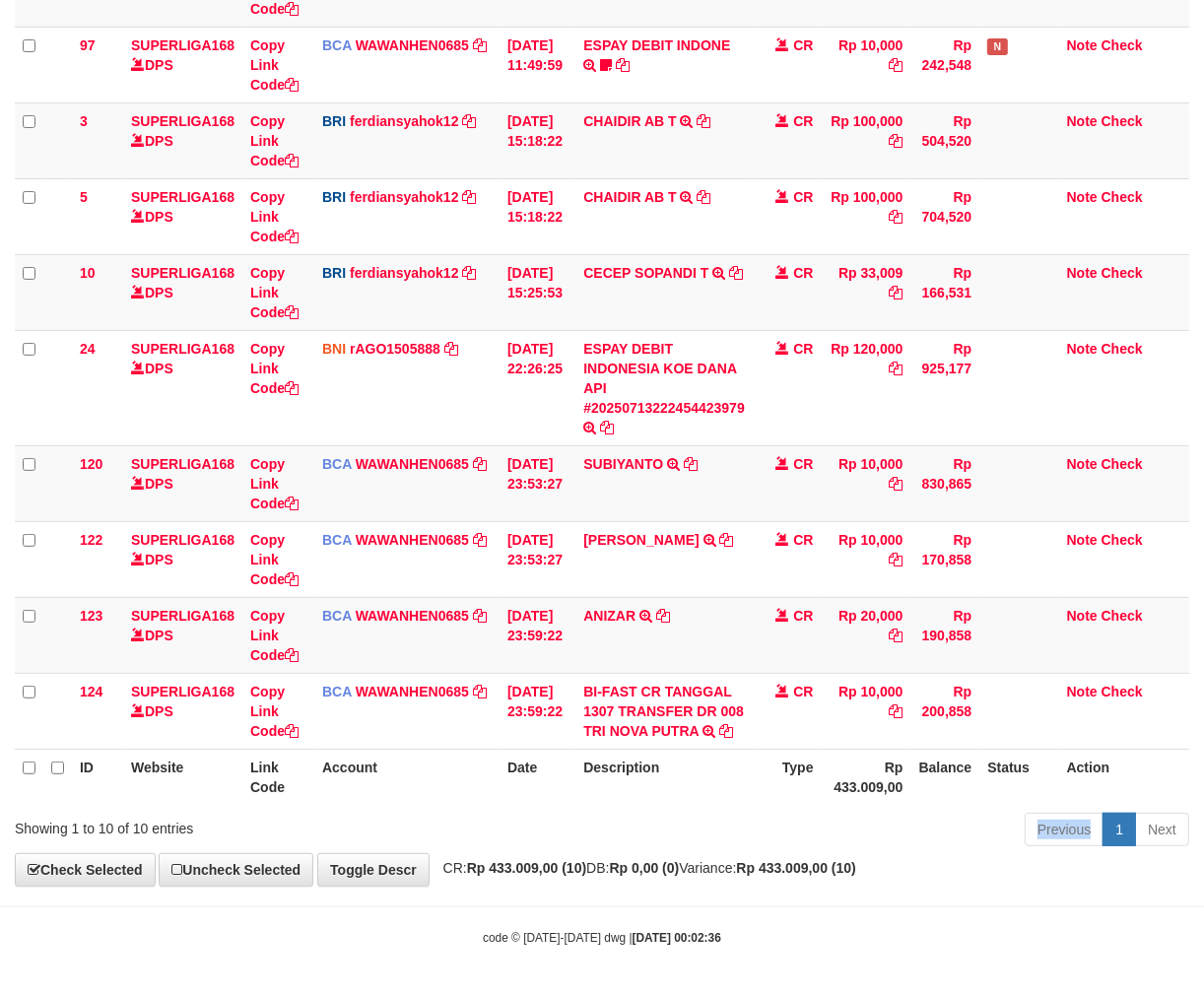 click on "Previous 1 Next" at bounding box center [852, 831] 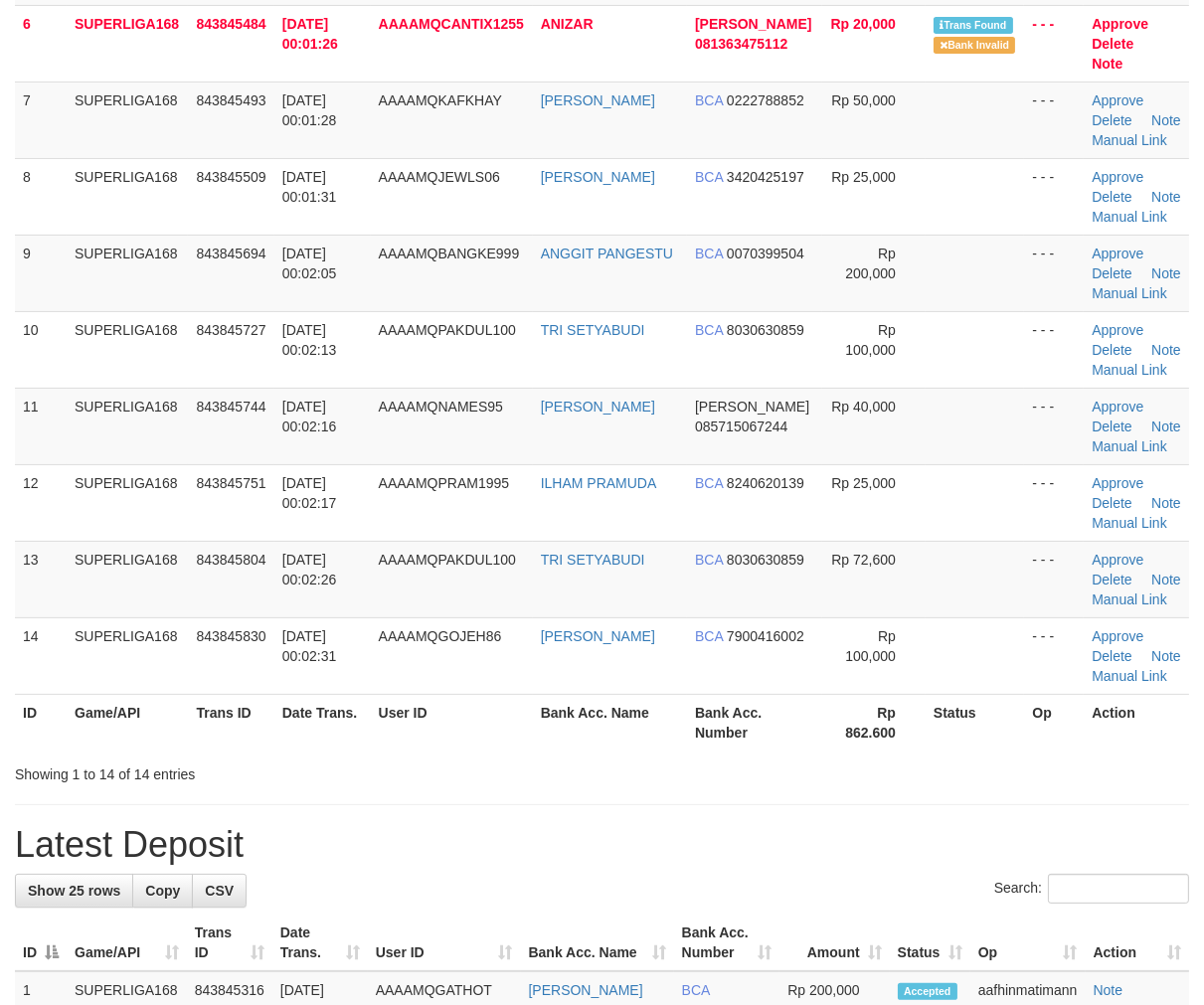 scroll, scrollTop: 552, scrollLeft: 0, axis: vertical 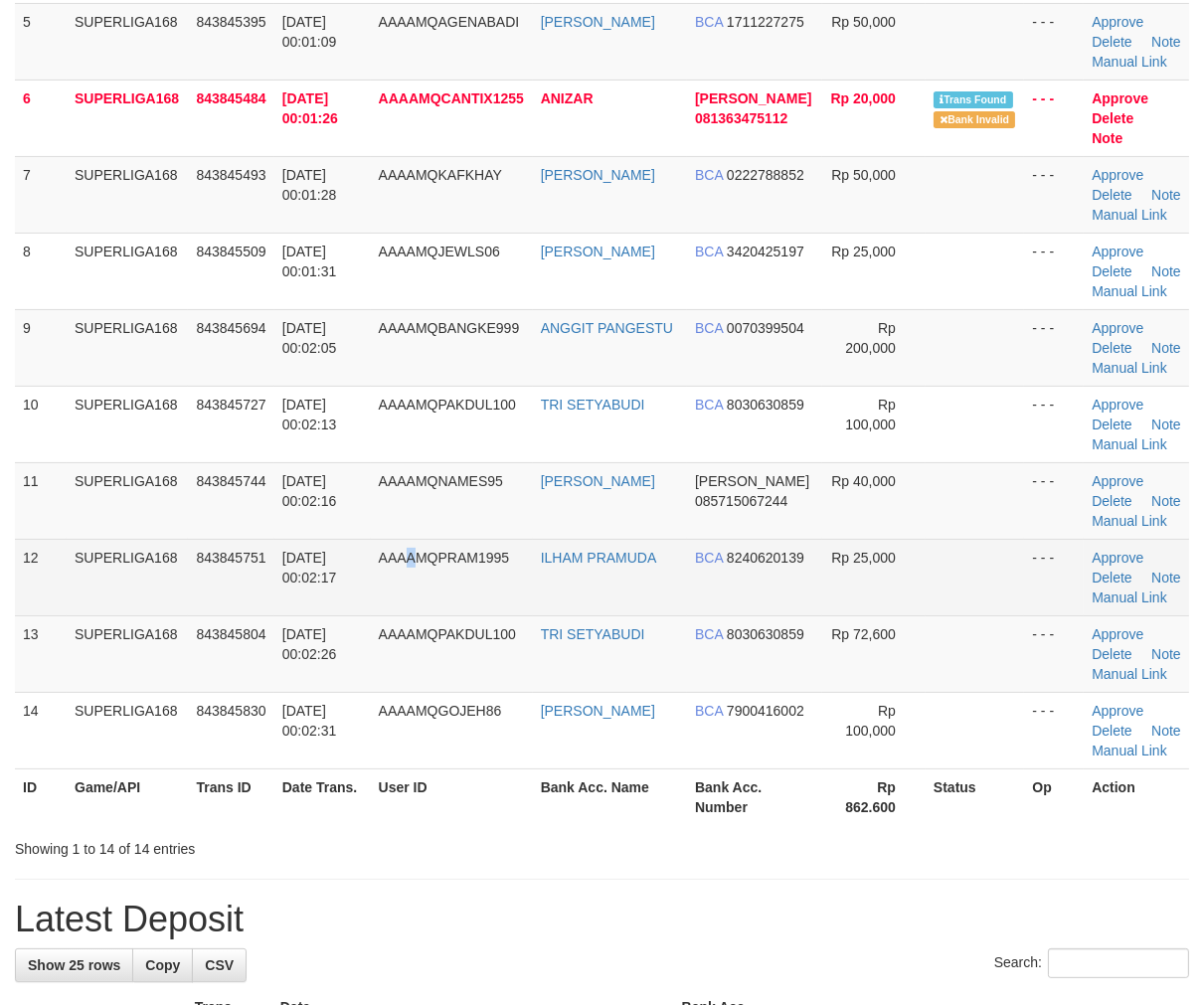 click on "AAAAMQPRAM1995" at bounding box center [451, 577] 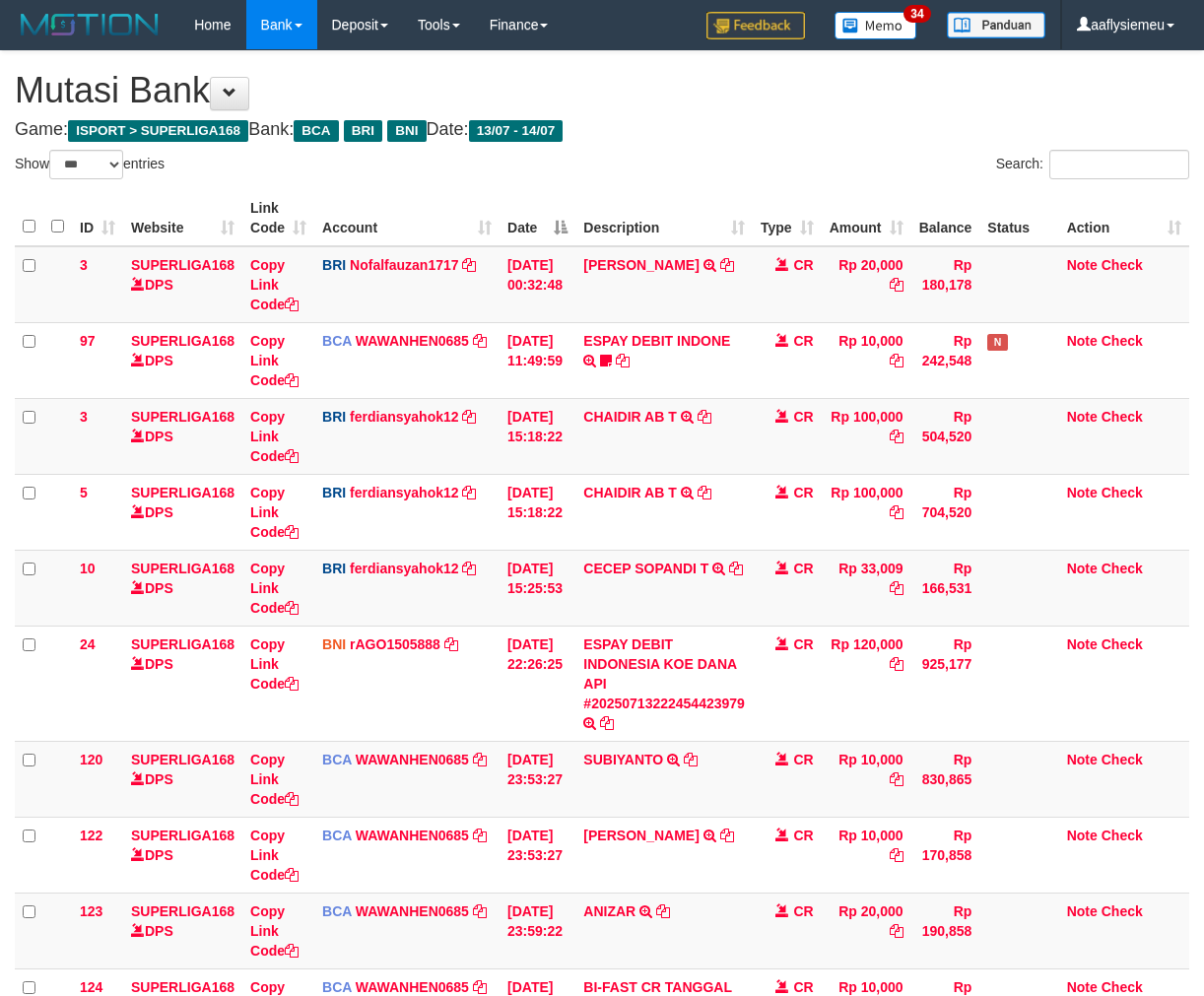 select on "***" 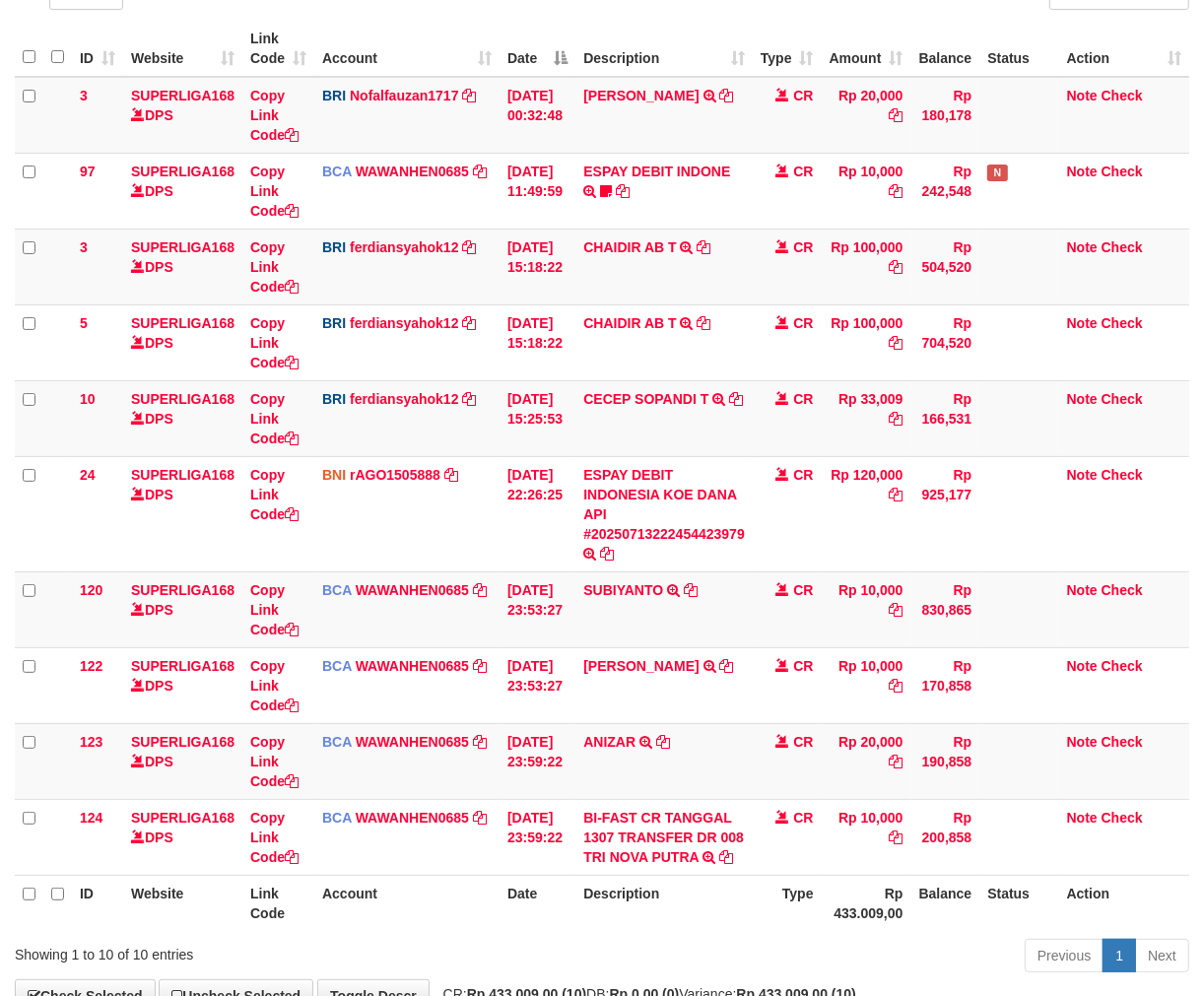 scroll, scrollTop: 297, scrollLeft: 0, axis: vertical 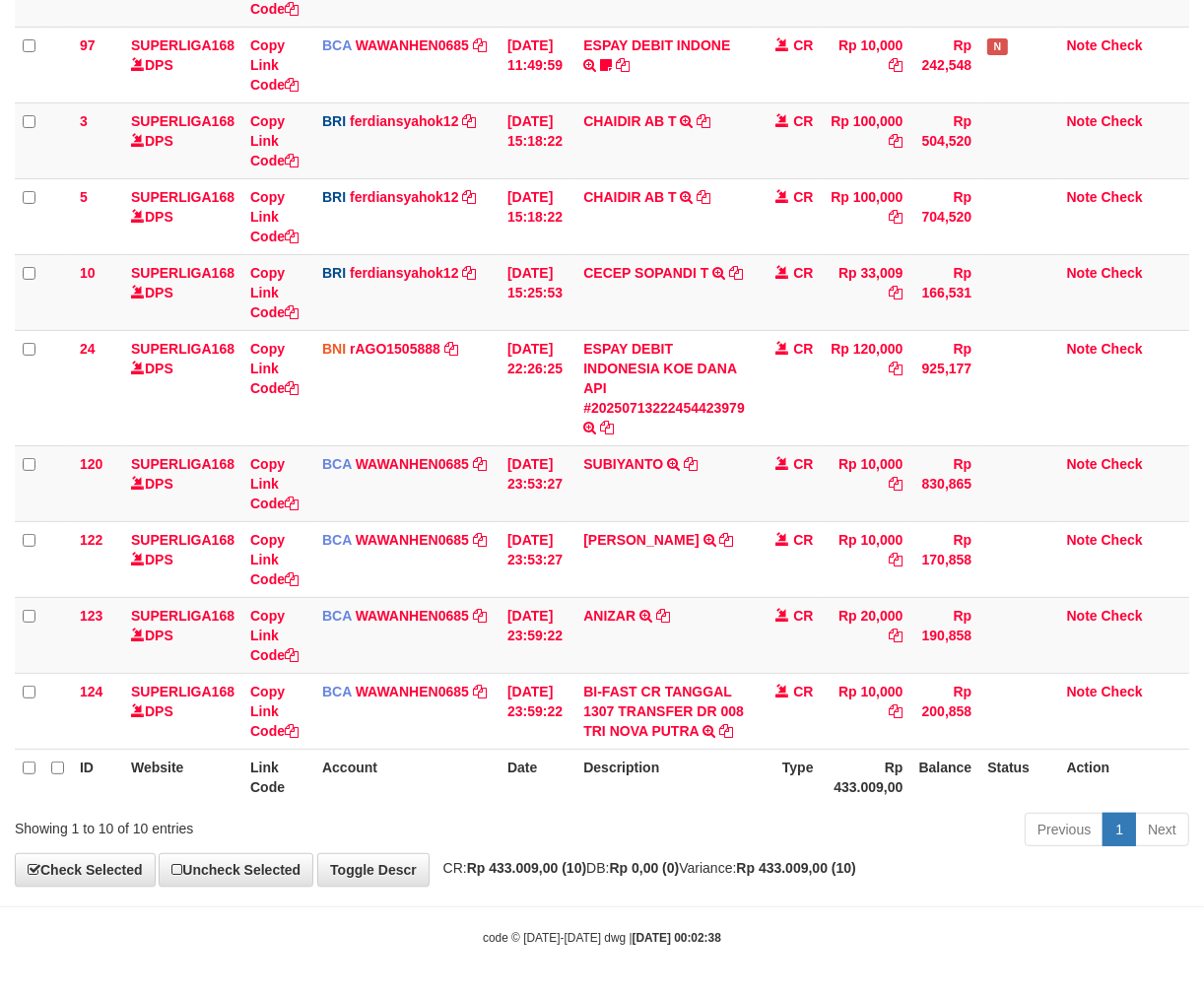 click on "Previous 1 Next" at bounding box center (852, 831) 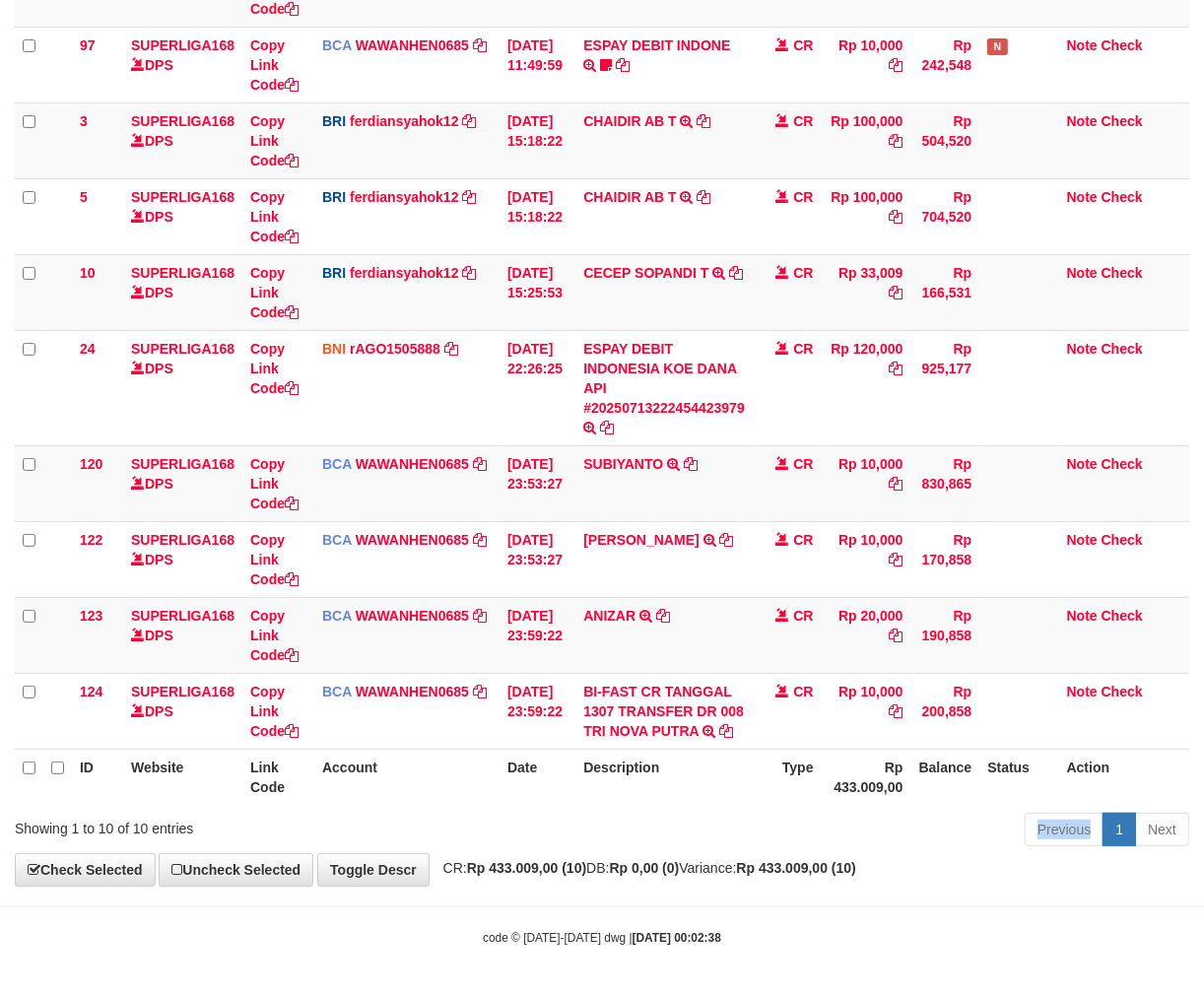 click on "Previous 1 Next" at bounding box center [852, 831] 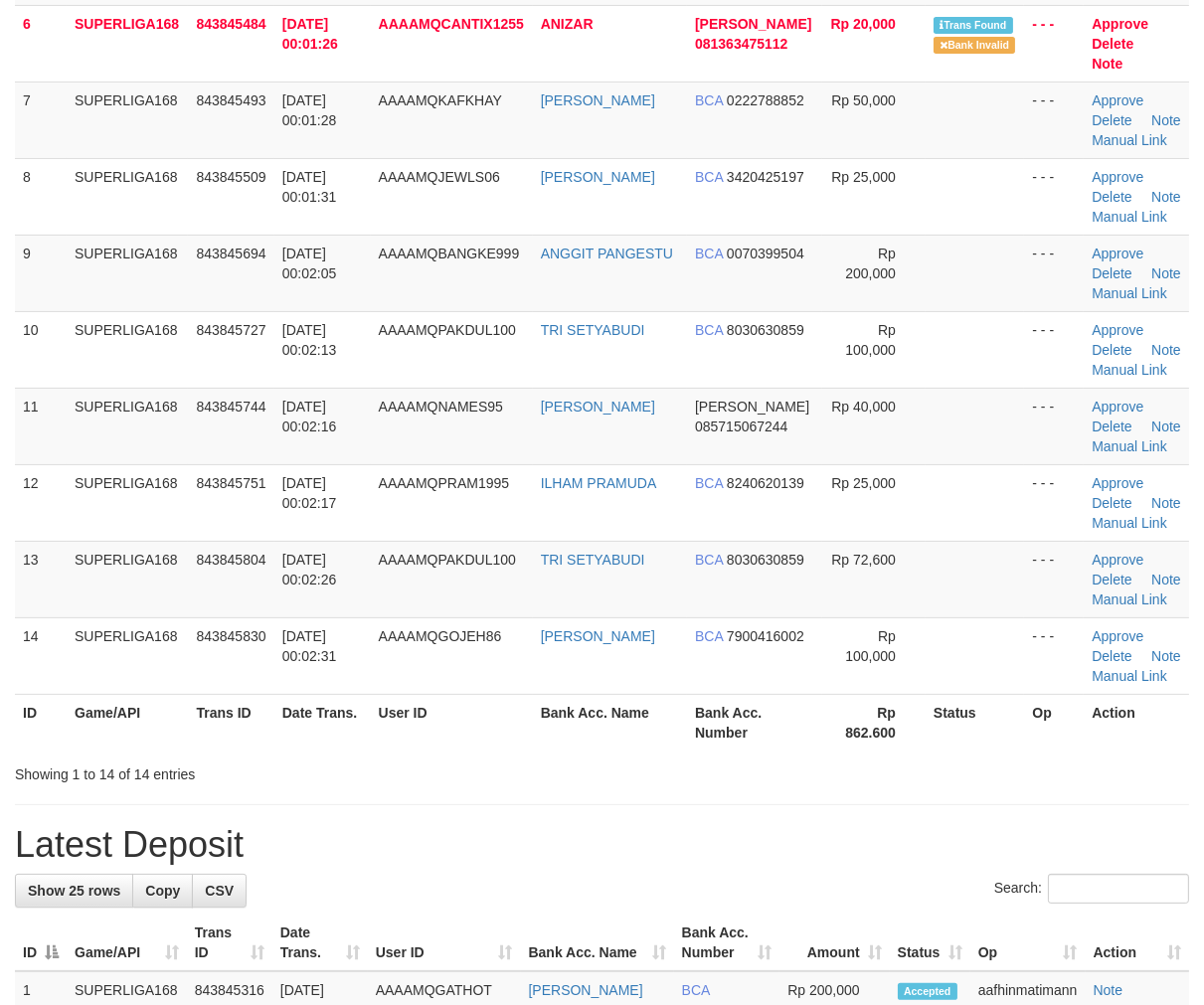 scroll, scrollTop: 552, scrollLeft: 0, axis: vertical 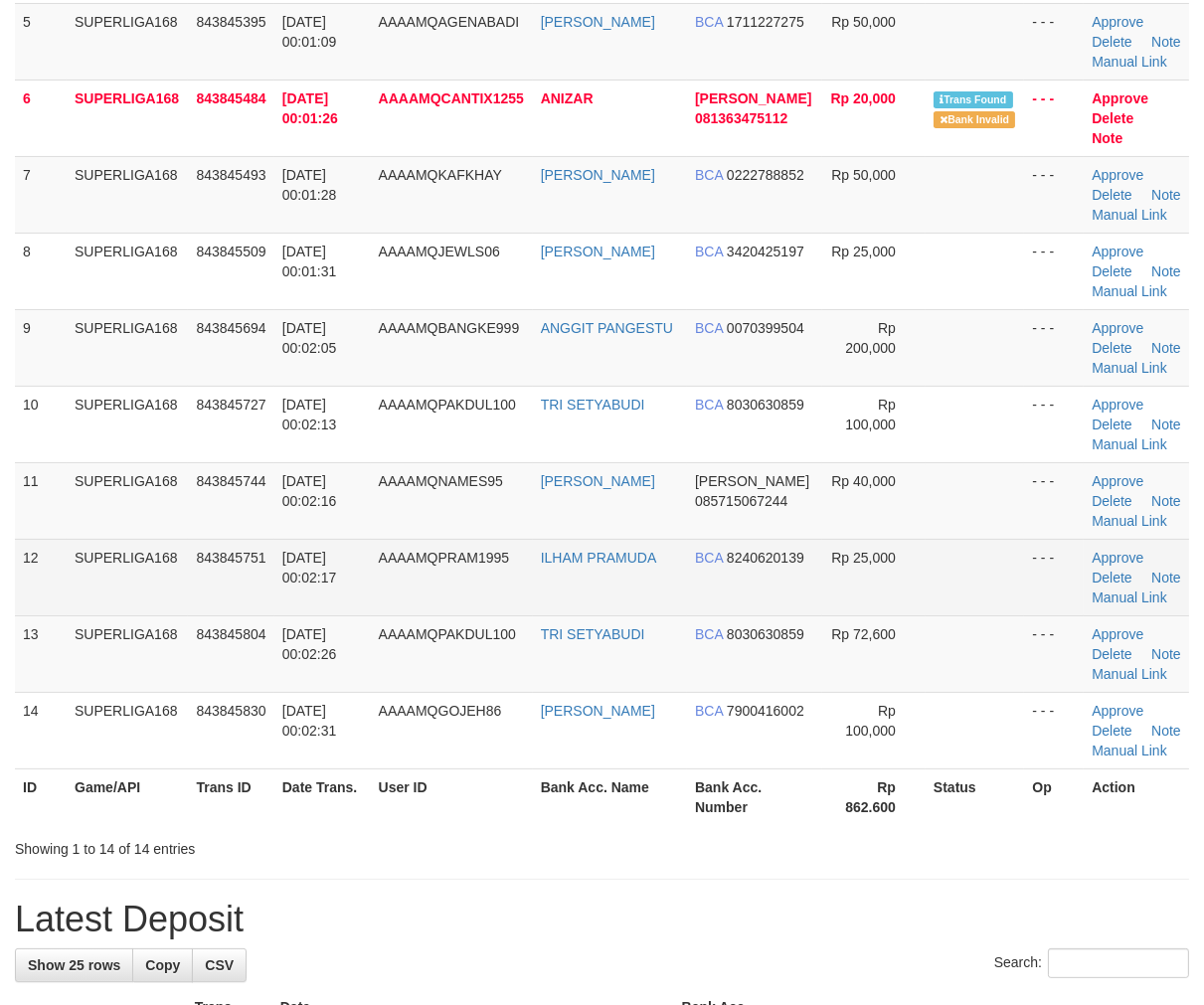 click on "843845751" at bounding box center (231, 577) 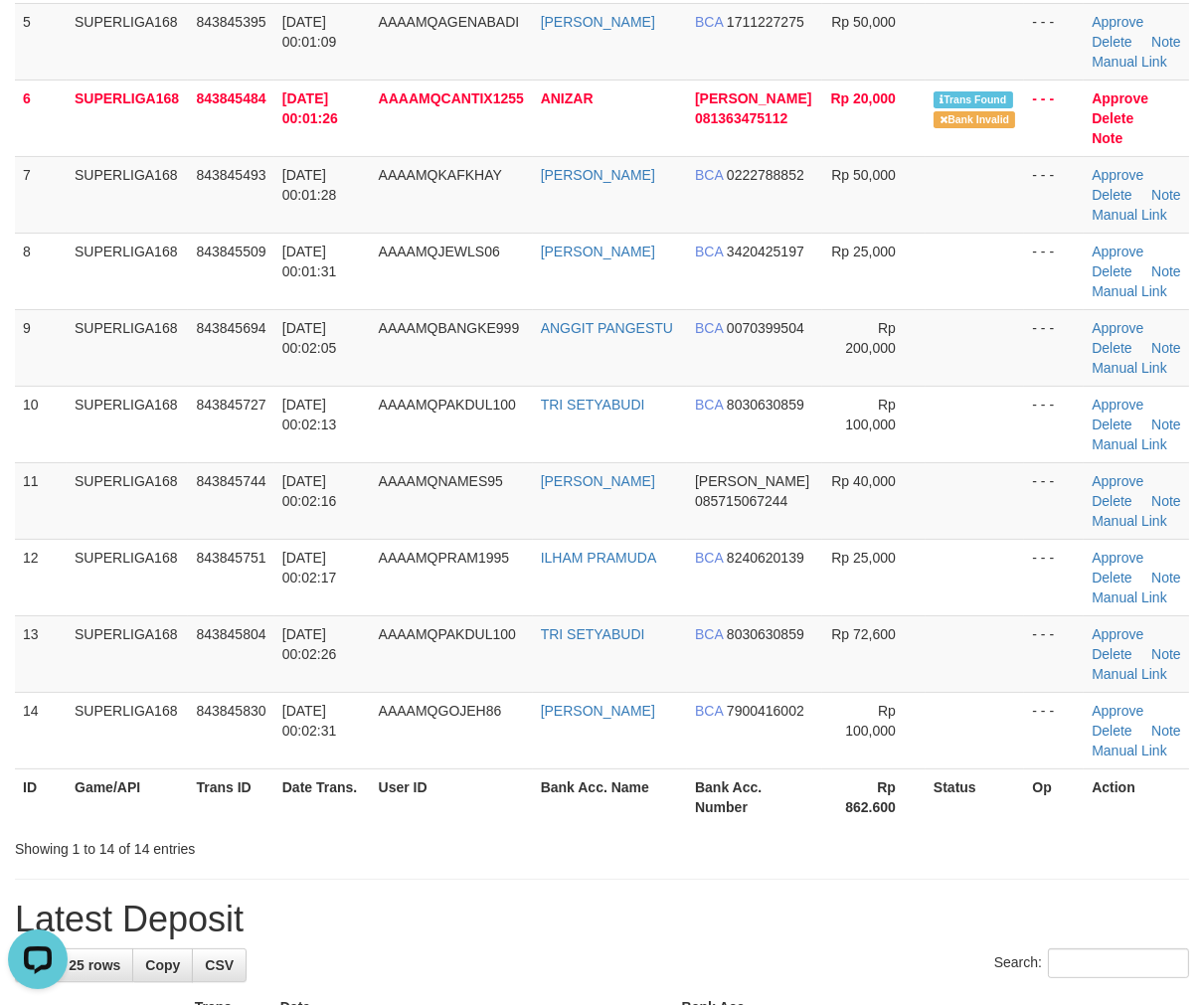 scroll, scrollTop: 0, scrollLeft: 0, axis: both 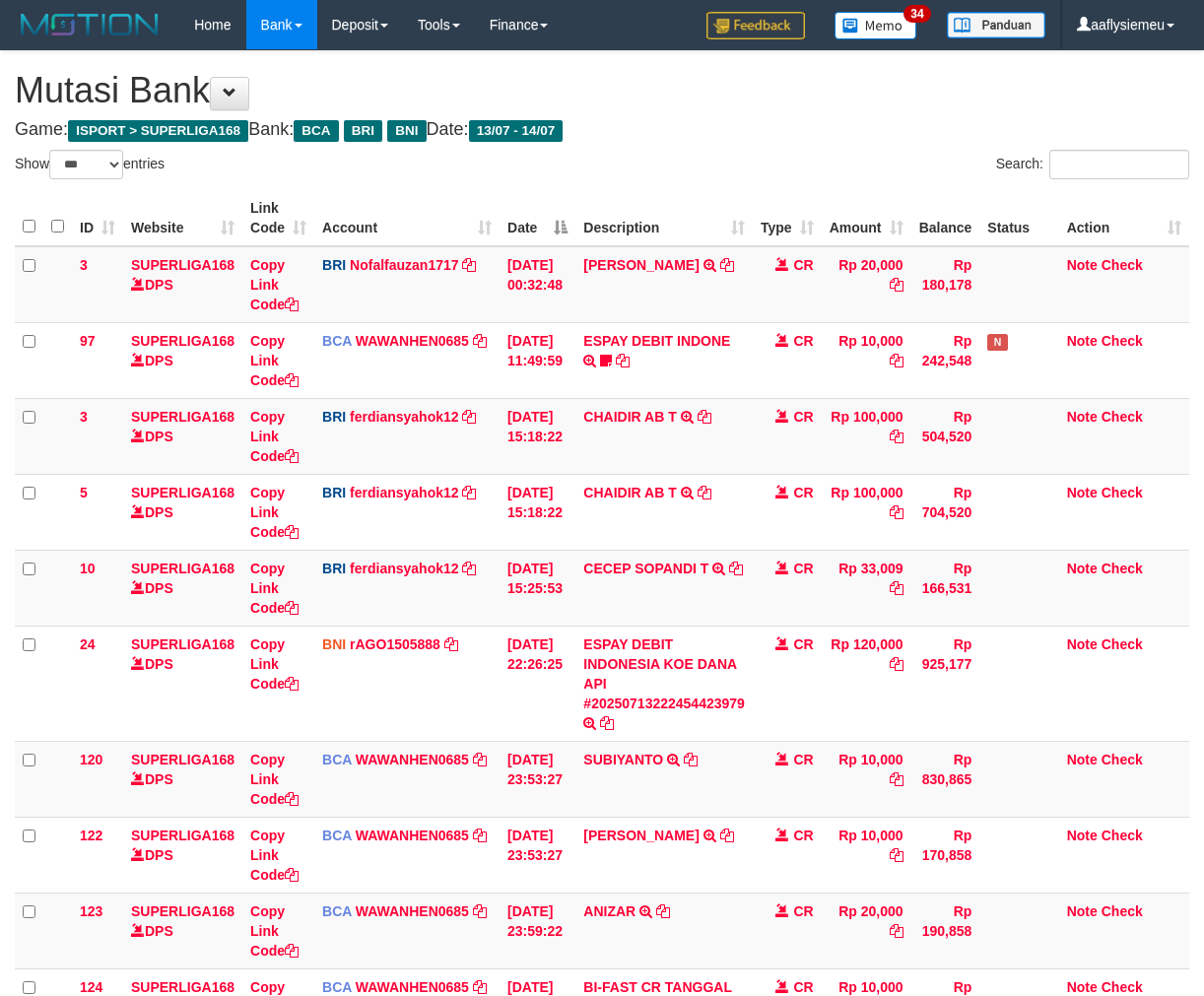 select on "***" 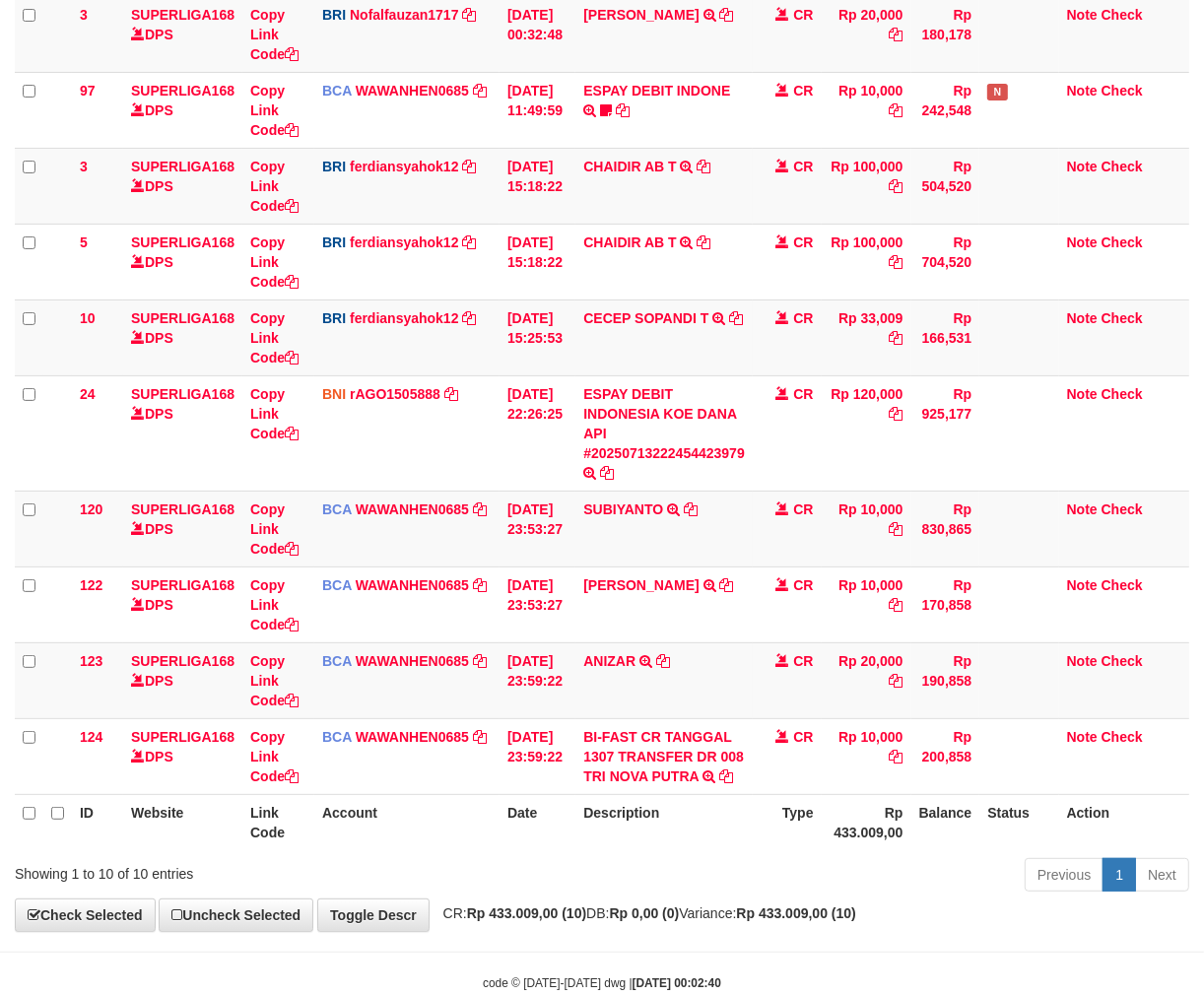 scroll, scrollTop: 297, scrollLeft: 0, axis: vertical 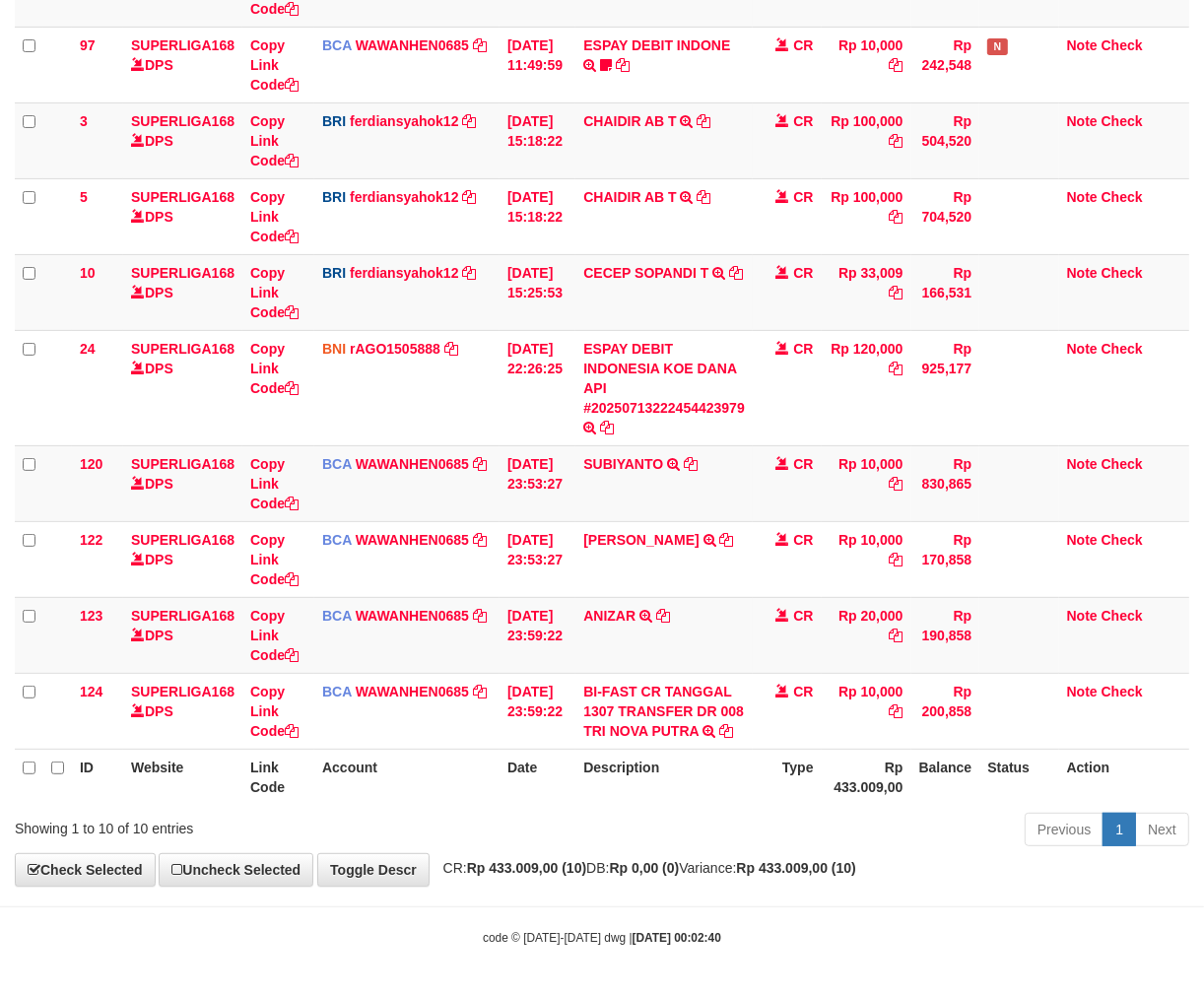 click on "Previous 1 Next" at bounding box center (852, 831) 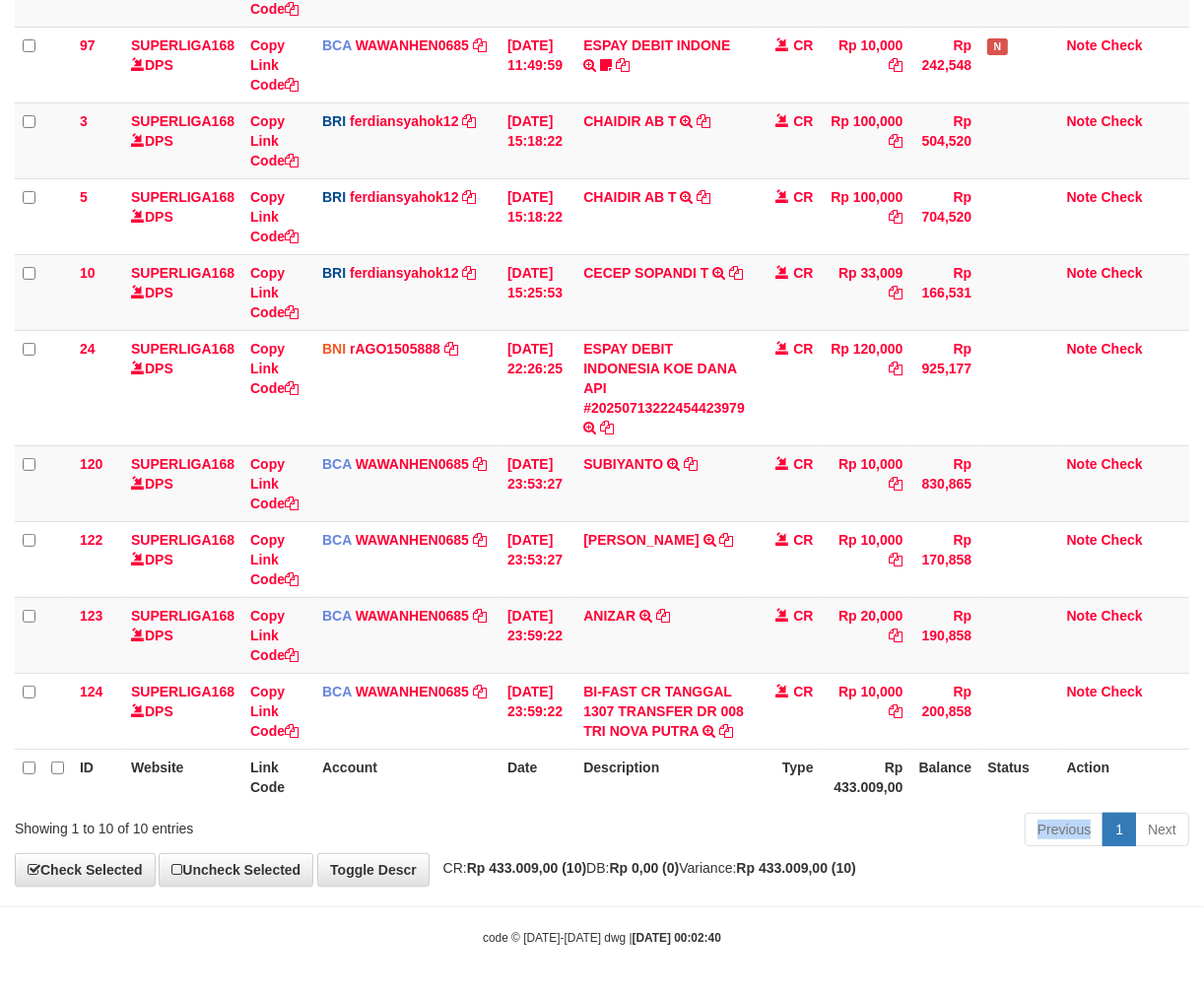 click on "Previous 1 Next" at bounding box center (852, 831) 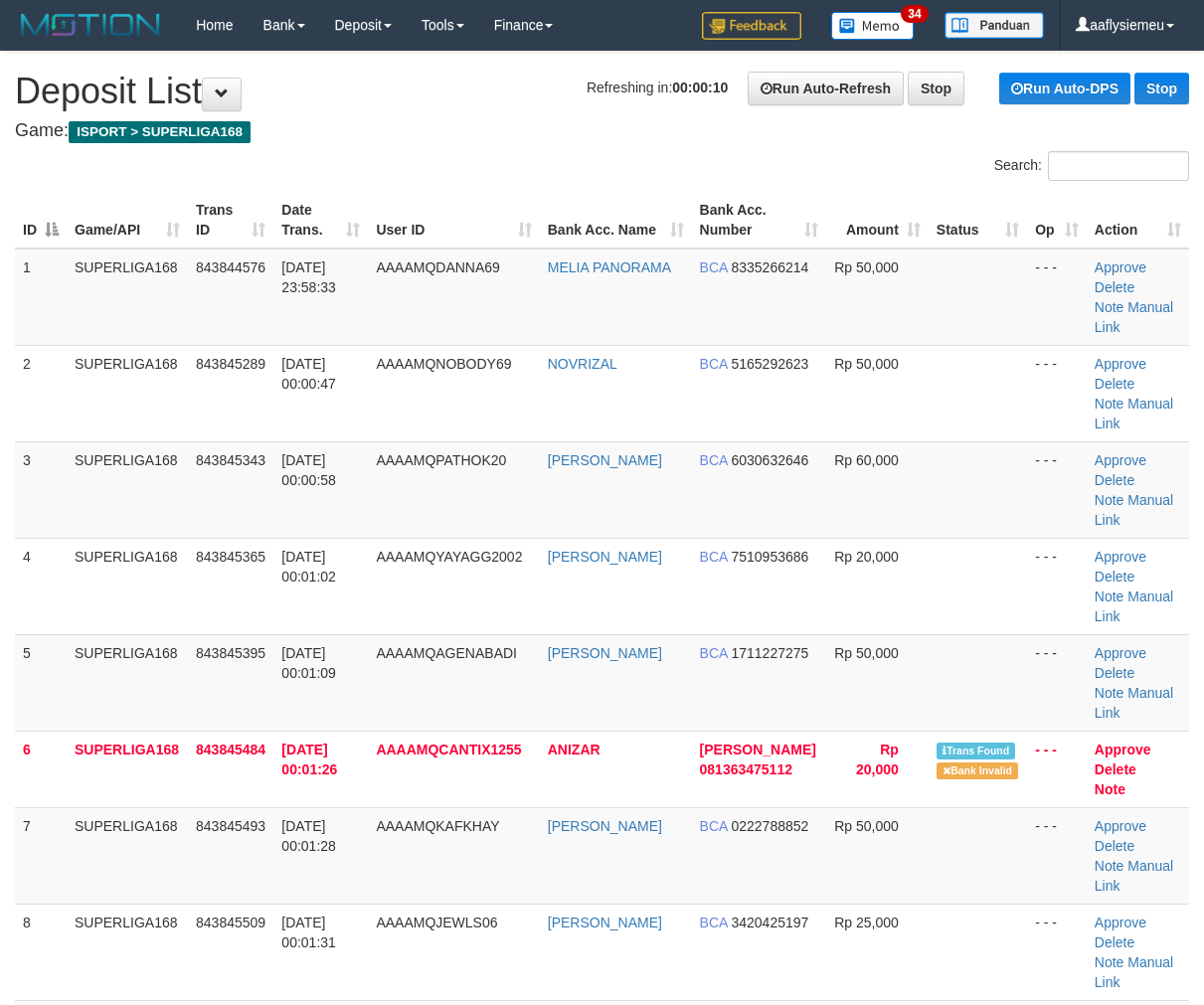 scroll, scrollTop: 626, scrollLeft: 0, axis: vertical 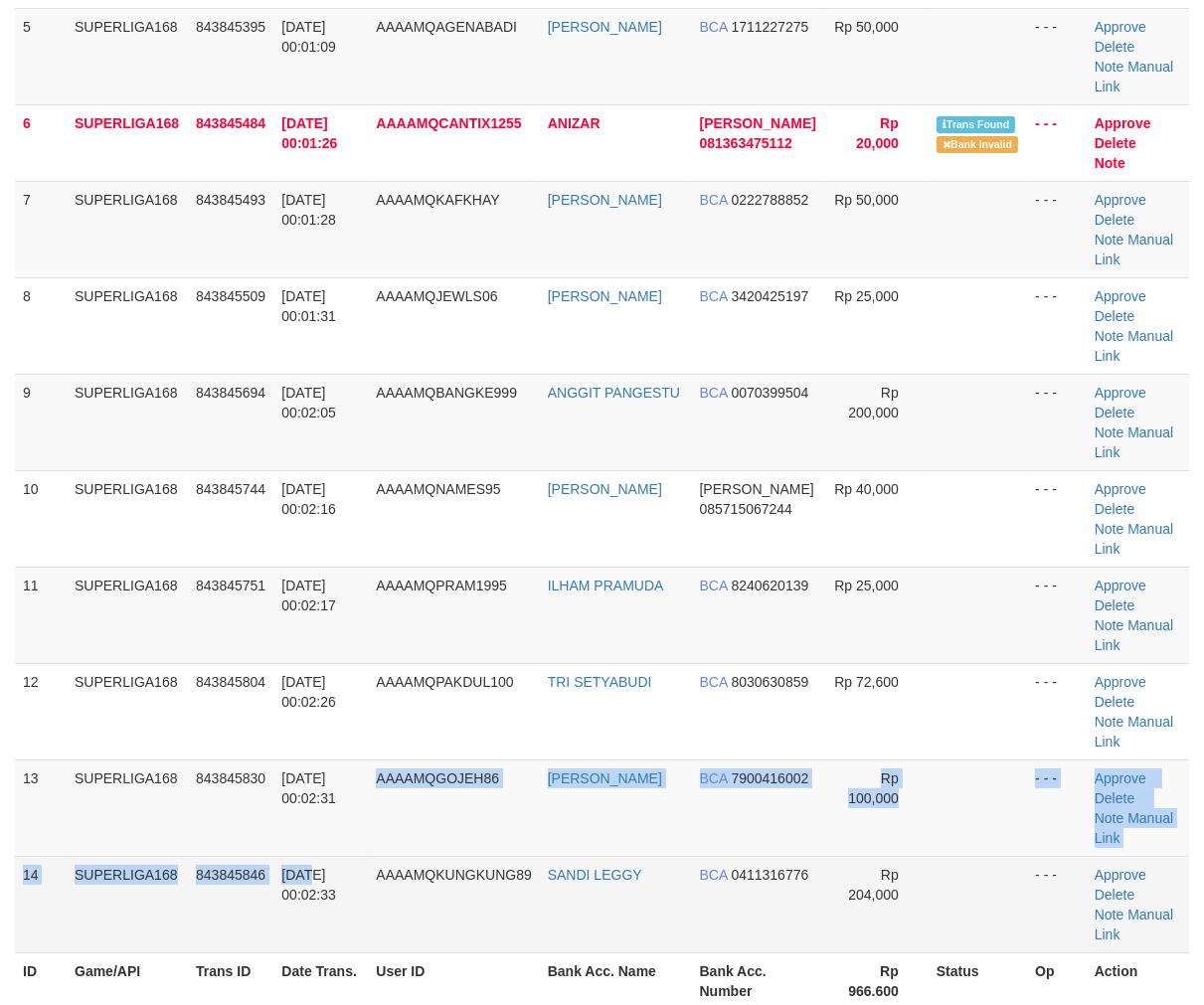 click on "1
SUPERLIGA168
843844576
13/07/2025 23:58:33
AAAAMQDANNA69
MELIA PANORAMA
BCA
8335266214
Rp 50,000
- - -
Approve
Delete
Note
Manual Link
2
SUPERLIGA168
843845289
14/07/2025 00:00:47
AAAAMQNOBODY69
NOVRIZAL
BCA
5165292623
Rp 50,000" at bounding box center (602, 287) 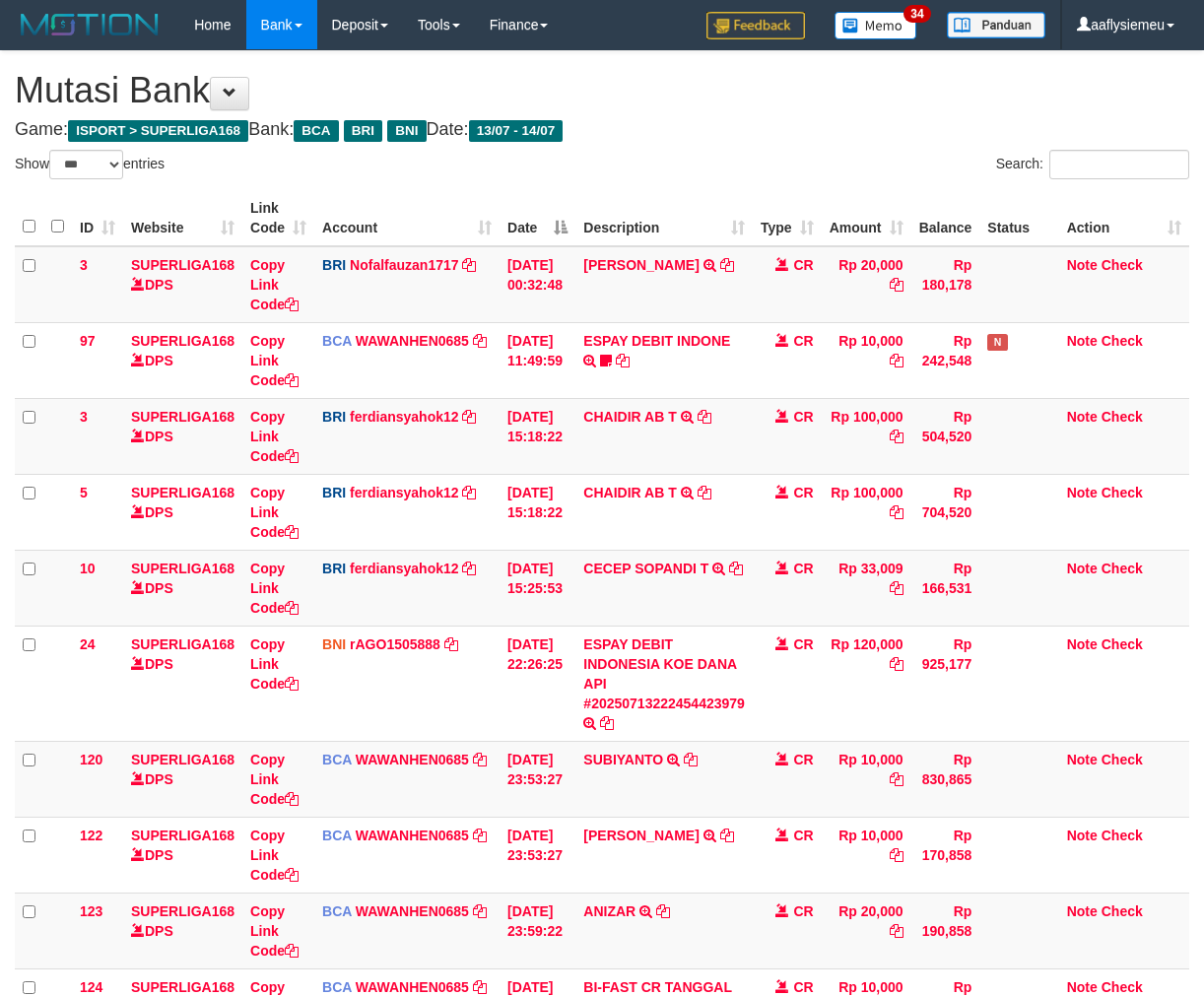 select on "***" 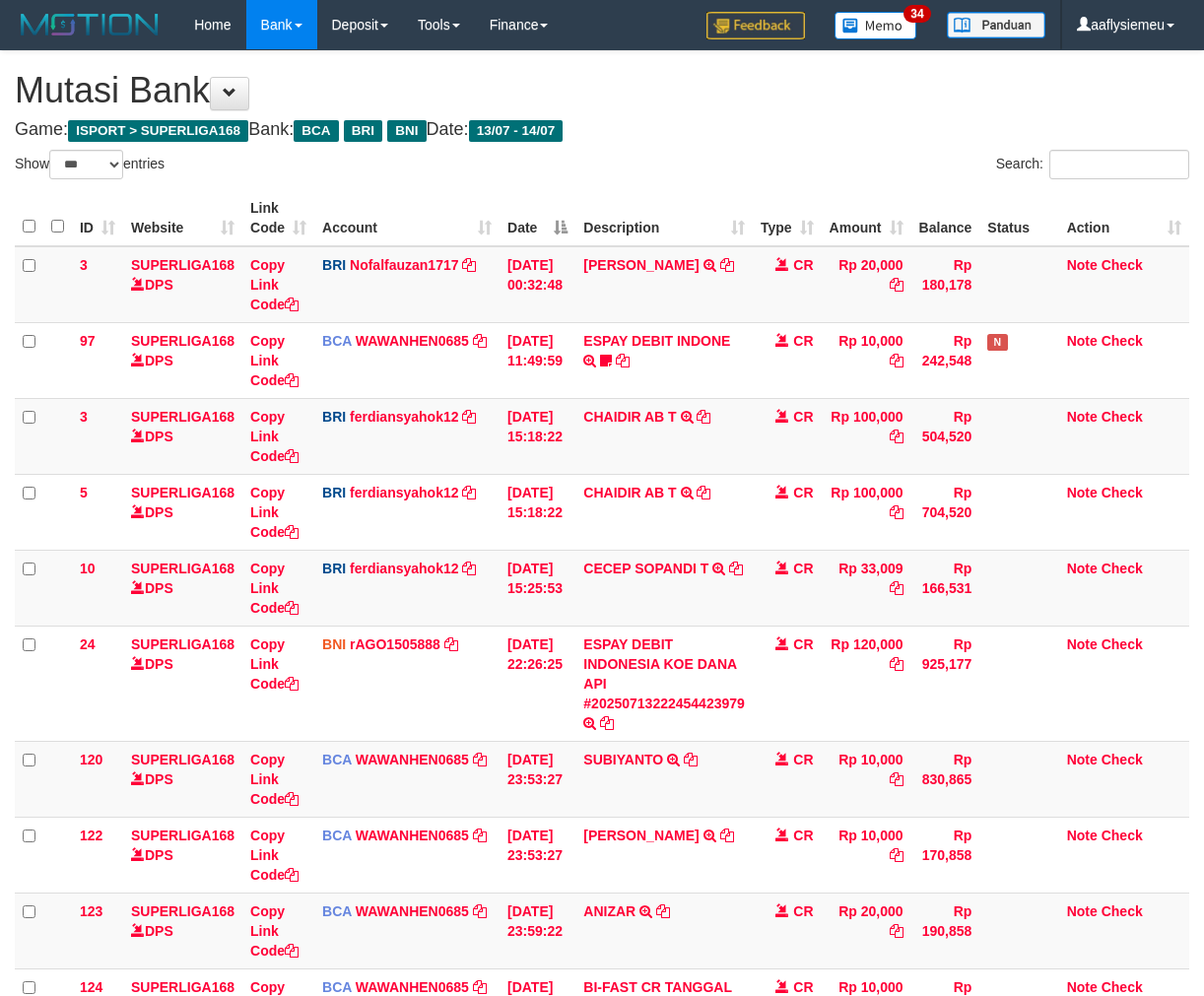 scroll, scrollTop: 169, scrollLeft: 0, axis: vertical 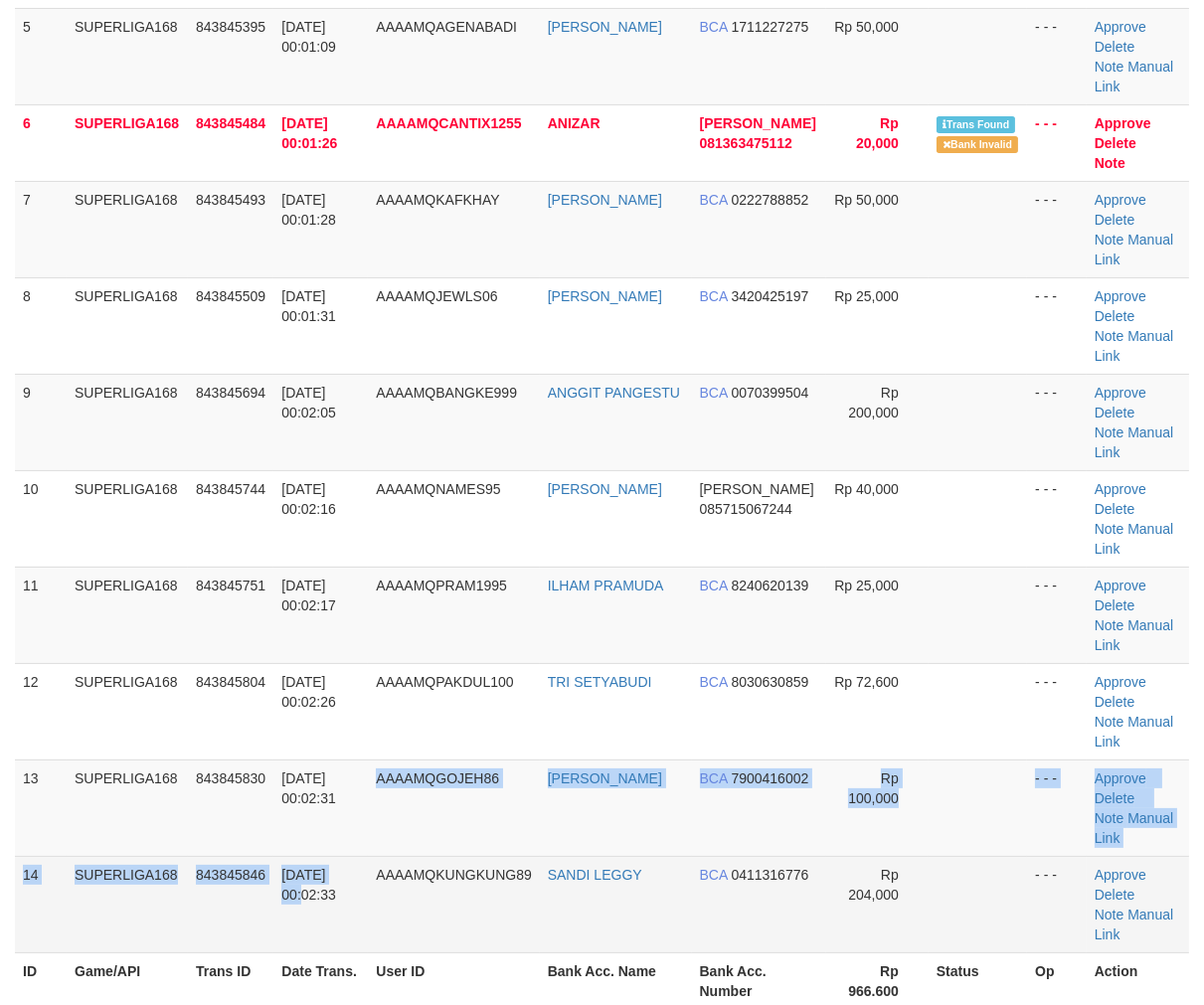 drag, startPoint x: 371, startPoint y: 596, endPoint x: 114, endPoint y: 688, distance: 272.97069 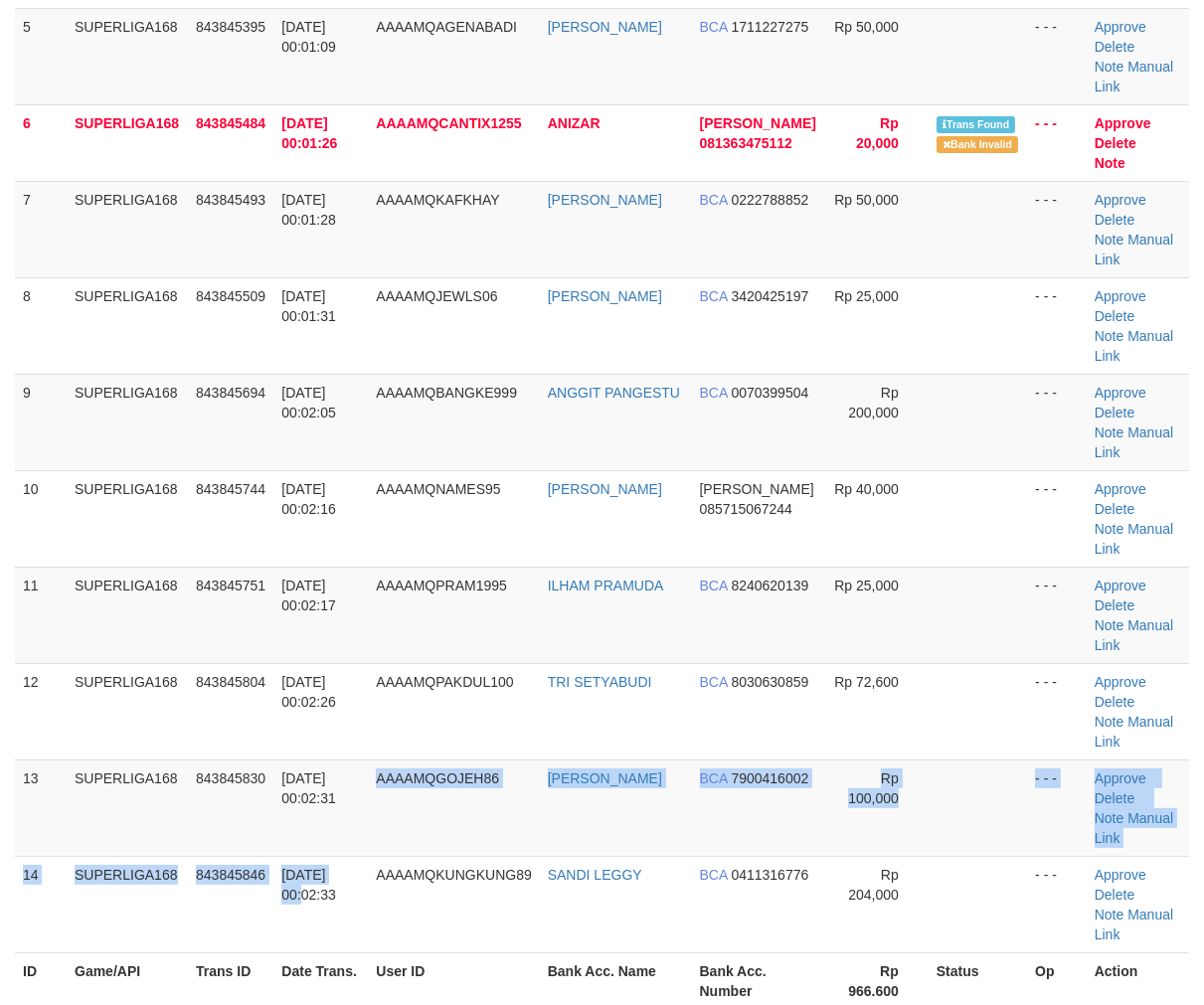 click on "1
SUPERLIGA168
843844576
13/07/2025 23:58:33
AAAAMQDANNA69
MELIA PANORAMA
BCA
8335266214
Rp 50,000
- - -
Approve
Delete
Note
Manual Link
2
SUPERLIGA168
843845289
14/07/2025 00:00:47
AAAAMQNOBODY69
NOVRIZAL
BCA
5165292623
Rp 50,000" at bounding box center [602, 287] 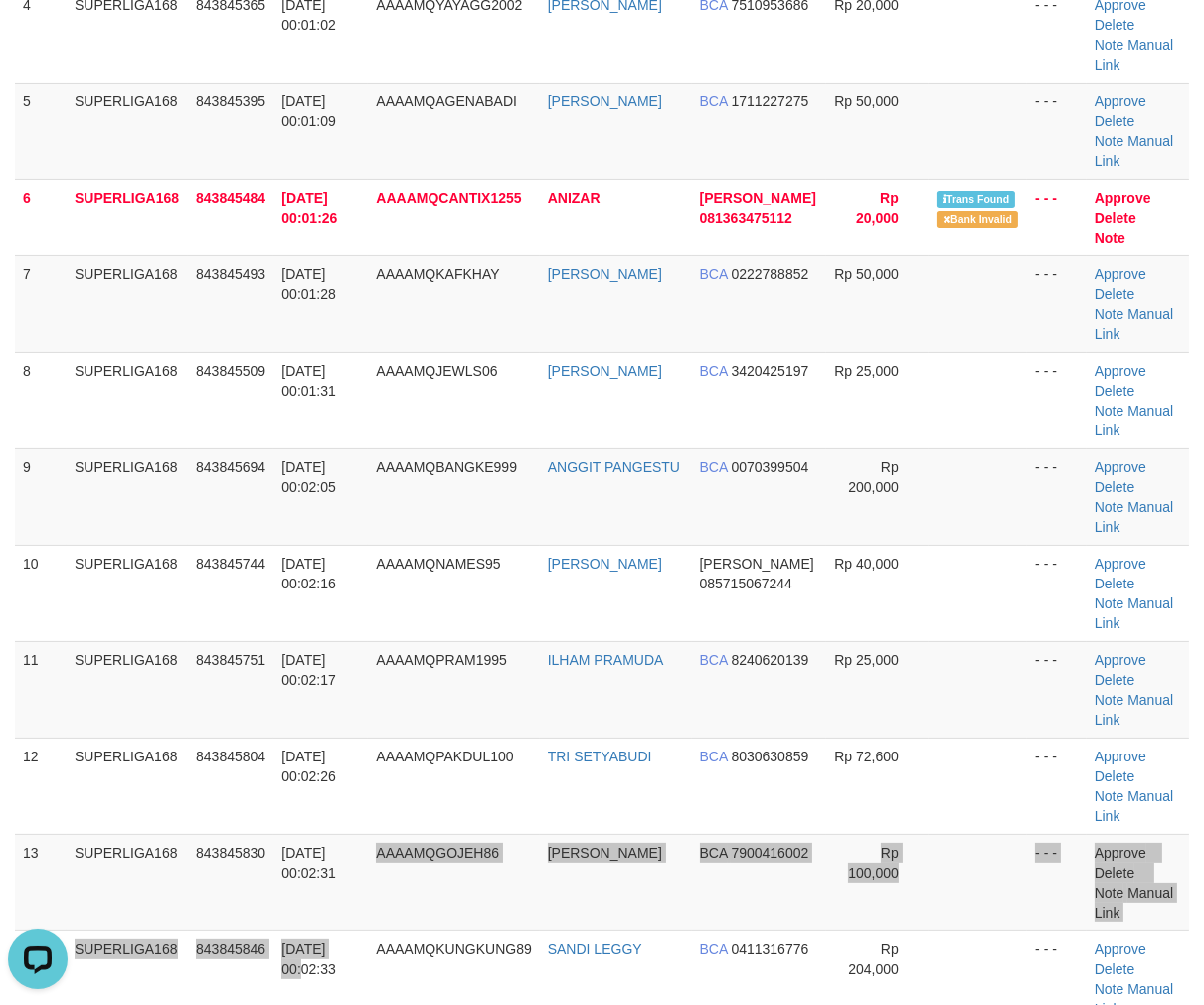 scroll, scrollTop: 0, scrollLeft: 0, axis: both 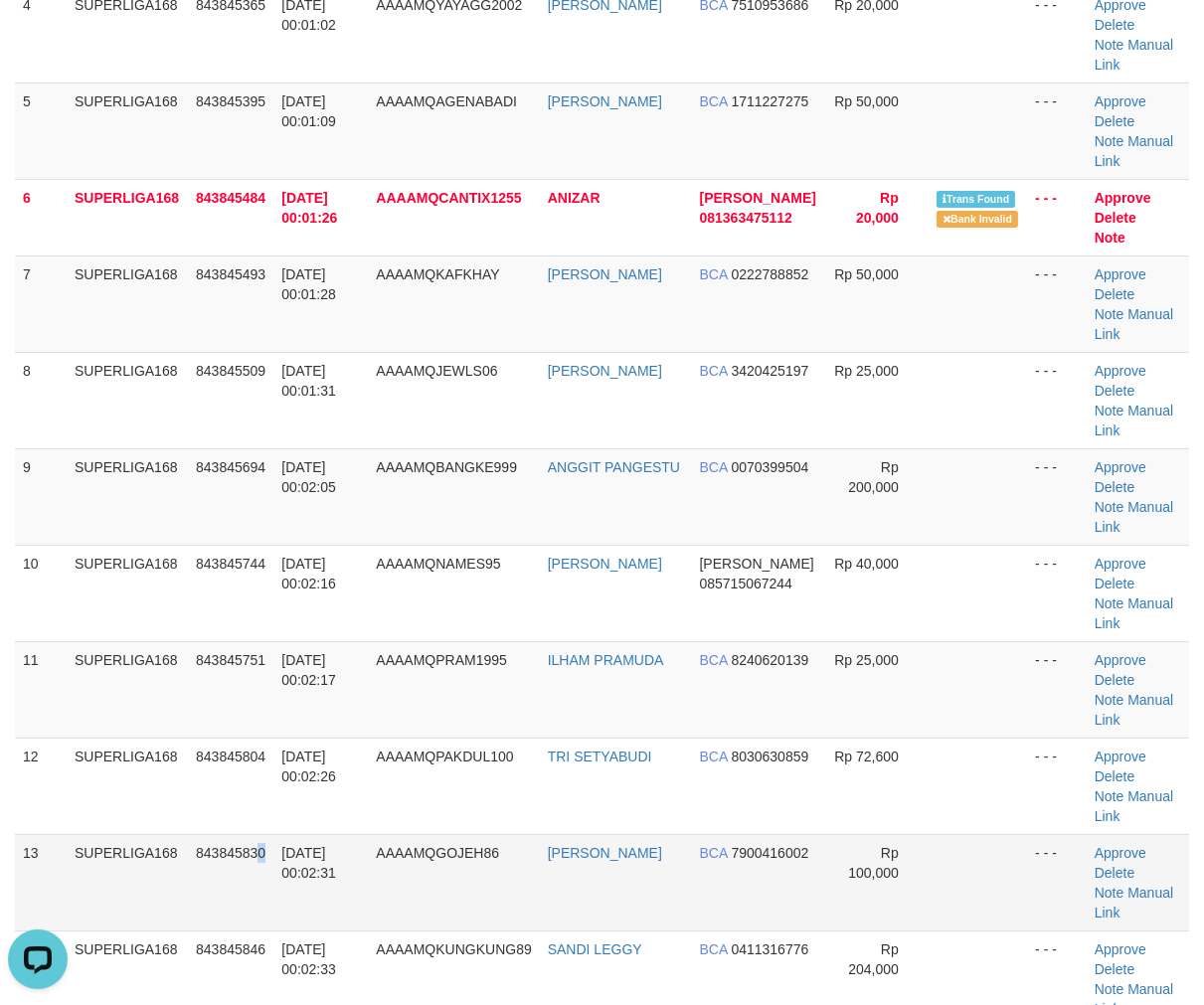 click on "843845830" at bounding box center [231, 882] 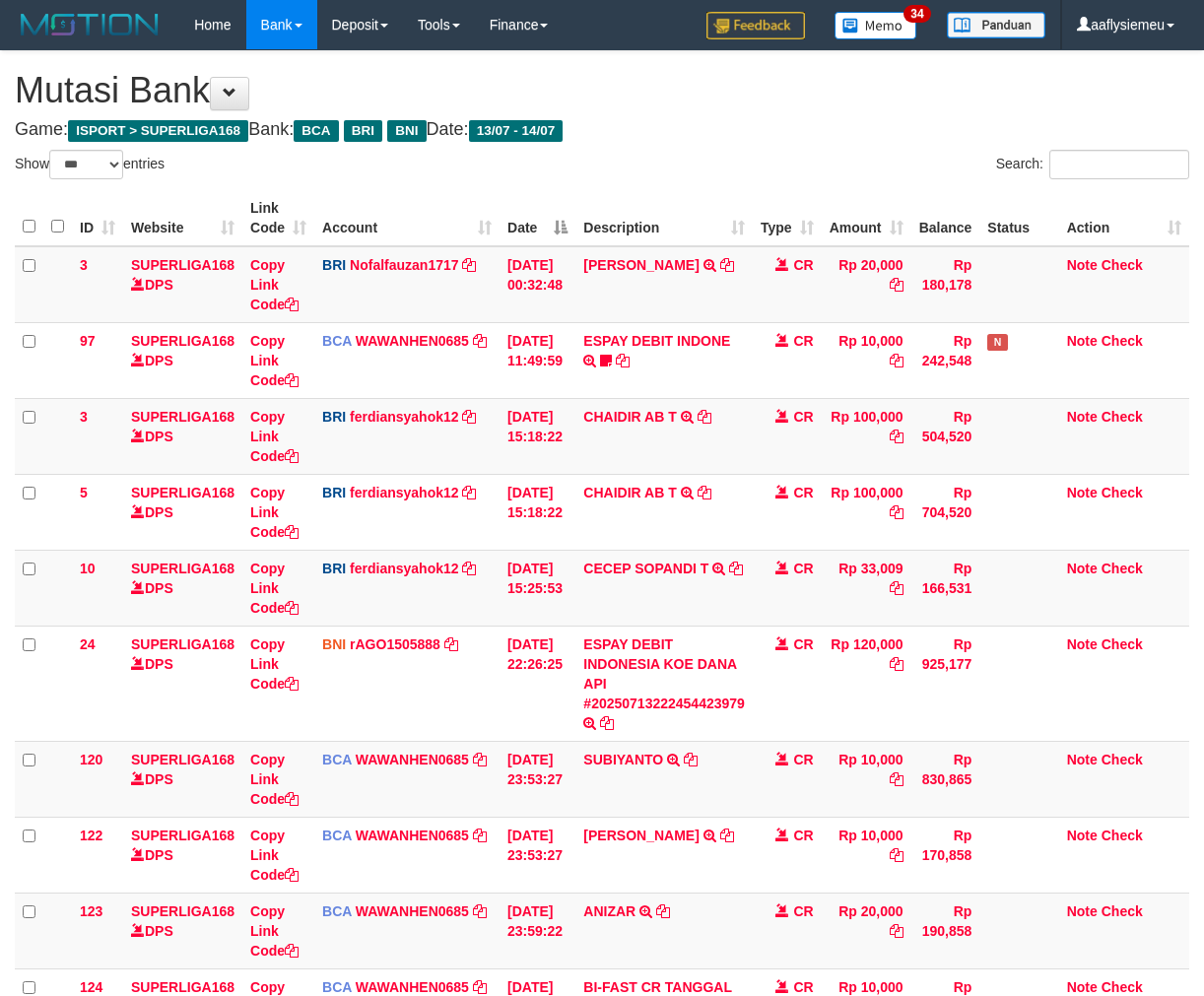 select on "***" 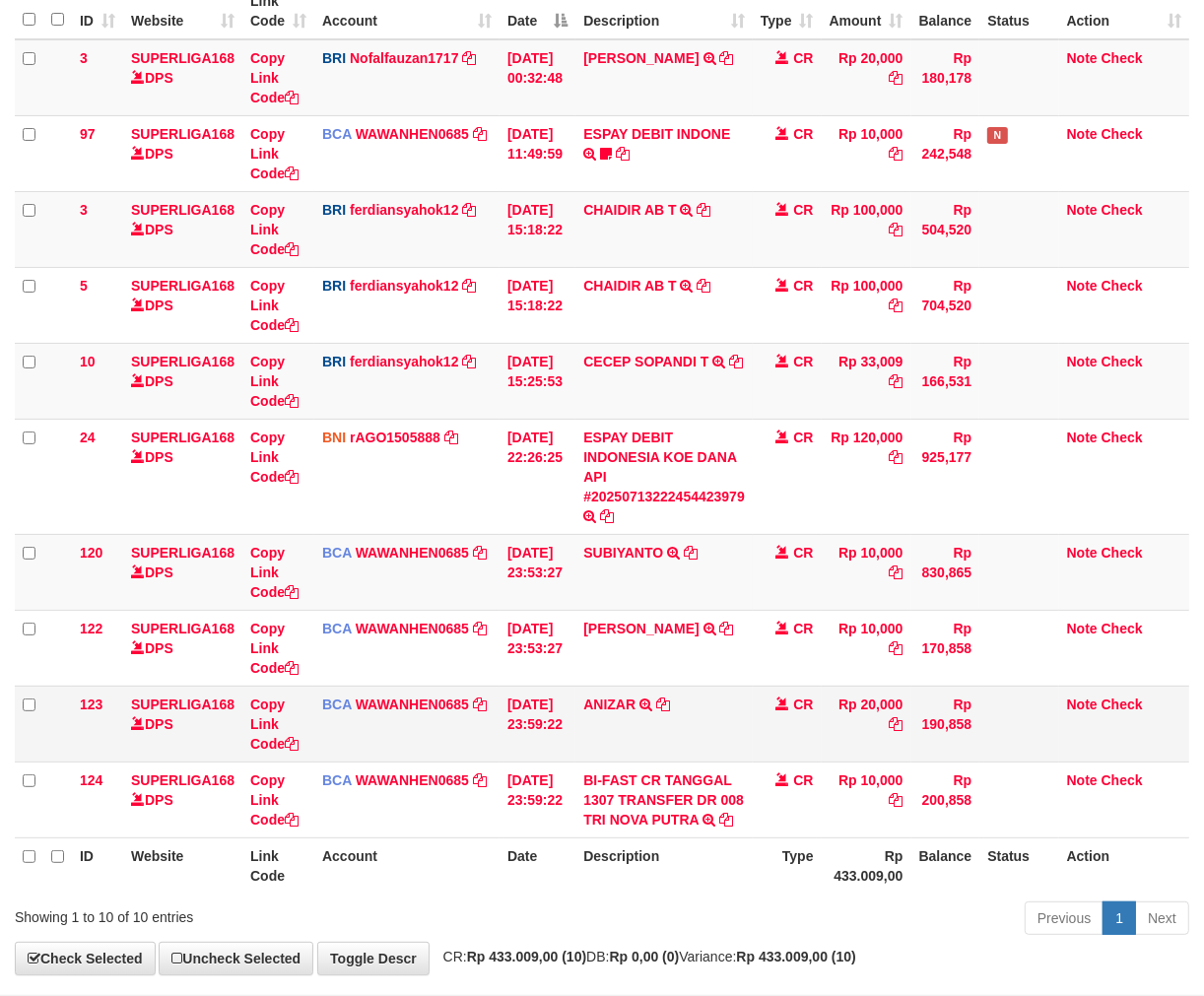 scroll, scrollTop: 187, scrollLeft: 0, axis: vertical 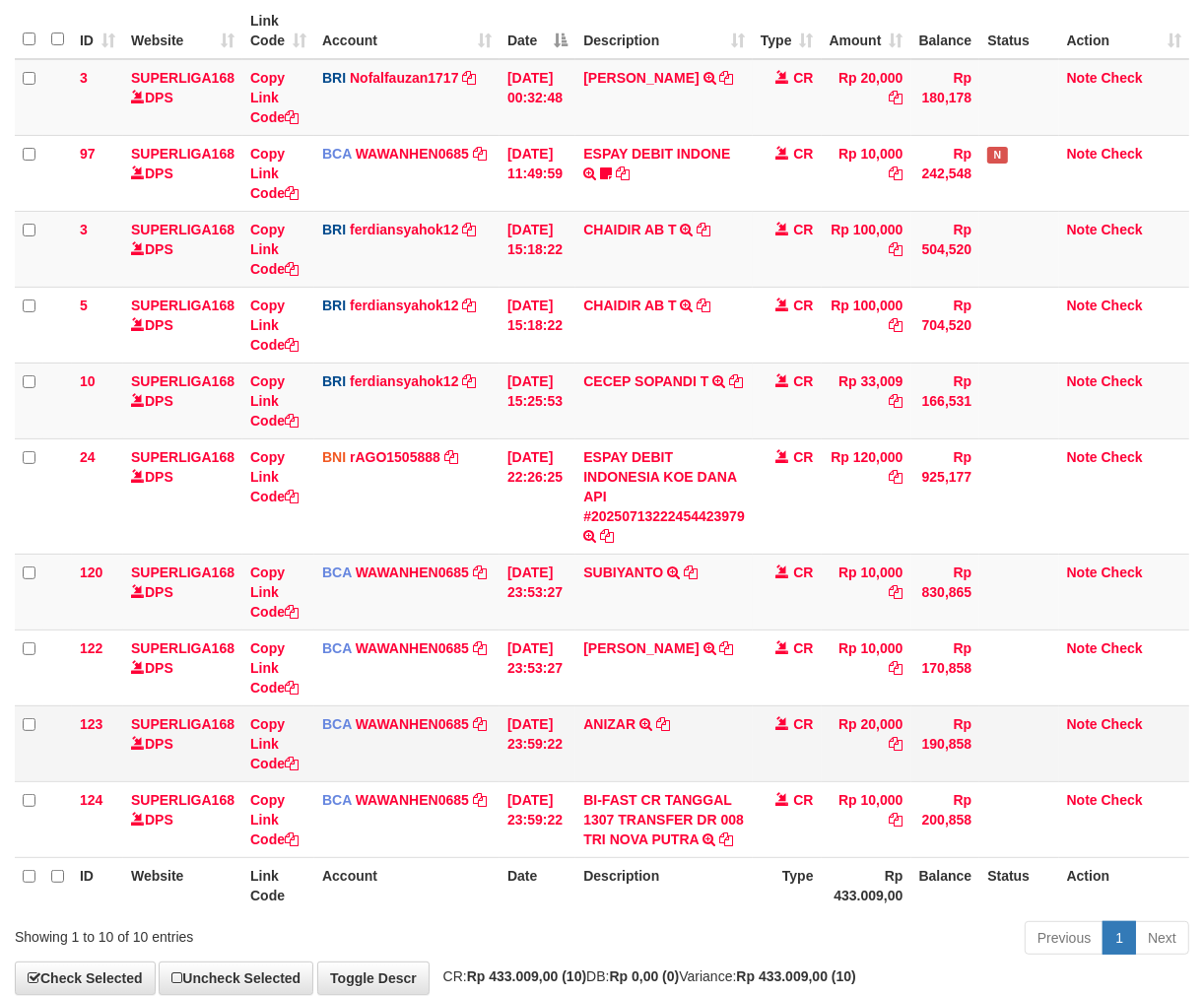 click on "ANIZAR         TRSF E-BANKING CR 1307/FTSCY/WS95051
20000.002025071387688228 TRFDN-ANIZAR ESPAY DEBIT INDONE" at bounding box center (664, 743) 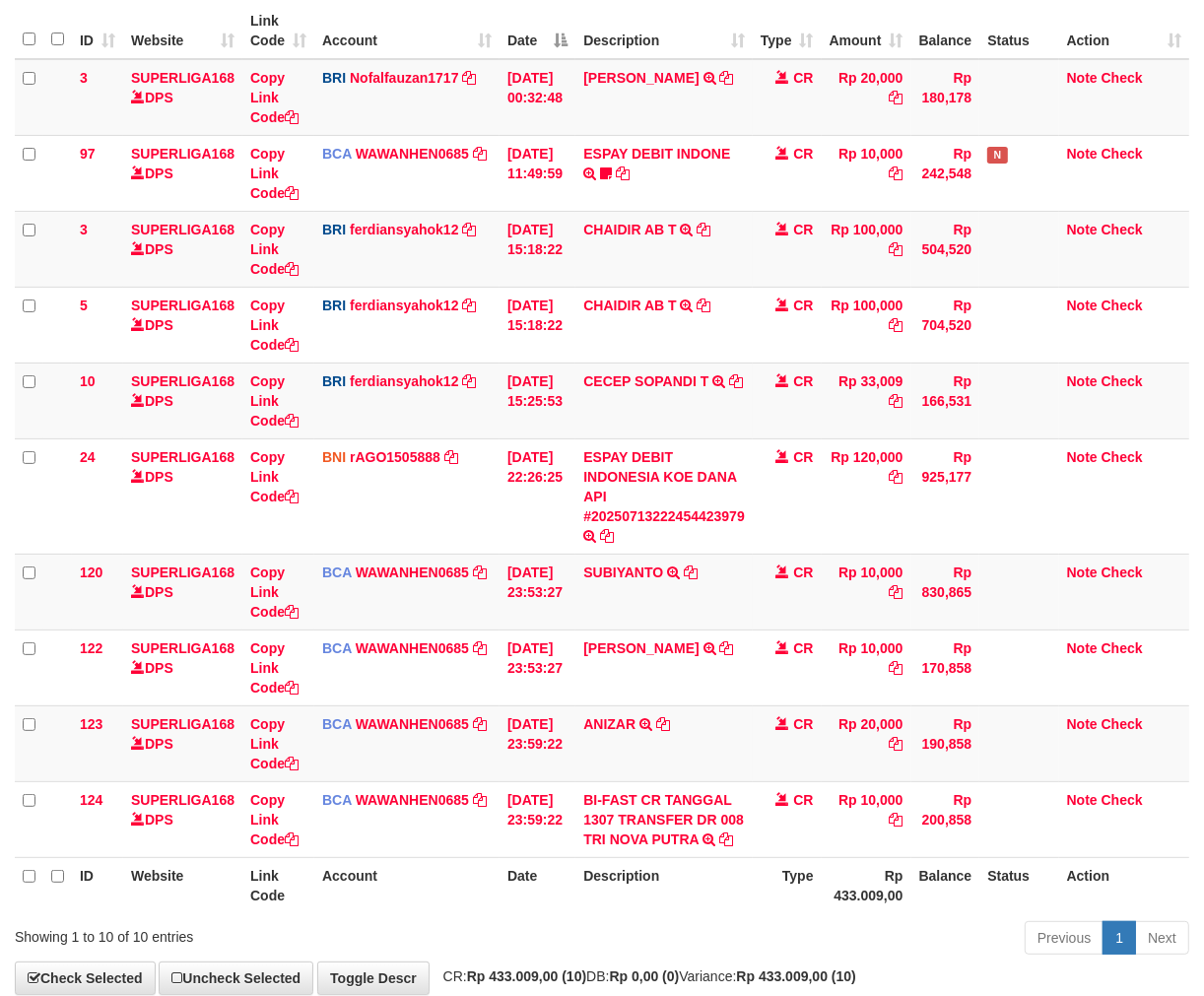 click on "Description" at bounding box center [664, 885] 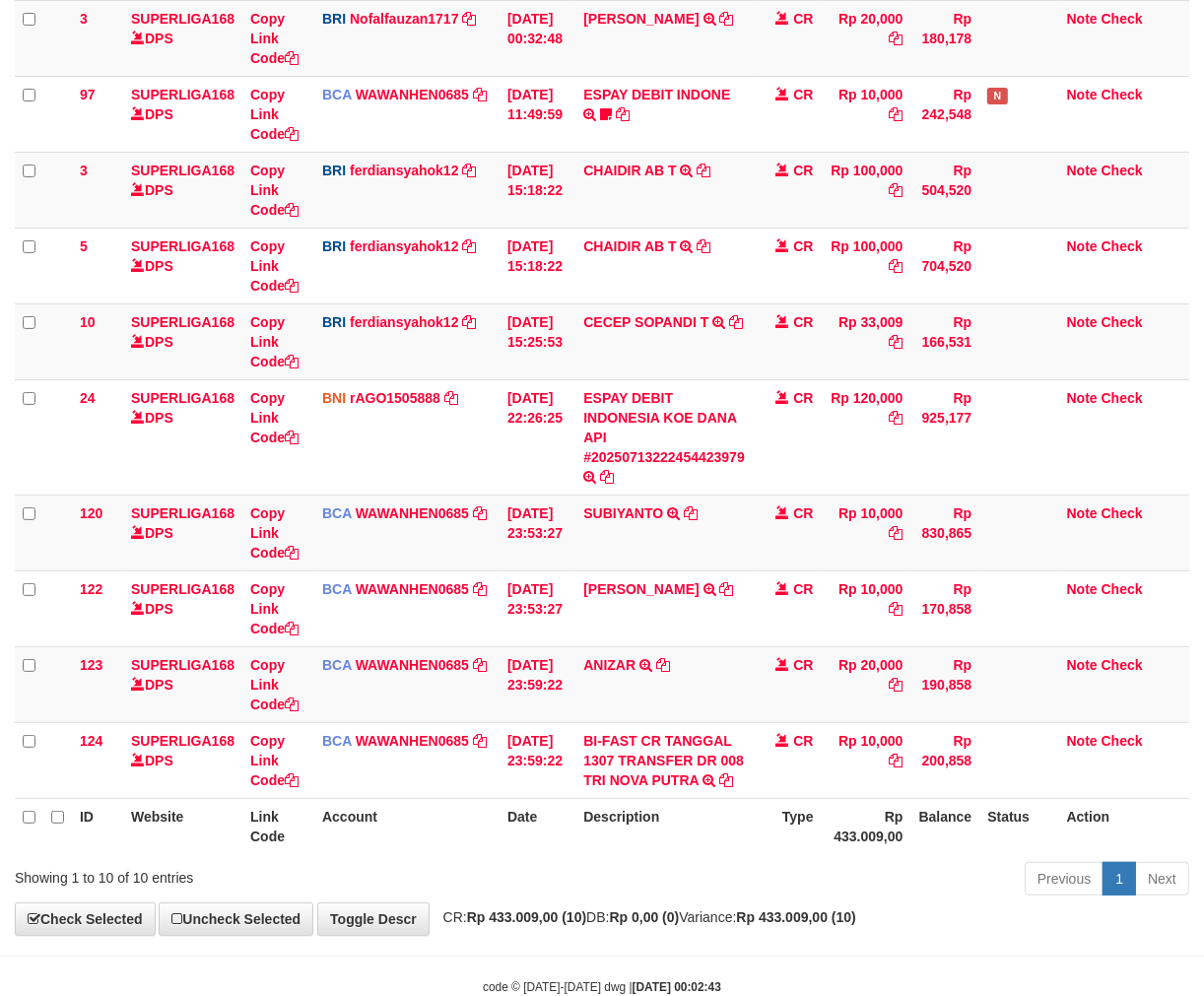 scroll, scrollTop: 297, scrollLeft: 0, axis: vertical 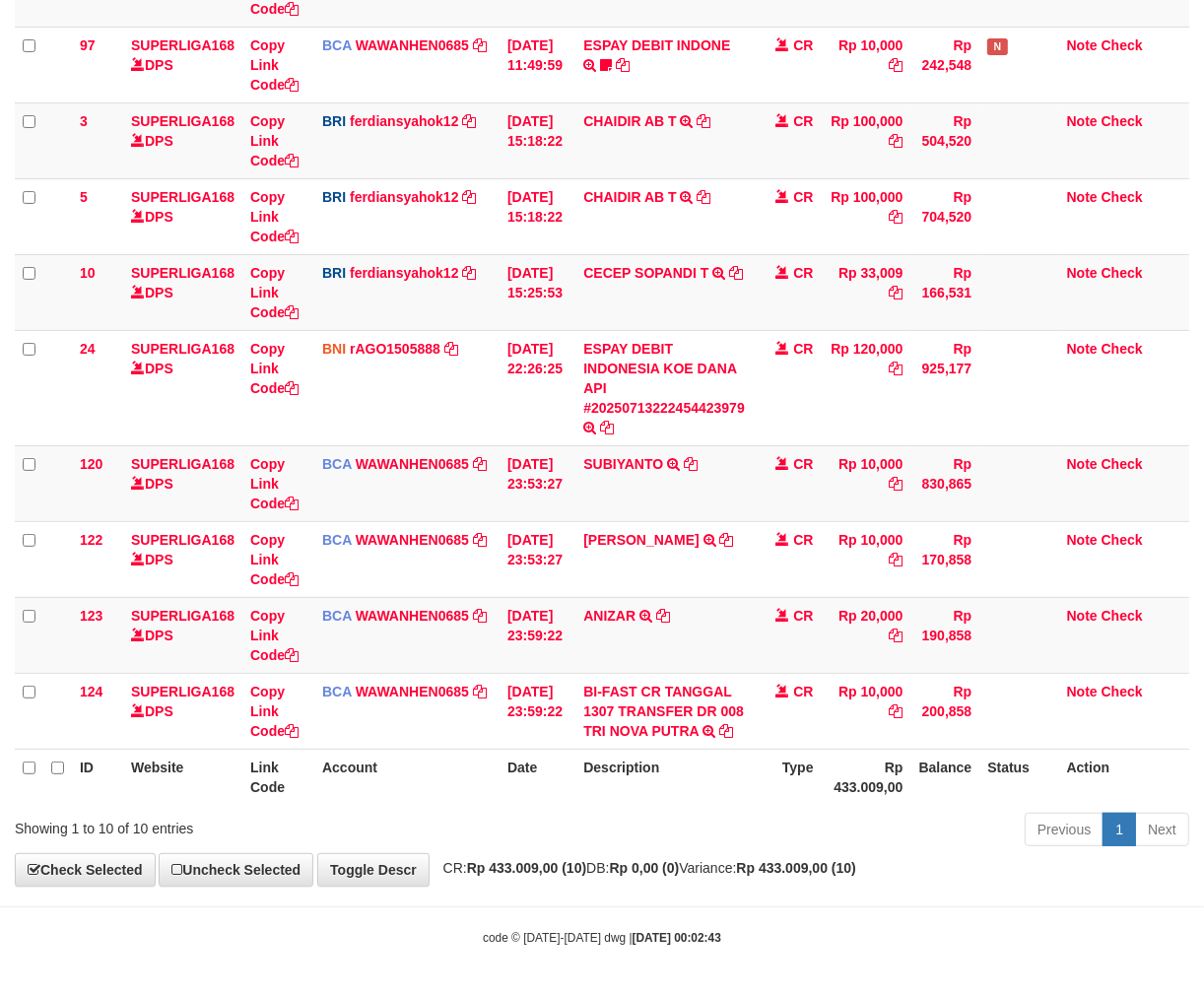 click on "CR:  Rp 433.009,00 (10)      DB:  Rp 0,00 (0)      Variance:  Rp 433.009,00 (10)" at bounding box center [644, 868] 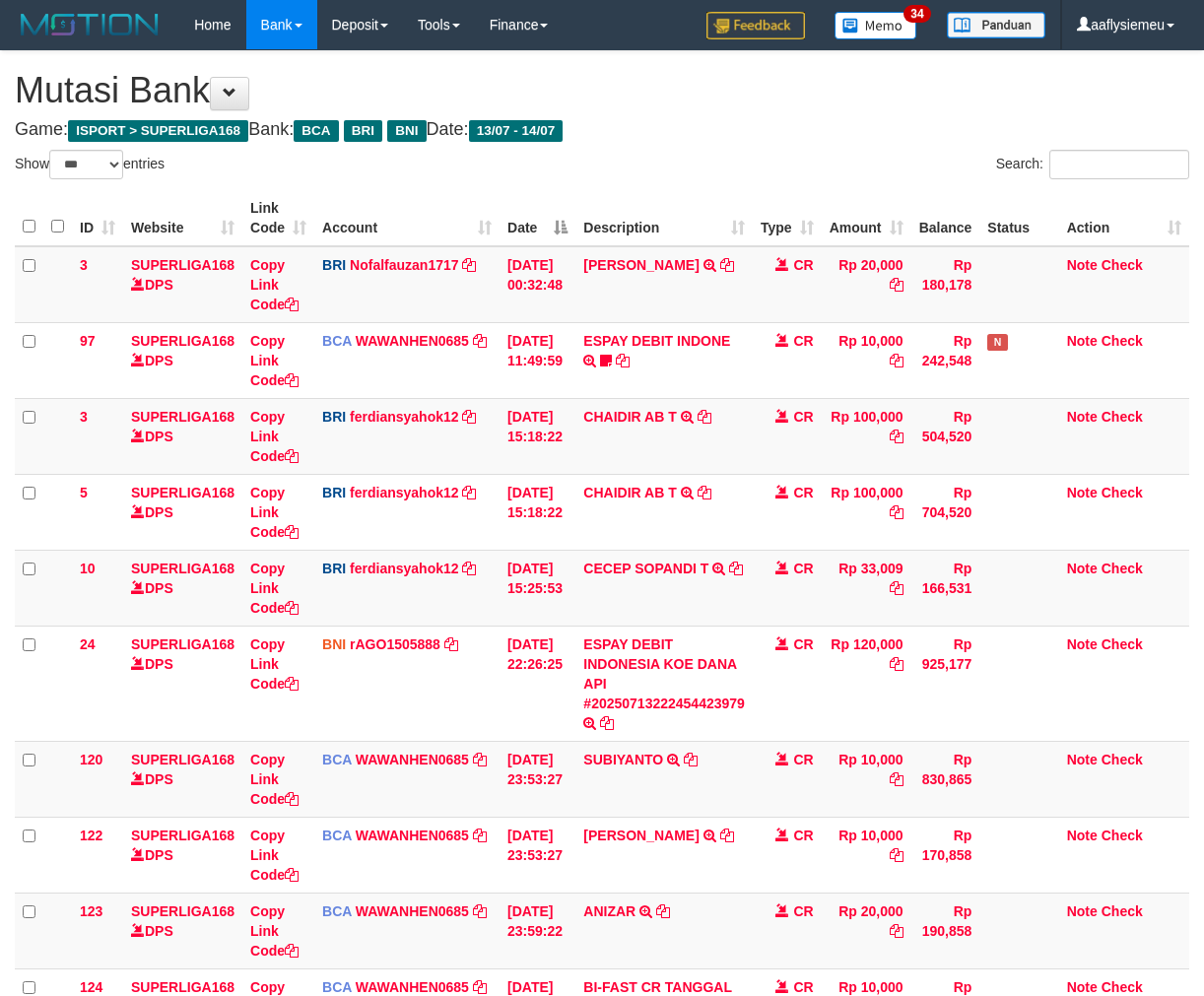 select on "***" 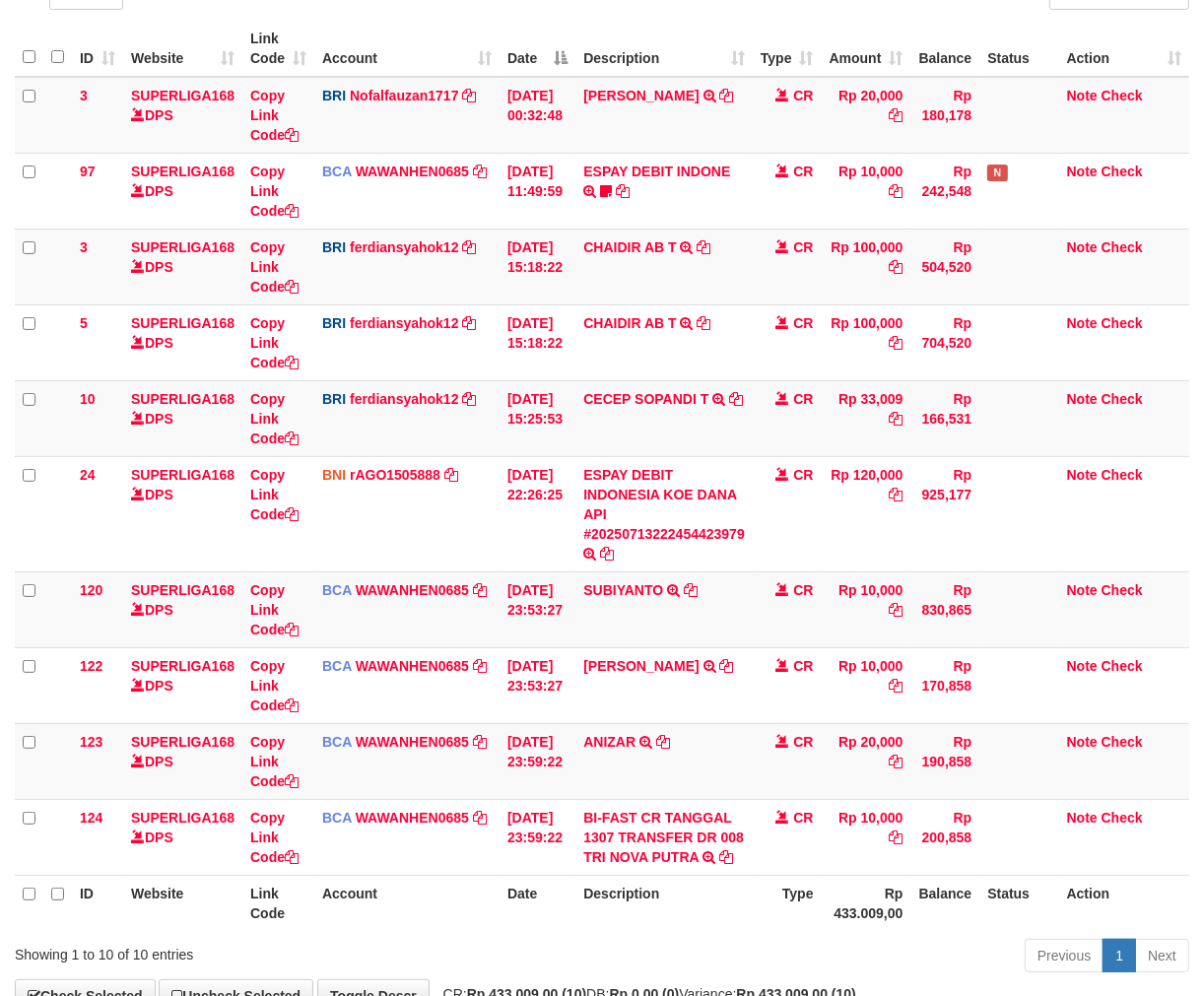 scroll, scrollTop: 297, scrollLeft: 0, axis: vertical 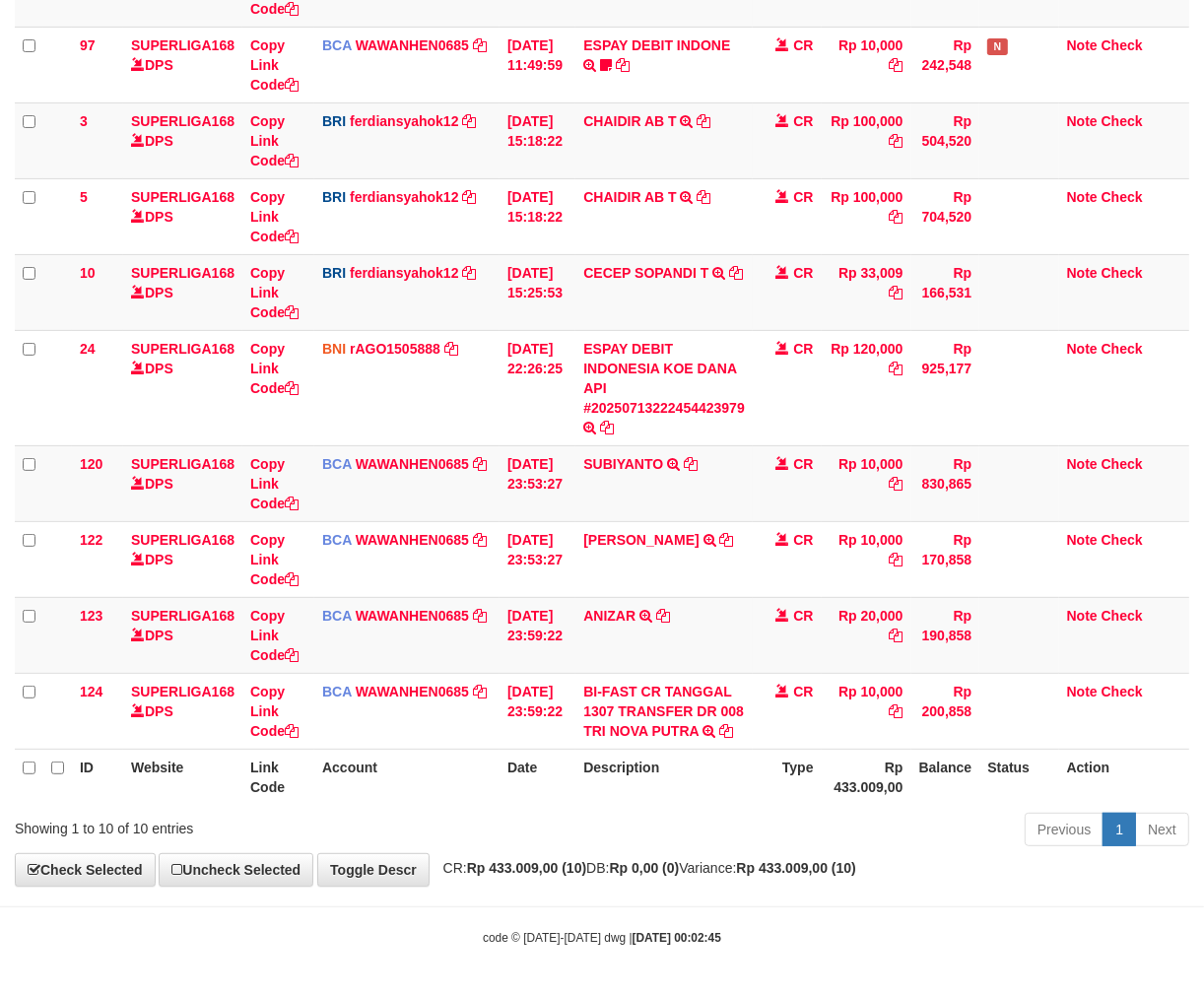 click on "Previous 1 Next" at bounding box center (852, 831) 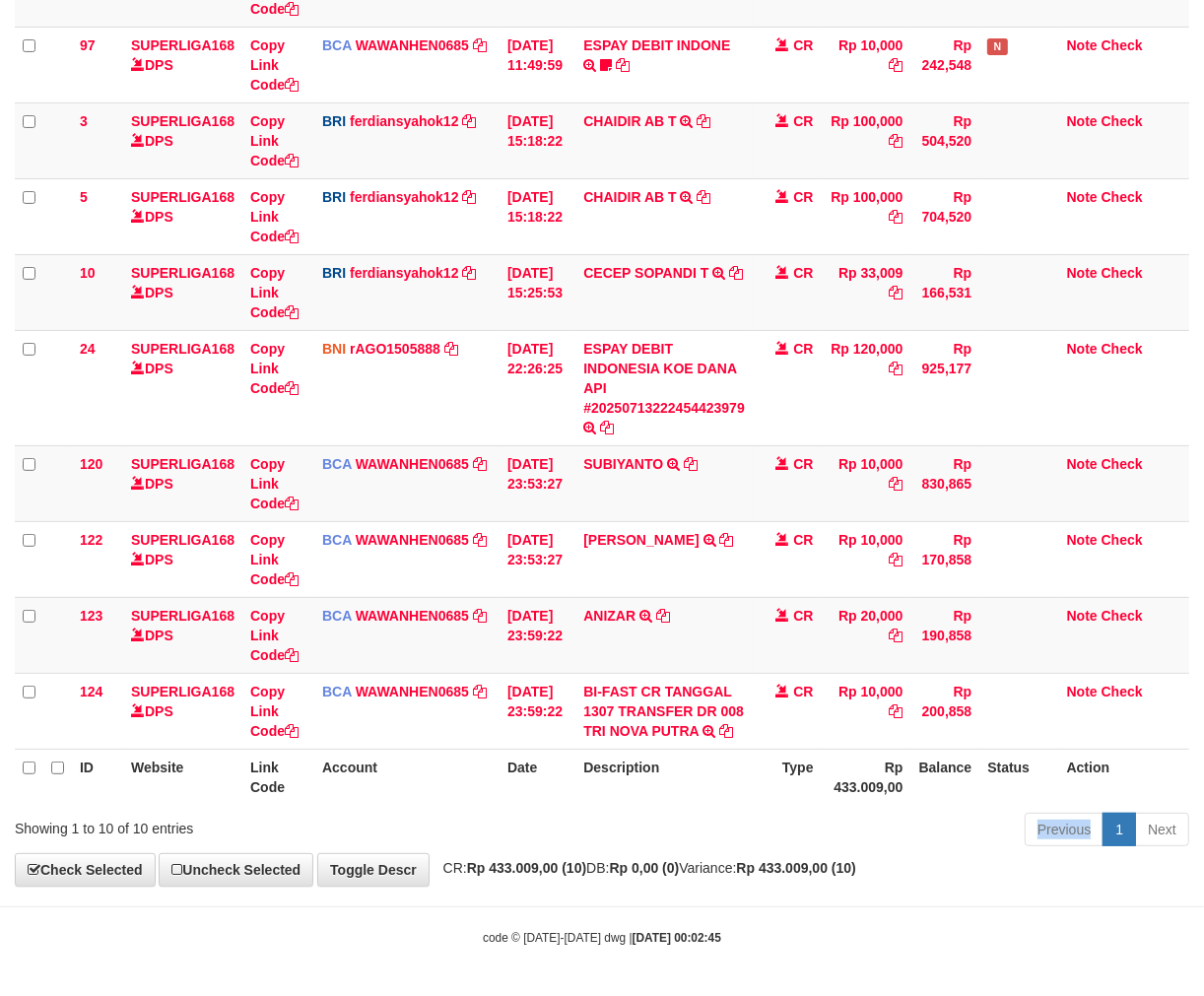 click on "Previous 1 Next" at bounding box center (852, 831) 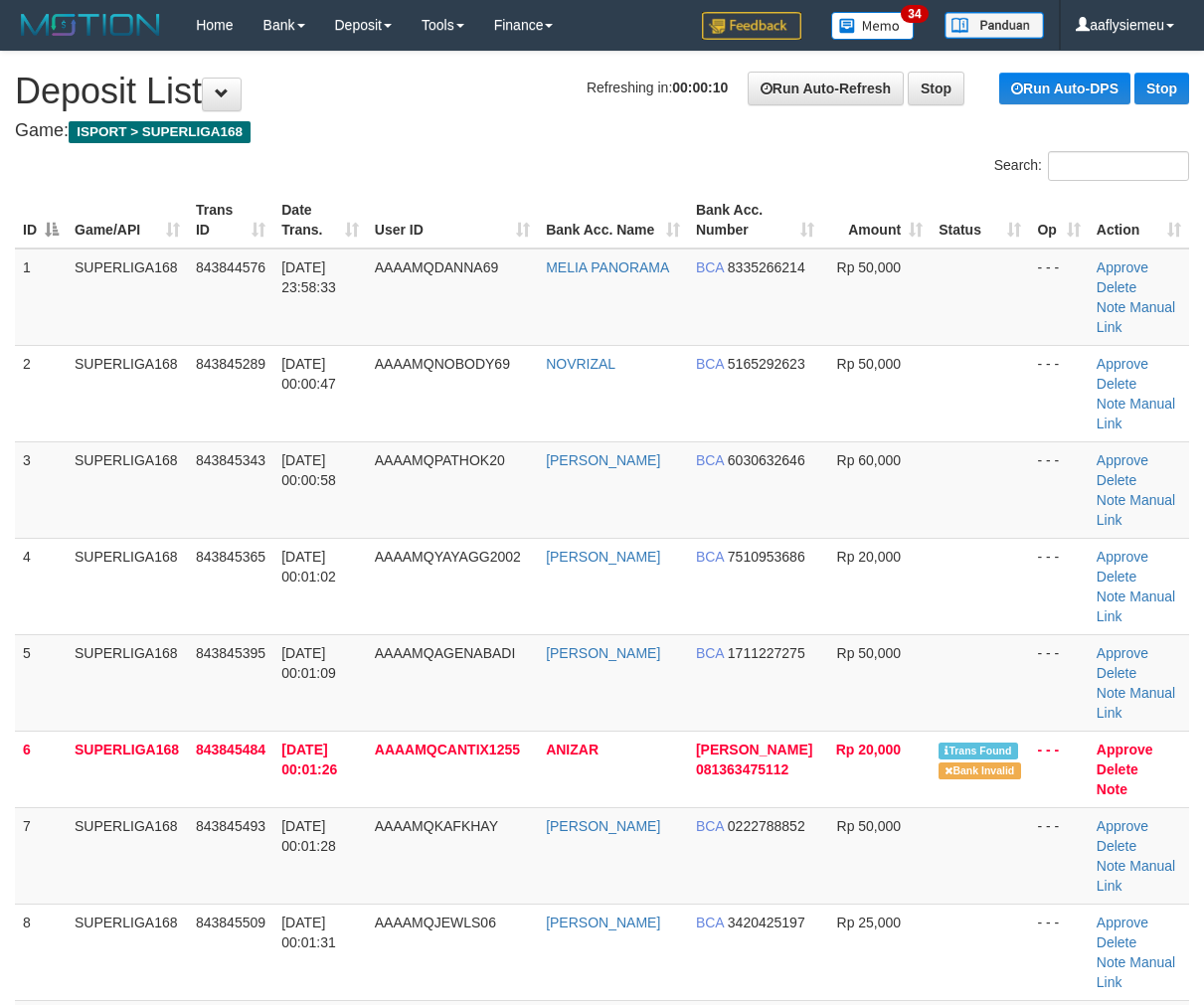 scroll, scrollTop: 849, scrollLeft: 0, axis: vertical 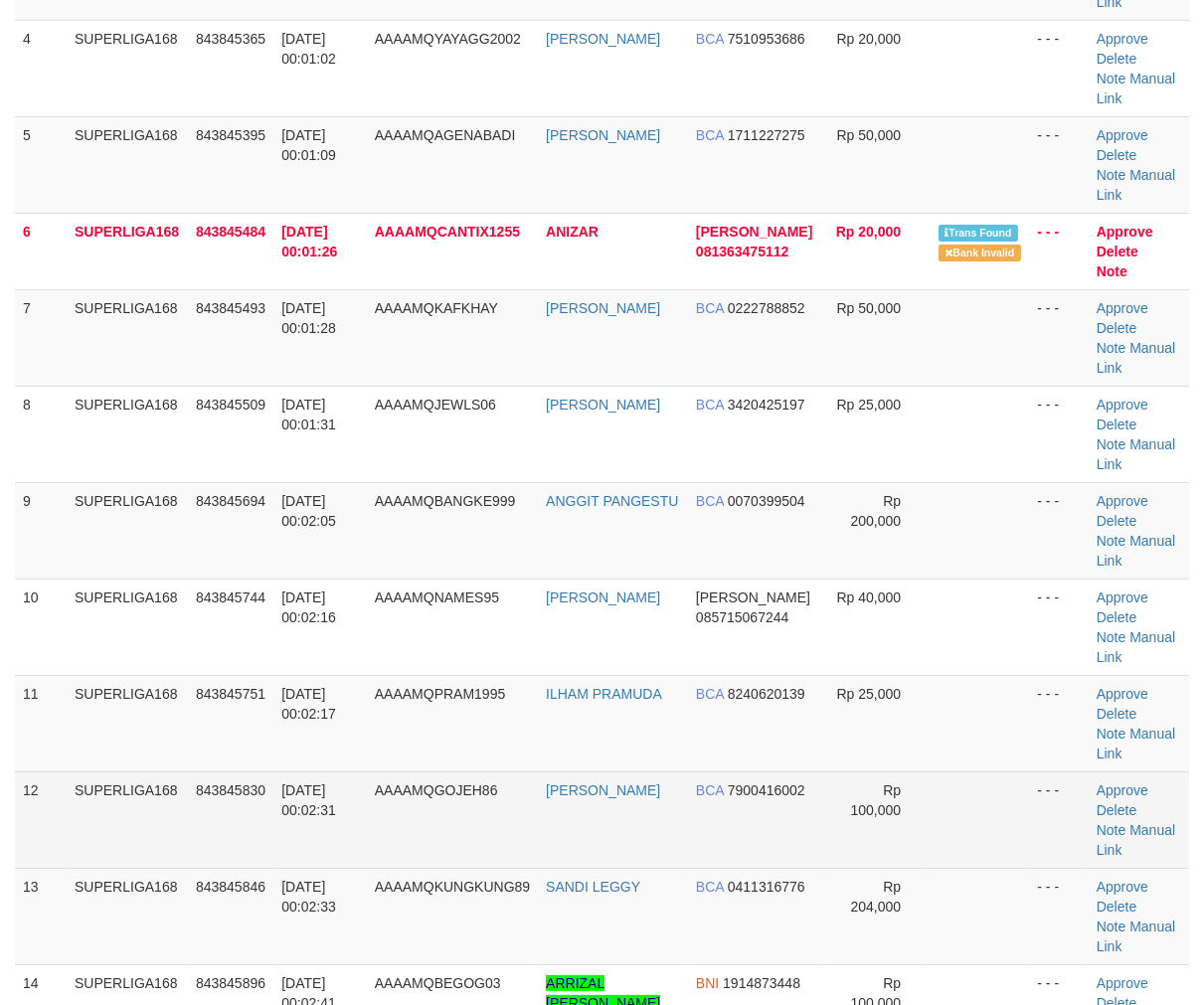 click on "[DATE] 00:02:31" at bounding box center [320, 819] 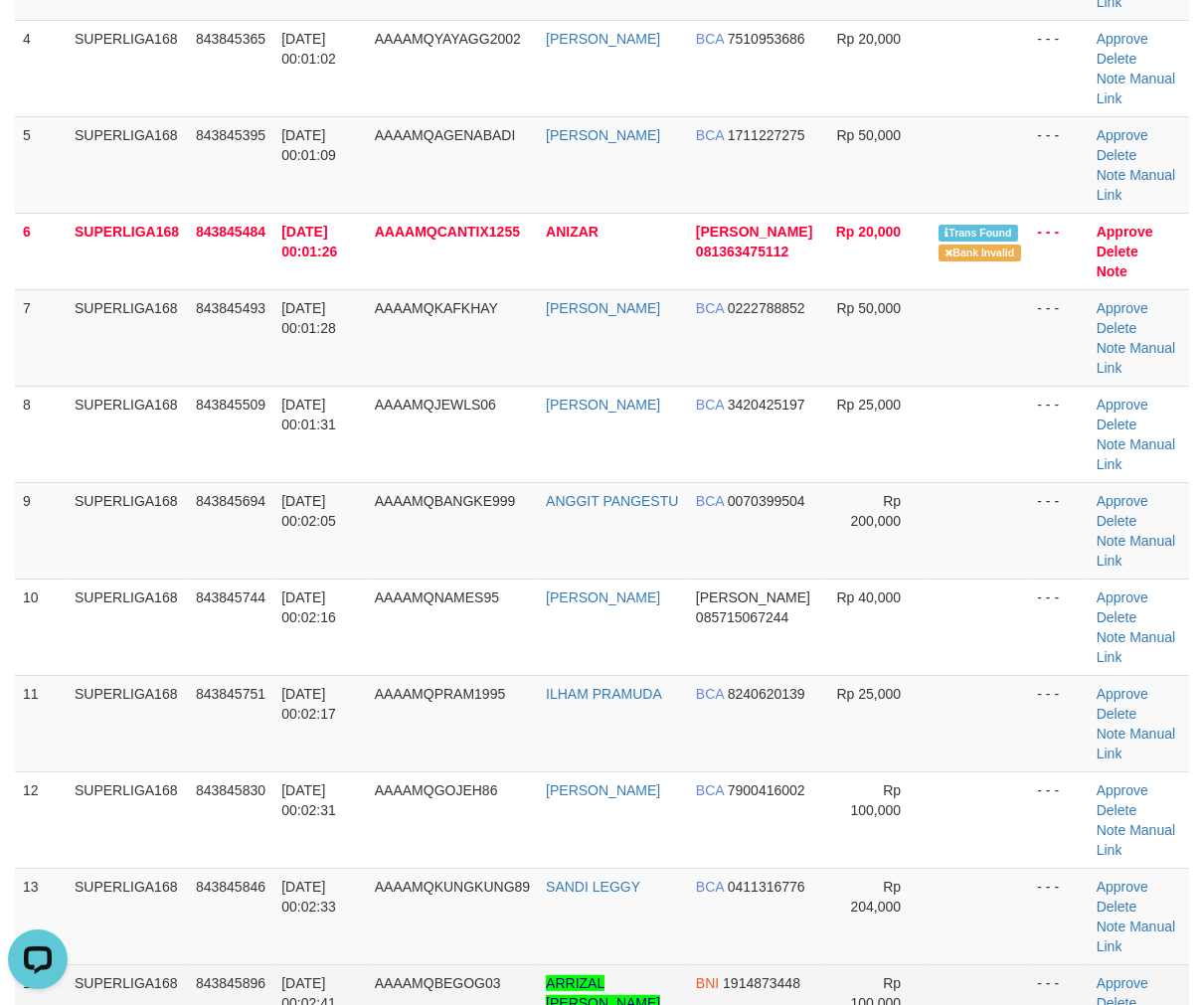 scroll, scrollTop: 0, scrollLeft: 0, axis: both 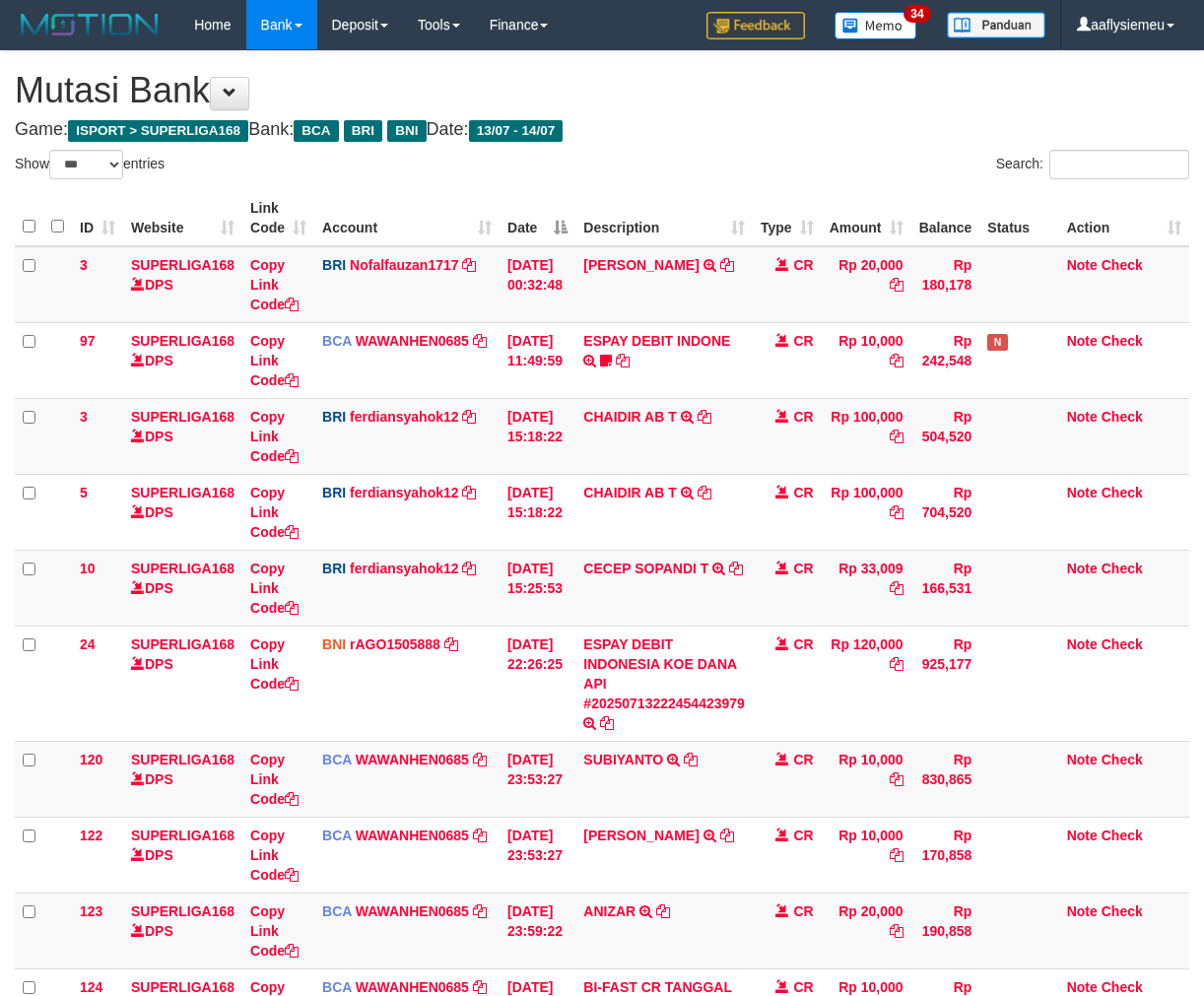 select on "***" 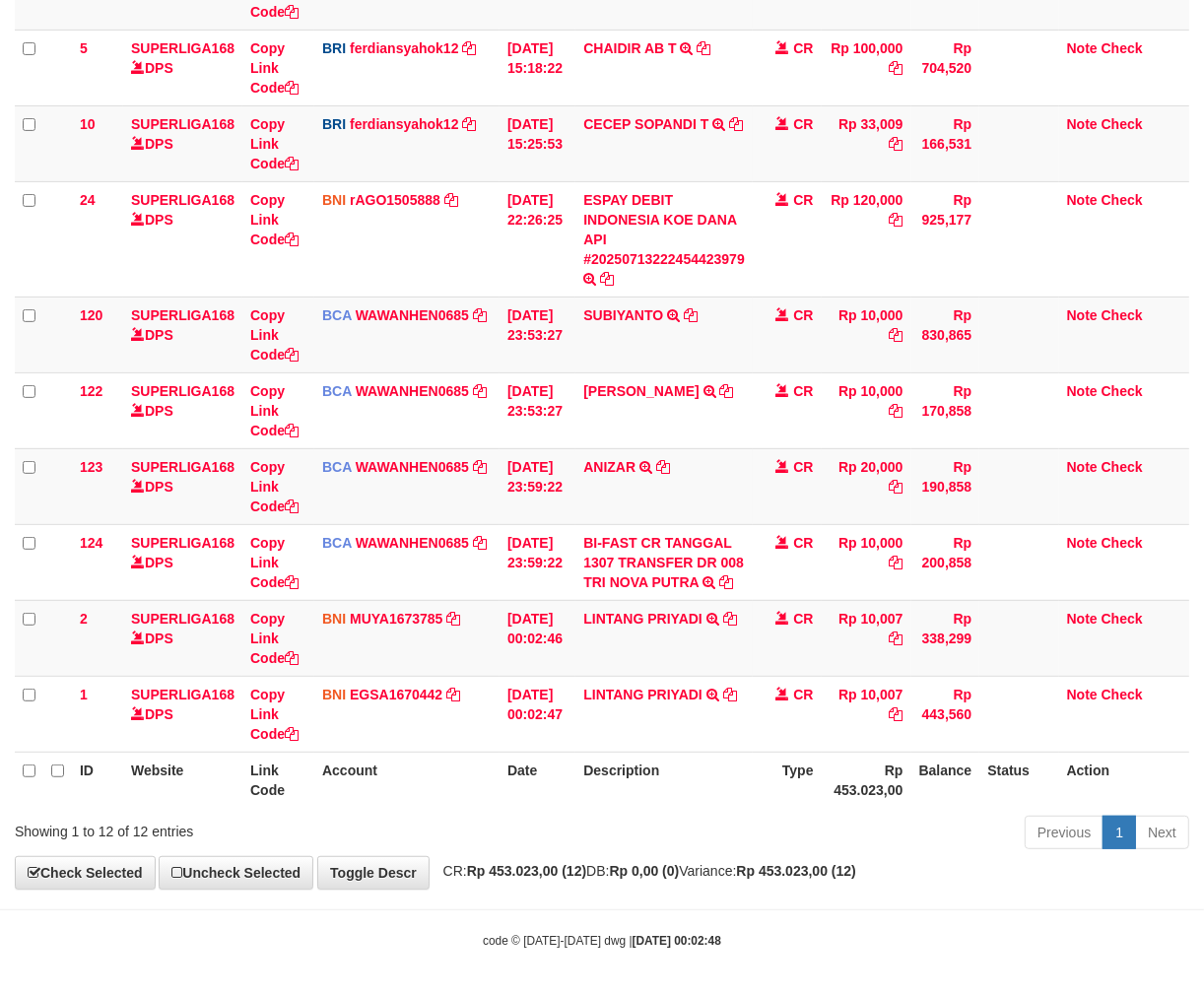 scroll, scrollTop: 448, scrollLeft: 0, axis: vertical 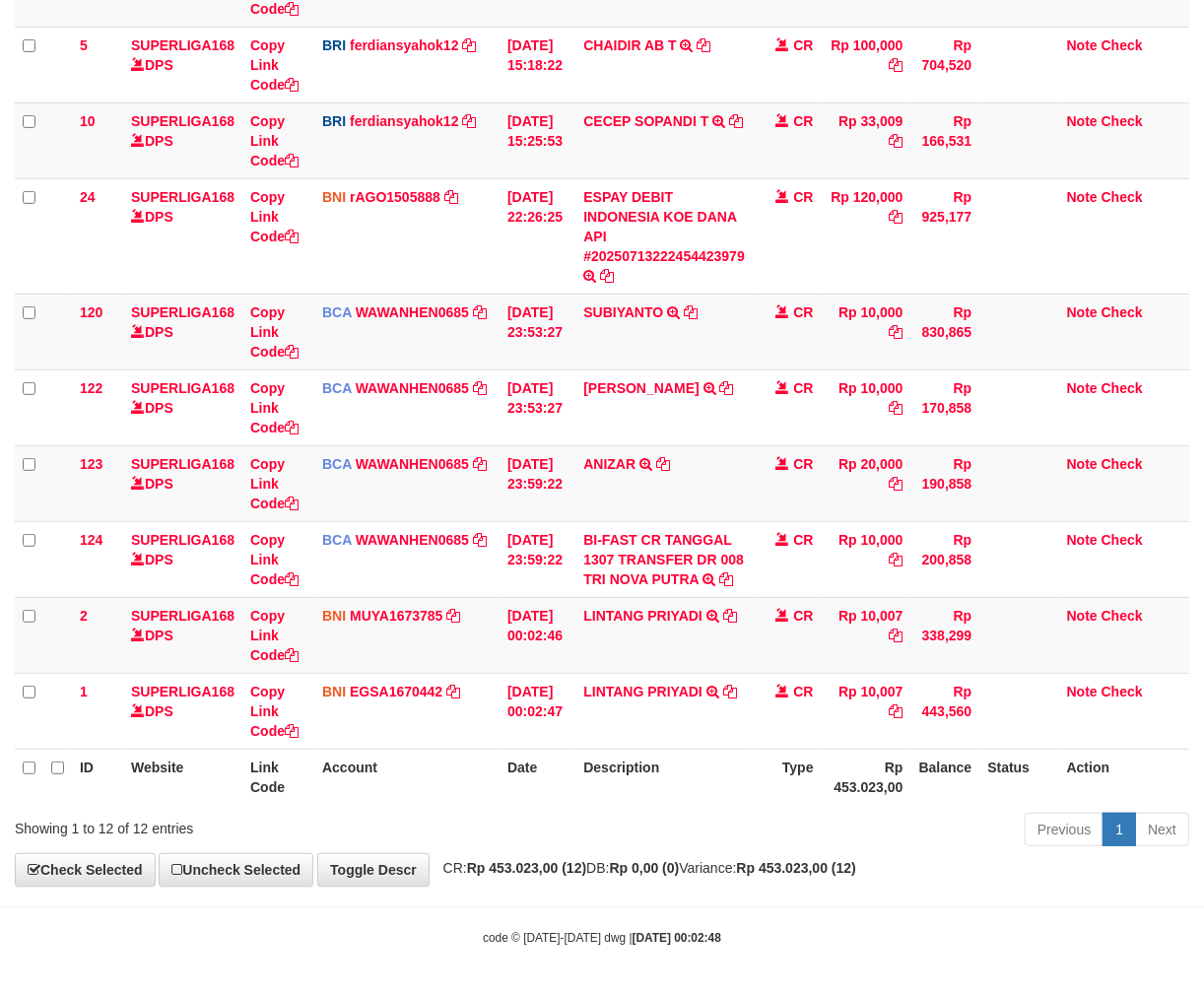 click on "Previous 1 Next" at bounding box center (852, 831) 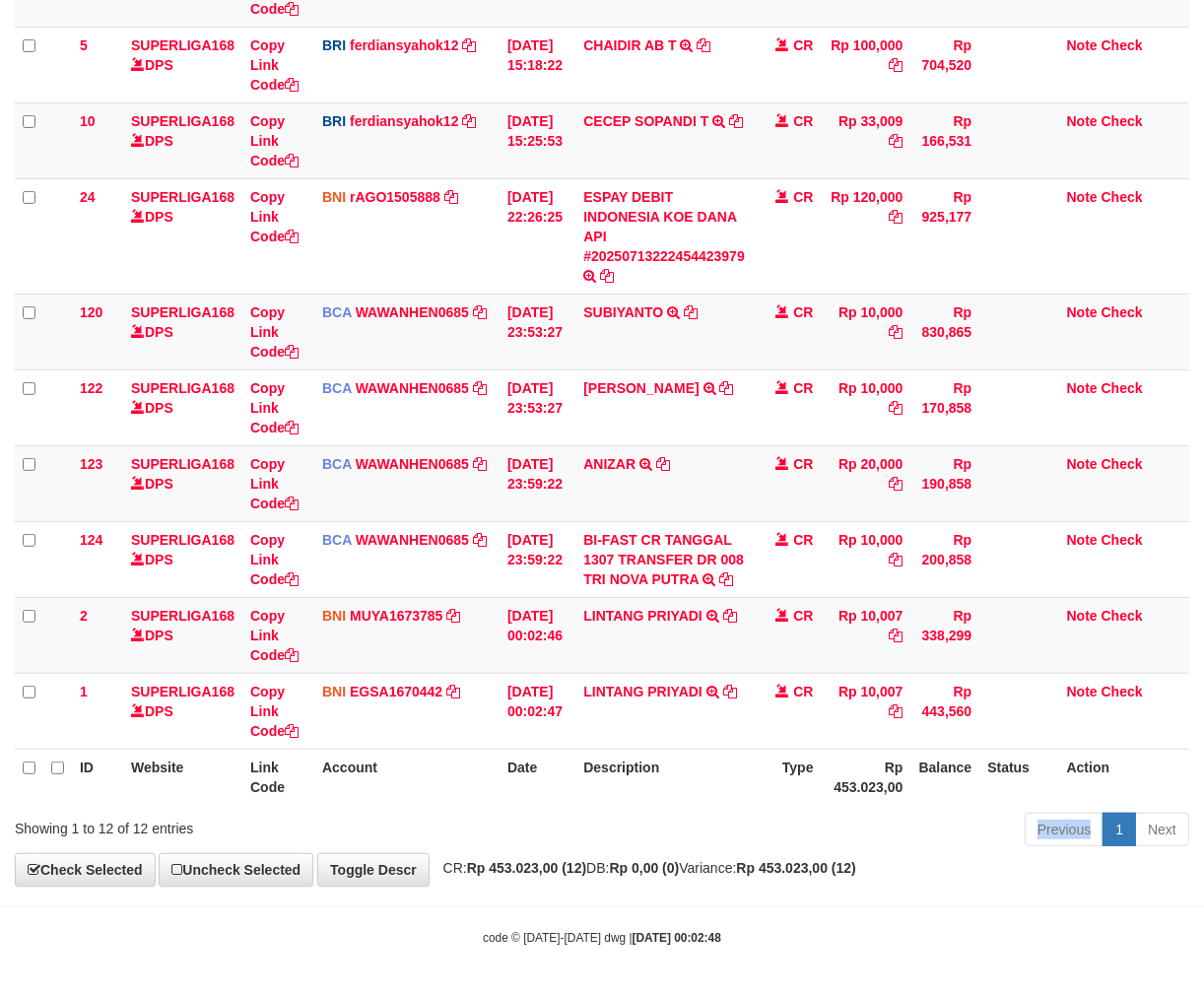 click on "Previous 1 Next" at bounding box center (852, 831) 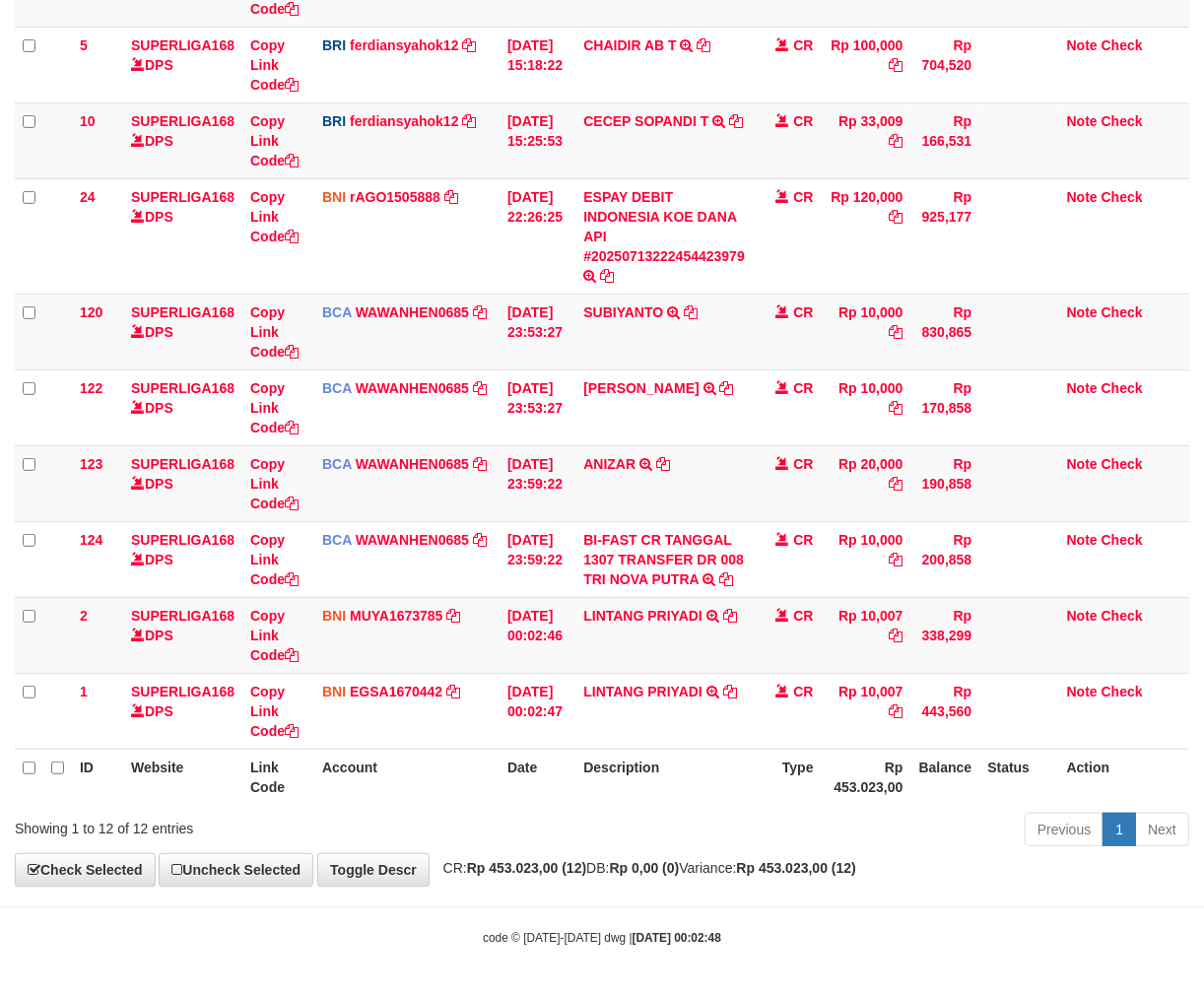 click on "Previous 1 Next" at bounding box center (852, 831) 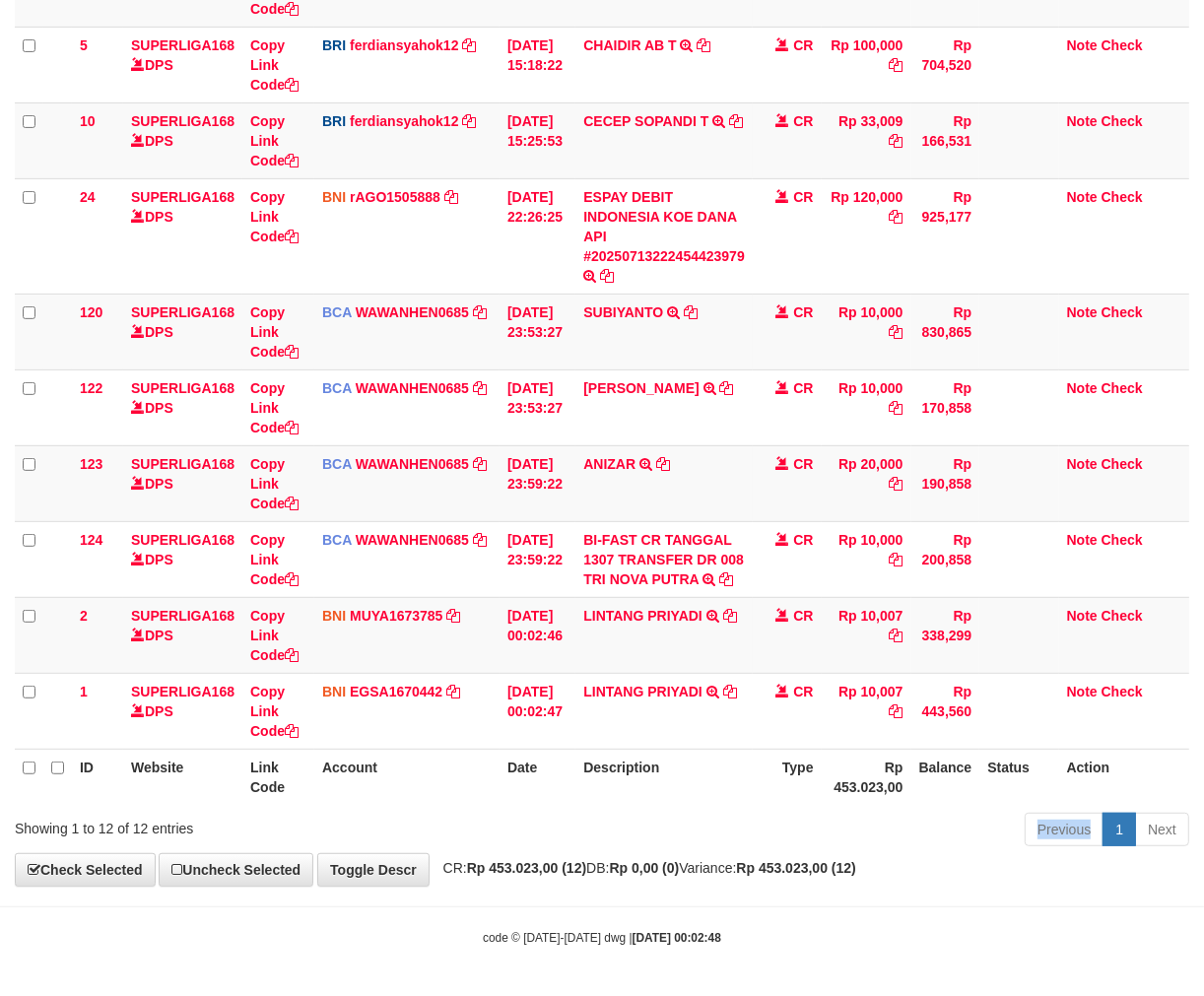 click on "Previous 1 Next" at bounding box center (852, 831) 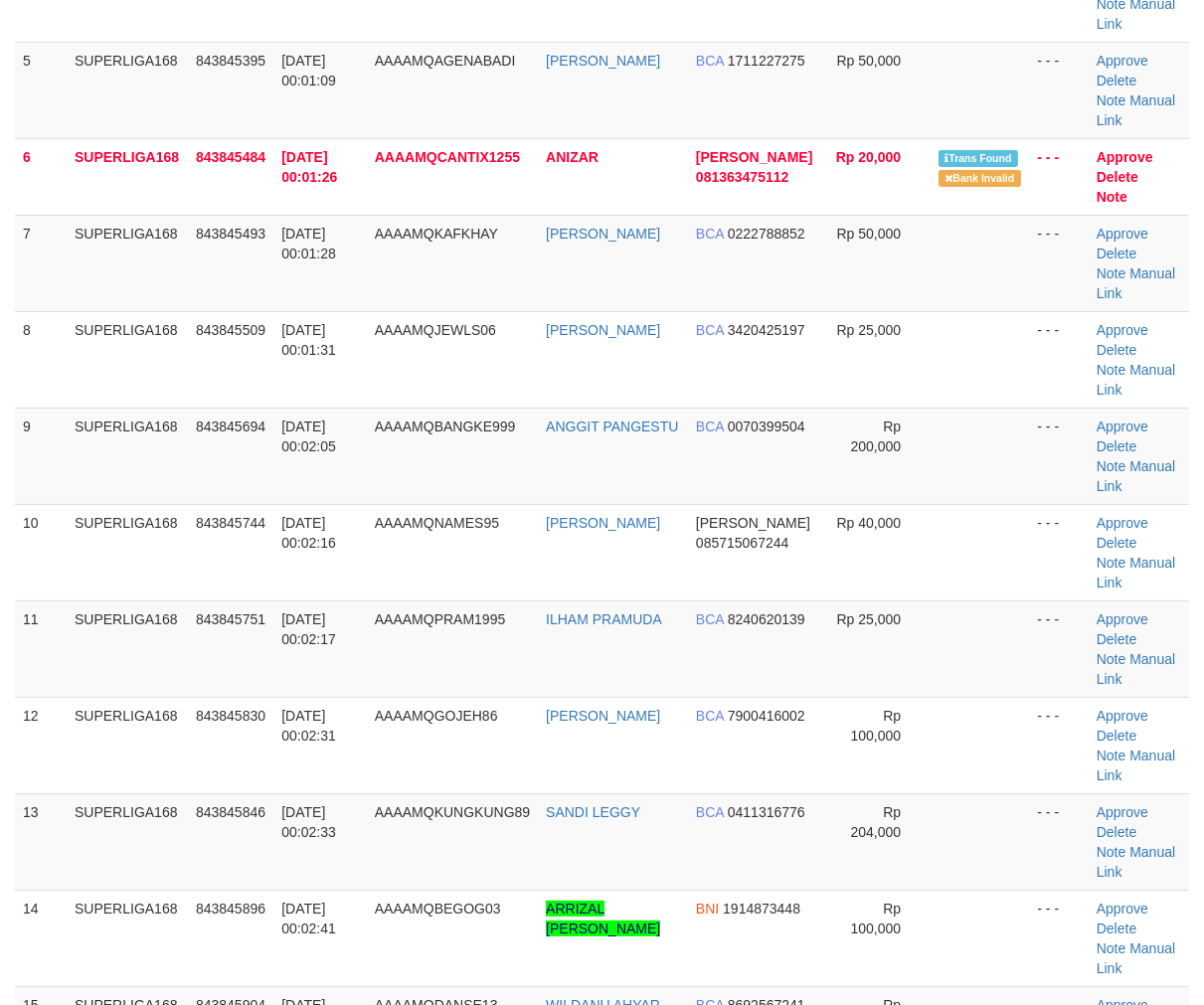 click on "843845846" at bounding box center [231, 841] 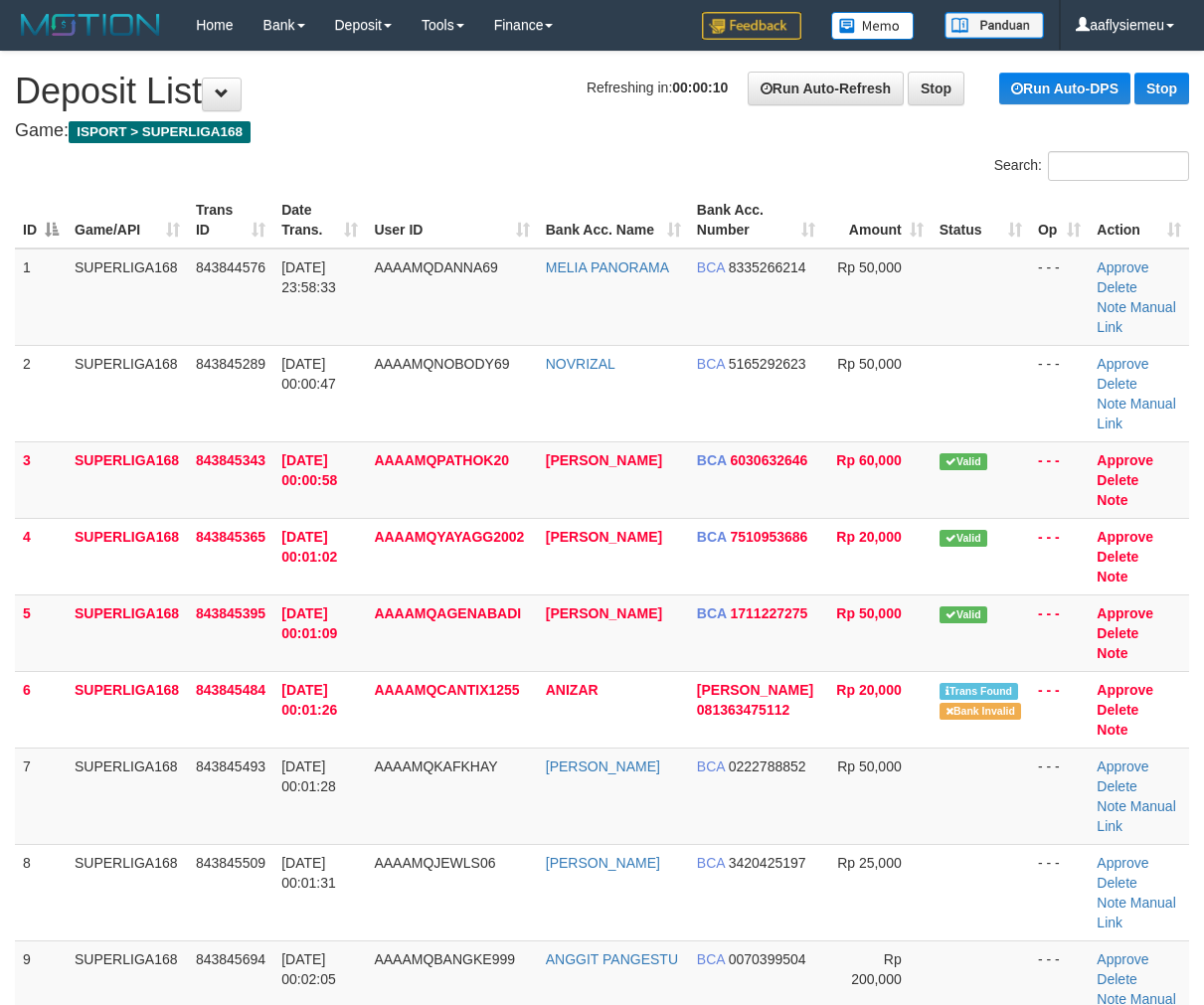 scroll, scrollTop: 592, scrollLeft: 0, axis: vertical 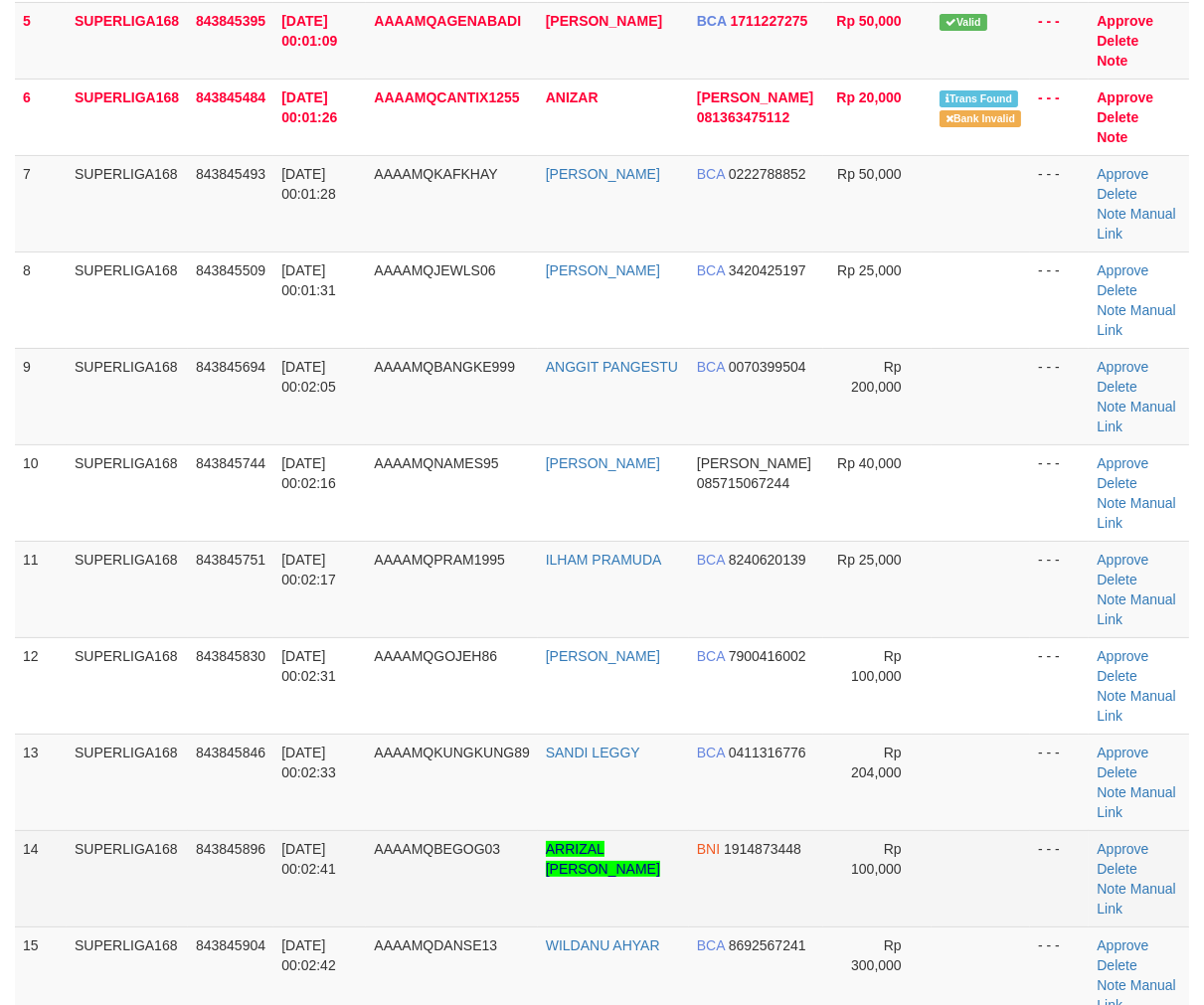 click on "SUPERLIGA168" at bounding box center [127, 878] 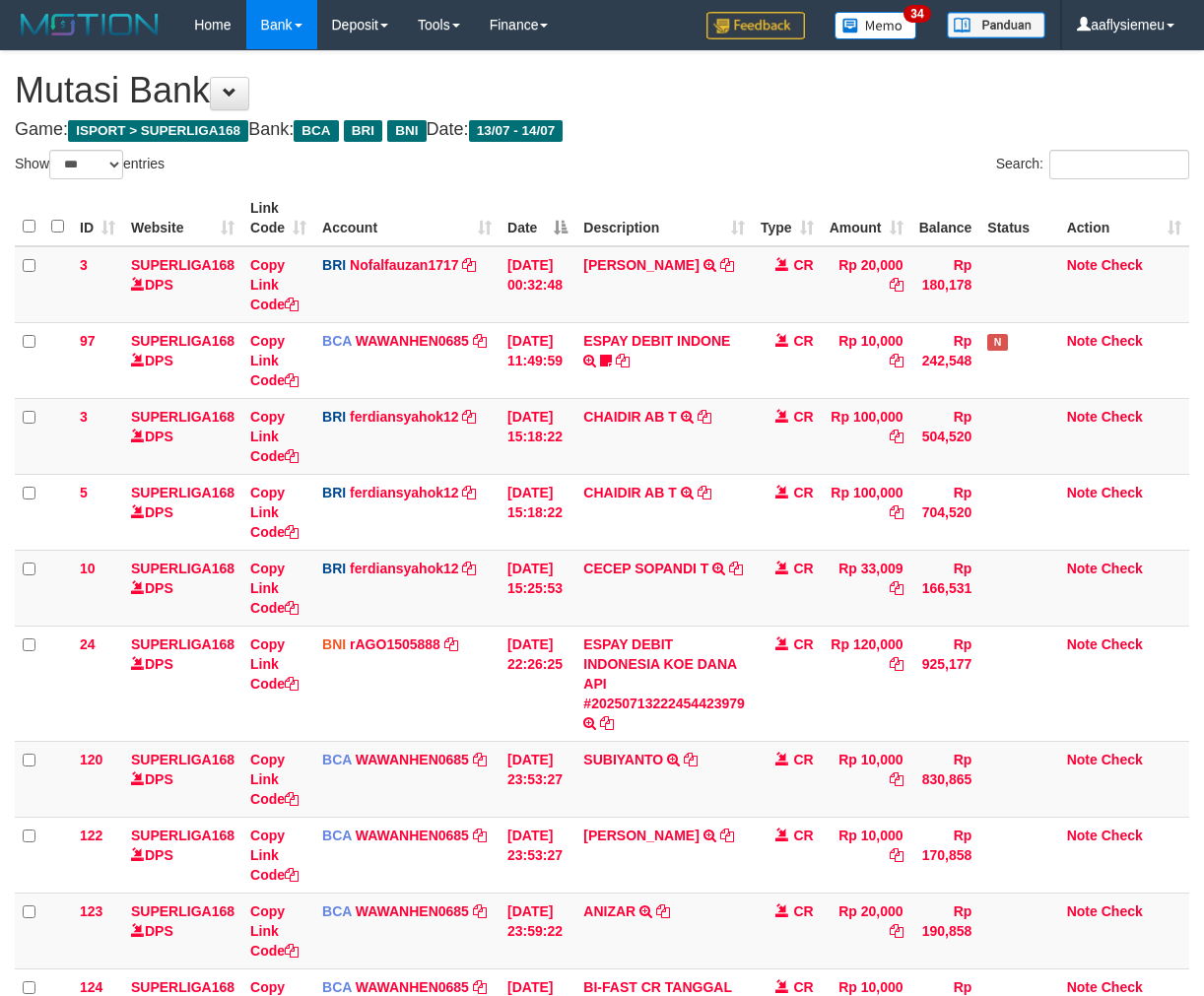 select on "***" 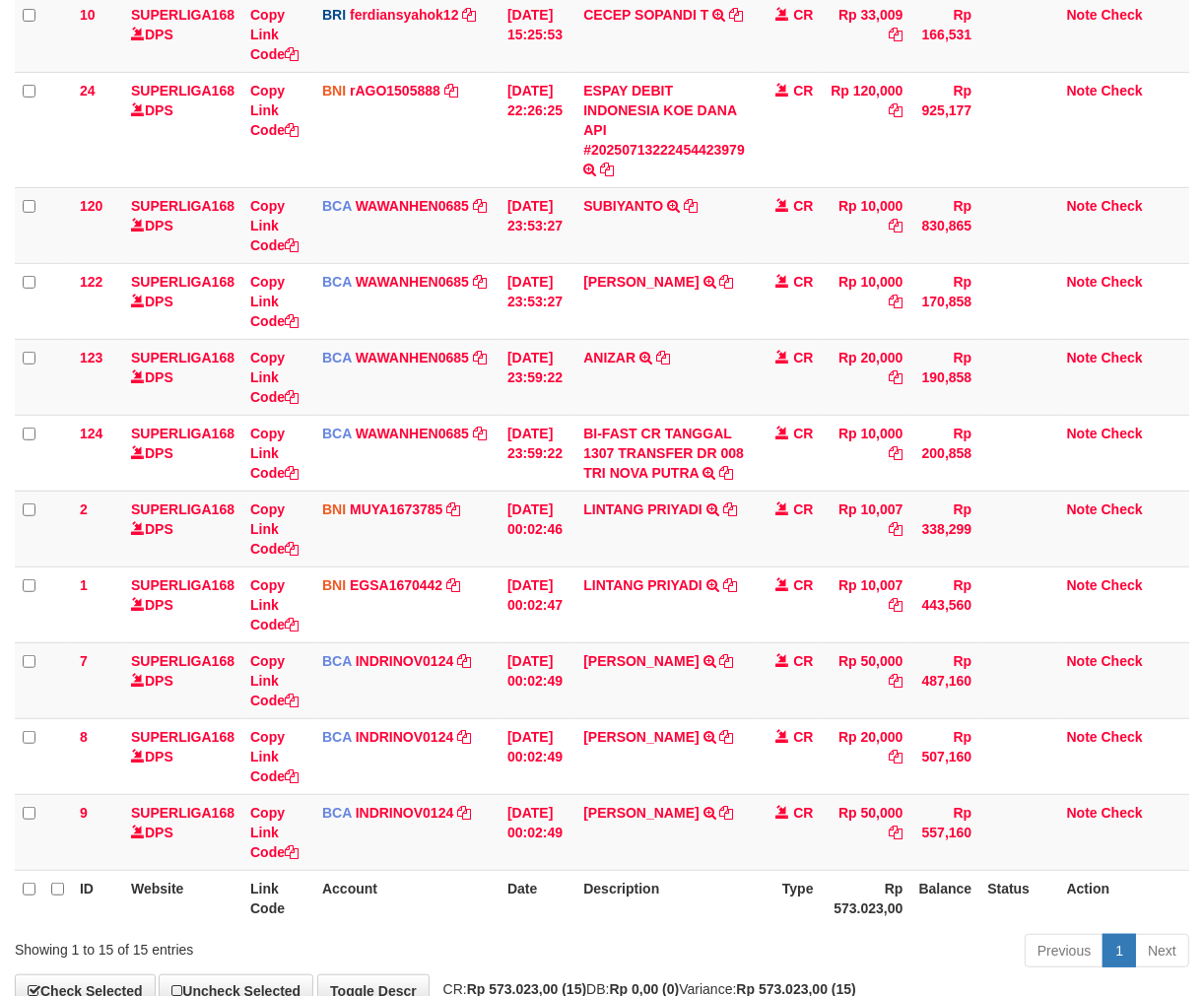 scroll, scrollTop: 676, scrollLeft: 0, axis: vertical 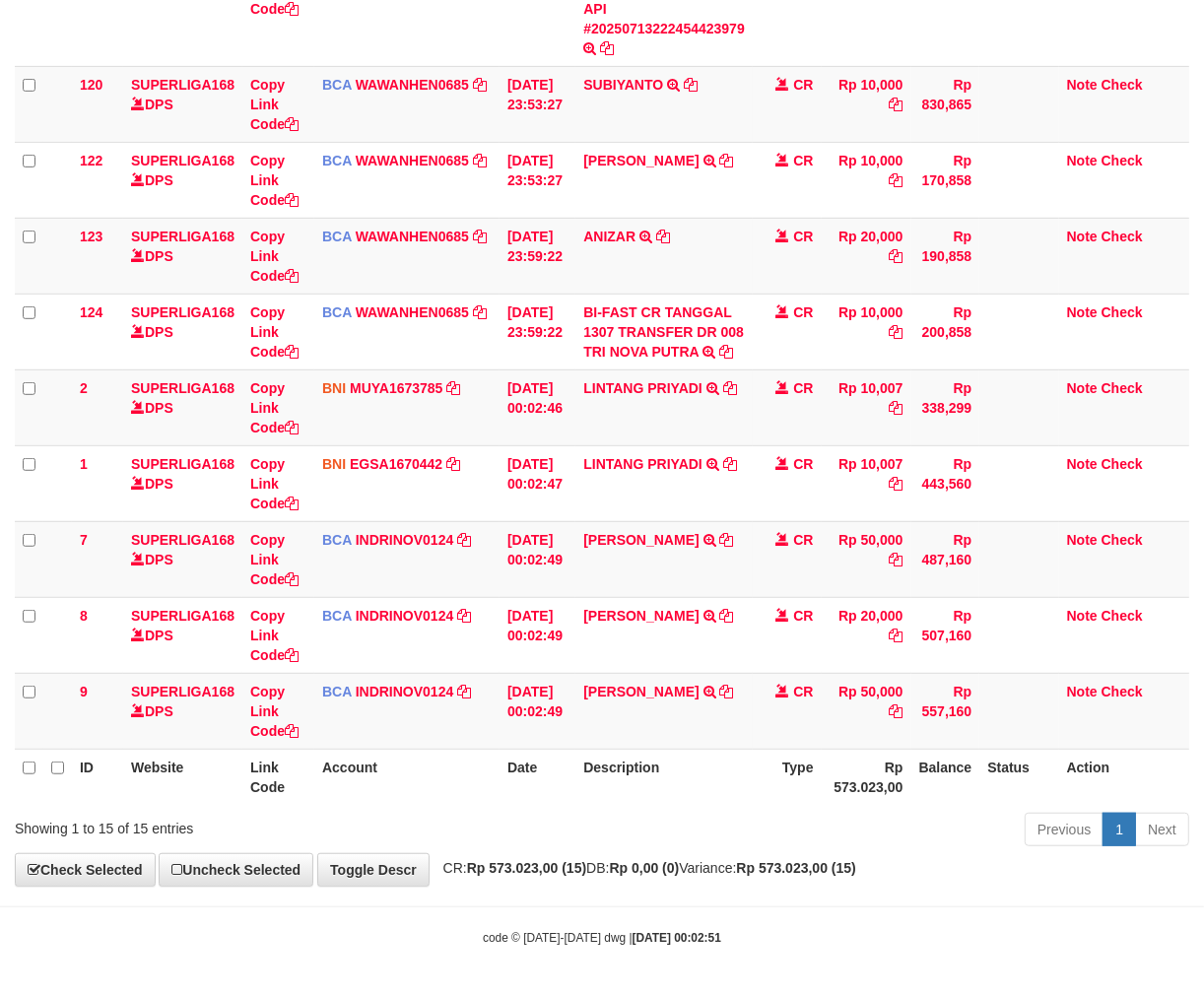 click on "Description" at bounding box center [664, 776] 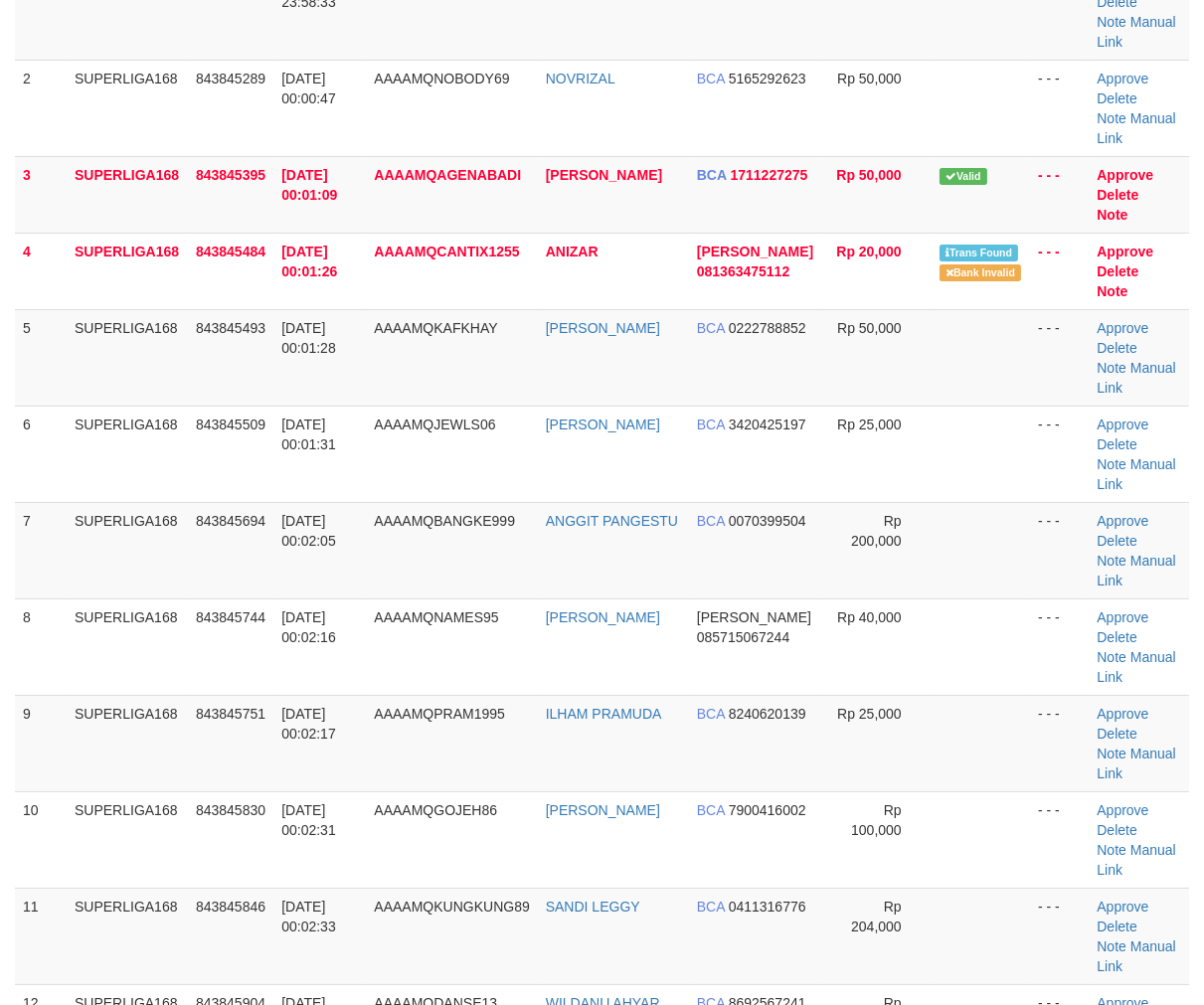 scroll, scrollTop: 260, scrollLeft: 0, axis: vertical 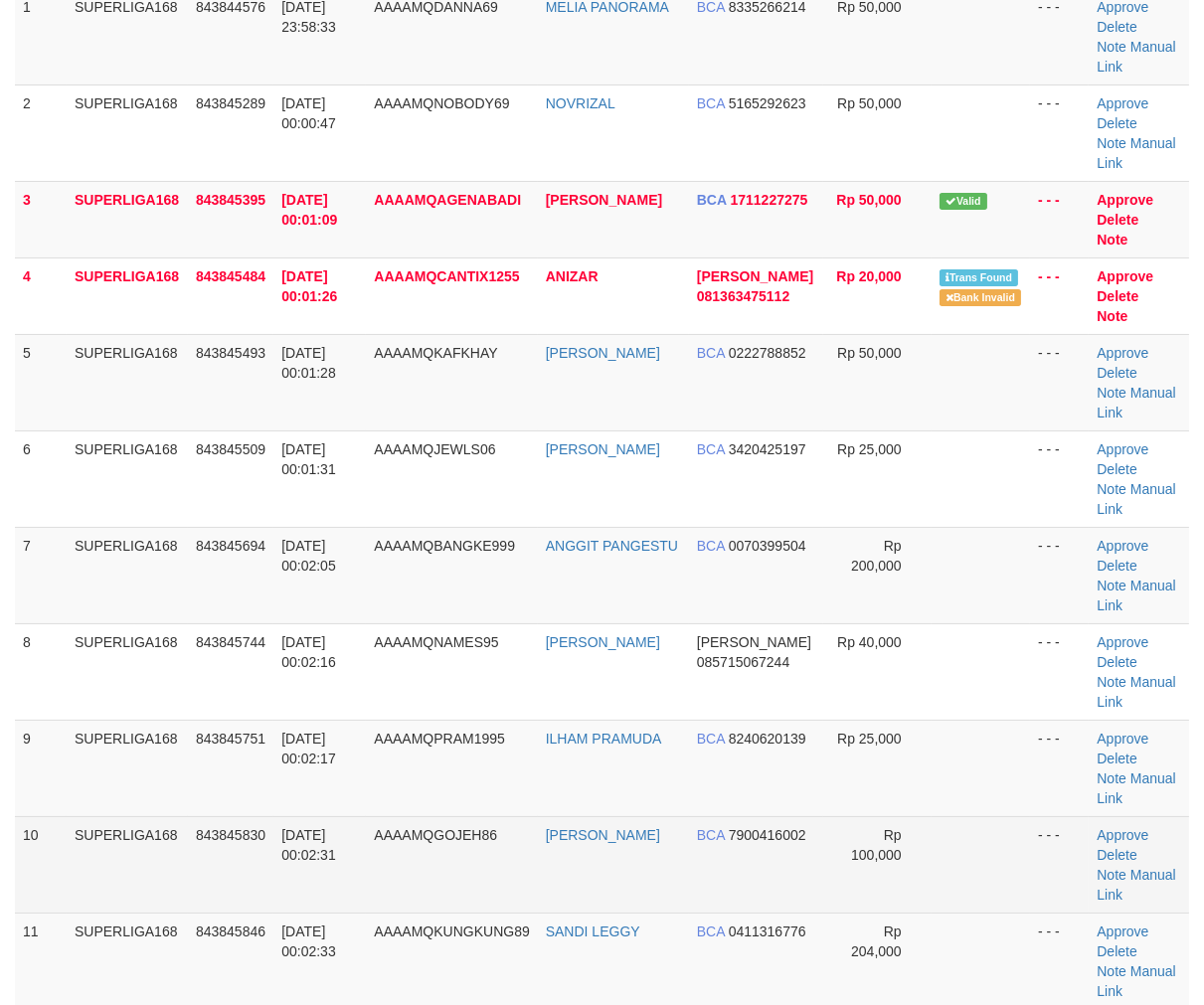 click on "843845830" at bounding box center (231, 864) 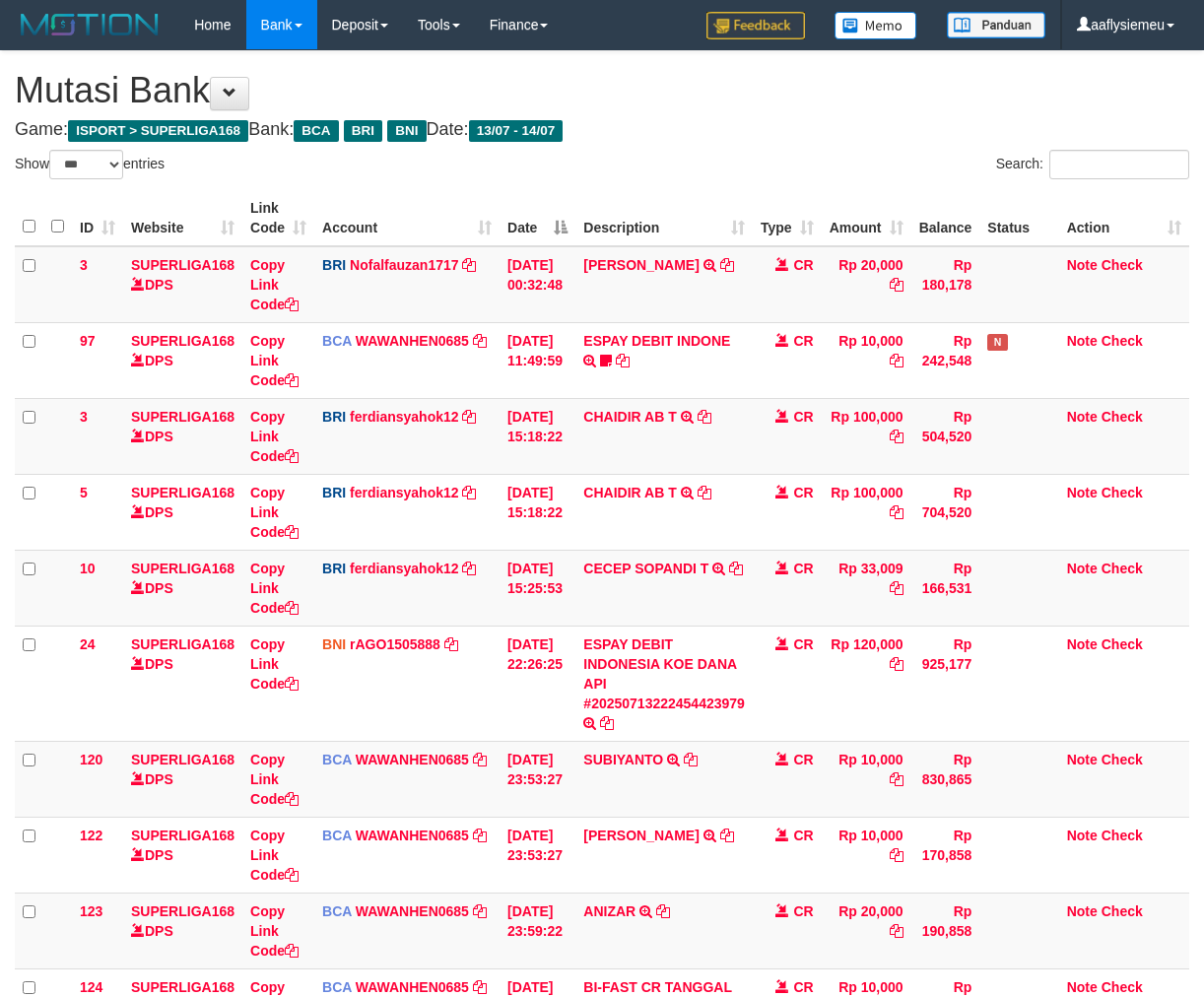select on "***" 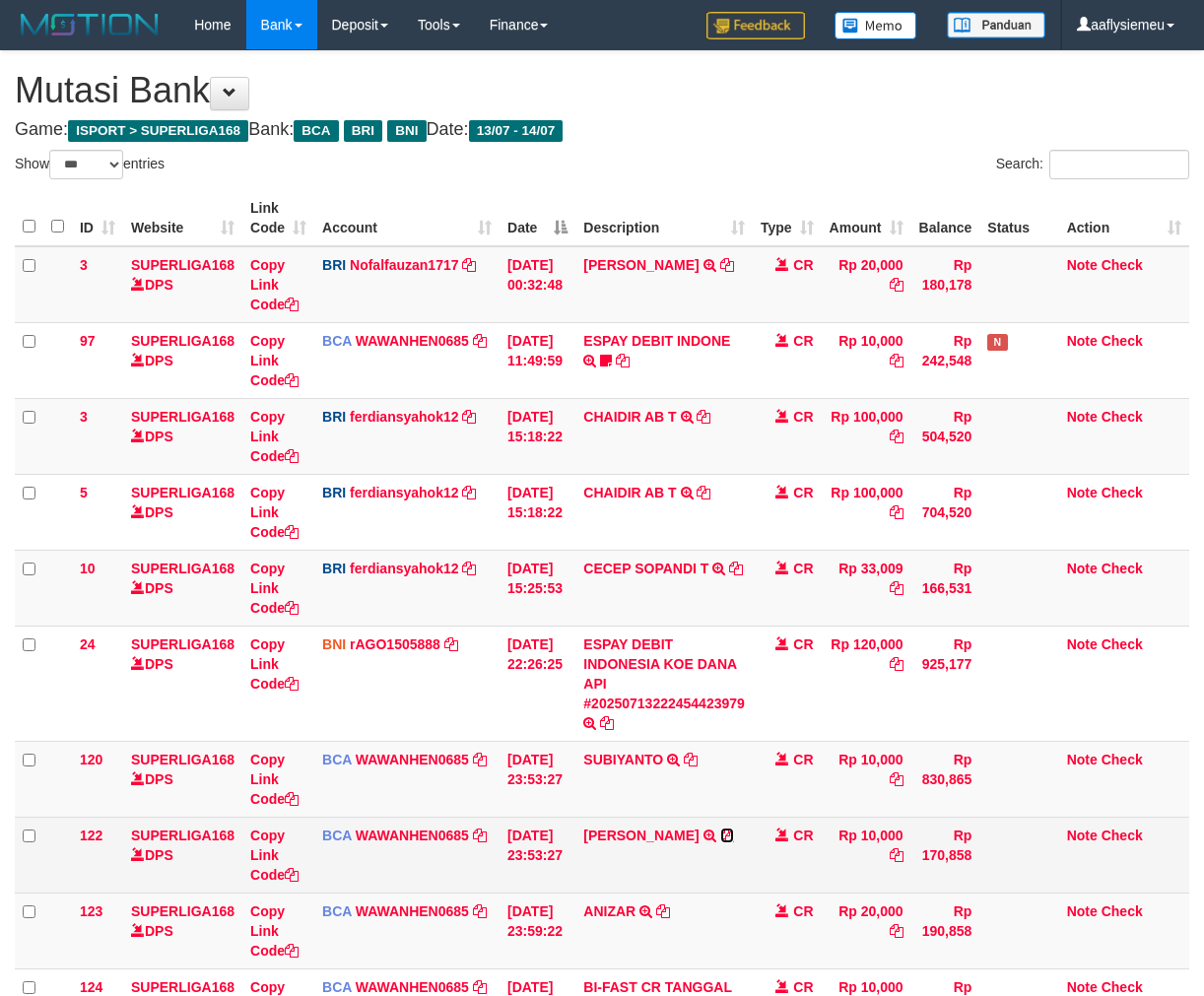 scroll, scrollTop: 0, scrollLeft: 0, axis: both 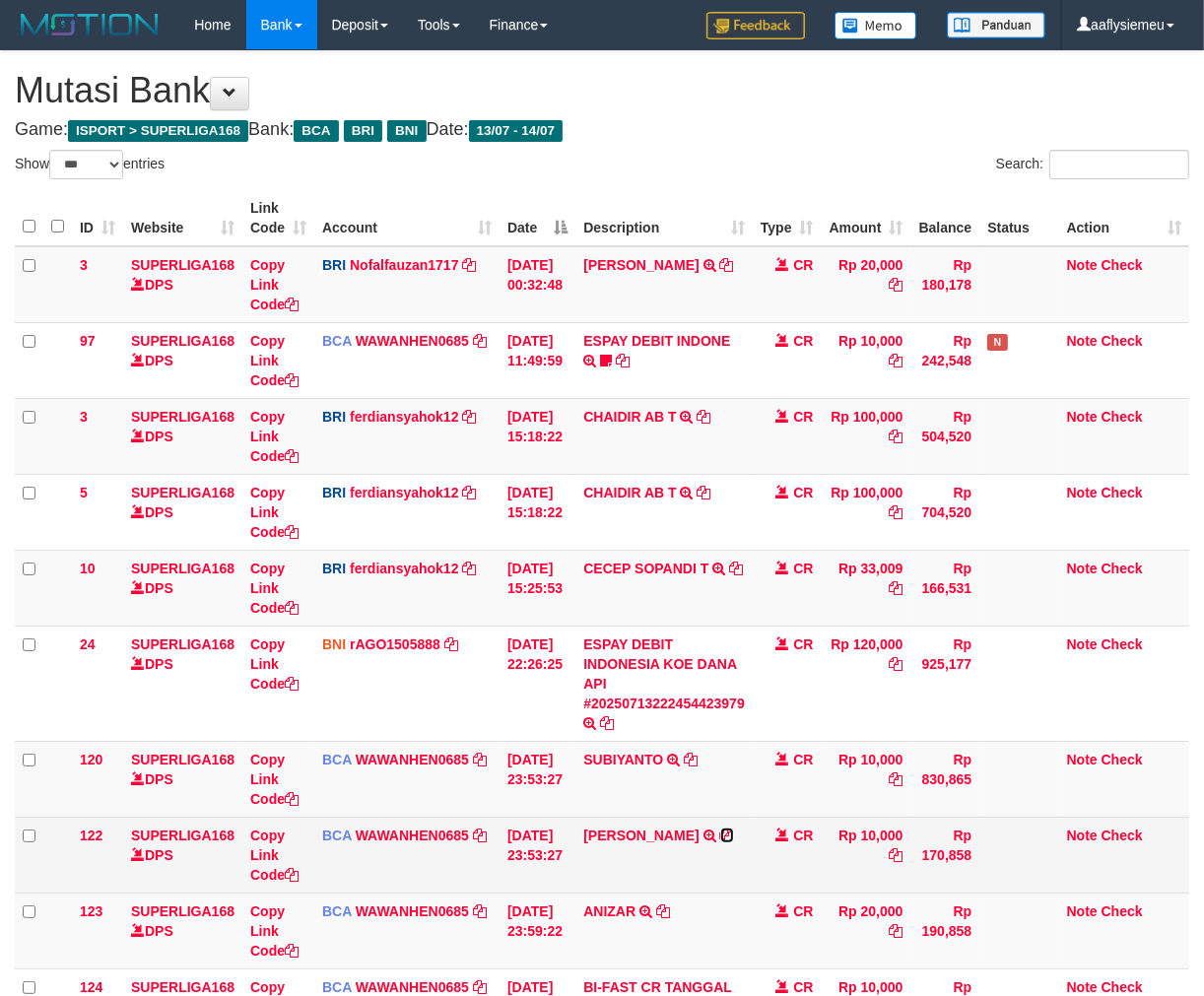 drag, startPoint x: 0, startPoint y: 0, endPoint x: 700, endPoint y: 853, distance: 1103.4532 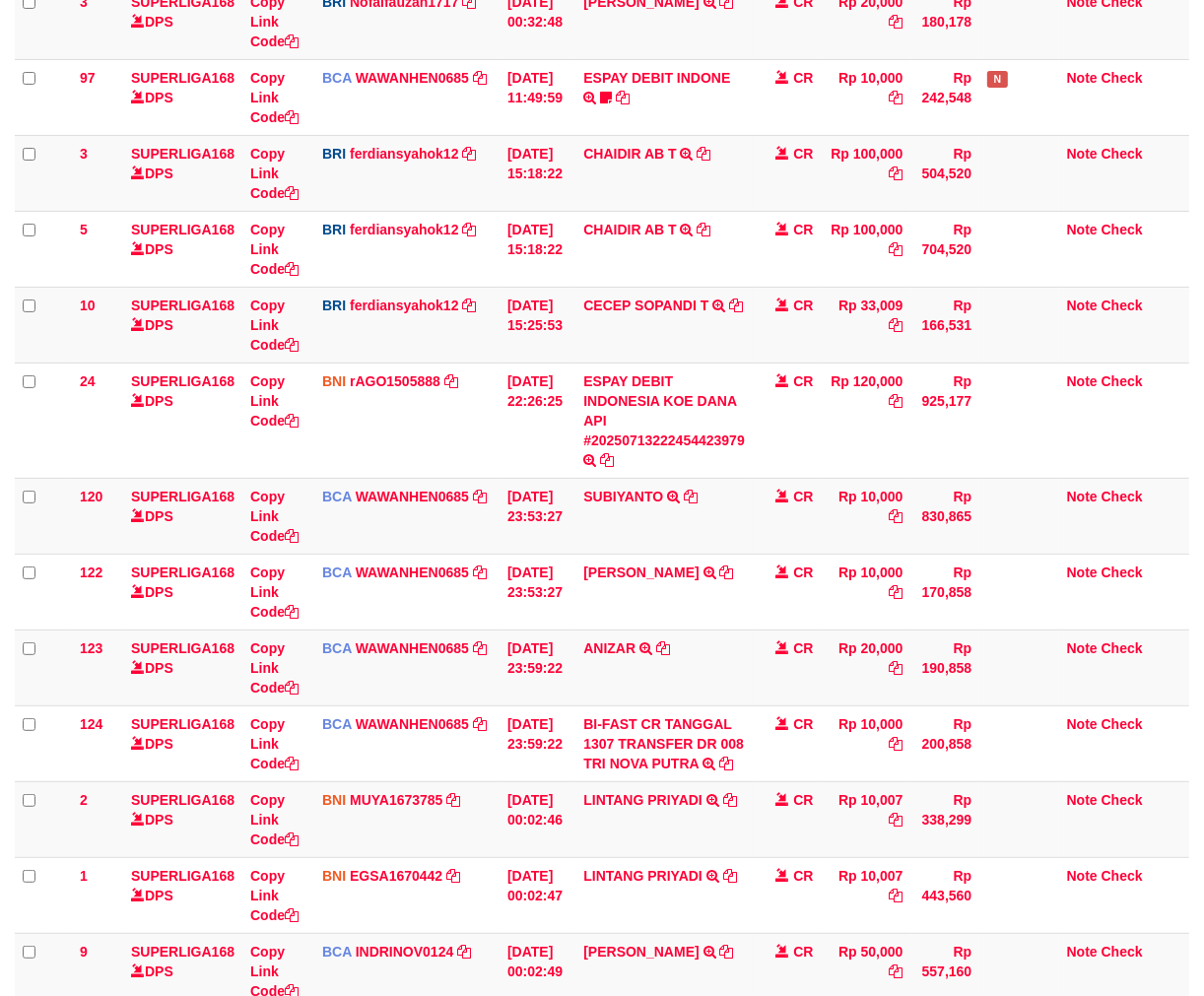 scroll, scrollTop: 524, scrollLeft: 0, axis: vertical 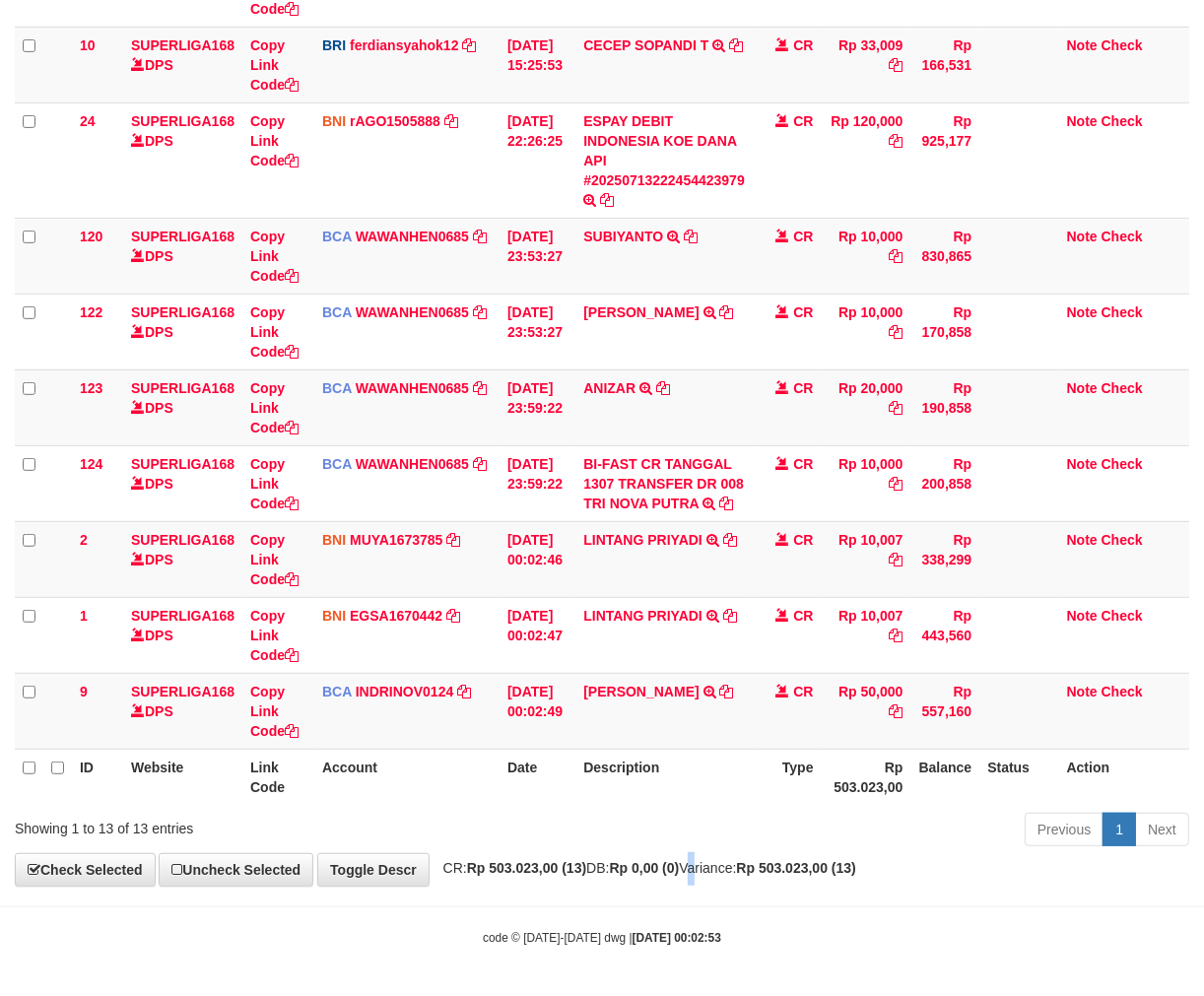 click on "**********" at bounding box center (602, 207) 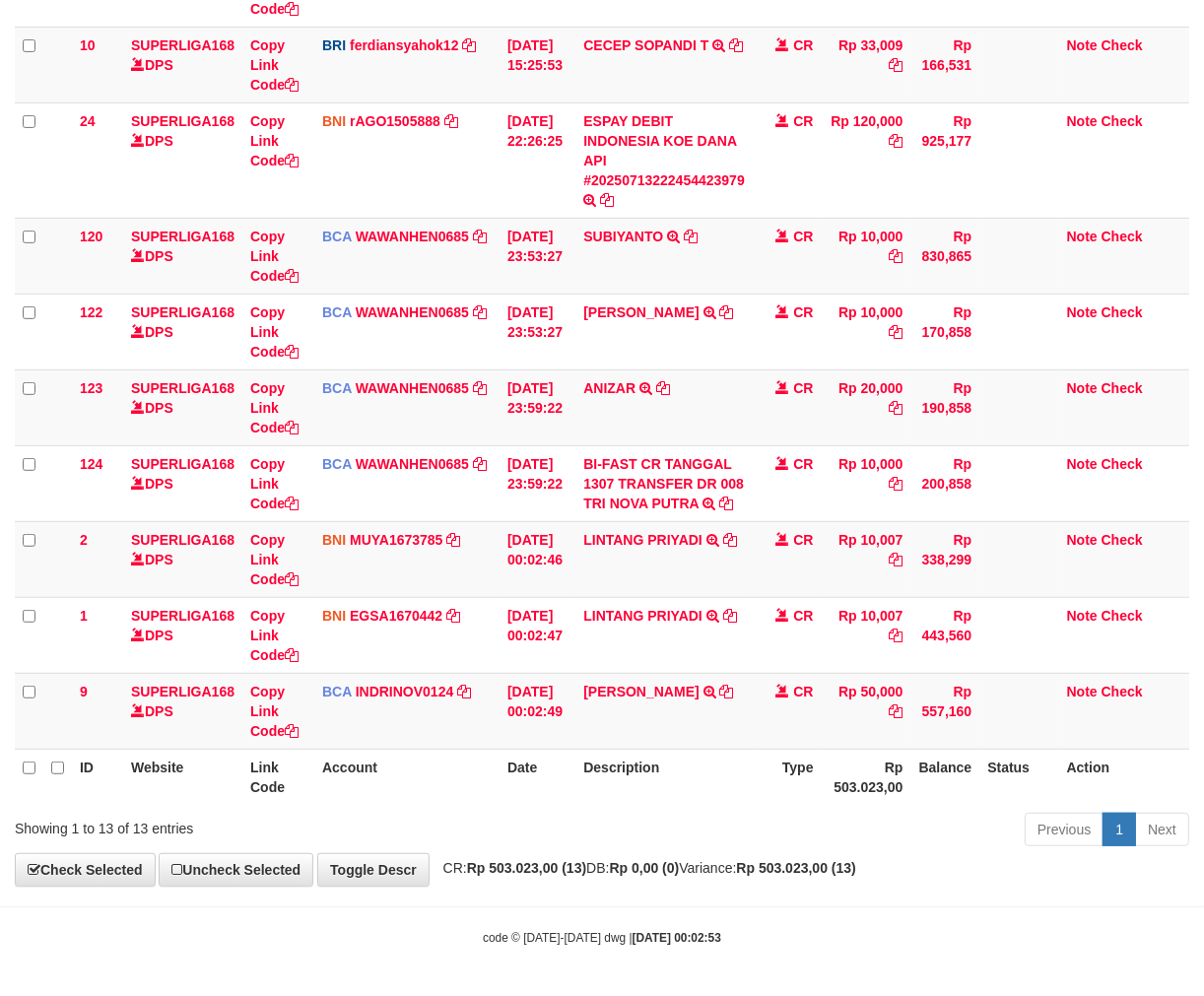 click on "Previous 1 Next" at bounding box center (852, 831) 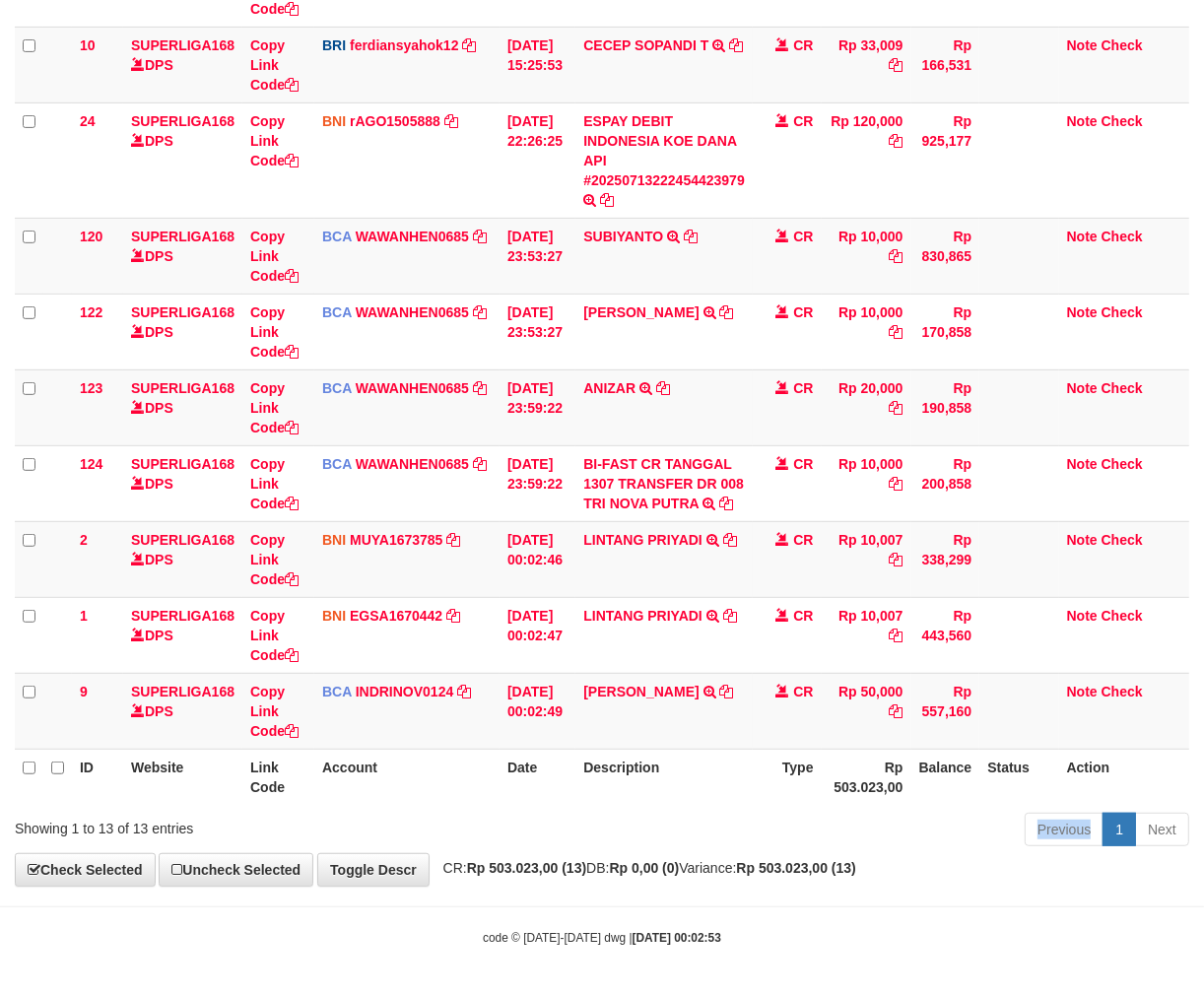 click on "Previous 1 Next" at bounding box center [852, 831] 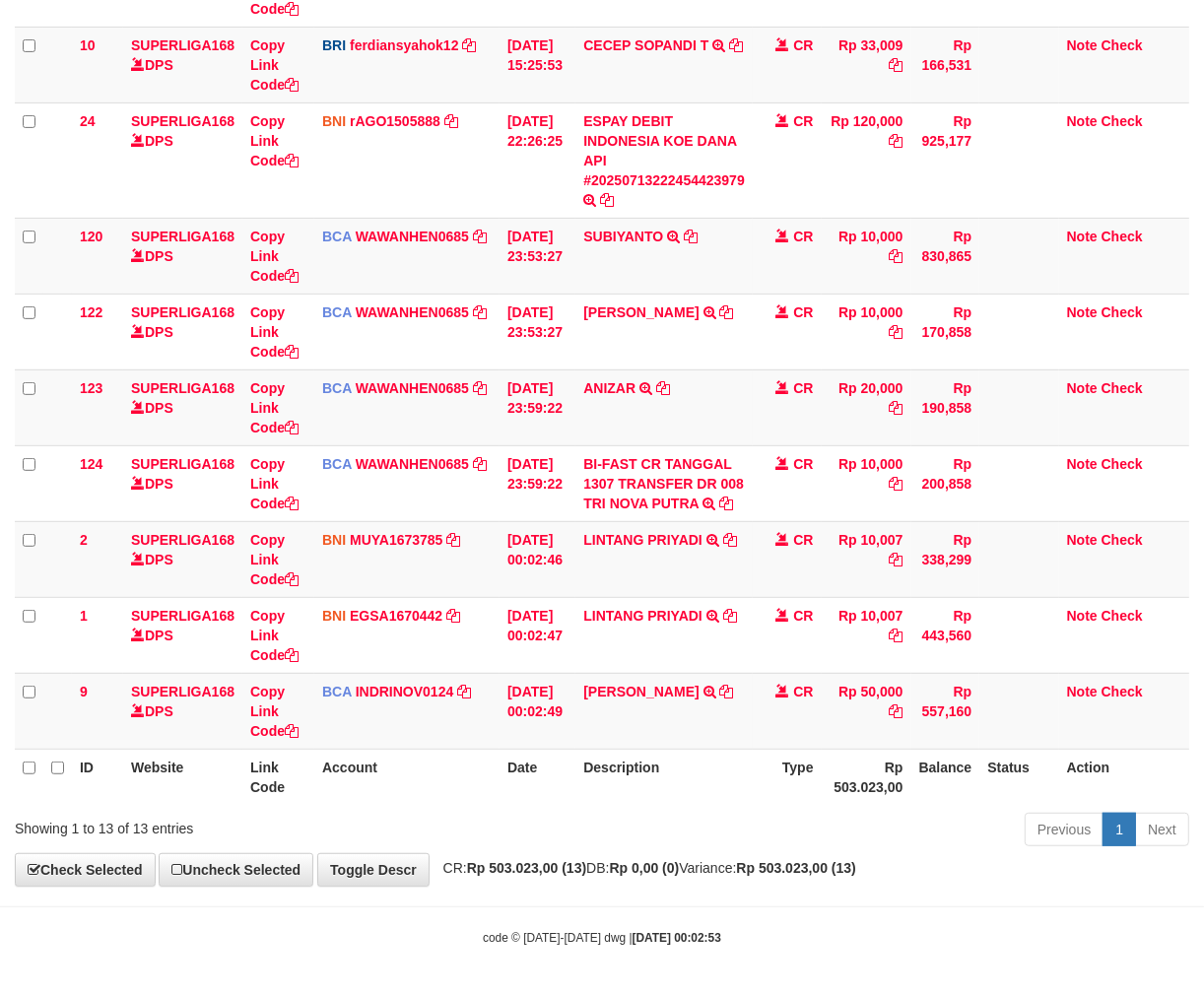 click on "Previous 1 Next" at bounding box center [852, 831] 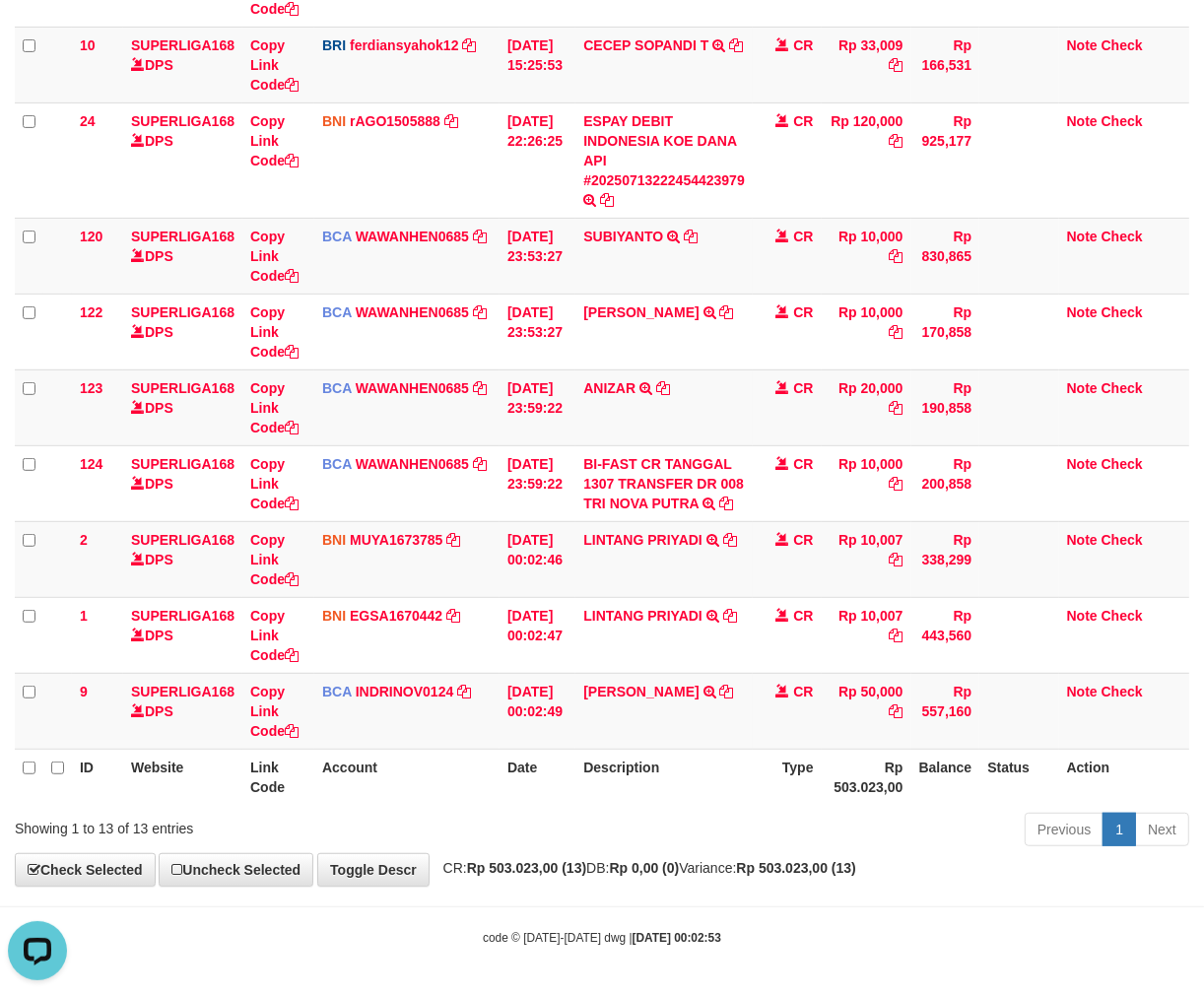 scroll, scrollTop: 0, scrollLeft: 0, axis: both 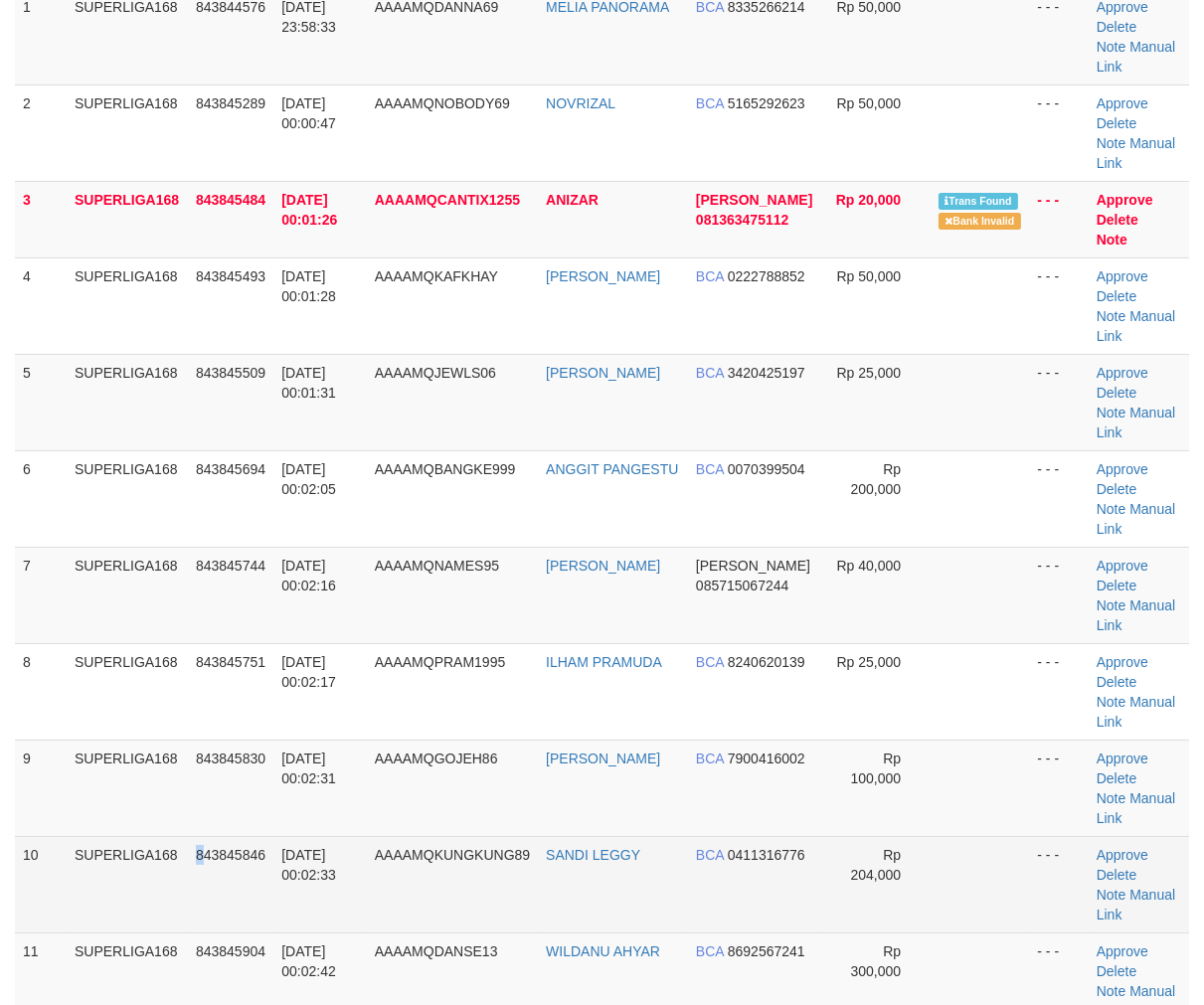 click on "843845846" at bounding box center (231, 884) 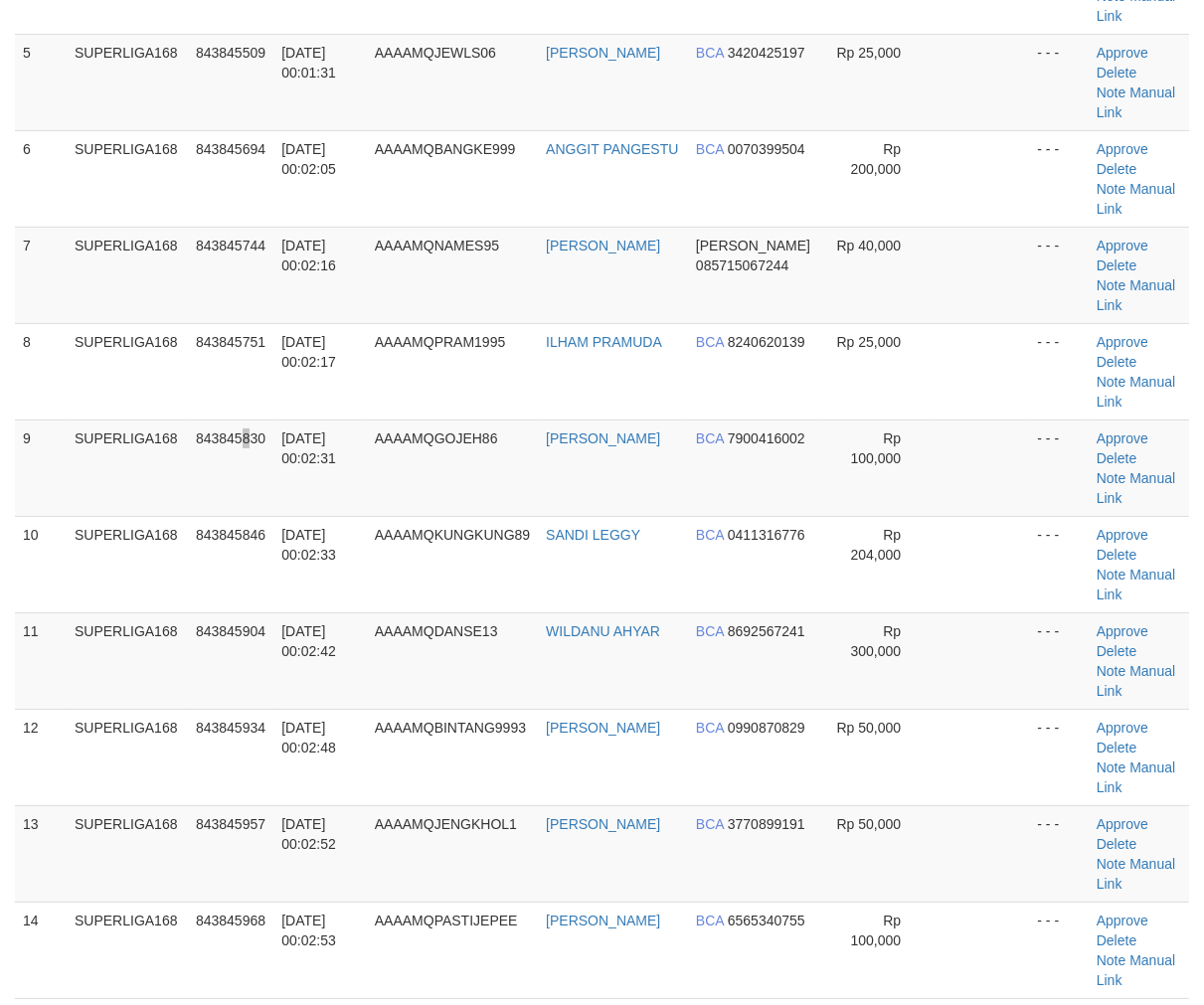 scroll, scrollTop: 591, scrollLeft: 0, axis: vertical 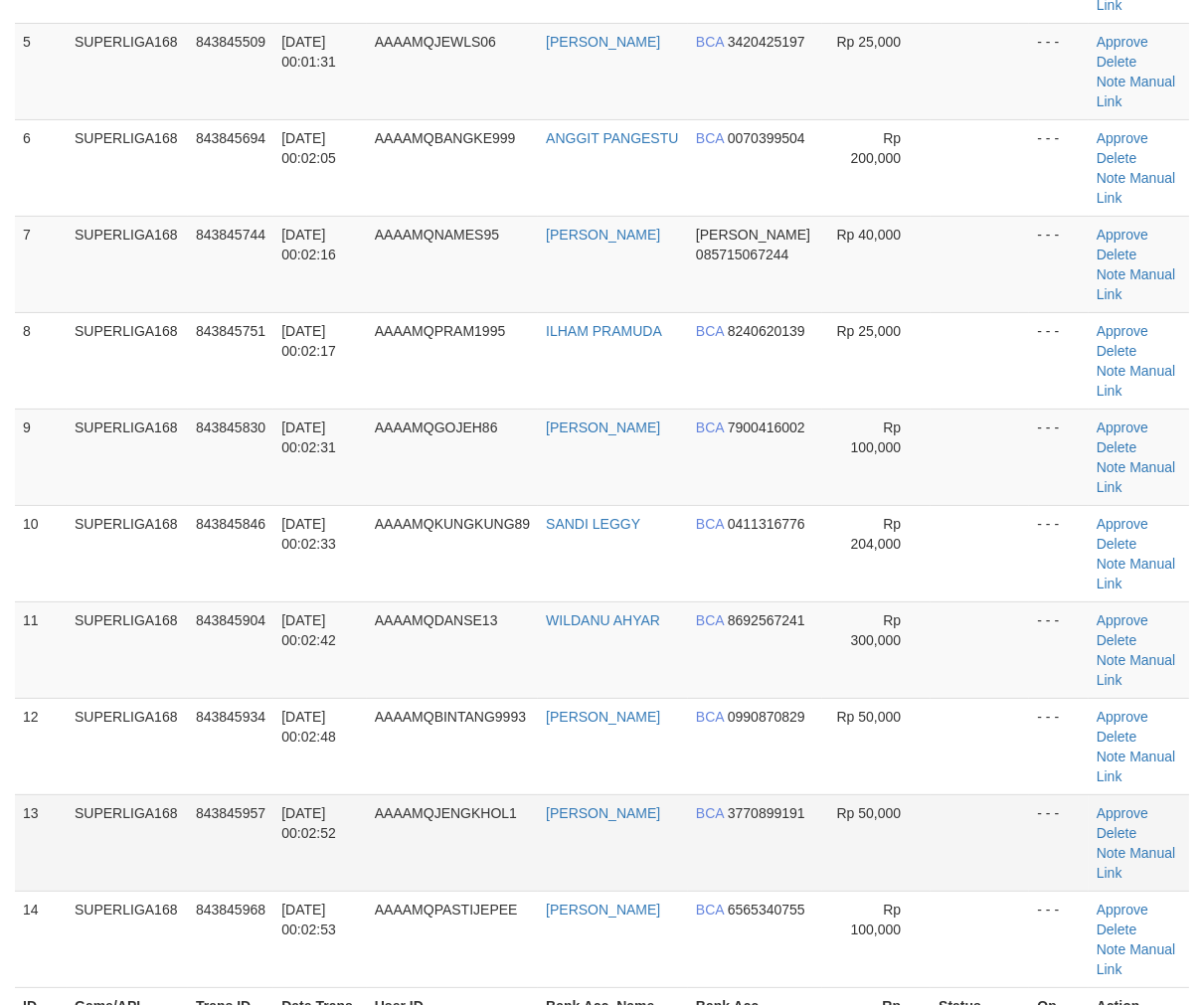 click on "[DATE] 00:02:52" at bounding box center [320, 842] 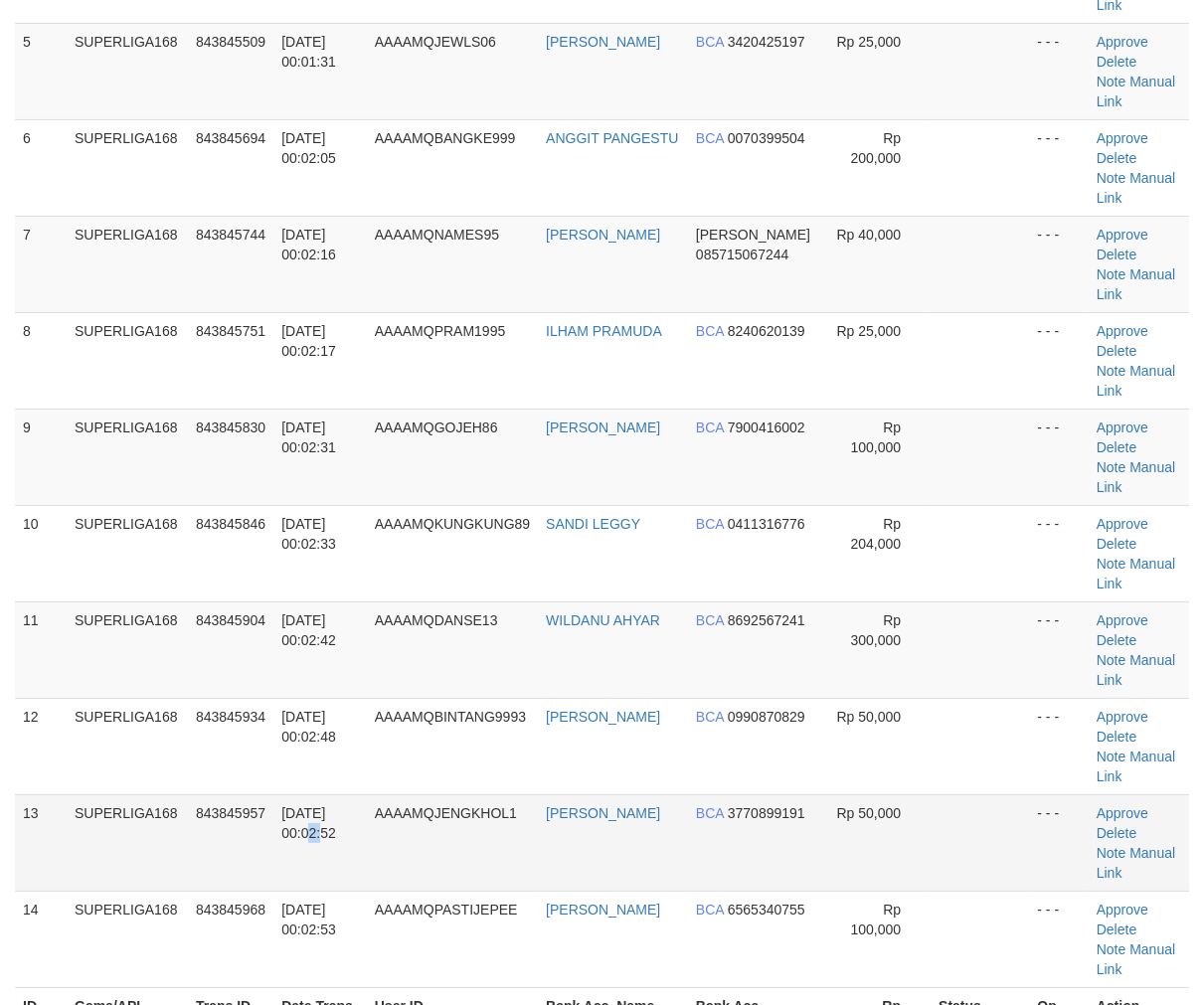 click on "[DATE] 00:02:52" at bounding box center (320, 842) 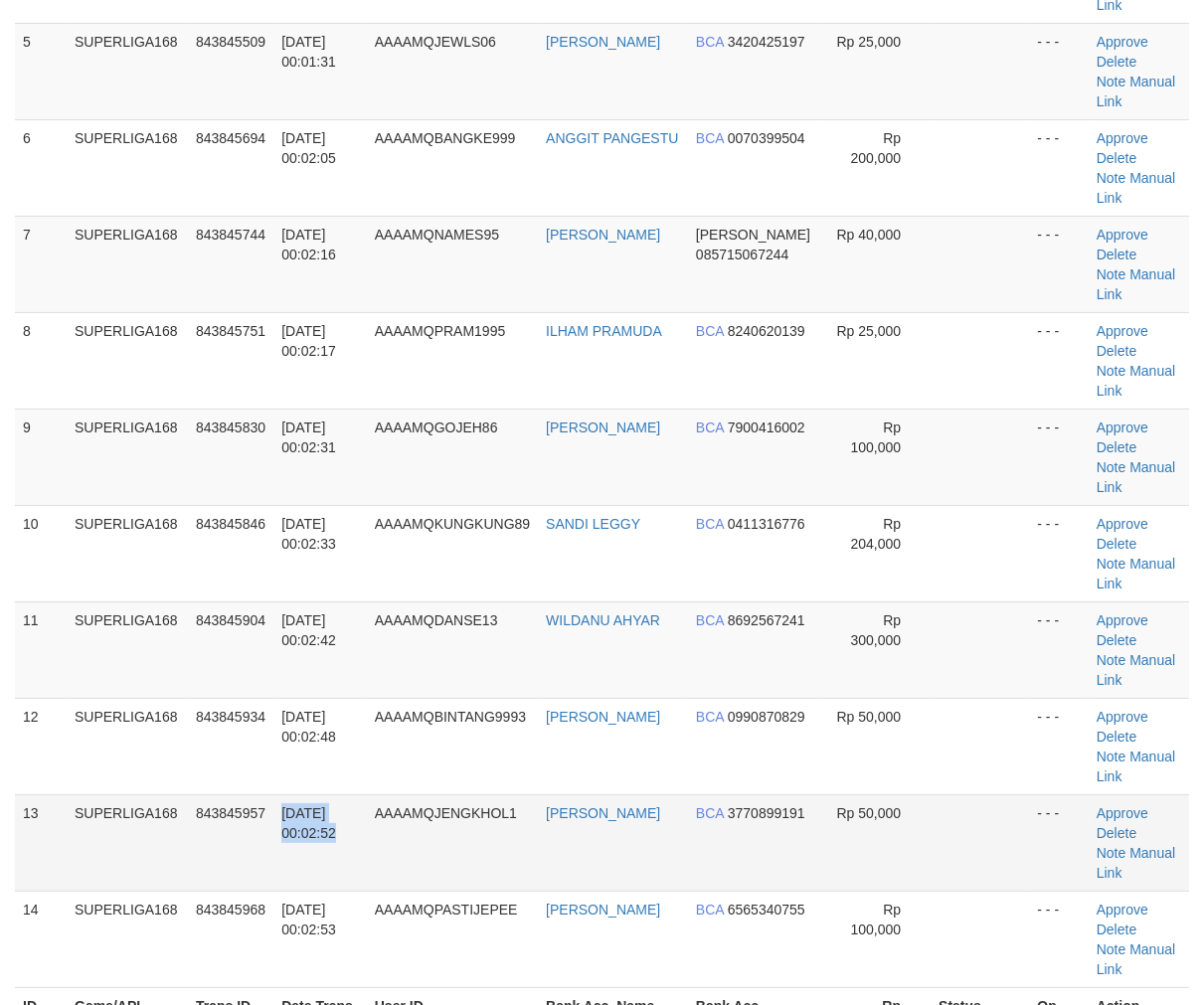 click on "14/07/2025 00:02:52" at bounding box center (320, 842) 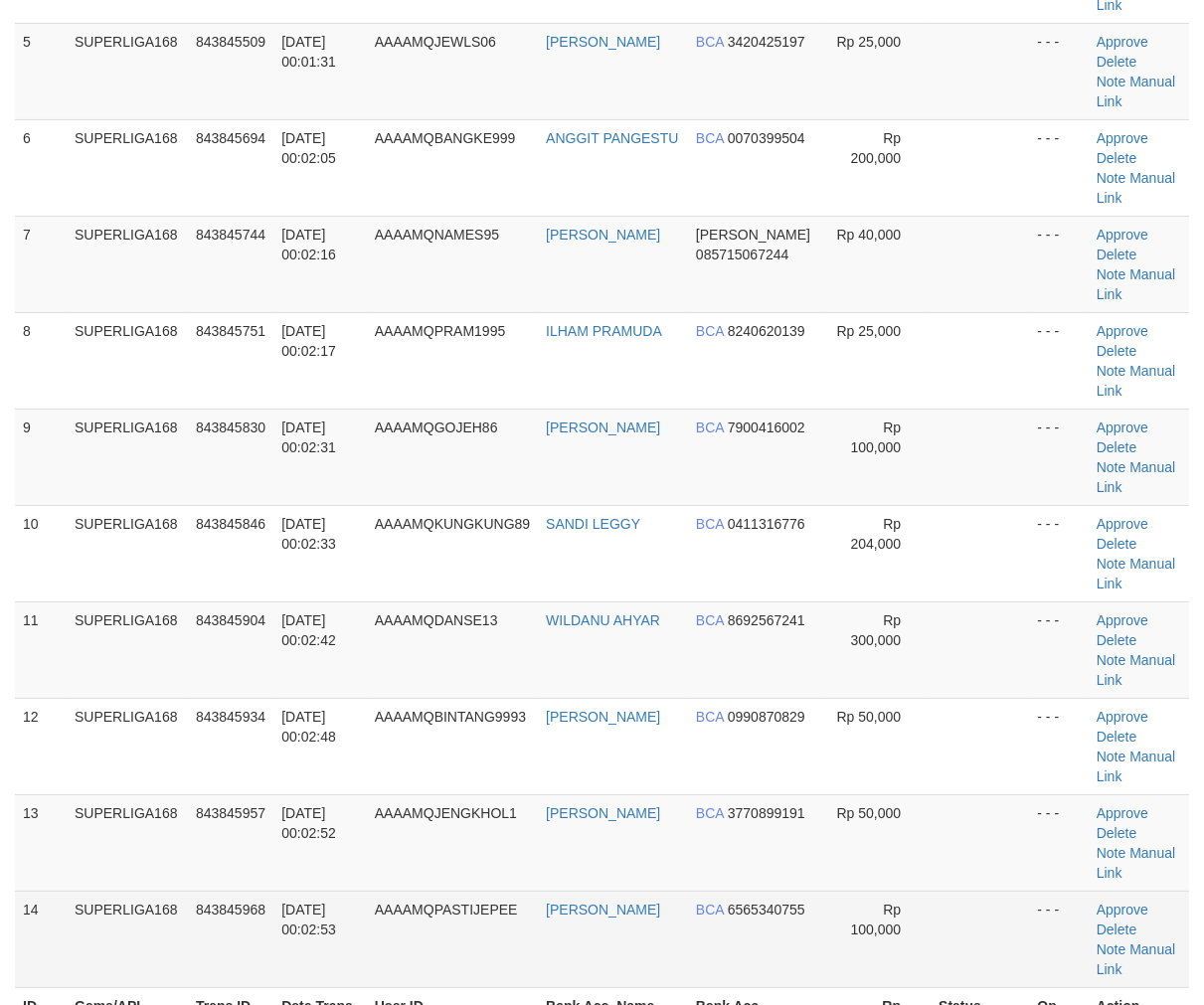 drag, startPoint x: 101, startPoint y: 648, endPoint x: 66, endPoint y: 664, distance: 38.48376 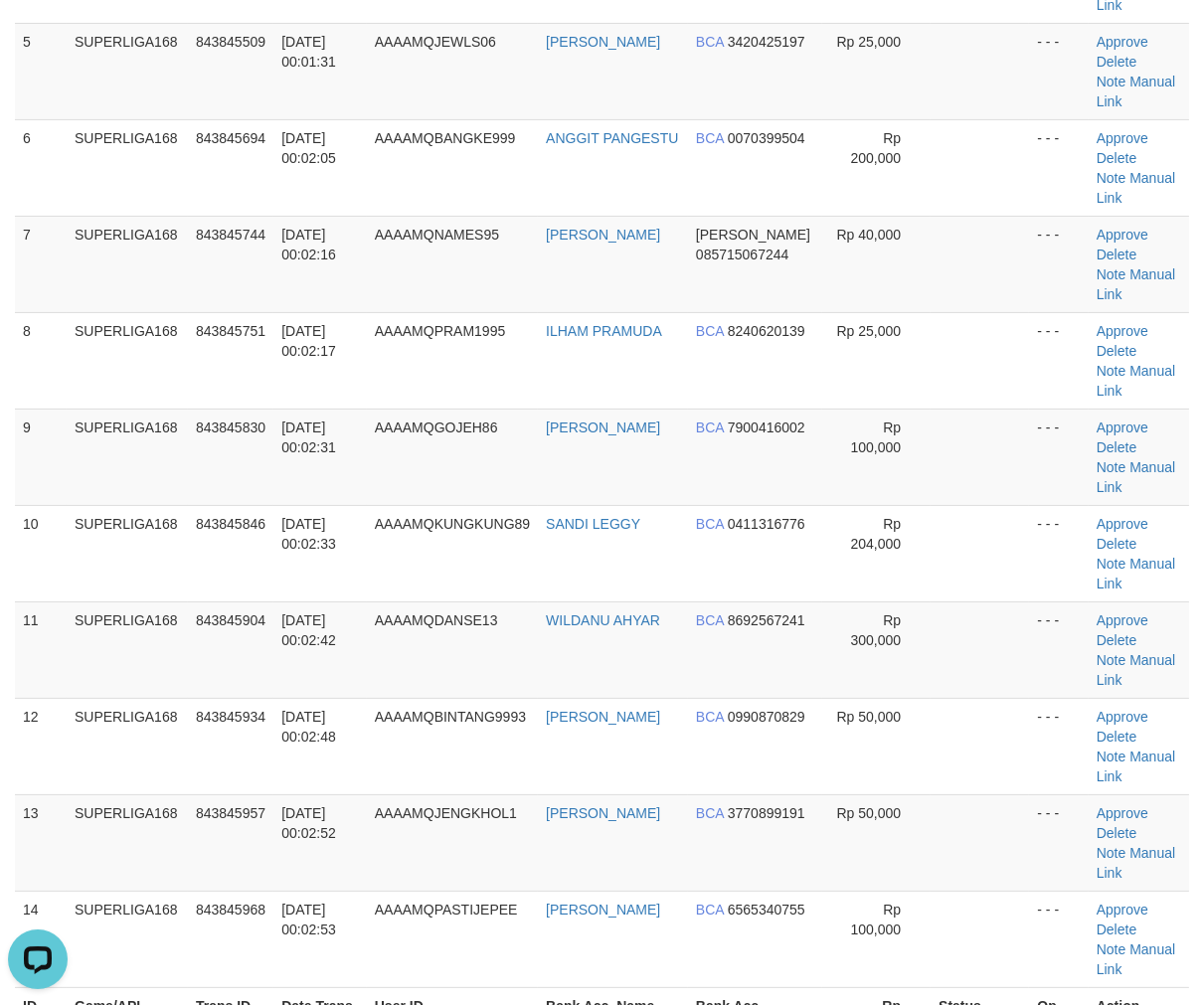 scroll, scrollTop: 0, scrollLeft: 0, axis: both 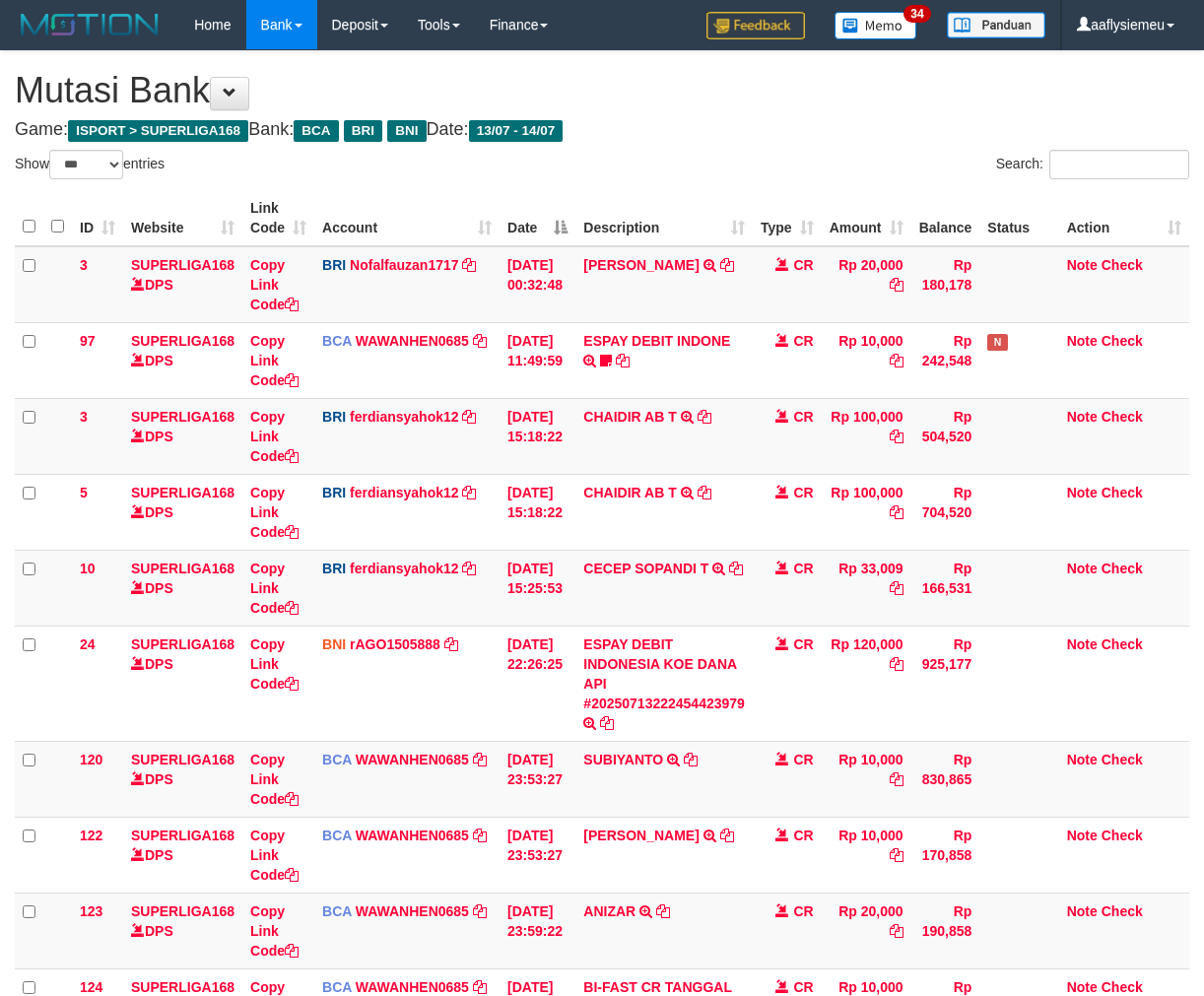 select on "***" 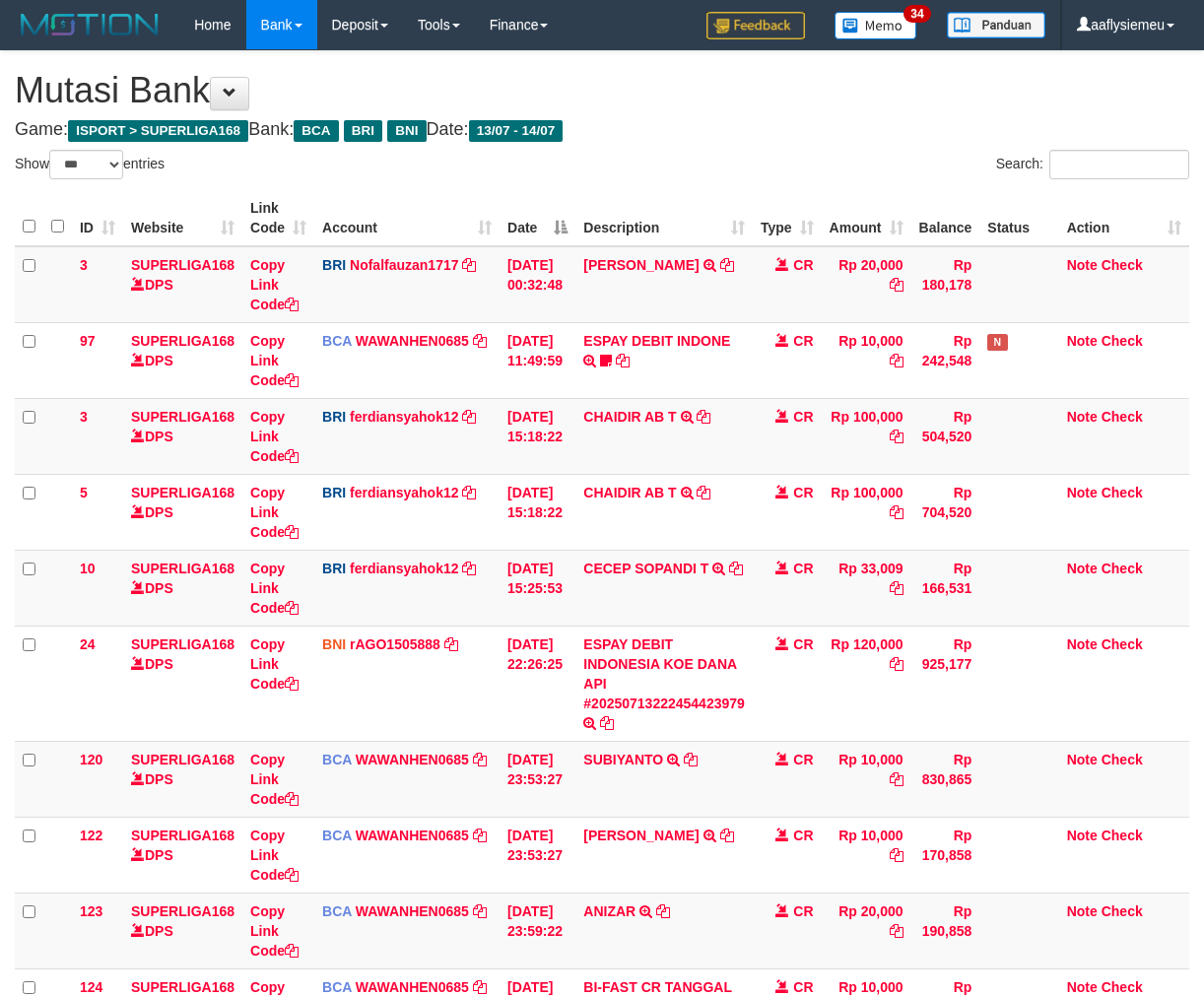 scroll, scrollTop: 397, scrollLeft: 0, axis: vertical 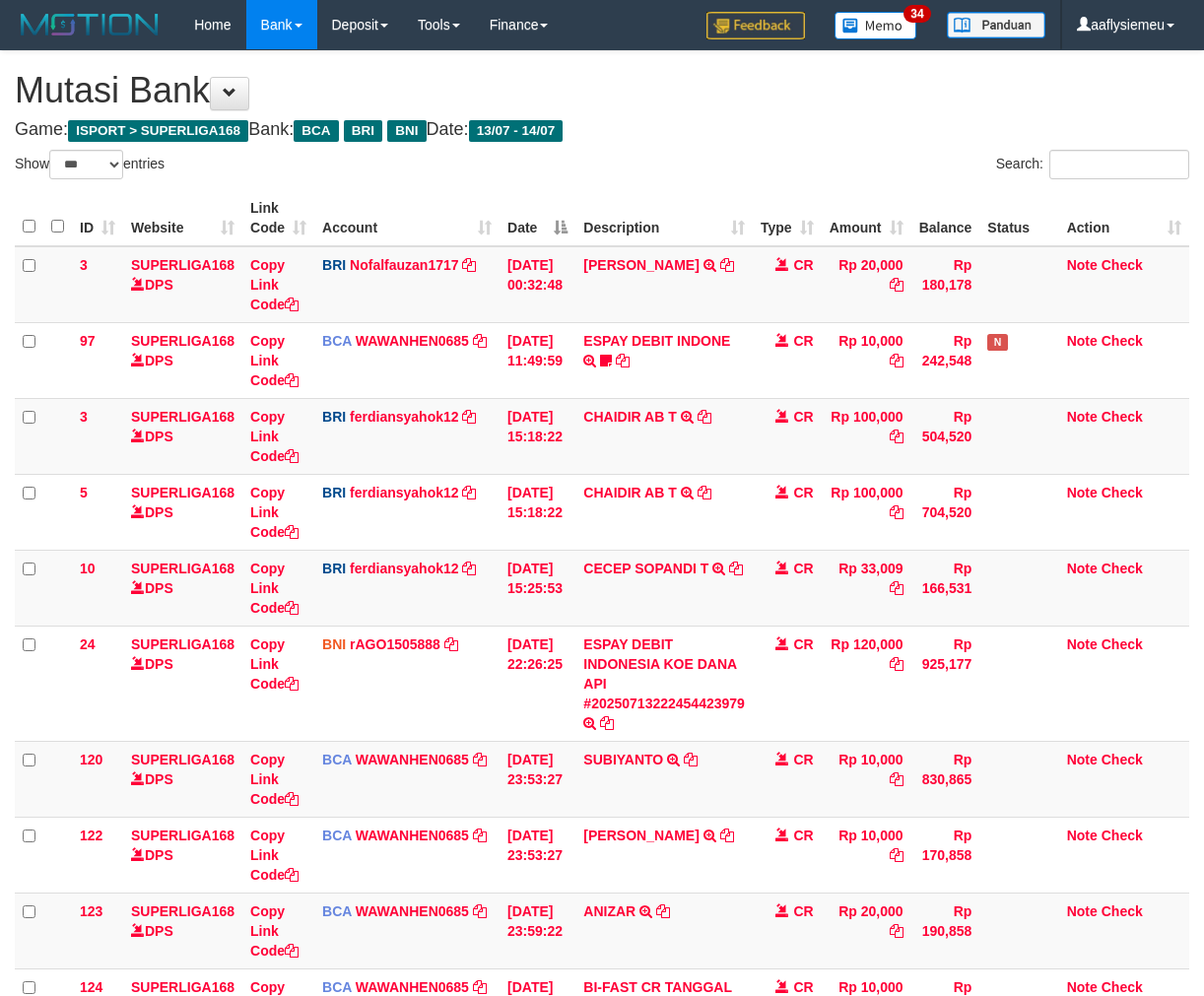 select on "***" 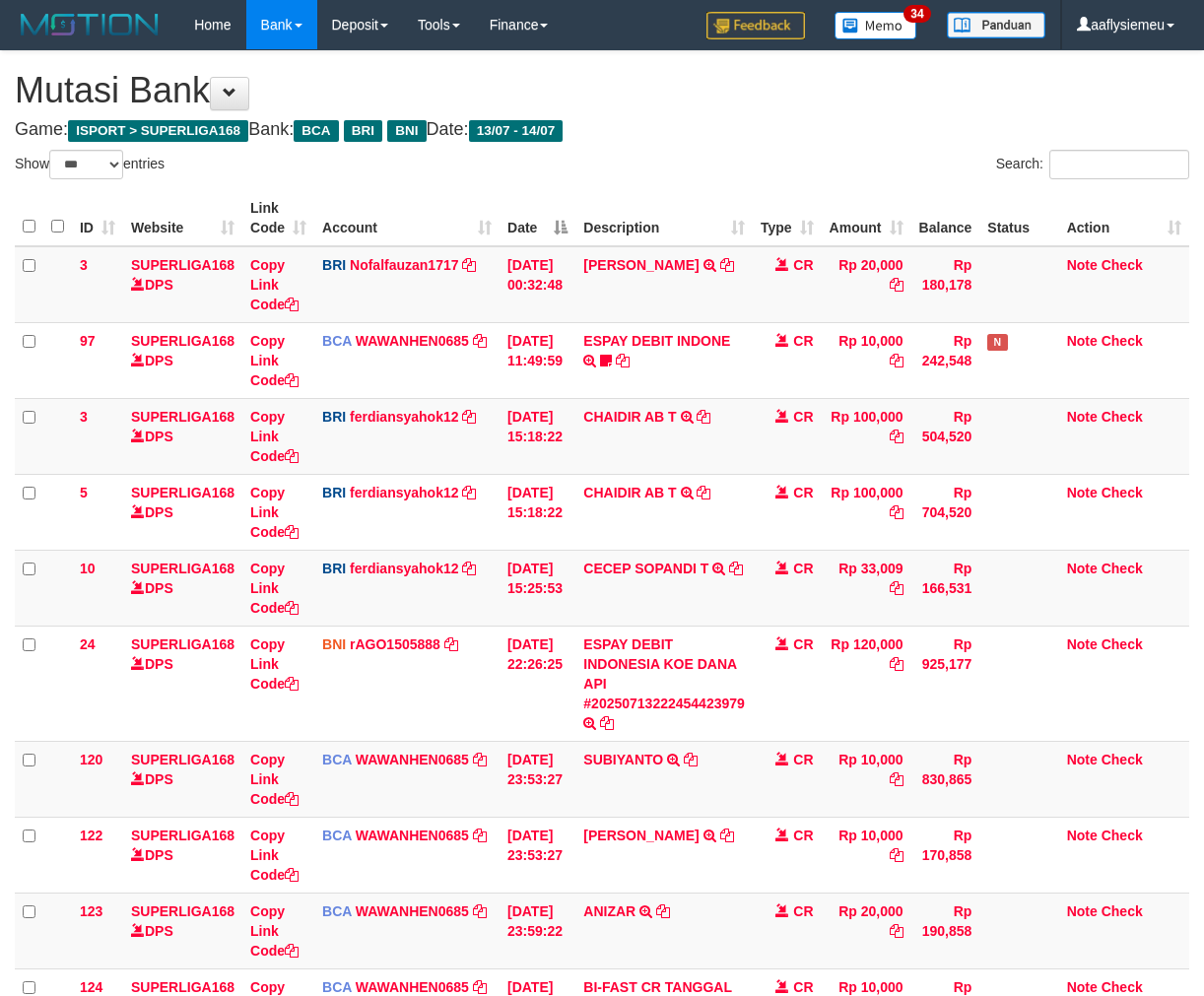 scroll, scrollTop: 397, scrollLeft: 0, axis: vertical 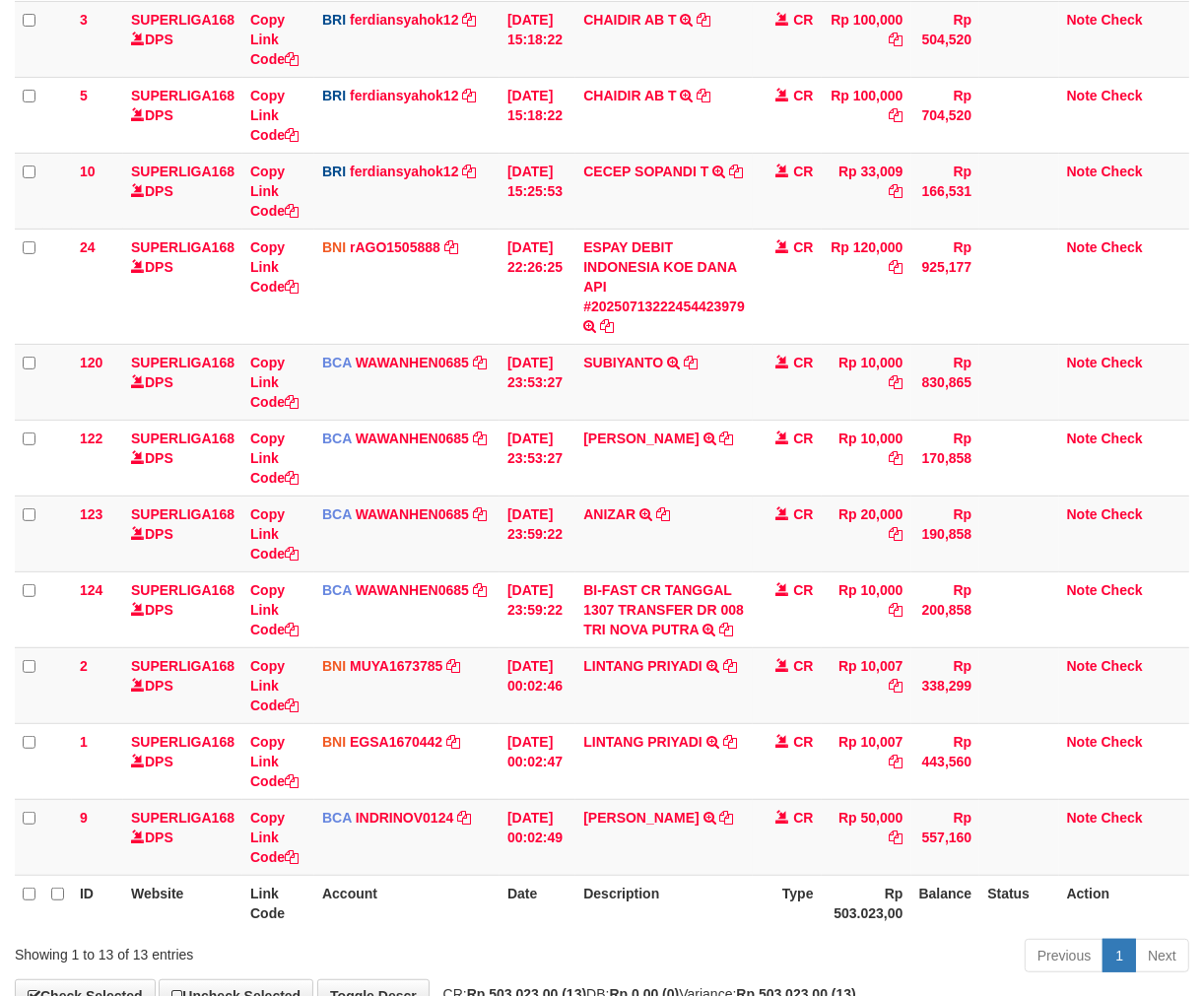 click on "Description" at bounding box center [664, 902] 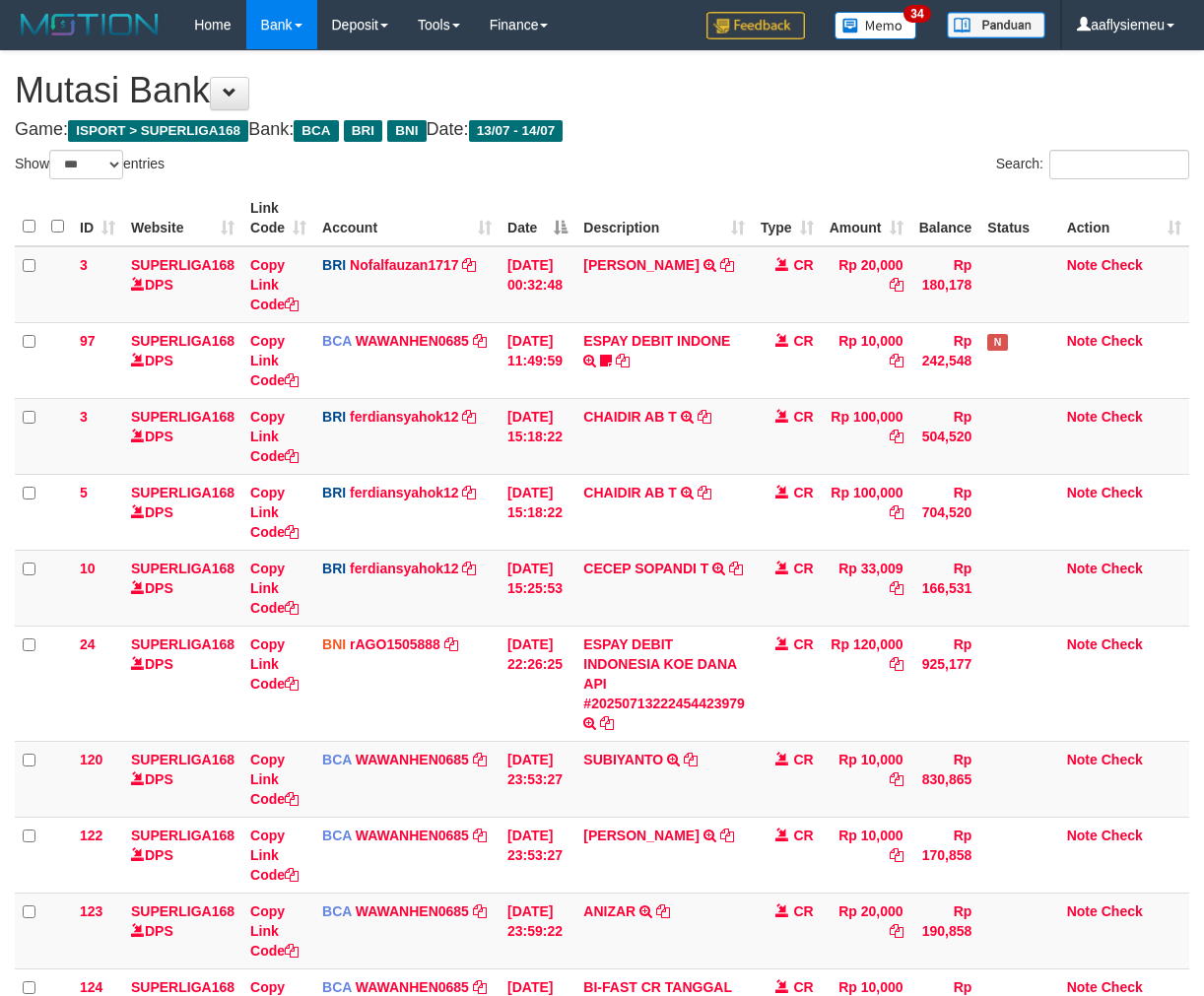 select on "***" 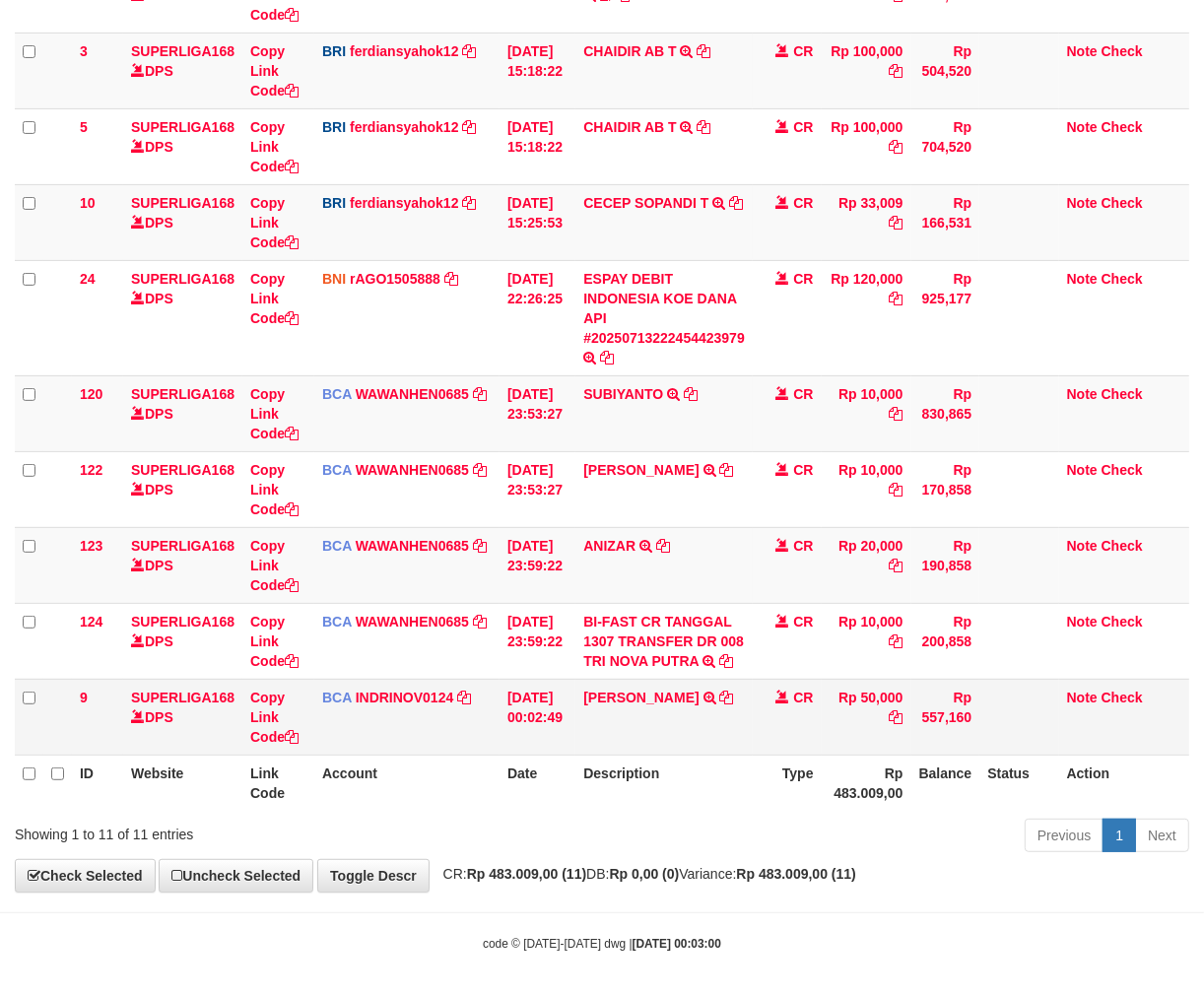 scroll, scrollTop: 371, scrollLeft: 0, axis: vertical 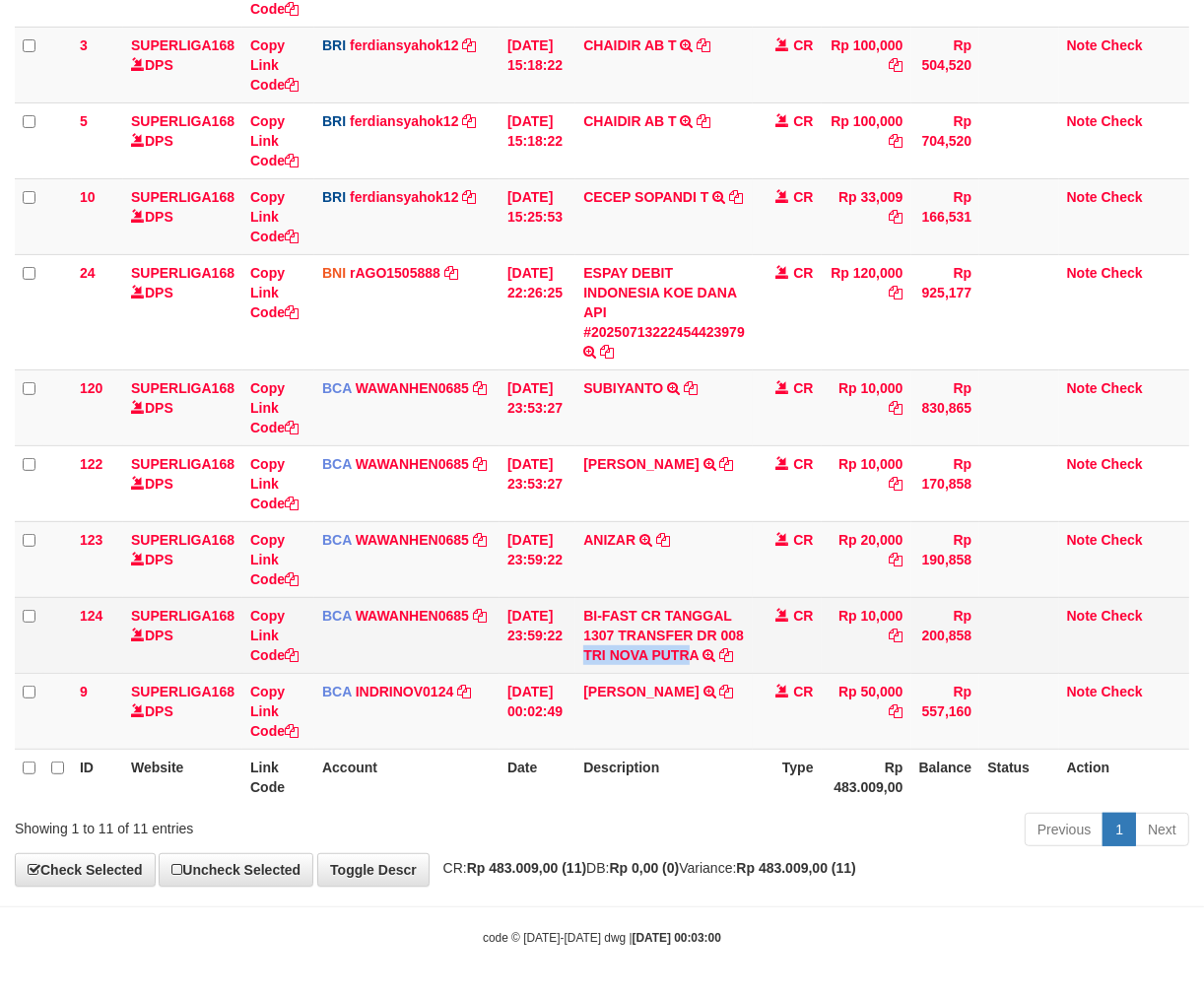 copy on "TRI NOVA PUTR" 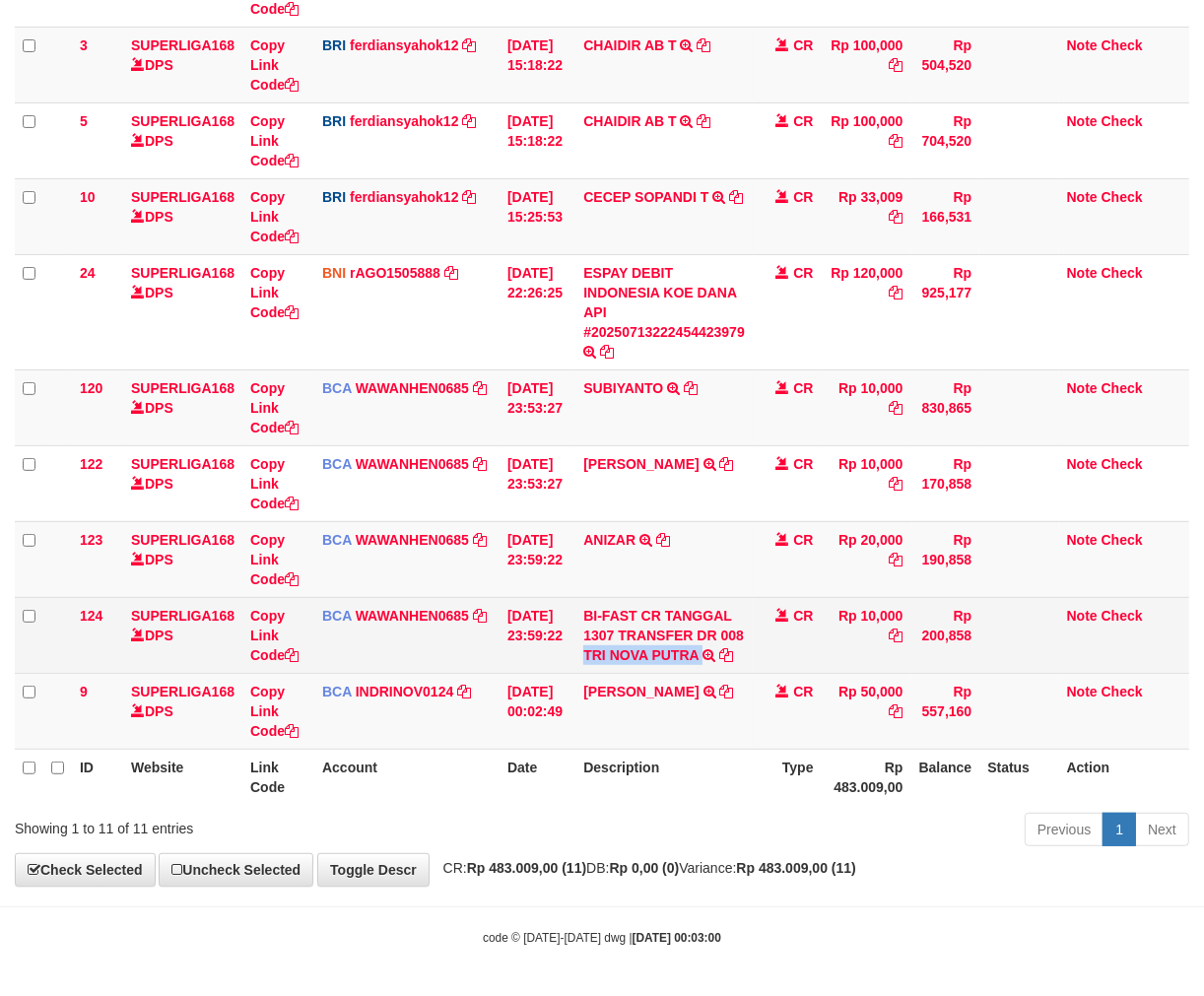copy on "TRI NOVA PUTRA" 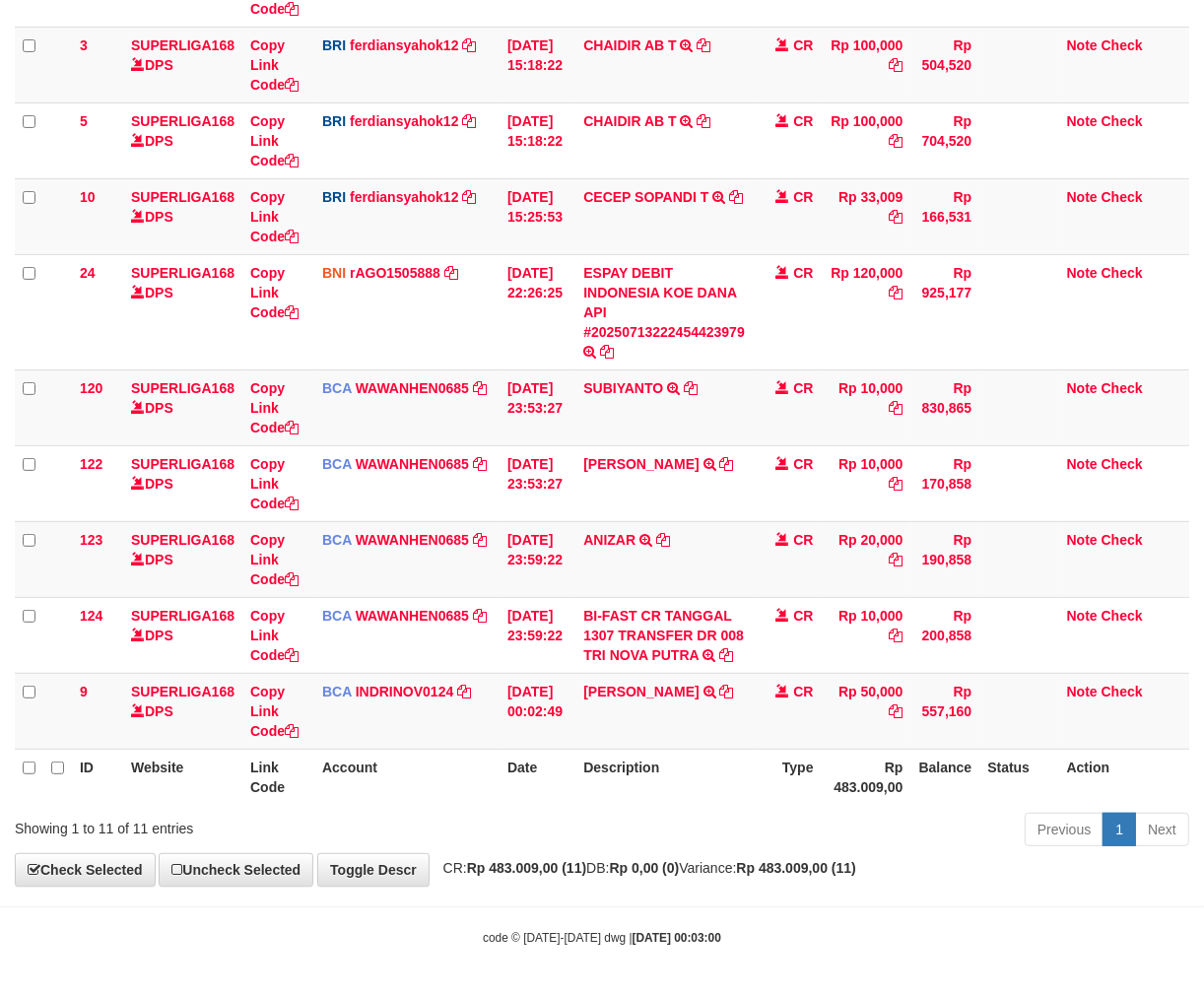 click on "Previous 1 Next" at bounding box center (852, 831) 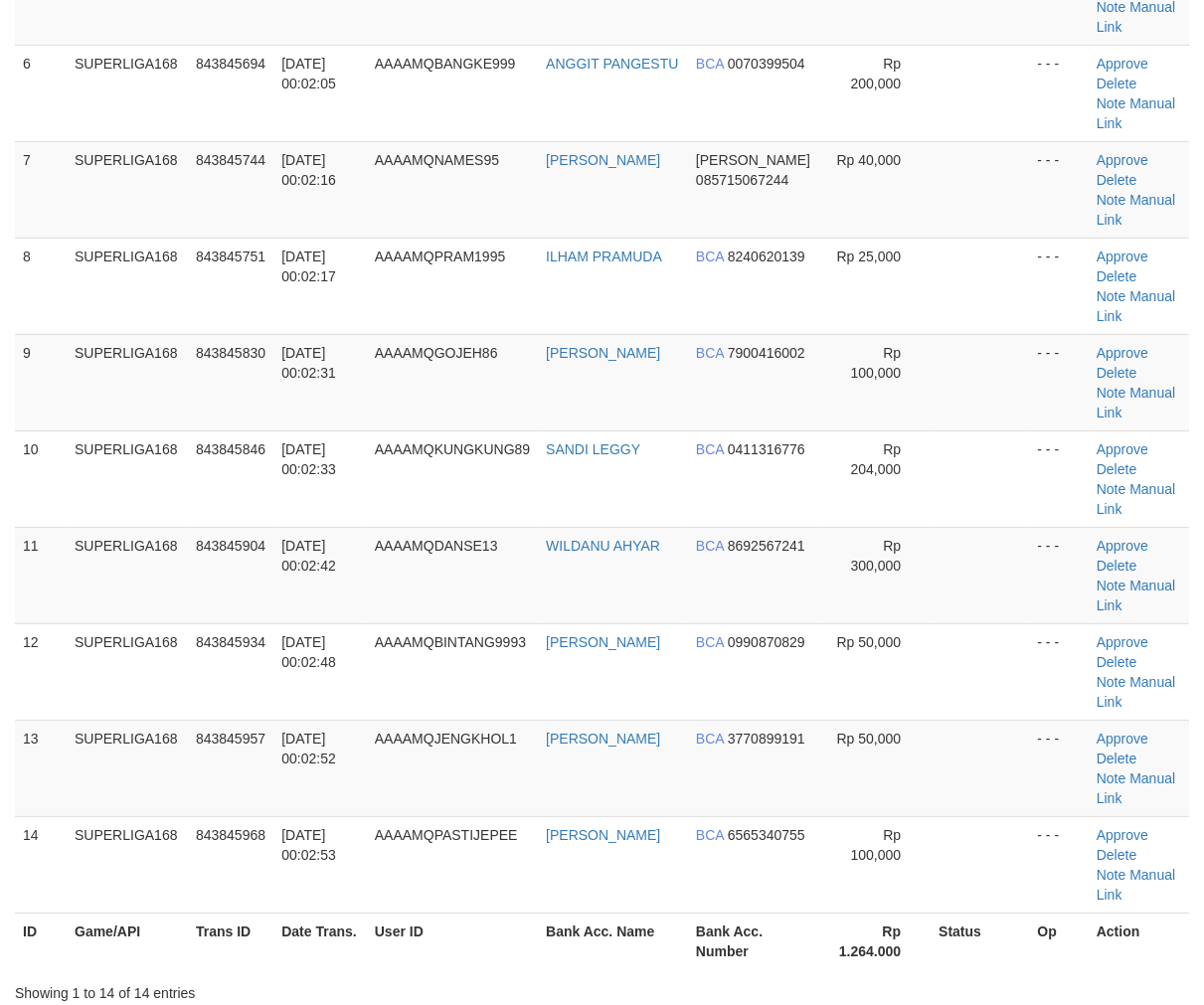 scroll, scrollTop: 591, scrollLeft: 0, axis: vertical 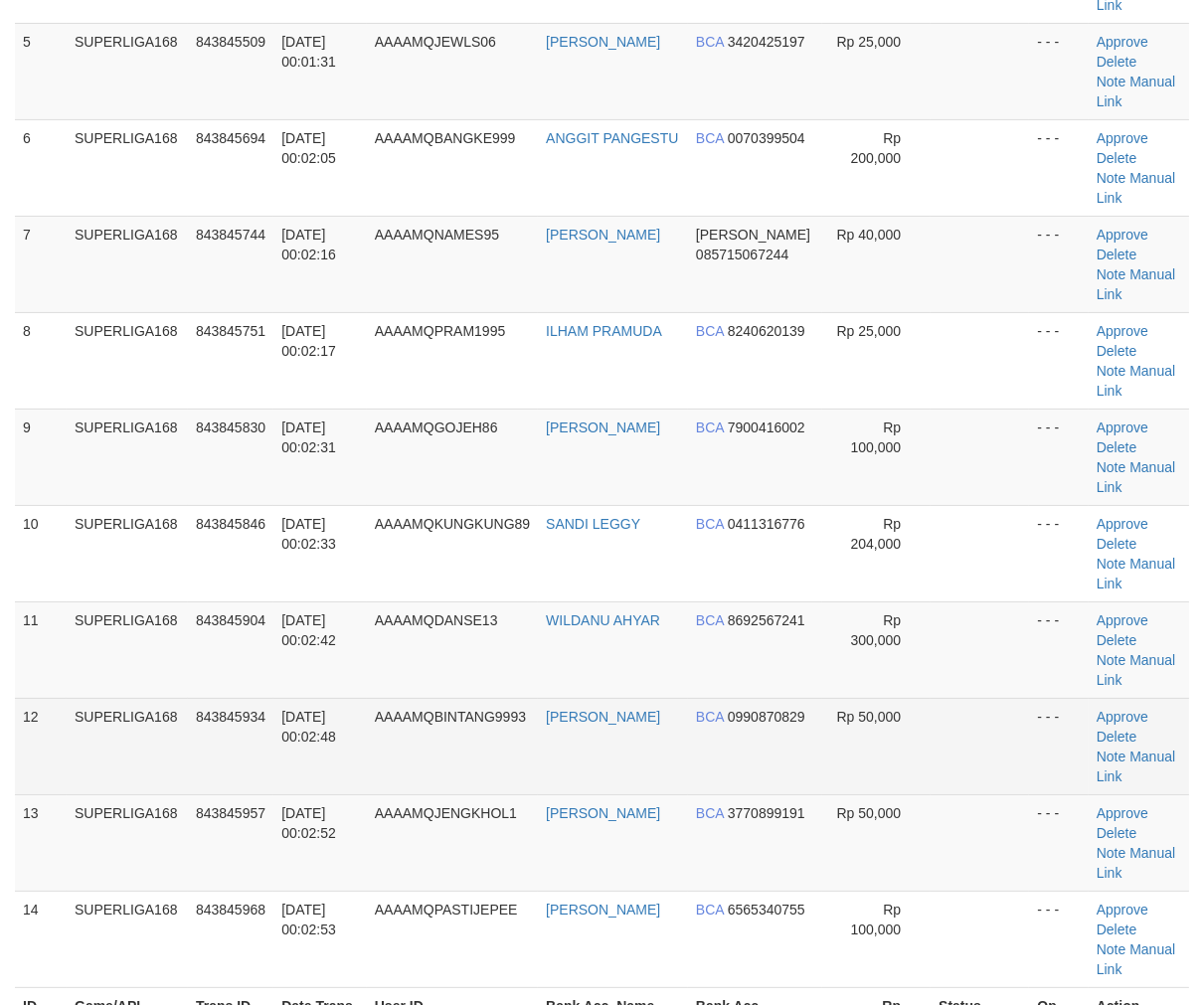 click on "843845934" at bounding box center (231, 746) 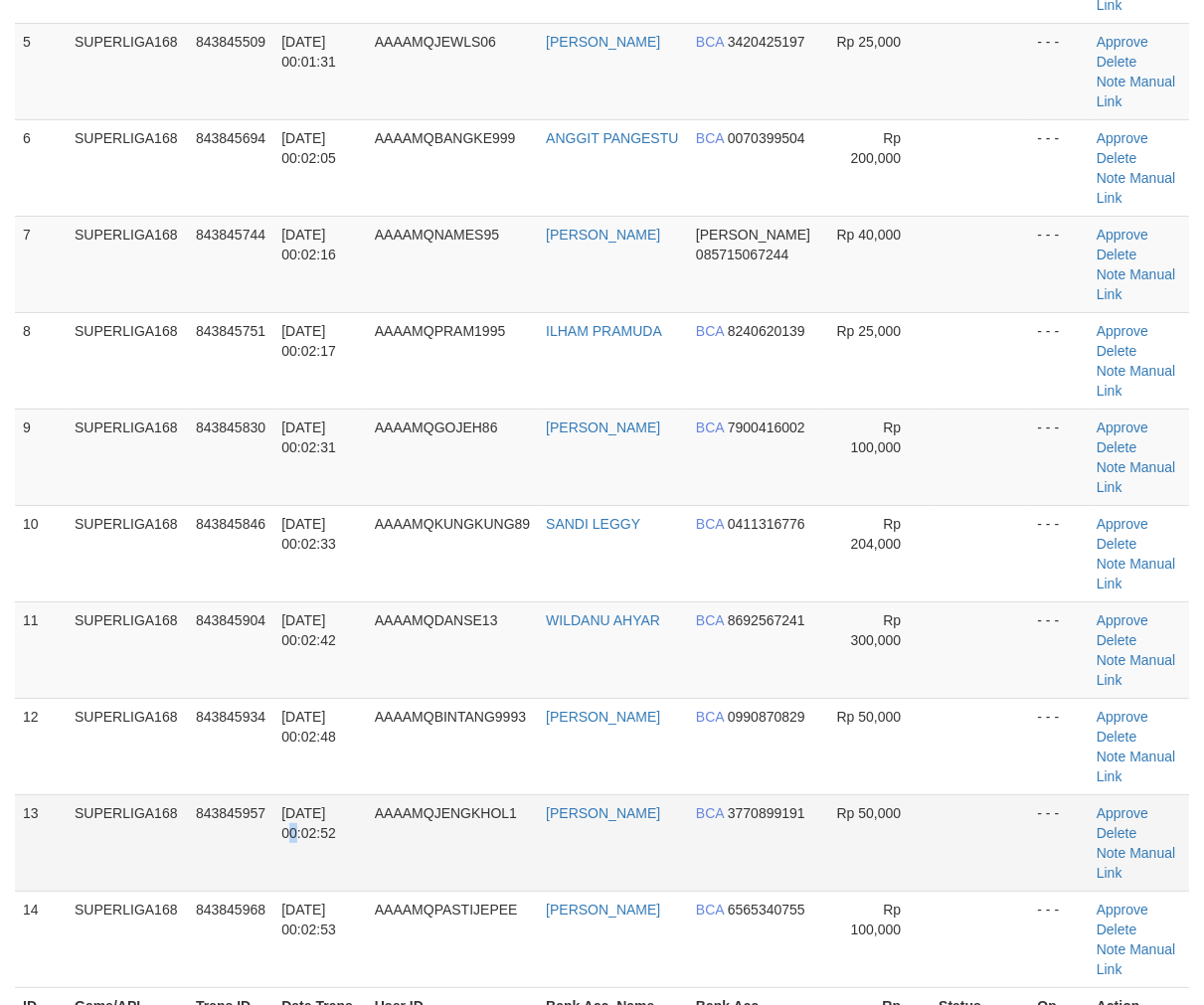 drag, startPoint x: 338, startPoint y: 571, endPoint x: 3, endPoint y: 700, distance: 358.97911 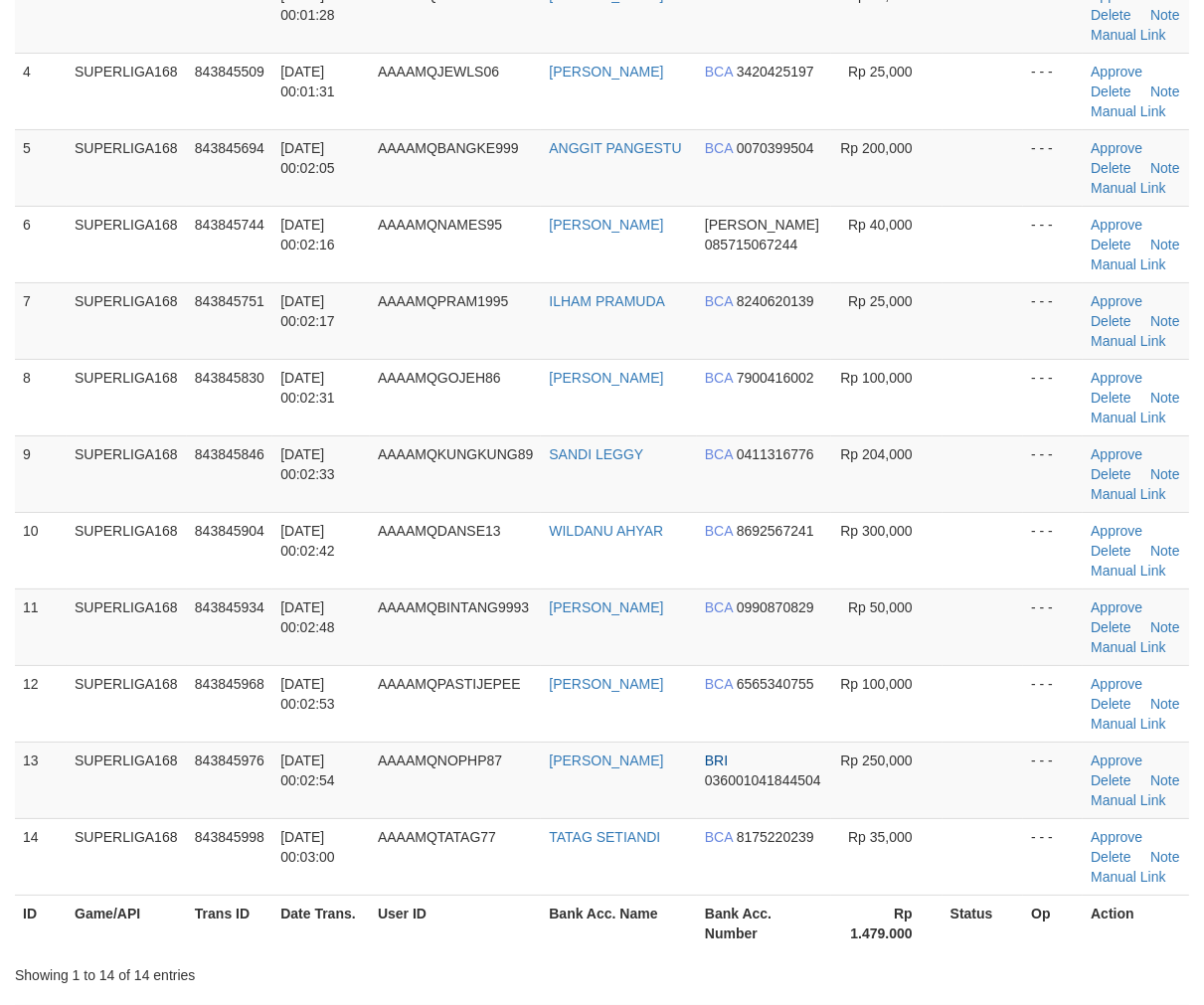 scroll, scrollTop: 334, scrollLeft: 0, axis: vertical 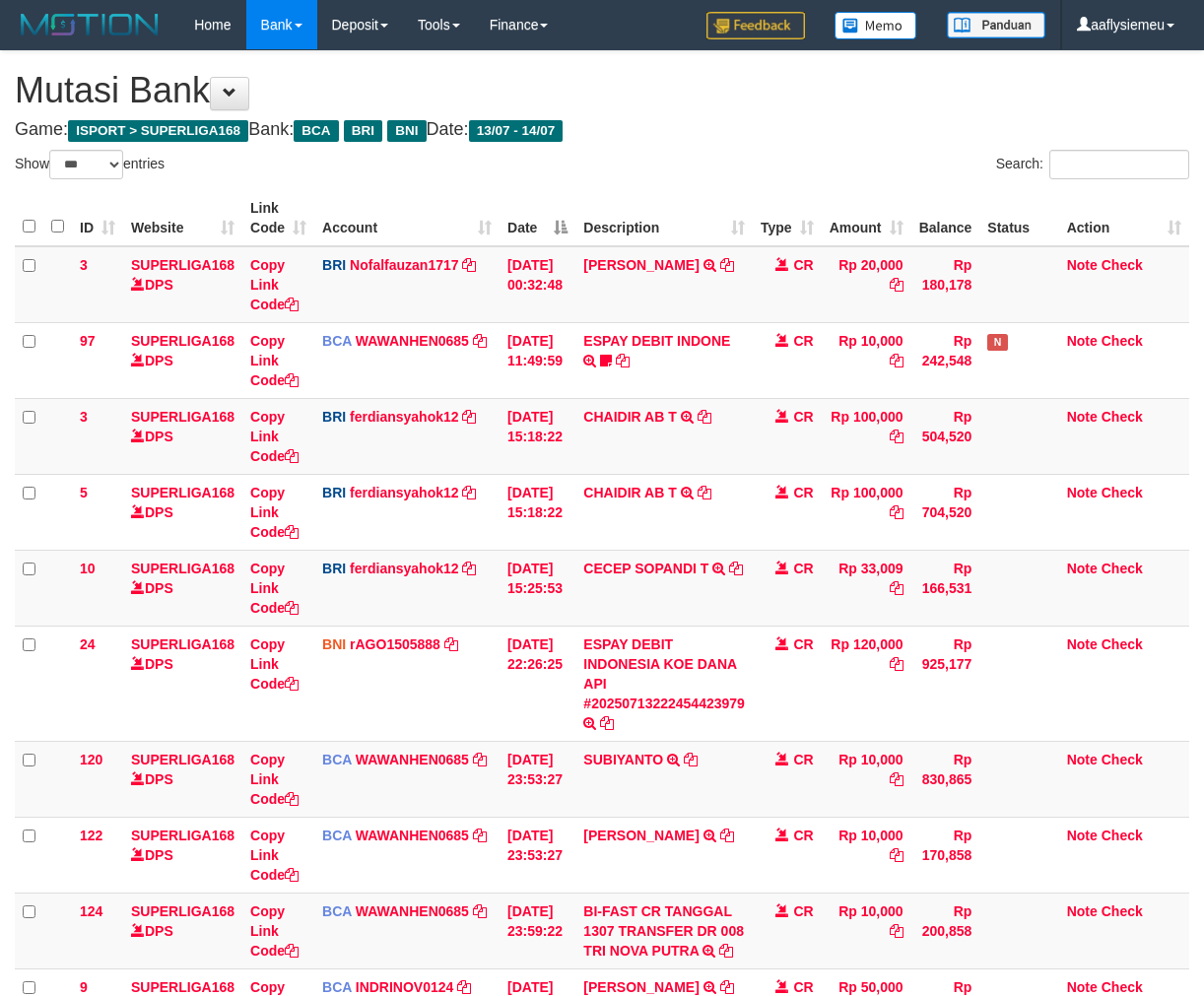 select on "***" 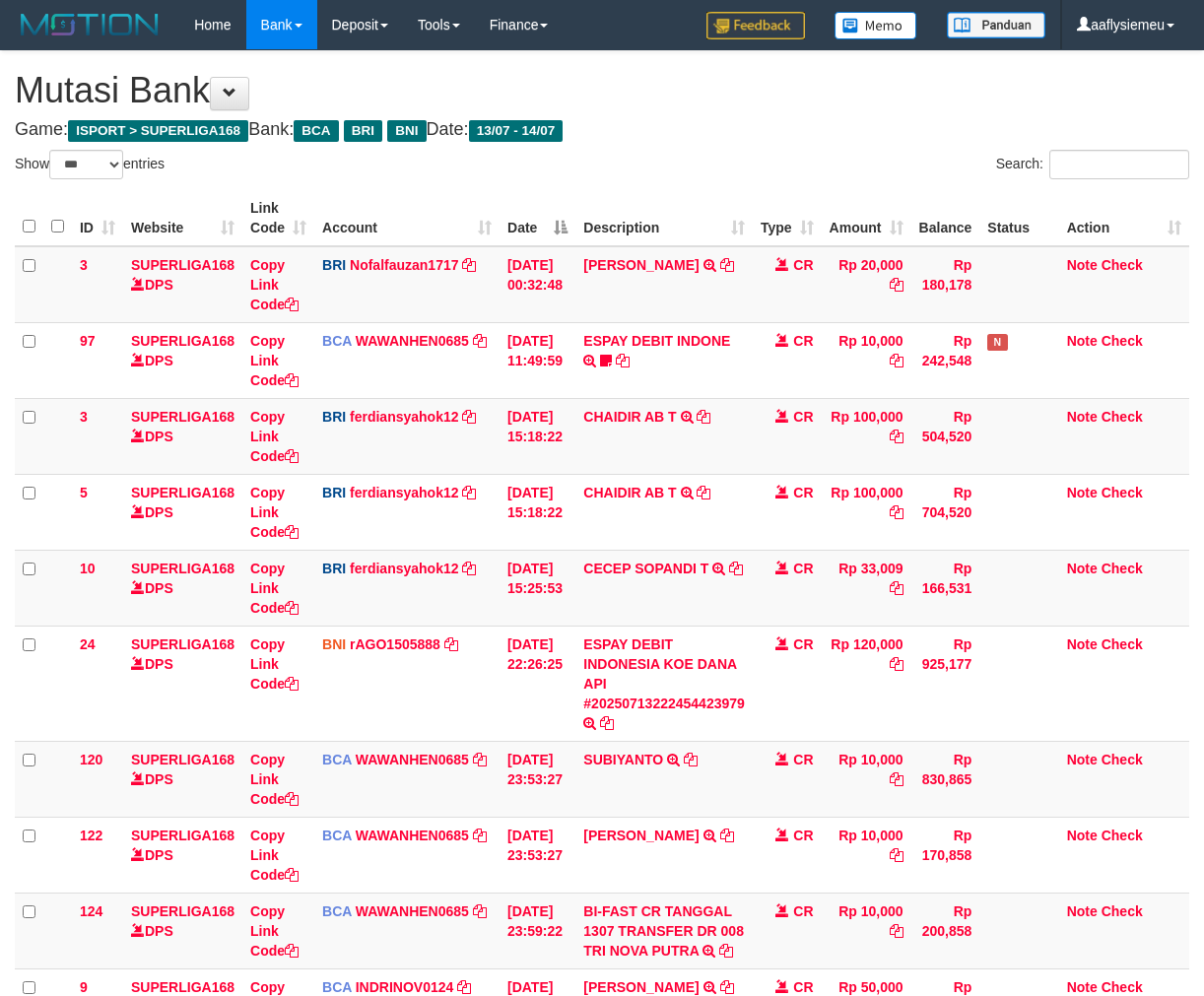 scroll, scrollTop: 264, scrollLeft: 0, axis: vertical 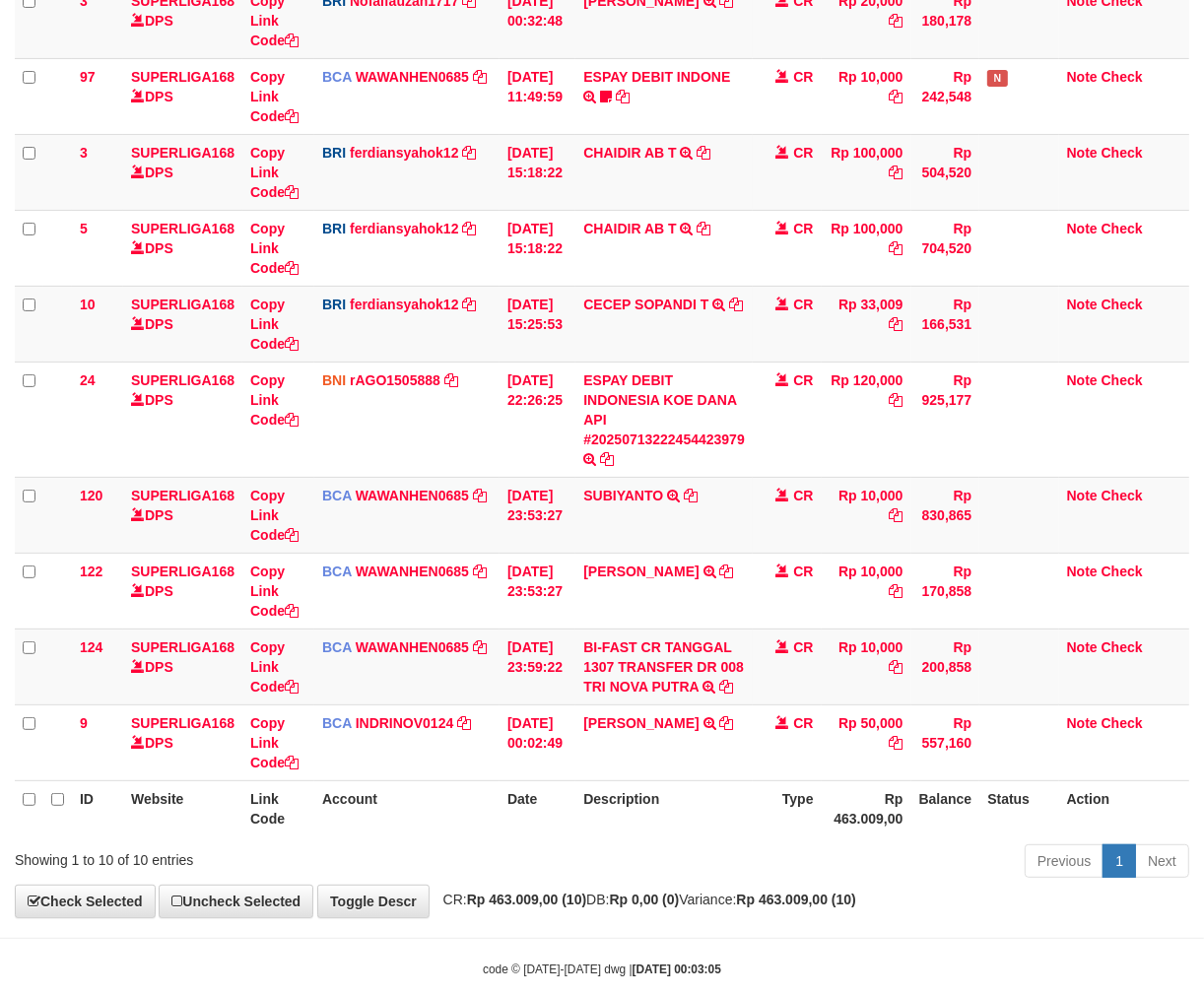 click on "Previous 1 Next" at bounding box center (852, 863) 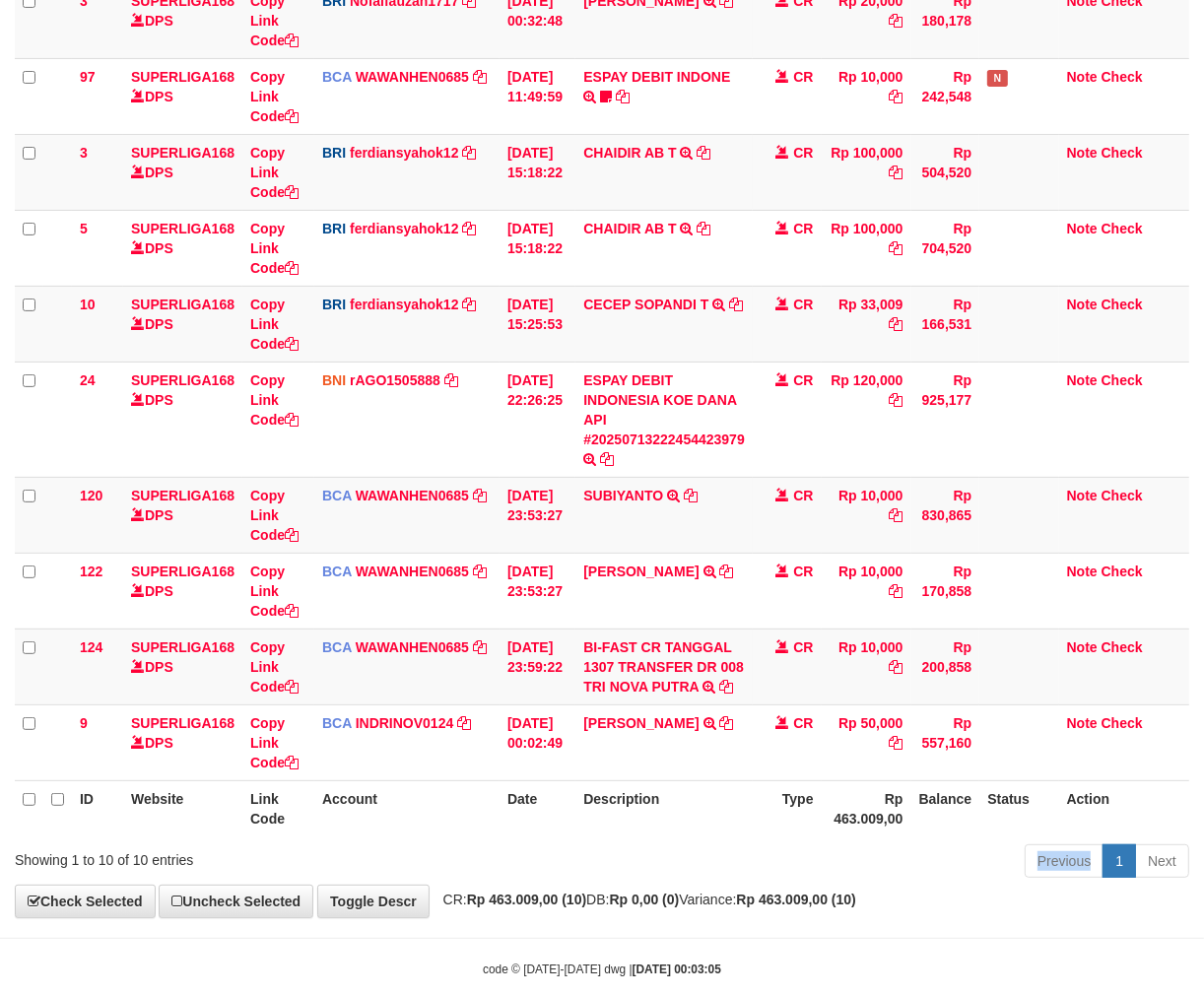 click on "Previous 1 Next" at bounding box center (852, 863) 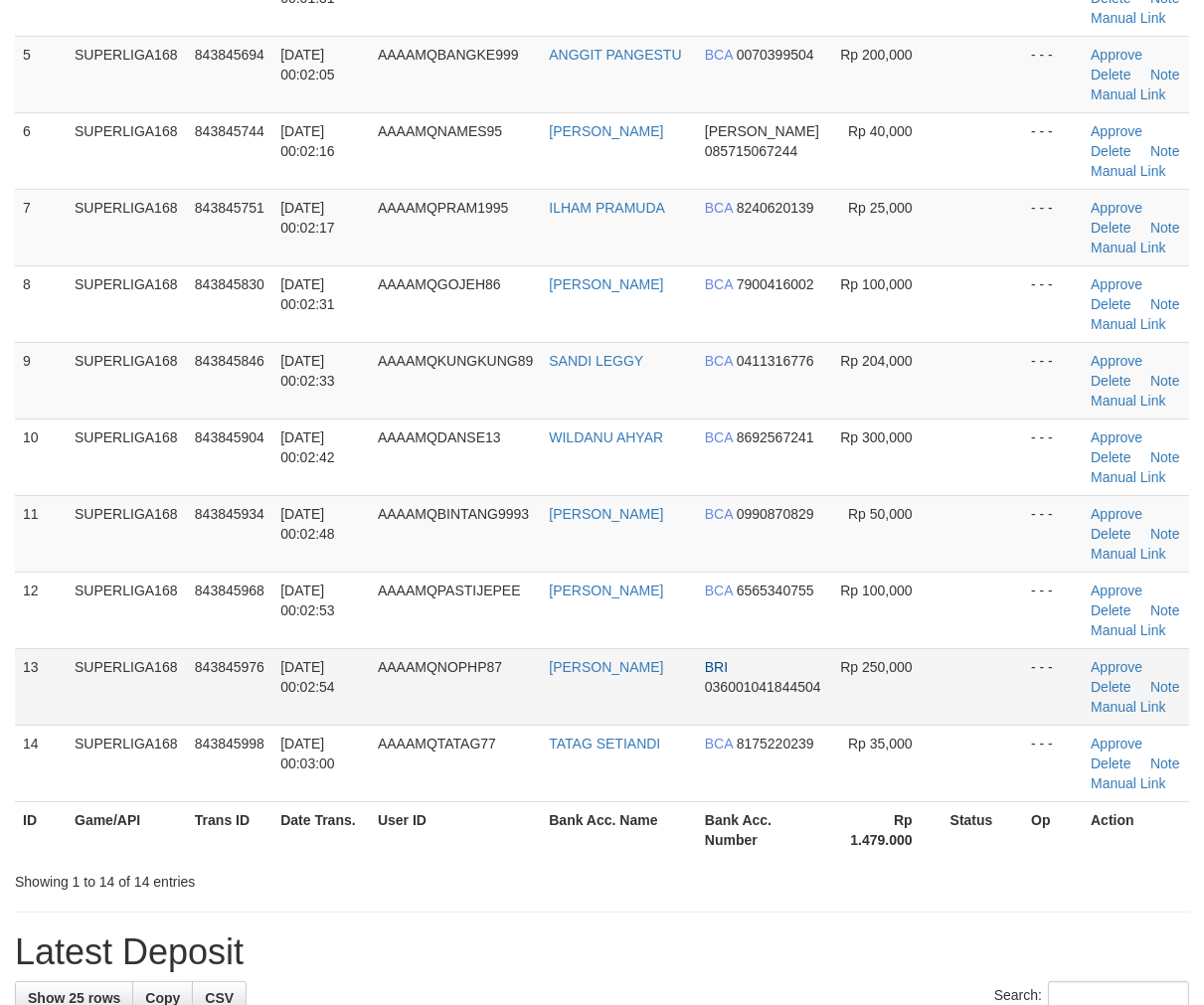 scroll, scrollTop: 555, scrollLeft: 0, axis: vertical 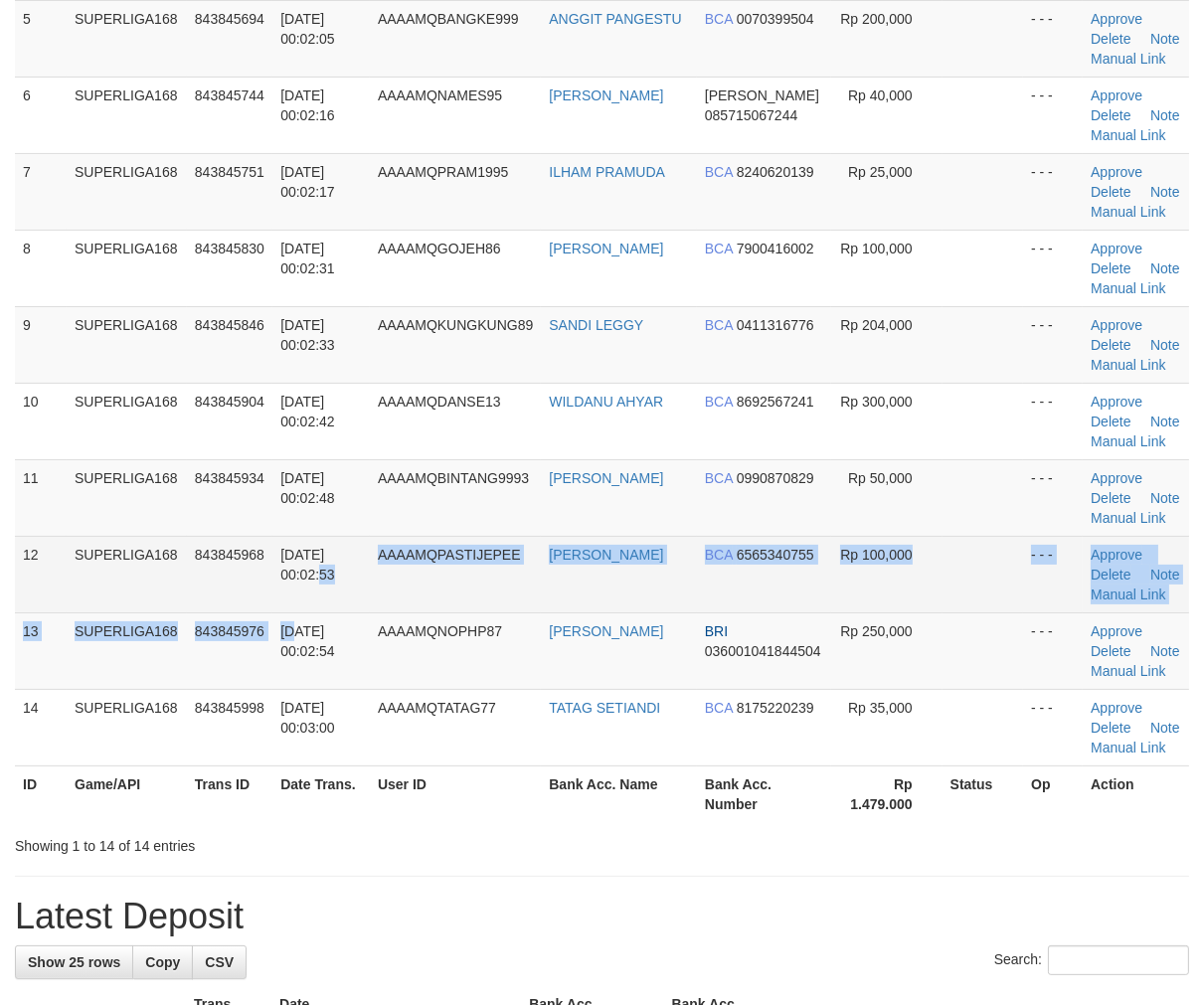 click on "1
SUPERLIGA168
843844576
13/07/2025 23:58:33
AAAAMQDANNA69
MELIA PANORAMA
BCA
8335266214
Rp 50,000
- - -
Approve
Delete
Note
Manual Link
2
SUPERLIGA168
843845289
14/07/2025 00:00:47
AAAAMQNOBODY69
NOVRIZAL
BCA
5165292623
Rp 50,000" at bounding box center (602, 230) 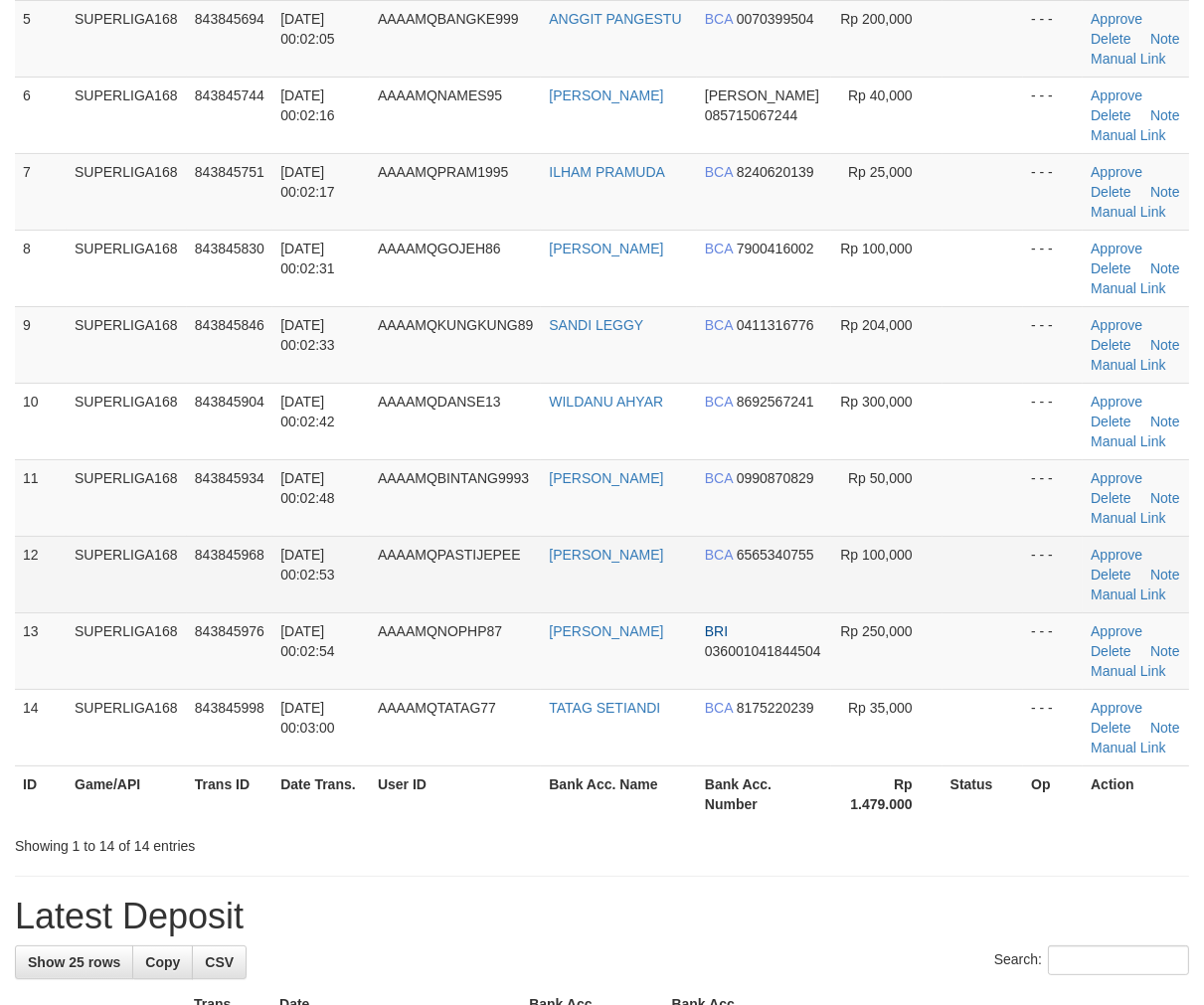 click on "14/07/2025 00:02:53" at bounding box center [321, 574] 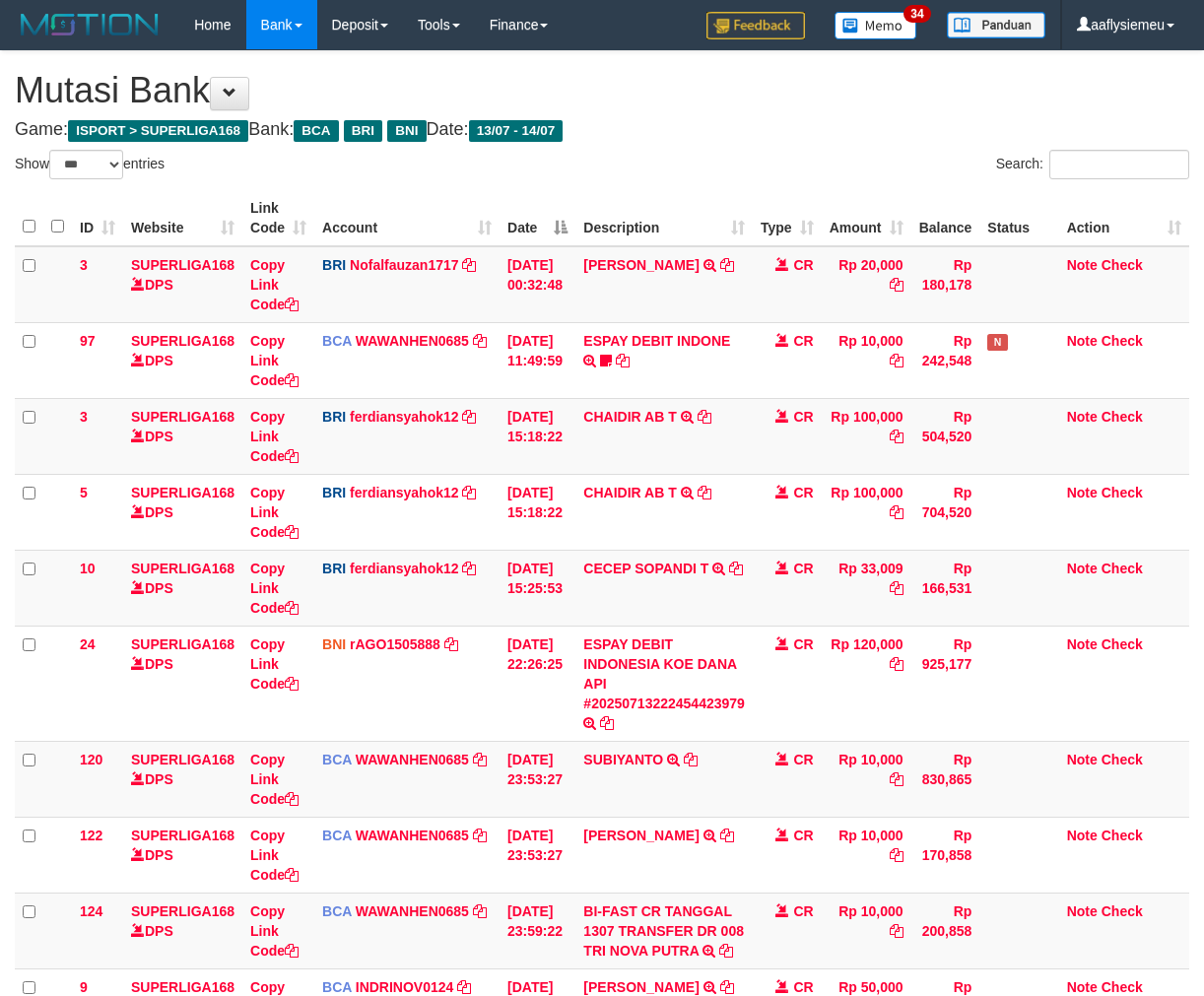 select on "***" 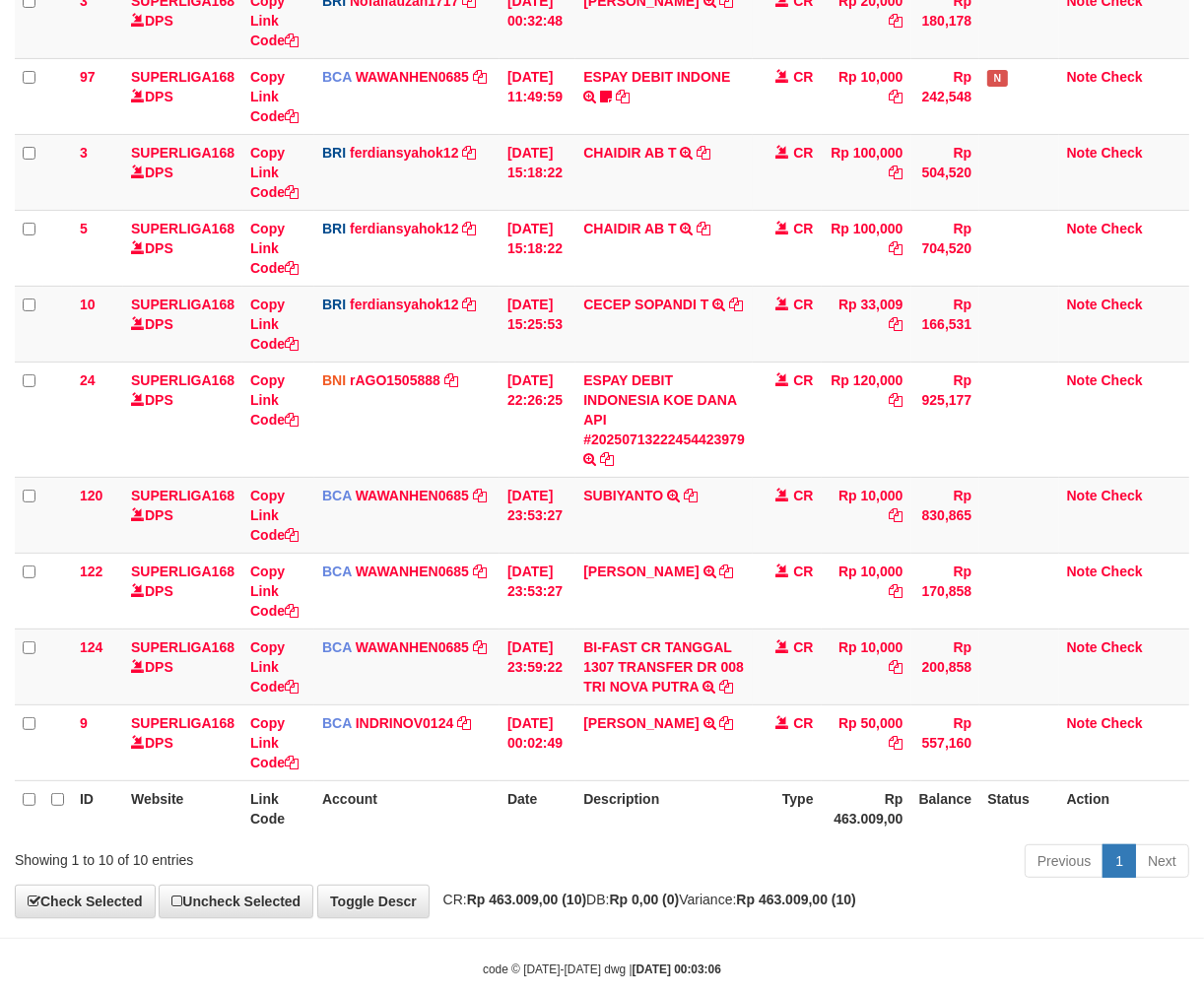 scroll, scrollTop: 297, scrollLeft: 0, axis: vertical 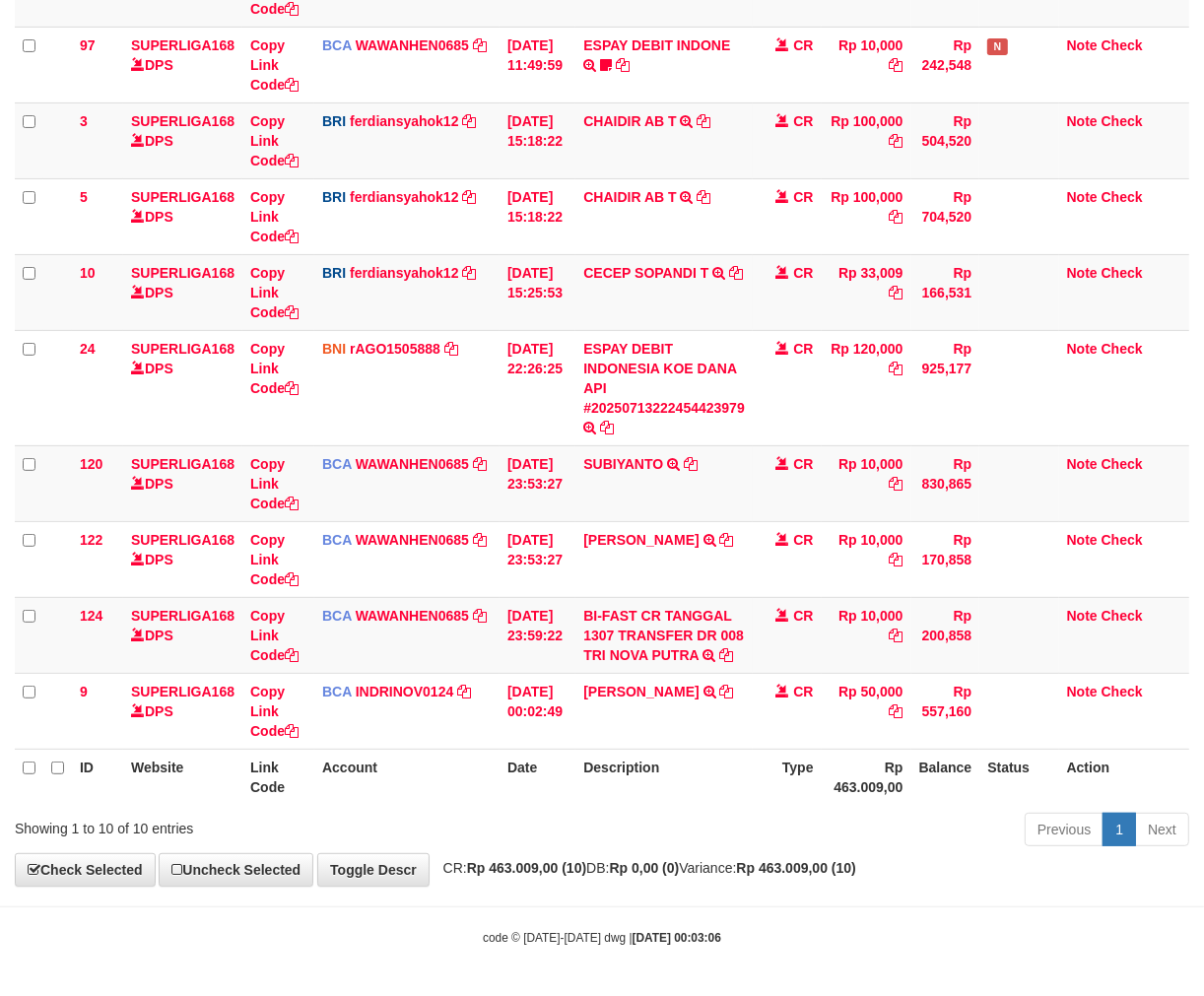 click on "Previous 1 Next" at bounding box center (852, 831) 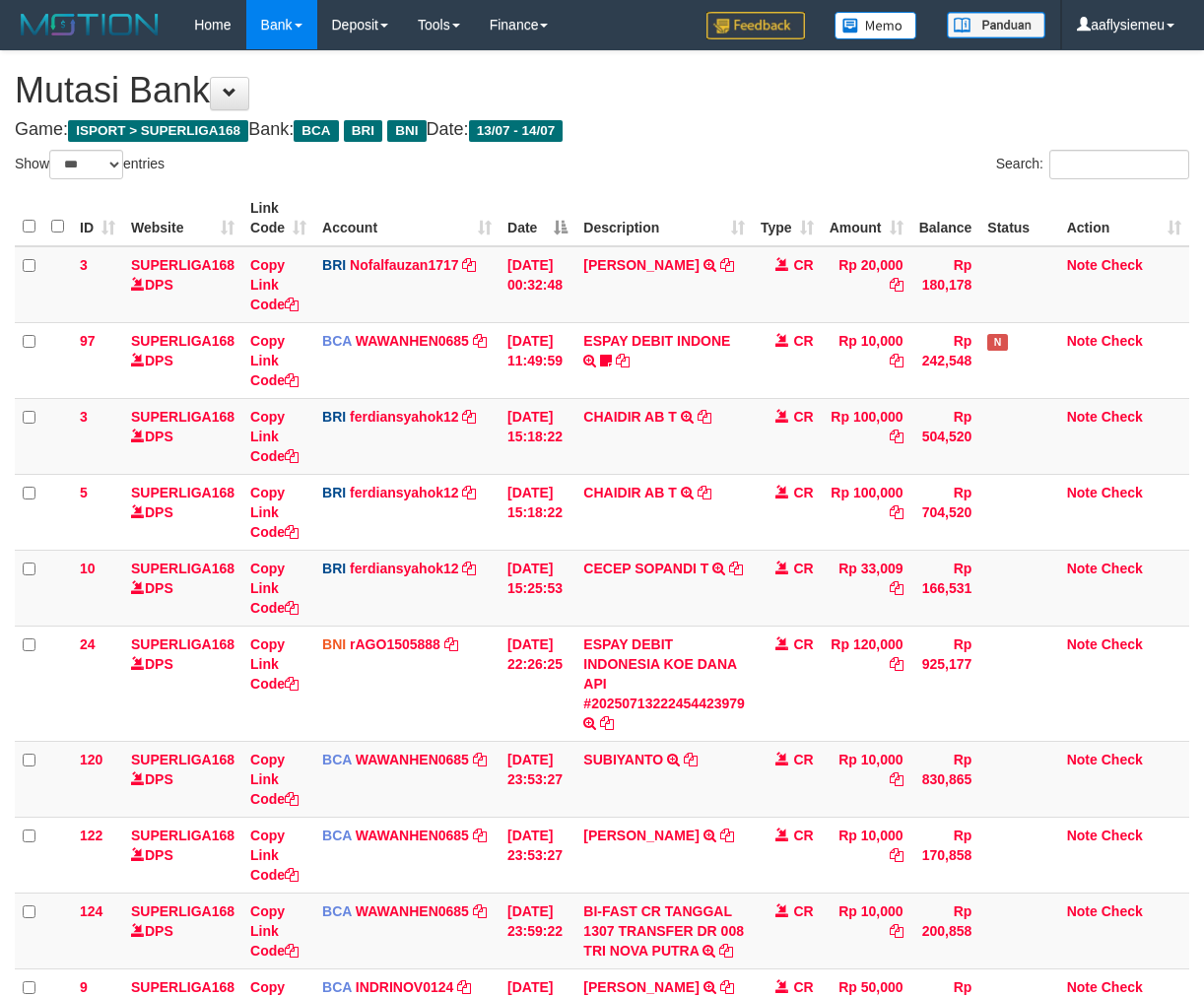 select on "***" 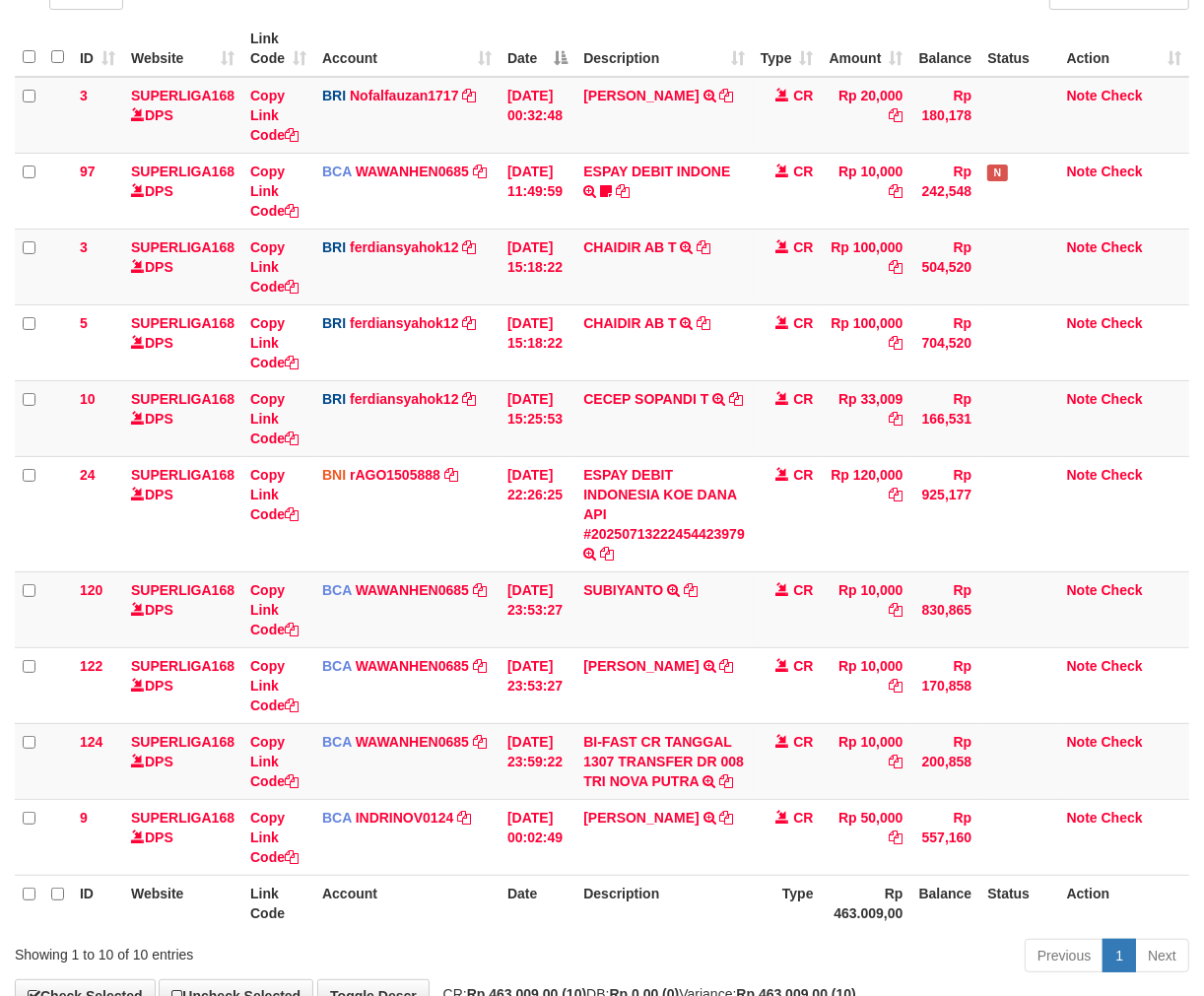 scroll, scrollTop: 297, scrollLeft: 0, axis: vertical 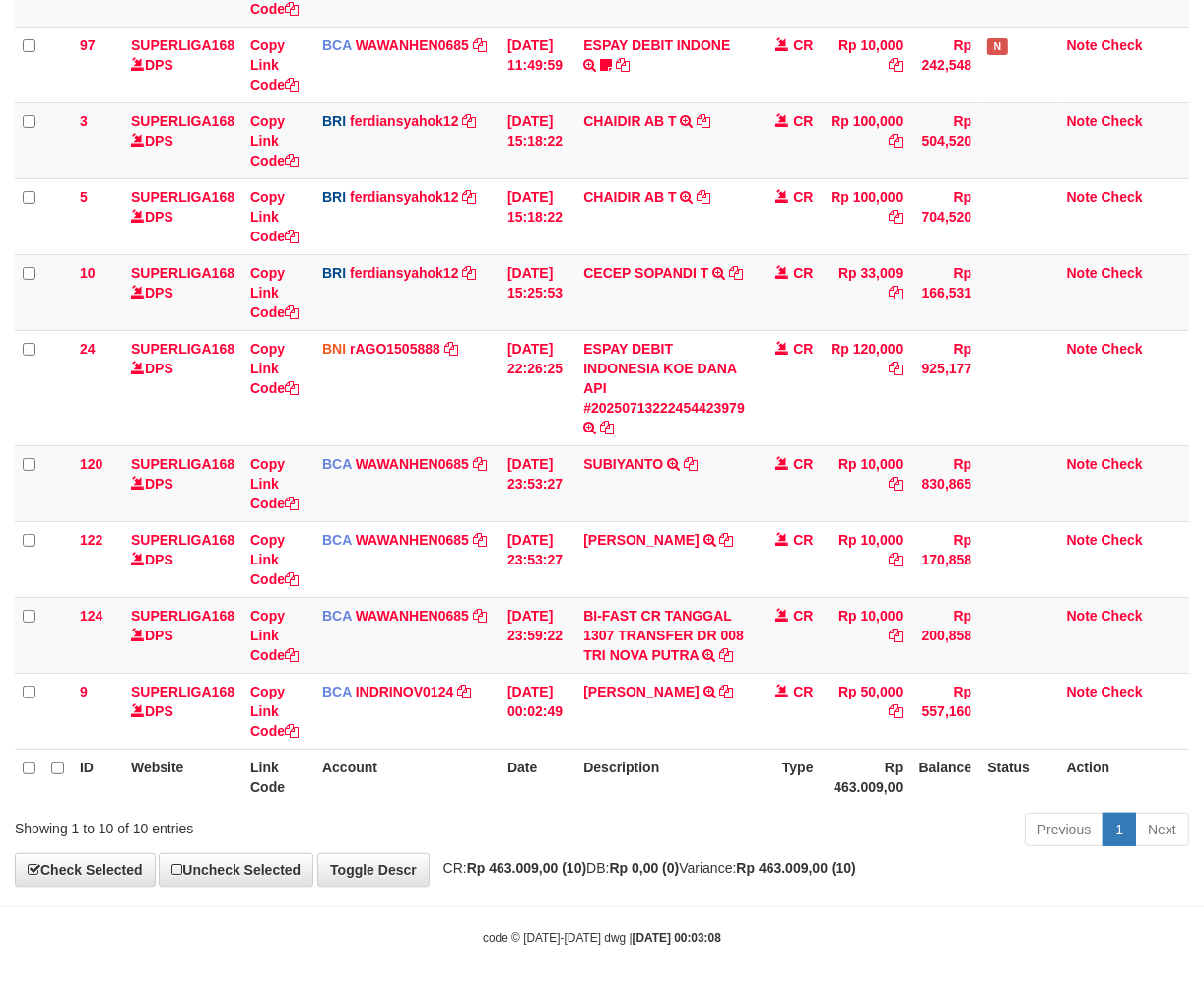 click on "Toggle navigation
Home
Bank
Account List
Load
By Website
Group
[ISPORT]													SUPERLIGA168
By Load Group (DPS)
34" at bounding box center [602, 350] 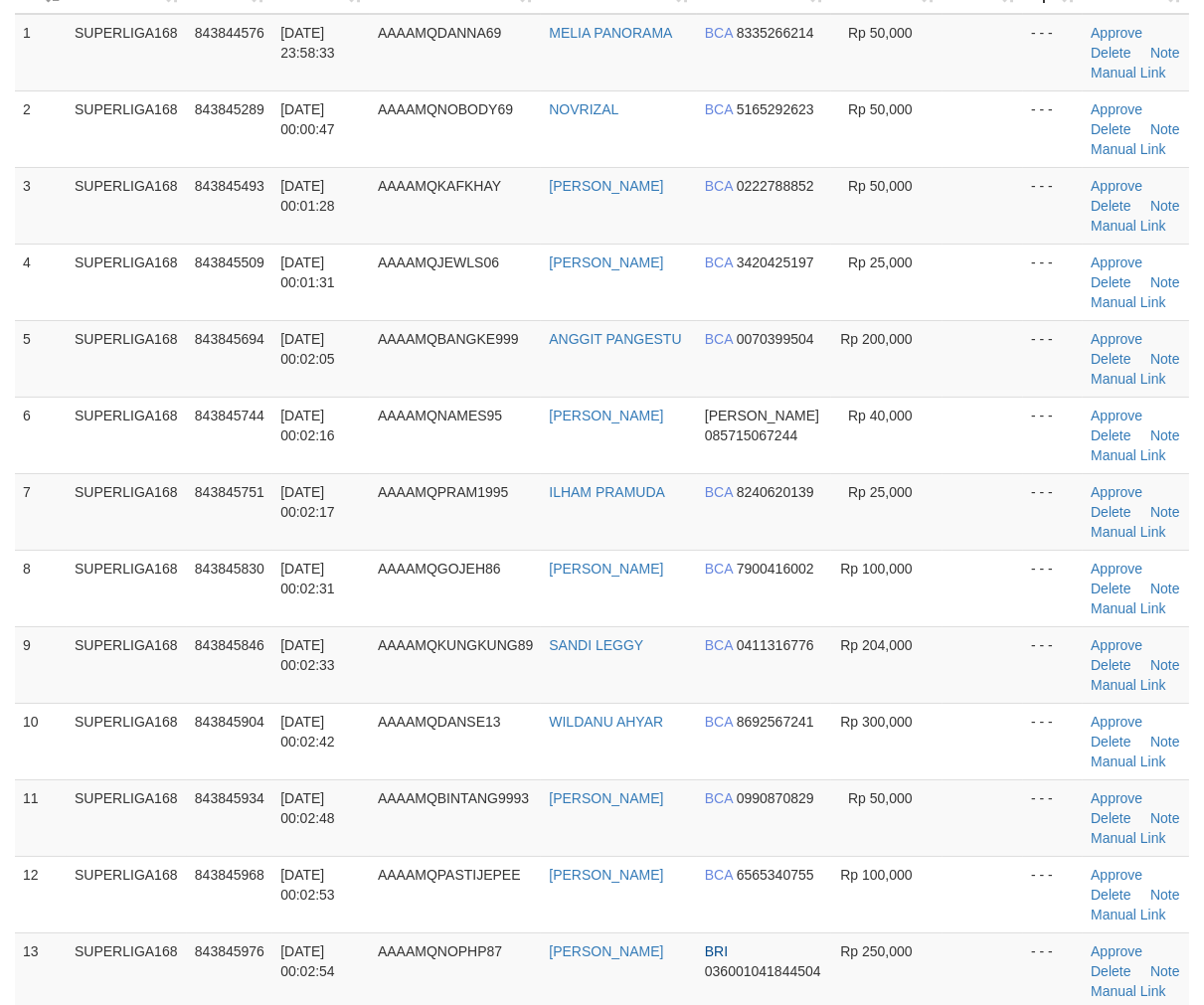 scroll, scrollTop: 187, scrollLeft: 0, axis: vertical 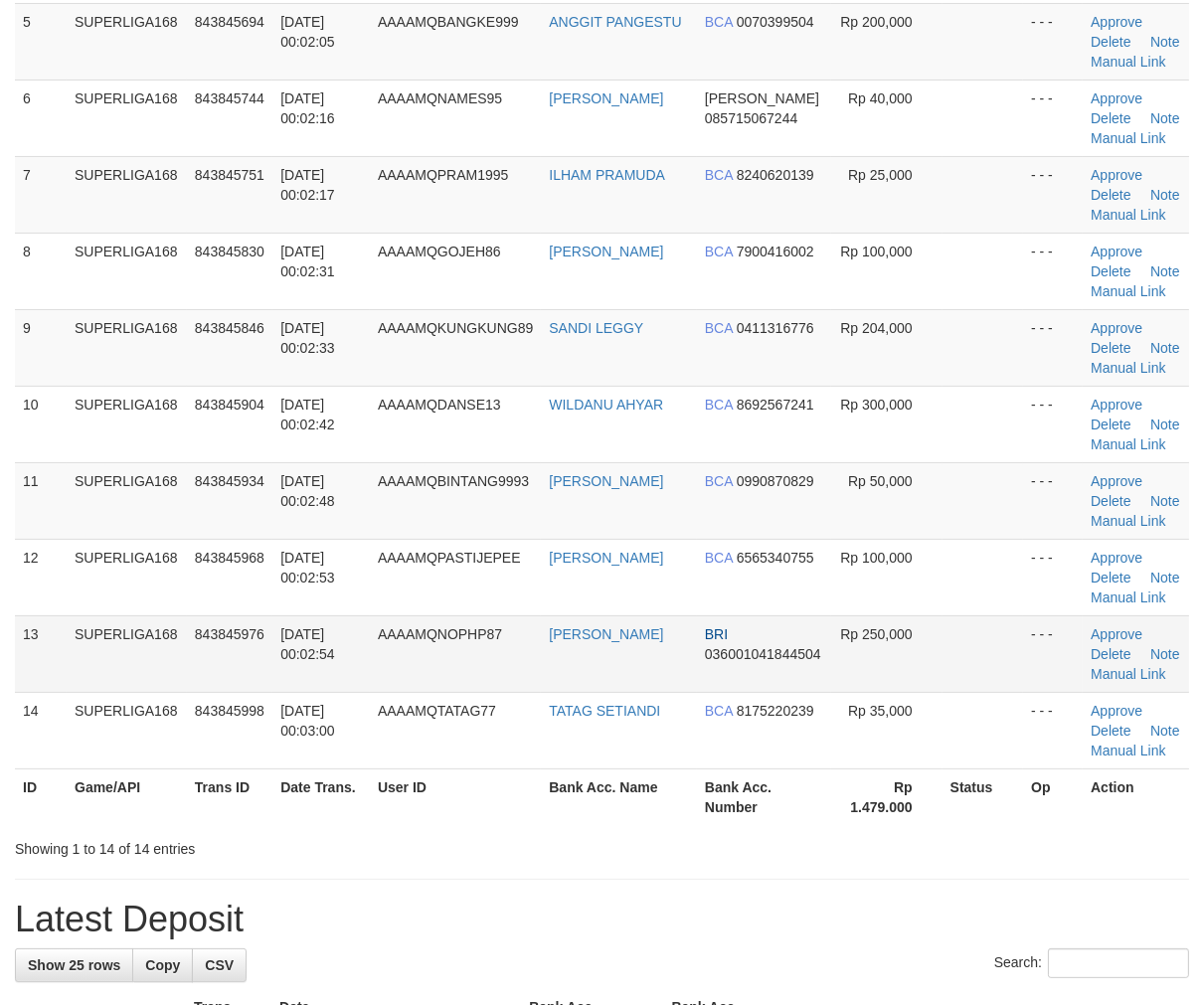 click on "13" at bounding box center (41, 653) 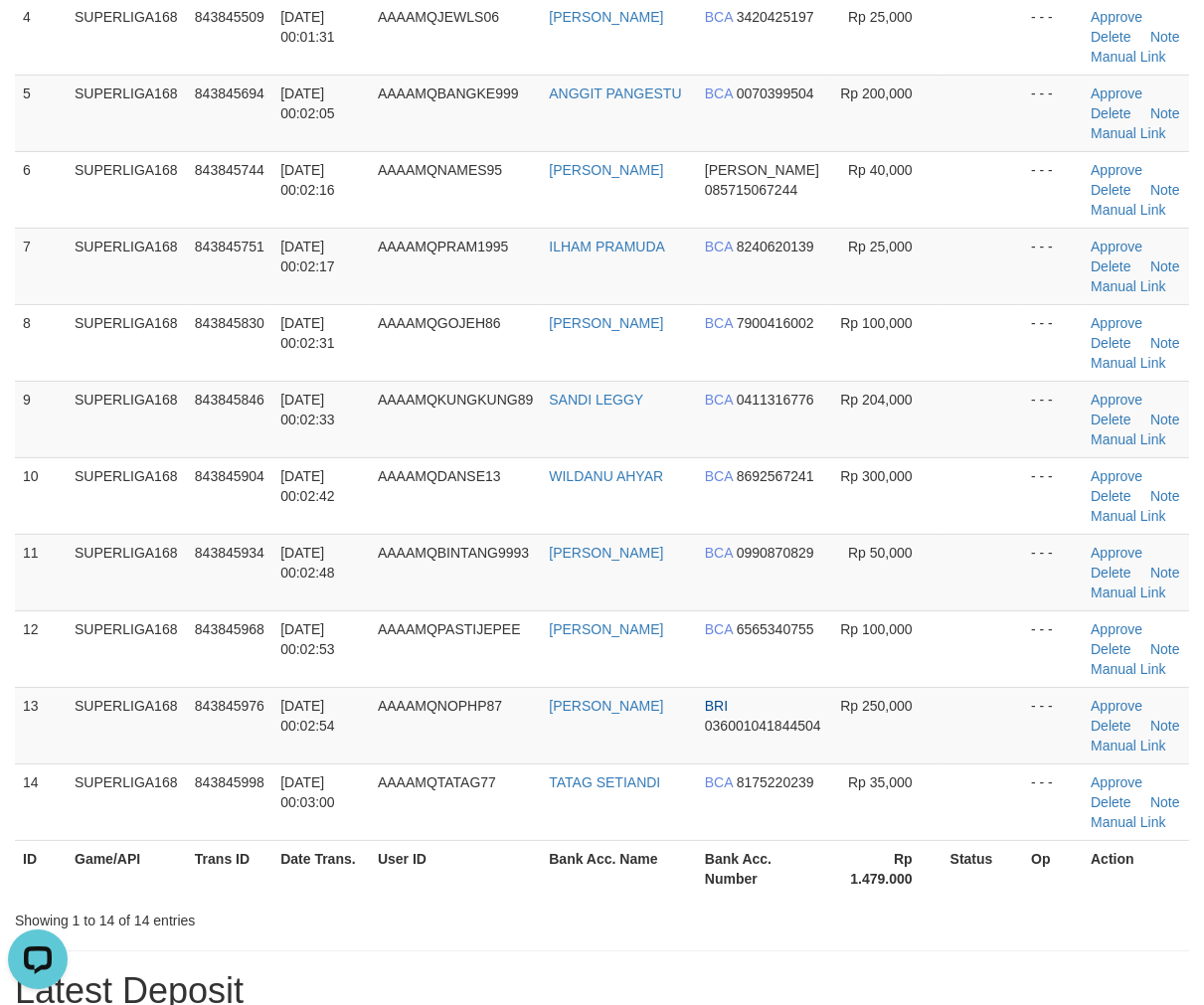 scroll, scrollTop: 0, scrollLeft: 0, axis: both 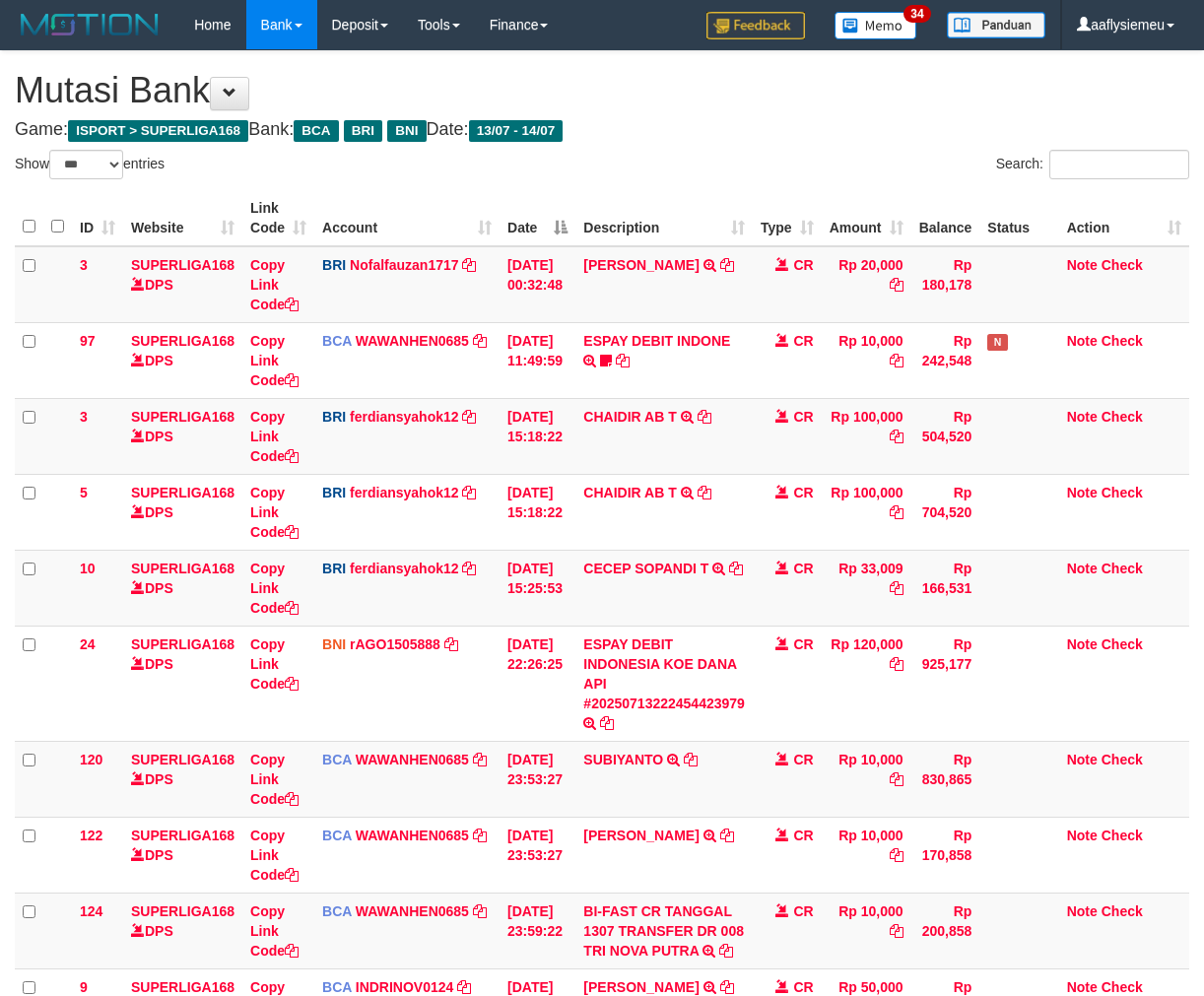 select on "***" 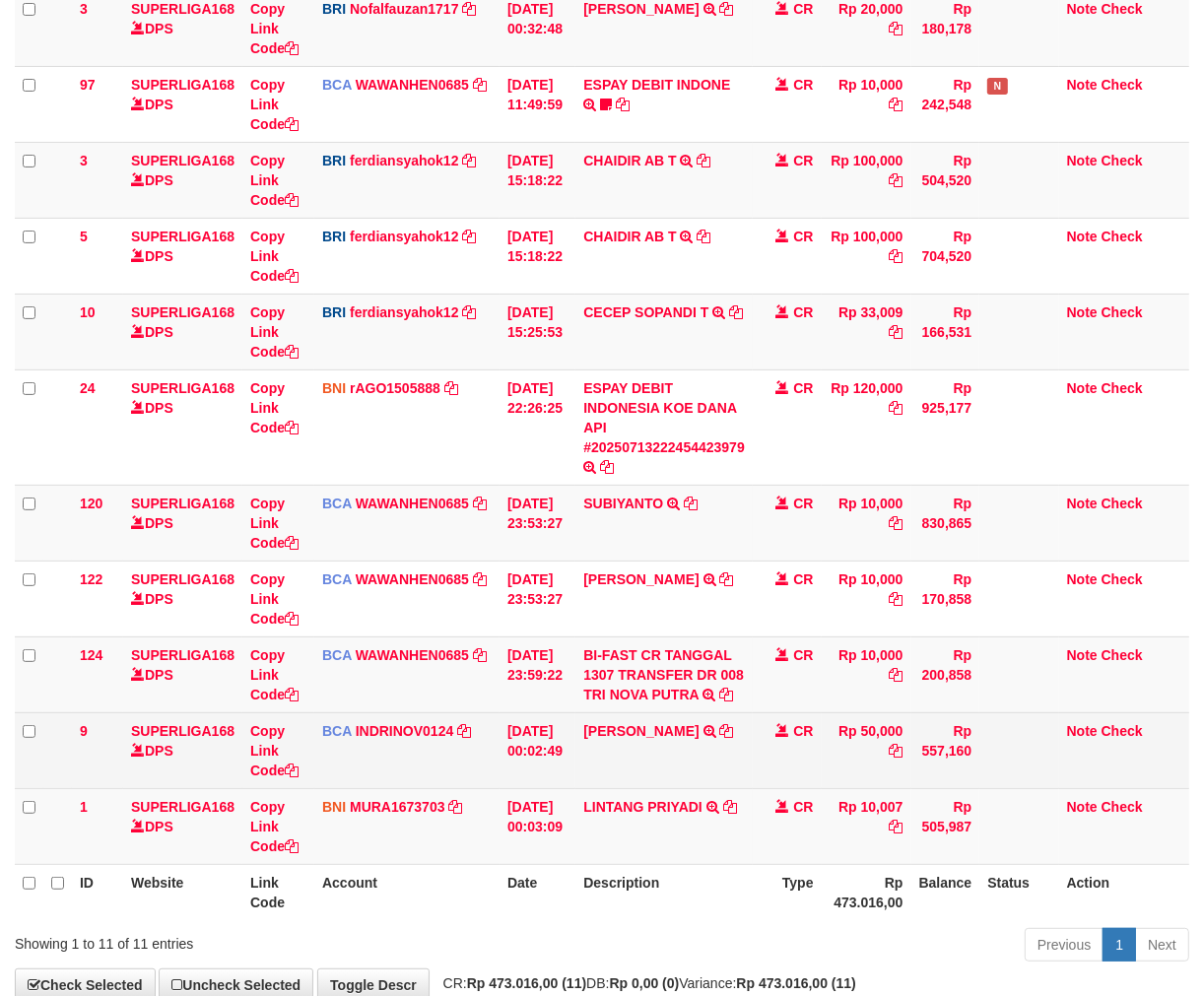 click on "CR" at bounding box center (787, 750) 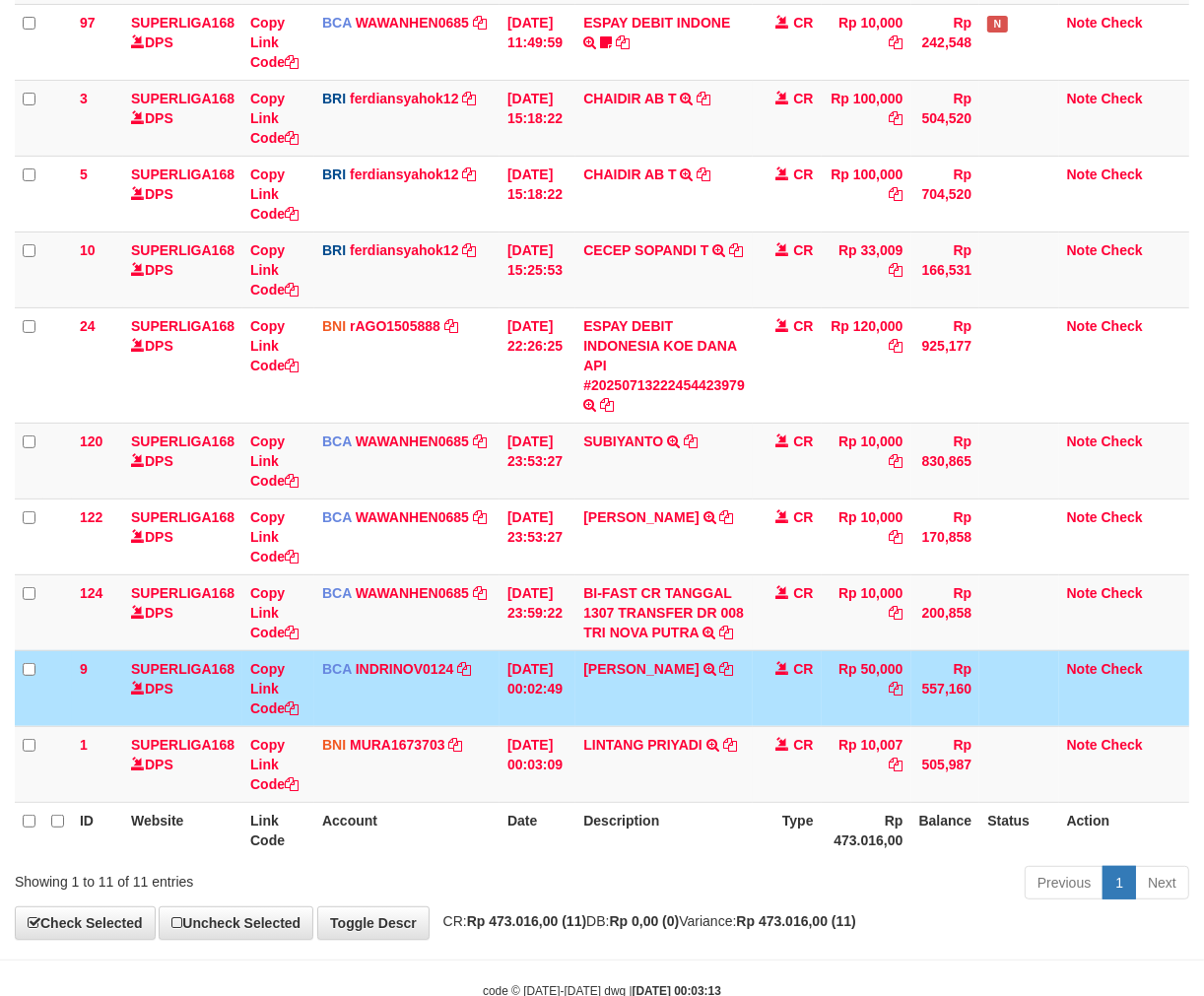 scroll, scrollTop: 371, scrollLeft: 0, axis: vertical 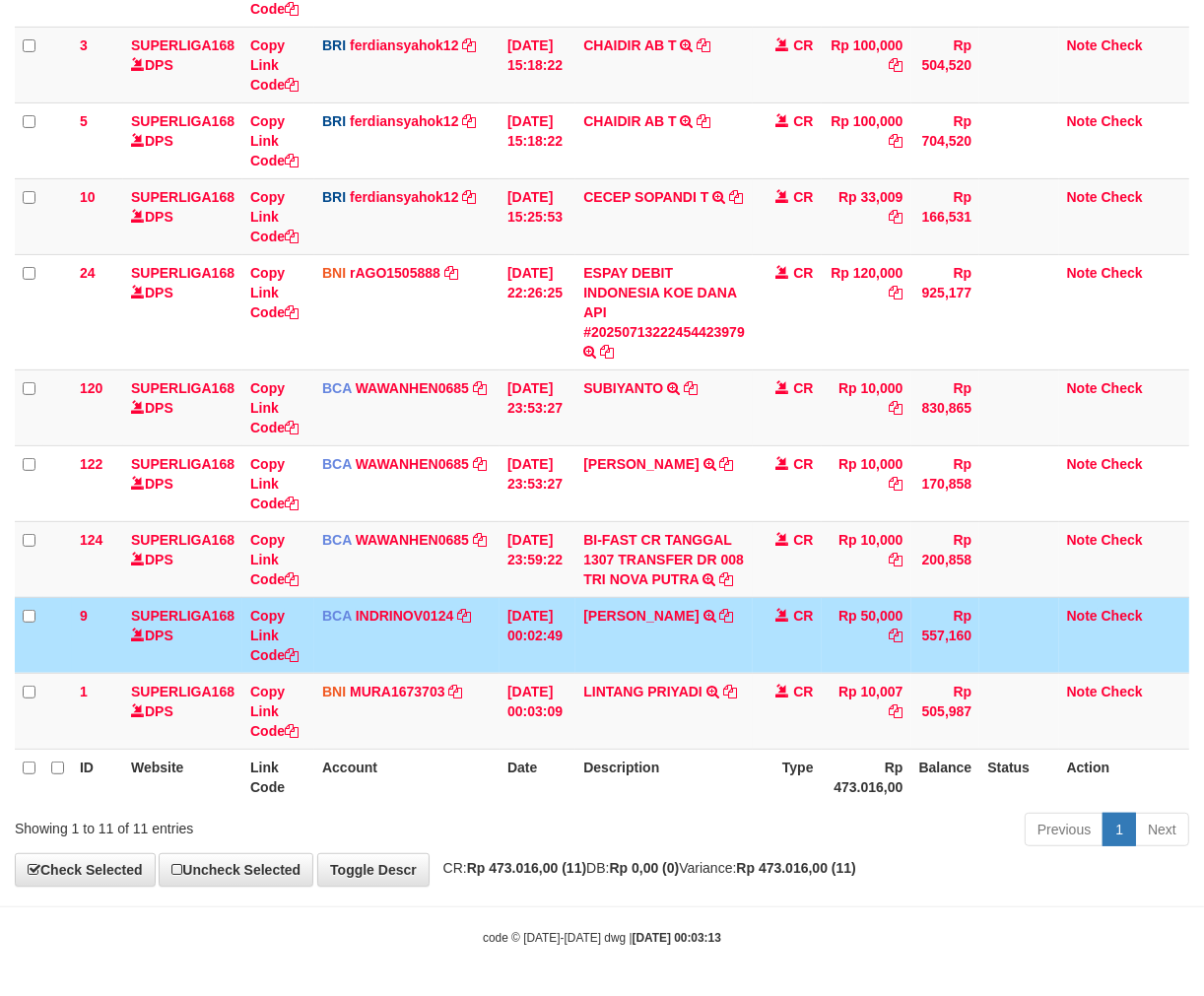 click on "**********" at bounding box center [602, 283] 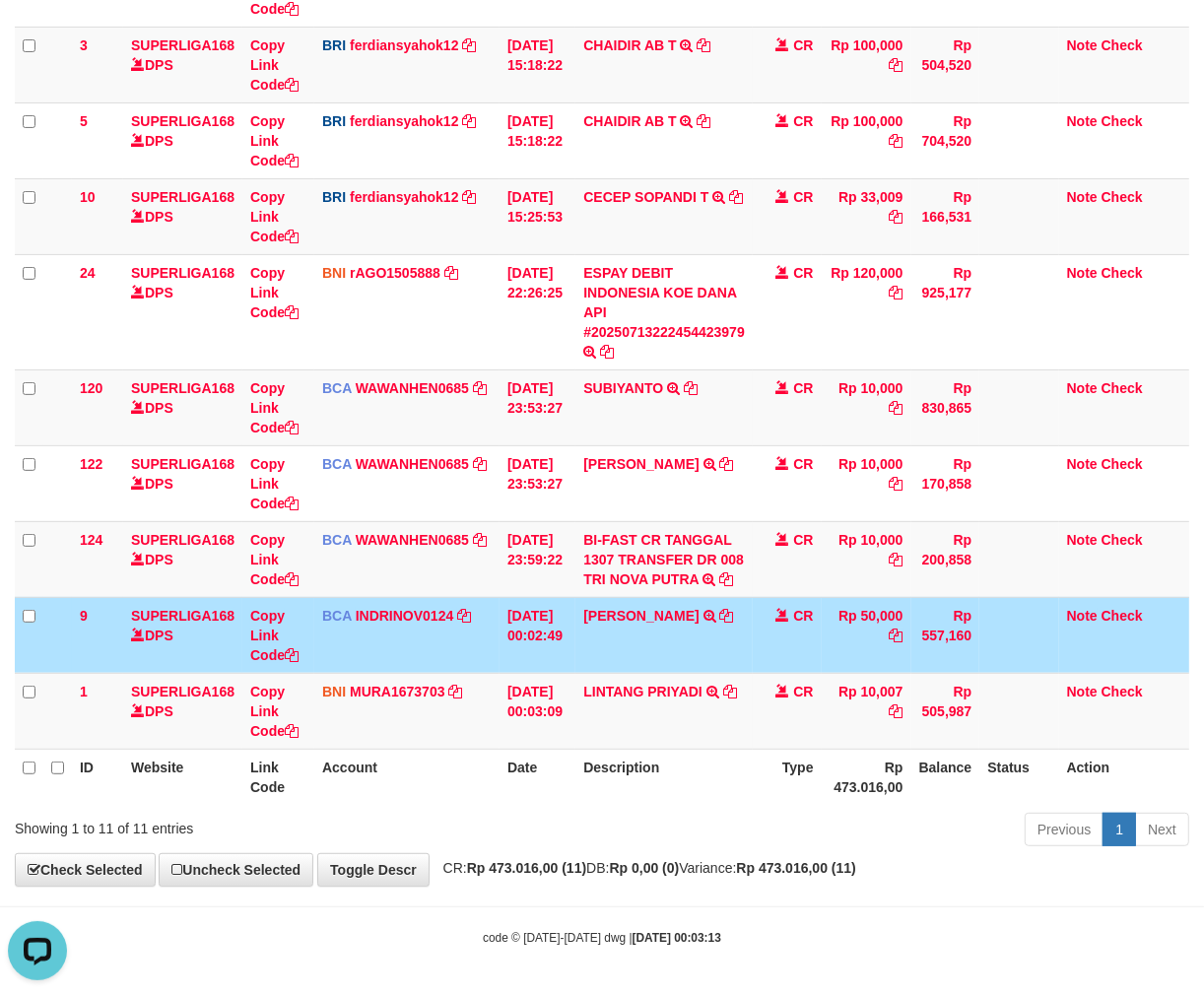 scroll, scrollTop: 0, scrollLeft: 0, axis: both 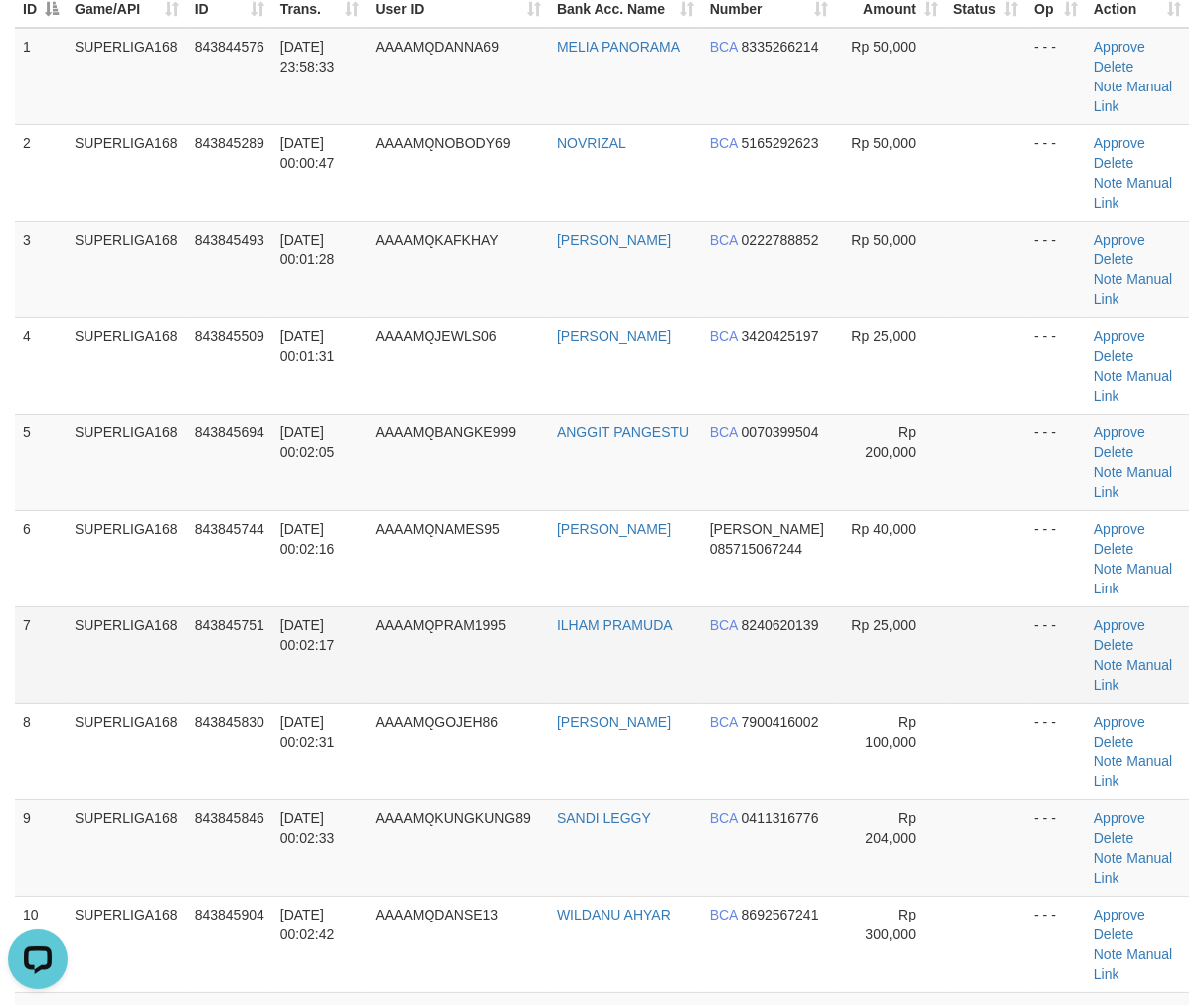 click on "843845751" at bounding box center (230, 654) 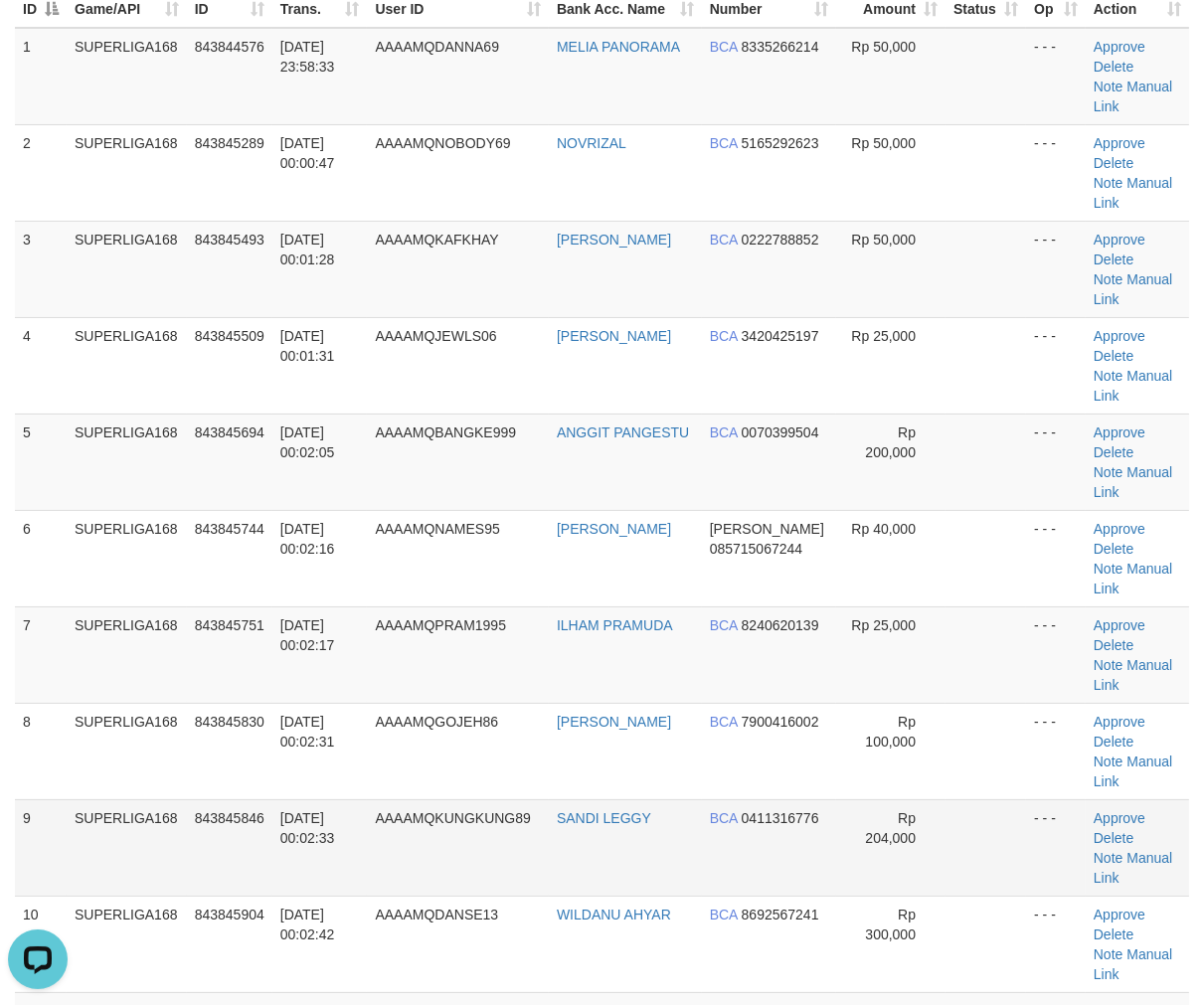 drag, startPoint x: 181, startPoint y: 706, endPoint x: 6, endPoint y: 738, distance: 177.90166 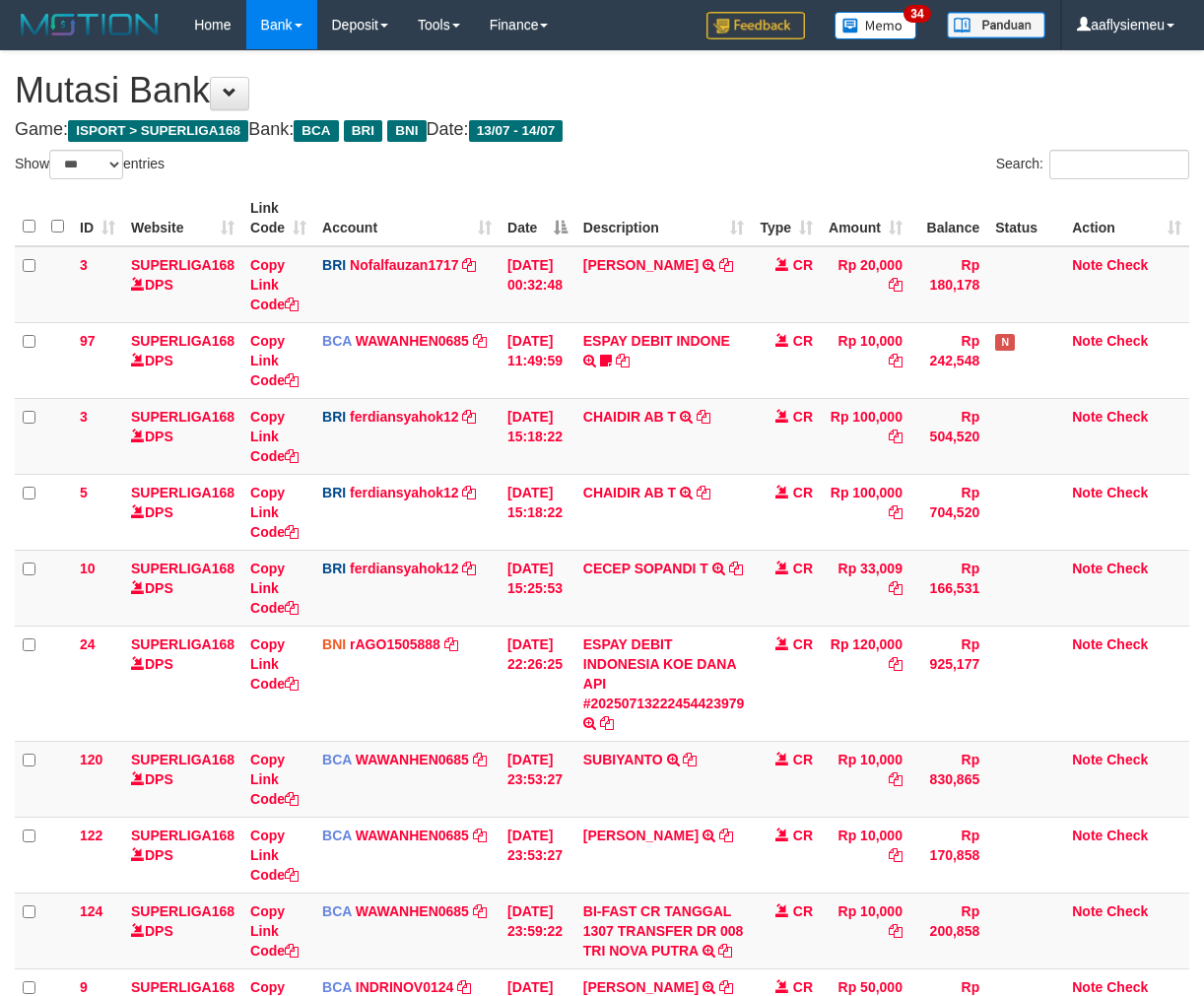 select on "***" 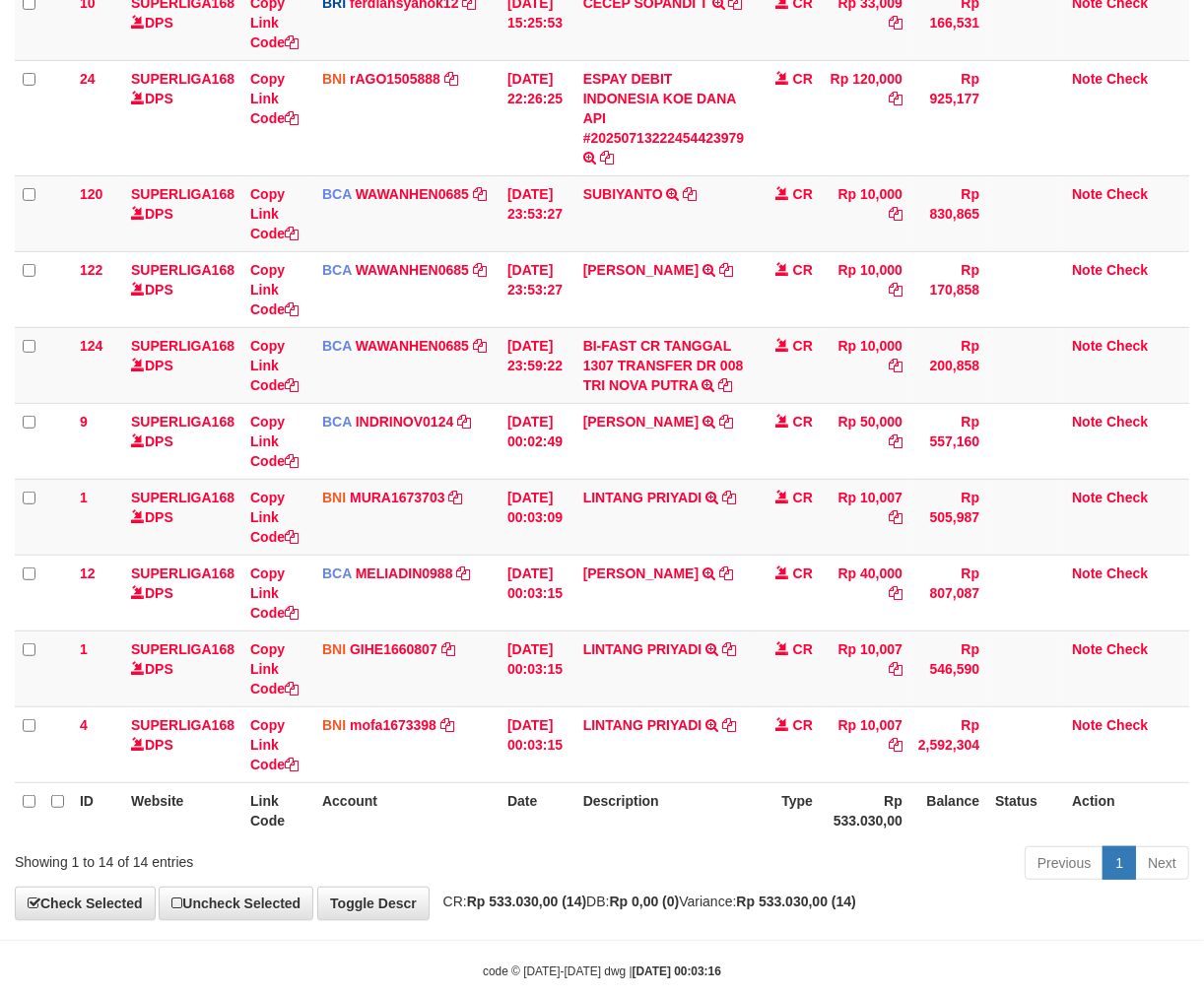 scroll, scrollTop: 599, scrollLeft: 0, axis: vertical 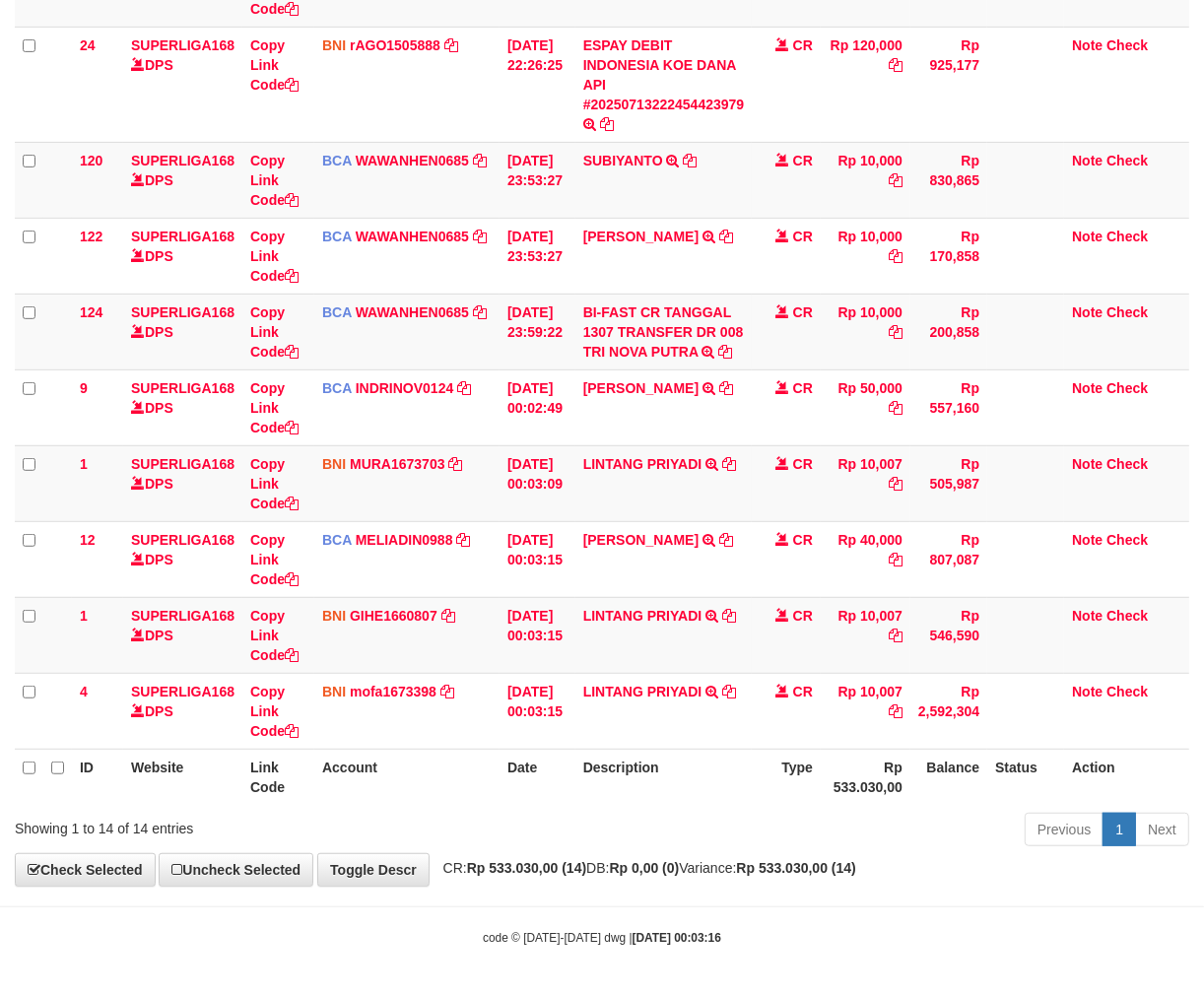 click on "CR:  Rp 533.030,00 (14)      DB:  Rp 0,00 (0)      Variance:  Rp 533.030,00 (14)" at bounding box center (644, 868) 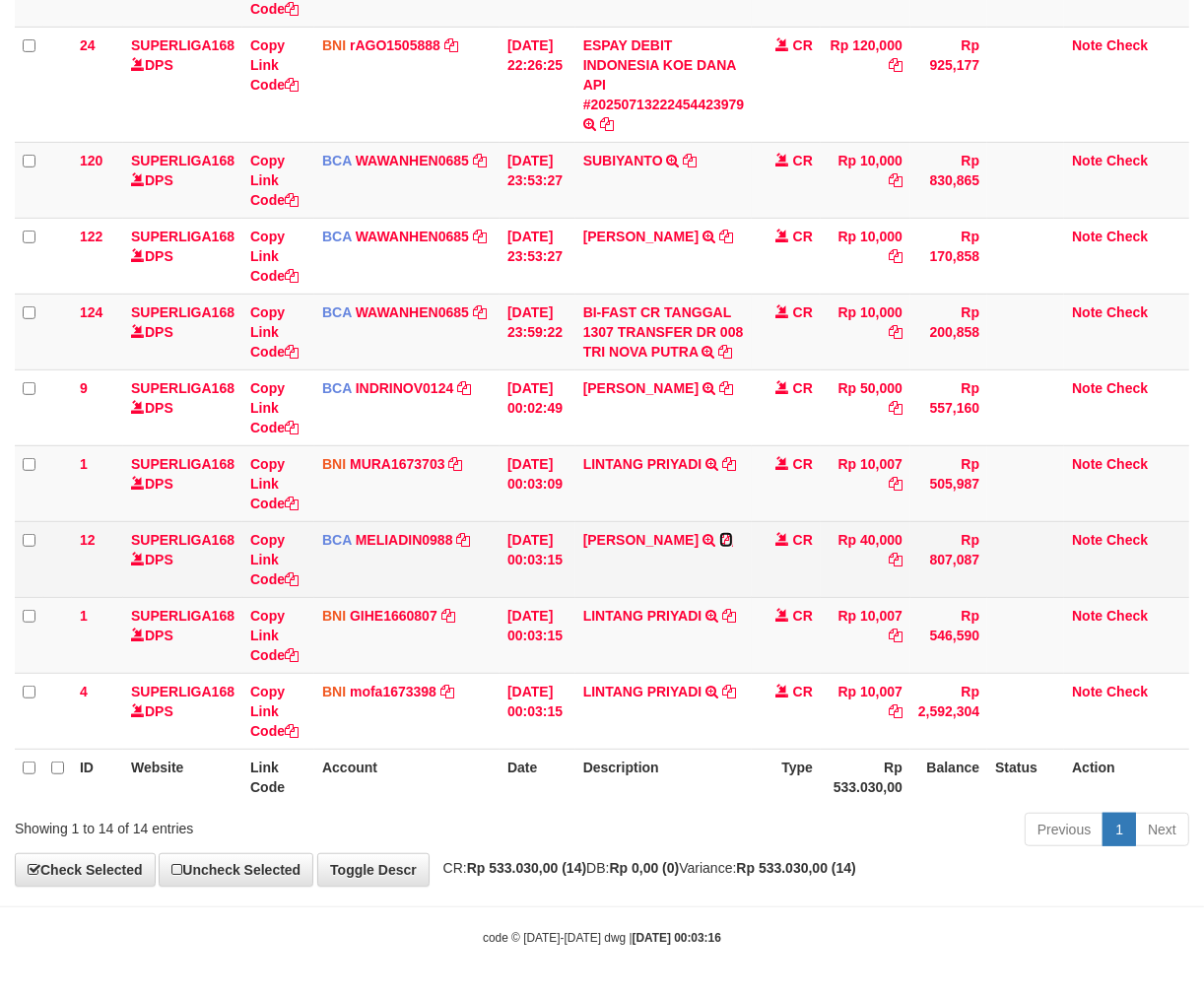 click at bounding box center (726, 540) 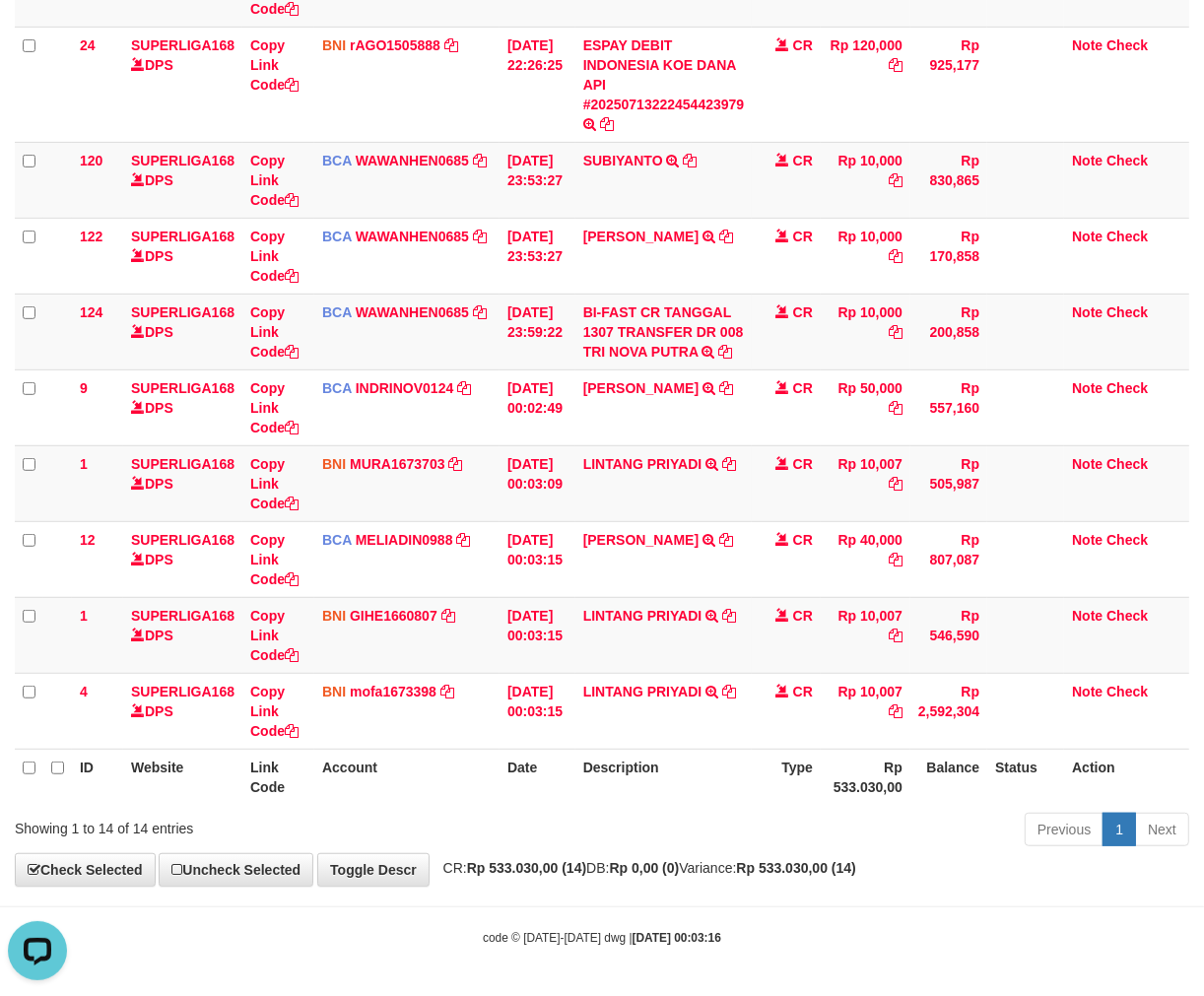 scroll, scrollTop: 0, scrollLeft: 0, axis: both 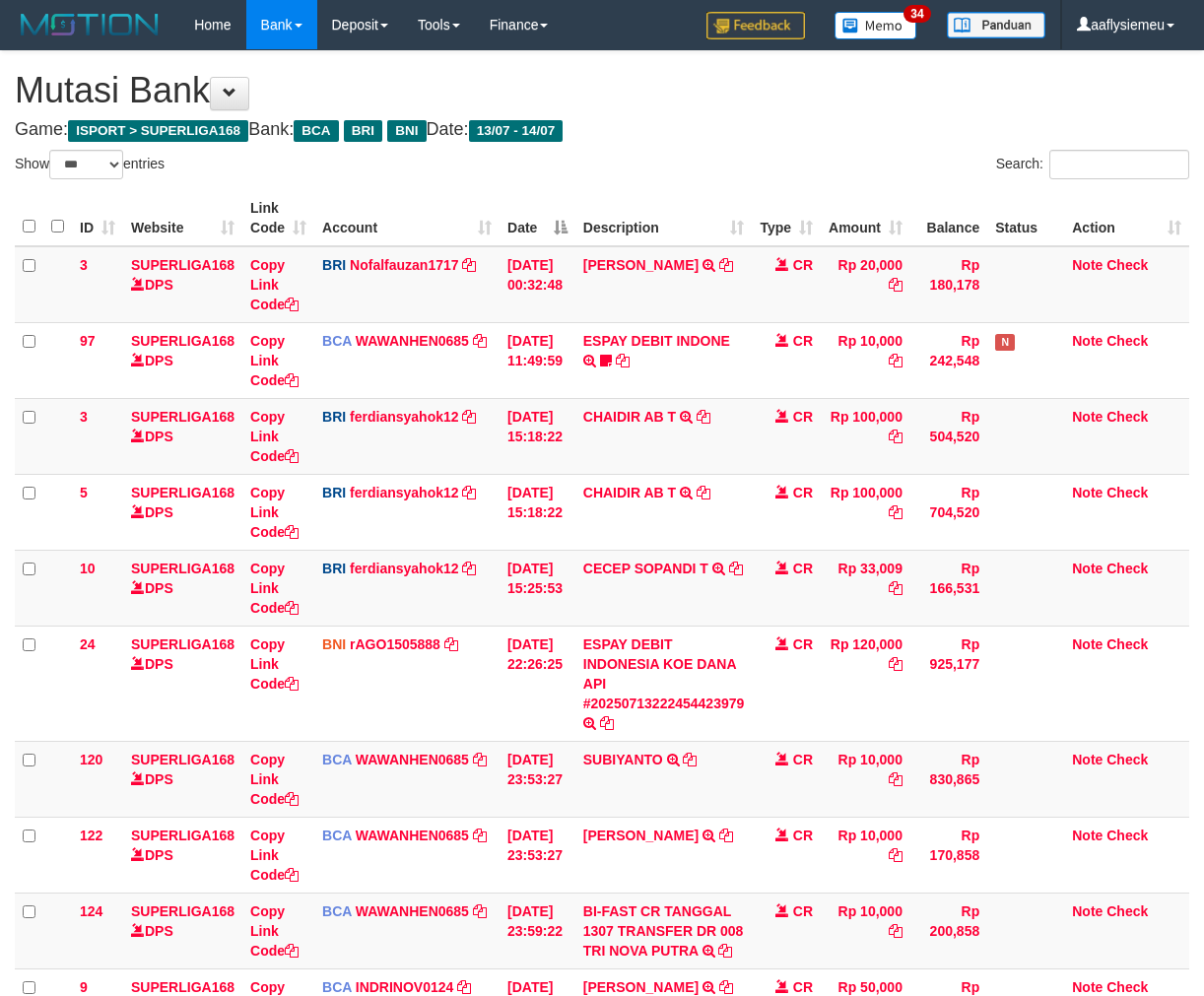 select on "***" 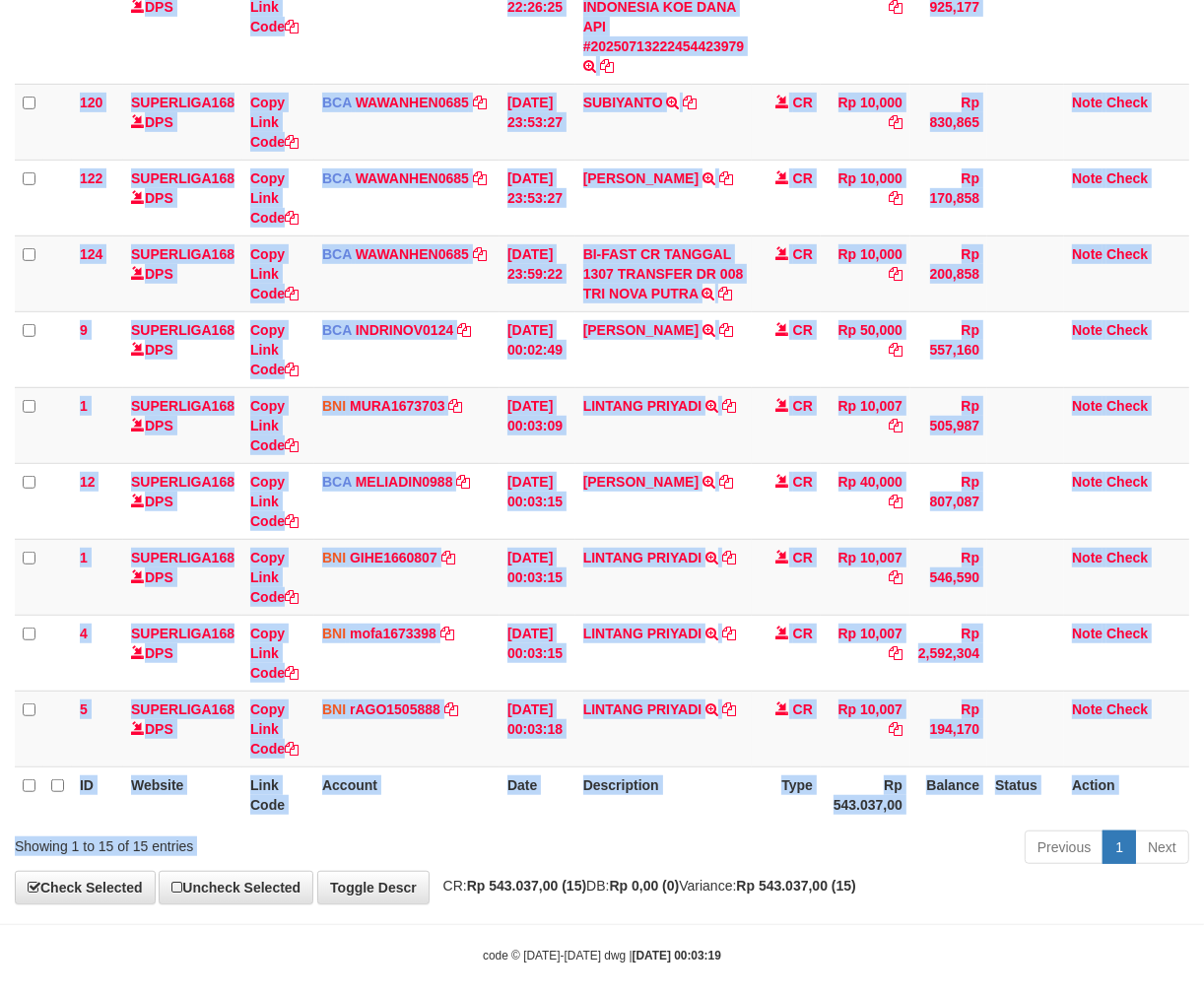 scroll, scrollTop: 676, scrollLeft: 0, axis: vertical 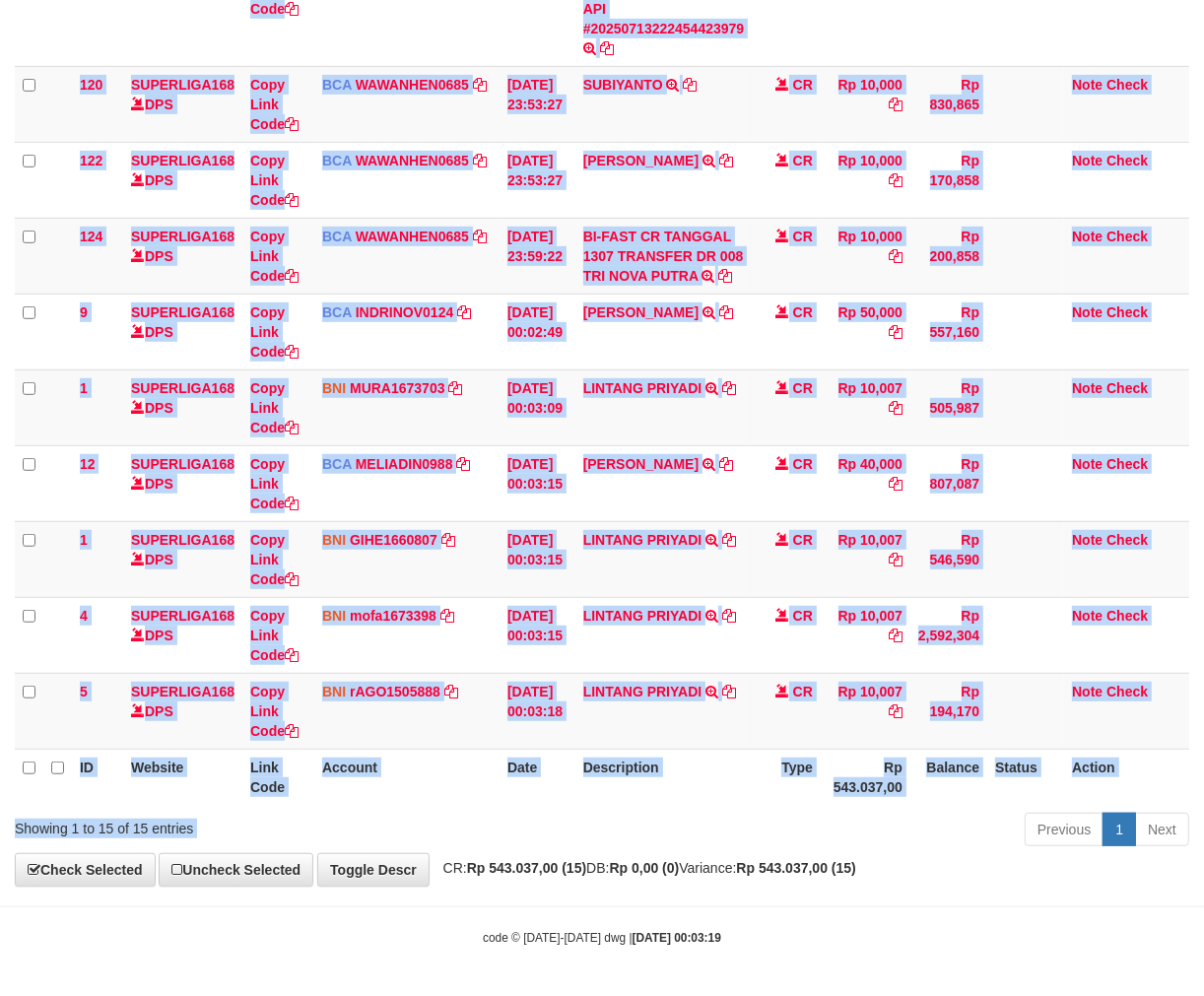 click on "Previous 1 Next" at bounding box center [852, 831] 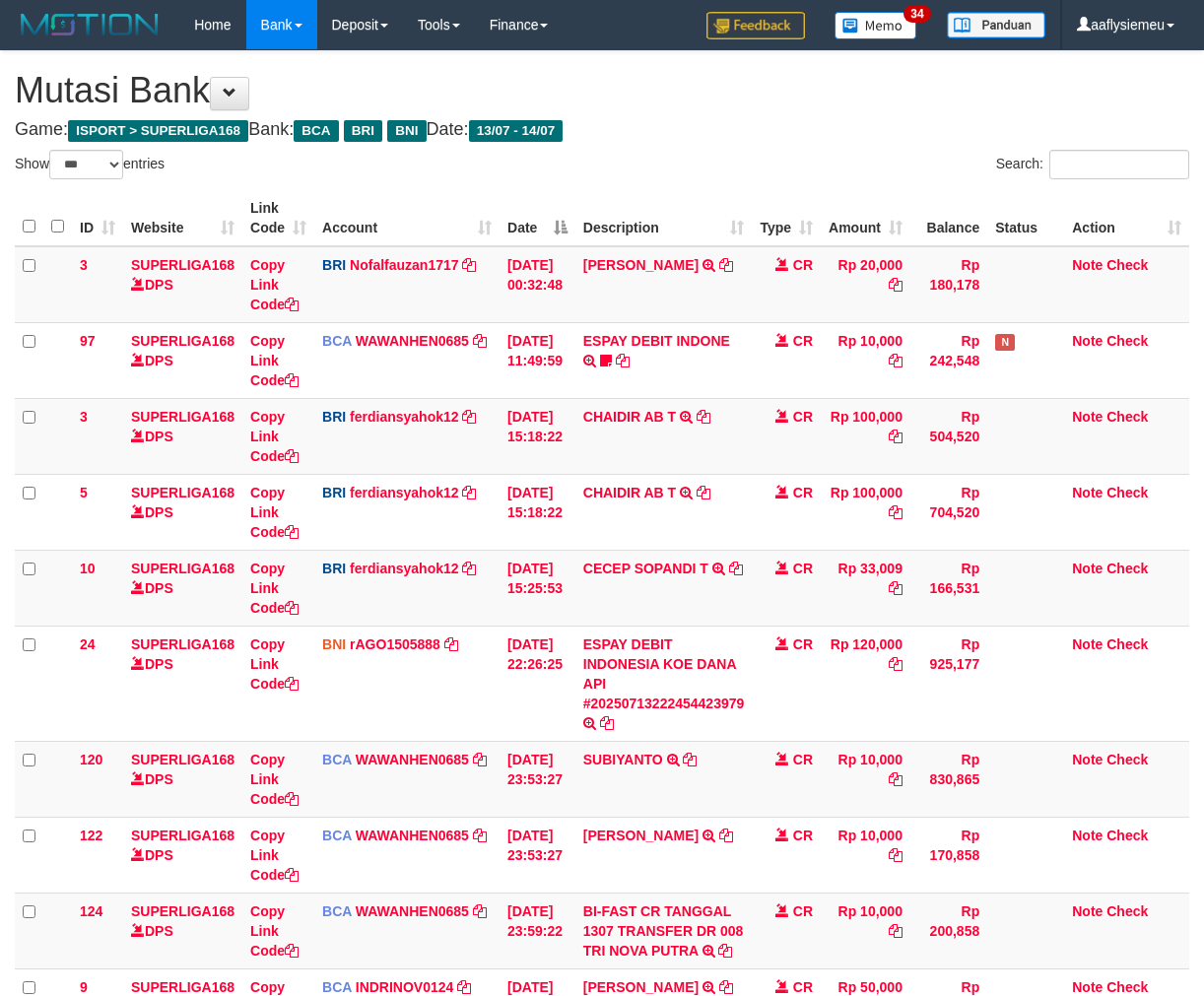 select on "***" 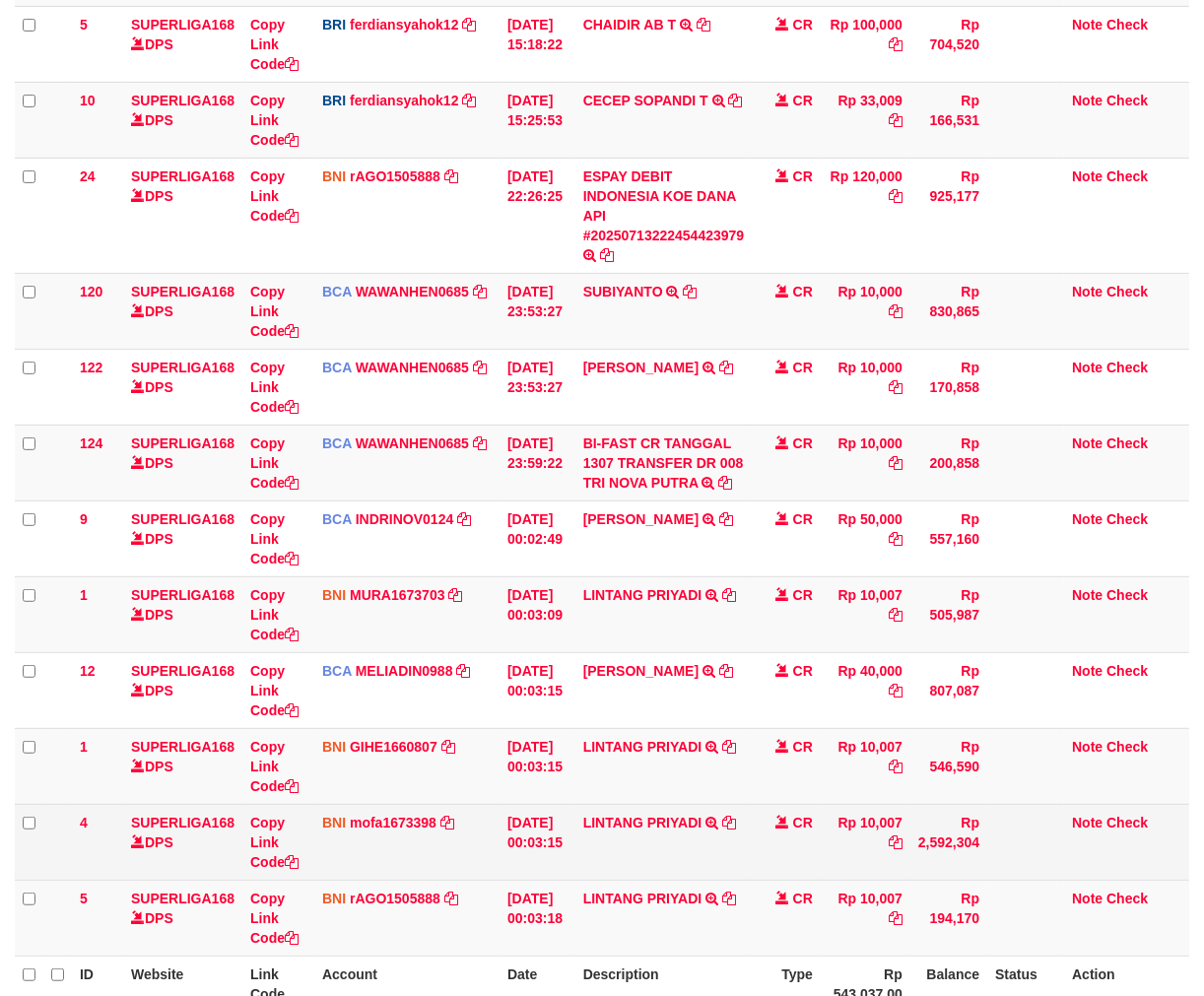 scroll, scrollTop: 457, scrollLeft: 0, axis: vertical 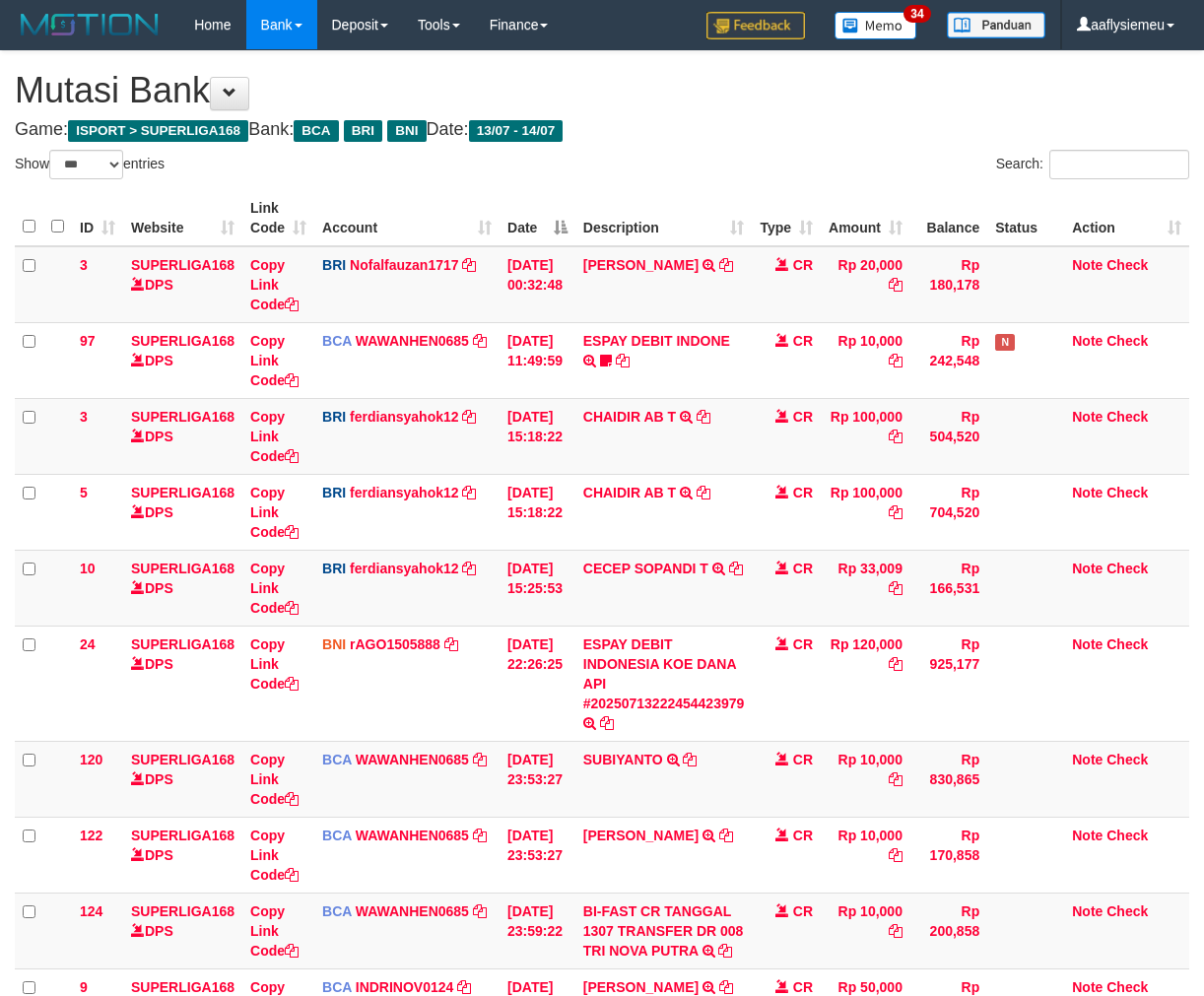 select on "***" 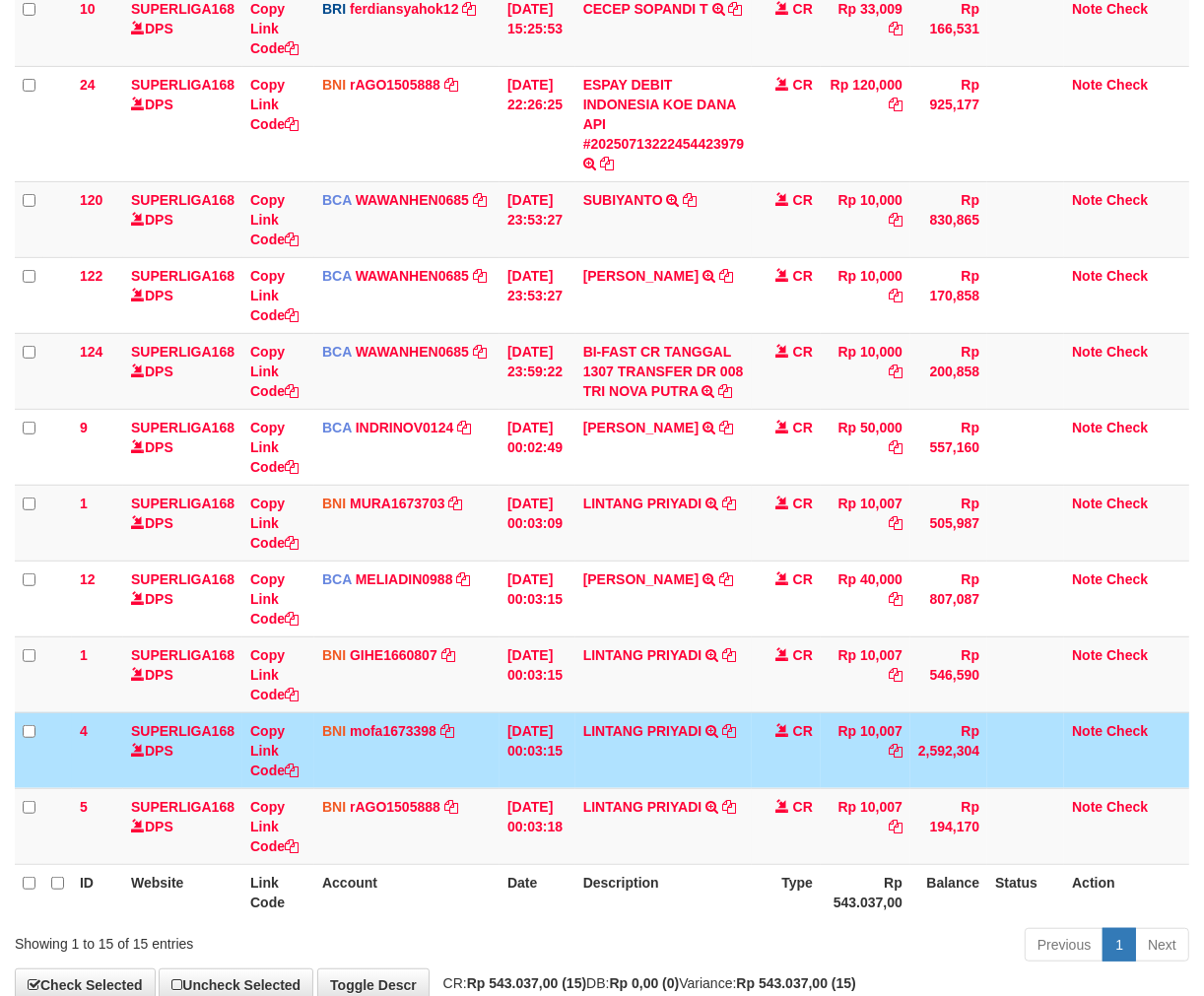scroll, scrollTop: 676, scrollLeft: 0, axis: vertical 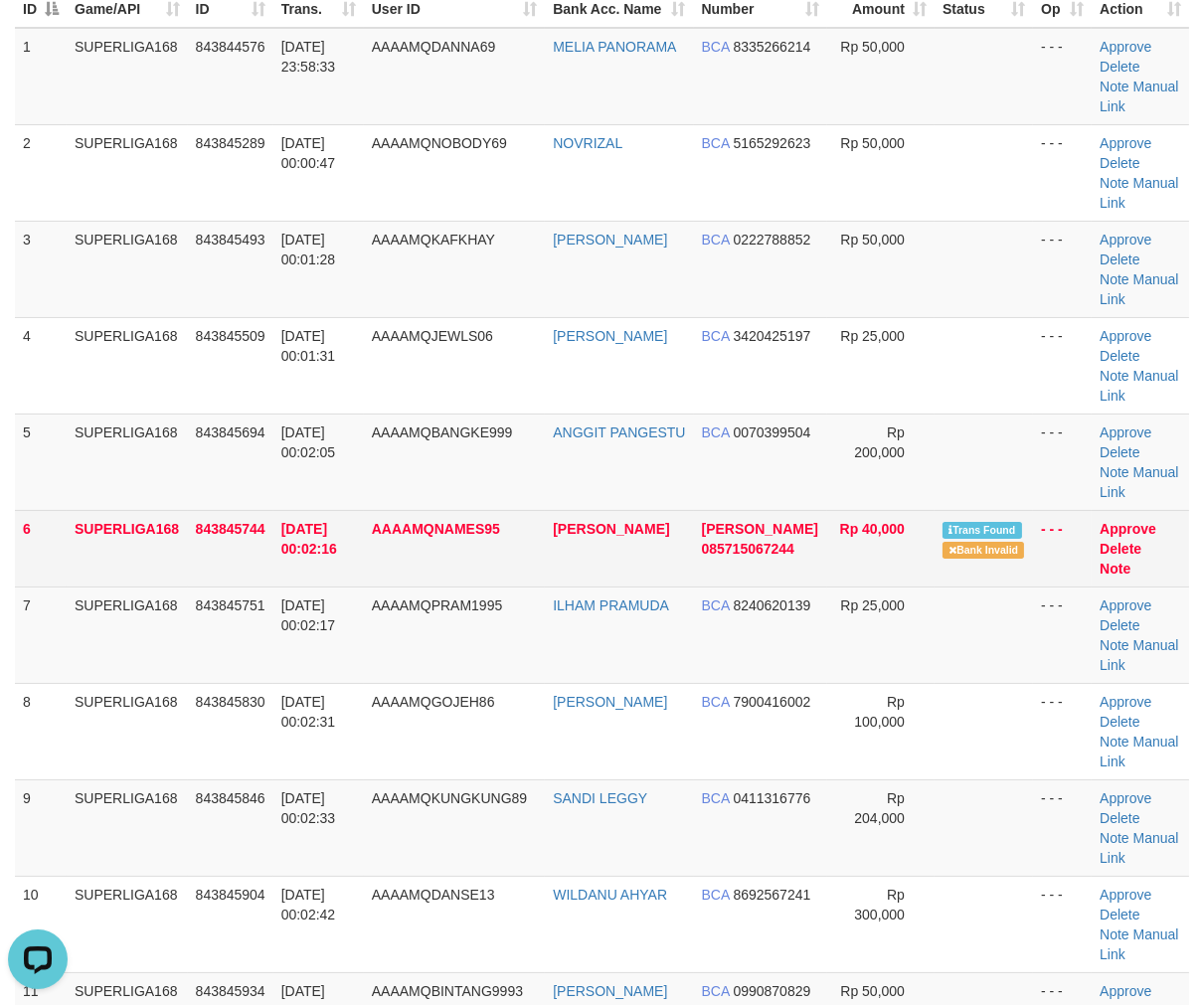 drag, startPoint x: 368, startPoint y: 513, endPoint x: 368, endPoint y: 529, distance: 16 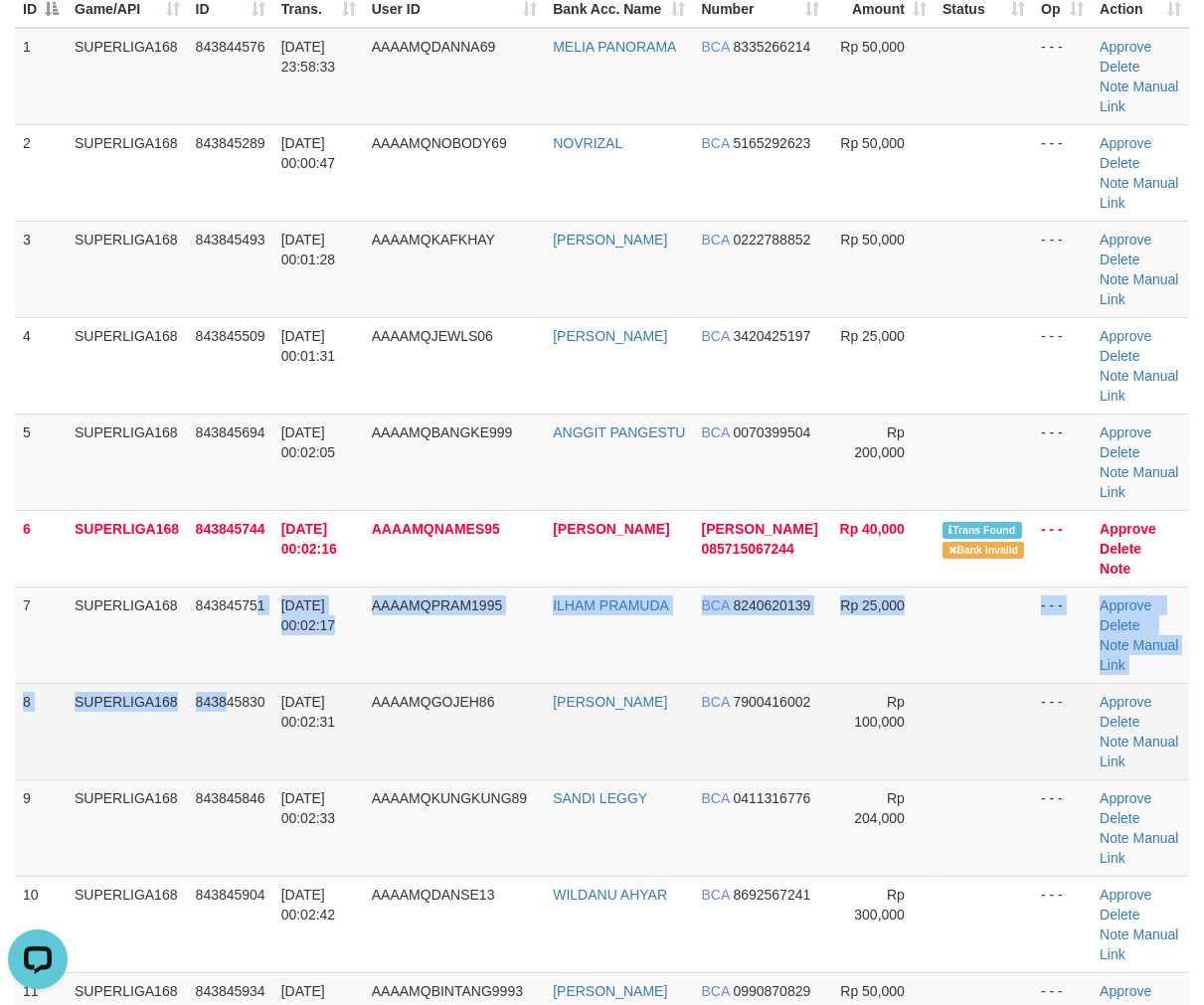drag, startPoint x: 260, startPoint y: 680, endPoint x: 4, endPoint y: 759, distance: 267.9123 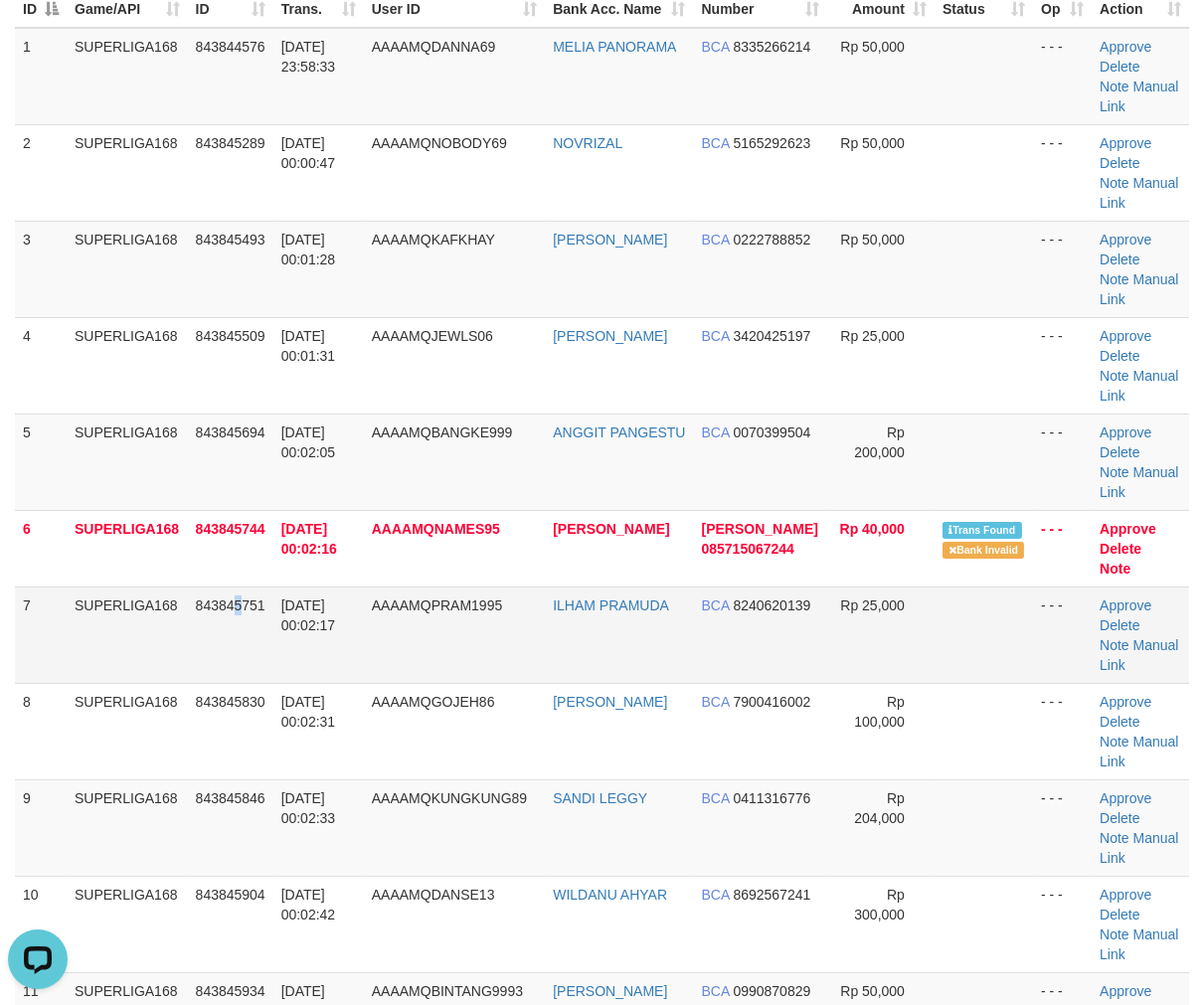 click on "843845751" at bounding box center (231, 634) 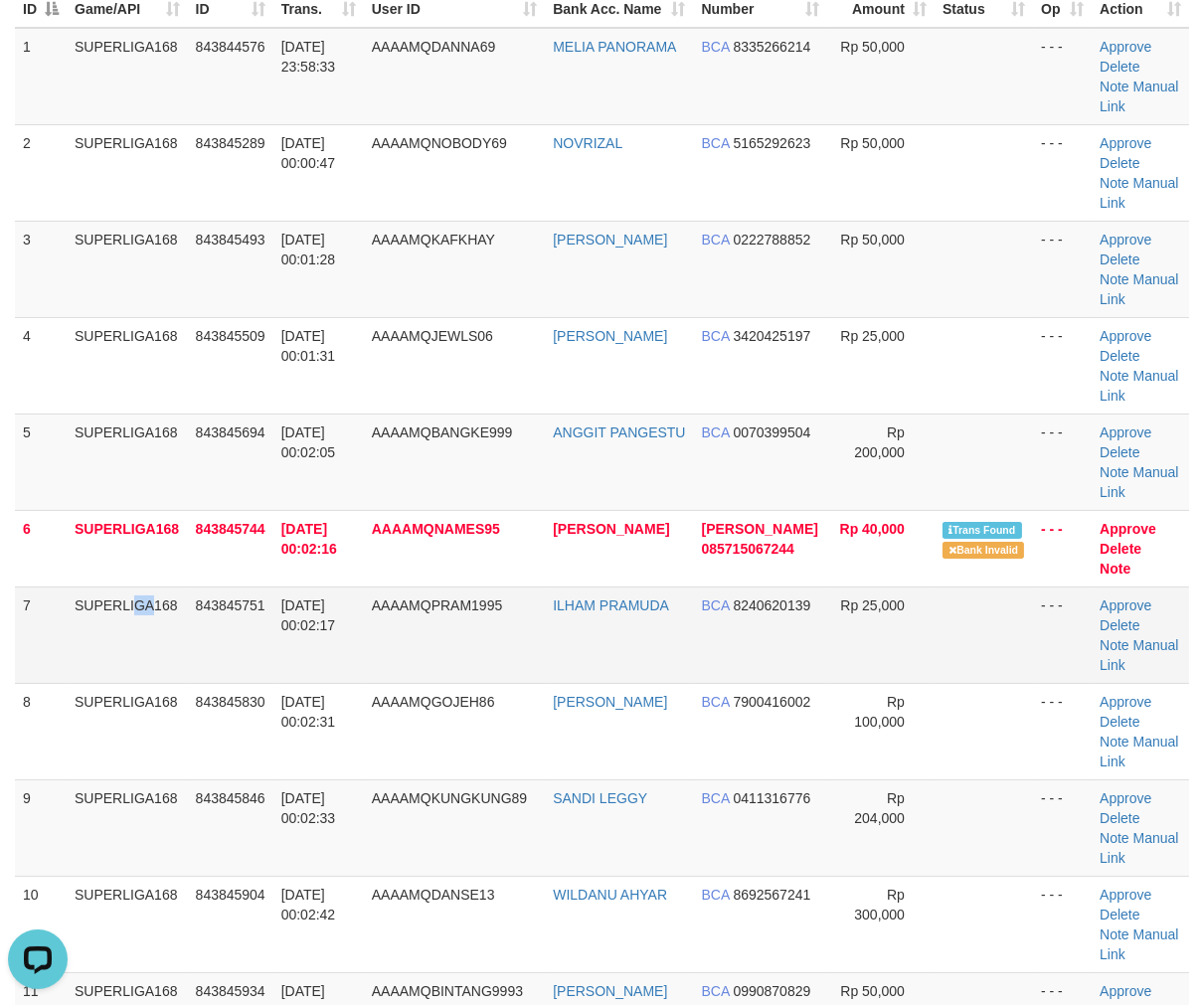 click on "SUPERLIGA168" at bounding box center [127, 634] 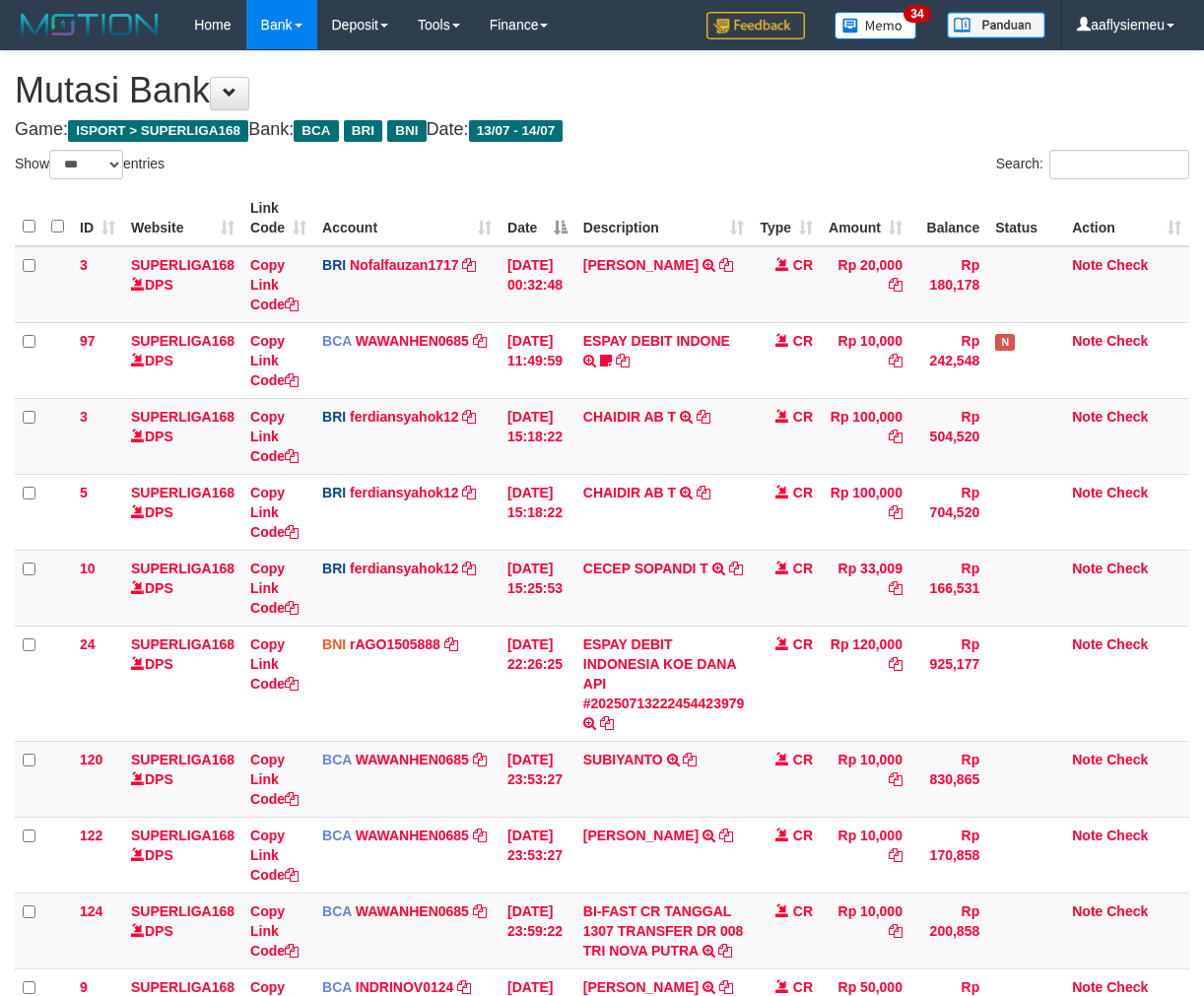 select on "***" 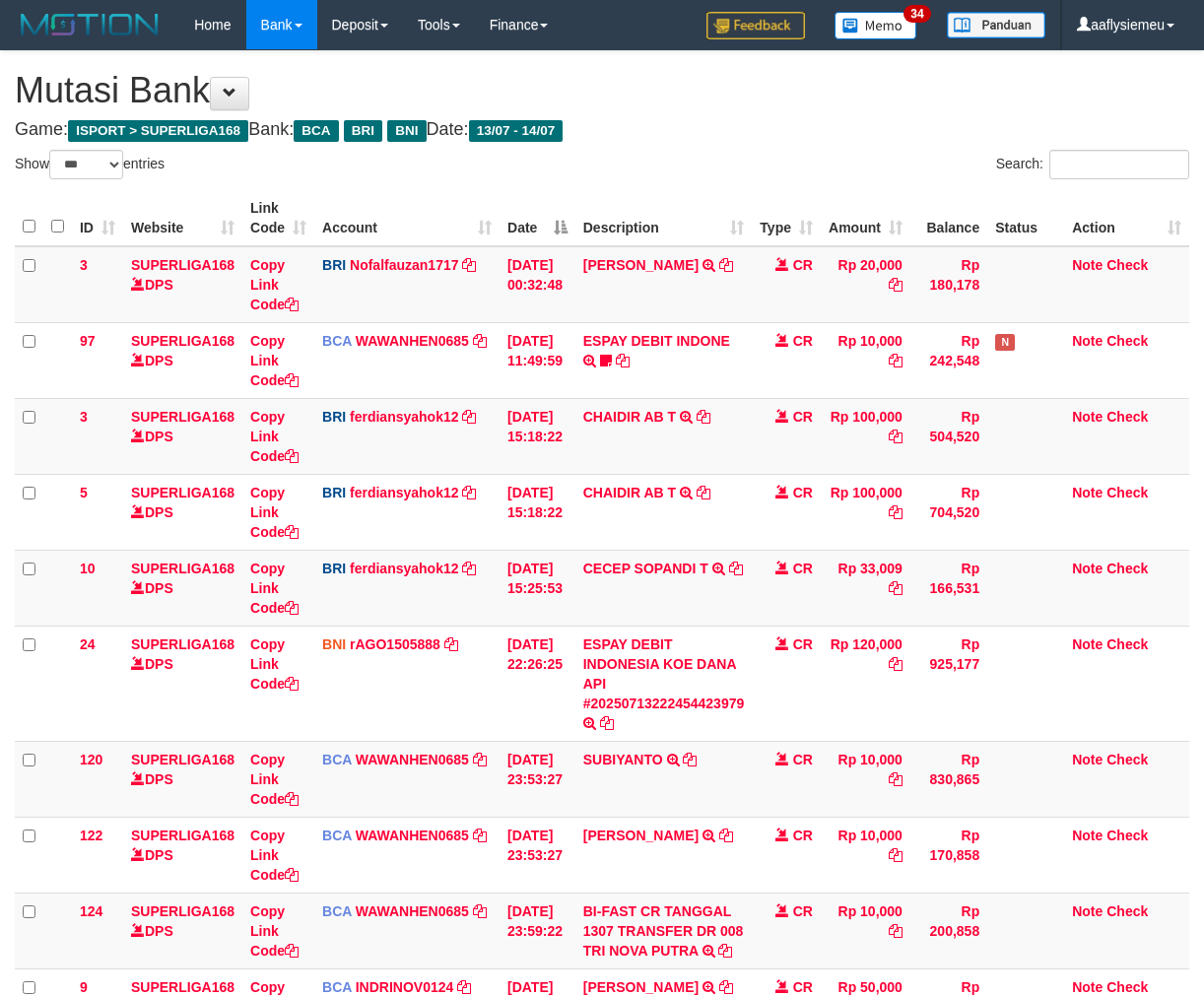 scroll, scrollTop: 676, scrollLeft: 0, axis: vertical 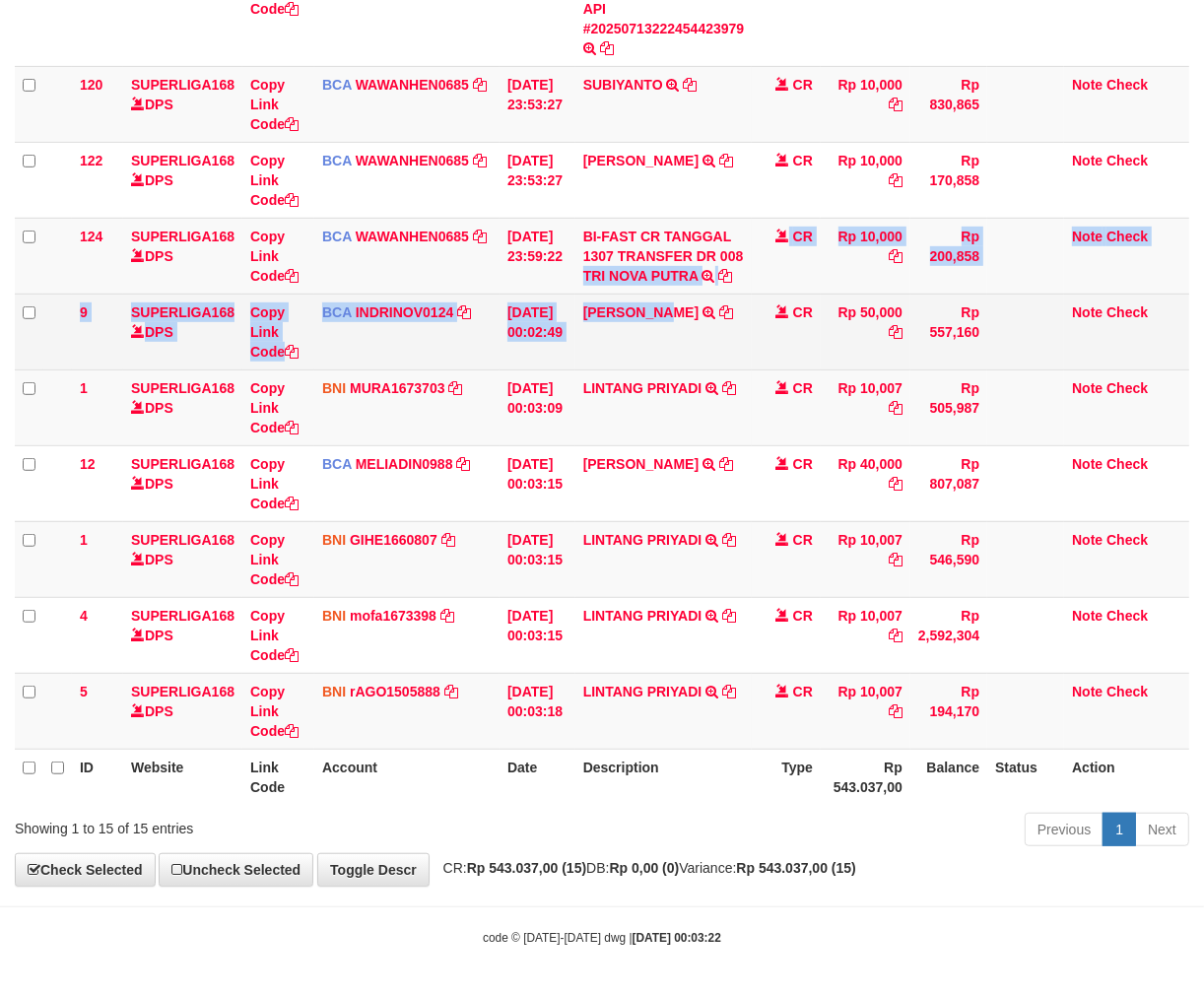 copy on "TRI NOVA PUTRA         BI-FAST CR TANGGAL :13/07 TRANSFER DR 008 TRI NOVA PUTRA
CR
Rp 10,000
Rp 200,858
Note
Check
9
SUPERLIGA168    DPS
Copy Link Code
BCA
INDRINOV0124
DPS
INDRI NOVIANTI
mutasi_20250714_4661 | 9
mutasi_20250714_4661 | 9
14/07/2025 00:02:49
SEPTIAN MA" 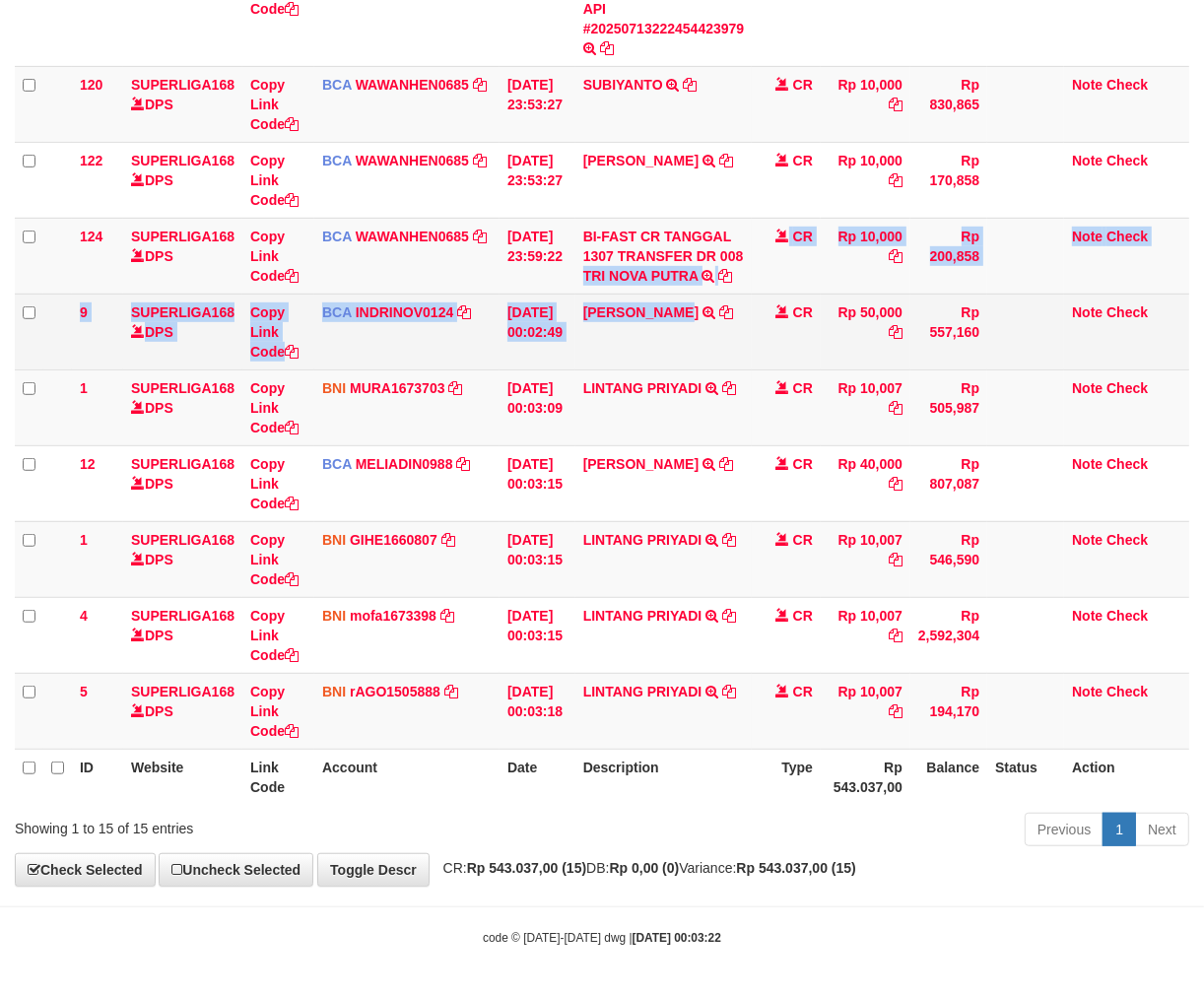 copy on "TRI NOVA PUTRA         BI-FAST CR TANGGAL :13/07 TRANSFER DR 008 TRI NOVA PUTRA
CR
Rp 10,000
Rp 200,858
Note
Check
9
SUPERLIGA168    DPS
Copy Link Code
BCA
INDRINOV0124
DPS
INDRI NOVIANTI
mutasi_20250714_4661 | 9
mutasi_20250714_4661 | 9
14/07/2025 00:02:49
SEPTIAN MAUL" 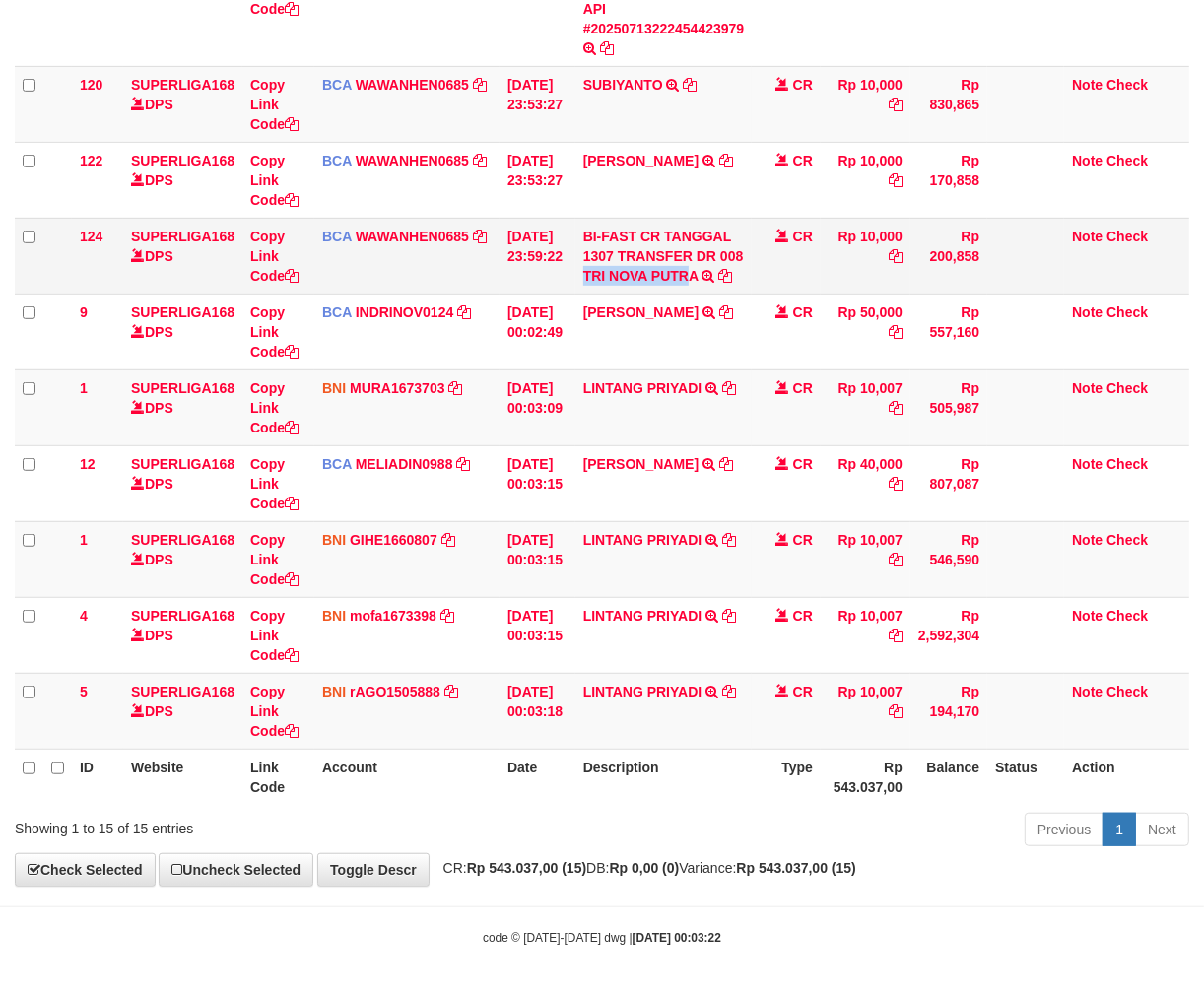 copy on "TRI NOVA PUTR" 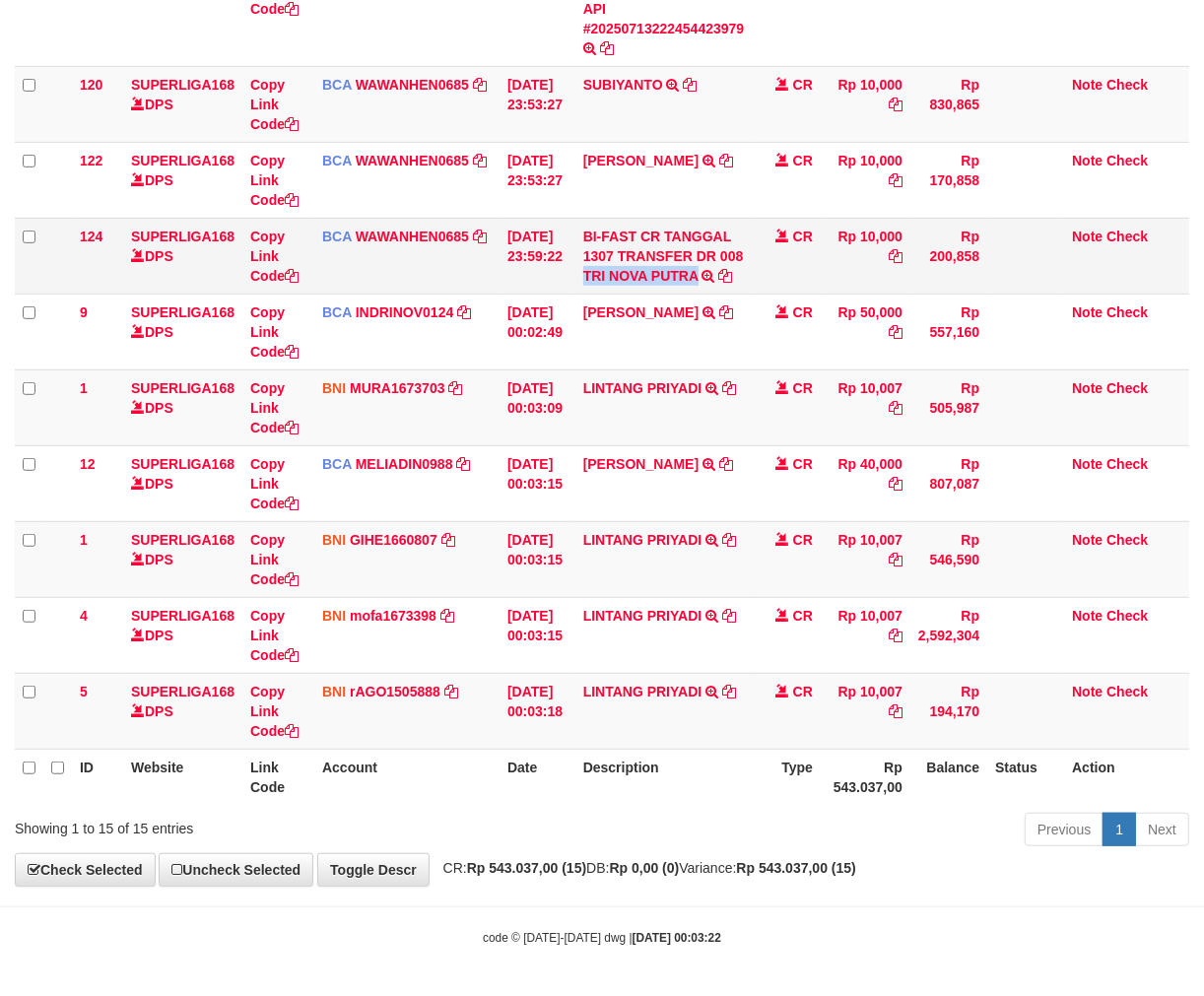 copy on "TRI NOVA PUTRA" 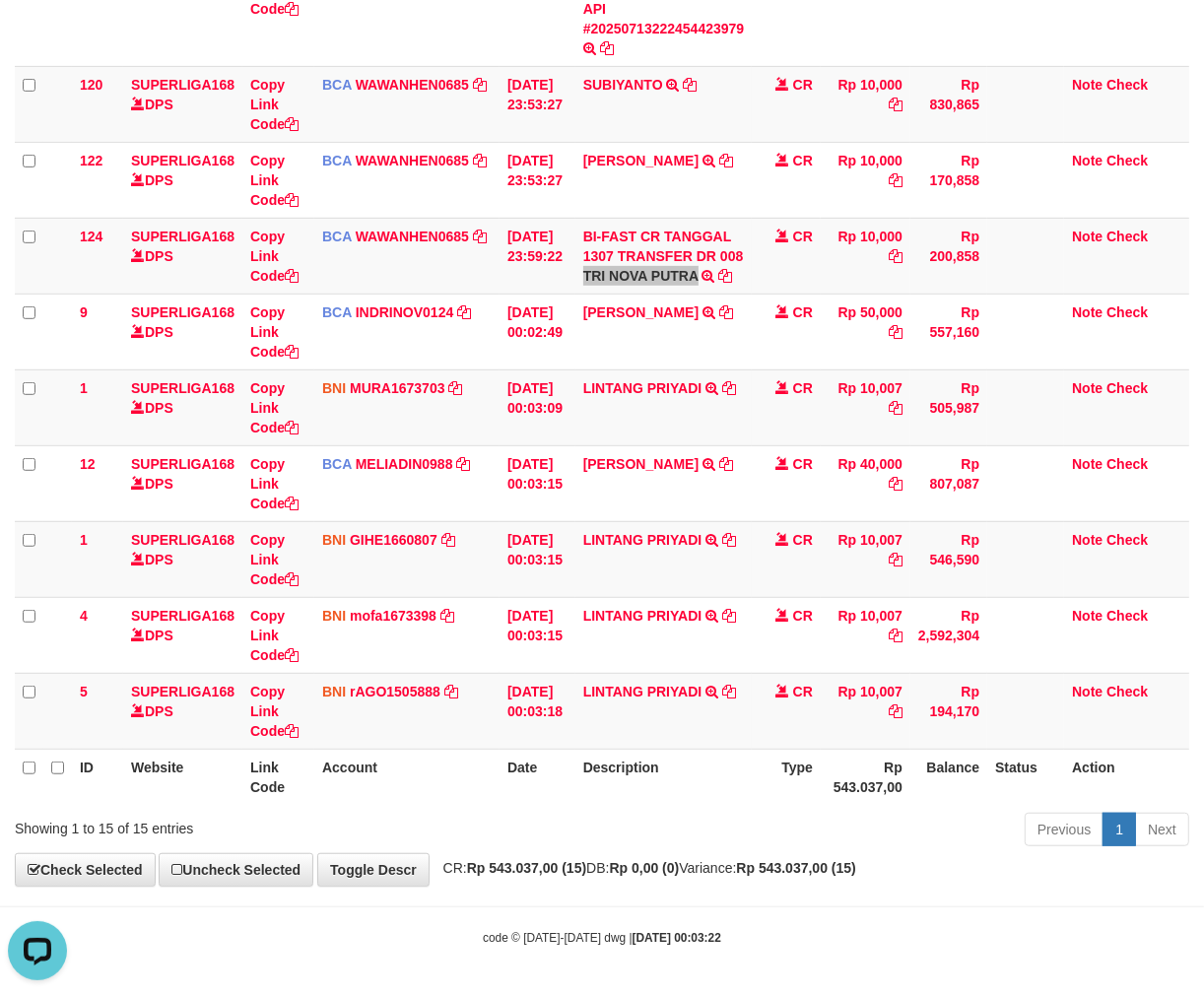 scroll, scrollTop: 0, scrollLeft: 0, axis: both 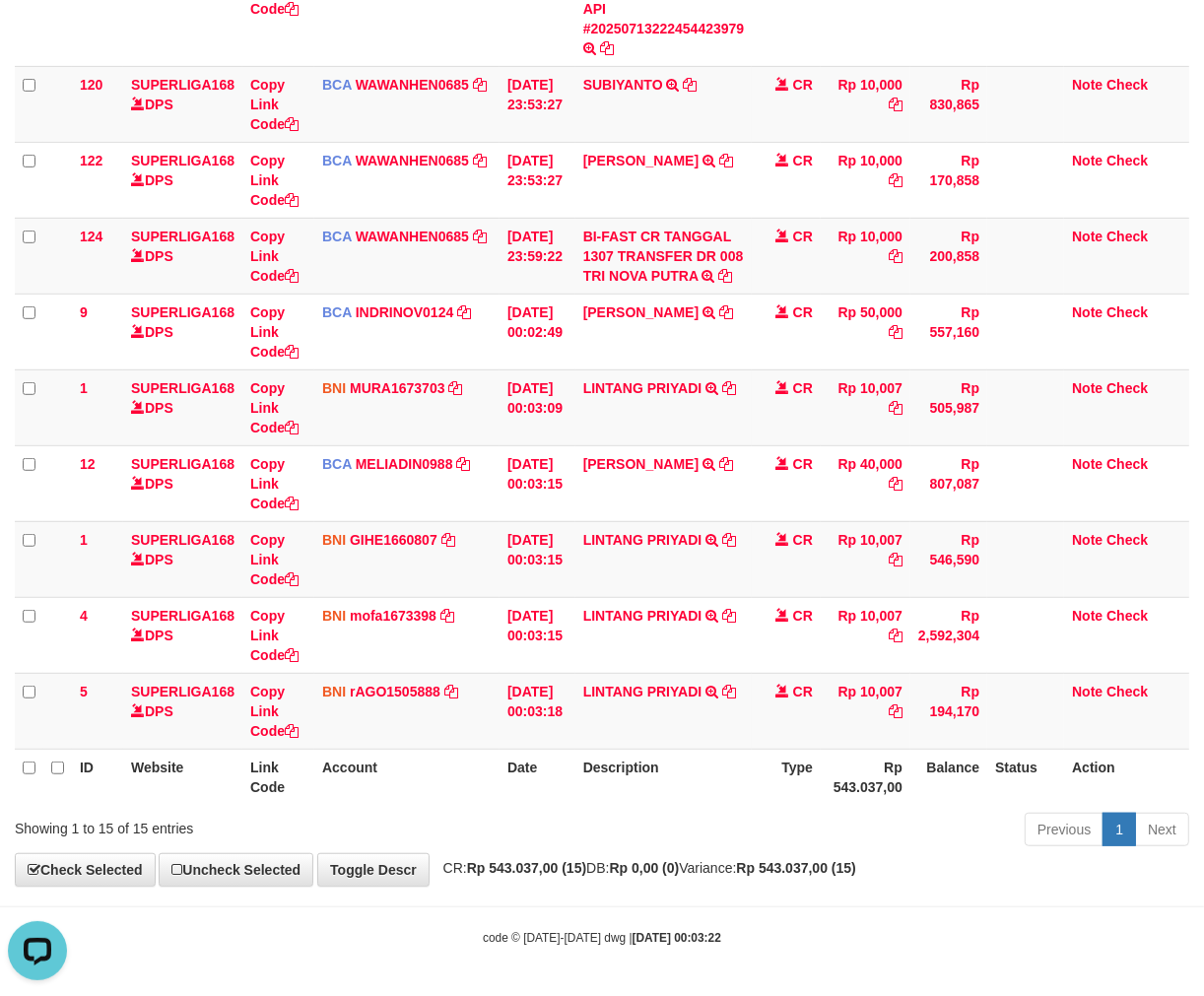 drag, startPoint x: 737, startPoint y: 859, endPoint x: 1006, endPoint y: 824, distance: 271.2674 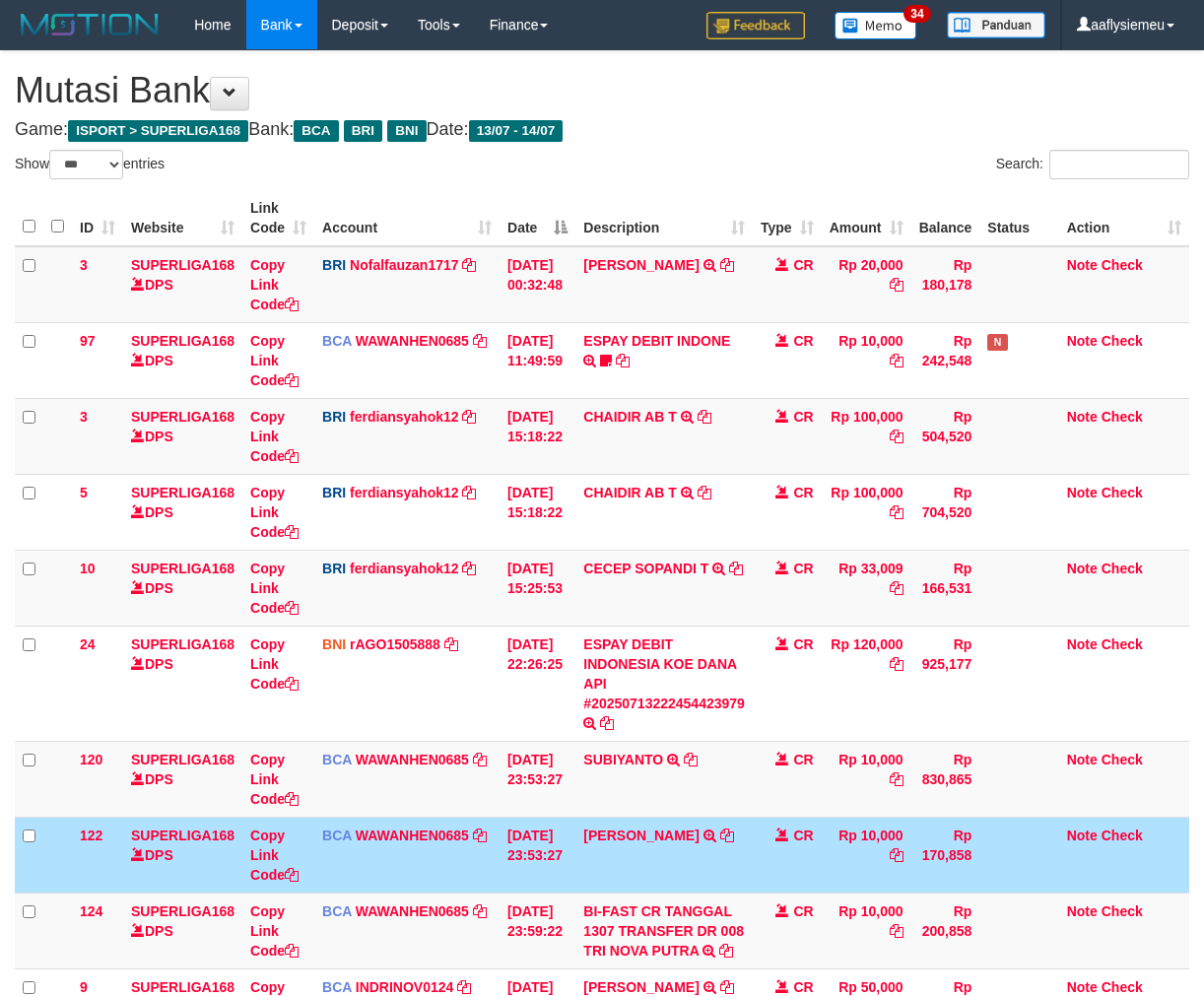 select on "***" 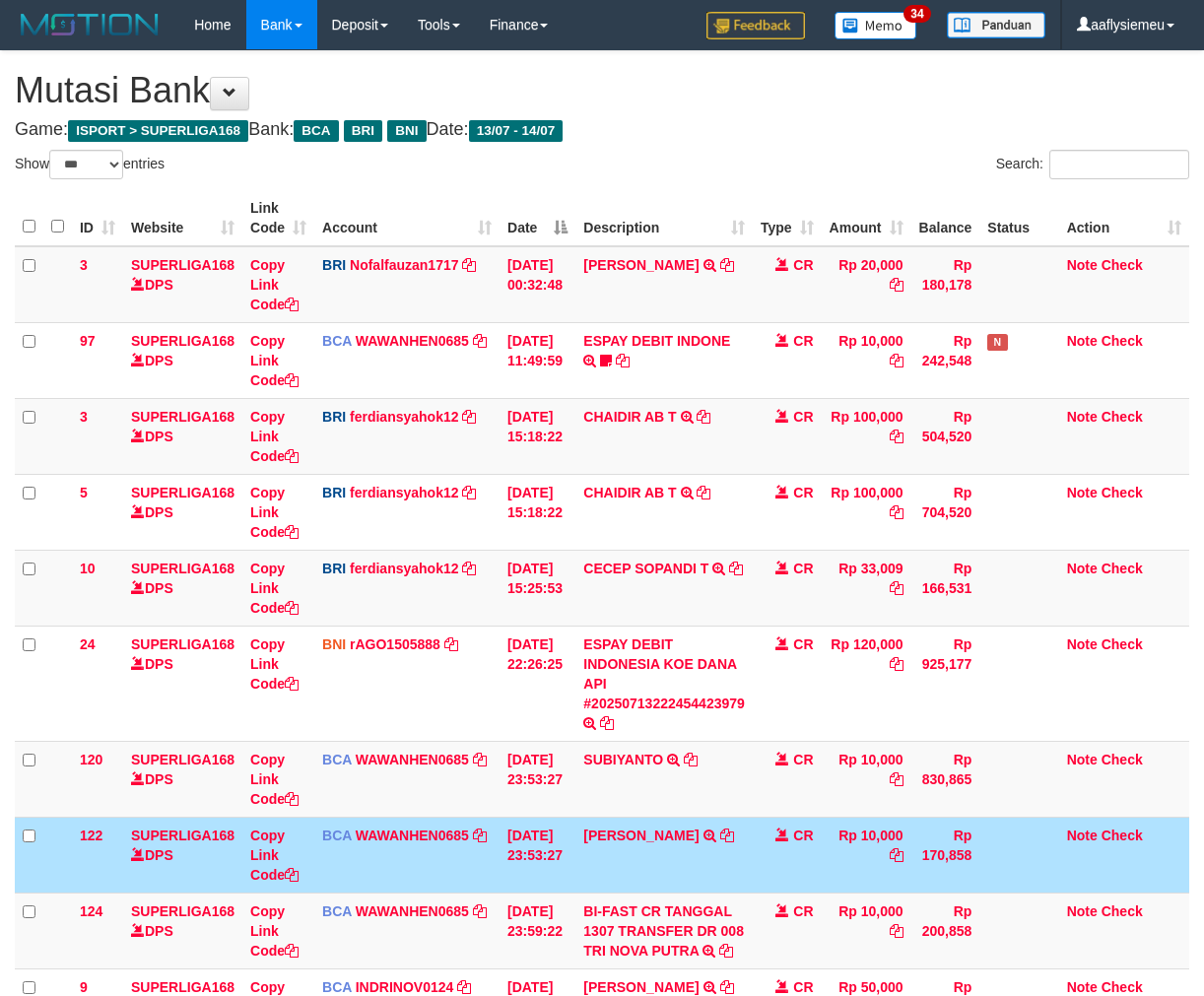 scroll, scrollTop: 0, scrollLeft: 0, axis: both 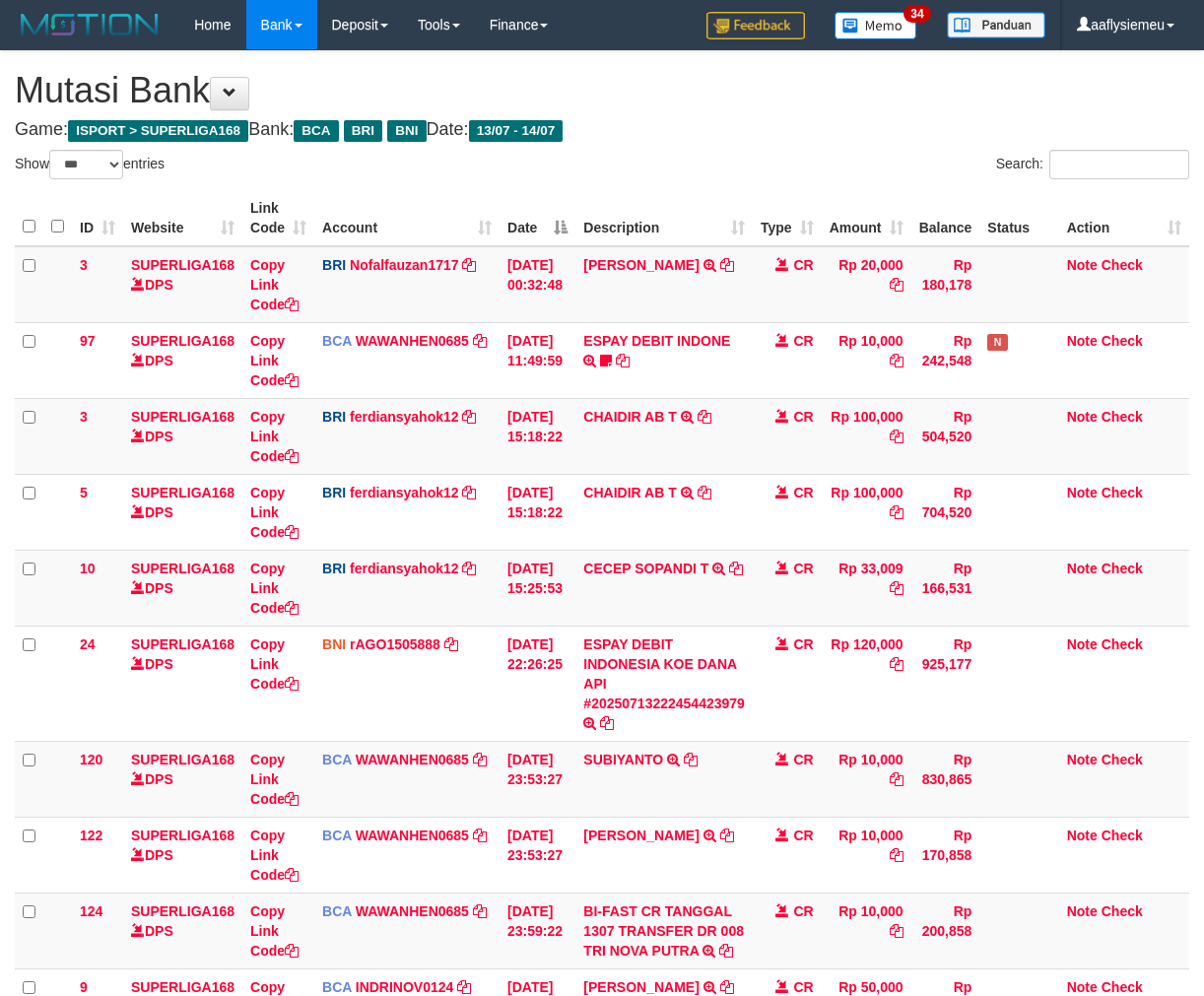 select on "***" 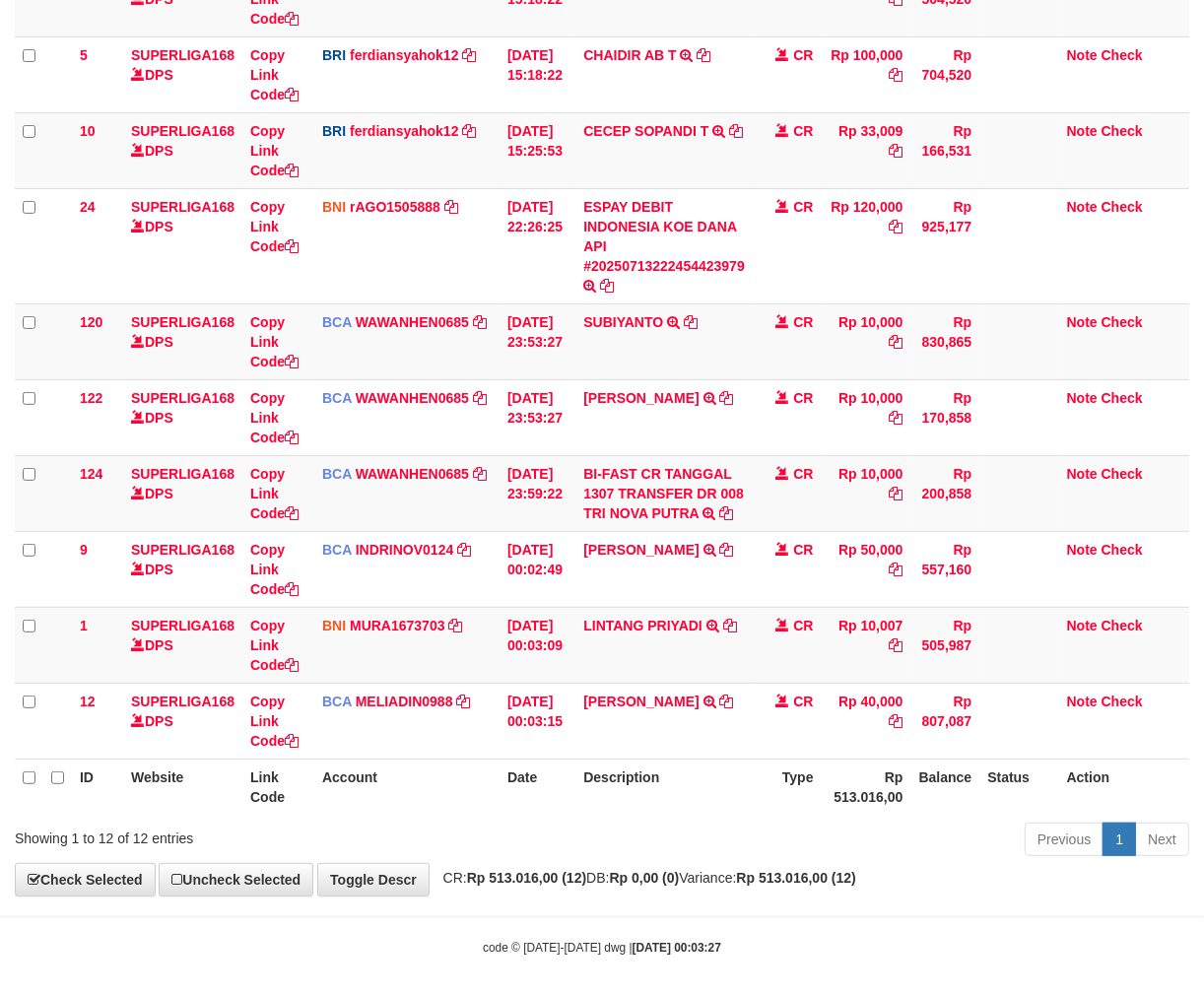 scroll, scrollTop: 448, scrollLeft: 0, axis: vertical 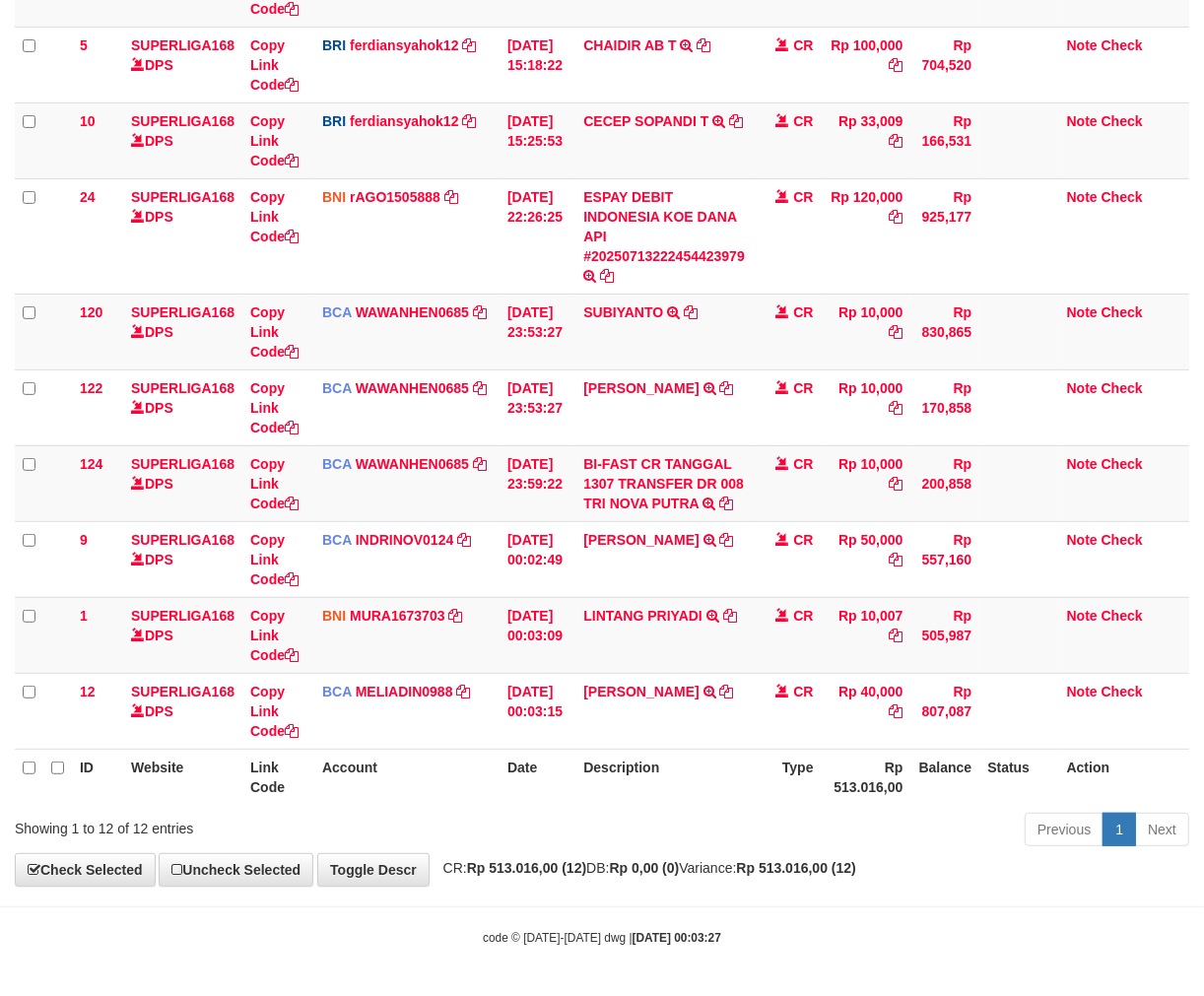 click on "Previous 1 Next" at bounding box center (852, 831) 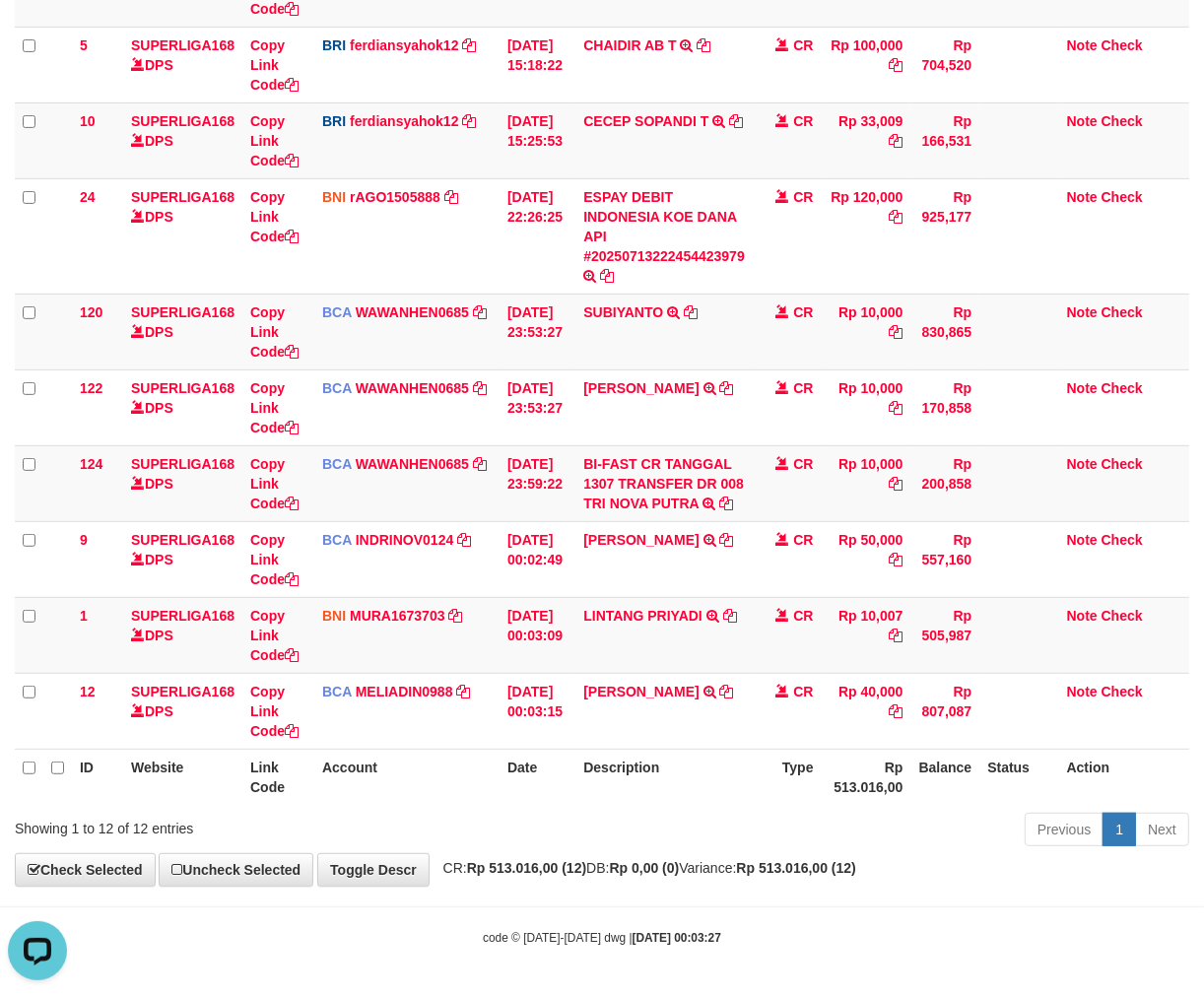 scroll, scrollTop: 0, scrollLeft: 0, axis: both 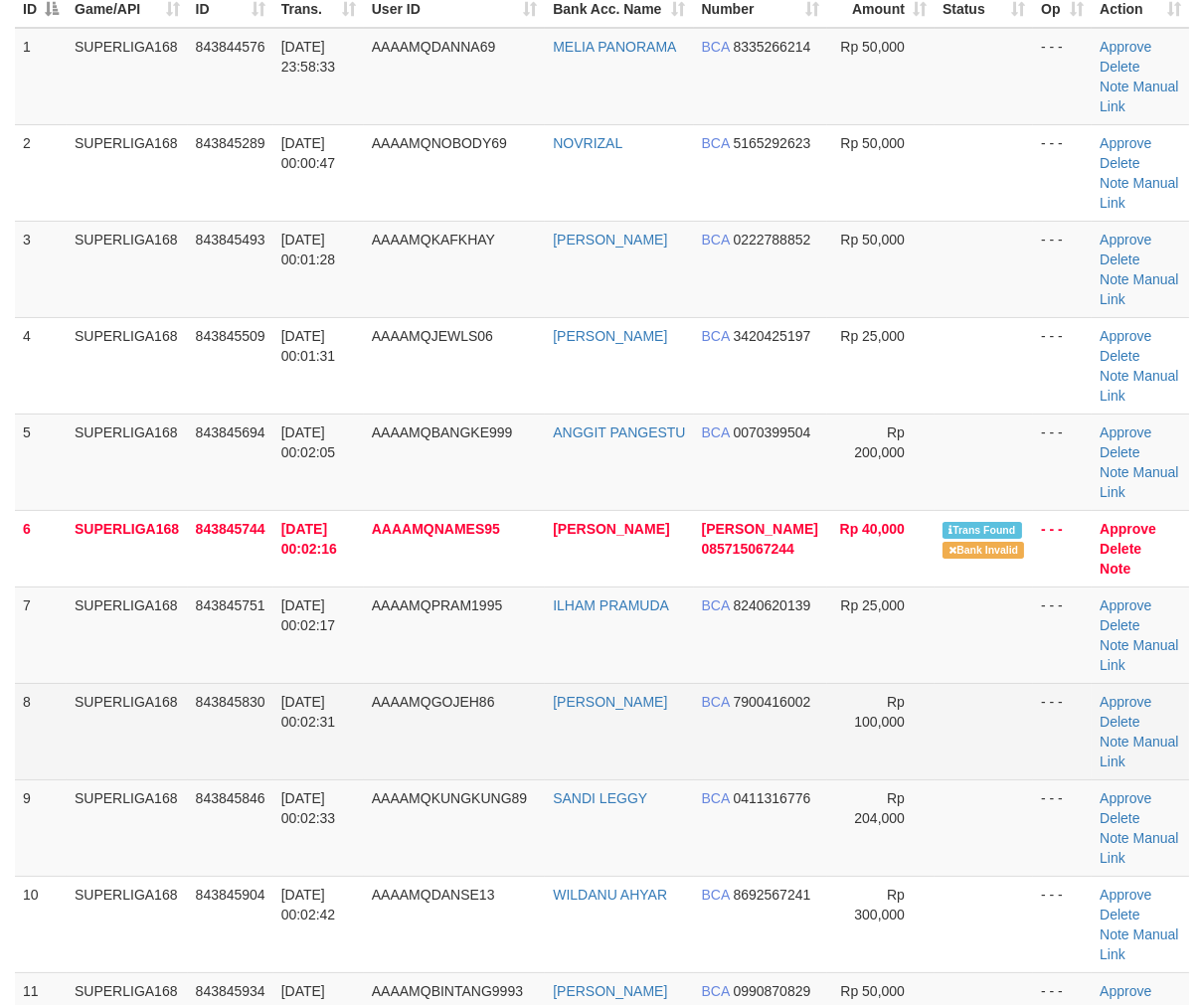 click on "8" at bounding box center [41, 731] 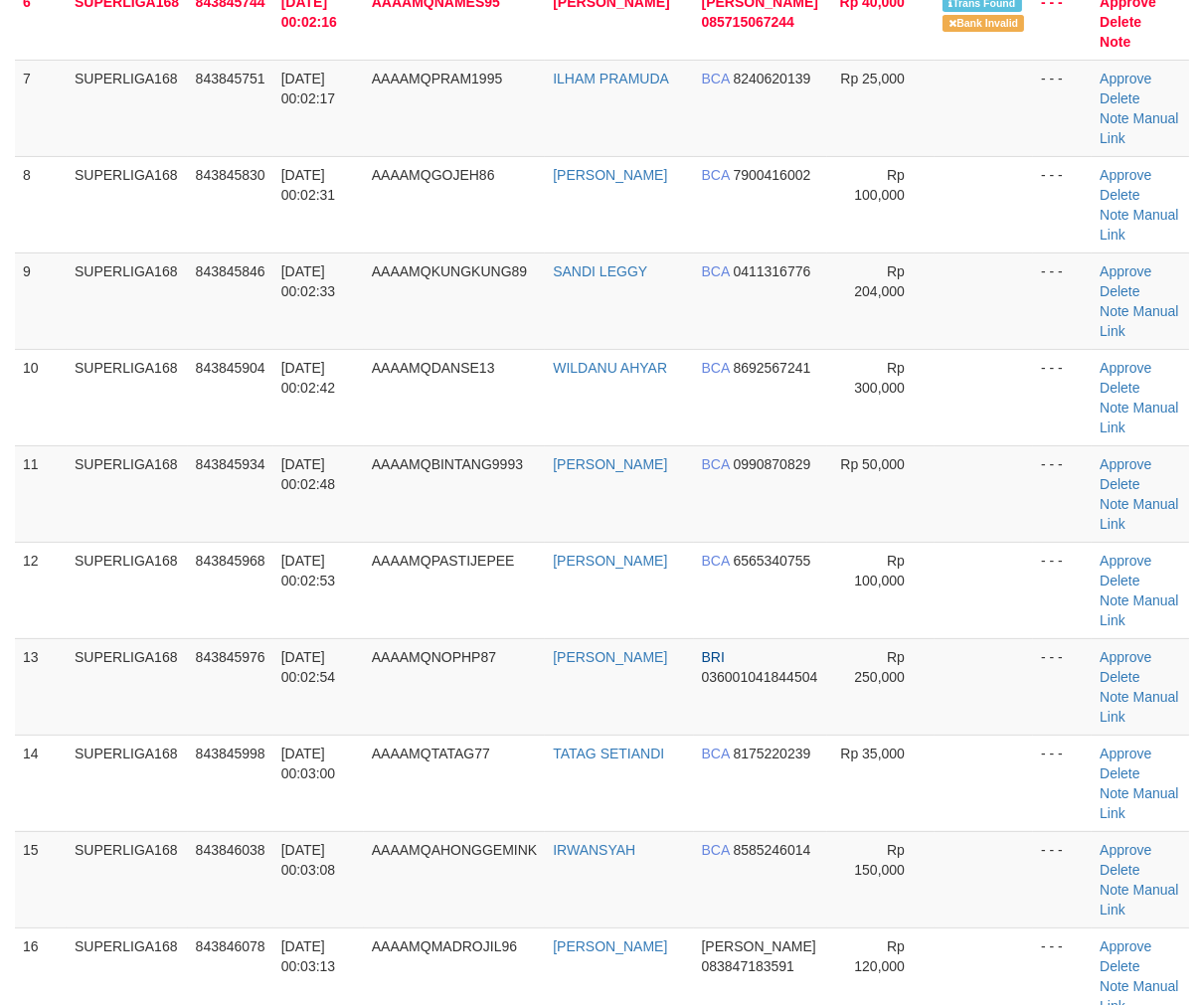 scroll, scrollTop: 1104, scrollLeft: 0, axis: vertical 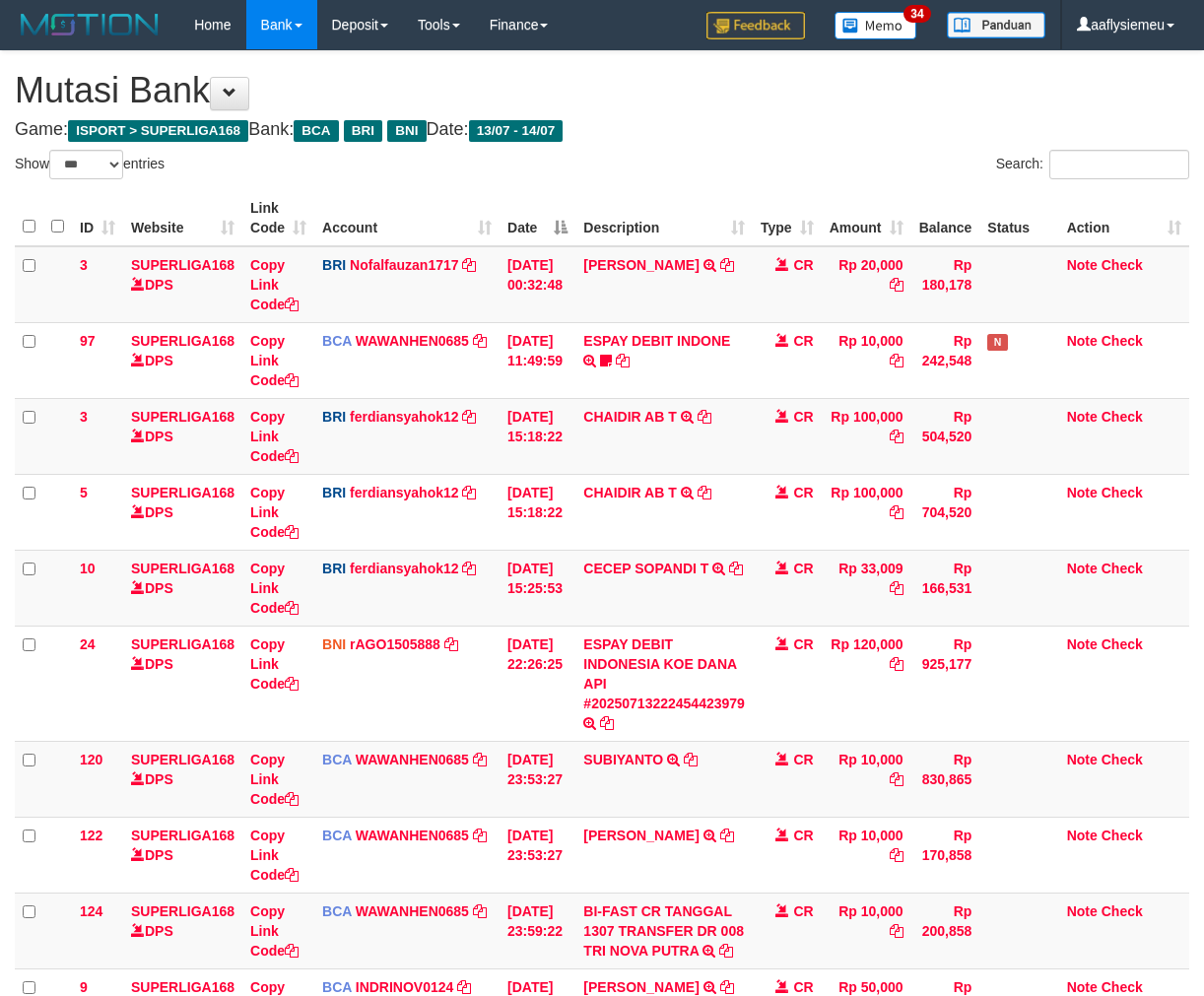 select on "***" 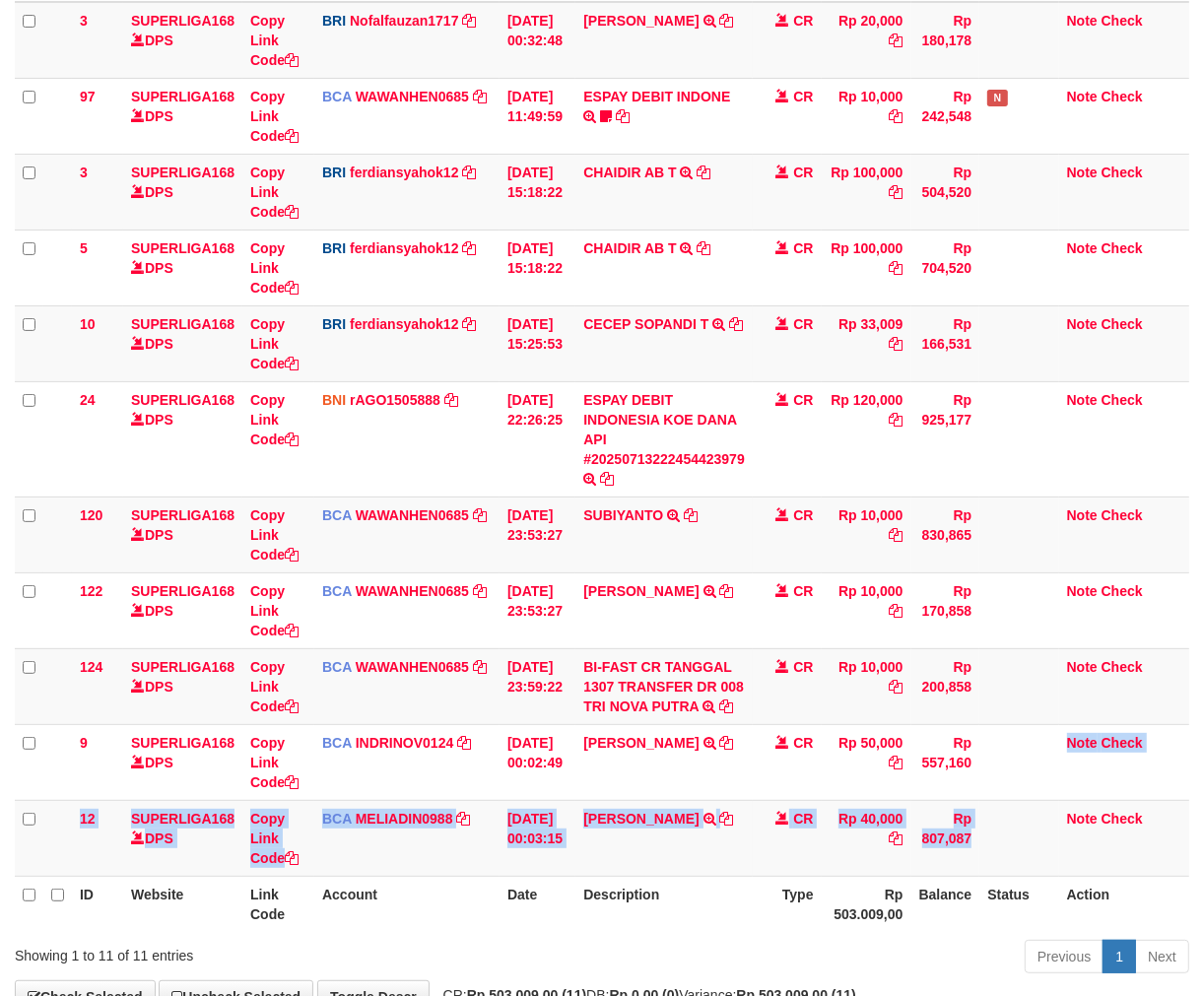 click on "3
SUPERLIGA168    DPS
Copy Link Code
BRI
Nofalfauzan1717
DPS
NOFAL ZANURIAH
mutasi_20250713_2213 | 3
mutasi_20250713_2213 | 3
13/07/2025 00:32:48
MUHAMMAD LUT         TRANSFER NBMB MUHAMMAD LUT TO NOFAL ZANURIAH
CR
Rp 20,000
Rp 180,178
Note
Check
97
SUPERLIGA168    DPS
Copy Link Code
BCA
WAWANHEN0685
DPS
WAWAN HENDRATNO
mutasi_20250713_3096 | 97" at bounding box center [602, 439] 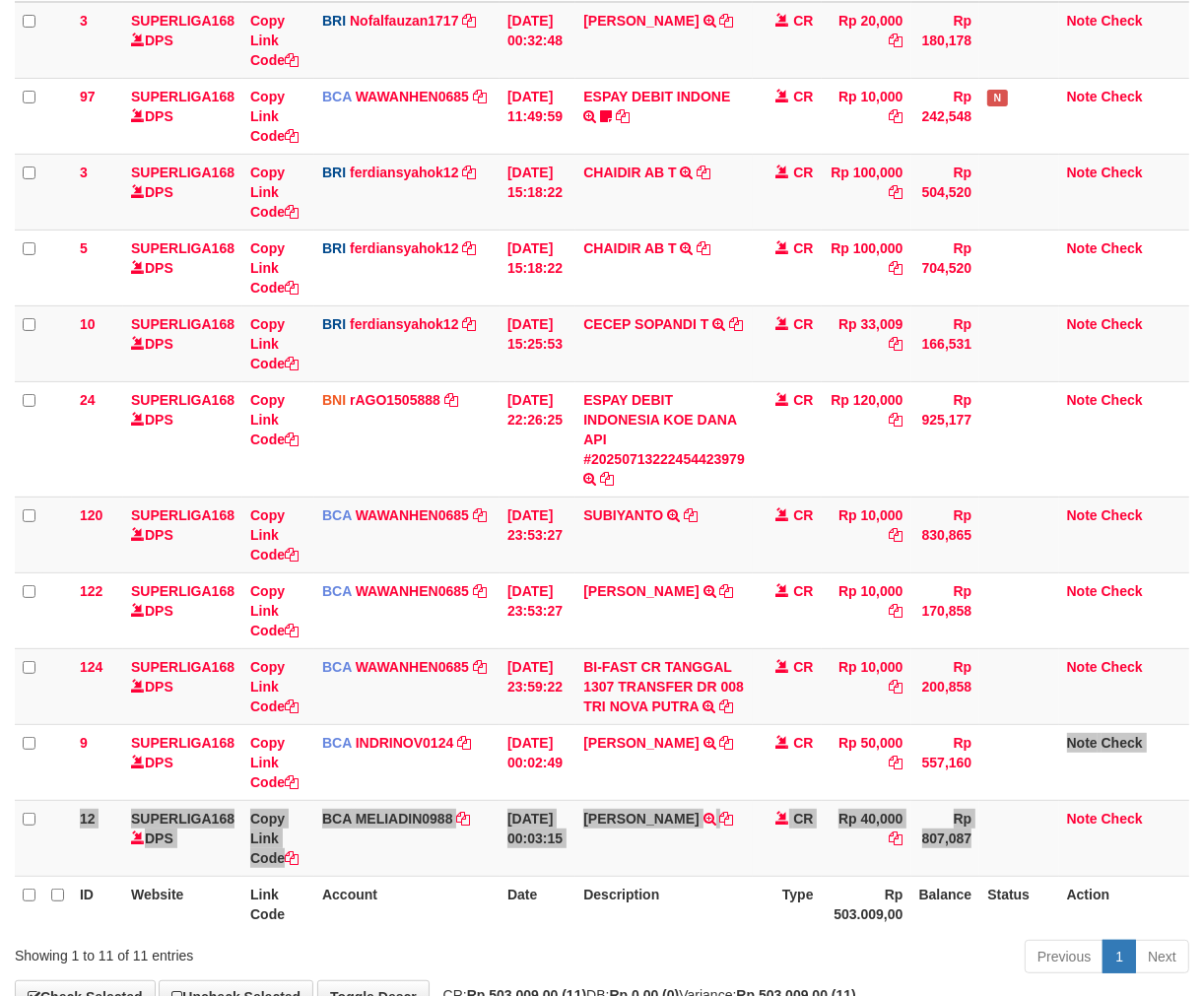 scroll, scrollTop: 371, scrollLeft: 0, axis: vertical 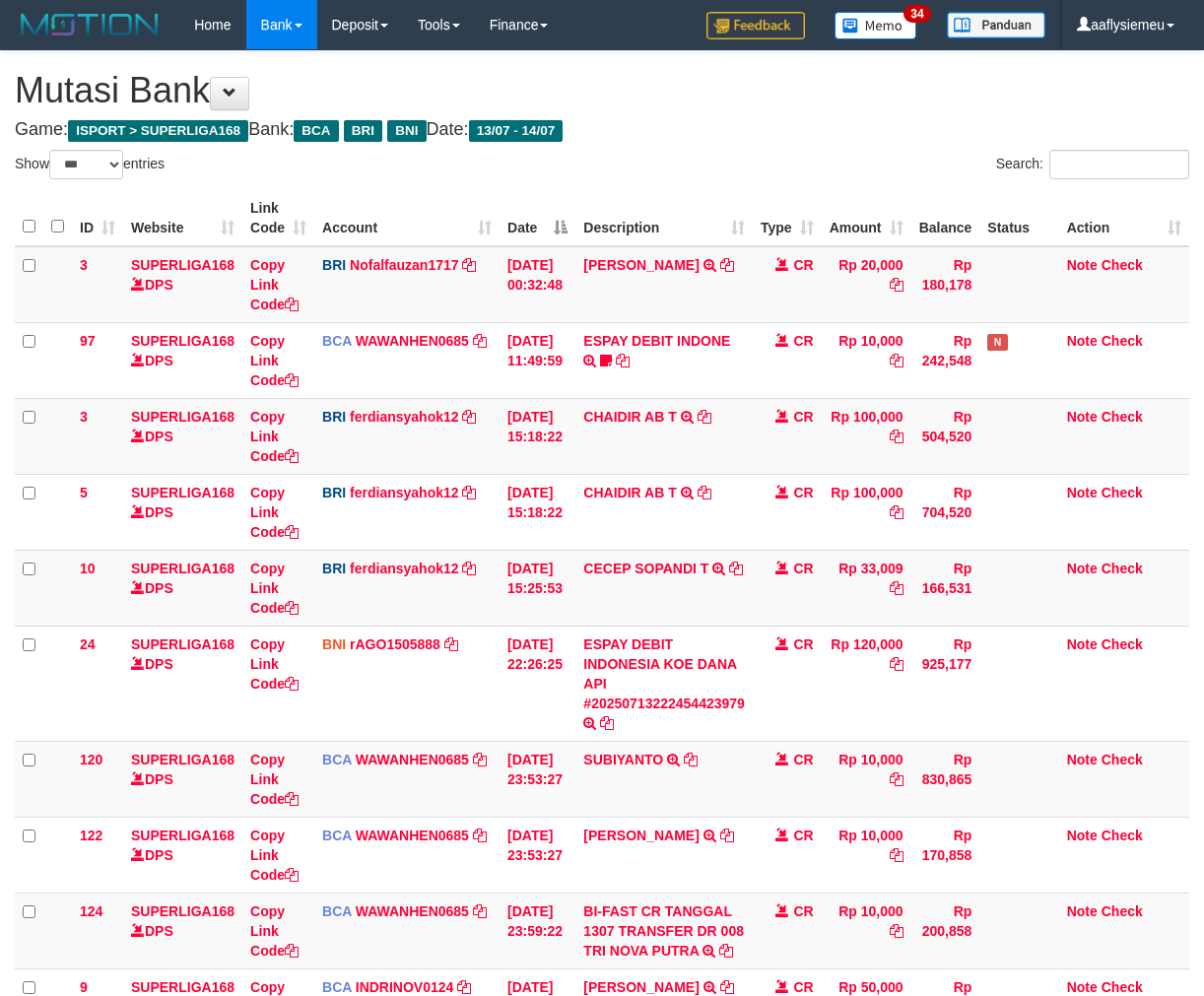 select on "***" 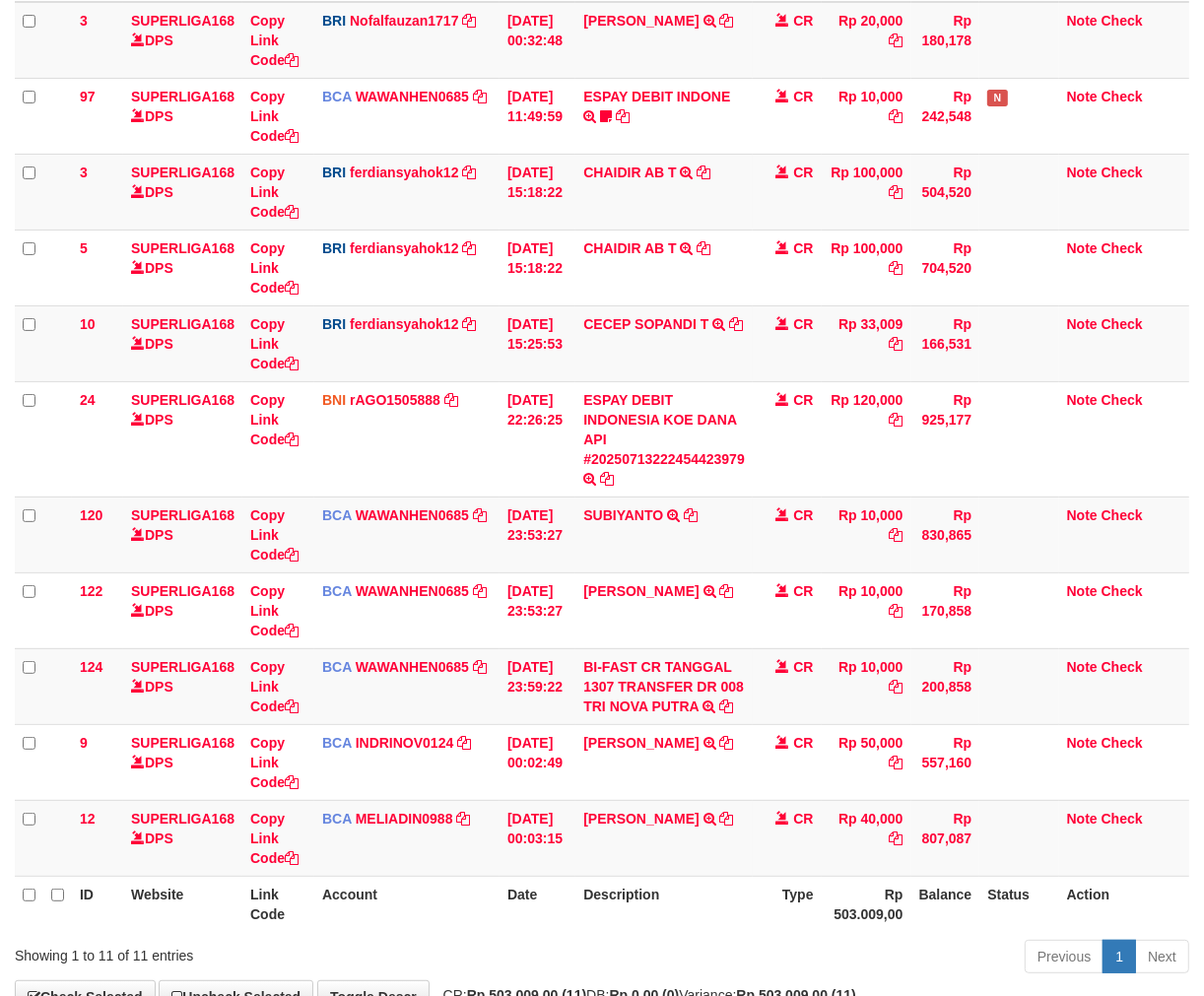 scroll, scrollTop: 371, scrollLeft: 0, axis: vertical 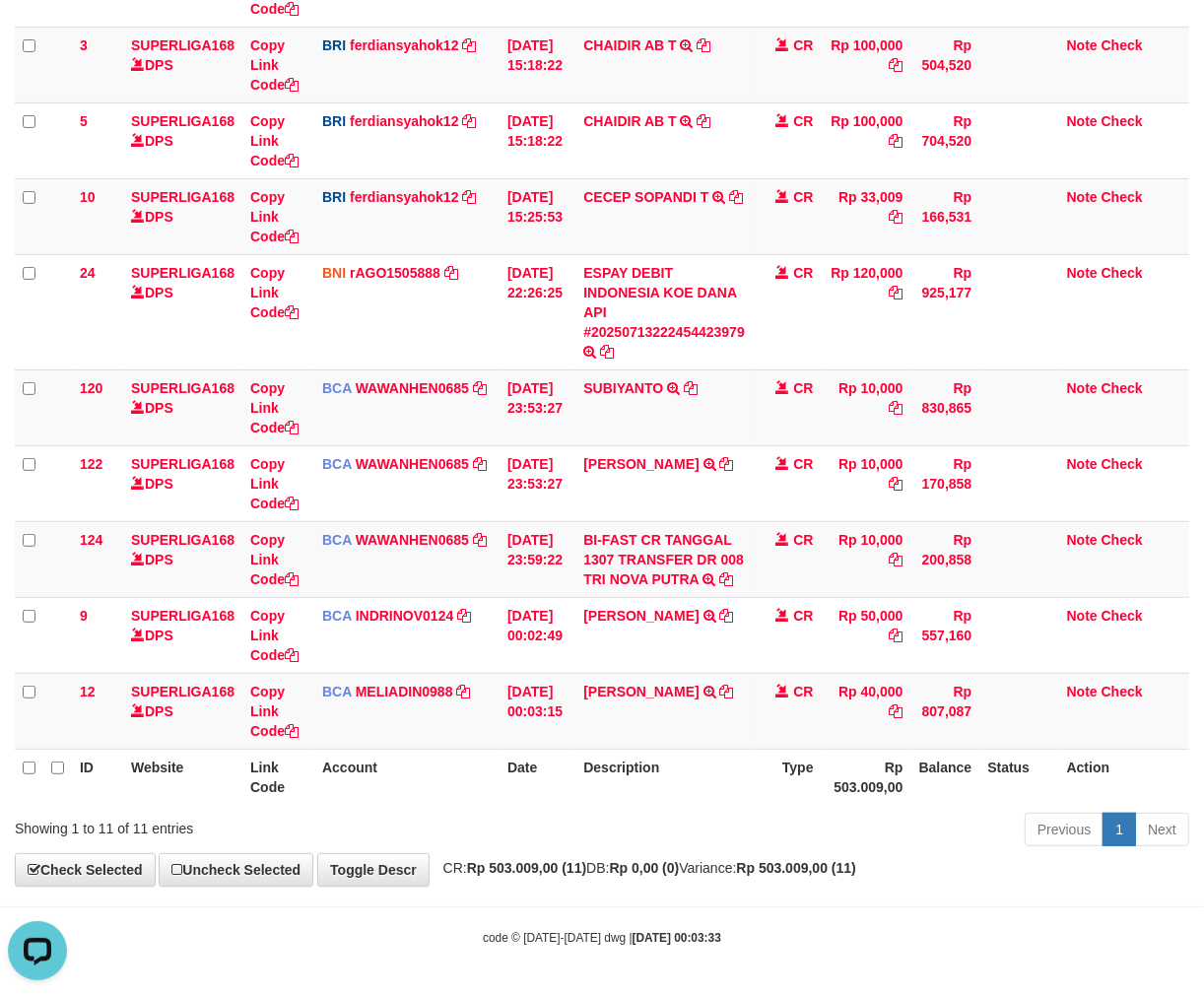 drag, startPoint x: 614, startPoint y: 848, endPoint x: 1214, endPoint y: 789, distance: 602.89385 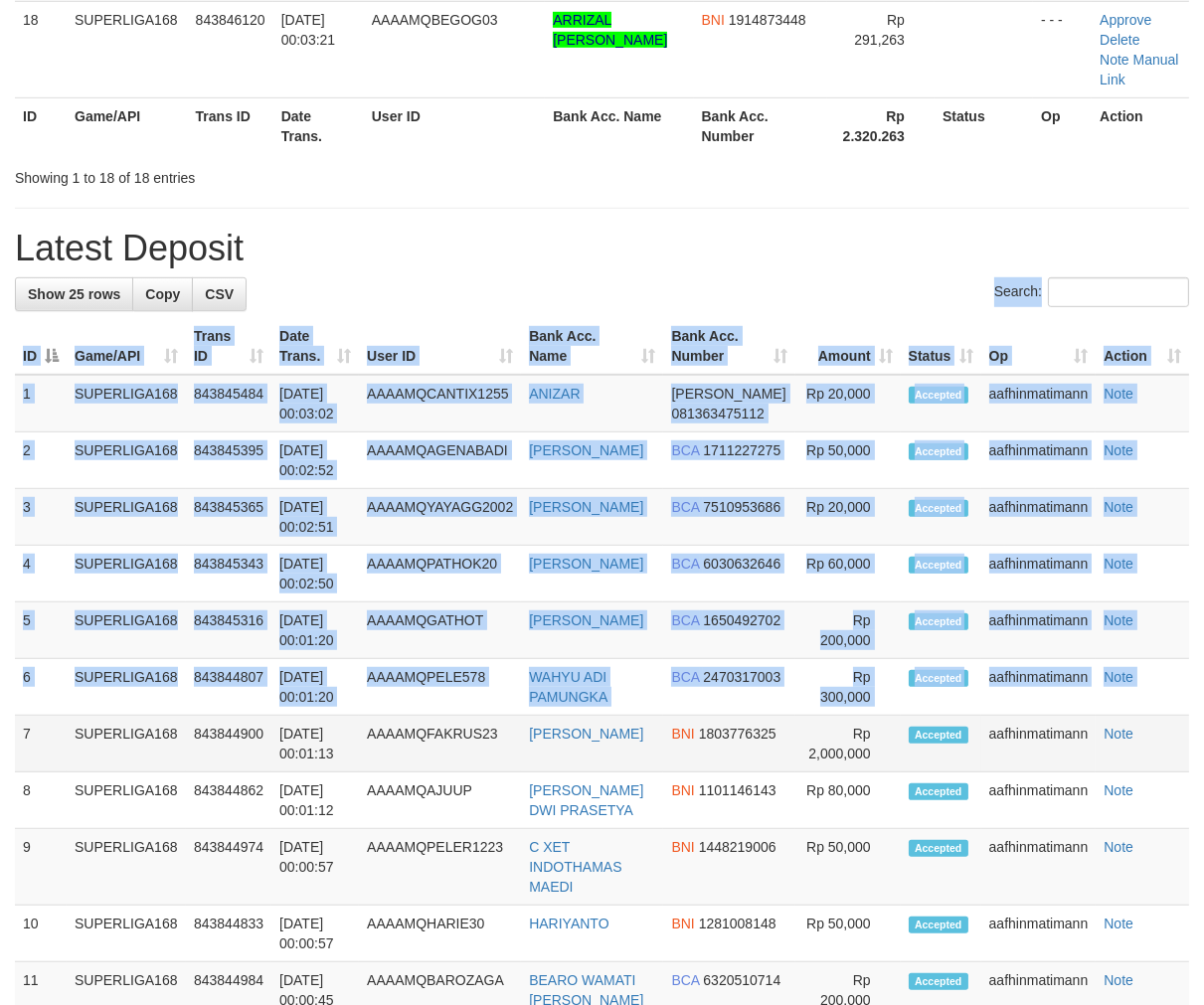 drag, startPoint x: 0, startPoint y: 0, endPoint x: 15, endPoint y: 732, distance: 732.15367 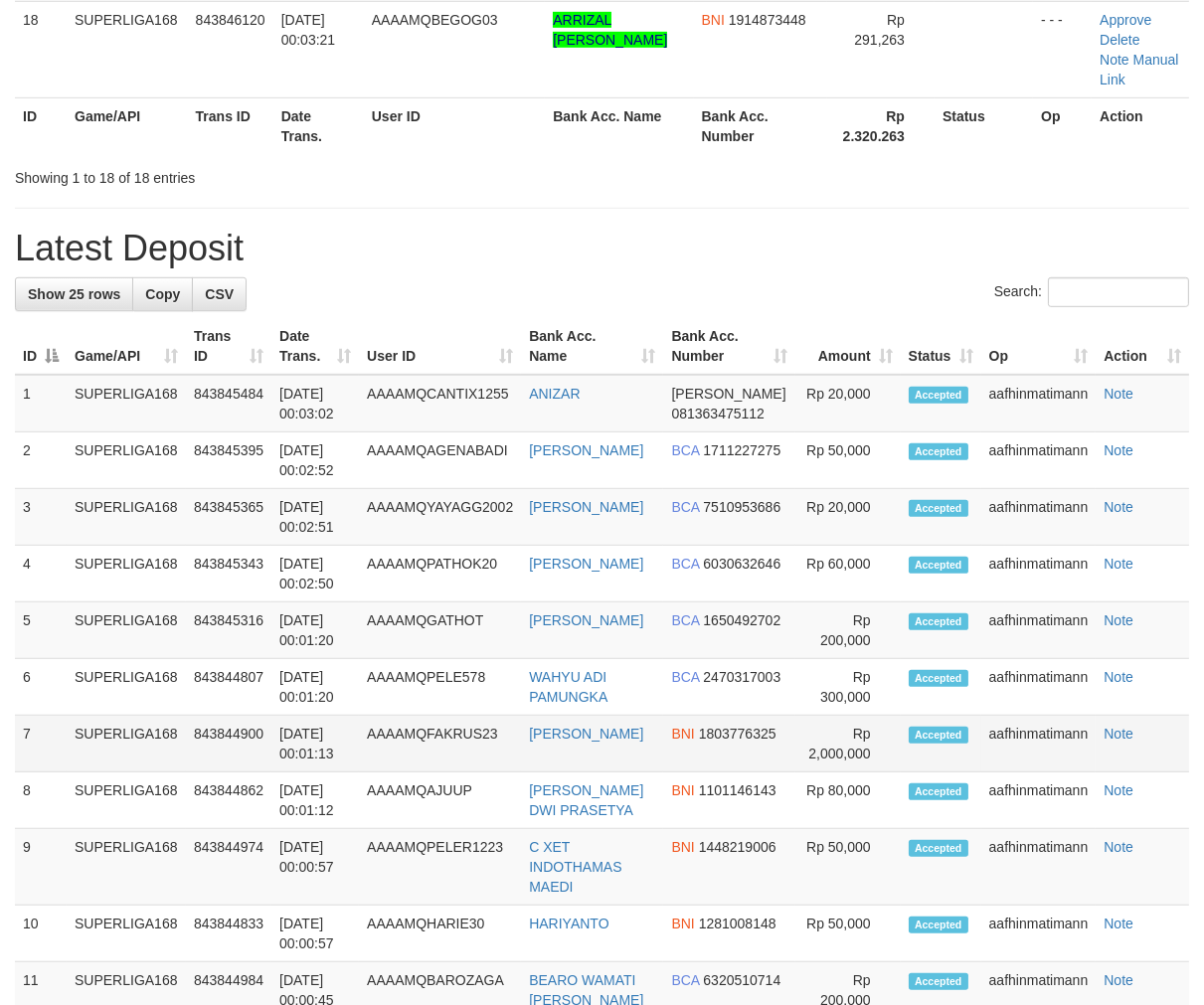 click on "7" at bounding box center (41, 744) 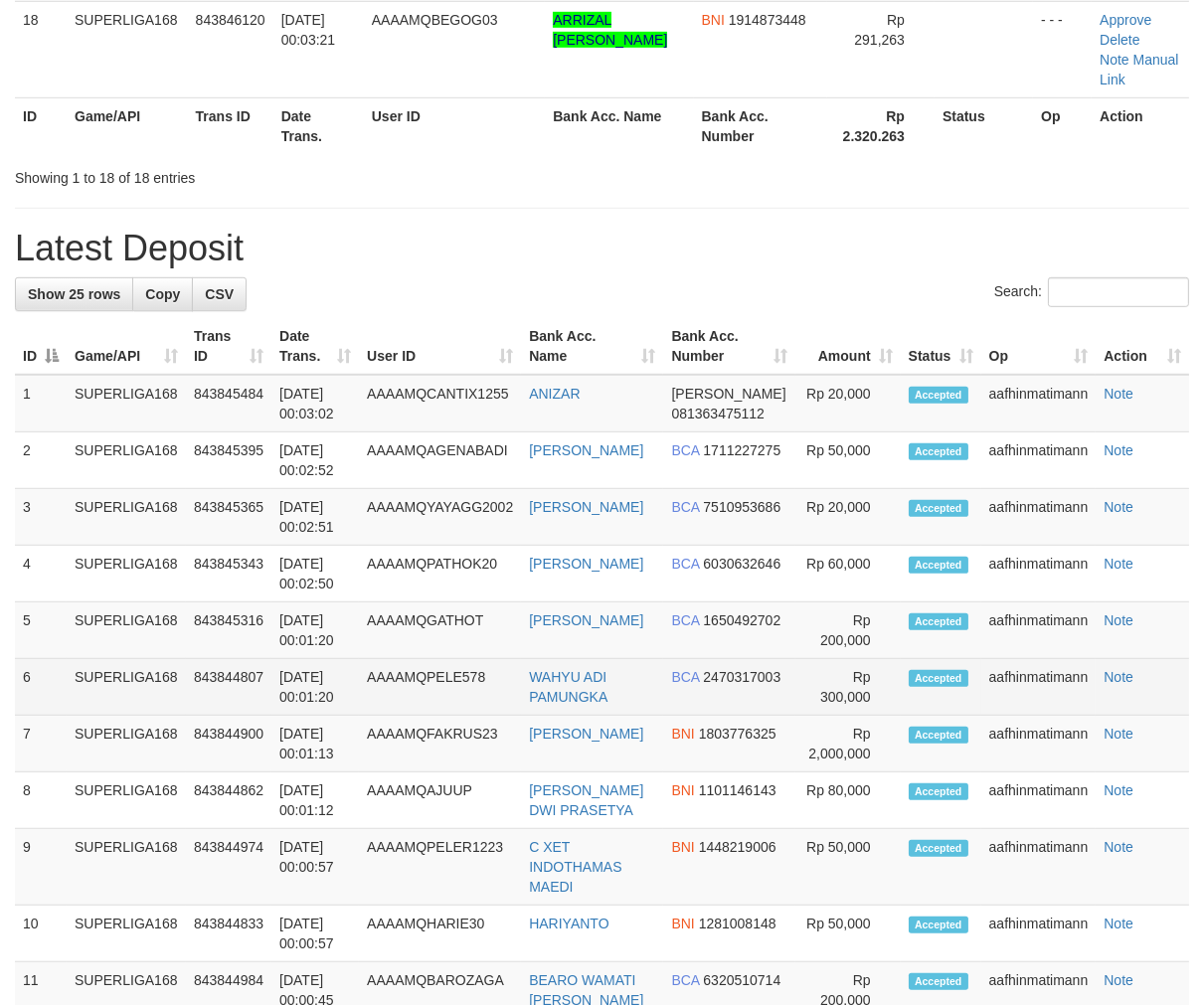 click on "843844807" at bounding box center (229, 687) 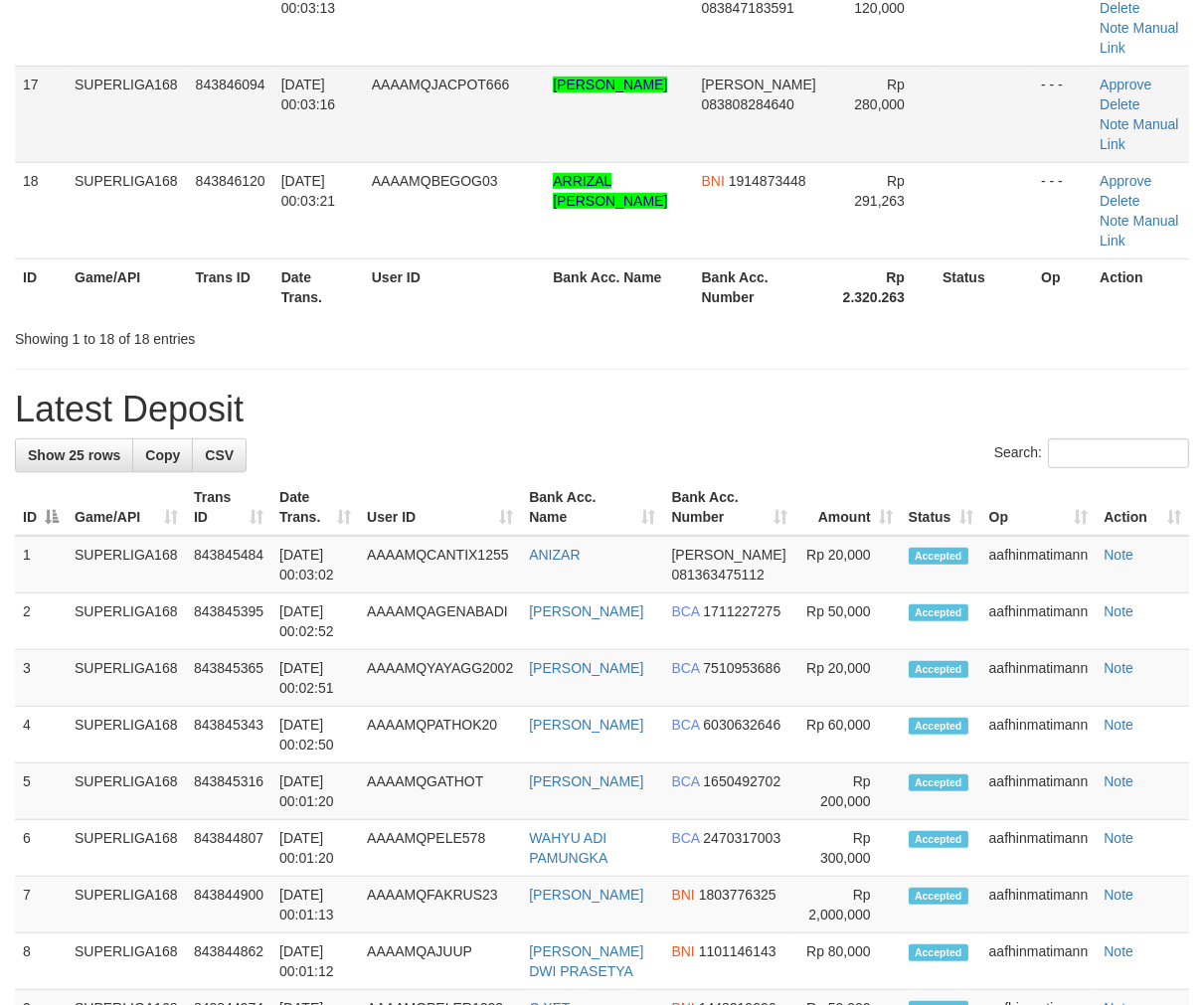 scroll, scrollTop: 1425, scrollLeft: 0, axis: vertical 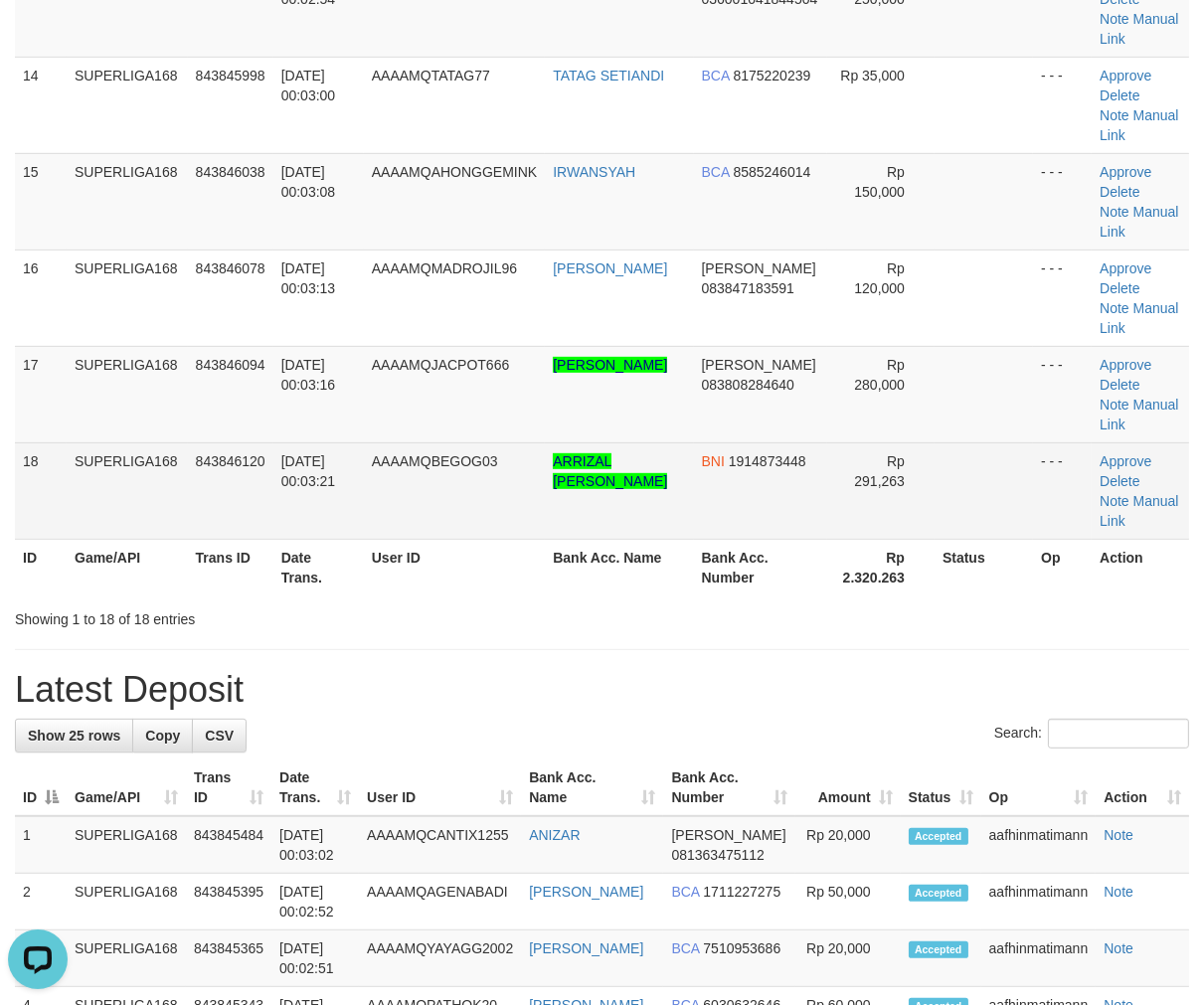 click on "AAAAMQBEGOG03" at bounding box center [454, 490] 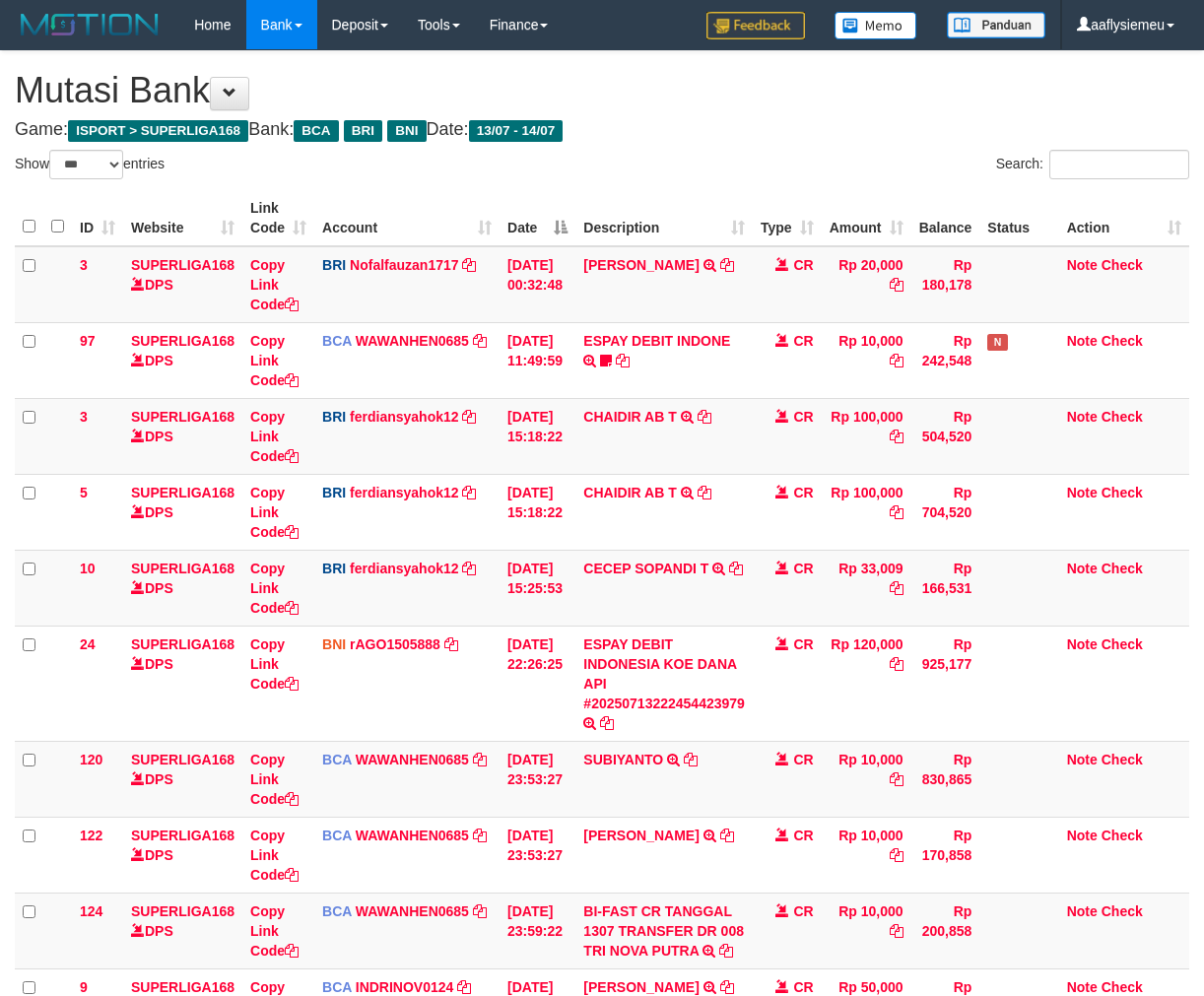 select on "***" 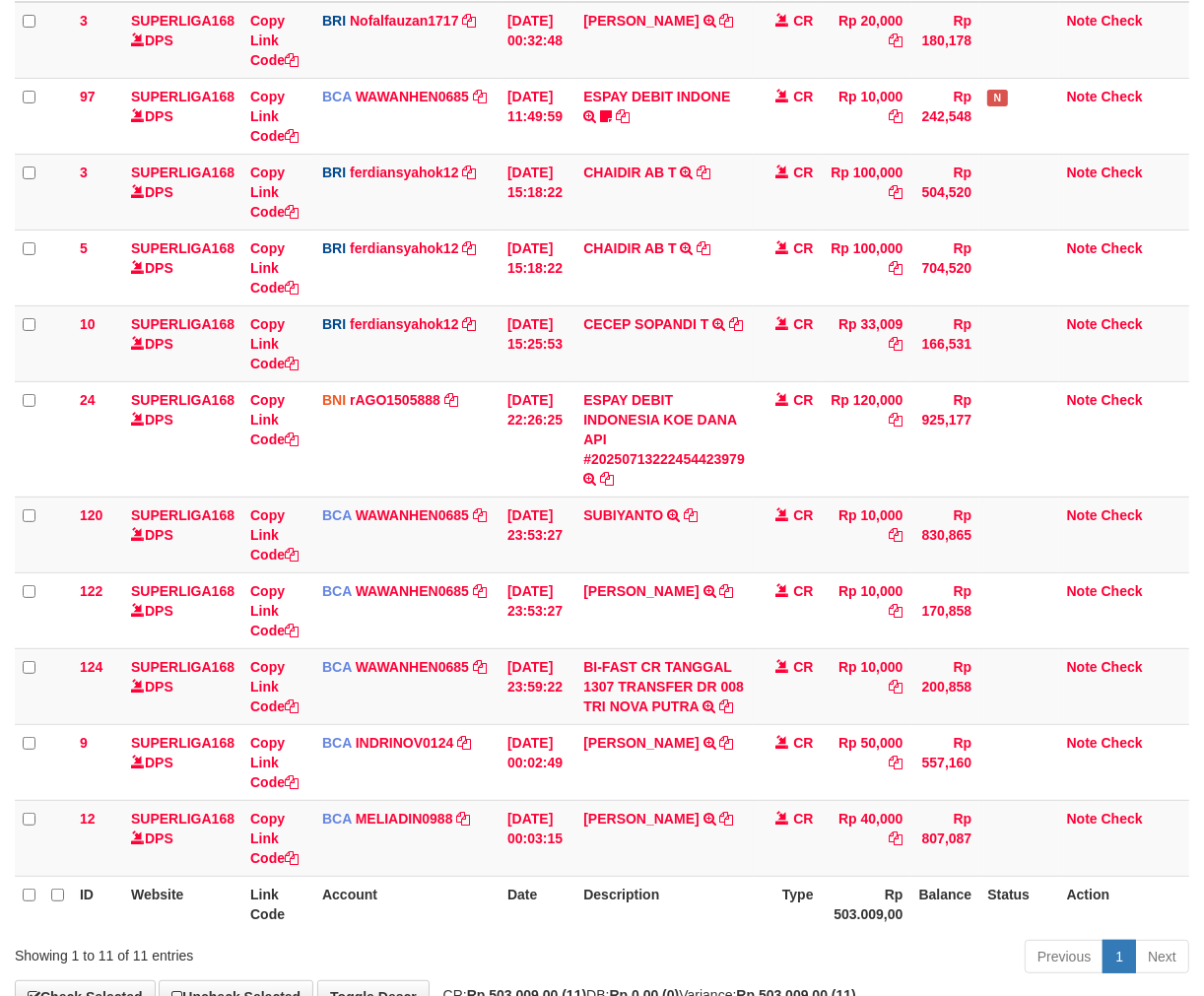 scroll, scrollTop: 371, scrollLeft: 0, axis: vertical 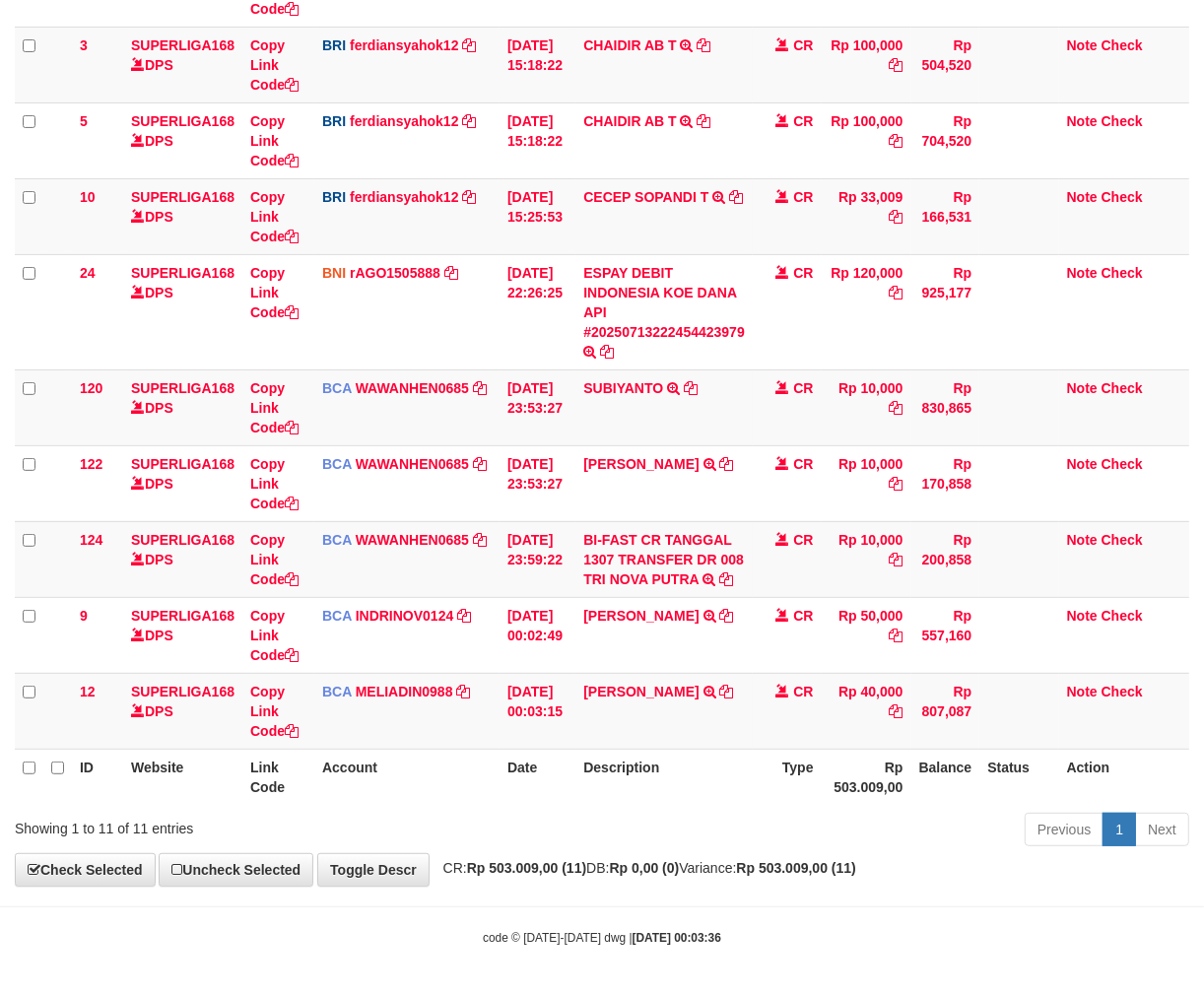 click on "Rp 503.009,00 (11)" at bounding box center (795, 868) 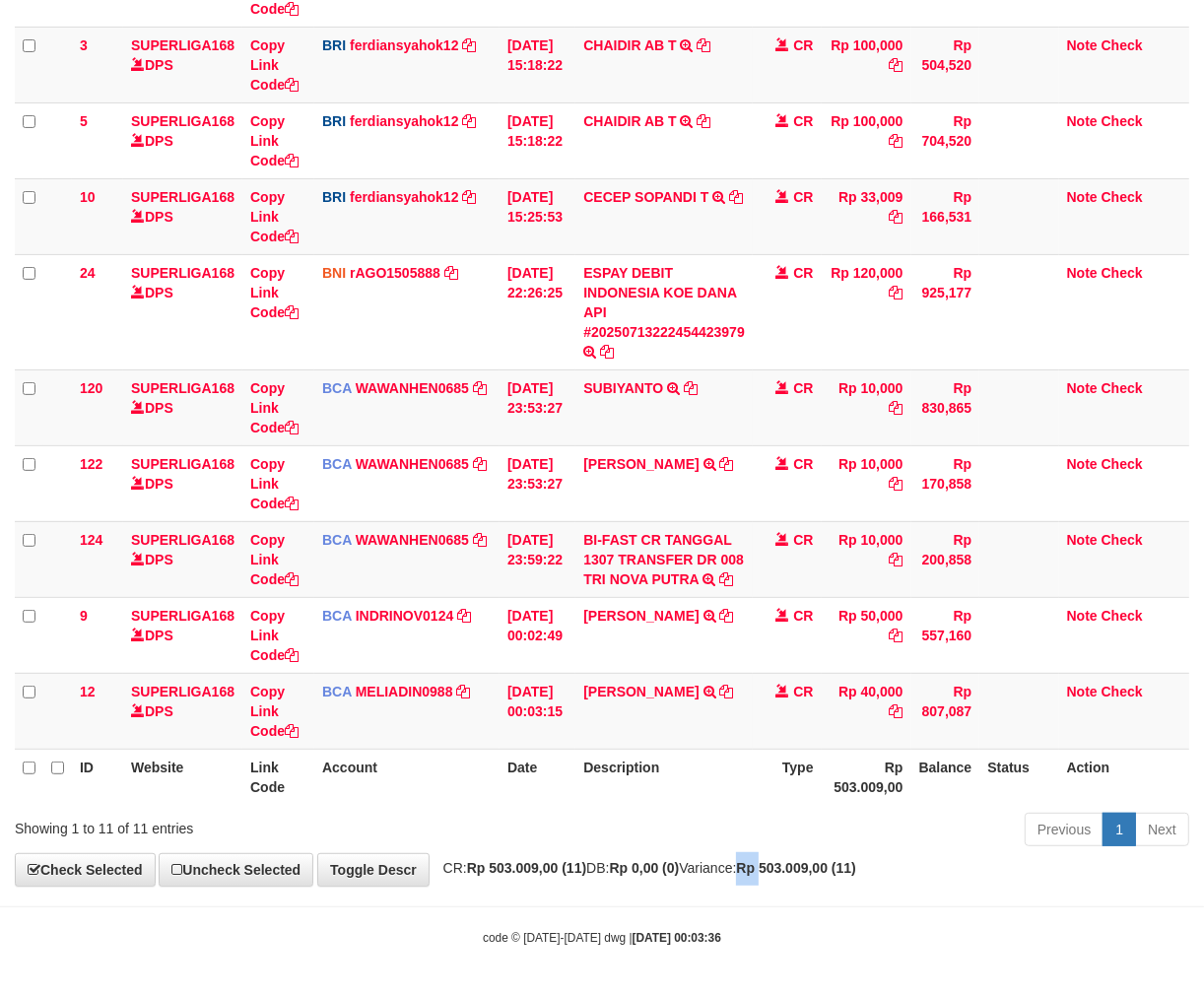 click on "Rp 503.009,00 (11)" at bounding box center (795, 868) 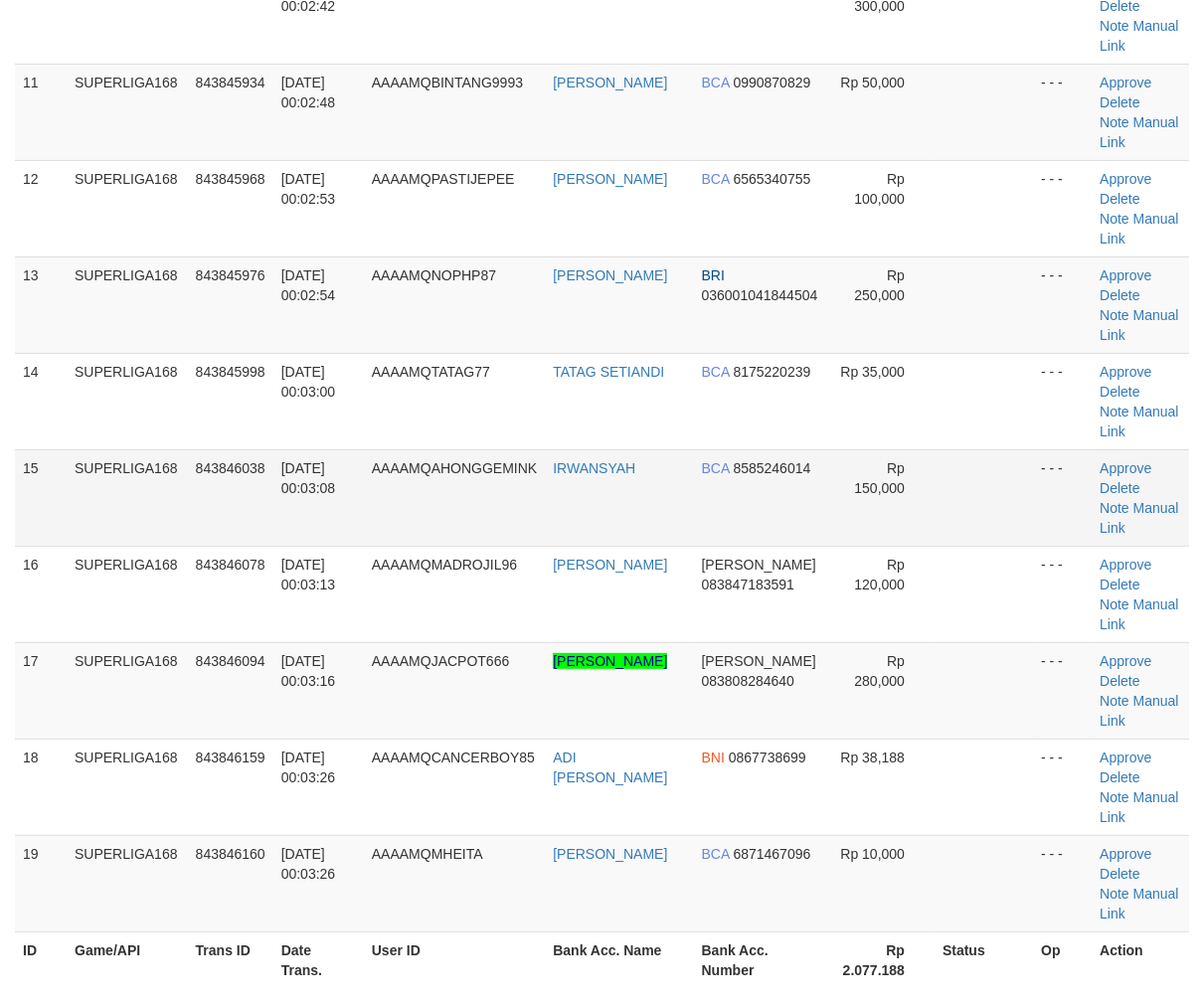 scroll, scrollTop: 1021, scrollLeft: 0, axis: vertical 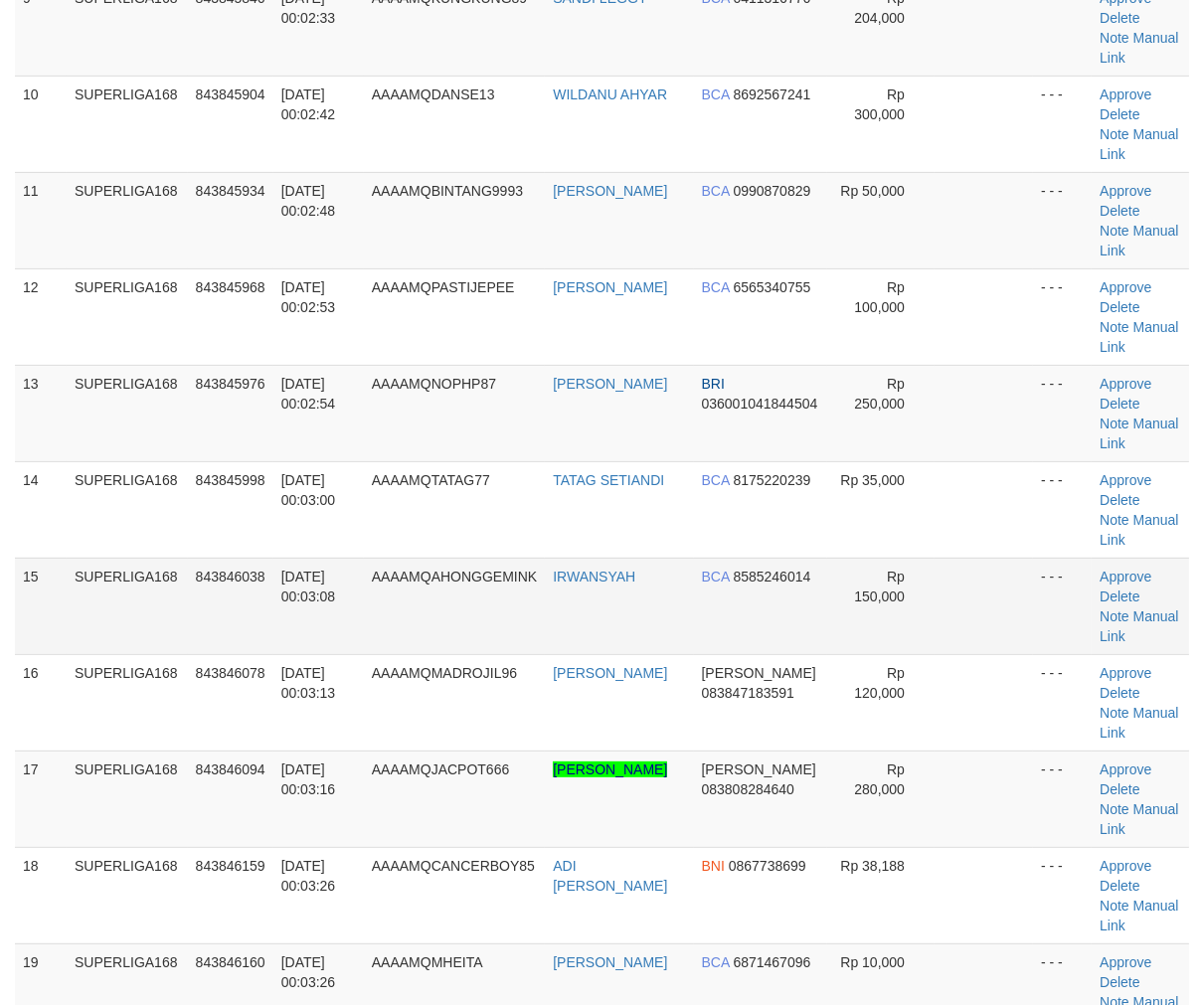 drag, startPoint x: 245, startPoint y: 642, endPoint x: 6, endPoint y: 724, distance: 252.67568 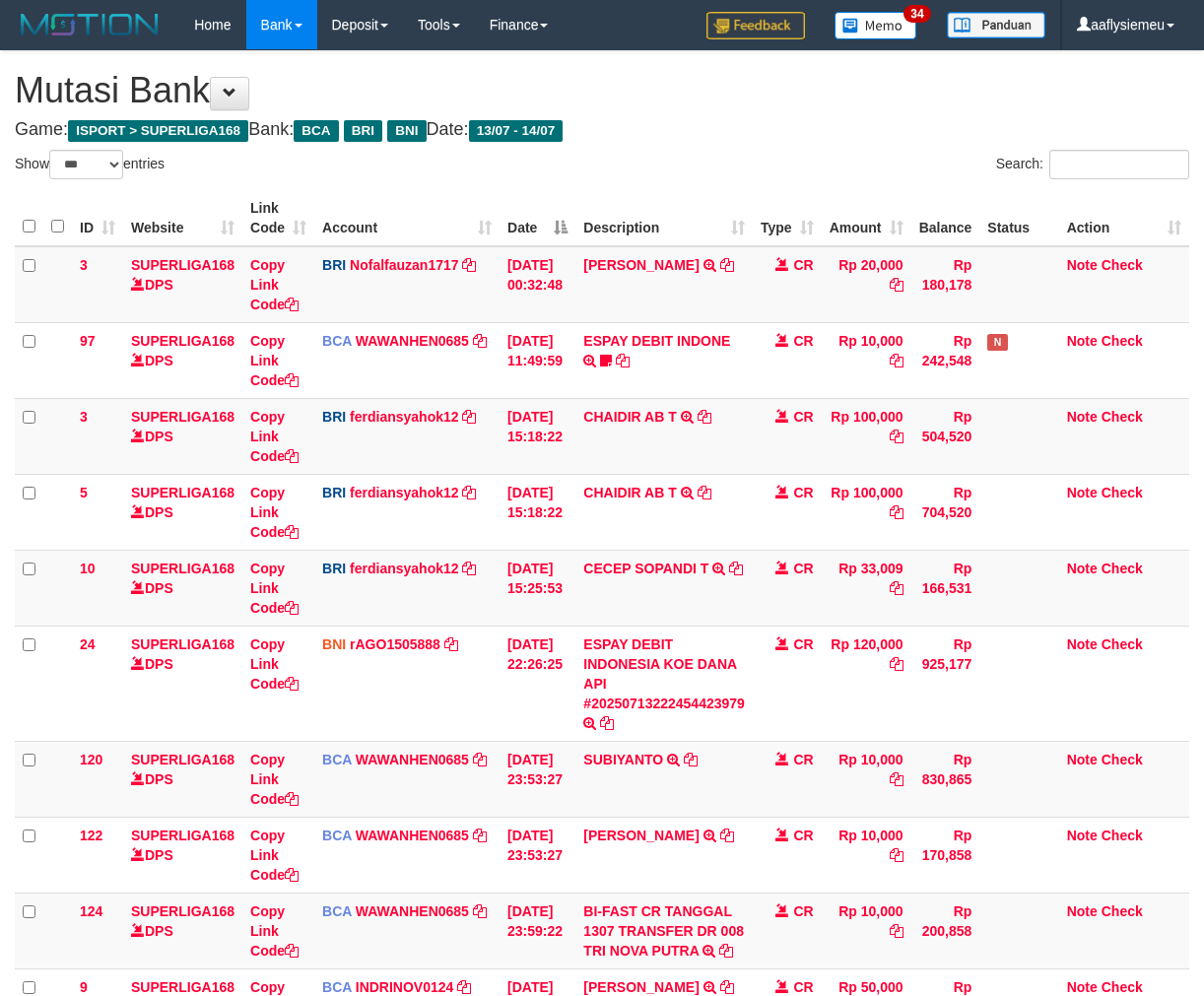 select on "***" 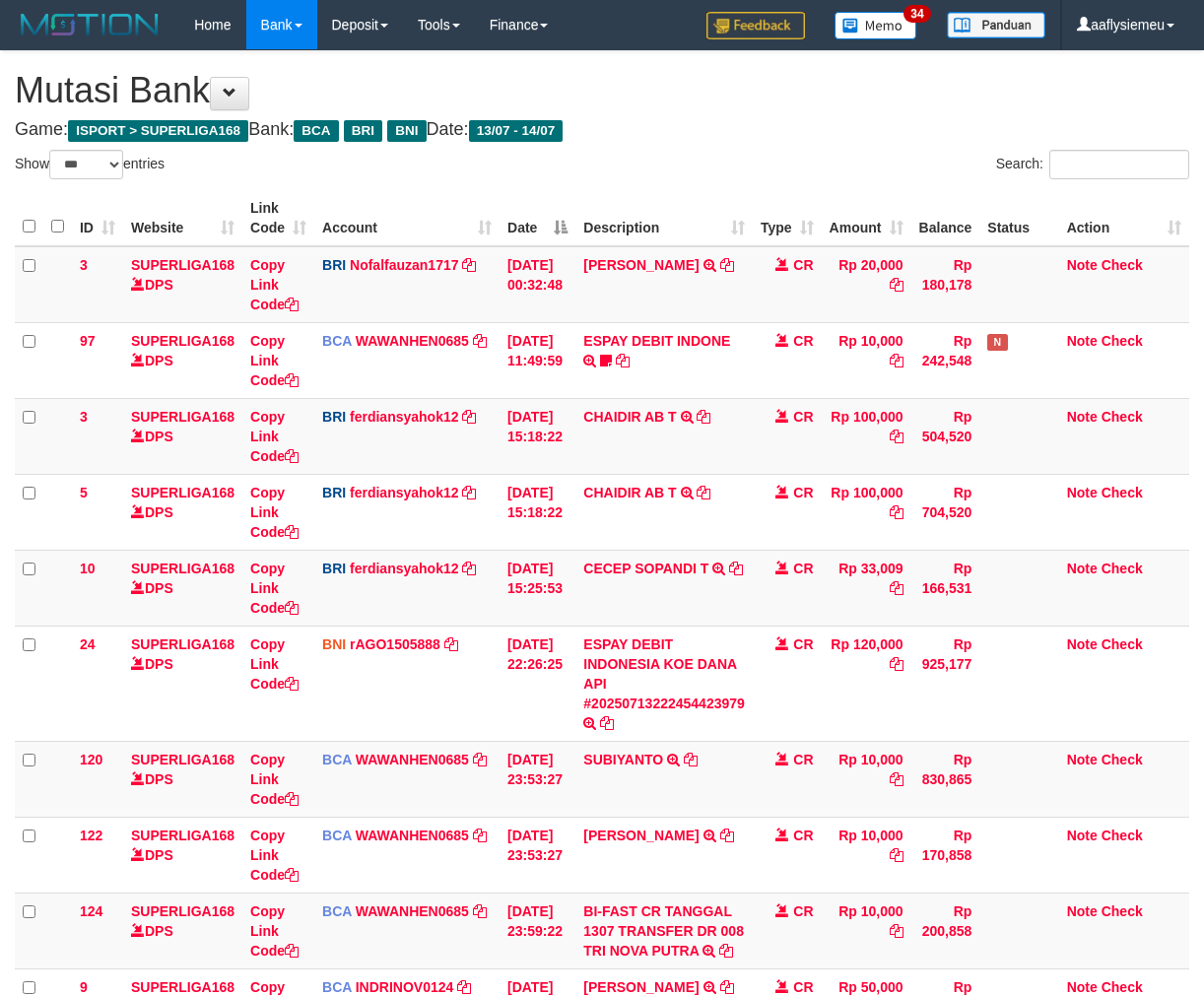 scroll, scrollTop: 244, scrollLeft: 0, axis: vertical 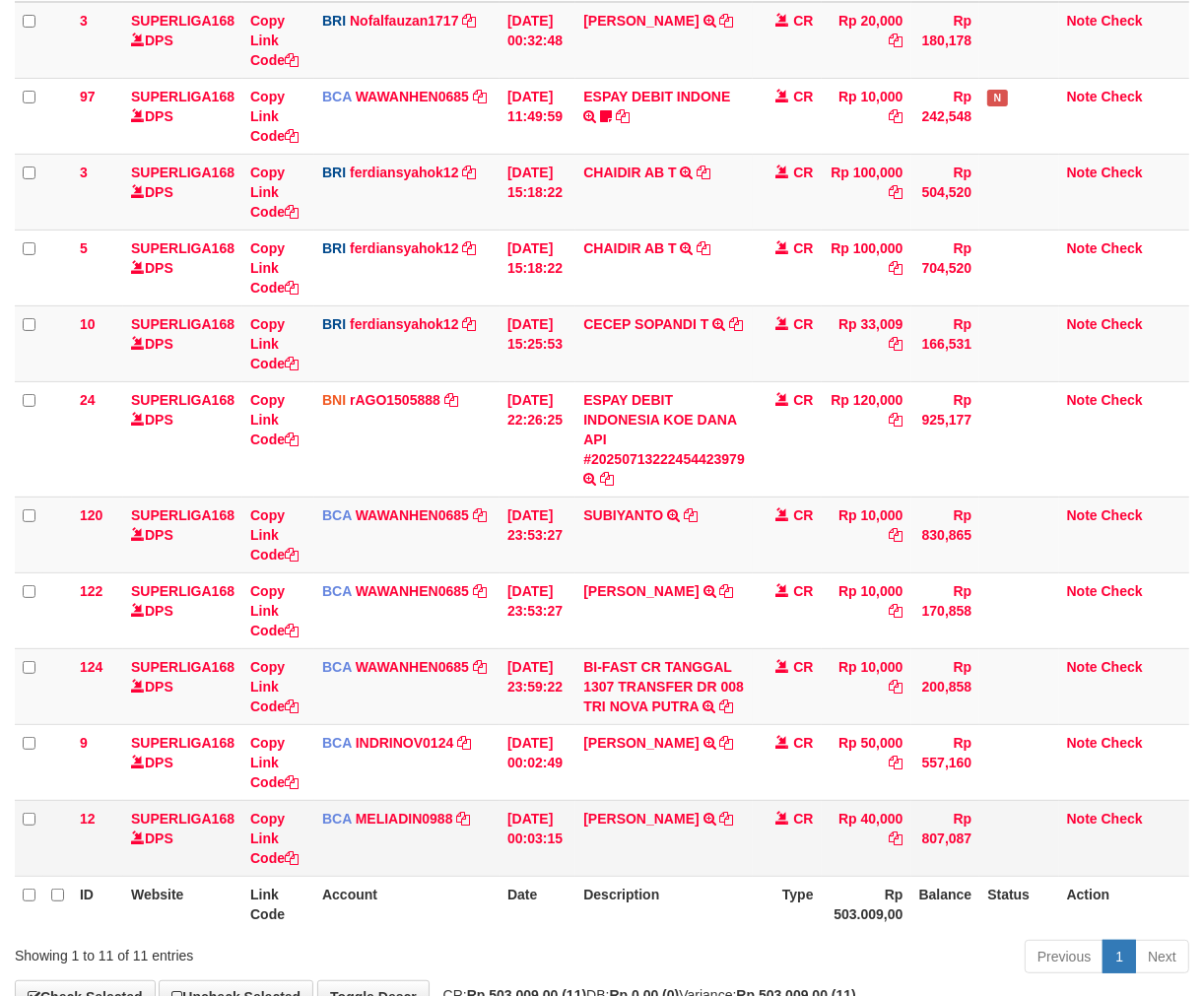 click on "[PERSON_NAME]         TRSF E-BANKING CR 1407/FTSCY/WS95051
40000.002025071494548011 TRFDN-GUGUN GUNADIESPAY DEBIT INDONE" at bounding box center (664, 837) 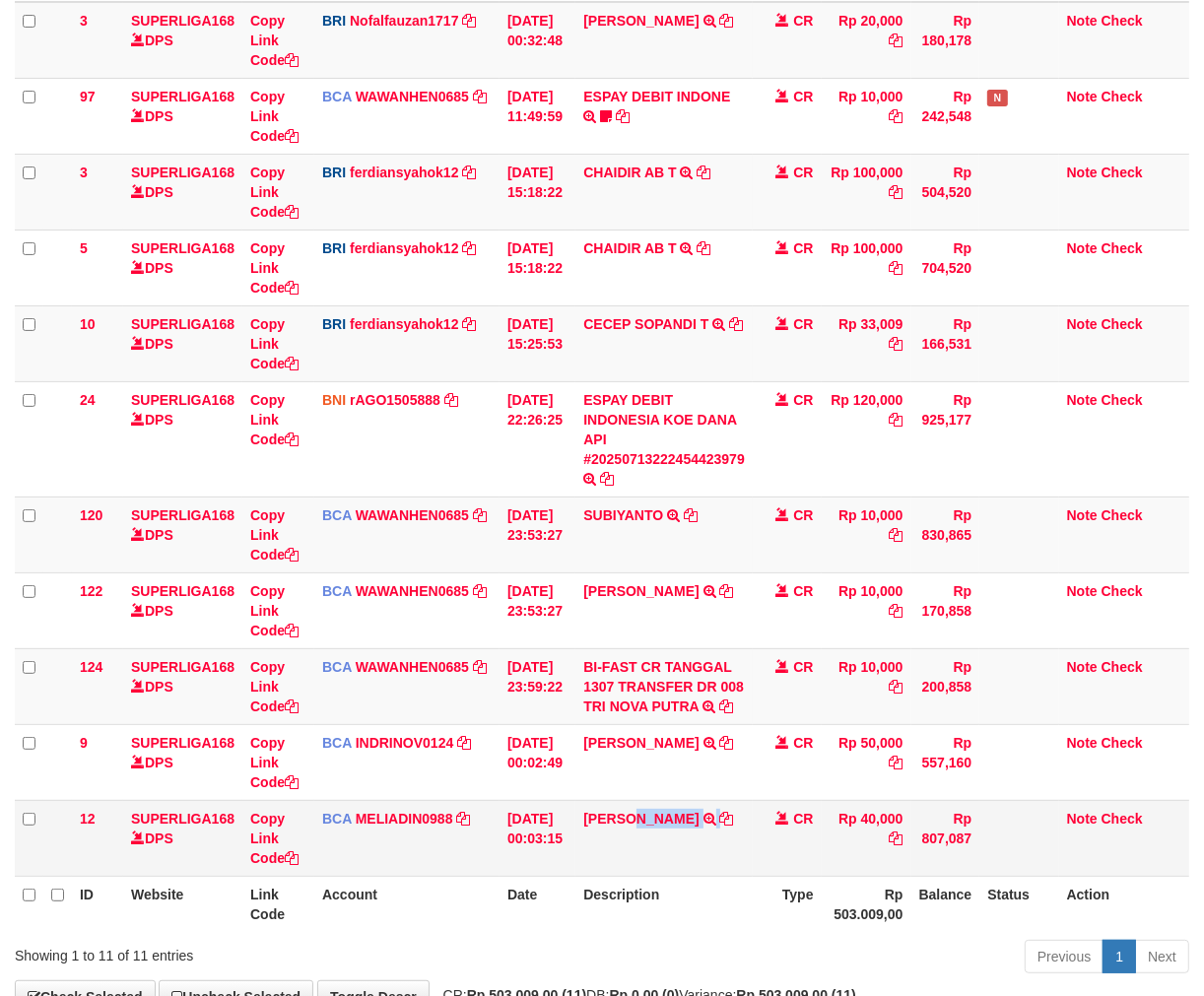click on "[PERSON_NAME]         TRSF E-BANKING CR 1407/FTSCY/WS95051
40000.002025071494548011 TRFDN-GUGUN GUNADIESPAY DEBIT INDONE" at bounding box center (664, 837) 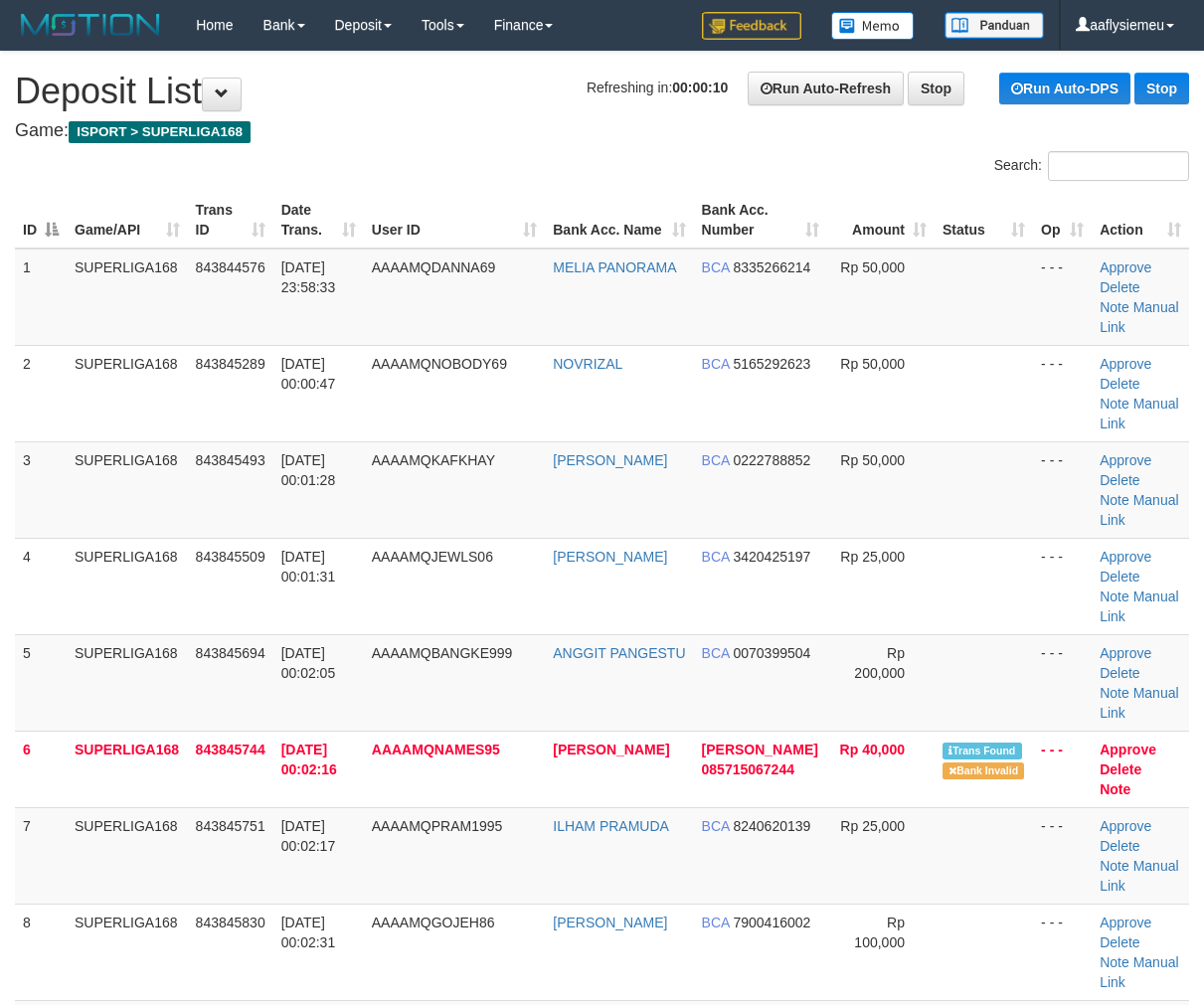 scroll, scrollTop: 1473, scrollLeft: 0, axis: vertical 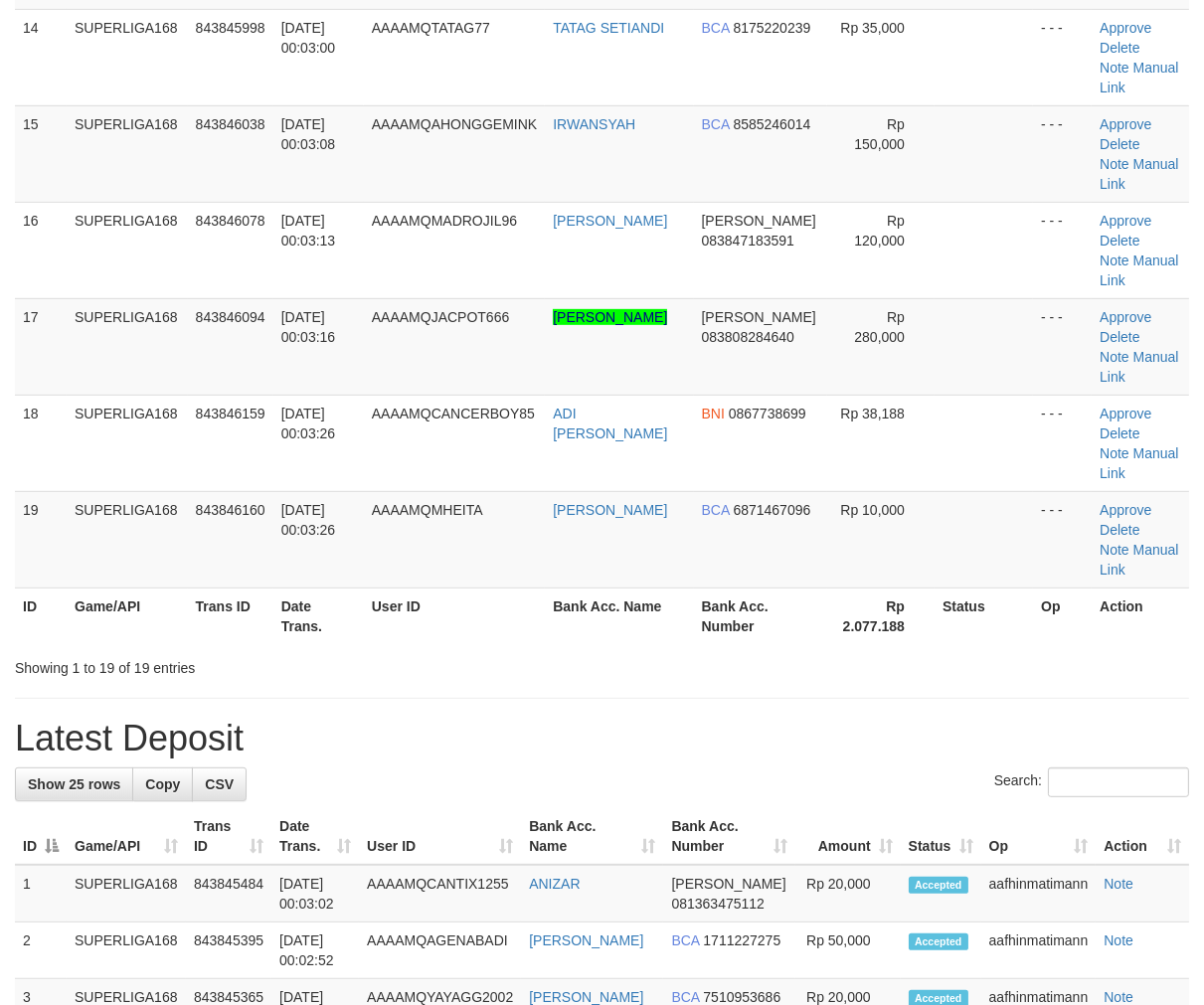 click on "ID Game/API Trans ID Date Trans. User ID Bank Acc. Name Bank Acc. Number Amount Status Op Action
1
SUPERLIGA168
843844576
13/07/2025 23:58:33
AAAAMQDANNA69
MELIA PANORAMA
BCA
8335266214
Rp 50,000
- - -
Approve
Delete
Note
Manual Link
2
SUPERLIGA168
843845289
14/07/2025 00:00:47
AAAAMQNOBODY69
NOVRIZAL BCA" at bounding box center (602, -319) 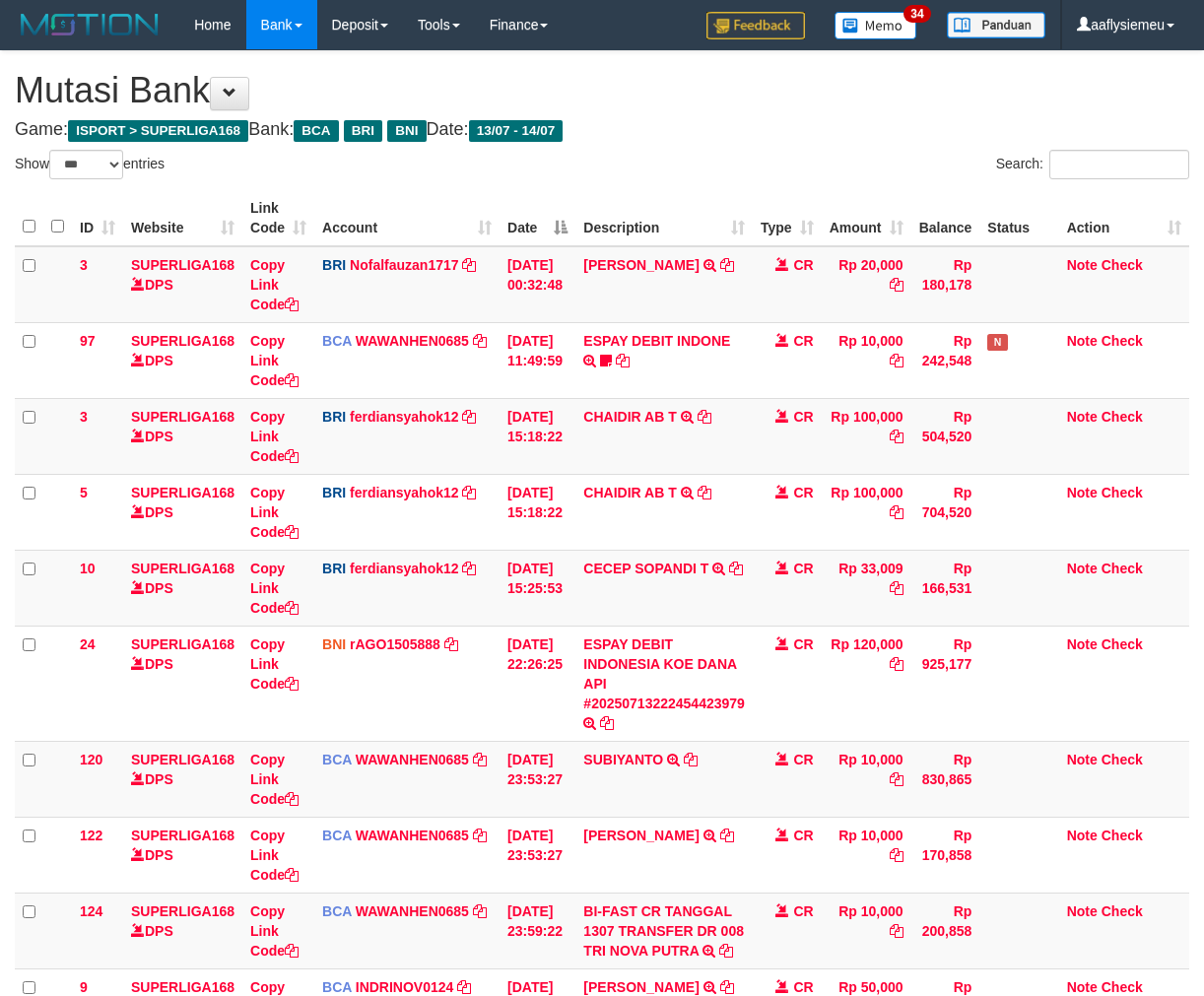 select on "***" 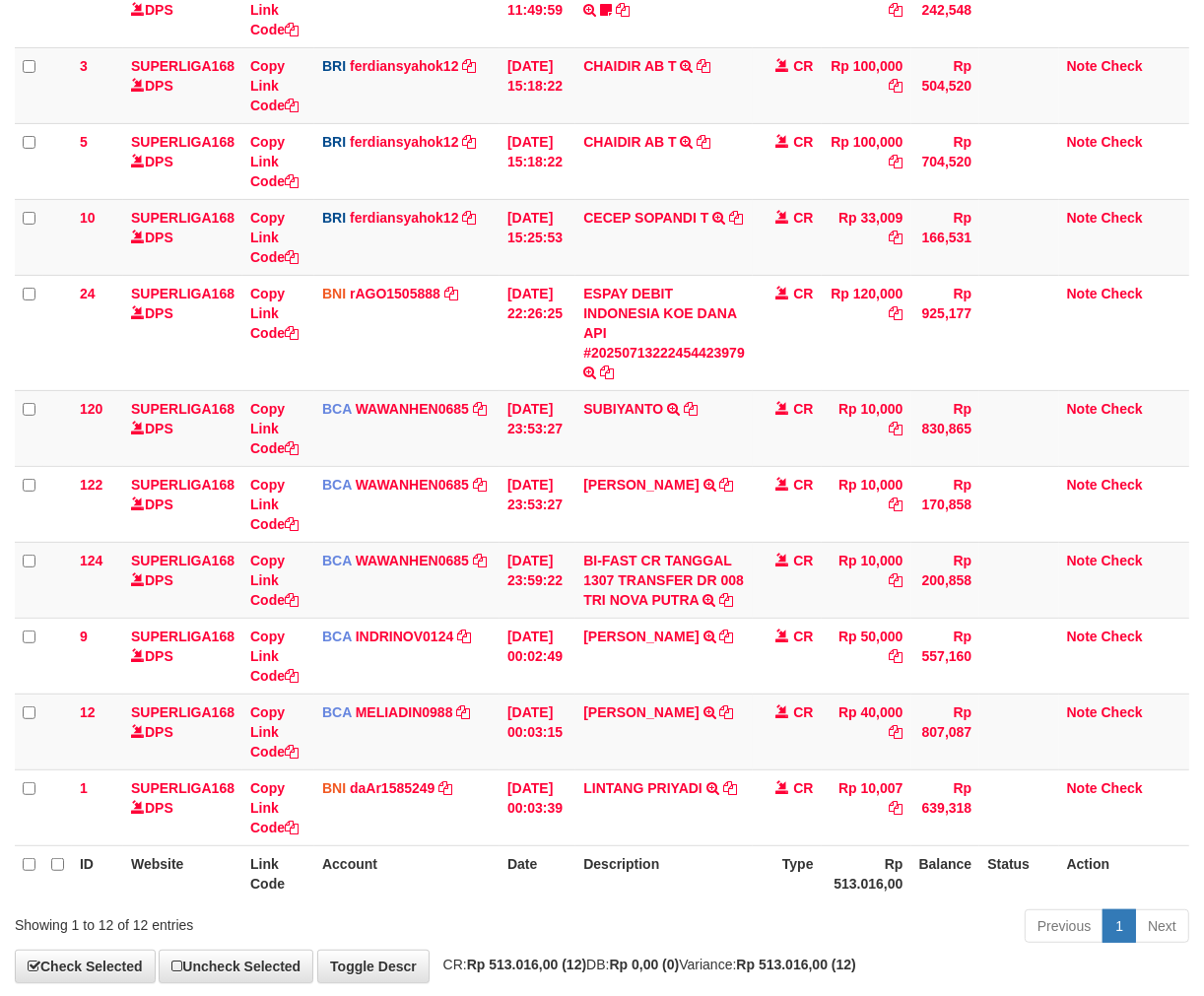 click on "Type" at bounding box center [787, 873] 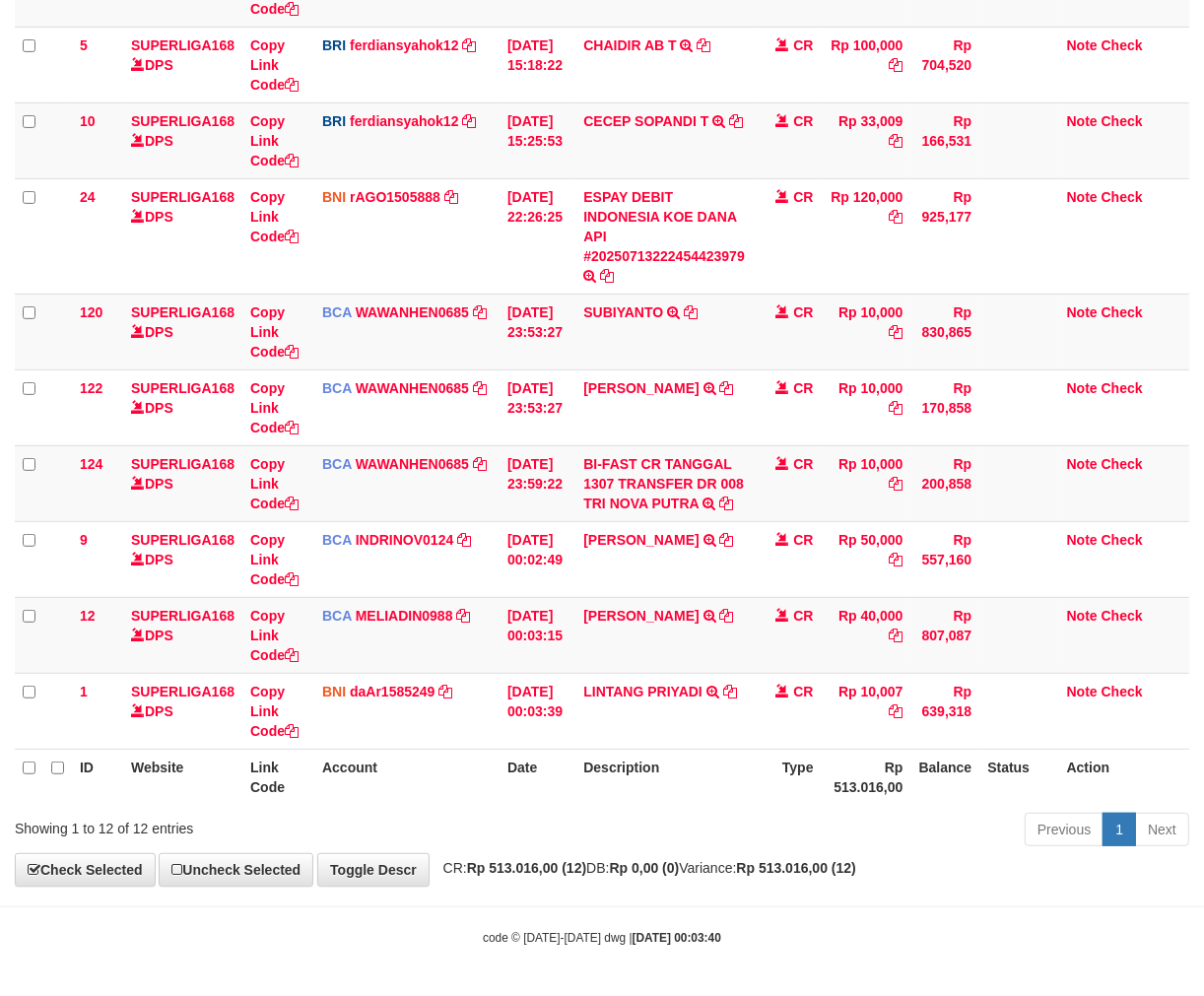 scroll, scrollTop: 448, scrollLeft: 0, axis: vertical 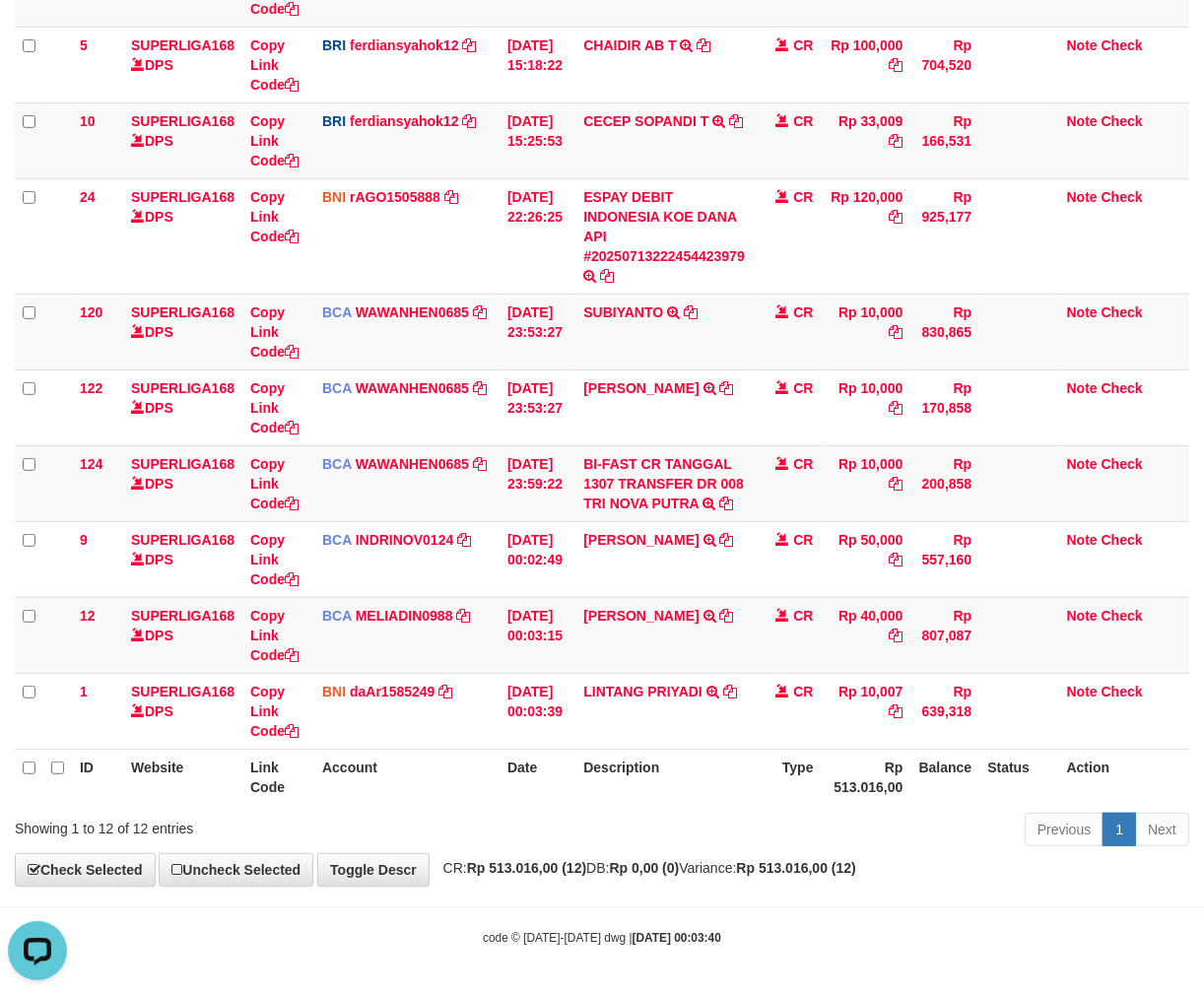 click on "Previous 1 Next" at bounding box center [852, 831] 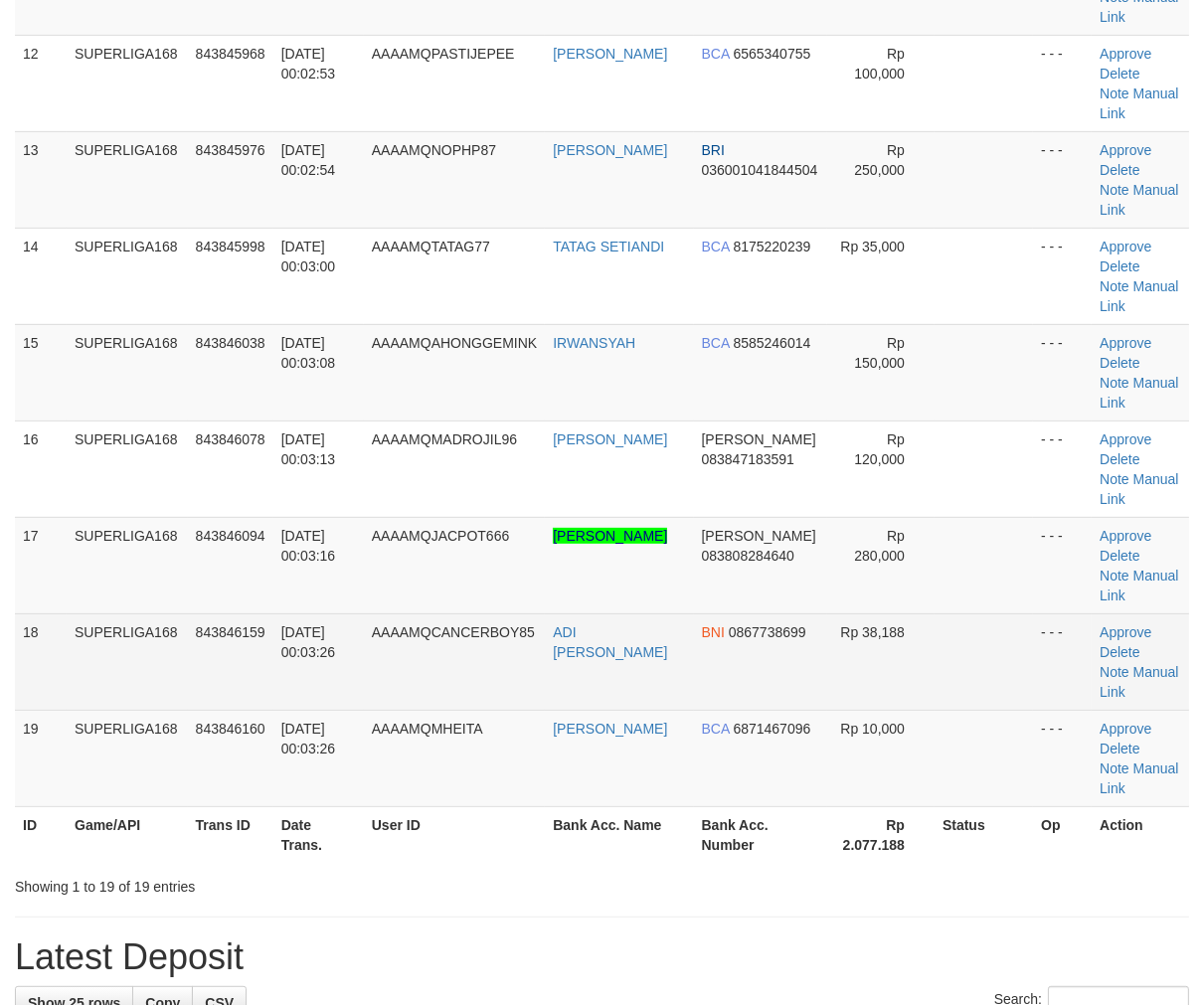 scroll, scrollTop: 1253, scrollLeft: 0, axis: vertical 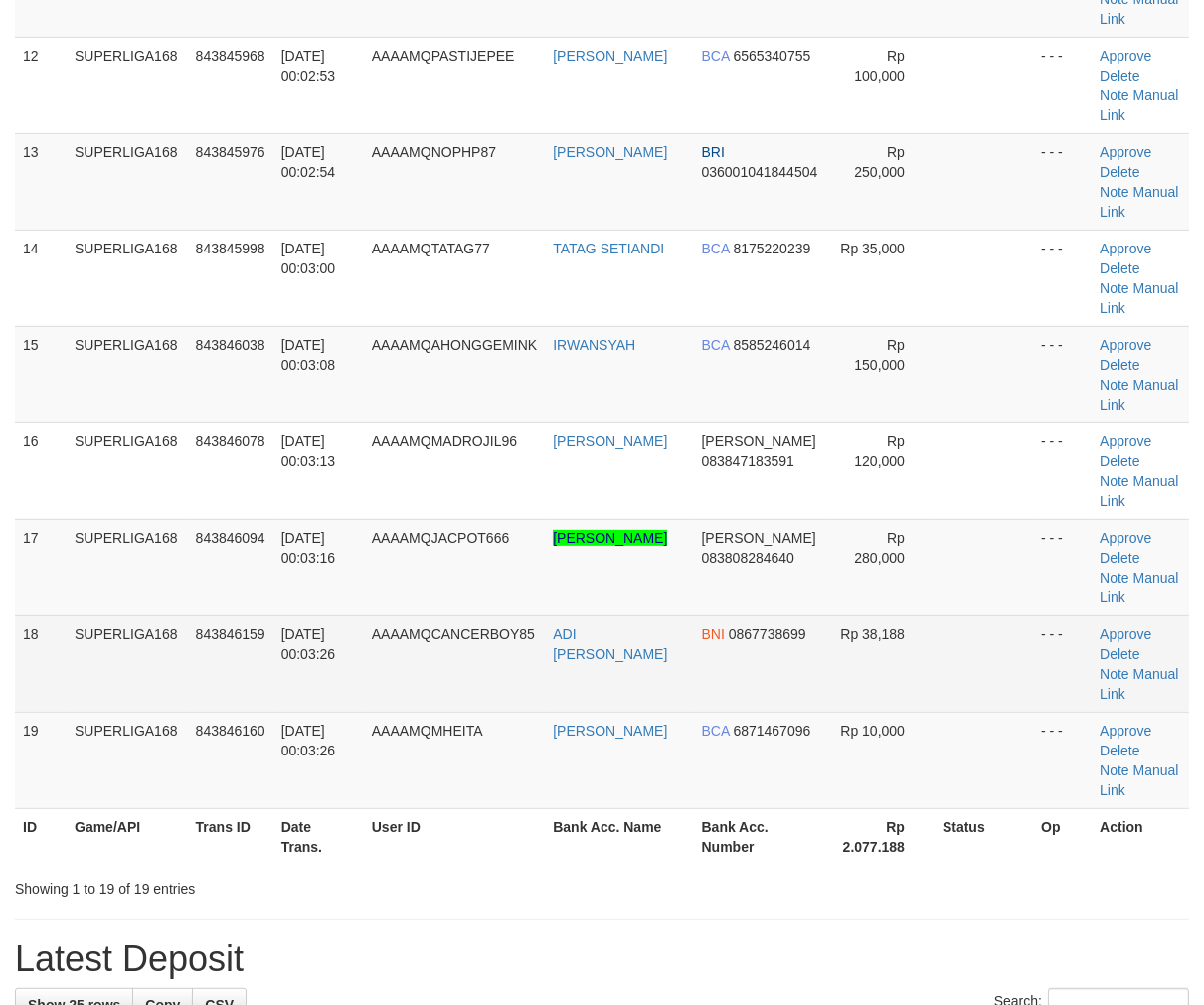 click on "14/07/2025 00:03:26" at bounding box center (318, 663) 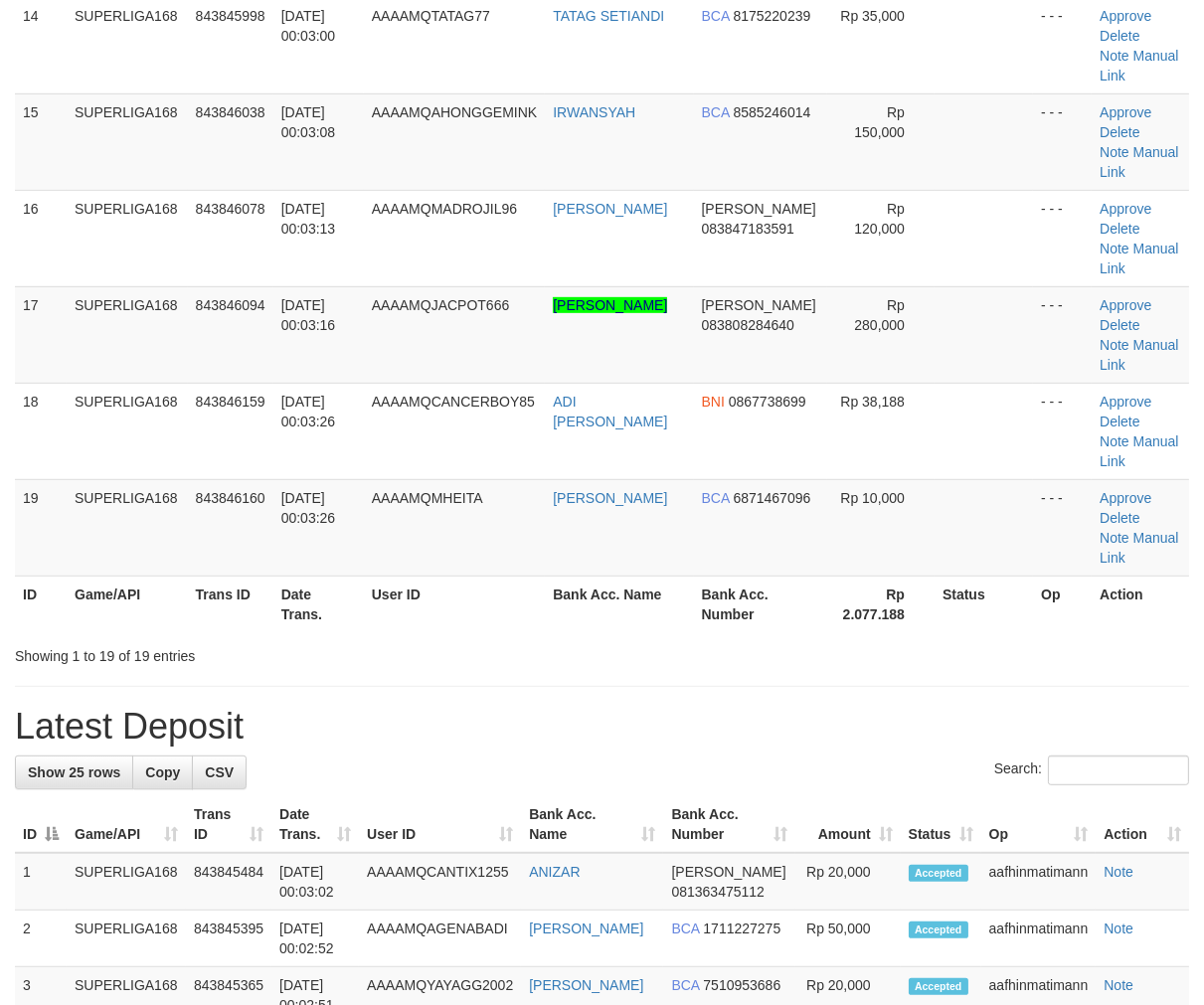 scroll, scrollTop: 1483, scrollLeft: 0, axis: vertical 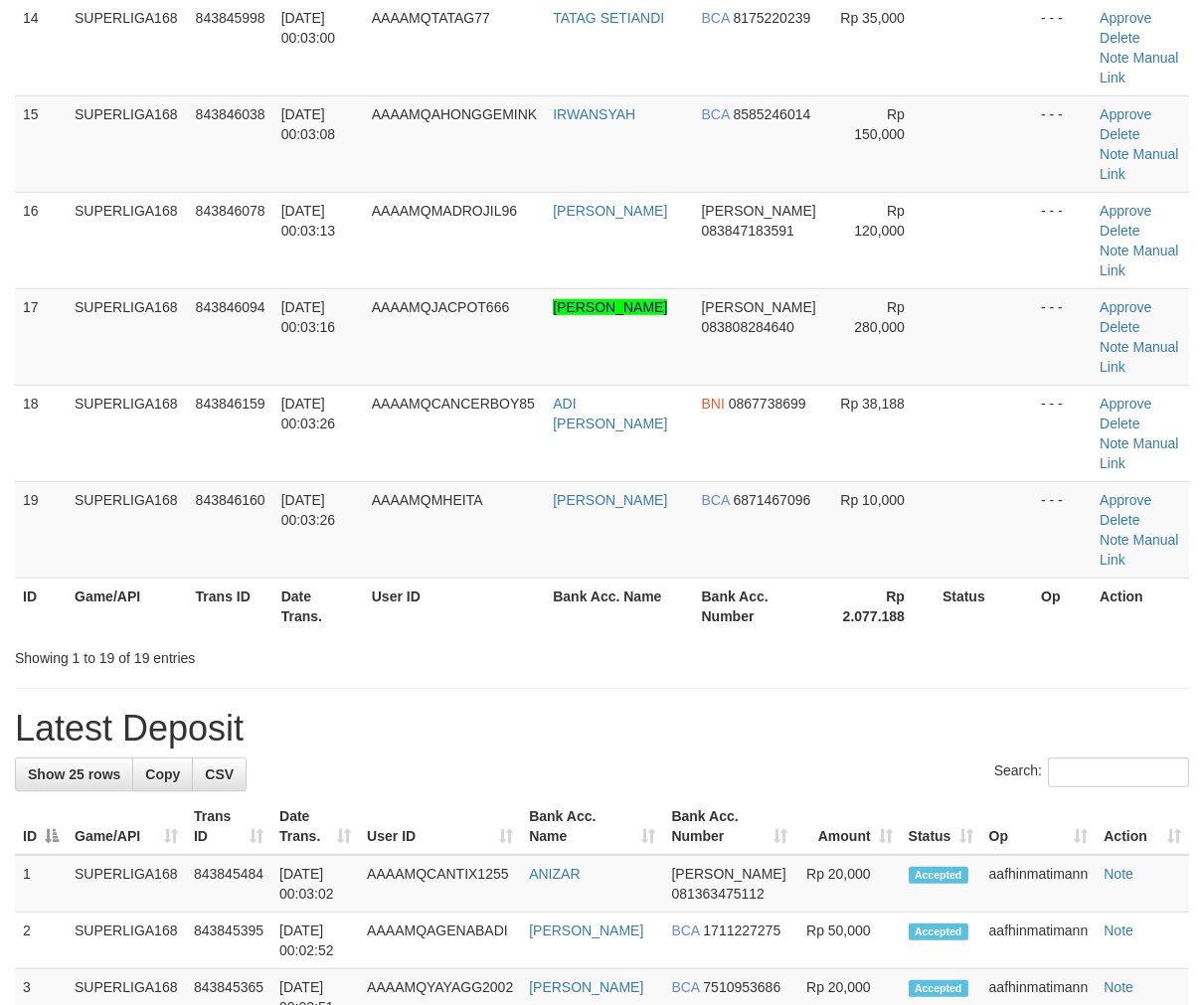 drag, startPoint x: 310, startPoint y: 673, endPoint x: 309, endPoint y: 688, distance: 15.033296 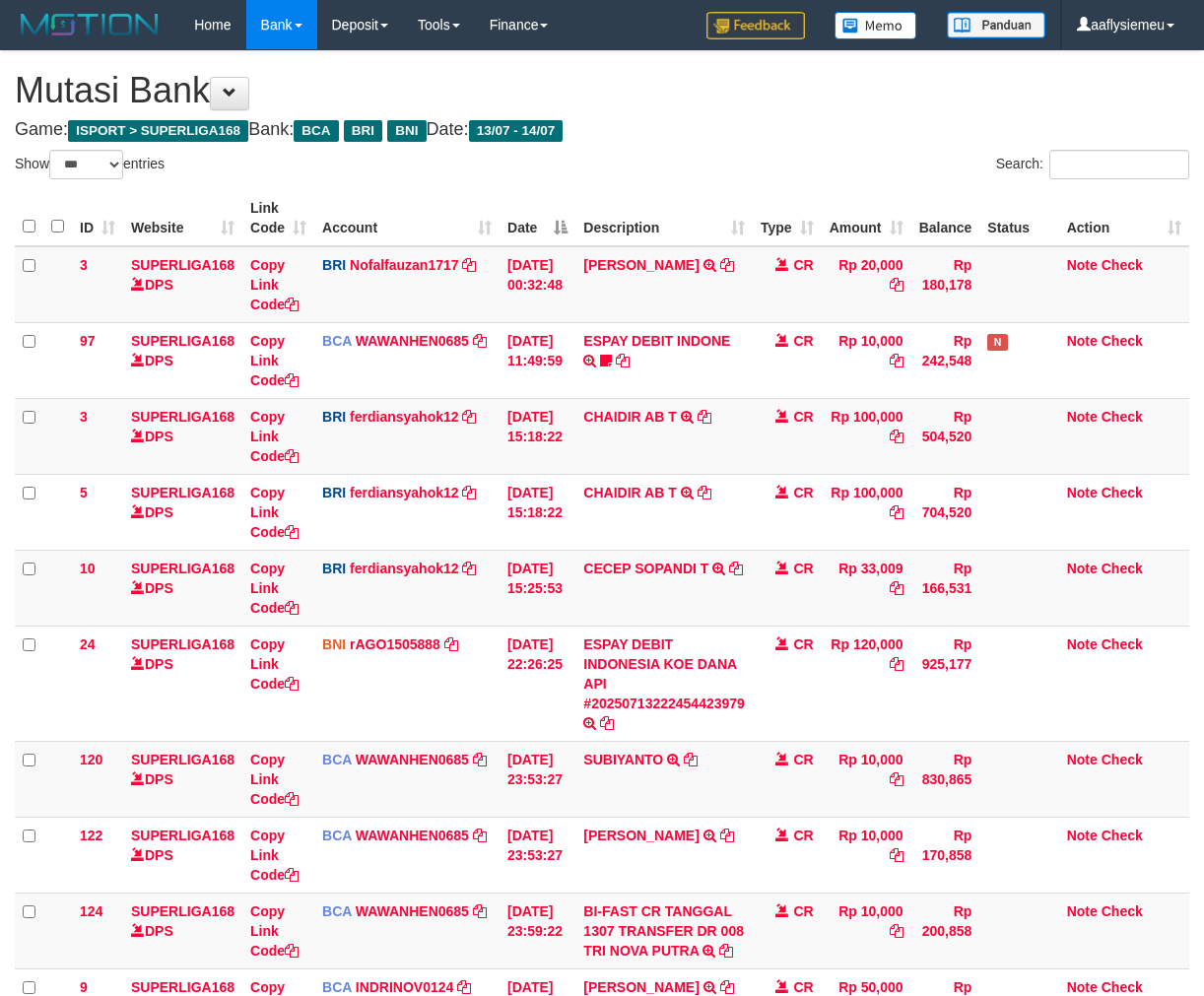 select on "***" 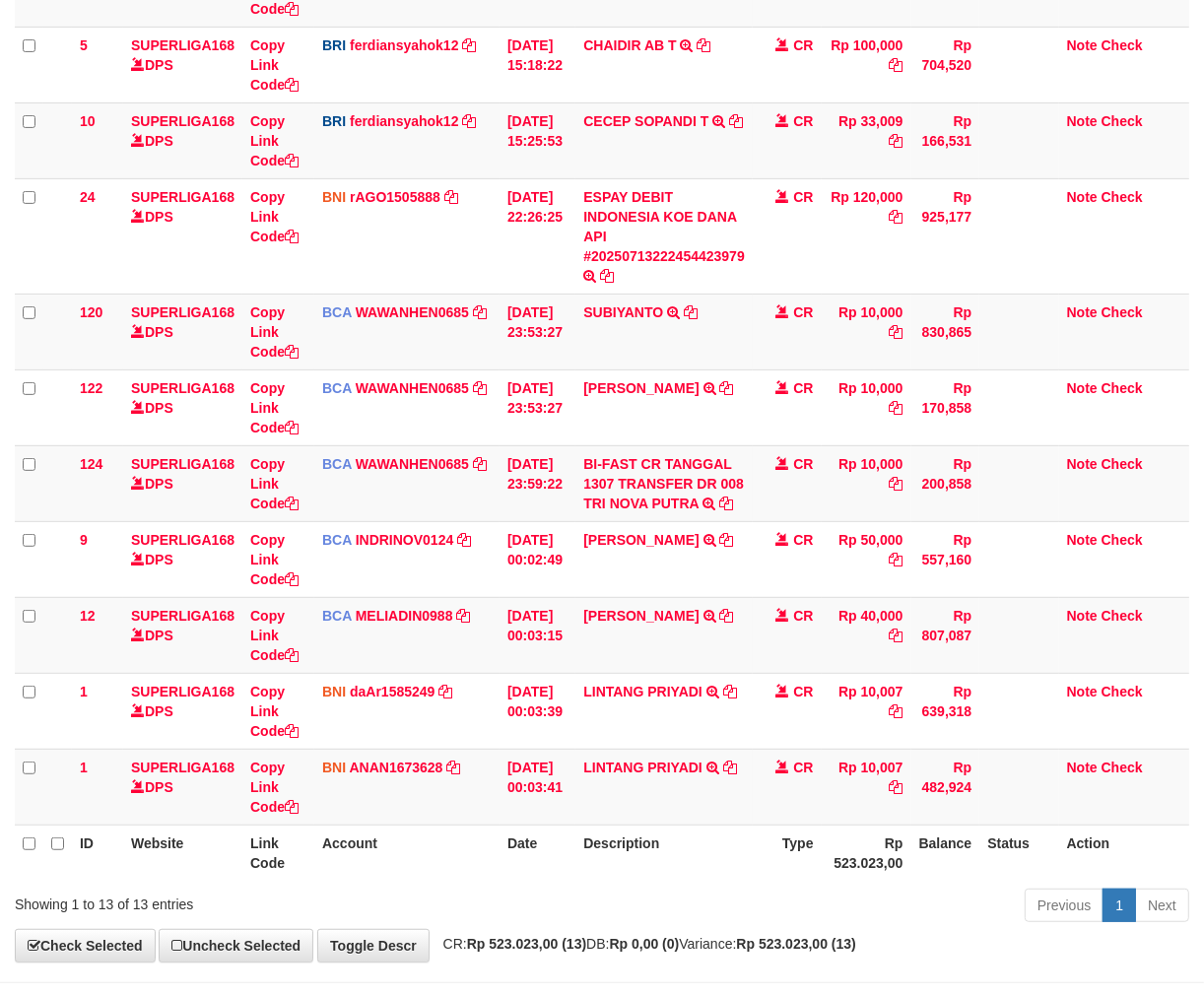 scroll, scrollTop: 448, scrollLeft: 0, axis: vertical 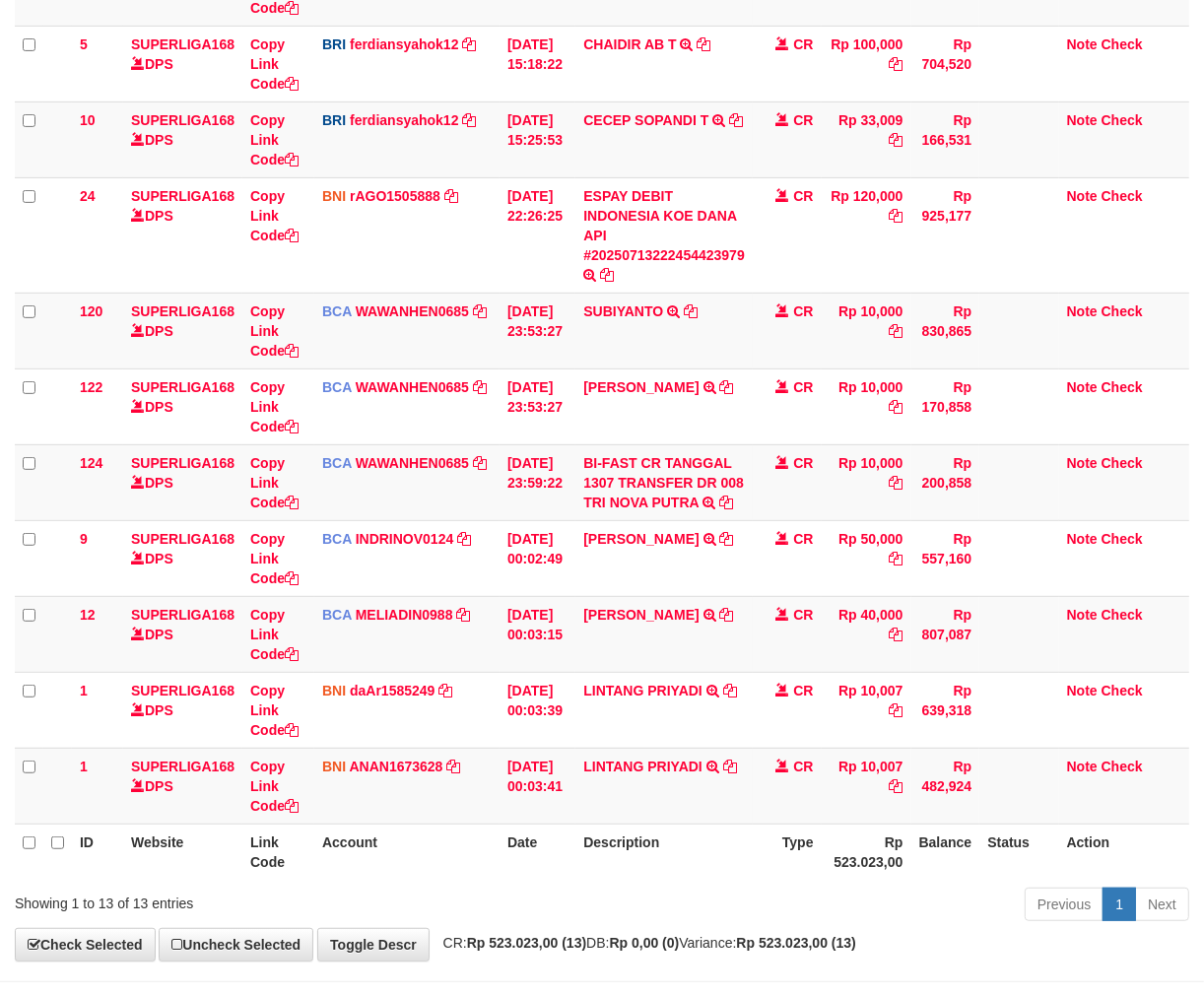 click on "Toggle navigation
Home
Bank
Account List
Load
By Website
Group
[ISPORT]													SUPERLIGA168
By Load Group (DPS)
34" at bounding box center (602, 311) 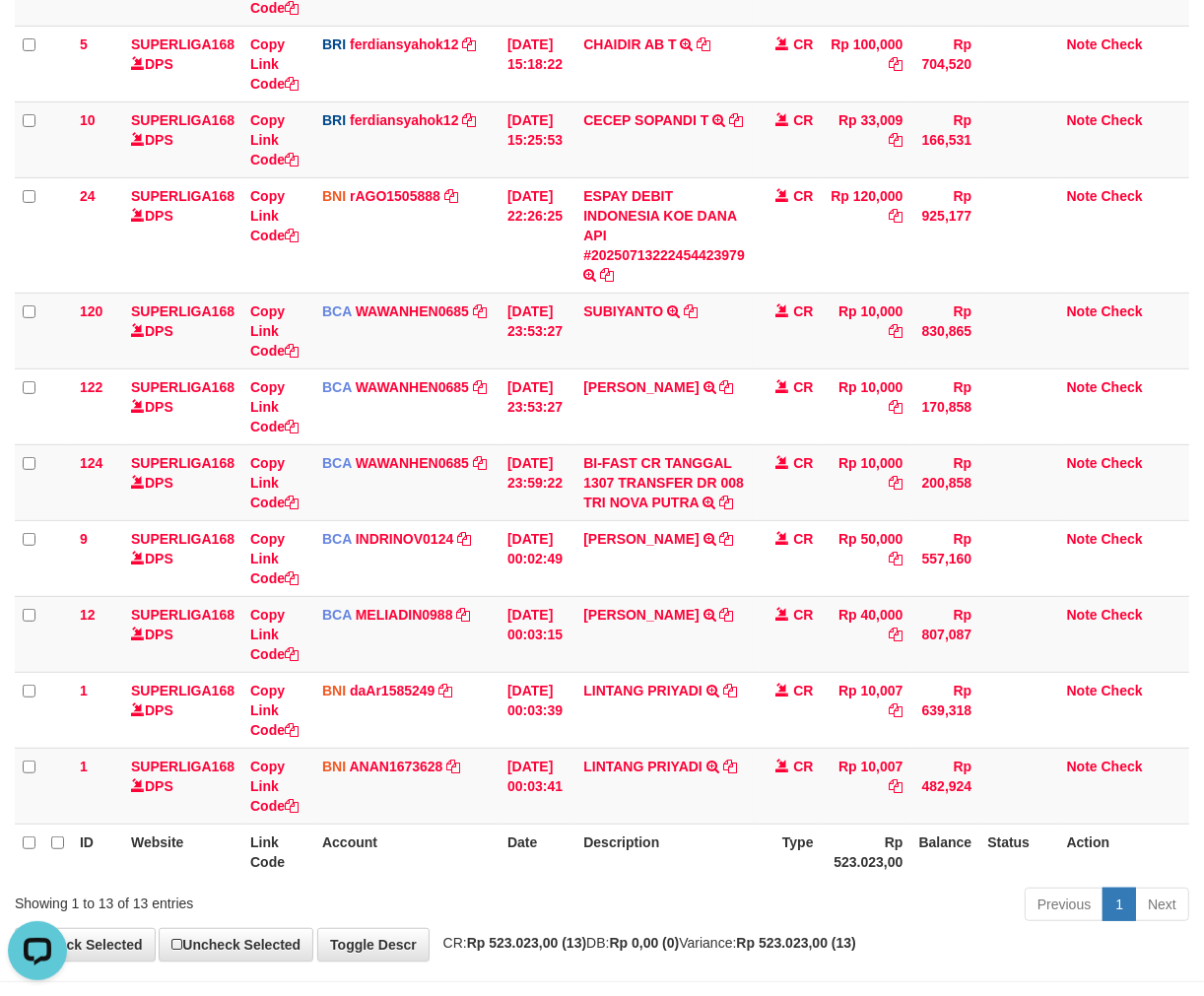scroll, scrollTop: 0, scrollLeft: 0, axis: both 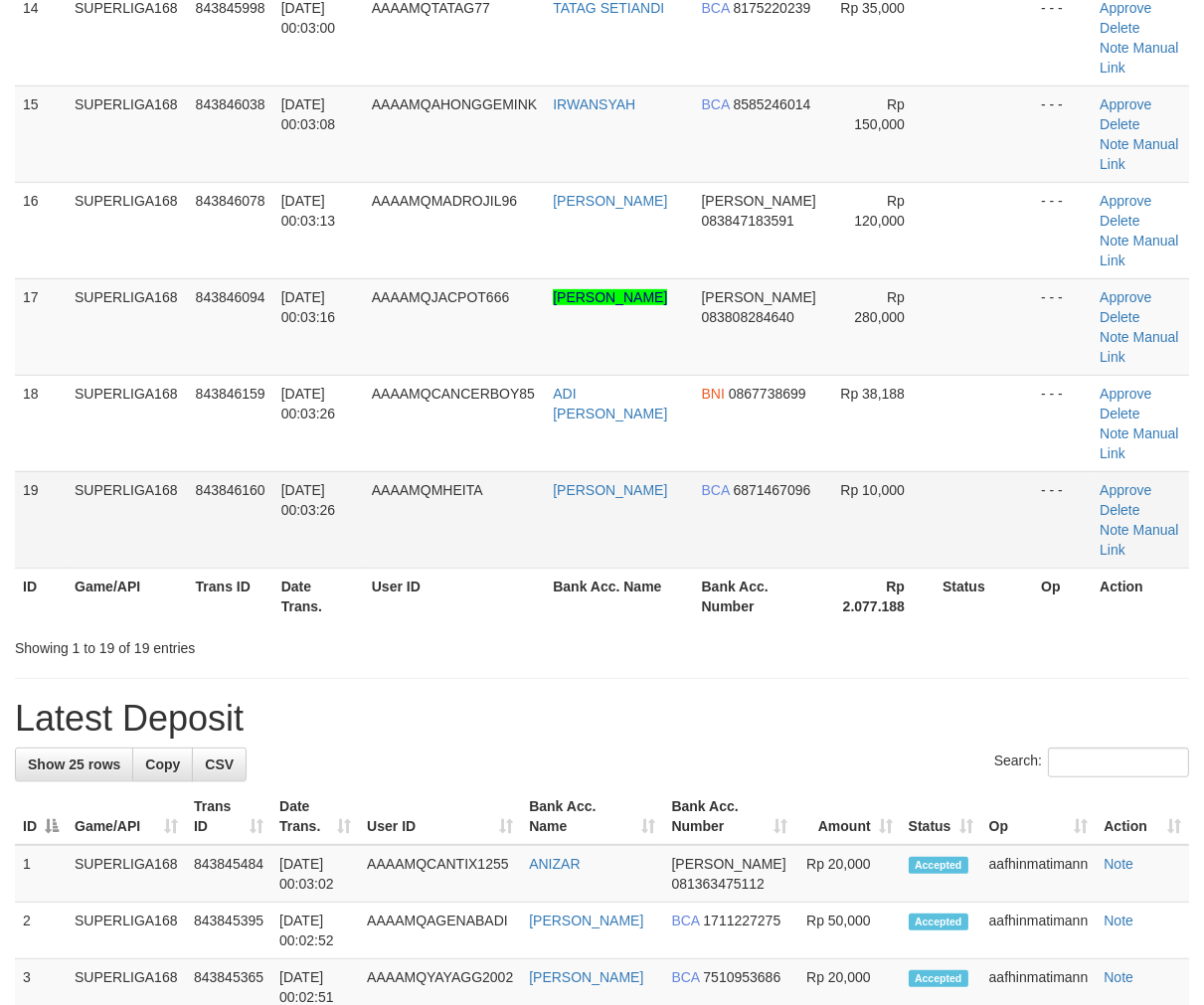 click on "AAAAMQMHEITA" at bounding box center [454, 519] 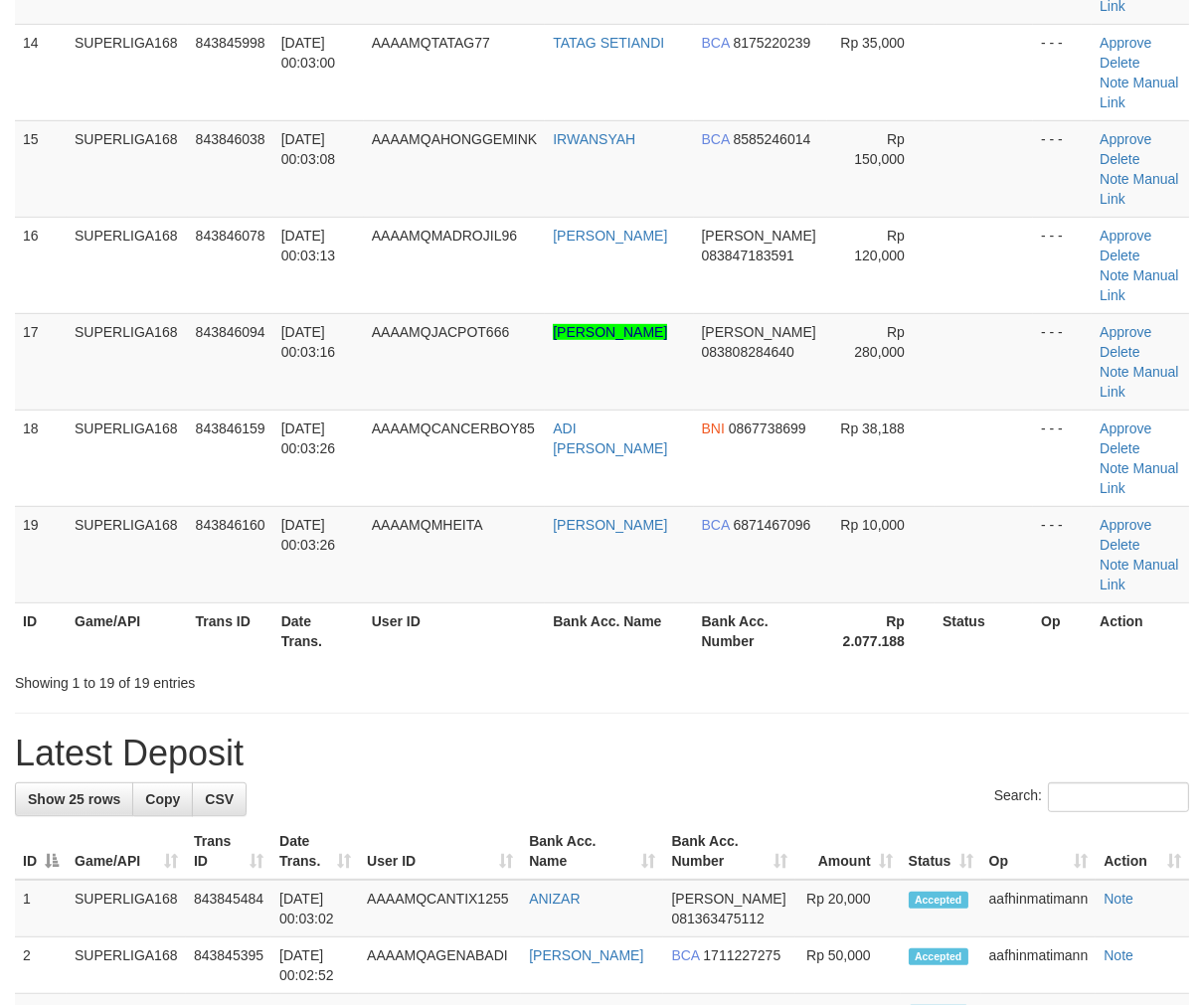 scroll, scrollTop: 940, scrollLeft: 0, axis: vertical 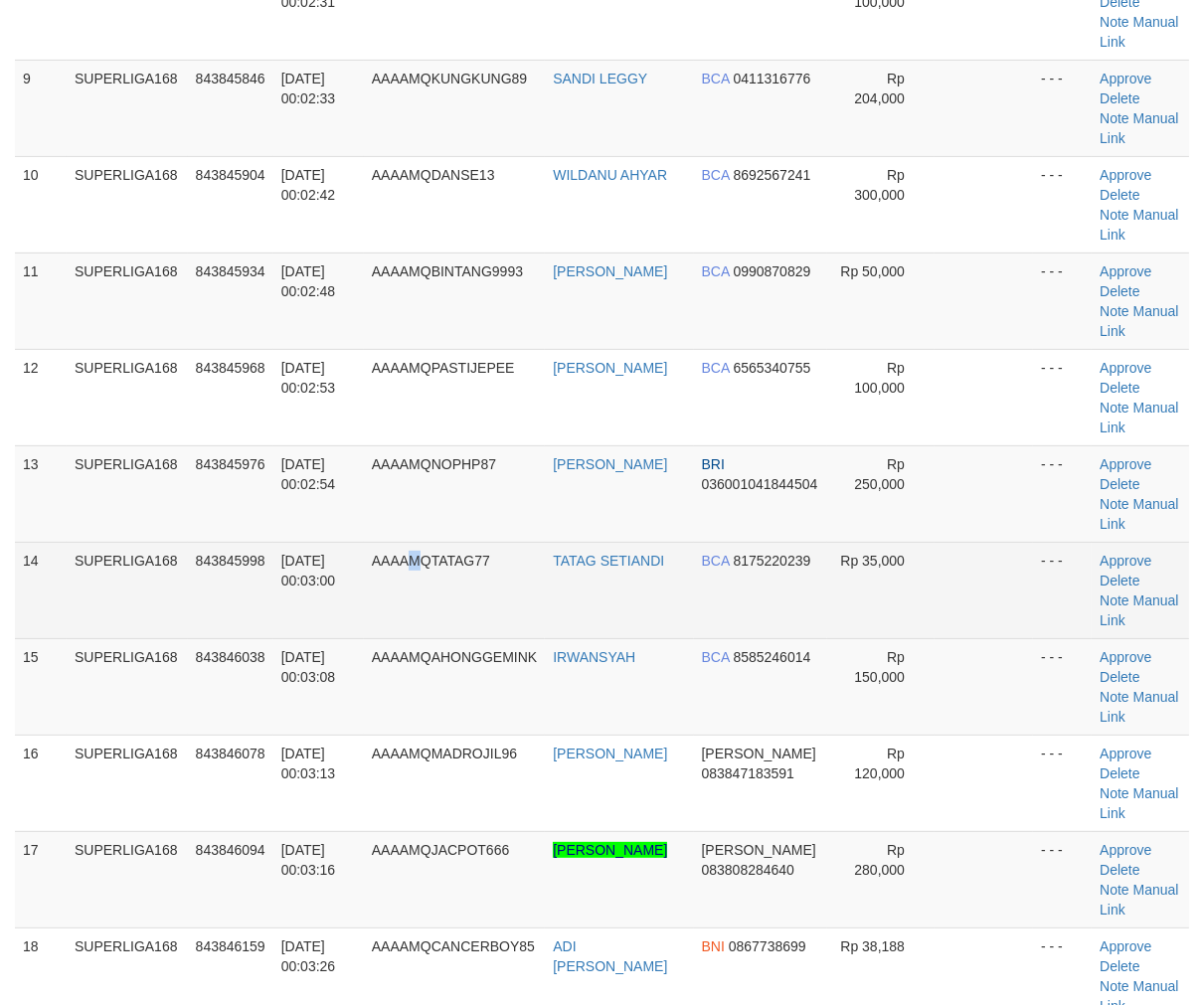click on "AAAAMQTATAG77" at bounding box center (454, 589) 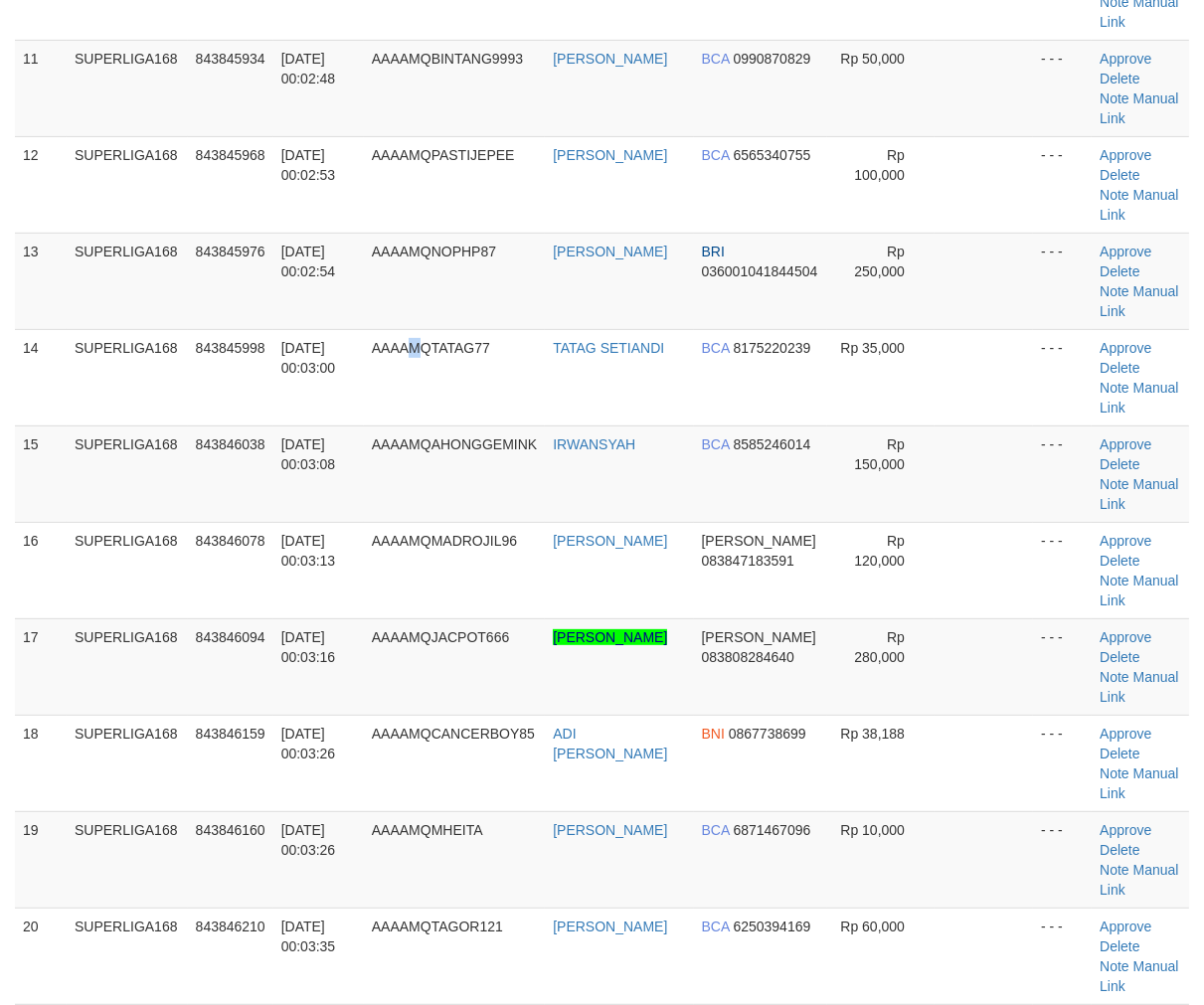 scroll, scrollTop: 1161, scrollLeft: 0, axis: vertical 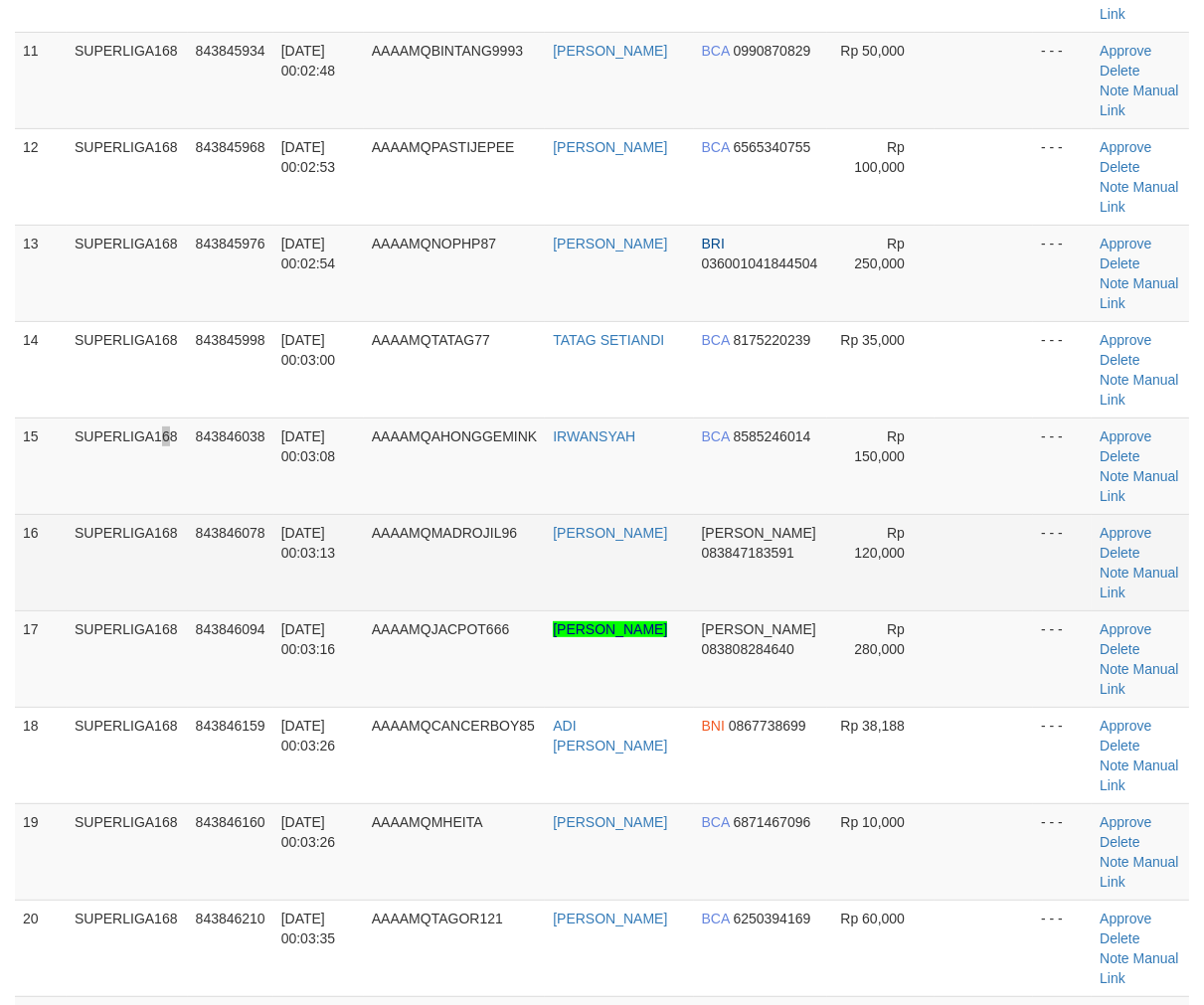 drag, startPoint x: 129, startPoint y: 510, endPoint x: 104, endPoint y: 530, distance: 32.01562 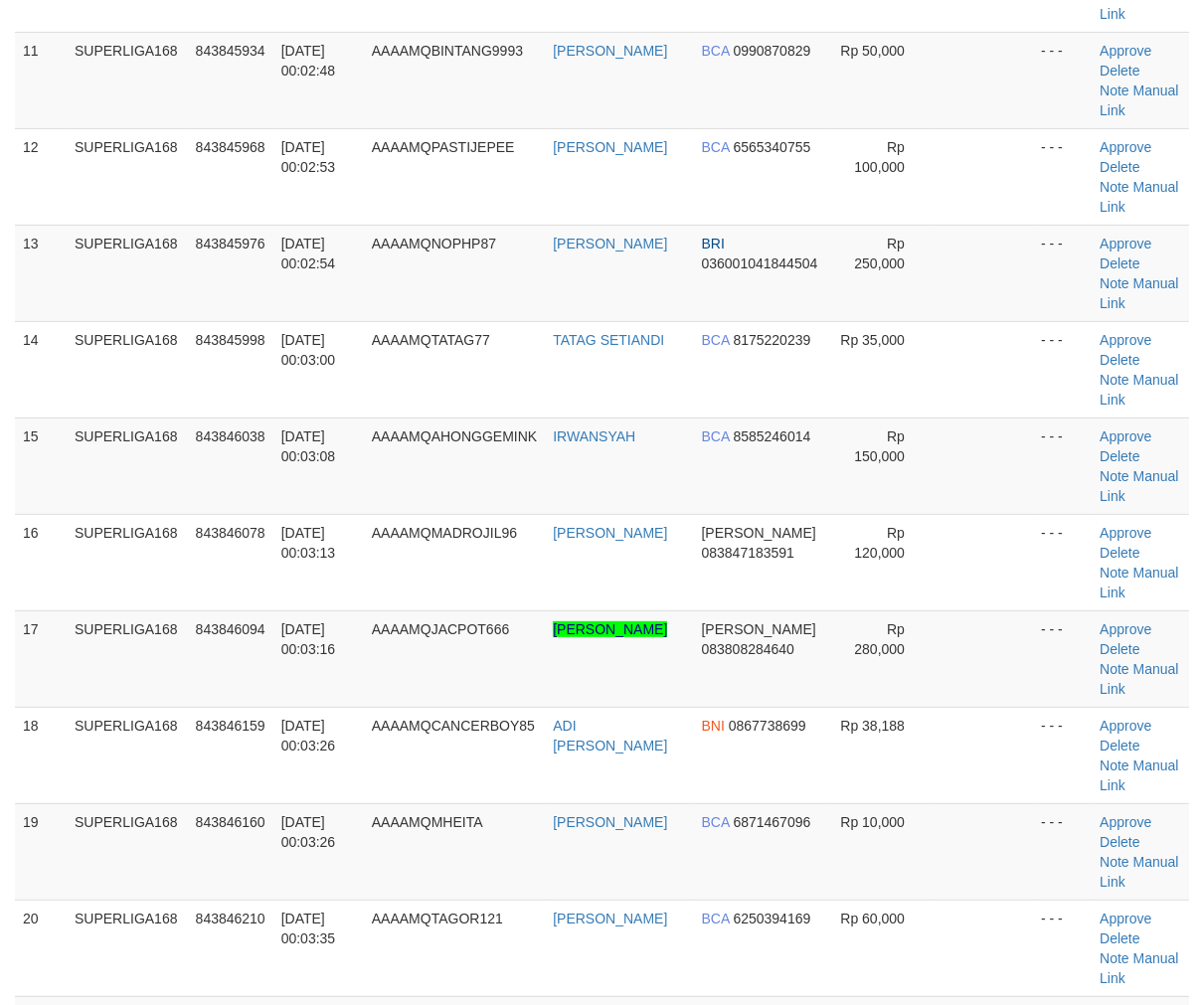 scroll, scrollTop: 62, scrollLeft: 0, axis: vertical 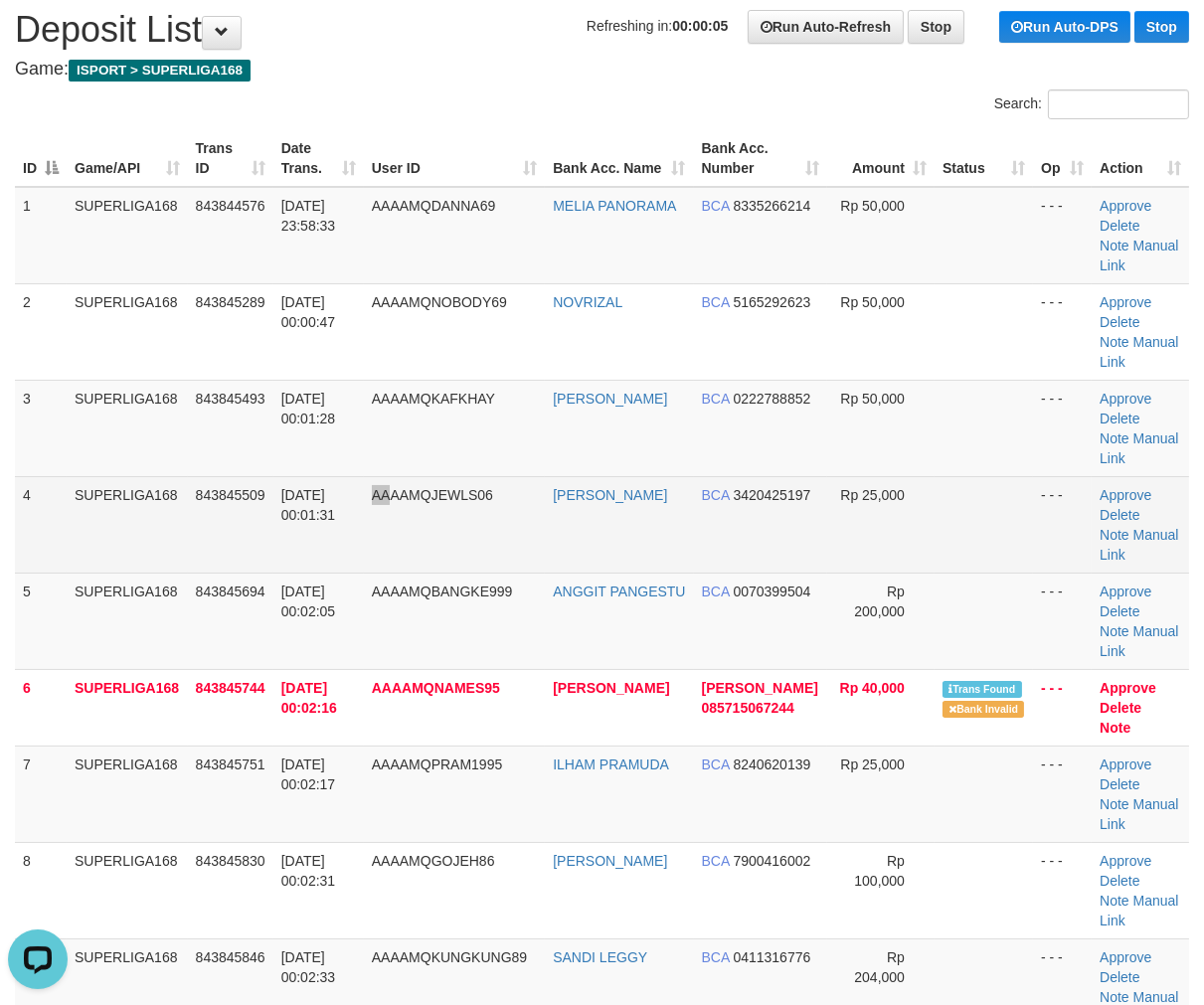 click on "AAAAMQJEWLS06" at bounding box center [454, 524] 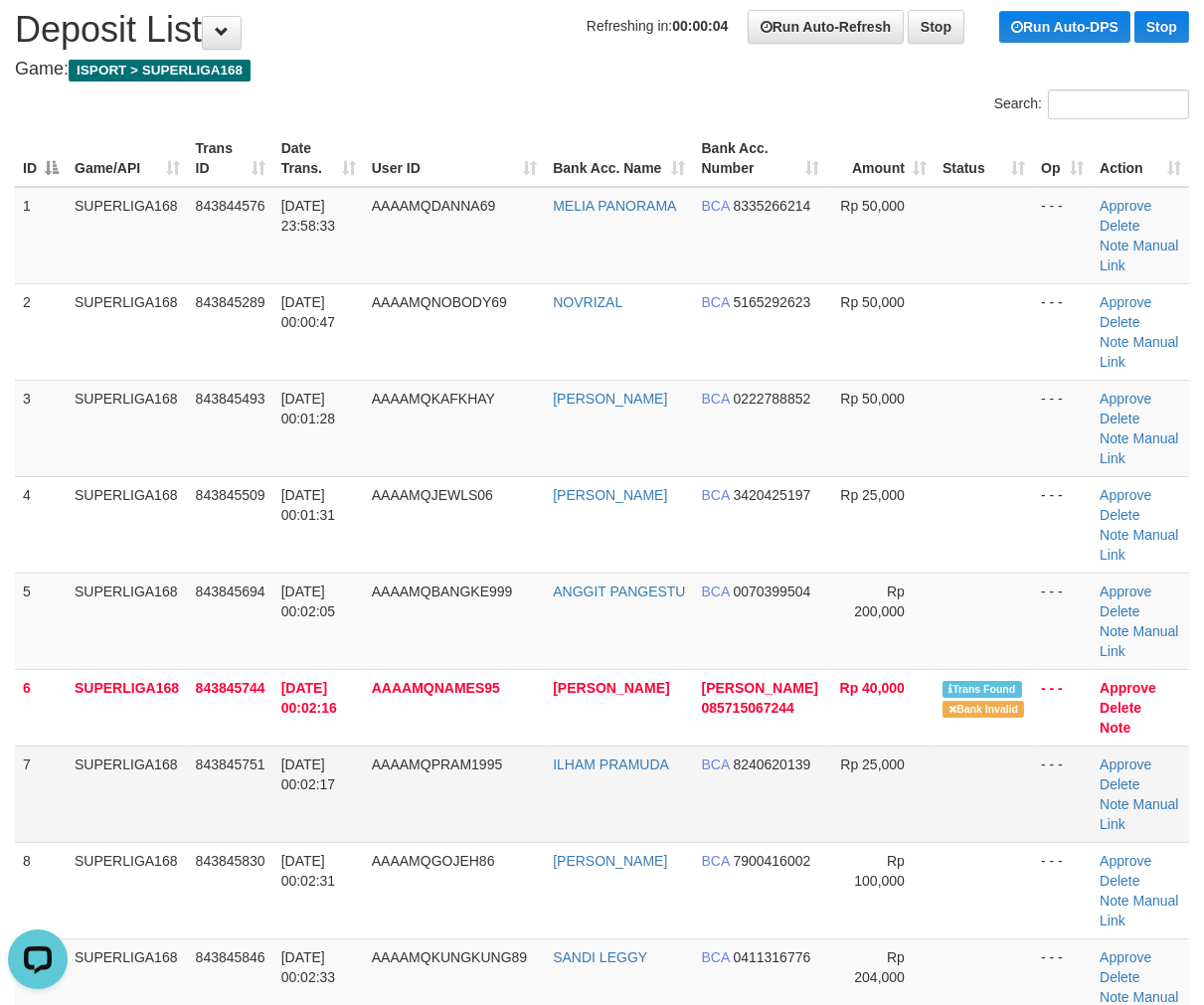 click on "AAAAMQPRAM1995" at bounding box center (454, 793) 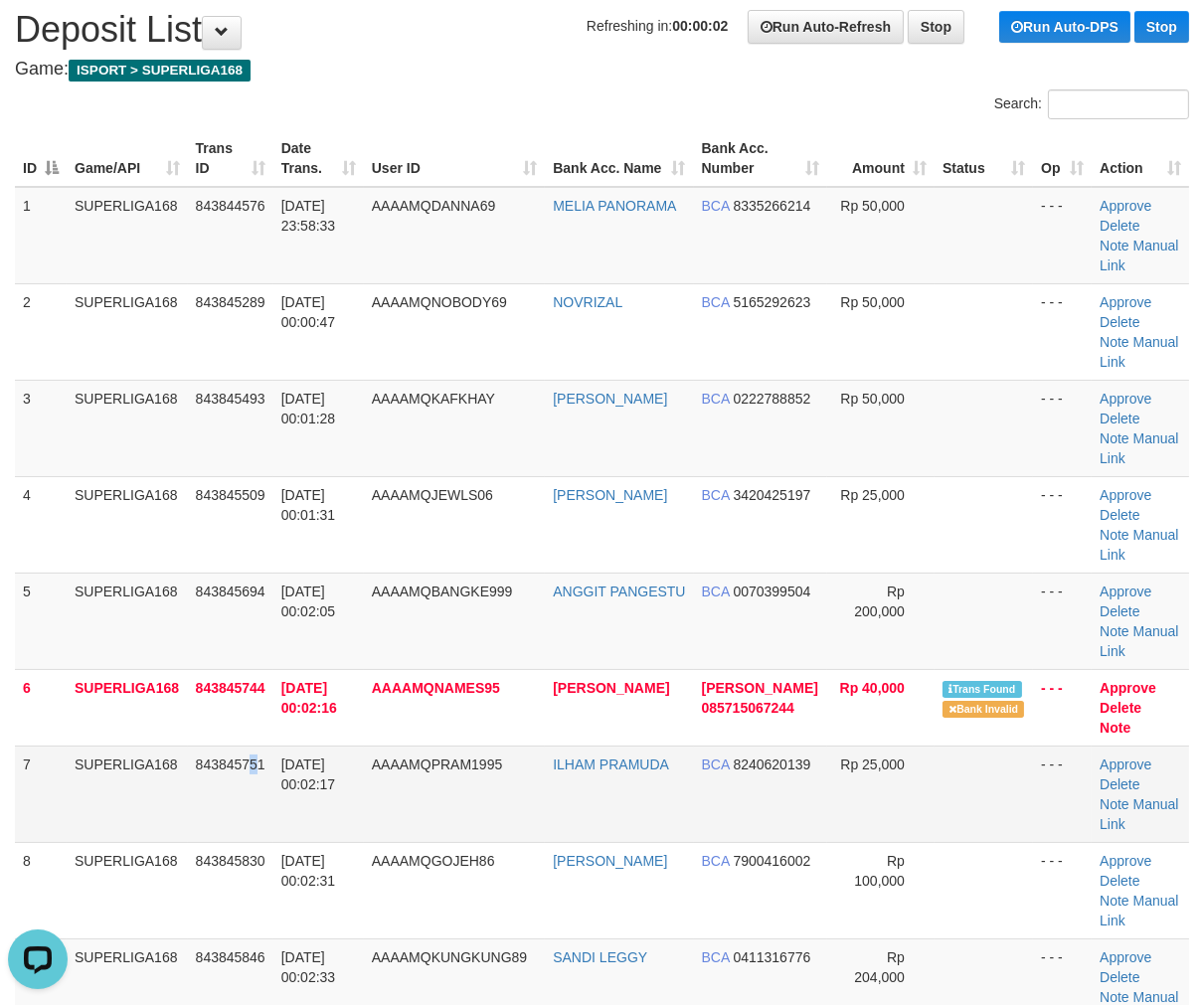 click on "843845751" at bounding box center [231, 793] 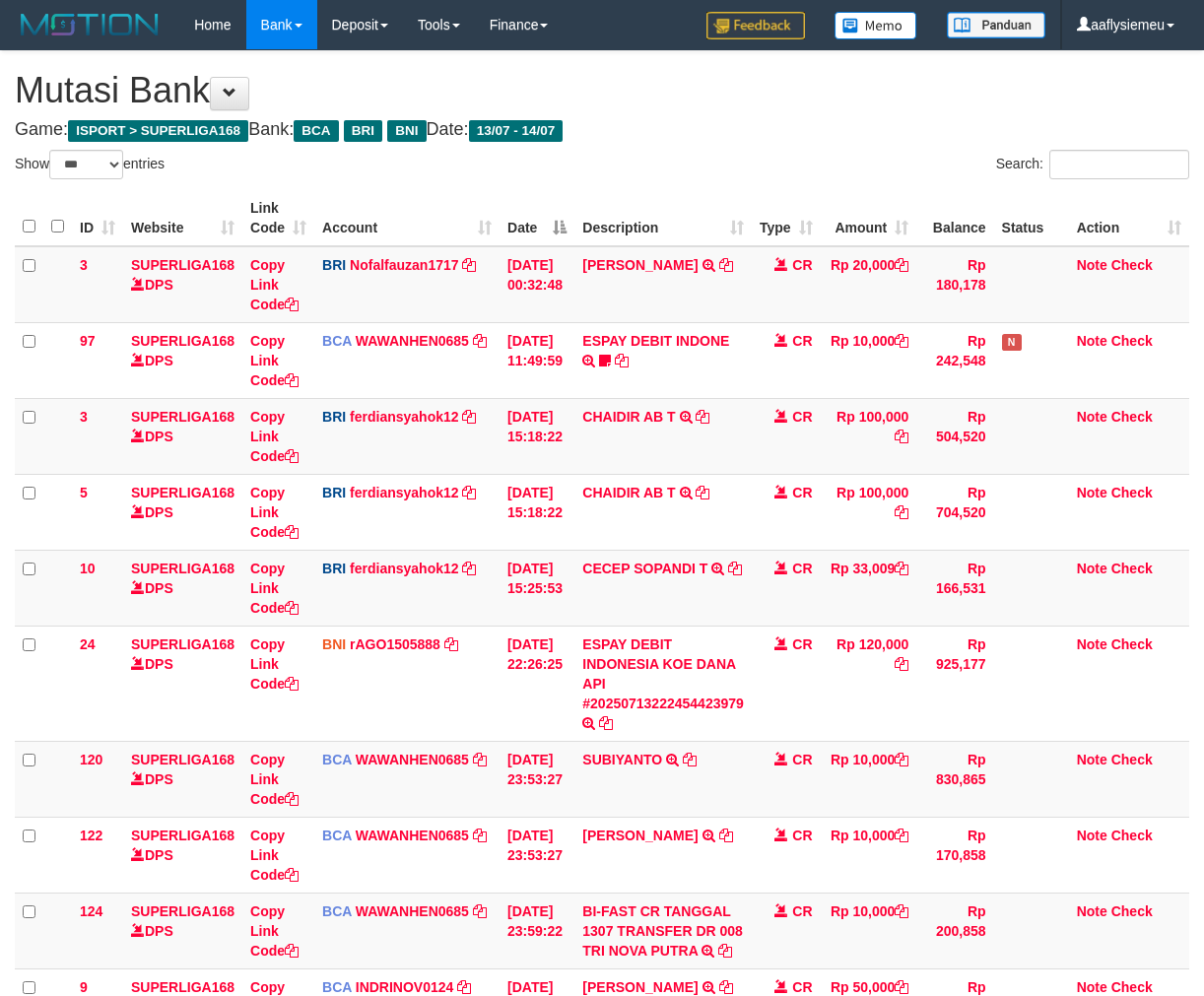select on "***" 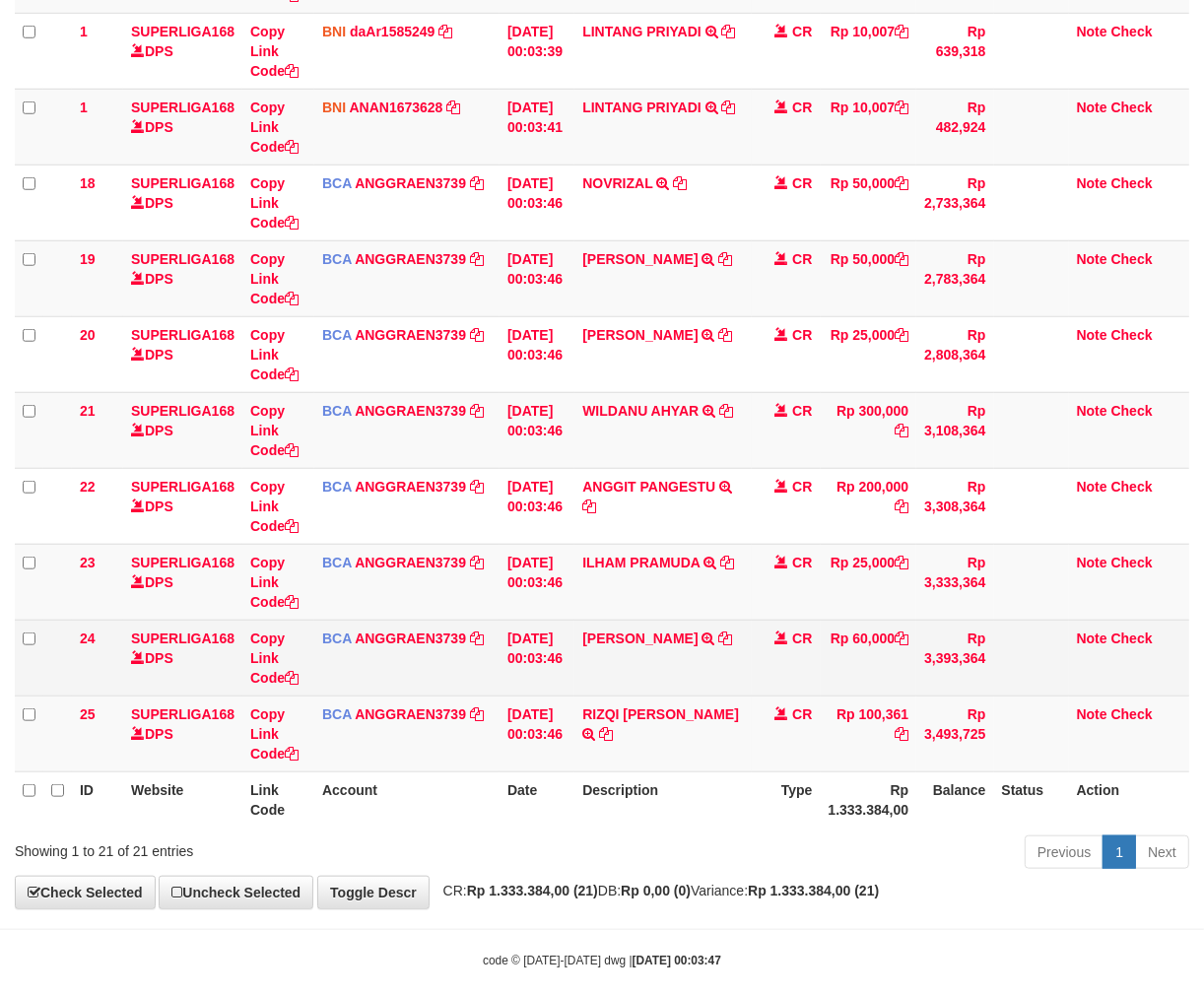 scroll, scrollTop: 1131, scrollLeft: 0, axis: vertical 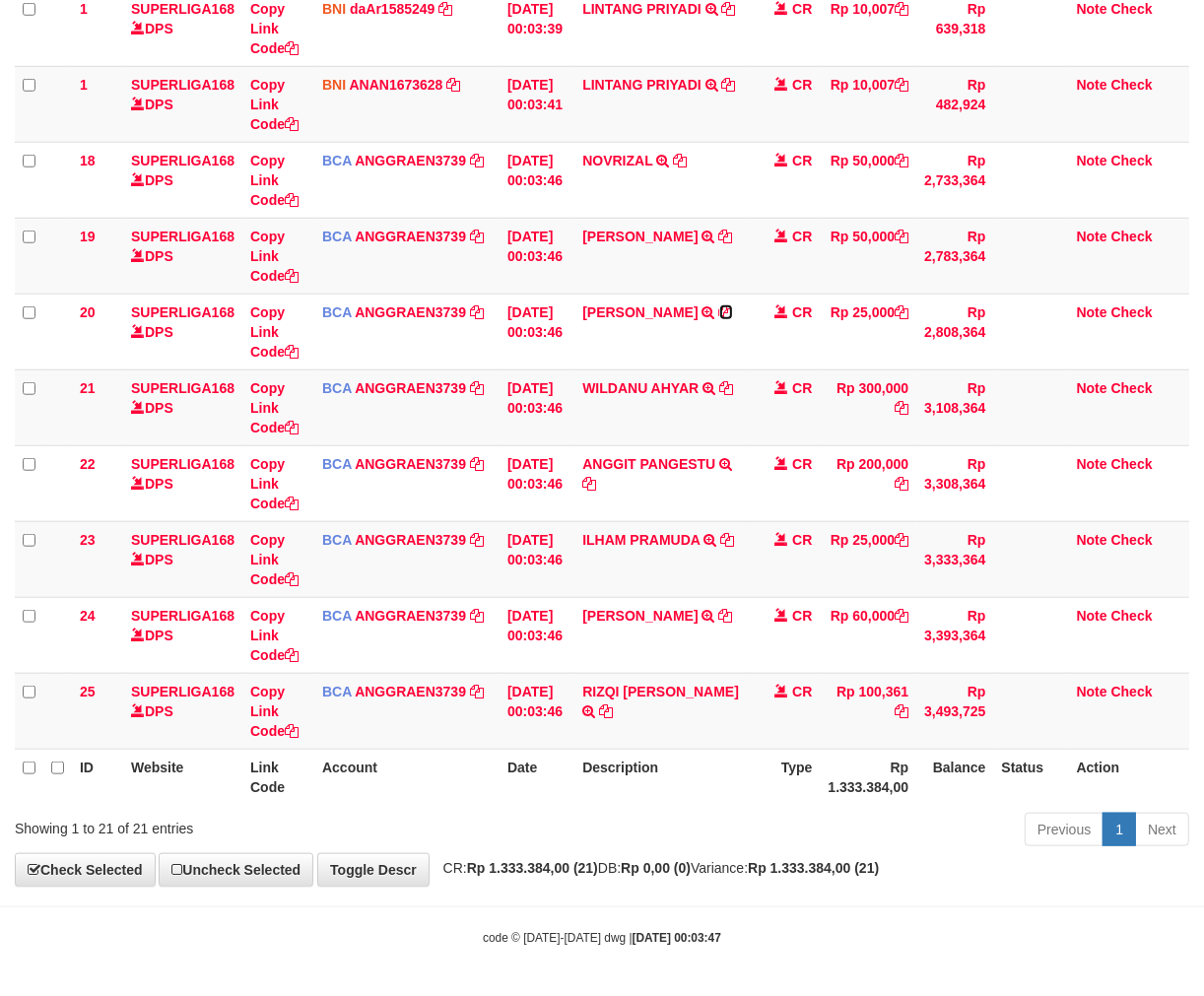 drag, startPoint x: 614, startPoint y: 330, endPoint x: 1208, endPoint y: 465, distance: 609.1478 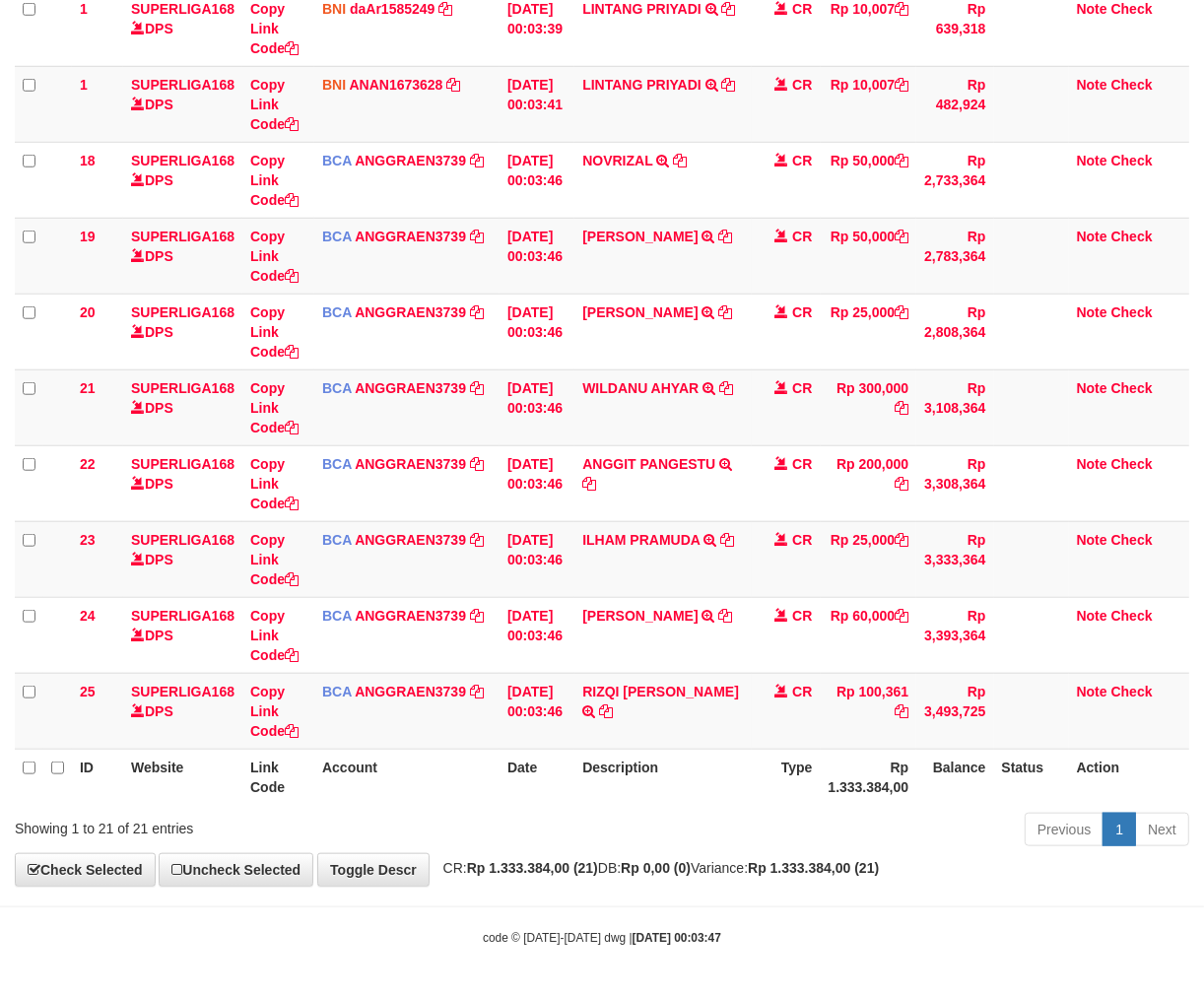 click on "Type" at bounding box center (786, 776) 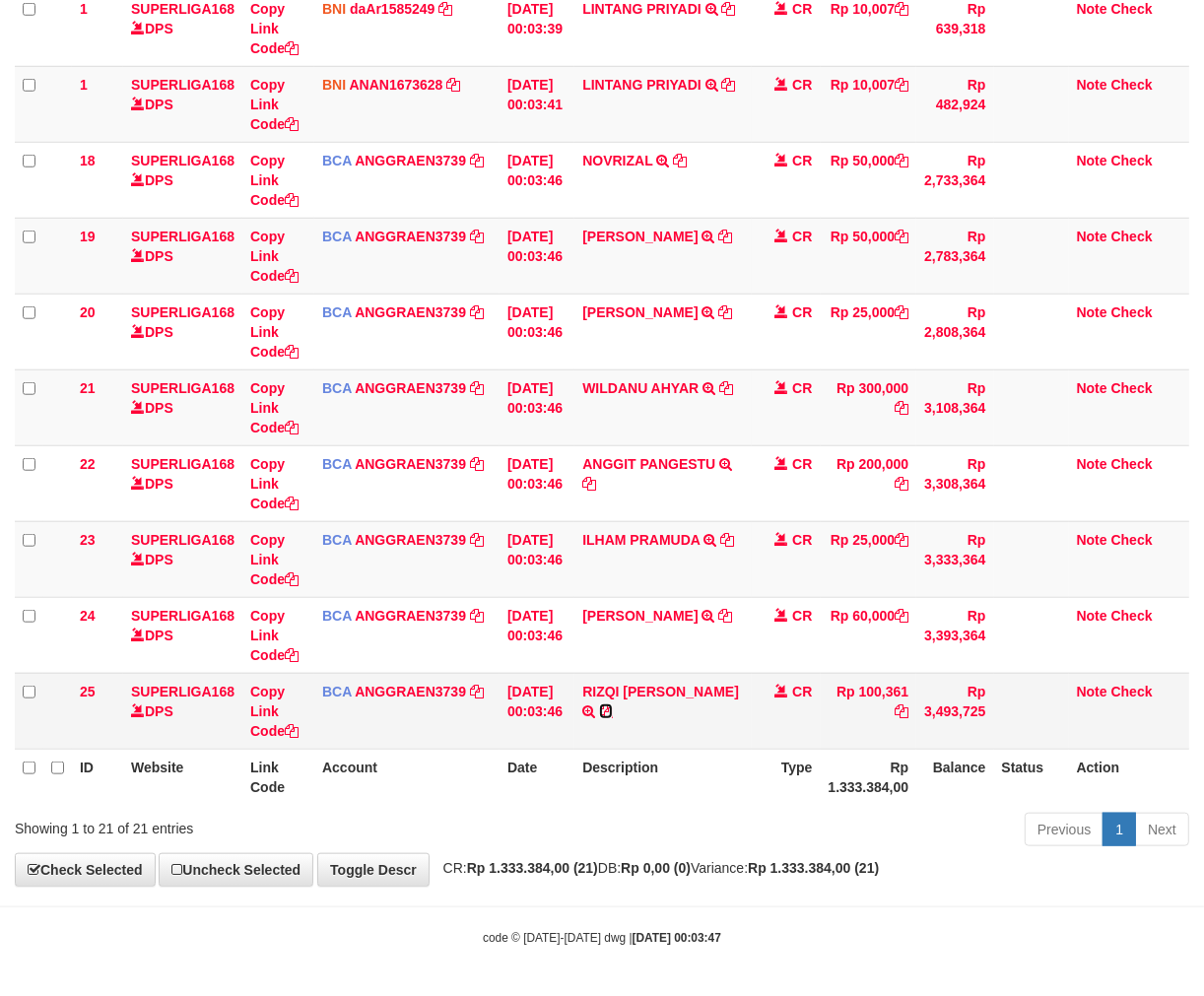 click at bounding box center [606, 711] 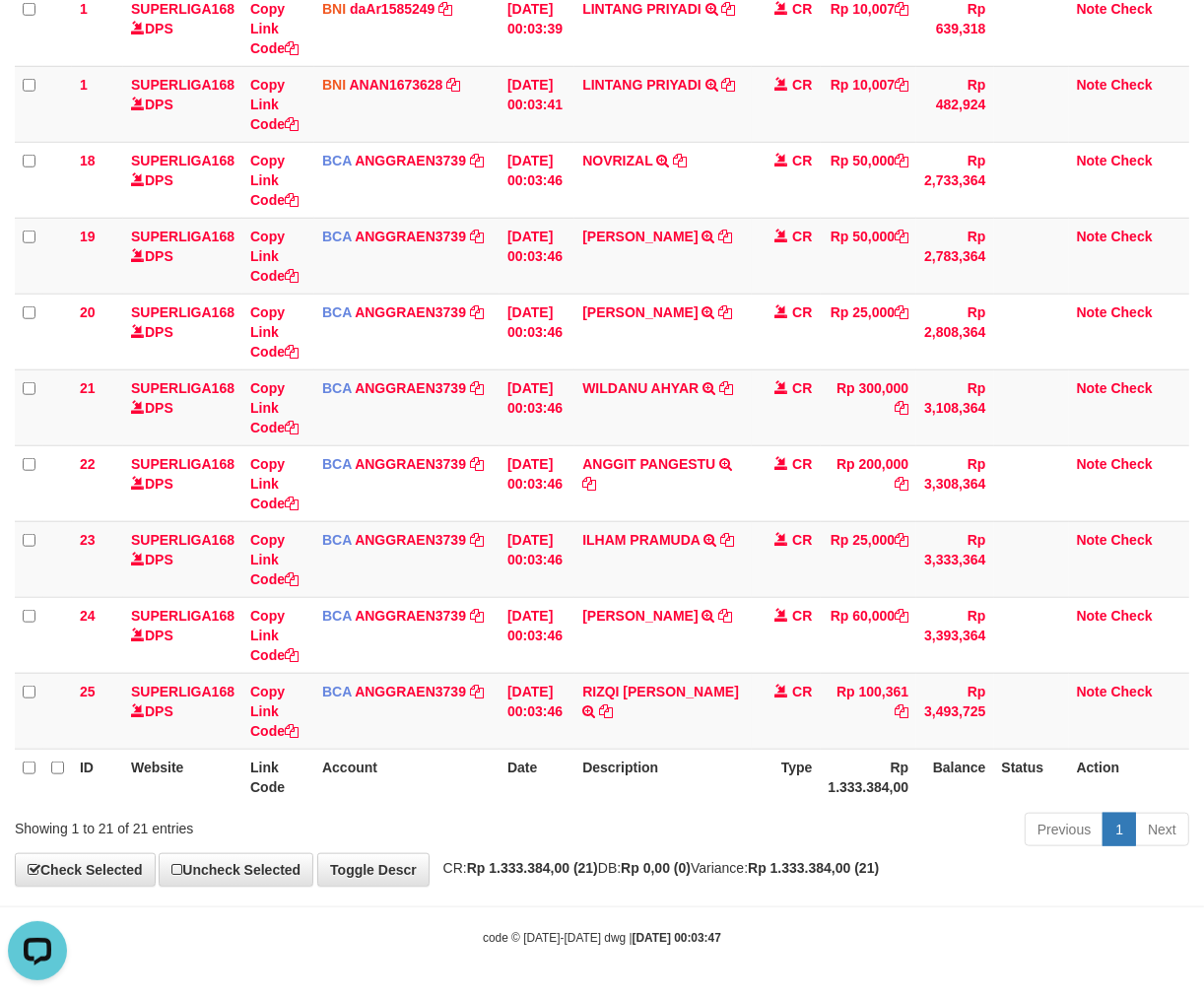 scroll, scrollTop: 0, scrollLeft: 0, axis: both 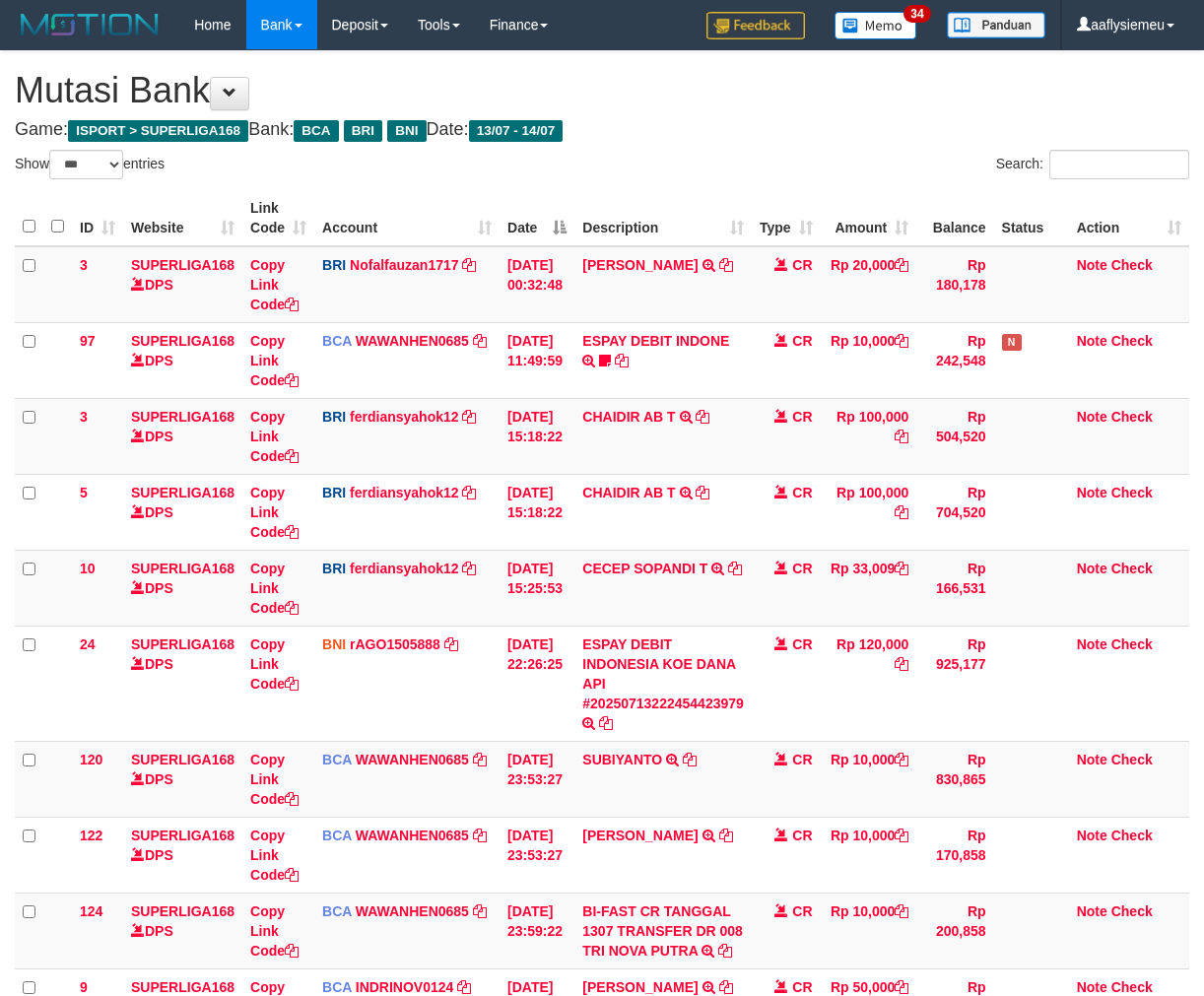 select on "***" 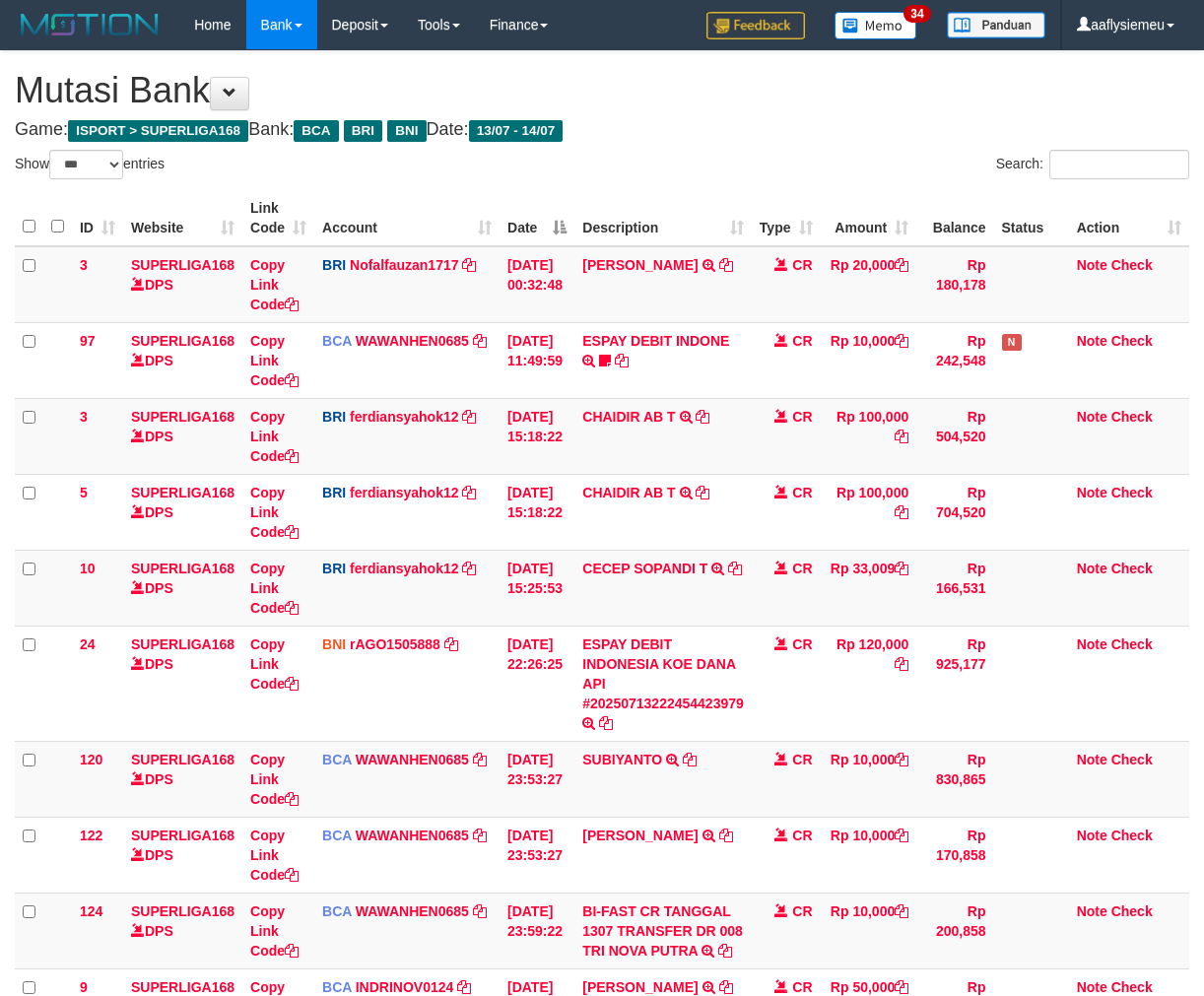 scroll, scrollTop: 979, scrollLeft: 0, axis: vertical 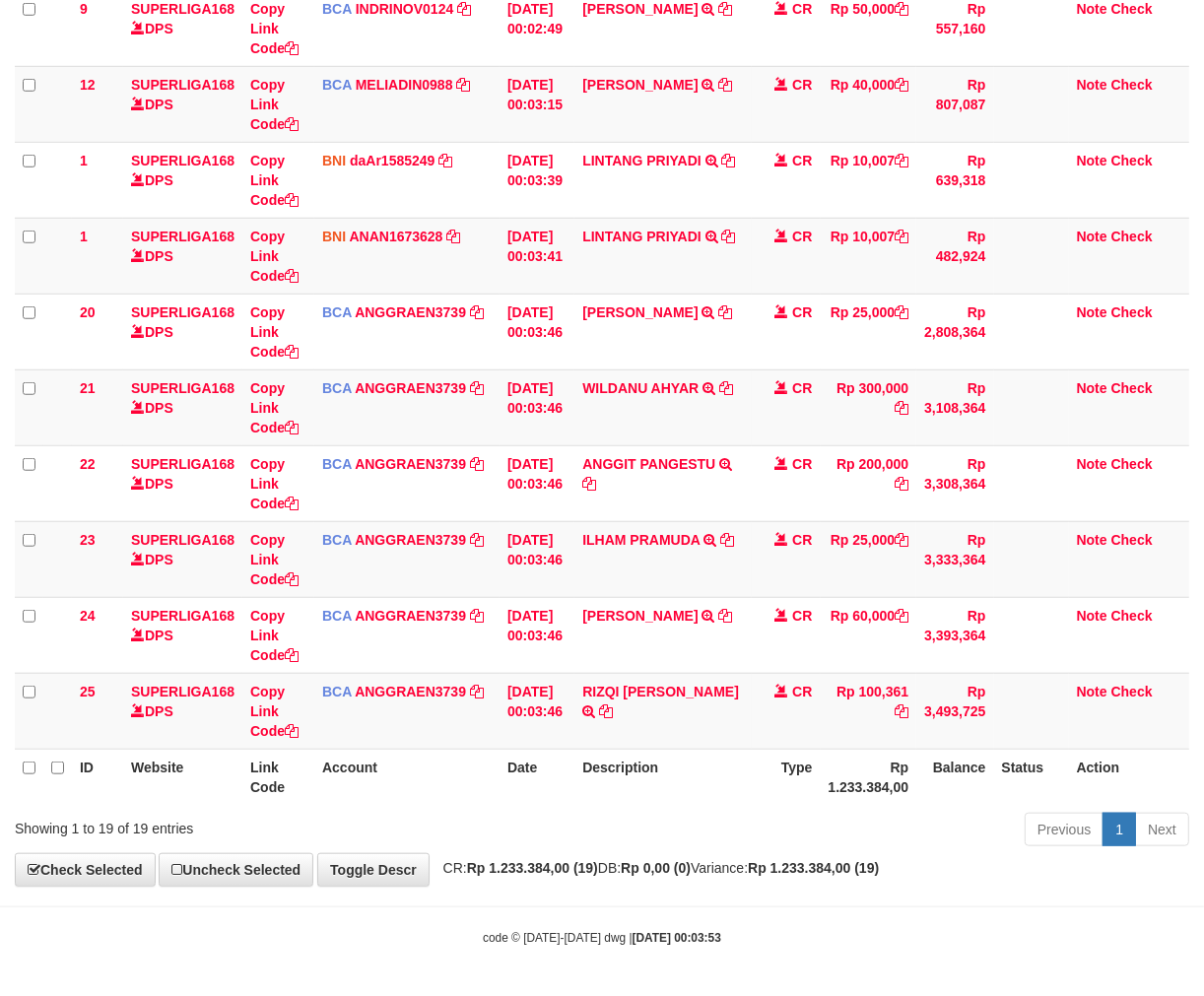 drag, startPoint x: 714, startPoint y: 791, endPoint x: 730, endPoint y: 793, distance: 16.124515 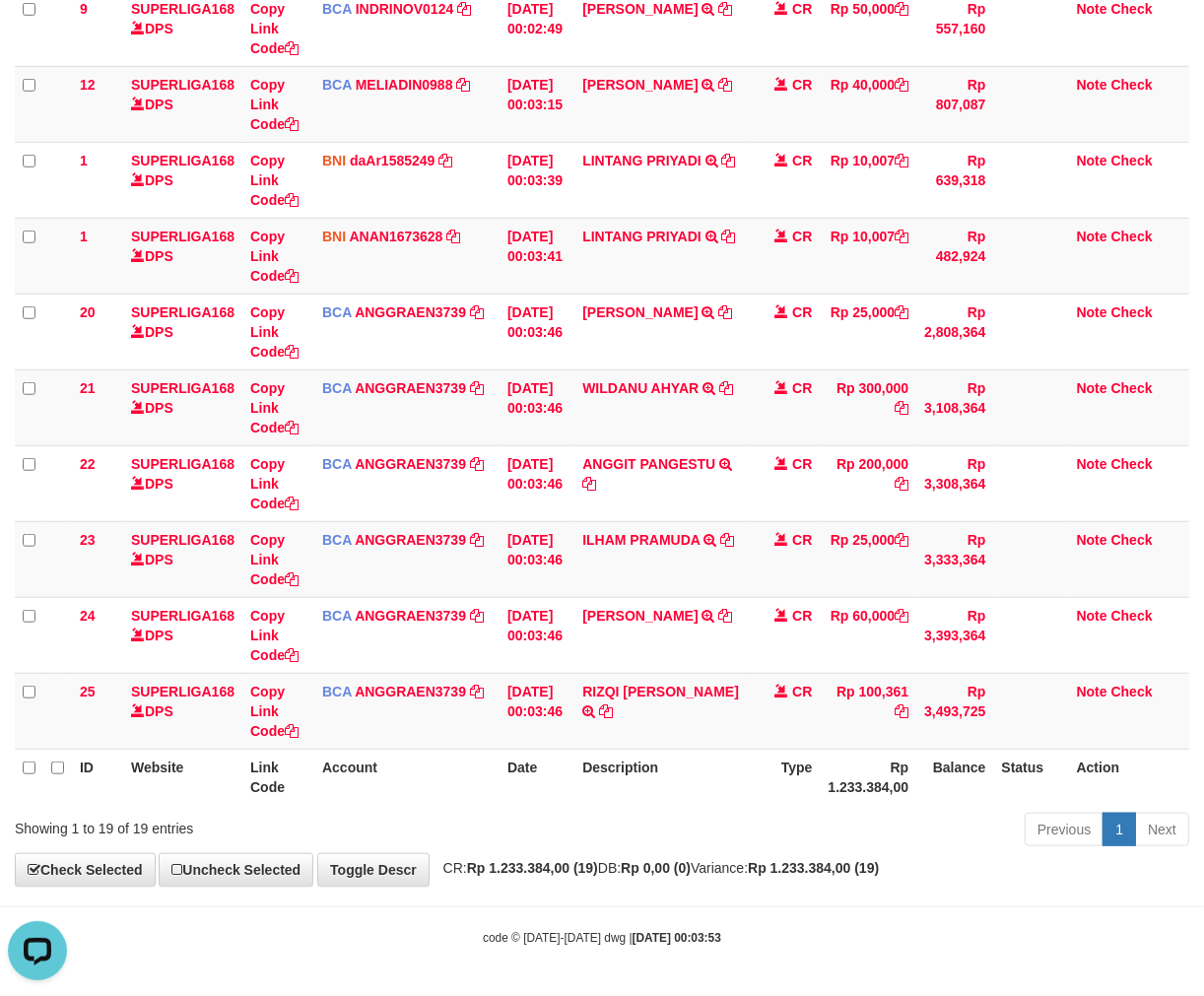 scroll, scrollTop: 0, scrollLeft: 0, axis: both 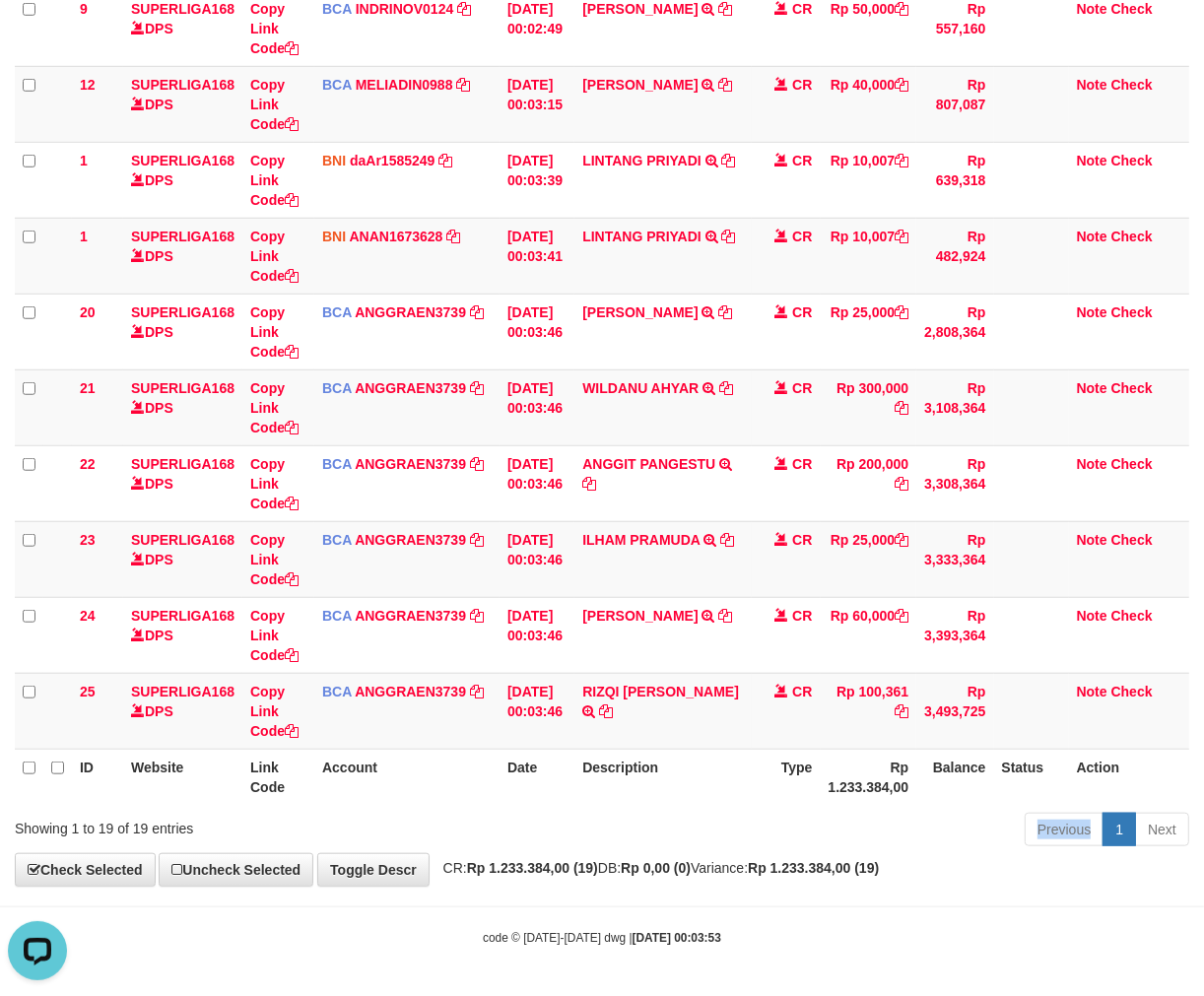 click on "Previous 1 Next" at bounding box center (852, 831) 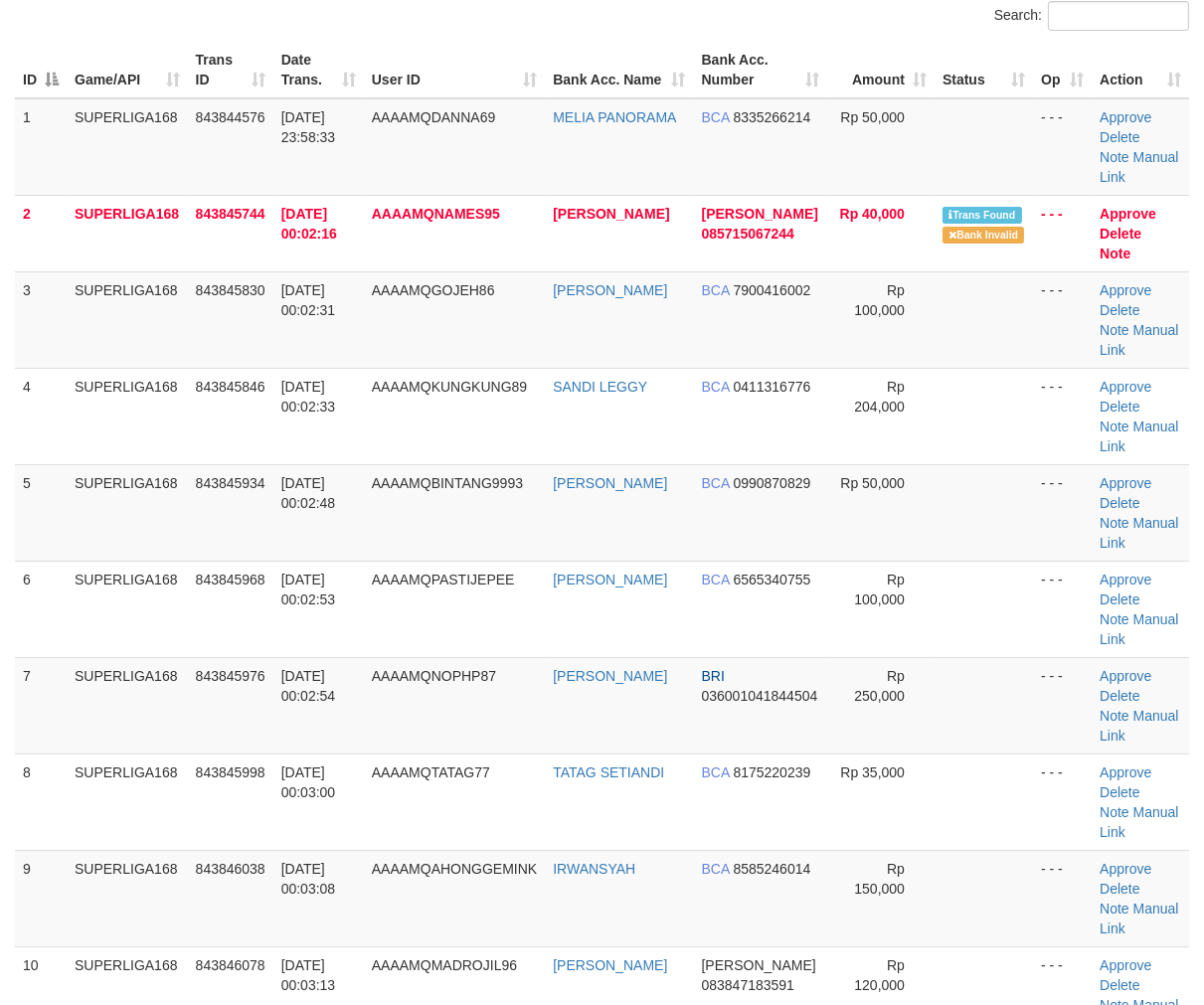 scroll, scrollTop: 152, scrollLeft: 0, axis: vertical 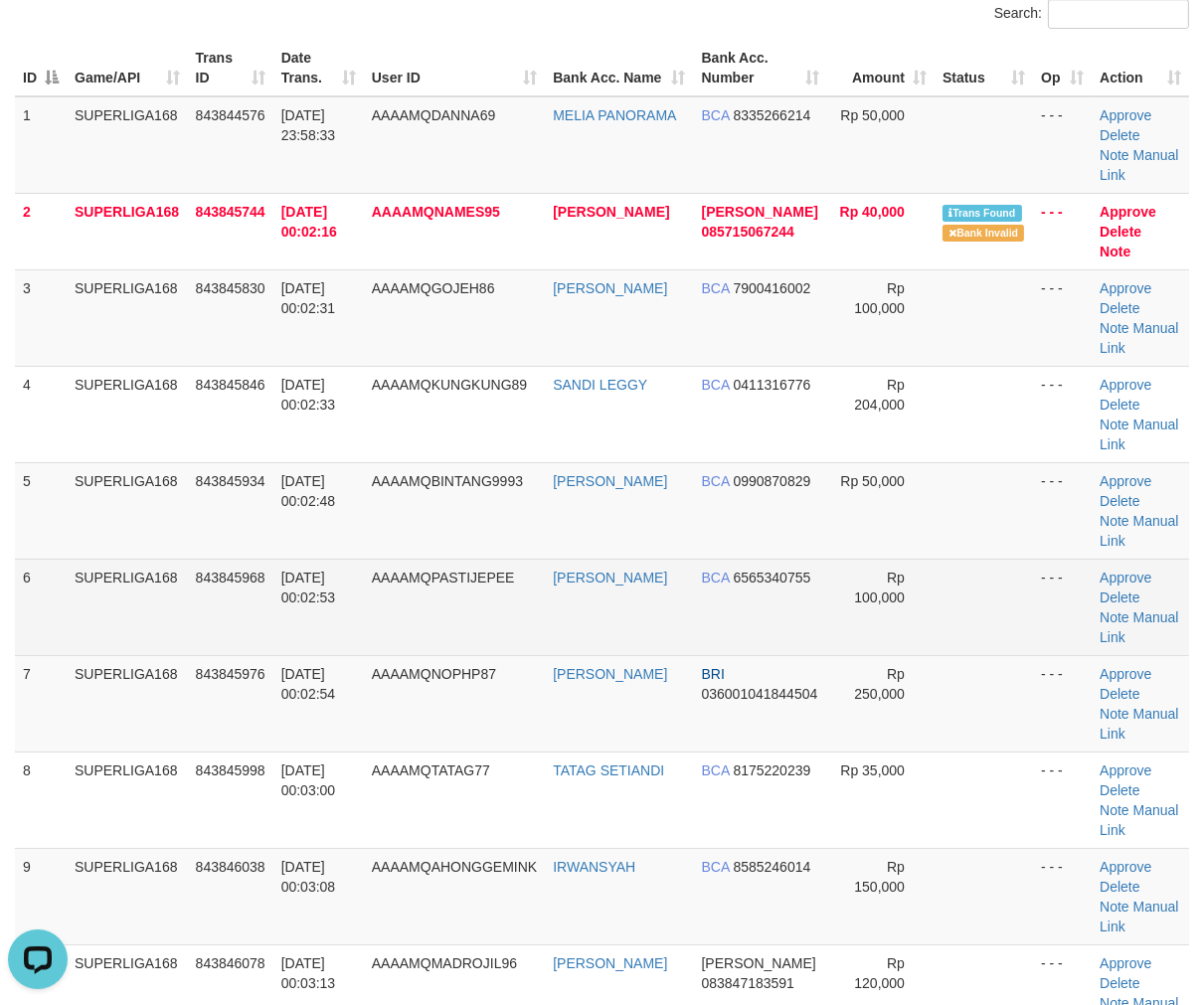 click on "[DATE] 00:02:53" at bounding box center (318, 606) 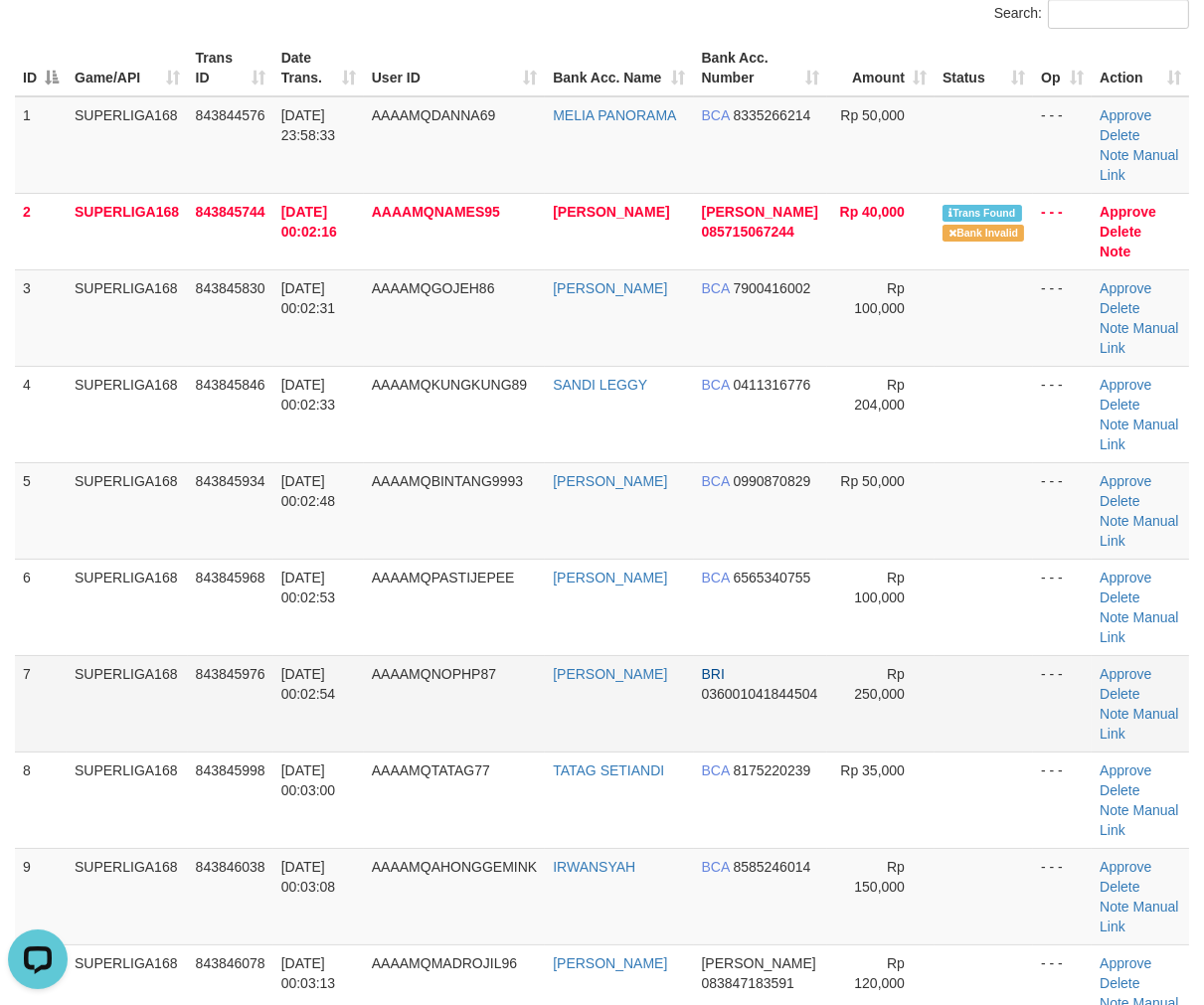click on "AAAAMQNOPHP87" at bounding box center (454, 703) 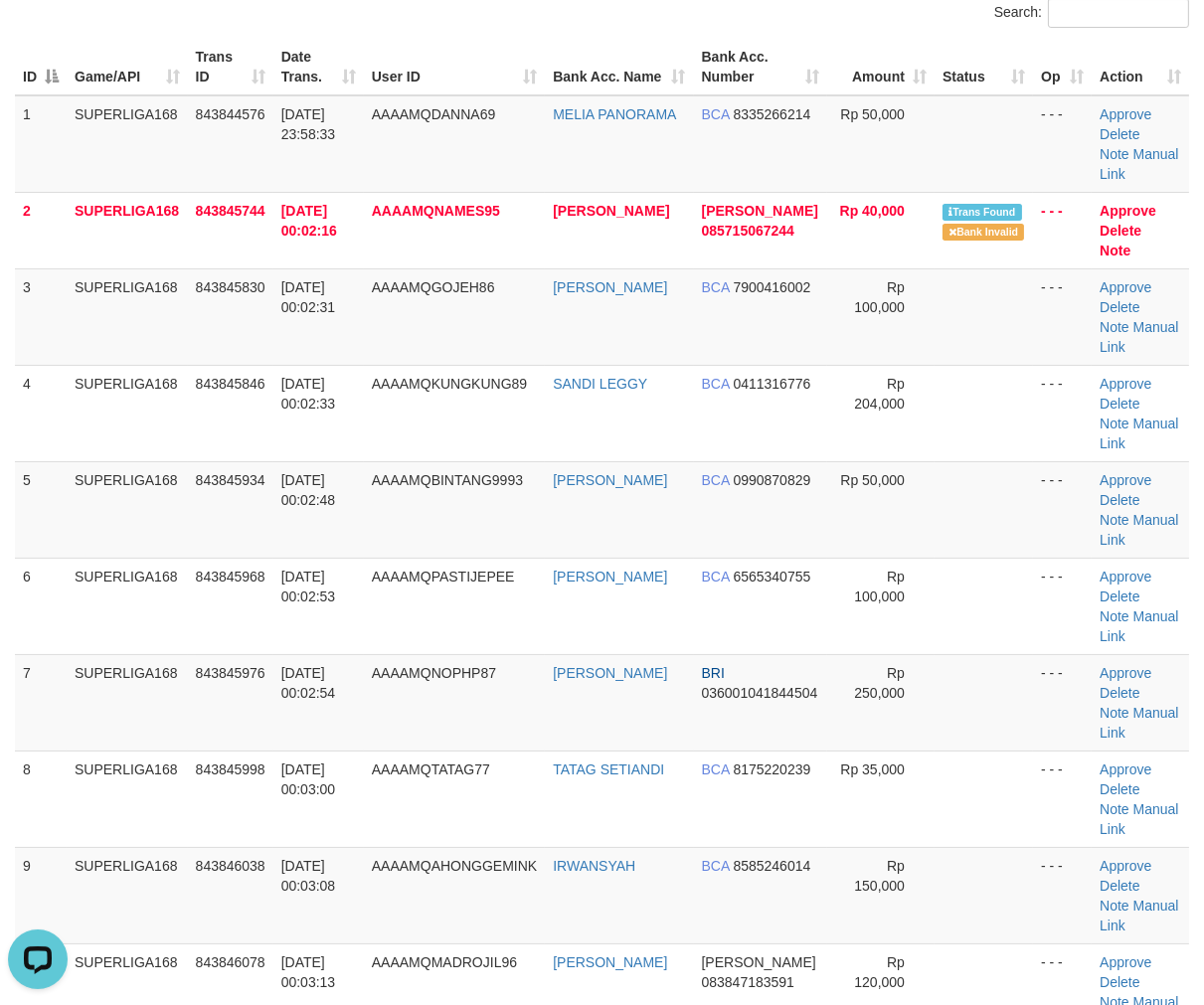 scroll, scrollTop: 563, scrollLeft: 0, axis: vertical 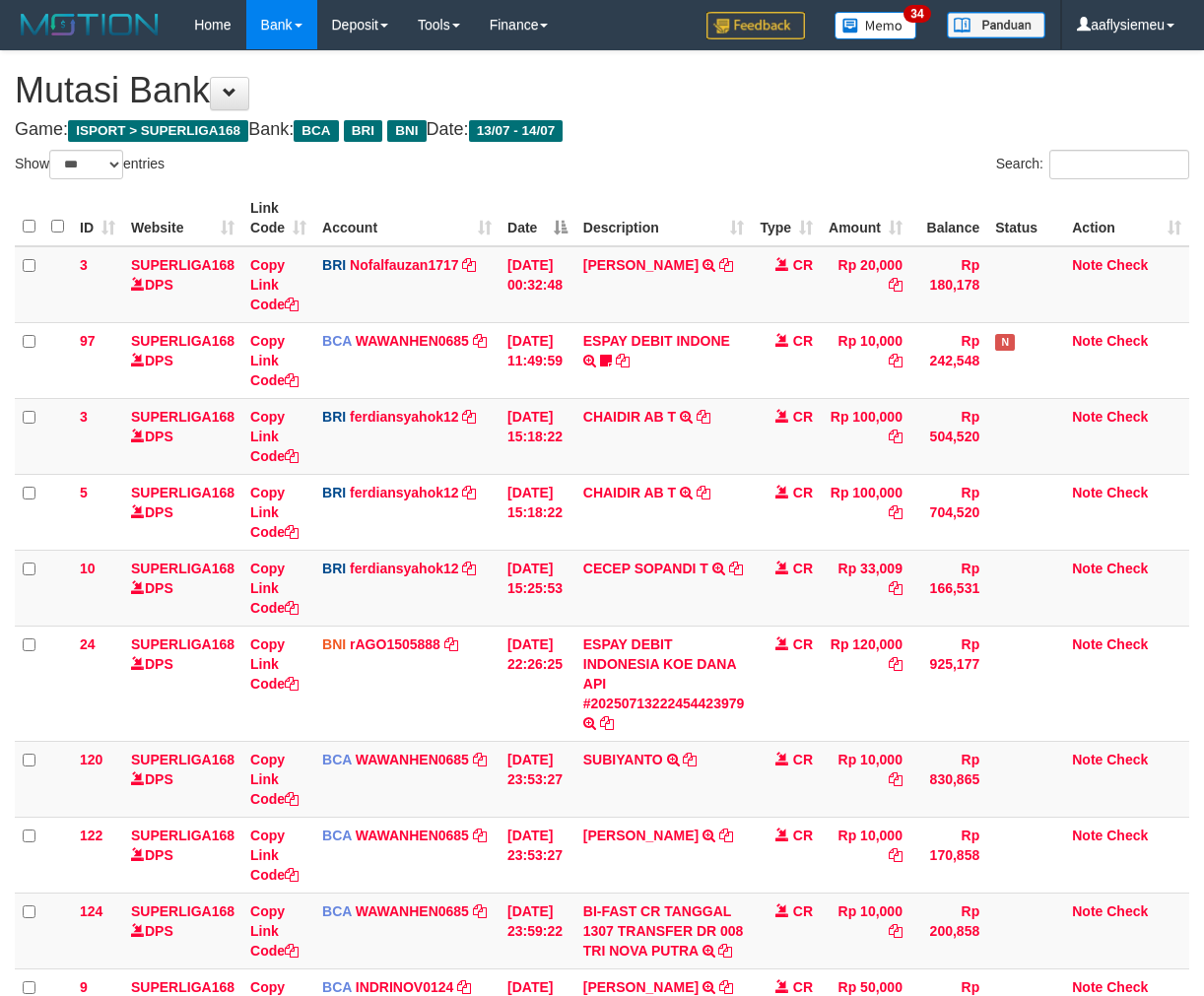 select on "***" 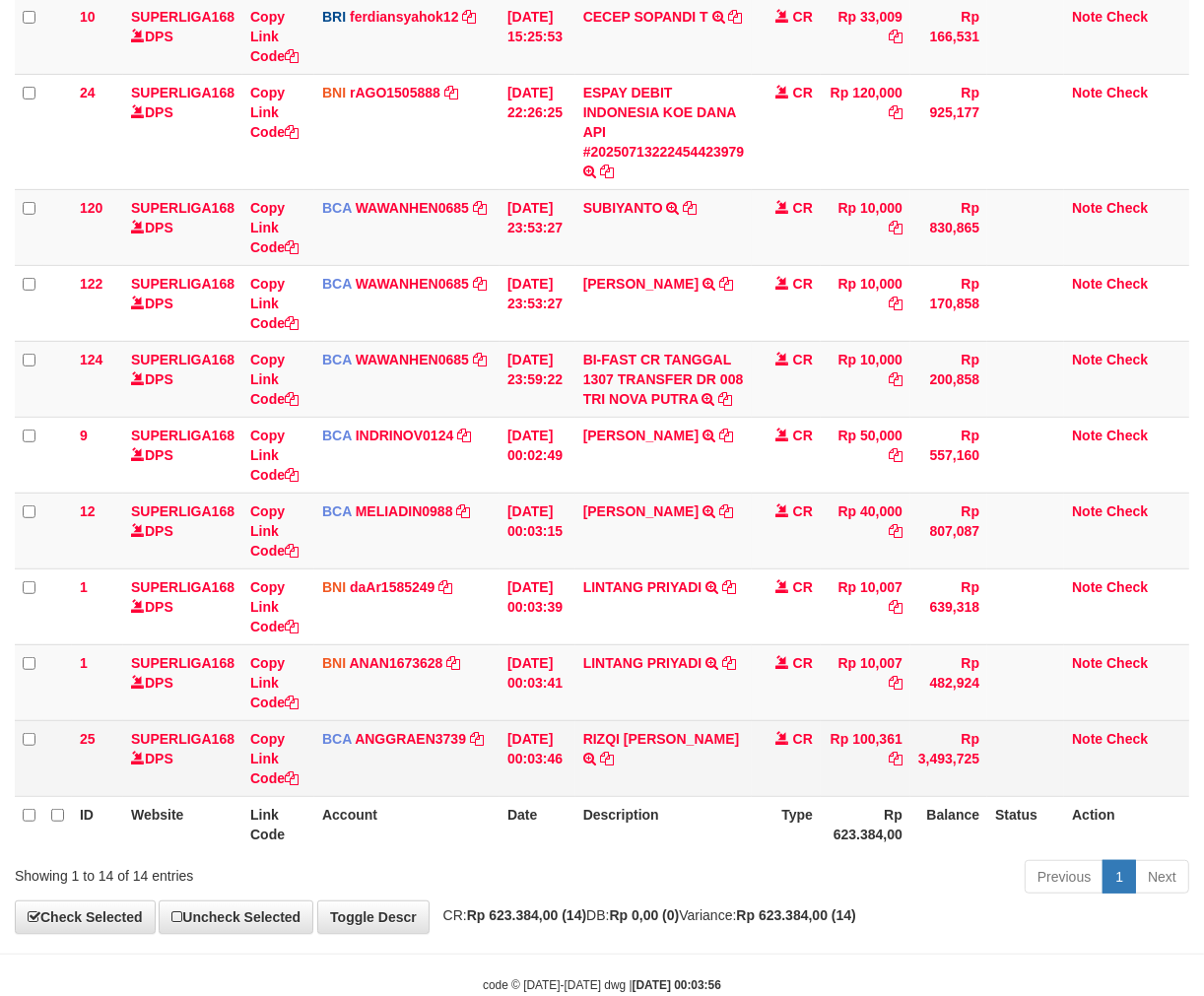 scroll, scrollTop: 599, scrollLeft: 0, axis: vertical 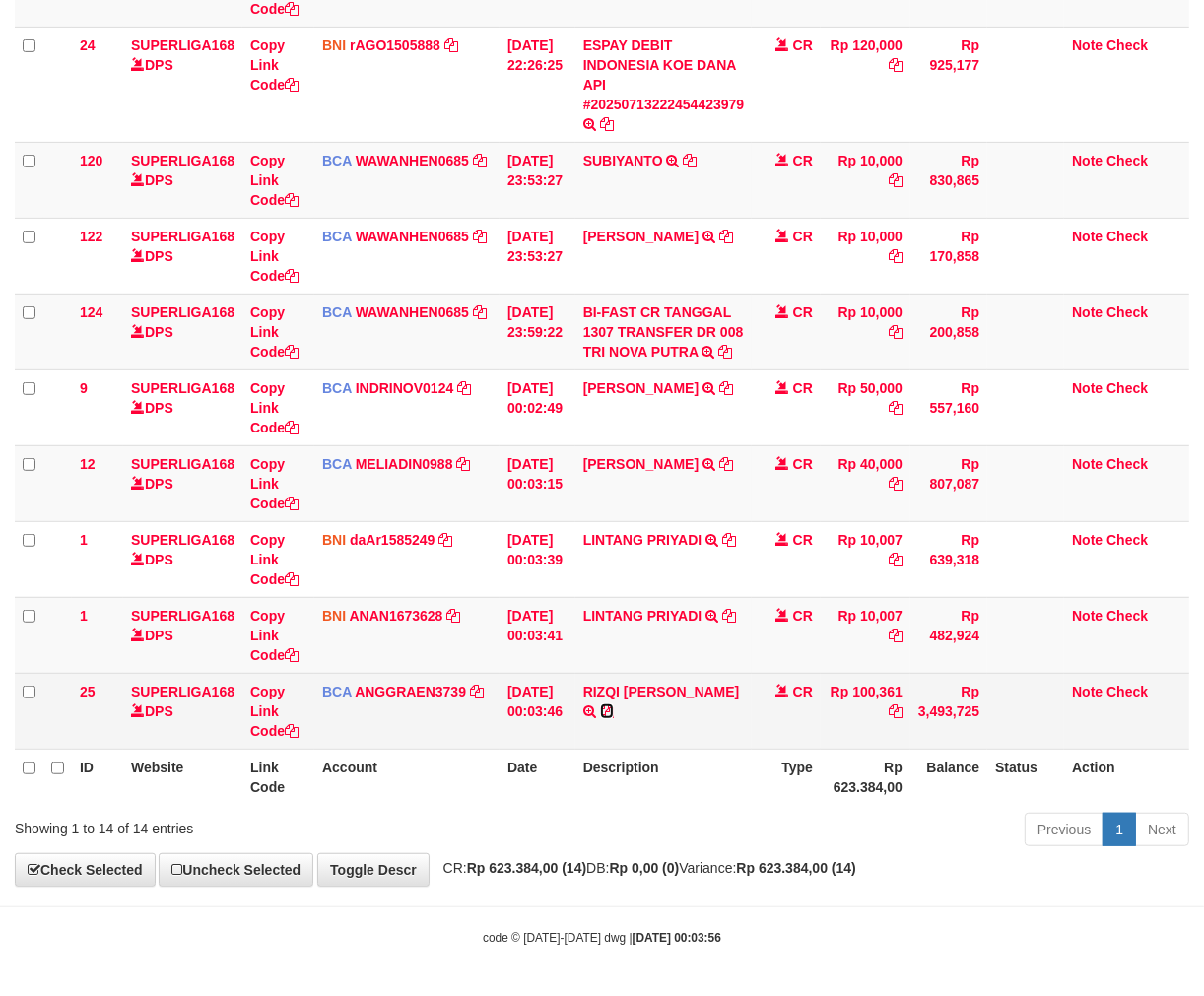 drag, startPoint x: 716, startPoint y: 683, endPoint x: 951, endPoint y: 691, distance: 235.13613 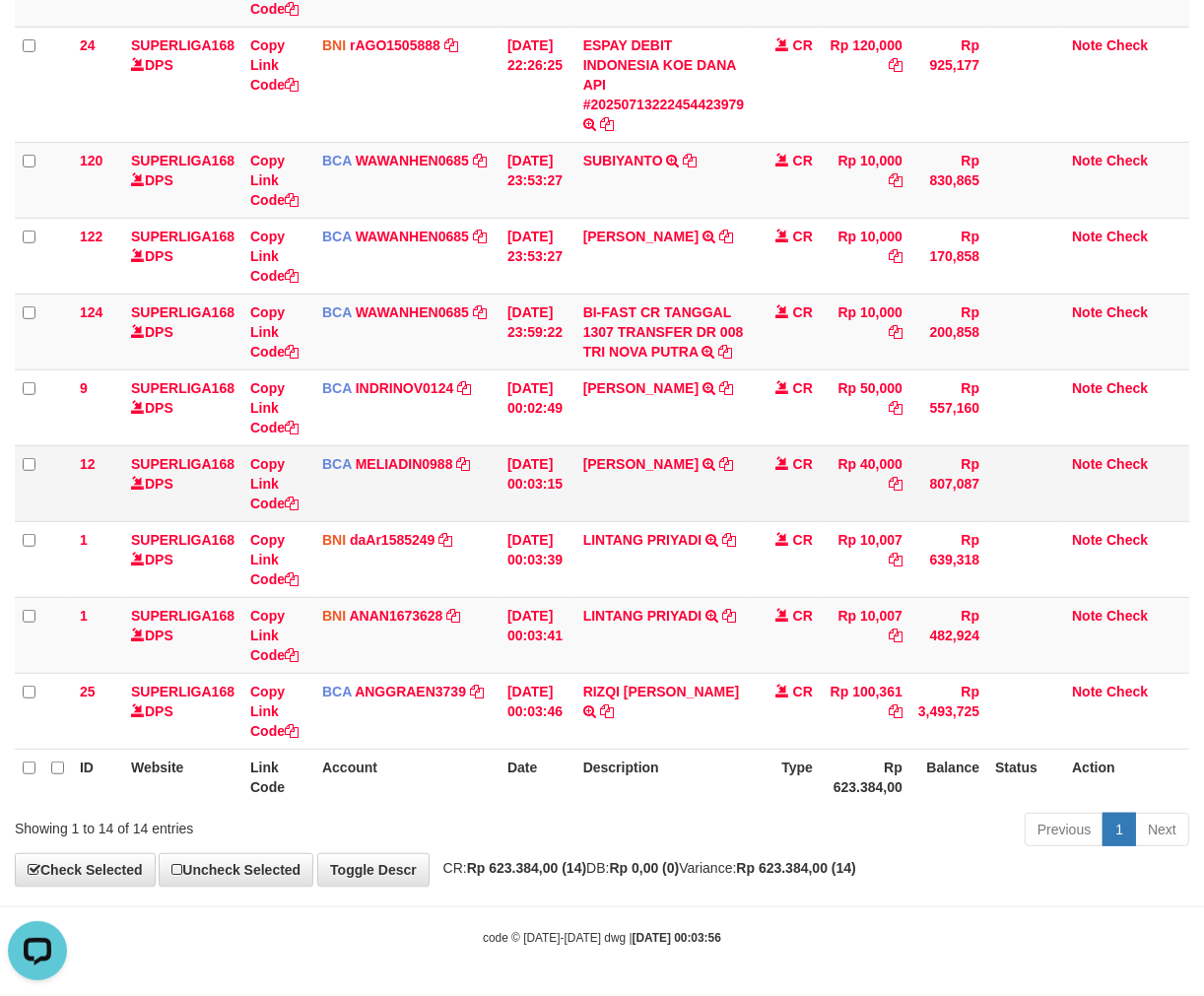 scroll, scrollTop: 0, scrollLeft: 0, axis: both 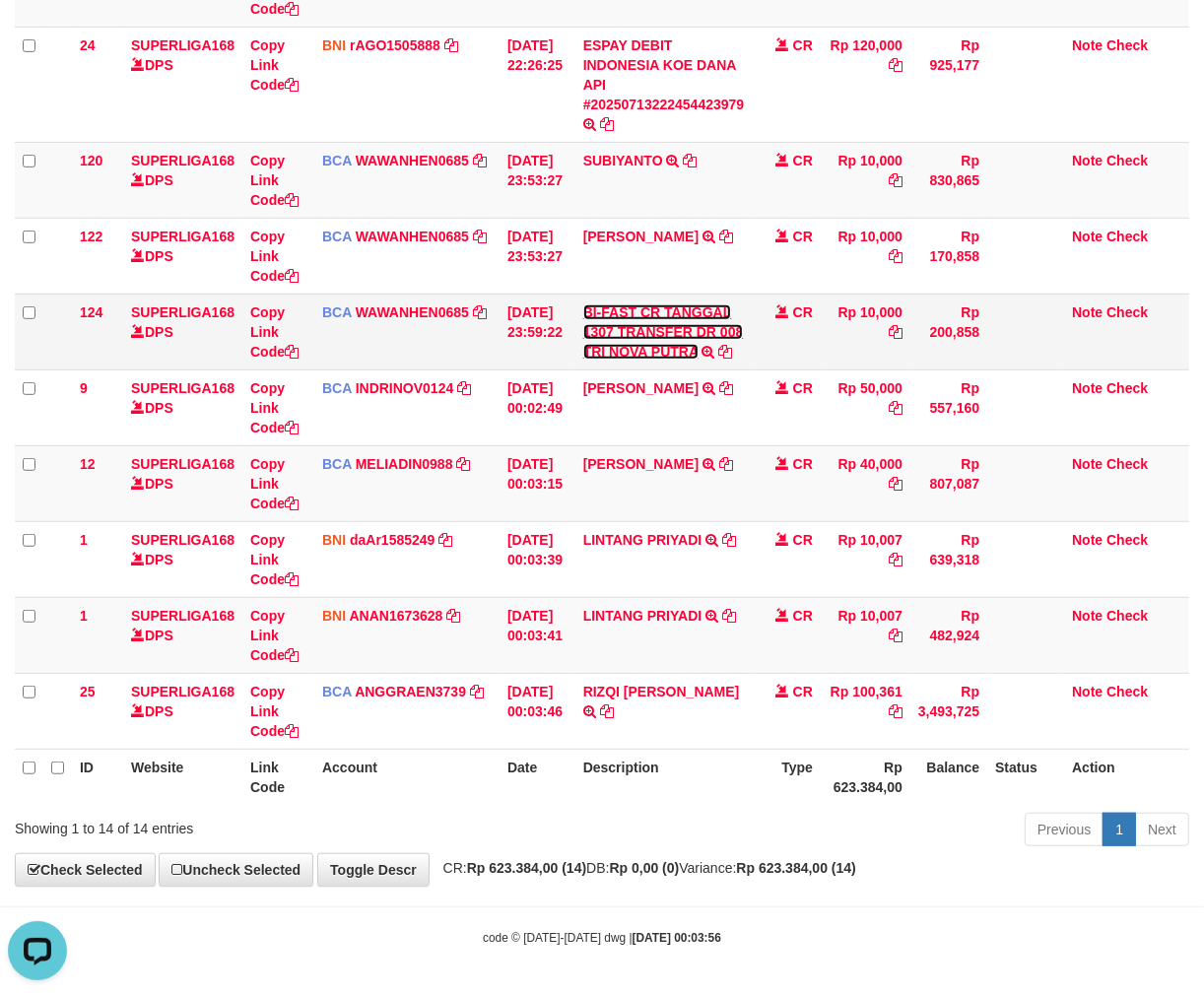 click on "BI-FAST CR TANGGAL 1307 TRANSFER DR 008 TRI NOVA PUTRA" at bounding box center (663, 332) 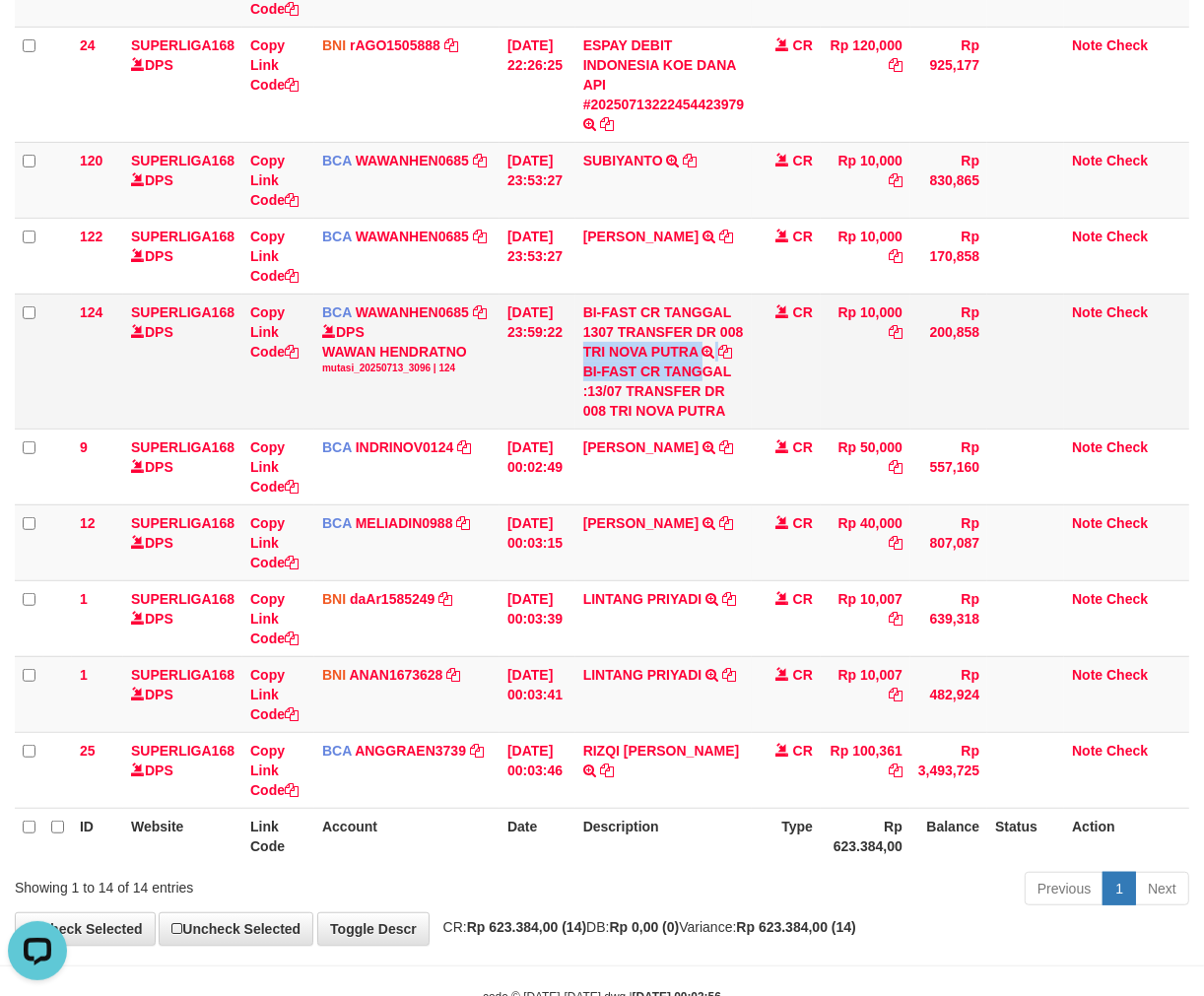 copy on "TRI NOVA PUTRA         BI-FAST CR TANG" 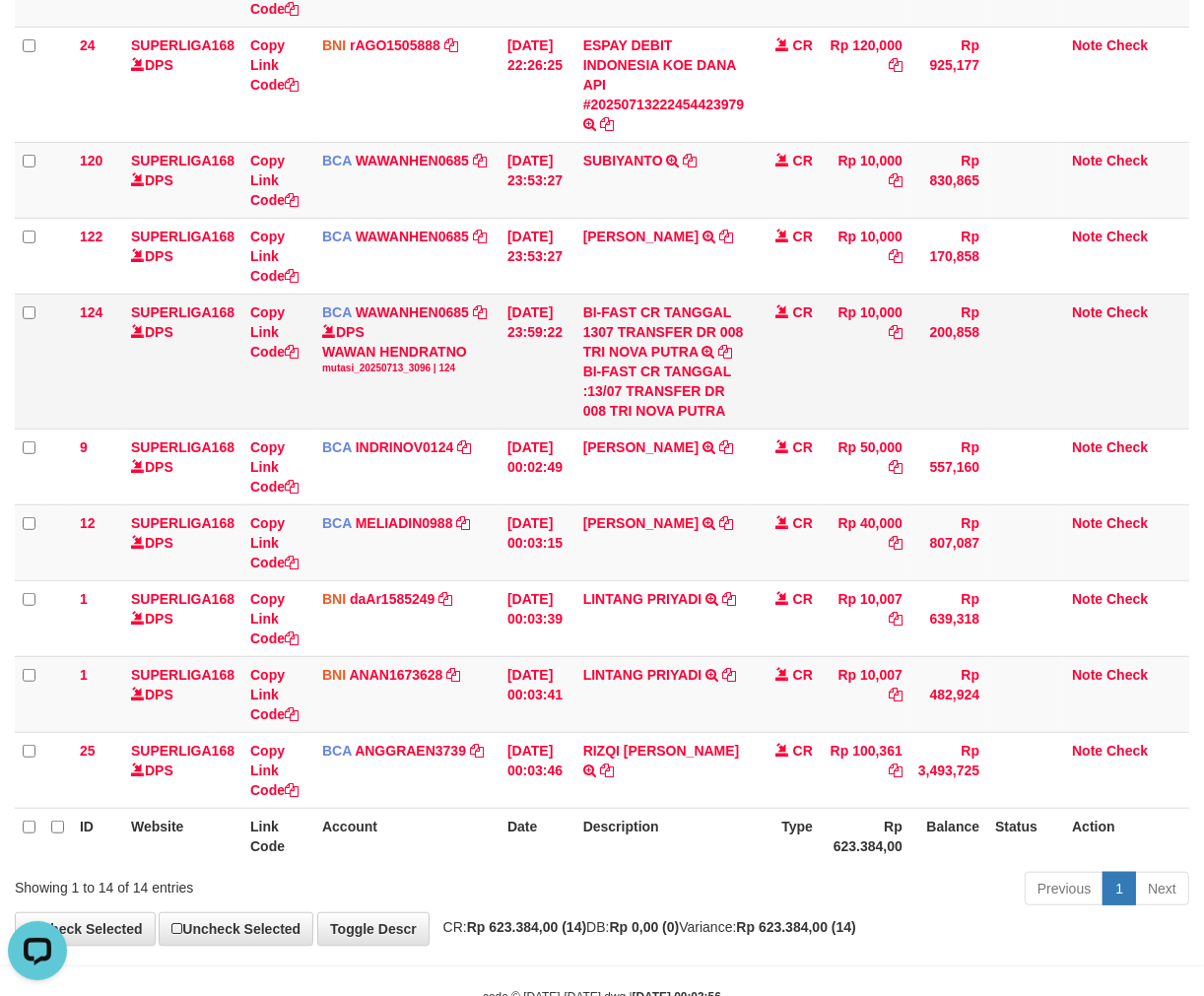 drag, startPoint x: 724, startPoint y: 366, endPoint x: 714, endPoint y: 367, distance: 10.049876 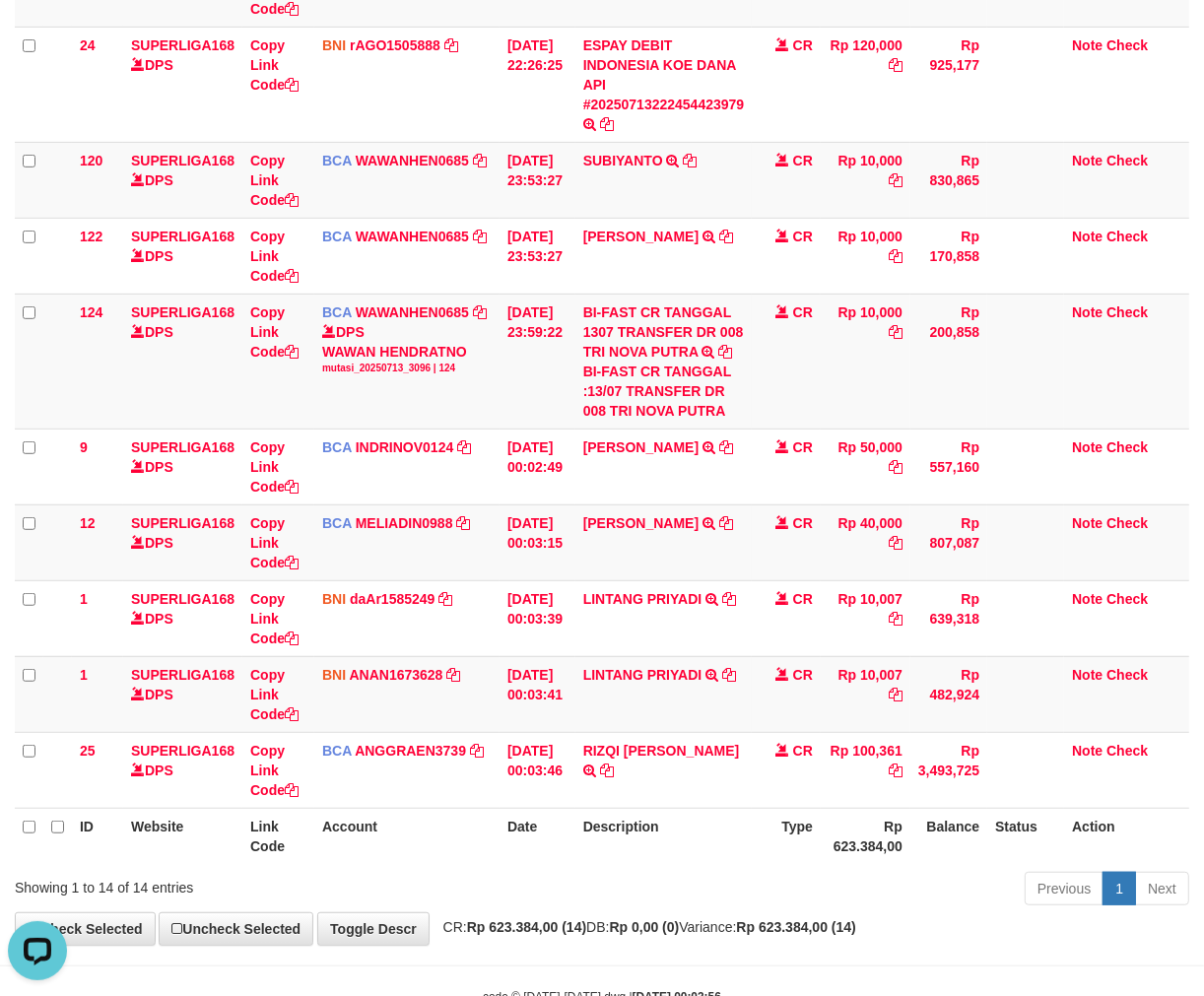 click on "Previous 1 Next" at bounding box center (852, 891) 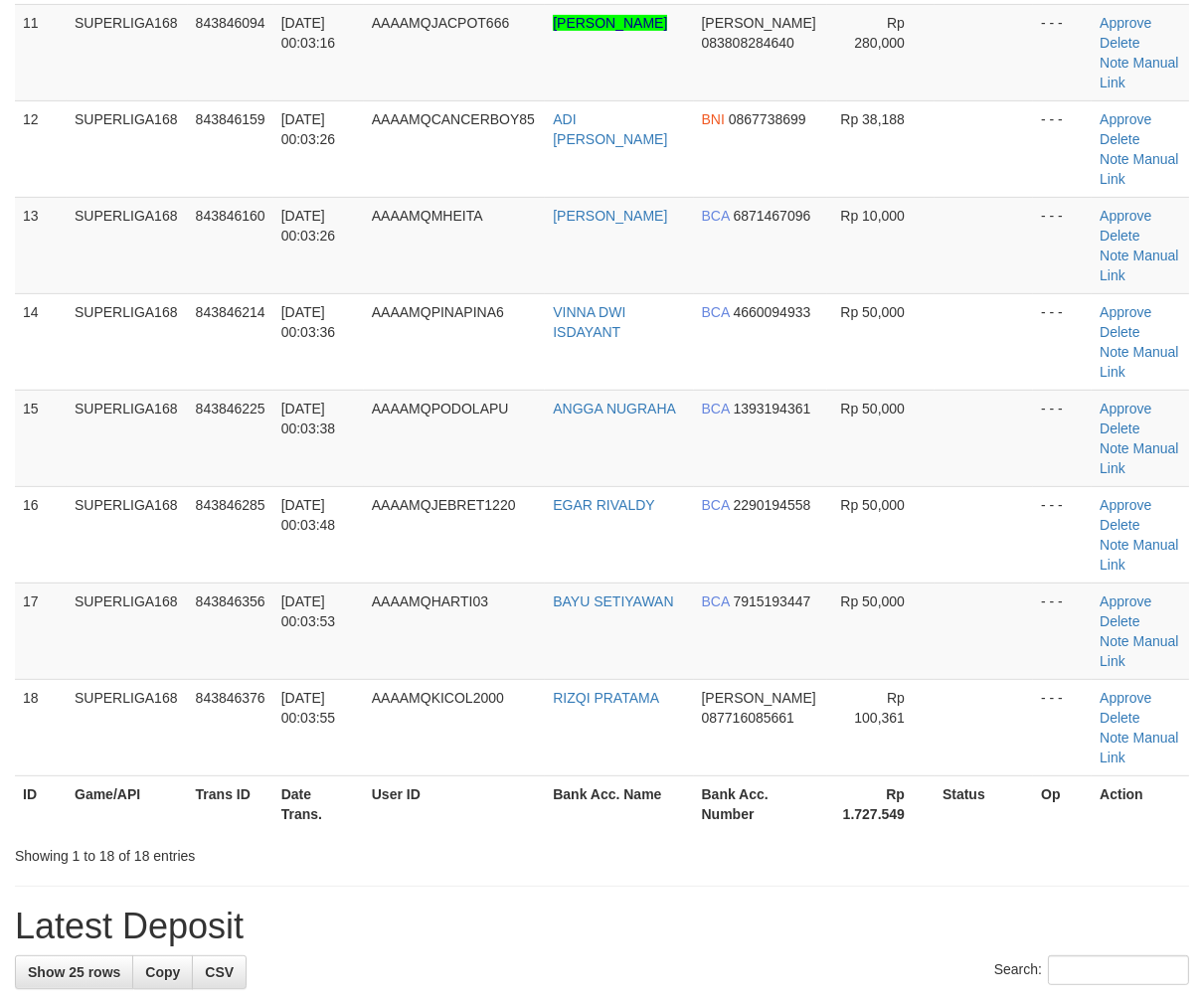scroll, scrollTop: 757, scrollLeft: 0, axis: vertical 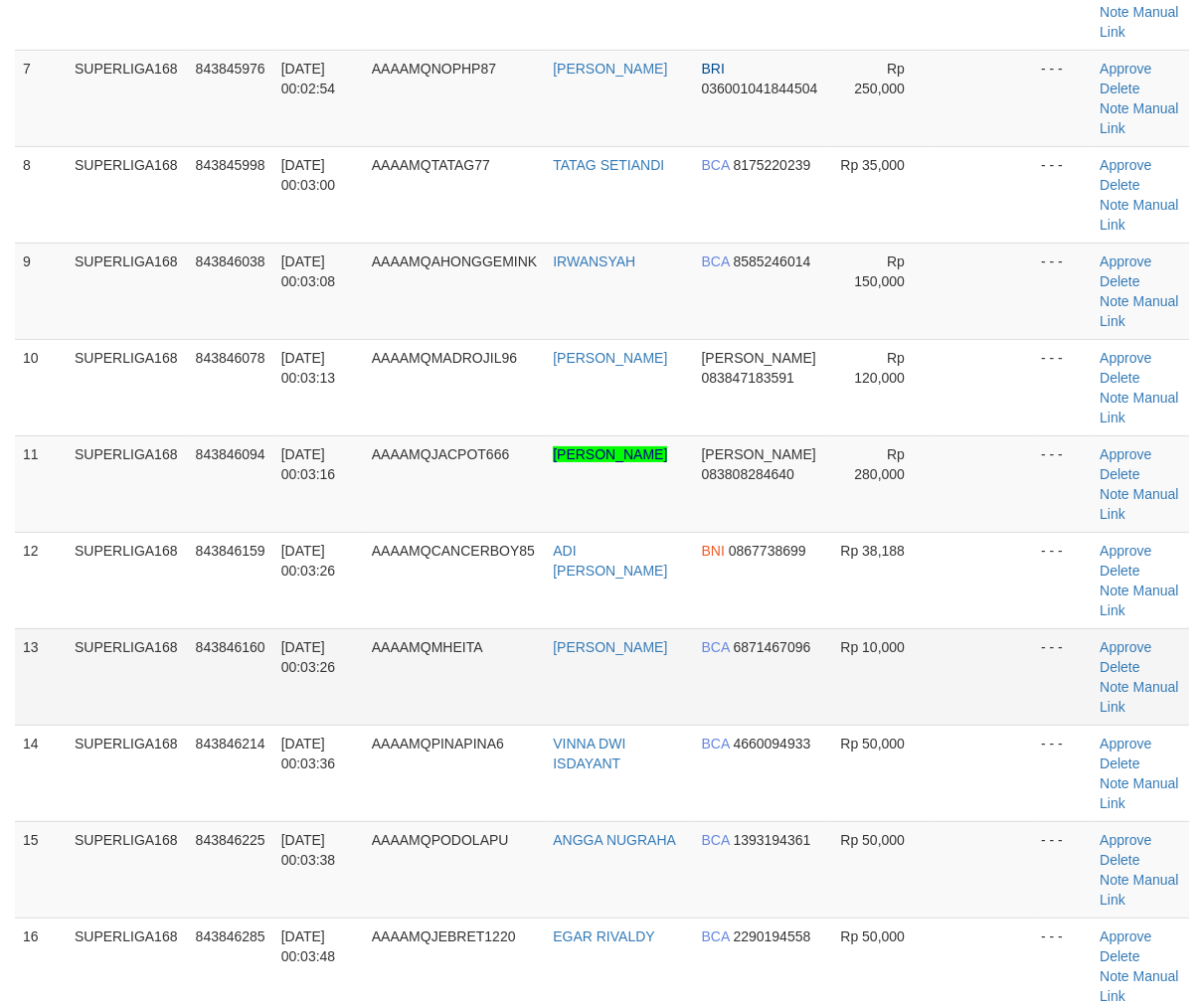 click on "SUPERLIGA168" at bounding box center (127, 676) 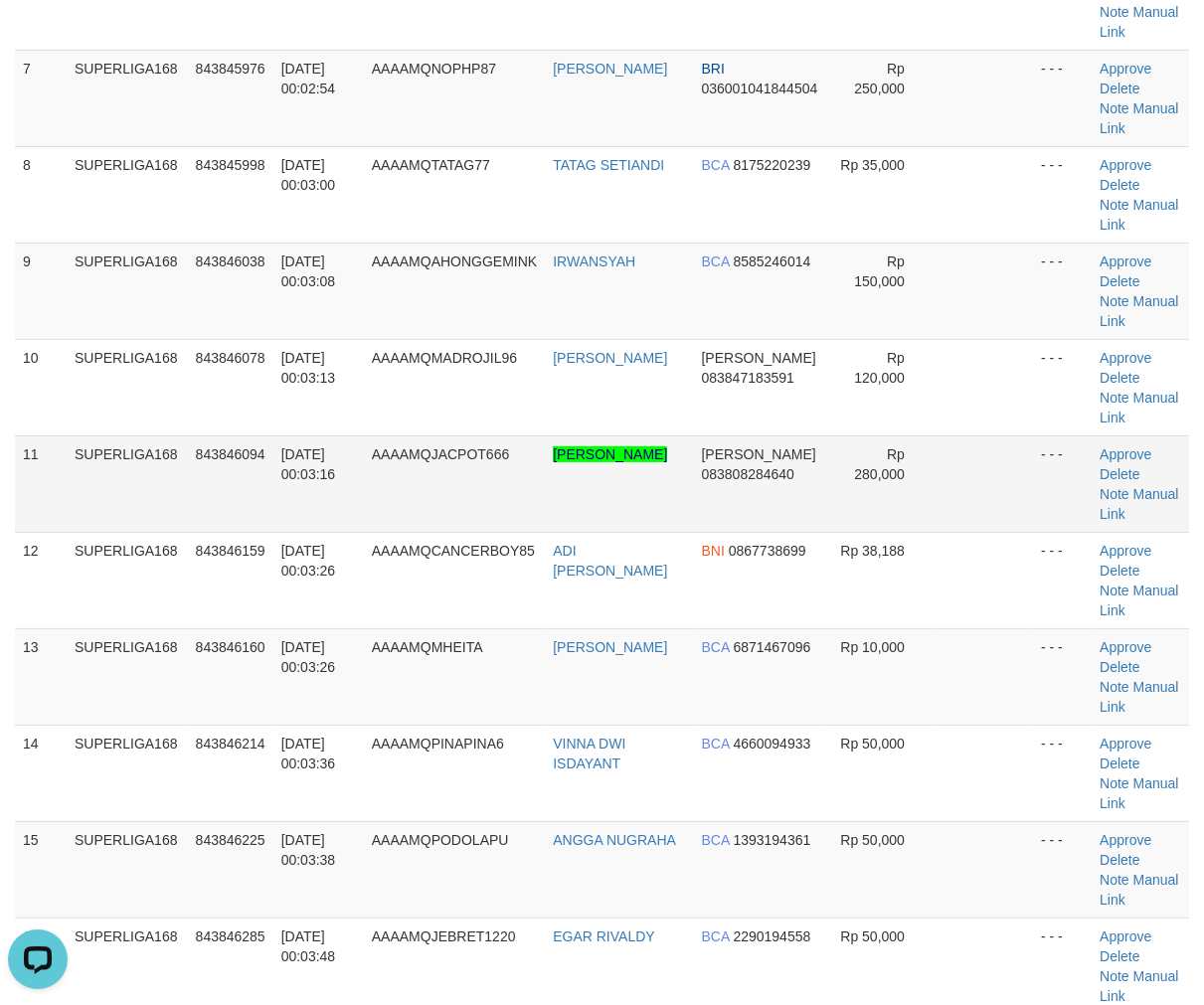 scroll, scrollTop: 0, scrollLeft: 0, axis: both 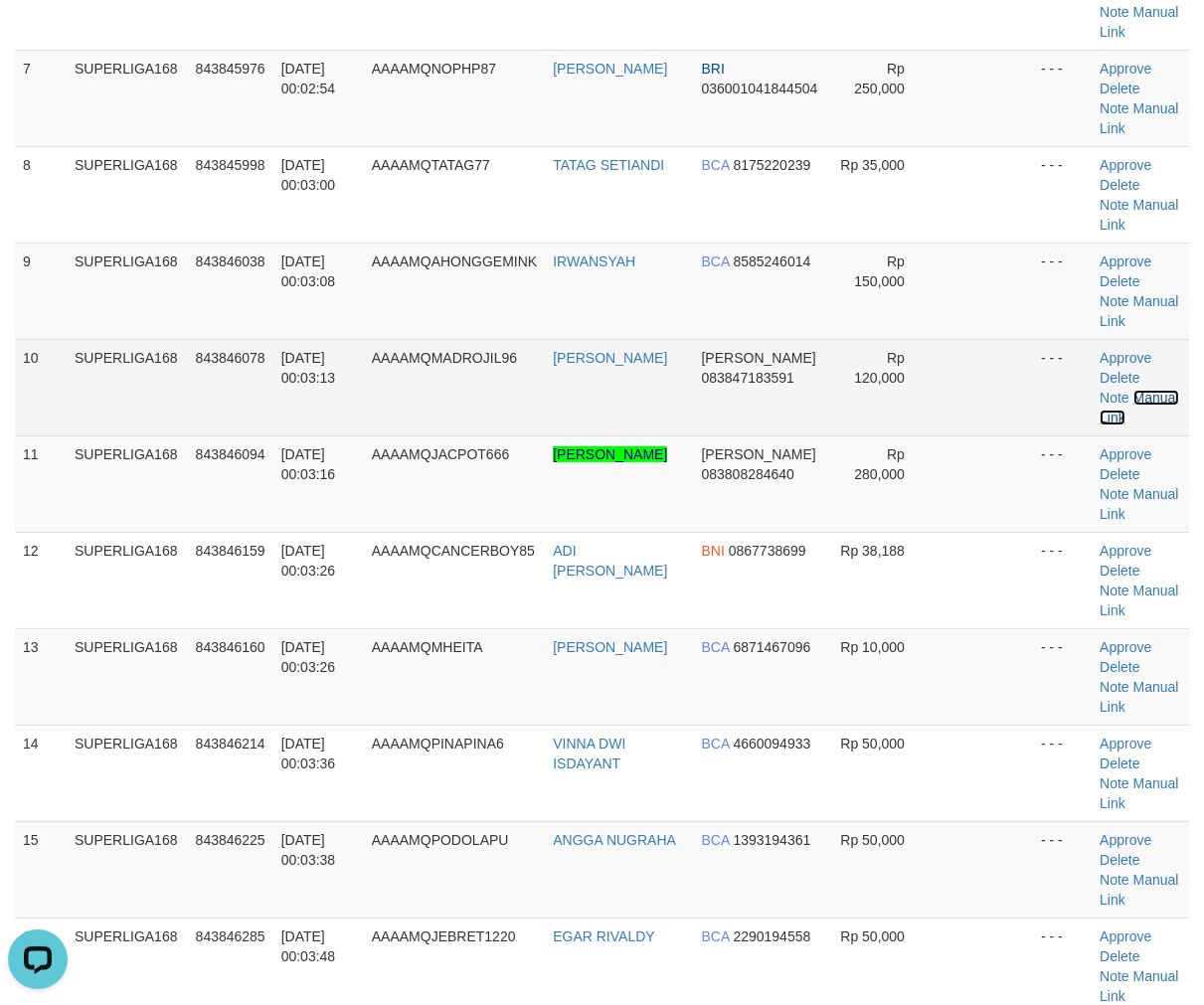 click on "Manual Link" at bounding box center (1138, 408) 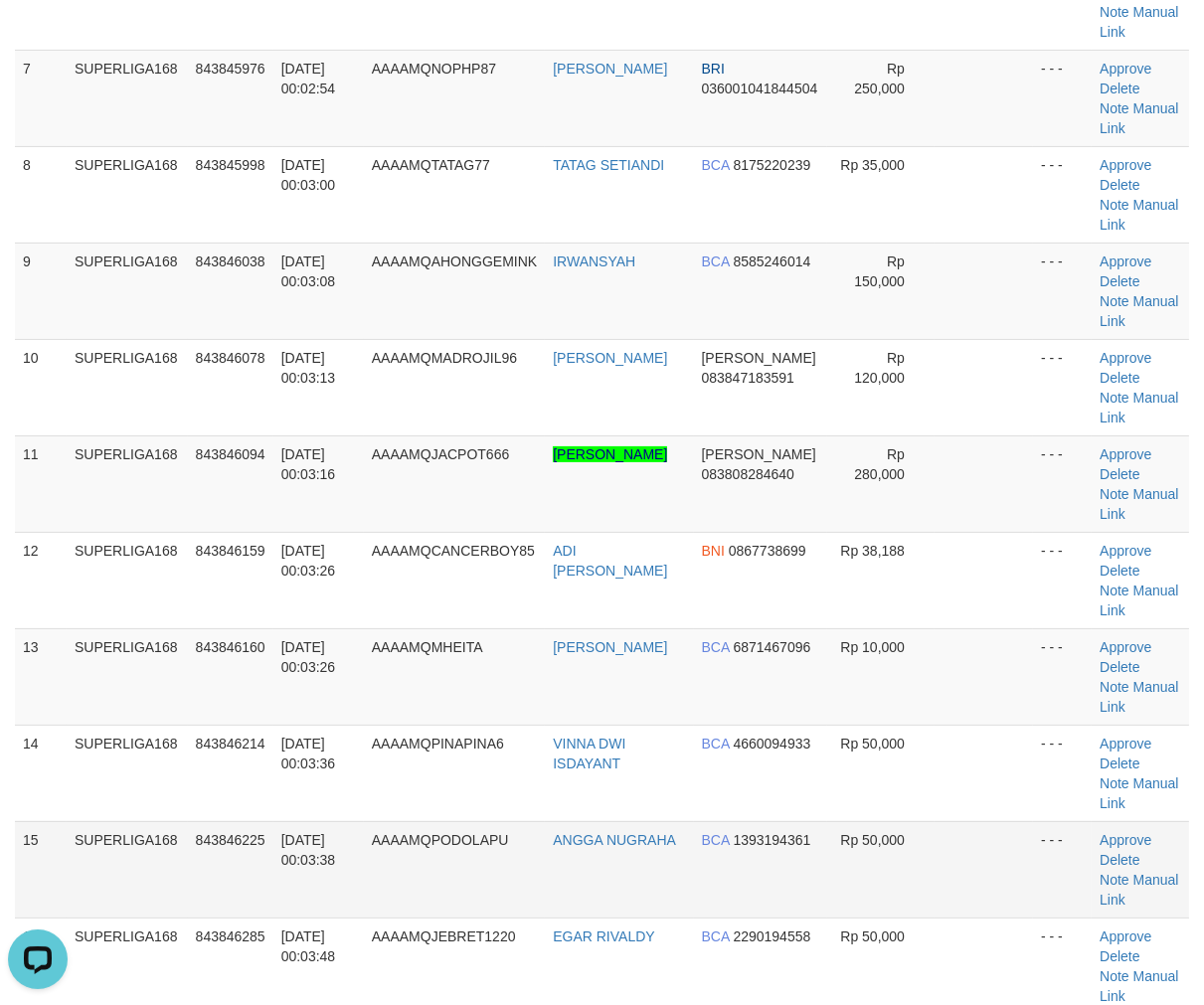 drag, startPoint x: 341, startPoint y: 867, endPoint x: 301, endPoint y: 858, distance: 41 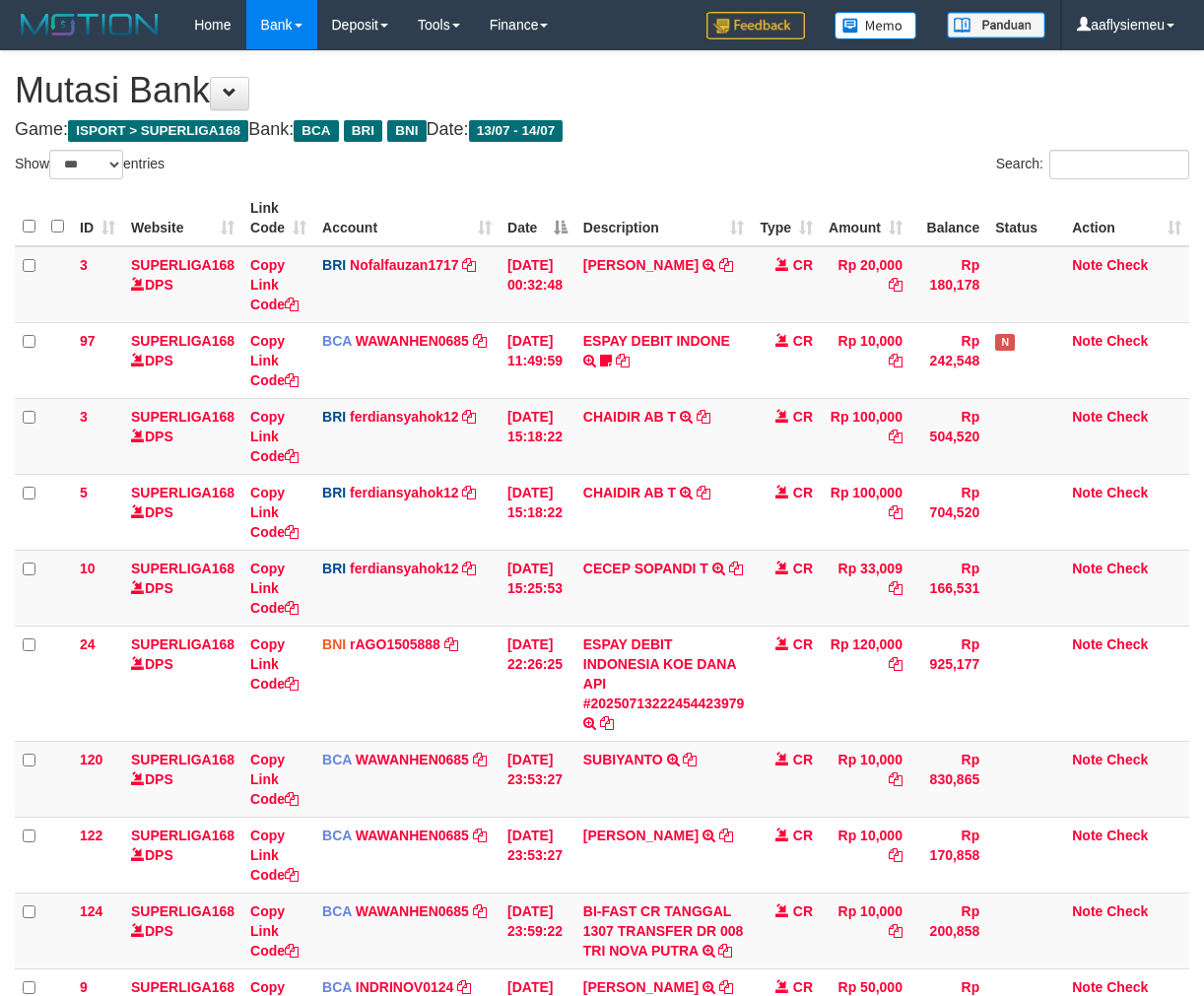 select on "***" 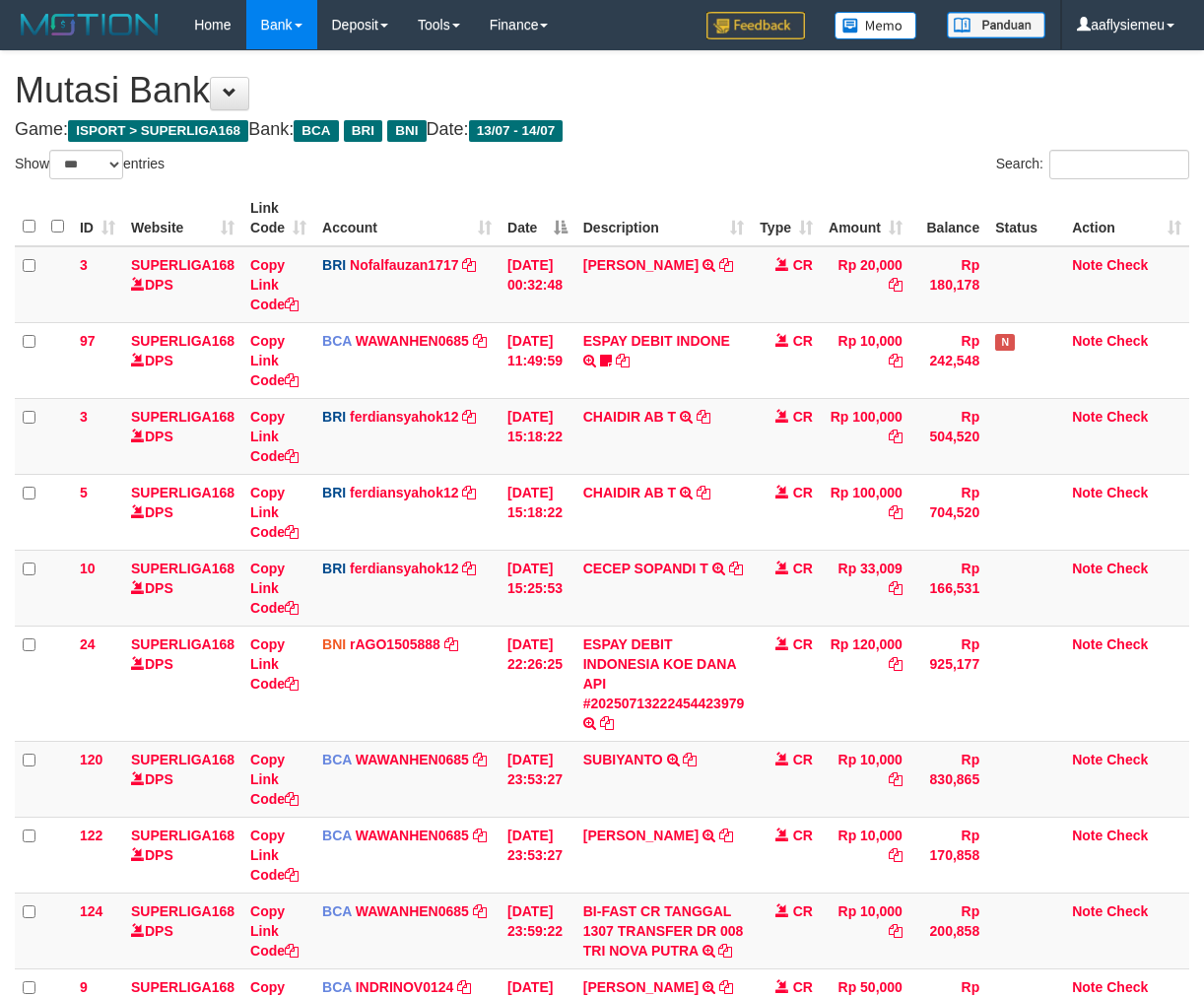 scroll, scrollTop: 638, scrollLeft: 0, axis: vertical 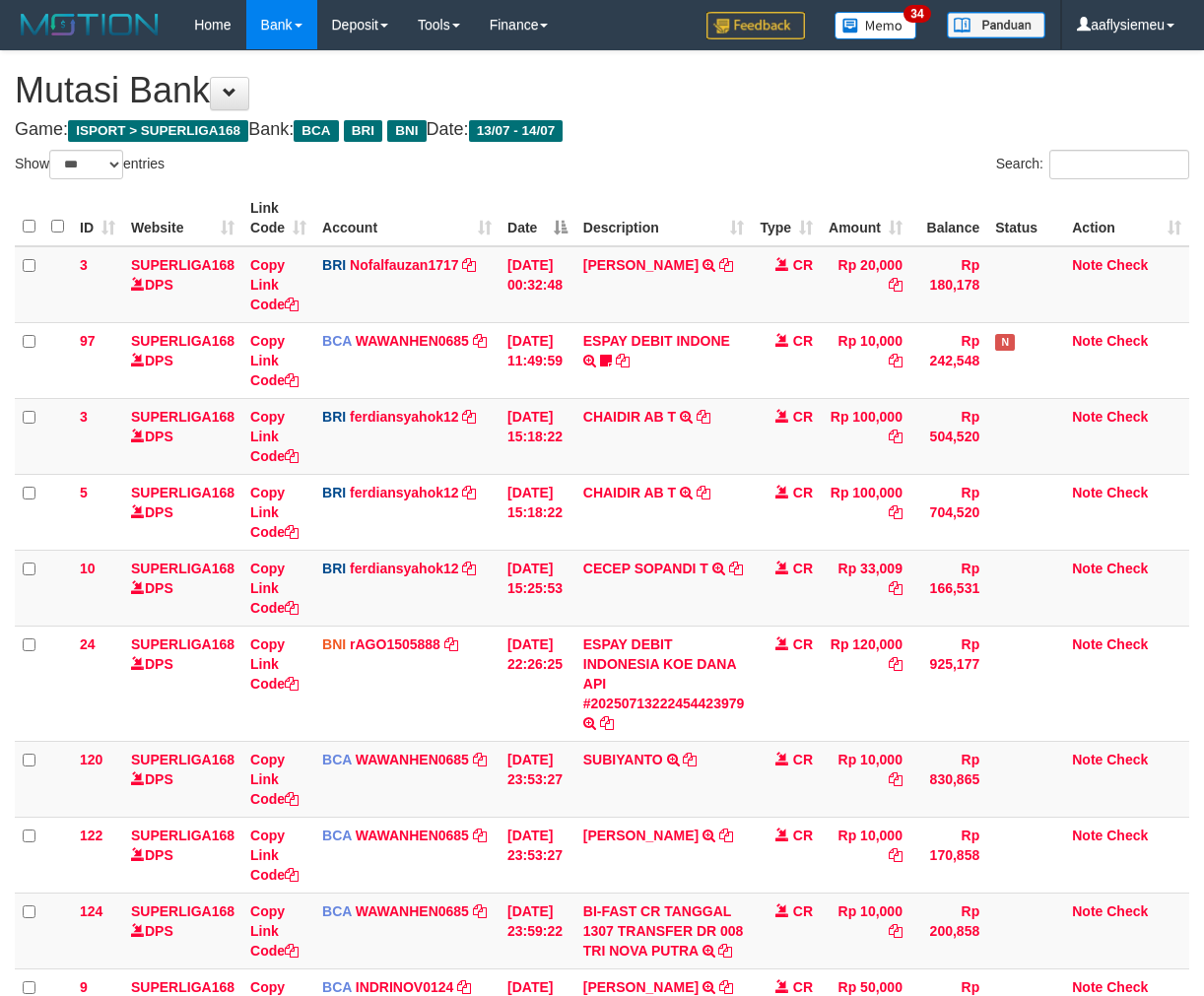 select on "***" 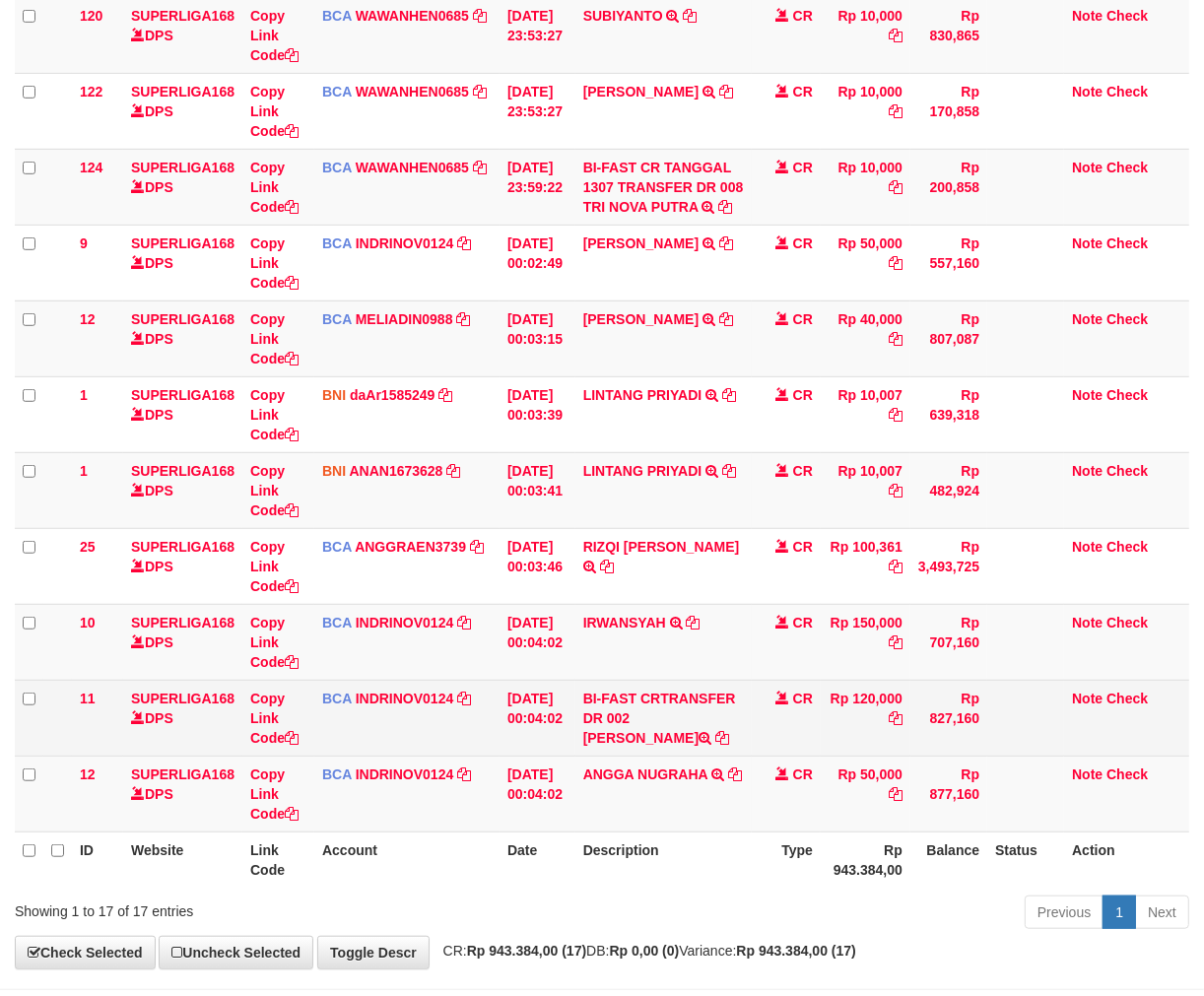 scroll, scrollTop: 666, scrollLeft: 0, axis: vertical 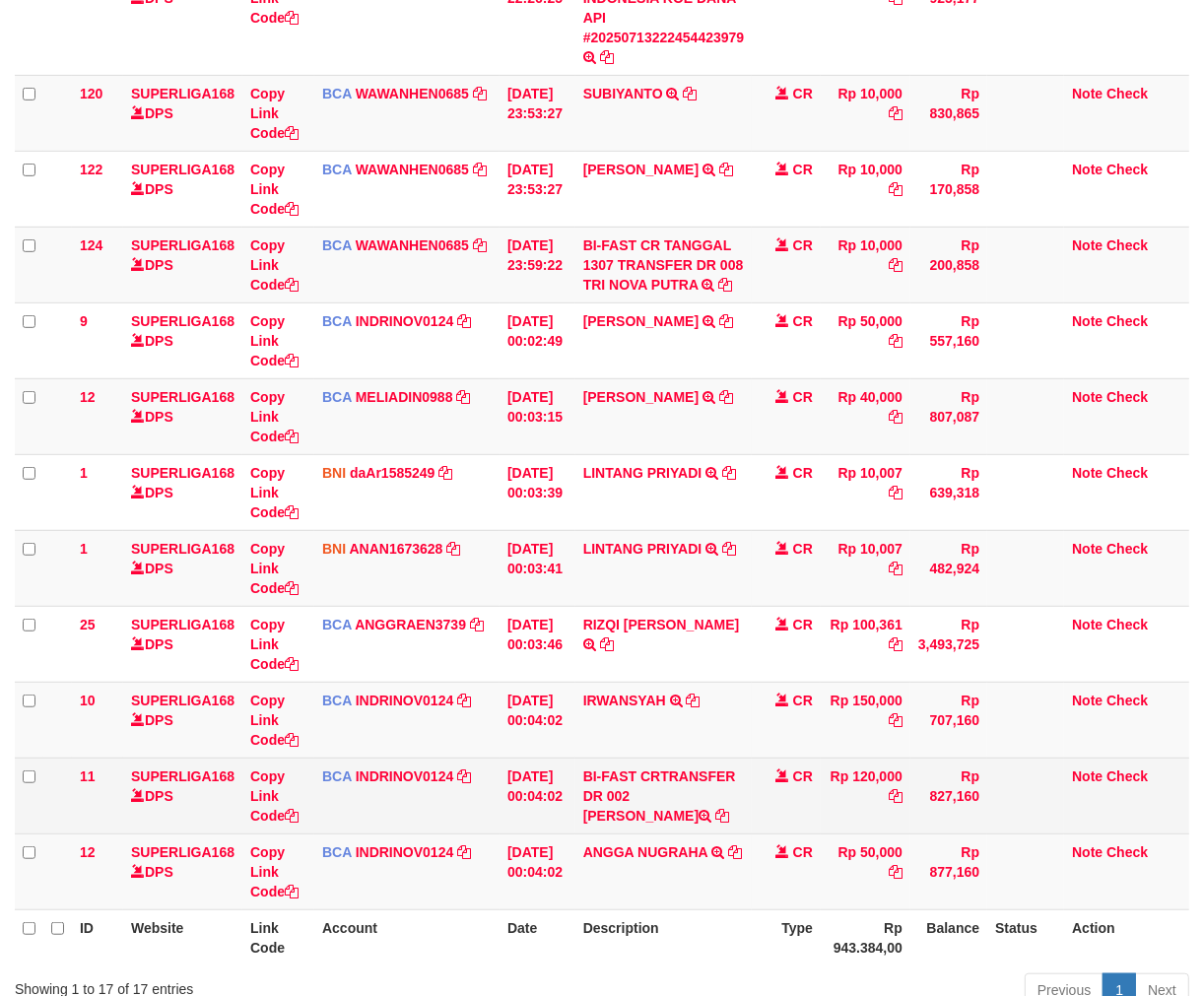 click on "BI-FAST CRTRANSFER DR 002 MUHAMAD MADROJI" at bounding box center (664, 795) 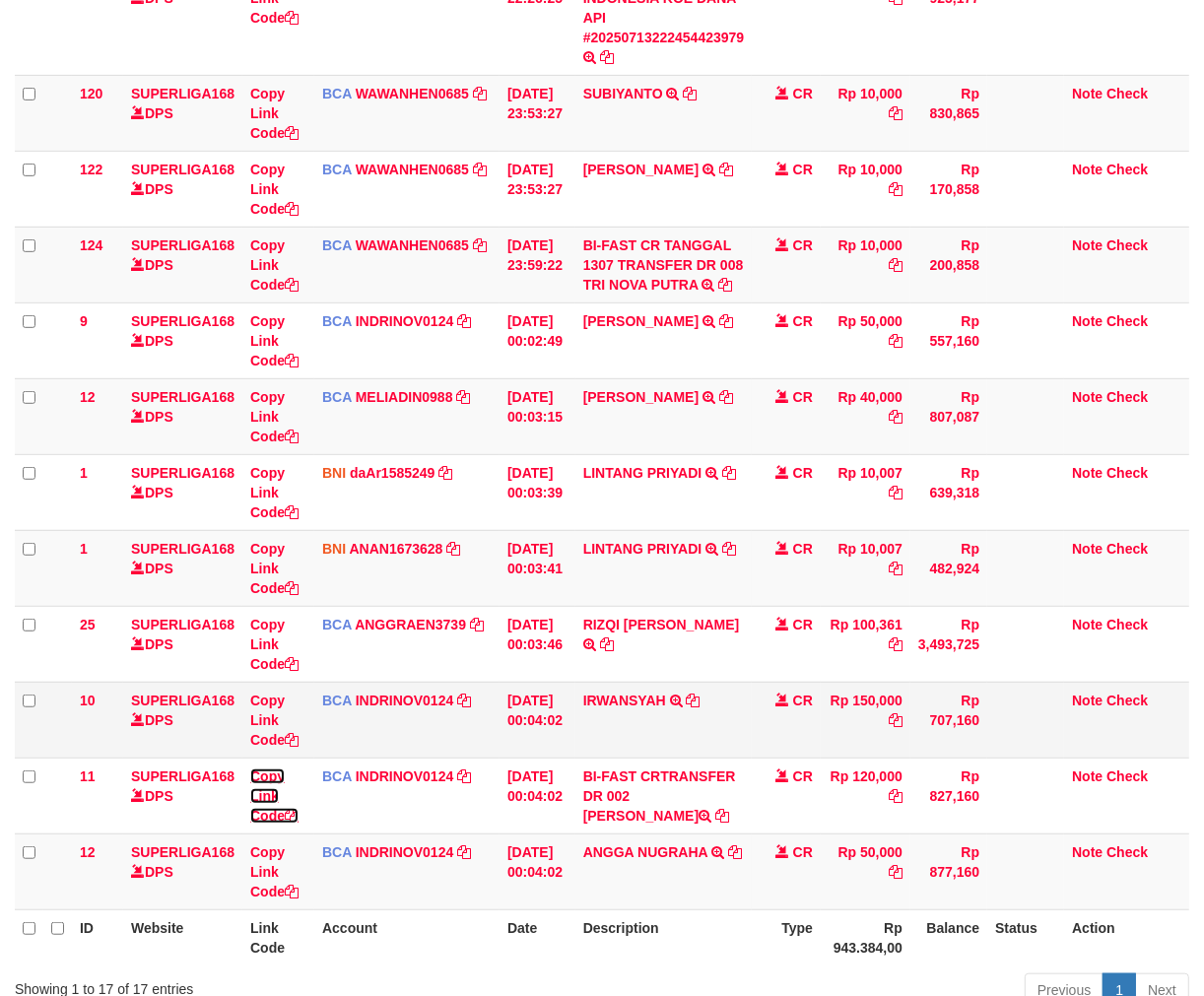drag, startPoint x: 276, startPoint y: 816, endPoint x: 622, endPoint y: 755, distance: 351.33602 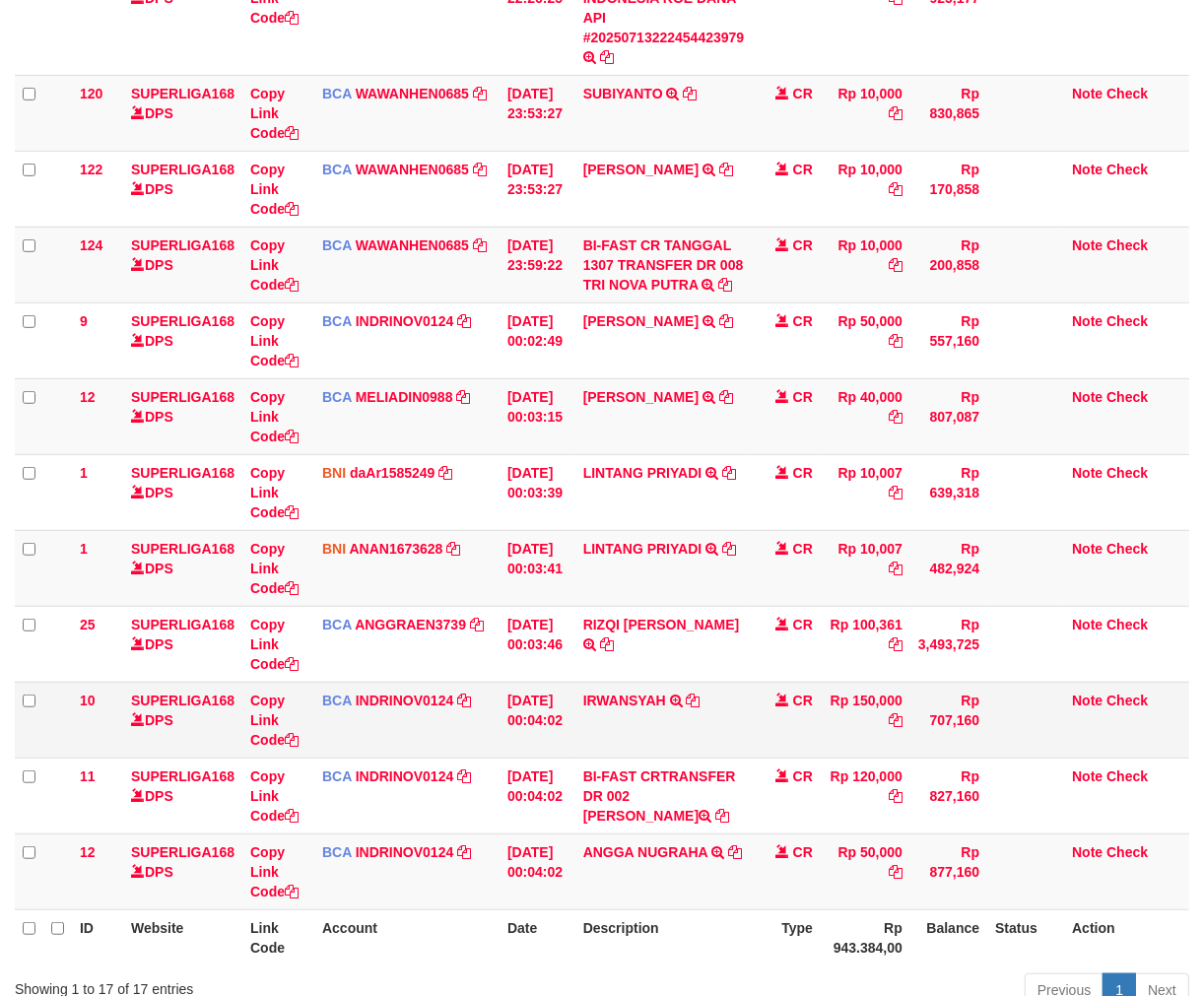 copy on "MADROJI" 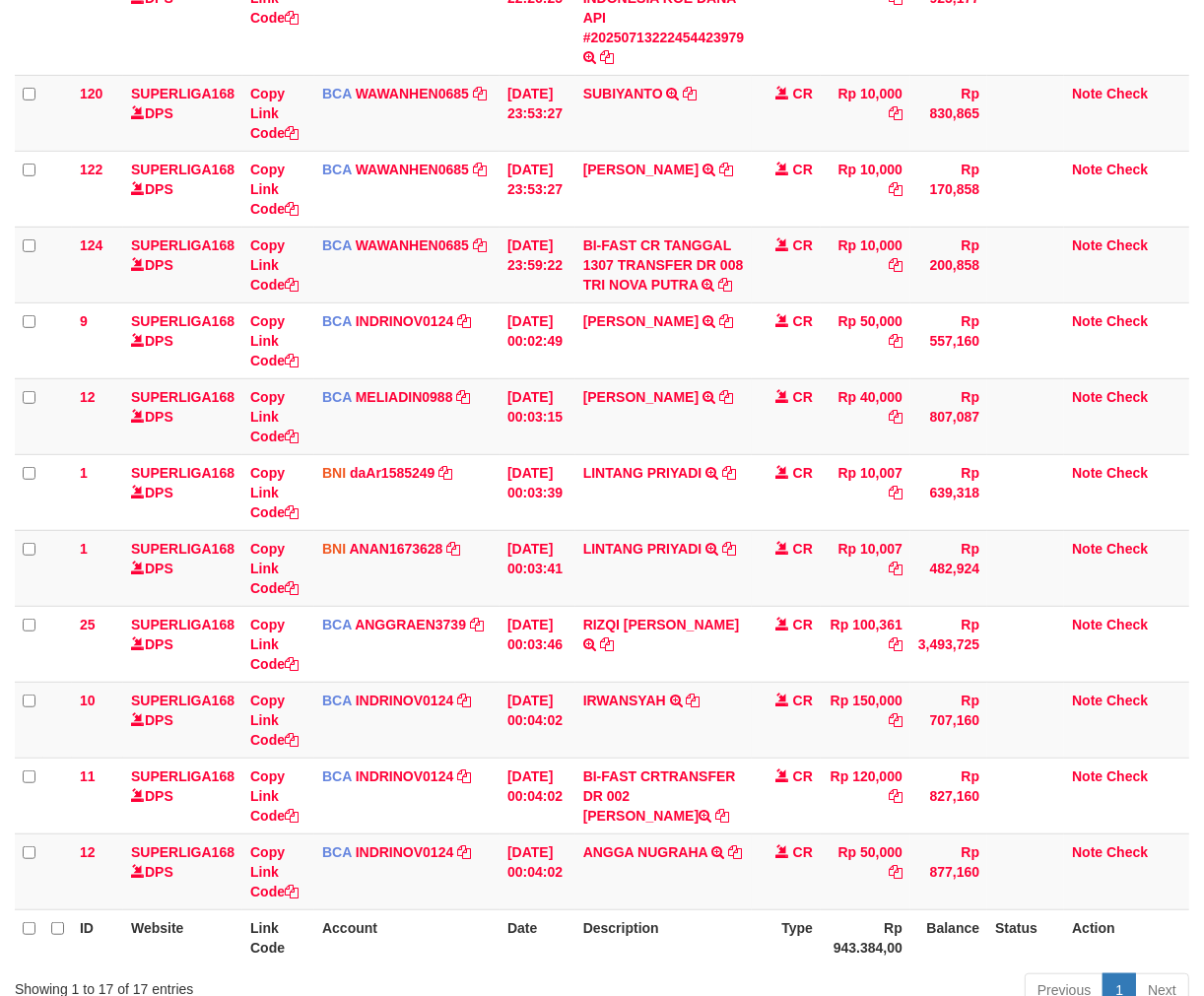 scroll, scrollTop: 248, scrollLeft: 0, axis: vertical 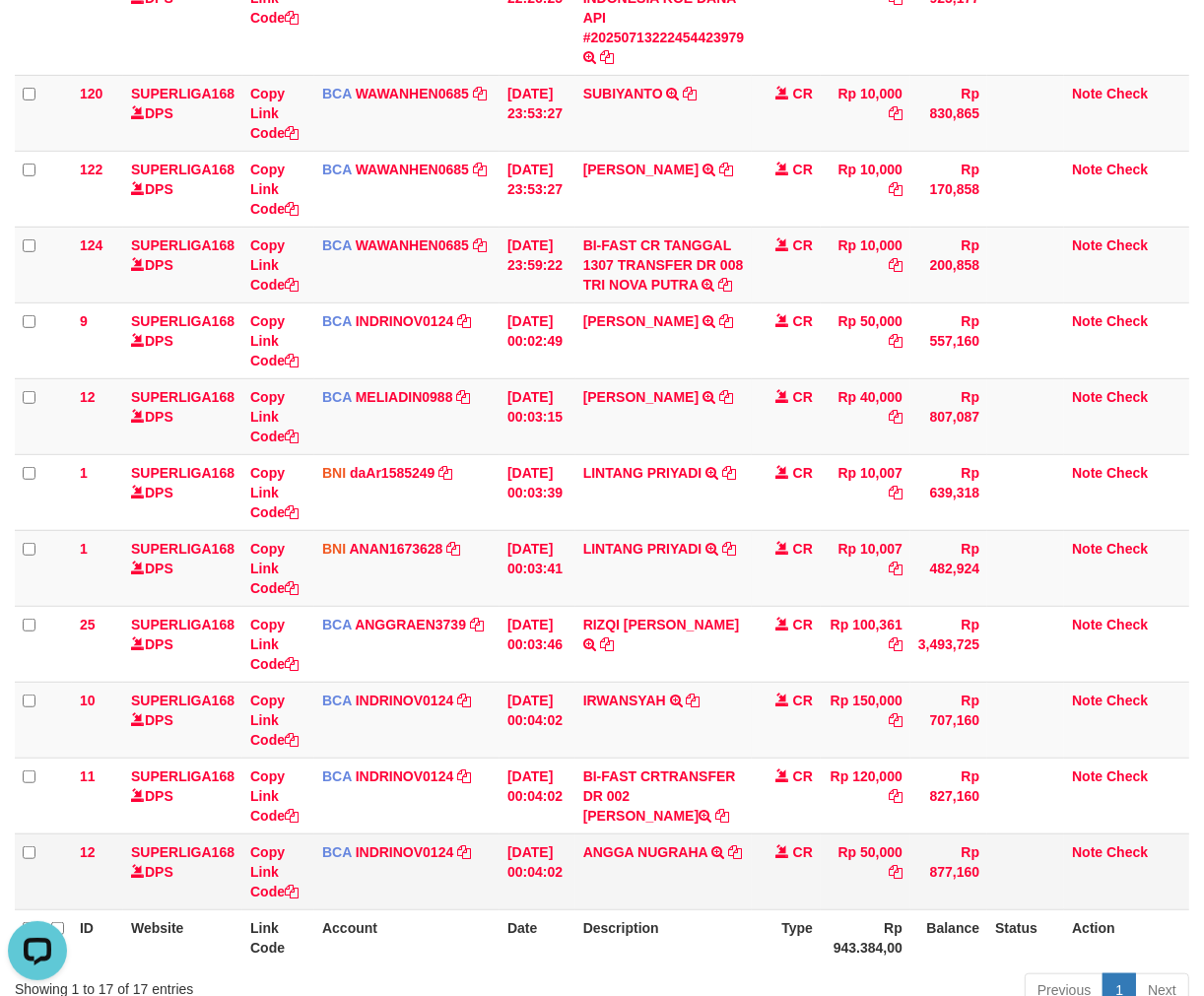 click on "CR" at bounding box center (786, 871) 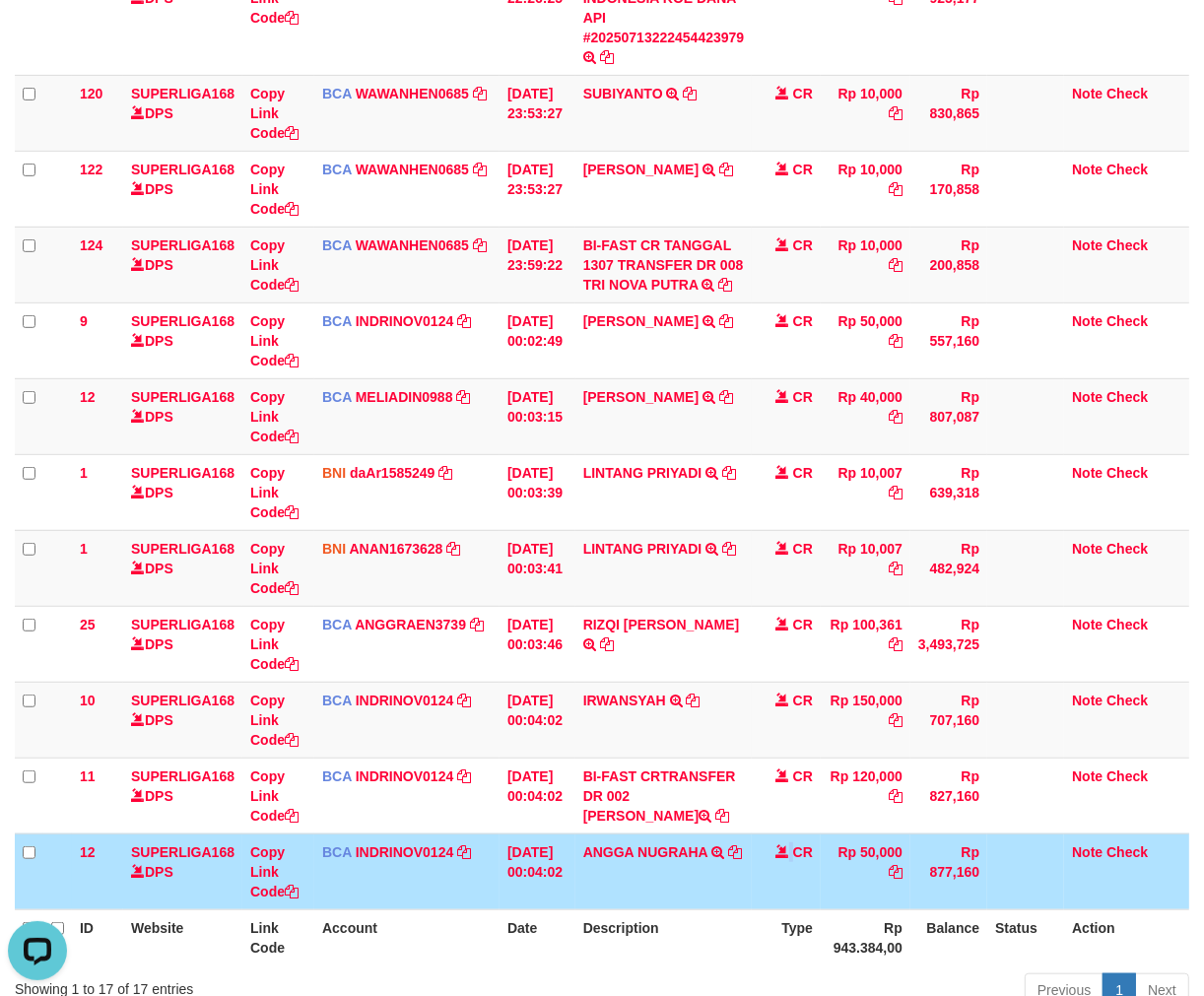 drag, startPoint x: 769, startPoint y: 896, endPoint x: 1209, endPoint y: 873, distance: 440.60073 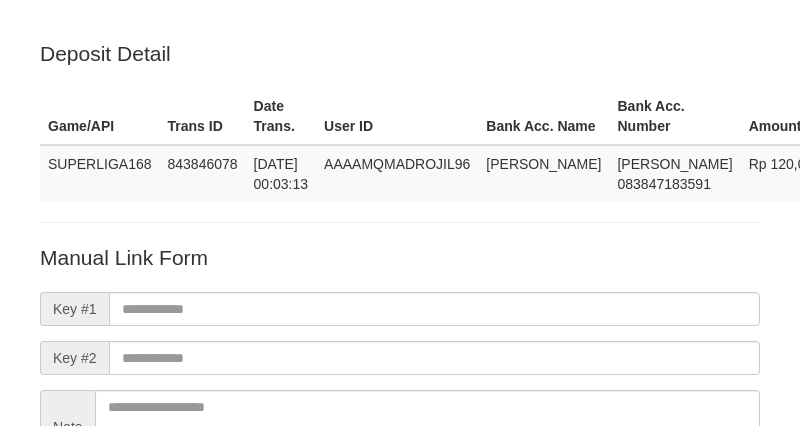 scroll, scrollTop: 223, scrollLeft: 0, axis: vertical 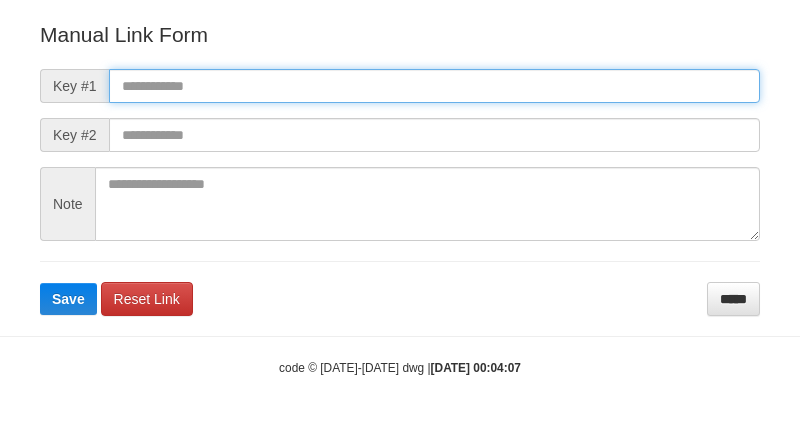 click at bounding box center [434, 86] 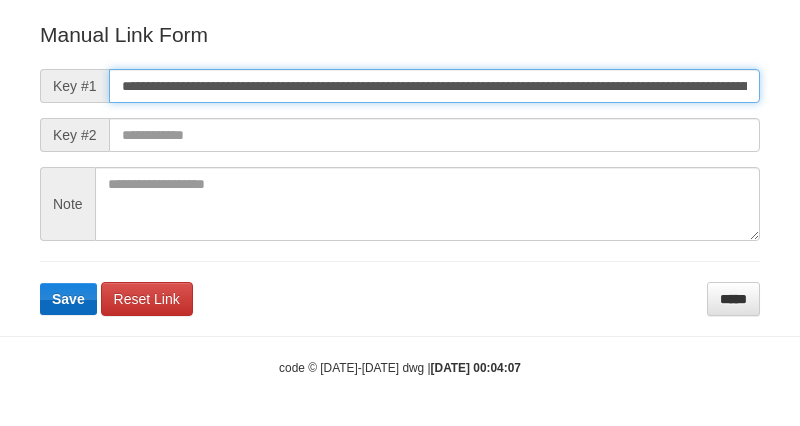 scroll, scrollTop: 0, scrollLeft: 1102, axis: horizontal 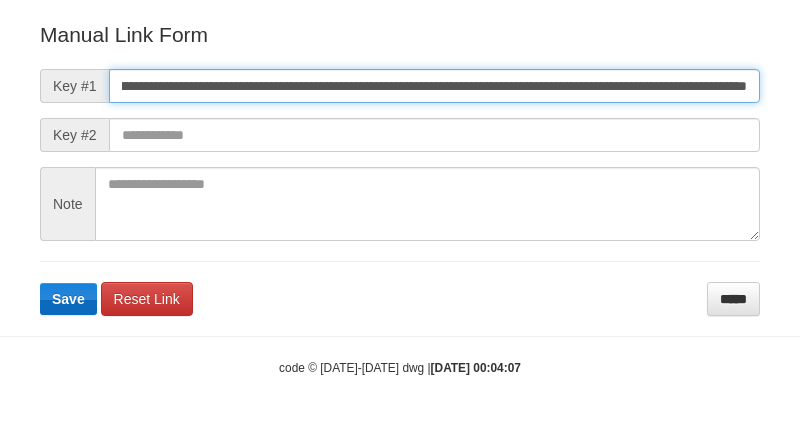type on "**********" 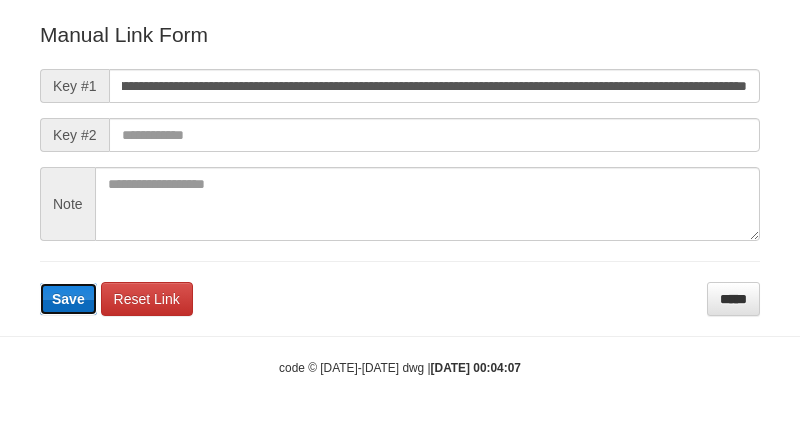 click on "Save" at bounding box center [68, 299] 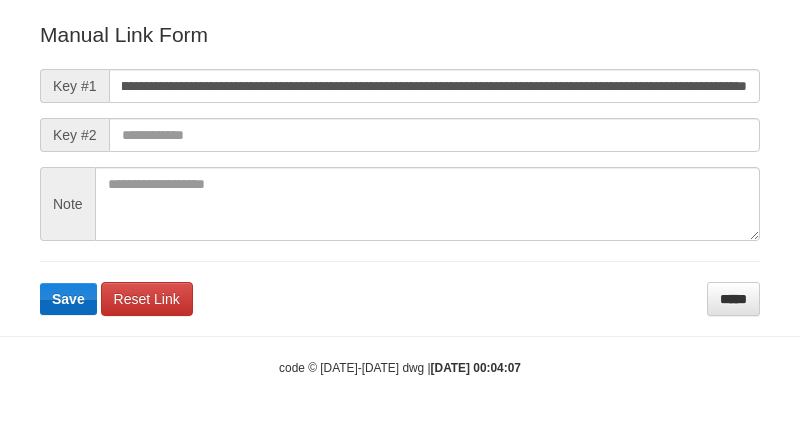 scroll, scrollTop: 0, scrollLeft: 0, axis: both 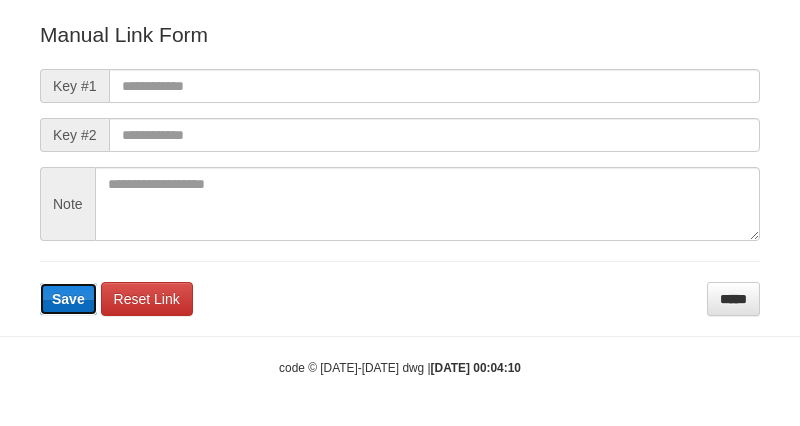 click on "Save" at bounding box center [68, 299] 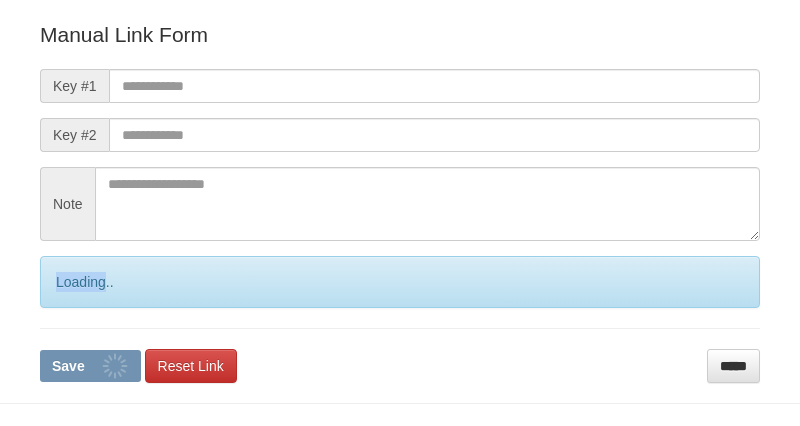click on "Loading.." at bounding box center (400, 282) 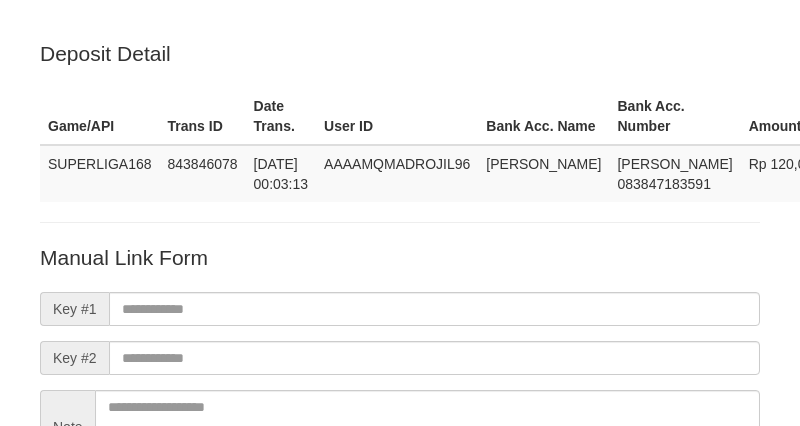 scroll, scrollTop: 223, scrollLeft: 0, axis: vertical 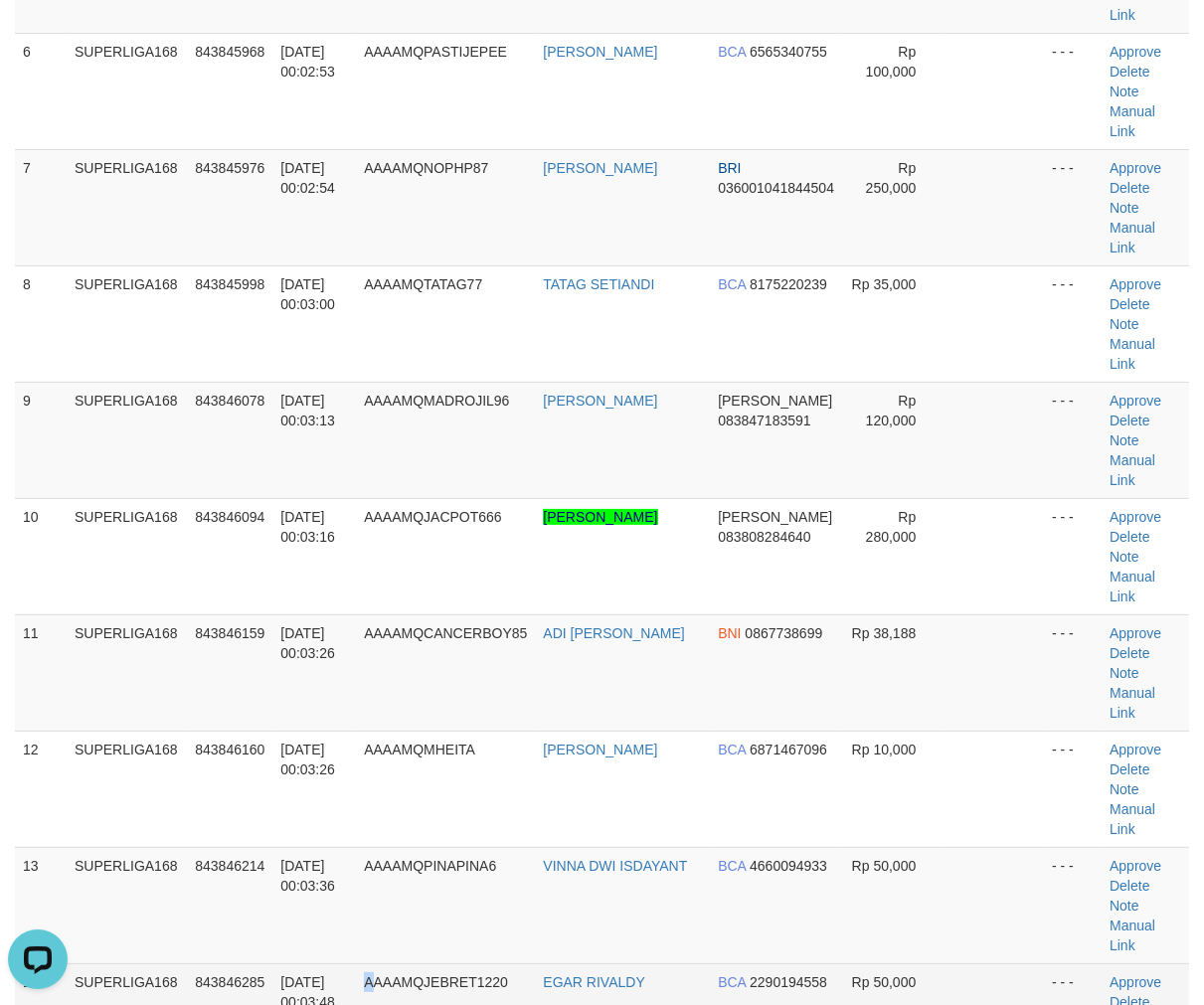 click on "AAAAMQJEBRET1220" at bounding box center (445, 1021) 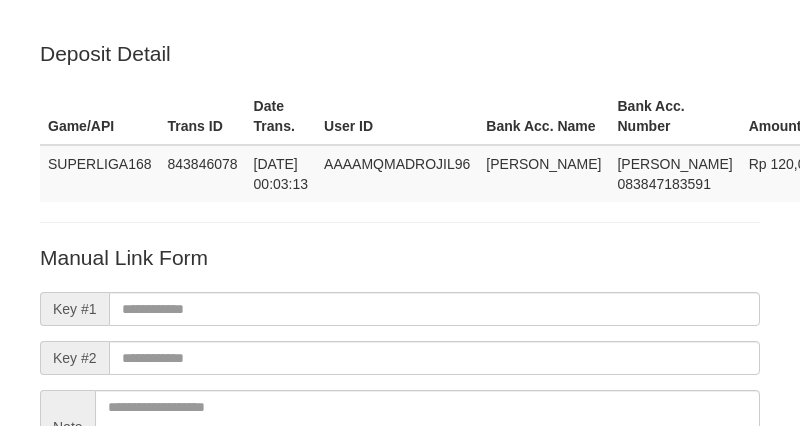 scroll, scrollTop: 223, scrollLeft: 0, axis: vertical 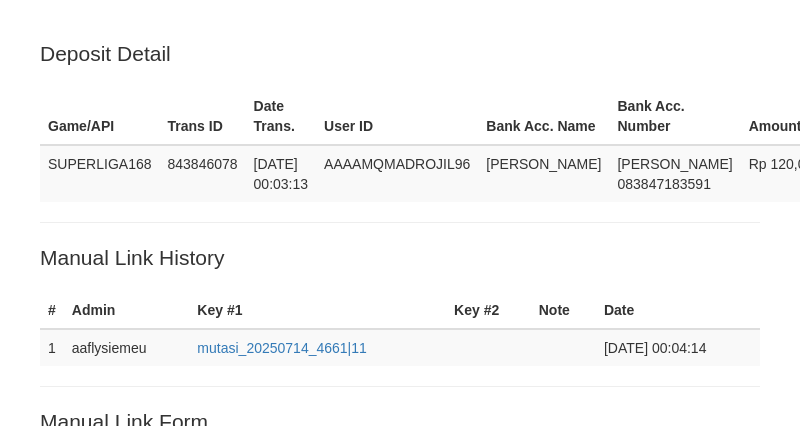 type 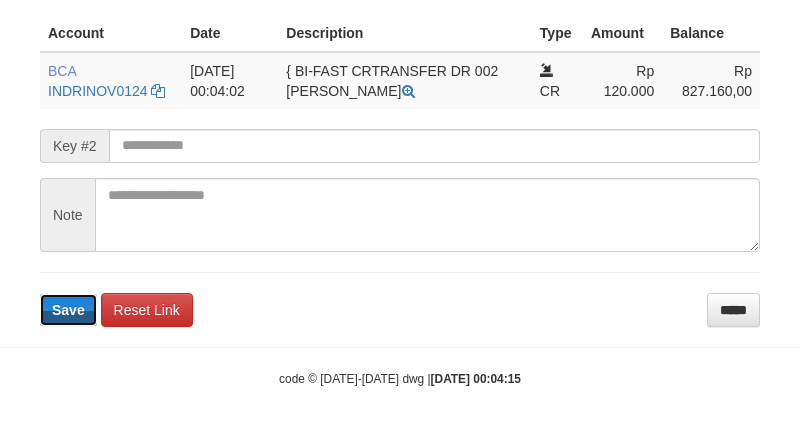 click on "Save" at bounding box center (68, 310) 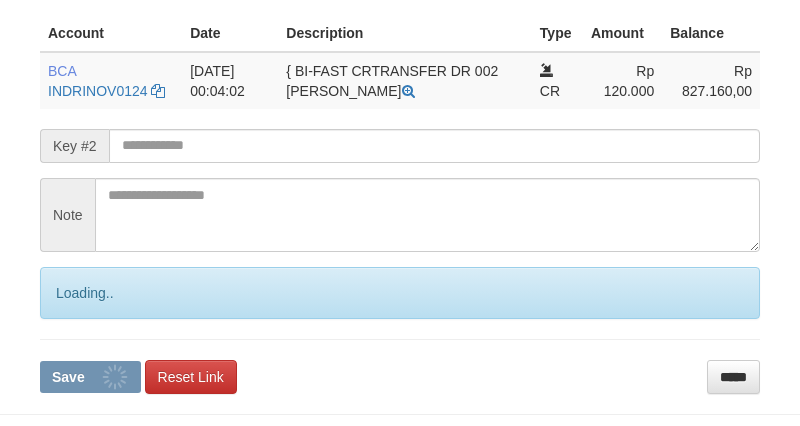 click on "Loading.." at bounding box center [400, 293] 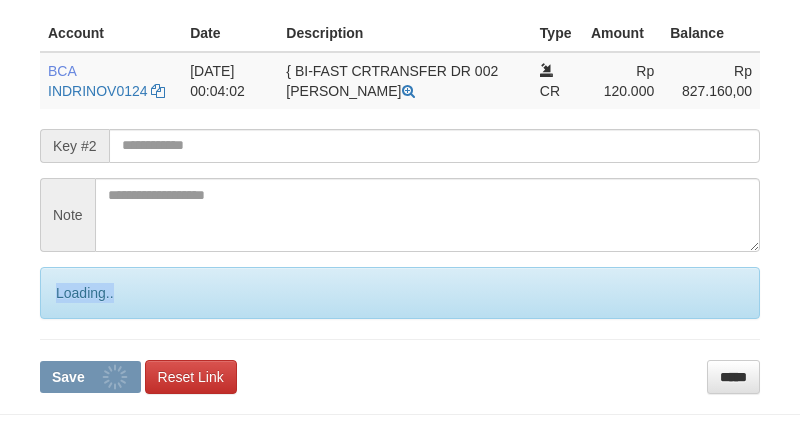 click on "Loading.." at bounding box center (400, 293) 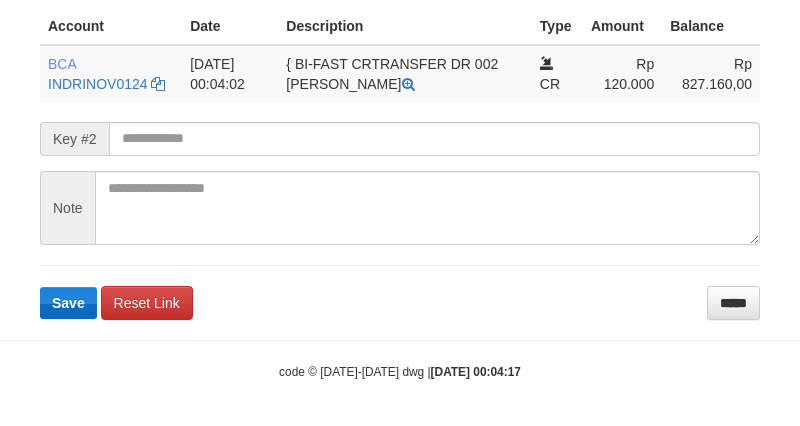 scroll, scrollTop: 500, scrollLeft: 0, axis: vertical 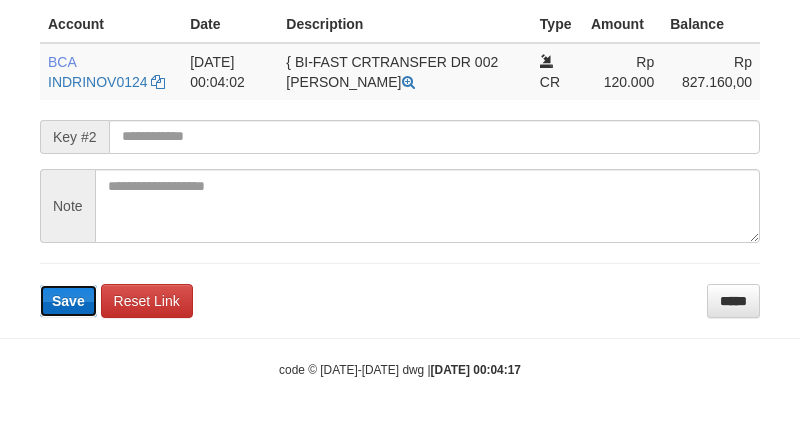 type 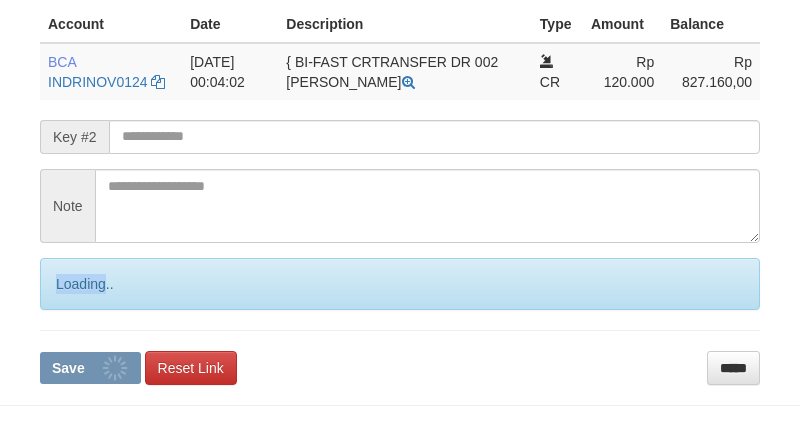 click on "Loading.." at bounding box center (400, 284) 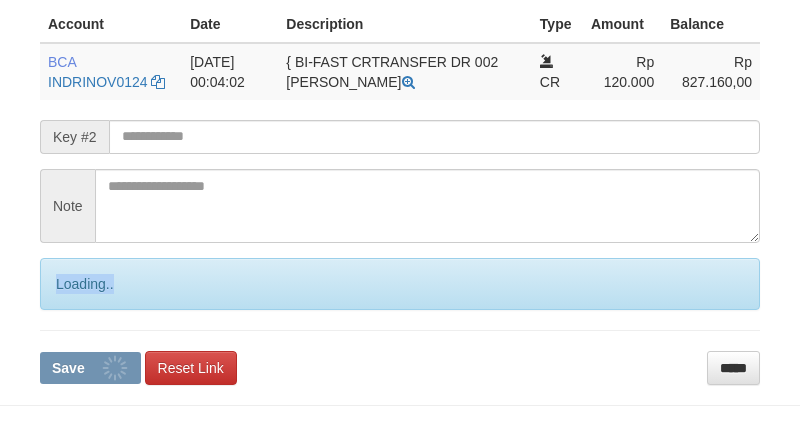 click on "Loading.." at bounding box center (400, 284) 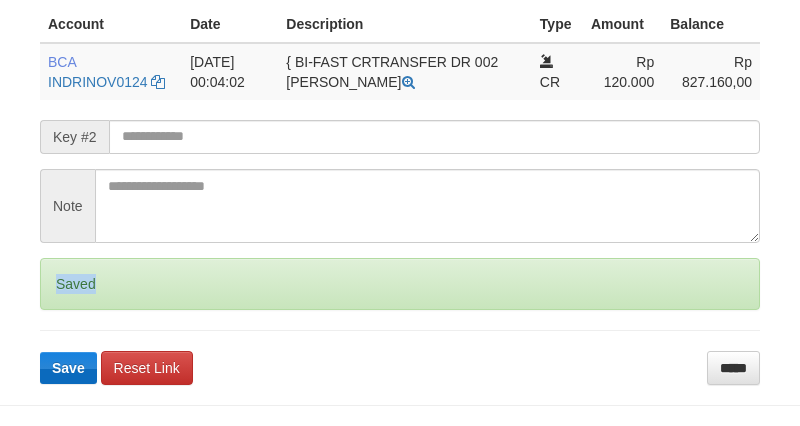 click on "Saved" at bounding box center [400, 284] 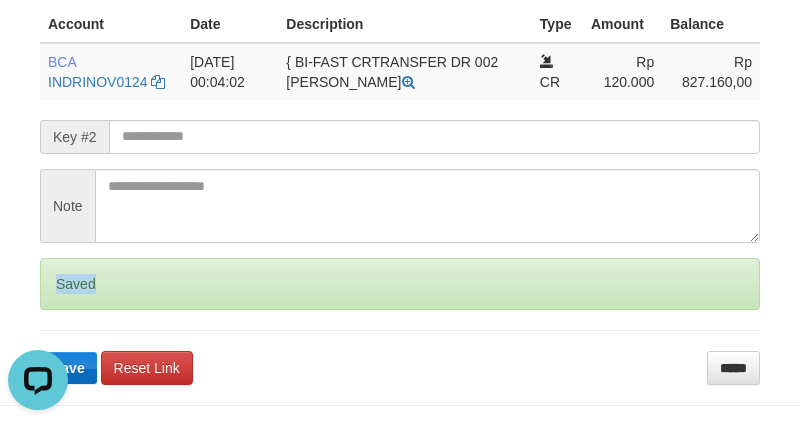 scroll, scrollTop: 0, scrollLeft: 0, axis: both 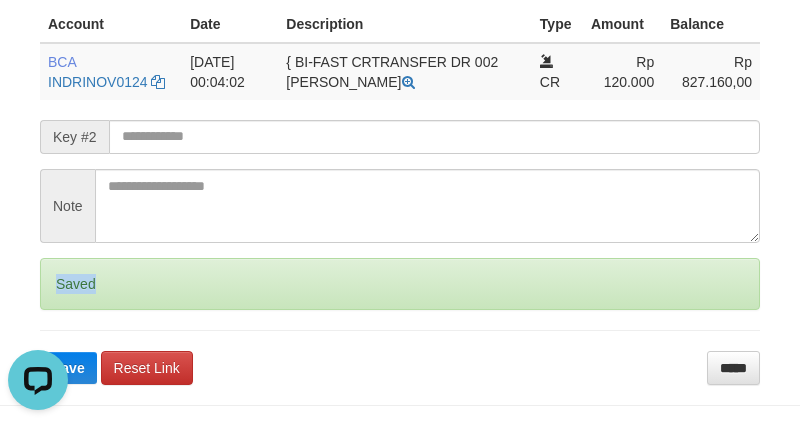 click on "Saved" at bounding box center (400, 284) 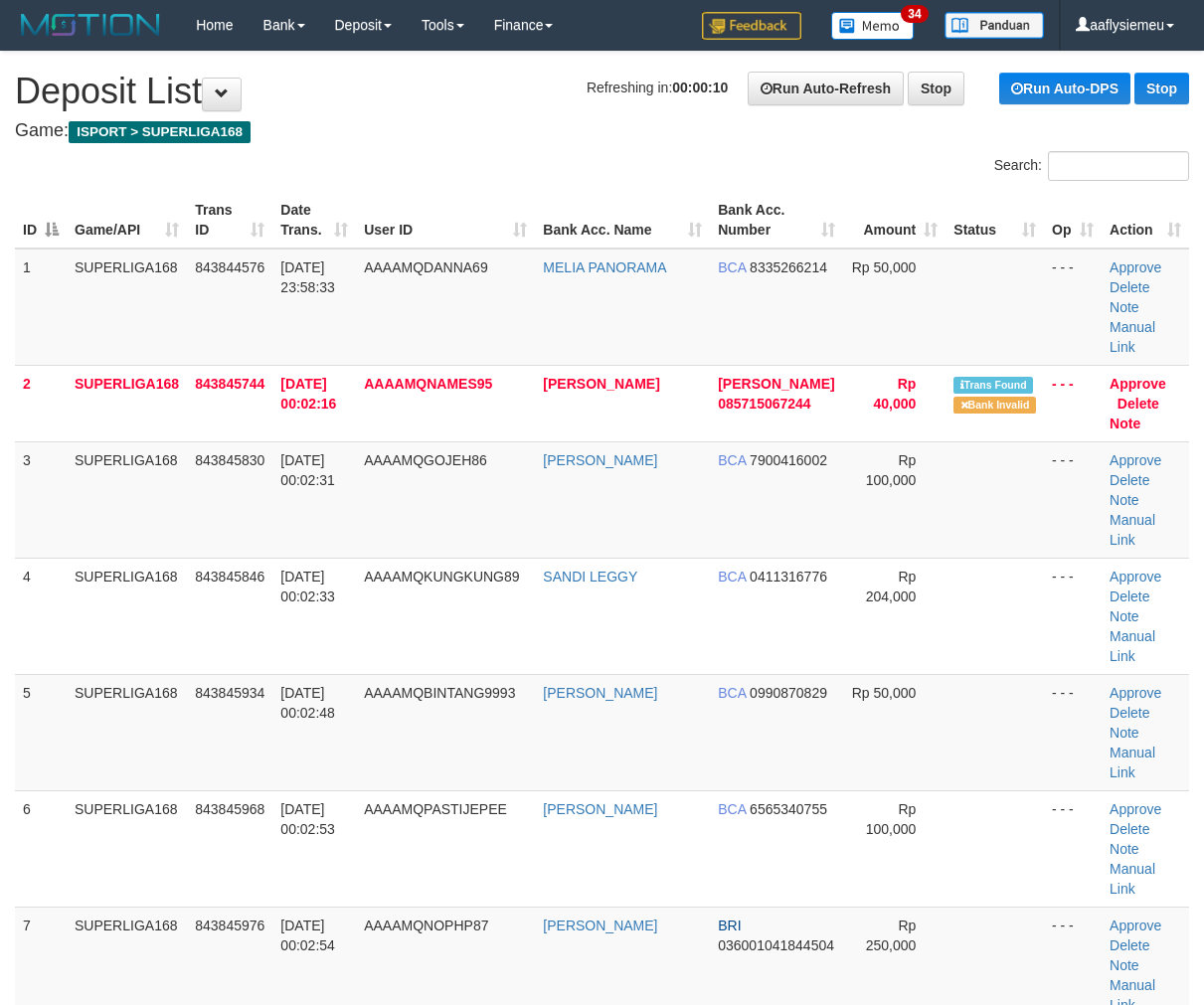 scroll, scrollTop: 1169, scrollLeft: 0, axis: vertical 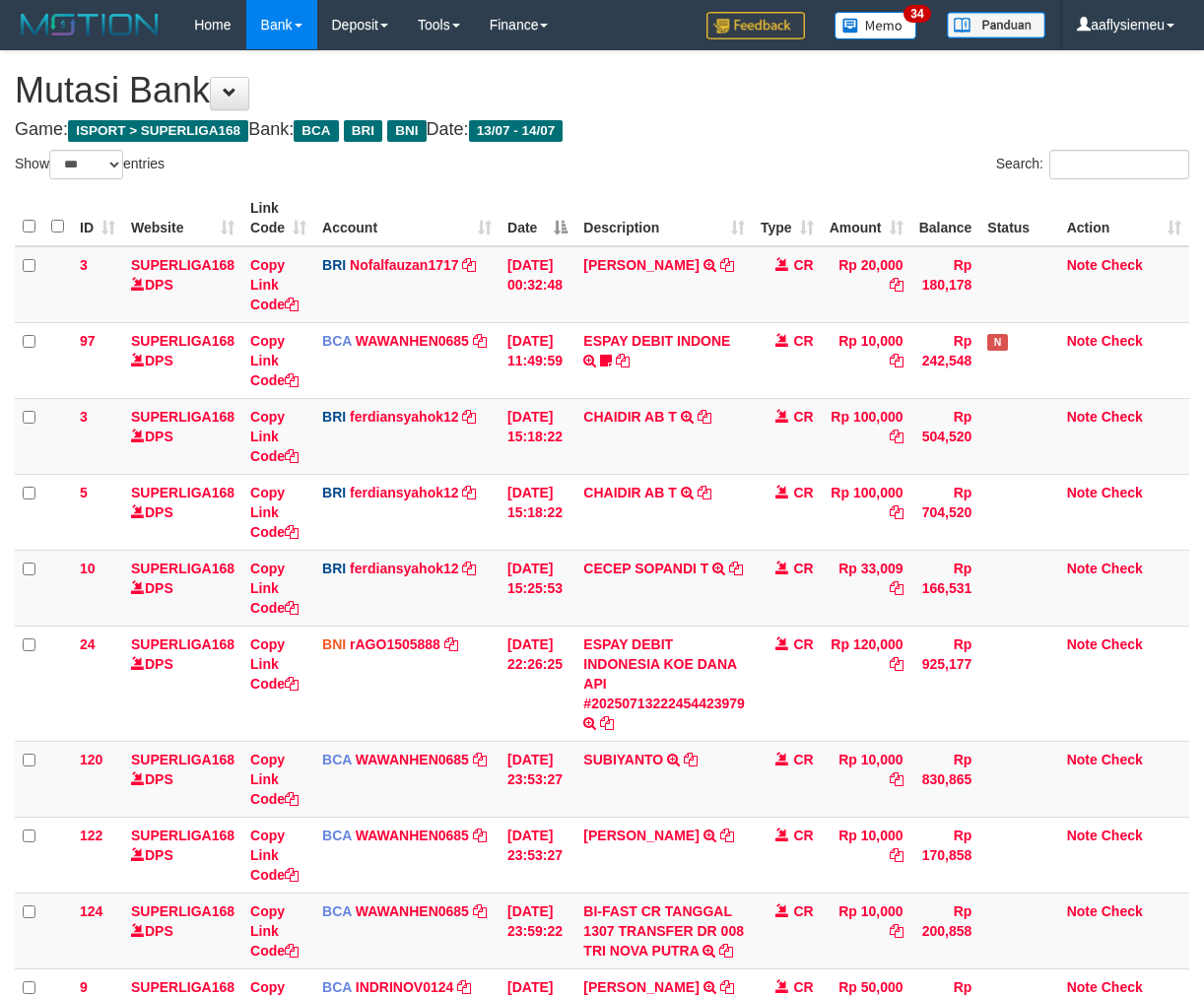 select on "***" 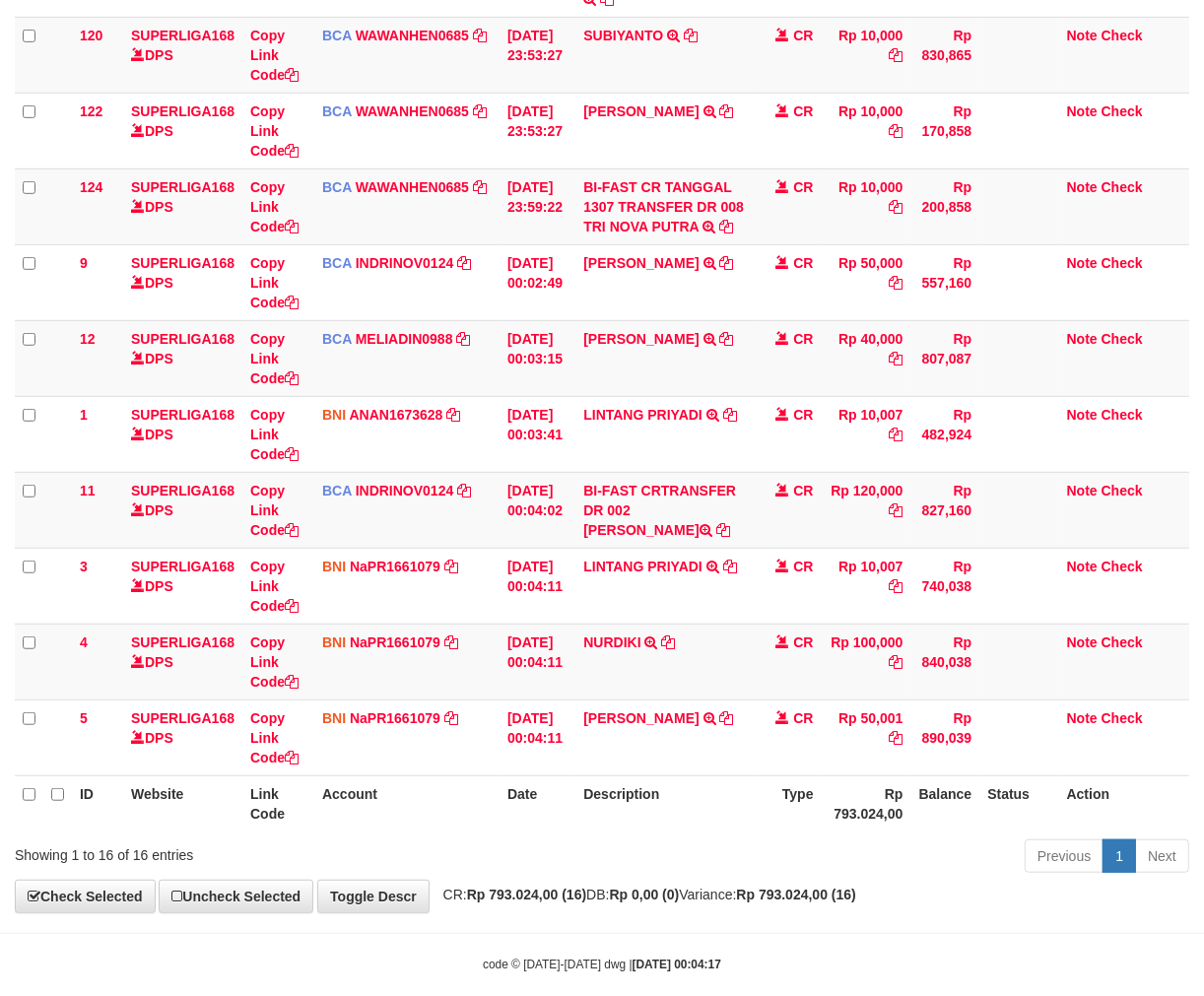 scroll, scrollTop: 666, scrollLeft: 0, axis: vertical 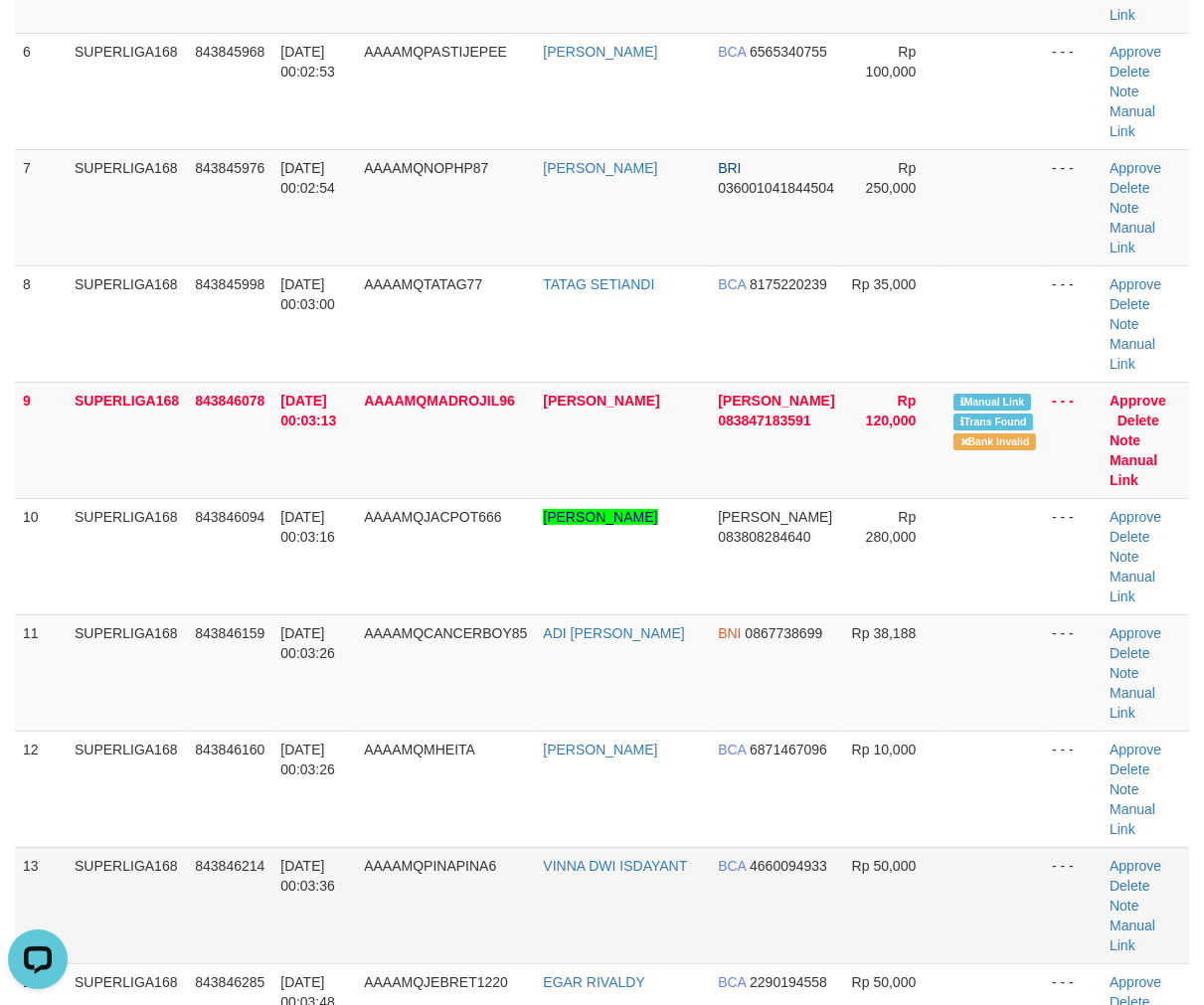 drag, startPoint x: 187, startPoint y: 686, endPoint x: 166, endPoint y: 711, distance: 32.649655 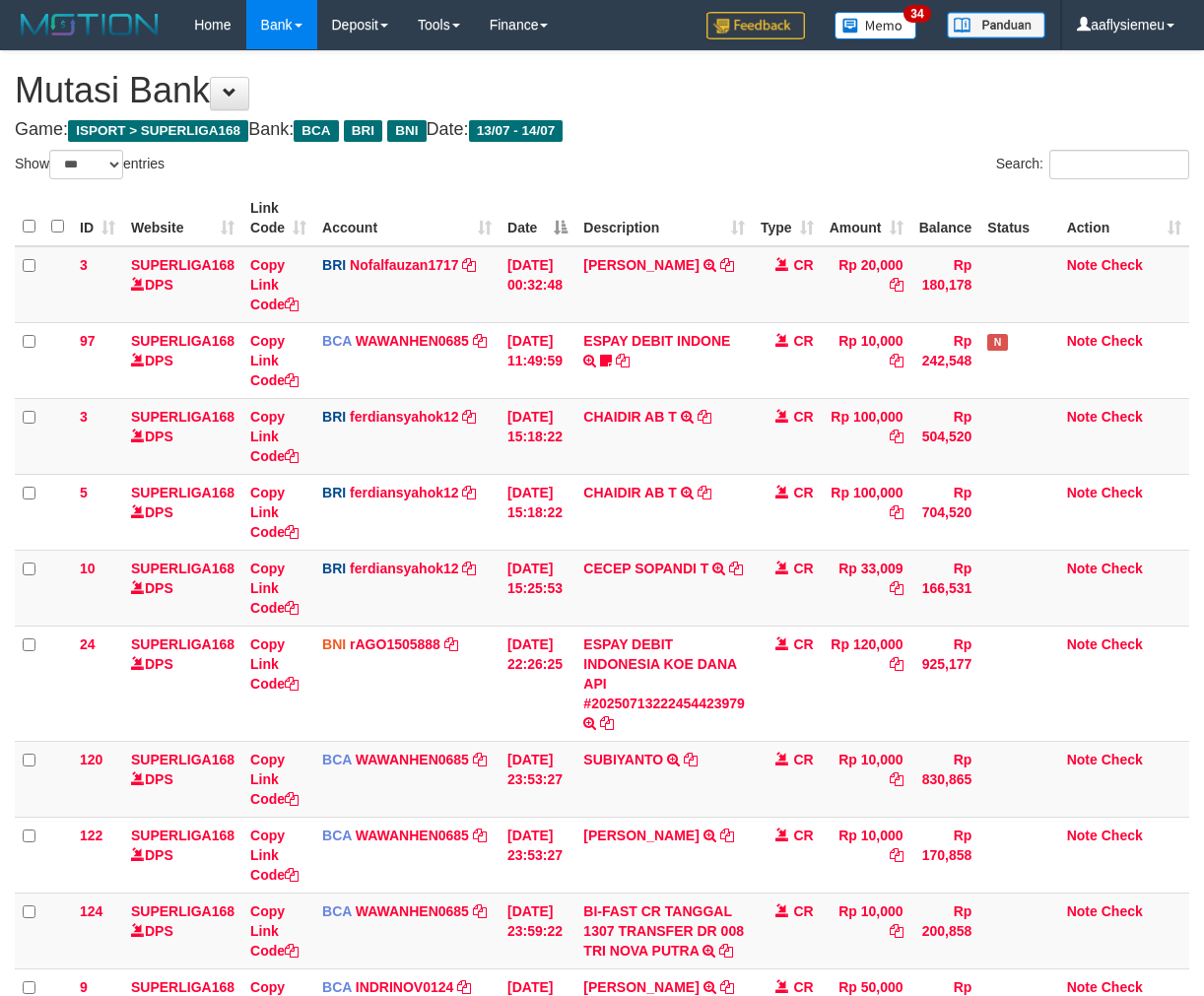 select on "***" 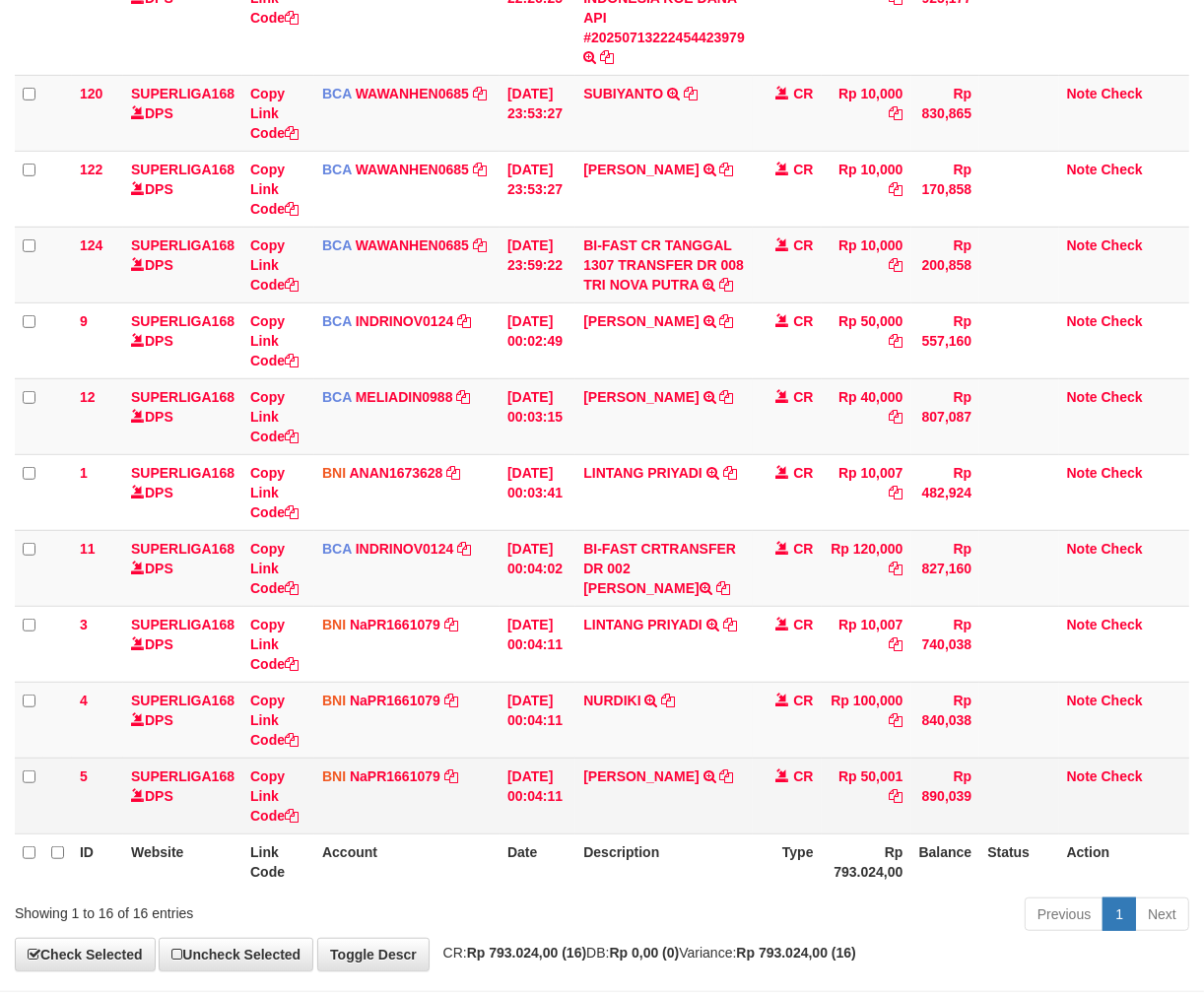 click on "Rp 50,001" at bounding box center (866, 795) 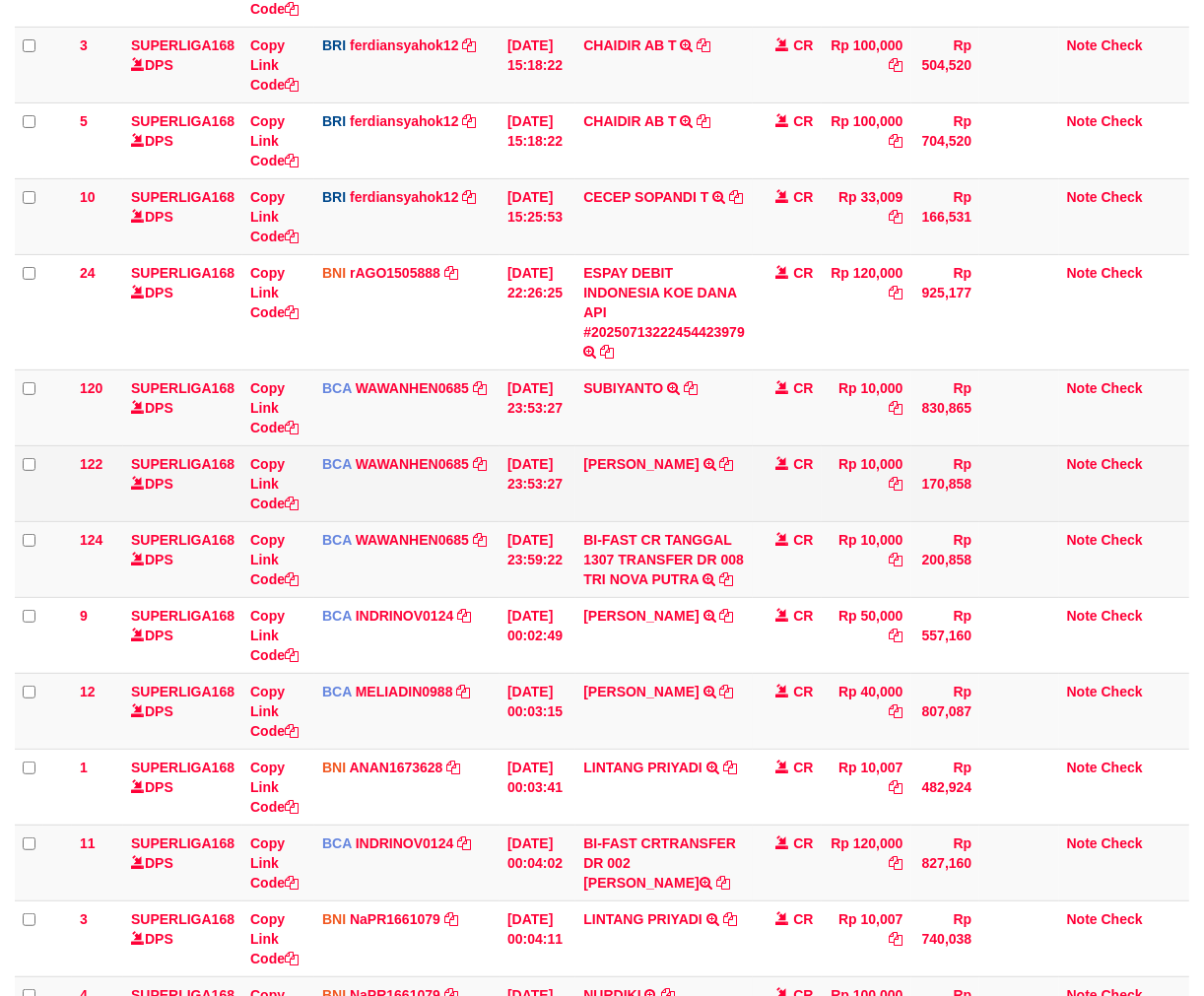scroll, scrollTop: 338, scrollLeft: 0, axis: vertical 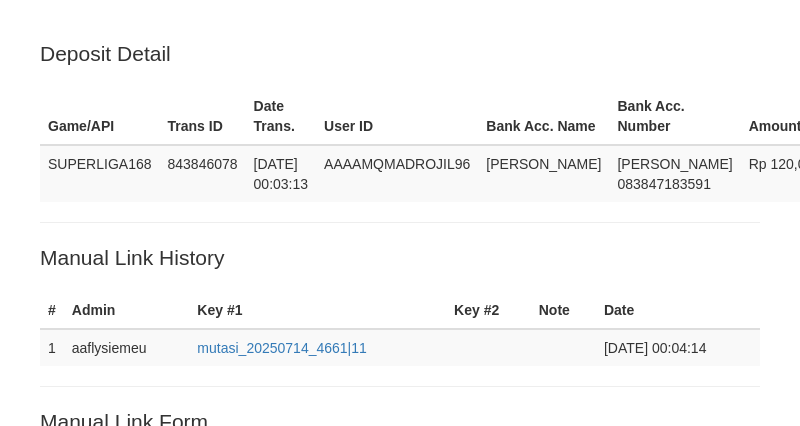 click on "Save" at bounding box center [68, 801] 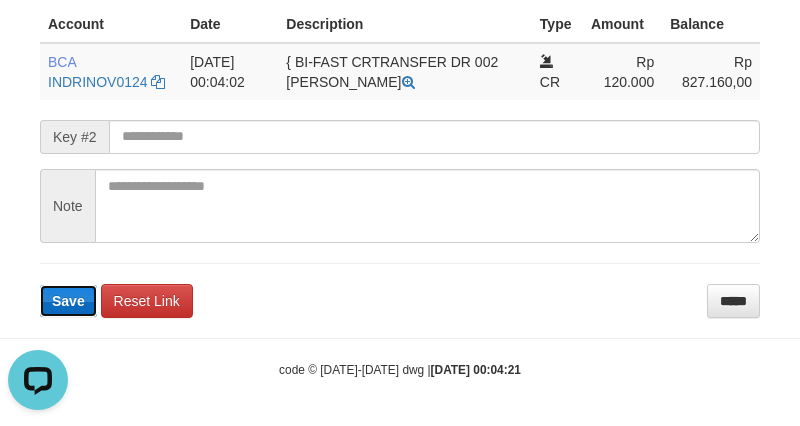 scroll, scrollTop: 0, scrollLeft: 0, axis: both 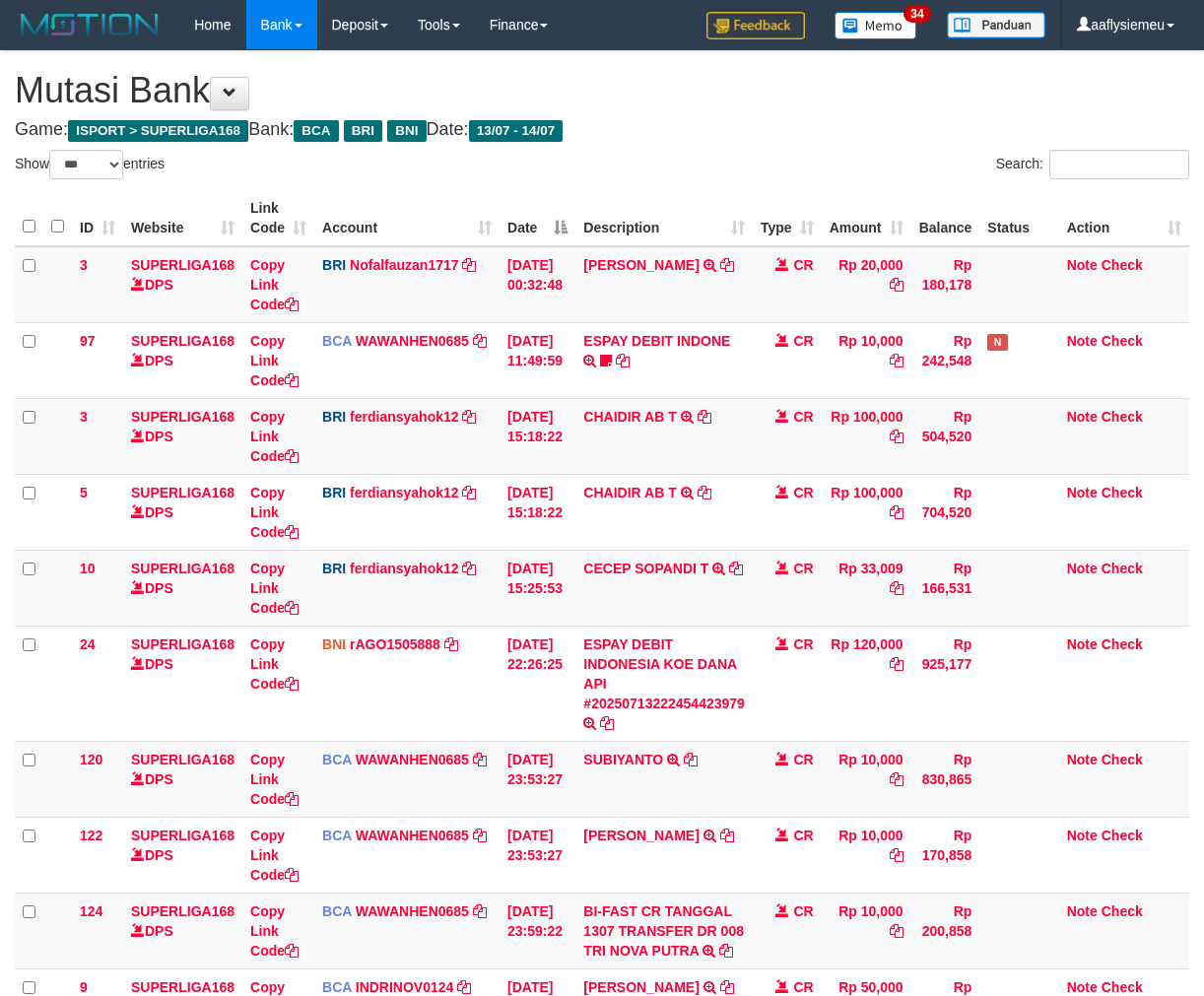 select on "***" 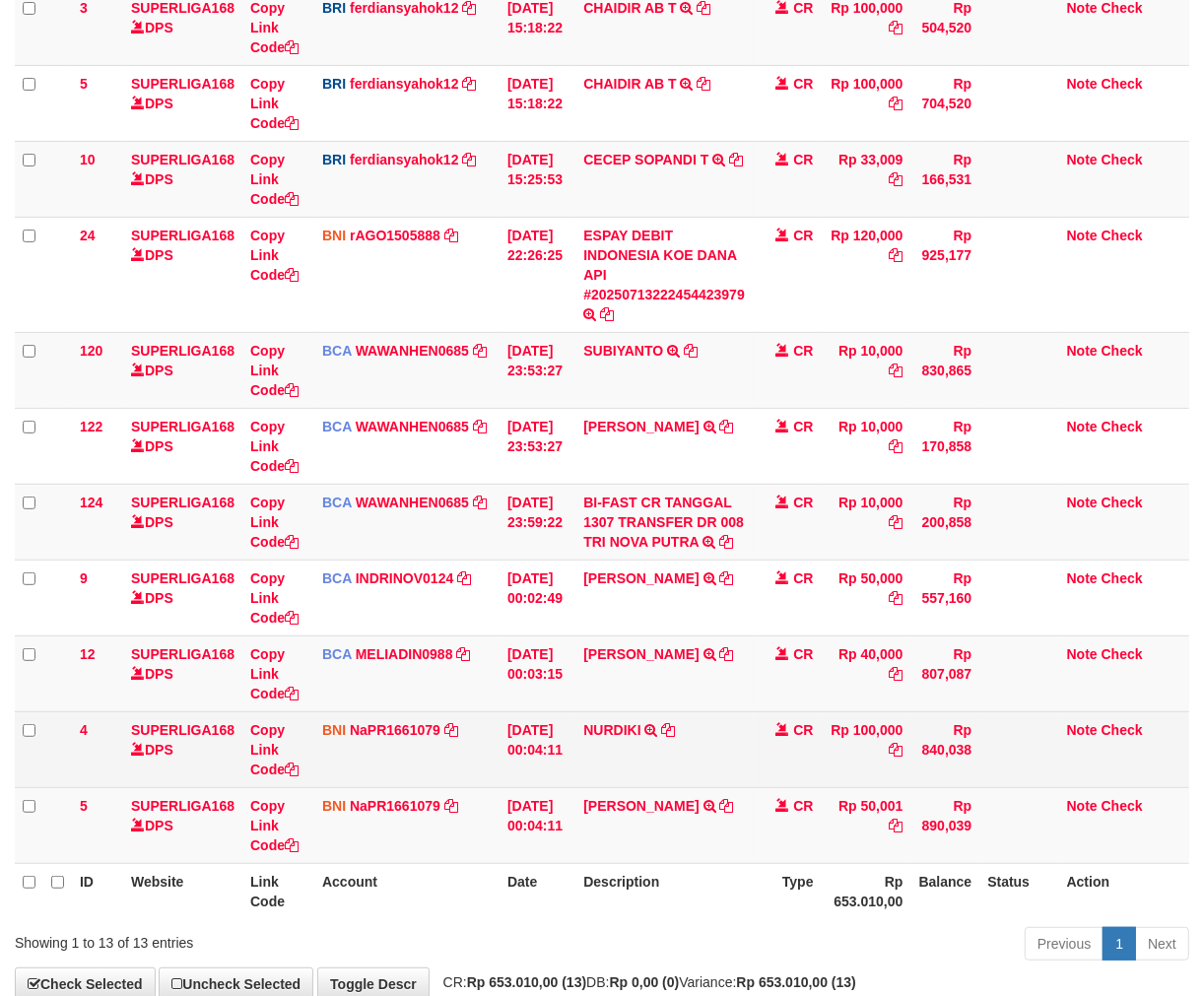 scroll, scrollTop: 524, scrollLeft: 0, axis: vertical 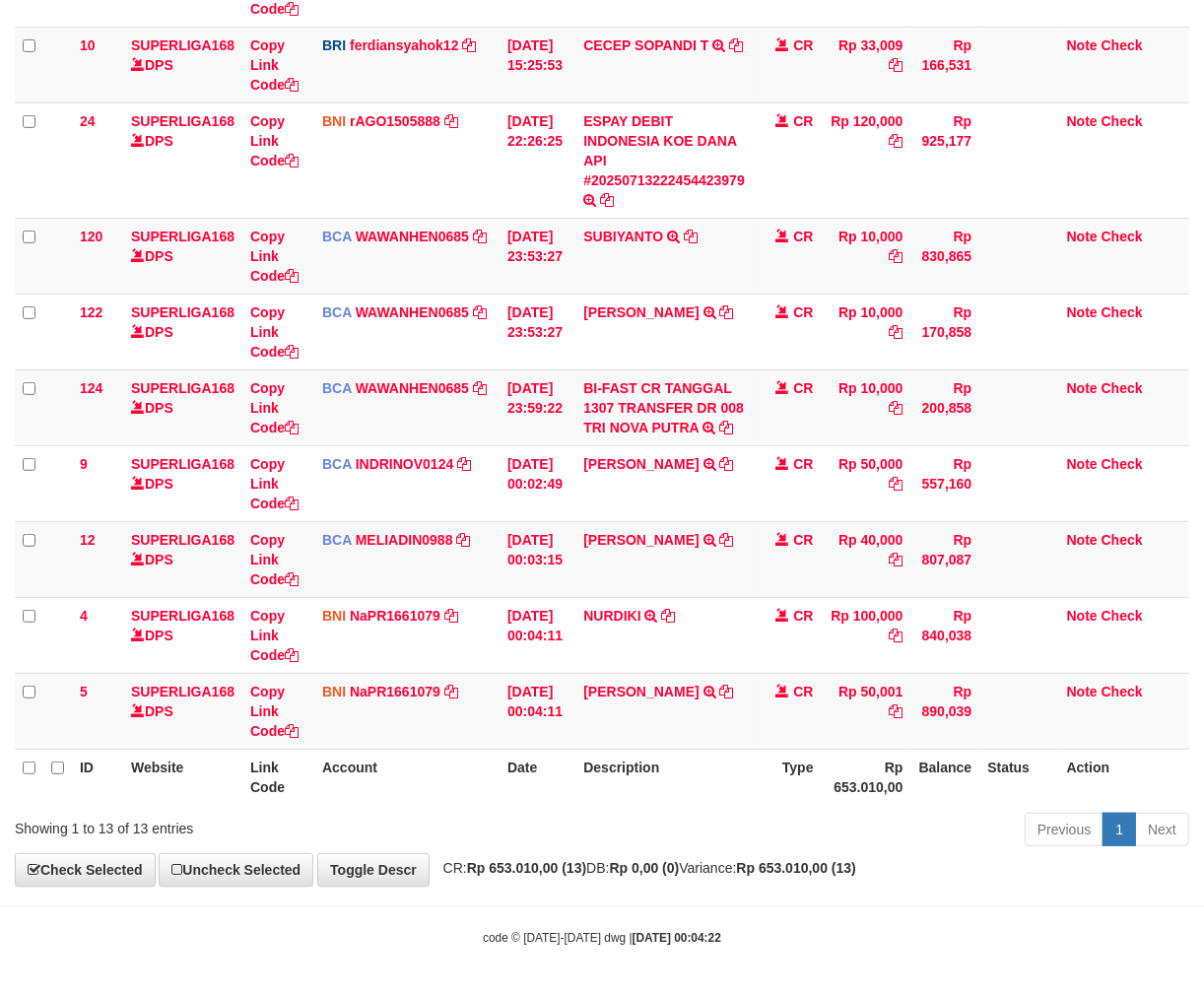 click on "Previous 1 Next" at bounding box center (852, 831) 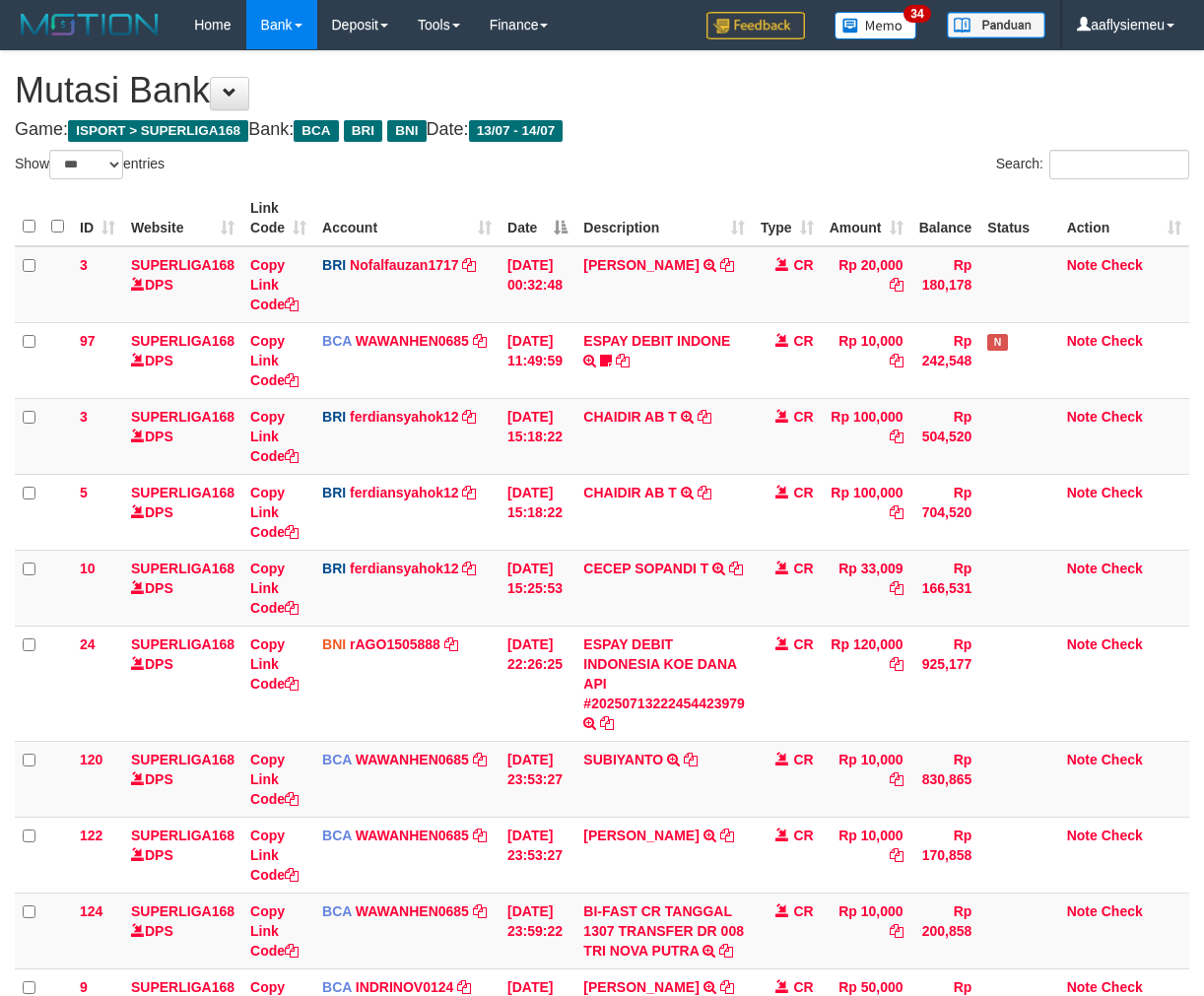 select on "***" 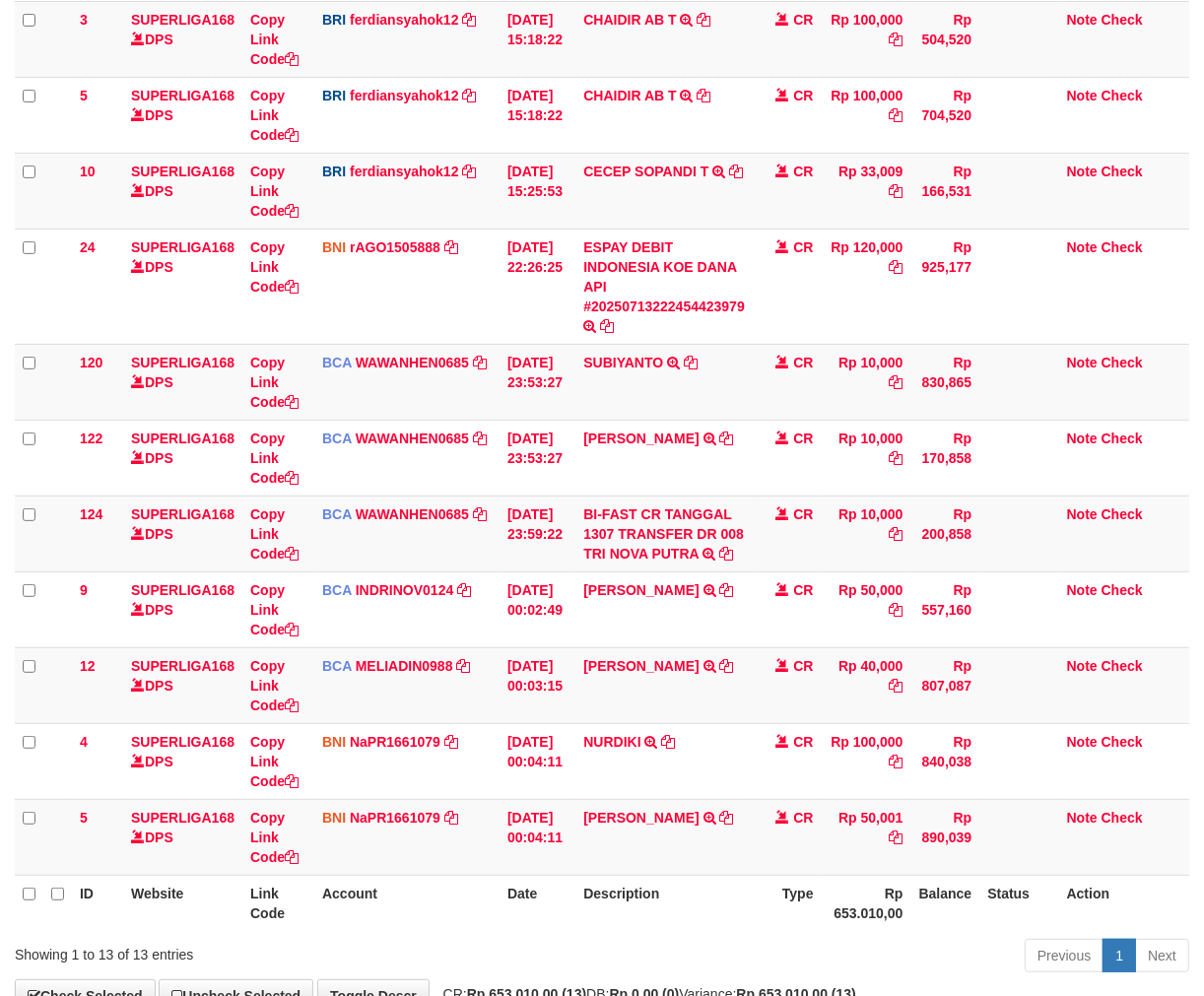 scroll, scrollTop: 524, scrollLeft: 0, axis: vertical 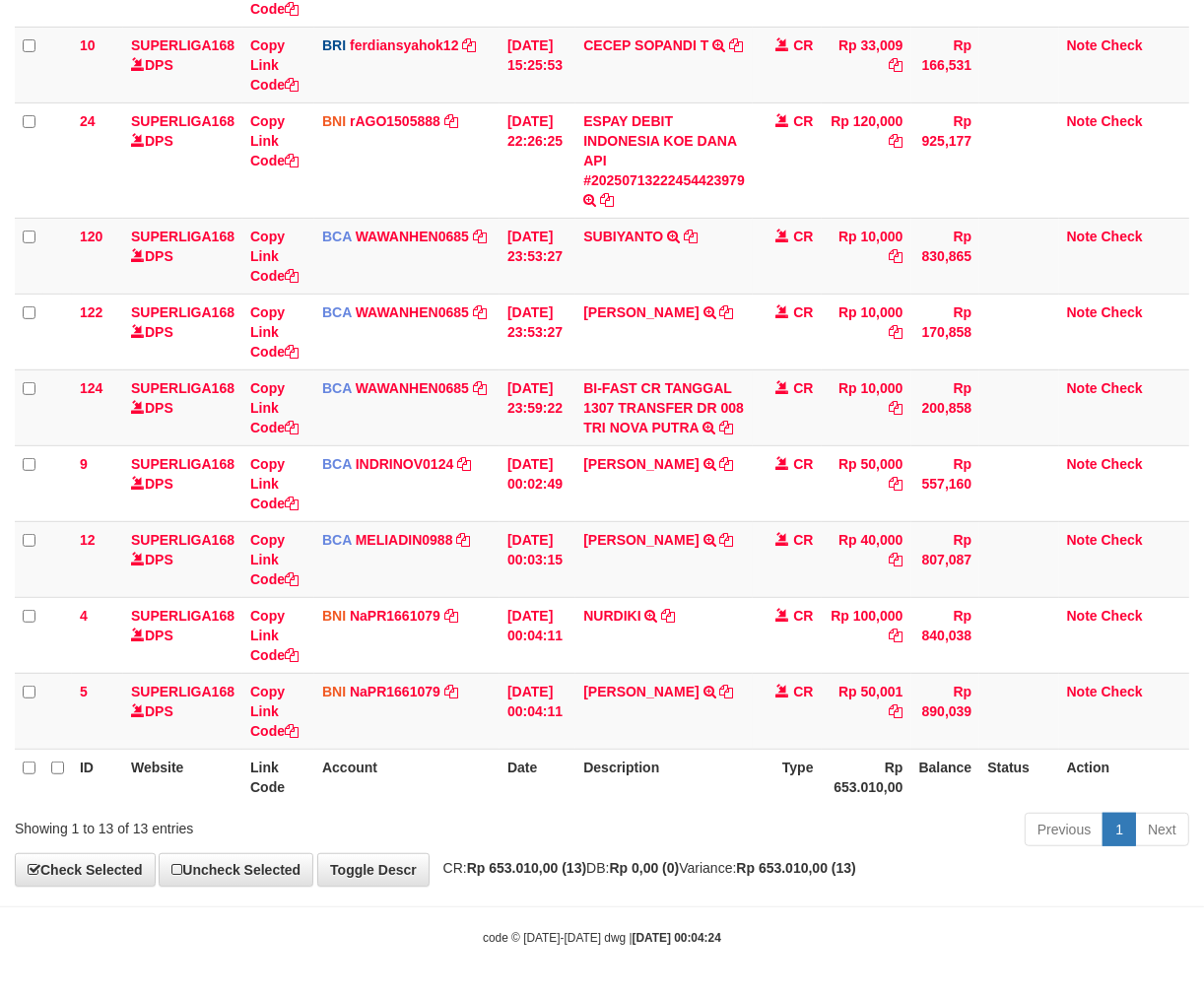 click on "code © 2012-2018 dwg |  2025/07/14 00:04:24" at bounding box center (602, 937) 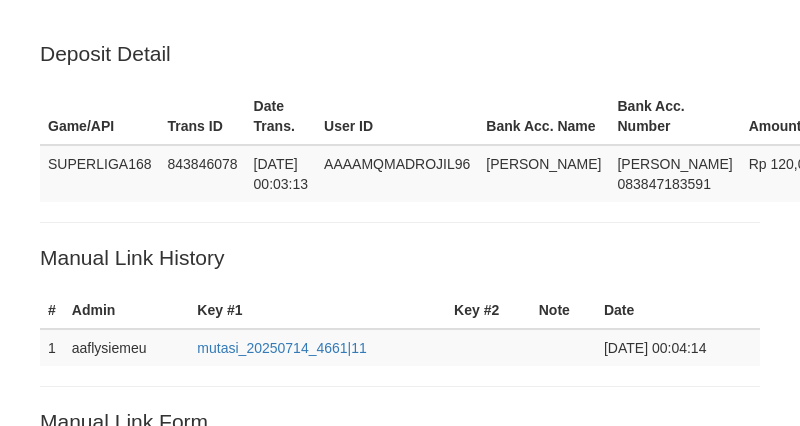 scroll, scrollTop: 500, scrollLeft: 0, axis: vertical 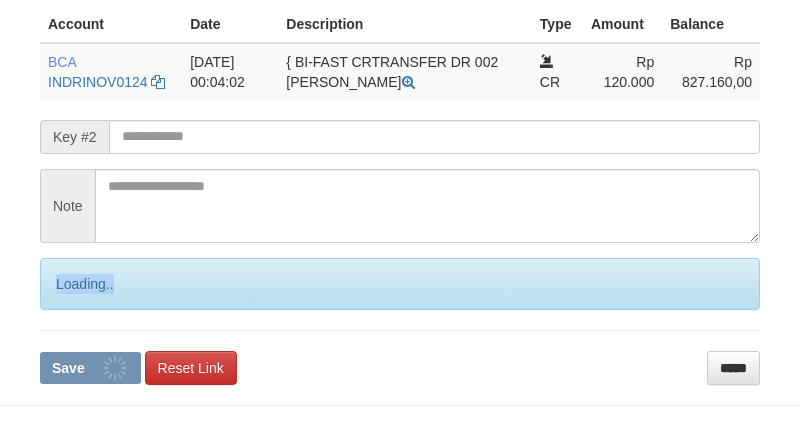 click on "Loading.." at bounding box center [400, 284] 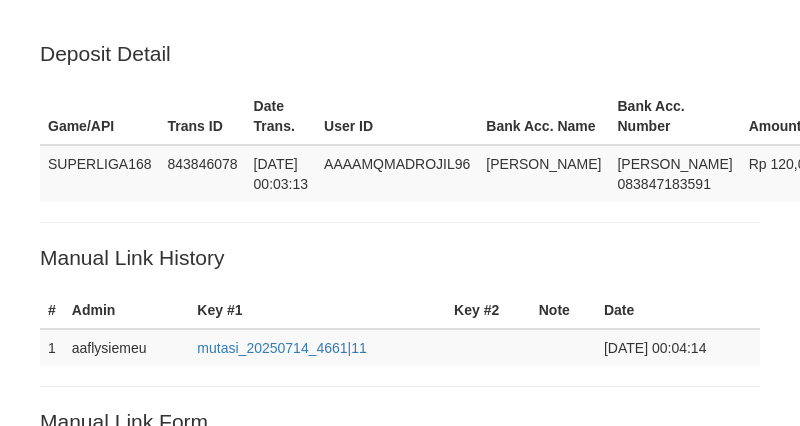 scroll, scrollTop: 55, scrollLeft: 0, axis: vertical 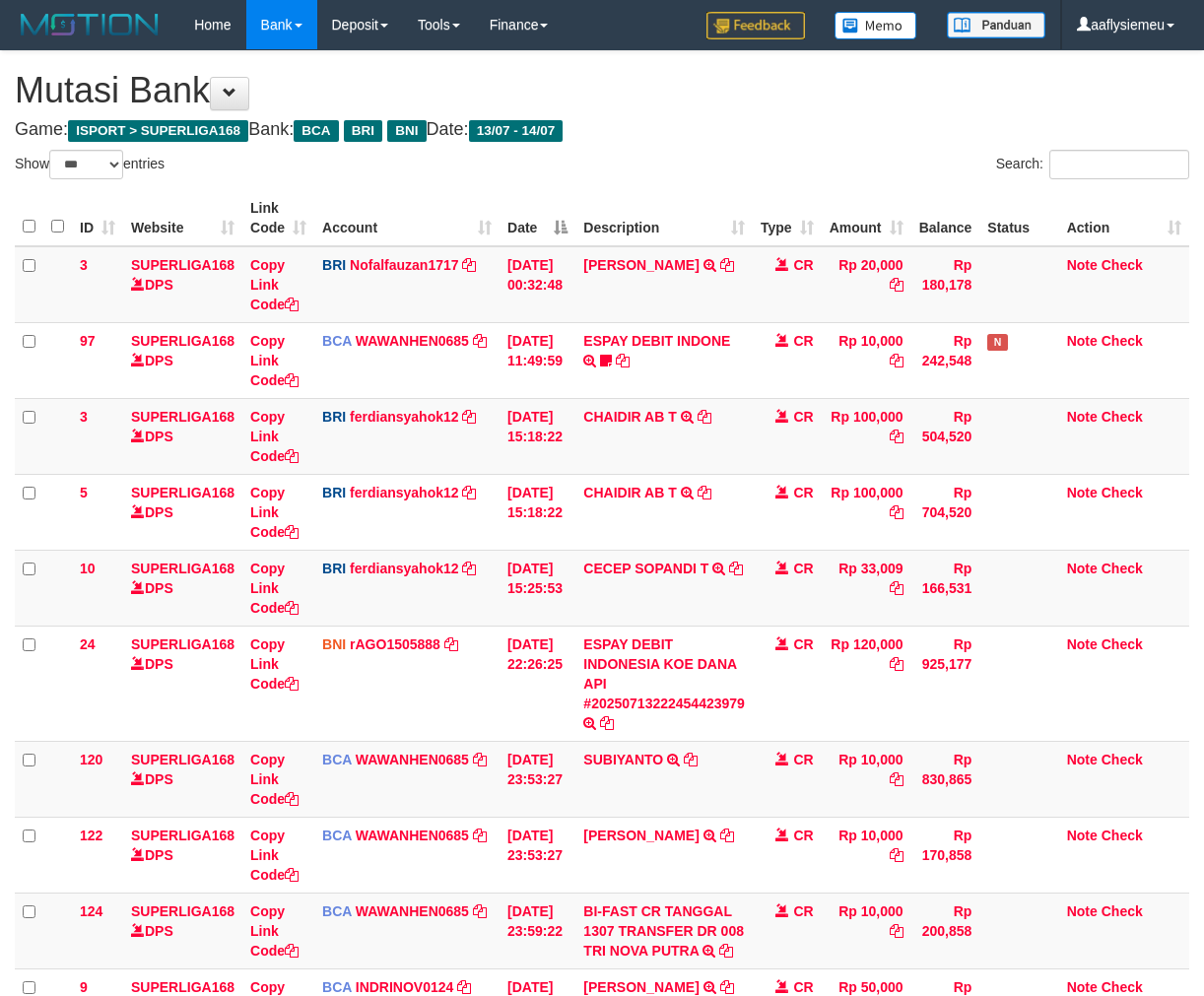 select on "***" 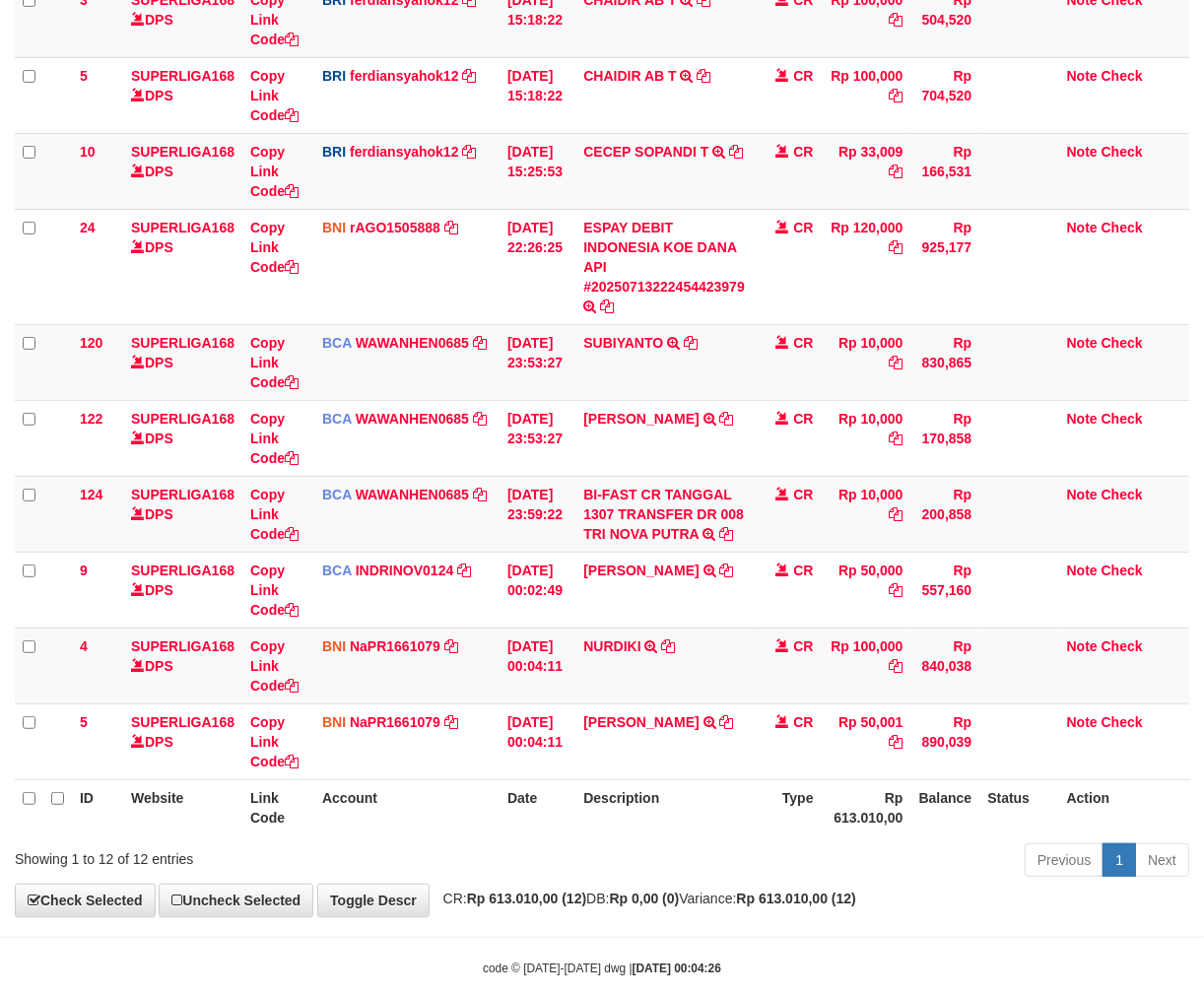 scroll, scrollTop: 448, scrollLeft: 0, axis: vertical 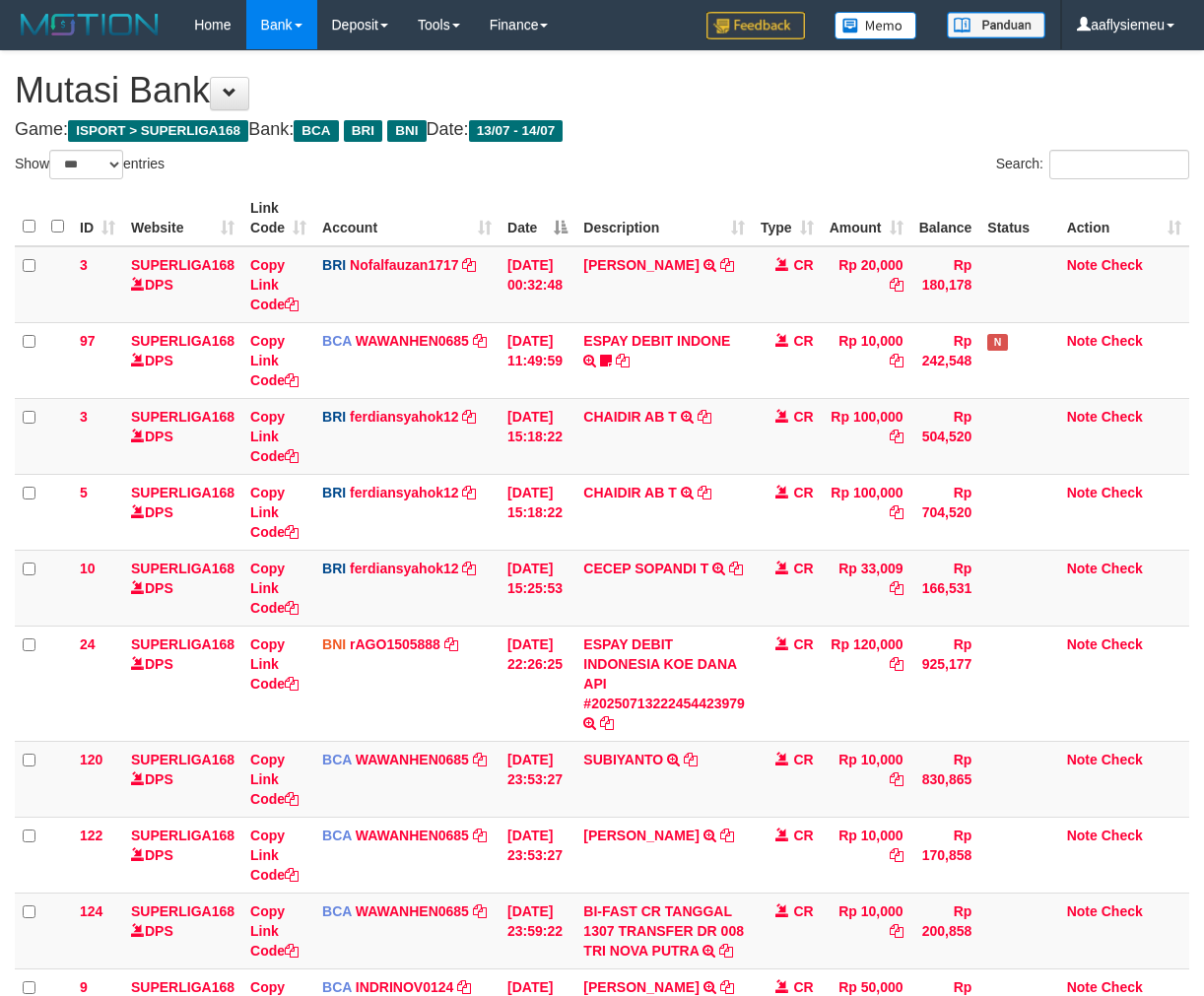 select on "***" 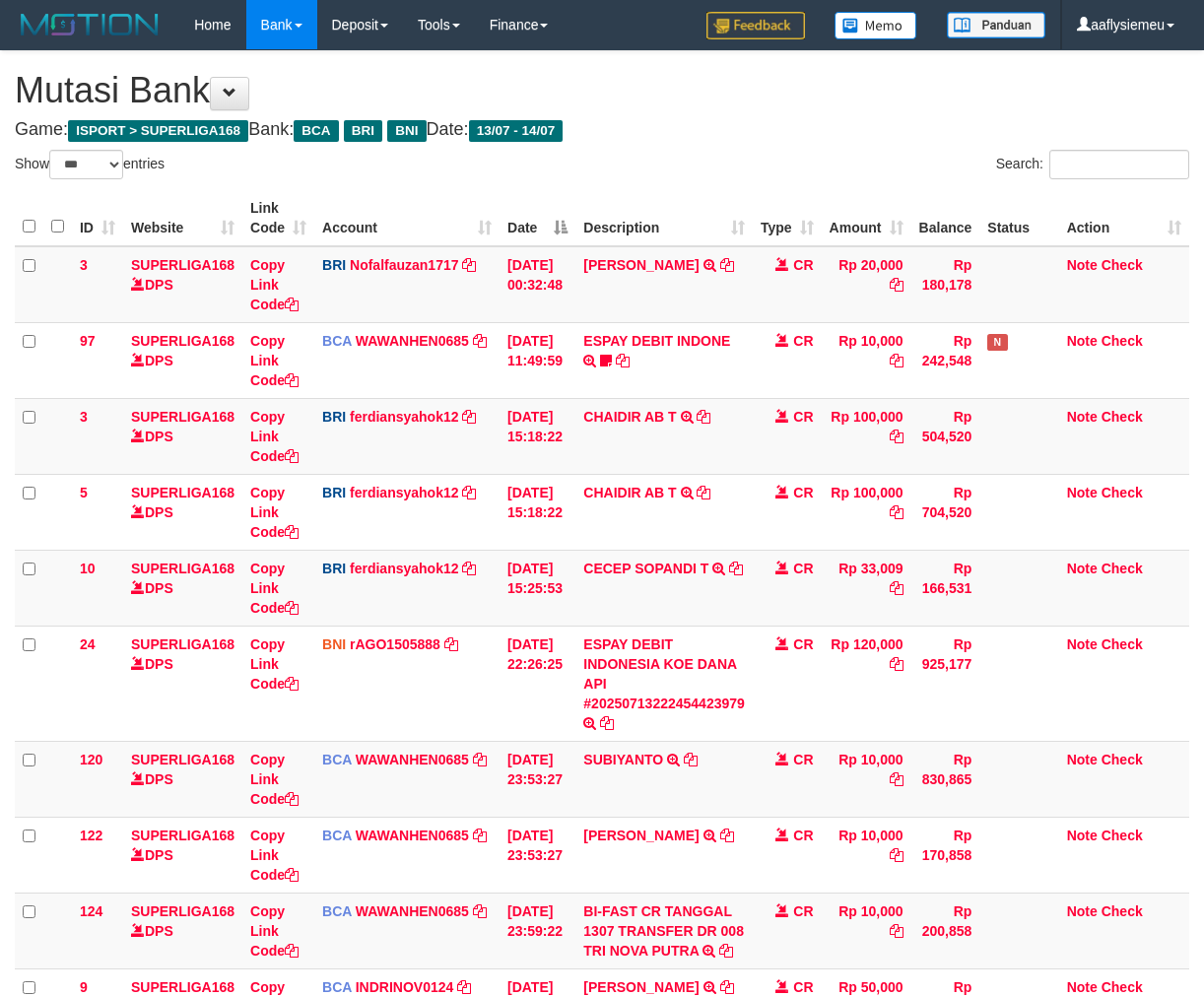 scroll, scrollTop: 448, scrollLeft: 0, axis: vertical 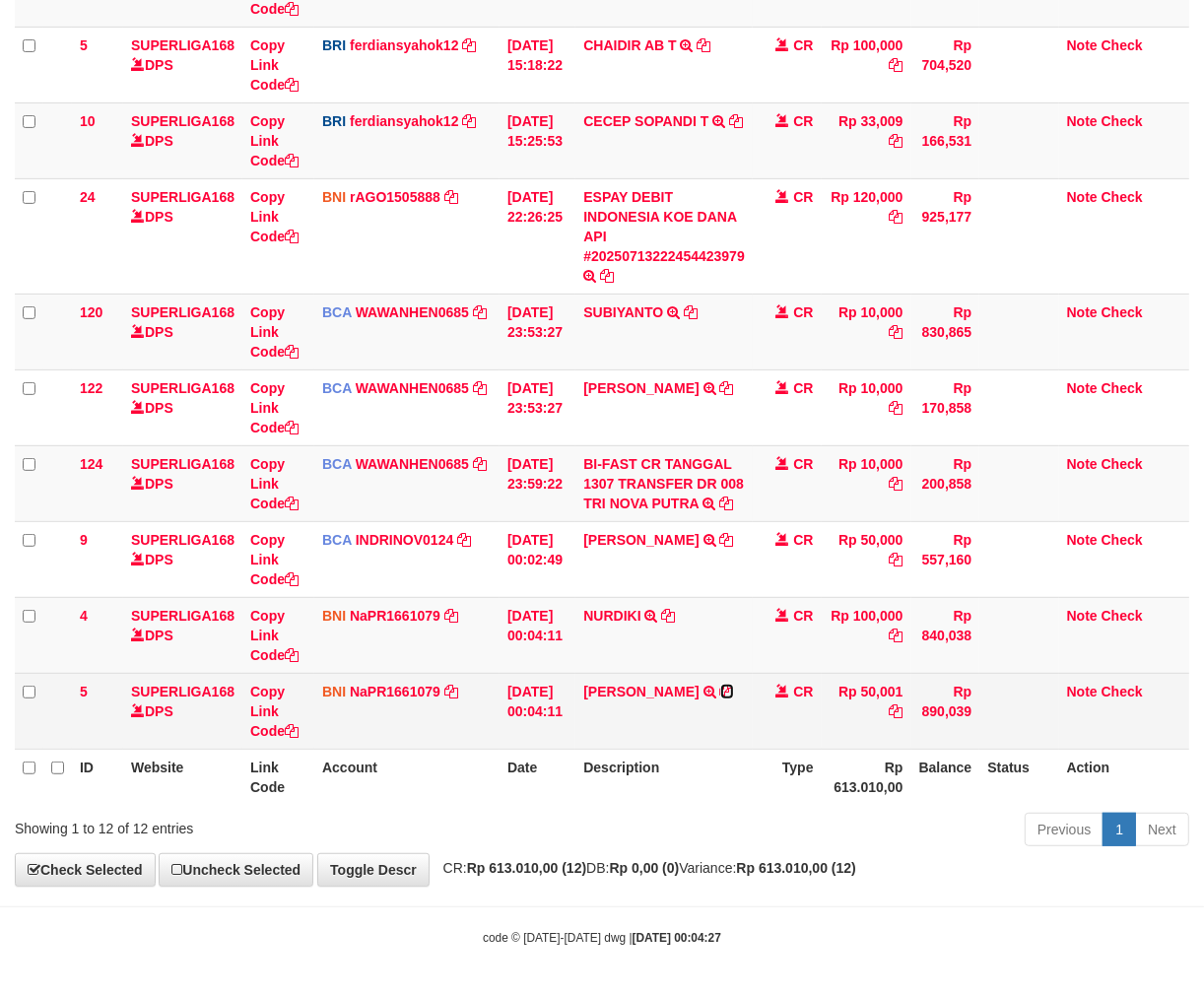 drag, startPoint x: 598, startPoint y: 707, endPoint x: 830, endPoint y: 706, distance: 232.00216 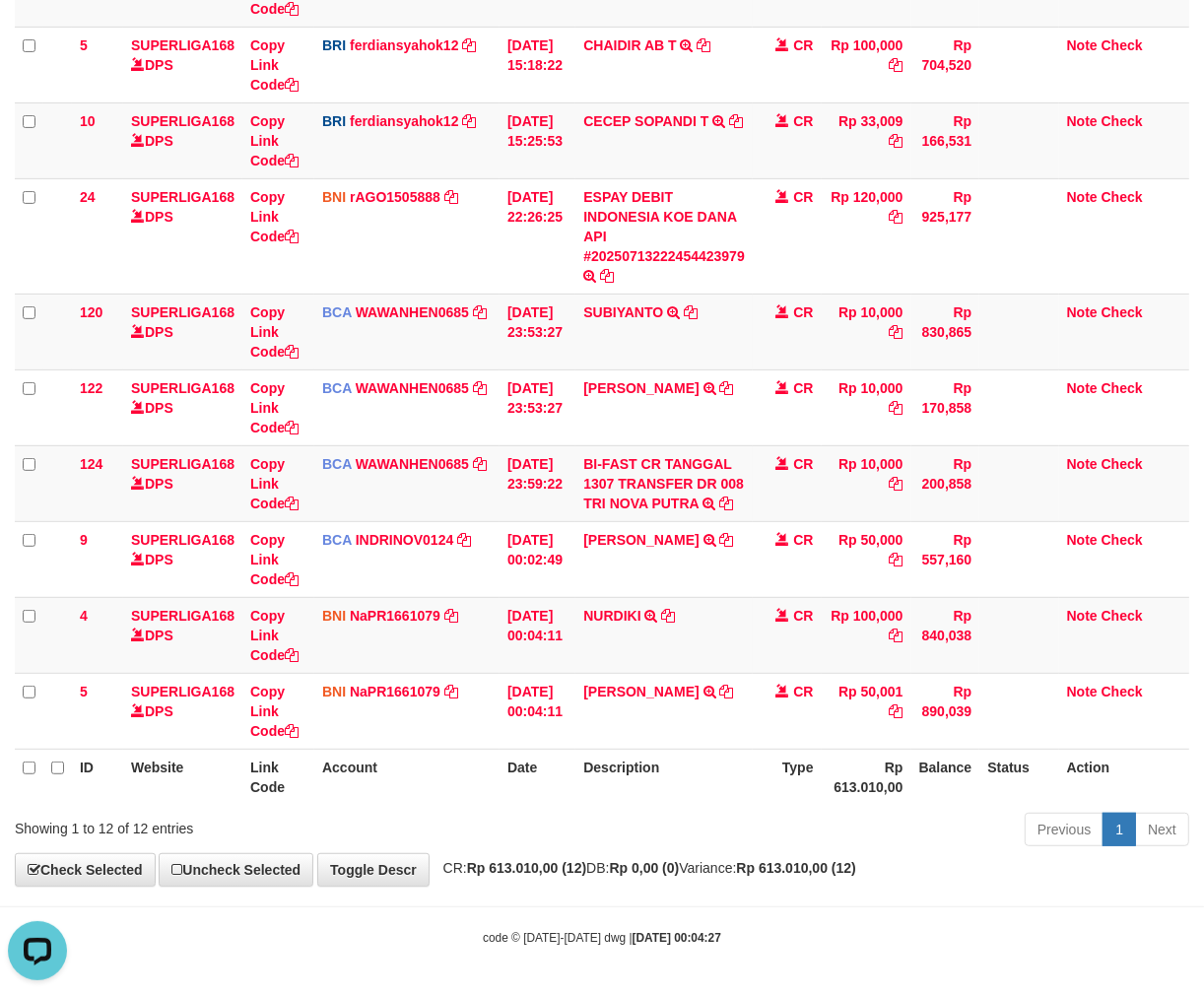 scroll, scrollTop: 0, scrollLeft: 0, axis: both 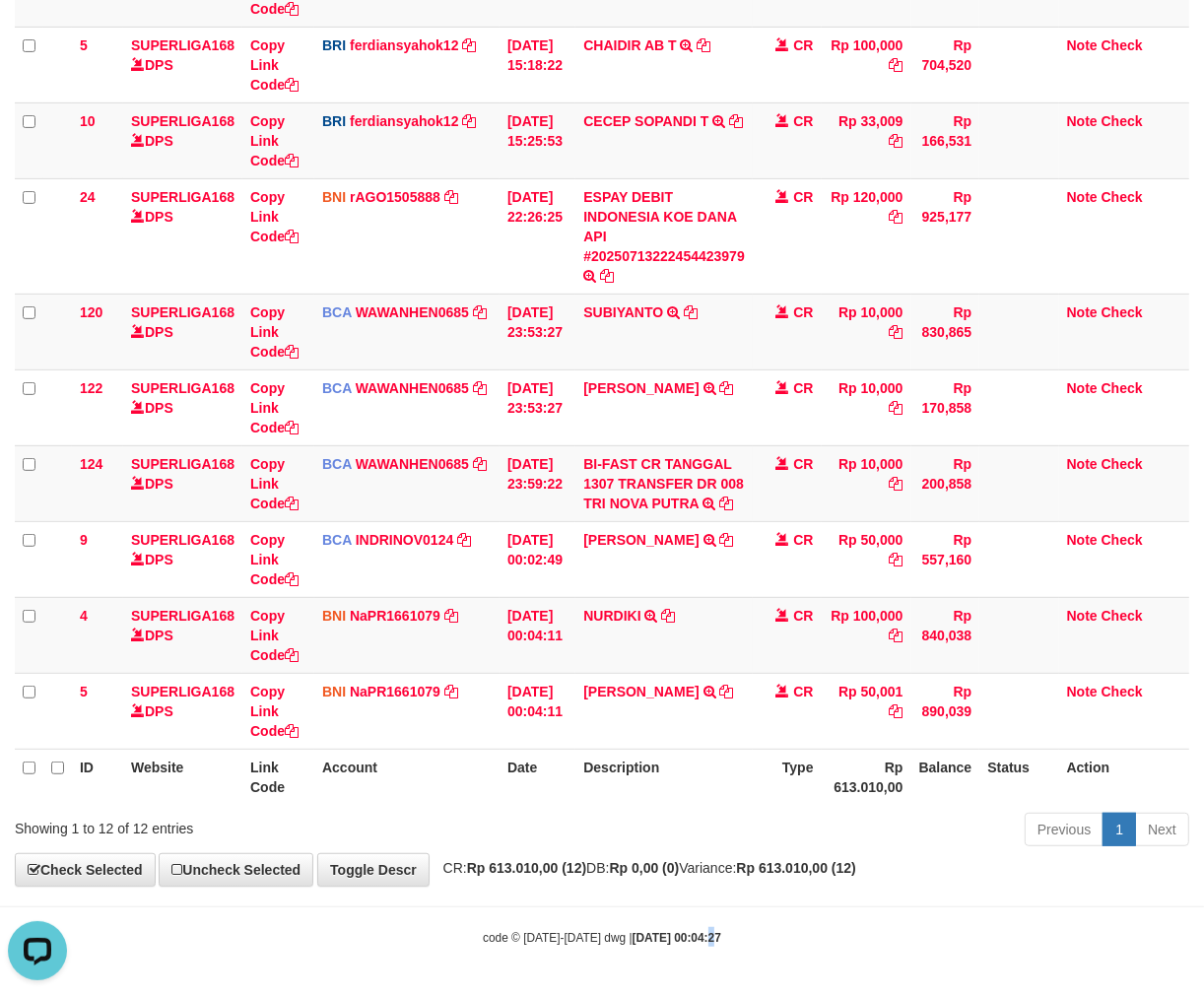 click on "Toggle navigation
Home
Bank
Account List
Load
By Website
Group
[ISPORT]													SUPERLIGA168
By Load Group (DPS)
34" at bounding box center [602, 274] 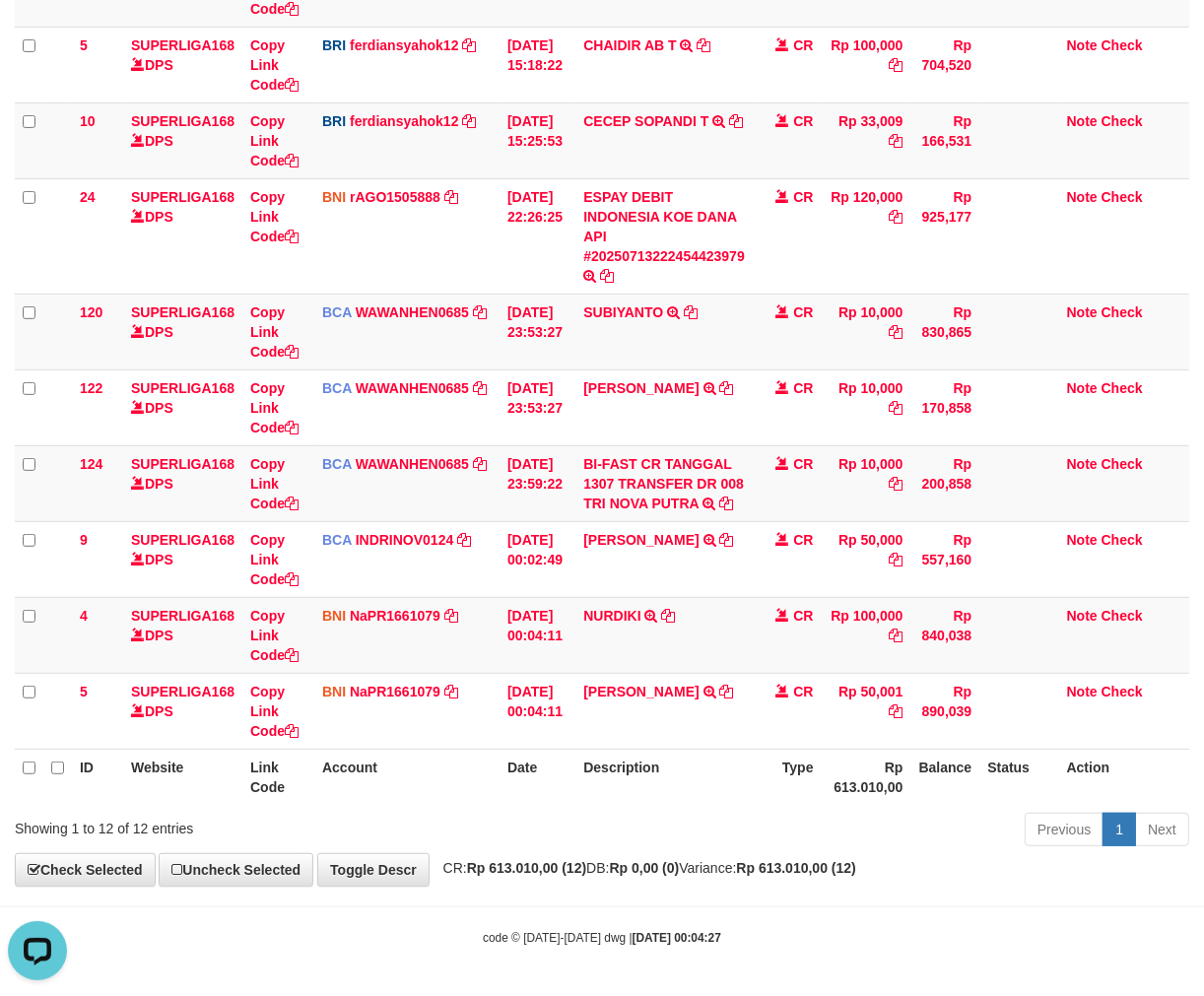 click on "**********" at bounding box center (602, 244) 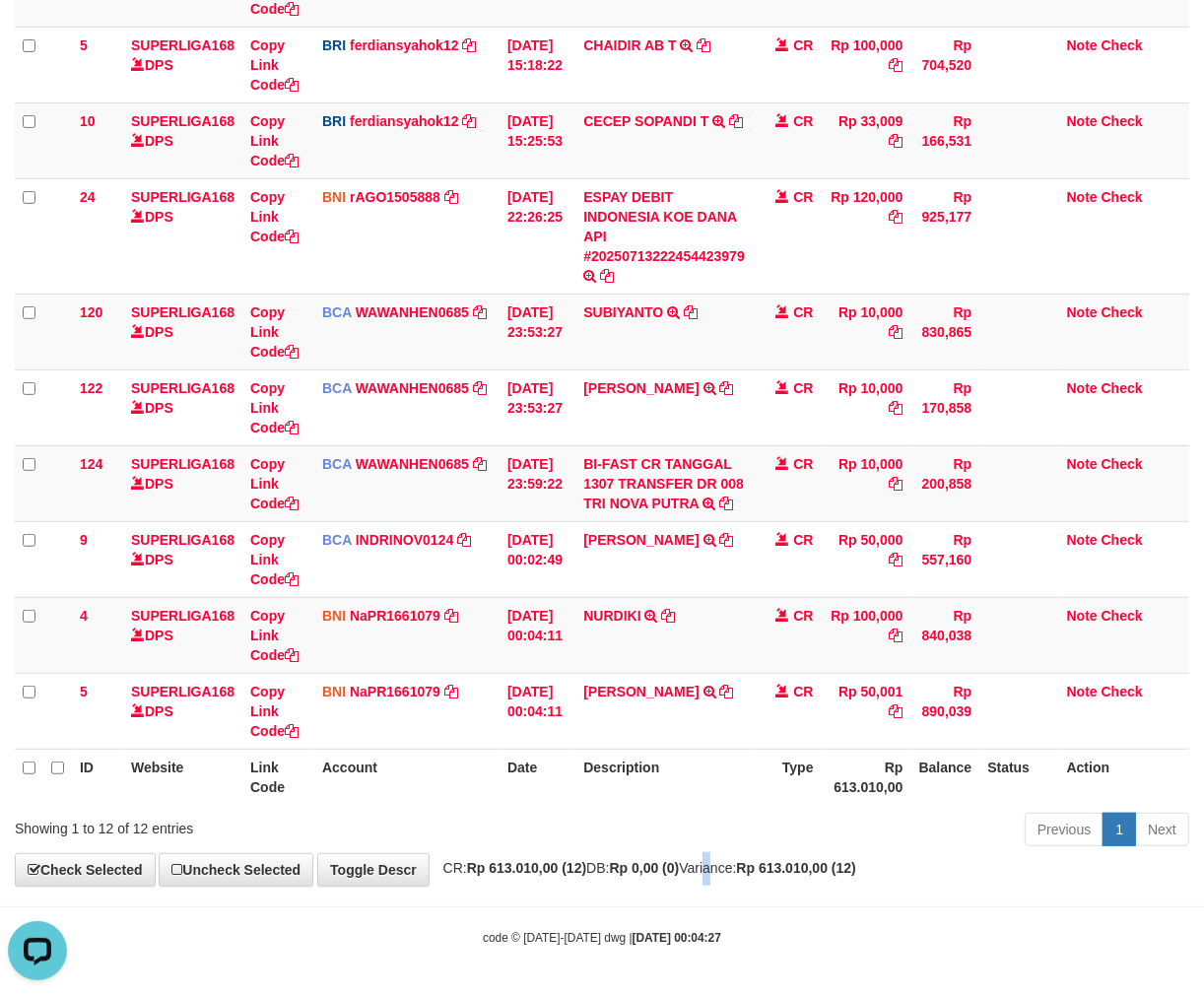 click on "**********" at bounding box center [602, 244] 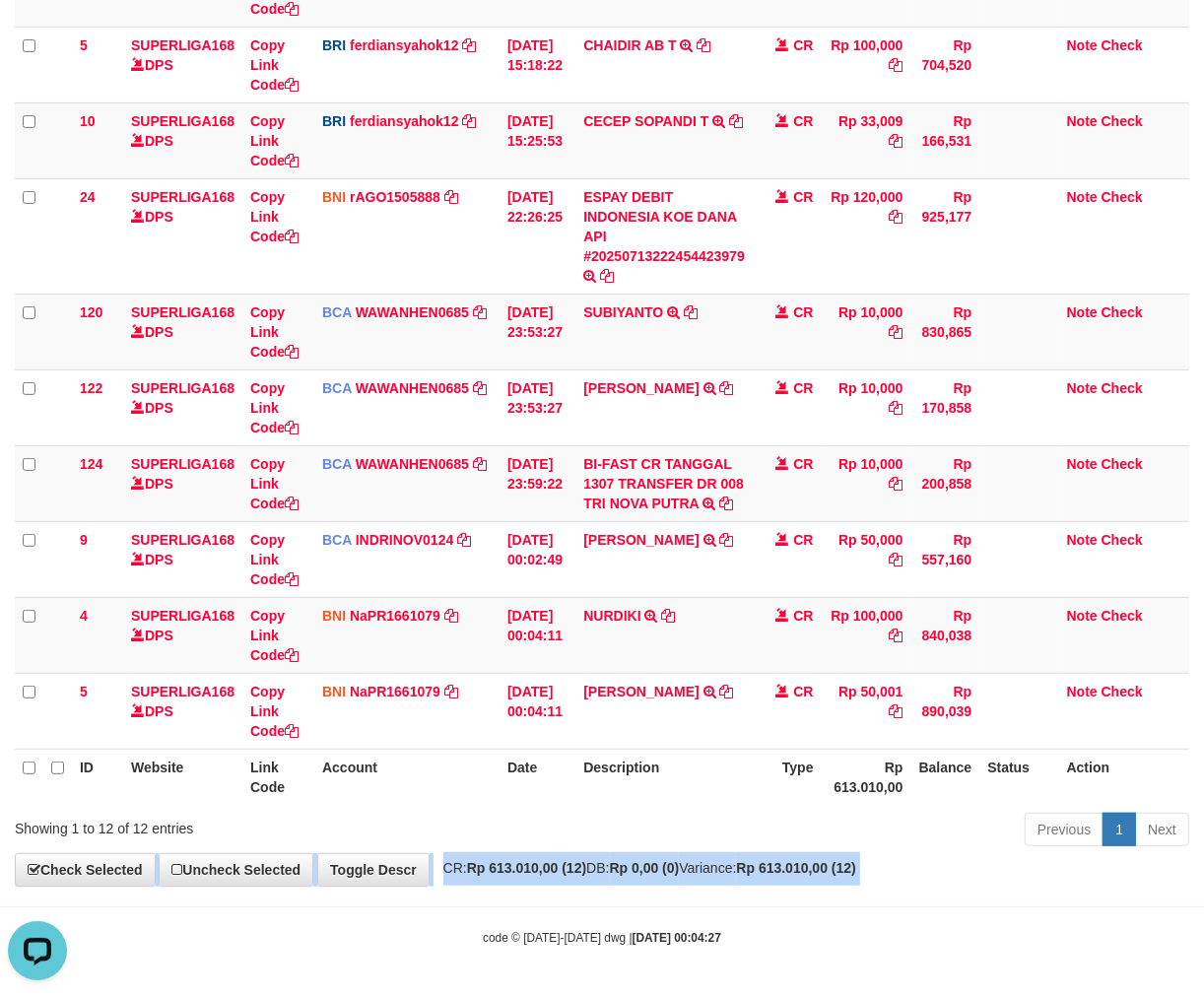 click on "**********" at bounding box center [602, 244] 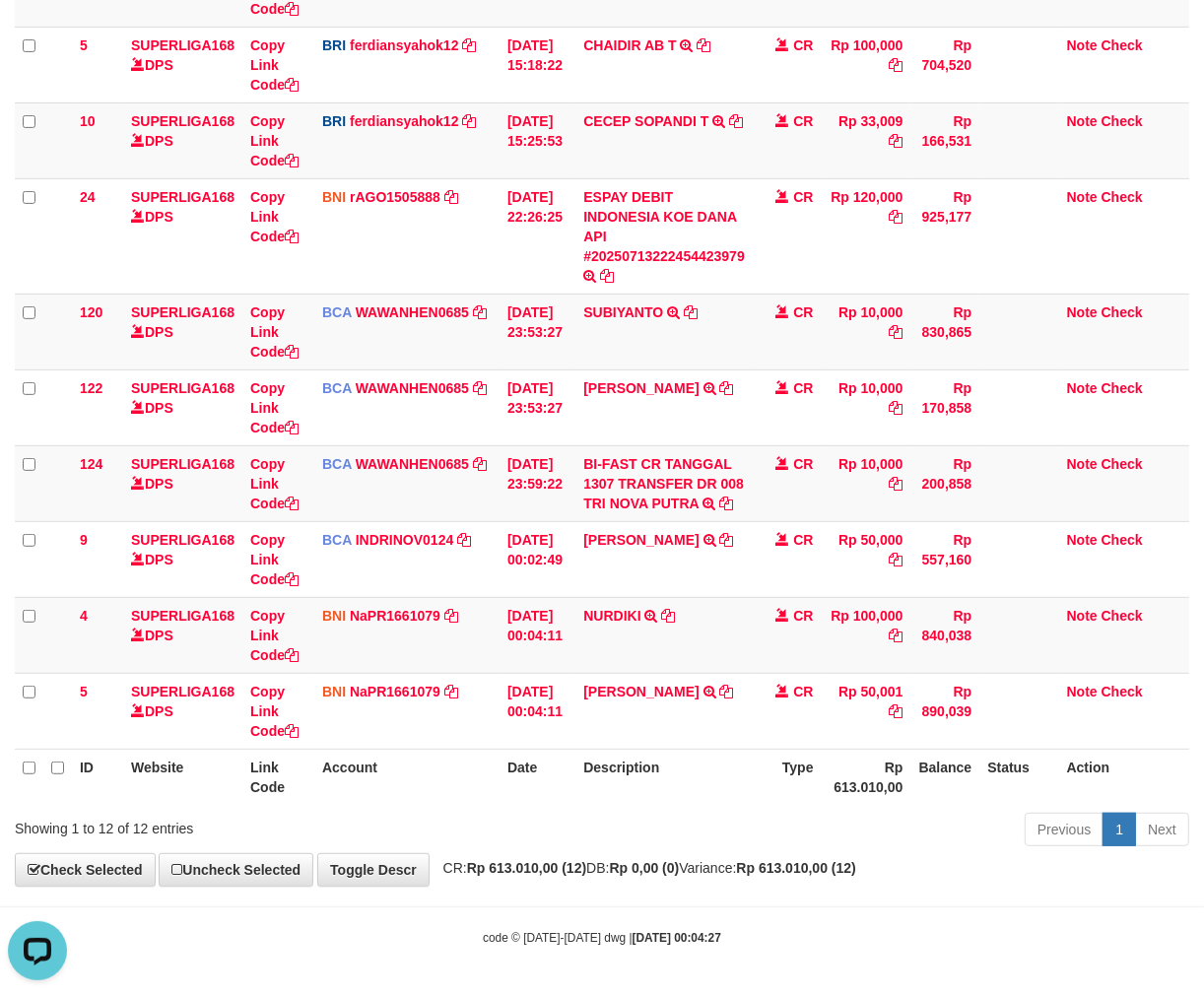 click on "Previous 1 Next" at bounding box center [852, 831] 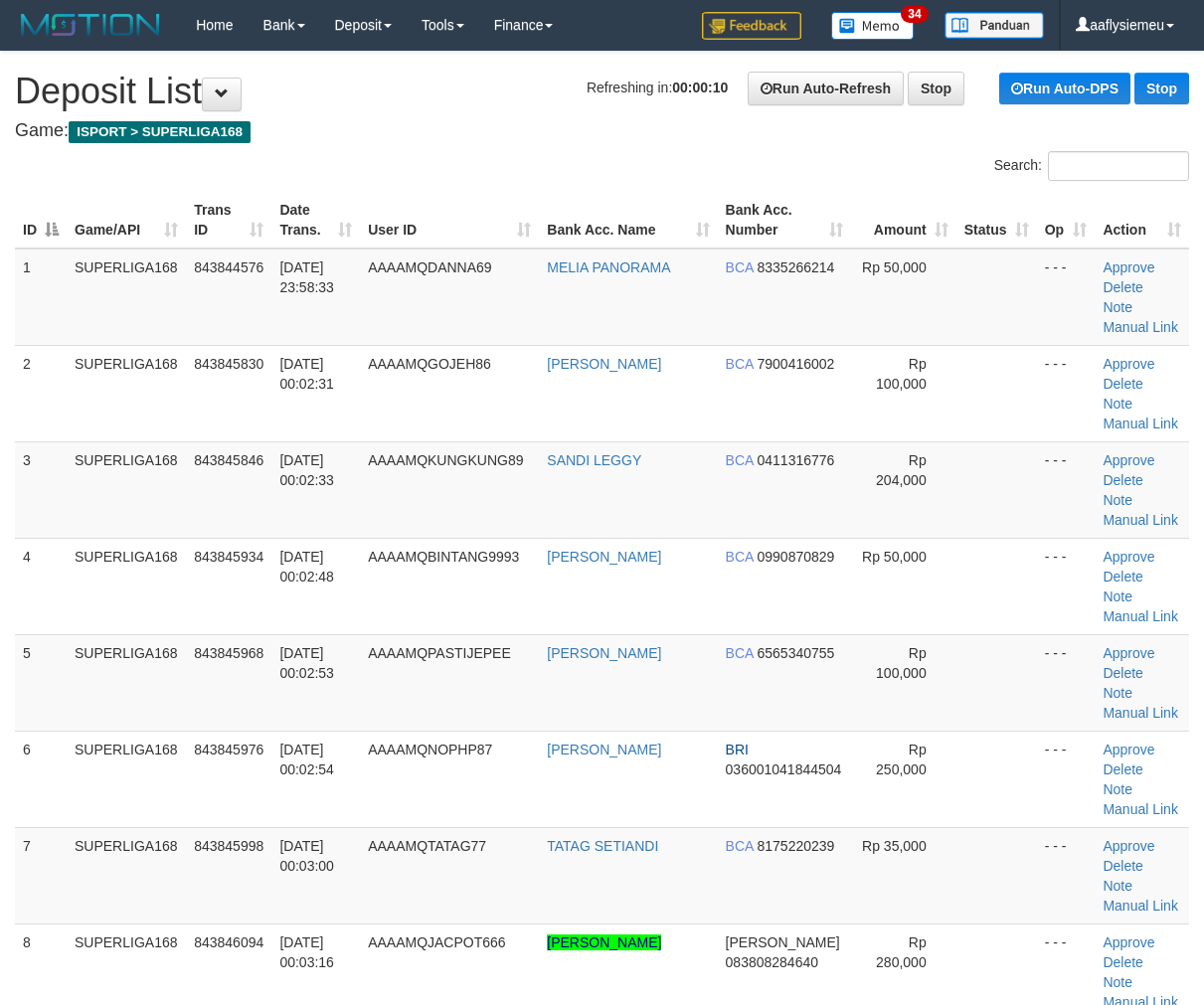 scroll, scrollTop: 0, scrollLeft: 0, axis: both 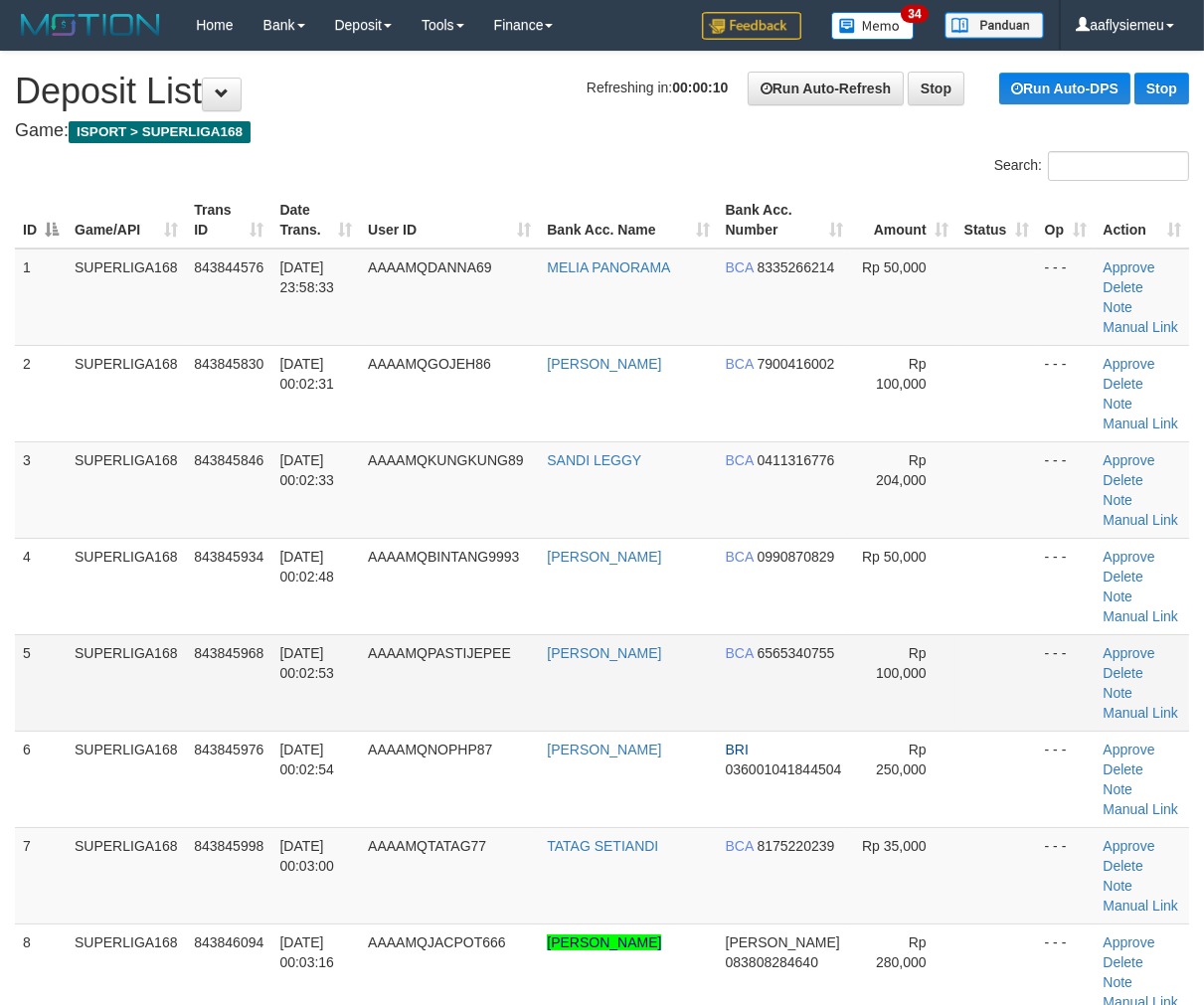 click on "SUPERLIGA168" at bounding box center [126, 682] 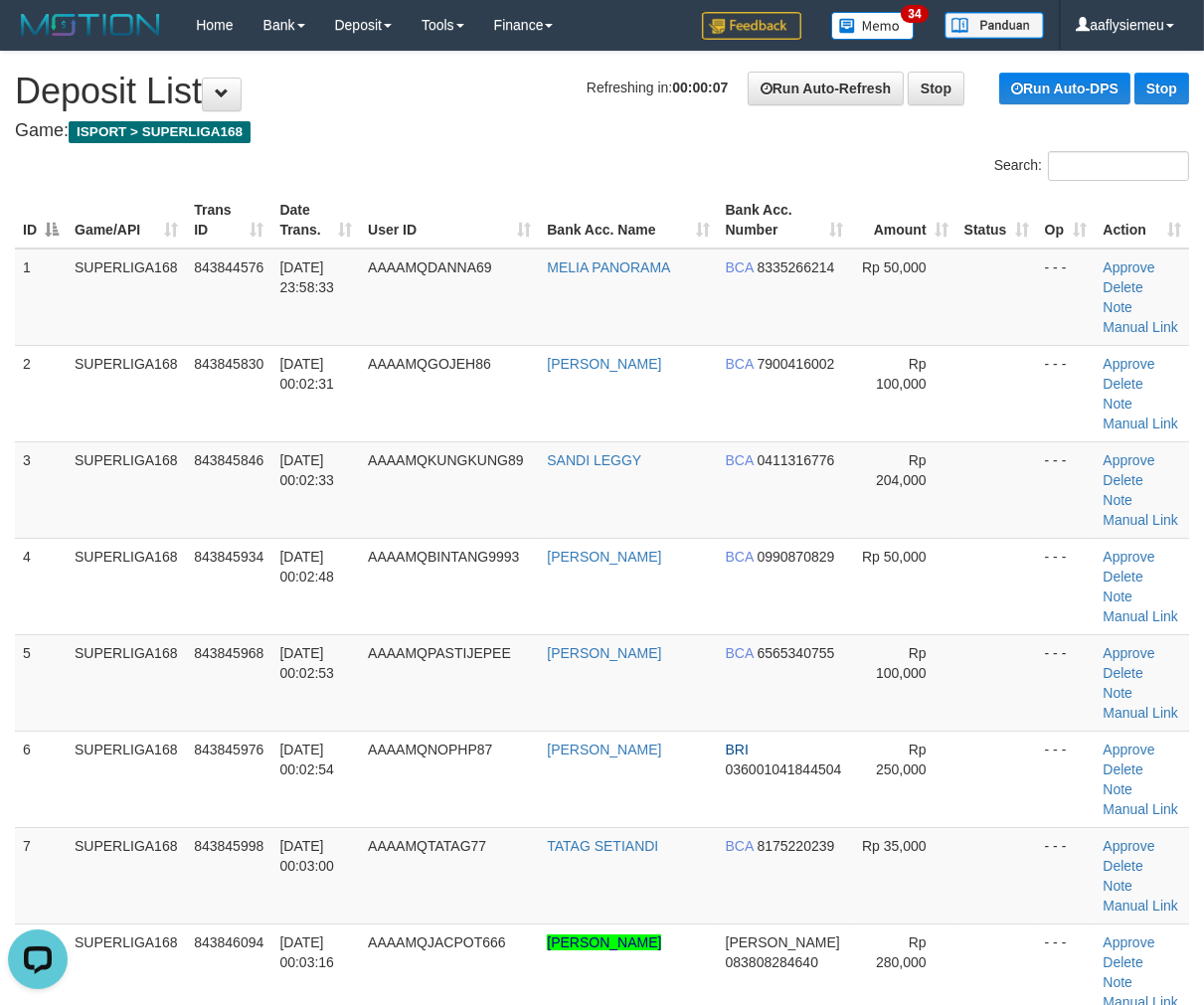 scroll, scrollTop: 0, scrollLeft: 0, axis: both 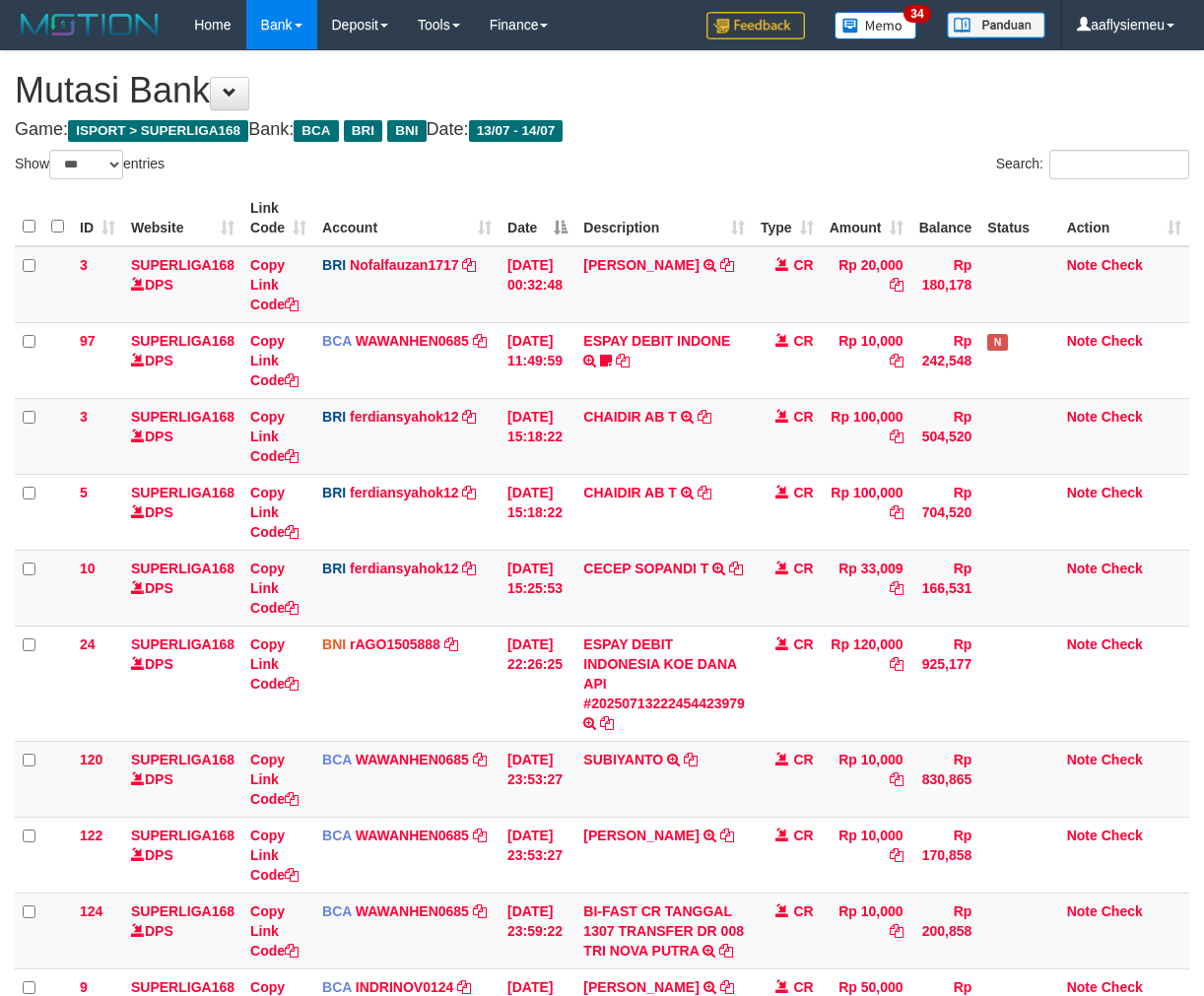 select on "***" 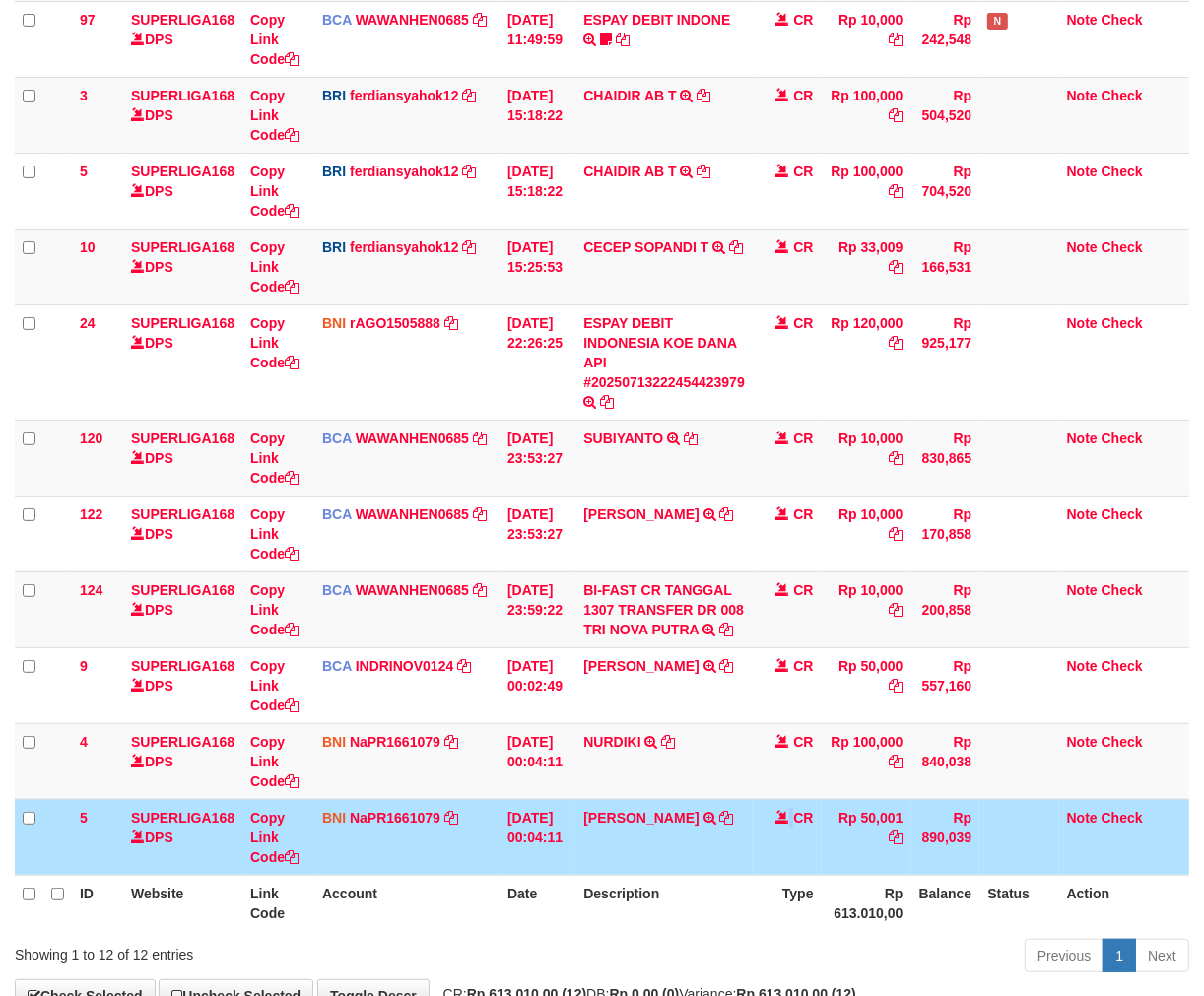 scroll, scrollTop: 387, scrollLeft: 0, axis: vertical 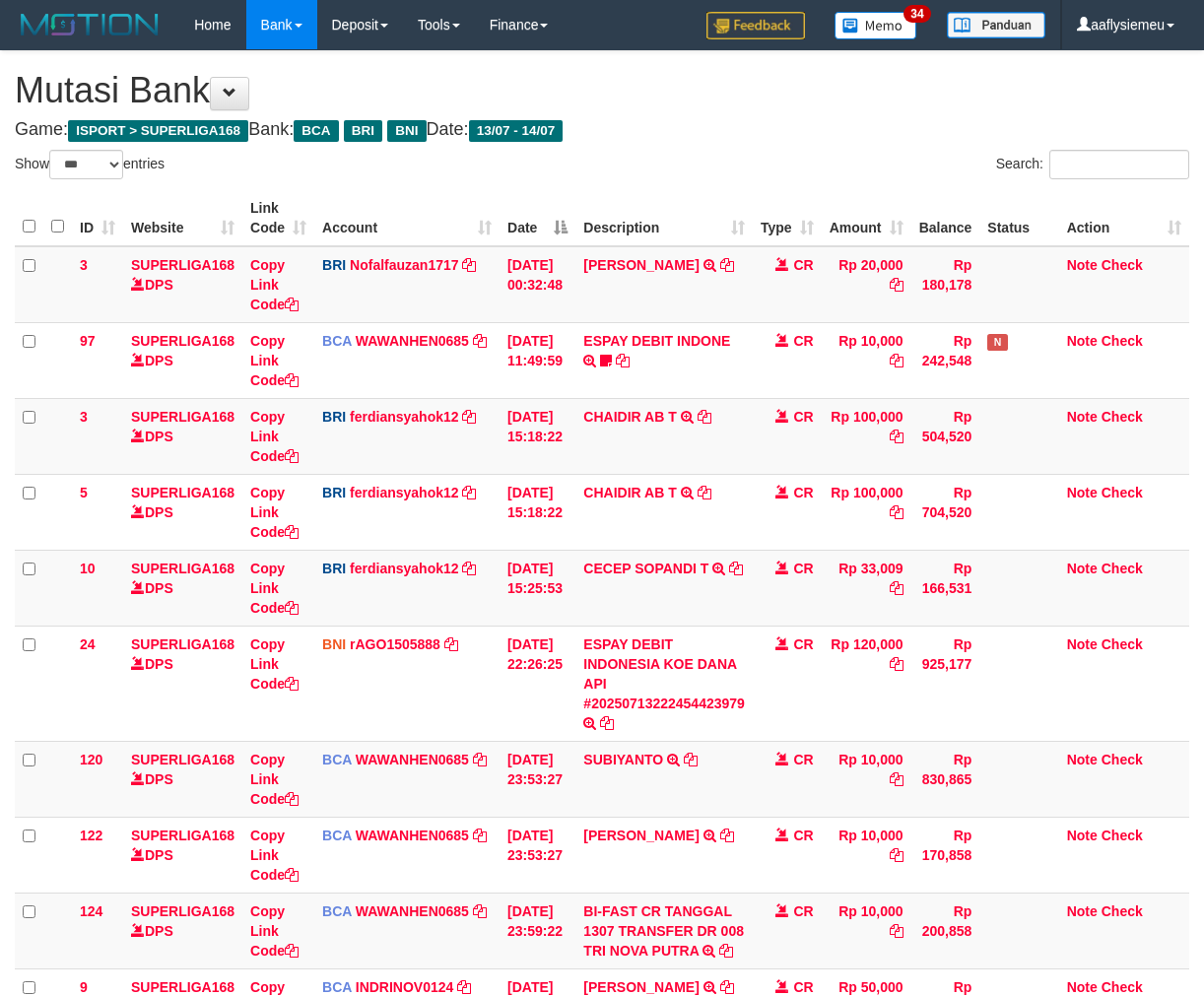 select on "***" 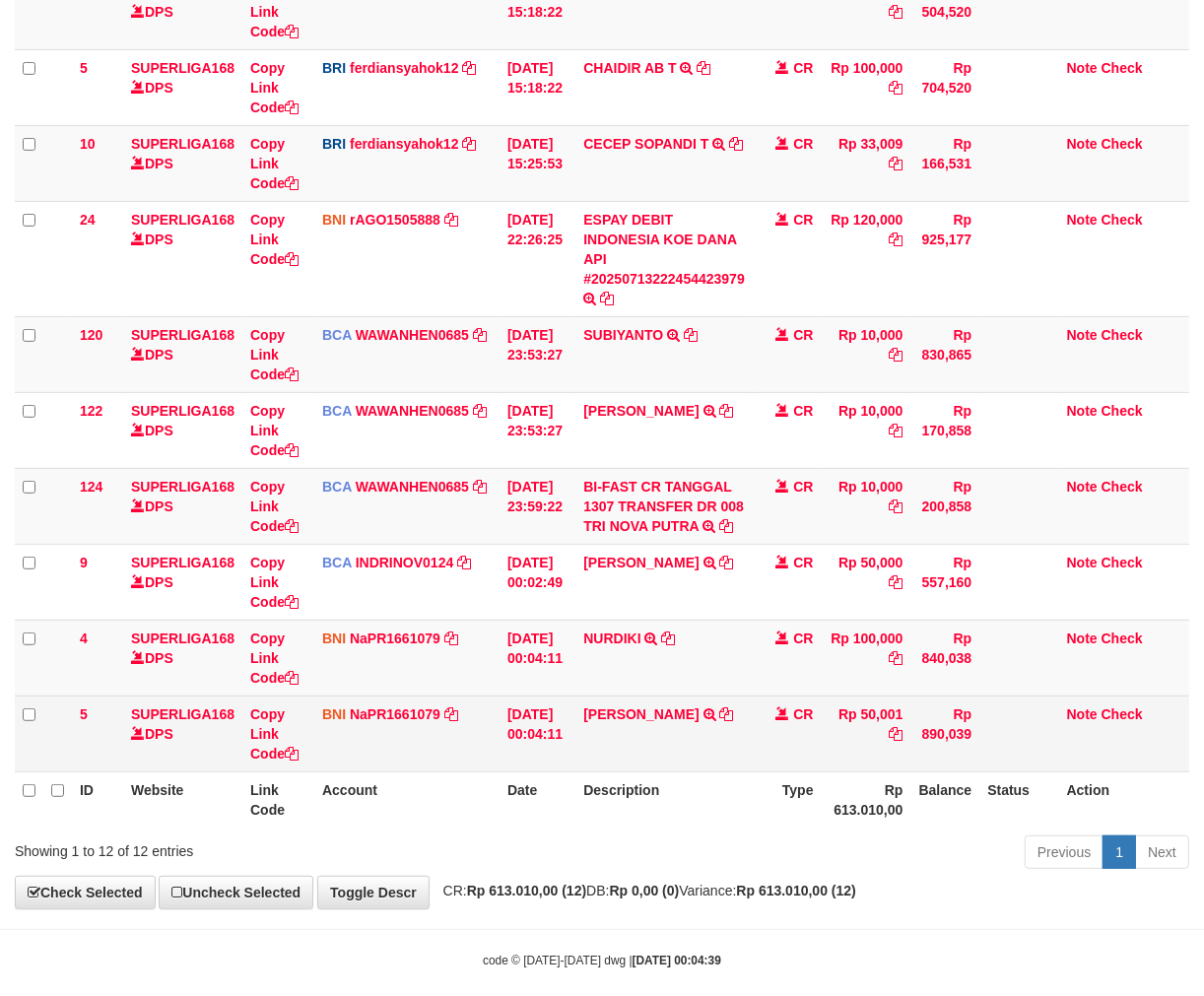 click on "[PERSON_NAME]         TRANSFER DARI IBU [PERSON_NAME]" at bounding box center [664, 733] 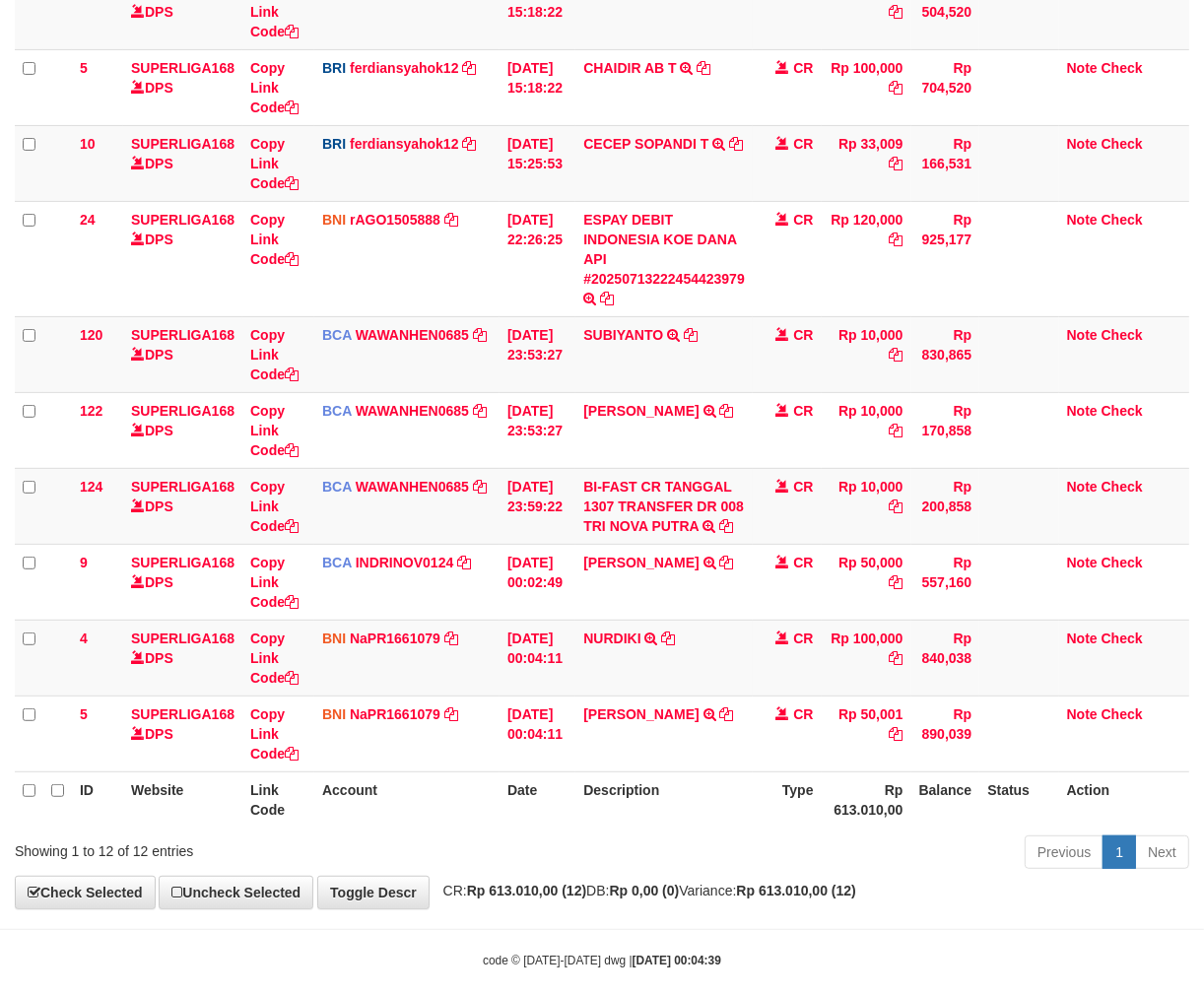 drag, startPoint x: 755, startPoint y: 825, endPoint x: 775, endPoint y: 815, distance: 22.36068 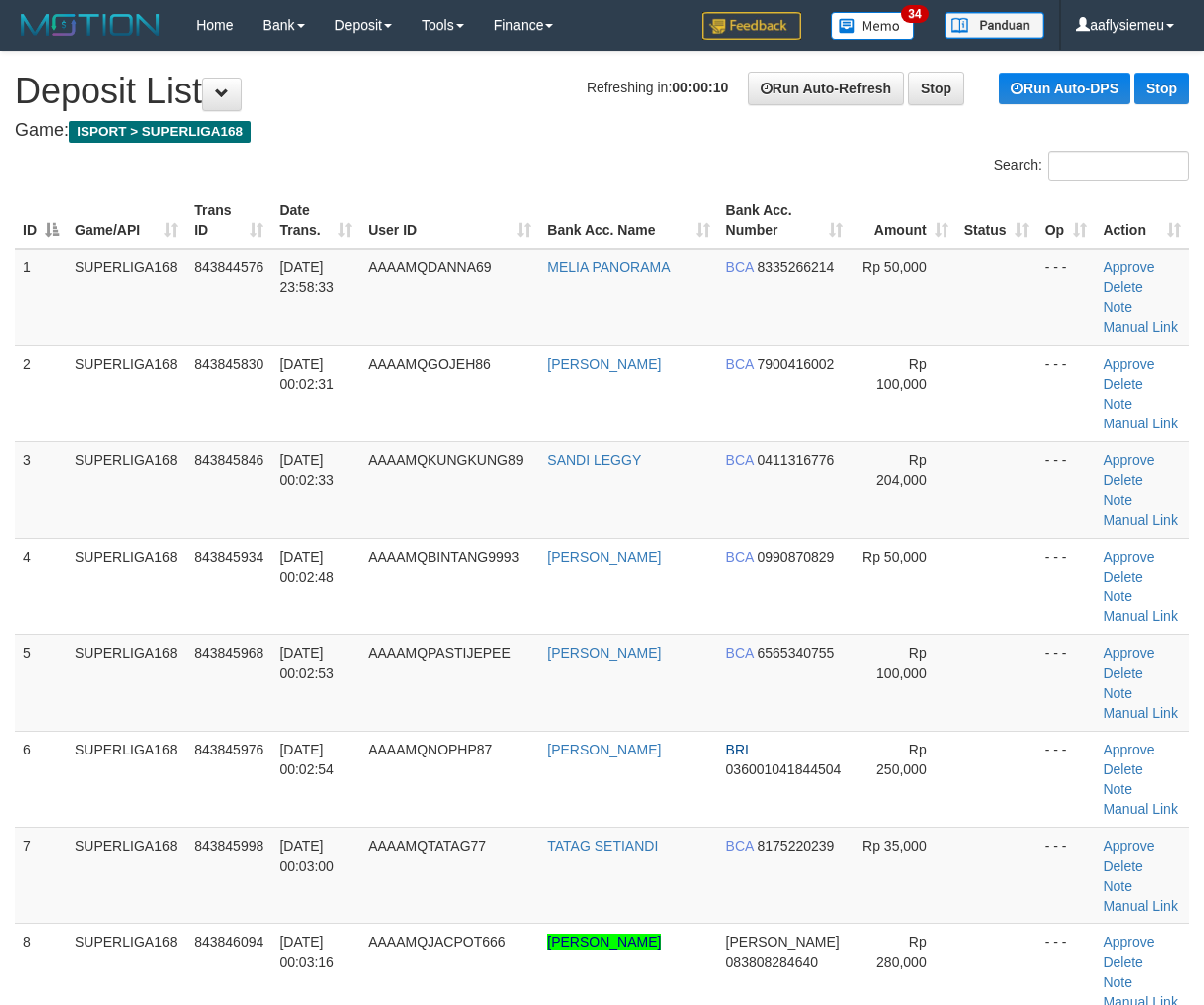 scroll, scrollTop: 0, scrollLeft: 0, axis: both 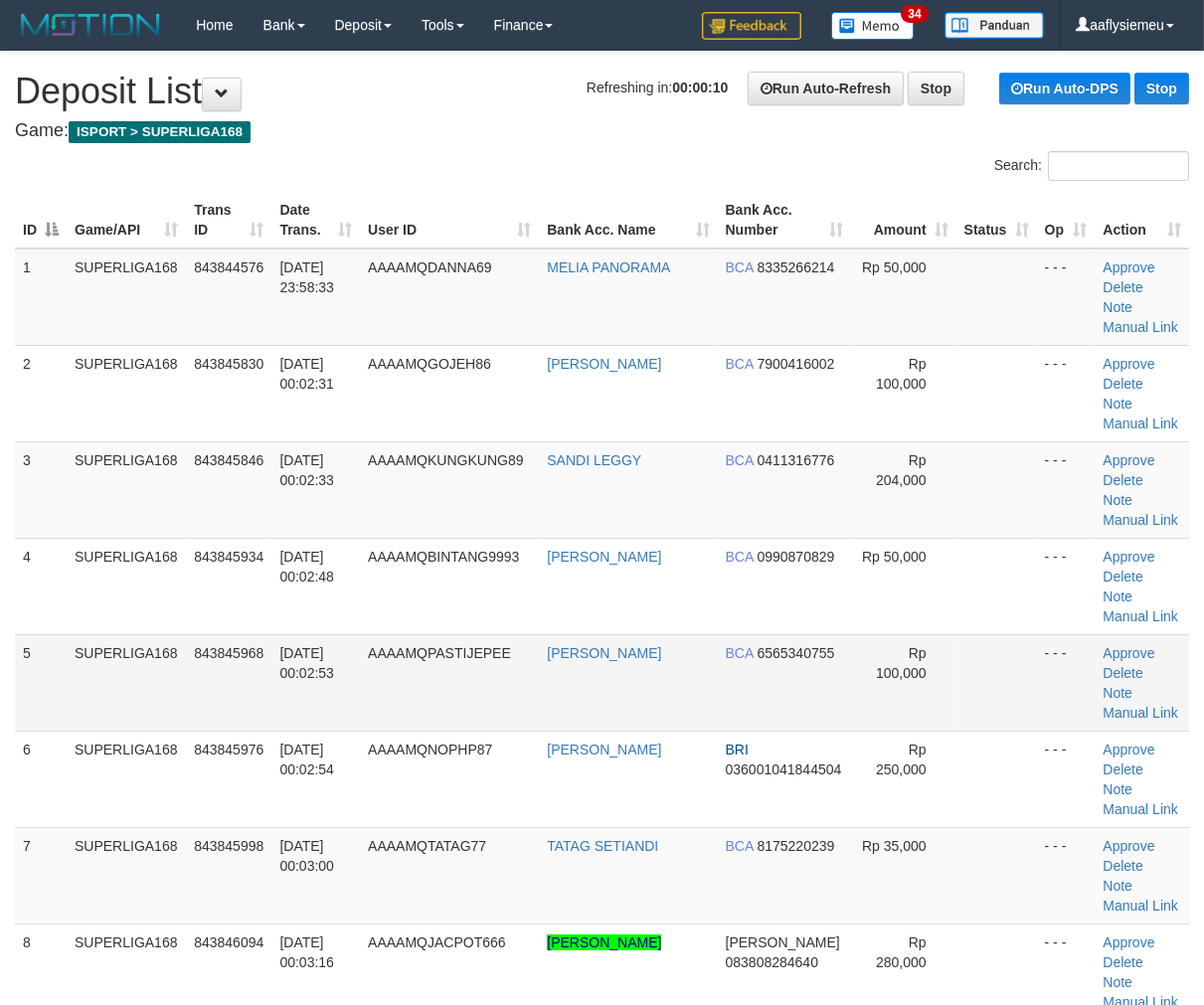 click on "SUPERLIGA168" at bounding box center (126, 682) 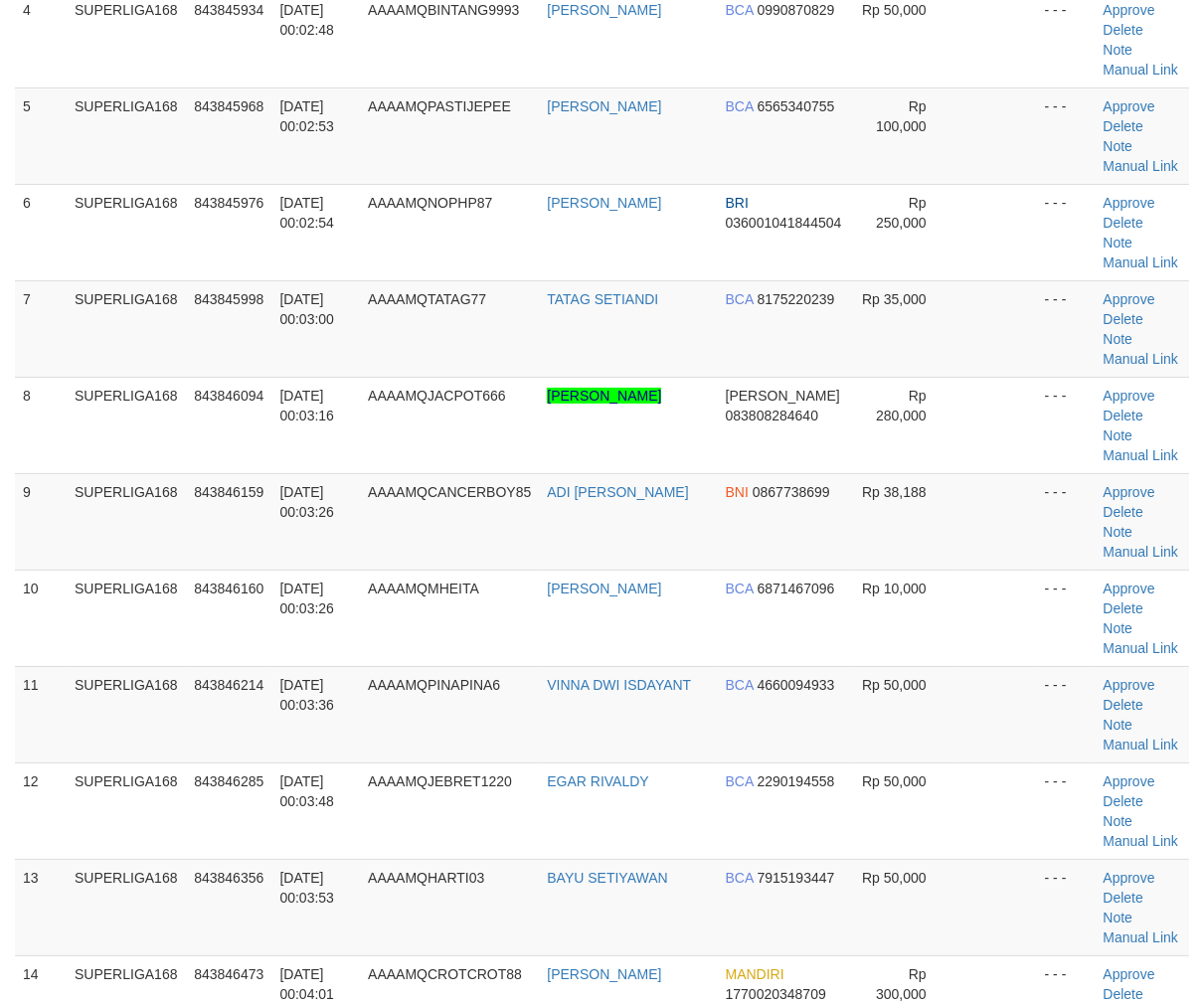 scroll, scrollTop: 552, scrollLeft: 0, axis: vertical 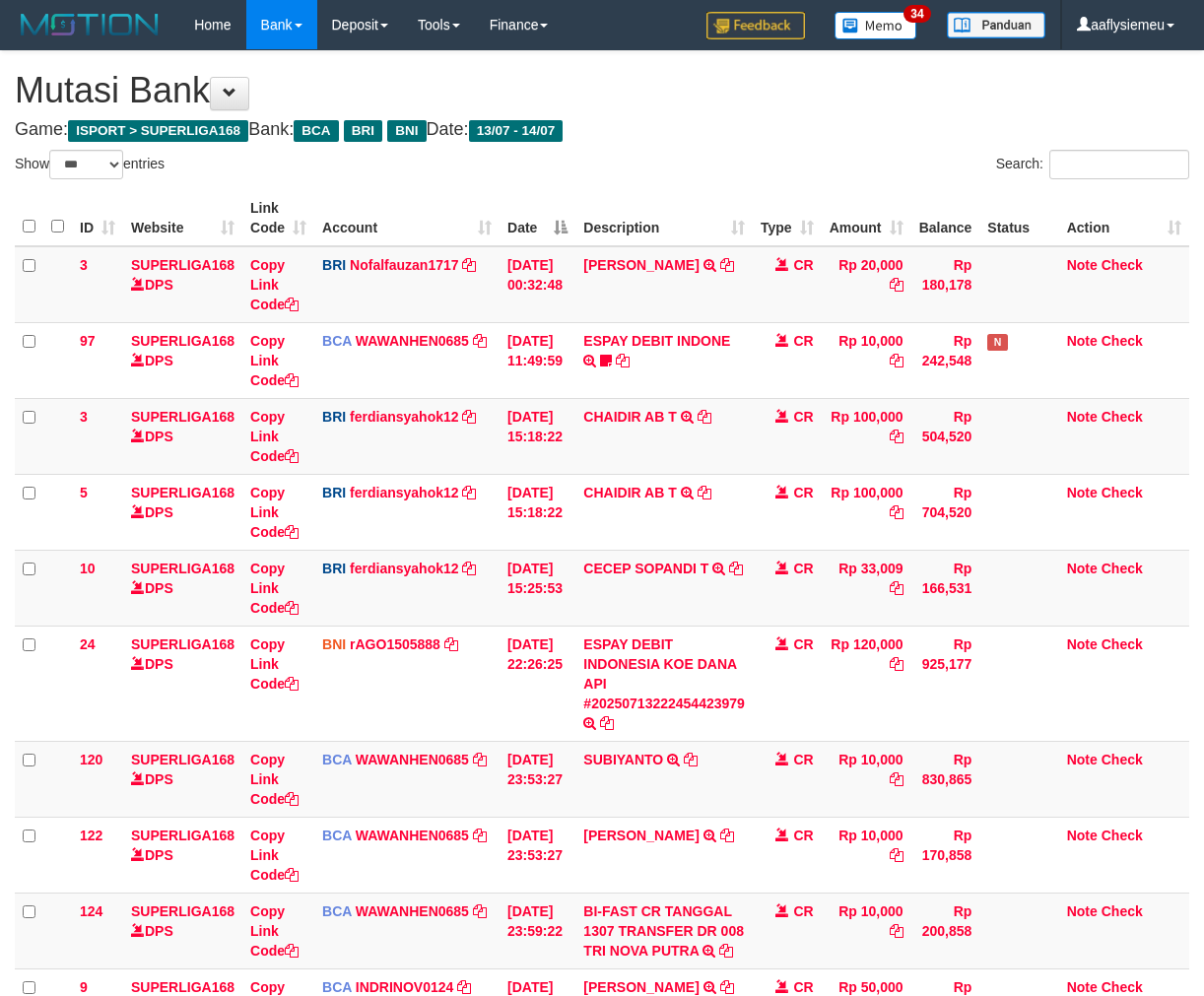 select on "***" 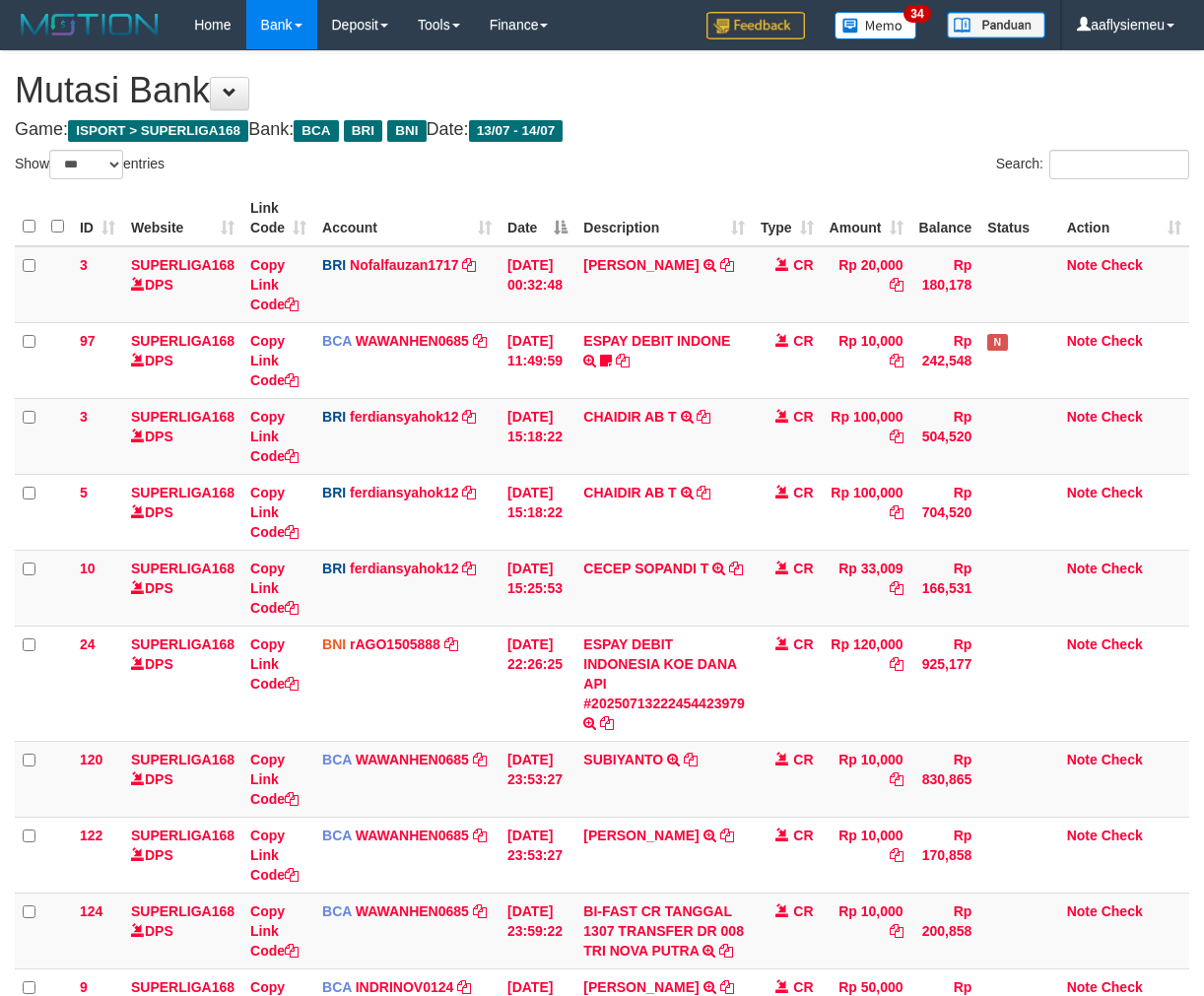 scroll, scrollTop: 425, scrollLeft: 0, axis: vertical 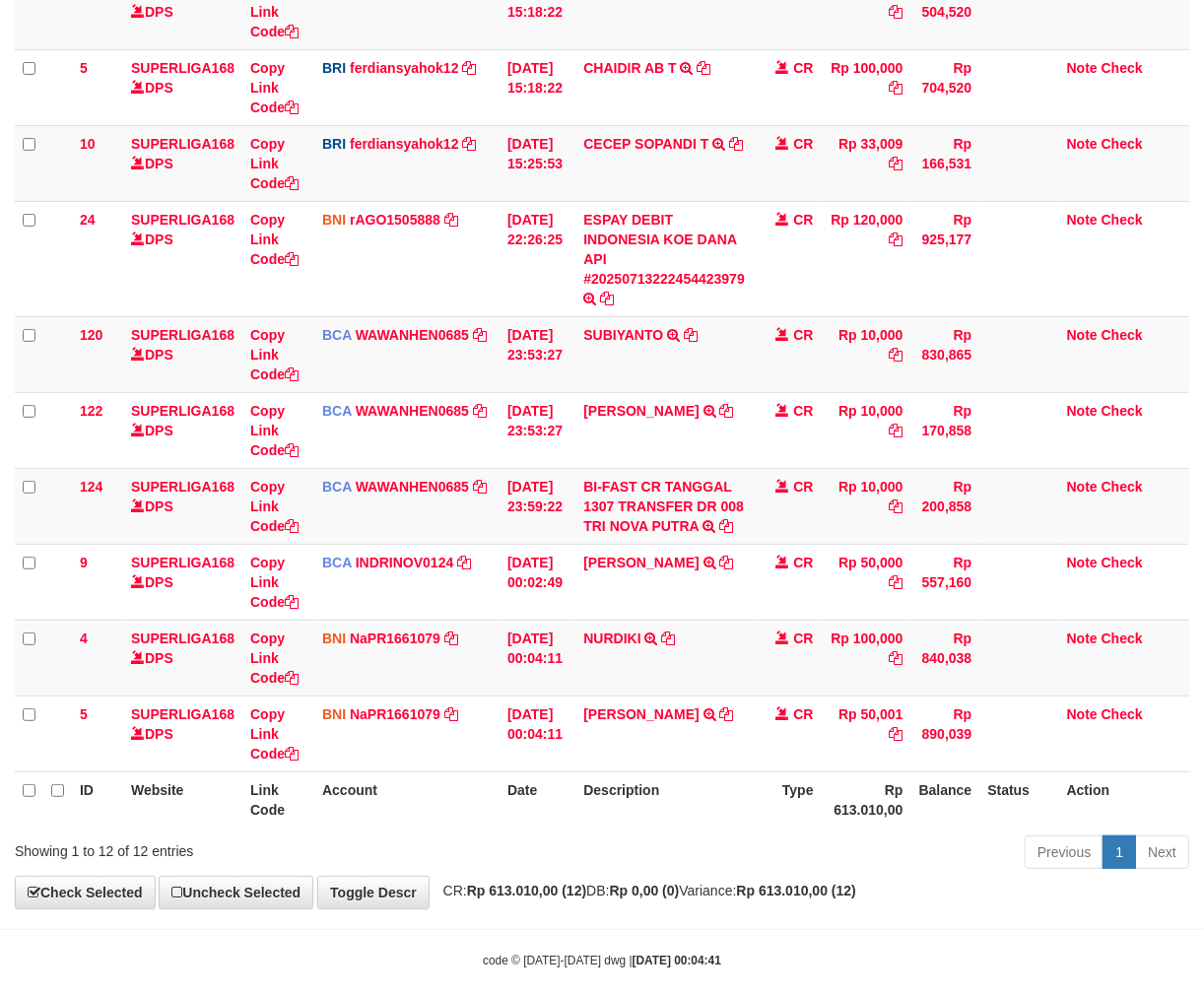click on "Type" at bounding box center [787, 799] 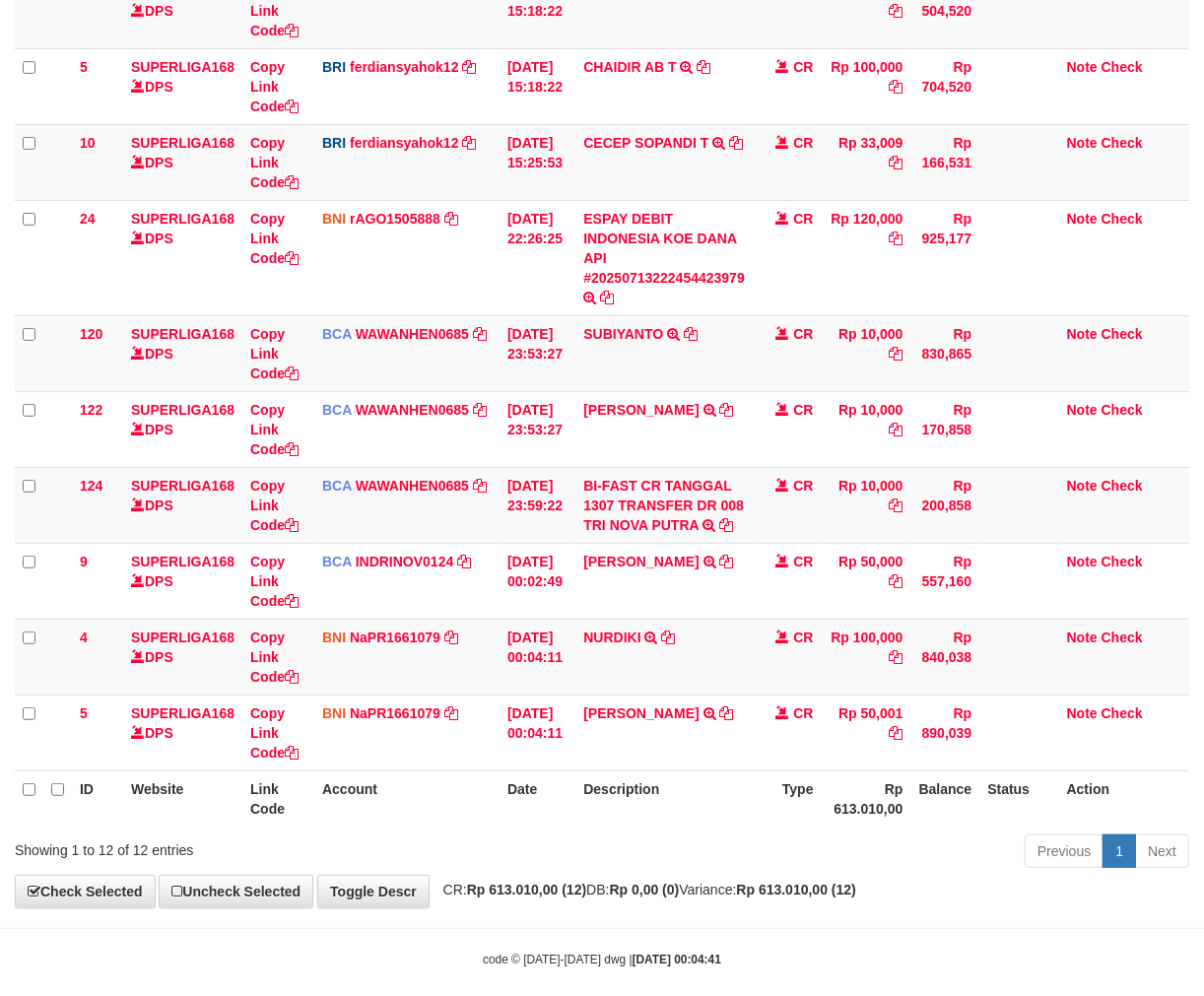 click on "Toggle navigation
Home
Bank
Account List
Load
By Website
Group
[ISPORT]													SUPERLIGA168
By Load Group (DPS)
34" at bounding box center (602, 296) 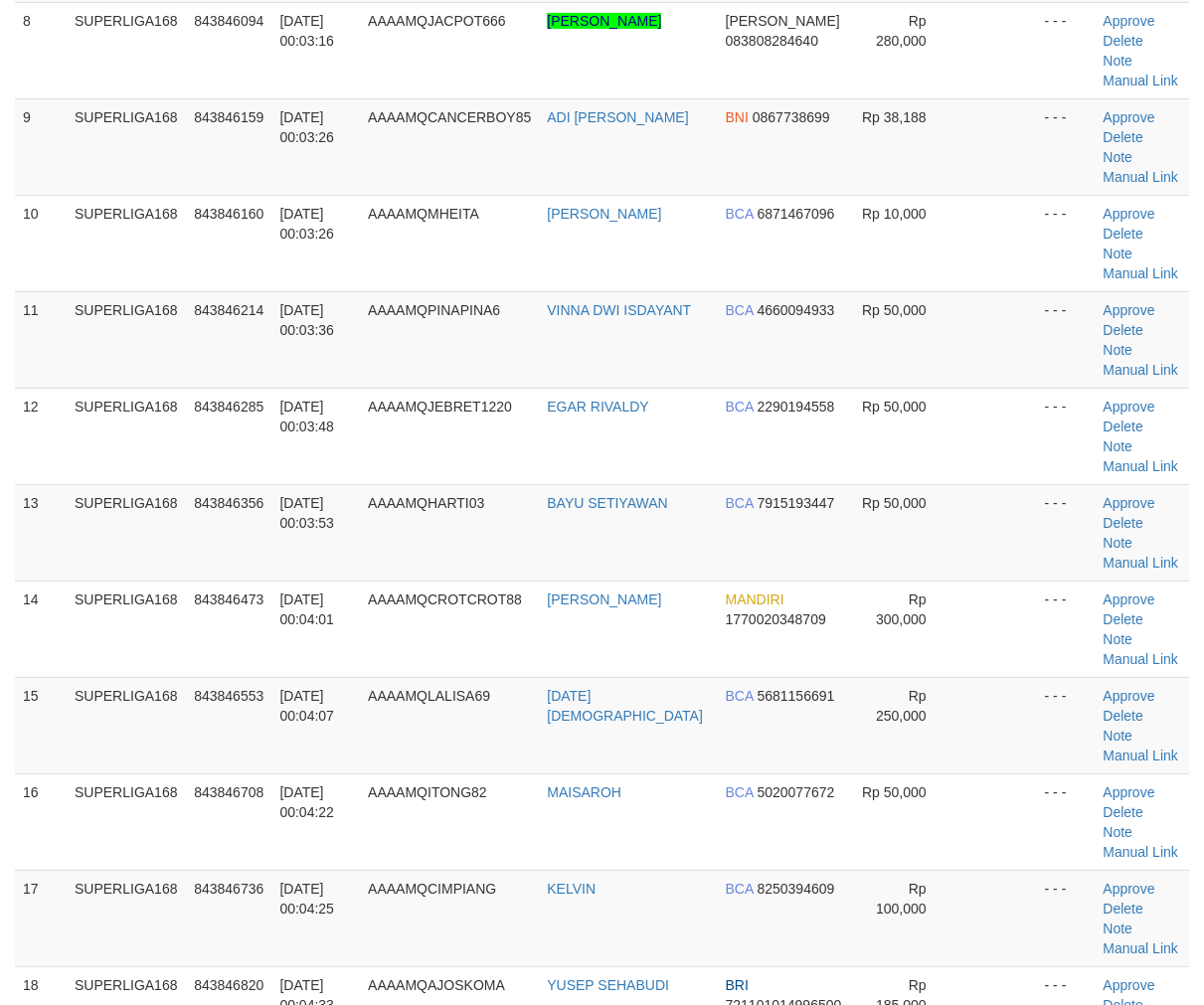 scroll, scrollTop: 1145, scrollLeft: 0, axis: vertical 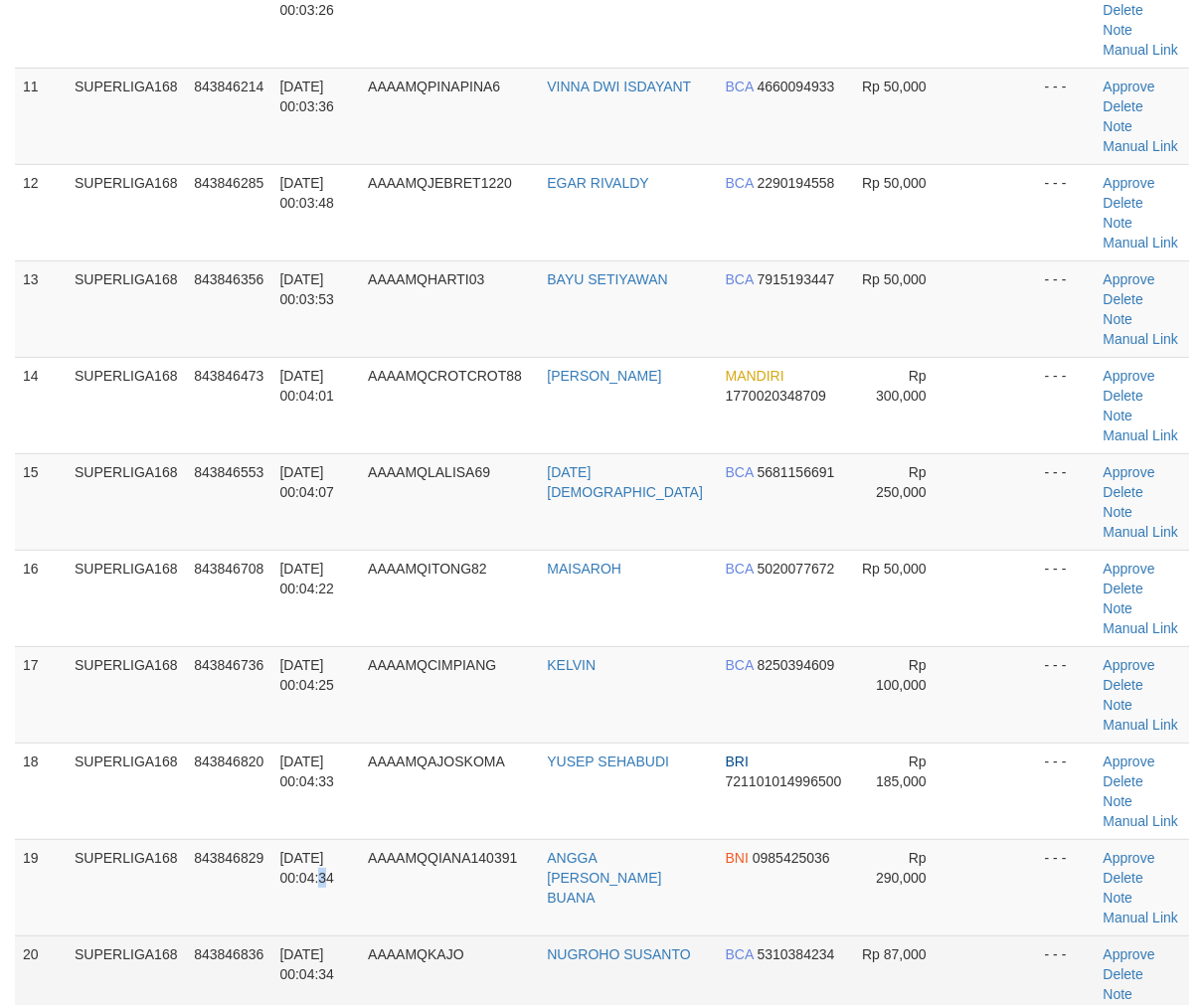 drag, startPoint x: 296, startPoint y: 551, endPoint x: 225, endPoint y: 593, distance: 82.49242 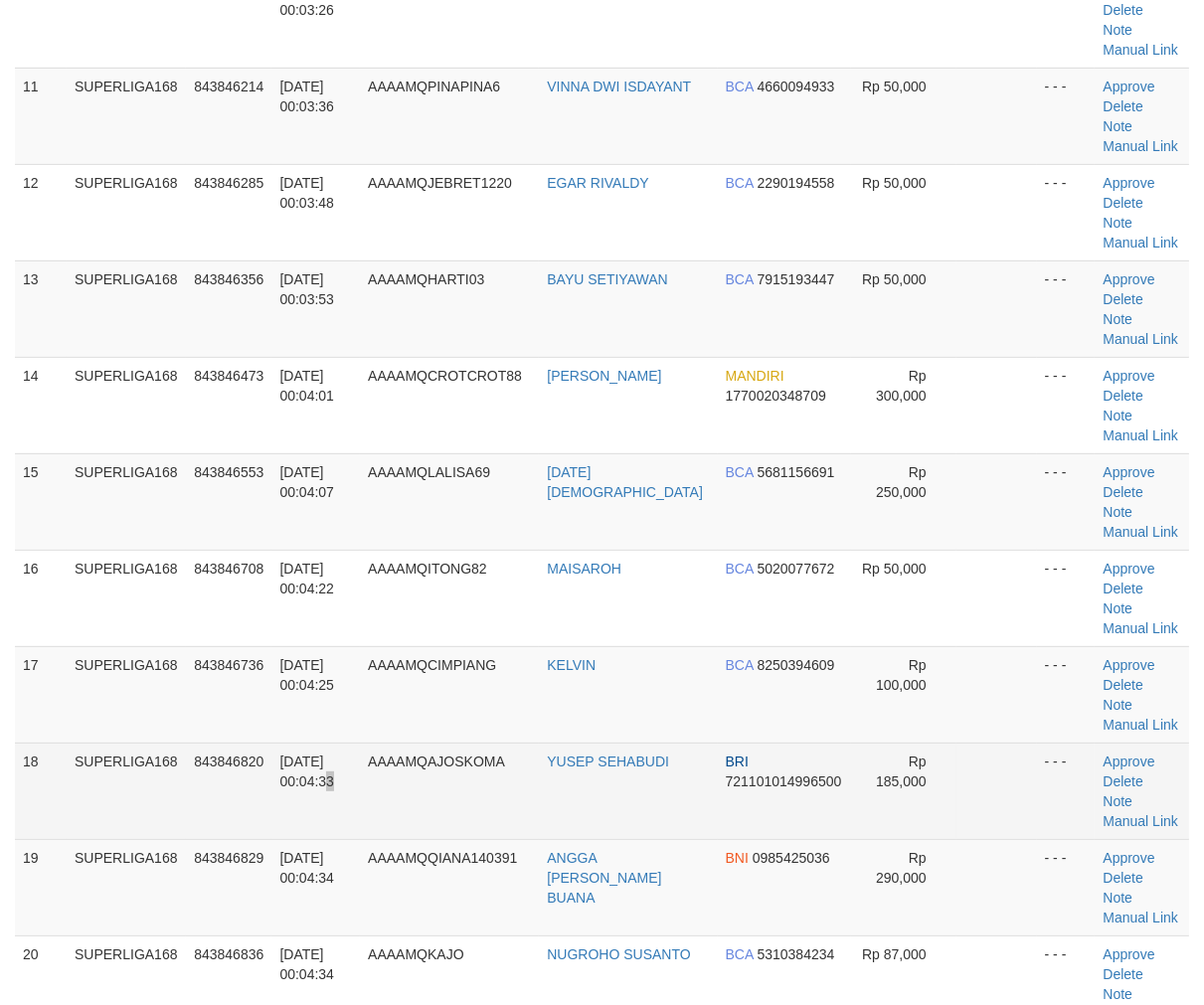 click on "14/07/2025 00:04:33" at bounding box center [315, 790] 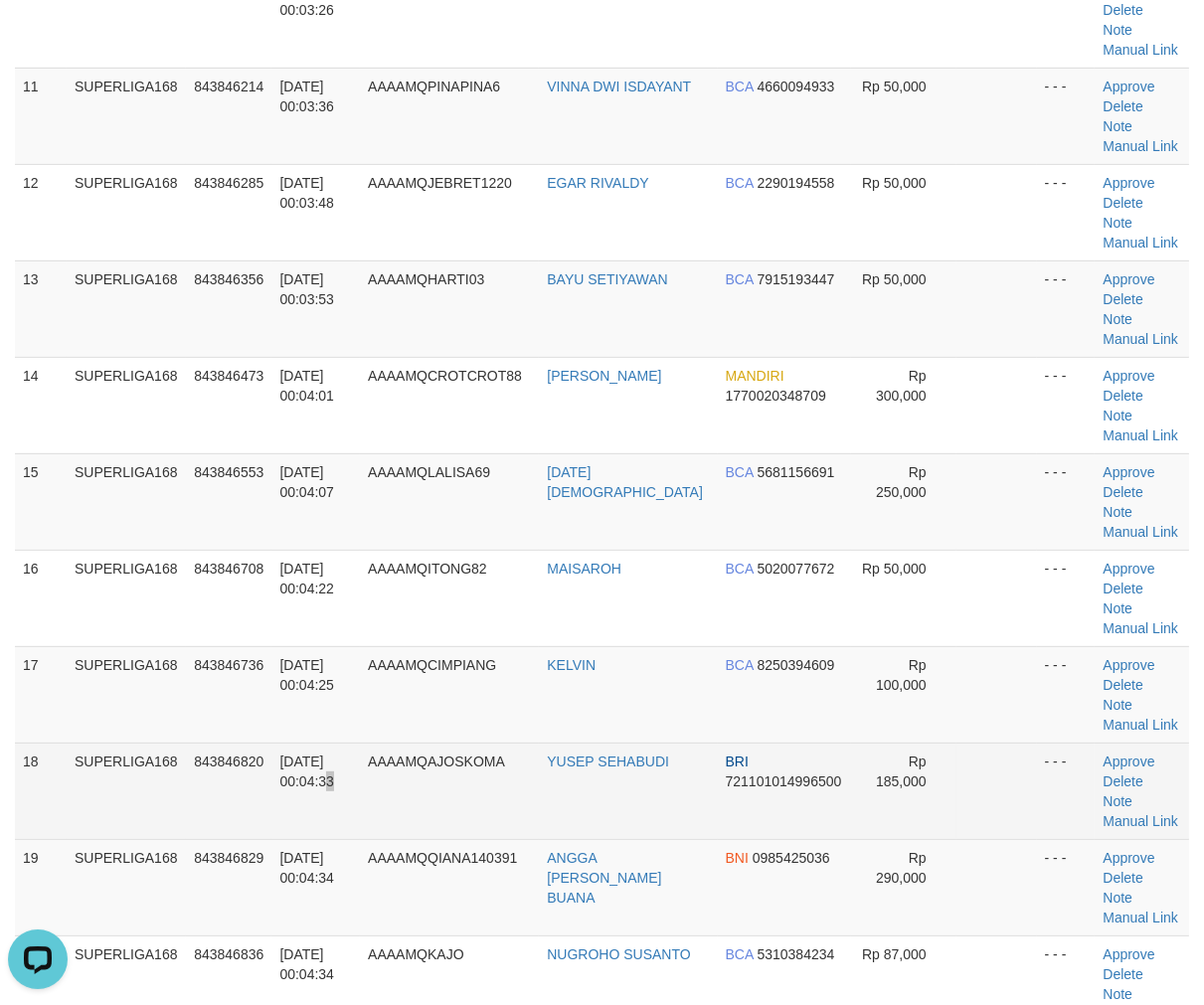 scroll, scrollTop: 0, scrollLeft: 0, axis: both 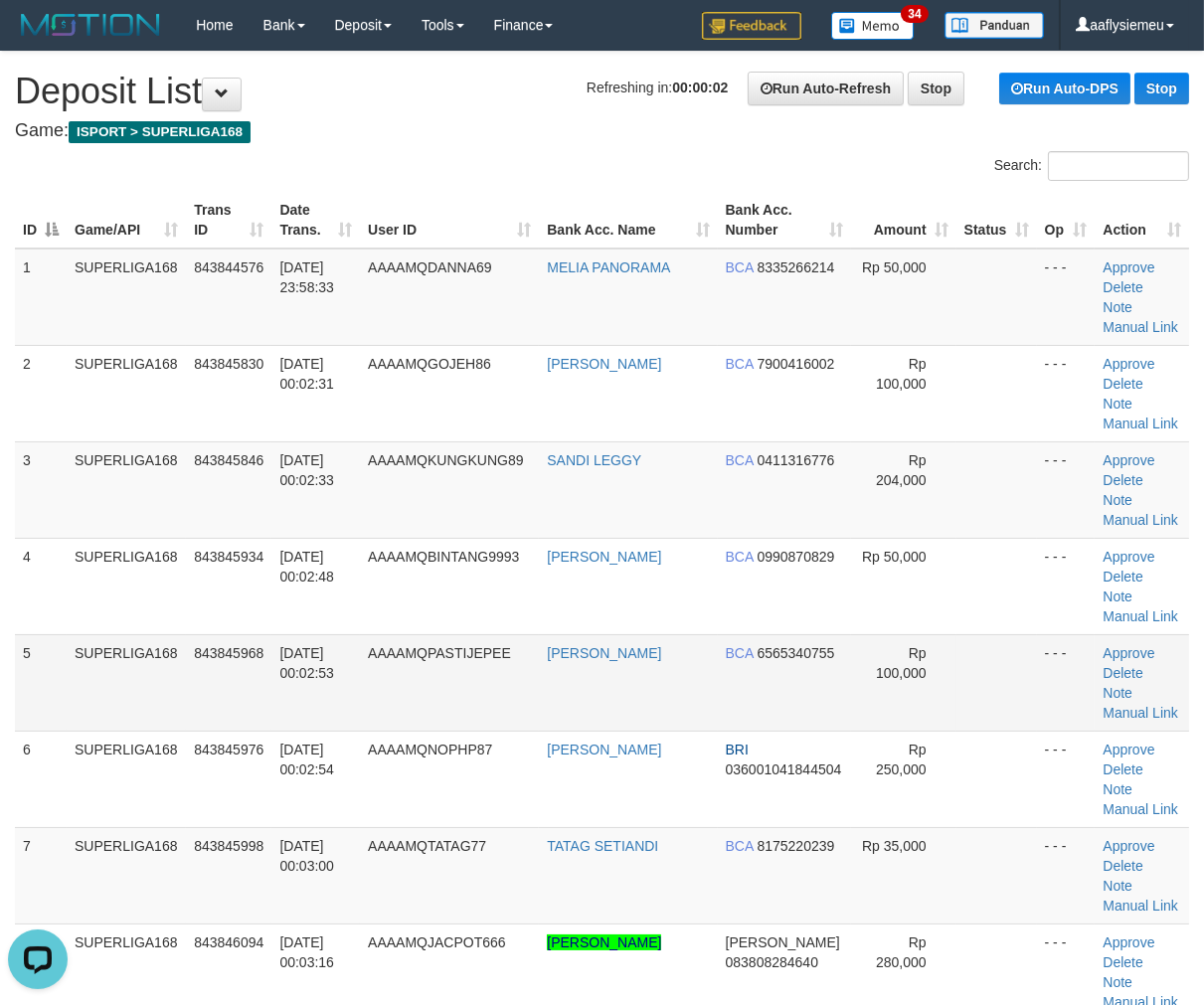 click on "14/07/2025 00:02:53" at bounding box center [306, 663] 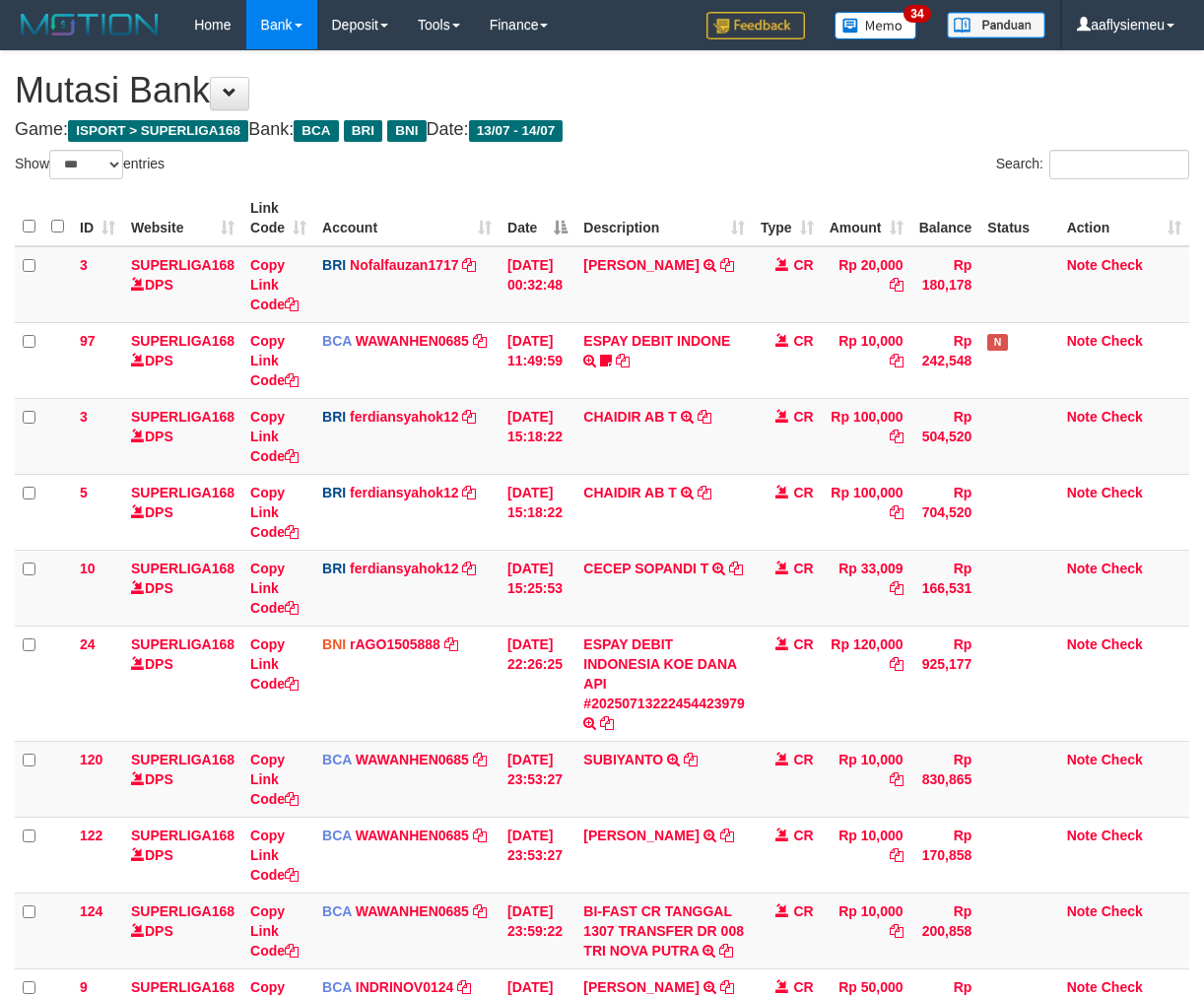 select on "***" 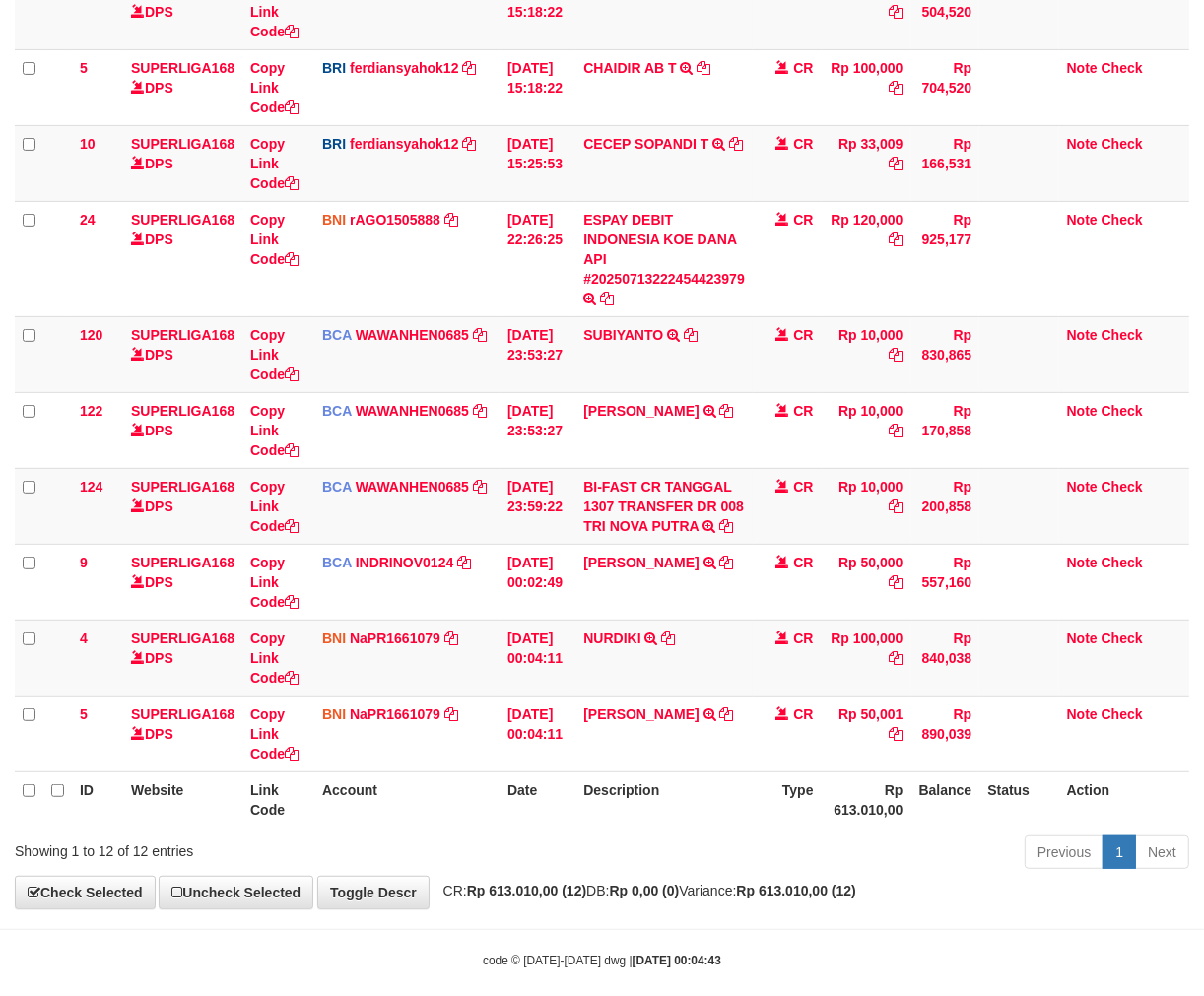 click on "Previous 1 Next" at bounding box center [852, 854] 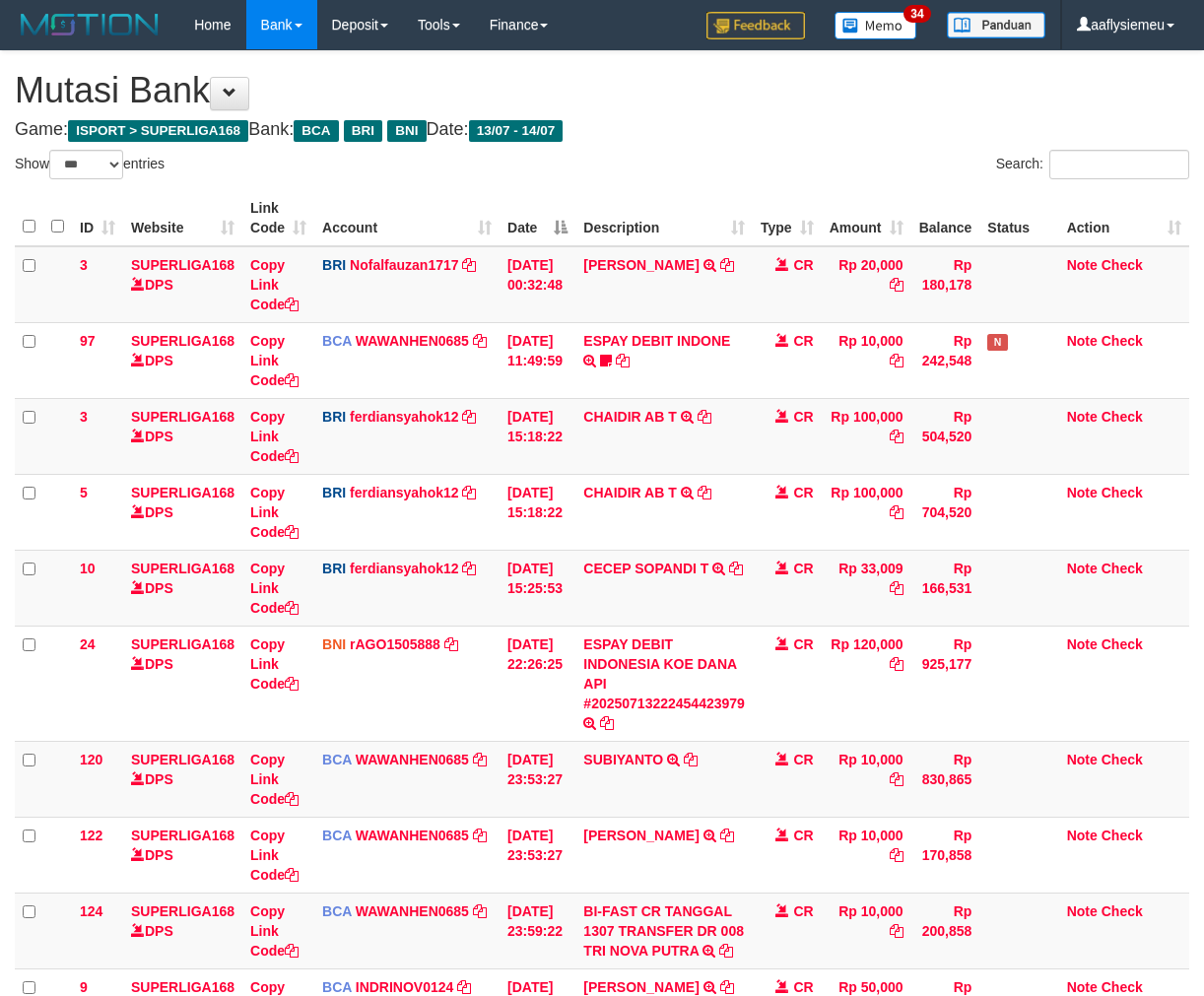 select on "***" 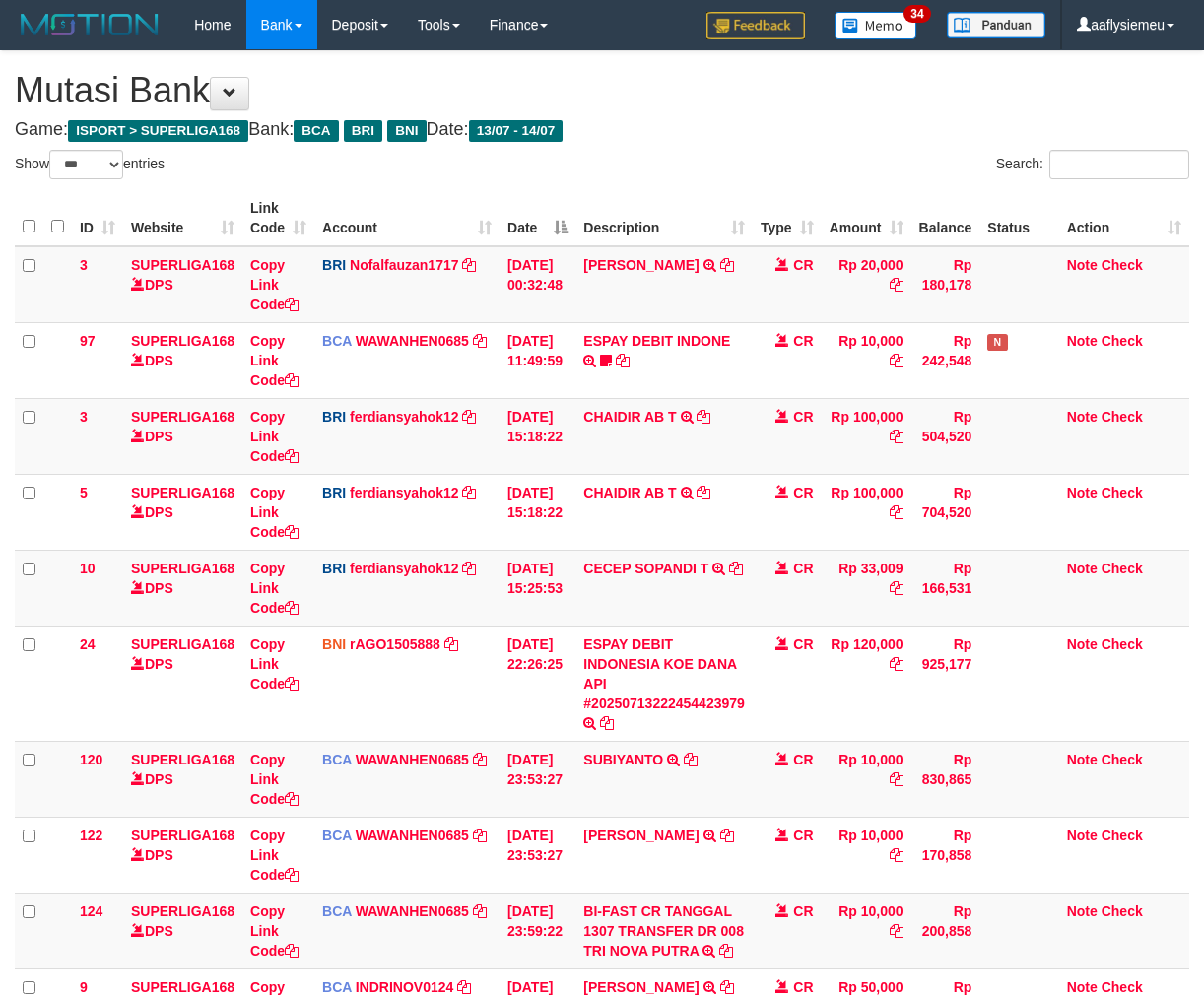 scroll, scrollTop: 425, scrollLeft: 0, axis: vertical 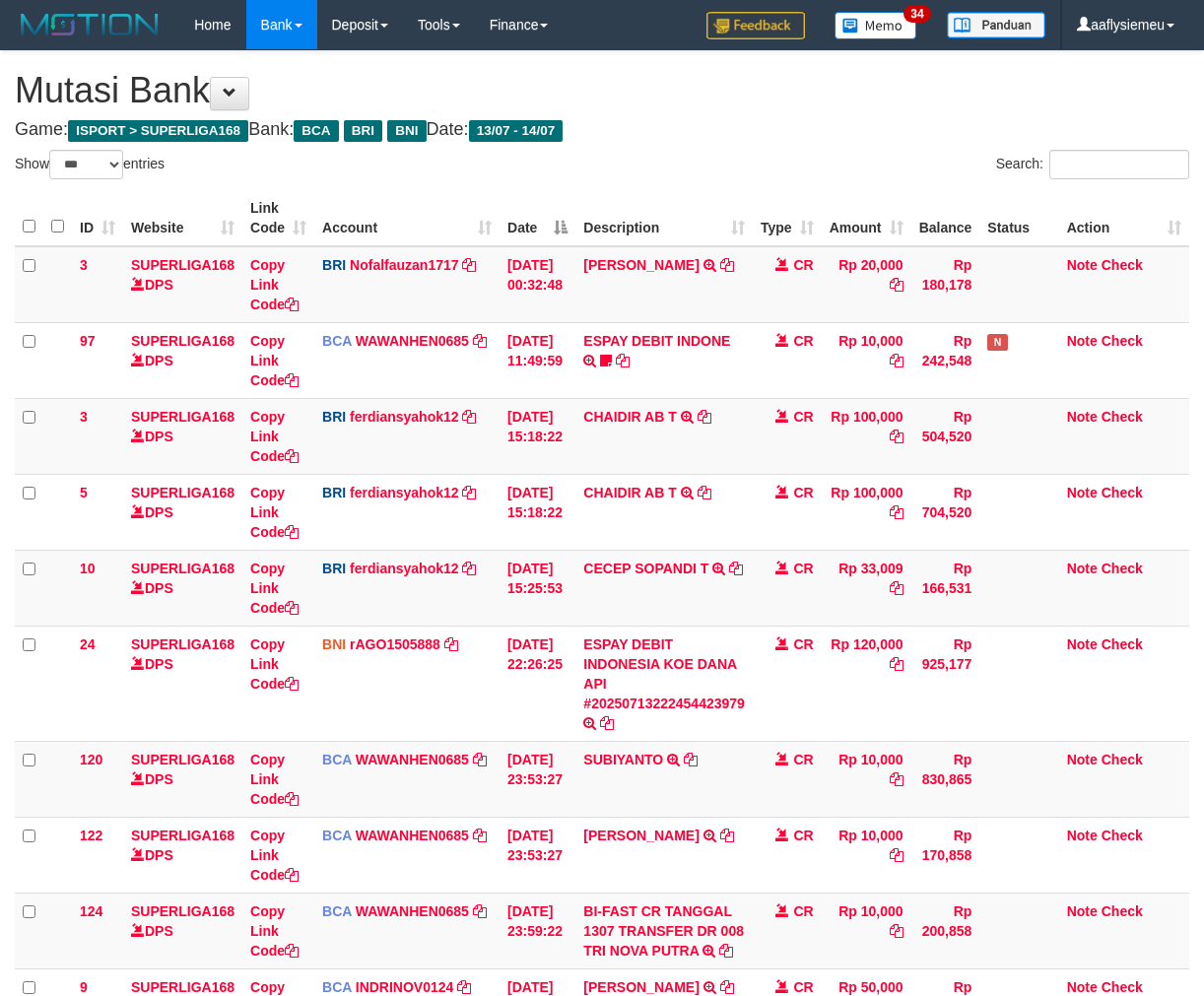 select on "***" 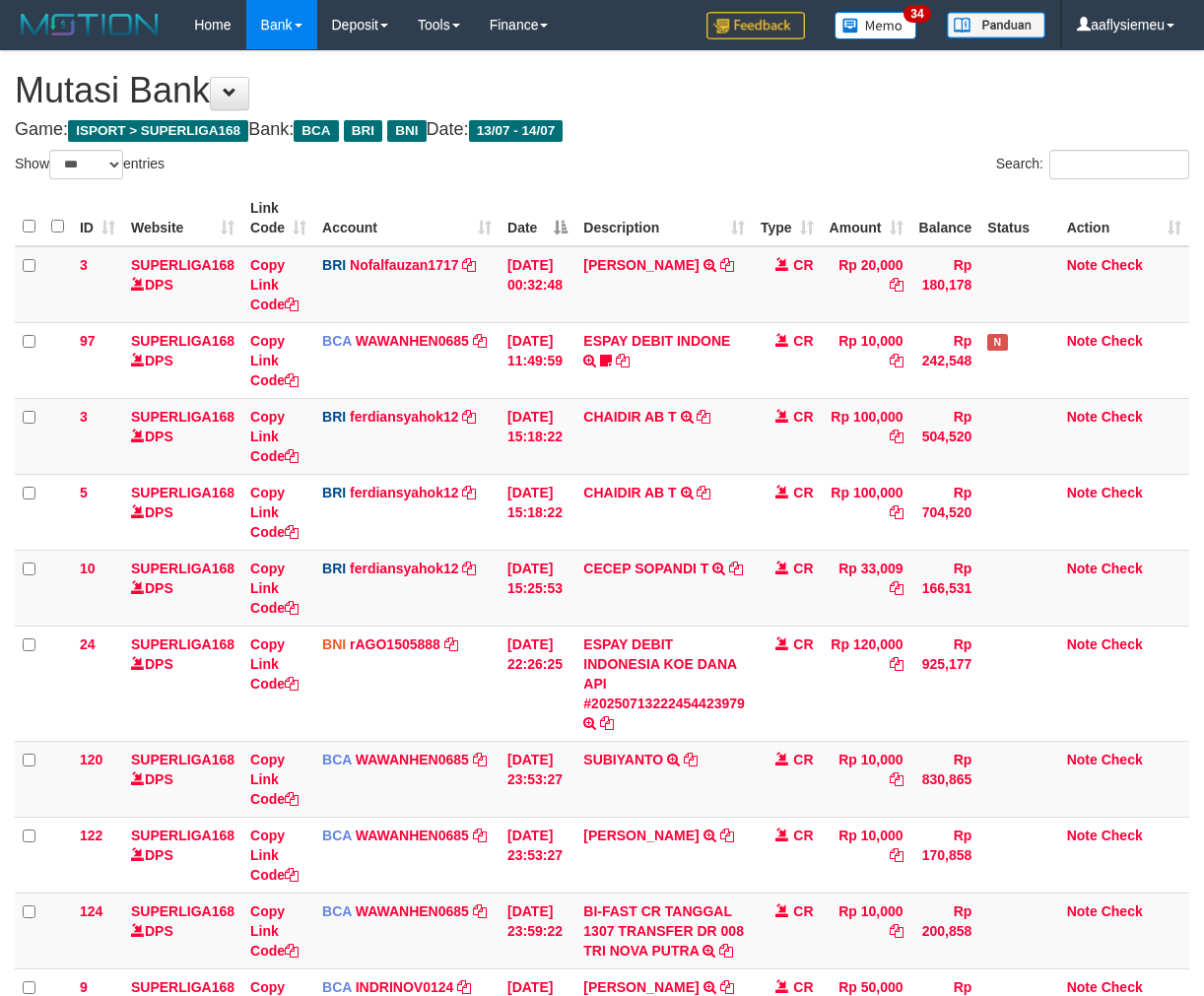 scroll, scrollTop: 425, scrollLeft: 0, axis: vertical 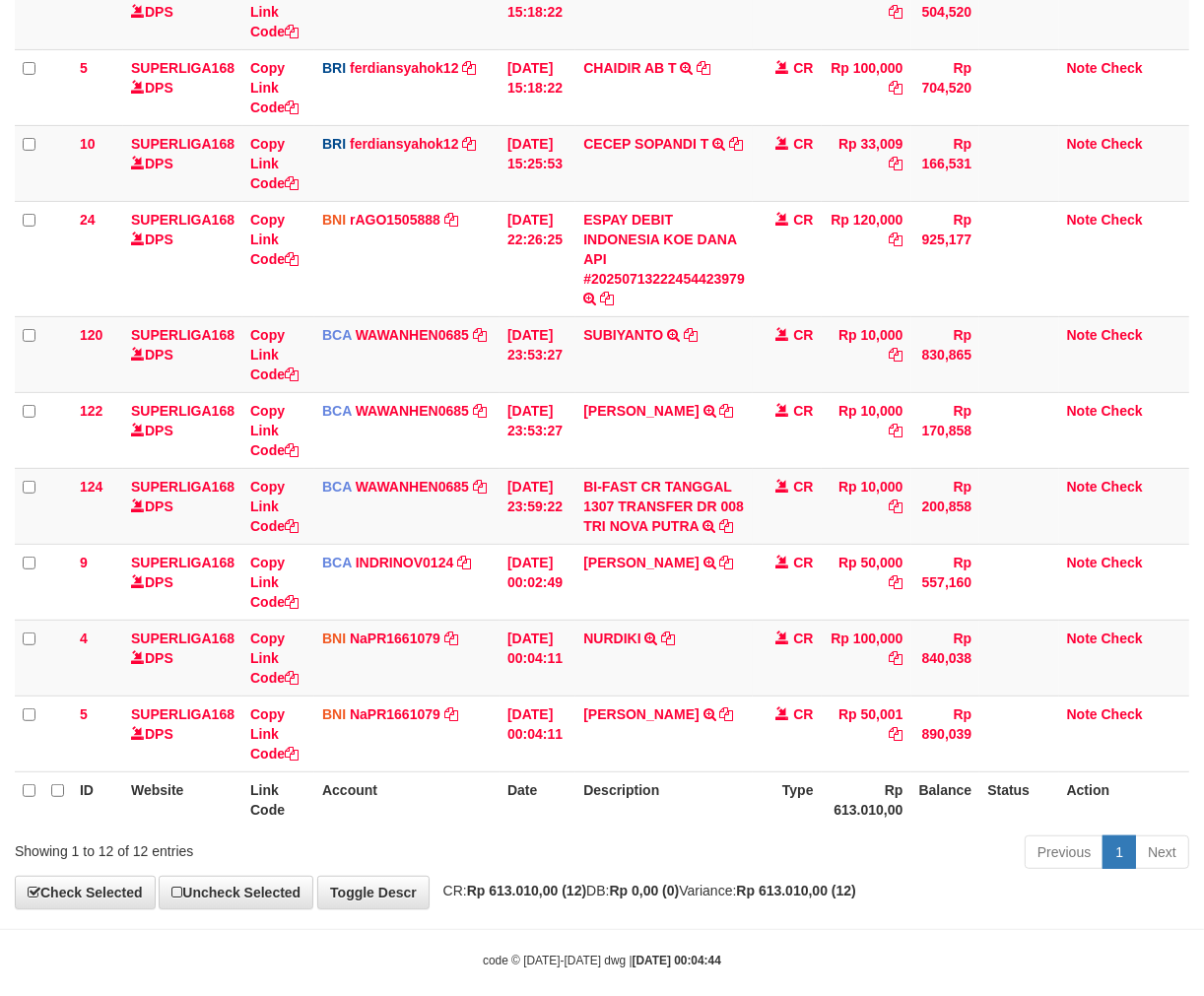 click on "code © 2012-2018 dwg |  2025/07/14 00:04:44" at bounding box center (602, 960) 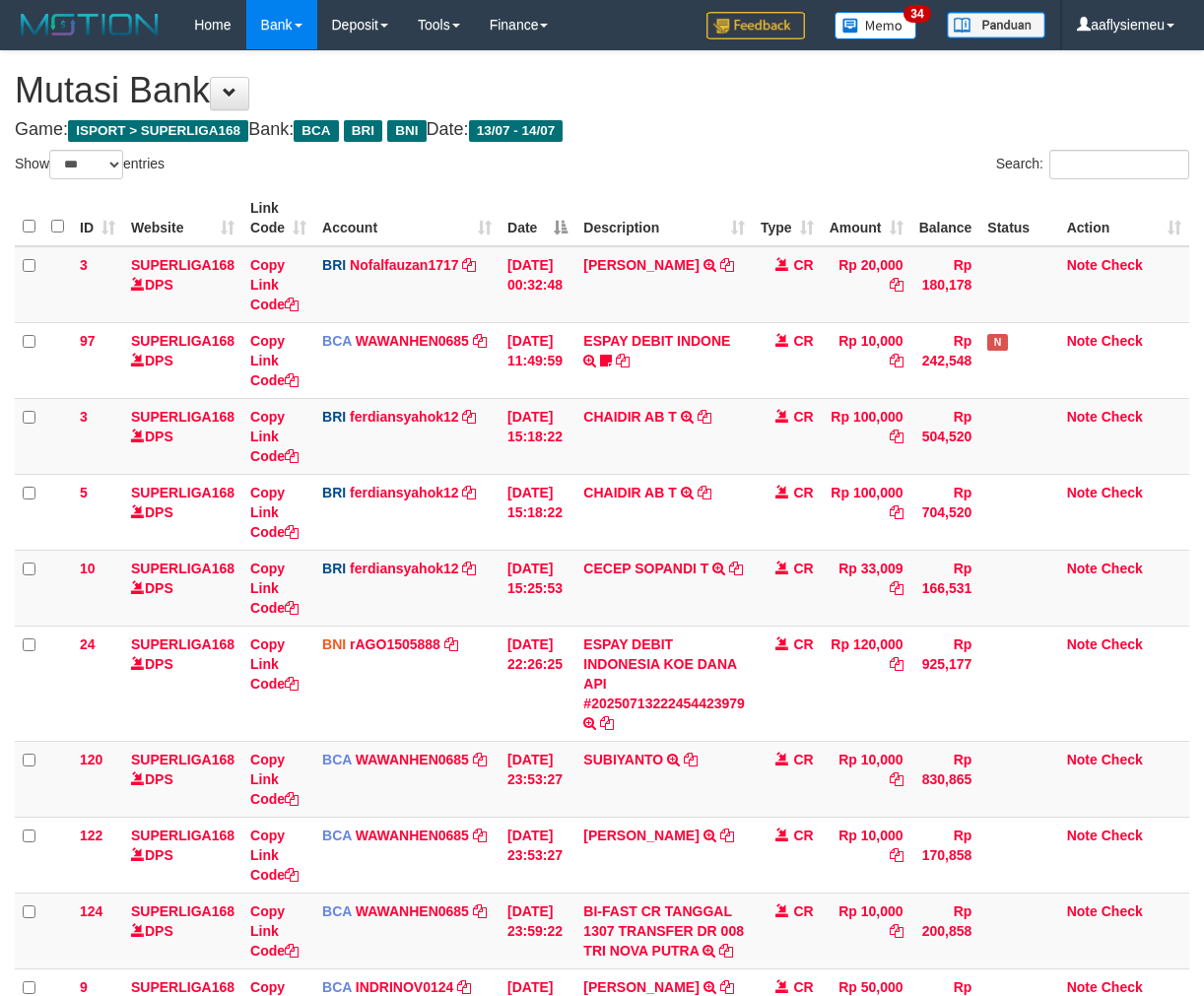select on "***" 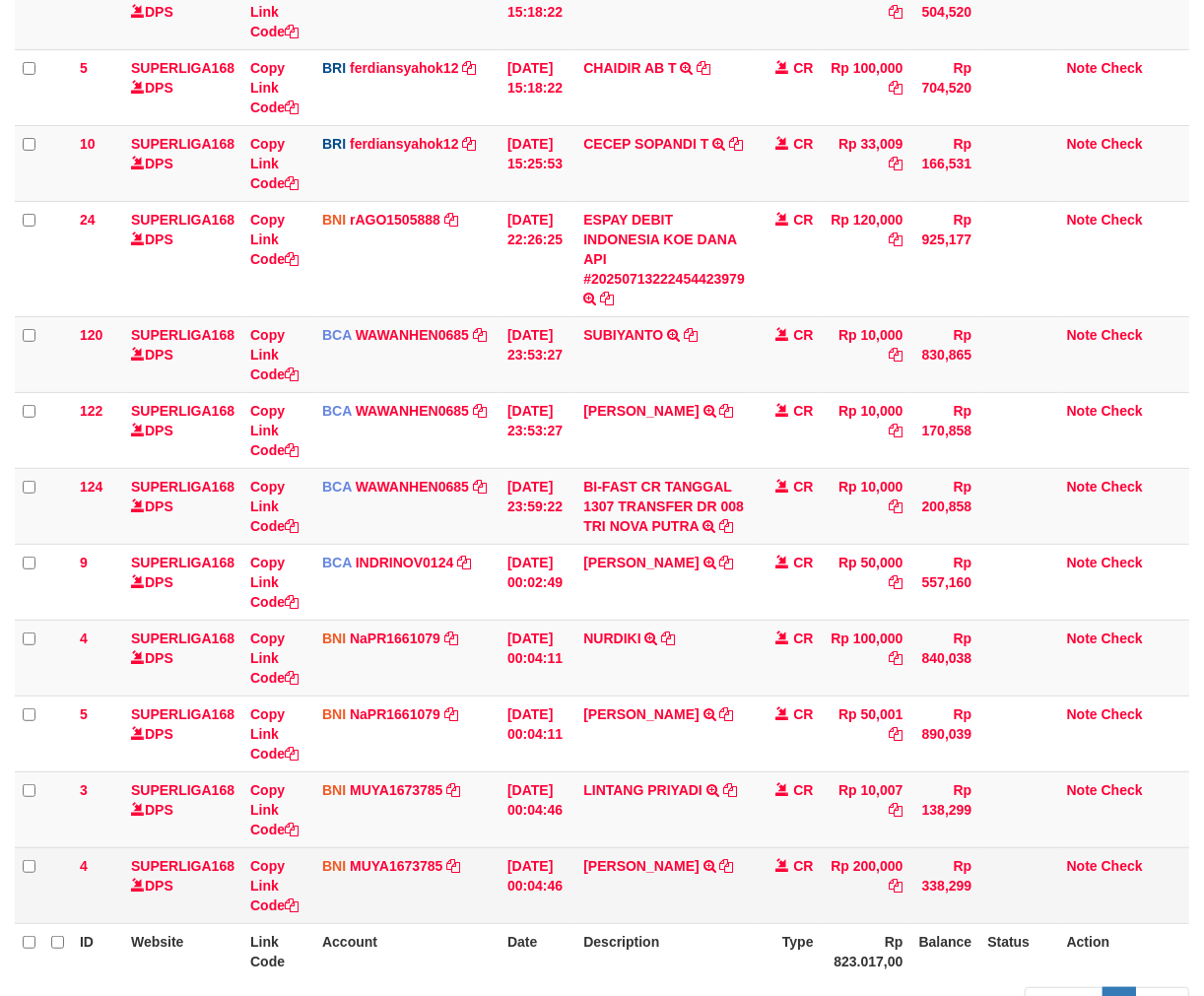 scroll, scrollTop: 426, scrollLeft: 0, axis: vertical 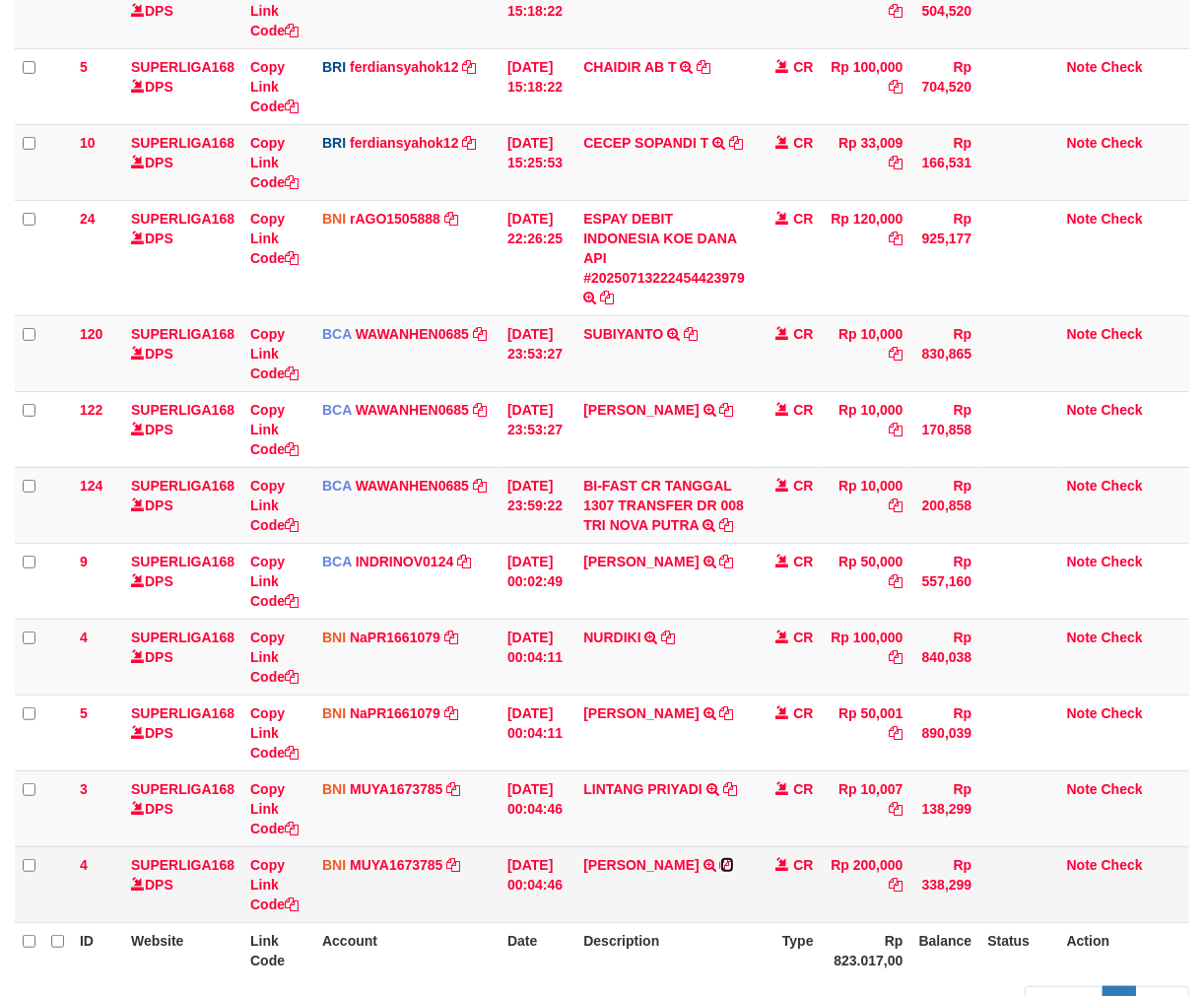 click at bounding box center [727, 865] 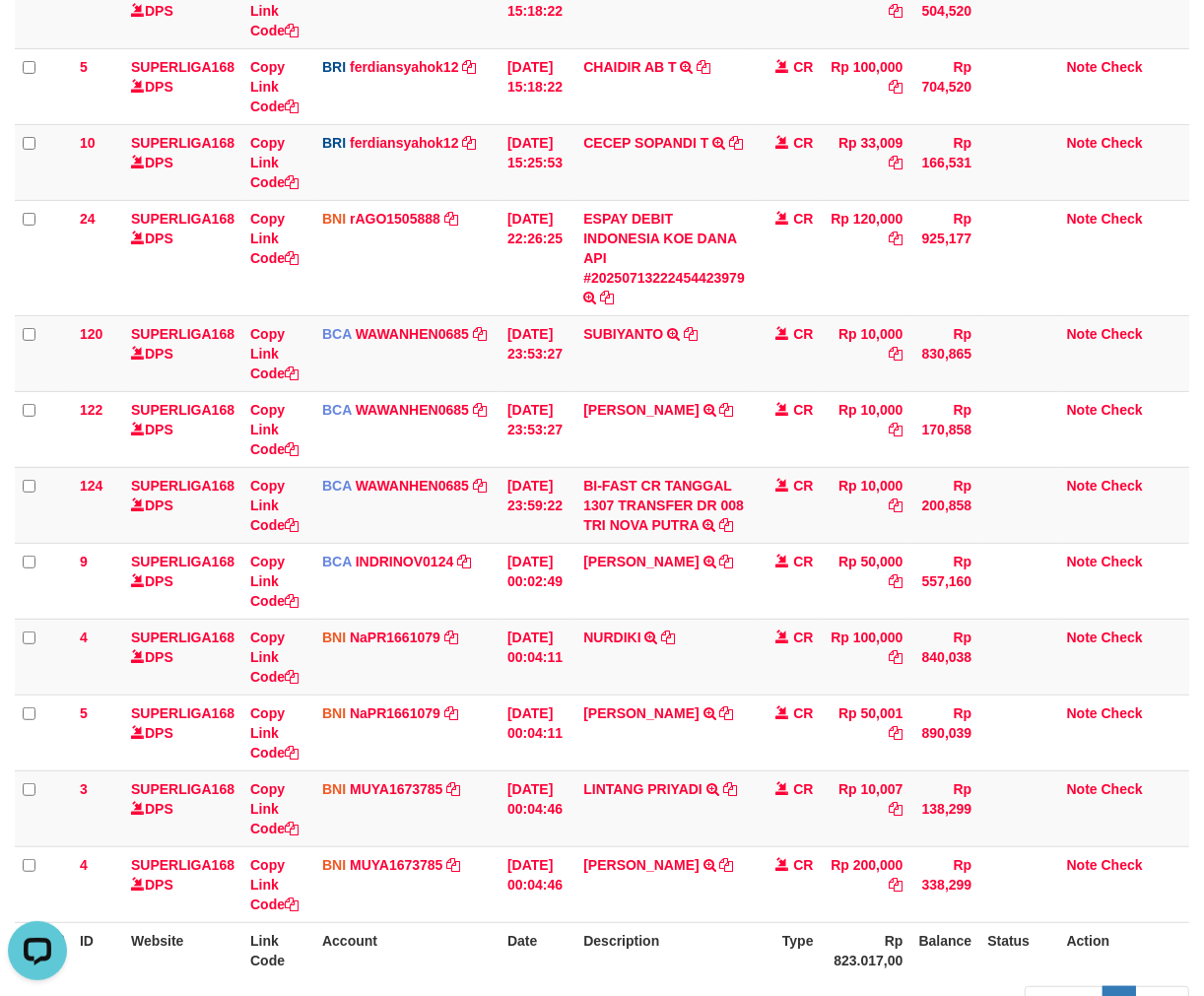 scroll, scrollTop: 0, scrollLeft: 0, axis: both 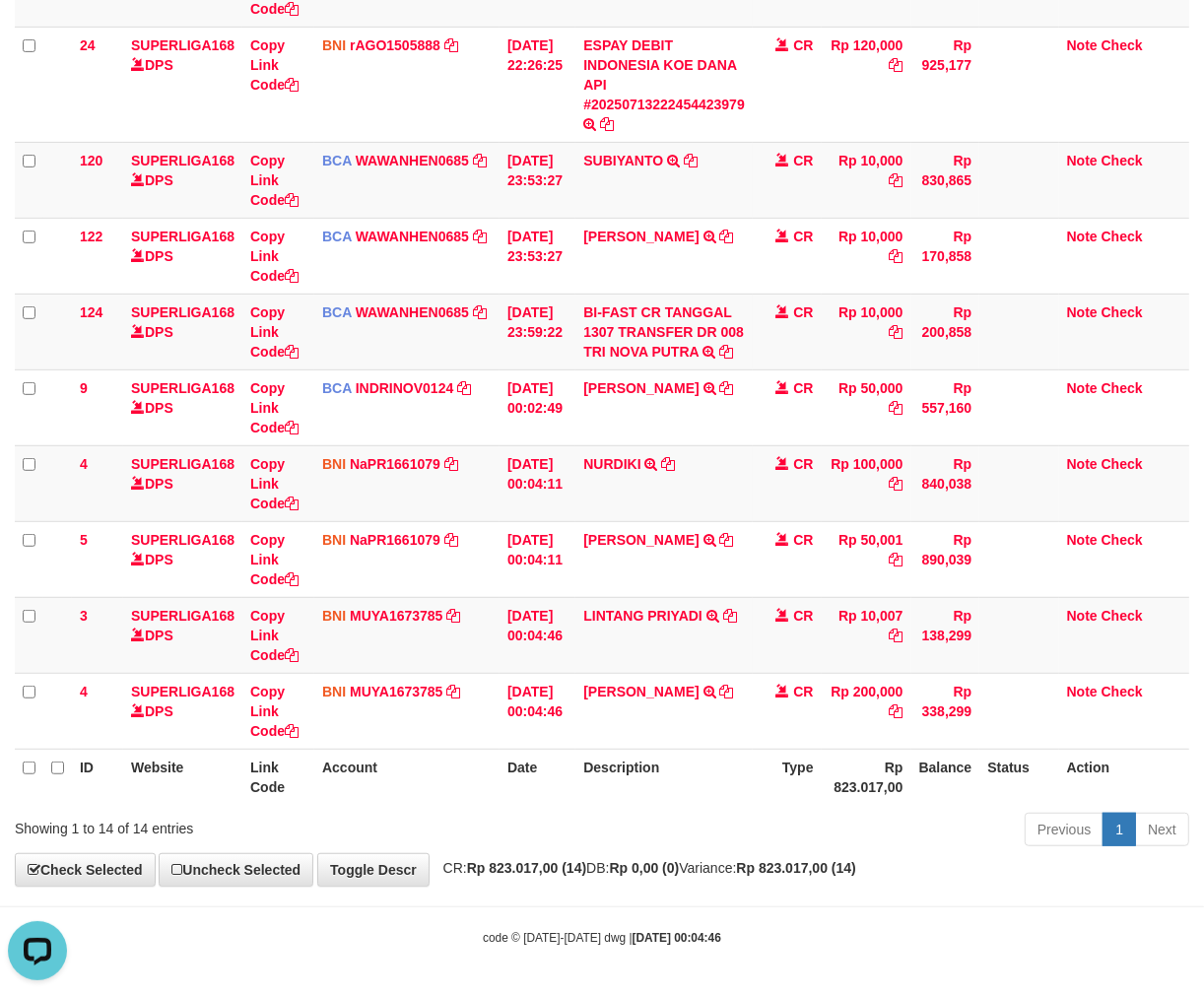 click on "Toggle navigation
Home
Bank
Account List
Load
By Website
Group
[ISPORT]													SUPERLIGA168
By Load Group (DPS)
34" at bounding box center (602, 198) 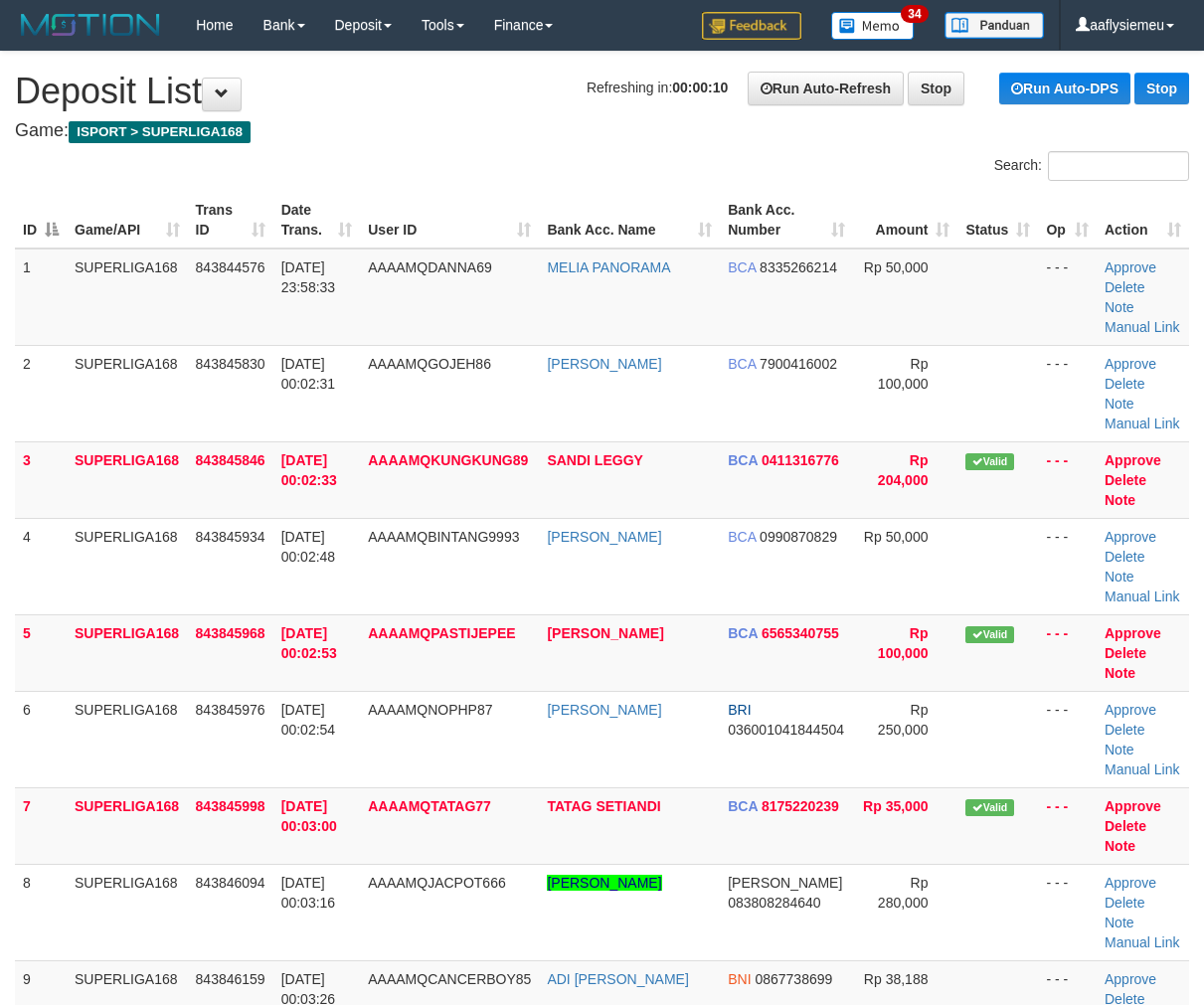scroll, scrollTop: 0, scrollLeft: 0, axis: both 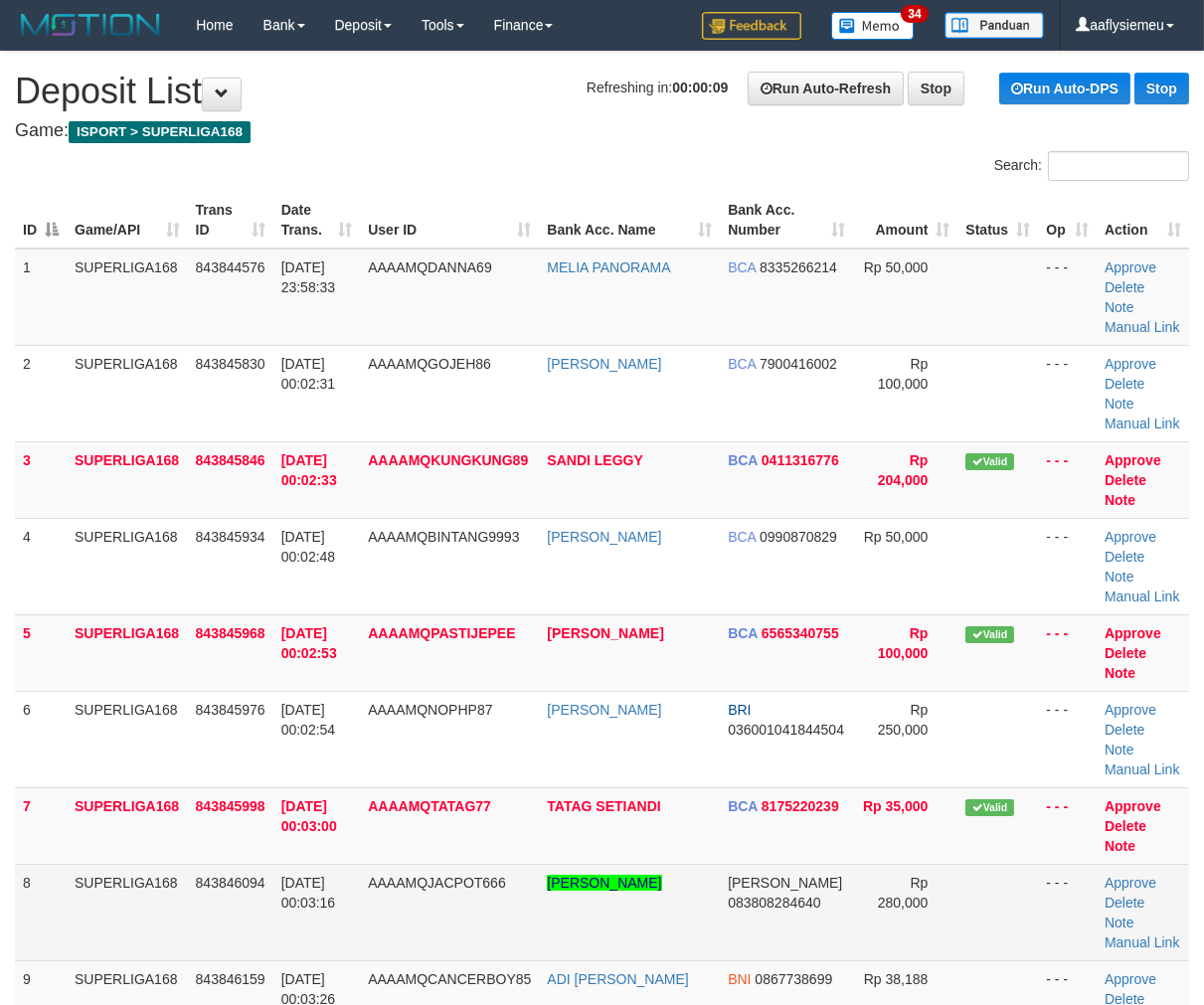 click on "8" at bounding box center (41, 912) 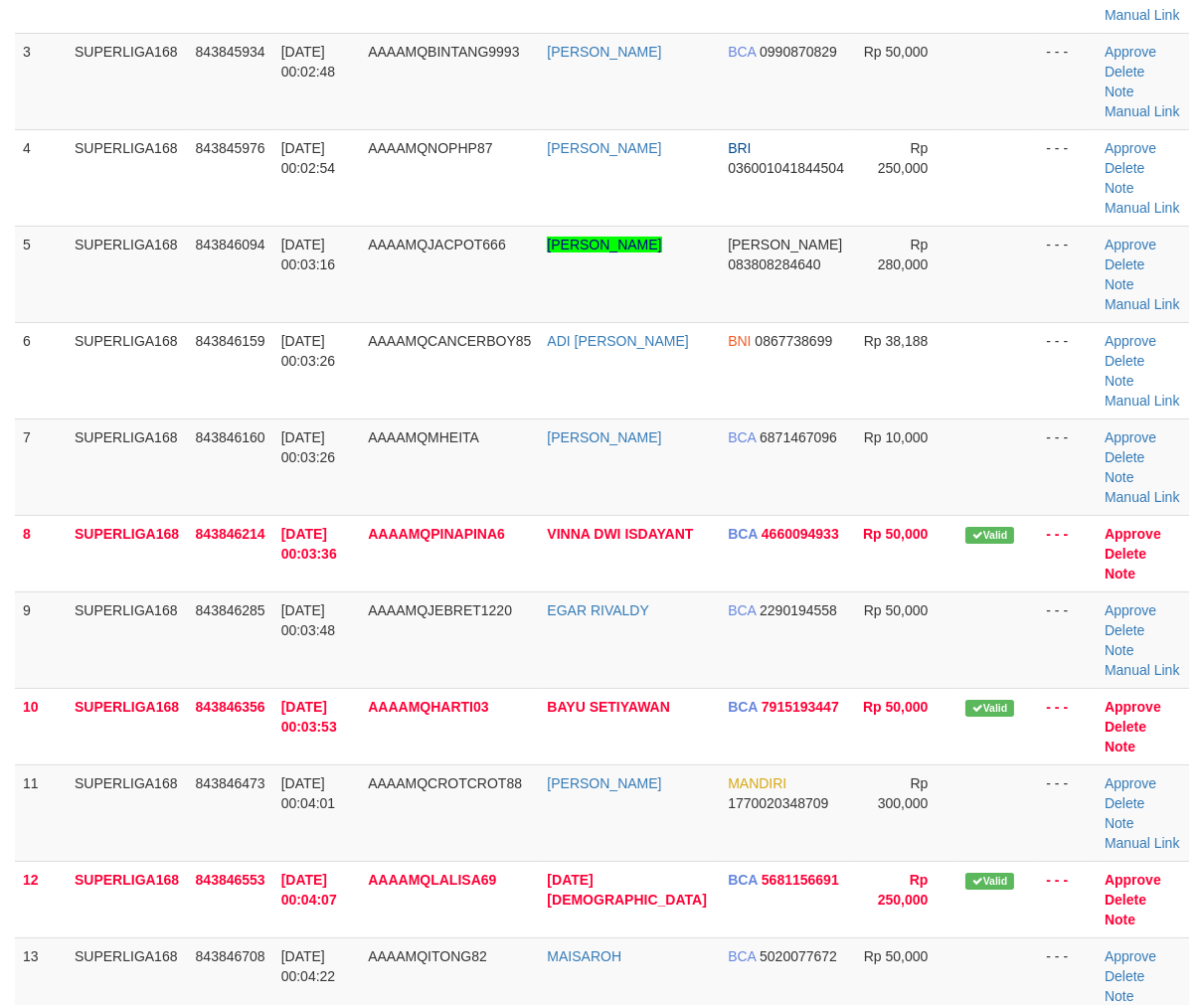scroll, scrollTop: 441, scrollLeft: 0, axis: vertical 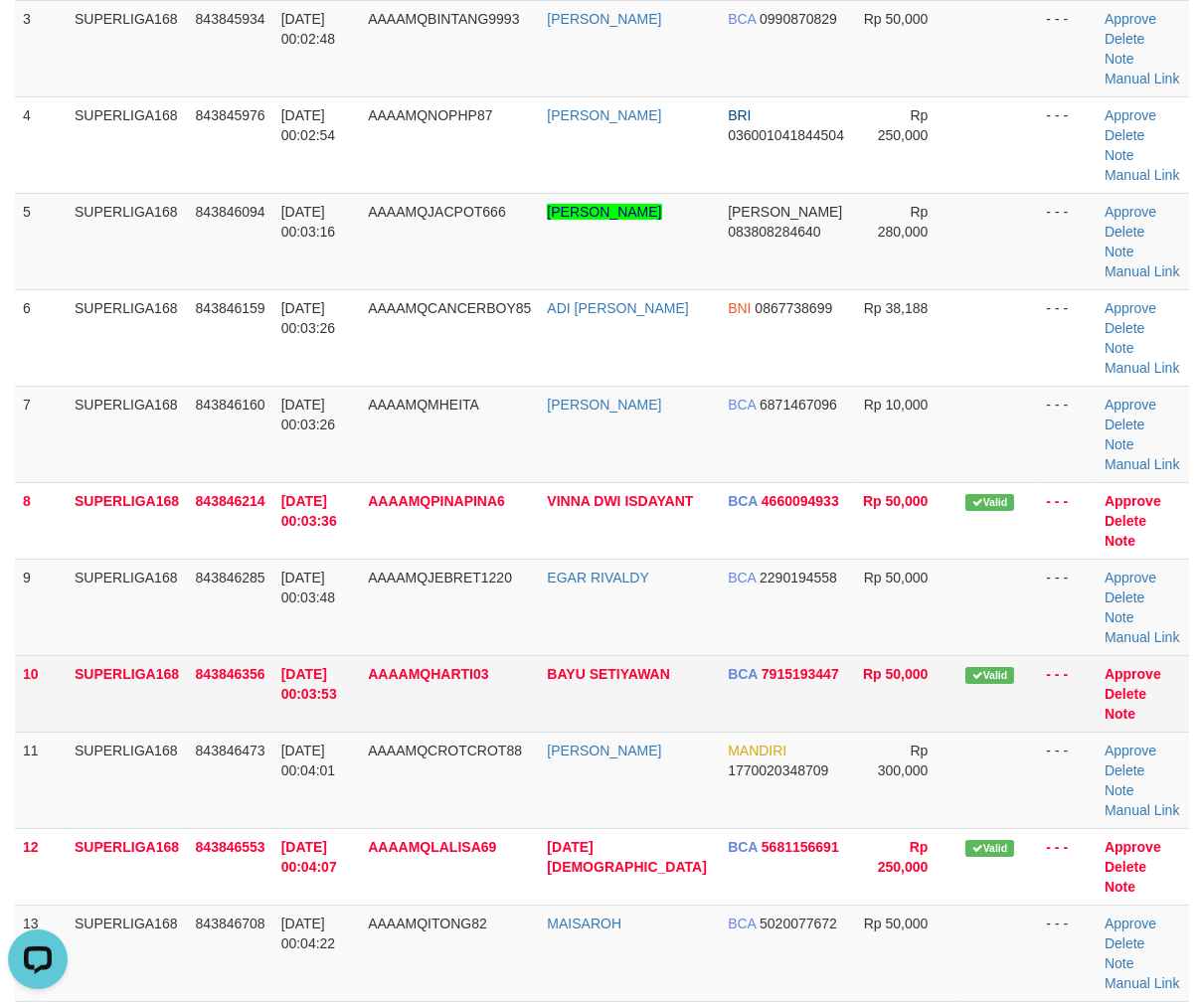 click on "14/07/2025 00:03:53" at bounding box center (309, 684) 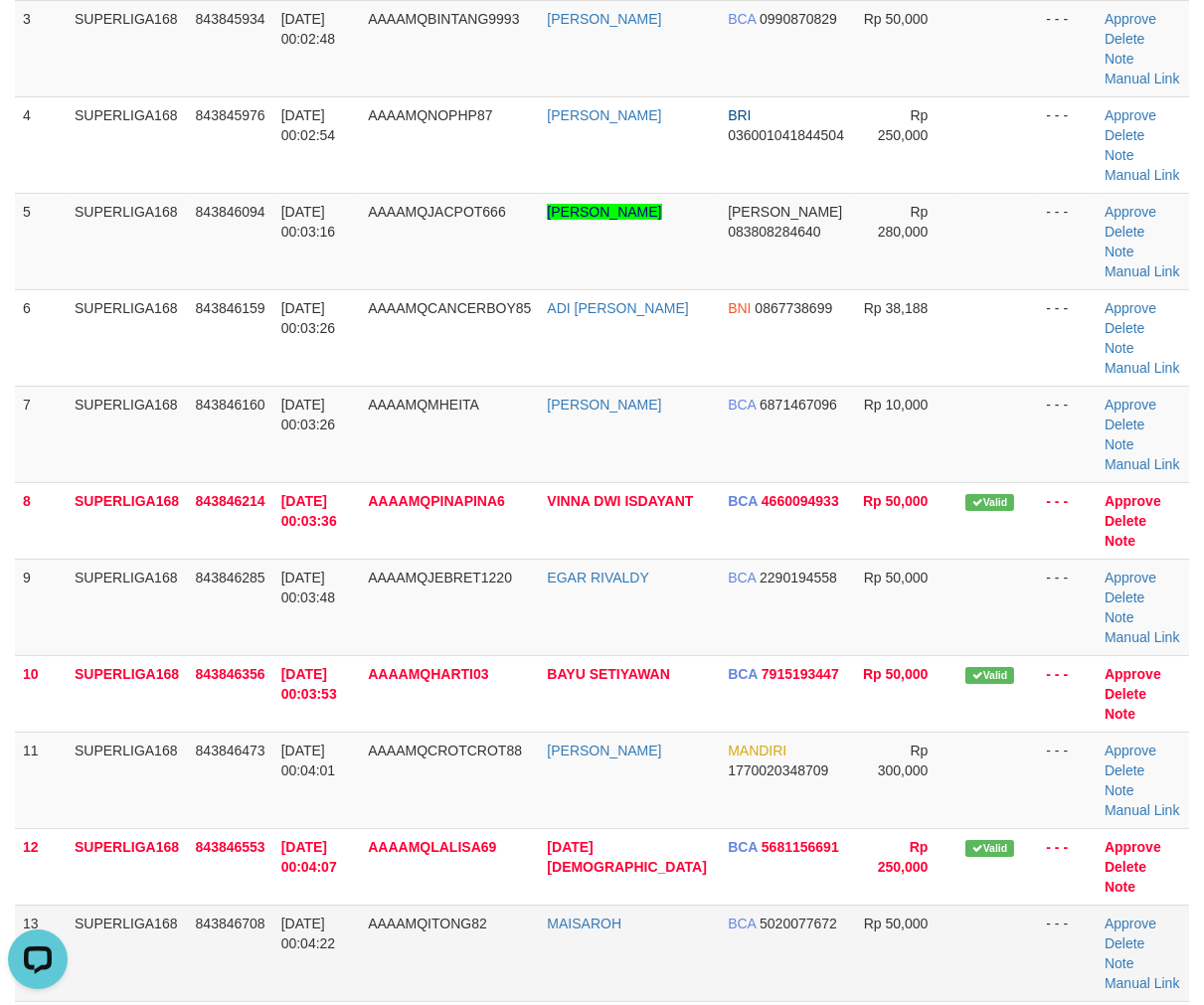 drag, startPoint x: 350, startPoint y: 728, endPoint x: 6, endPoint y: 789, distance: 349.36657 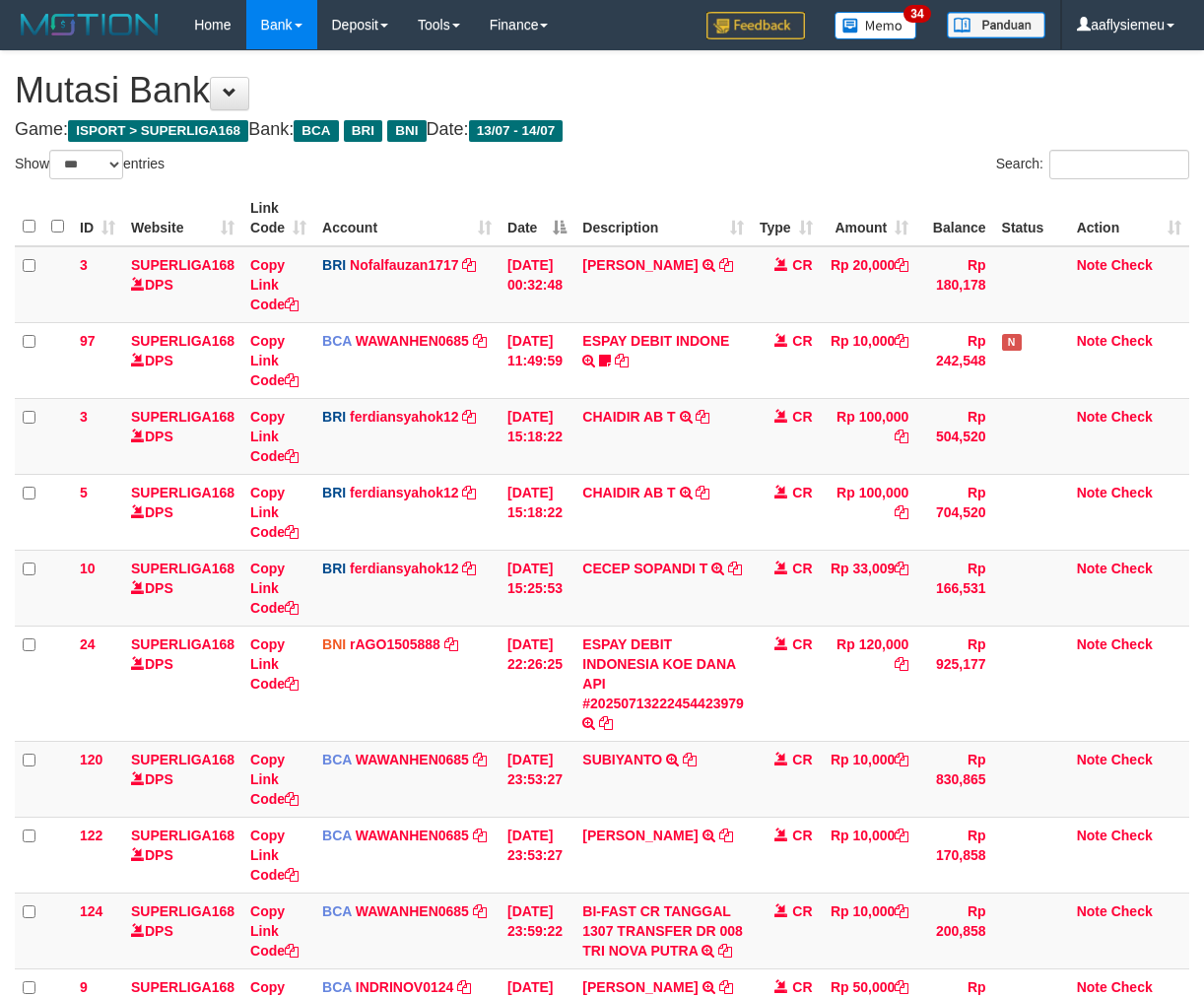 select on "***" 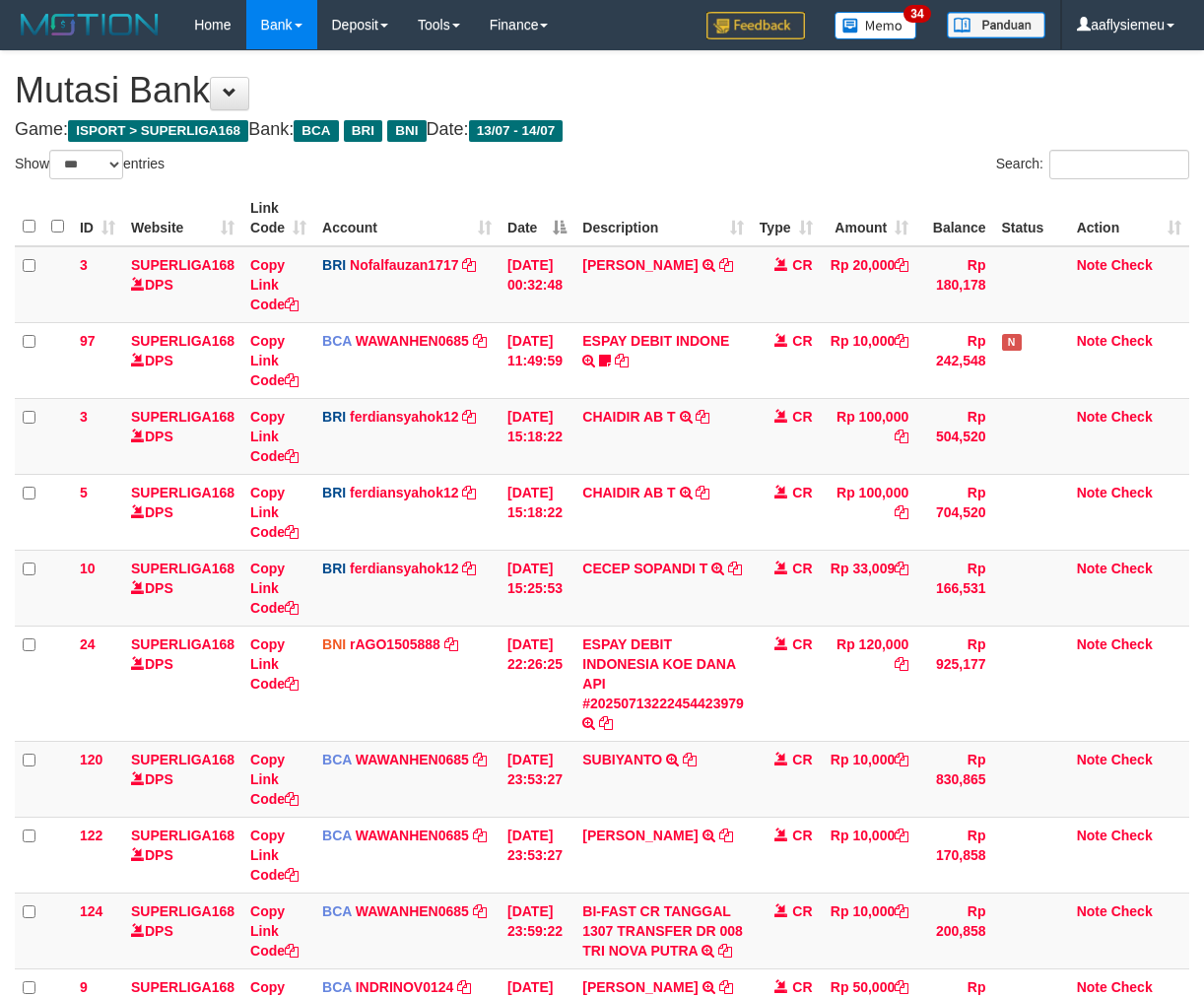 scroll, scrollTop: 637, scrollLeft: 0, axis: vertical 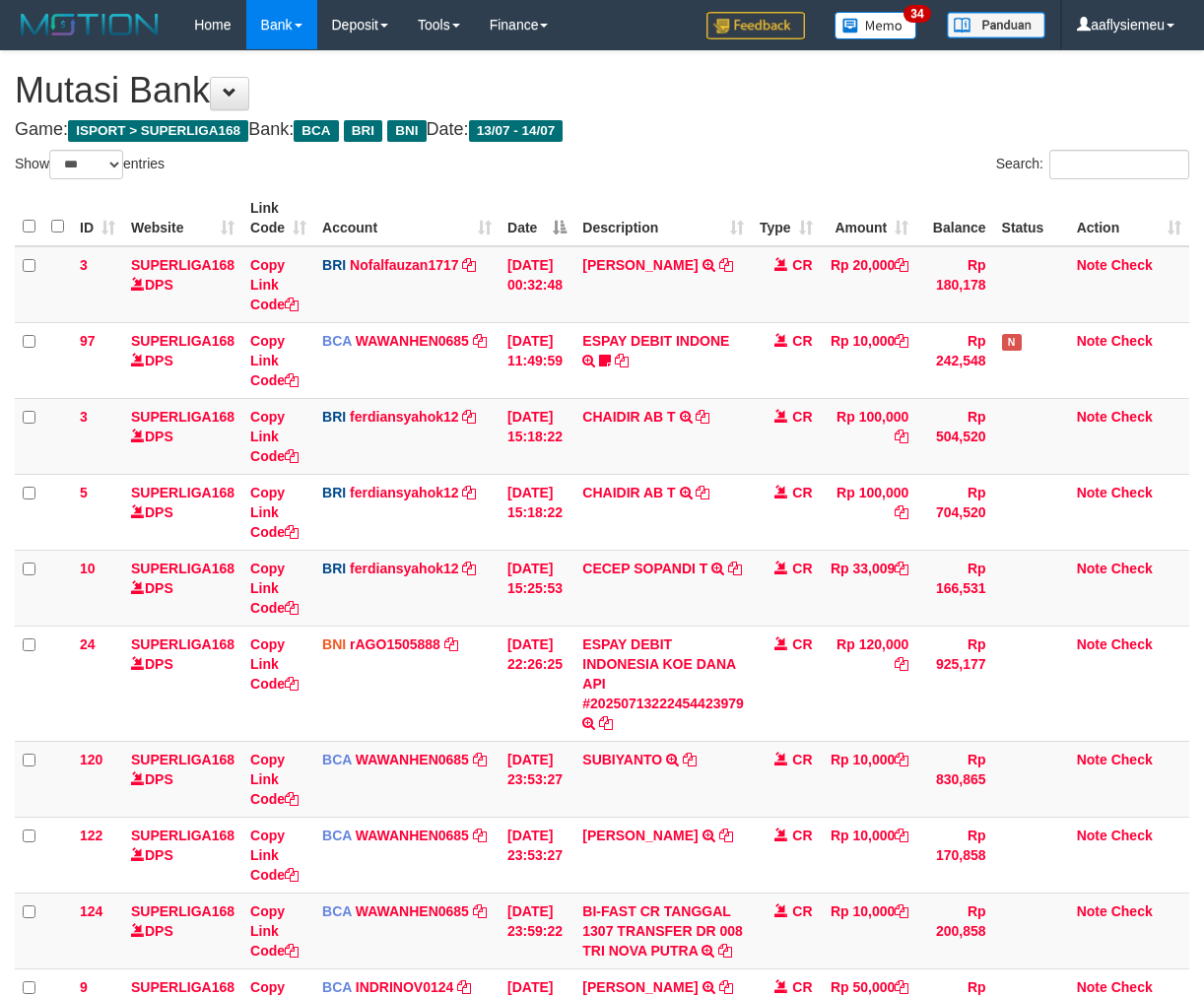 select on "***" 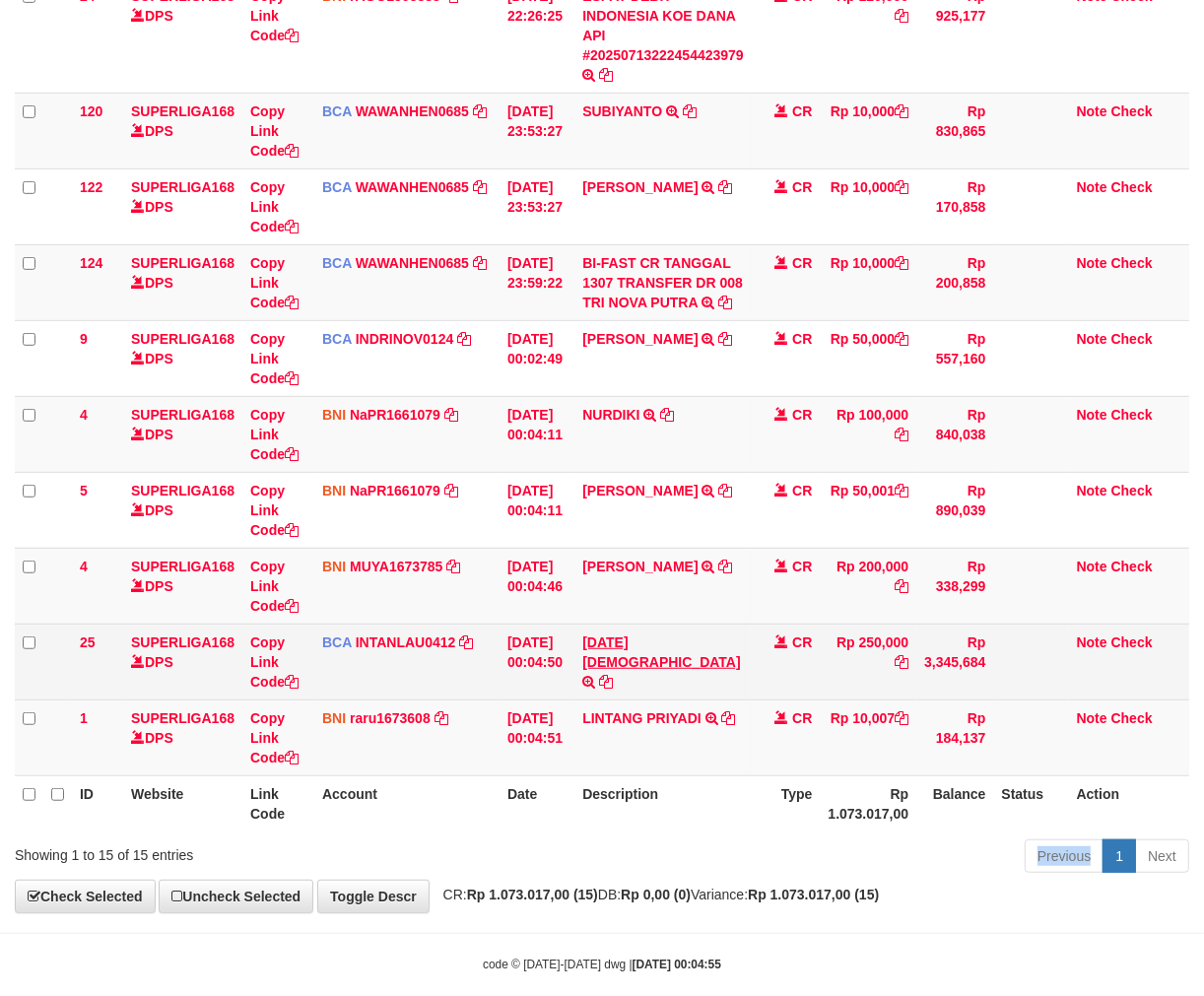 scroll, scrollTop: 676, scrollLeft: 0, axis: vertical 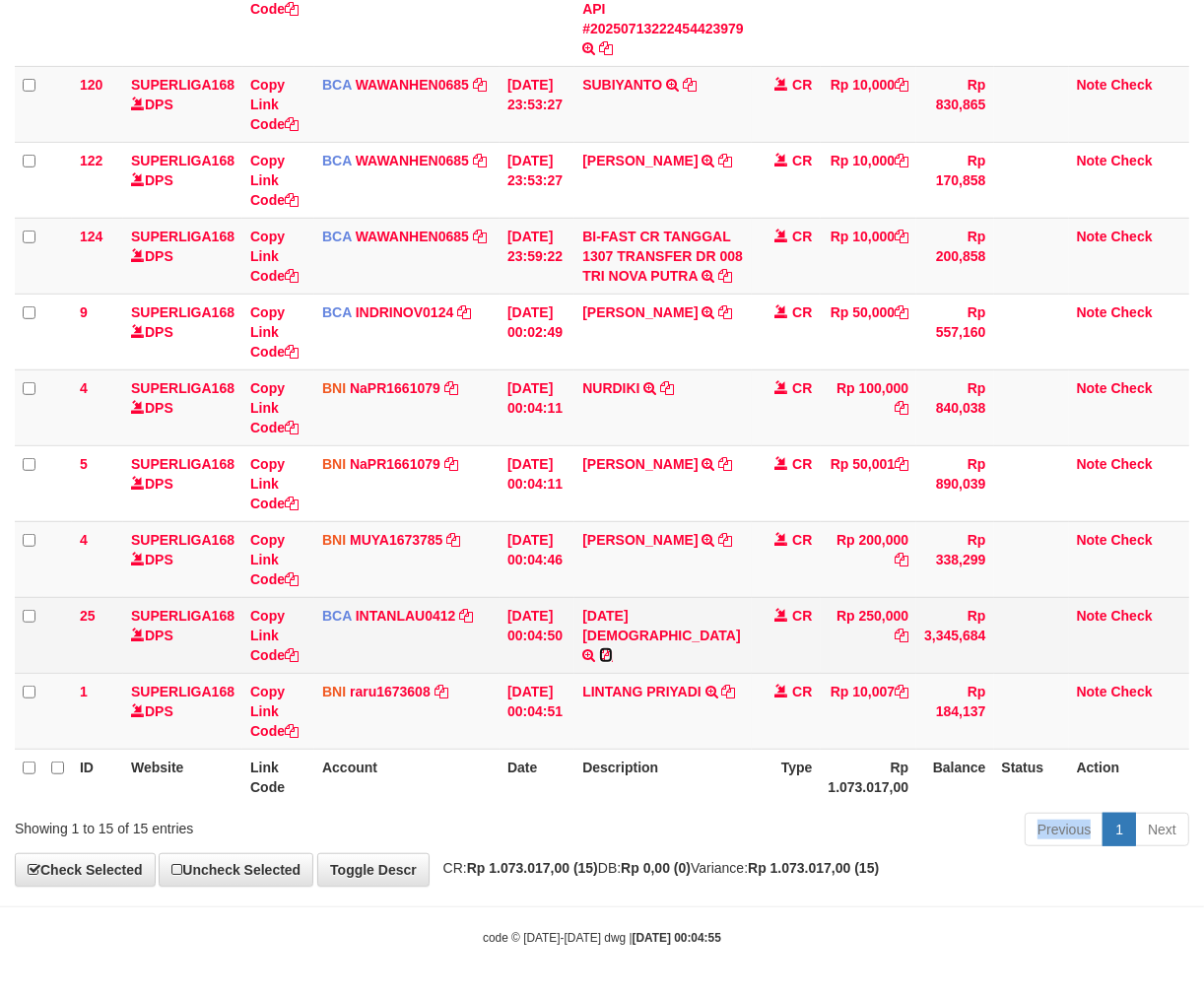 click at bounding box center [606, 655] 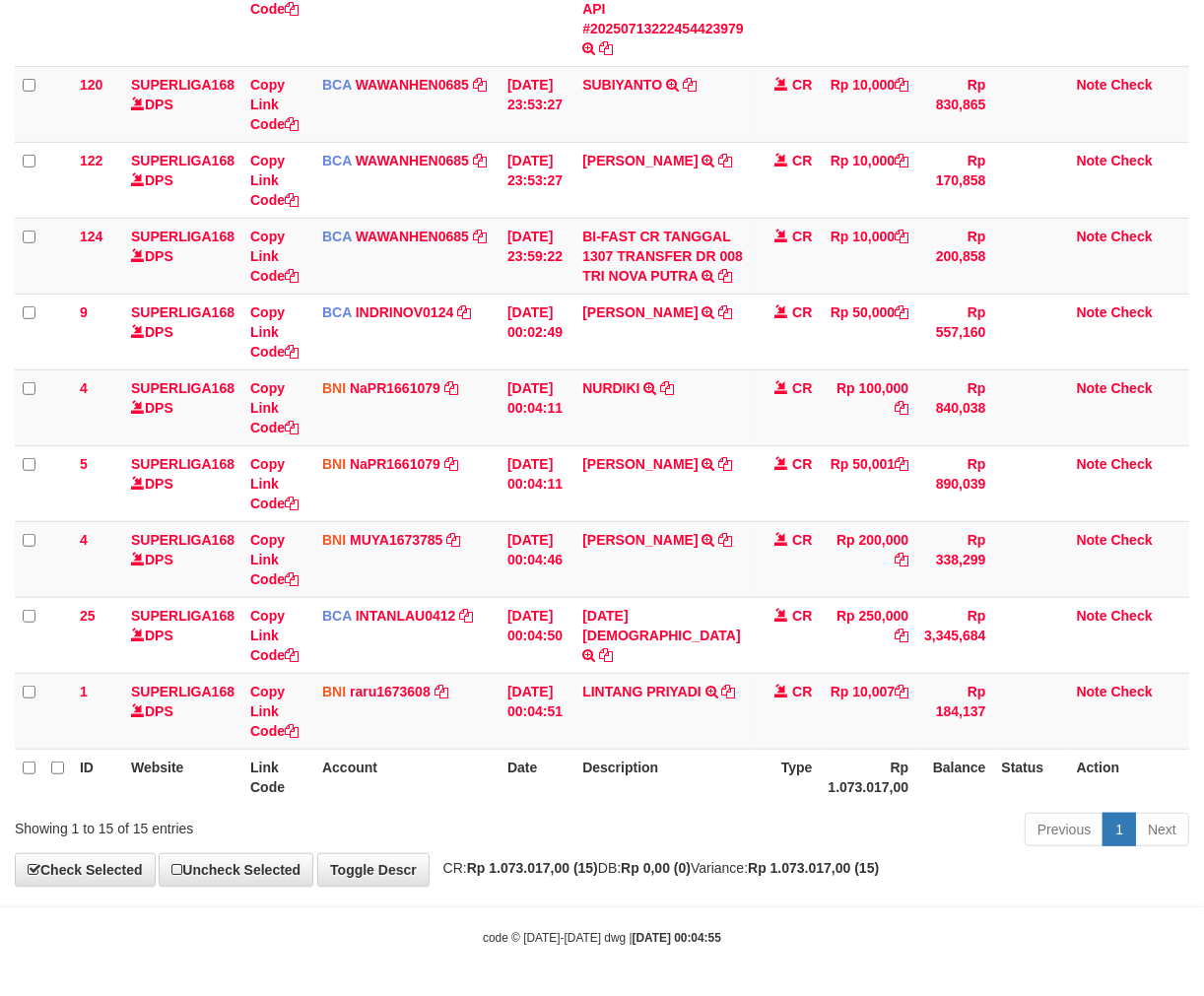 click on "Toggle navigation
Home
Bank
Account List
Load
By Website
Group
[ISPORT]													SUPERLIGA168
By Load Group (DPS)
34" at bounding box center (602, 161) 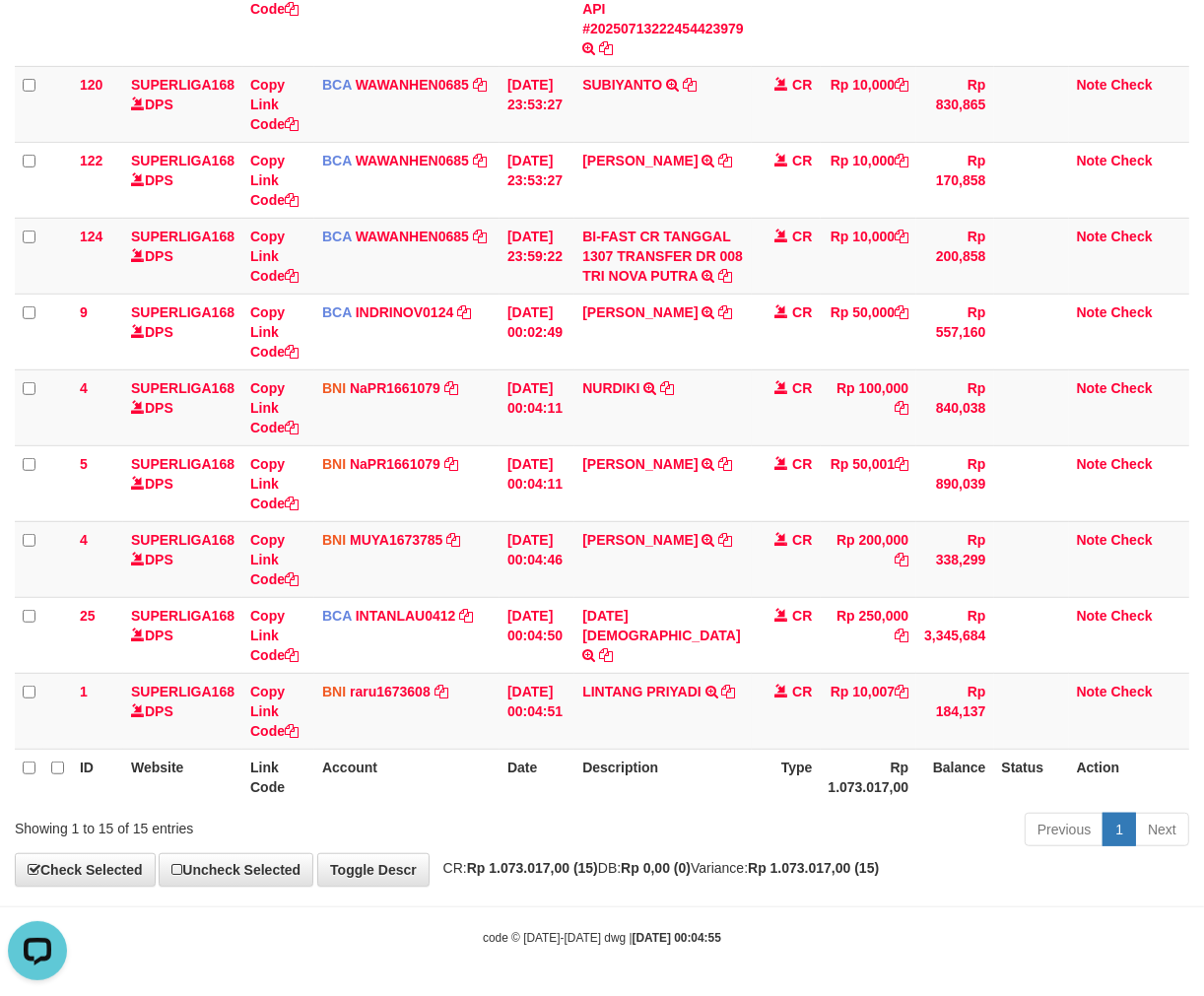 scroll, scrollTop: 0, scrollLeft: 0, axis: both 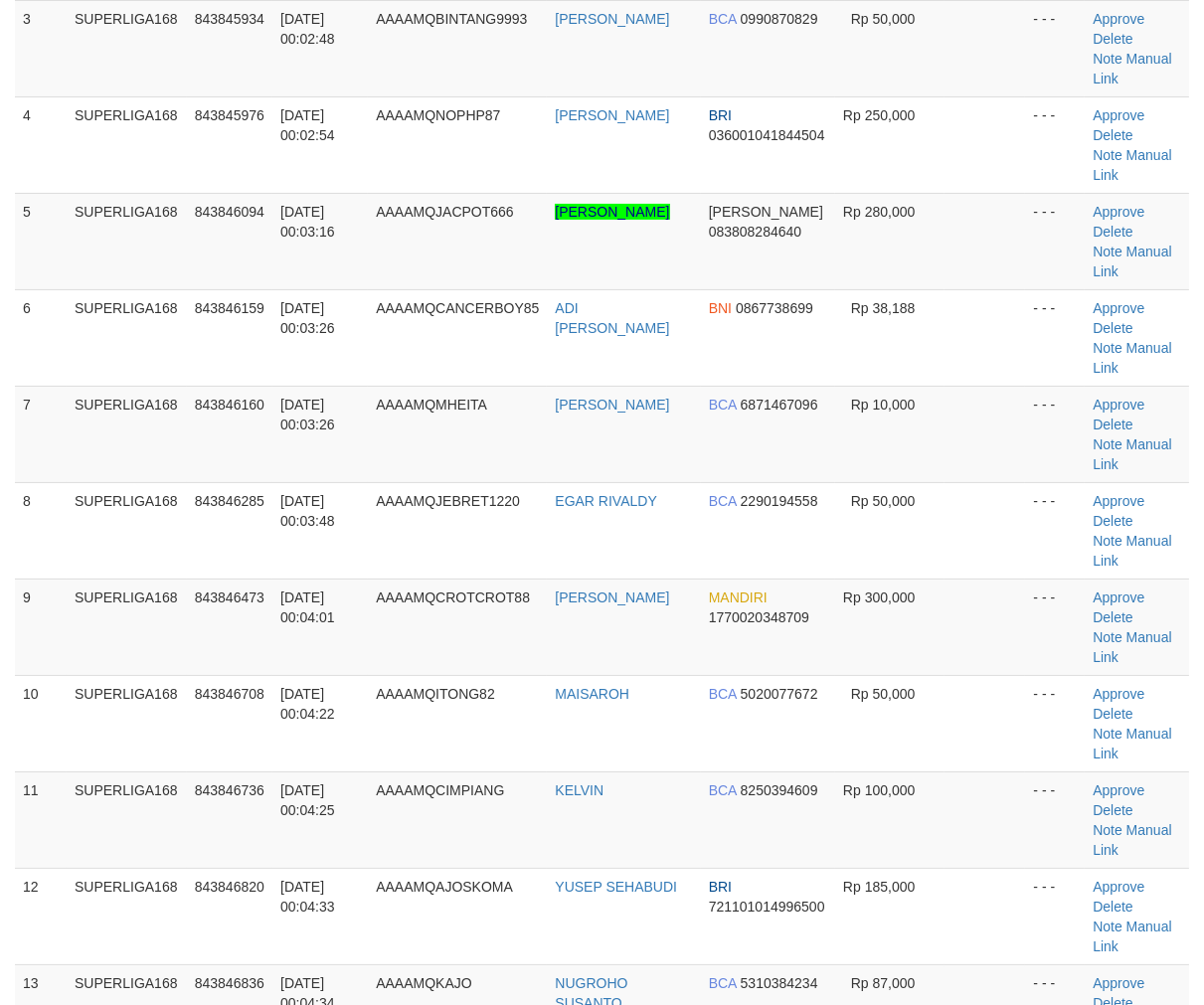 drag, startPoint x: 159, startPoint y: 643, endPoint x: 3, endPoint y: 719, distance: 173.5281 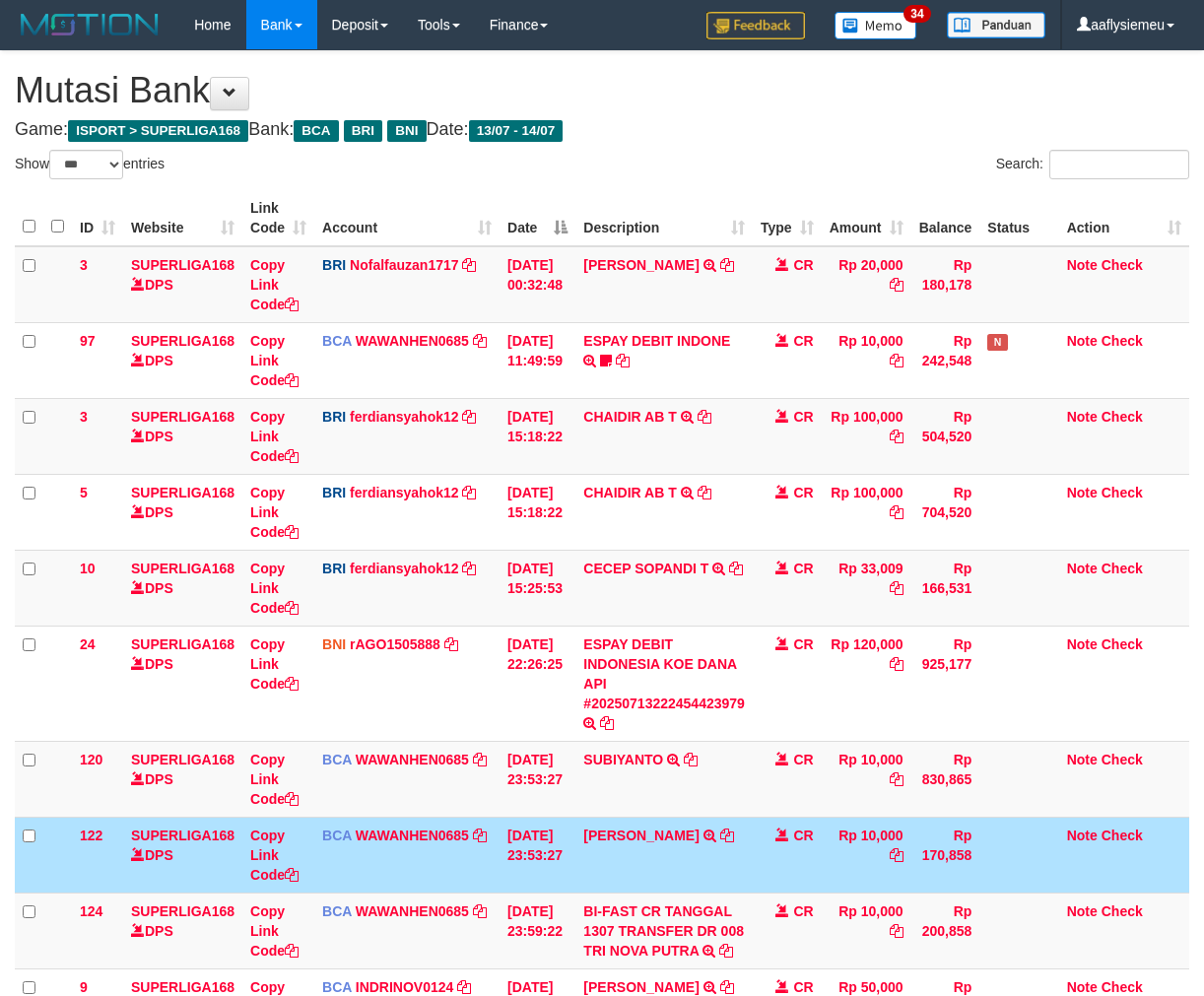 select on "***" 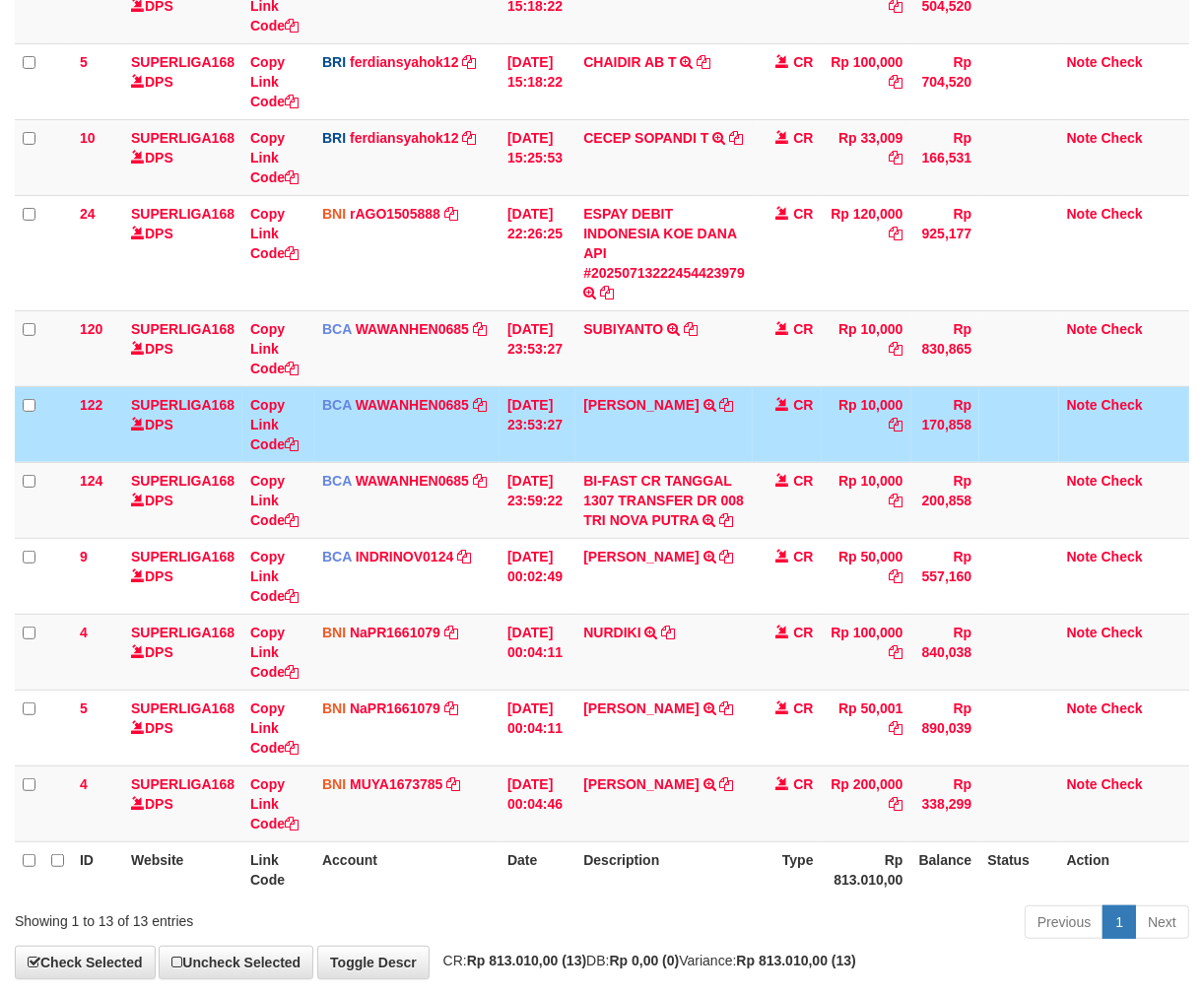 scroll, scrollTop: 524, scrollLeft: 0, axis: vertical 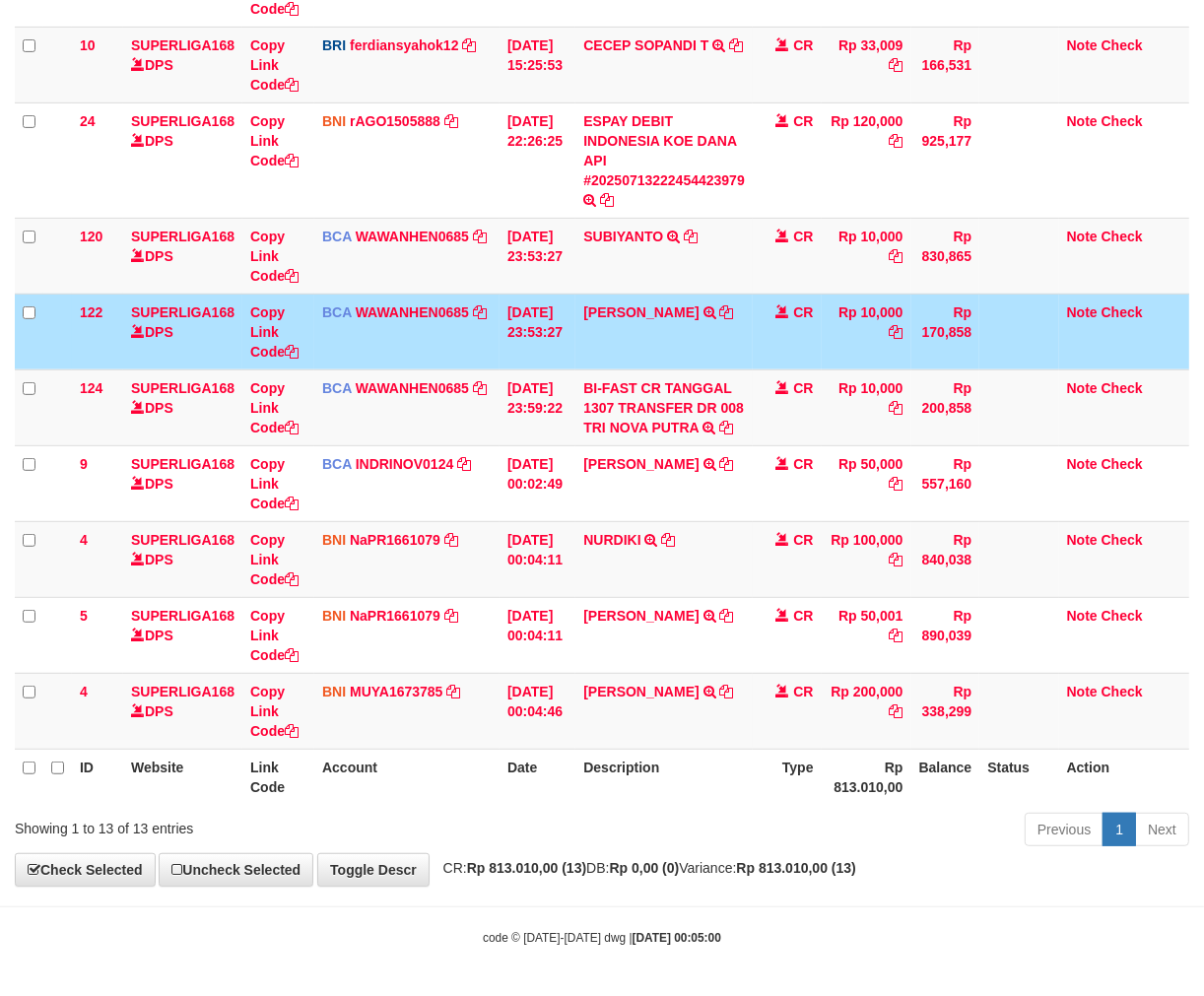 drag, startPoint x: 704, startPoint y: 867, endPoint x: 954, endPoint y: 809, distance: 256.63983 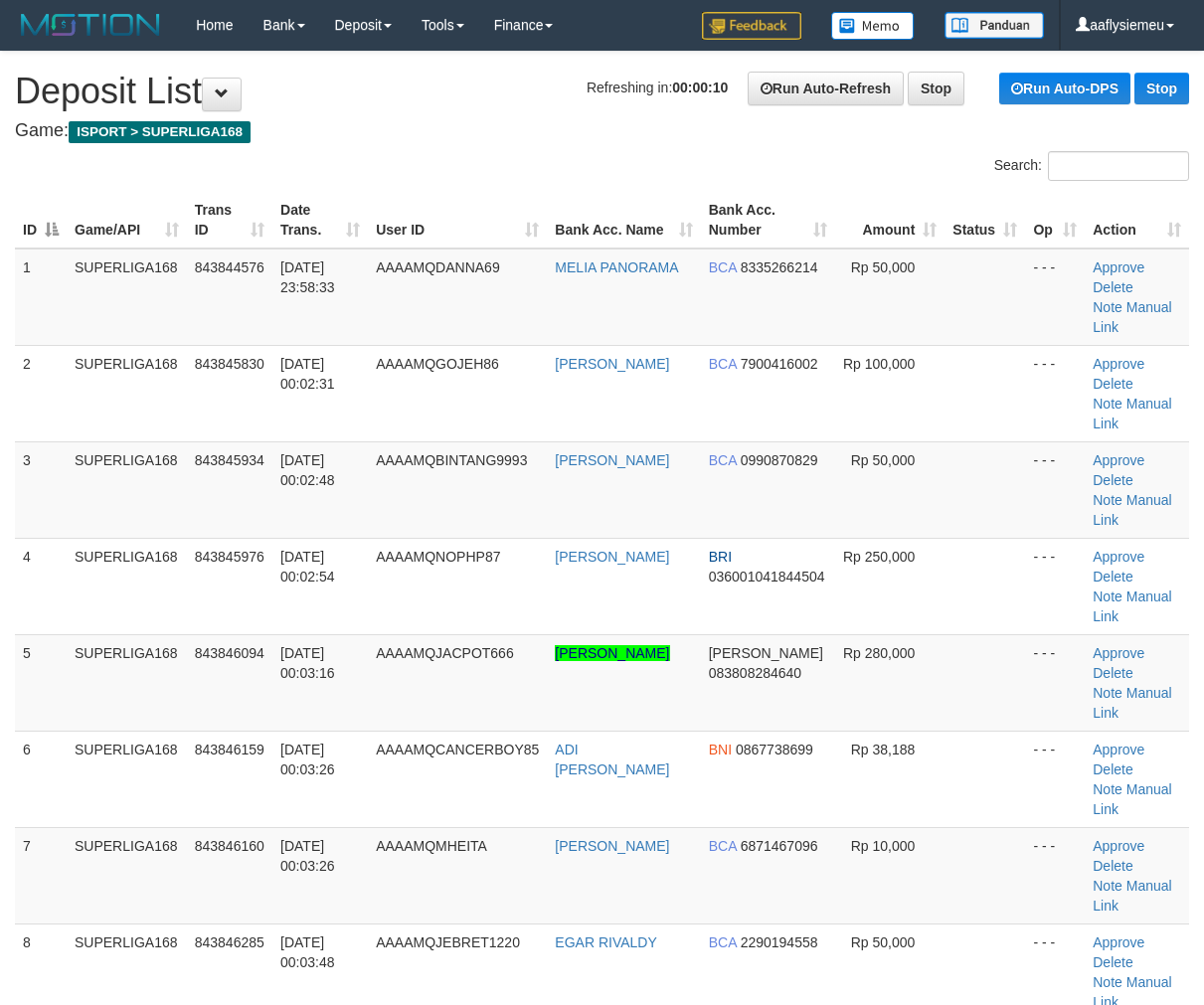 scroll, scrollTop: 441, scrollLeft: 0, axis: vertical 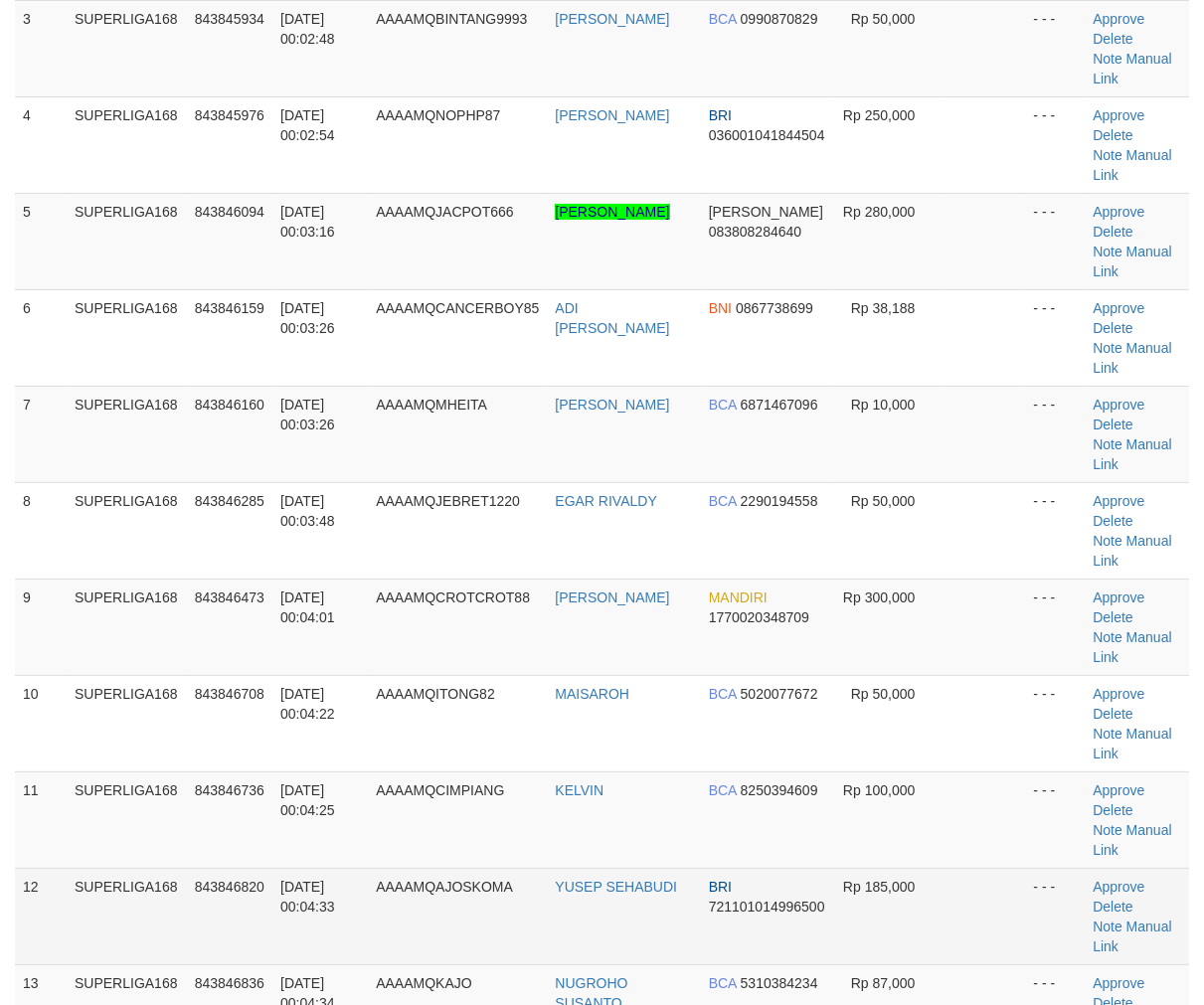 drag, startPoint x: 192, startPoint y: 640, endPoint x: 171, endPoint y: 657, distance: 27.018512 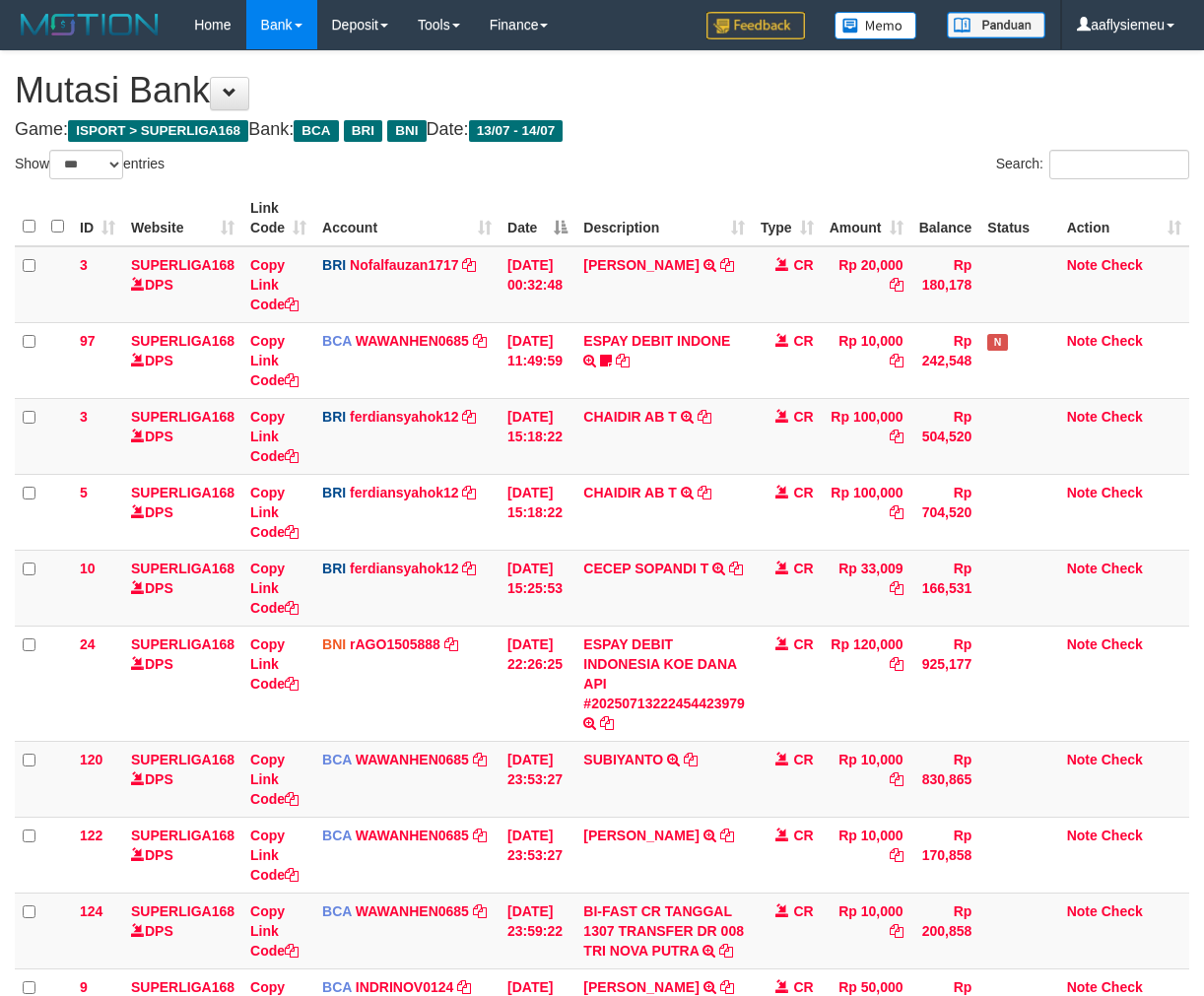 select on "***" 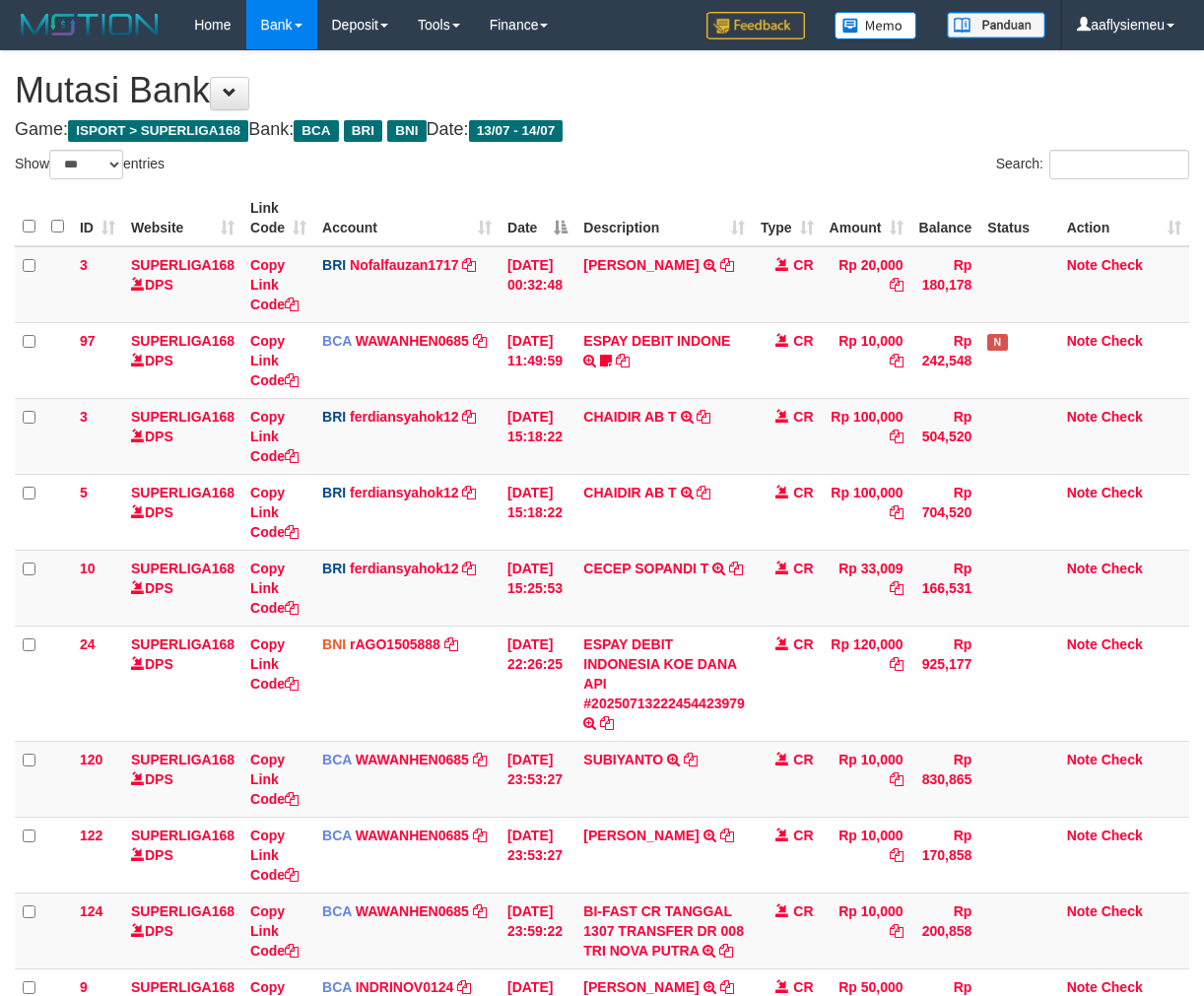 scroll, scrollTop: 599, scrollLeft: 0, axis: vertical 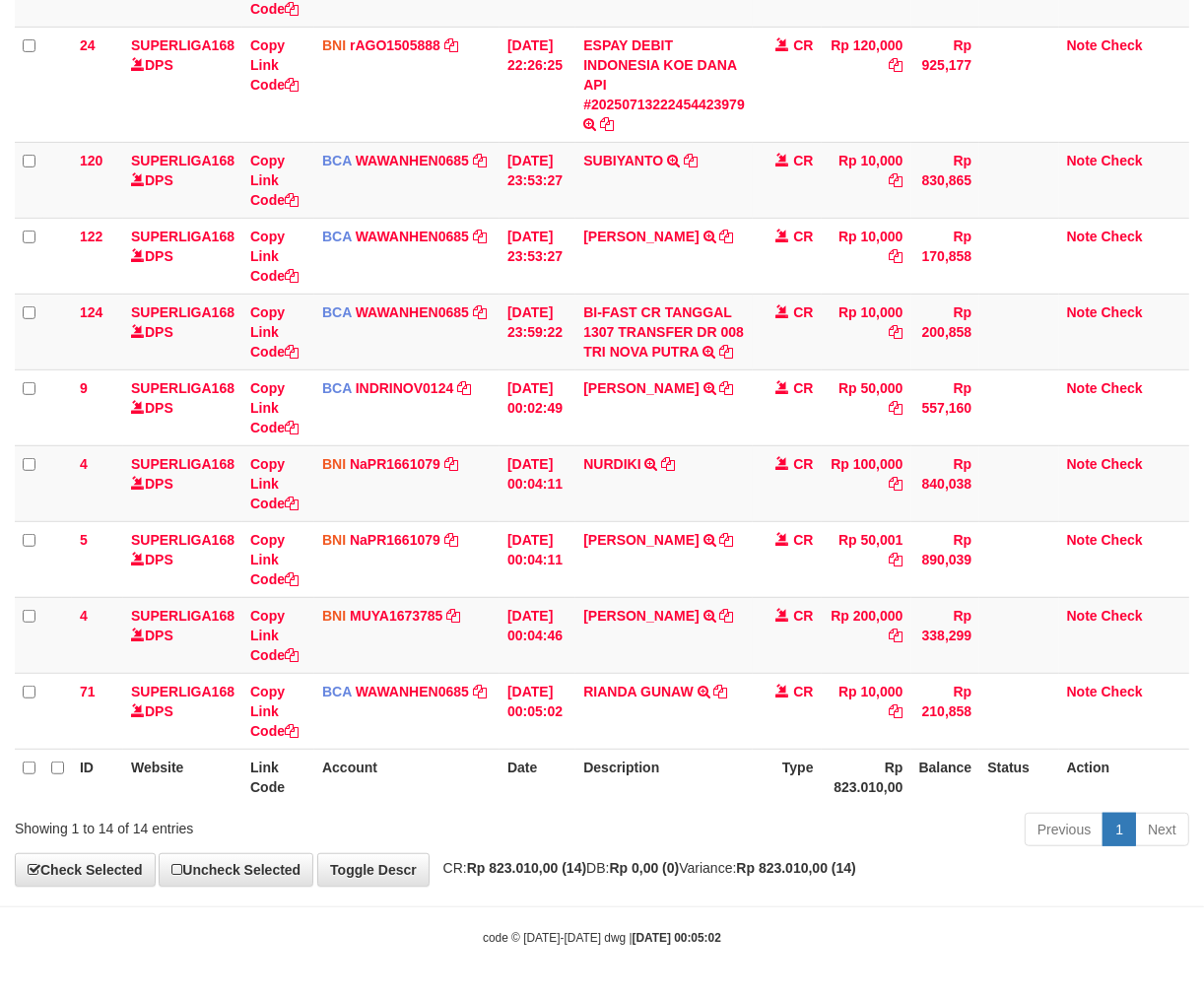 drag, startPoint x: 0, startPoint y: 0, endPoint x: 734, endPoint y: 794, distance: 1081.2918 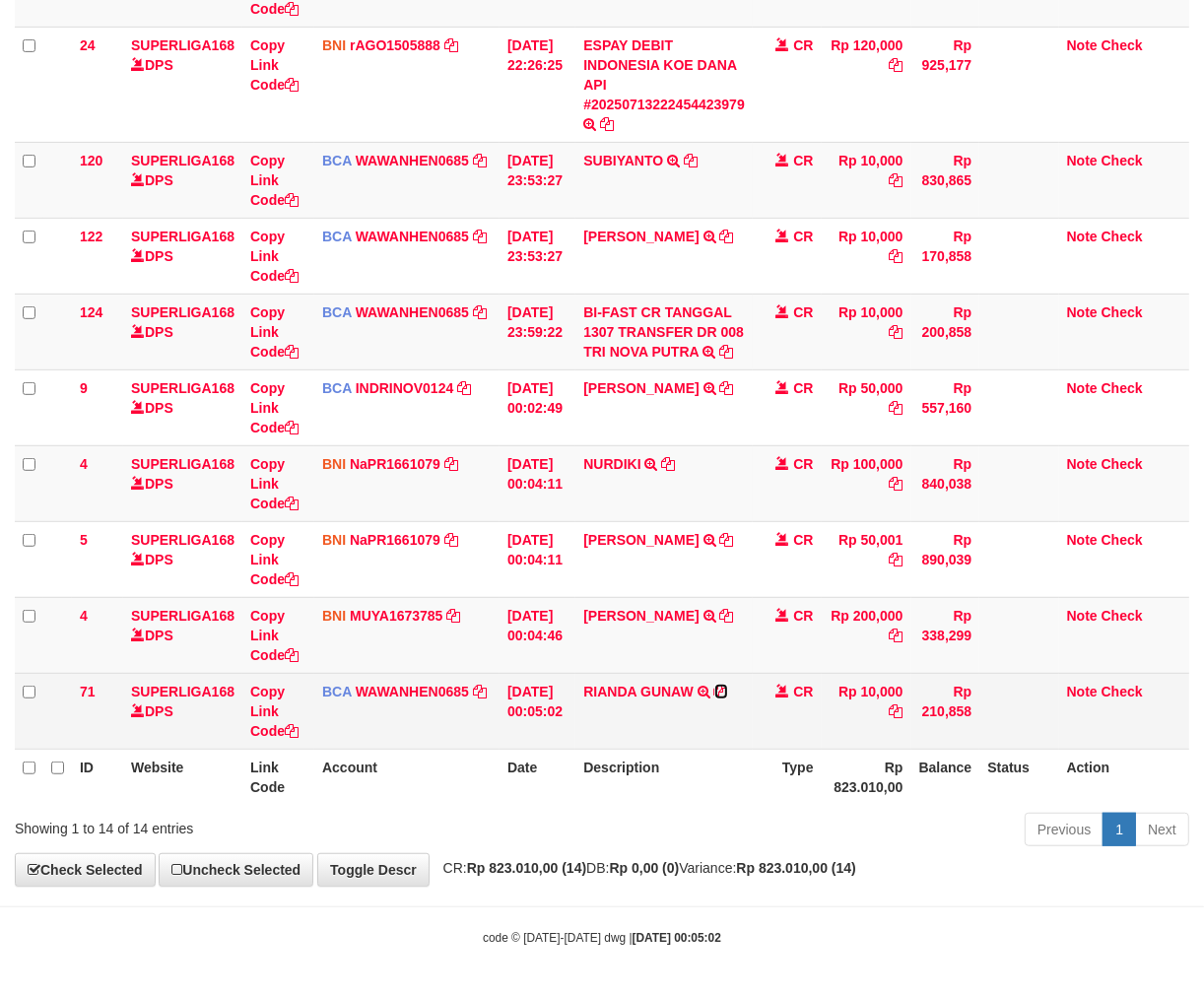 click at bounding box center [721, 692] 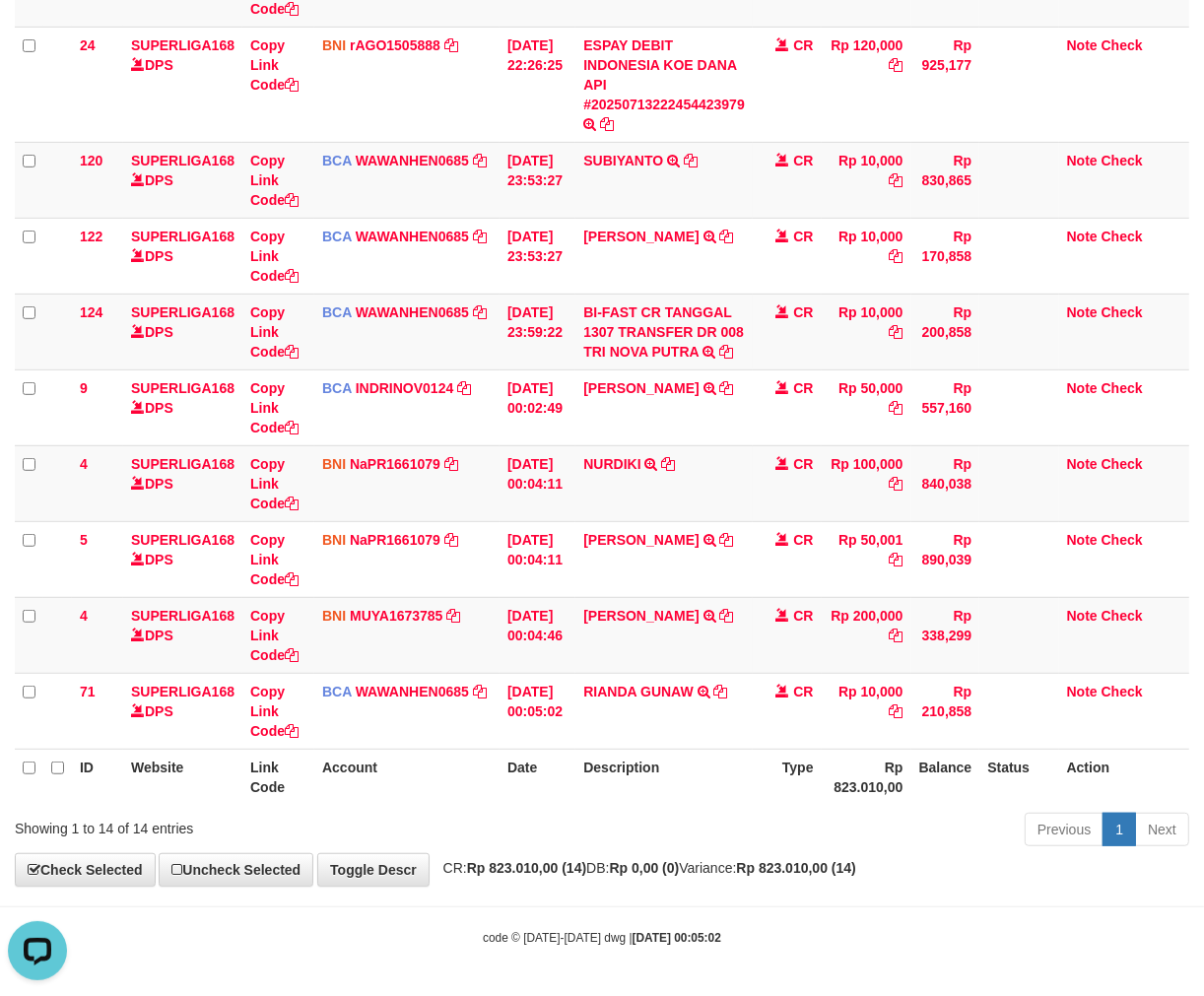 scroll, scrollTop: 0, scrollLeft: 0, axis: both 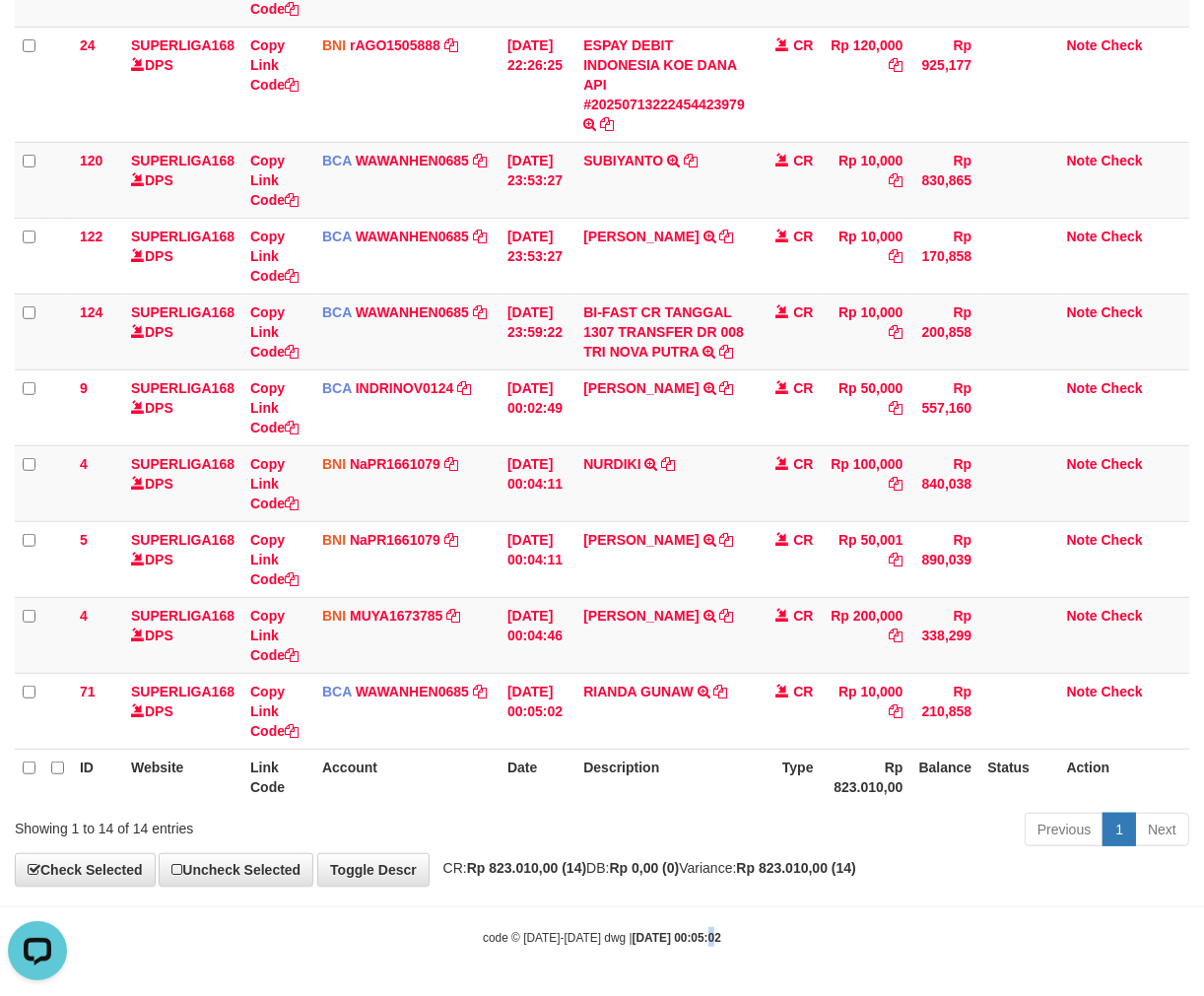 click on "Toggle navigation
Home
Bank
Account List
Load
By Website
Group
[ISPORT]													SUPERLIGA168
By Load Group (DPS)
34" at bounding box center (602, 198) 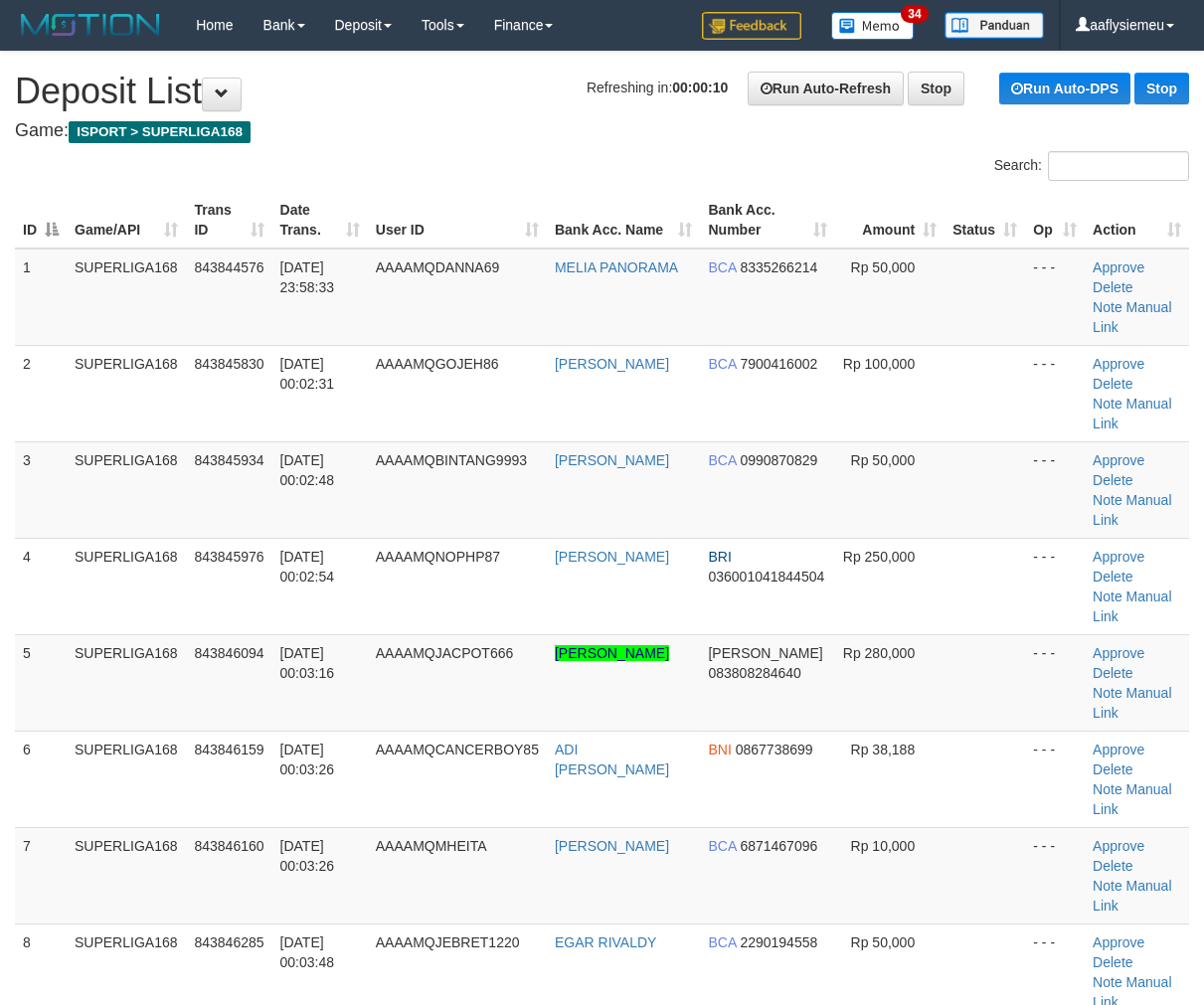 scroll, scrollTop: 441, scrollLeft: 0, axis: vertical 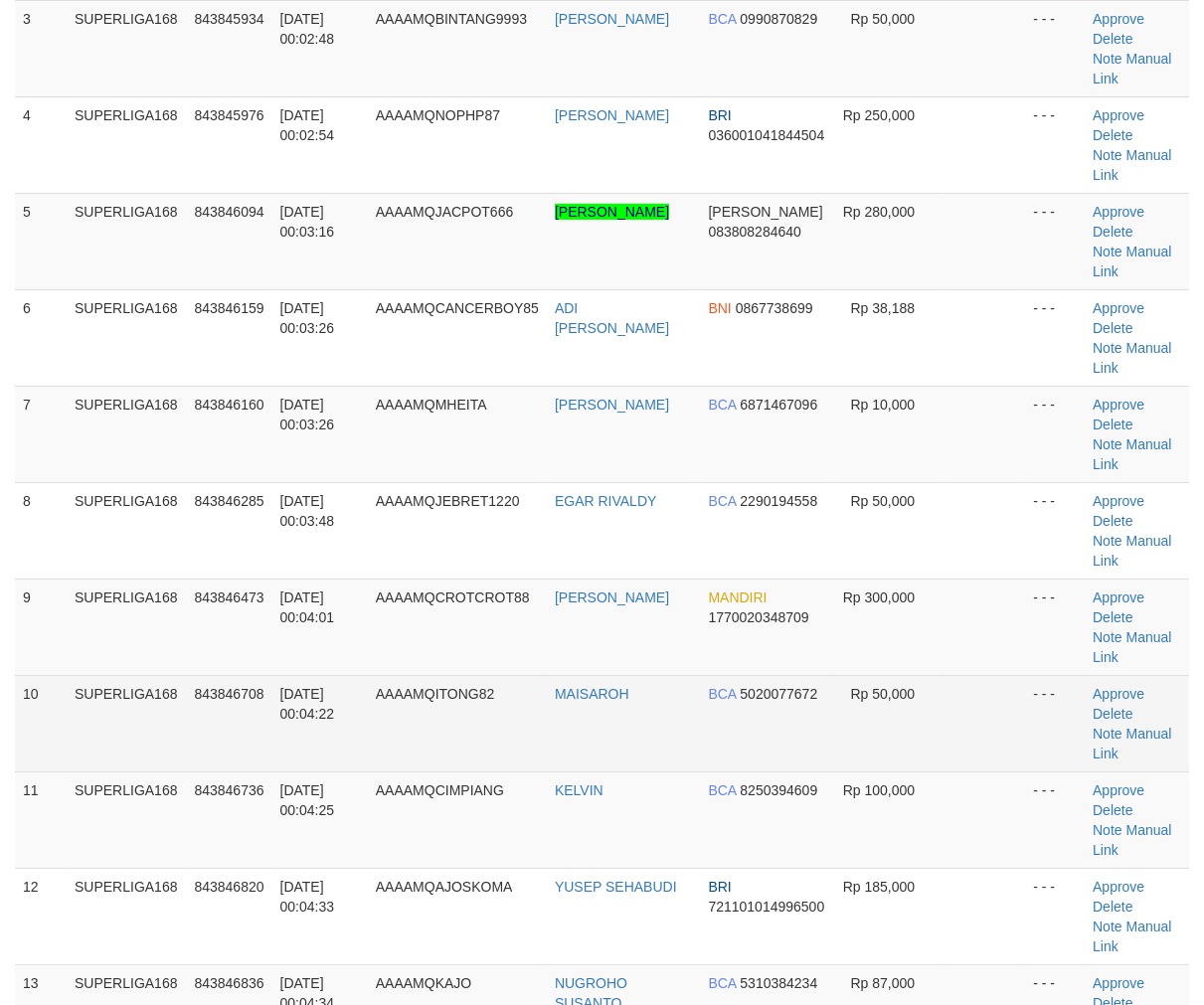 click on "AAAAMQITONG82" at bounding box center (457, 723) 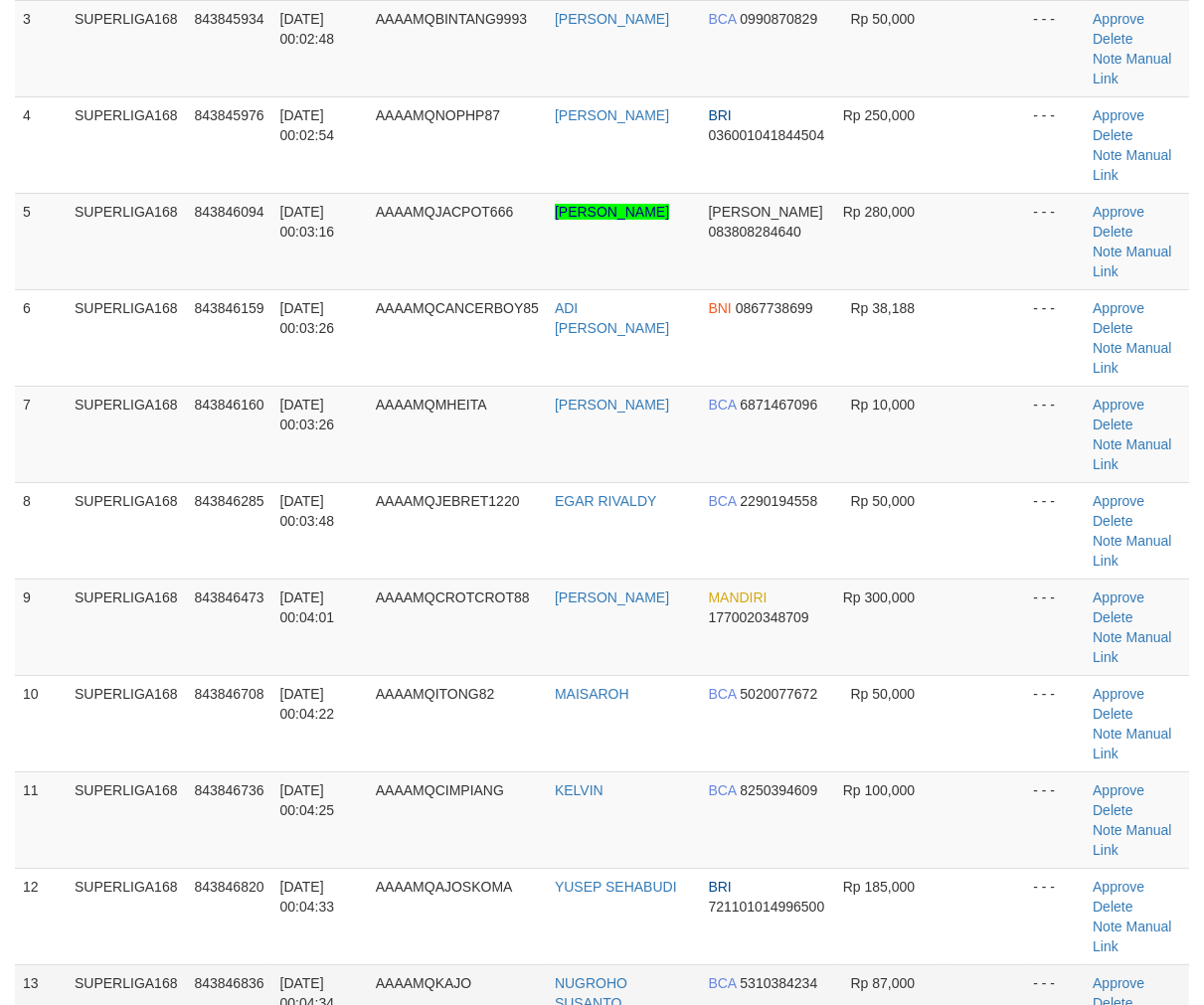 drag, startPoint x: 184, startPoint y: 727, endPoint x: 5, endPoint y: 773, distance: 184.81612 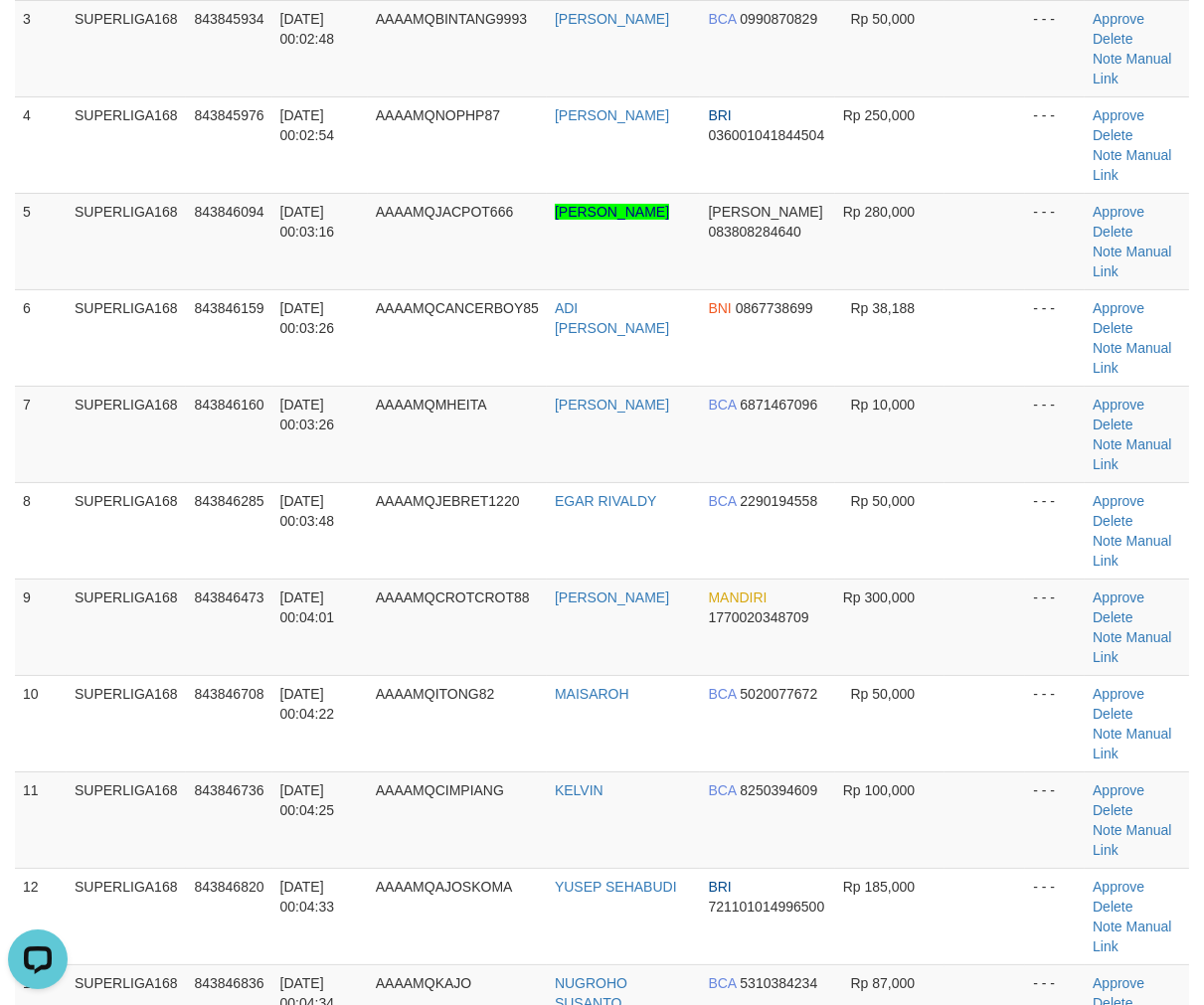 scroll, scrollTop: 0, scrollLeft: 0, axis: both 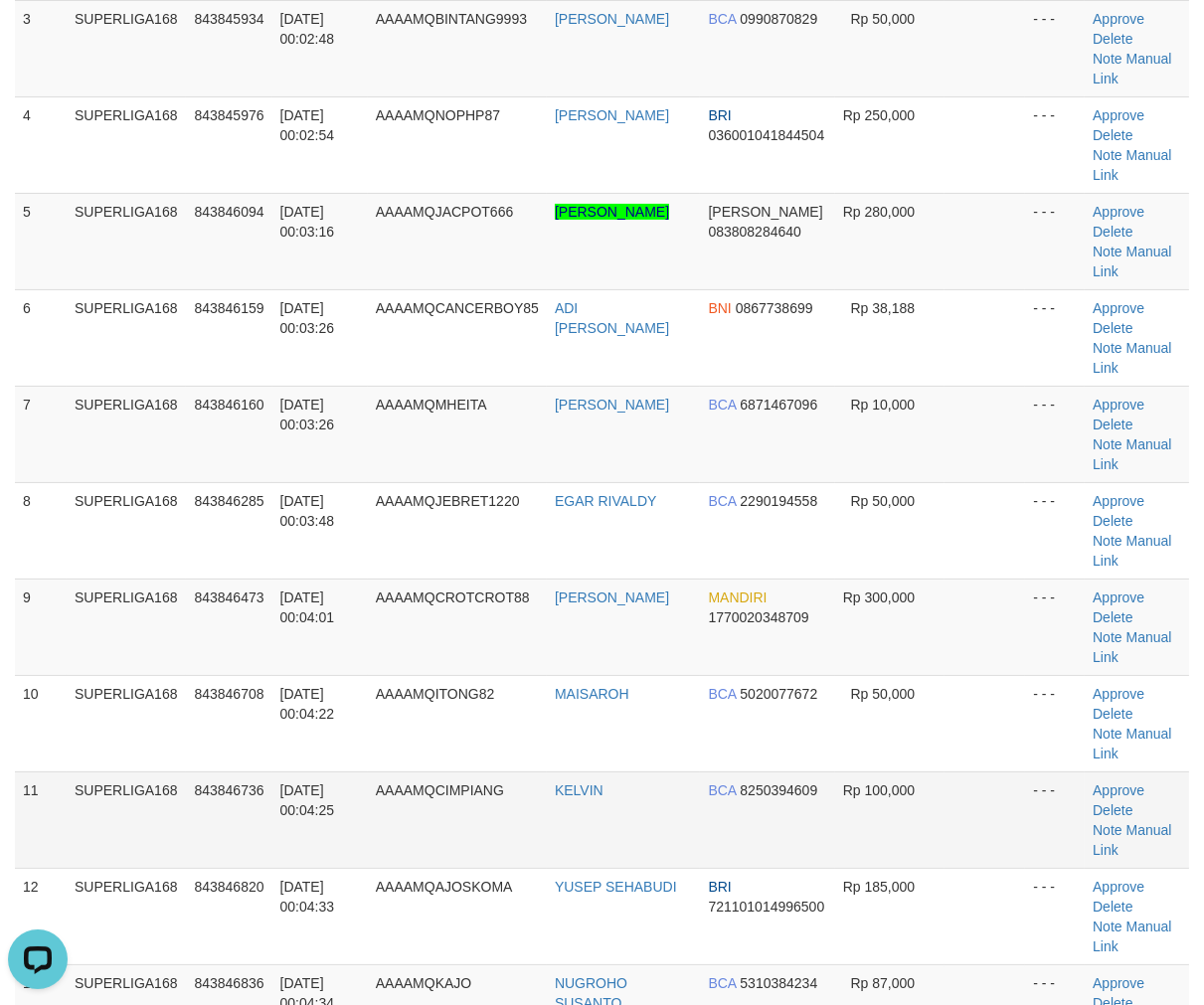 click on "11" at bounding box center (41, 819) 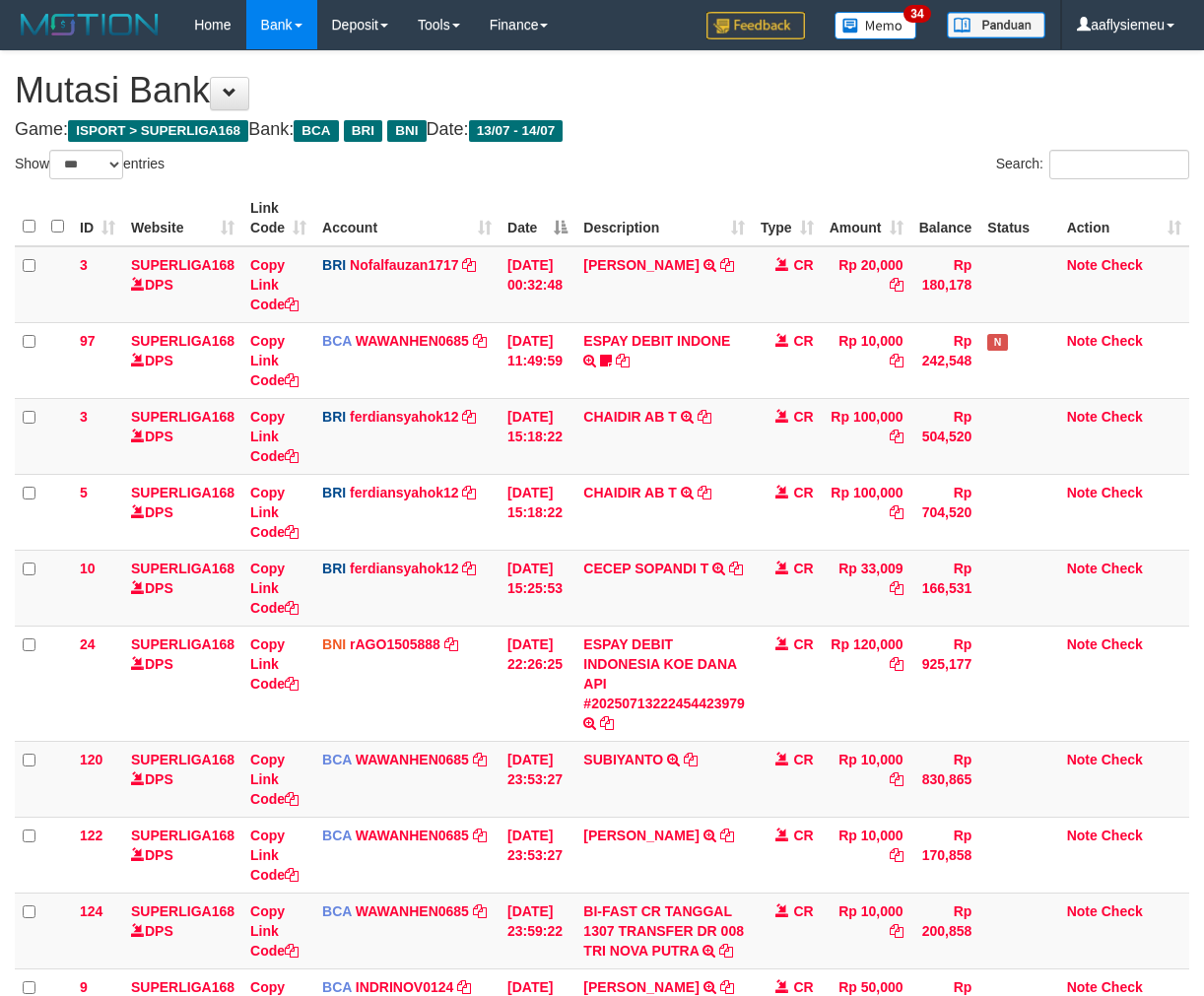 select on "***" 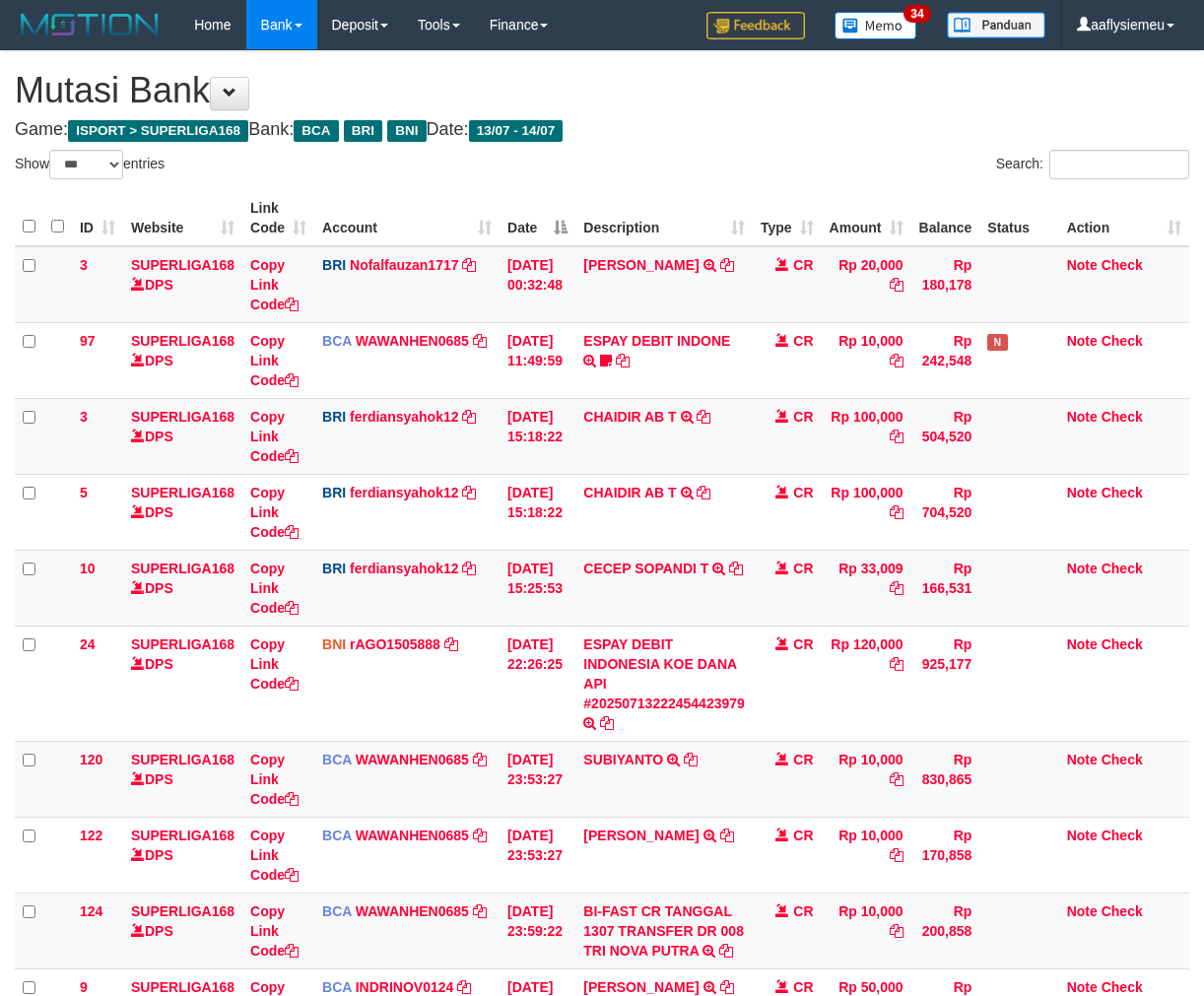 scroll, scrollTop: 579, scrollLeft: 0, axis: vertical 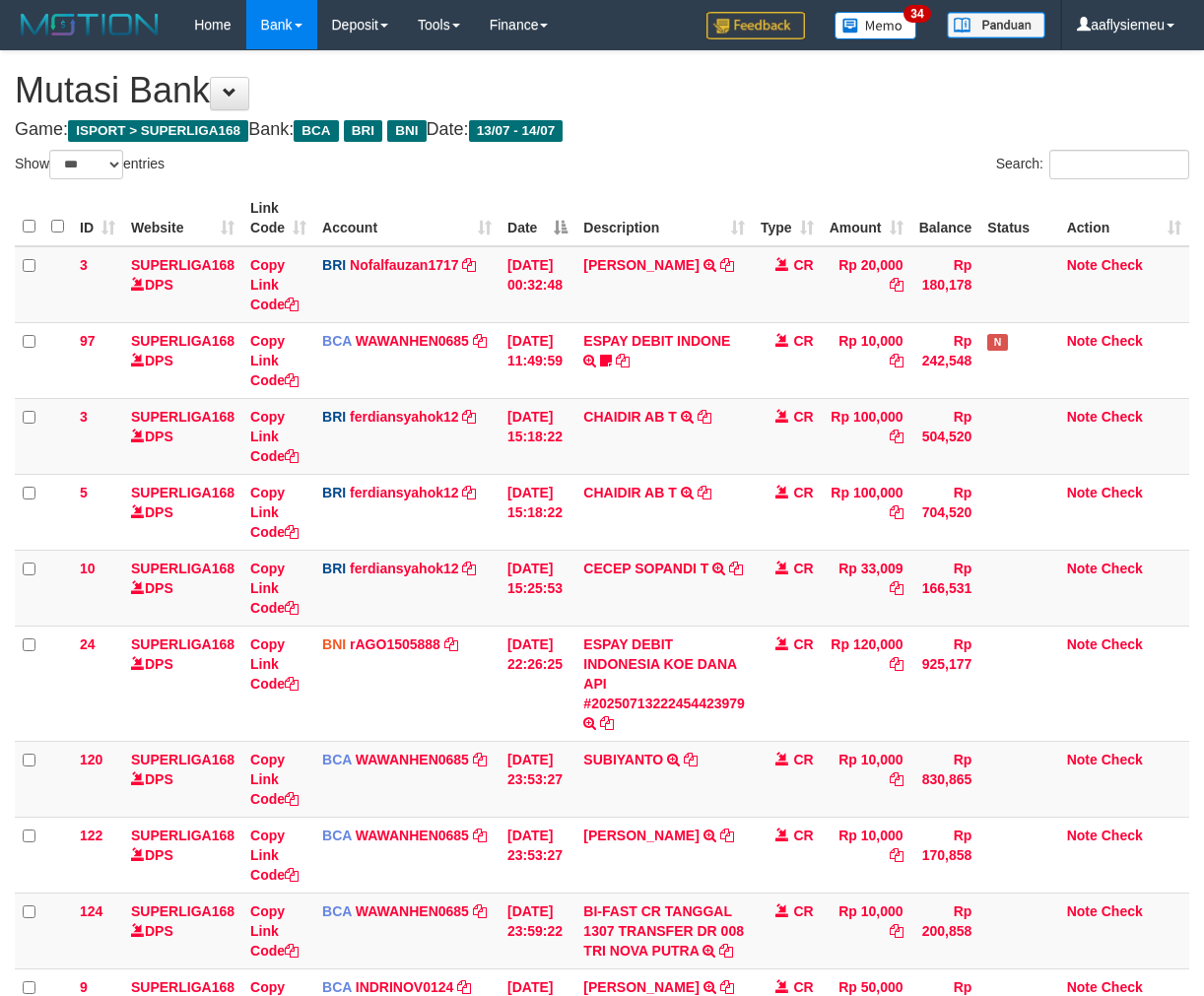 select on "***" 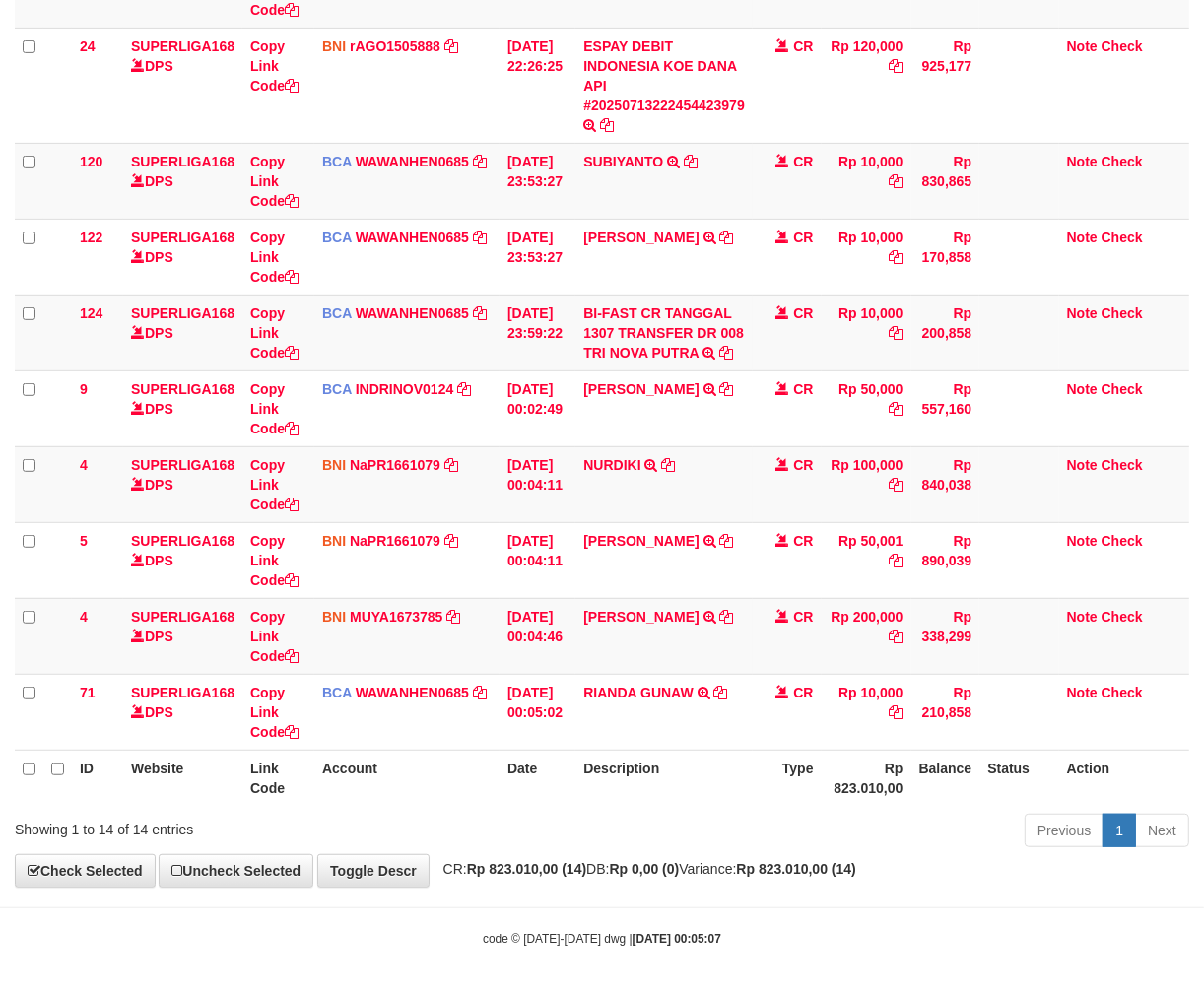 scroll, scrollTop: 599, scrollLeft: 0, axis: vertical 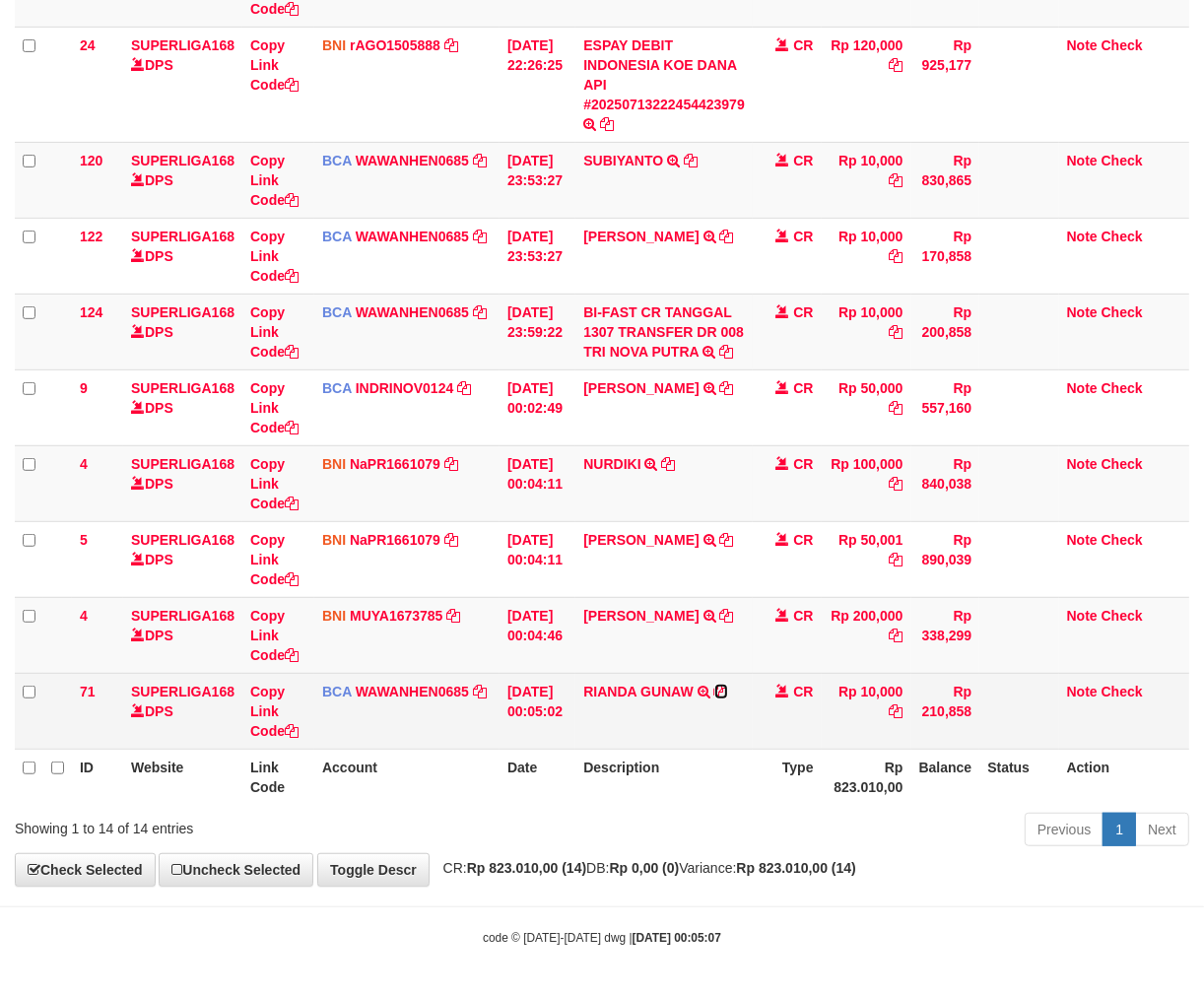 drag, startPoint x: 732, startPoint y: 687, endPoint x: 1219, endPoint y: 622, distance: 491.3186 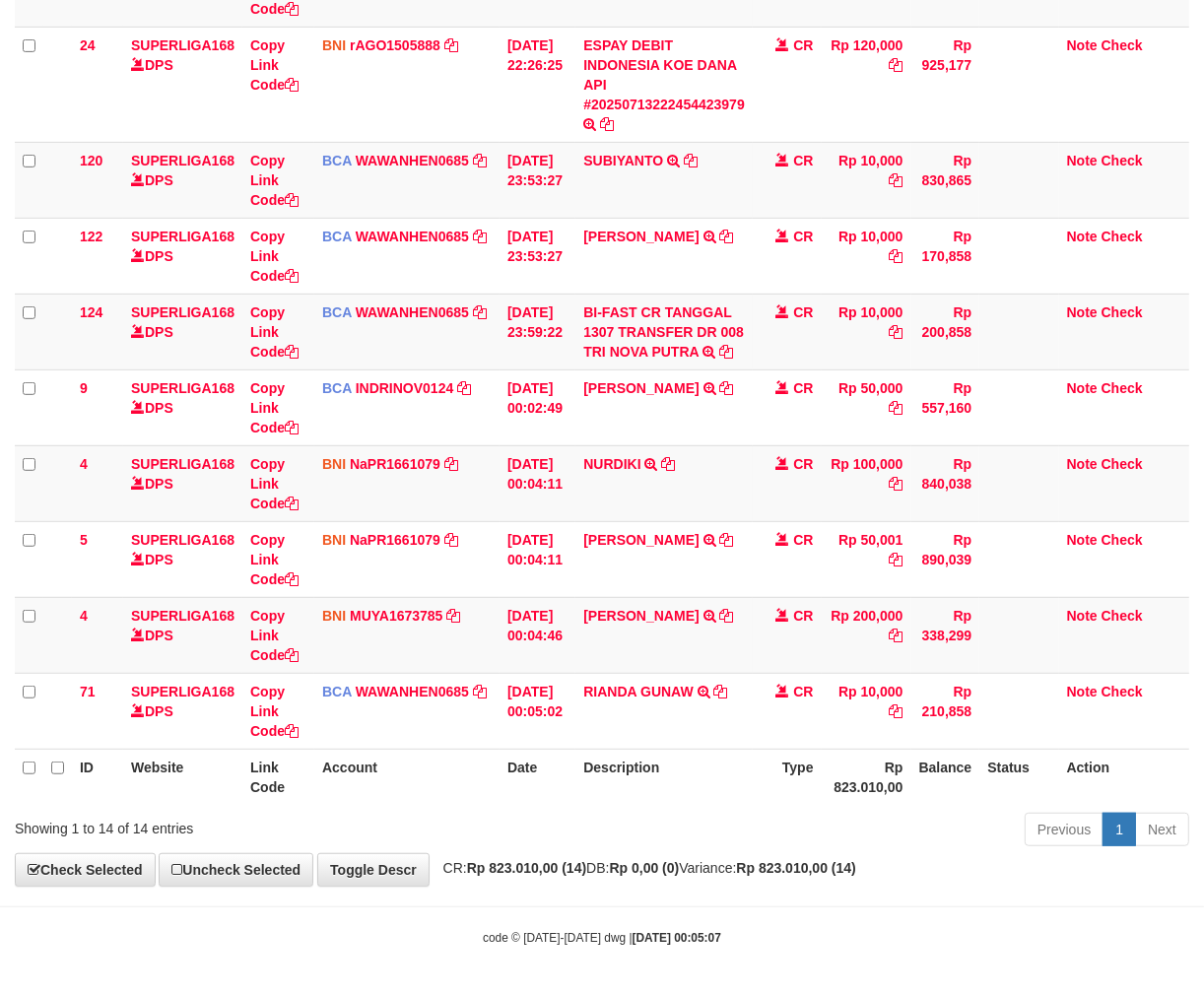 click on "Previous 1 Next" at bounding box center [852, 831] 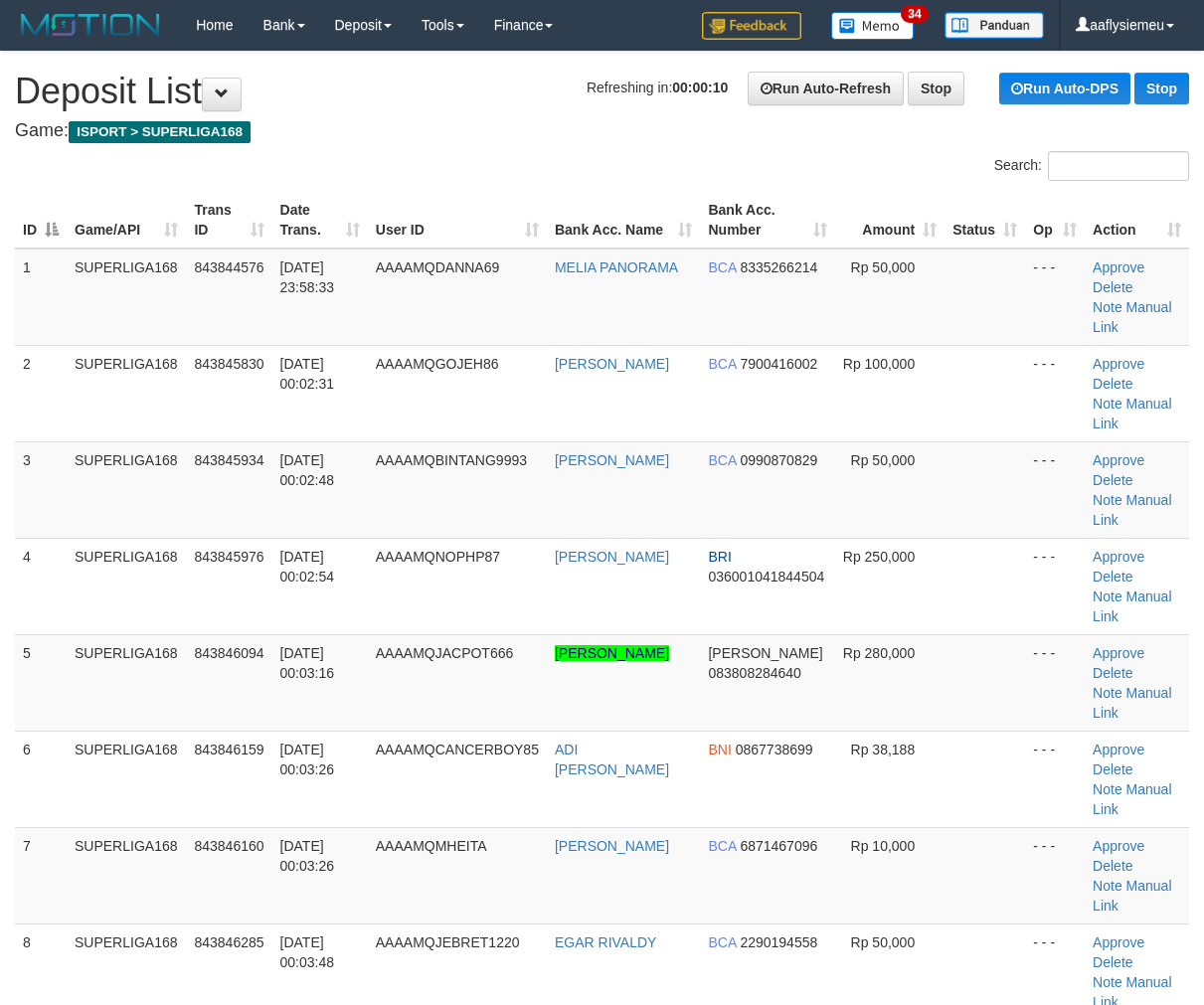 scroll, scrollTop: 883, scrollLeft: 0, axis: vertical 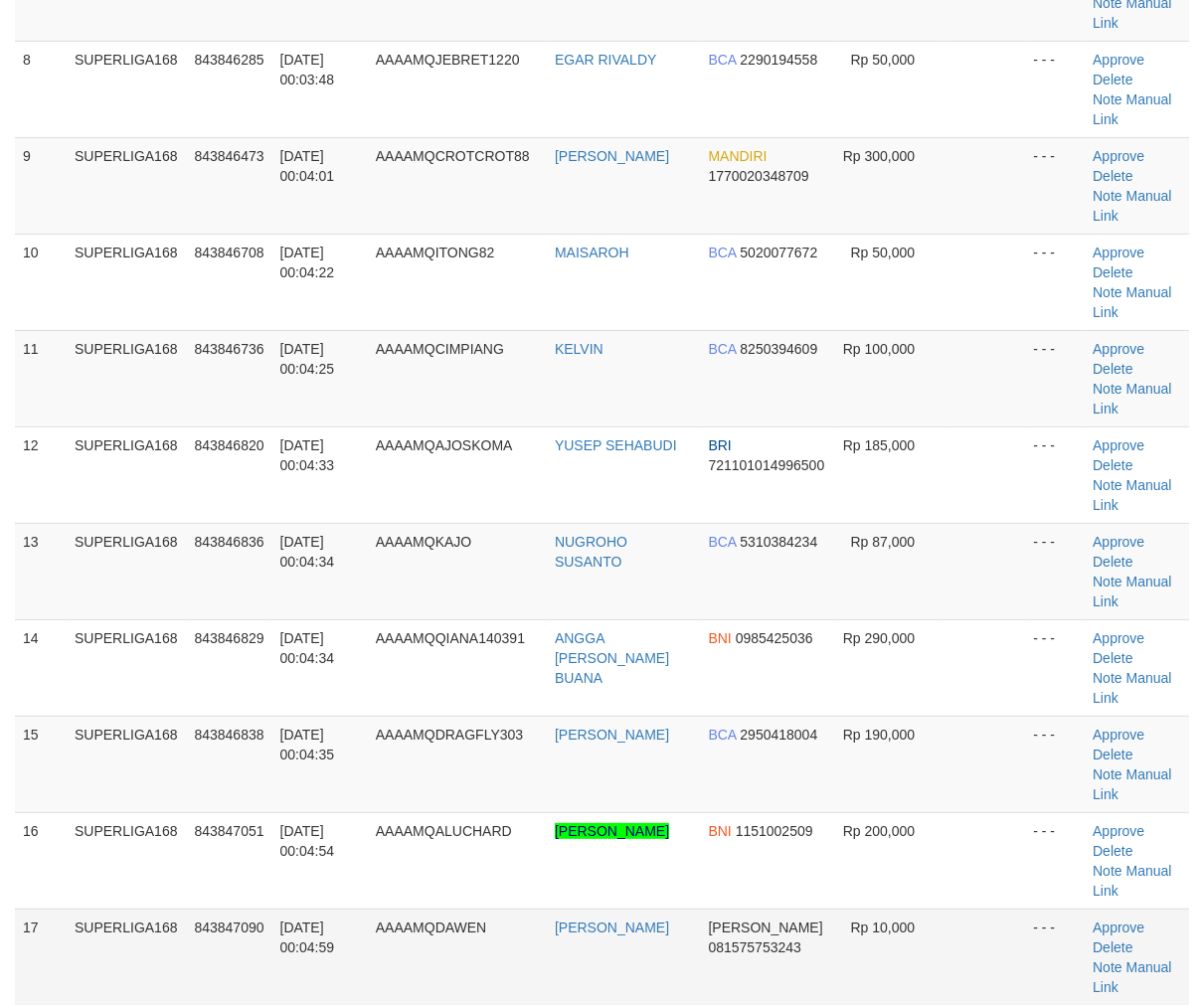 click on "14/07/2025 00:04:59" at bounding box center [307, 937] 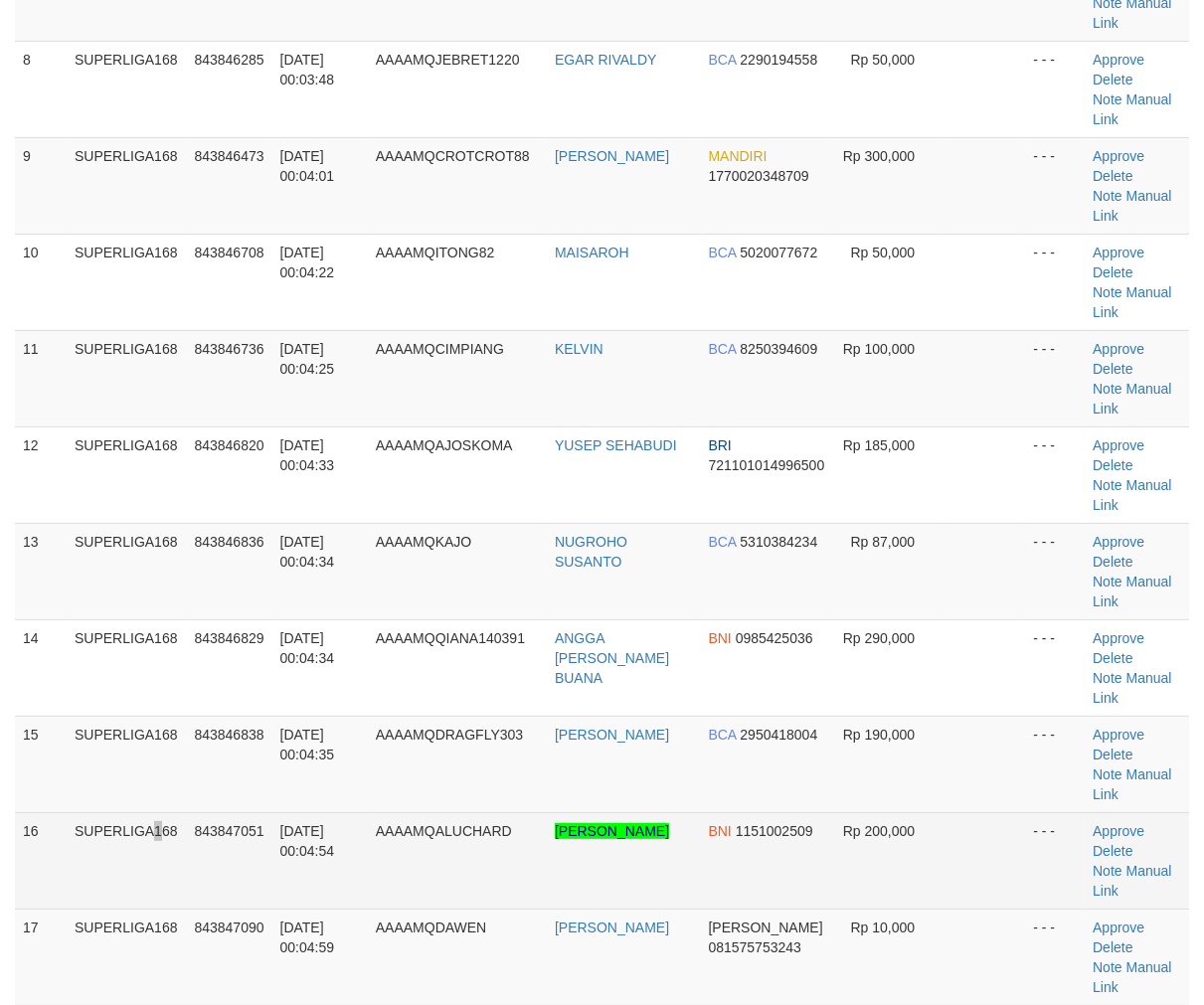 click on "SUPERLIGA168" at bounding box center (126, 860) 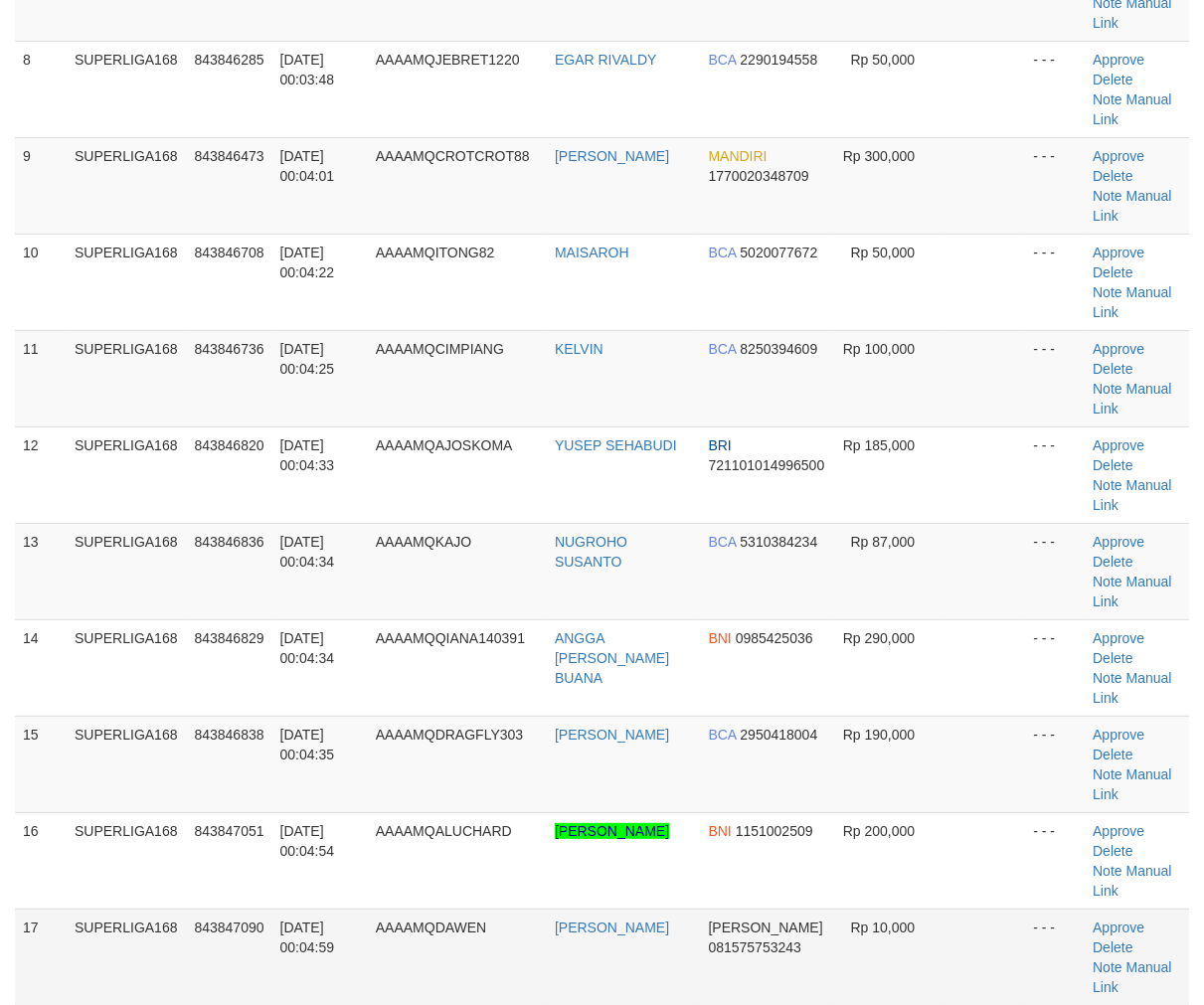 click on "AAAAMQDAWEN" at bounding box center (457, 956) 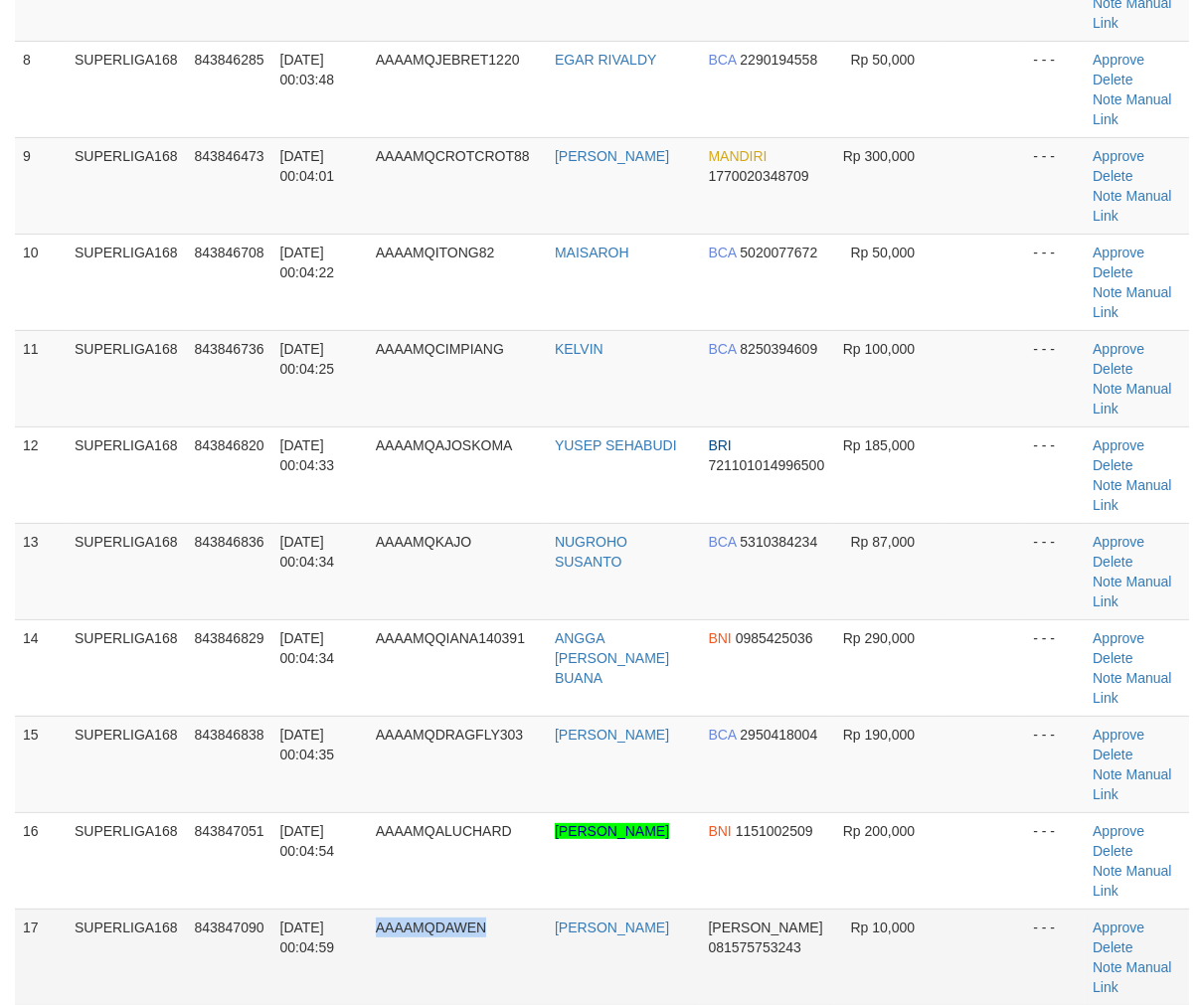 click on "AAAAMQDAWEN" at bounding box center [457, 956] 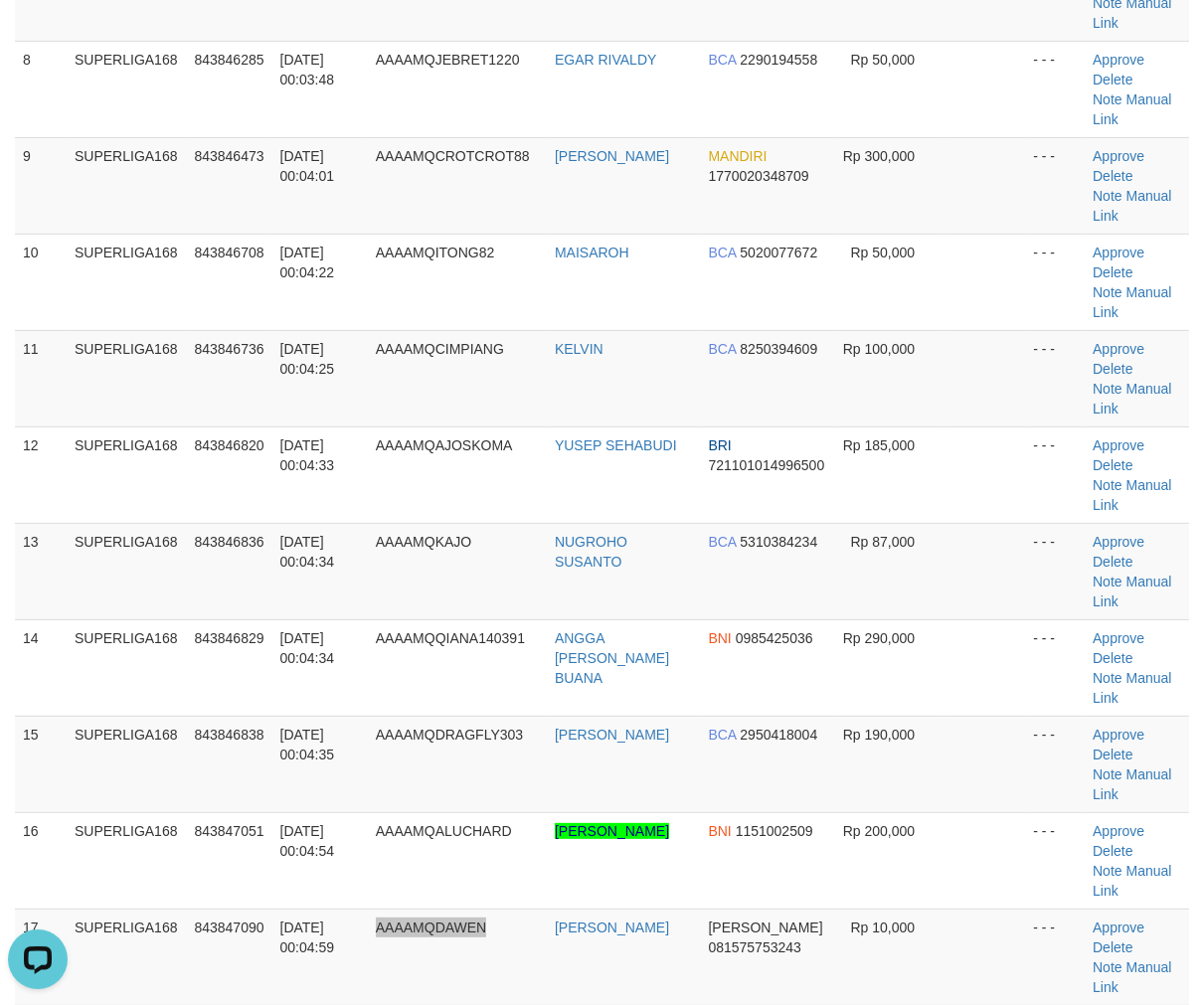 scroll, scrollTop: 0, scrollLeft: 0, axis: both 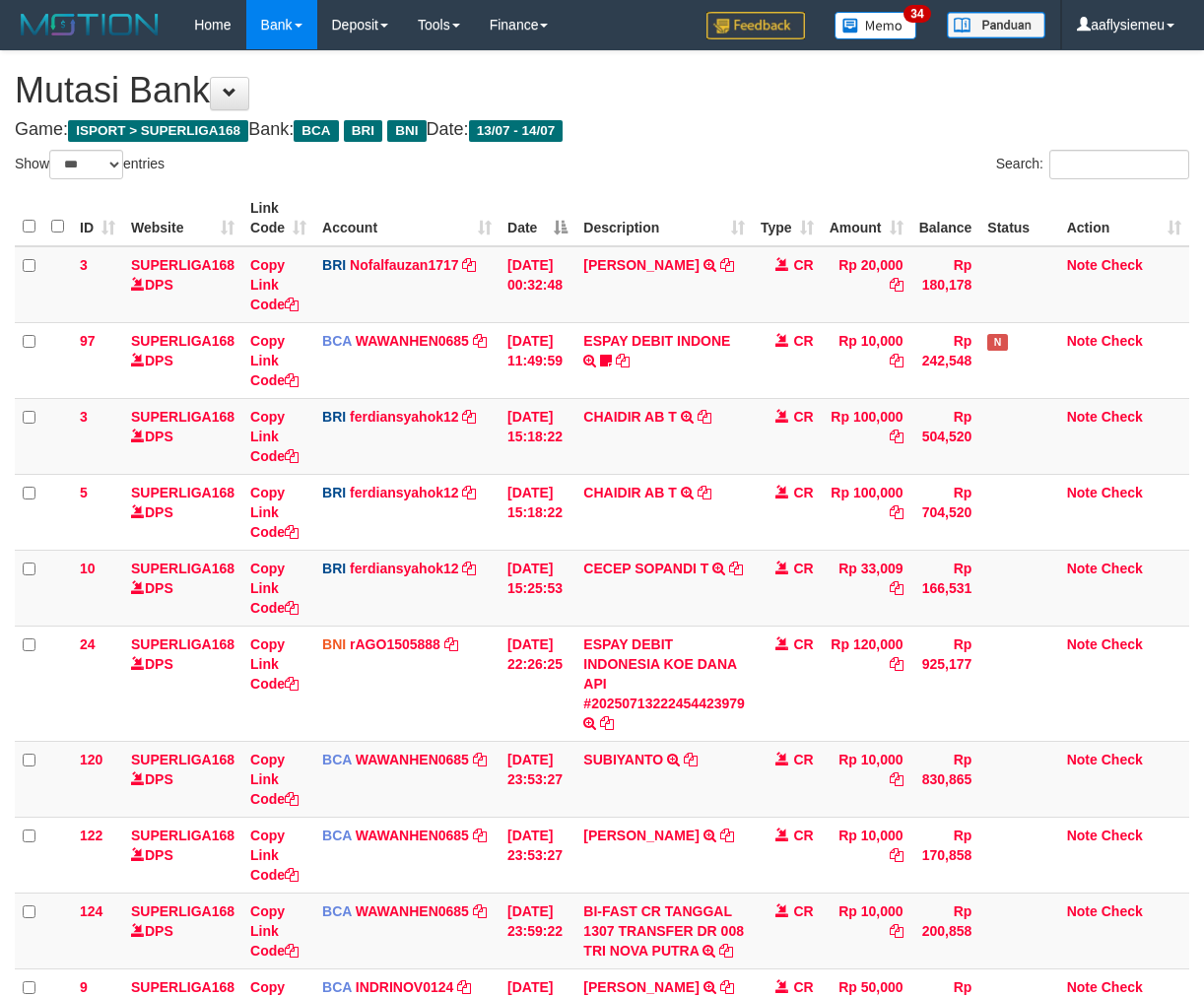 select on "***" 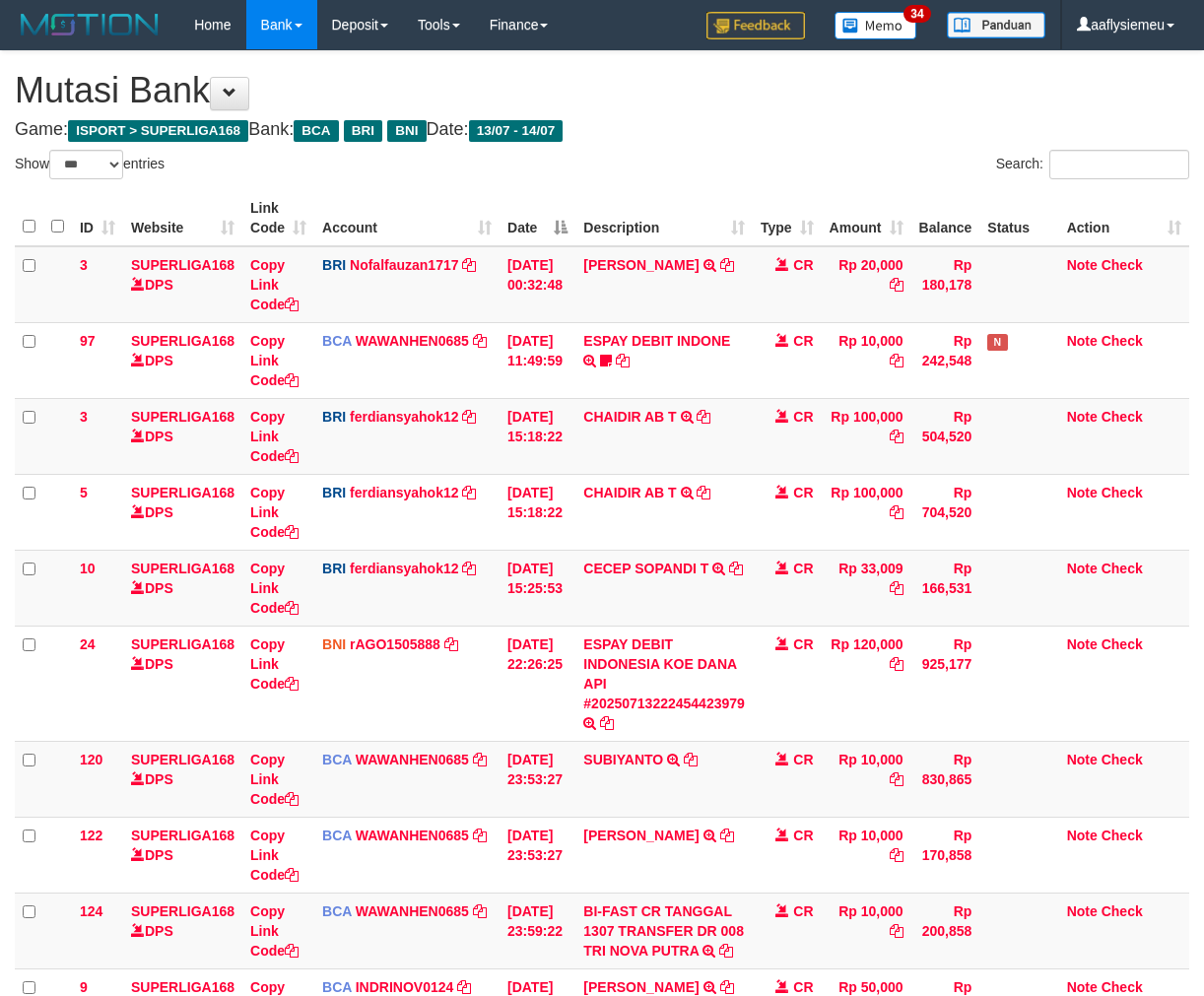 scroll, scrollTop: 473, scrollLeft: 0, axis: vertical 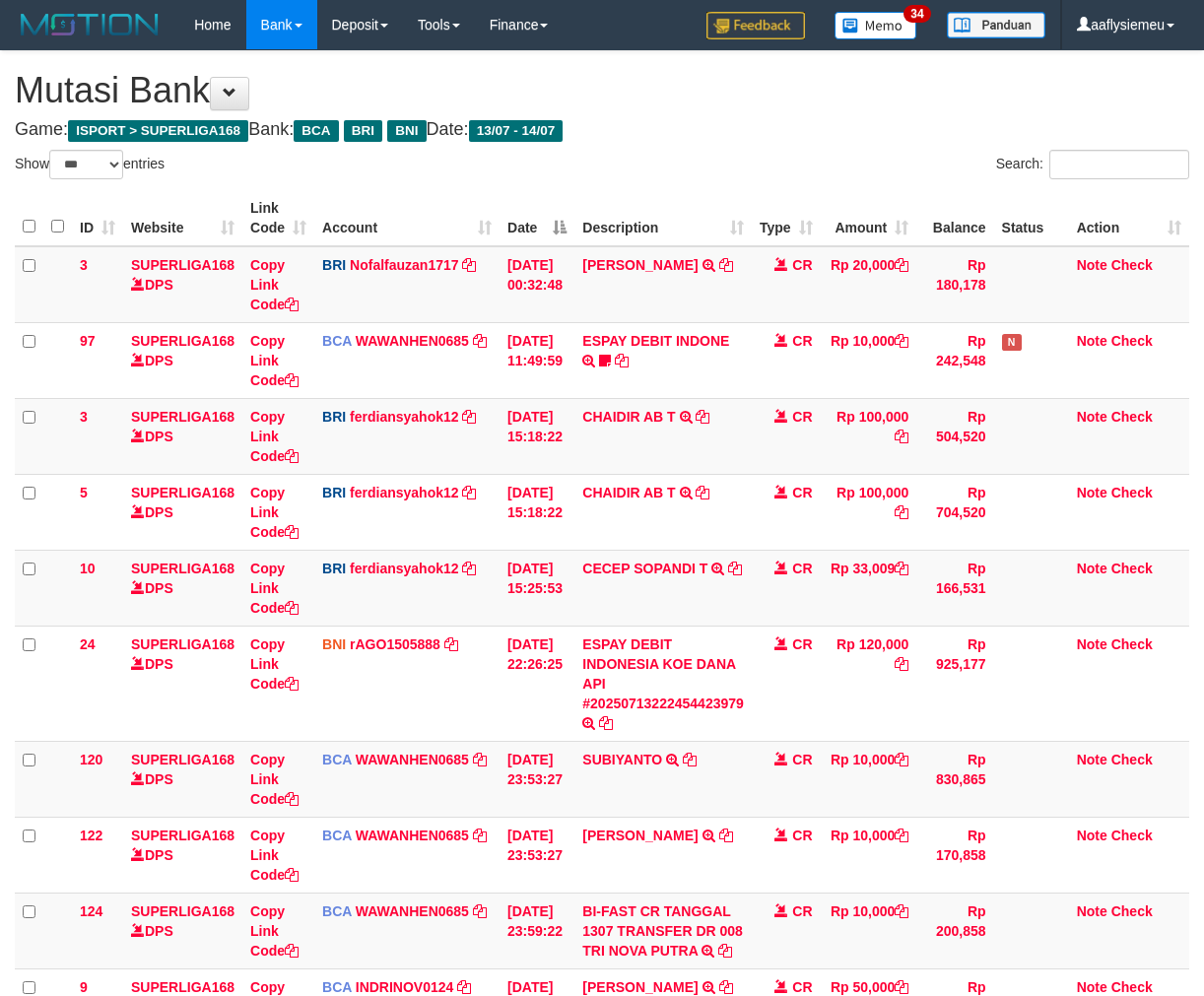 select on "***" 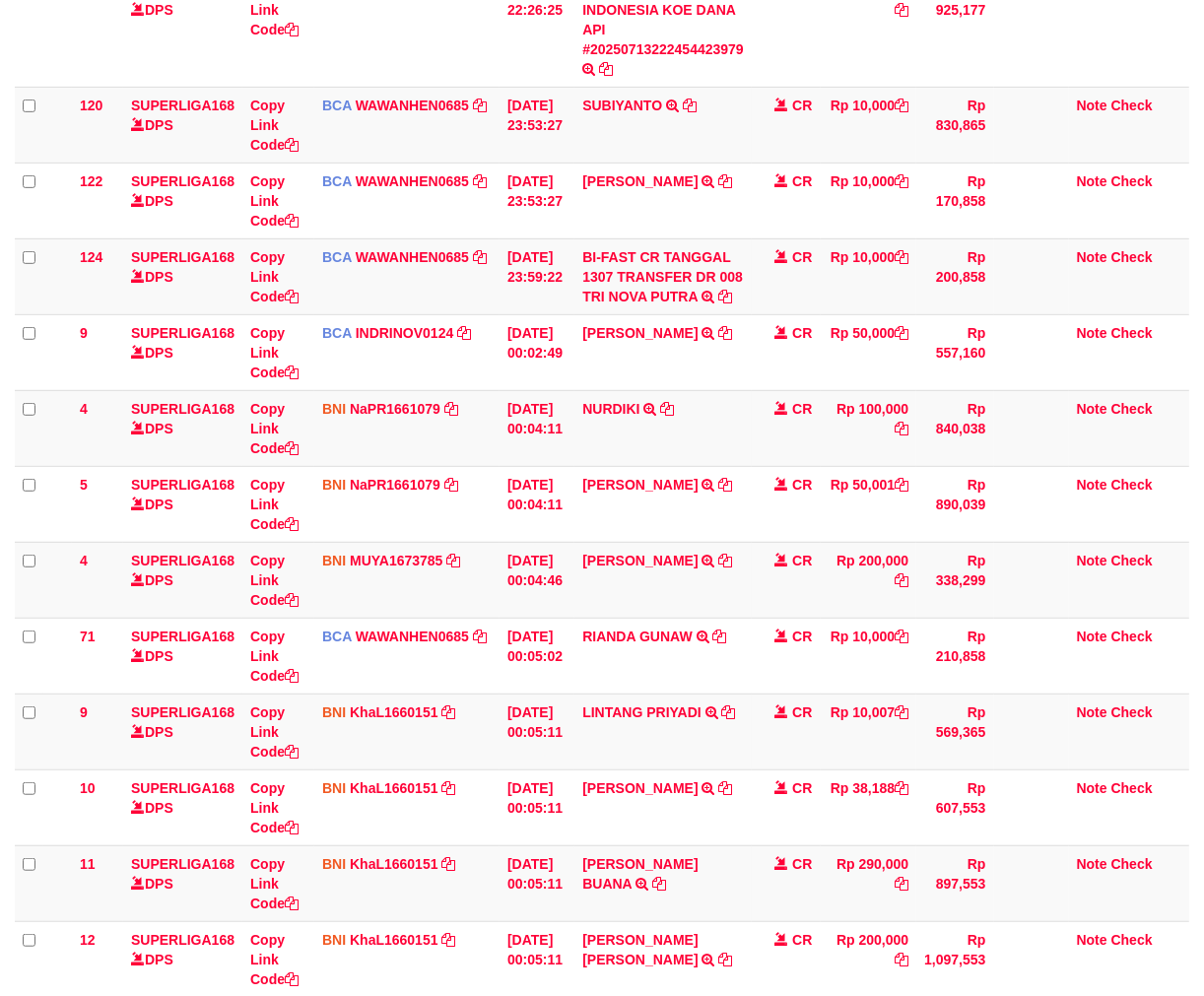 scroll, scrollTop: 903, scrollLeft: 0, axis: vertical 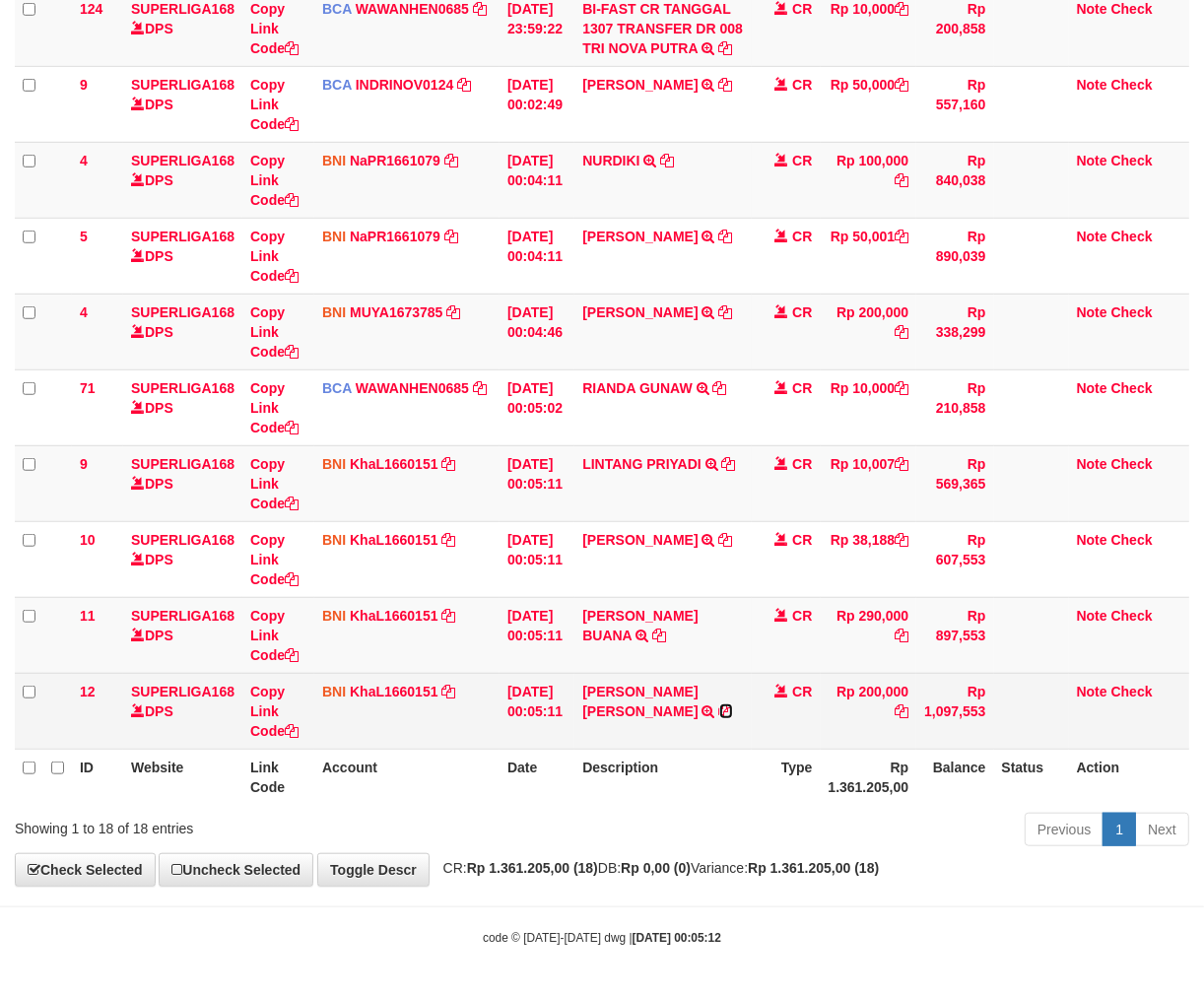 click at bounding box center (726, 711) 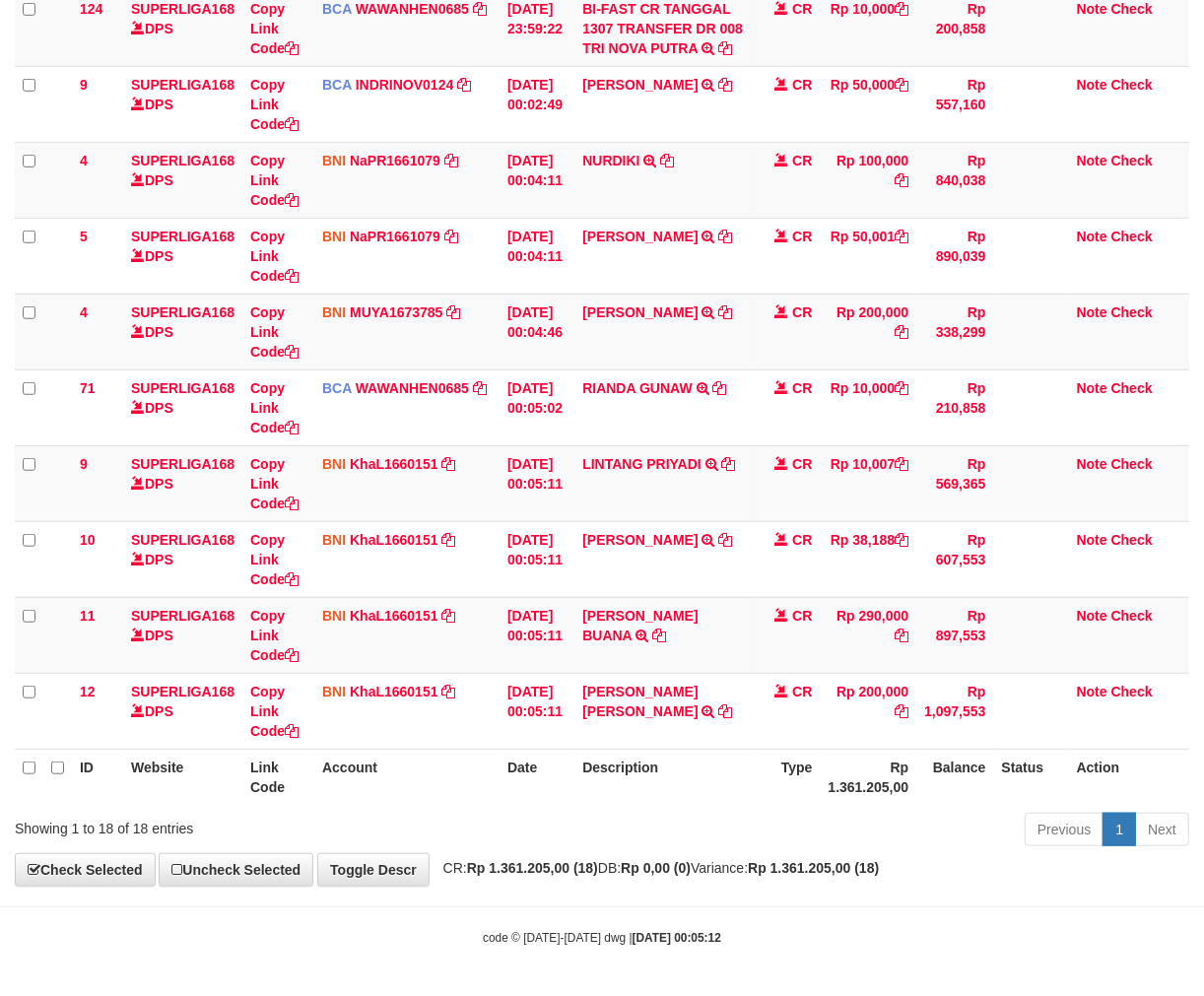 click on "Previous 1 Next" at bounding box center (852, 831) 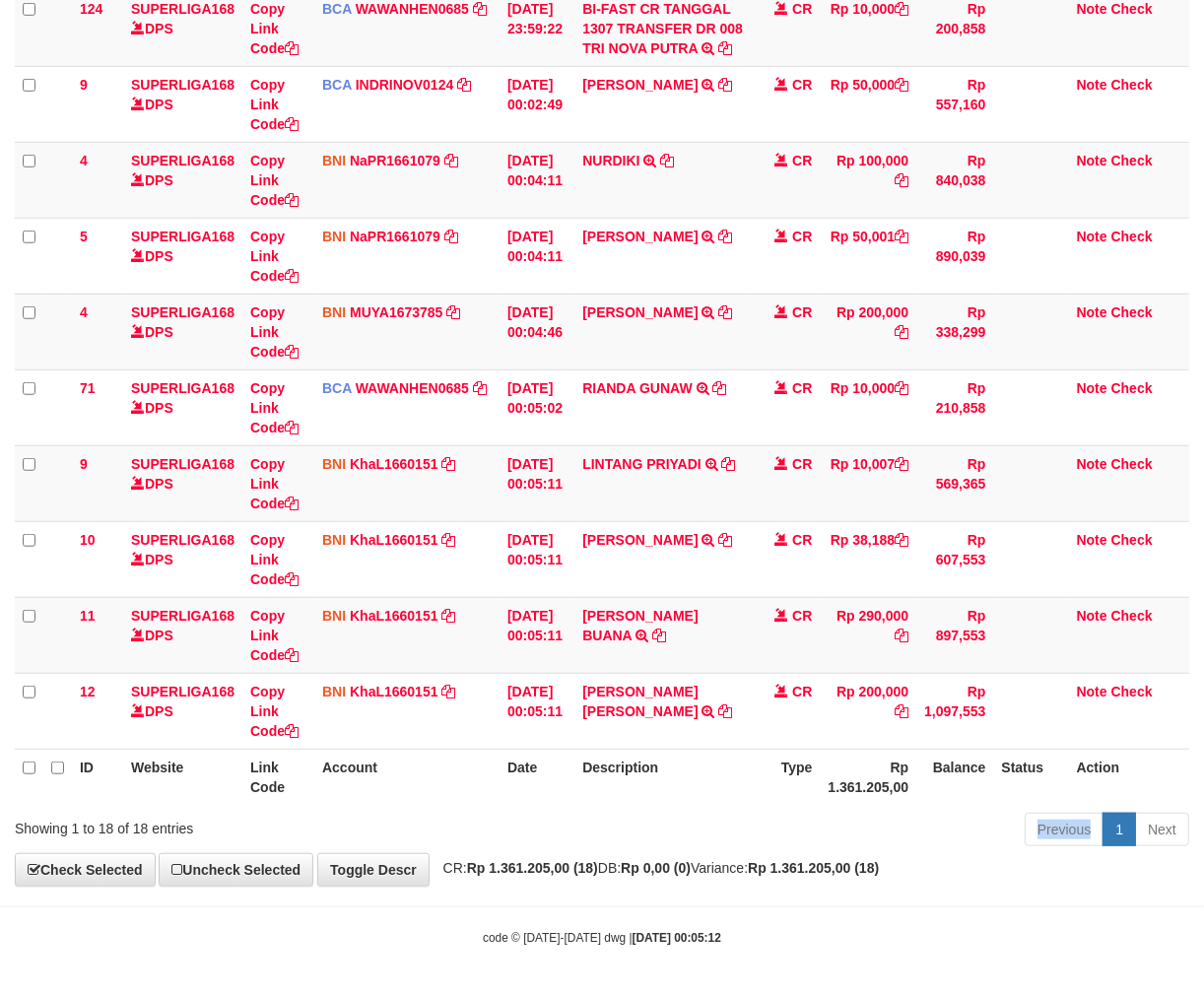 click on "Previous 1 Next" at bounding box center (852, 831) 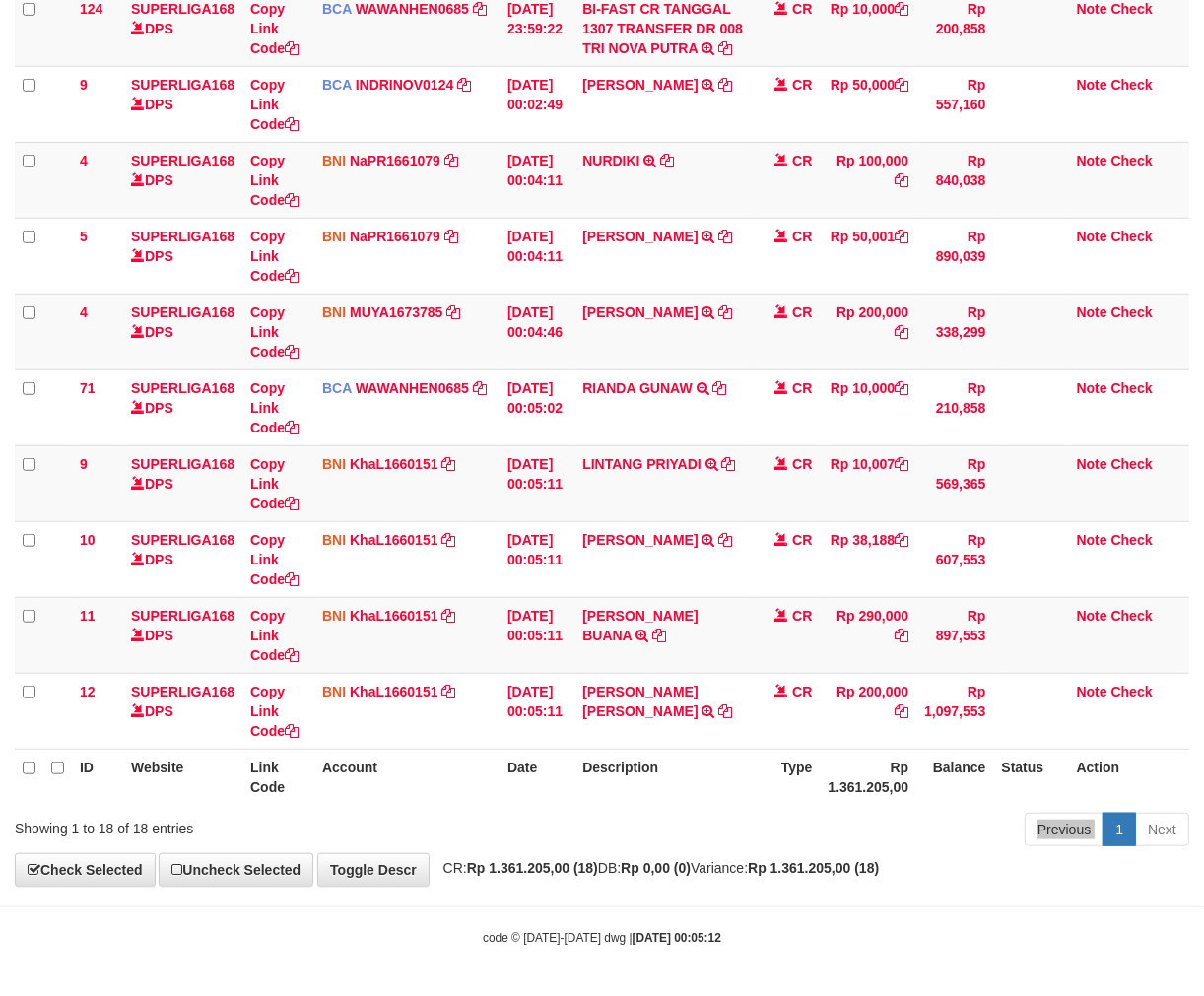 click on "Previous 1 Next" at bounding box center [852, 831] 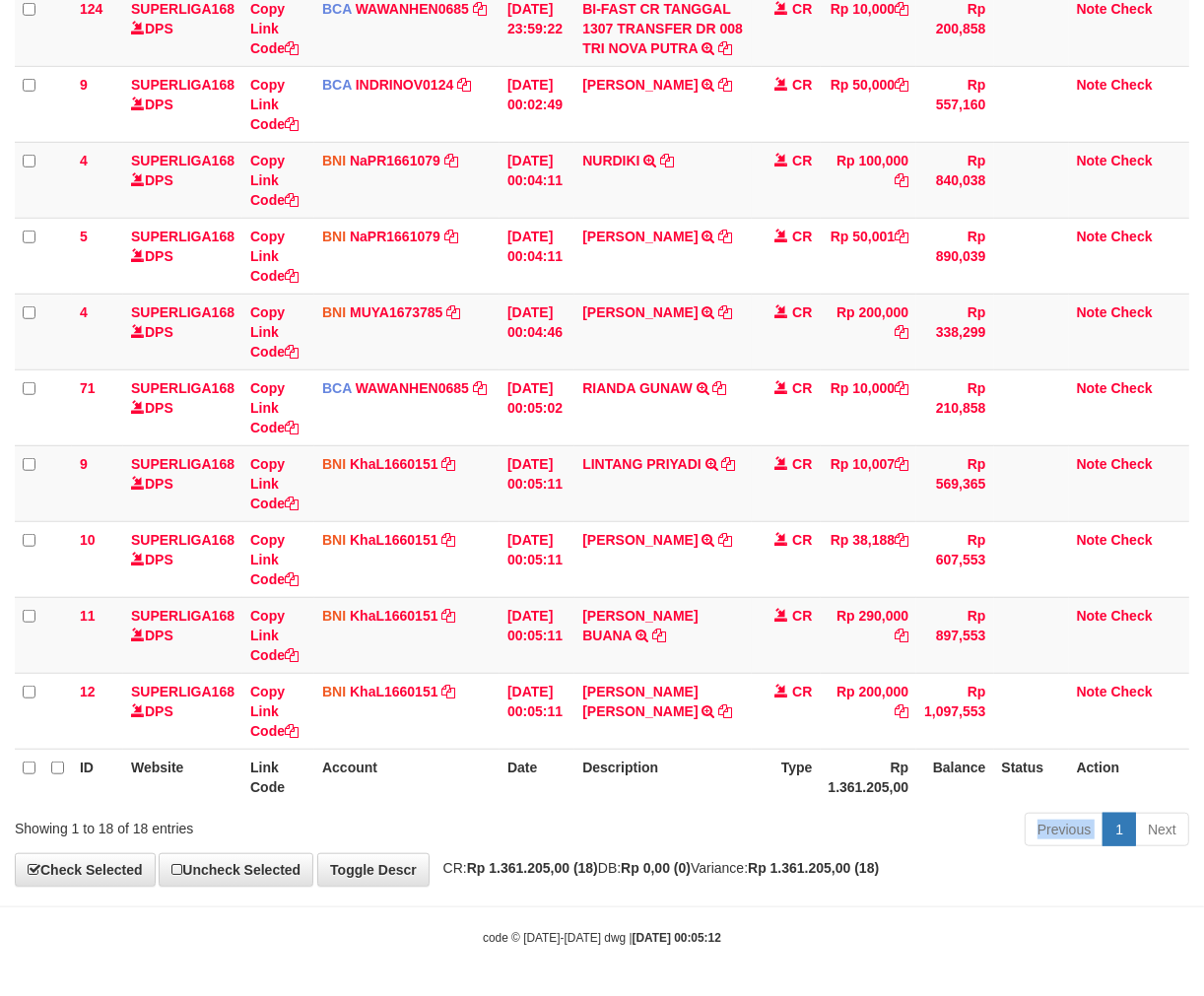 click on "Previous 1 Next" at bounding box center (852, 831) 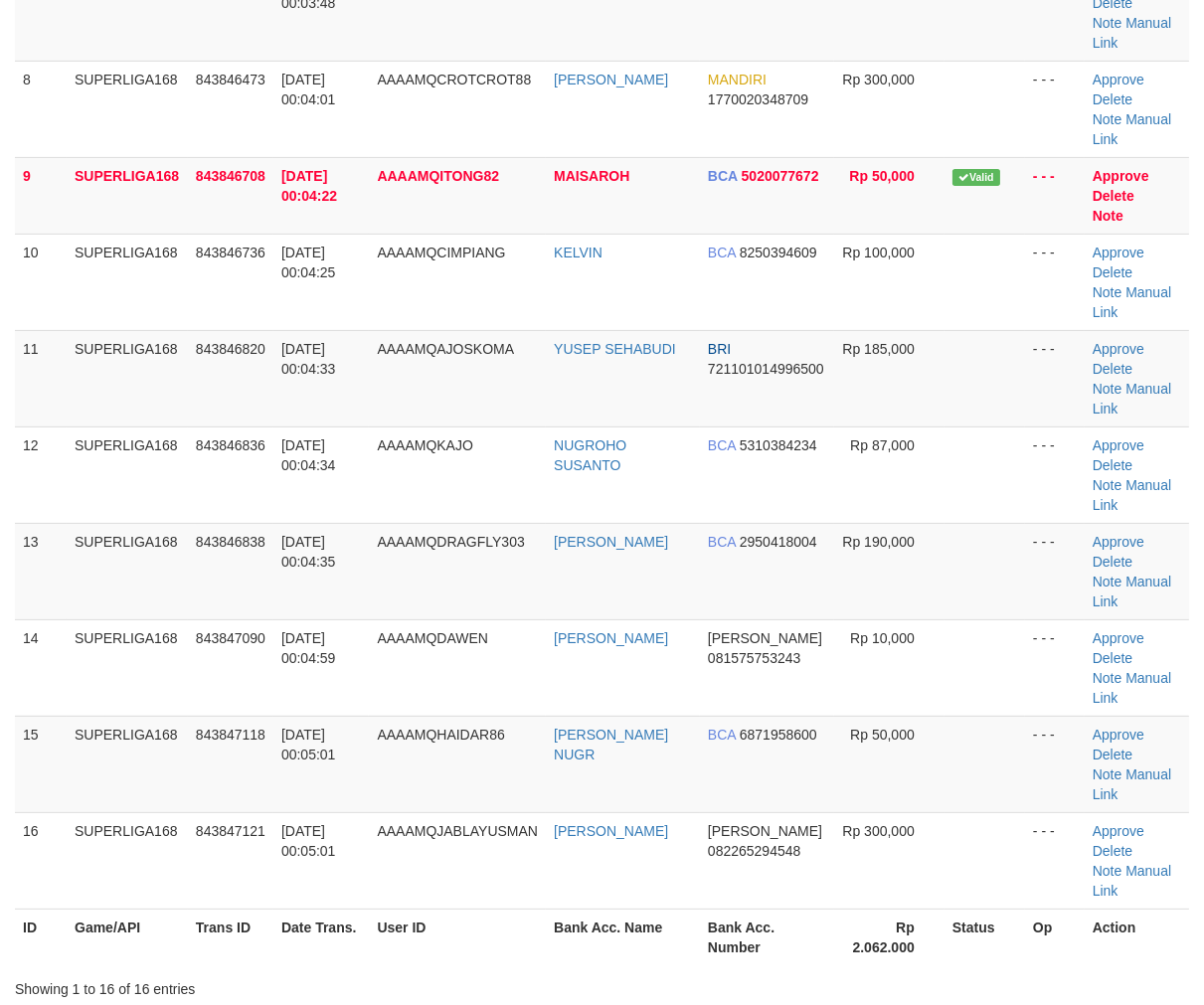 scroll, scrollTop: 756, scrollLeft: 0, axis: vertical 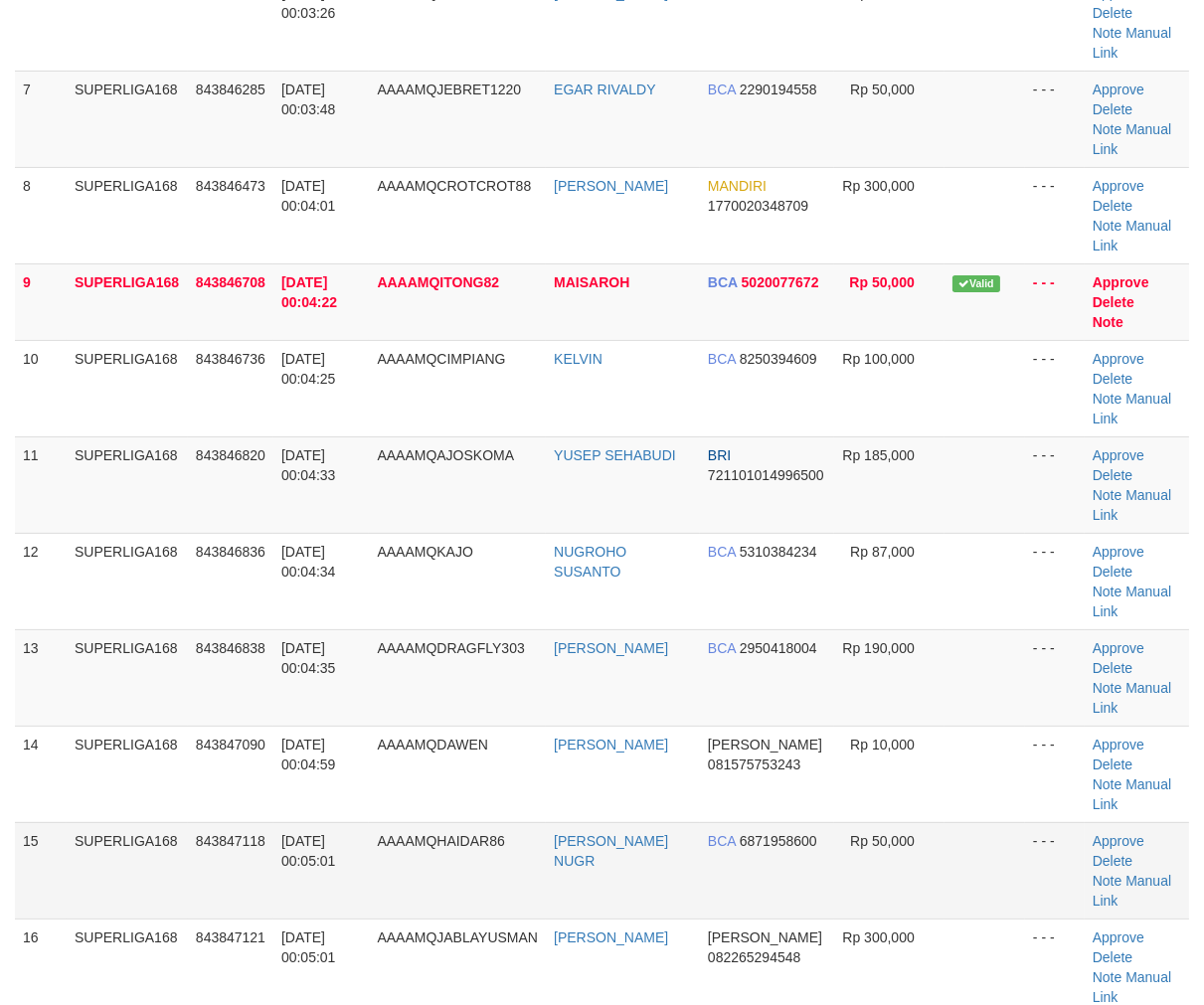click on "843847118" at bounding box center [231, 841] 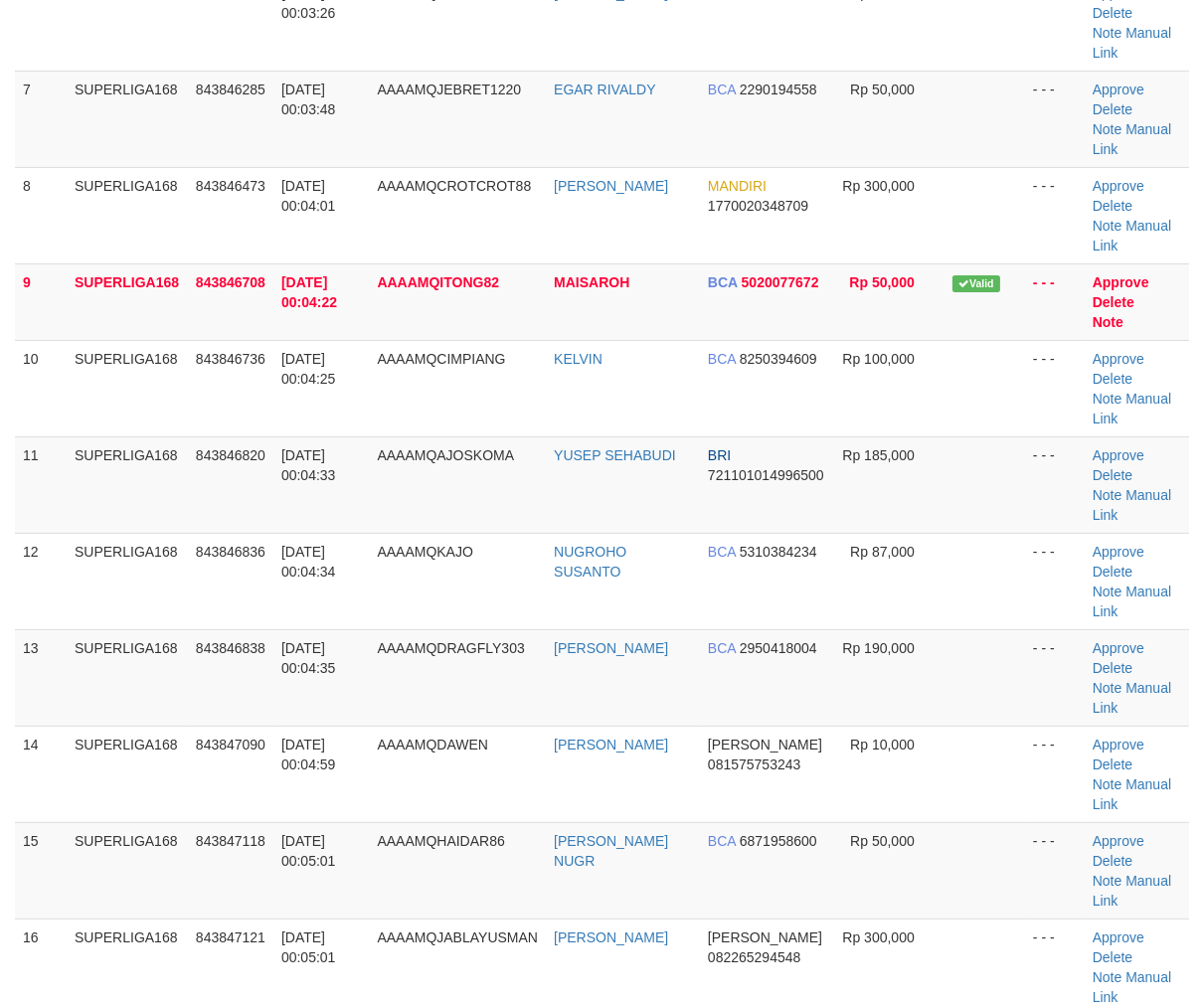 drag, startPoint x: 253, startPoint y: 610, endPoint x: 5, endPoint y: 669, distance: 254.92156 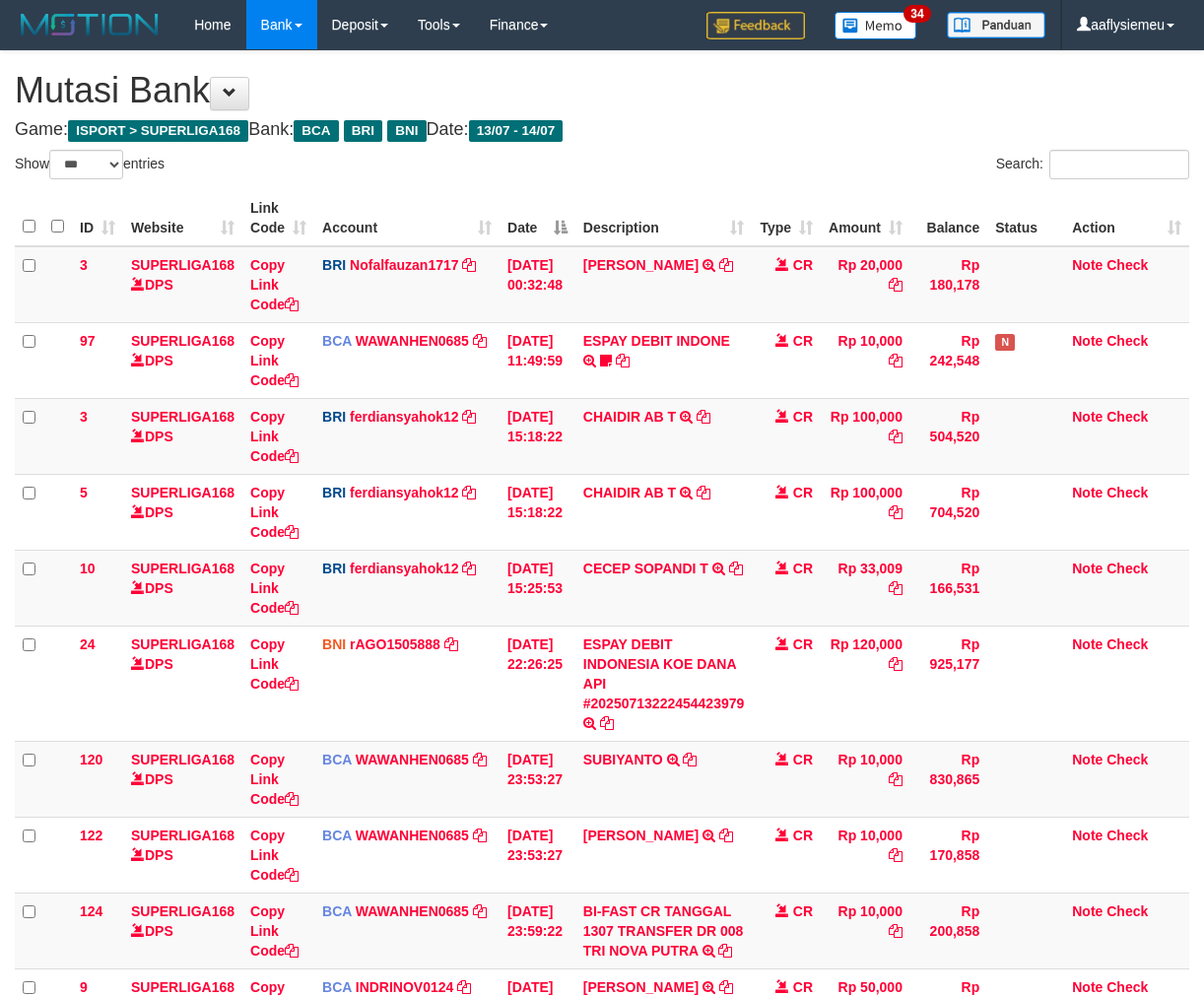 select on "***" 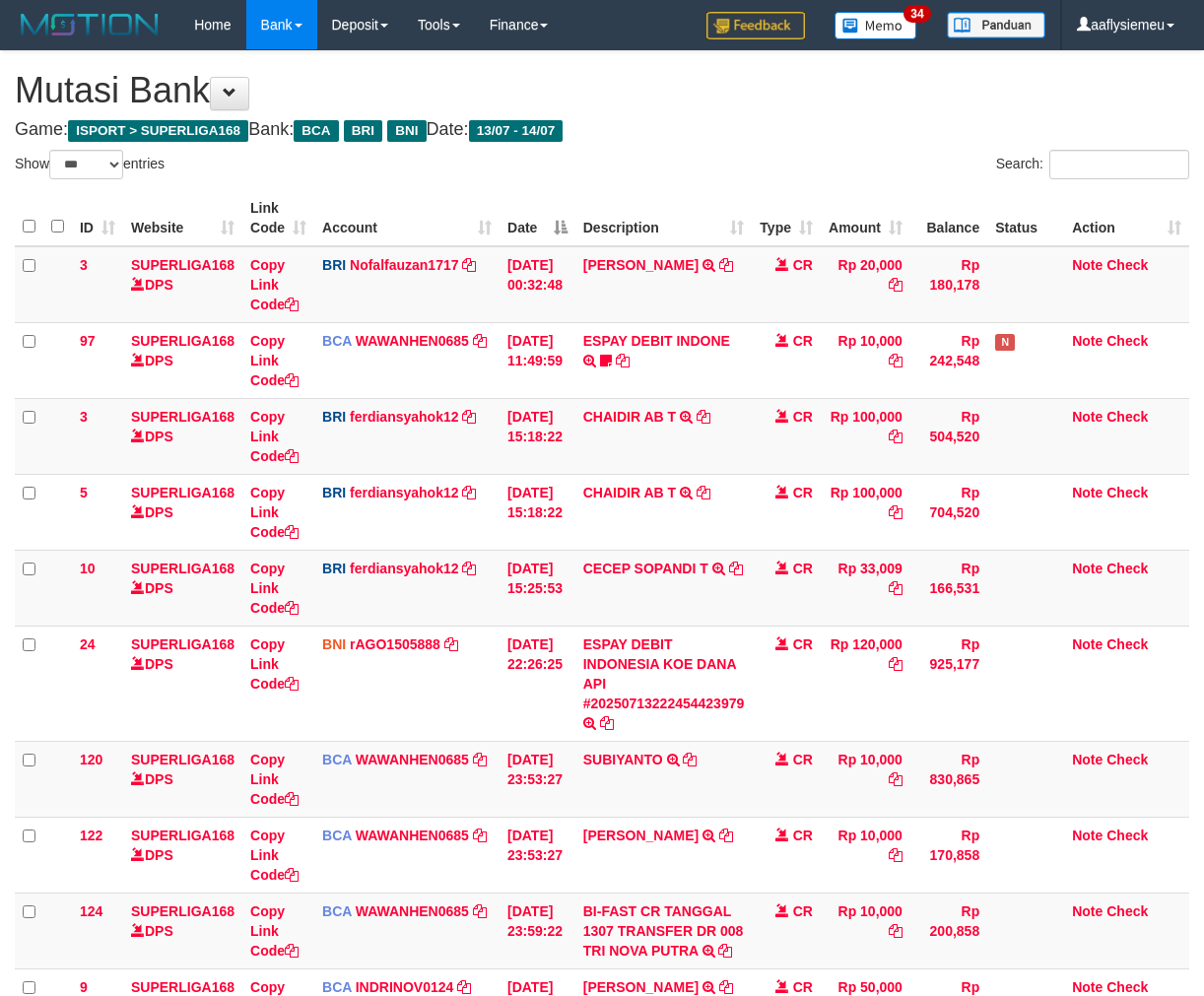 scroll, scrollTop: 752, scrollLeft: 0, axis: vertical 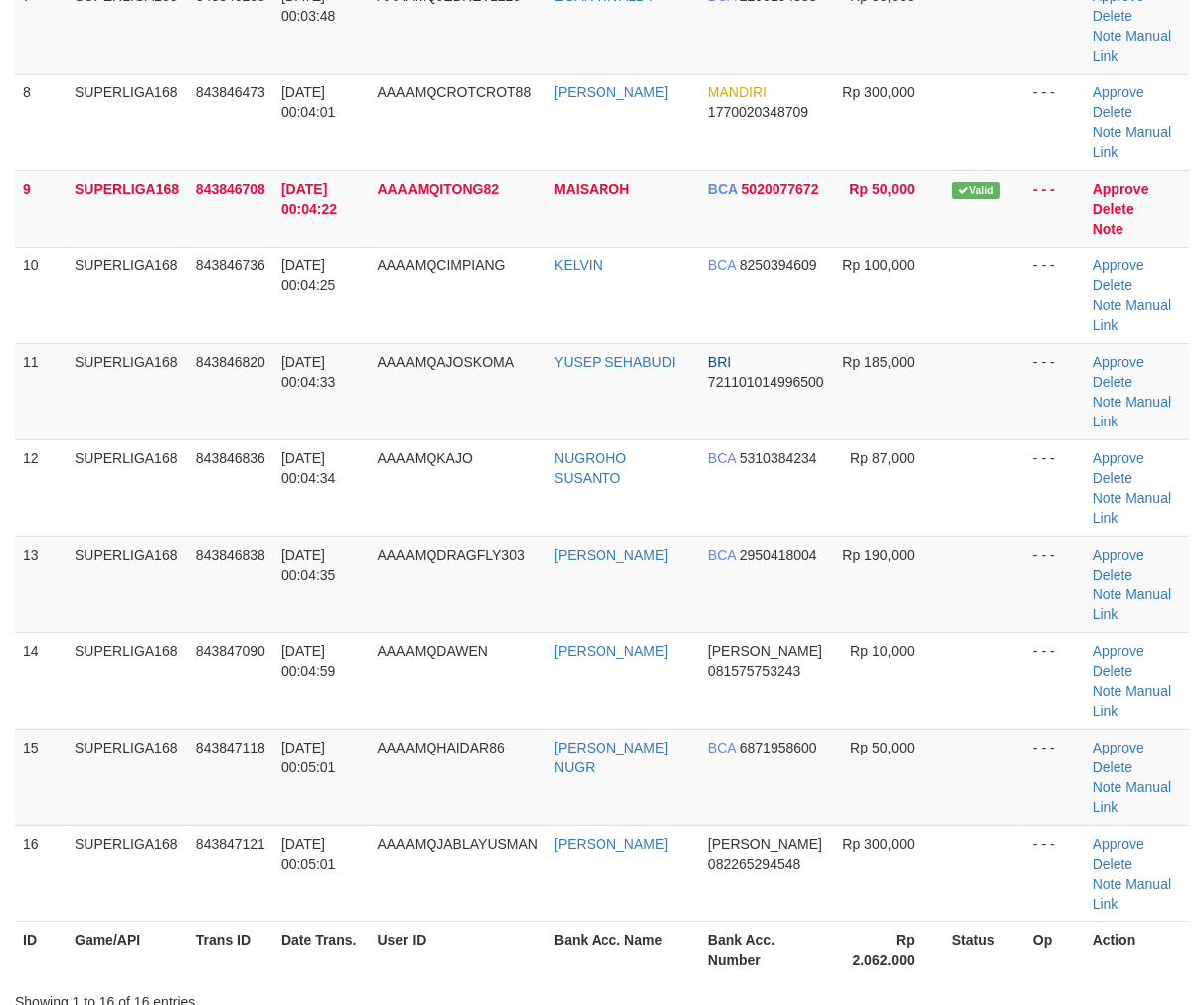 click on "Trans ID" at bounding box center (231, 949) 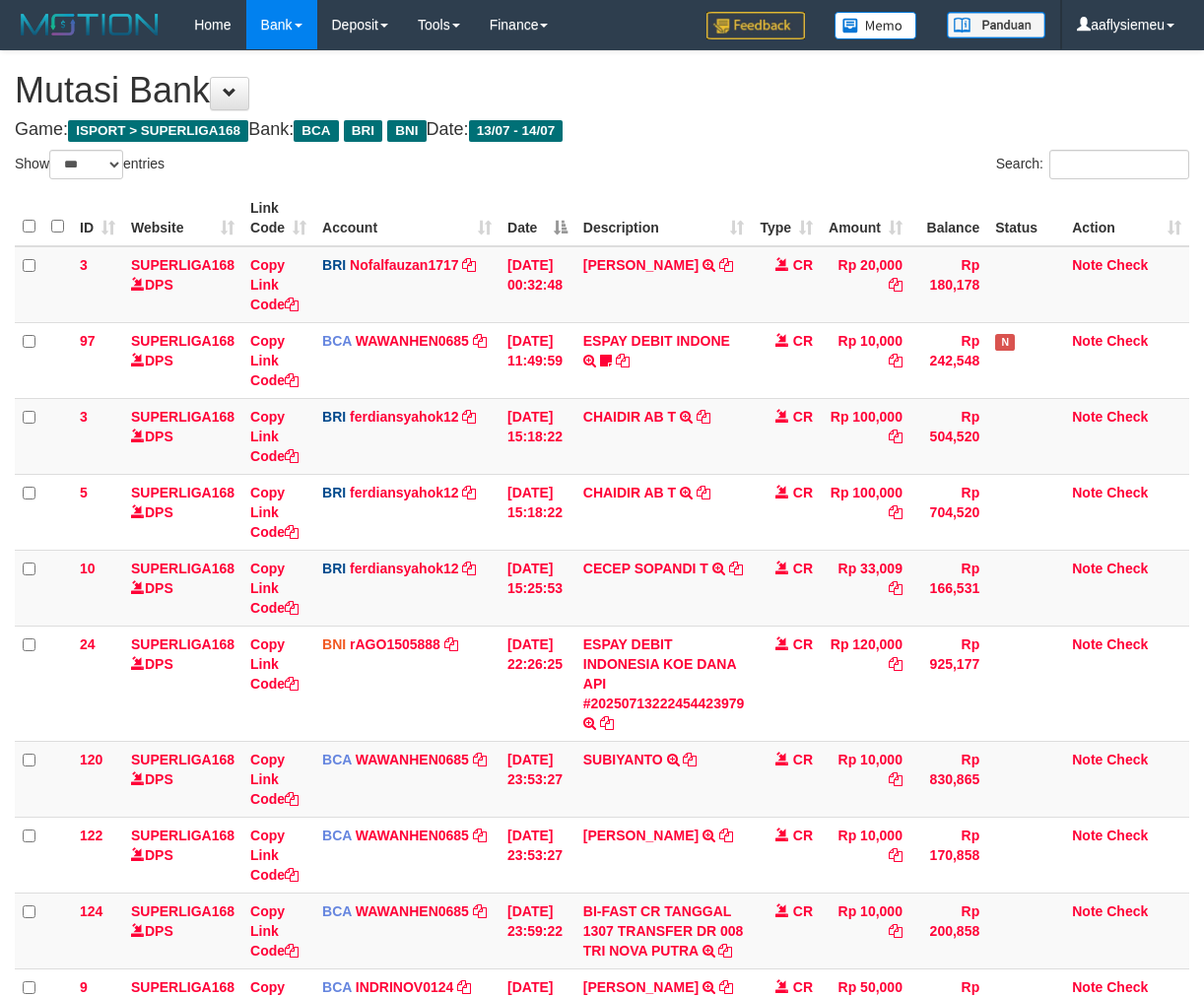 select on "***" 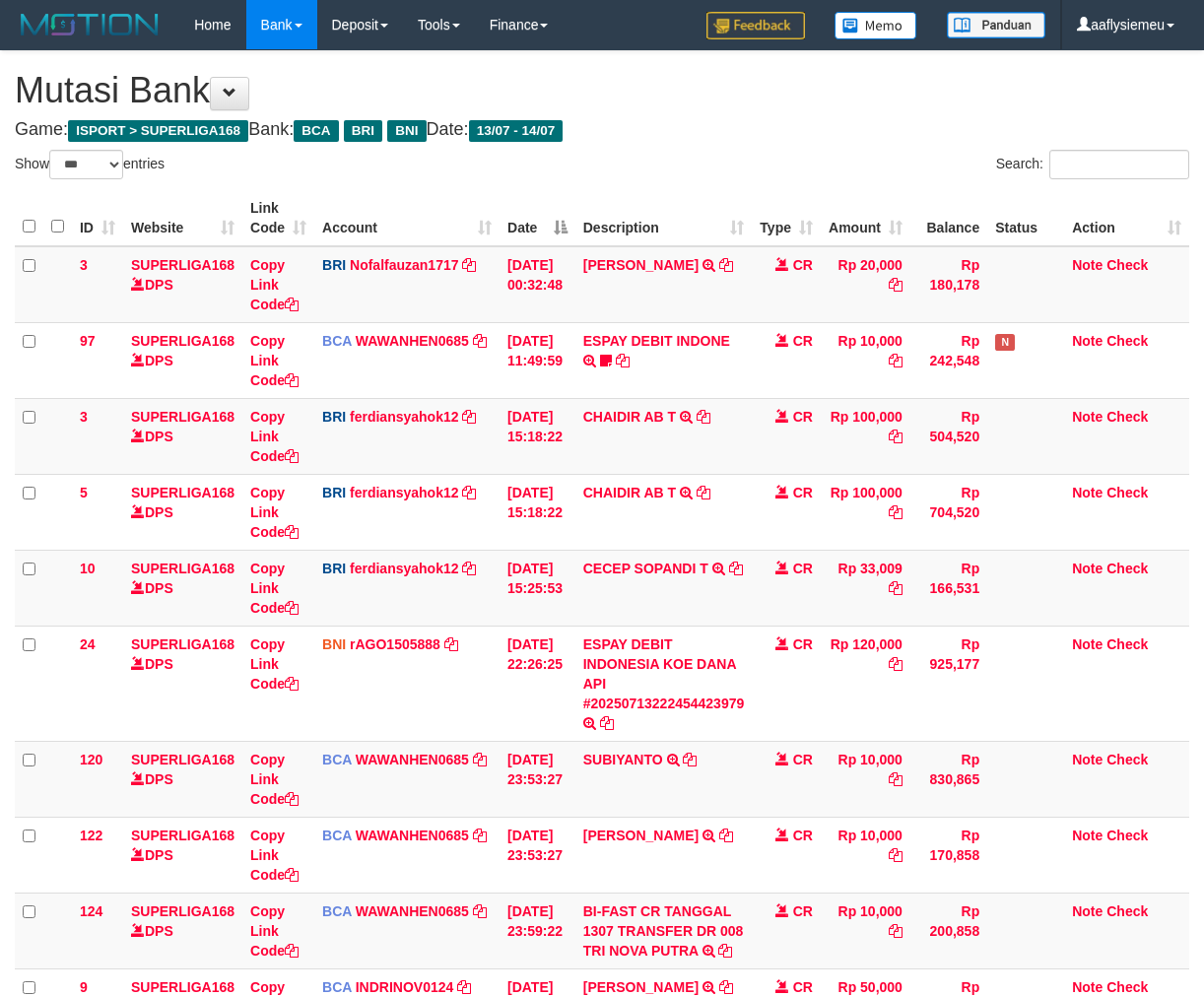 scroll, scrollTop: 752, scrollLeft: 0, axis: vertical 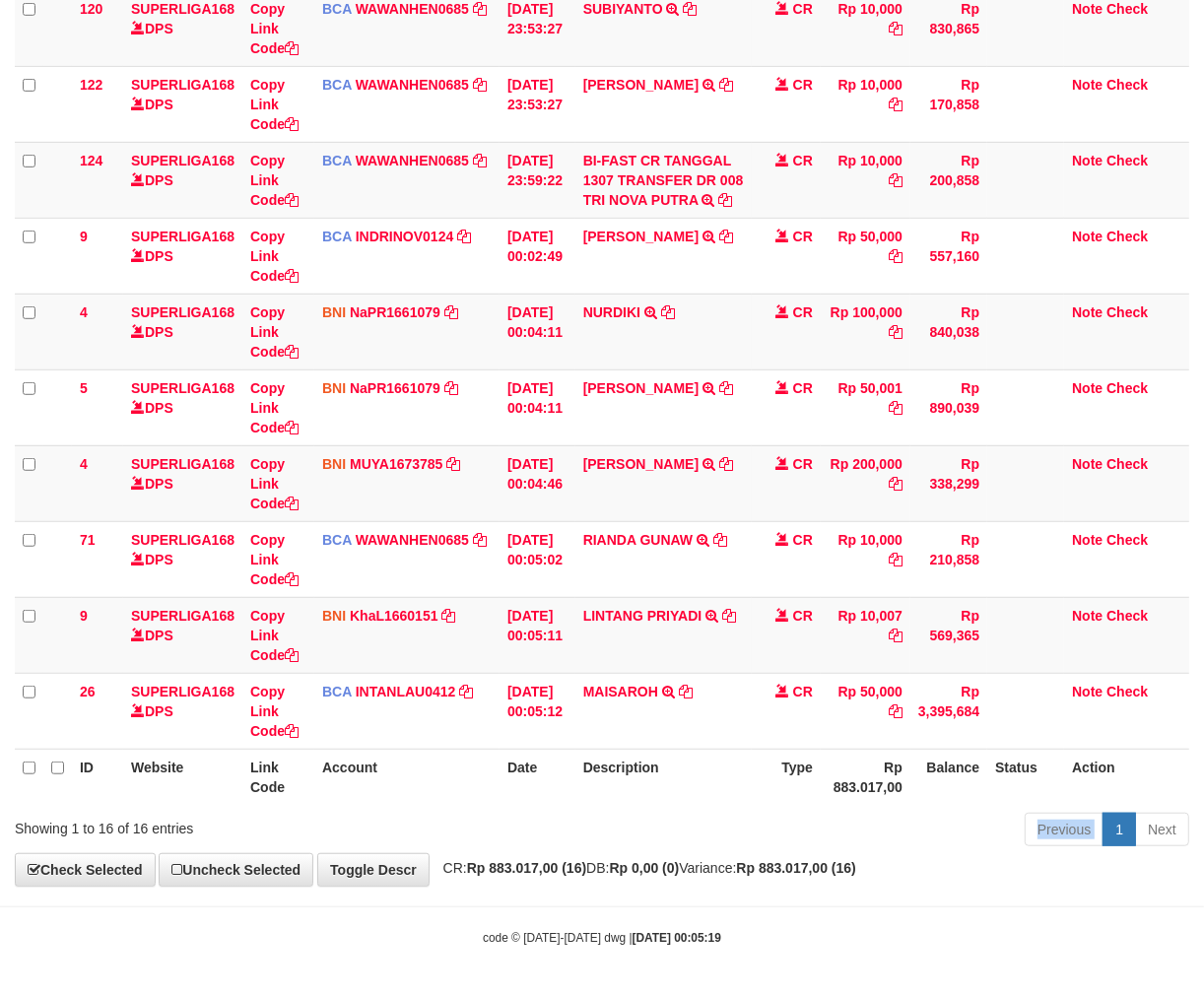click on "Previous 1 Next" at bounding box center [852, 831] 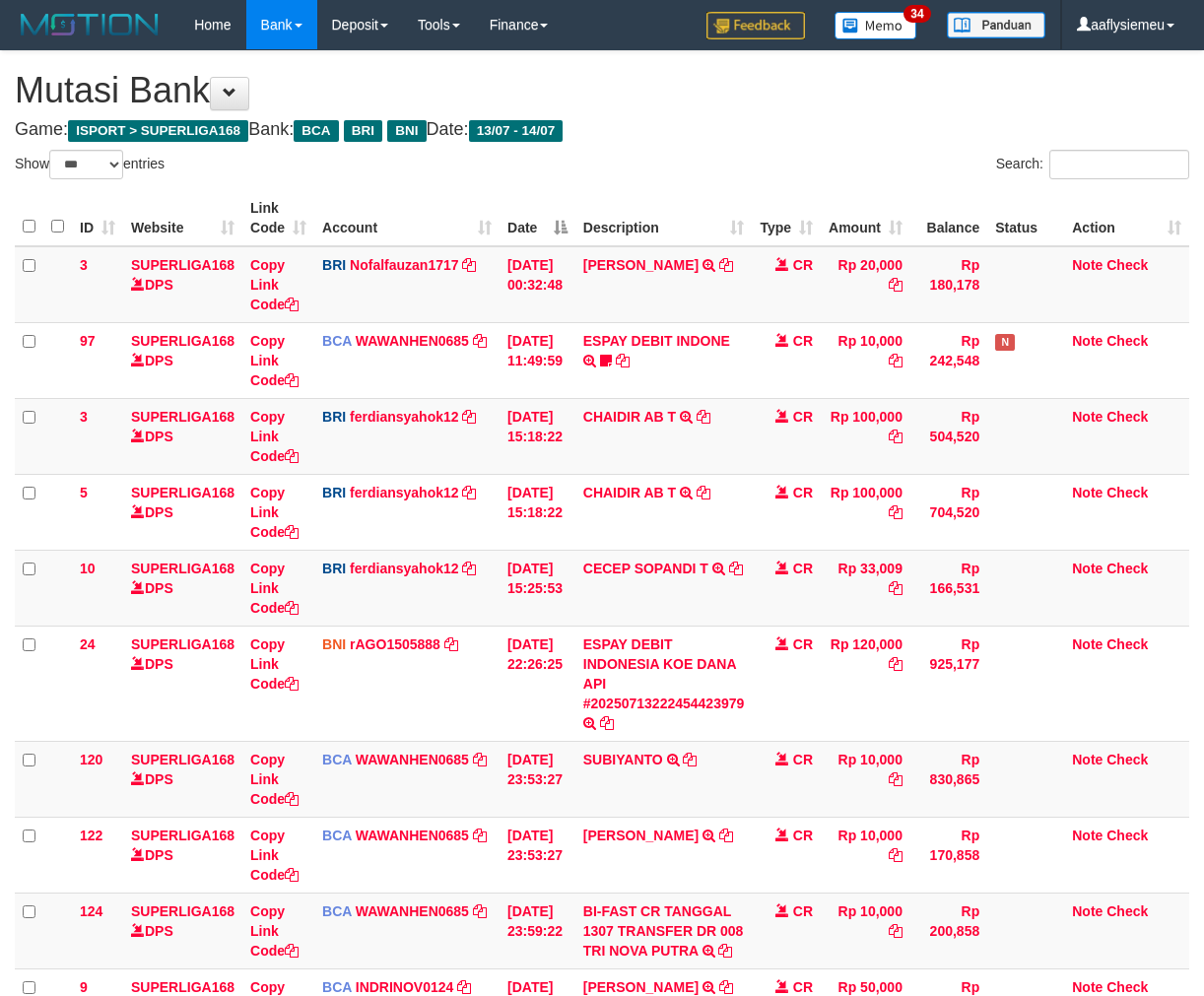 select on "***" 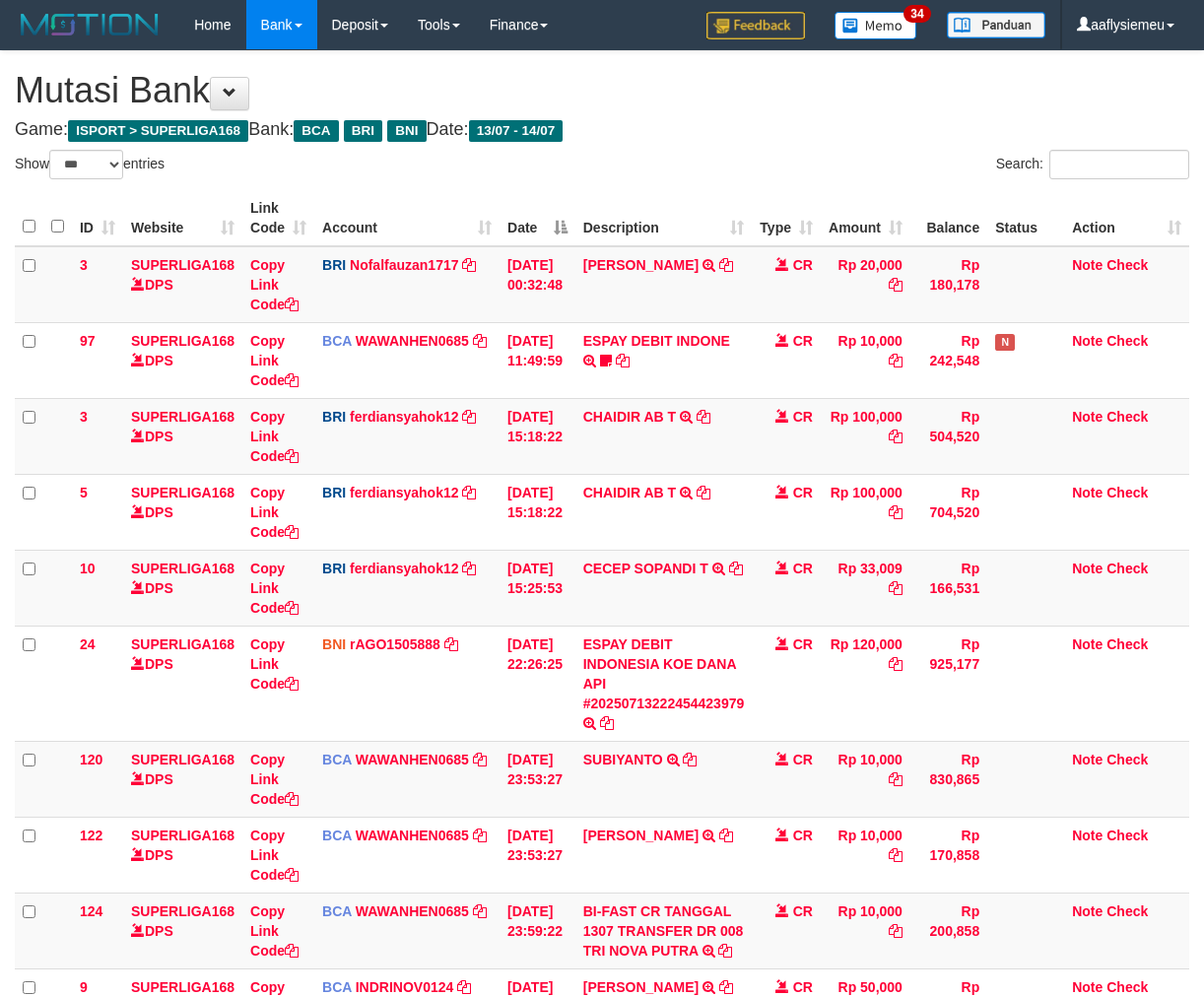 scroll, scrollTop: 752, scrollLeft: 0, axis: vertical 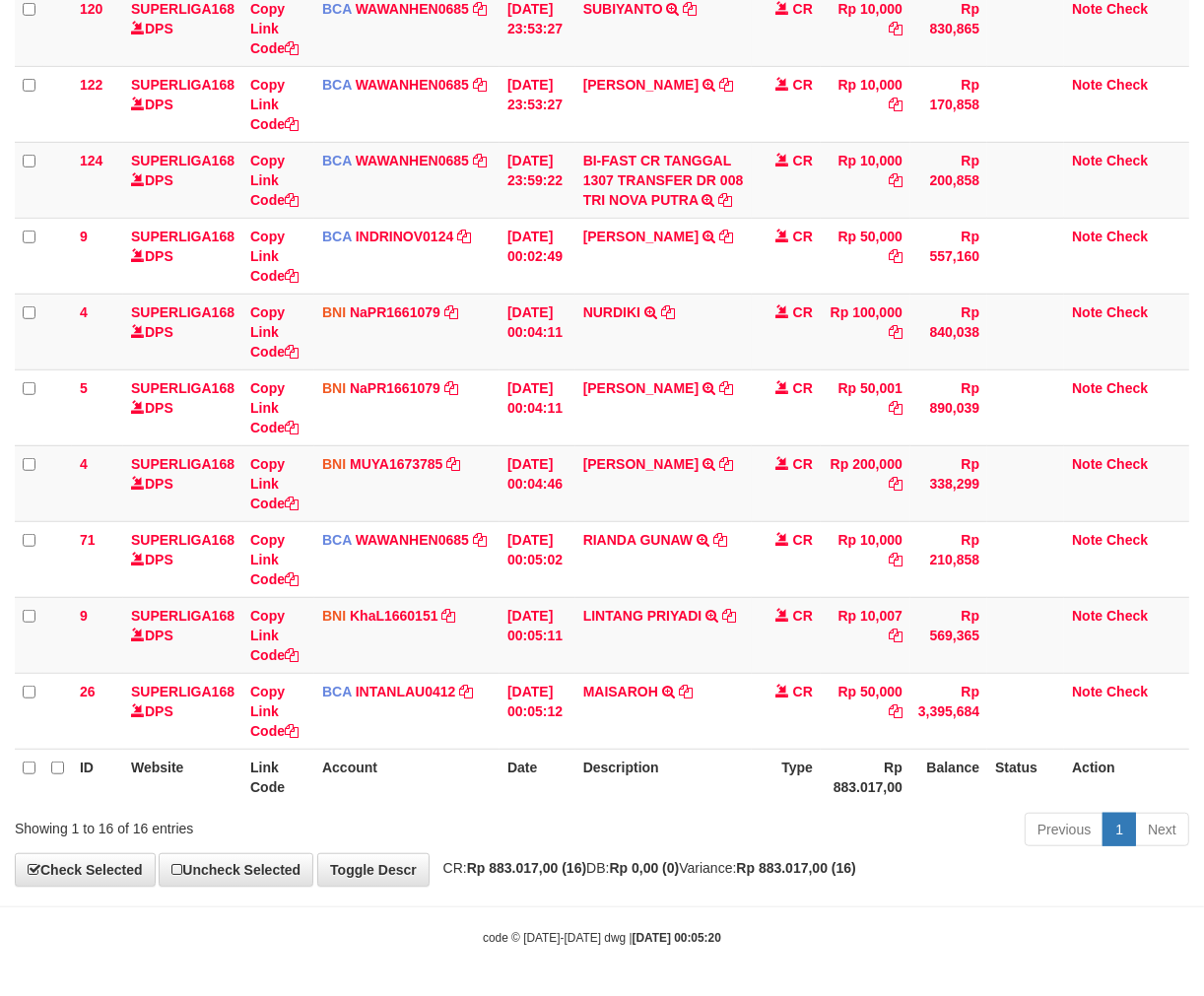 click on "**********" at bounding box center (602, 93) 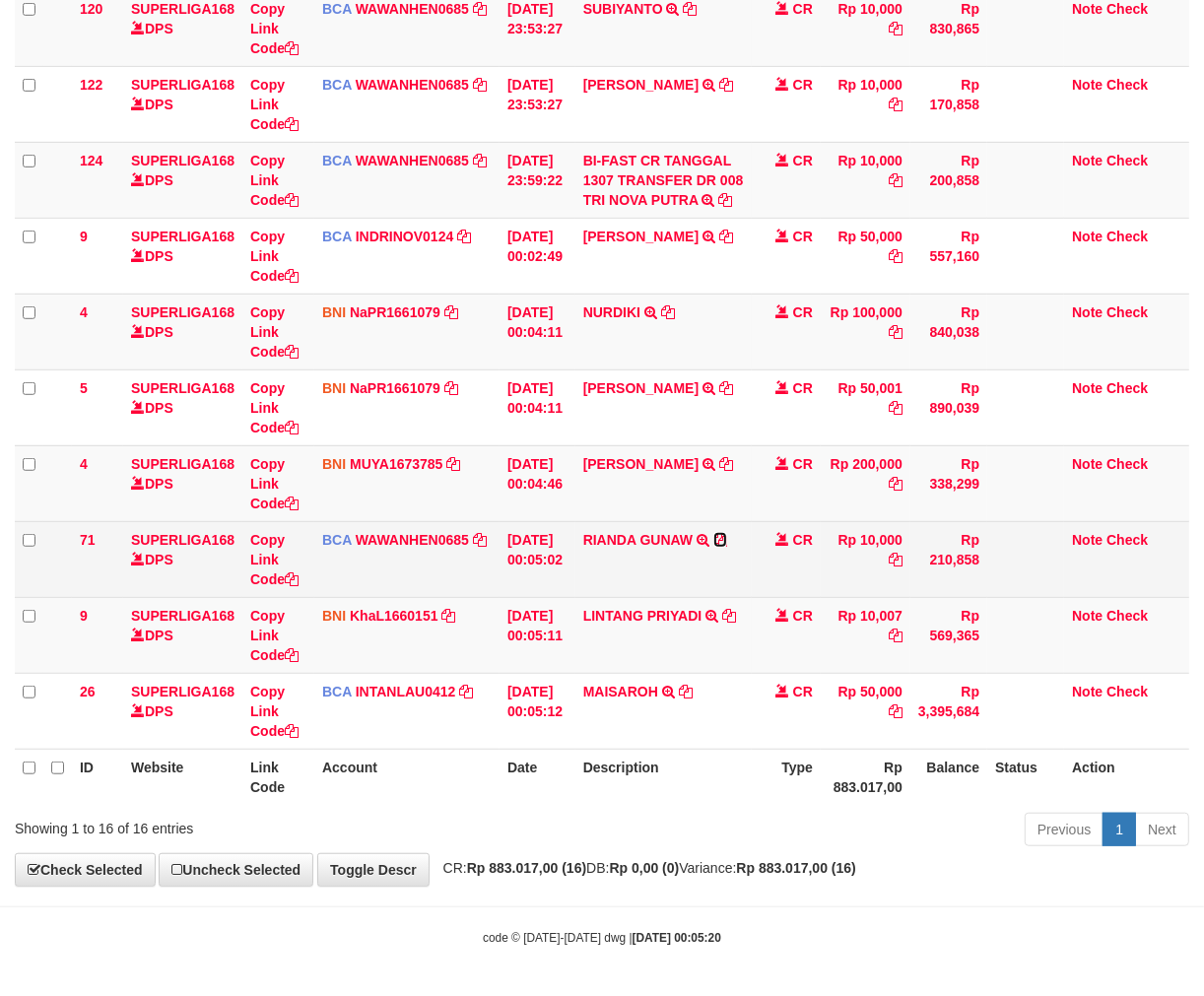 drag, startPoint x: 731, startPoint y: 538, endPoint x: 928, endPoint y: 562, distance: 198.45654 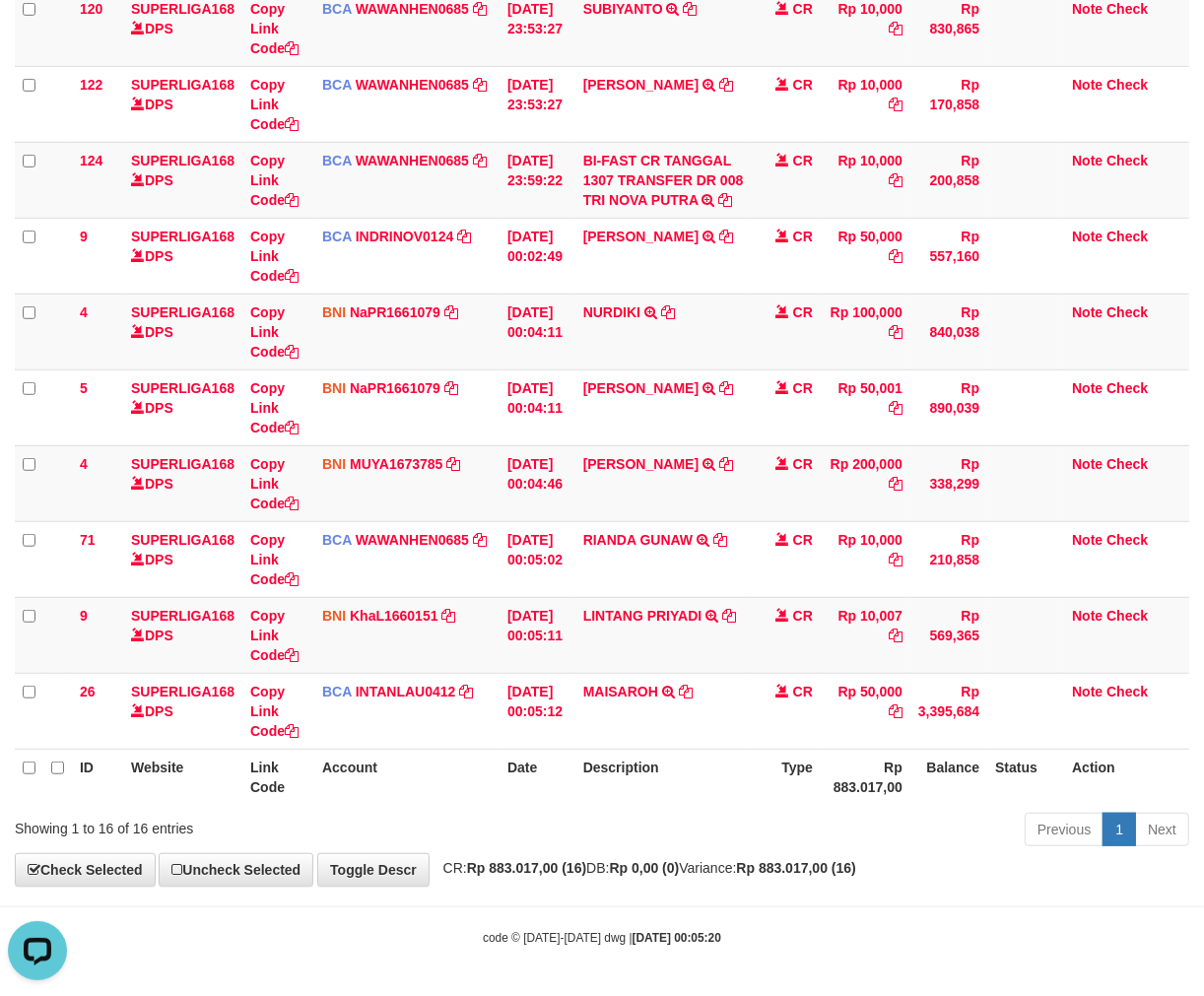 scroll, scrollTop: 0, scrollLeft: 0, axis: both 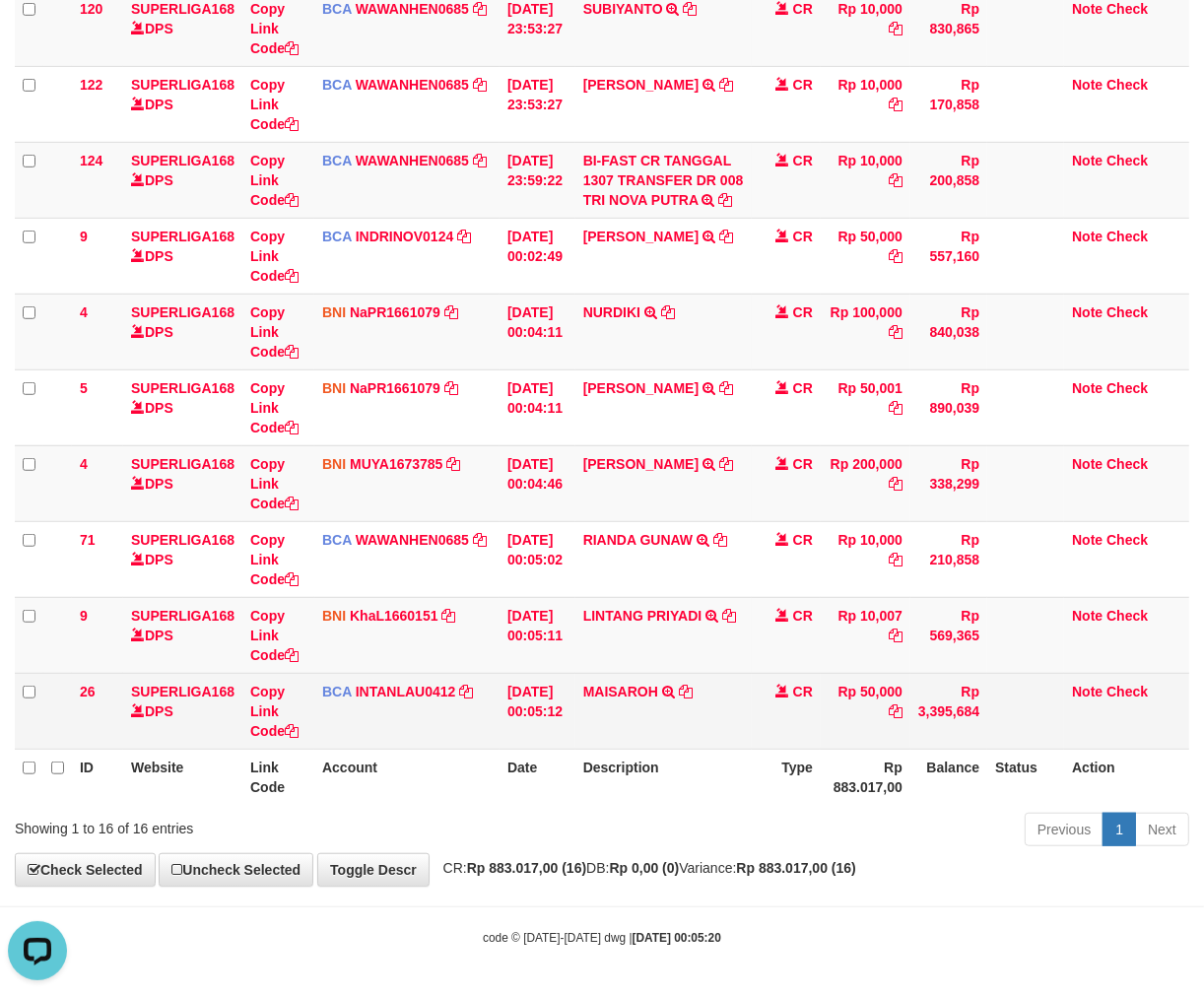 drag, startPoint x: 810, startPoint y: 737, endPoint x: 1147, endPoint y: 672, distance: 343.2113 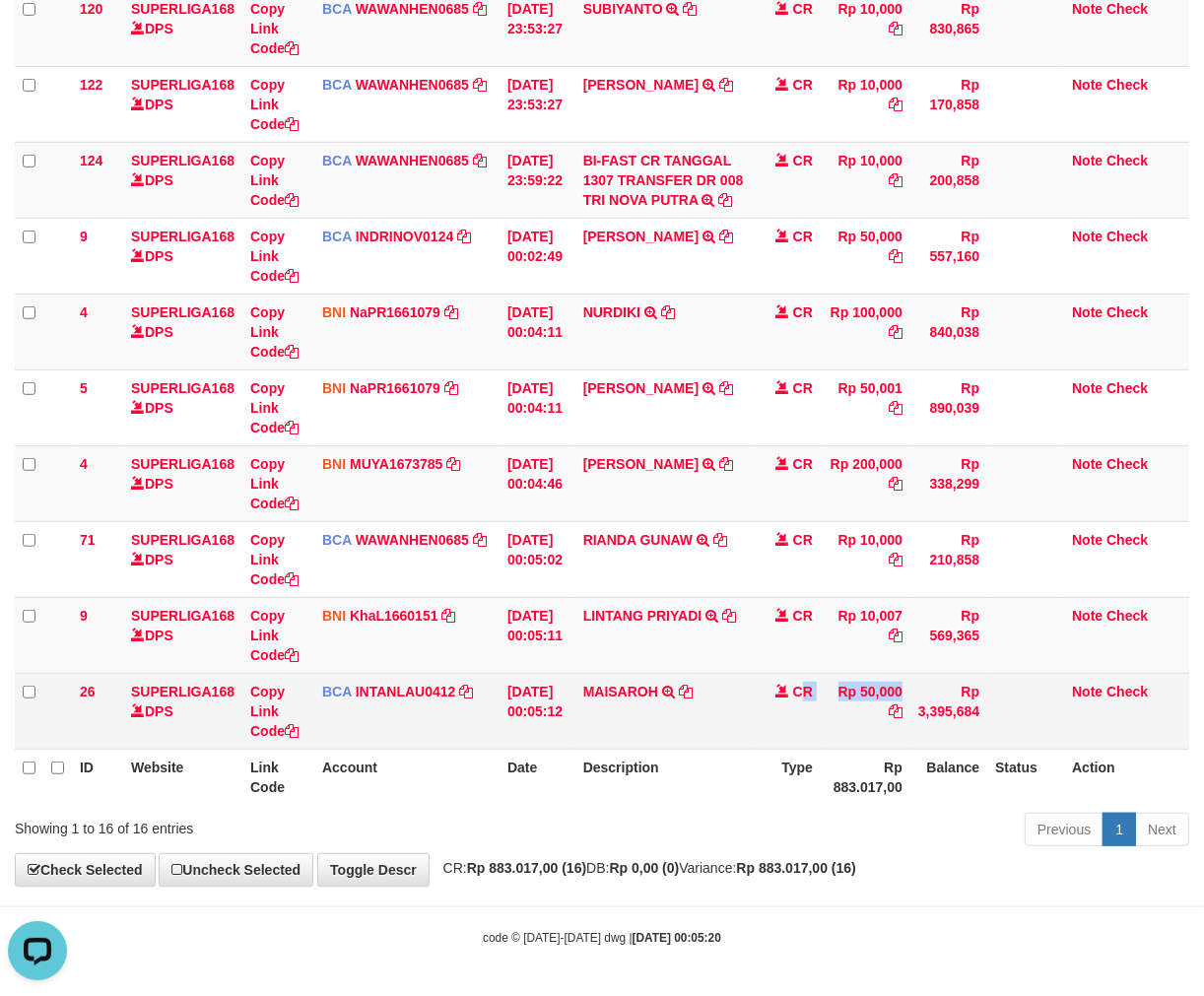 click on "CR" at bounding box center (786, 710) 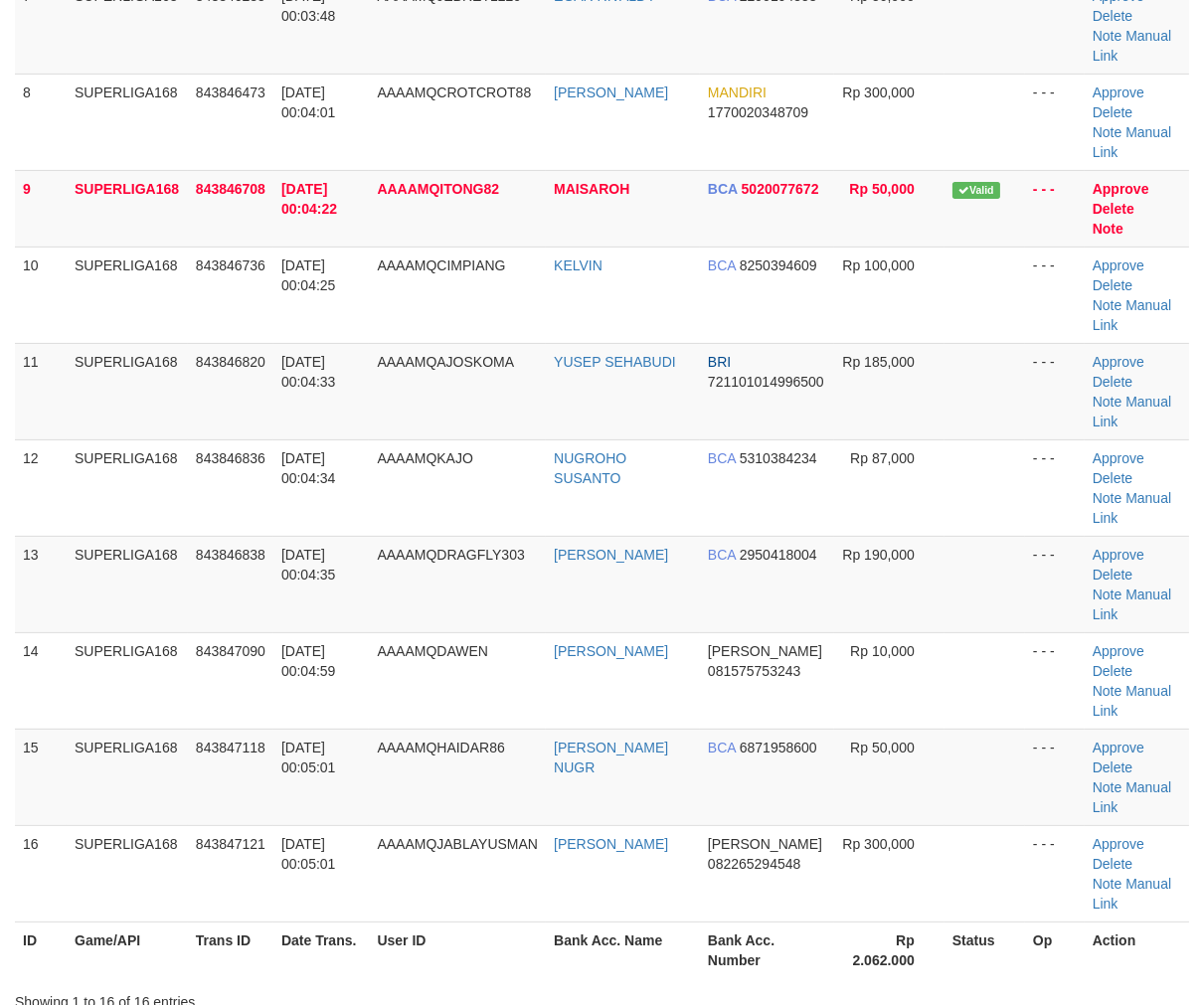 scroll, scrollTop: 756, scrollLeft: 0, axis: vertical 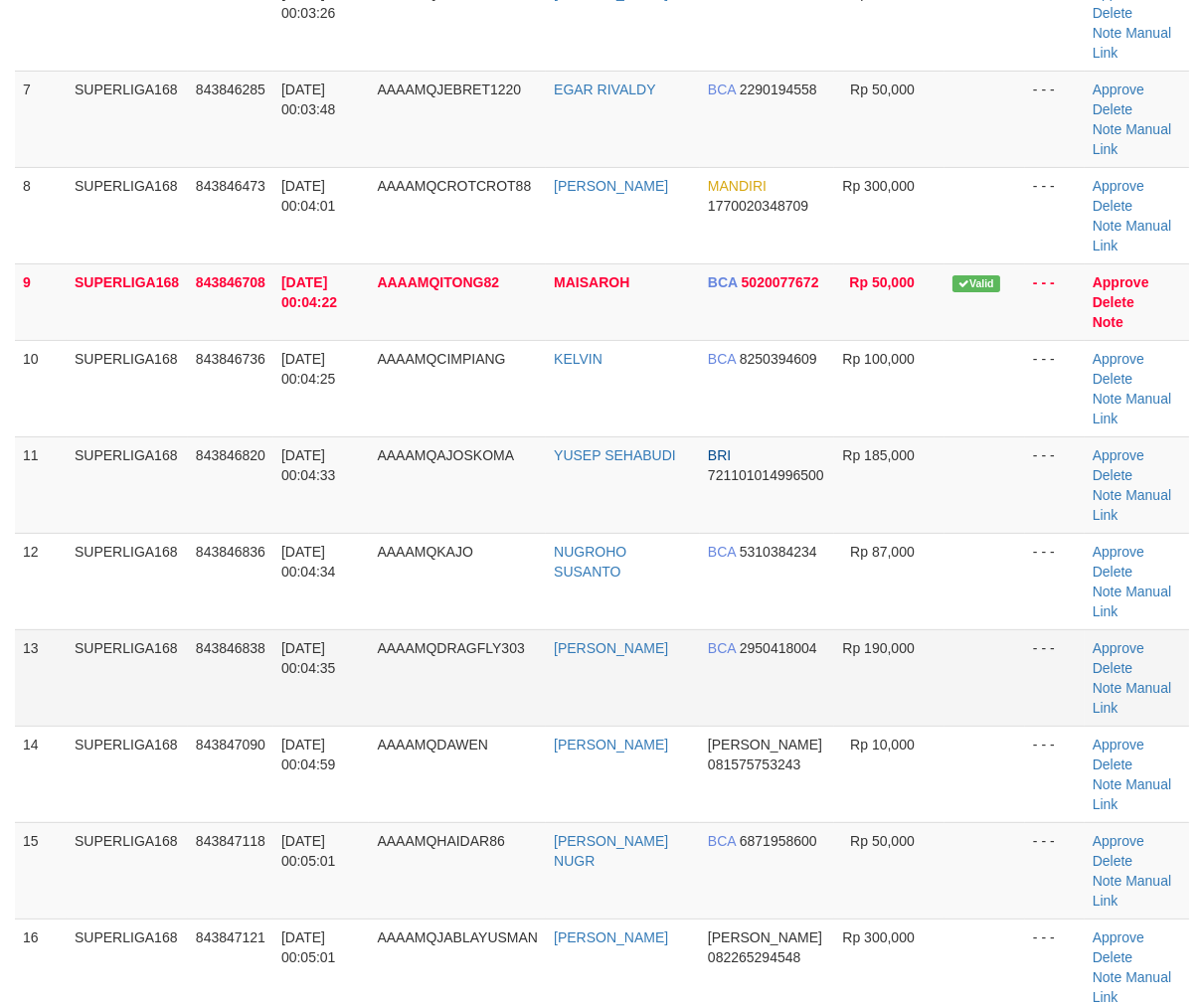 click on "843846838" at bounding box center [231, 677] 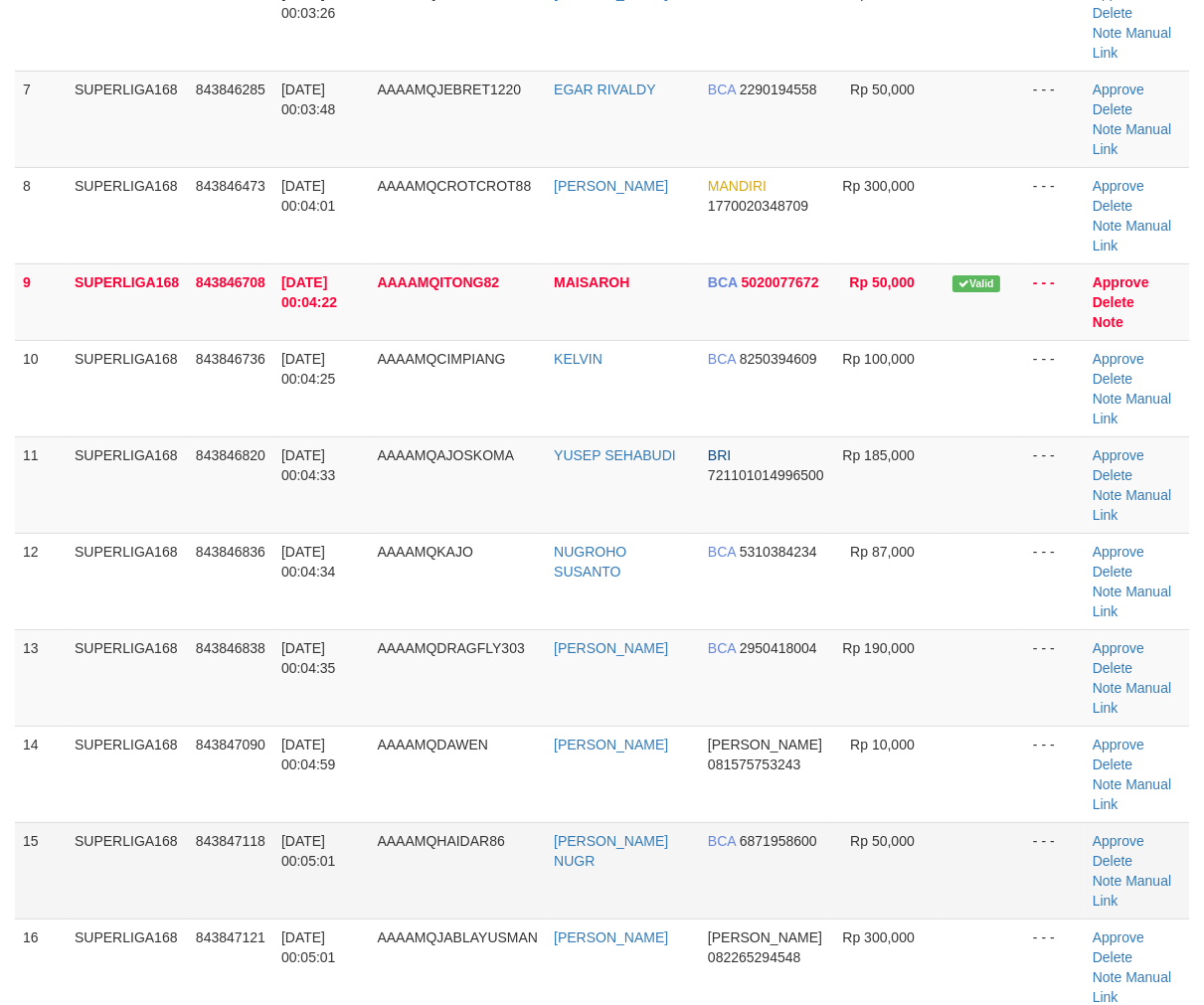 drag, startPoint x: 122, startPoint y: 550, endPoint x: 87, endPoint y: 589, distance: 52.40229 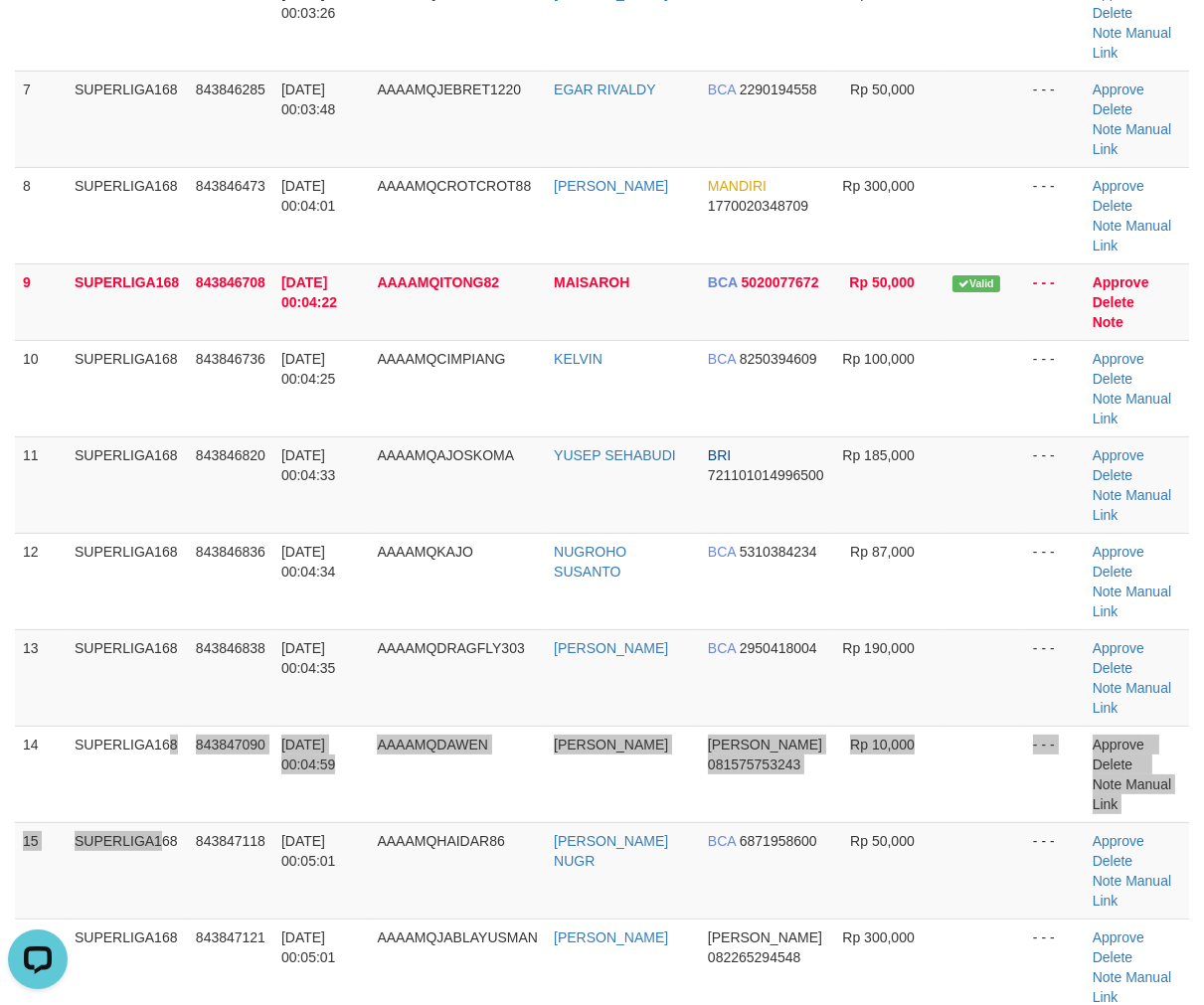 scroll, scrollTop: 0, scrollLeft: 0, axis: both 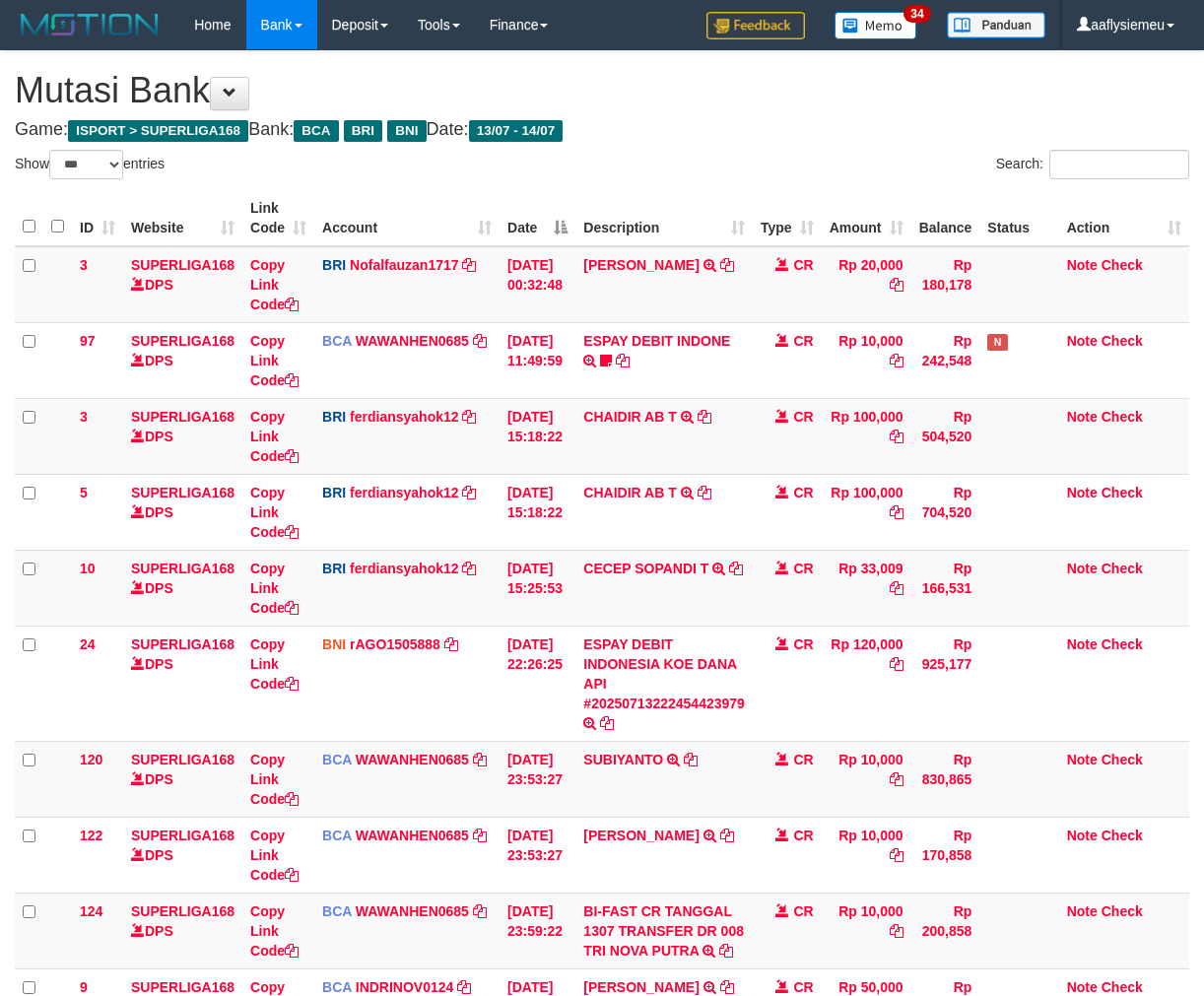 select on "***" 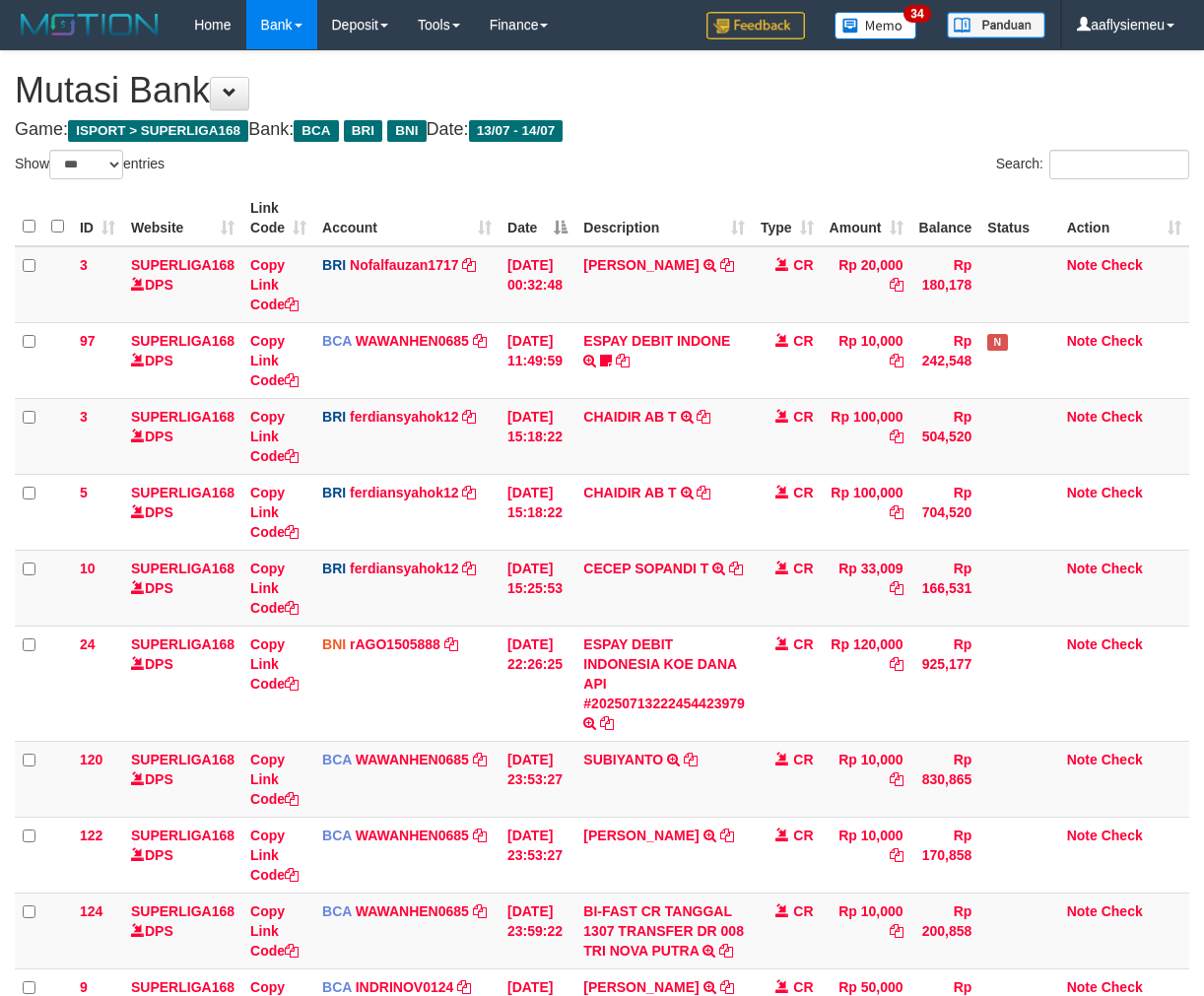 click on "CR" at bounding box center (787, 1309) 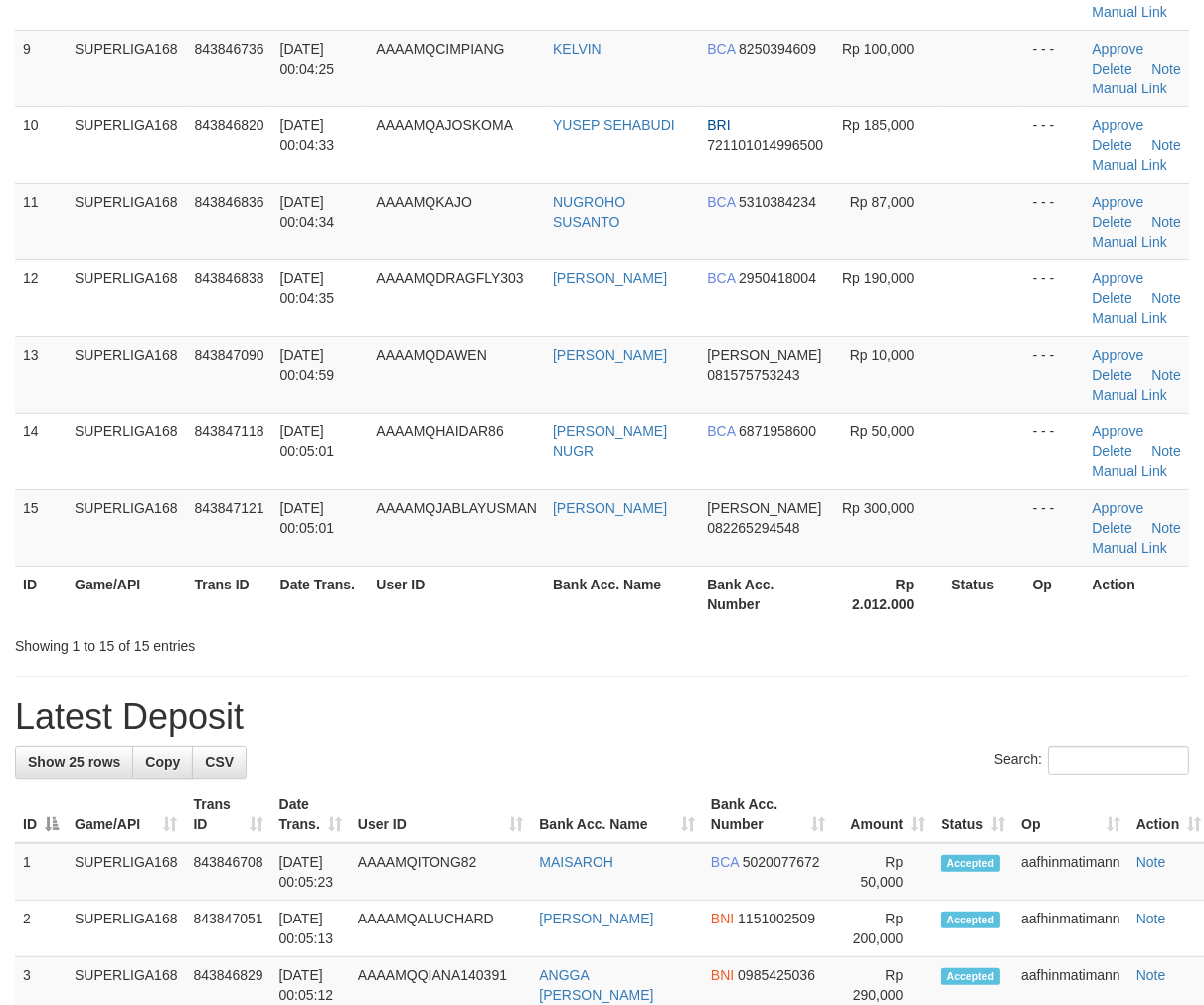 scroll, scrollTop: 756, scrollLeft: 0, axis: vertical 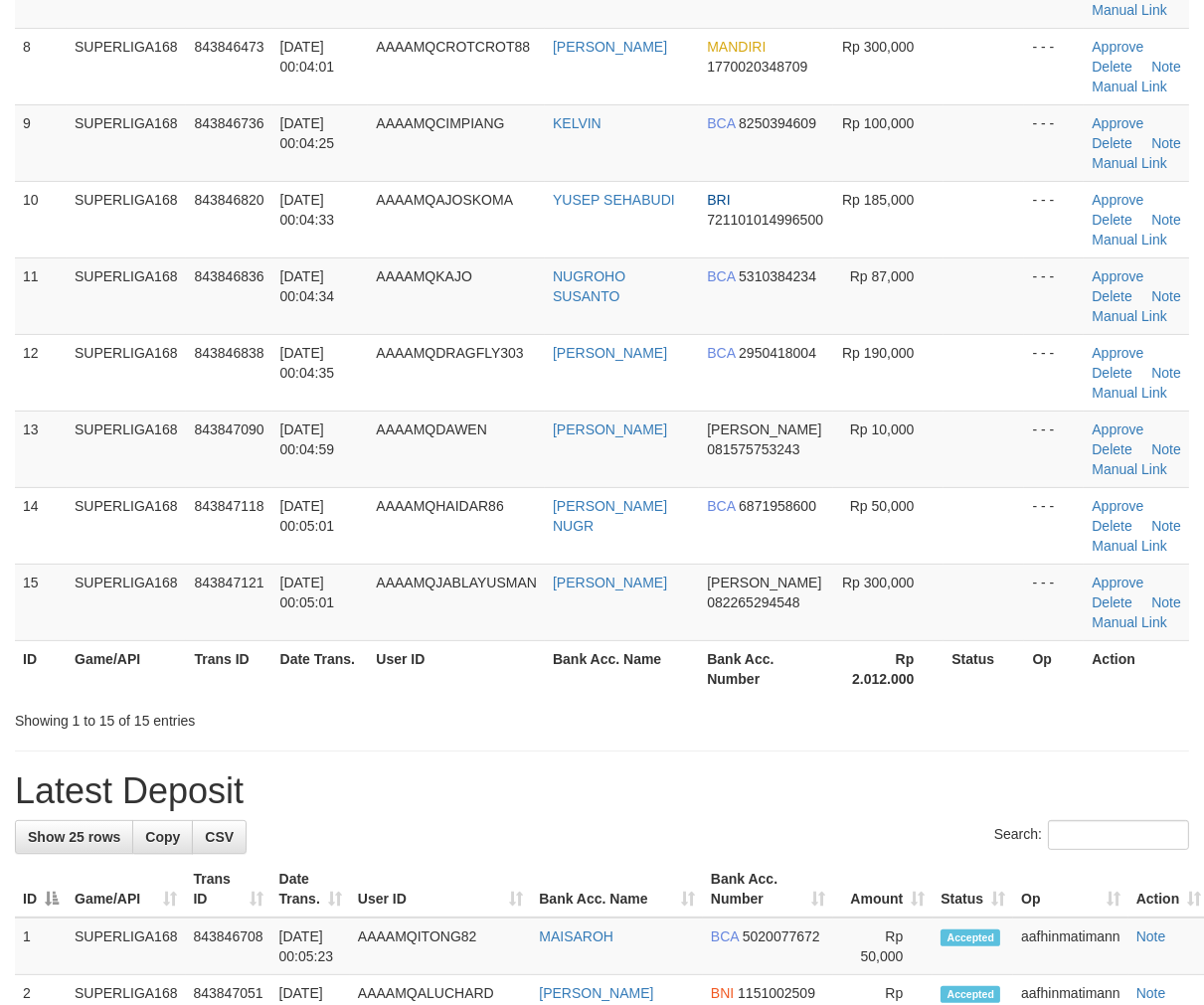 drag, startPoint x: 211, startPoint y: 562, endPoint x: 14, endPoint y: 664, distance: 221.84003 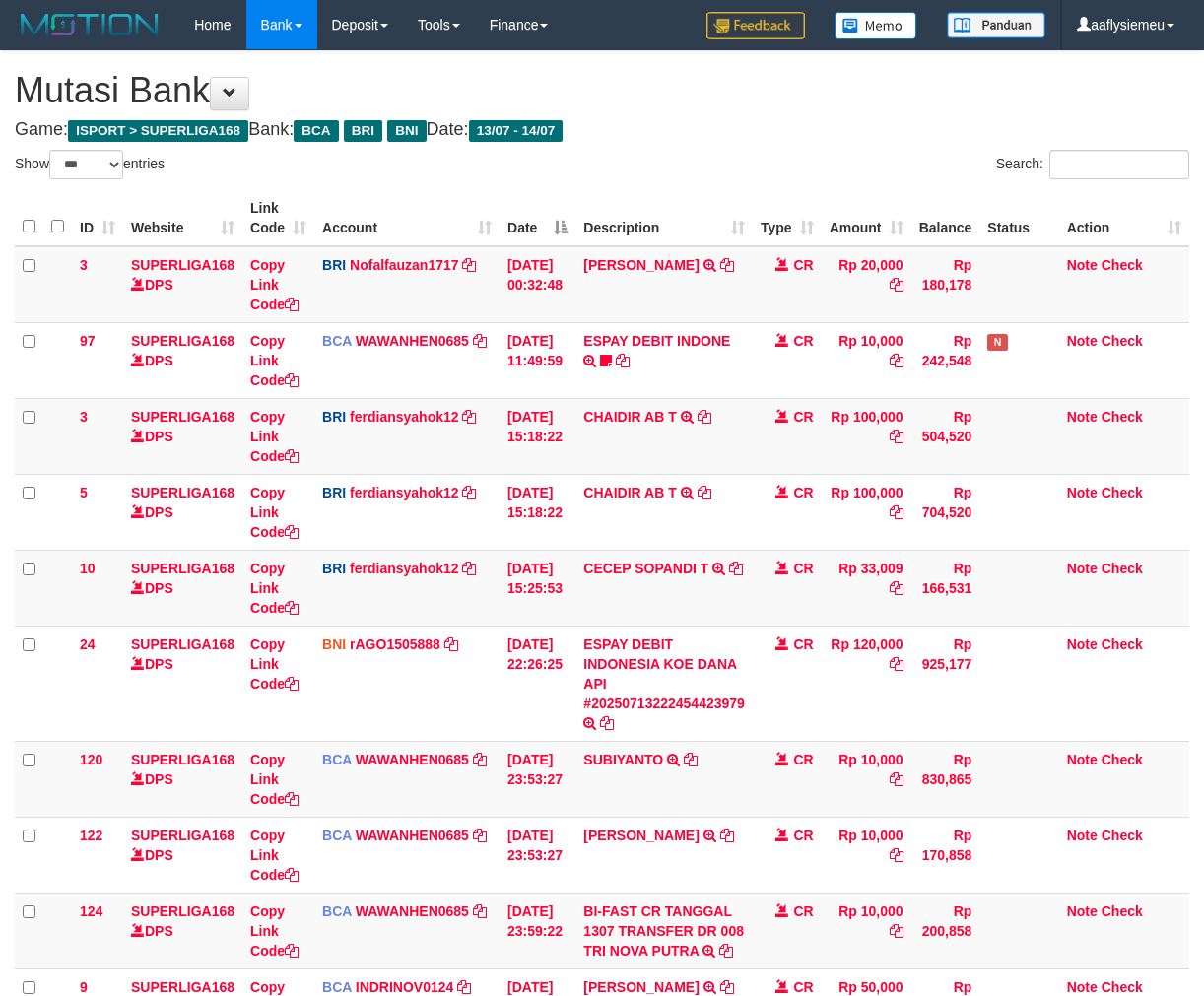 select on "***" 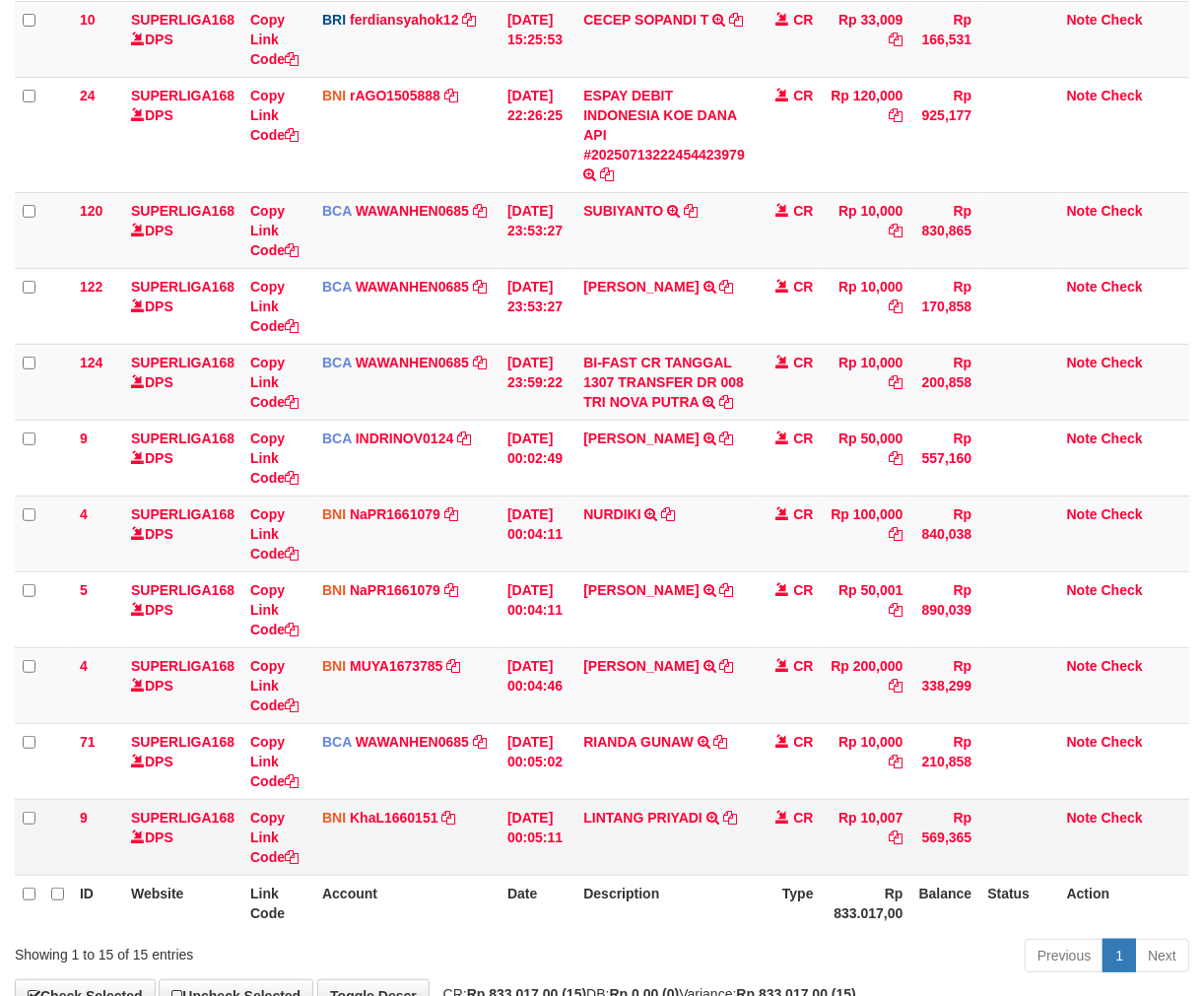 click on "LINTANG PRIYADI         TRANSFER DARI LINTANG PRIYADI" at bounding box center [664, 836] 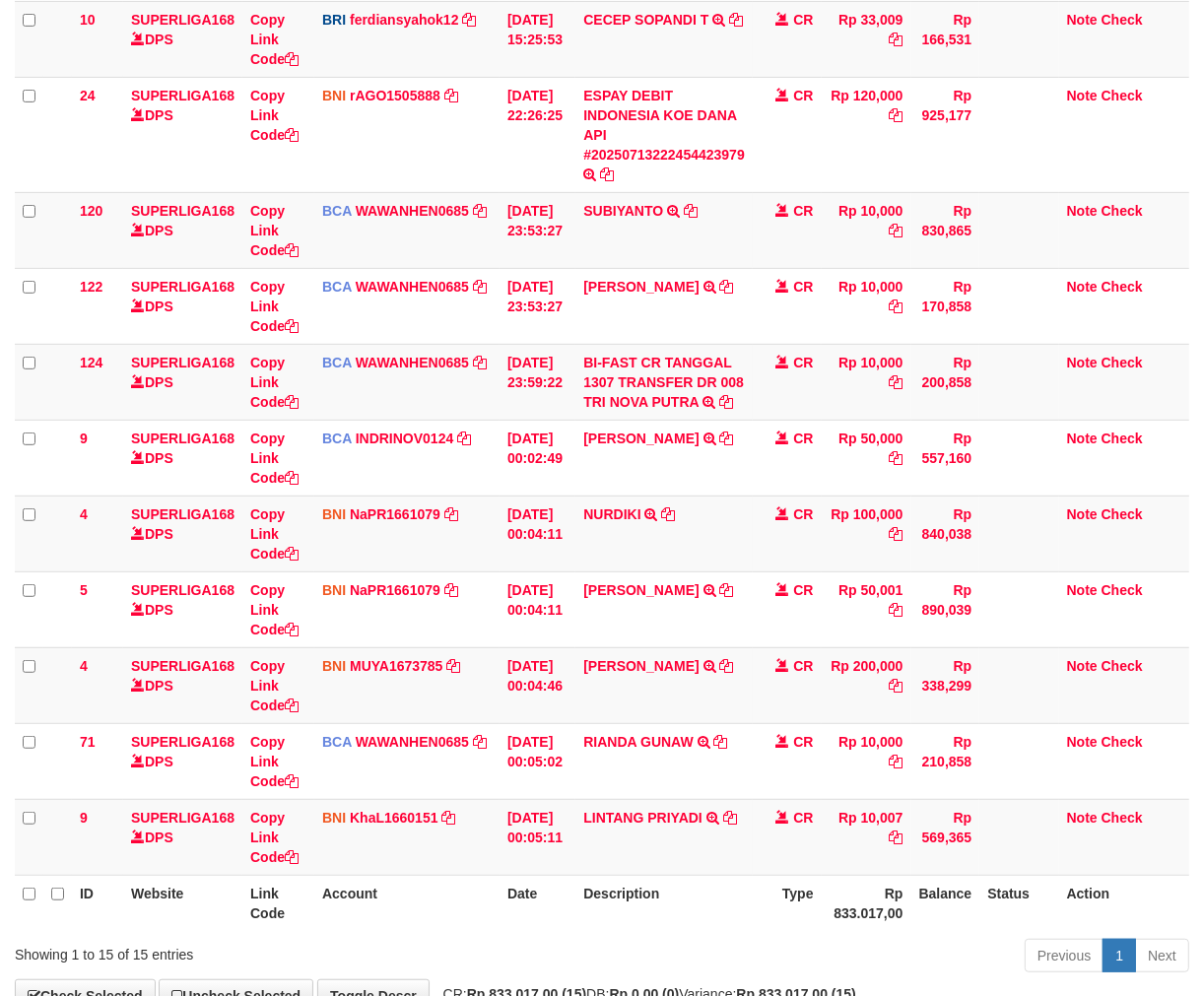 scroll, scrollTop: 676, scrollLeft: 0, axis: vertical 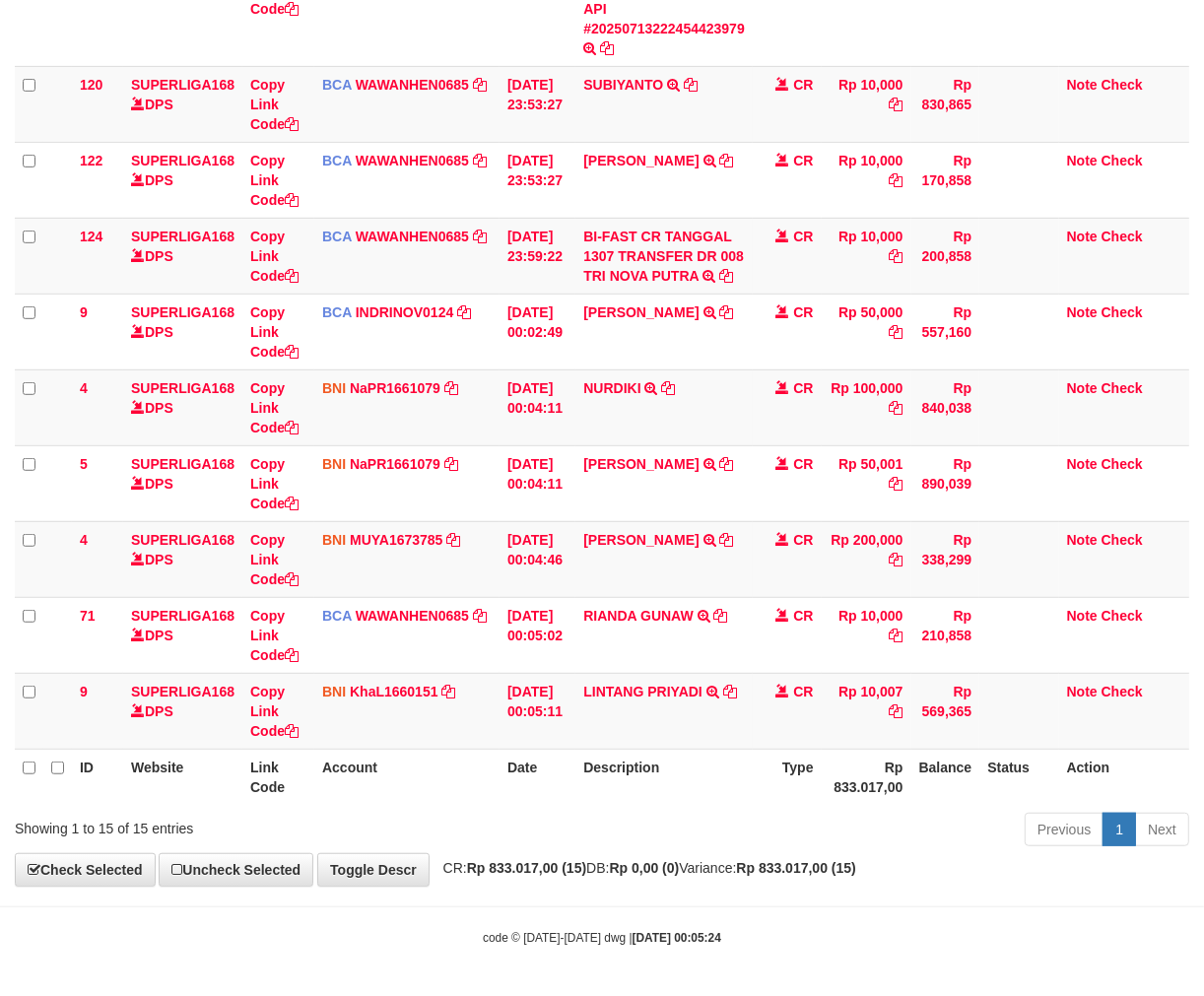 click on "Toggle navigation
Home
Bank
Account List
Load
By Website
Group
[ISPORT]													SUPERLIGA168
By Load Group (DPS)
-" at bounding box center (602, 161) 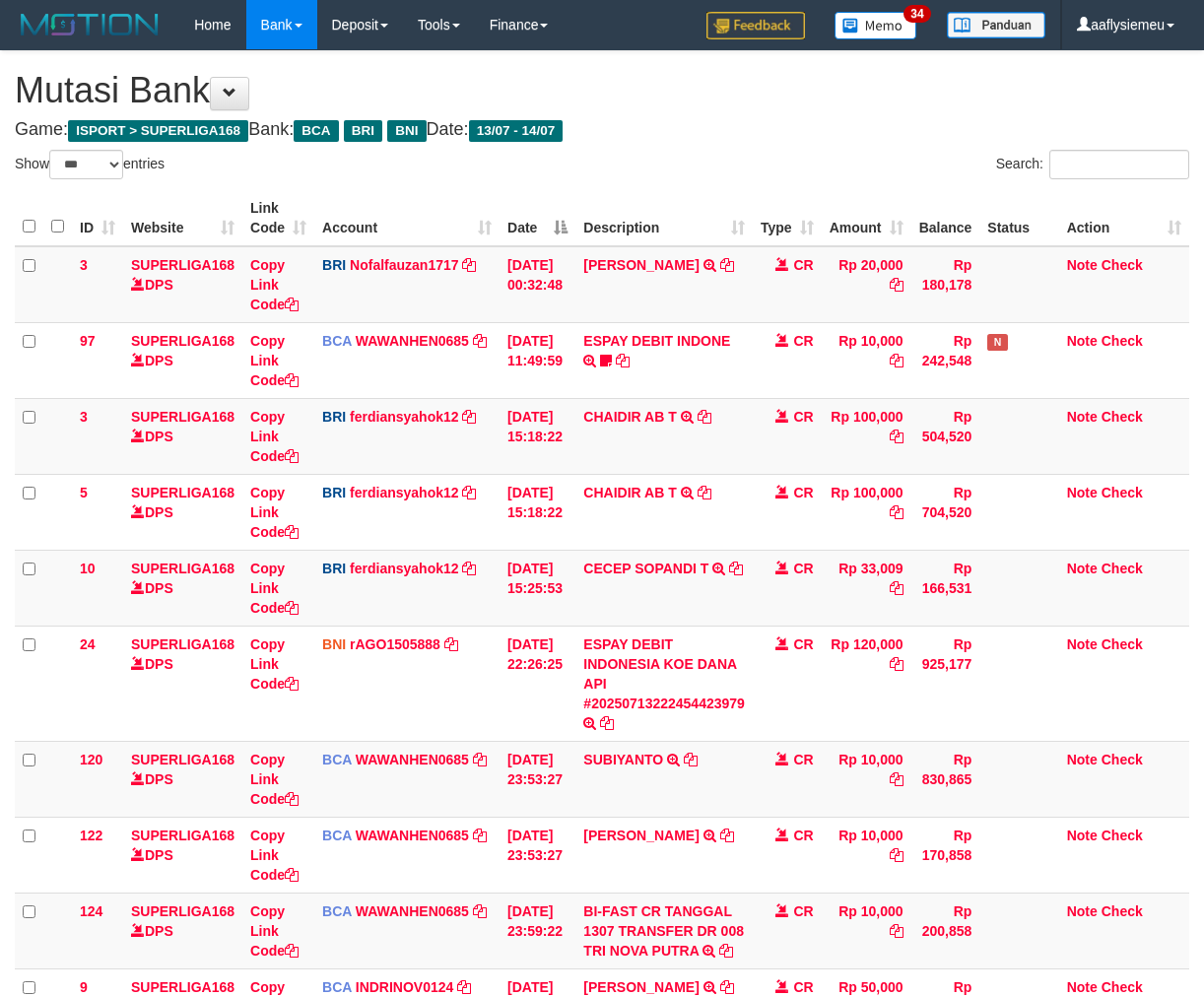 select on "***" 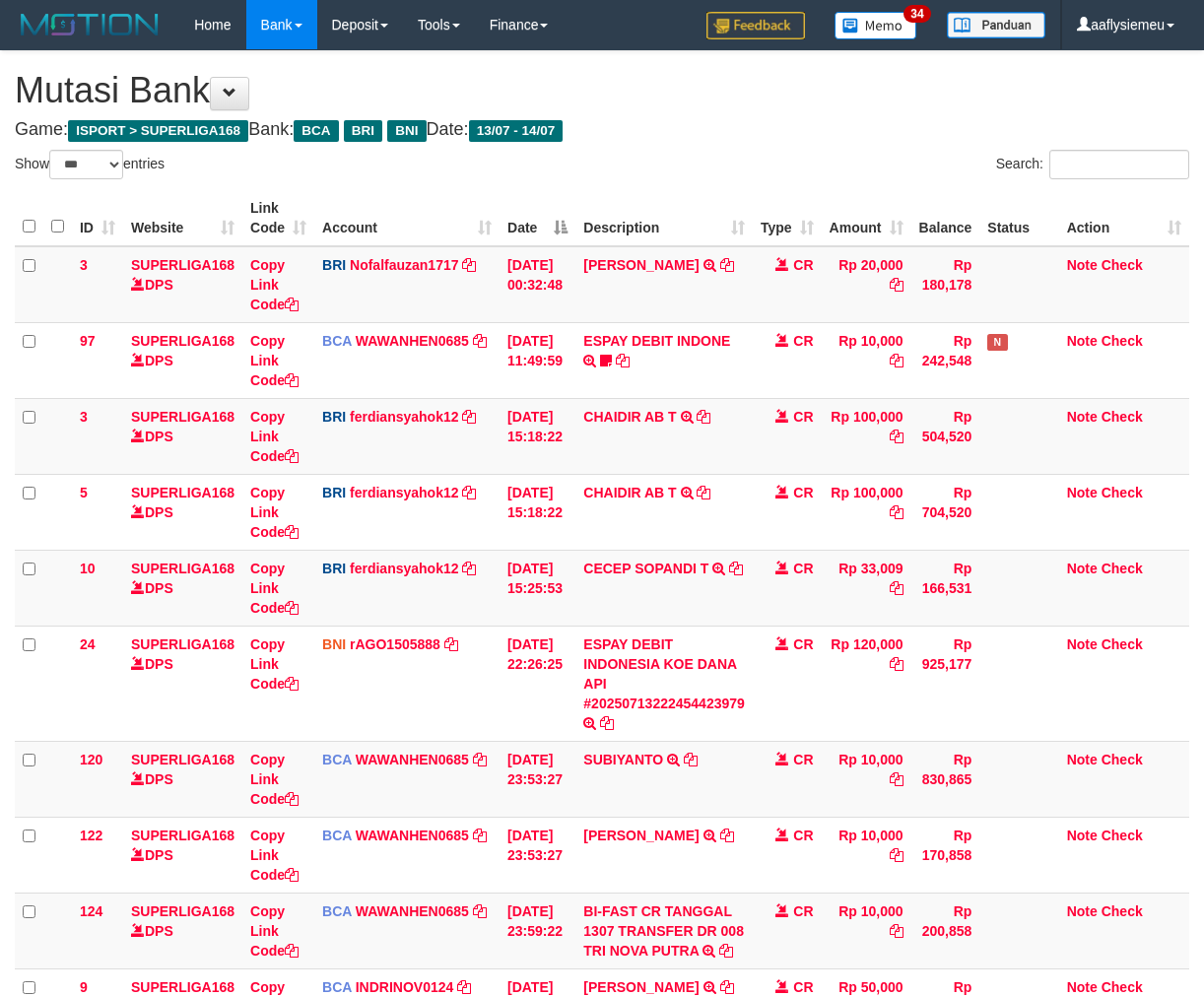 scroll, scrollTop: 568, scrollLeft: 0, axis: vertical 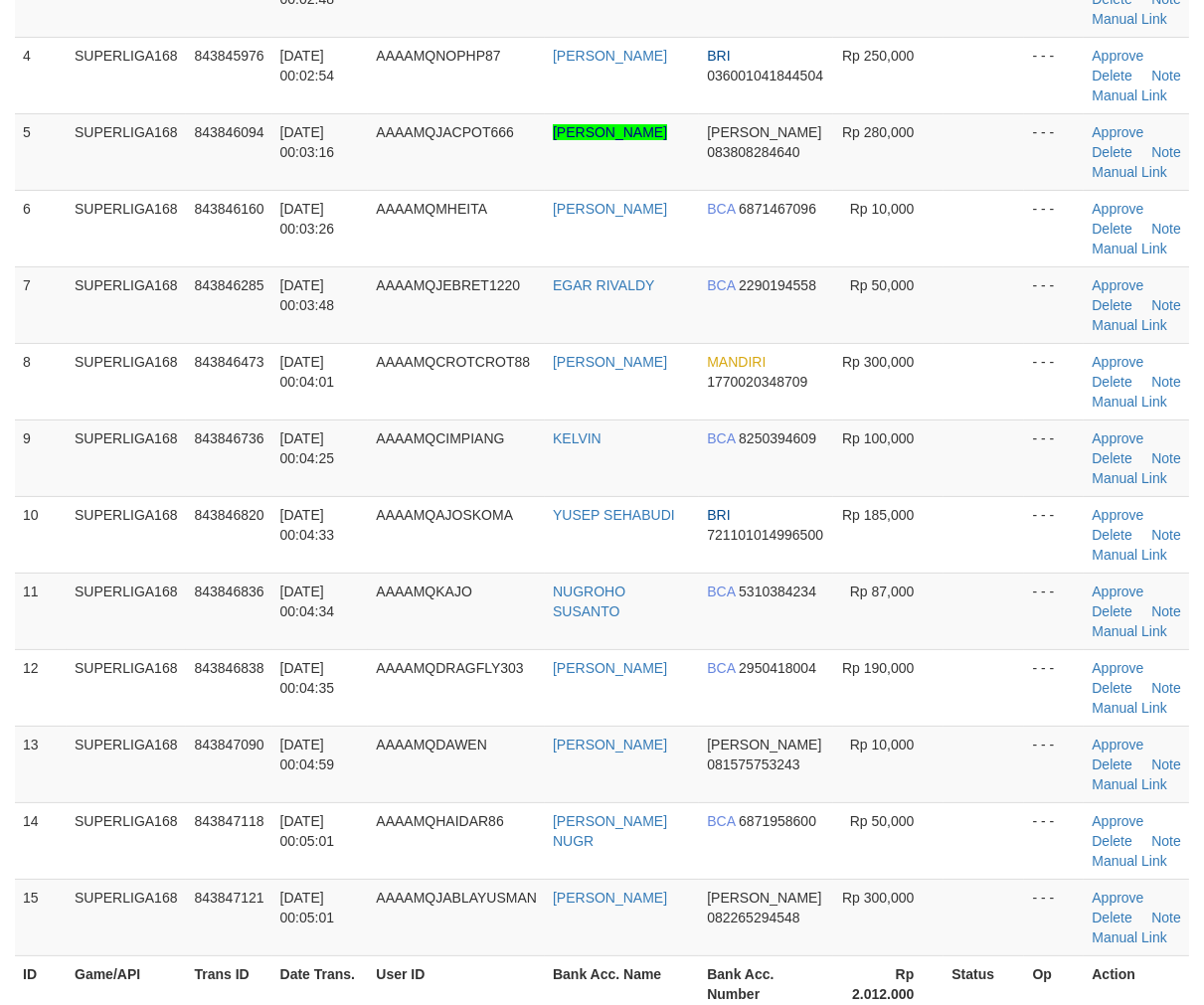 drag, startPoint x: 107, startPoint y: 562, endPoint x: 1, endPoint y: 613, distance: 117.630778 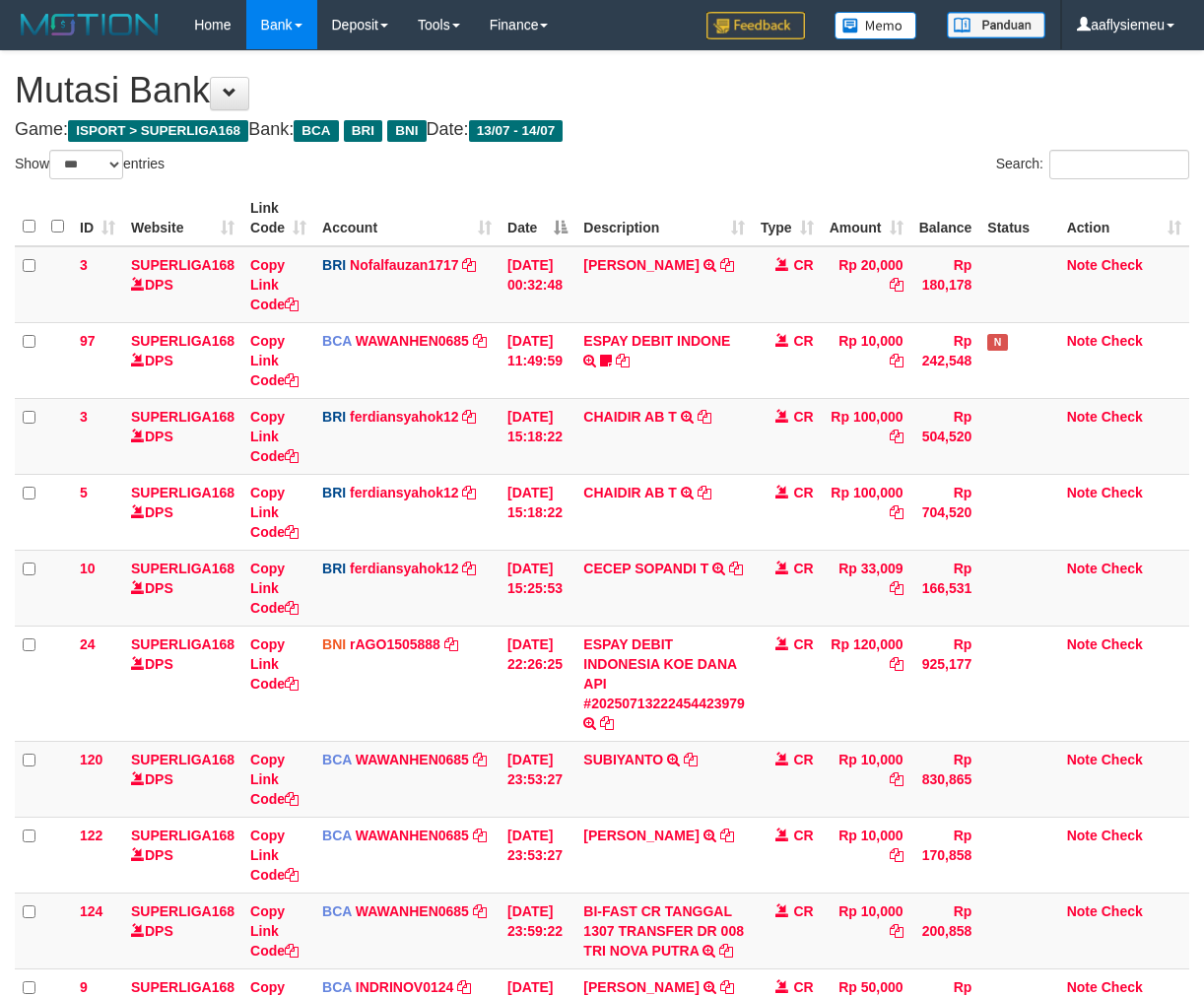 select on "***" 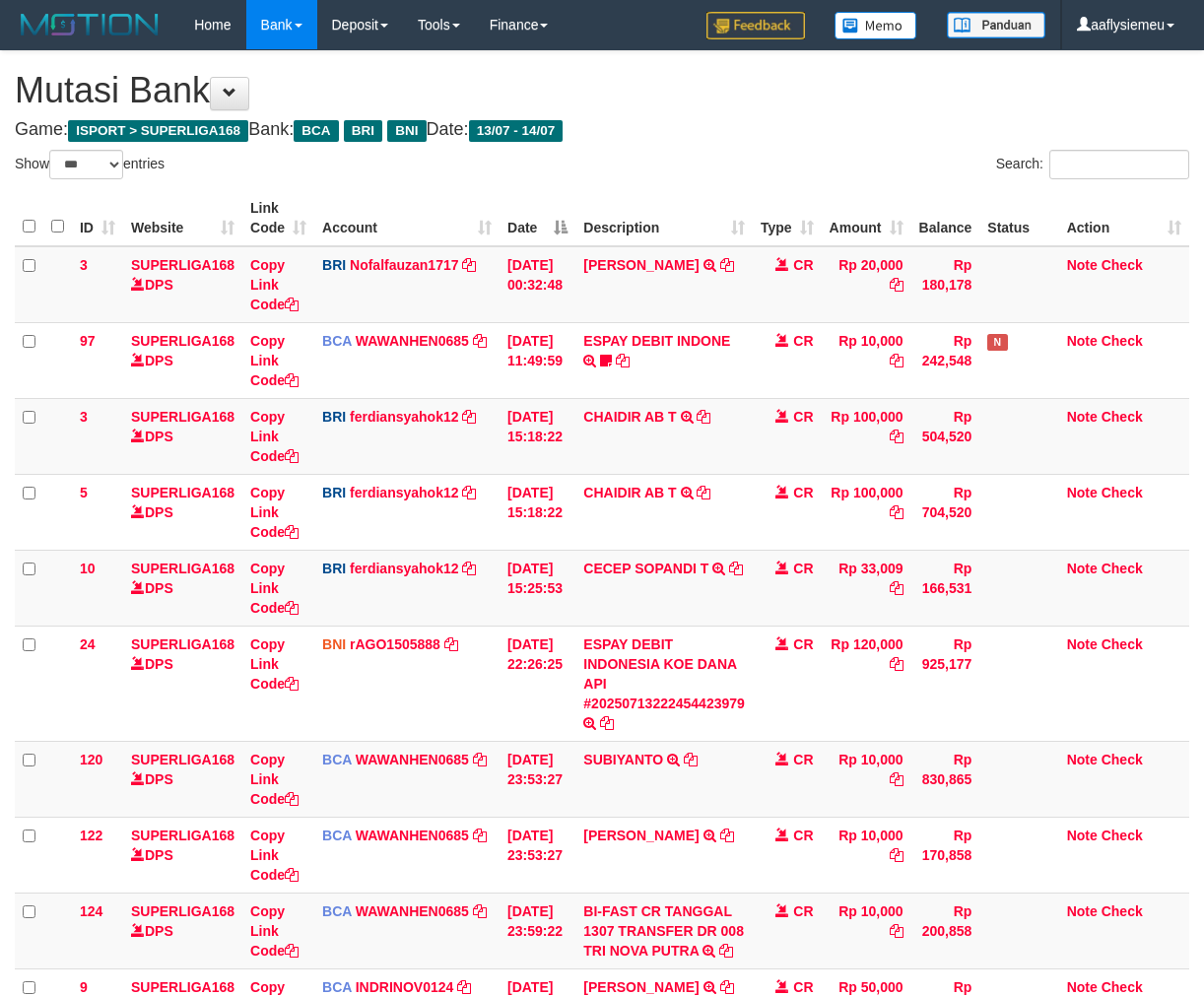scroll, scrollTop: 568, scrollLeft: 0, axis: vertical 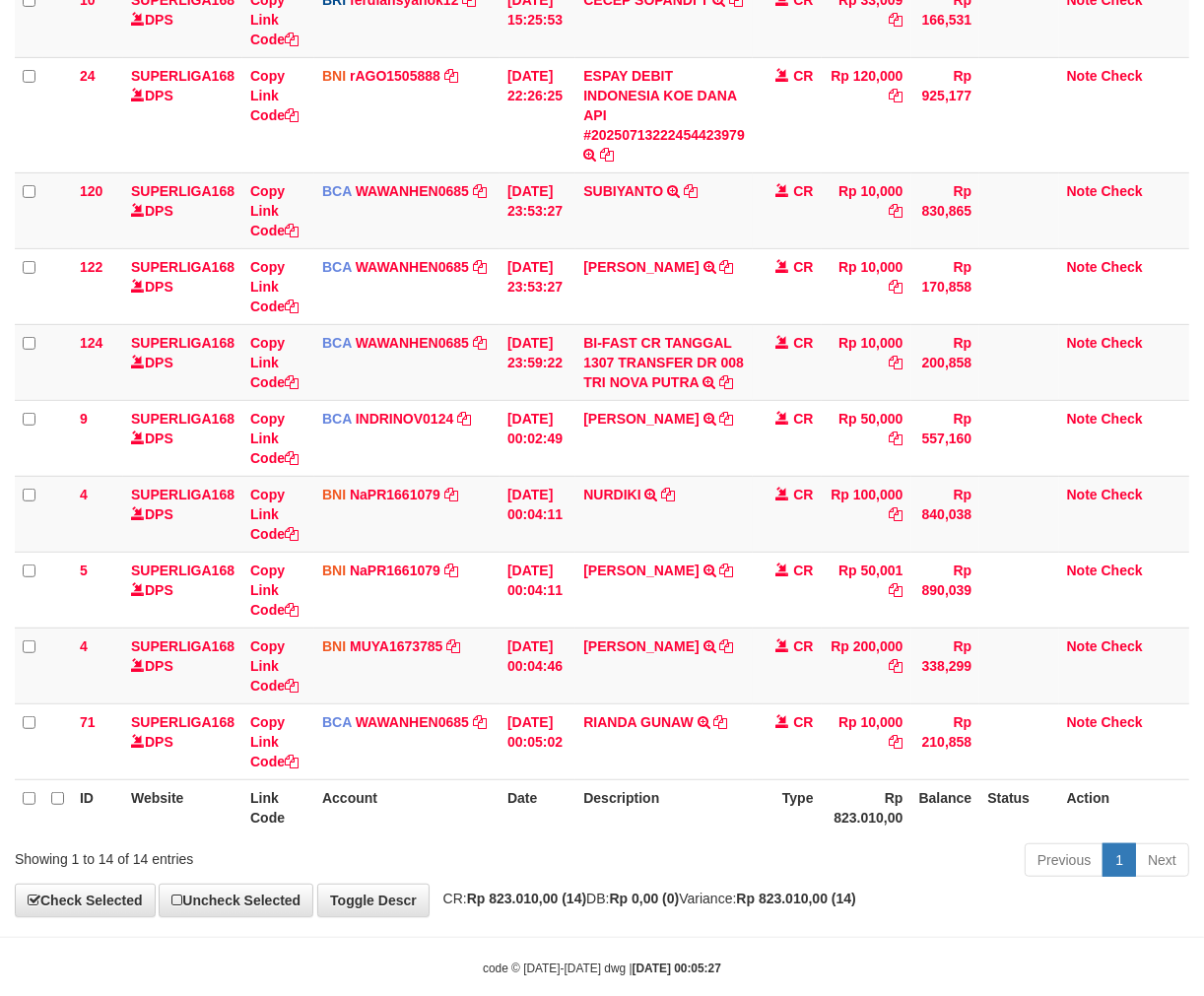 click on "**********" at bounding box center [602, 199] 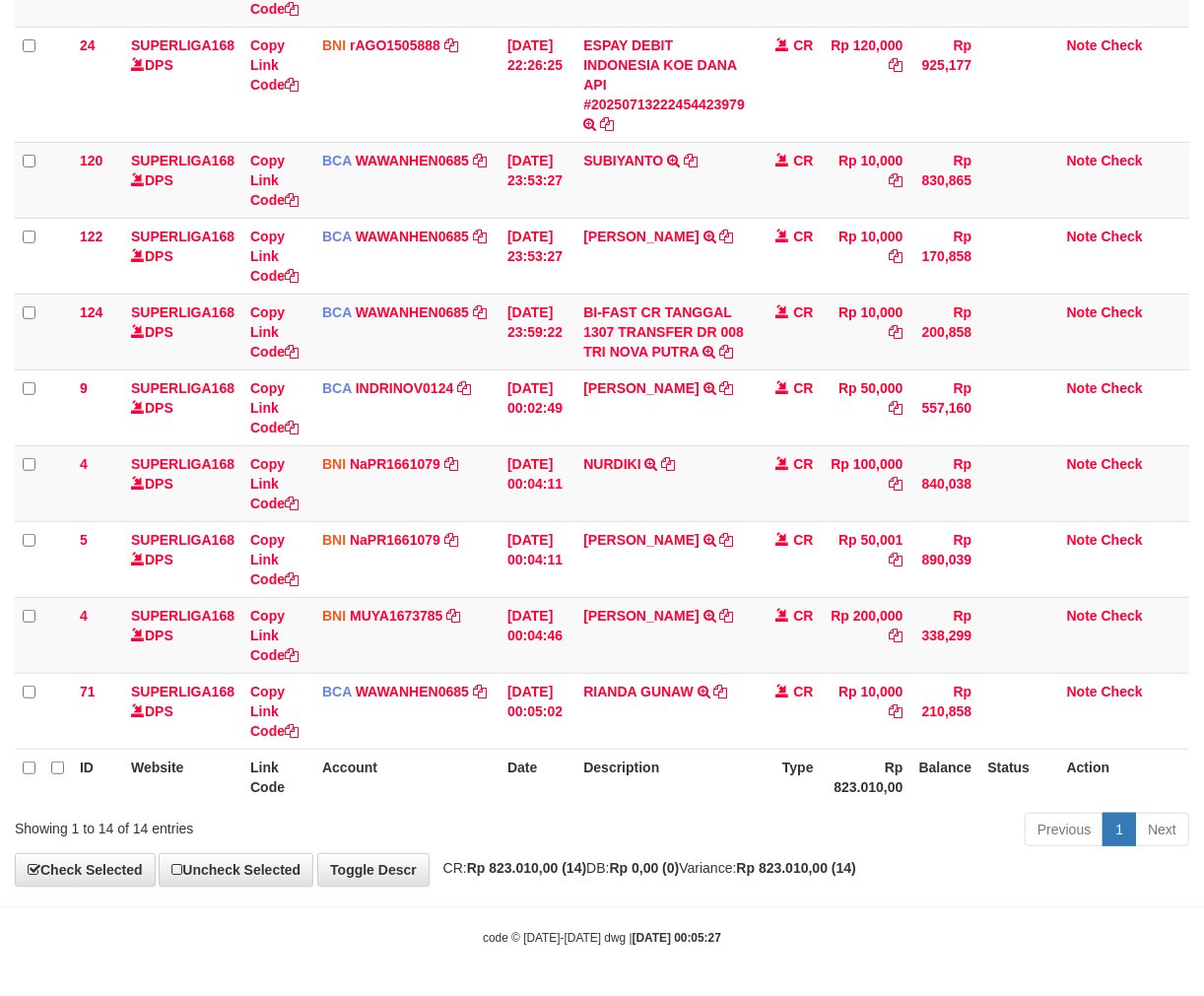 click on "Previous 1 Next" at bounding box center (852, 831) 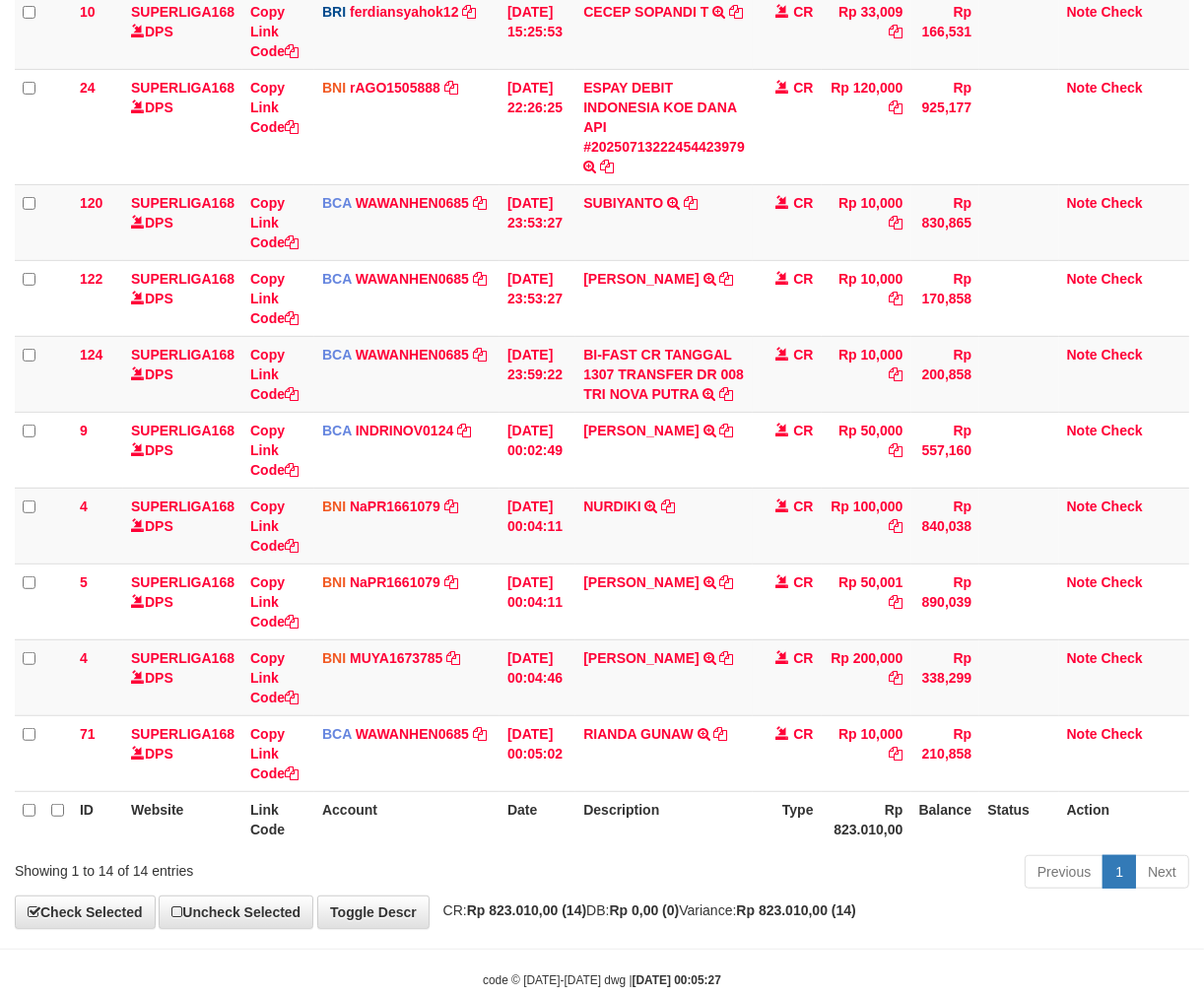 scroll, scrollTop: 599, scrollLeft: 0, axis: vertical 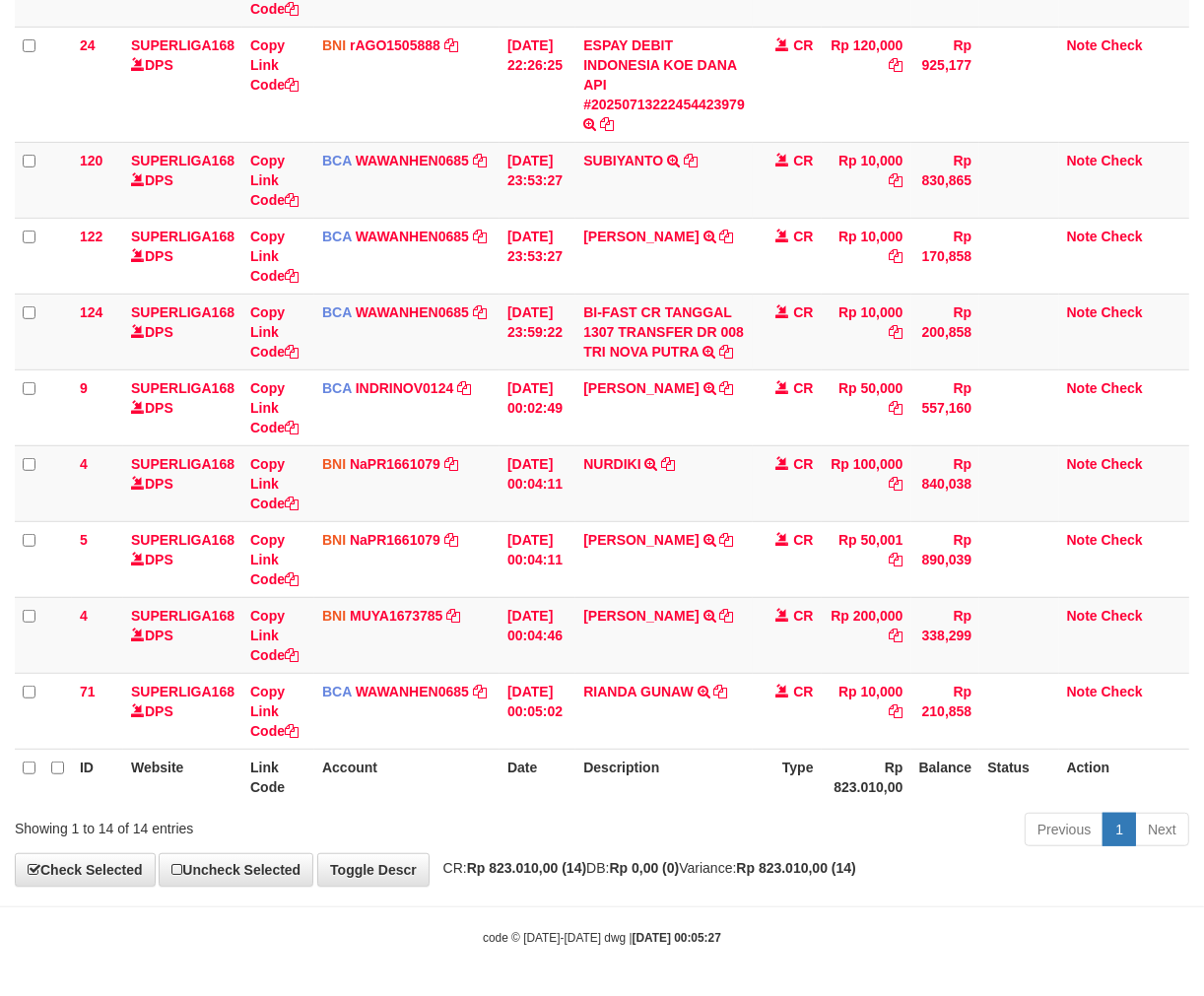 click on "Show  ** ** ** ***  entries Search:
ID Website Link Code Account Date Description Type Amount Balance Status Action
3
SUPERLIGA168    DPS
Copy Link Code
BRI
Nofalfauzan1717
DPS
NOFAL ZANURIAH
mutasi_20250713_2213 | 3
mutasi_20250713_2213 | 3
13/07/2025 00:32:48
MUHAMMAD LUT         TRANSFER NBMB MUHAMMAD LUT TO NOFAL ZANURIAH
CR
Rp 20,000
Rp 180,178
Note
Check
97
SUPERLIGA168    DPS
Copy Link Code
BCA" at bounding box center (602, 202) 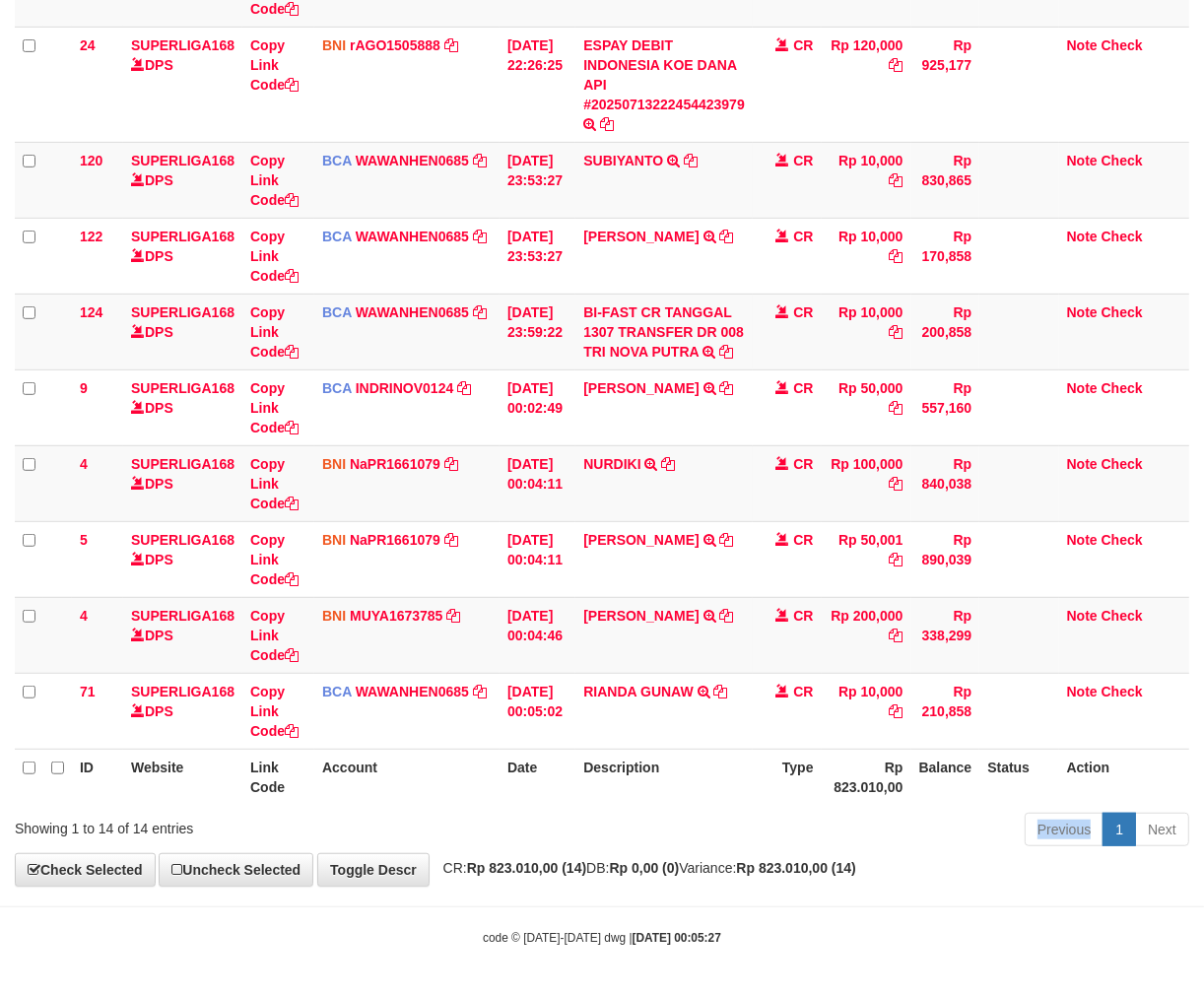 click on "Previous 1 Next" at bounding box center [852, 831] 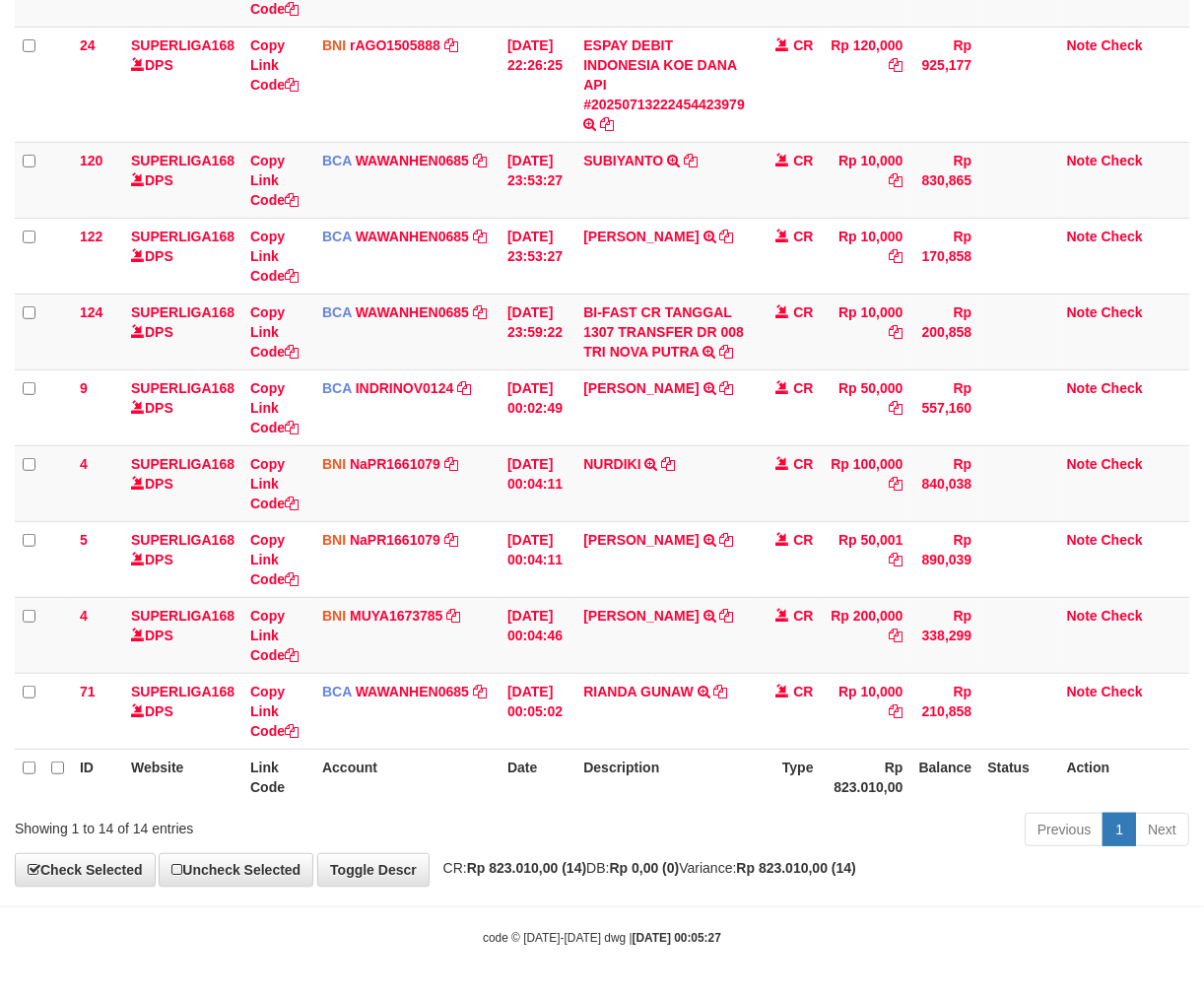 click on "CR:  Rp 823.010,00 (14)      DB:  Rp 0,00 (0)      Variance:  Rp 823.010,00 (14)" at bounding box center (644, 868) 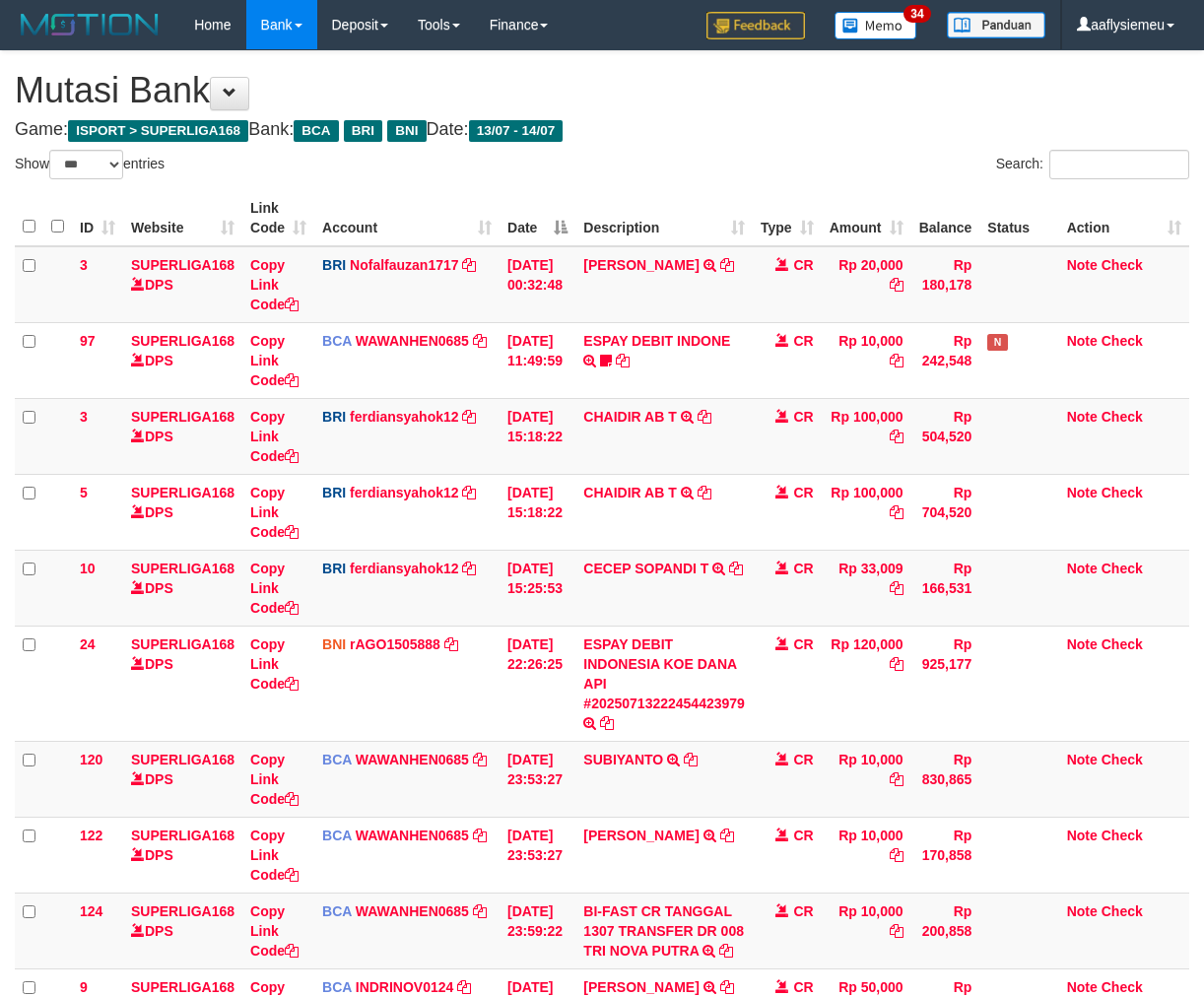 select on "***" 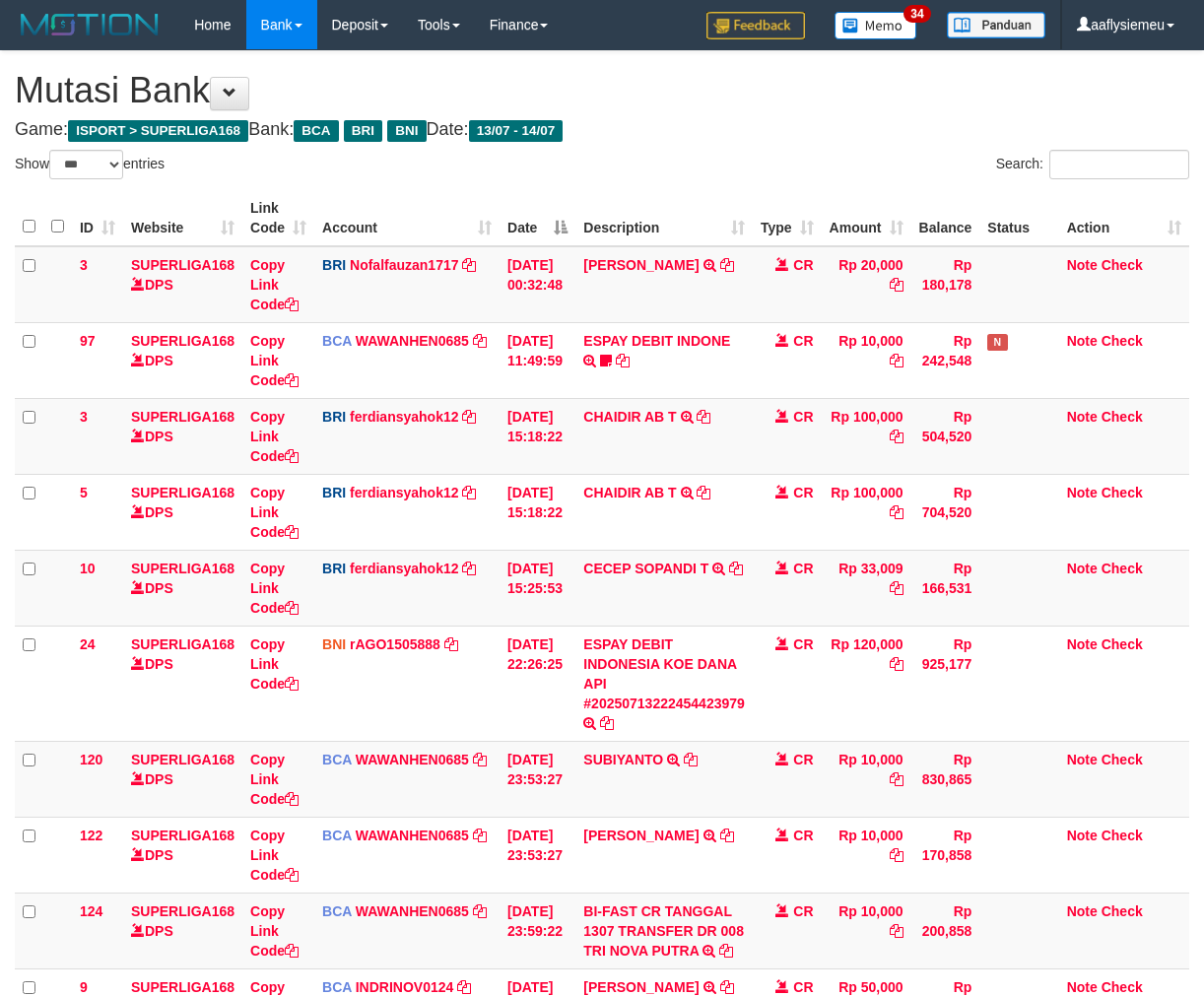 scroll, scrollTop: 473, scrollLeft: 0, axis: vertical 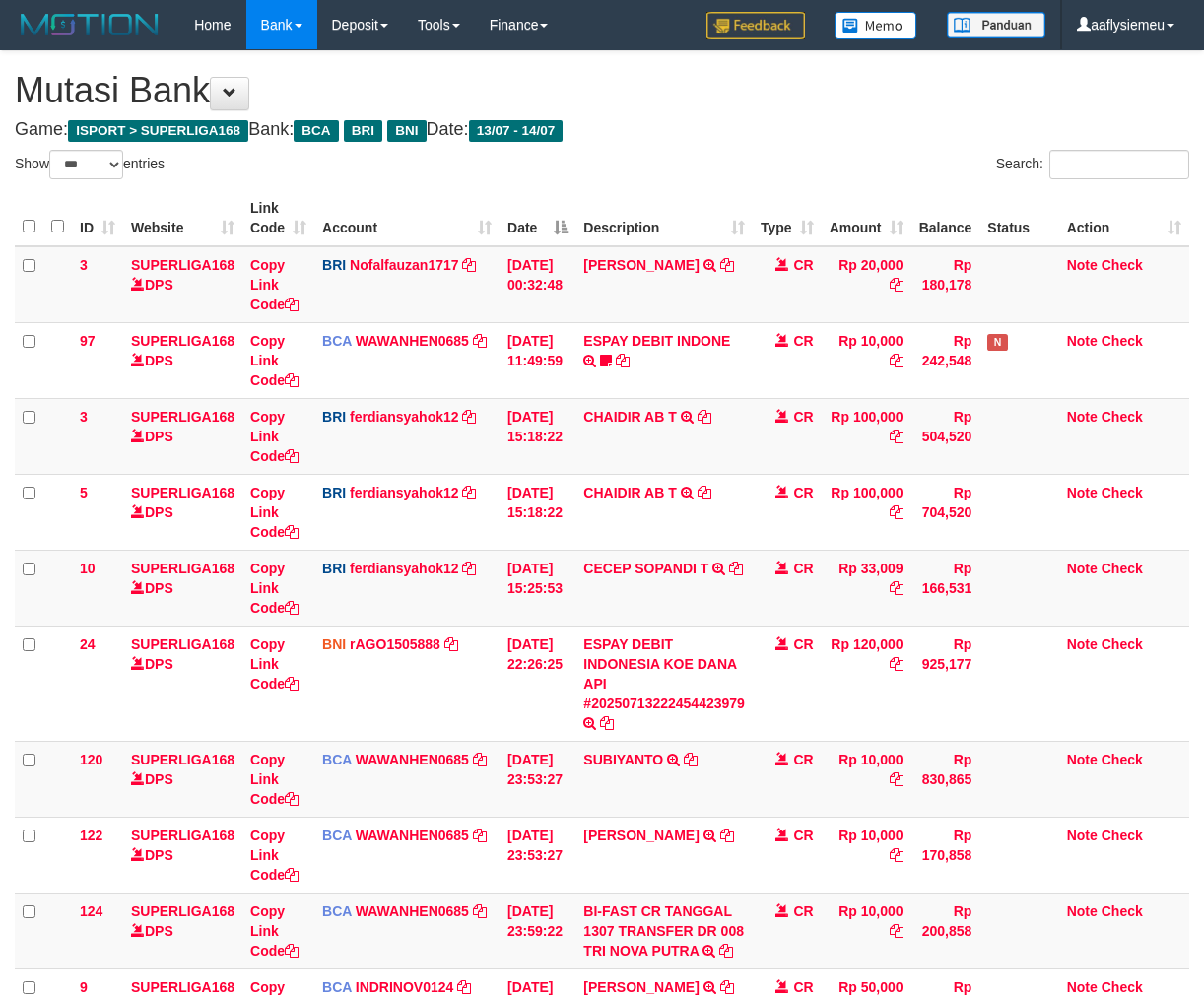 select on "***" 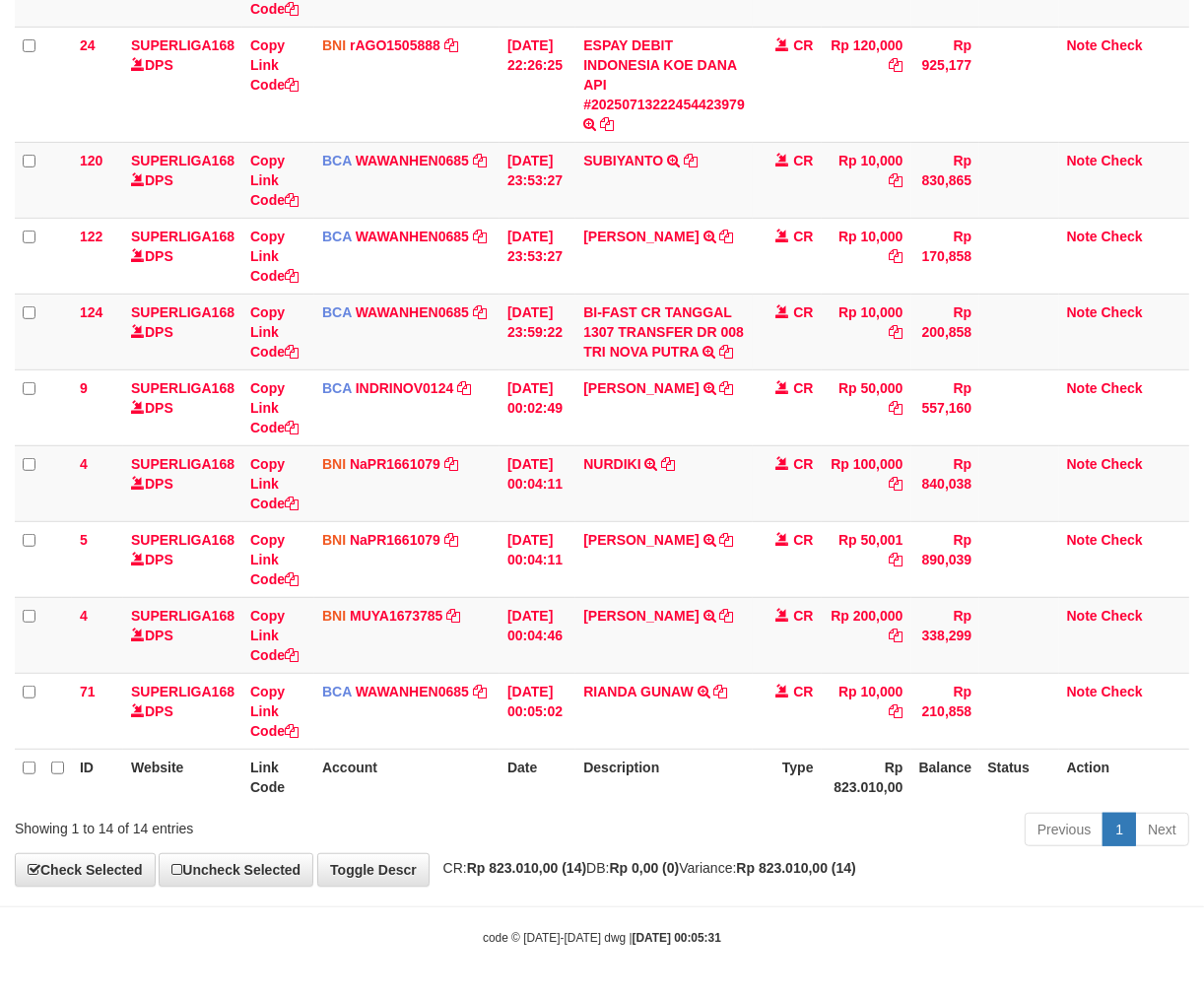 click on "Previous 1 Next" at bounding box center (852, 831) 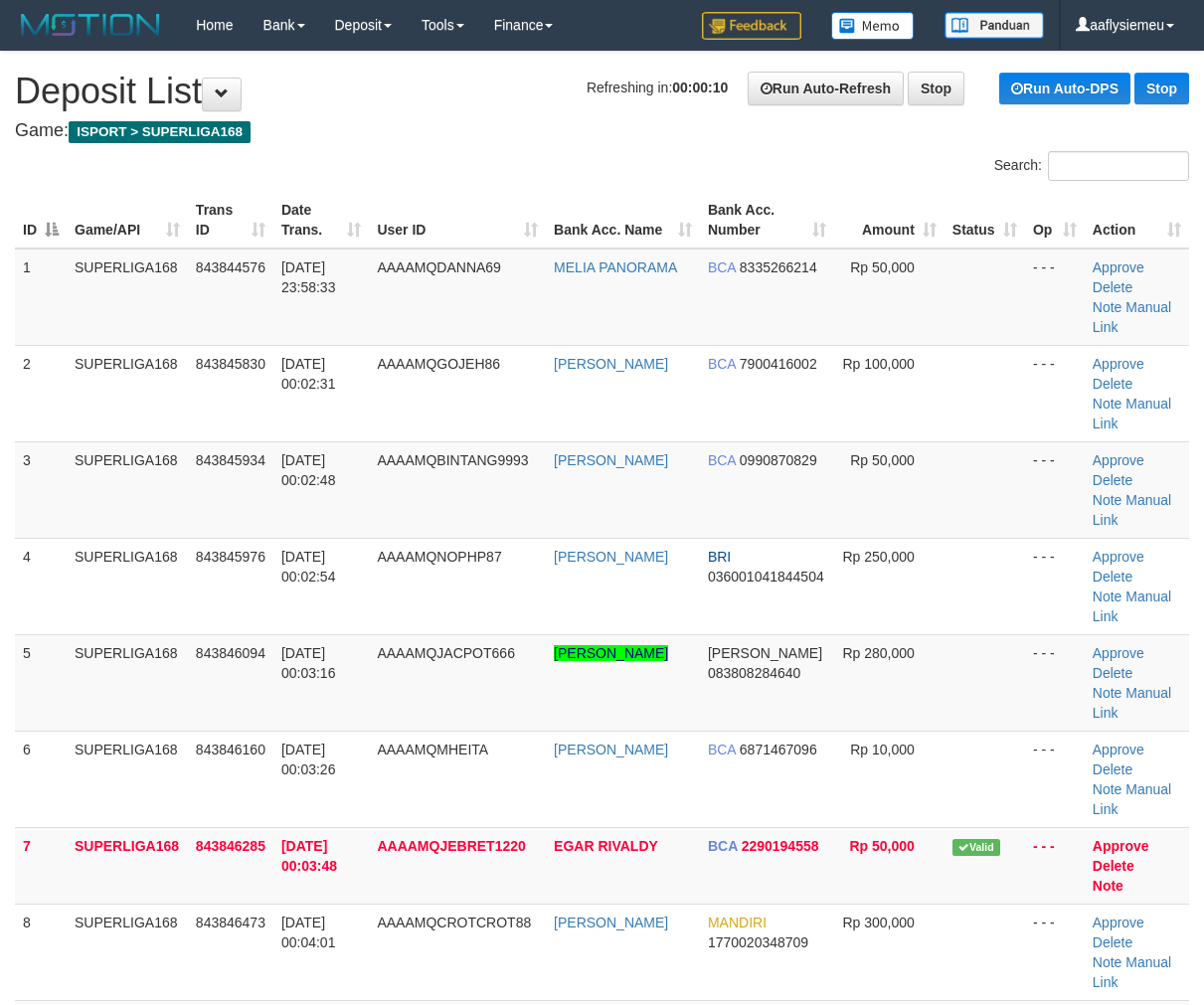 scroll, scrollTop: 441, scrollLeft: 0, axis: vertical 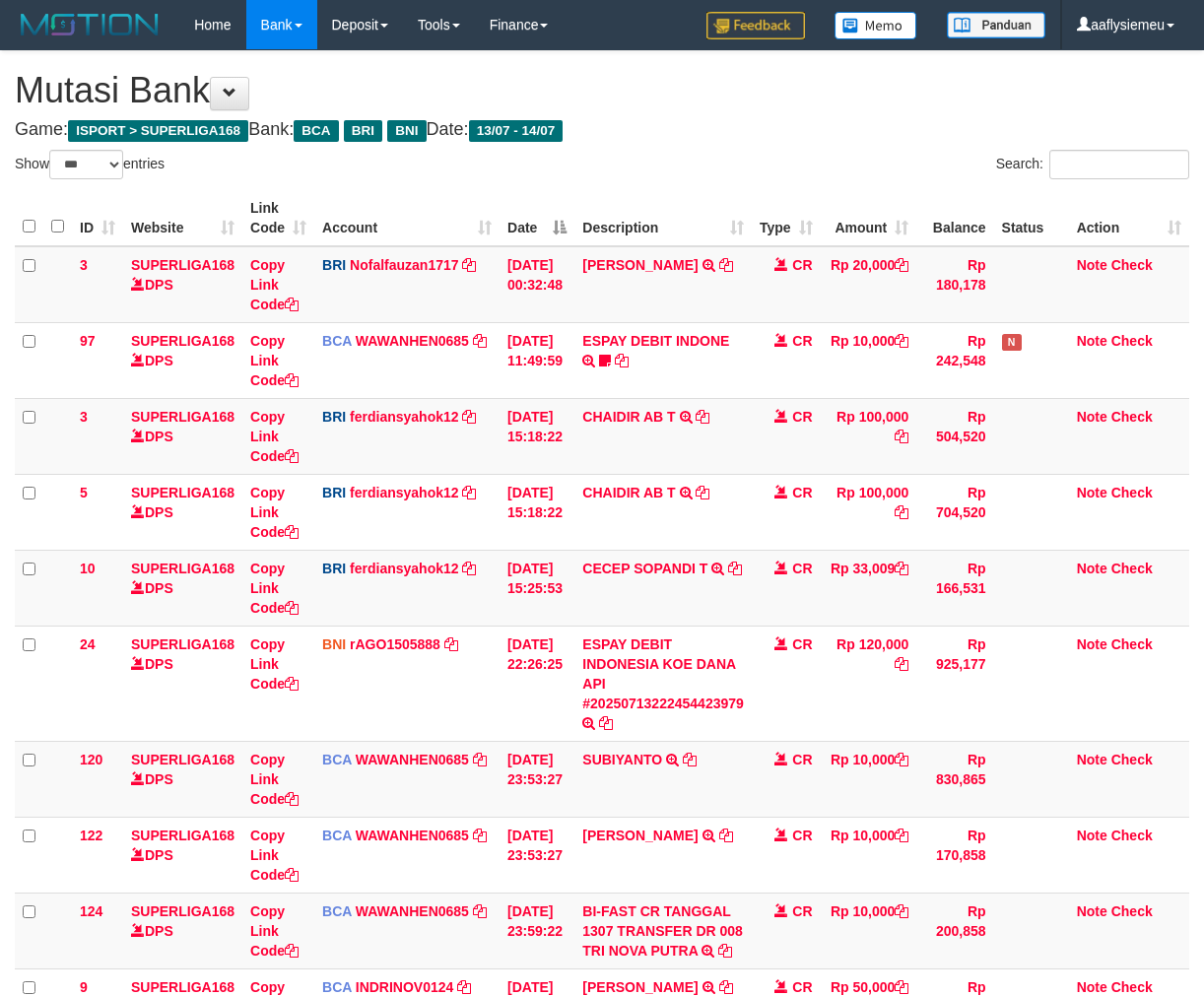 select on "***" 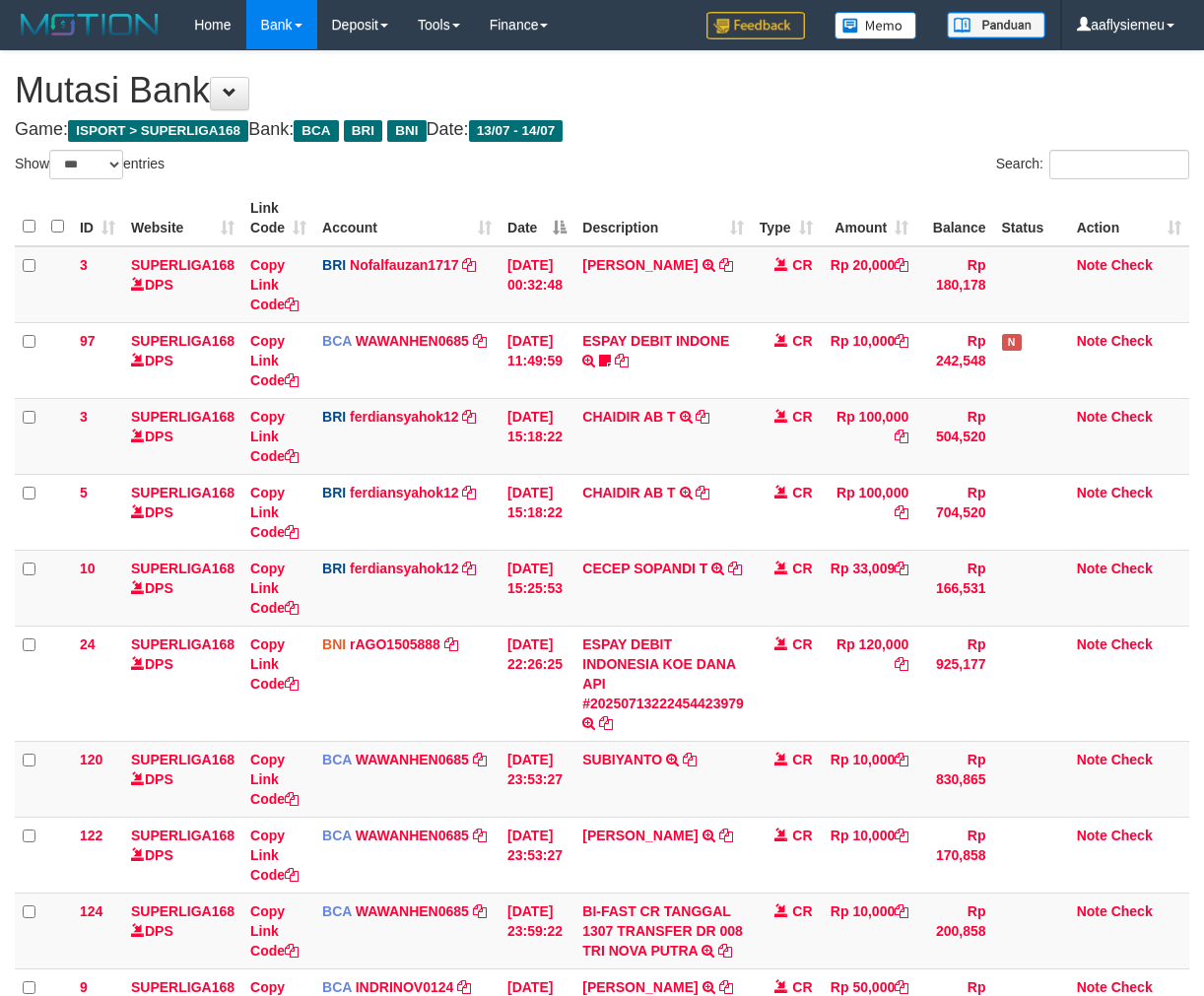 scroll, scrollTop: 637, scrollLeft: 0, axis: vertical 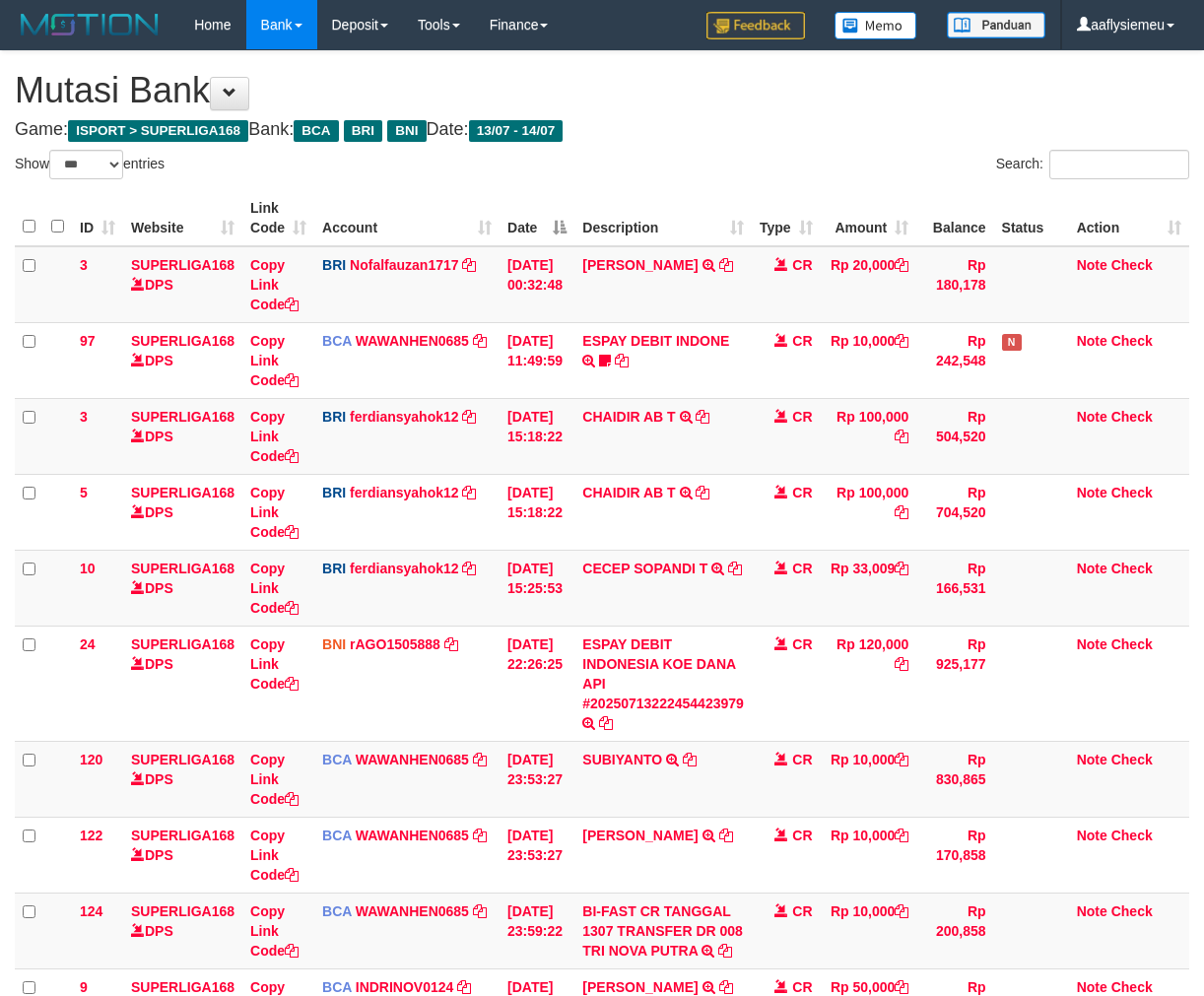select on "***" 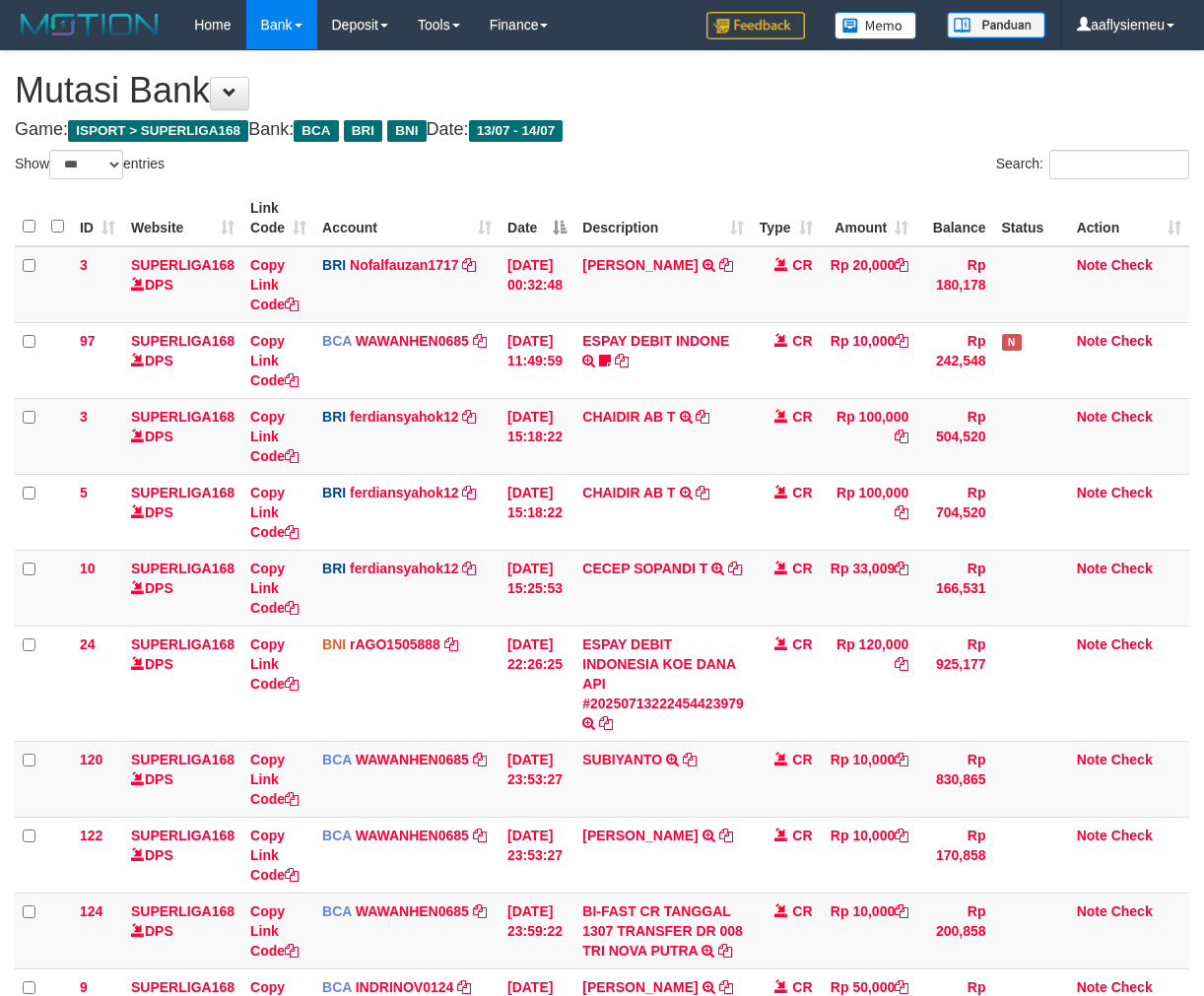 scroll, scrollTop: 746, scrollLeft: 0, axis: vertical 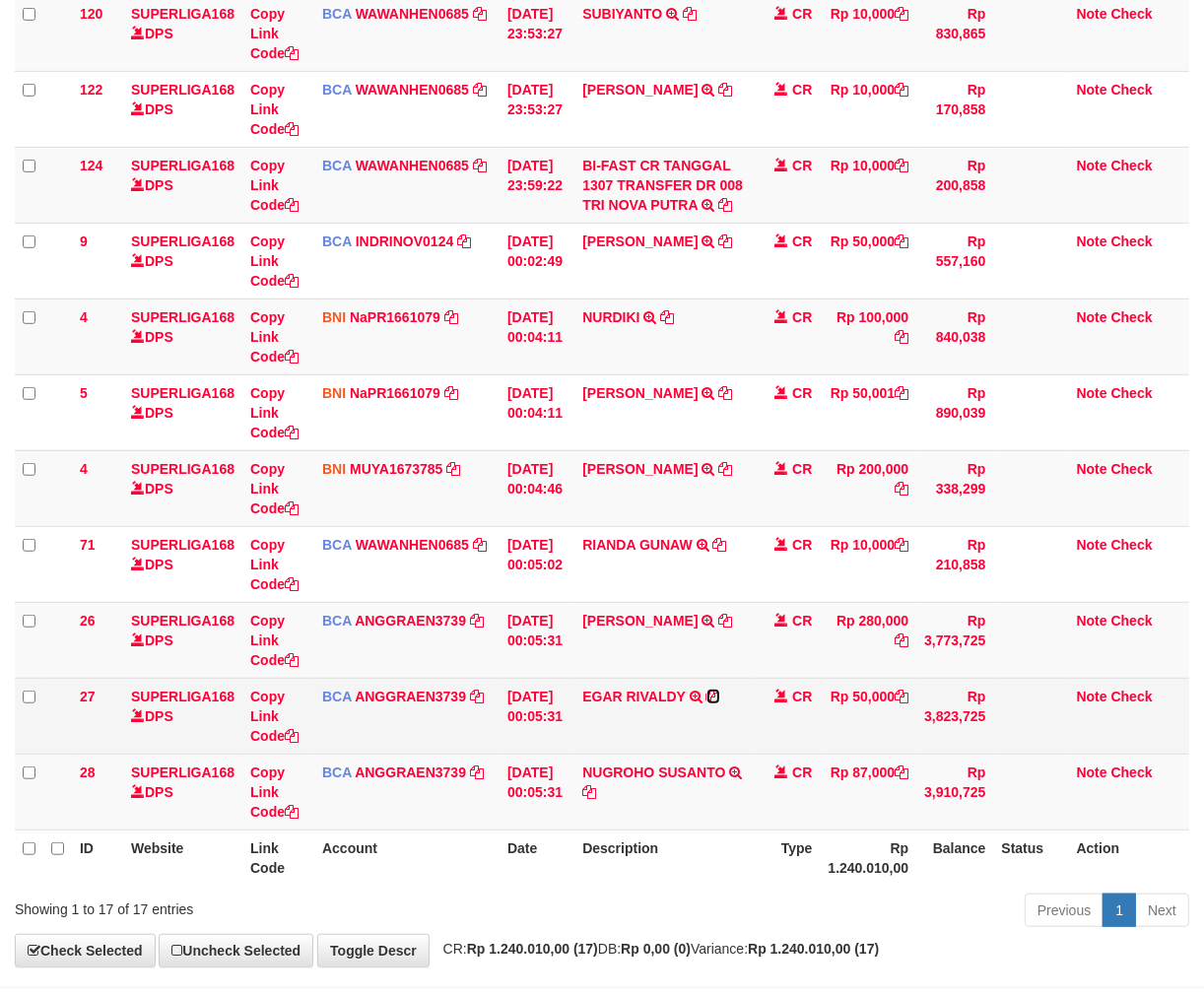 click at bounding box center [713, 697] 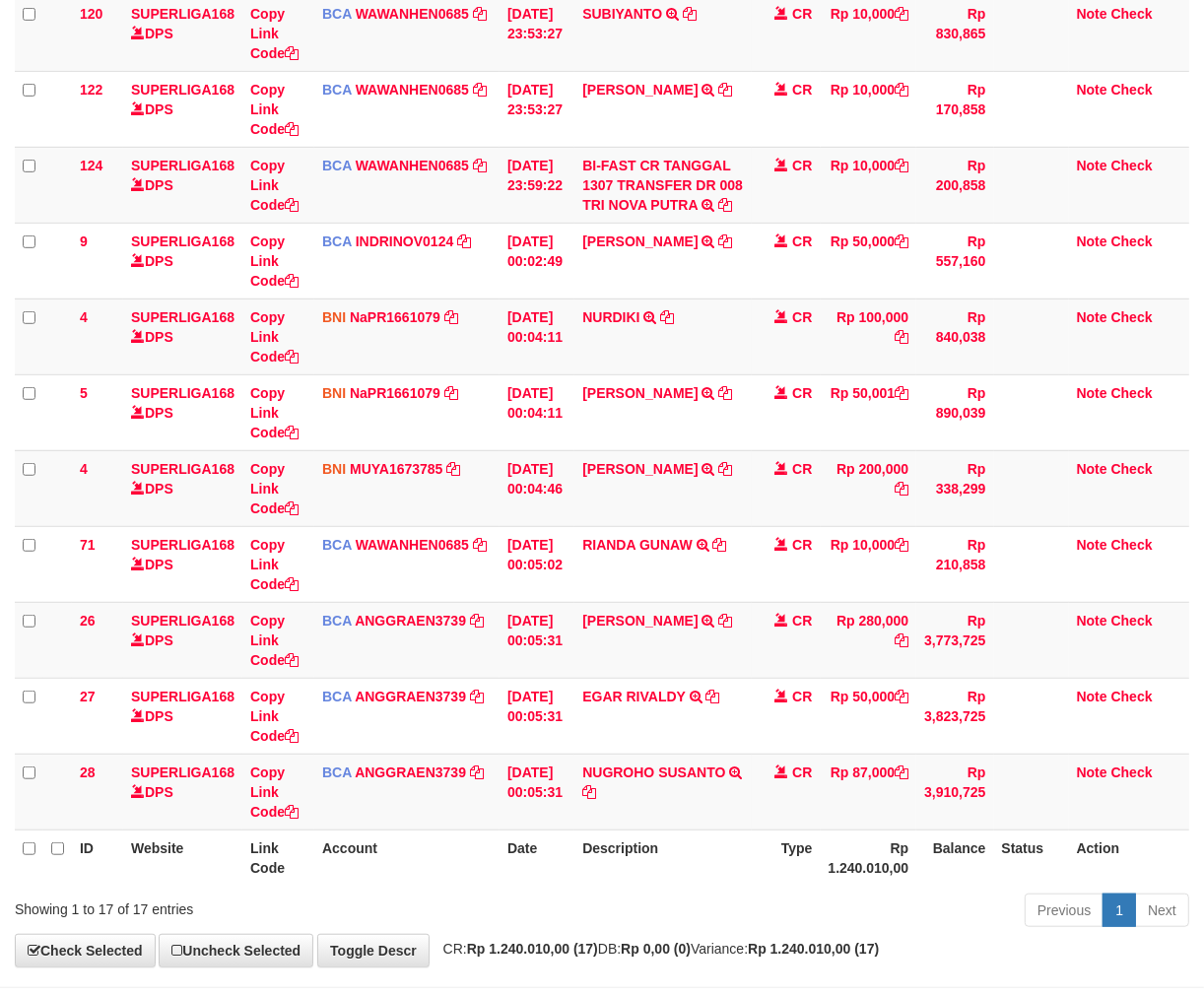click on "Description" at bounding box center [663, 857] 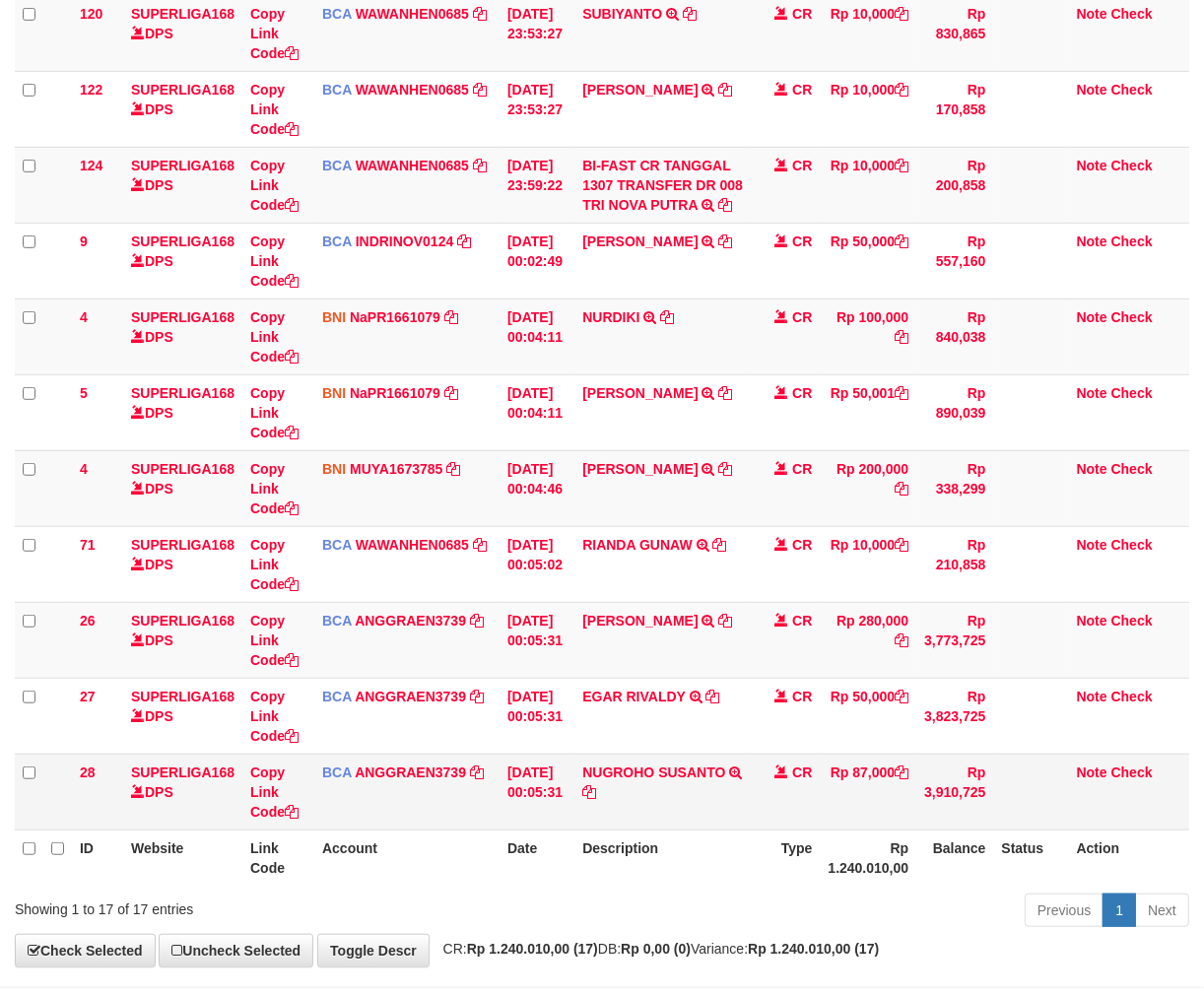 drag, startPoint x: 757, startPoint y: 924, endPoint x: 742, endPoint y: 823, distance: 102.1078 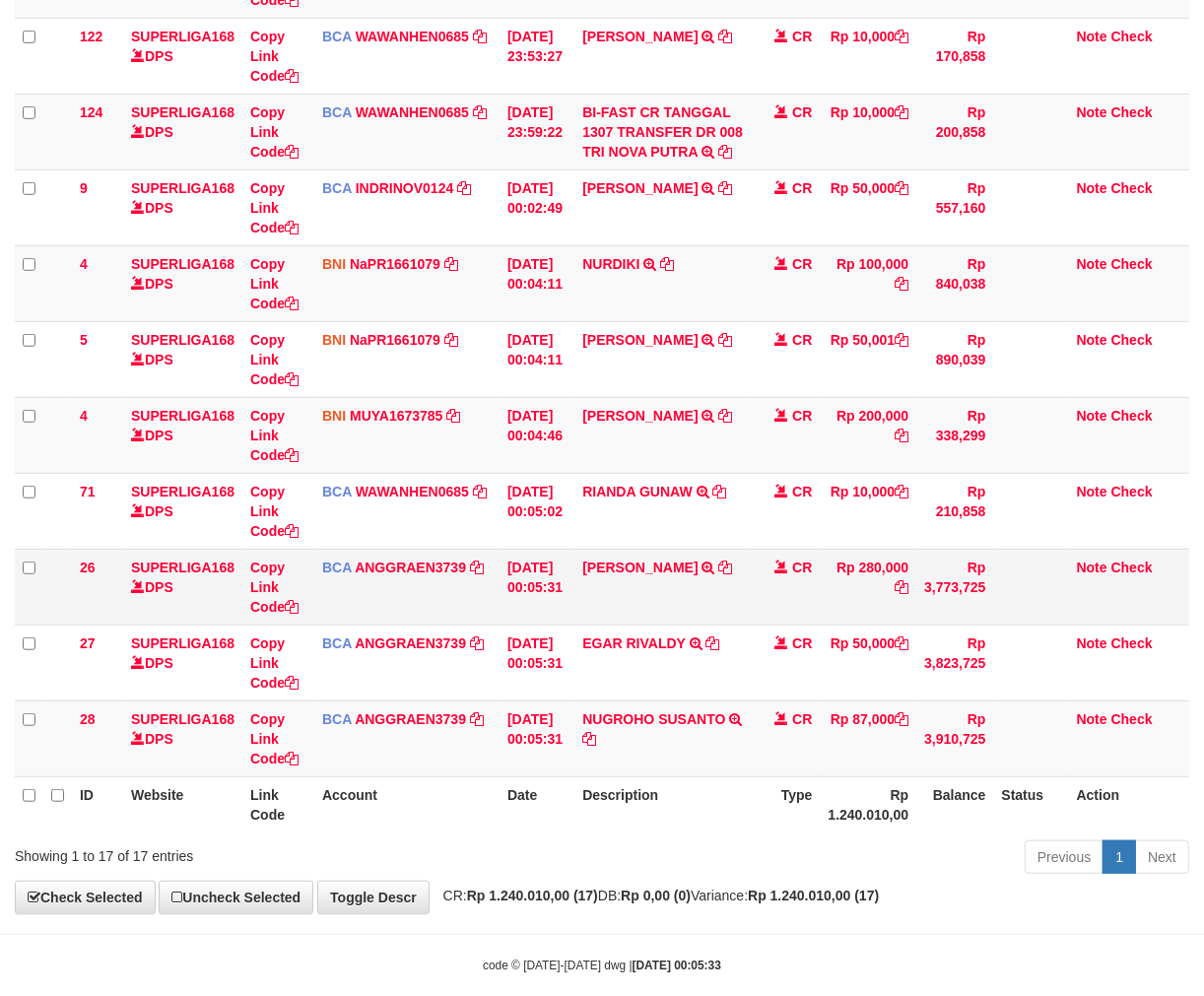 scroll, scrollTop: 828, scrollLeft: 0, axis: vertical 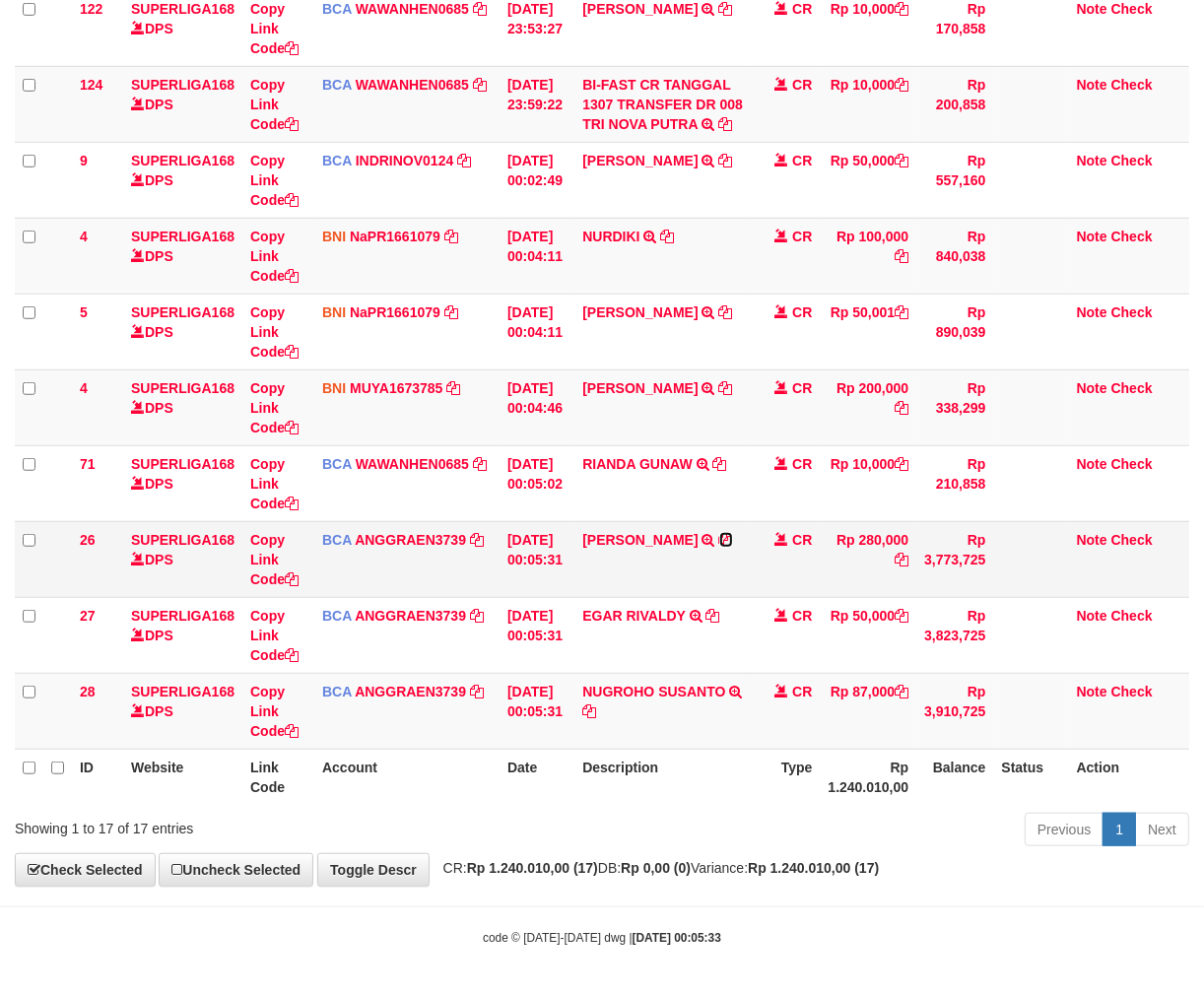 click at bounding box center [726, 540] 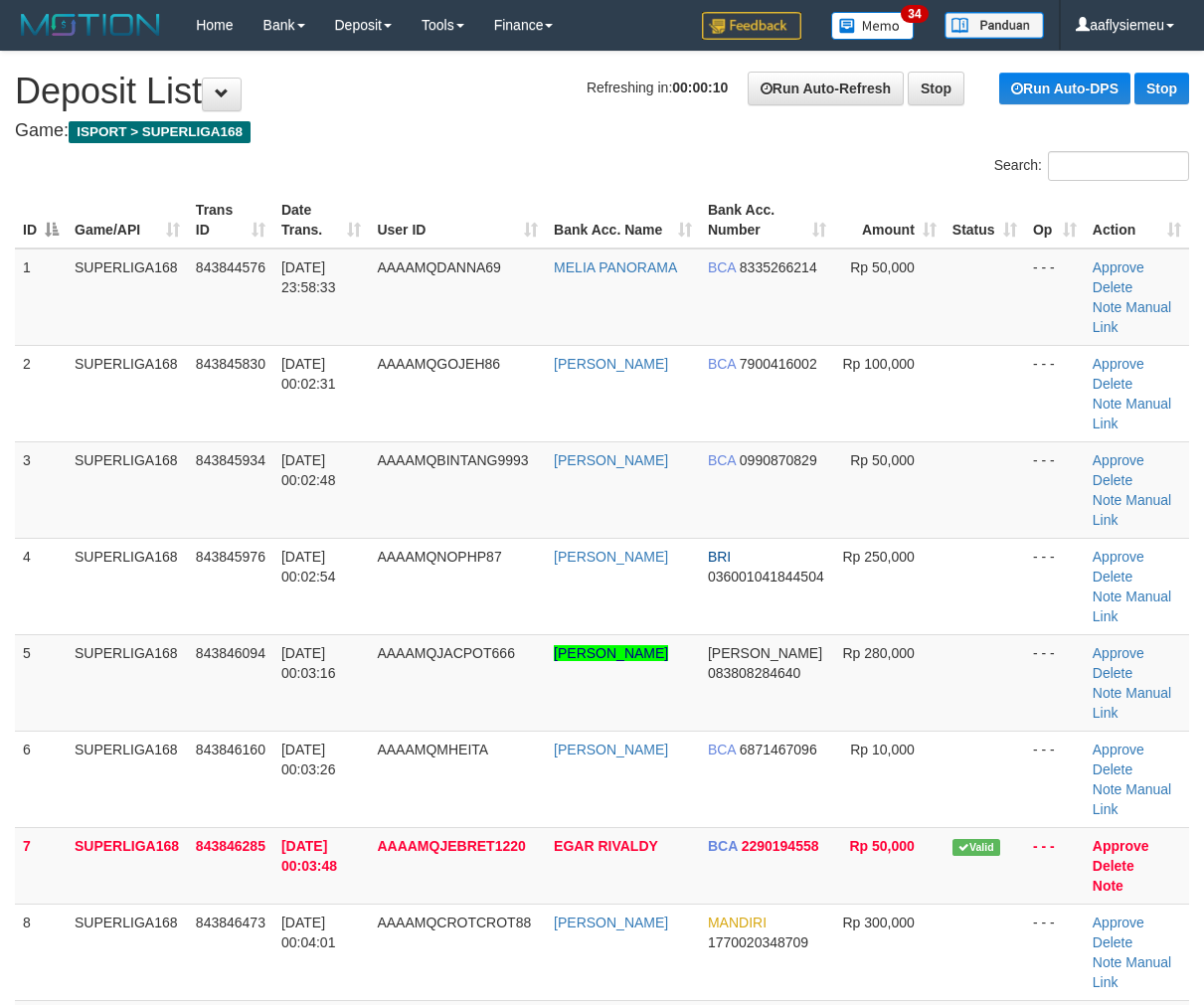 scroll, scrollTop: 441, scrollLeft: 0, axis: vertical 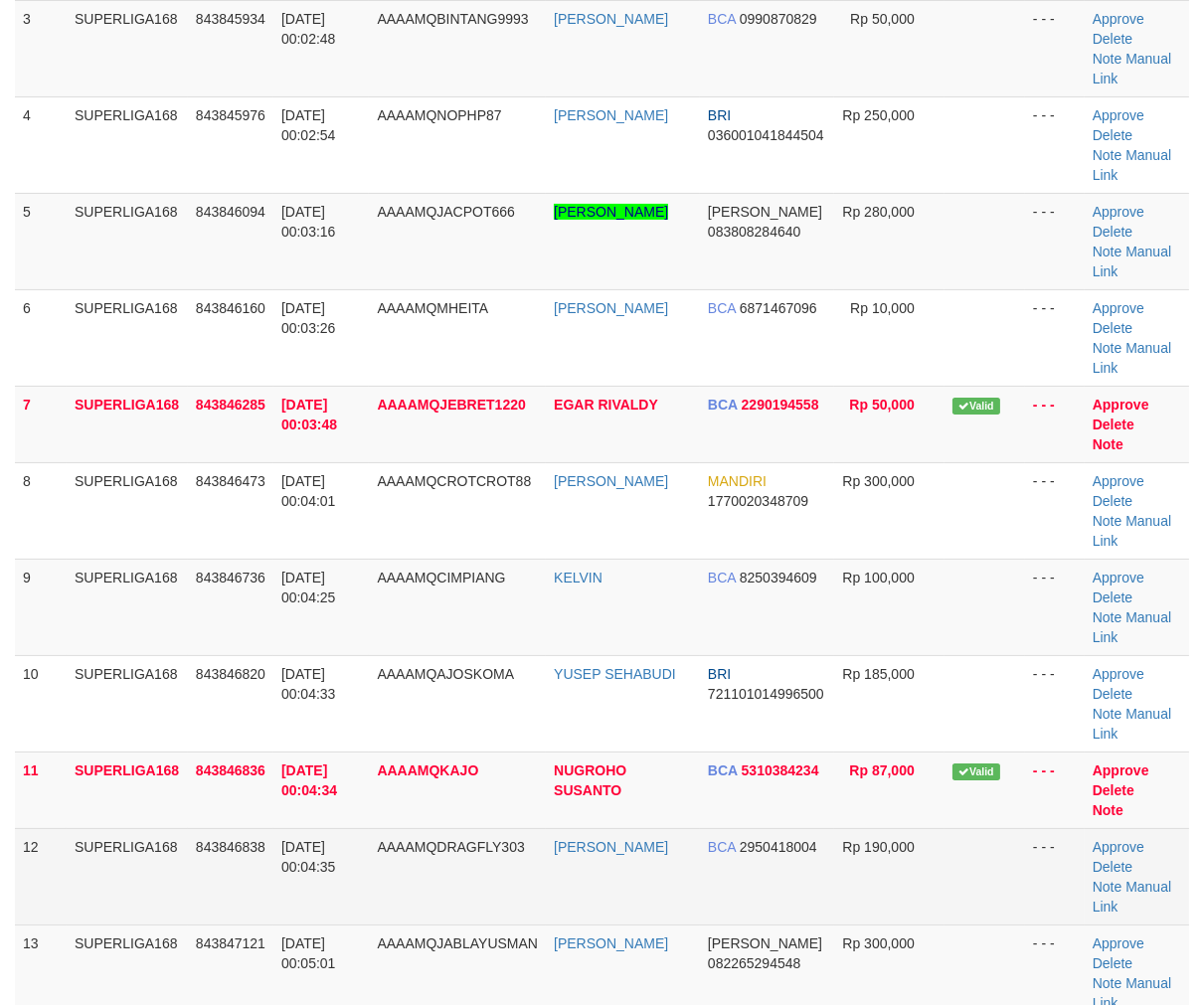 click on "843846838" at bounding box center [231, 876] 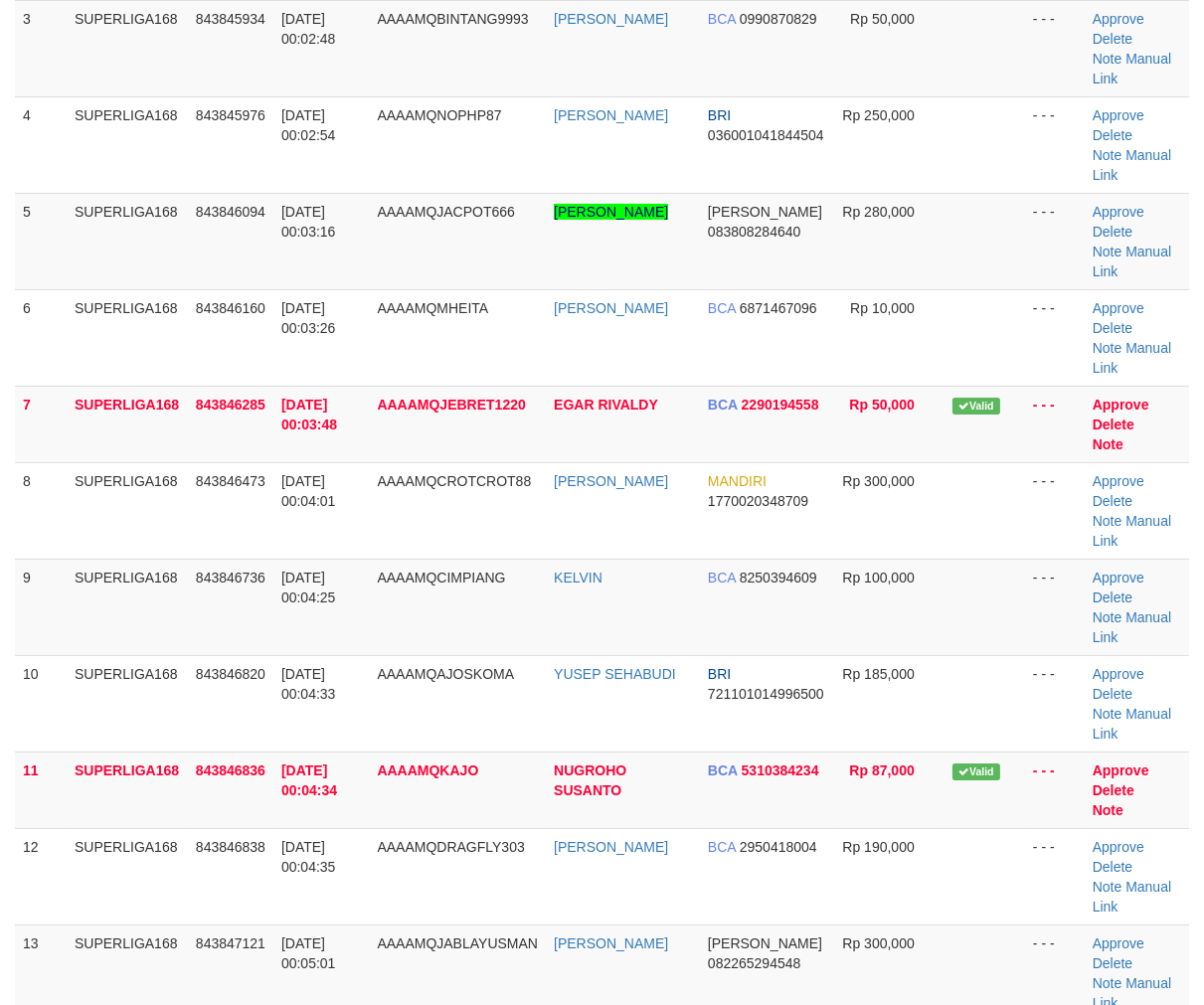 drag, startPoint x: 7, startPoint y: 737, endPoint x: 0, endPoint y: 747, distance: 12.206556 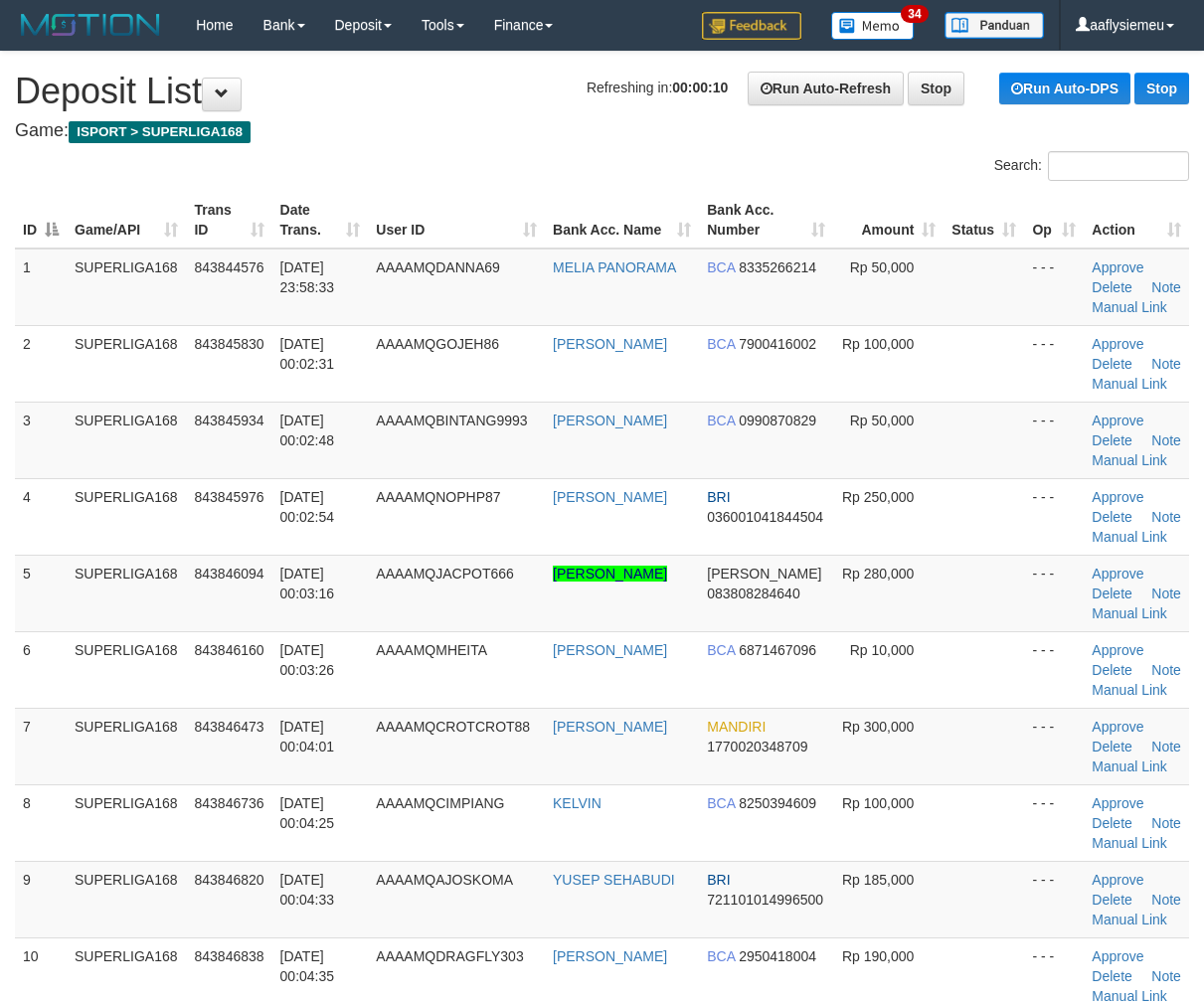 scroll, scrollTop: 441, scrollLeft: 0, axis: vertical 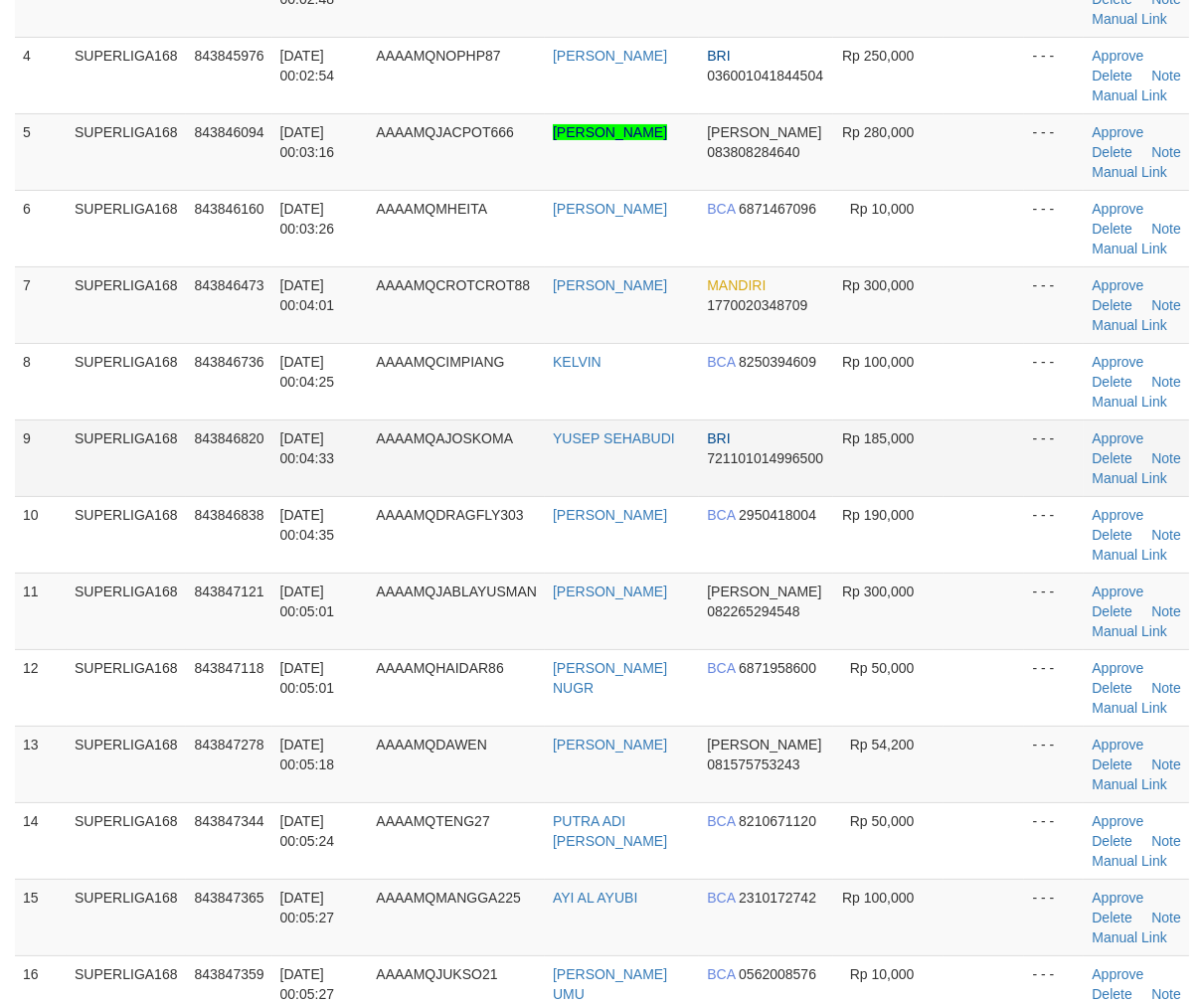 click on "843846820" at bounding box center [229, 457] 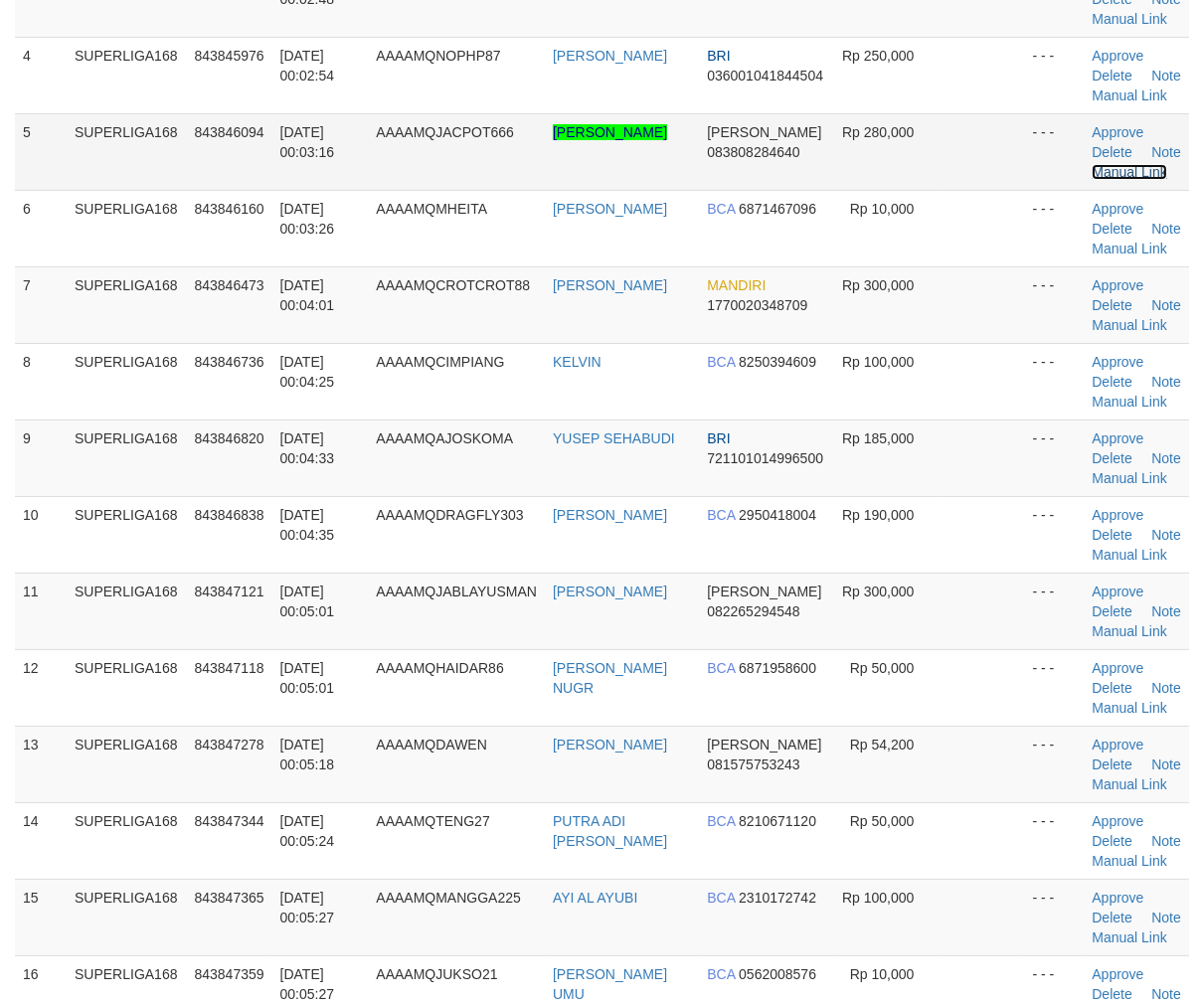 click on "Manual Link" at bounding box center [1129, 172] 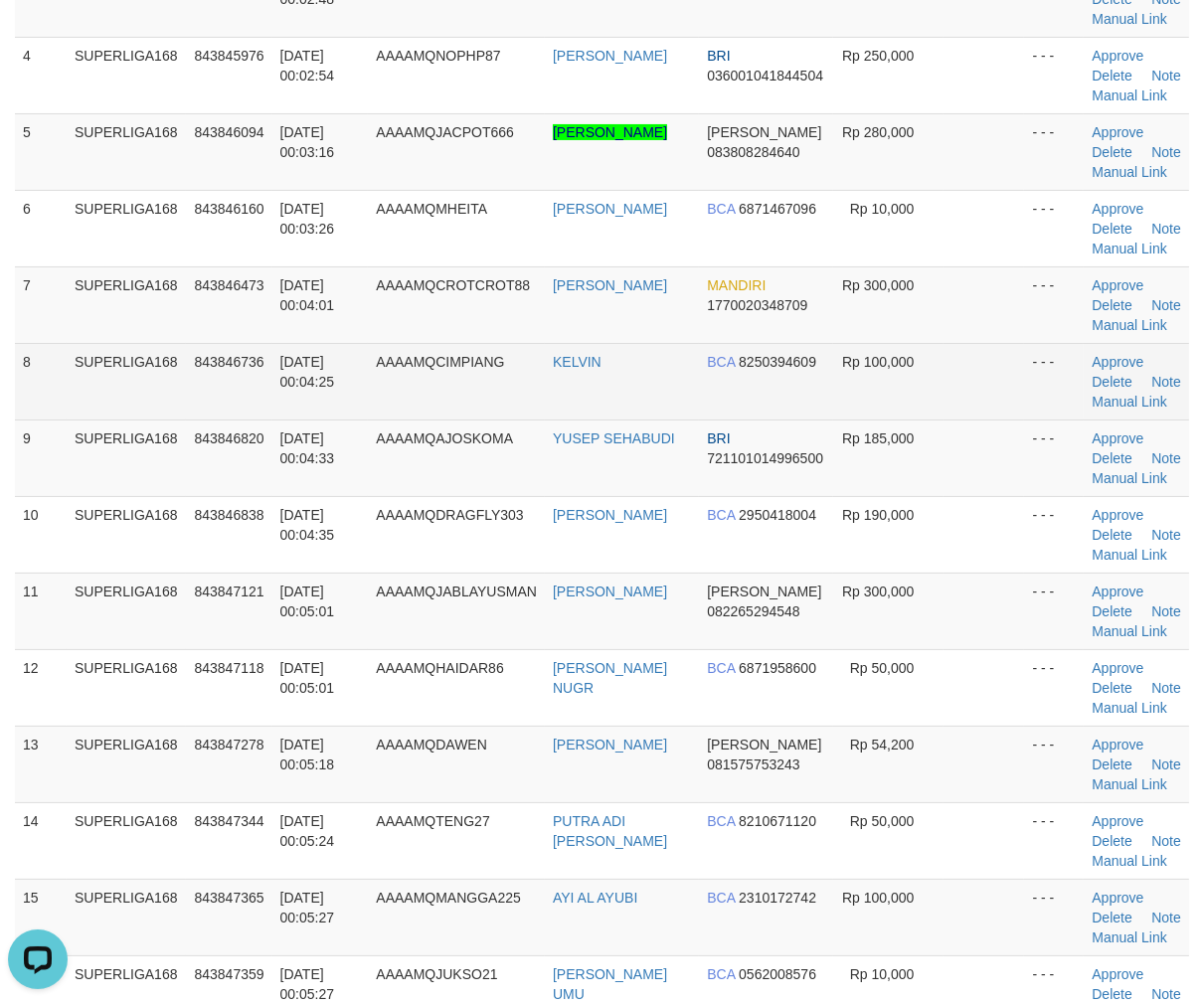 scroll, scrollTop: 0, scrollLeft: 0, axis: both 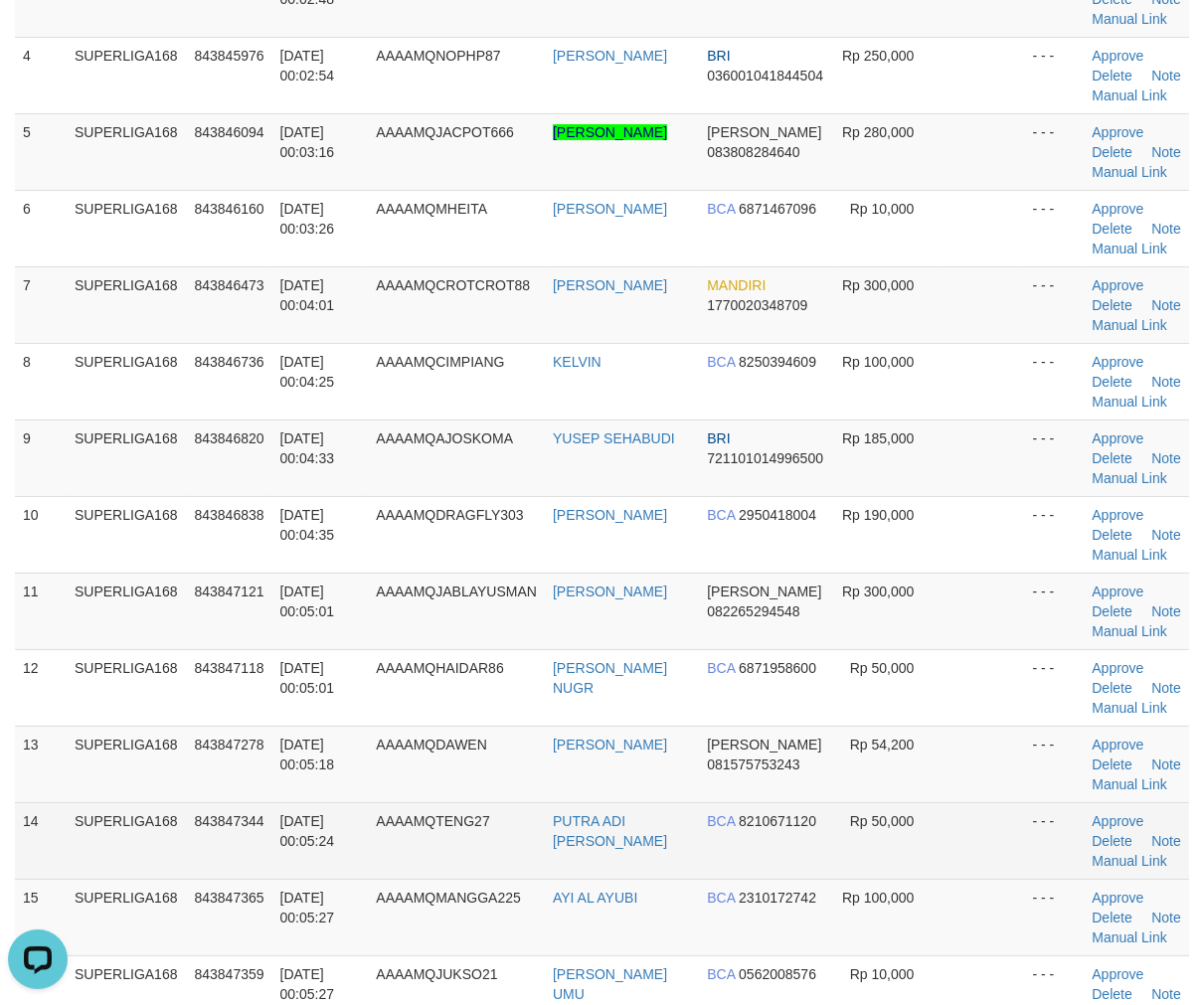 drag, startPoint x: 202, startPoint y: 873, endPoint x: 1, endPoint y: 775, distance: 223.61798 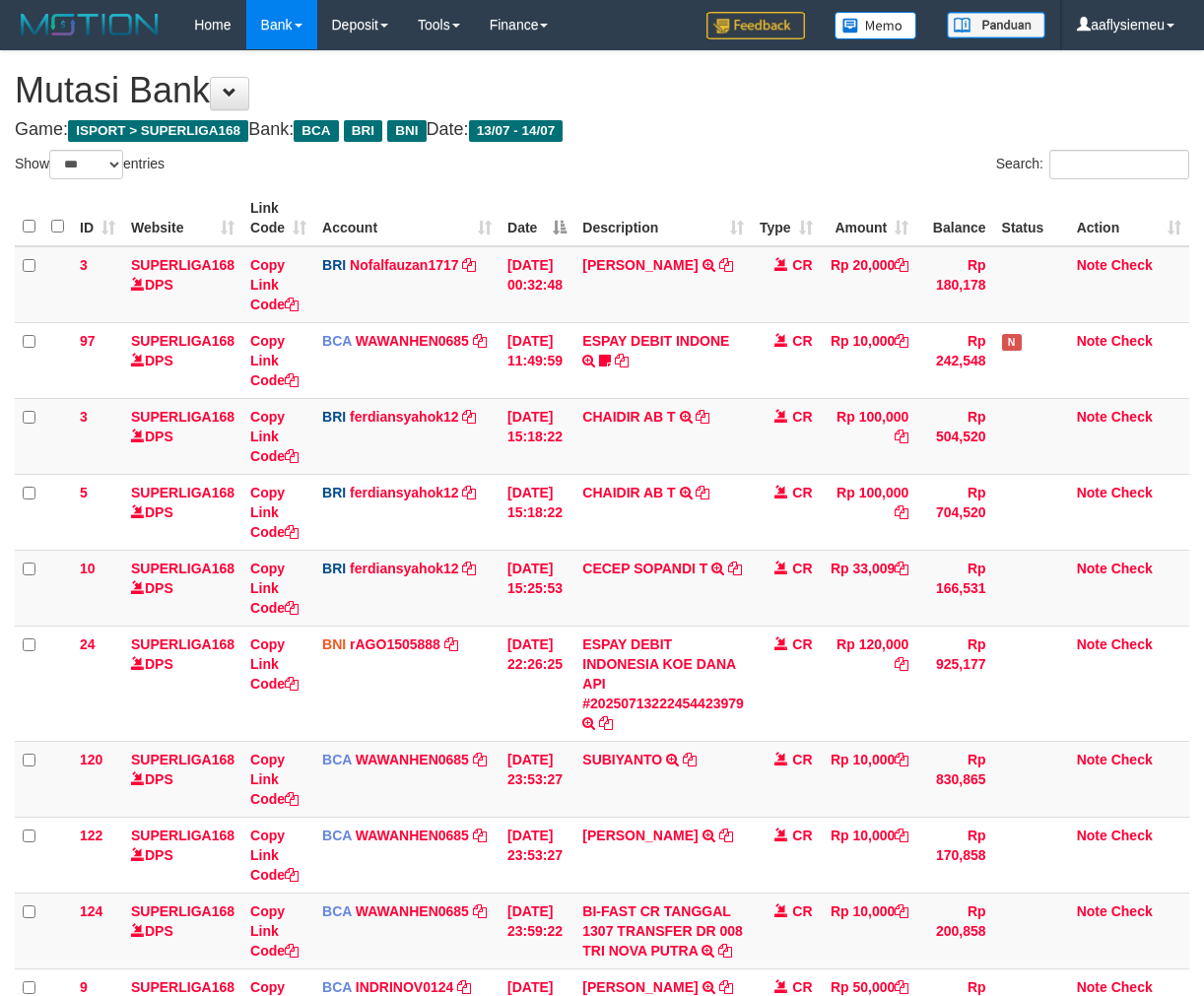 select on "***" 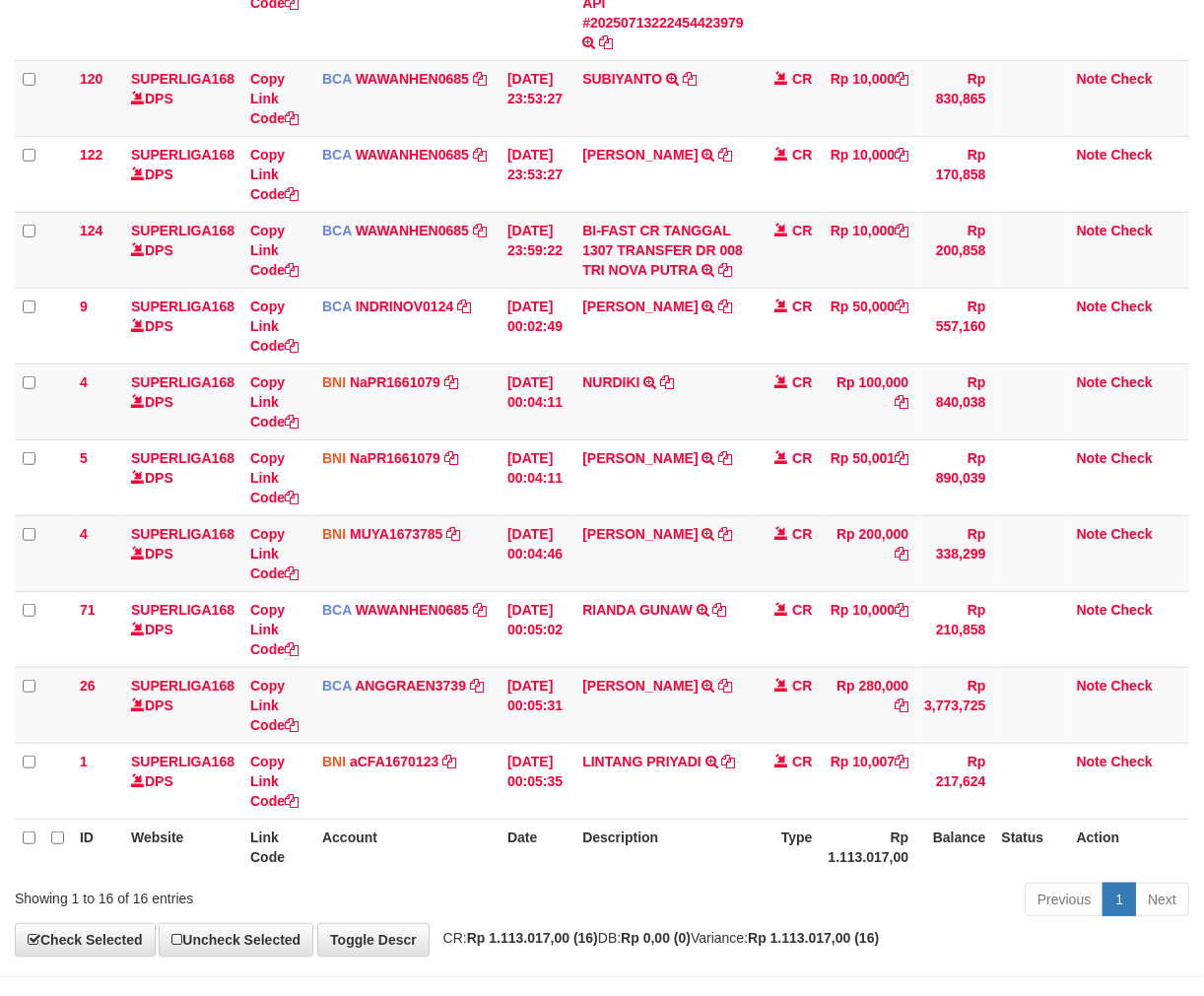 scroll, scrollTop: 752, scrollLeft: 0, axis: vertical 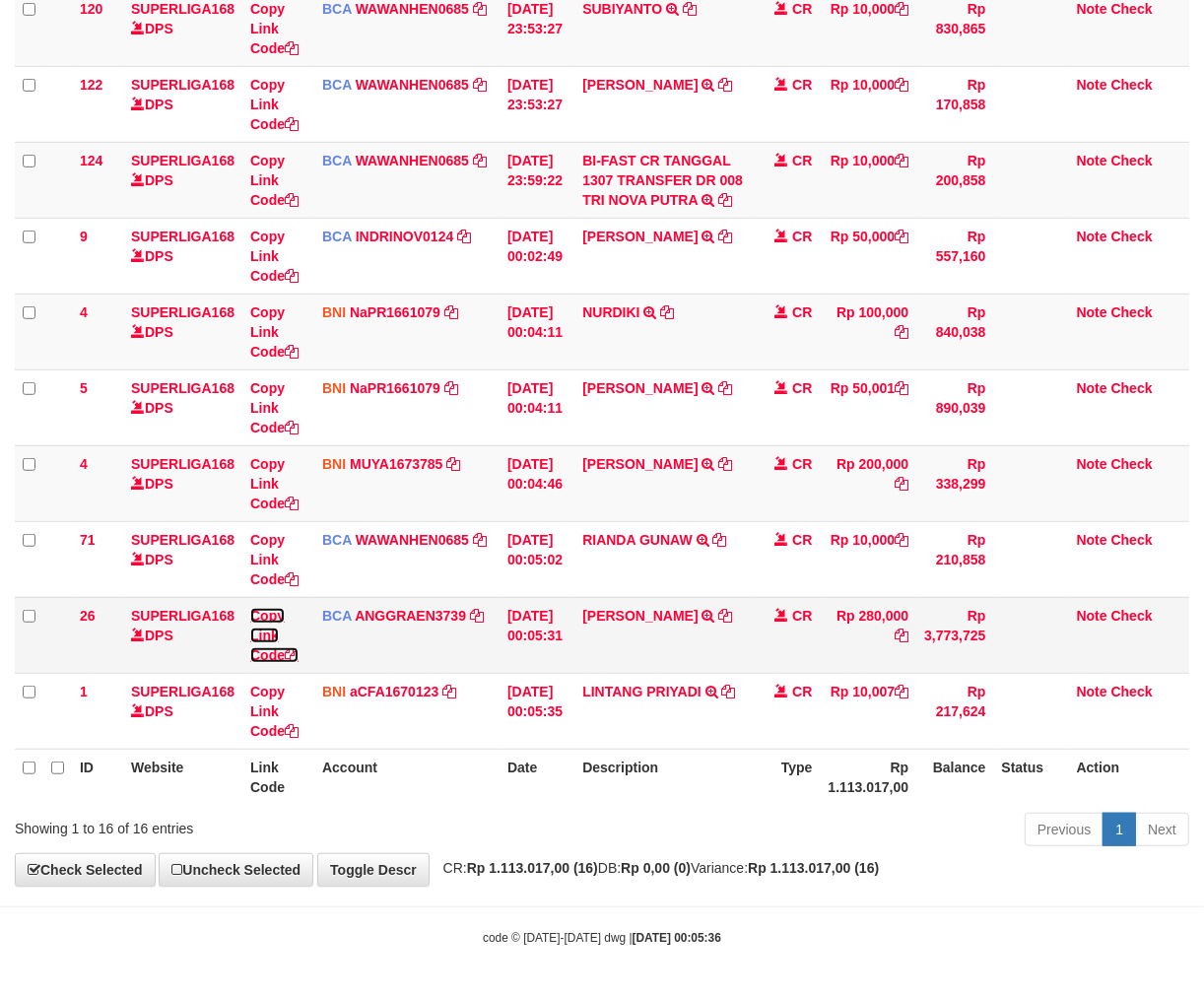 drag, startPoint x: 292, startPoint y: 646, endPoint x: 351, endPoint y: 651, distance: 59.211485 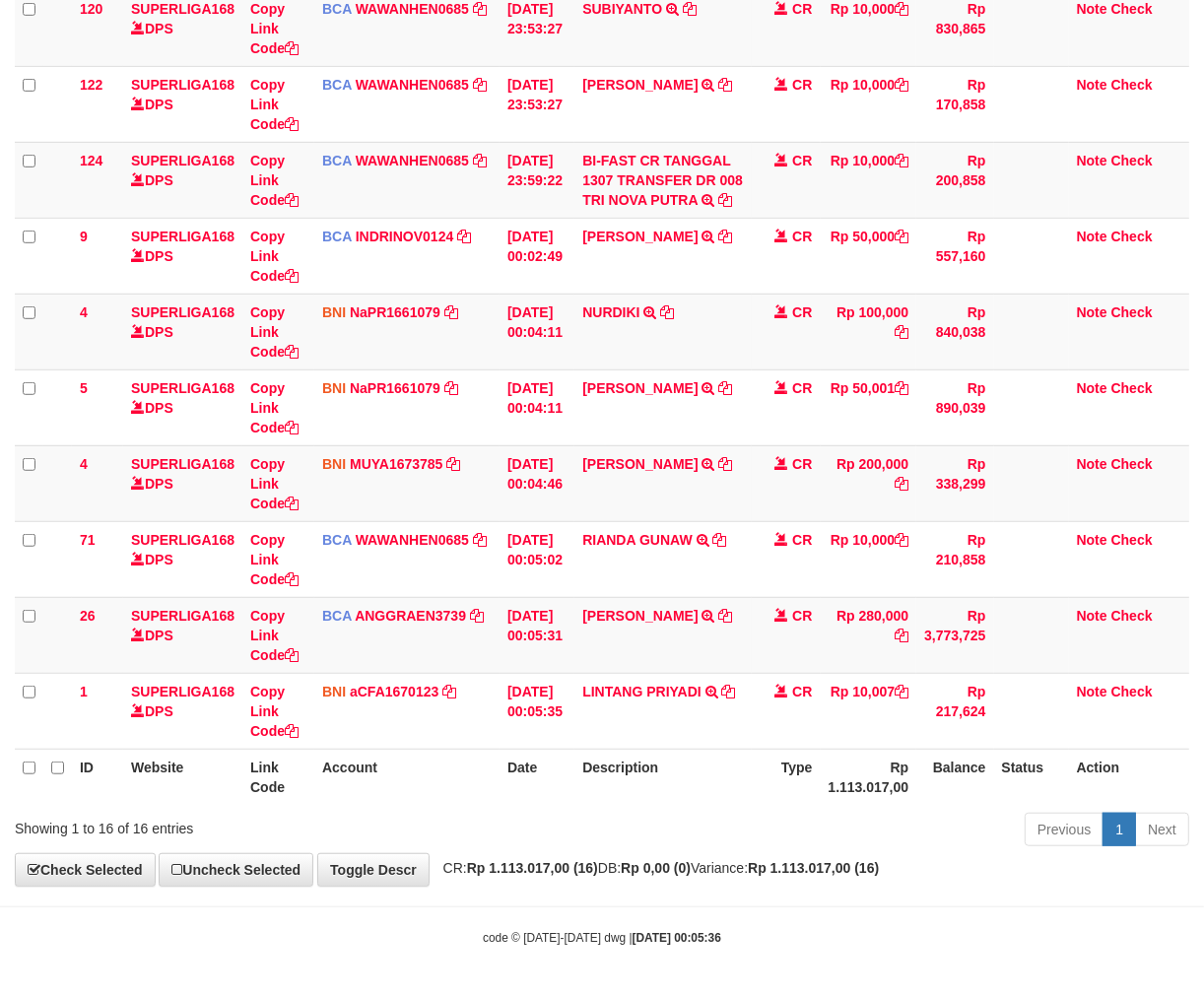 scroll, scrollTop: 248, scrollLeft: 0, axis: vertical 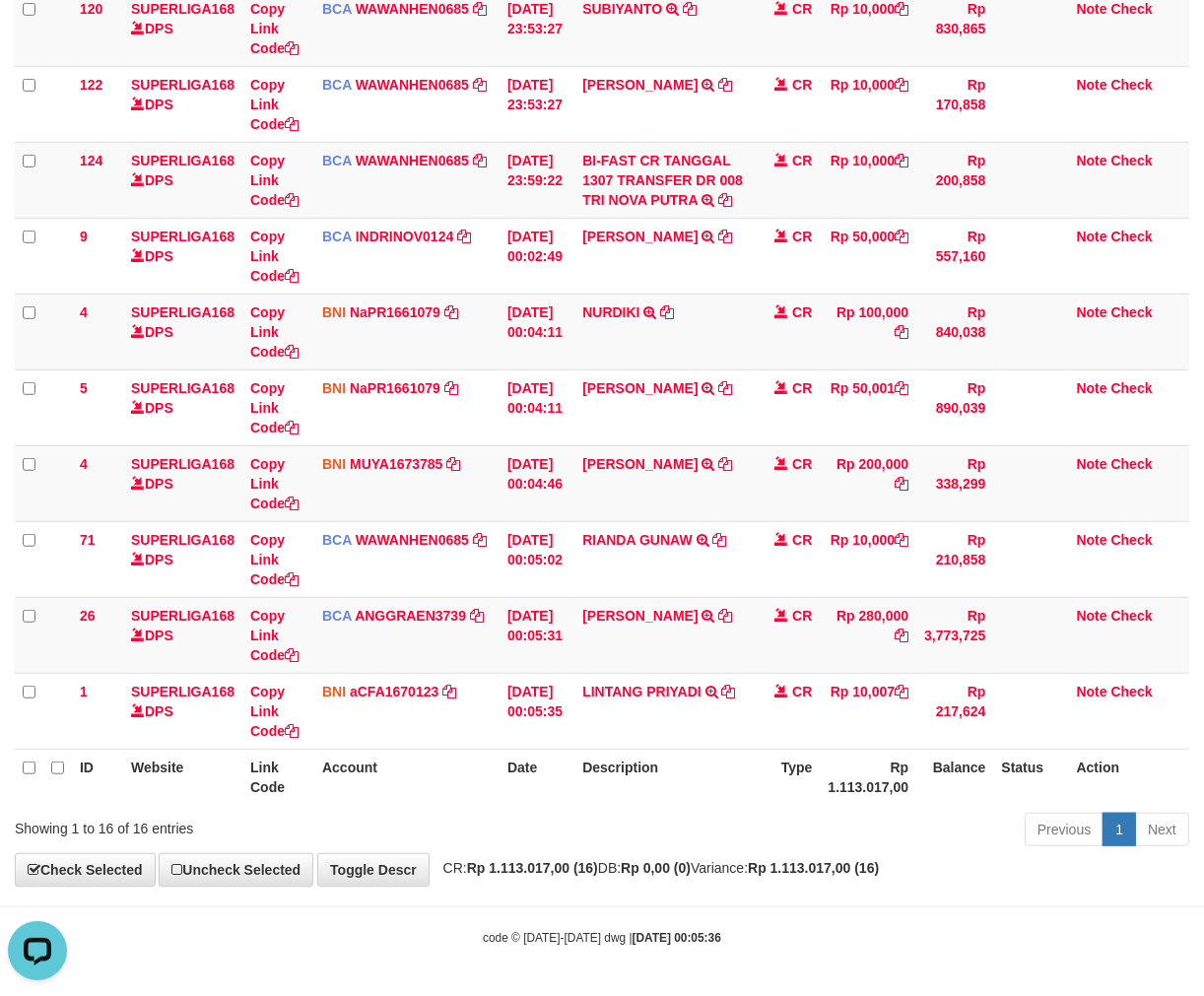 drag, startPoint x: 867, startPoint y: 822, endPoint x: 894, endPoint y: 816, distance: 27.658633 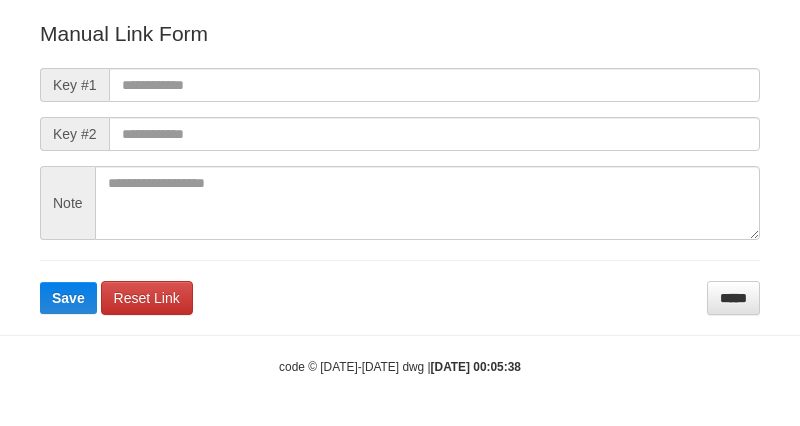 scroll, scrollTop: 262, scrollLeft: 0, axis: vertical 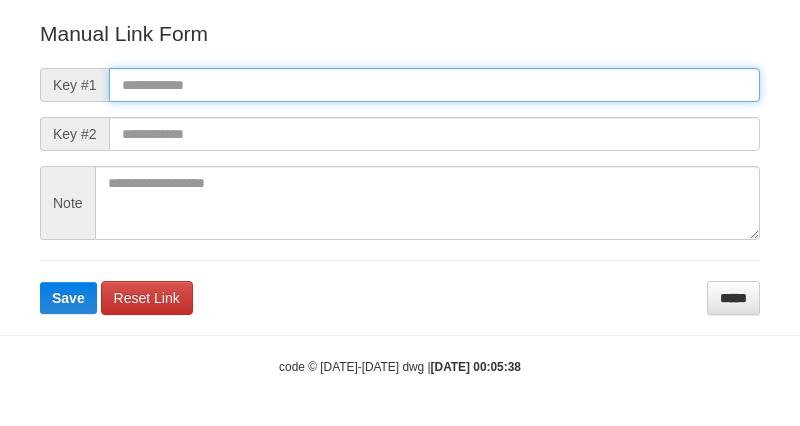 click at bounding box center [434, 85] 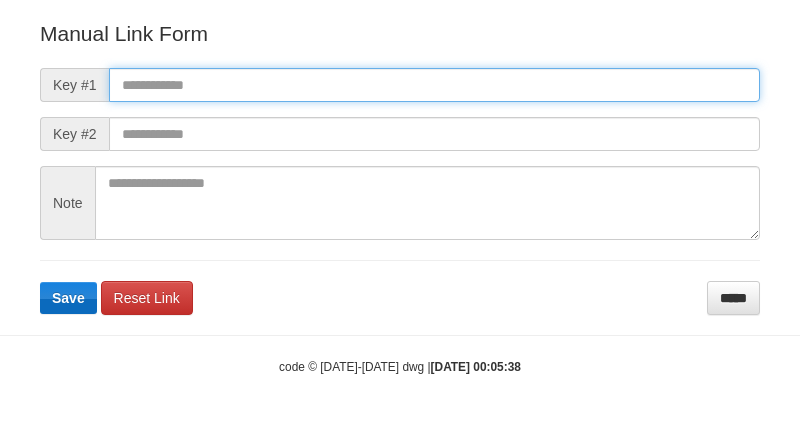paste on "**********" 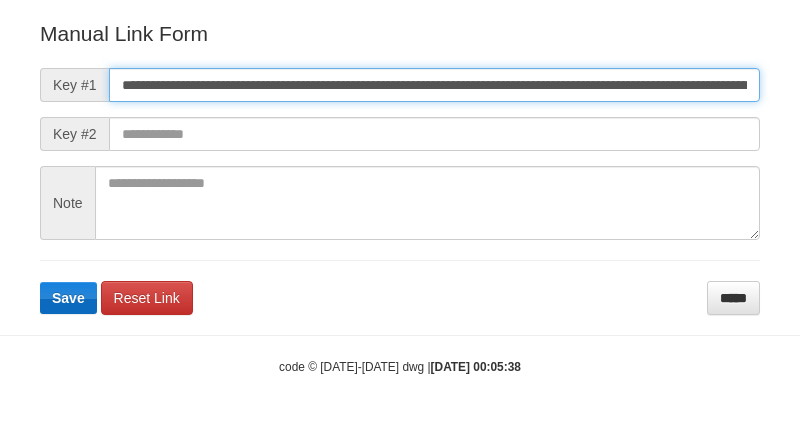 scroll, scrollTop: 0, scrollLeft: 1134, axis: horizontal 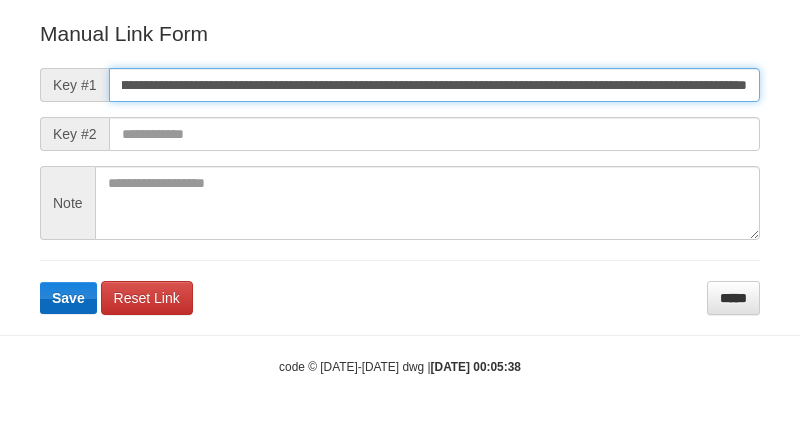 type on "**********" 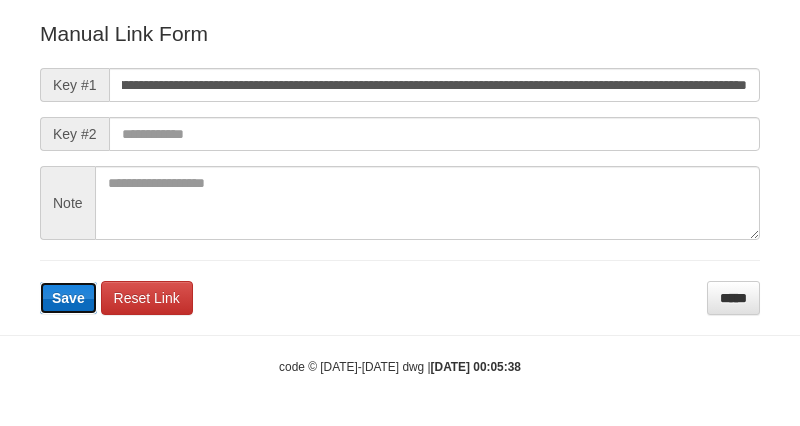 scroll, scrollTop: 0, scrollLeft: 0, axis: both 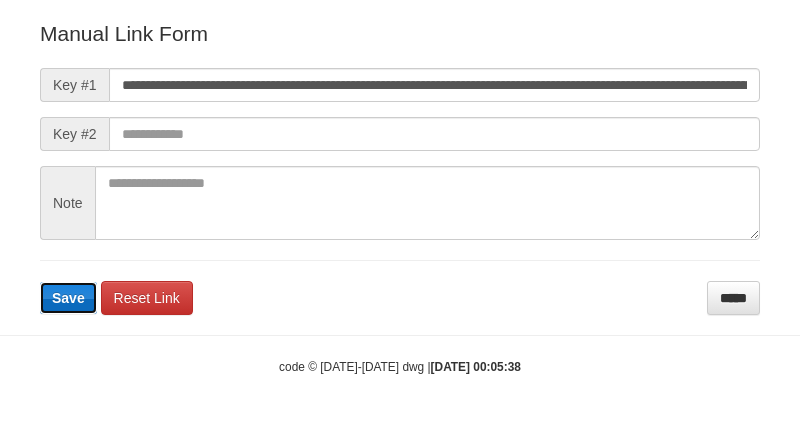 click on "Save" at bounding box center [68, 298] 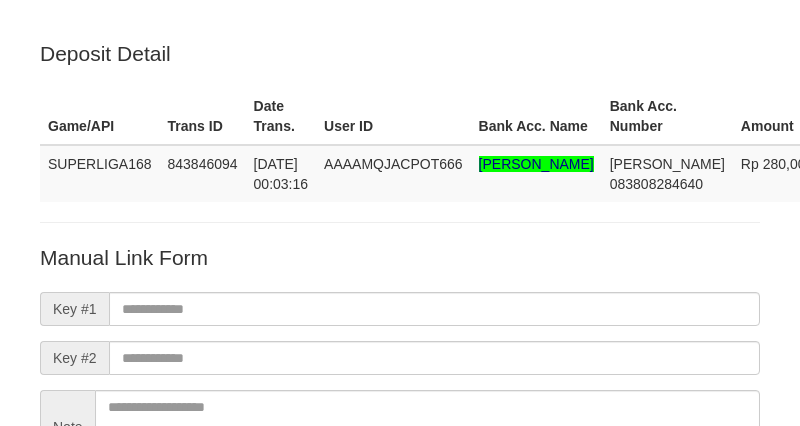 scroll, scrollTop: 262, scrollLeft: 0, axis: vertical 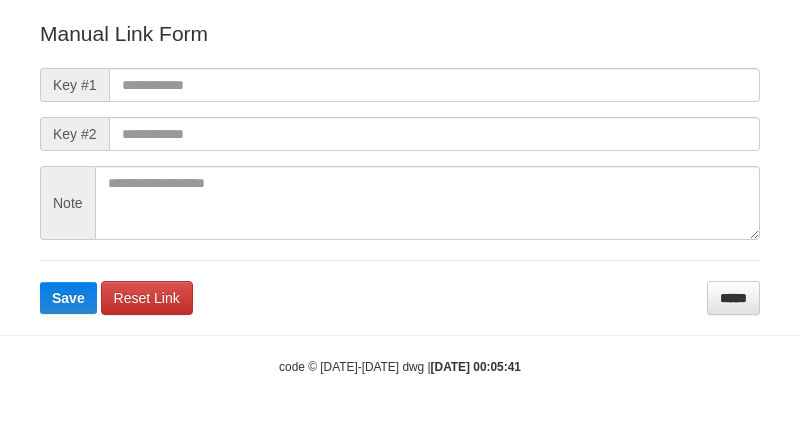 click on "Deposit Detail
Game/API
Trans ID
Date Trans.
User ID
Bank Acc. Name
Bank Acc. Number
Amount
SUPERLIGA168
843846094
[DATE] 00:03:16
AAAAMQJACPOT666
[PERSON_NAME] [PERSON_NAME]
083808284640
Rp 280,000
Manual Link Form
Key #1
Key #2
Note
Save
Reset Link
*****
code © [DATE]-[DATE] dwg |  [DATE] 00:05:41
×
Memo Message
Belum Dibaca  34
Semua Pesan
Messages" at bounding box center [400, 101] 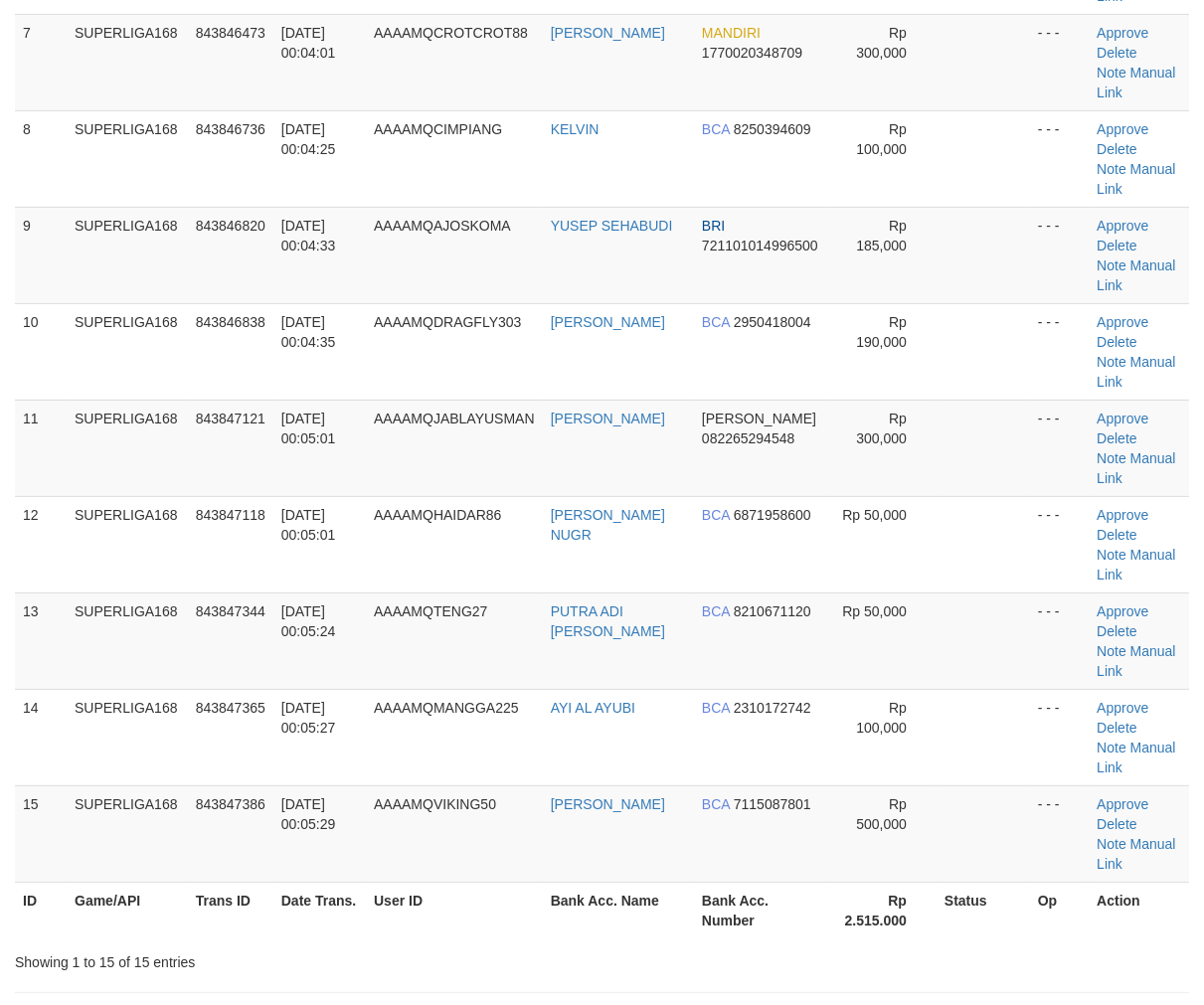 scroll, scrollTop: 441, scrollLeft: 0, axis: vertical 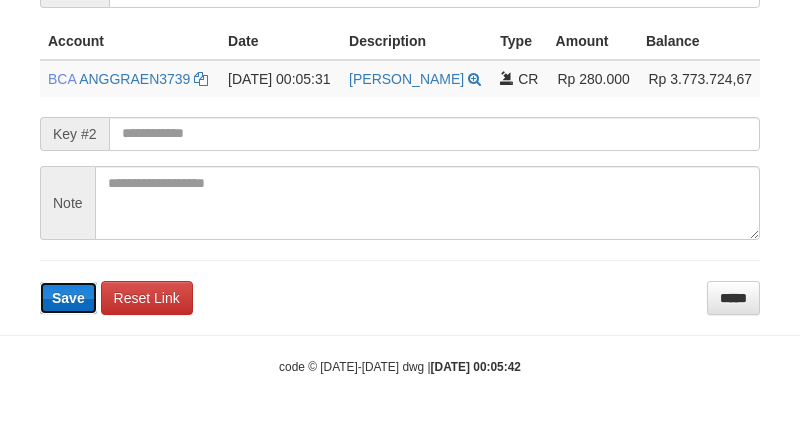 type 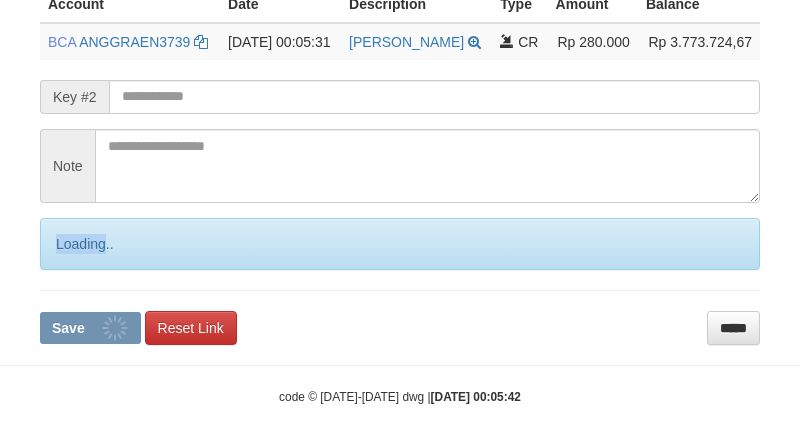 click on "Loading.." at bounding box center [400, 244] 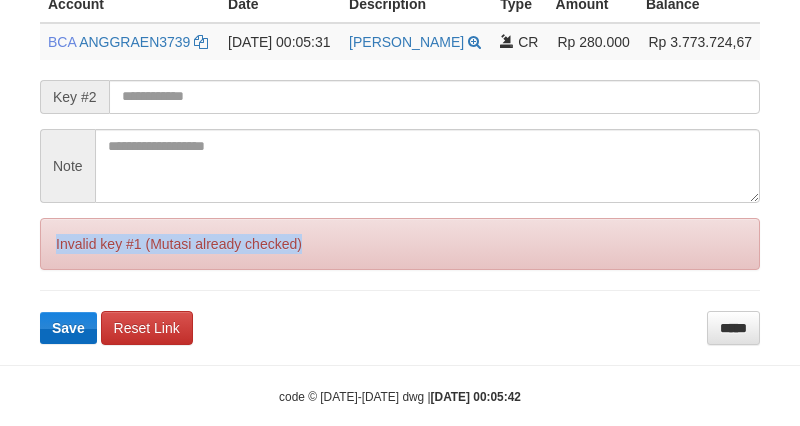 click on "Invalid key #1 (Mutasi already checked)" at bounding box center (400, 244) 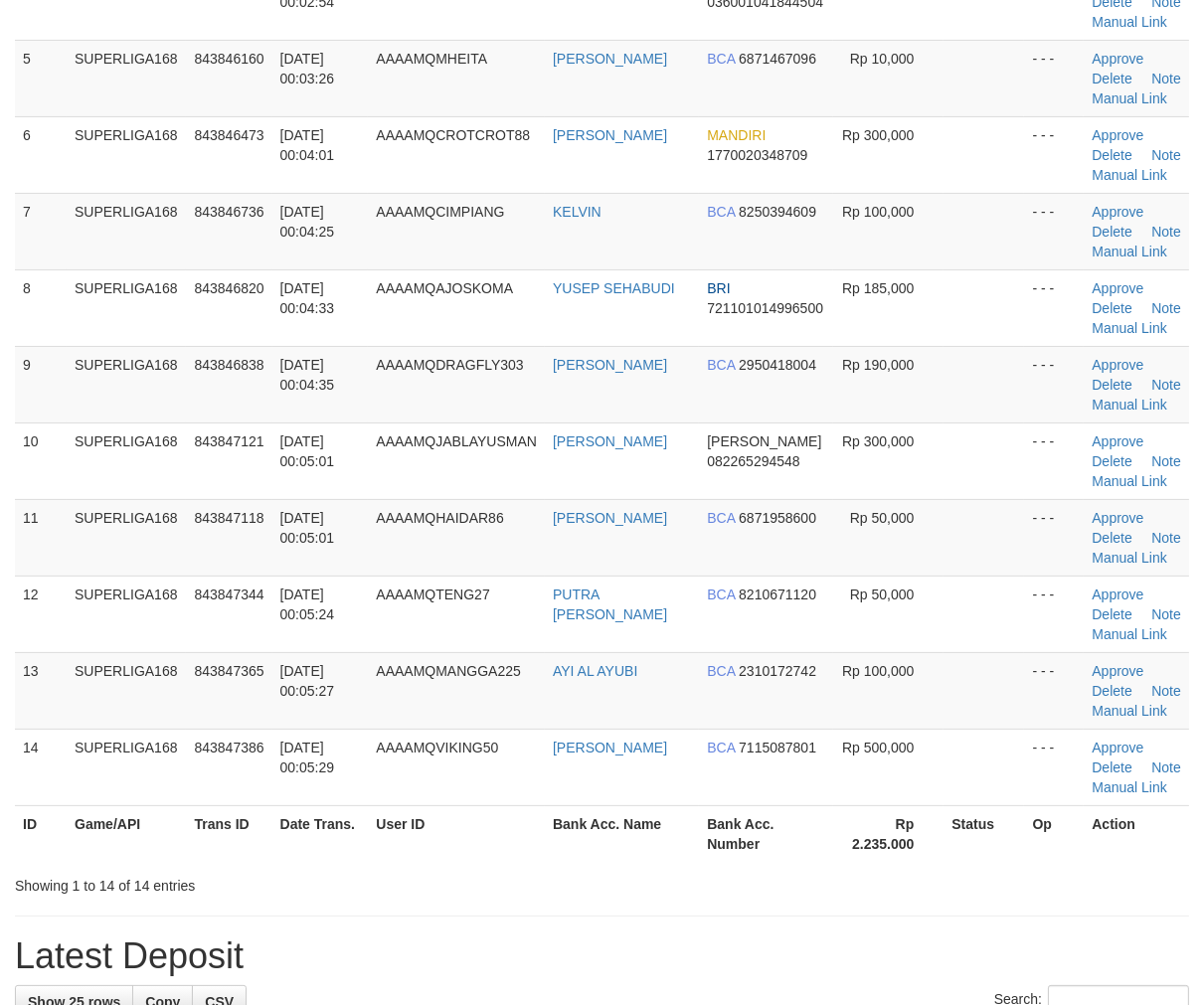 scroll, scrollTop: 441, scrollLeft: 0, axis: vertical 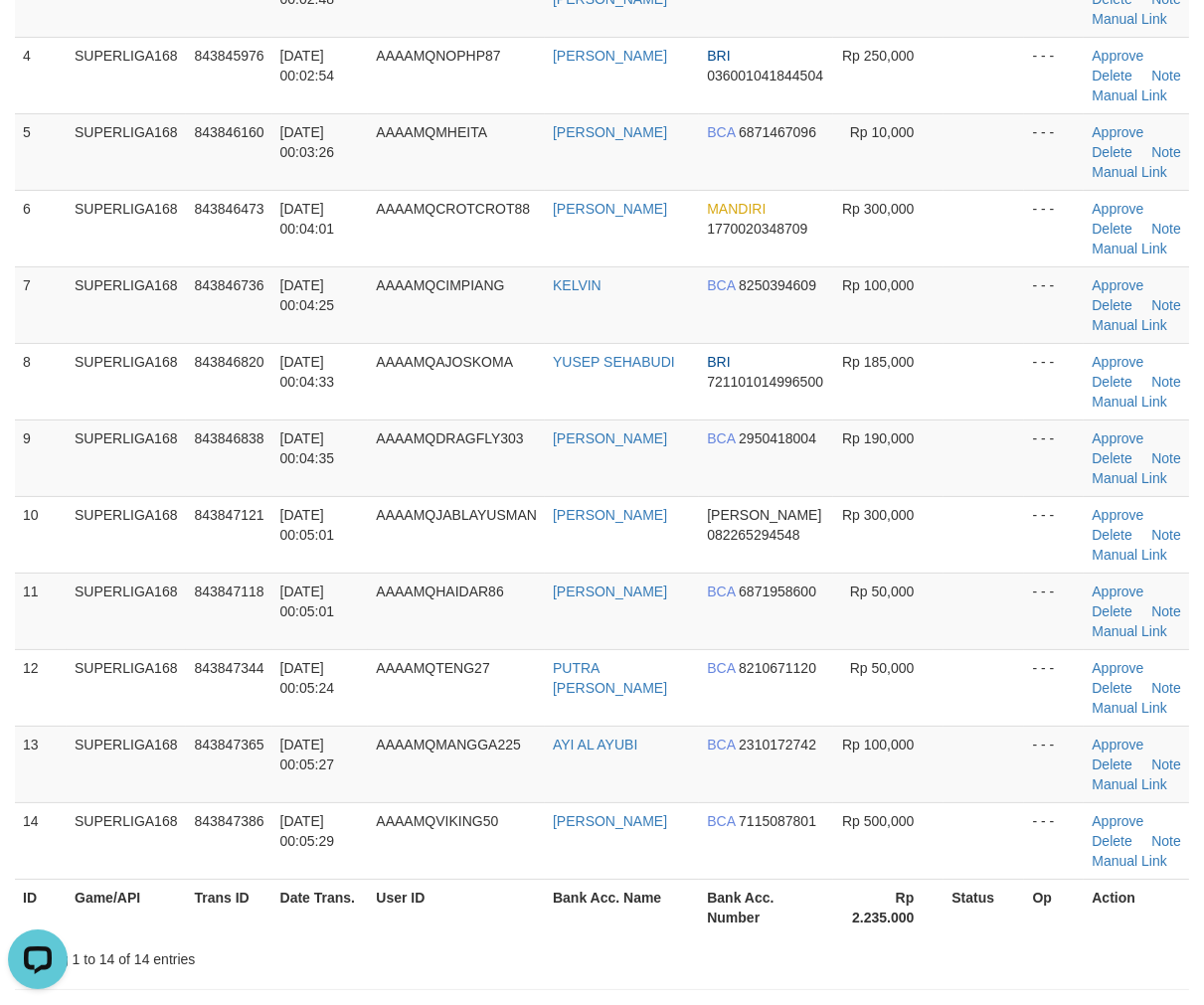 drag, startPoint x: 278, startPoint y: 565, endPoint x: 2, endPoint y: 634, distance: 284.49429 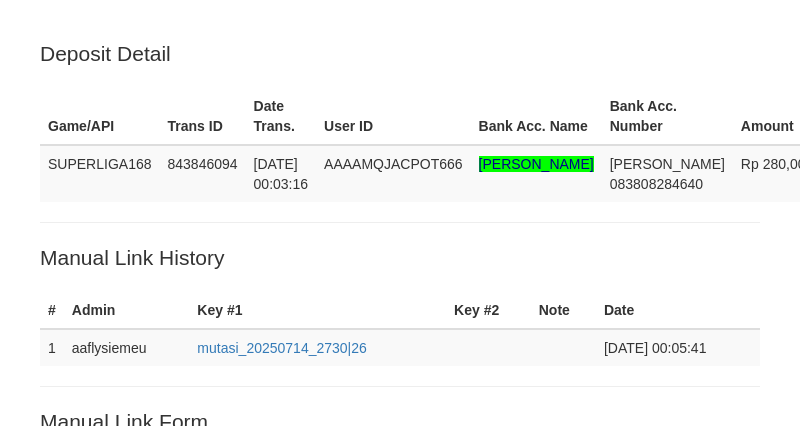 click on "Loading.." at bounding box center (400, 764) 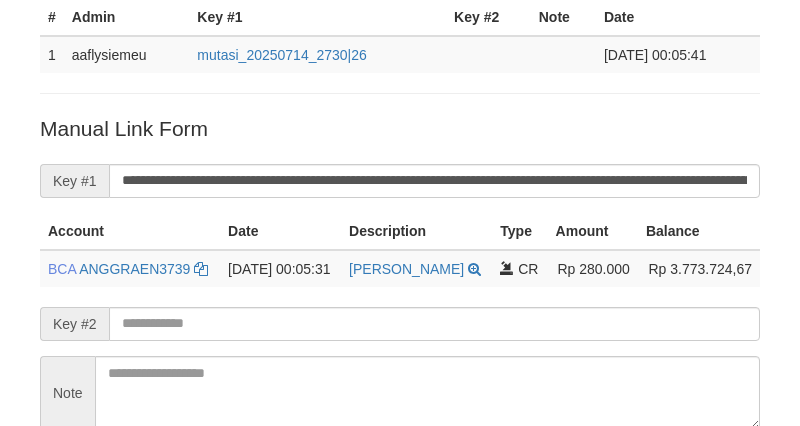 scroll, scrollTop: 75, scrollLeft: 0, axis: vertical 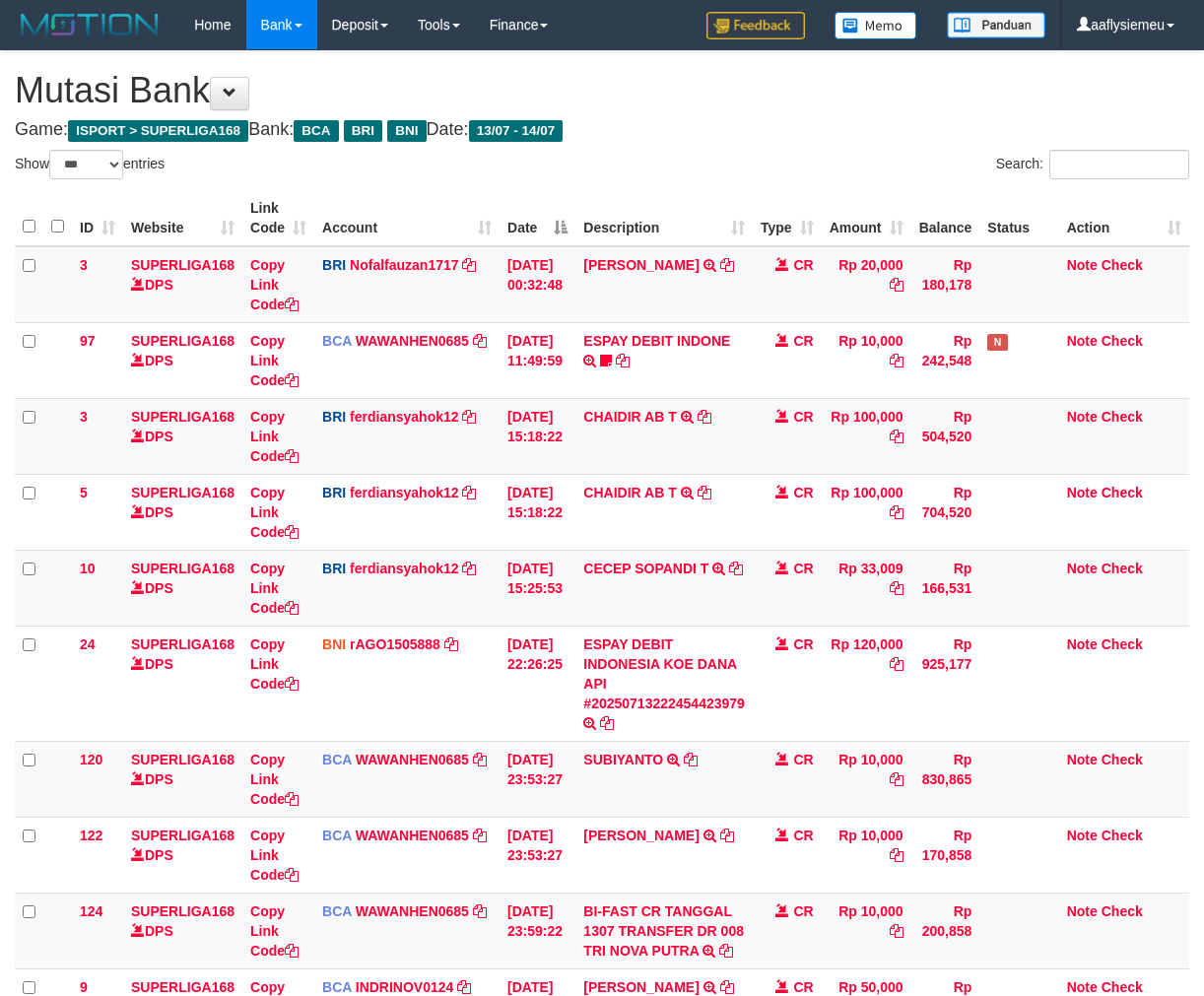 select on "***" 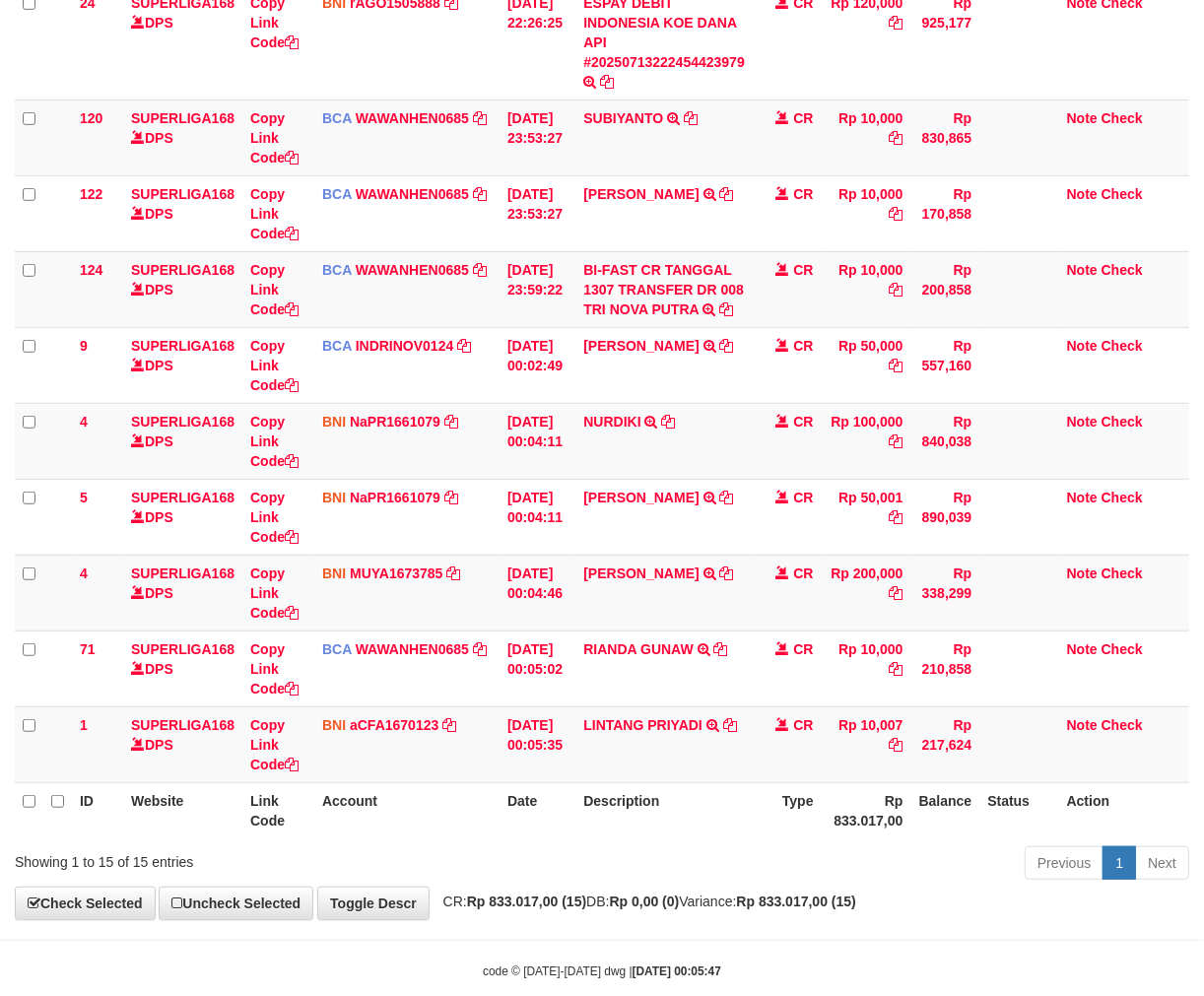 scroll, scrollTop: 676, scrollLeft: 0, axis: vertical 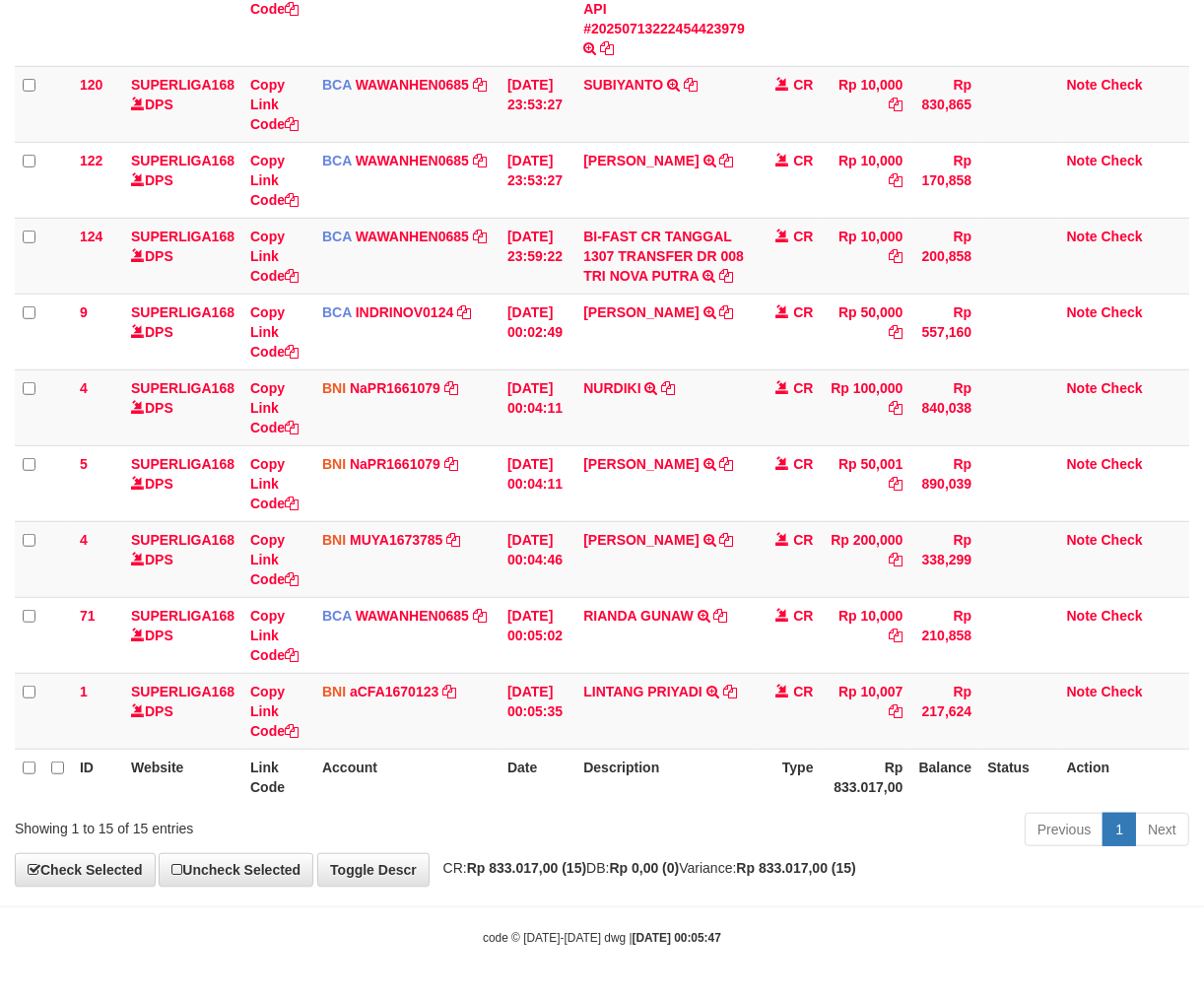 click on "Previous 1 Next" at bounding box center [852, 831] 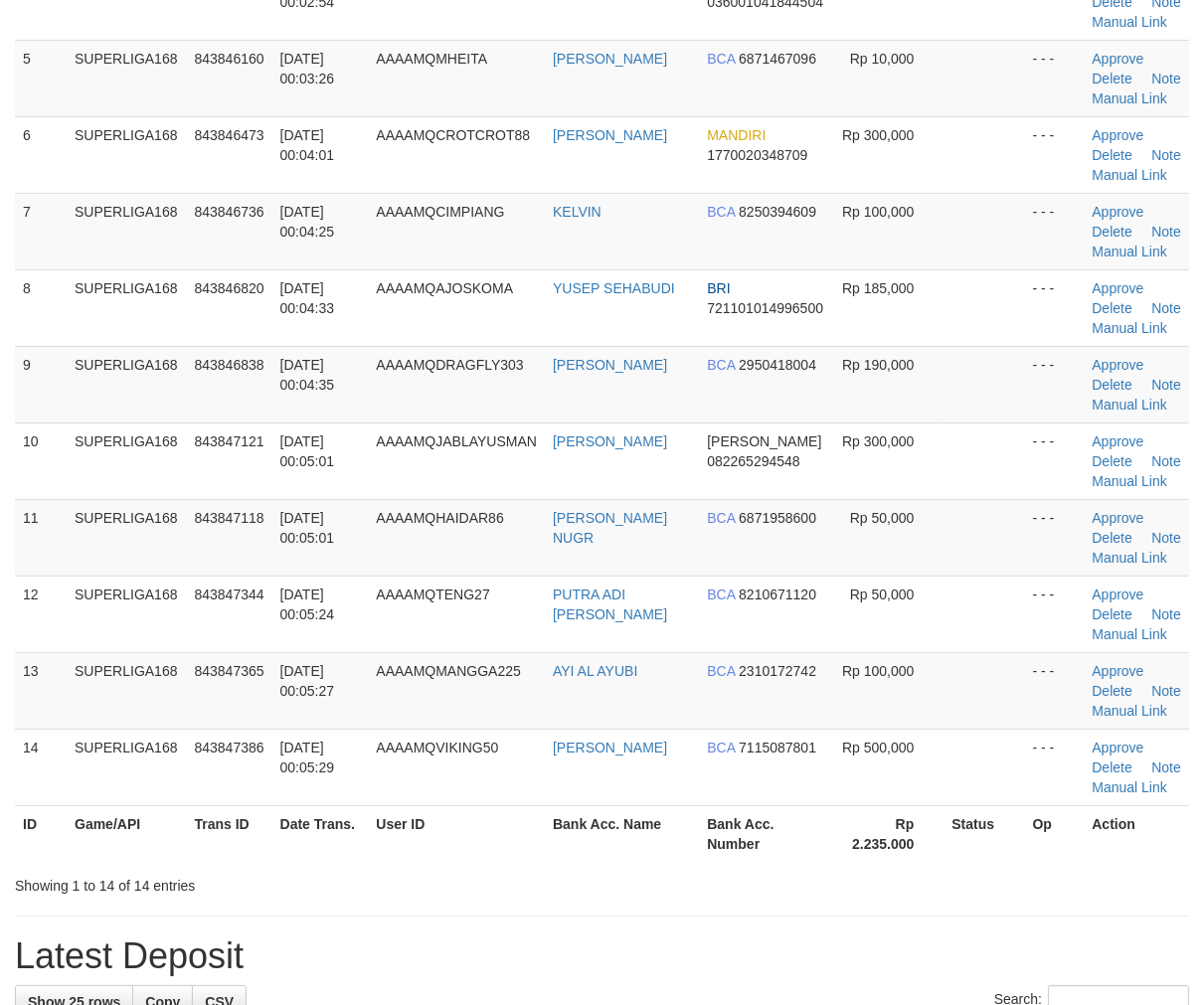 scroll, scrollTop: 441, scrollLeft: 0, axis: vertical 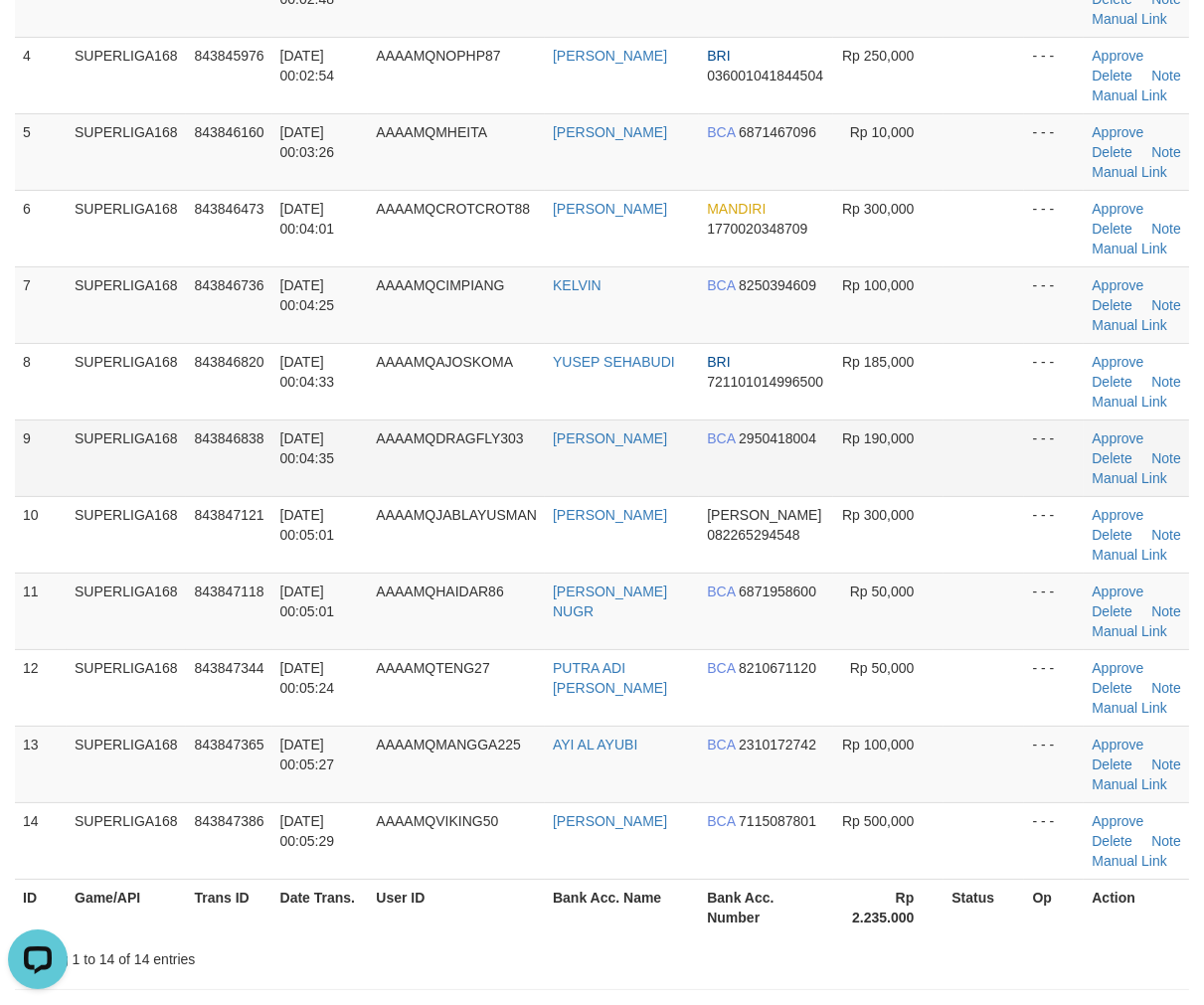 click on "14/07/2025 00:04:35" at bounding box center (320, 457) 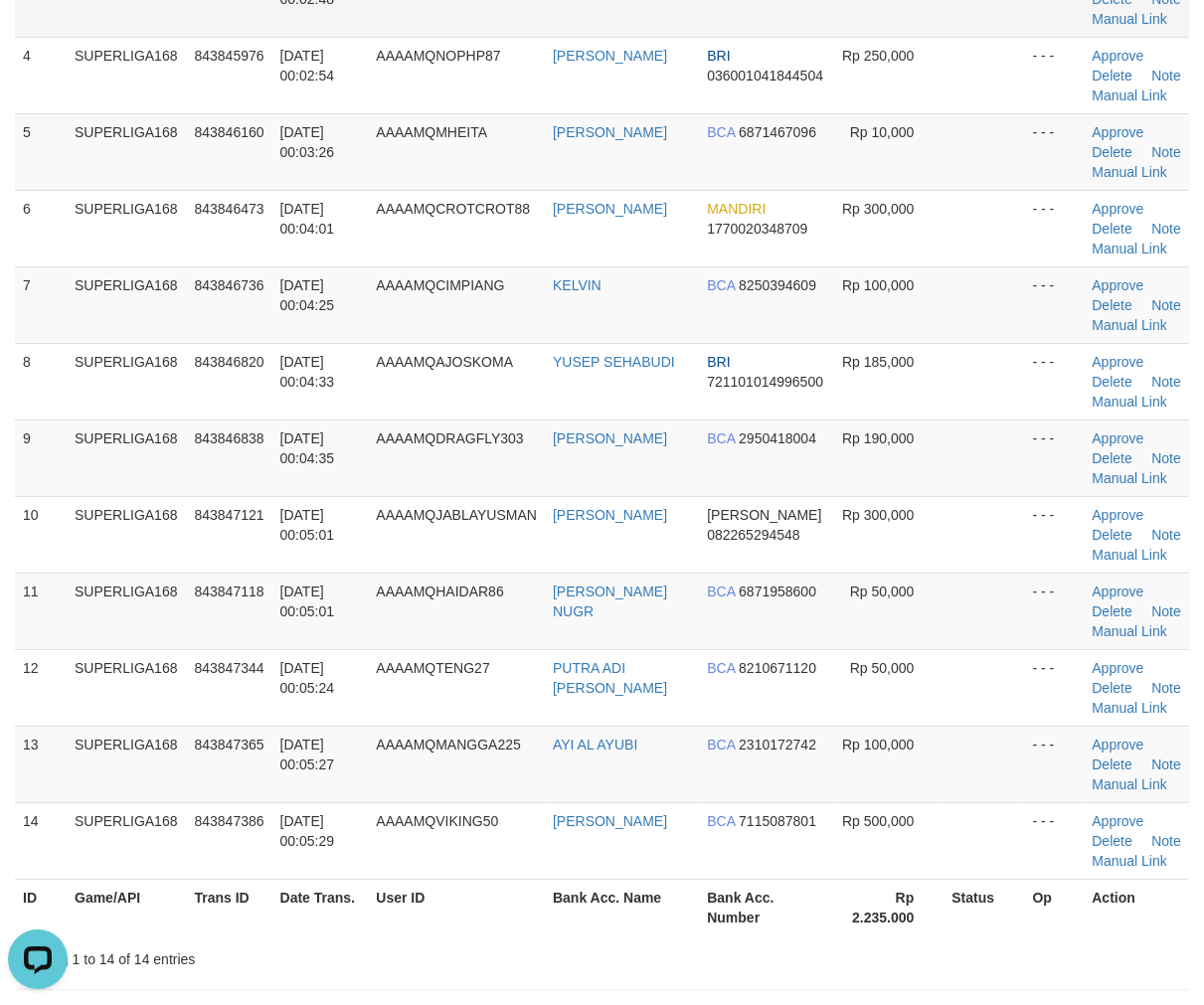 scroll, scrollTop: 0, scrollLeft: 0, axis: both 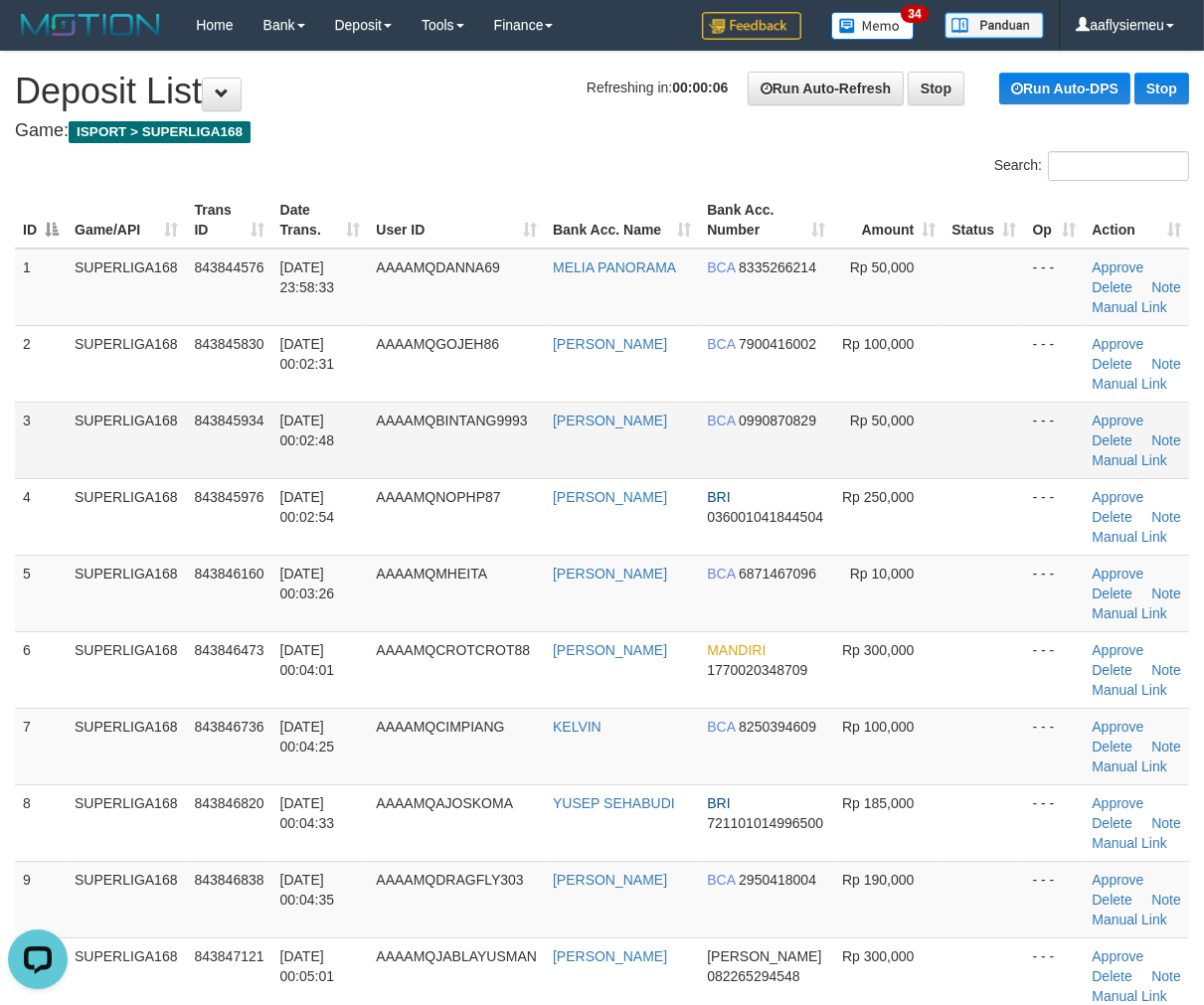 click on "BCA
0990870829" at bounding box center (766, 439) 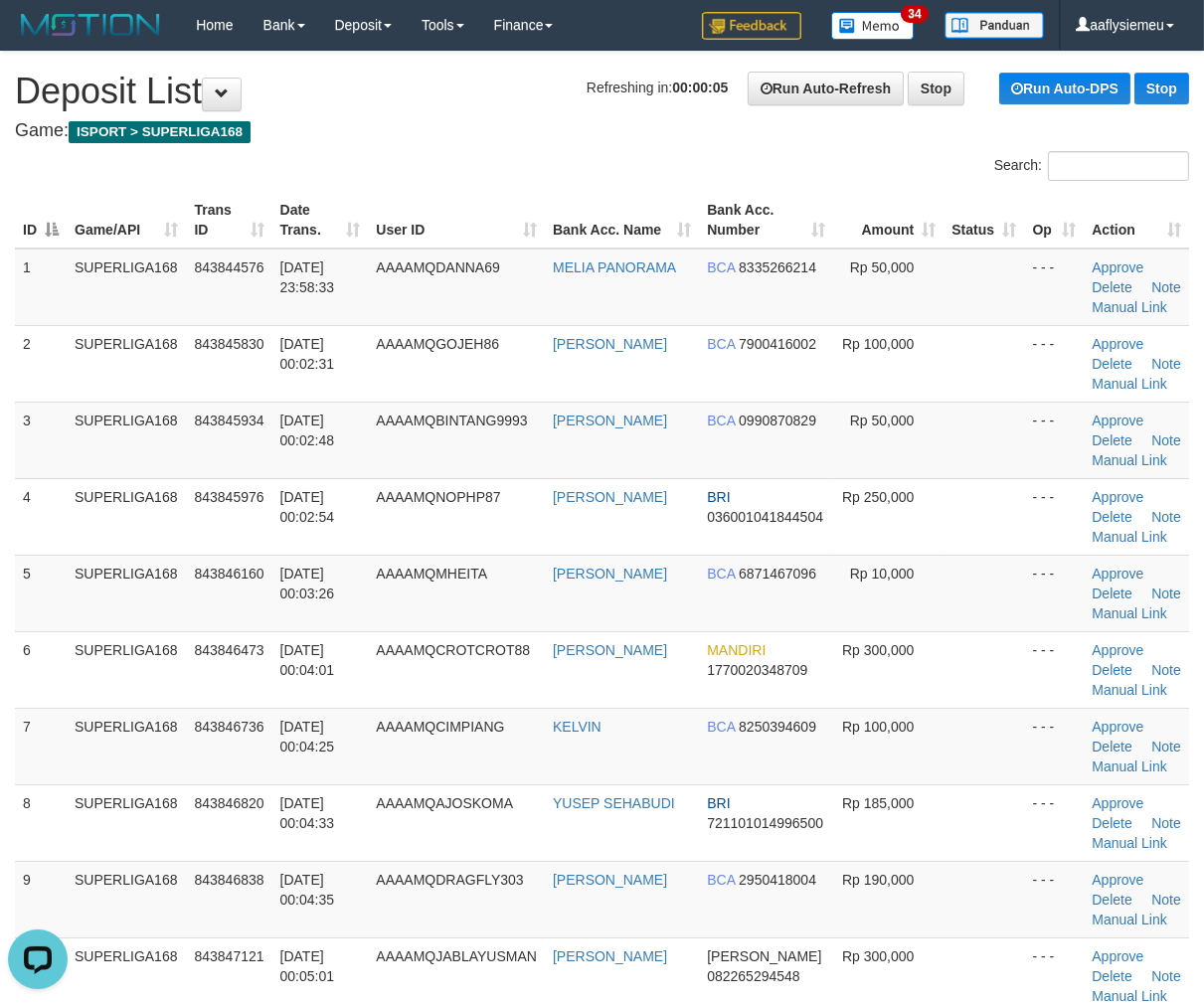 drag, startPoint x: 212, startPoint y: 551, endPoint x: 7, endPoint y: 626, distance: 218.2888 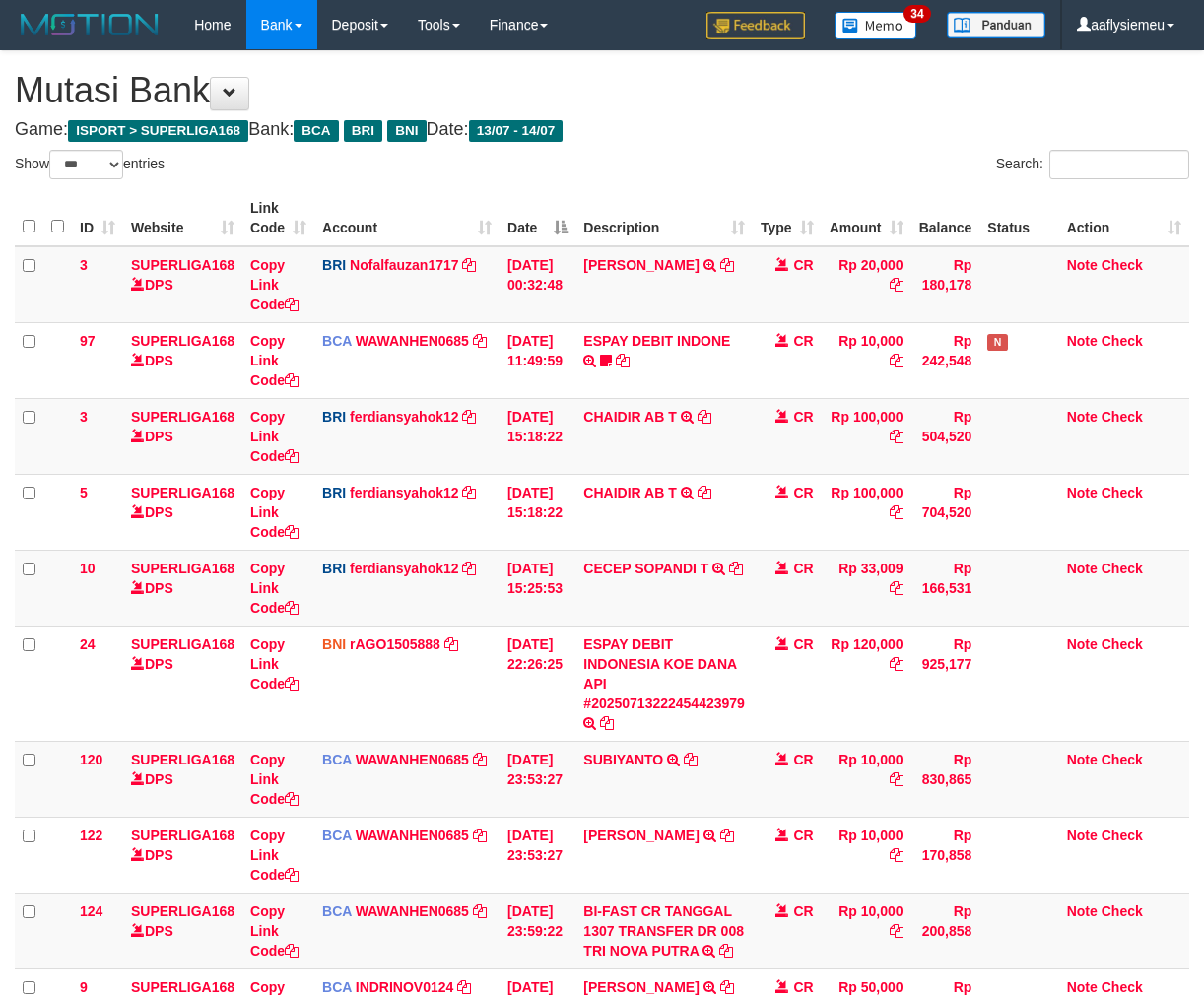select on "***" 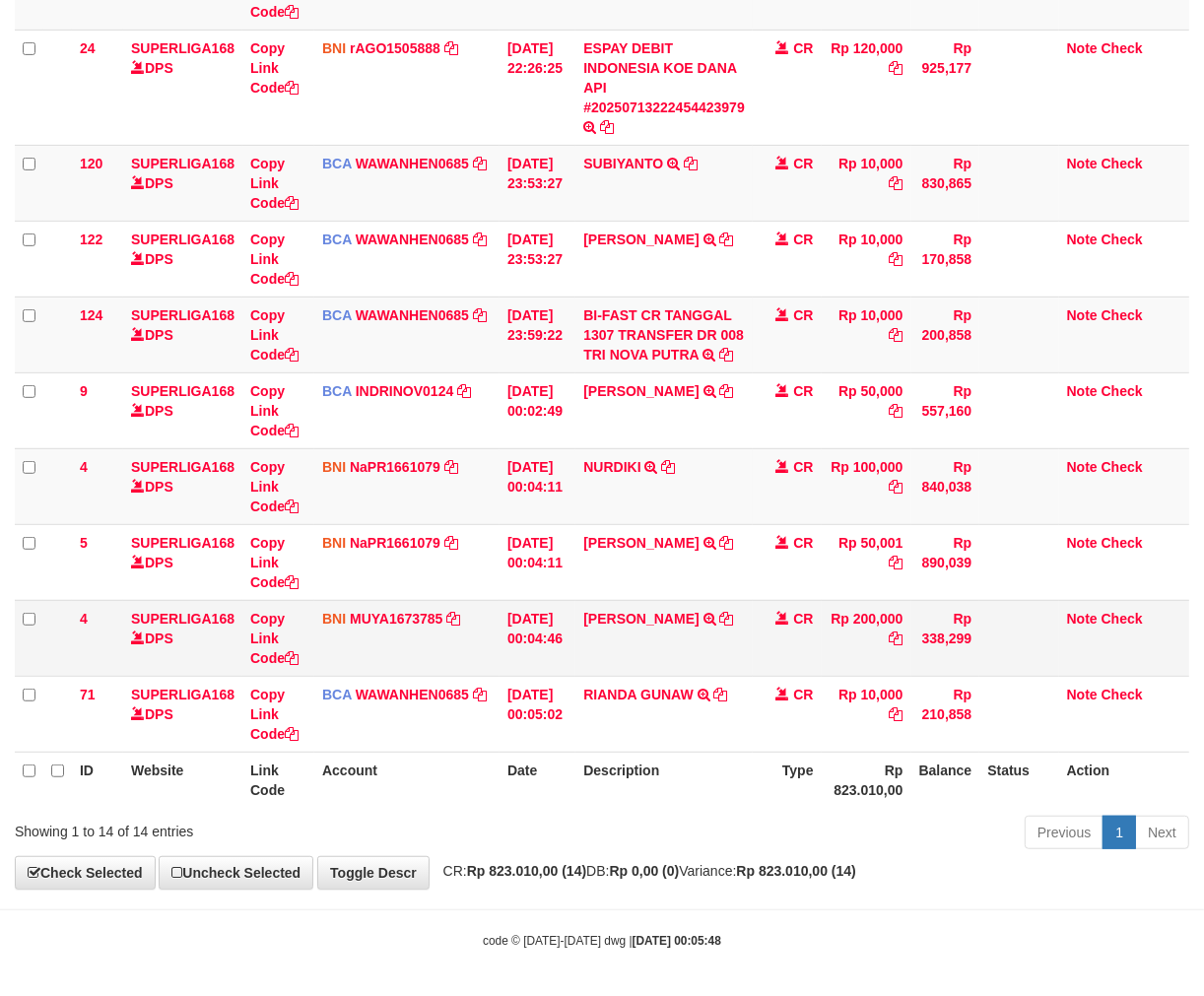 scroll, scrollTop: 599, scrollLeft: 0, axis: vertical 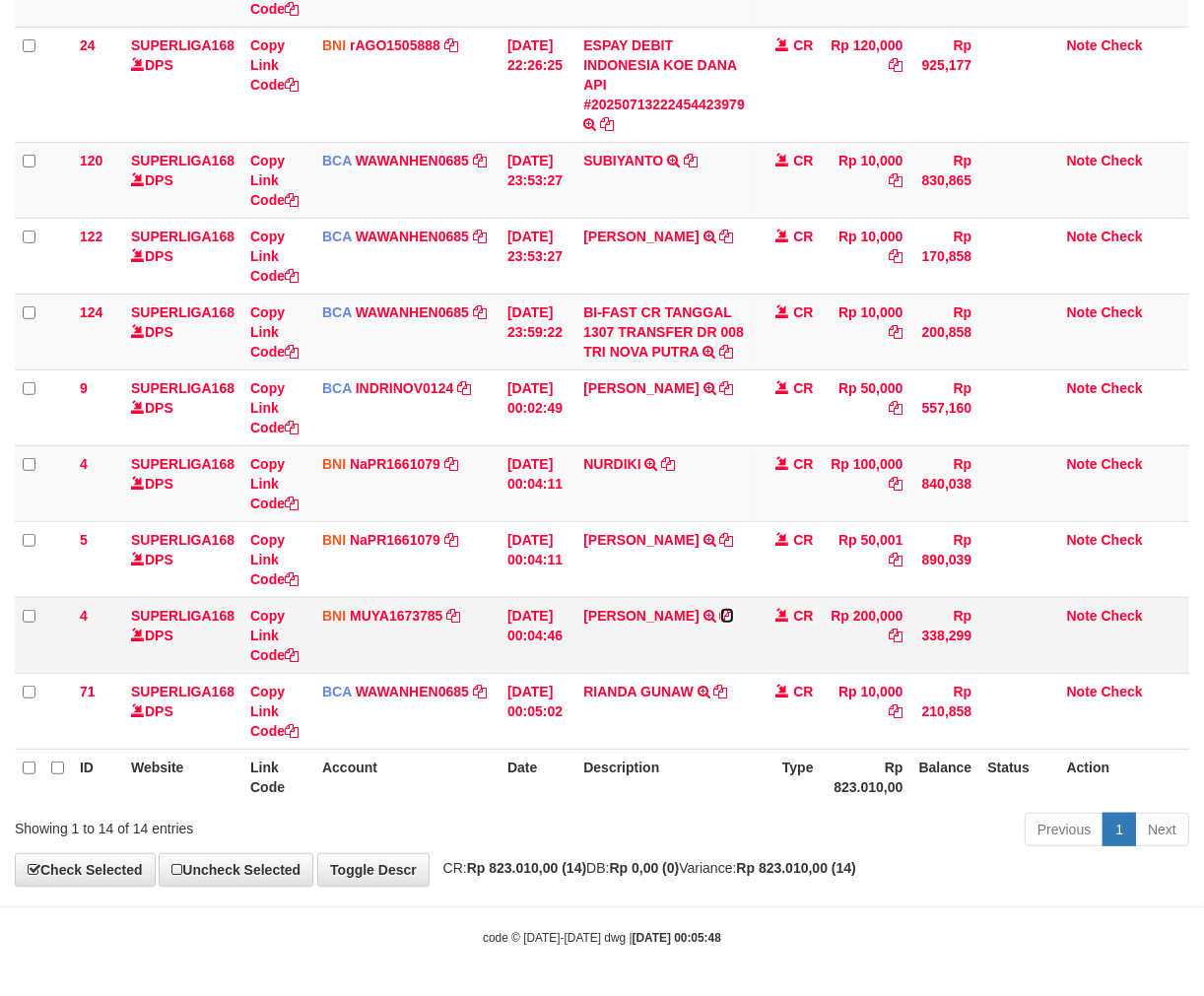 click at bounding box center [727, 616] 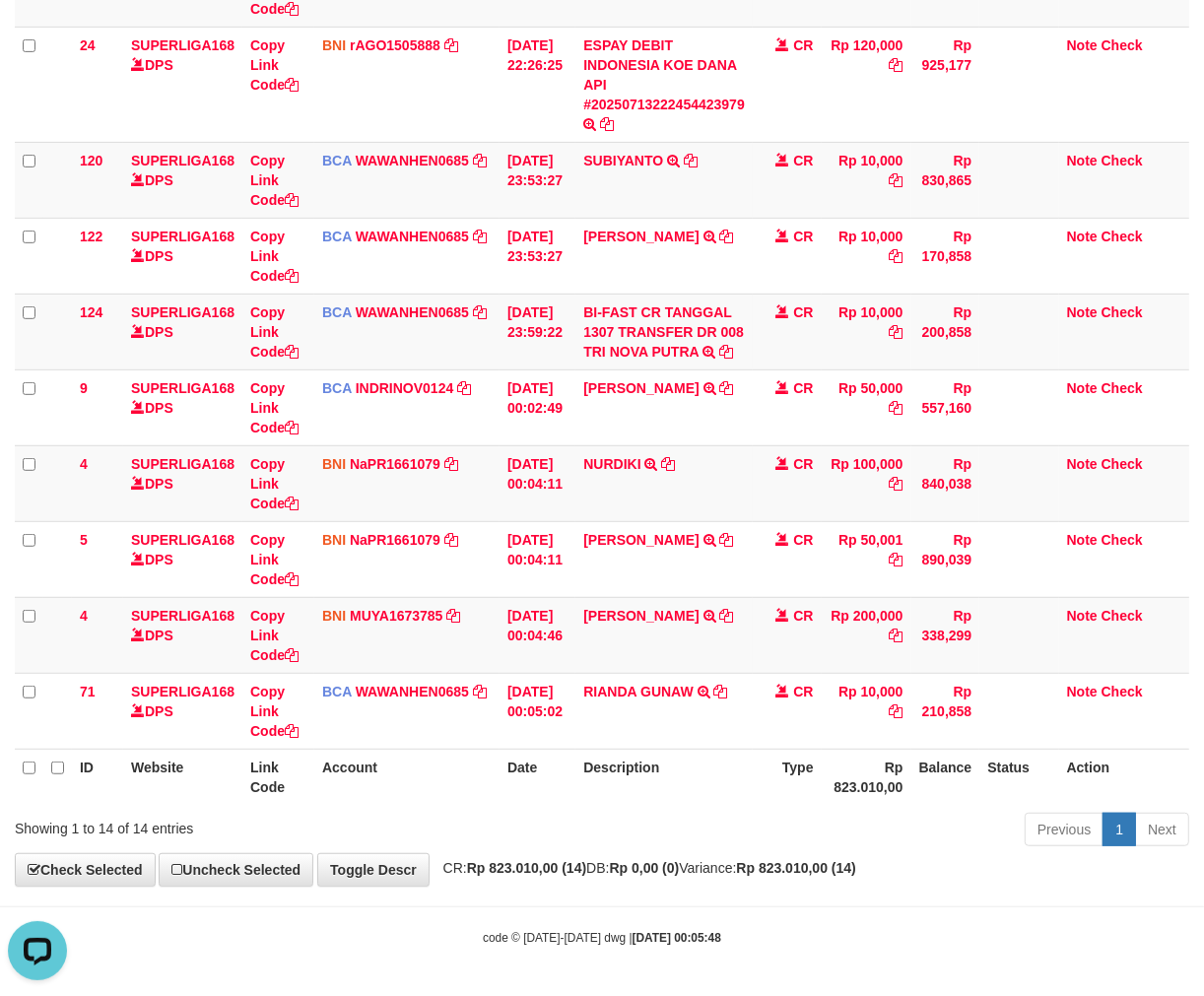 scroll, scrollTop: 0, scrollLeft: 0, axis: both 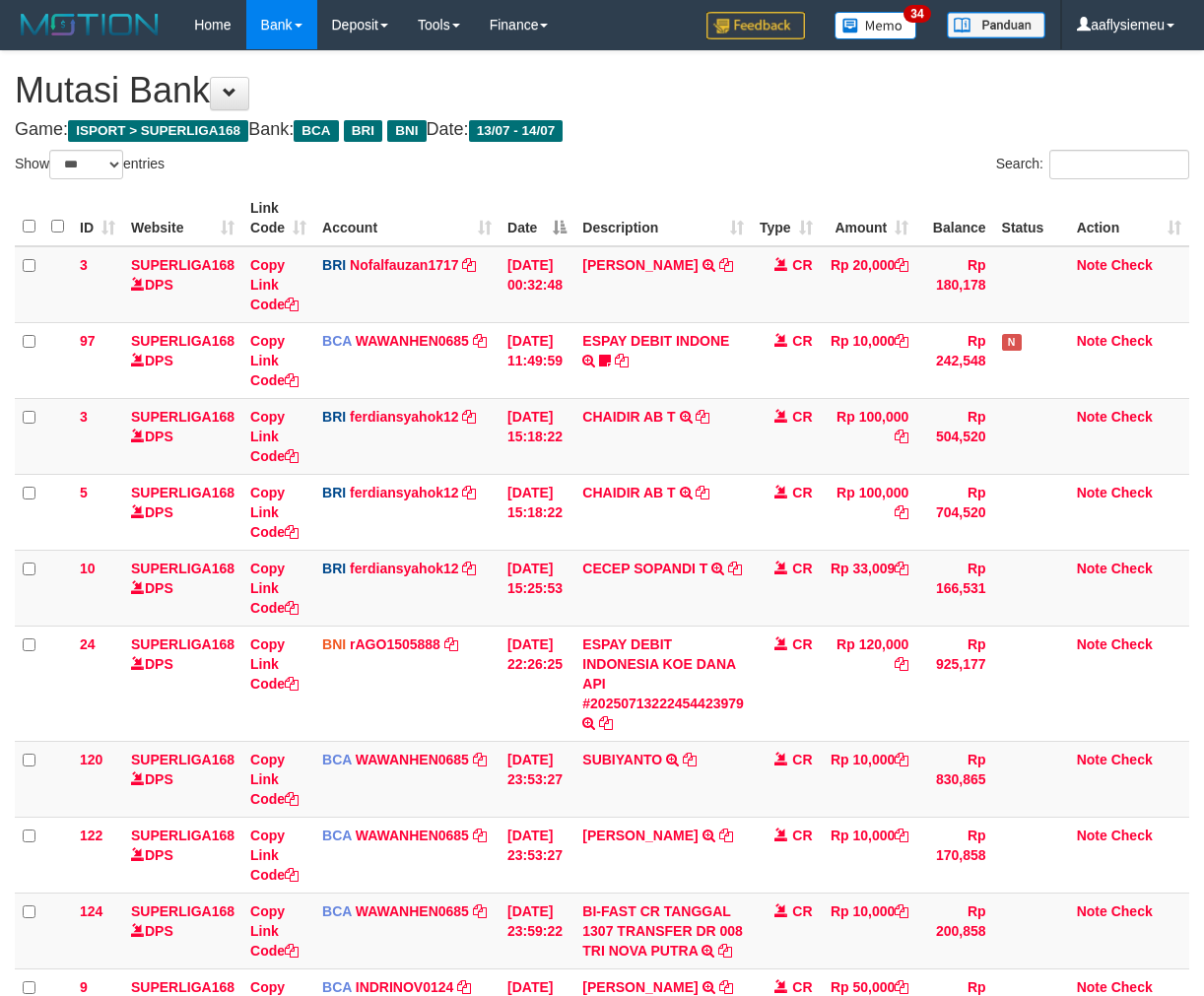 select on "***" 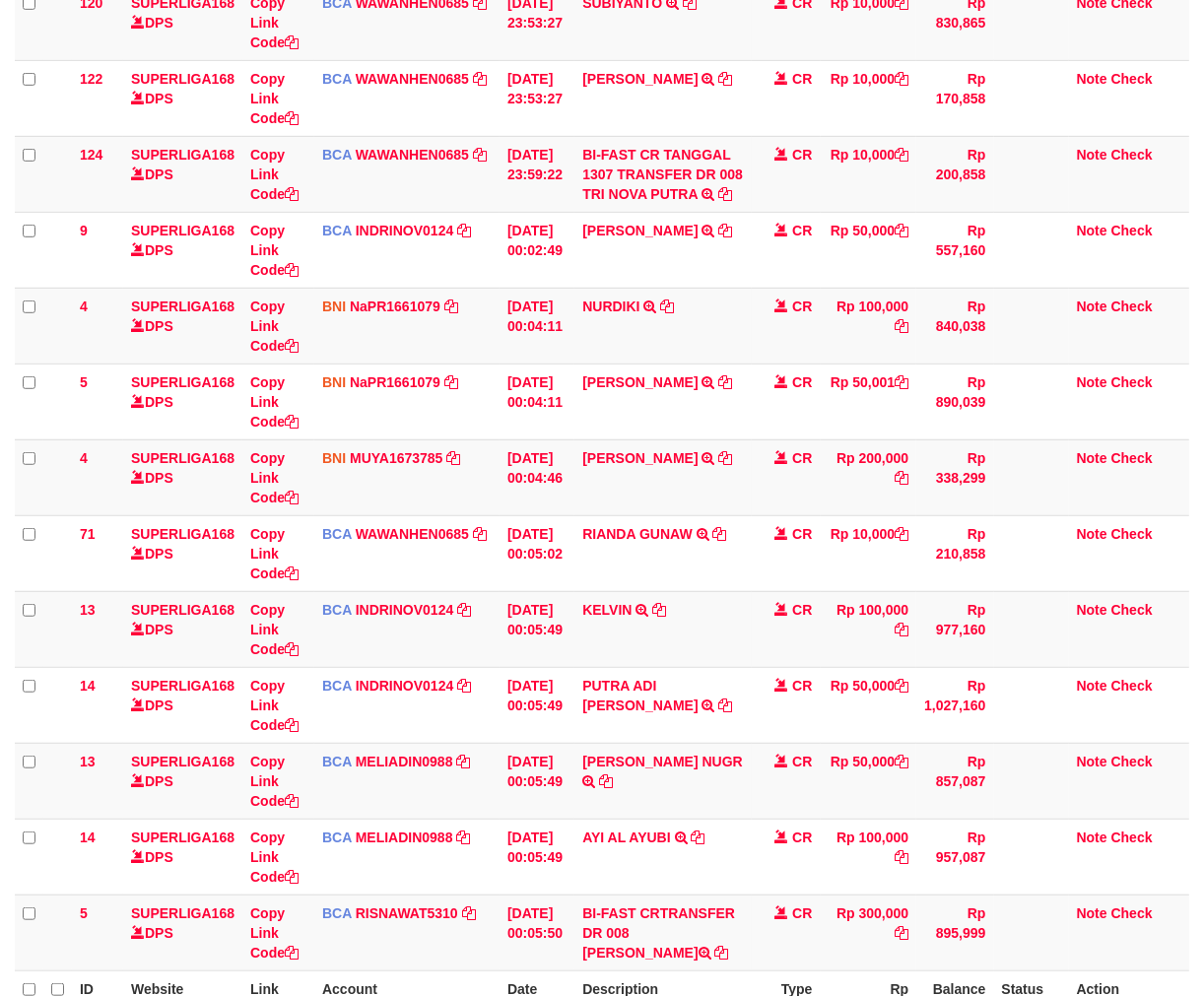 scroll, scrollTop: 979, scrollLeft: 0, axis: vertical 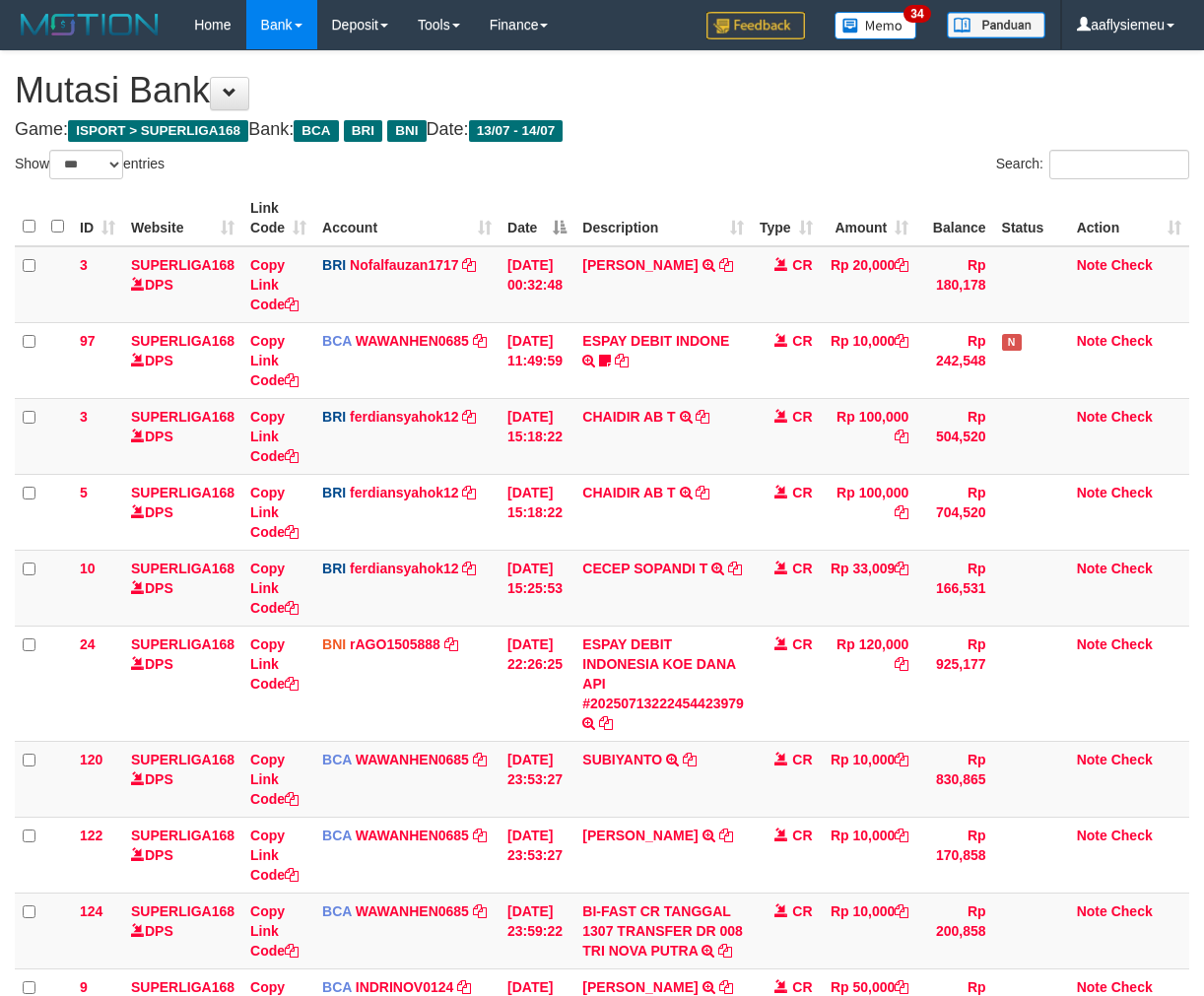 select on "***" 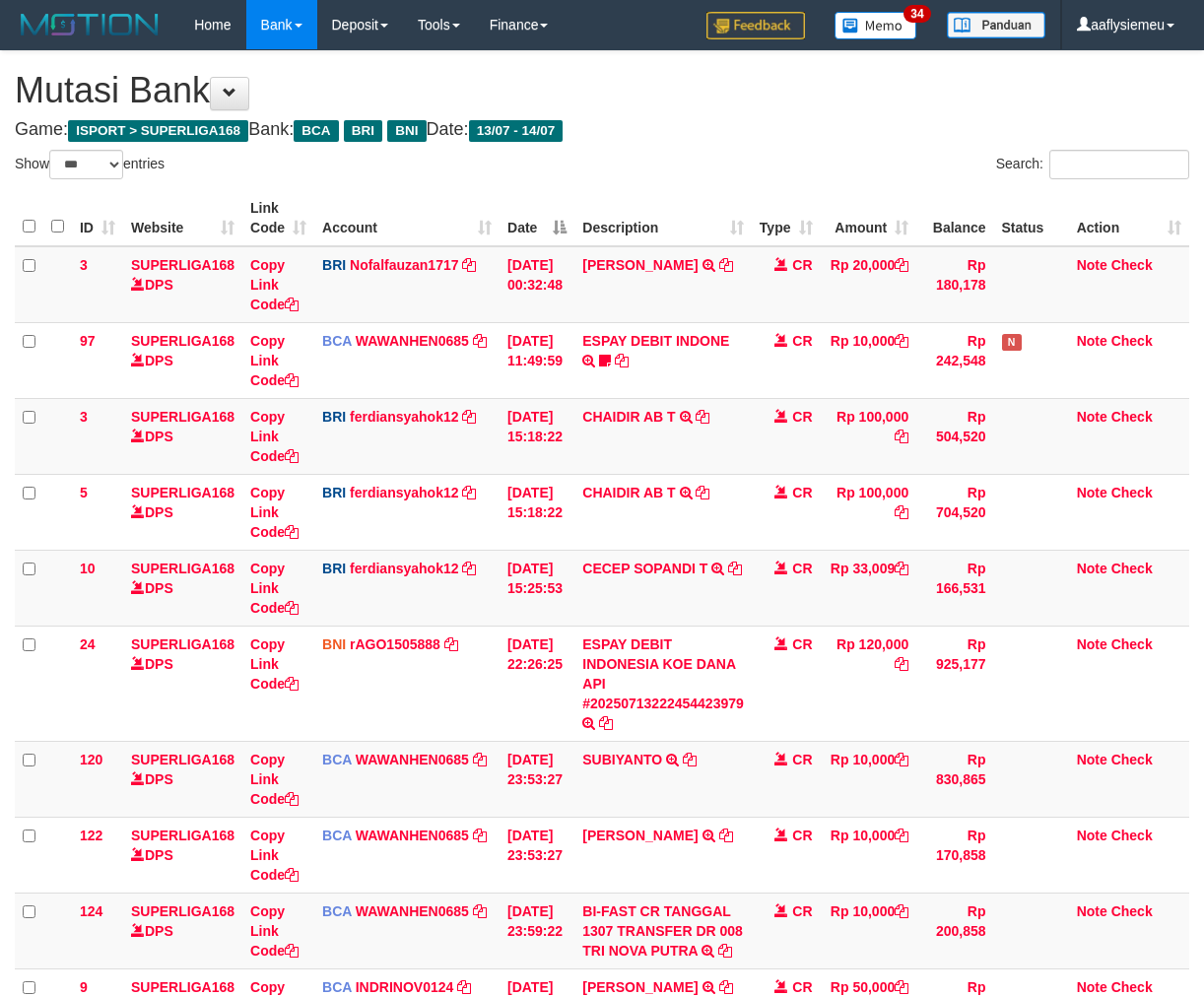scroll, scrollTop: 828, scrollLeft: 0, axis: vertical 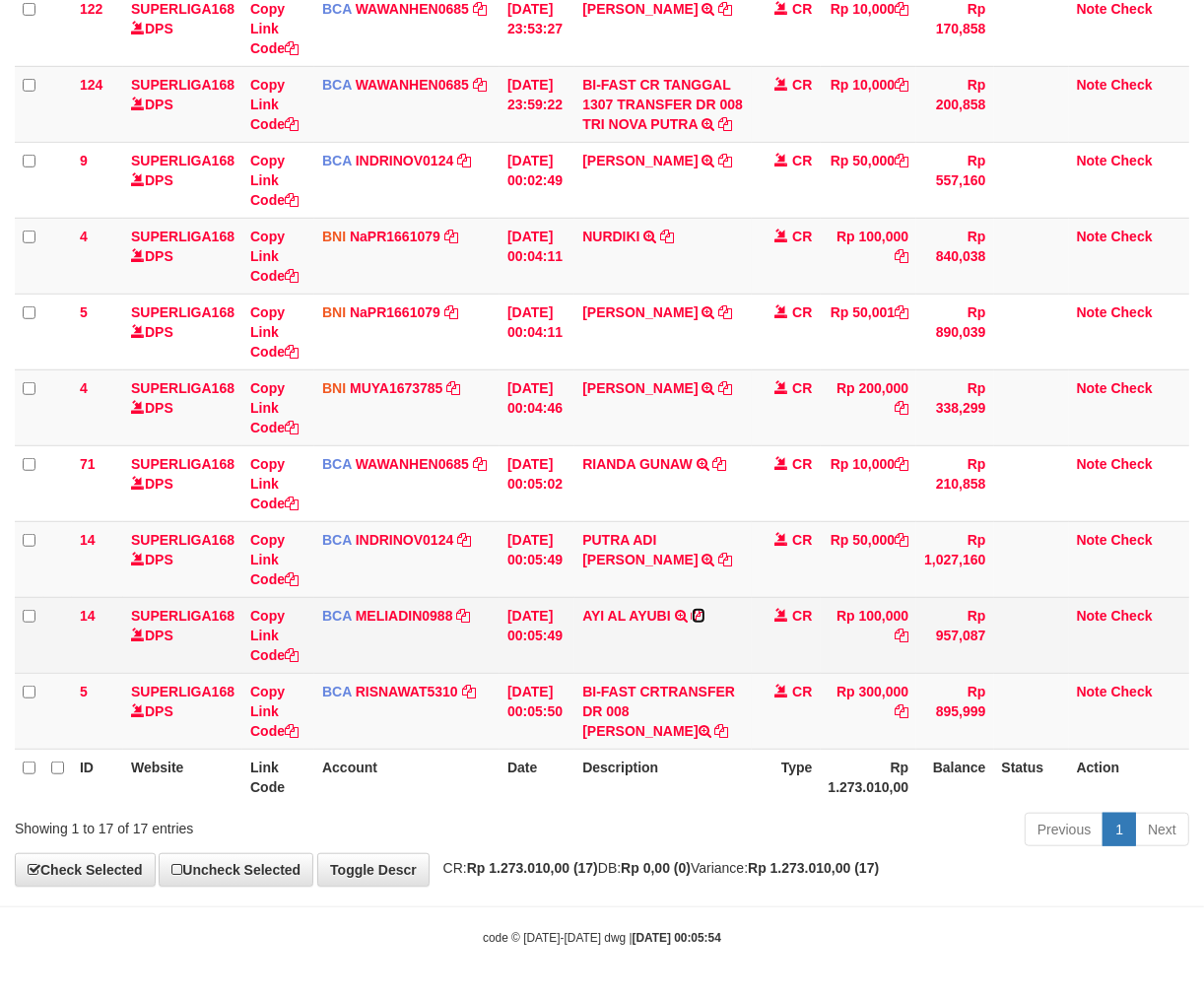 click at bounding box center (699, 616) 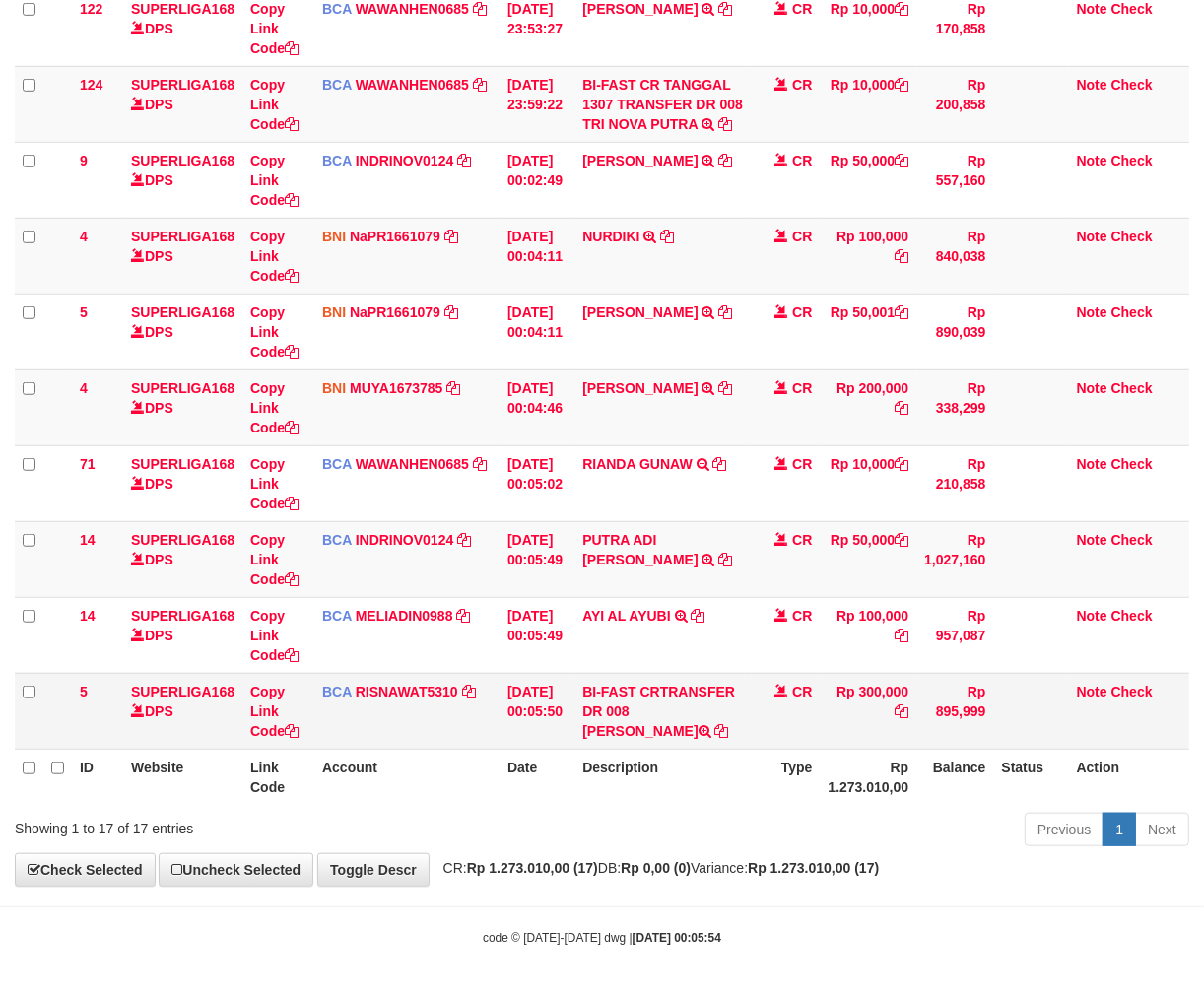 click on "BI-FAST CRTRANSFER DR 008 RINI SUSILAWATI" at bounding box center [663, 710] 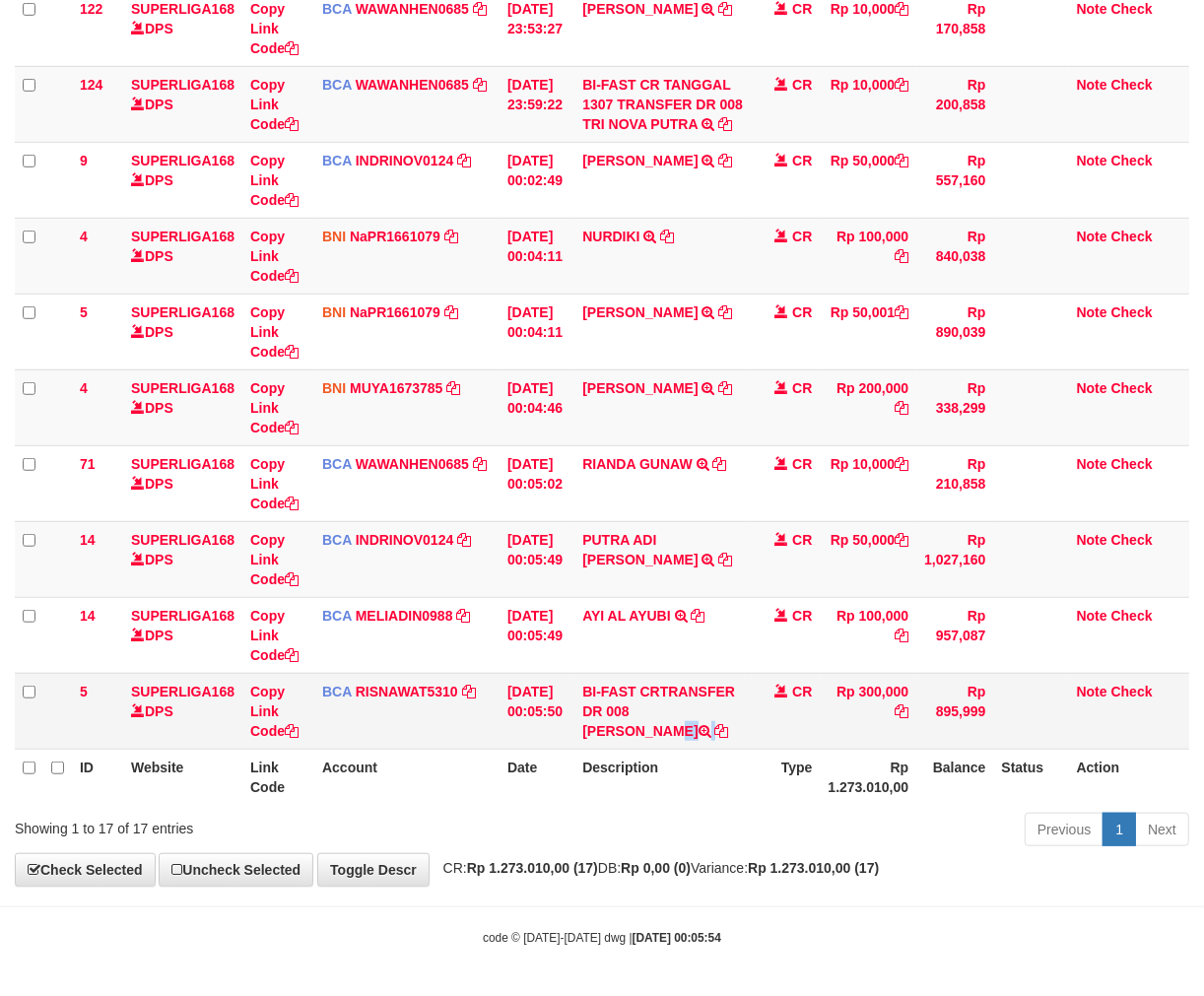 click on "BI-FAST CRTRANSFER DR 008 [PERSON_NAME]" at bounding box center [663, 710] 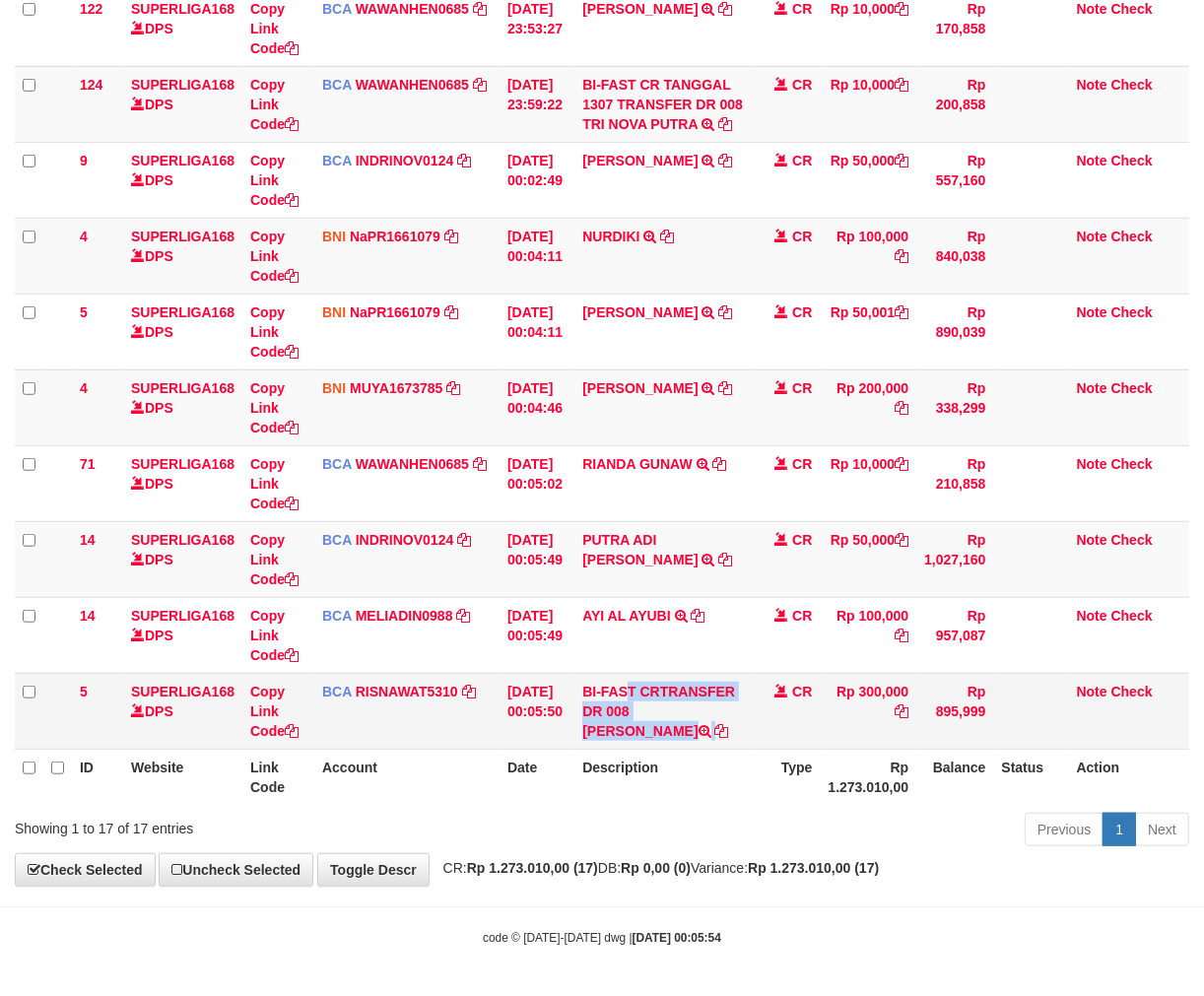 click on "BI-FAST CRTRANSFER DR 008 [PERSON_NAME]" at bounding box center [663, 710] 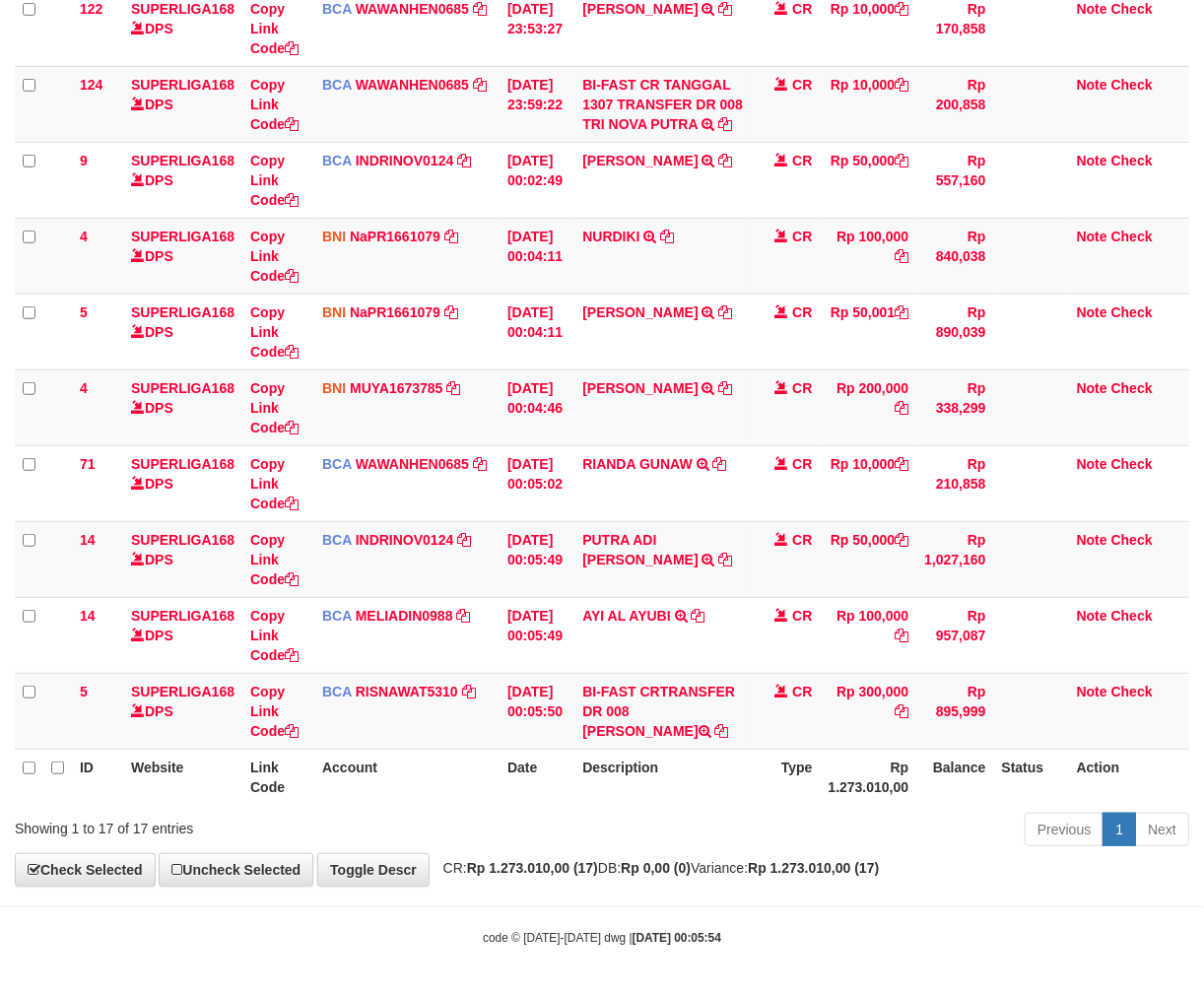 click on "Previous 1 Next" at bounding box center (852, 831) 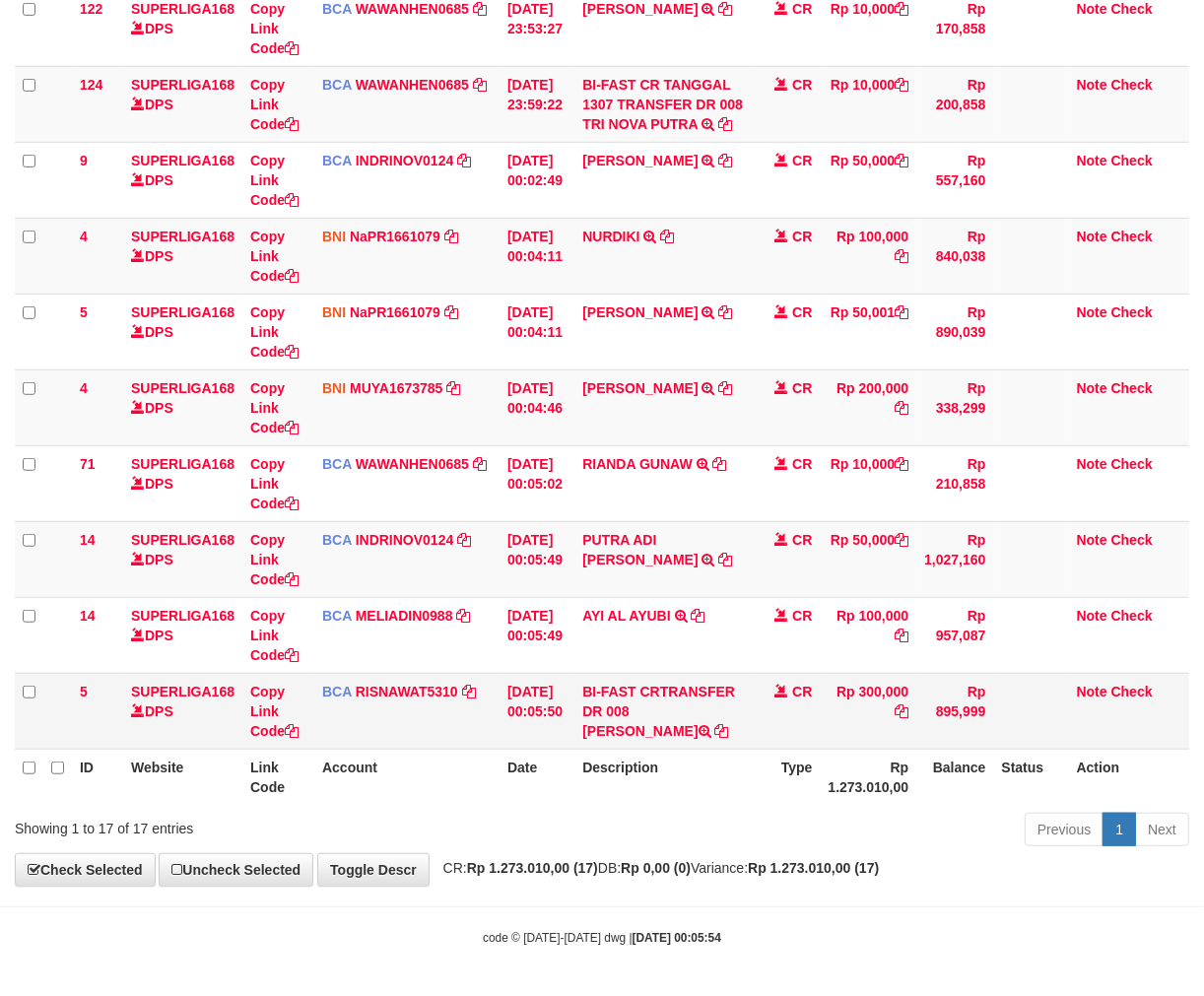 click on "BI-FAST CRTRANSFER DR 008 [PERSON_NAME]" at bounding box center (663, 710) 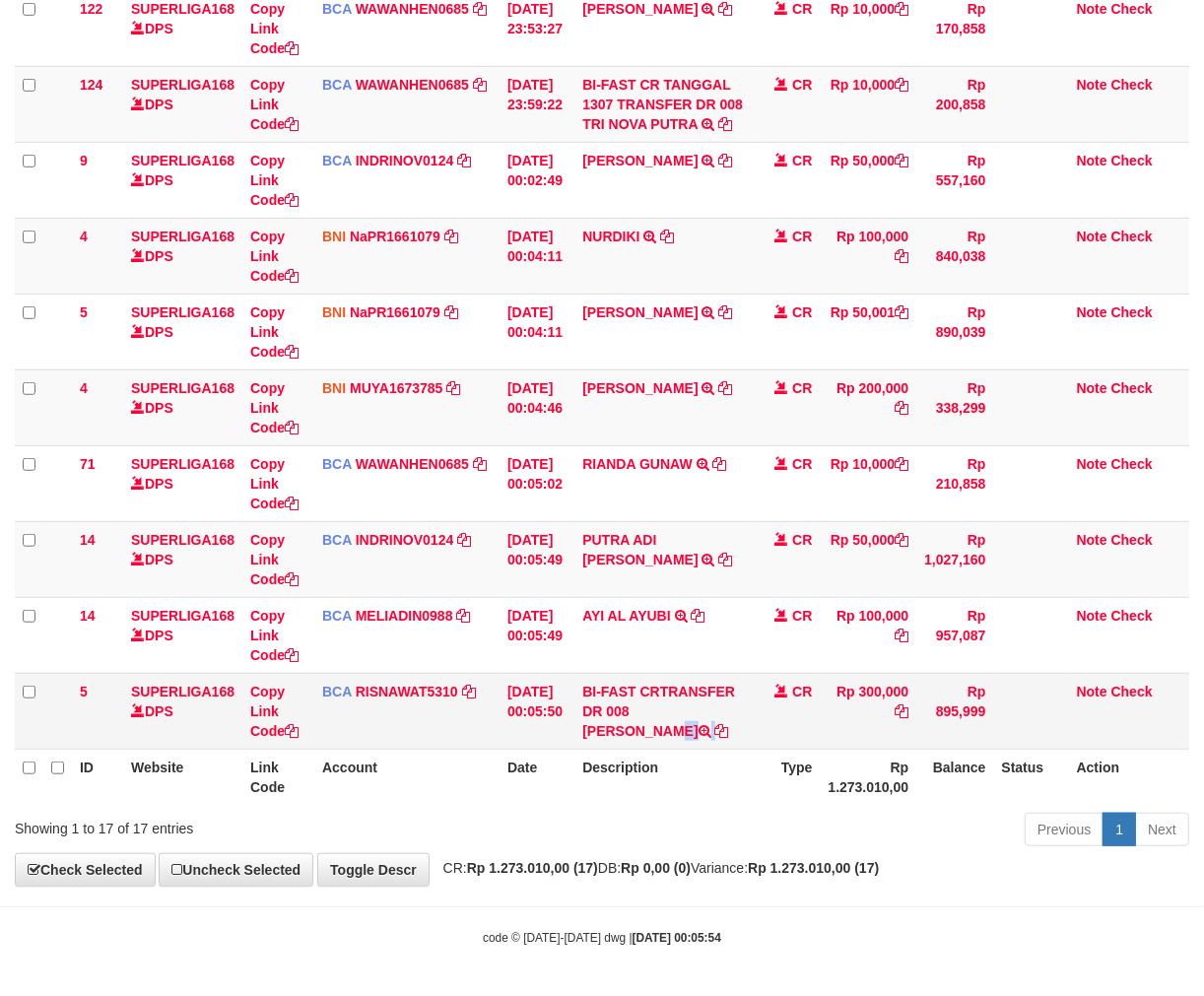 click on "BI-FAST CRTRANSFER DR 008 [PERSON_NAME]" at bounding box center [663, 710] 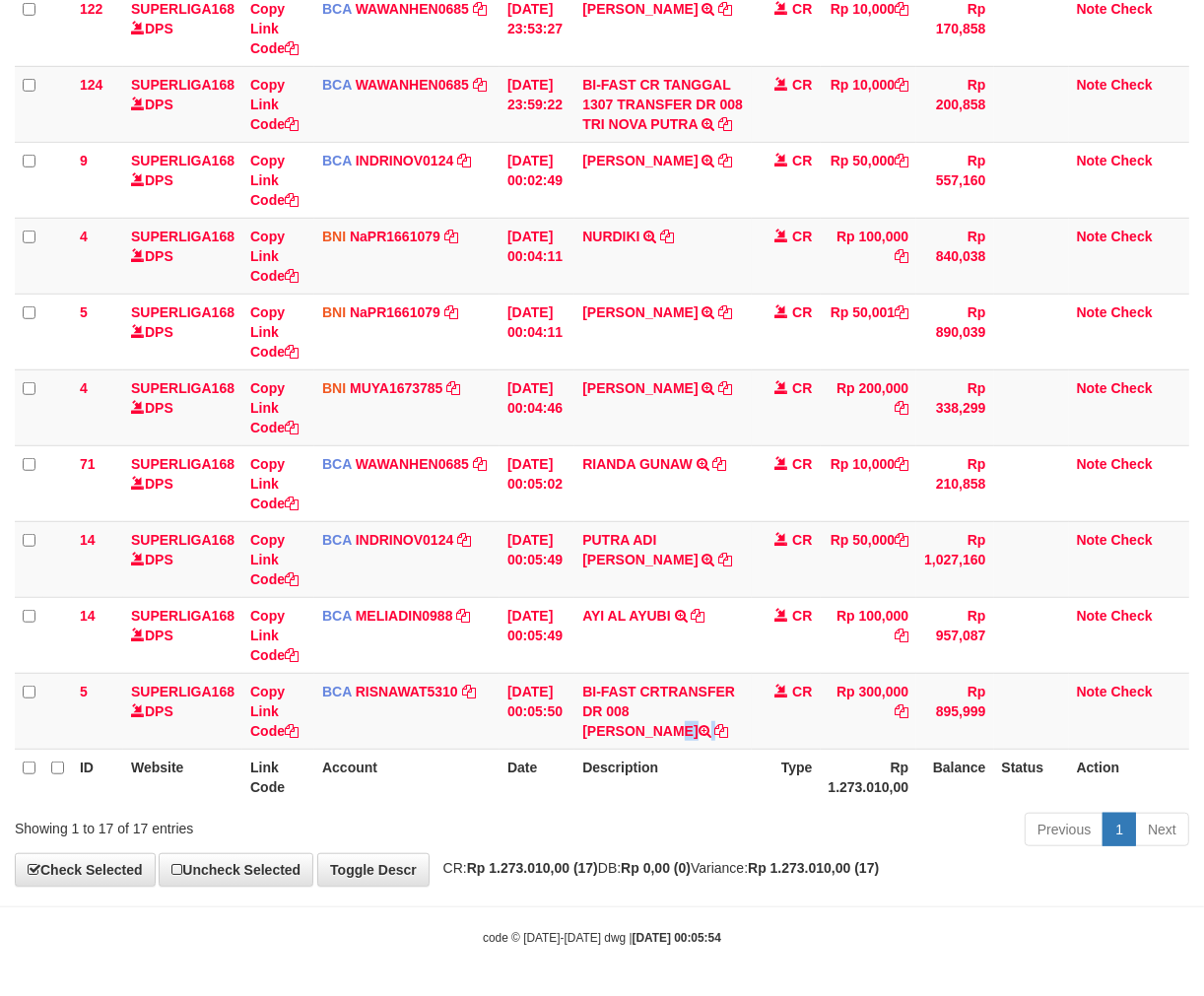 copy on "SUSILAWATI" 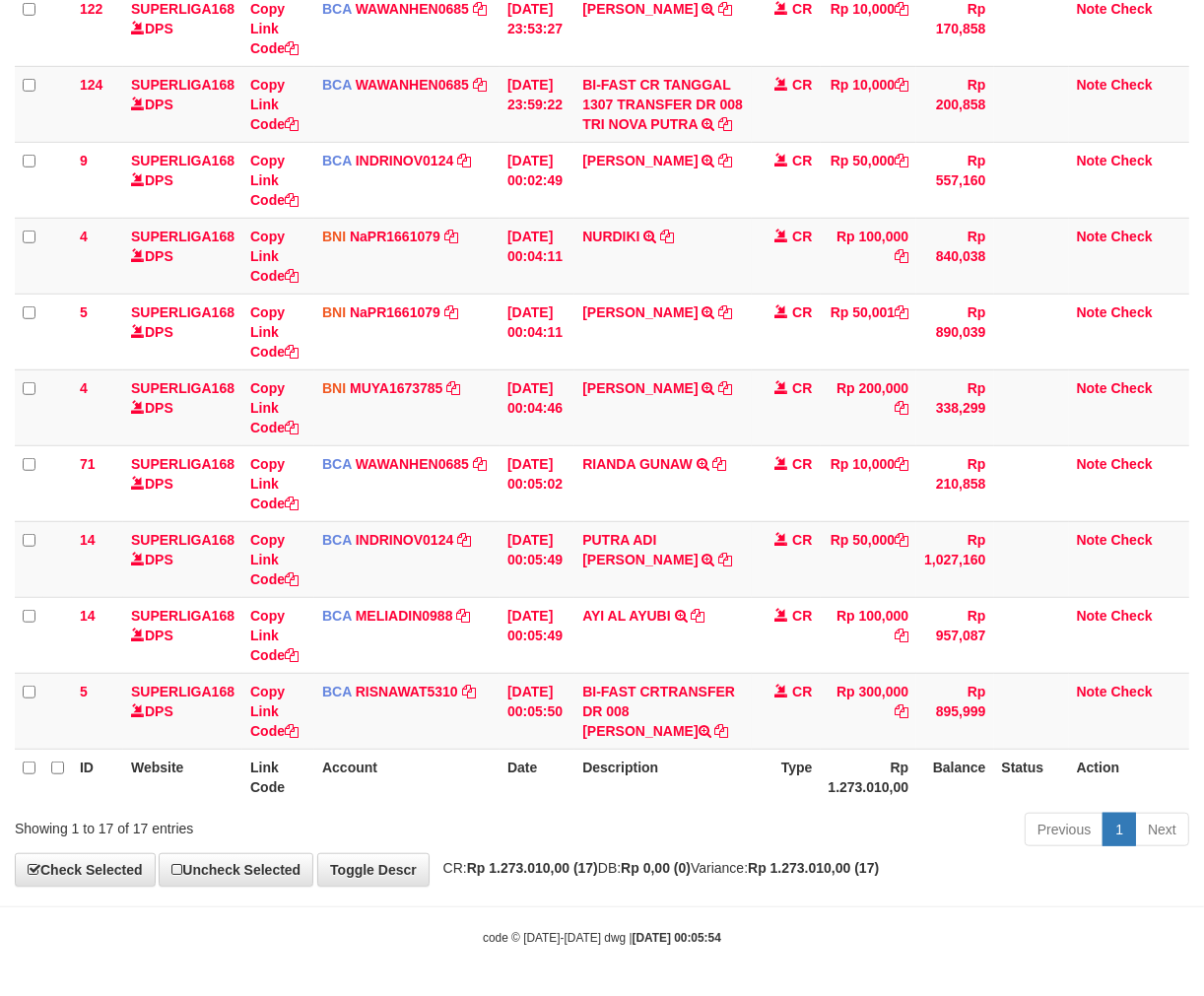 click on "**********" at bounding box center [602, 55] 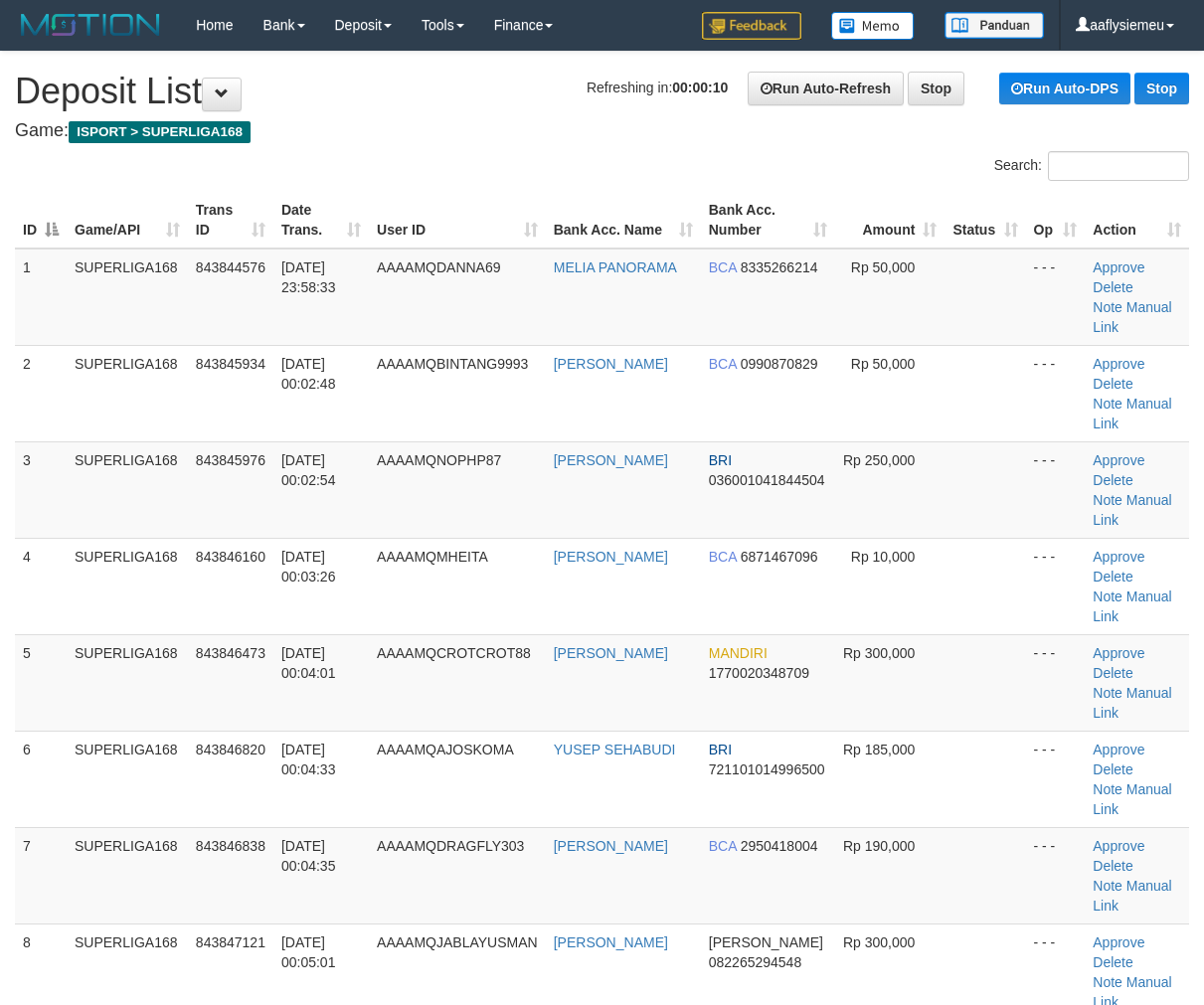 scroll, scrollTop: 0, scrollLeft: 0, axis: both 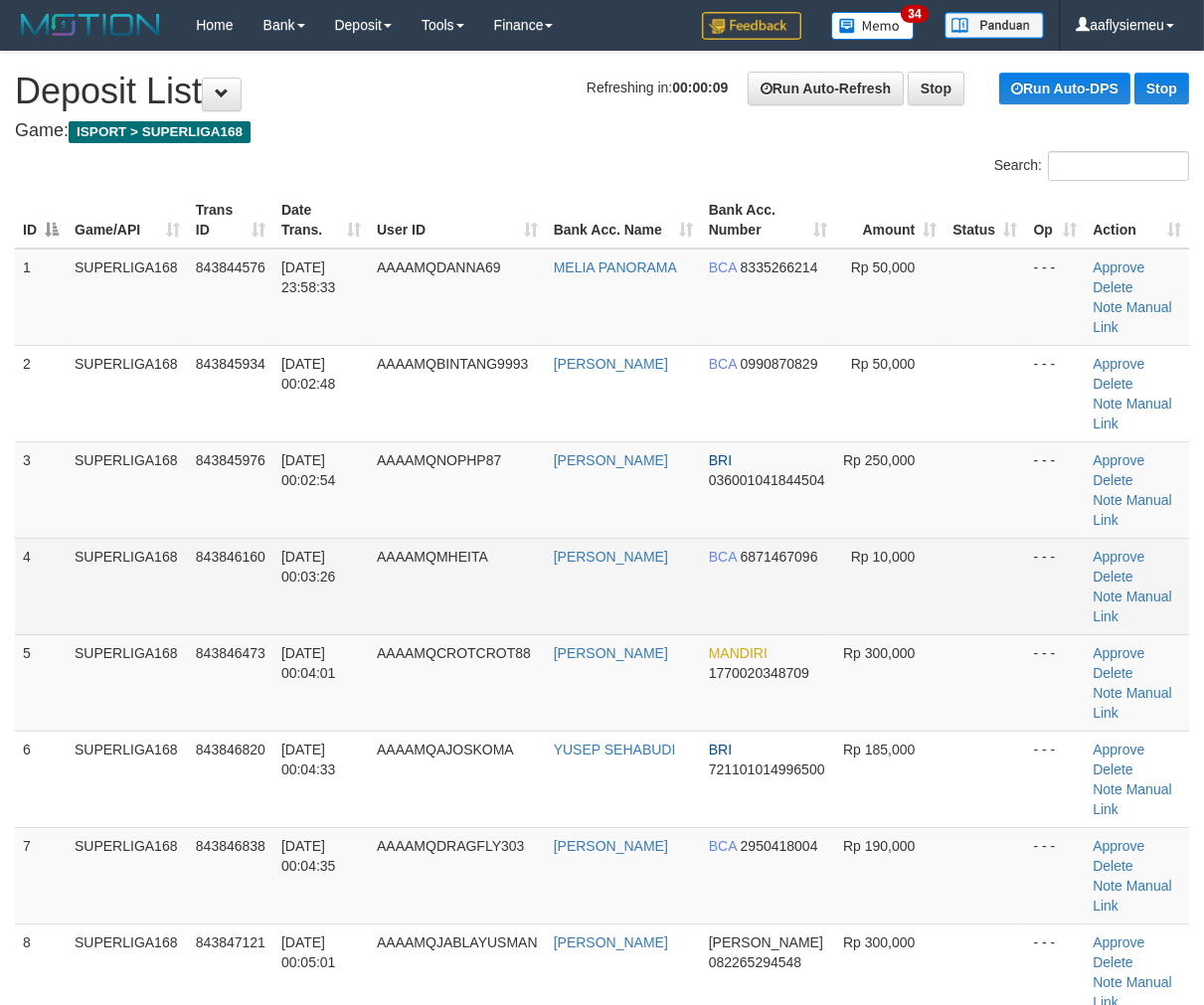 click on "843846160" at bounding box center [231, 557] 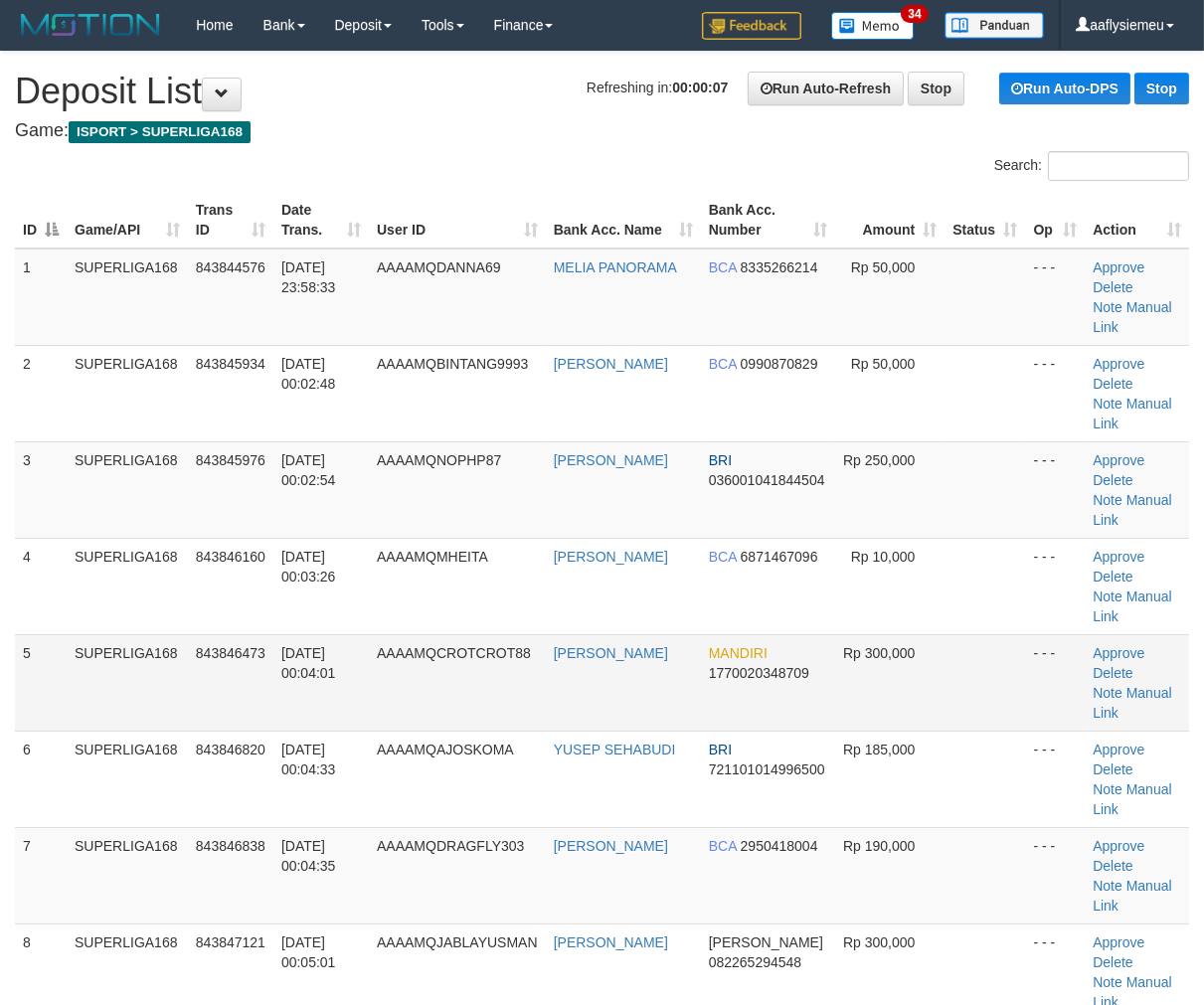 click on "843846473" at bounding box center (231, 653) 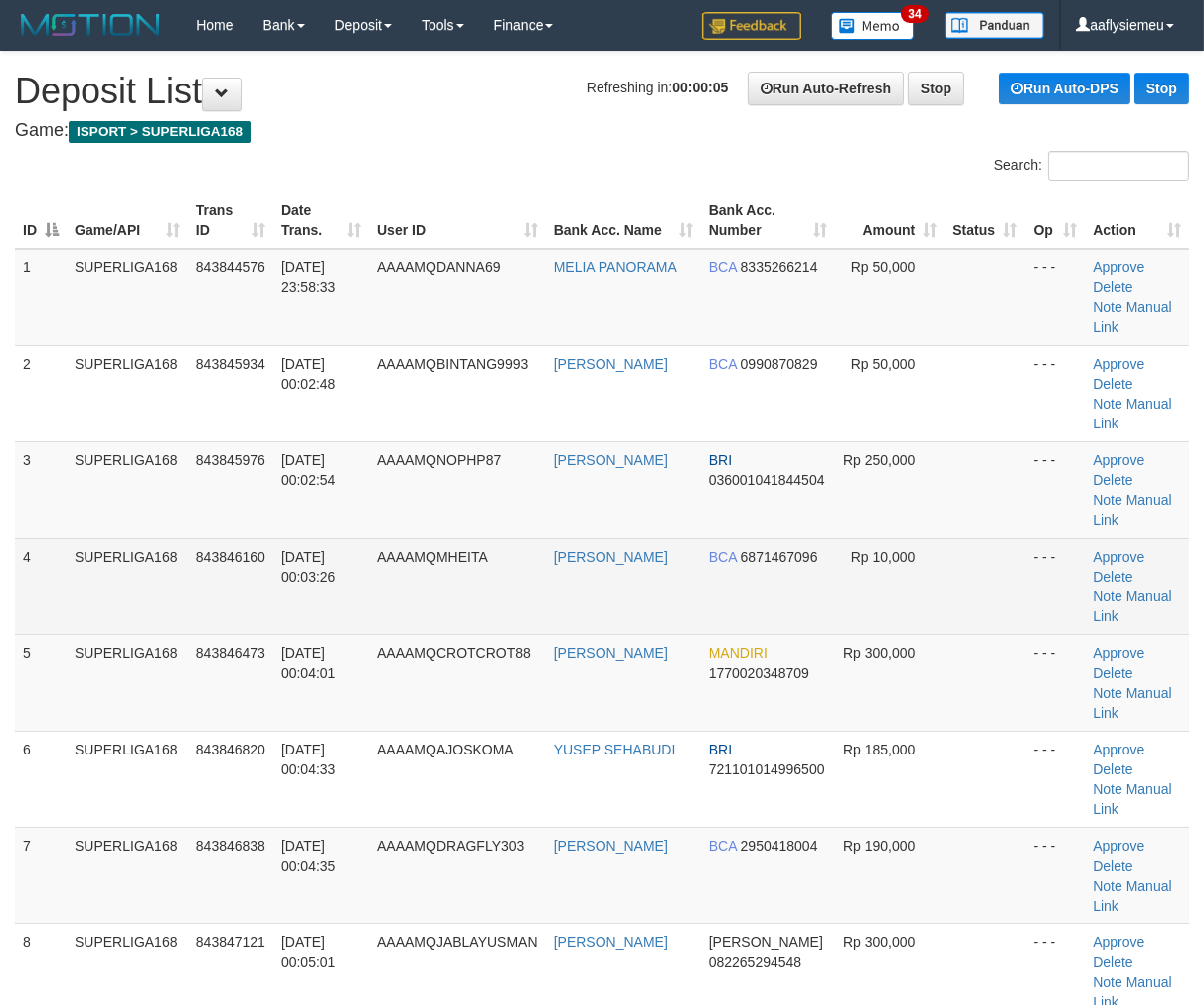 click on "843846160" at bounding box center (231, 586) 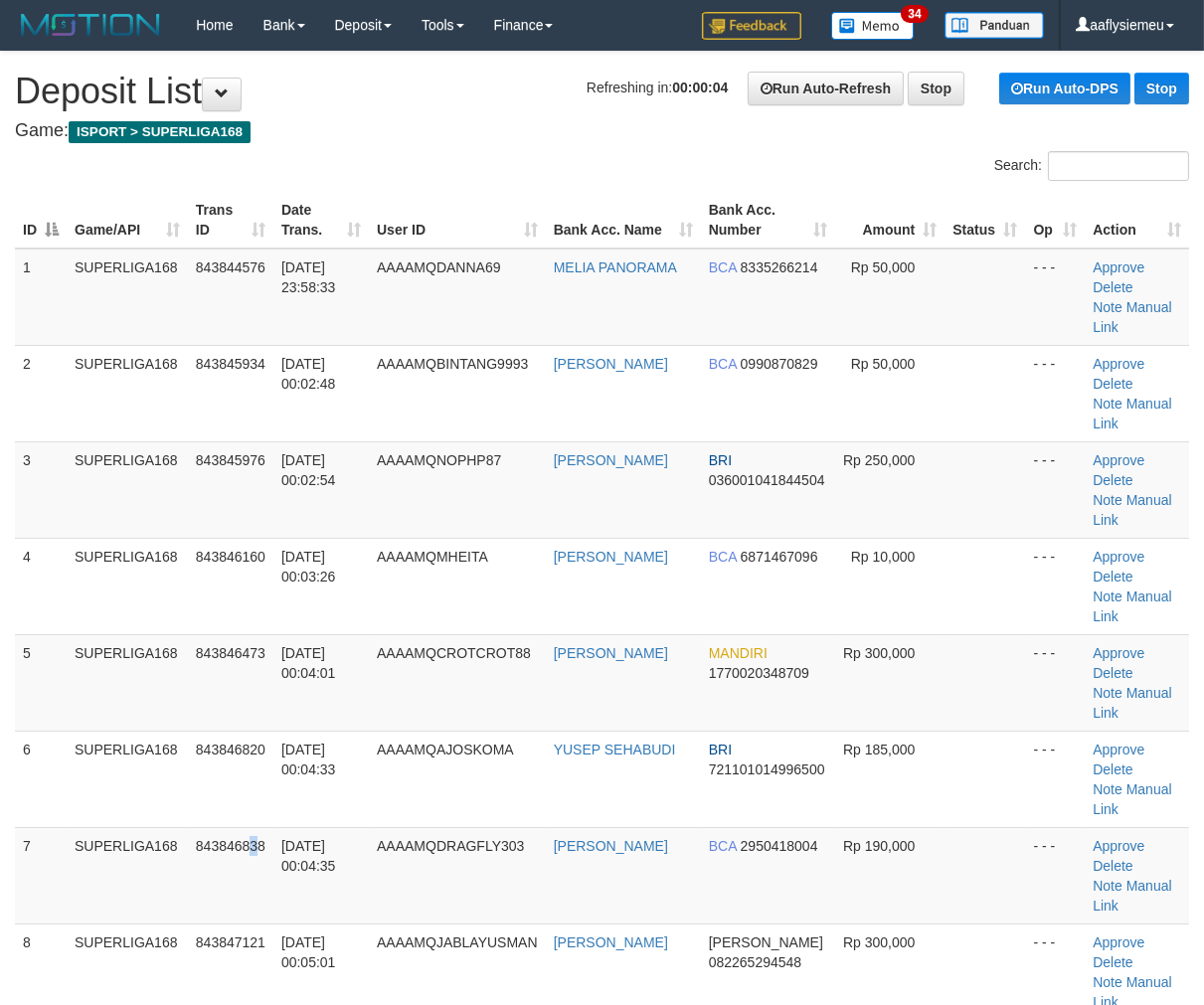 drag, startPoint x: 260, startPoint y: 719, endPoint x: 1, endPoint y: 792, distance: 269.09106 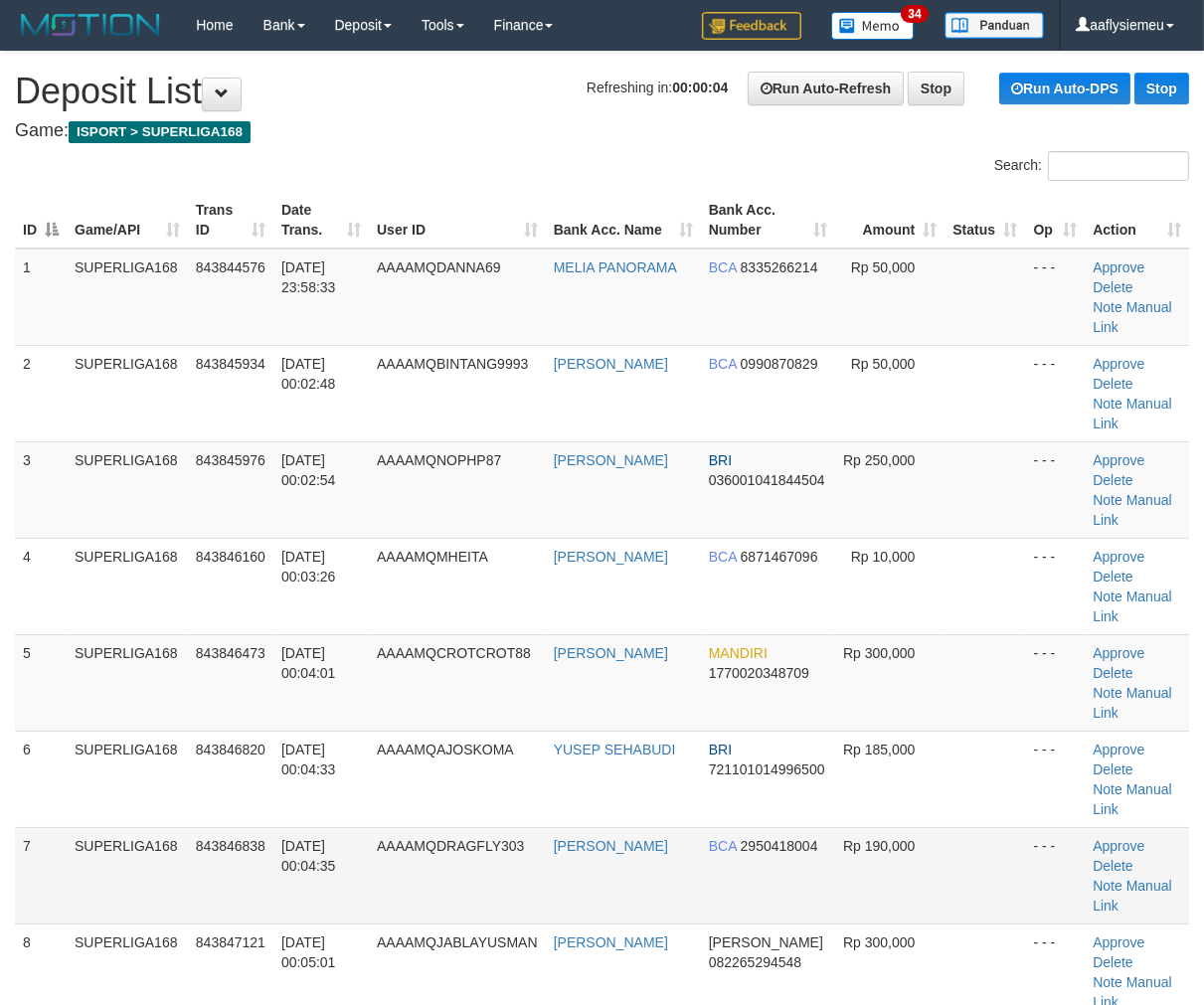 drag, startPoint x: 125, startPoint y: 739, endPoint x: 7, endPoint y: 775, distance: 123.36936 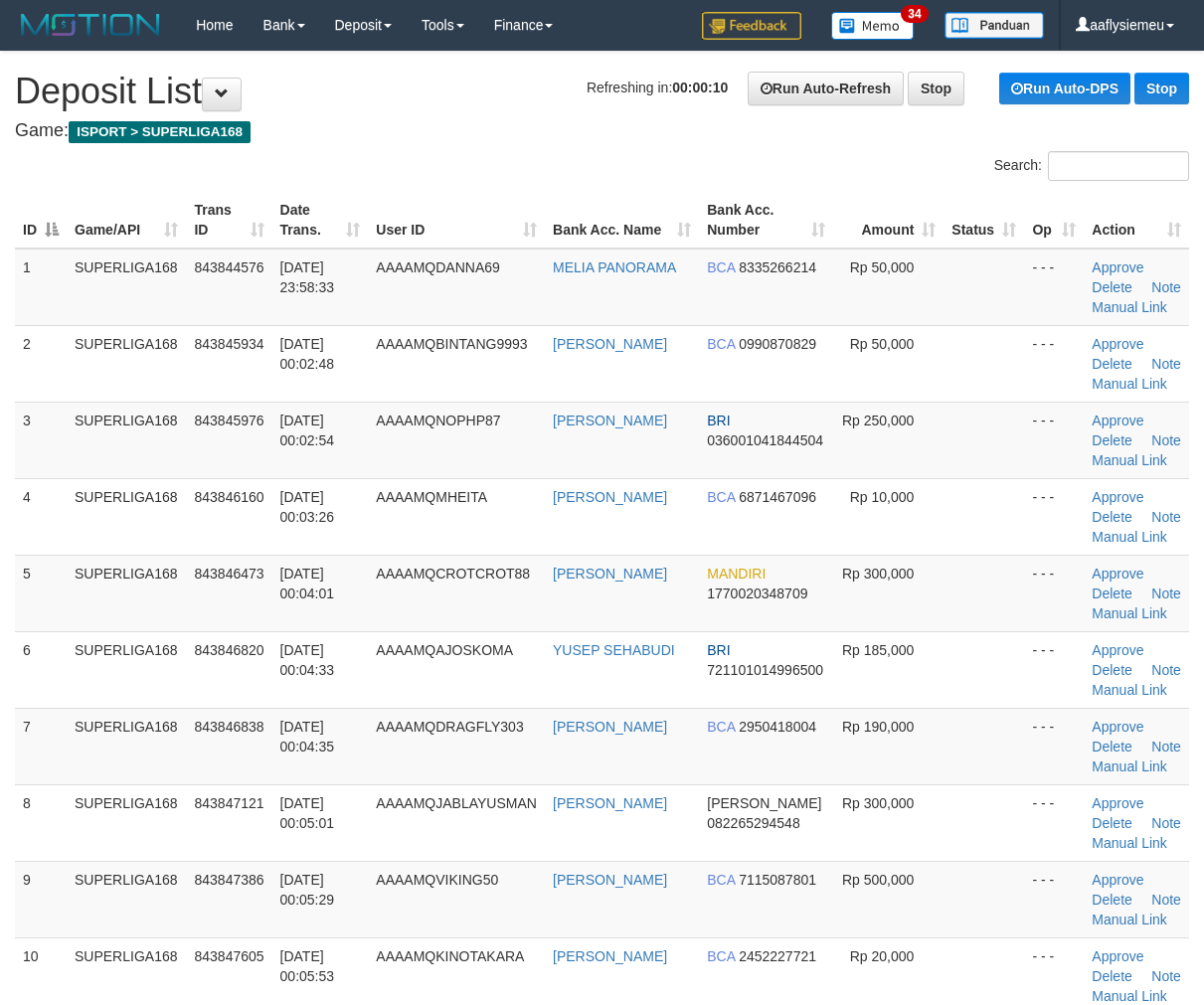 scroll, scrollTop: 0, scrollLeft: 0, axis: both 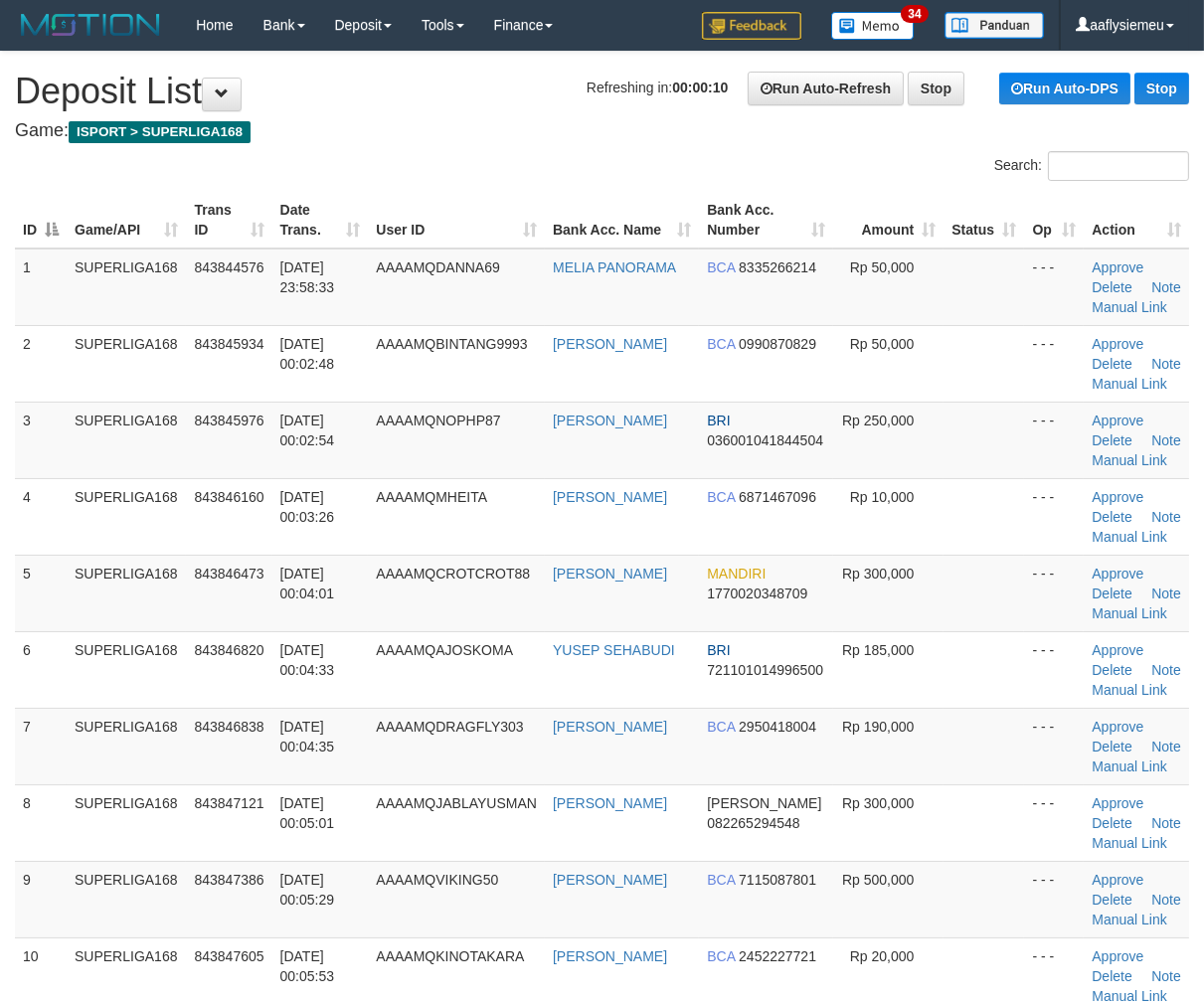 drag, startPoint x: 123, startPoint y: 712, endPoint x: 5, endPoint y: 749, distance: 123.66487 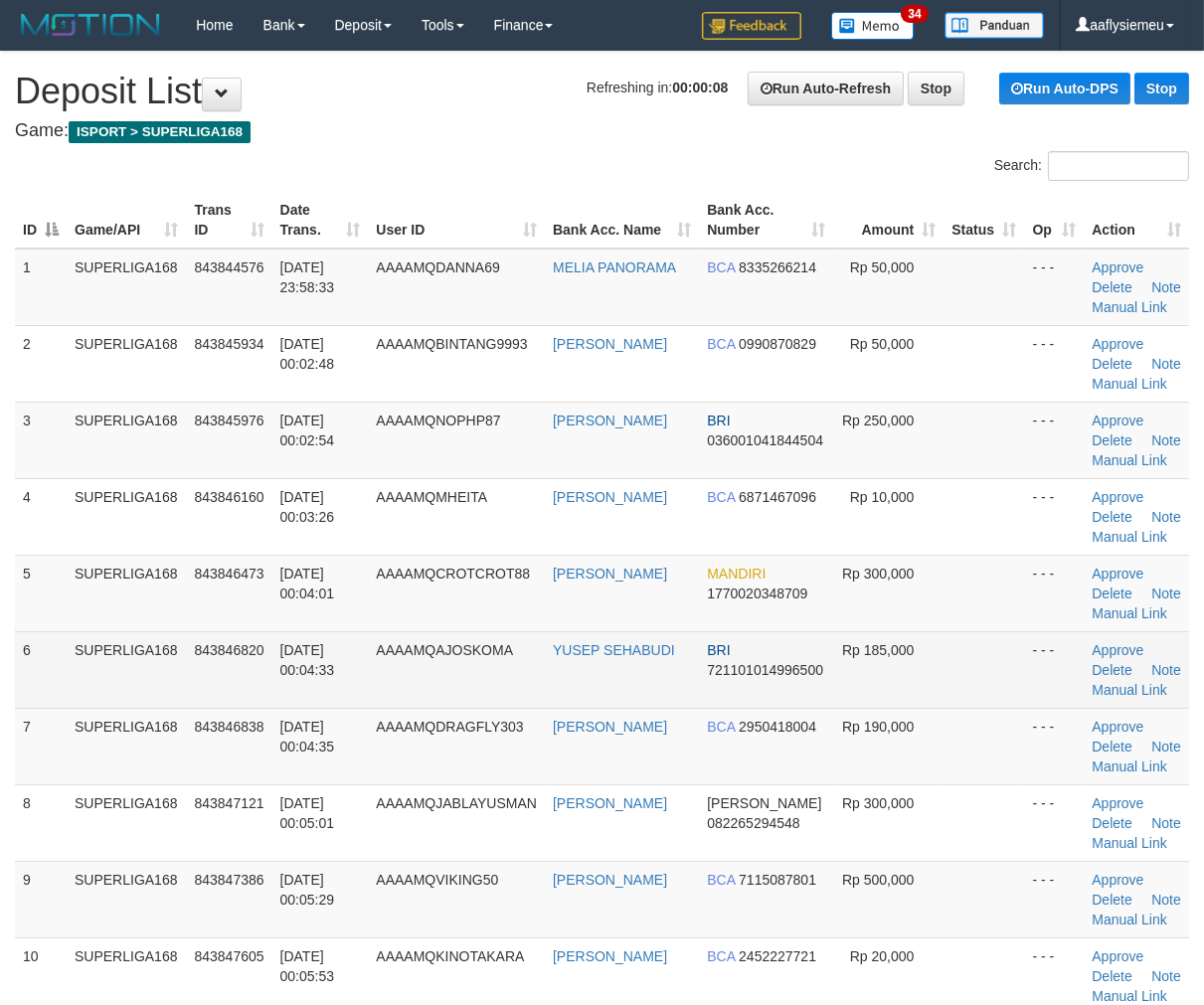 click on "6
SUPERLIGA168
843846820
14/07/2025 00:04:33
AAAAMQAJOSKOMA
YUSEP SEHABUDI
BRI
721101014996500
Rp 185,000
- - -
Approve
Delete
Note
Manual Link" at bounding box center (602, 669) 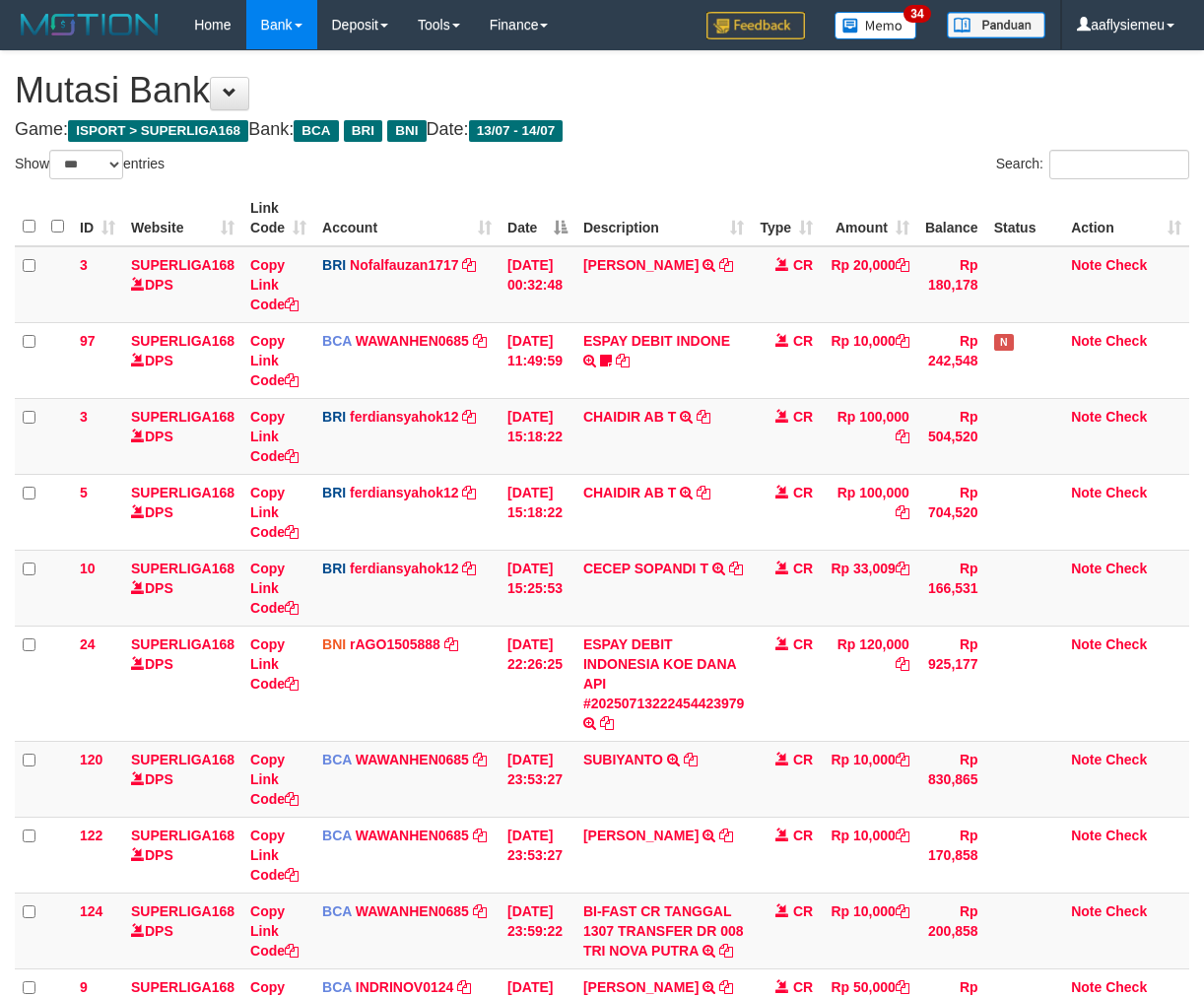 select on "***" 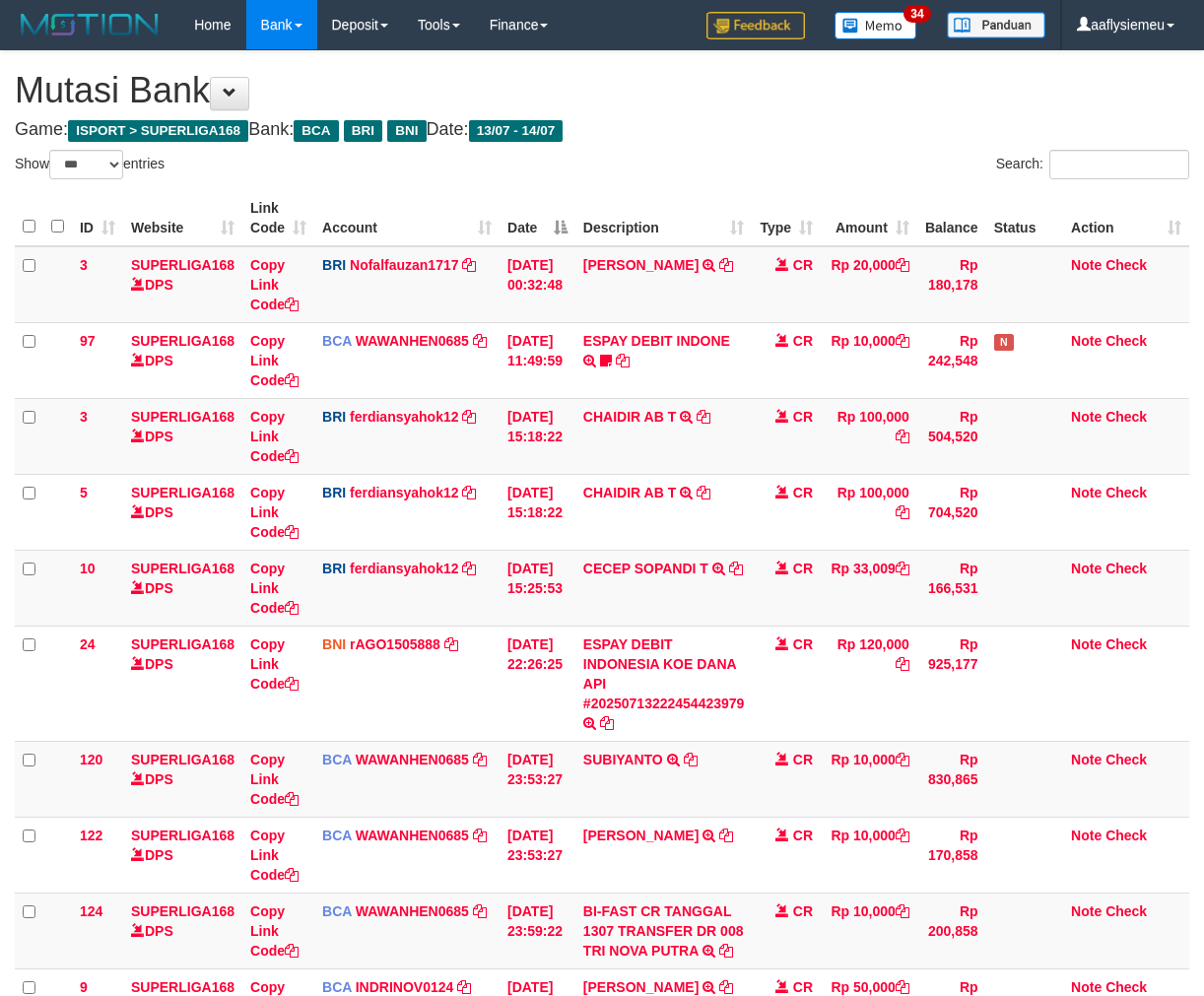 scroll, scrollTop: 752, scrollLeft: 0, axis: vertical 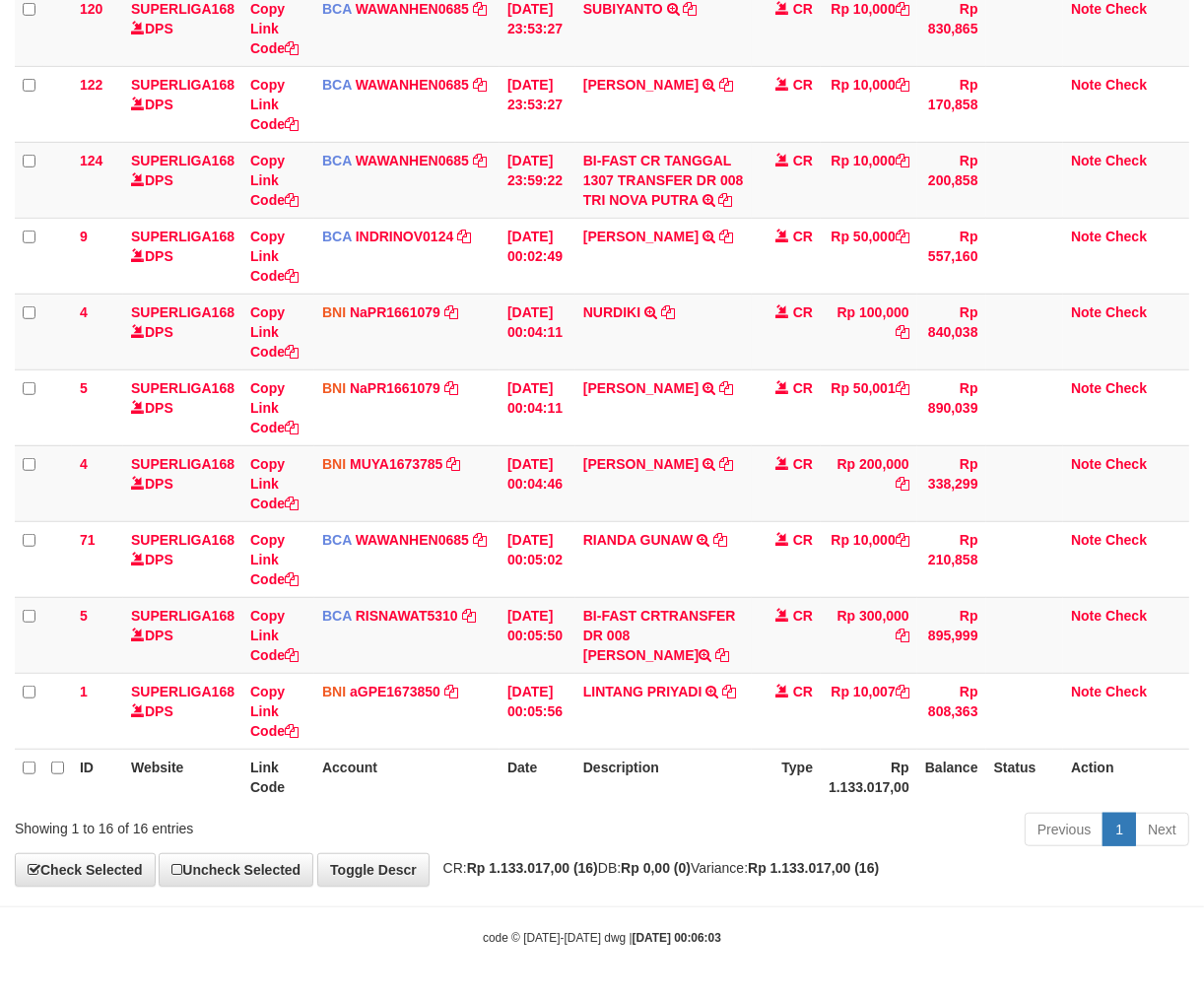 drag, startPoint x: 698, startPoint y: 772, endPoint x: 746, endPoint y: 768, distance: 48.166378 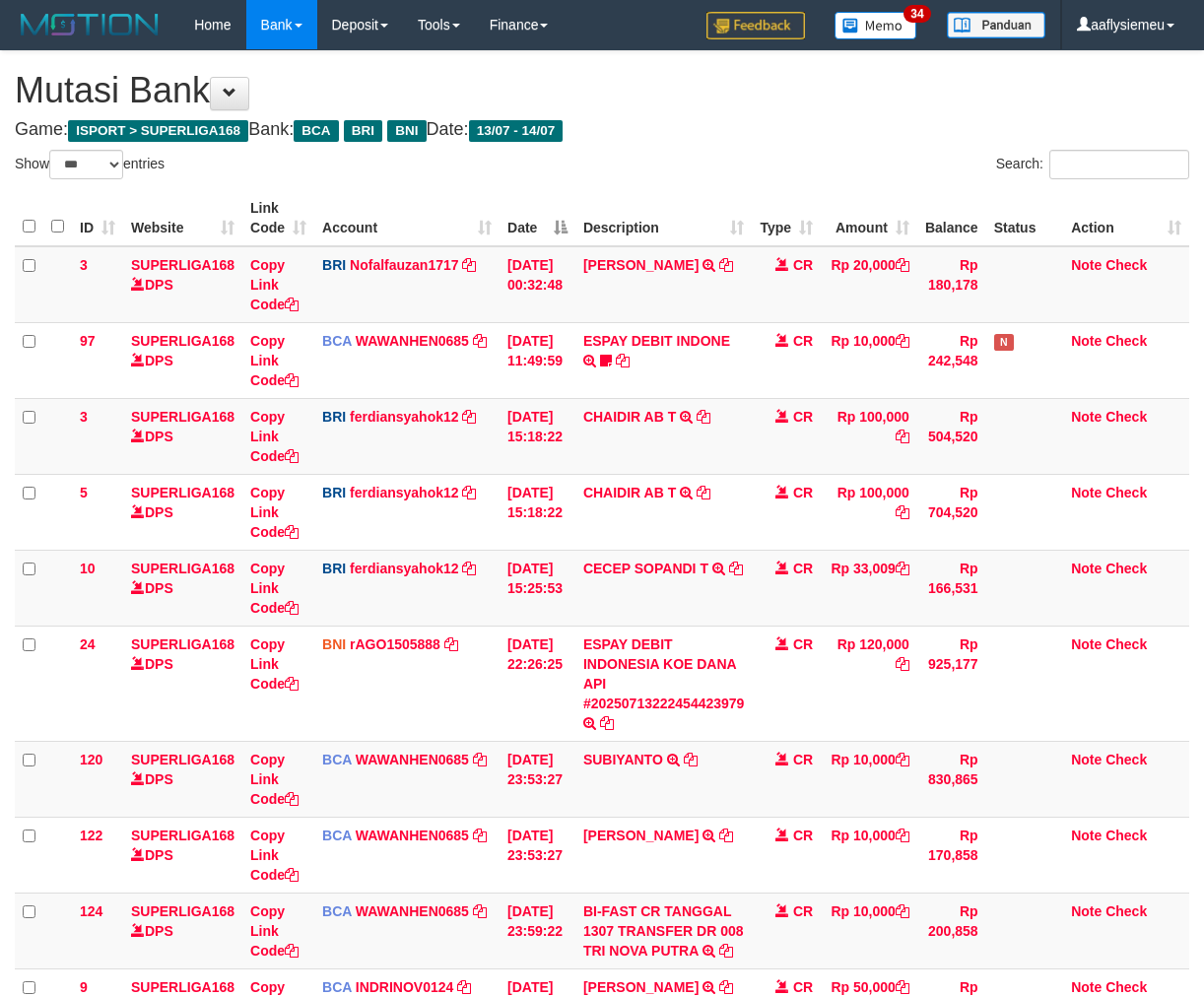 select on "***" 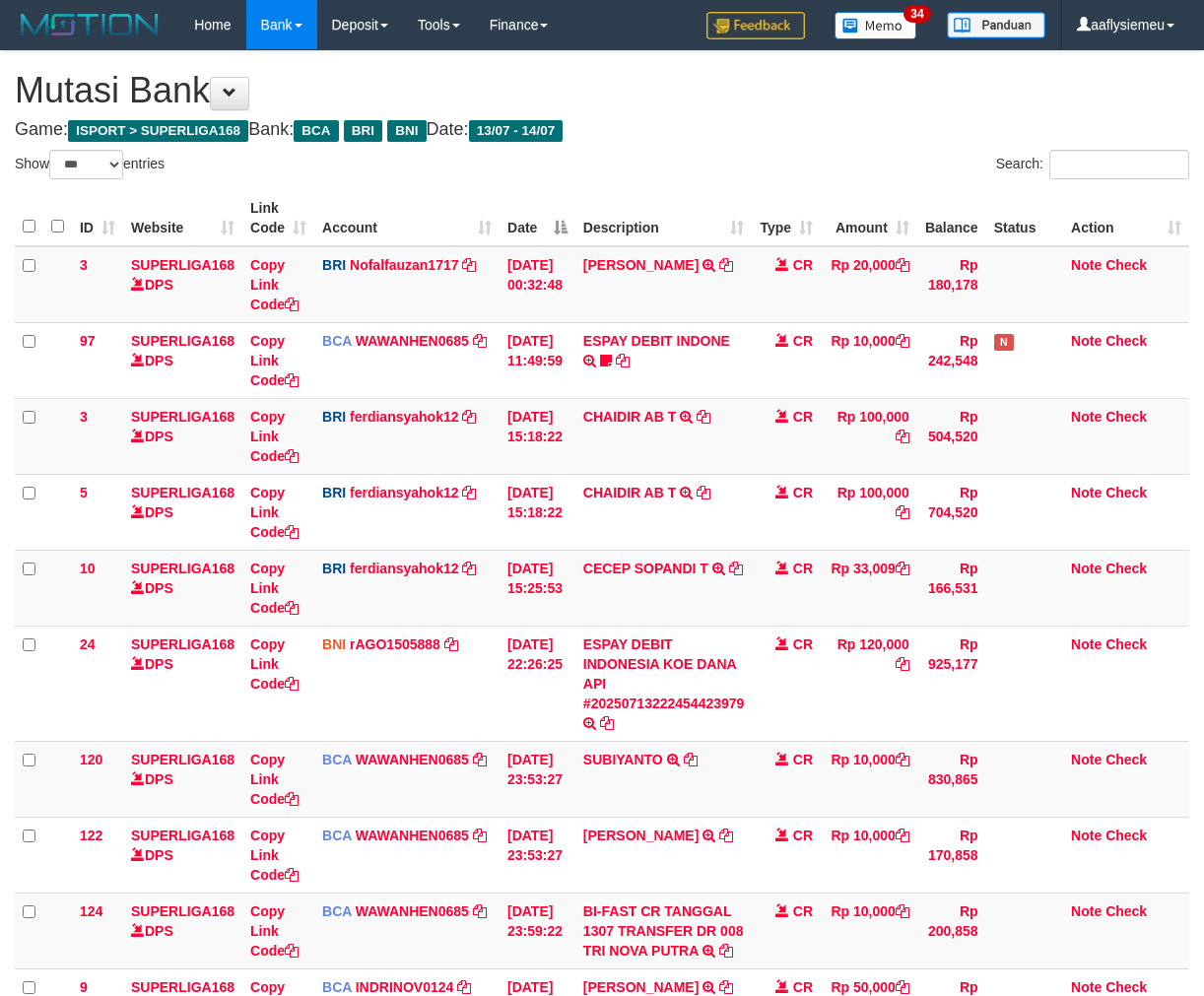 drag, startPoint x: 0, startPoint y: 0, endPoint x: 731, endPoint y: 868, distance: 1134.8062 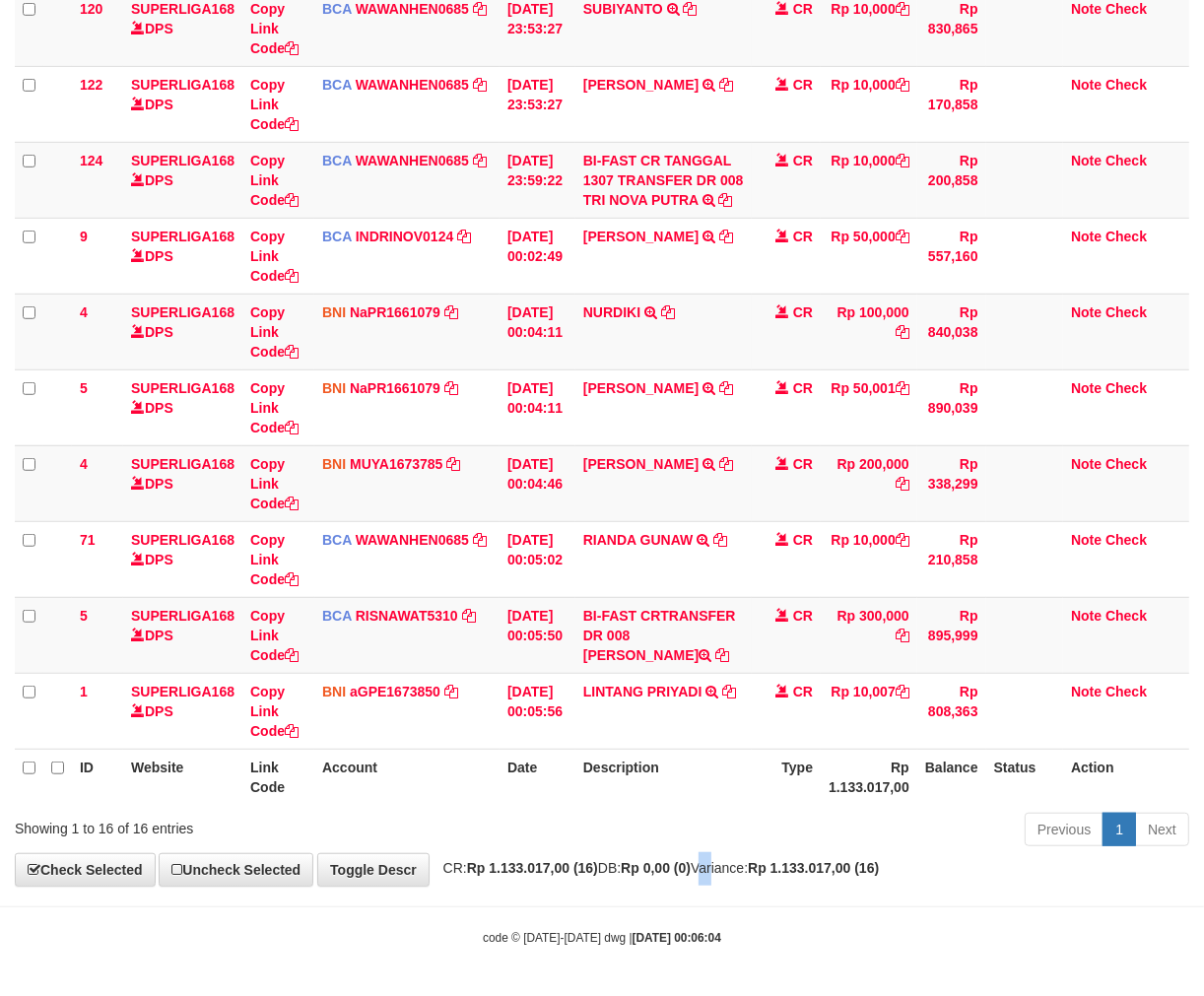 drag, startPoint x: 731, startPoint y: 868, endPoint x: 882, endPoint y: 826, distance: 156.73226 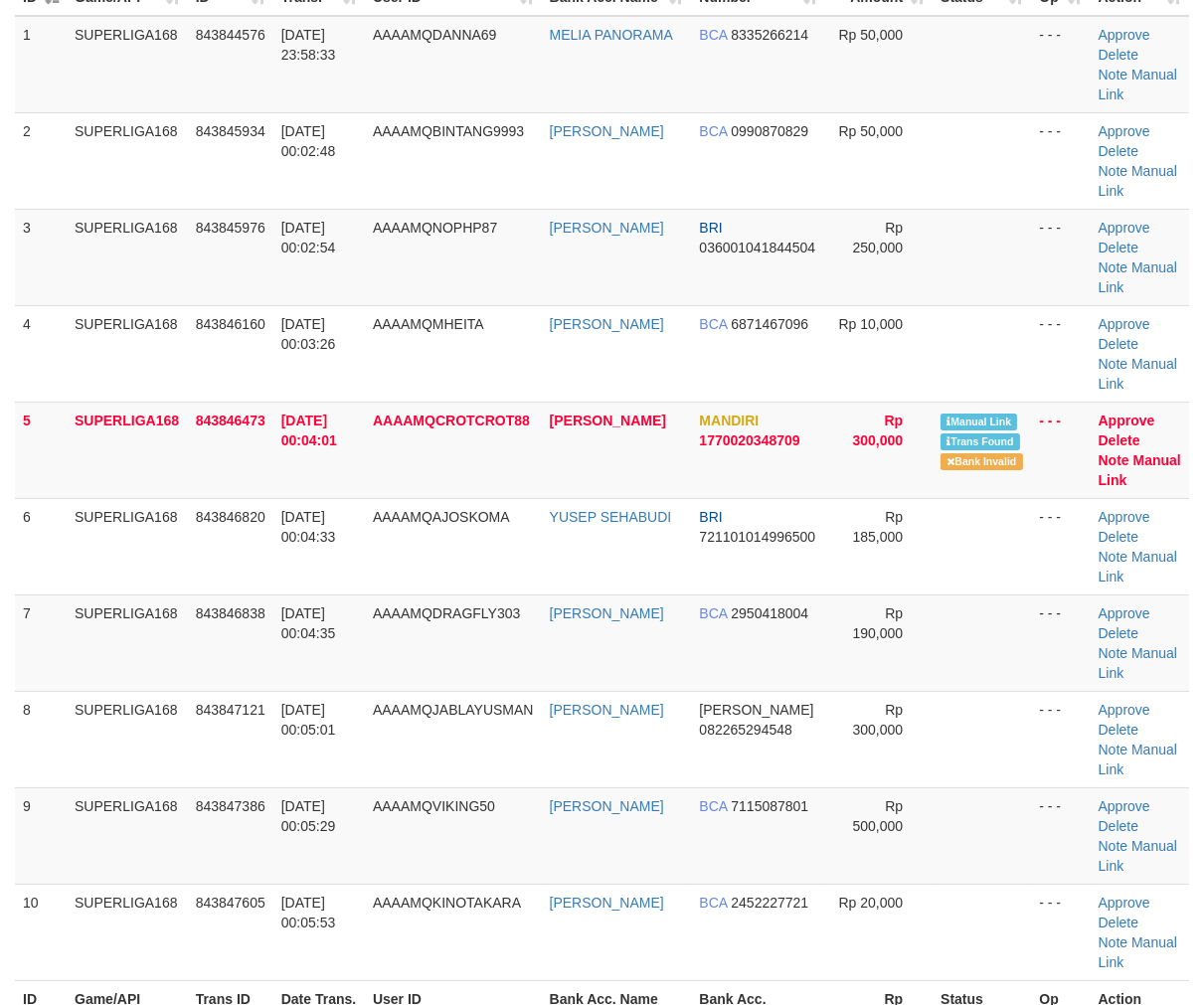 scroll, scrollTop: 111, scrollLeft: 0, axis: vertical 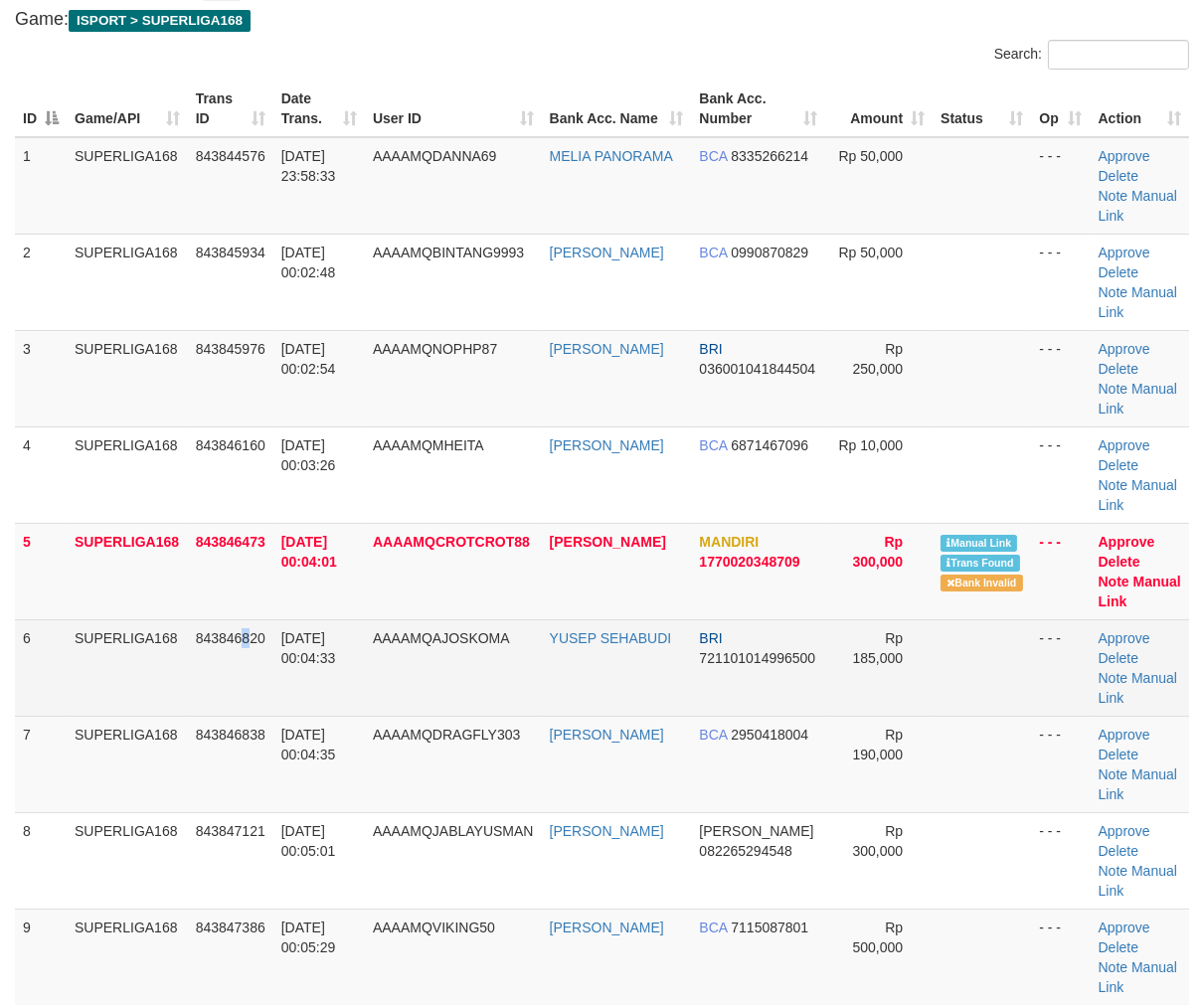 click on "843846820" at bounding box center [231, 638] 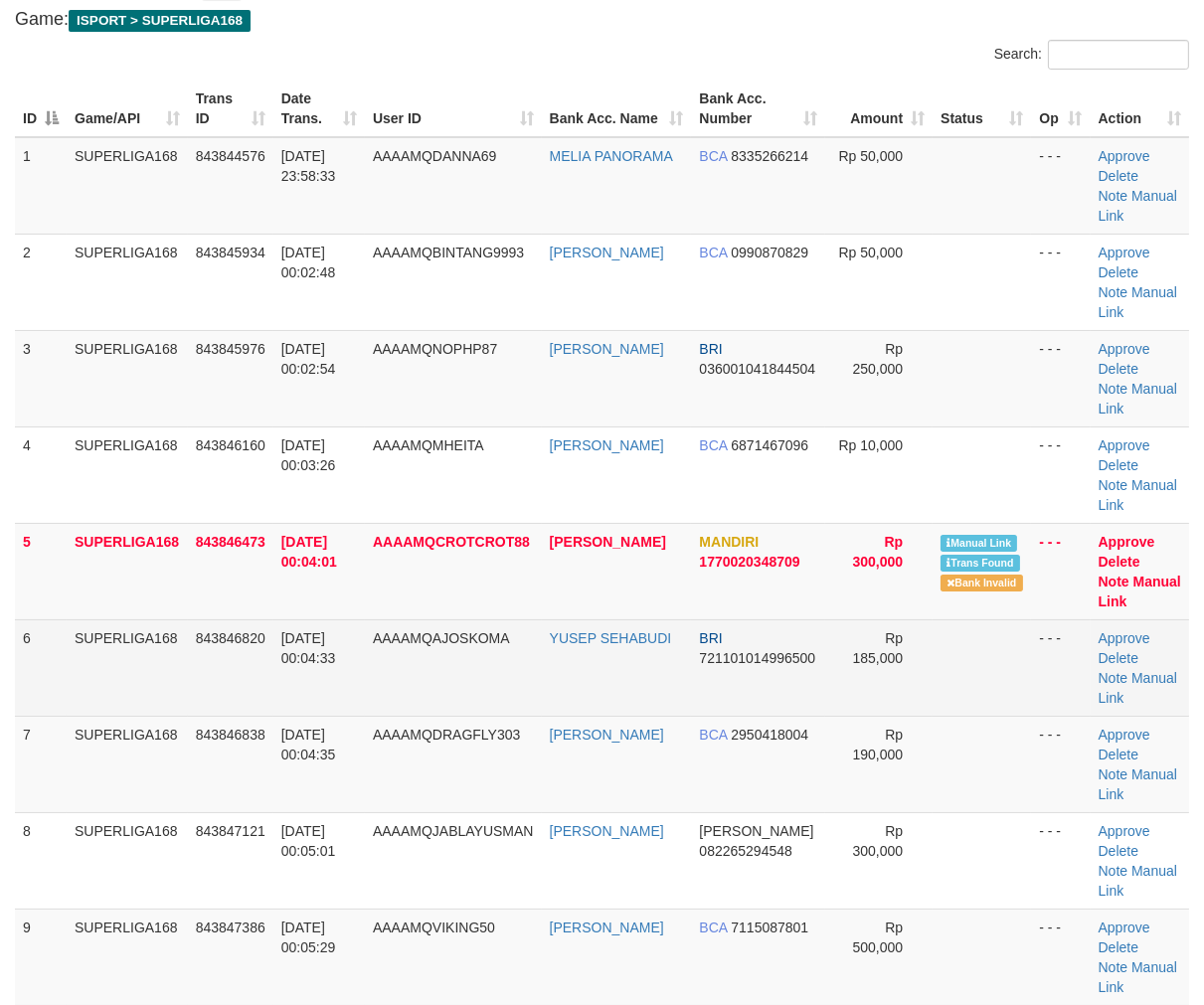 click on "SUPERLIGA168" at bounding box center [127, 667] 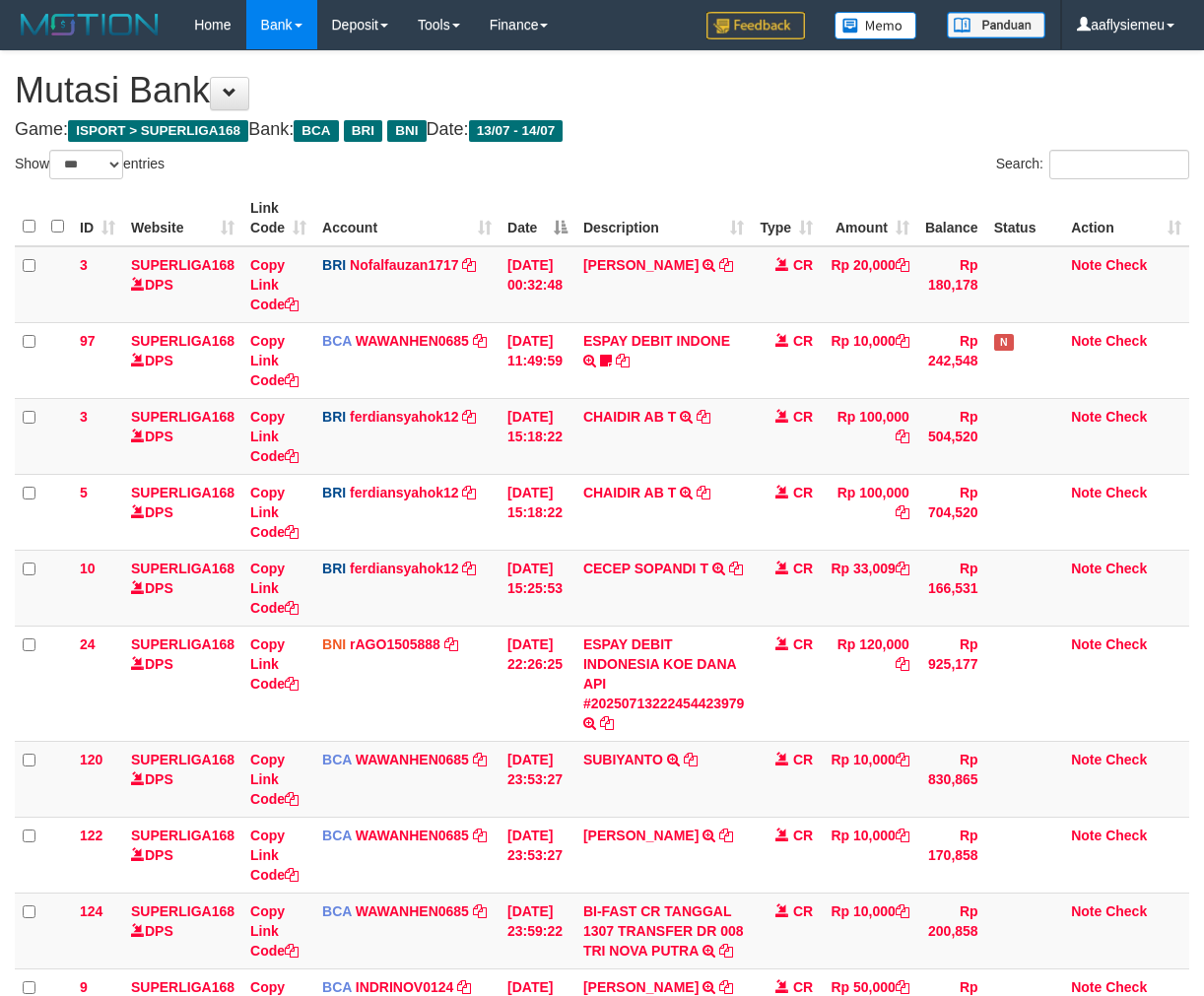 select on "***" 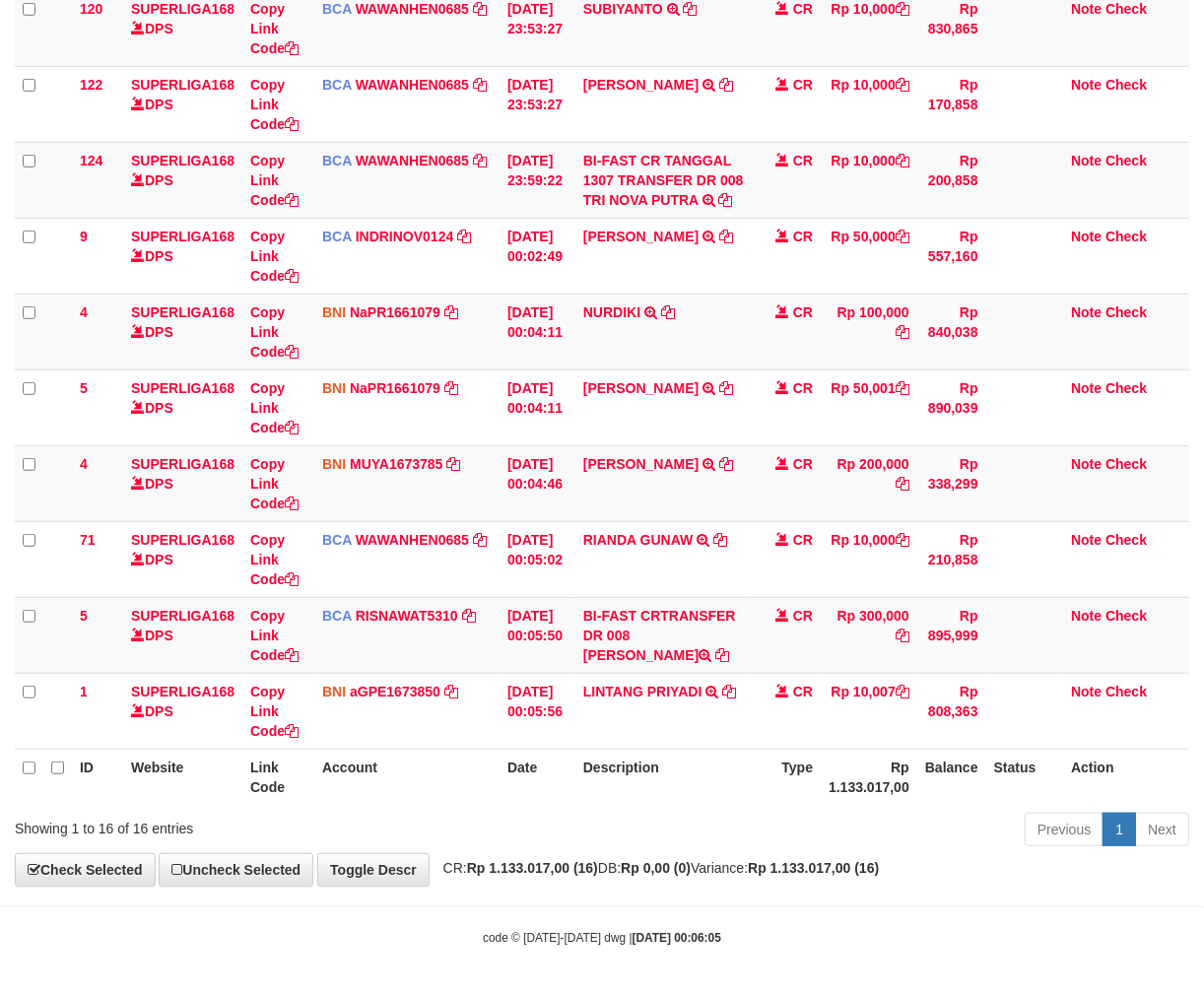 click at bounding box center [602, 906] 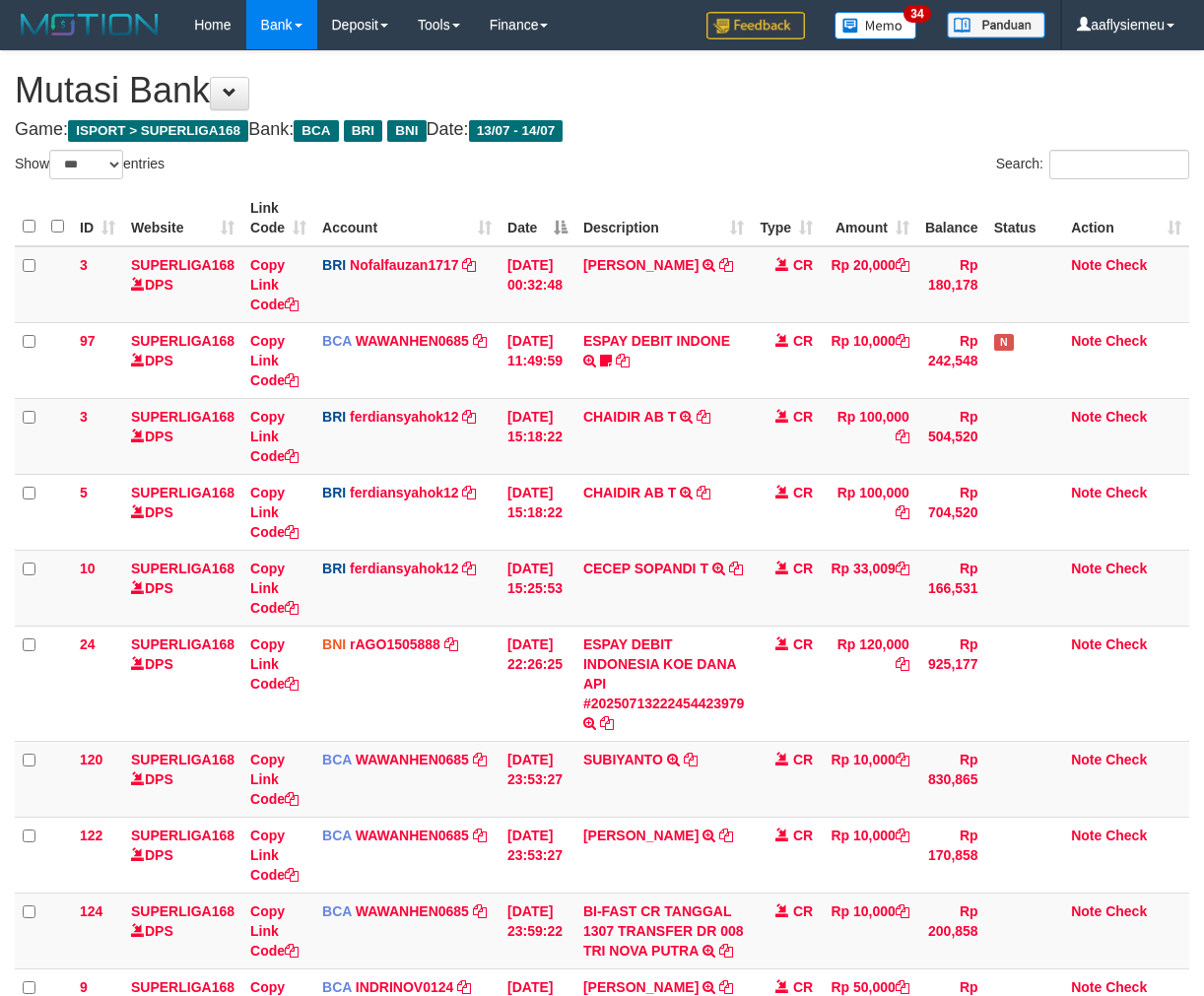 select on "***" 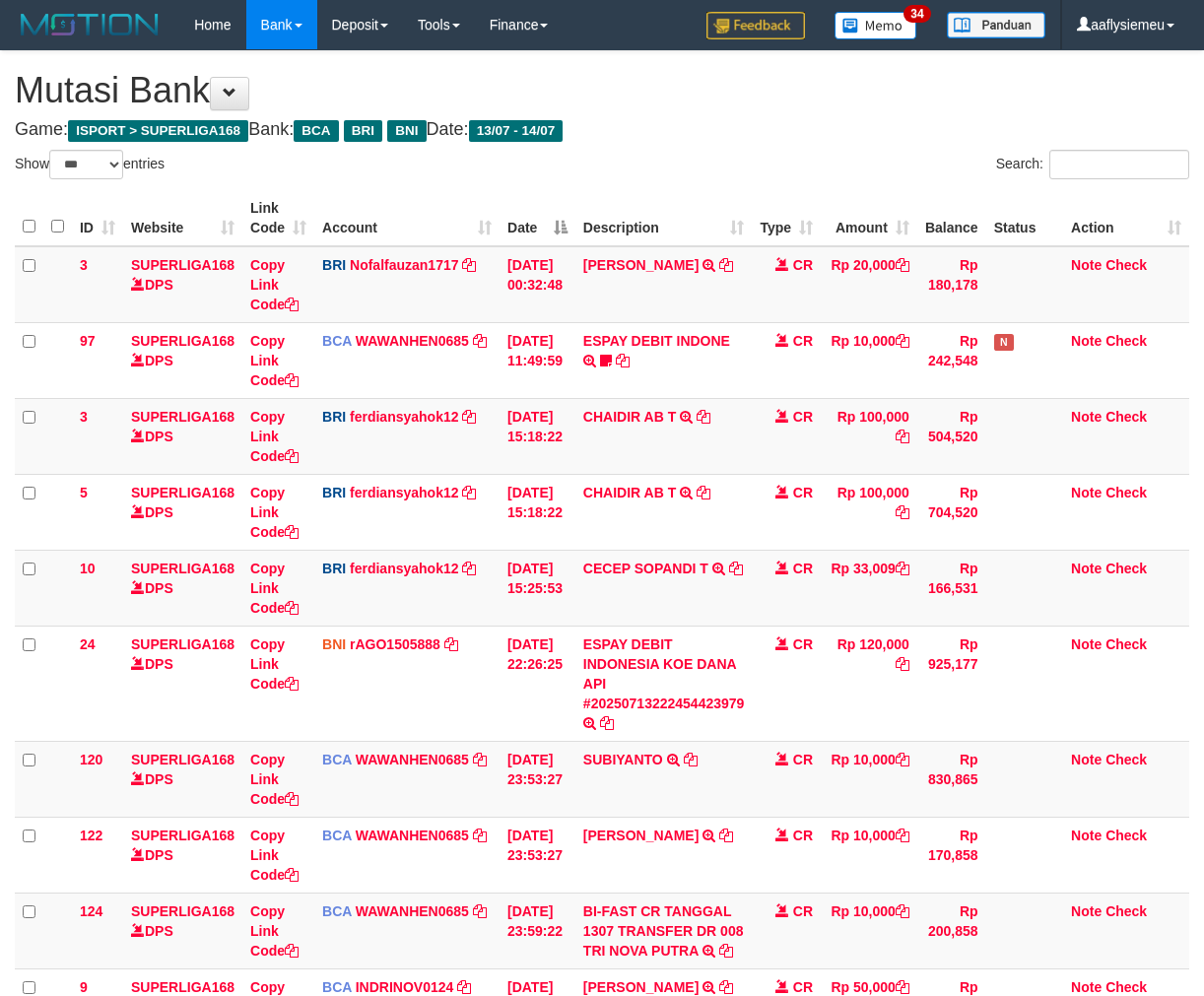 scroll, scrollTop: 752, scrollLeft: 0, axis: vertical 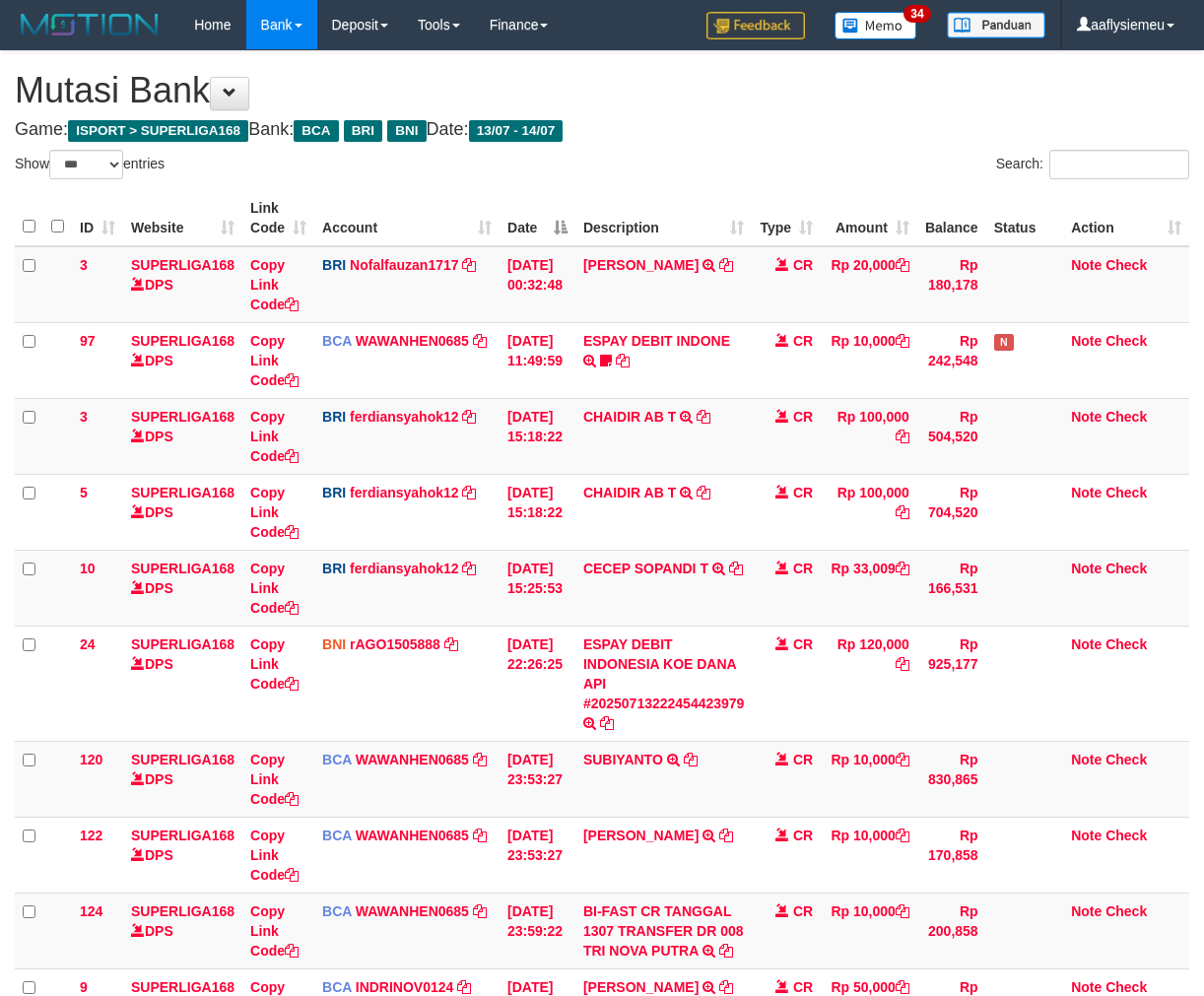 select on "***" 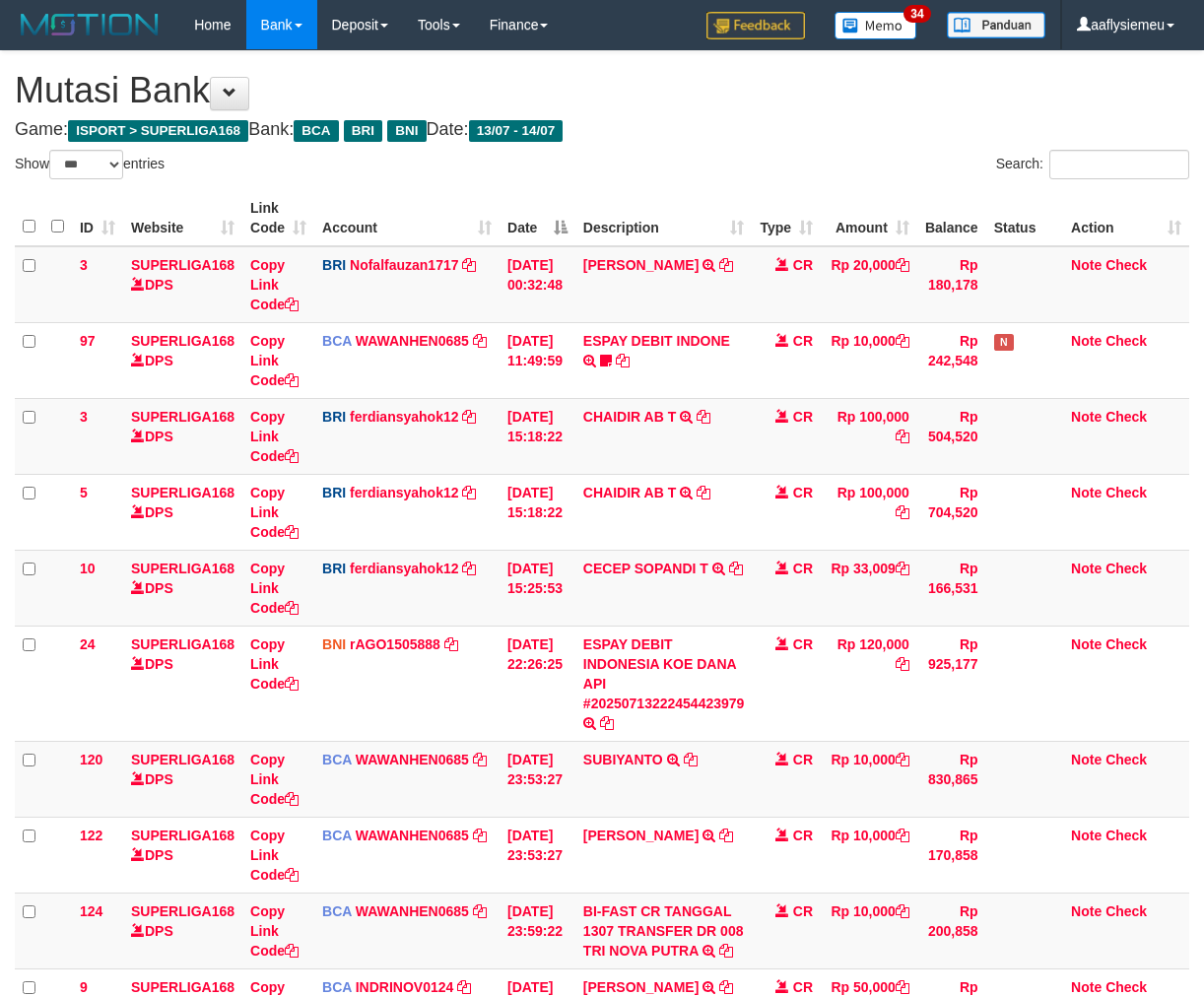 click on "Toggle navigation
Home
Bank
Account List
Load
By Website
Group
[ISPORT]													SUPERLIGA168
By Load Group (DPS)
34" at bounding box center (602, 873) 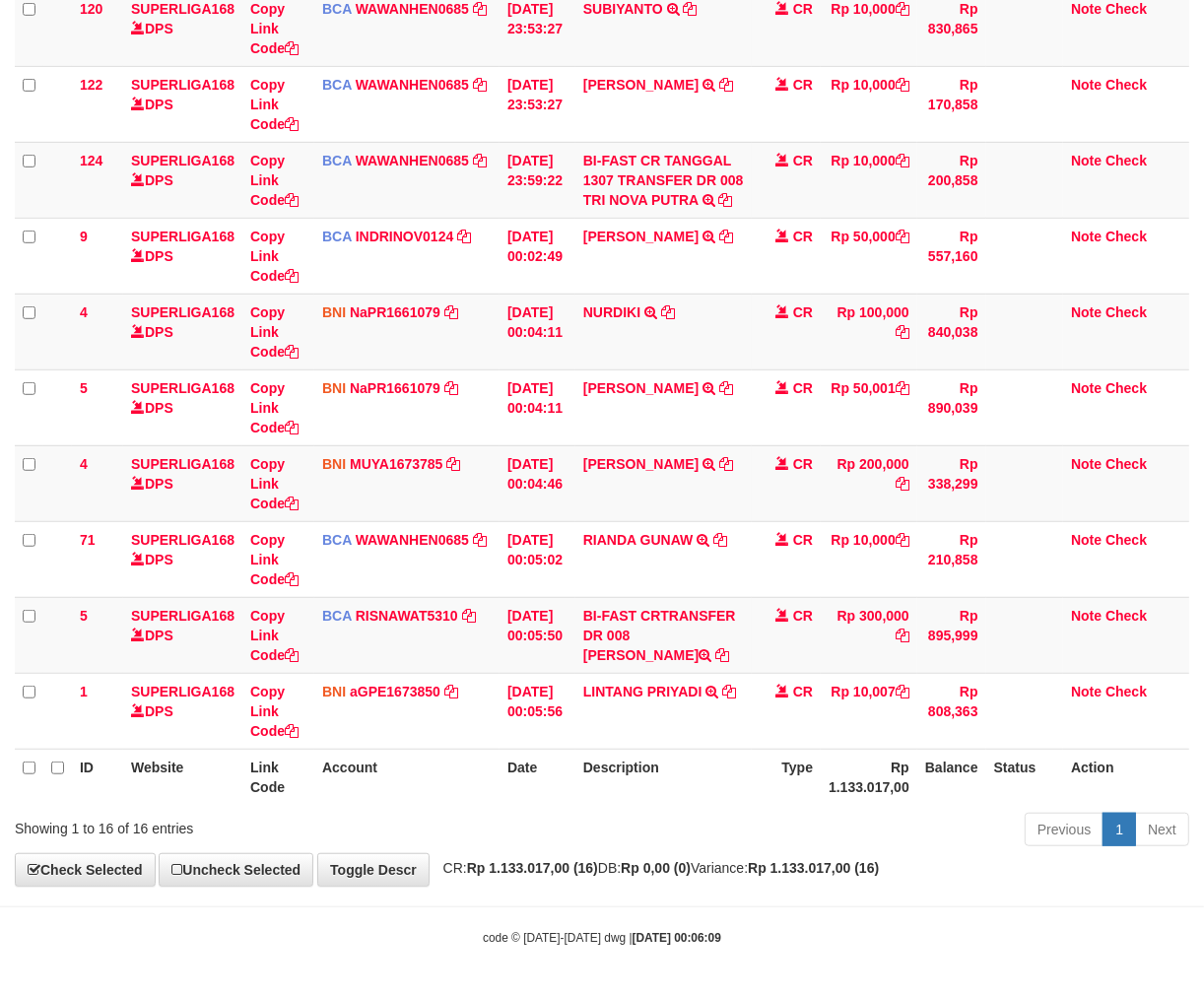 click on "**********" at bounding box center [602, 93] 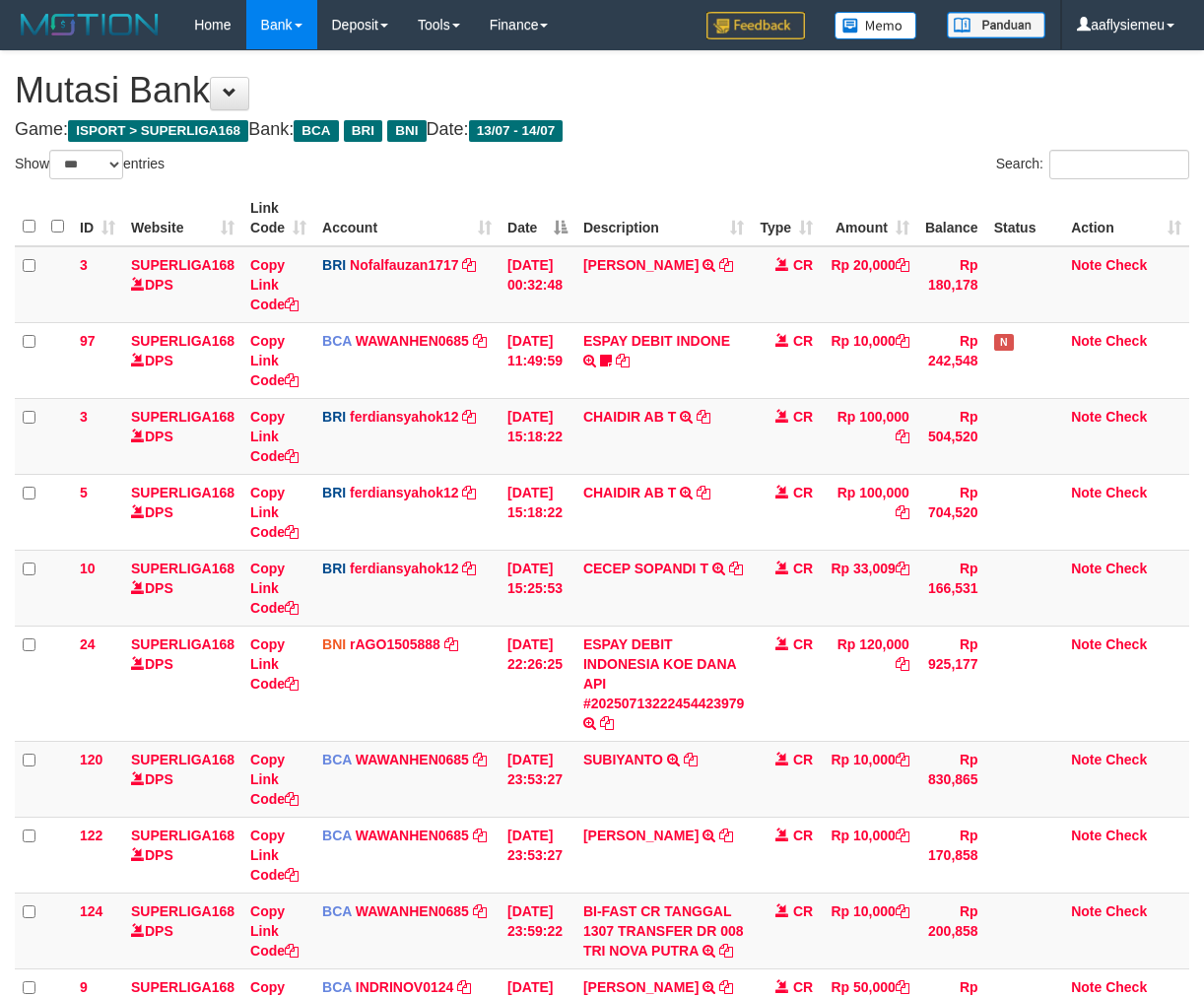 select on "***" 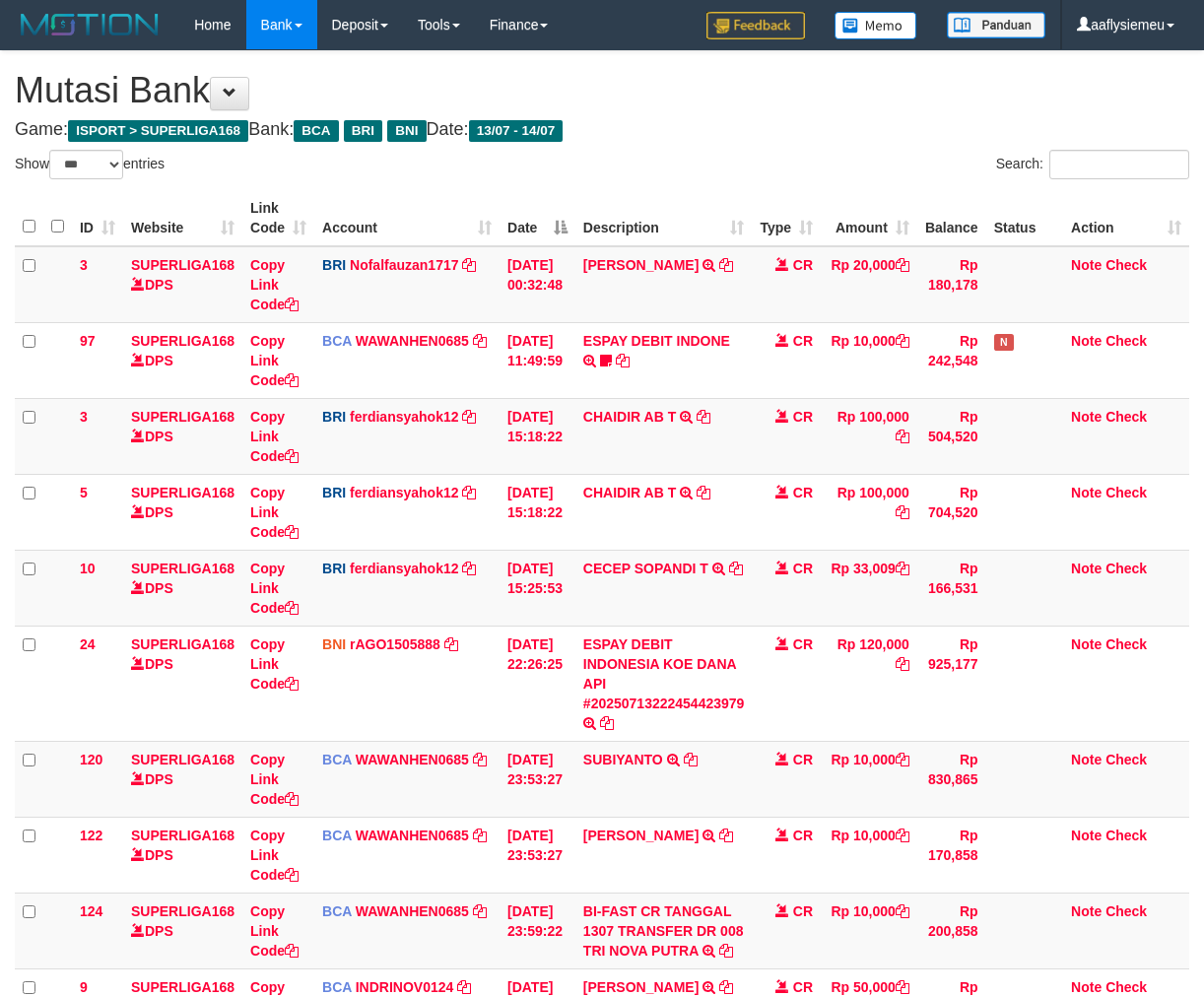 scroll, scrollTop: 752, scrollLeft: 0, axis: vertical 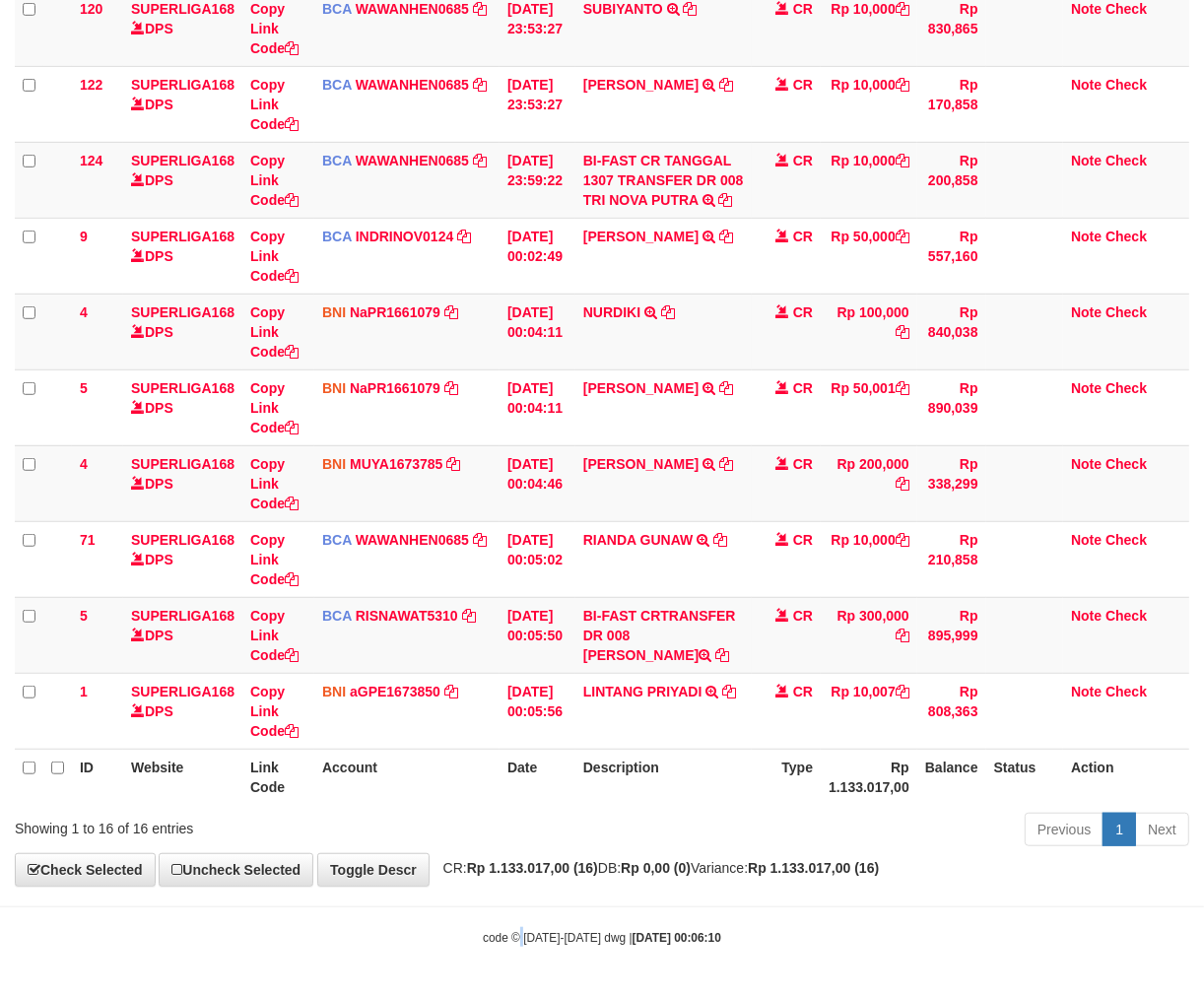 click on "Toggle navigation
Home
Bank
Account List
Load
By Website
Group
[ISPORT]													SUPERLIGA168
By Load Group (DPS)
-" at bounding box center (602, 122) 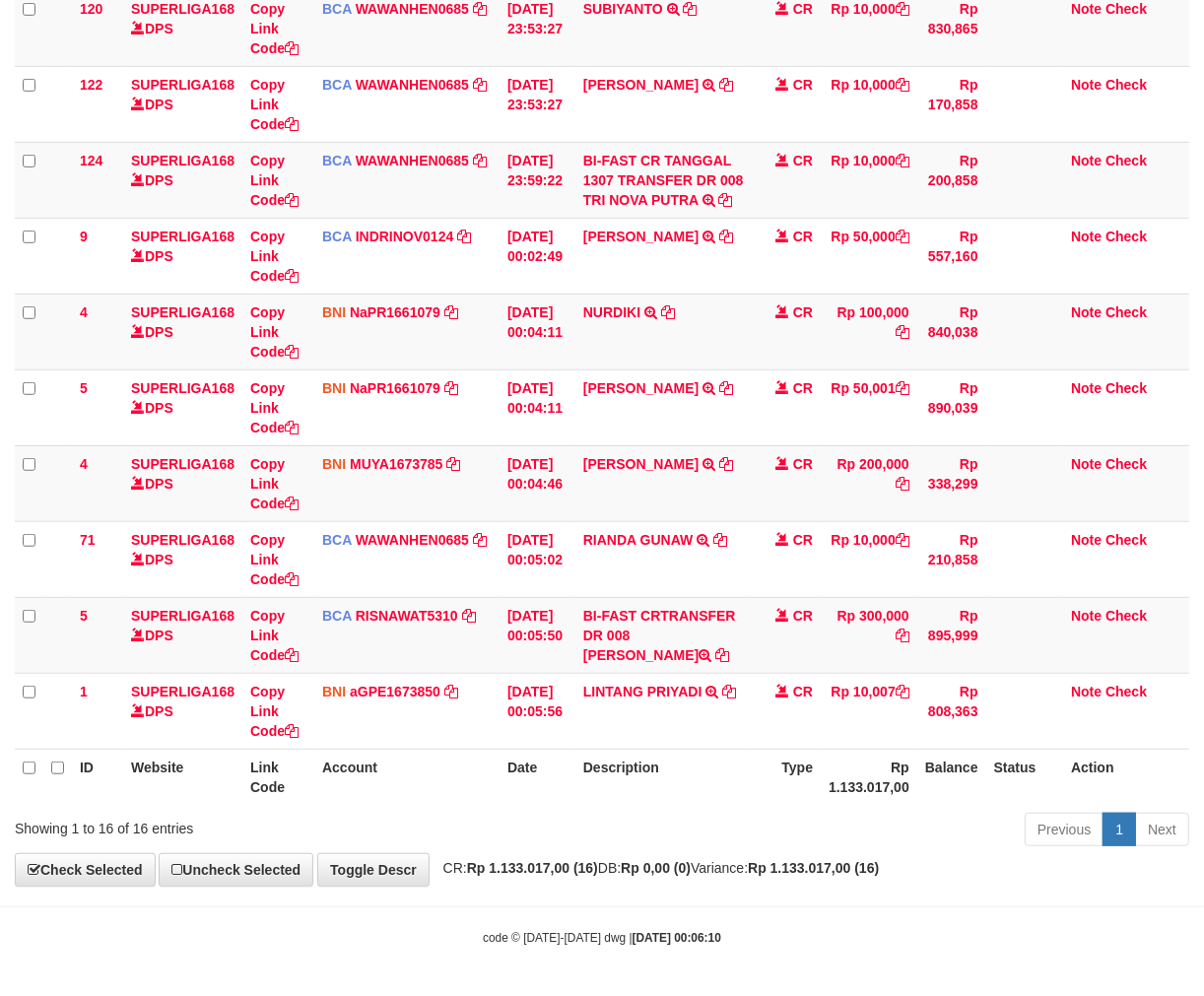click on "ID Website Link Code Account Date Description Type Amount Balance Status Action
3
SUPERLIGA168    DPS
Copy Link Code
BRI
Nofalfauzan1717
DPS
NOFAL ZANURIAH
mutasi_20250713_2213 | 3
mutasi_20250713_2213 | 3
13/07/2025 00:32:48
MUHAMMAD LUT         TRANSFER NBMB MUHAMMAD LUT TO NOFAL ZANURIAH
CR
Rp 20,000
Rp 180,178
Note
Check
97
SUPERLIGA168    DPS
Copy Link Code
BCA" at bounding box center (602, 122) 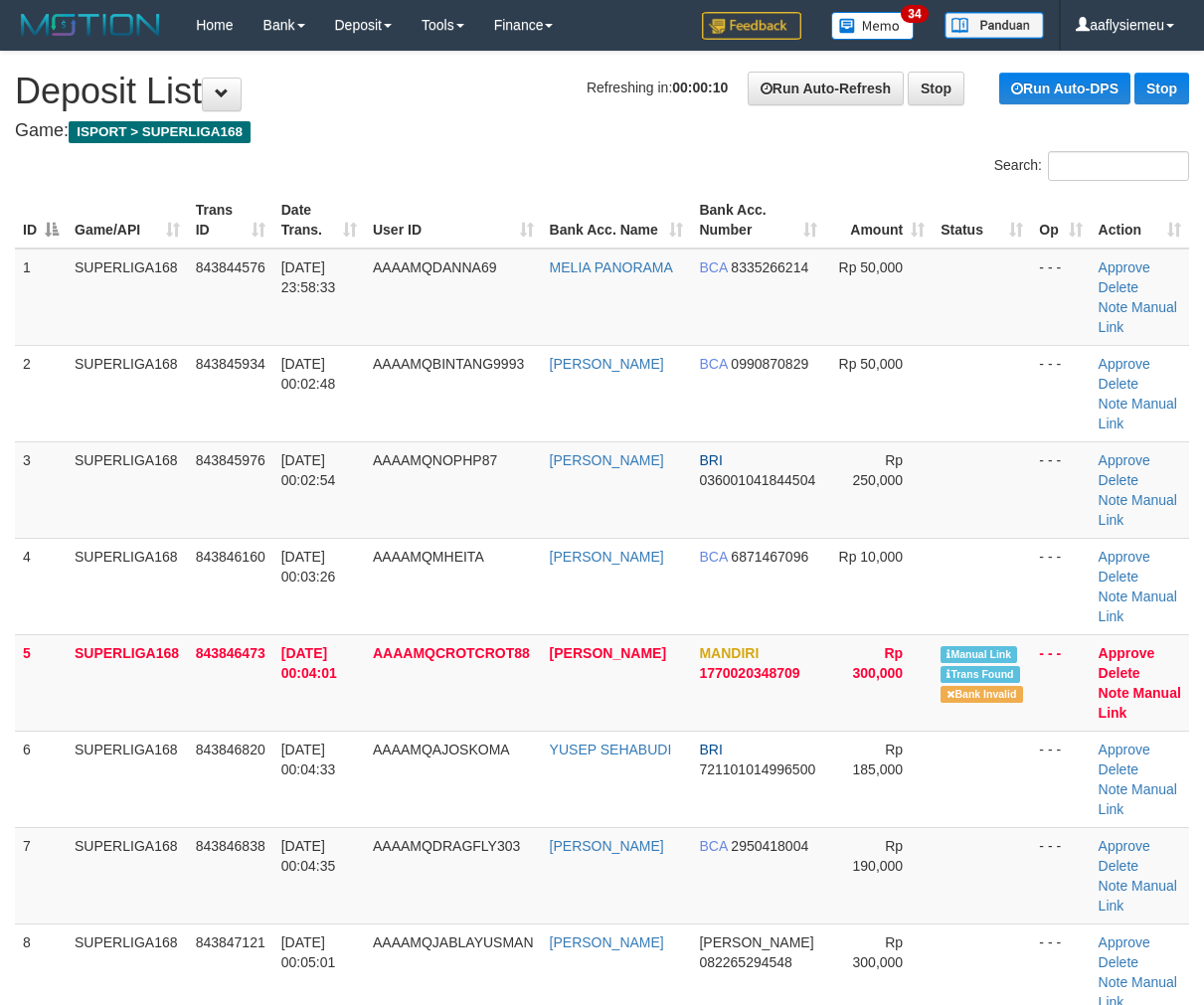 scroll, scrollTop: 111, scrollLeft: 0, axis: vertical 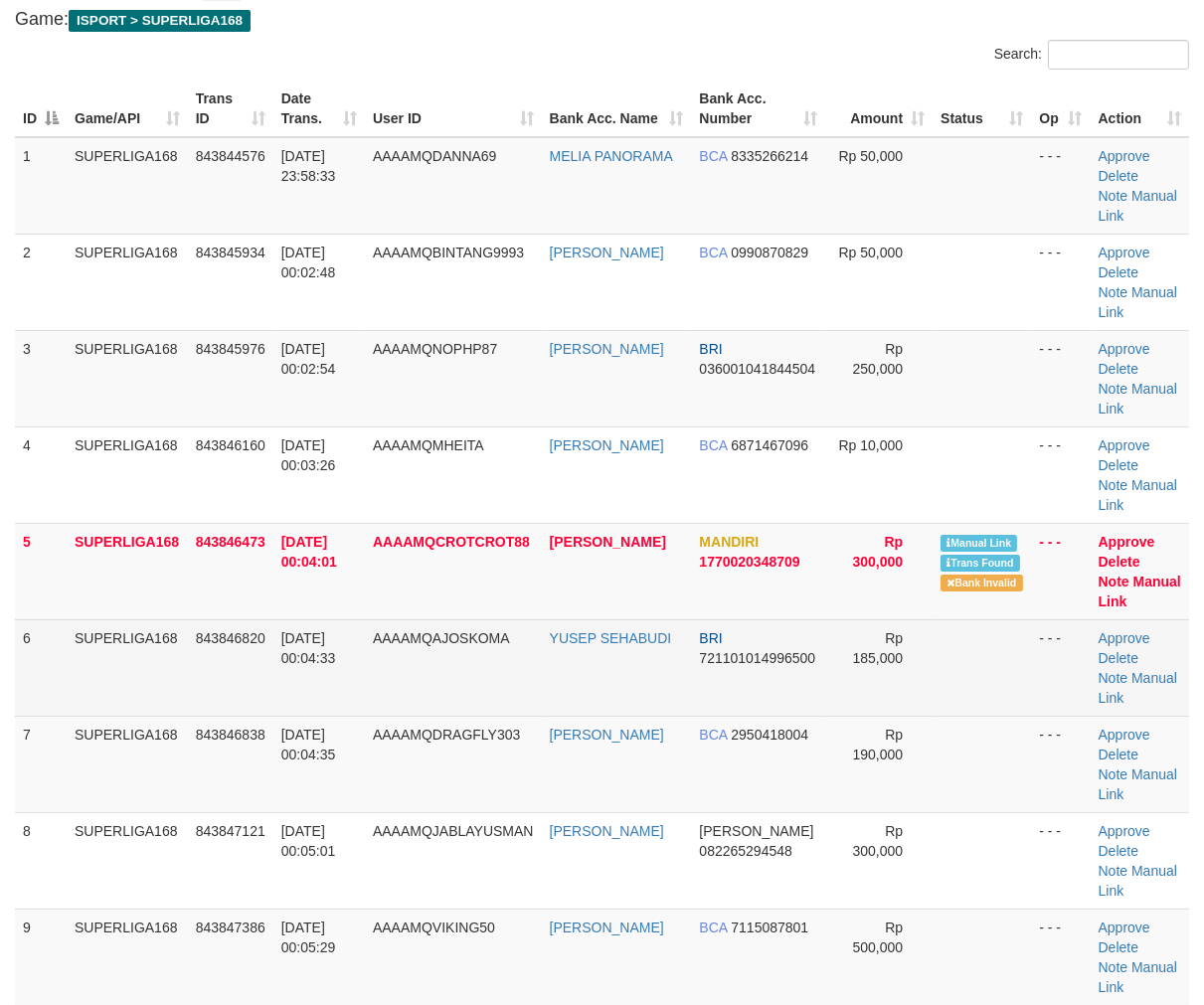 click on "6" at bounding box center (41, 667) 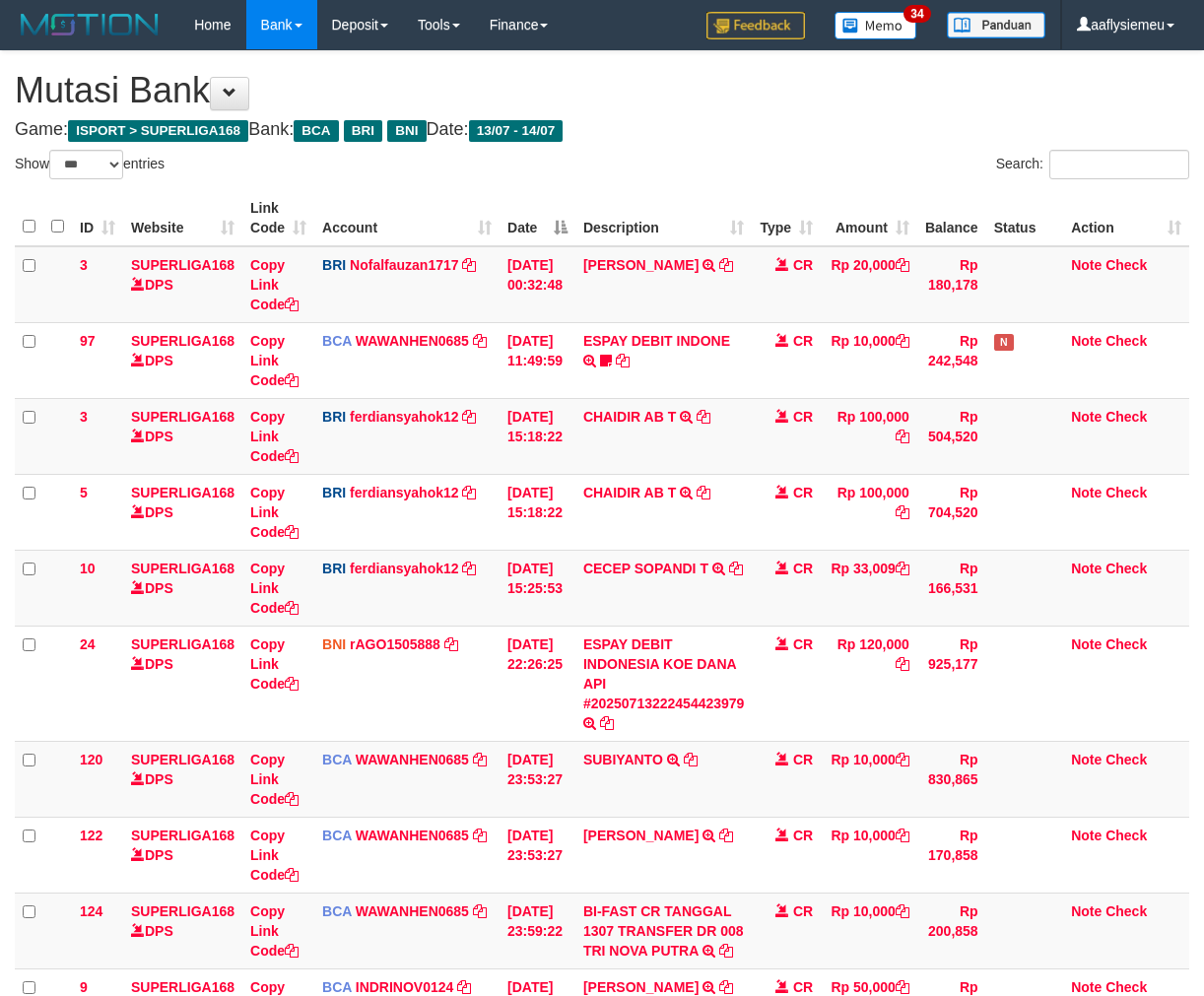 select on "***" 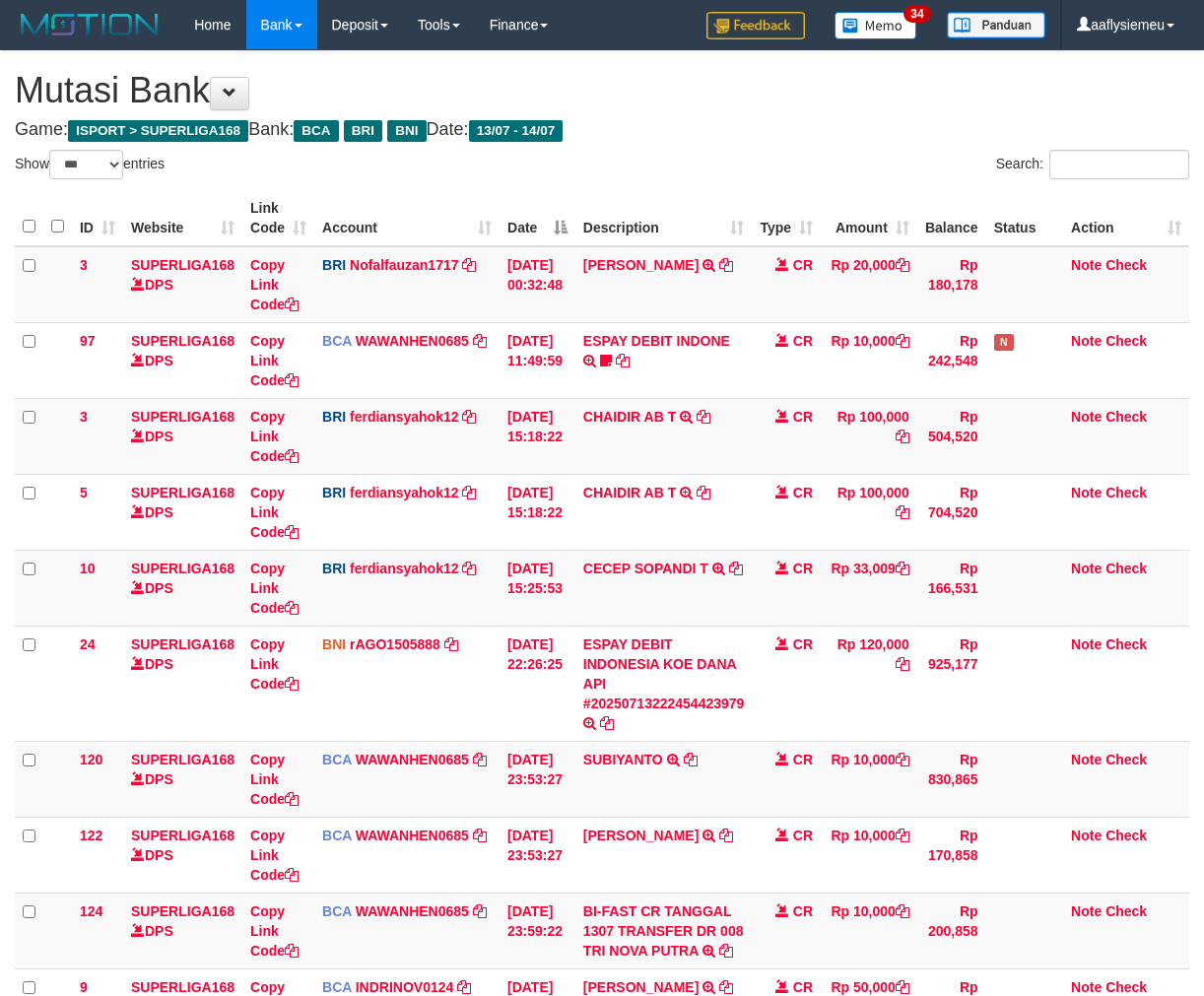 scroll, scrollTop: 752, scrollLeft: 0, axis: vertical 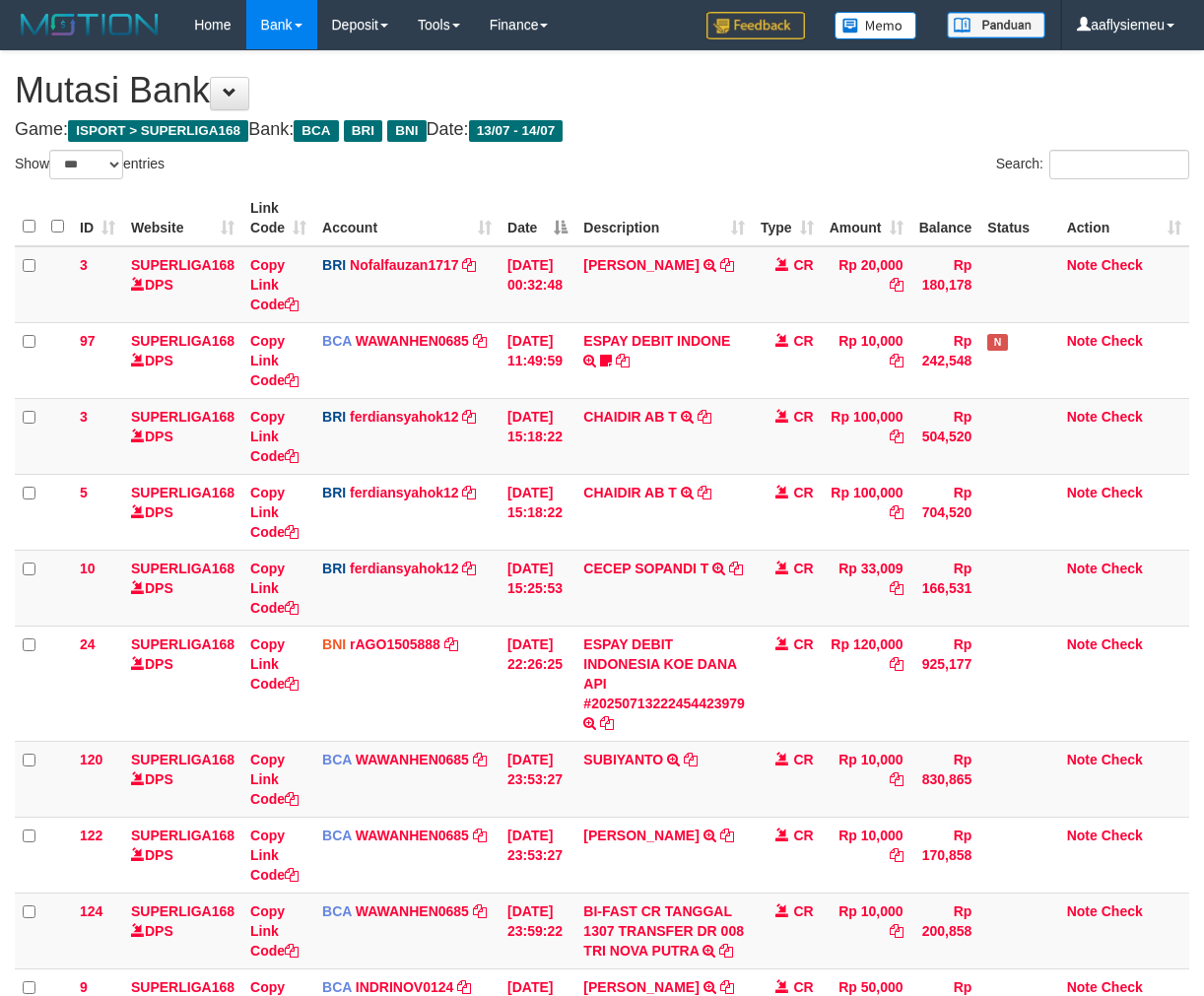select on "***" 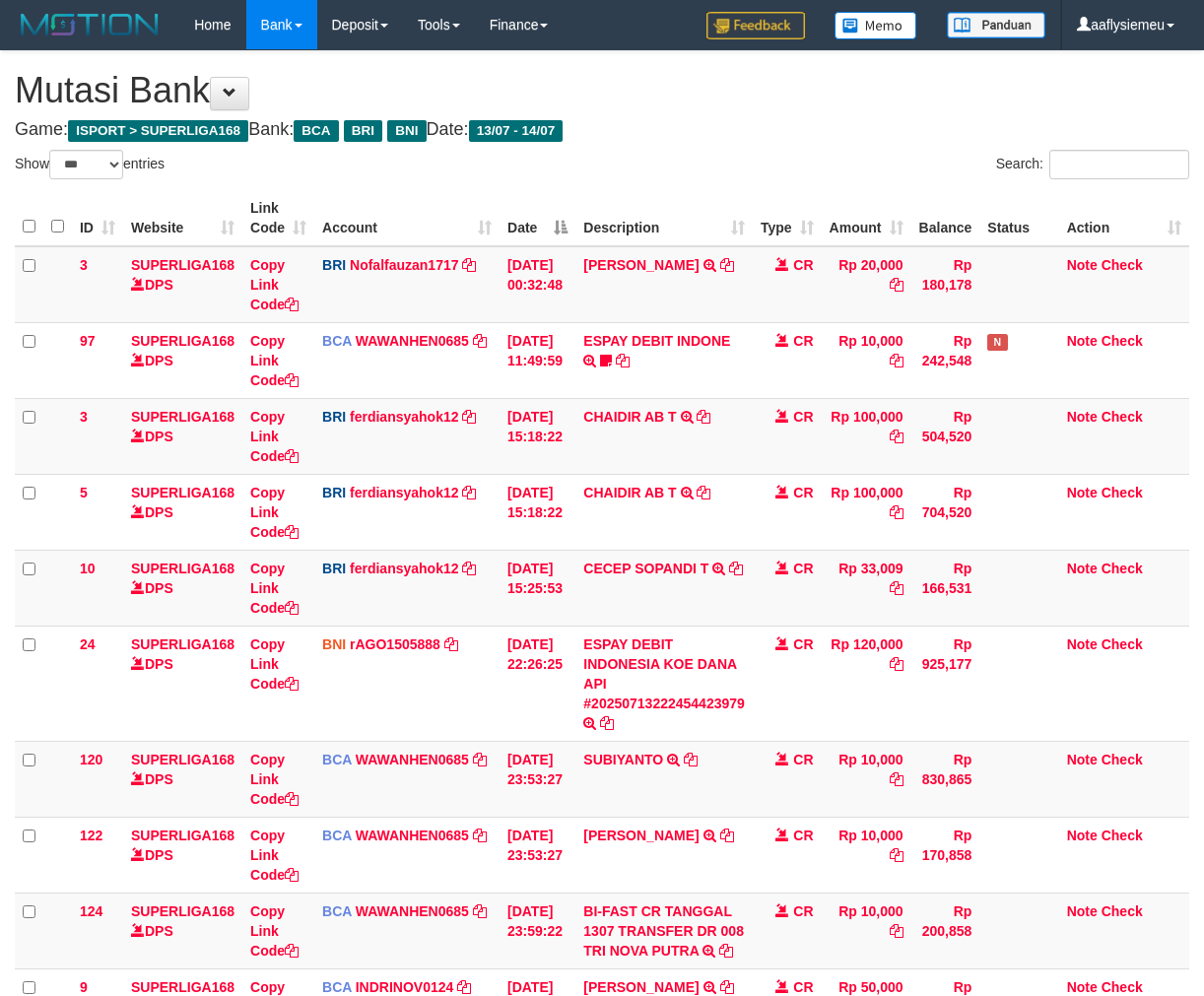 scroll, scrollTop: 605, scrollLeft: 0, axis: vertical 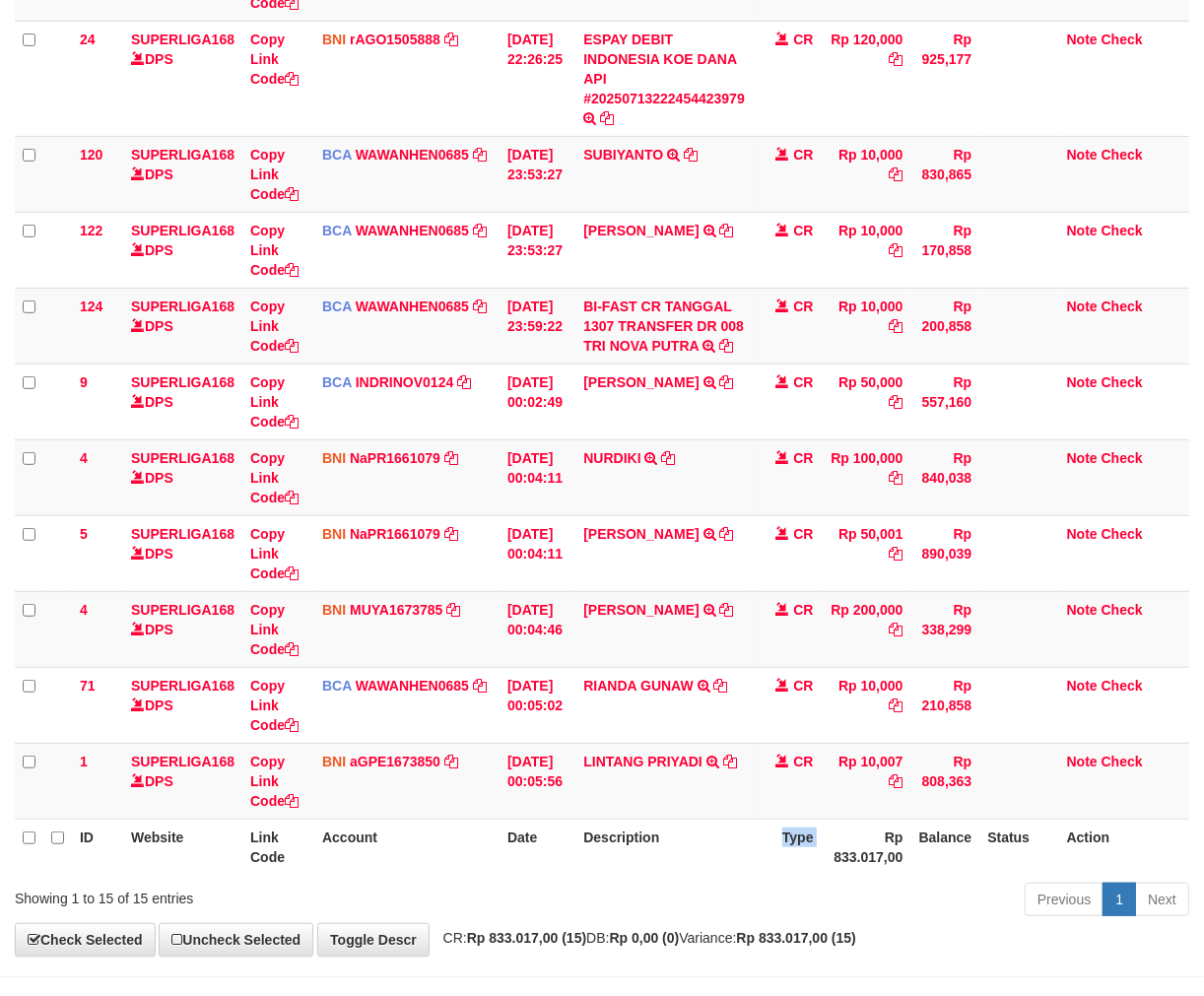 click on "Type" at bounding box center [787, 846] 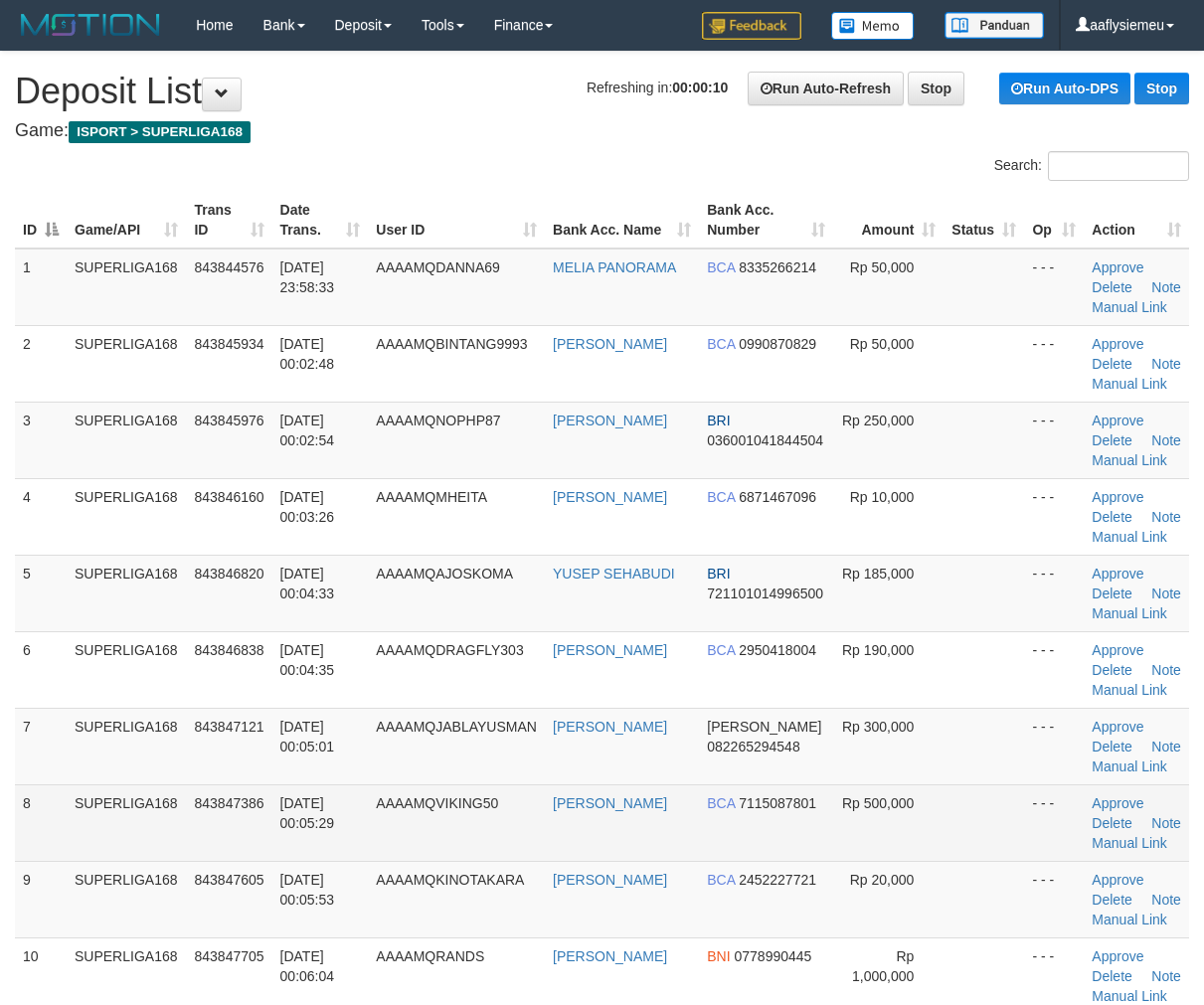 scroll, scrollTop: 111, scrollLeft: 0, axis: vertical 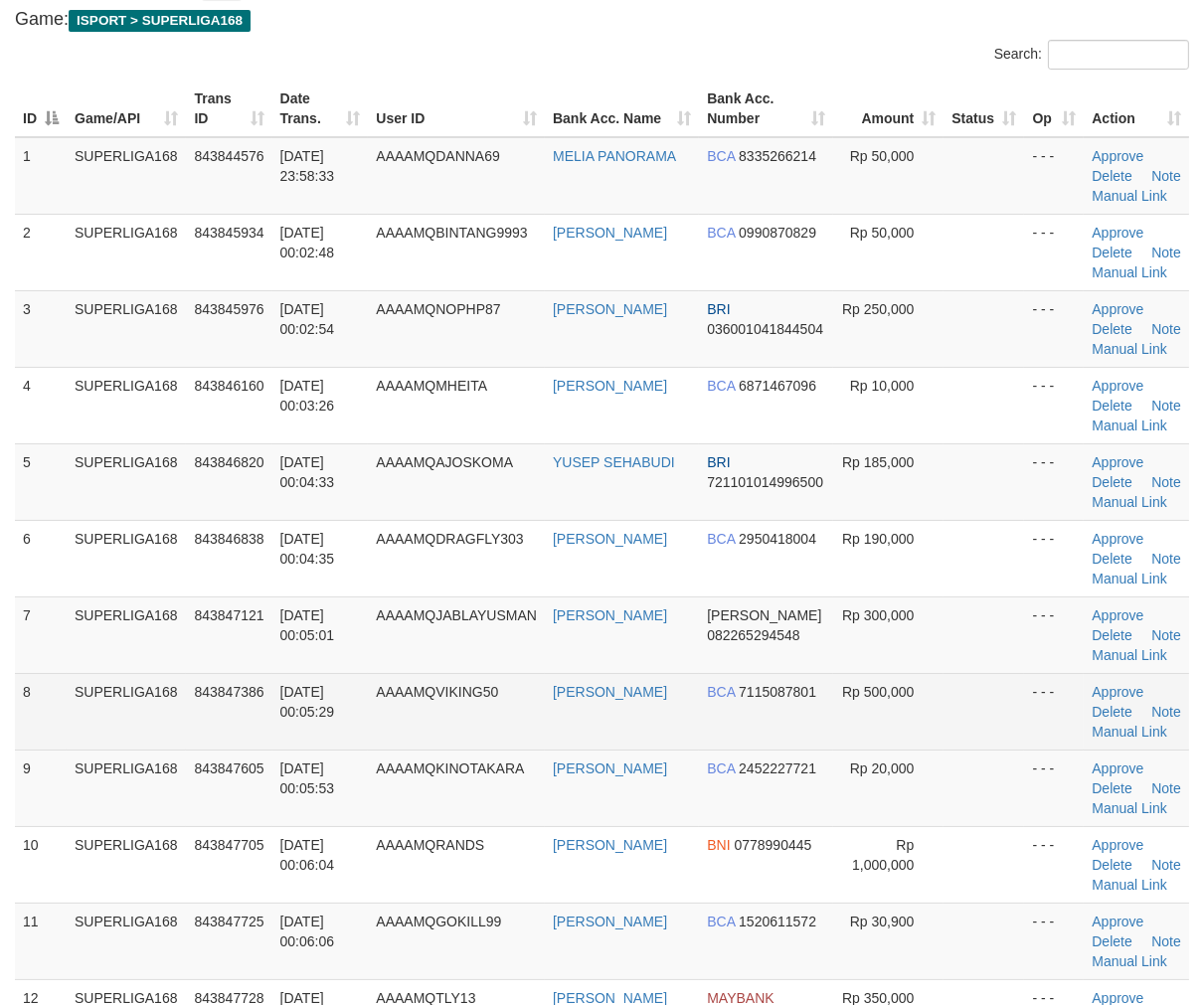 click on "SUPERLIGA168" at bounding box center (126, 711) 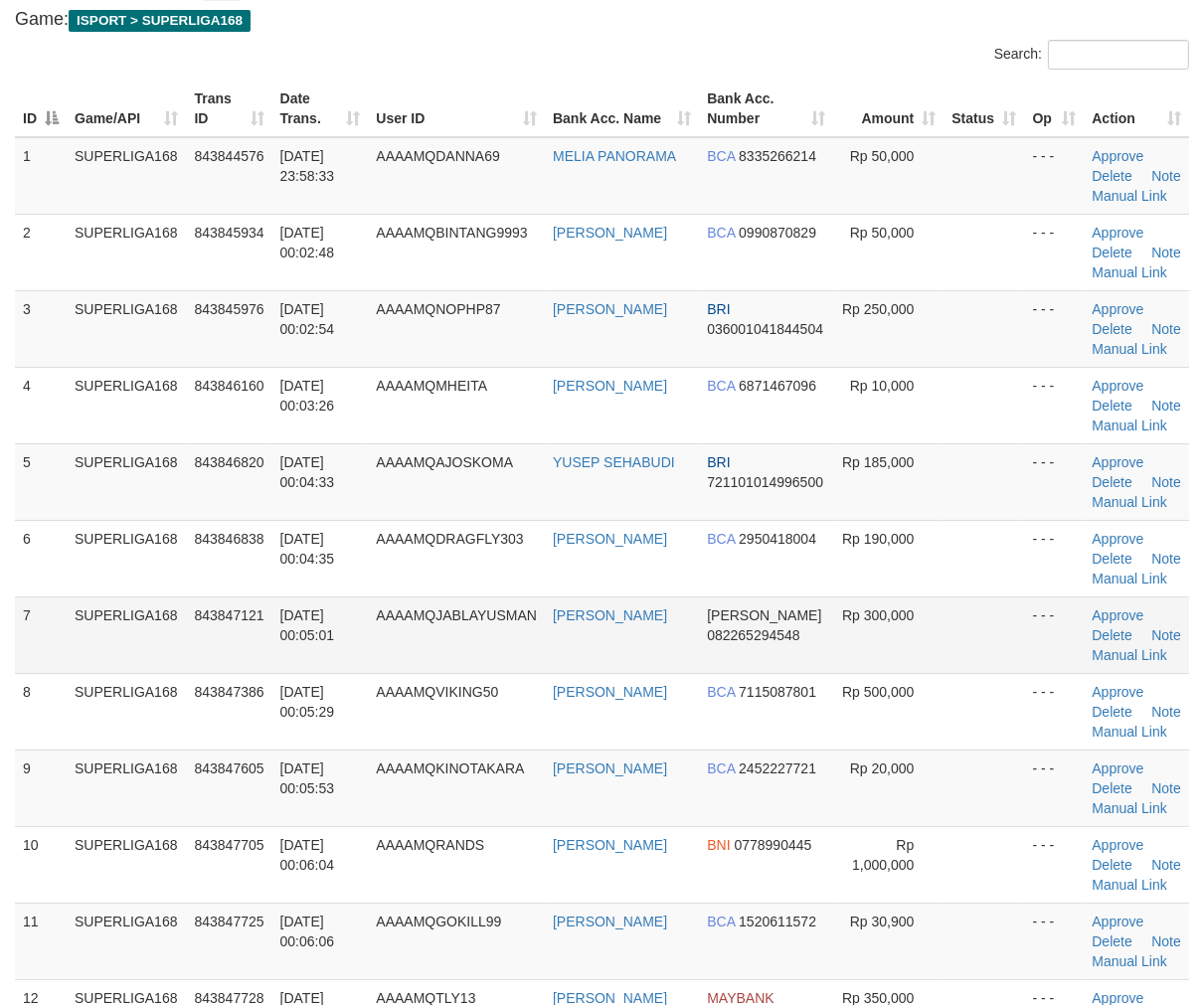 click on "843847121" at bounding box center [229, 634] 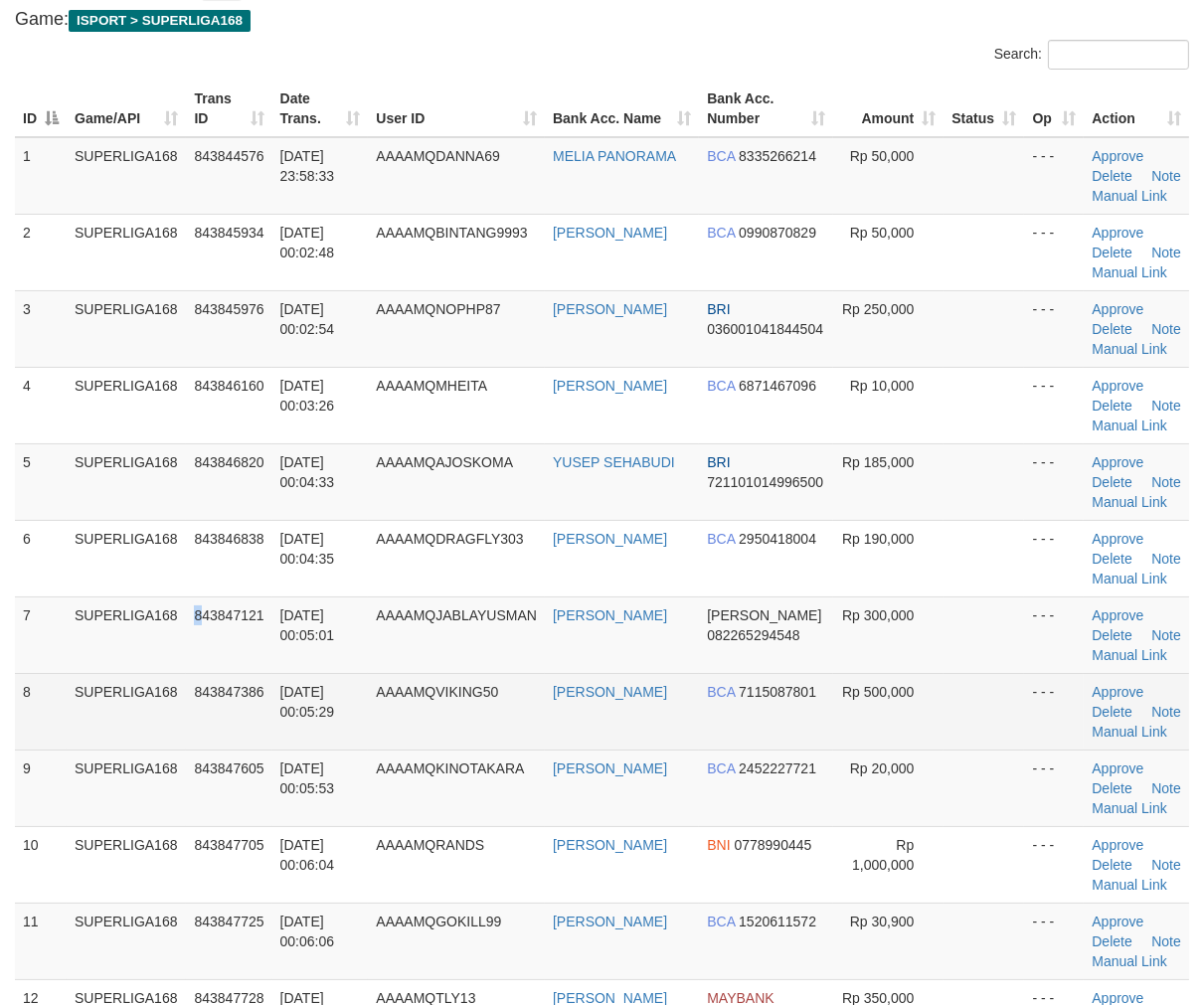 drag, startPoint x: 200, startPoint y: 610, endPoint x: 23, endPoint y: 679, distance: 189.97368 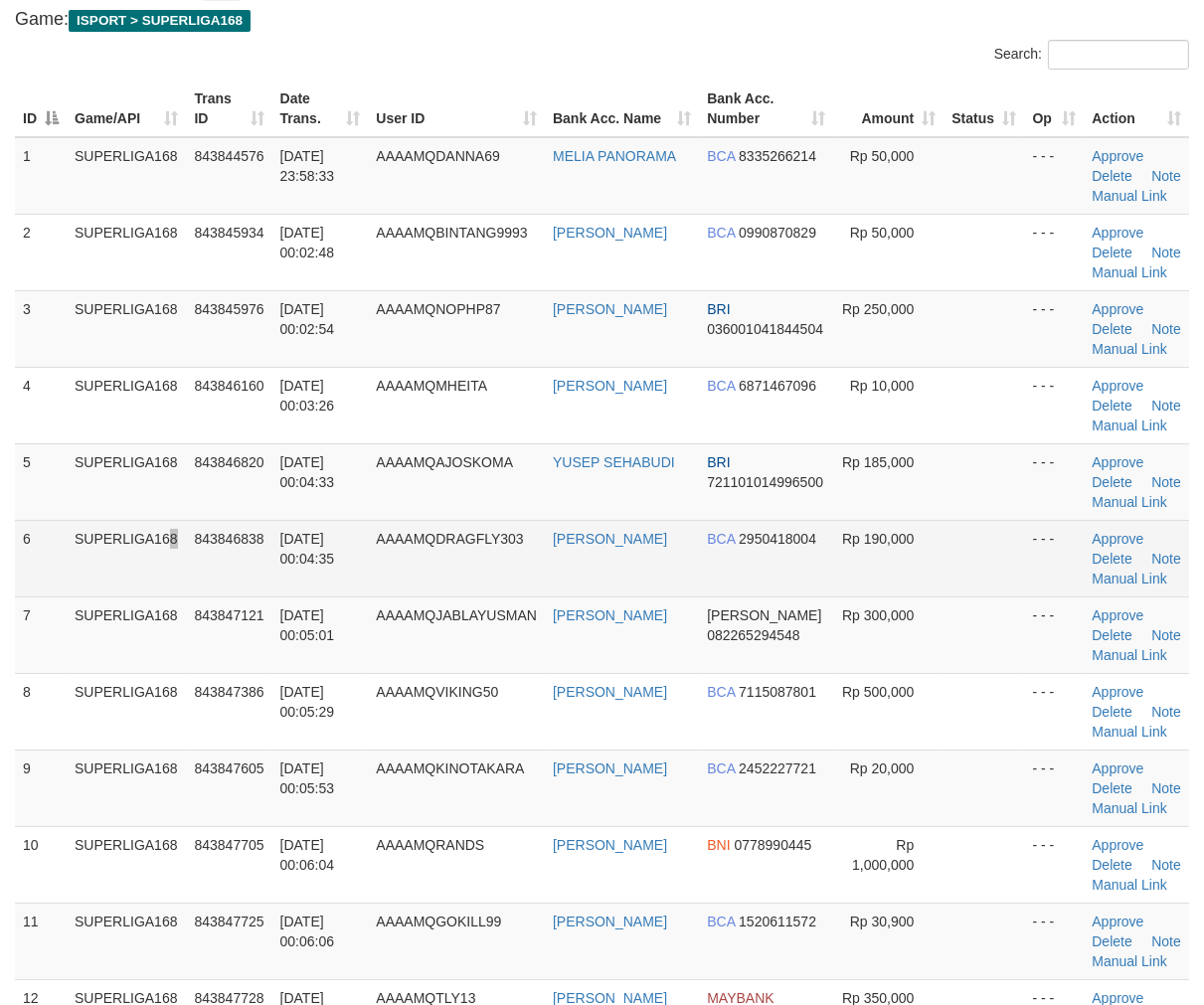 click on "SUPERLIGA168" at bounding box center (126, 558) 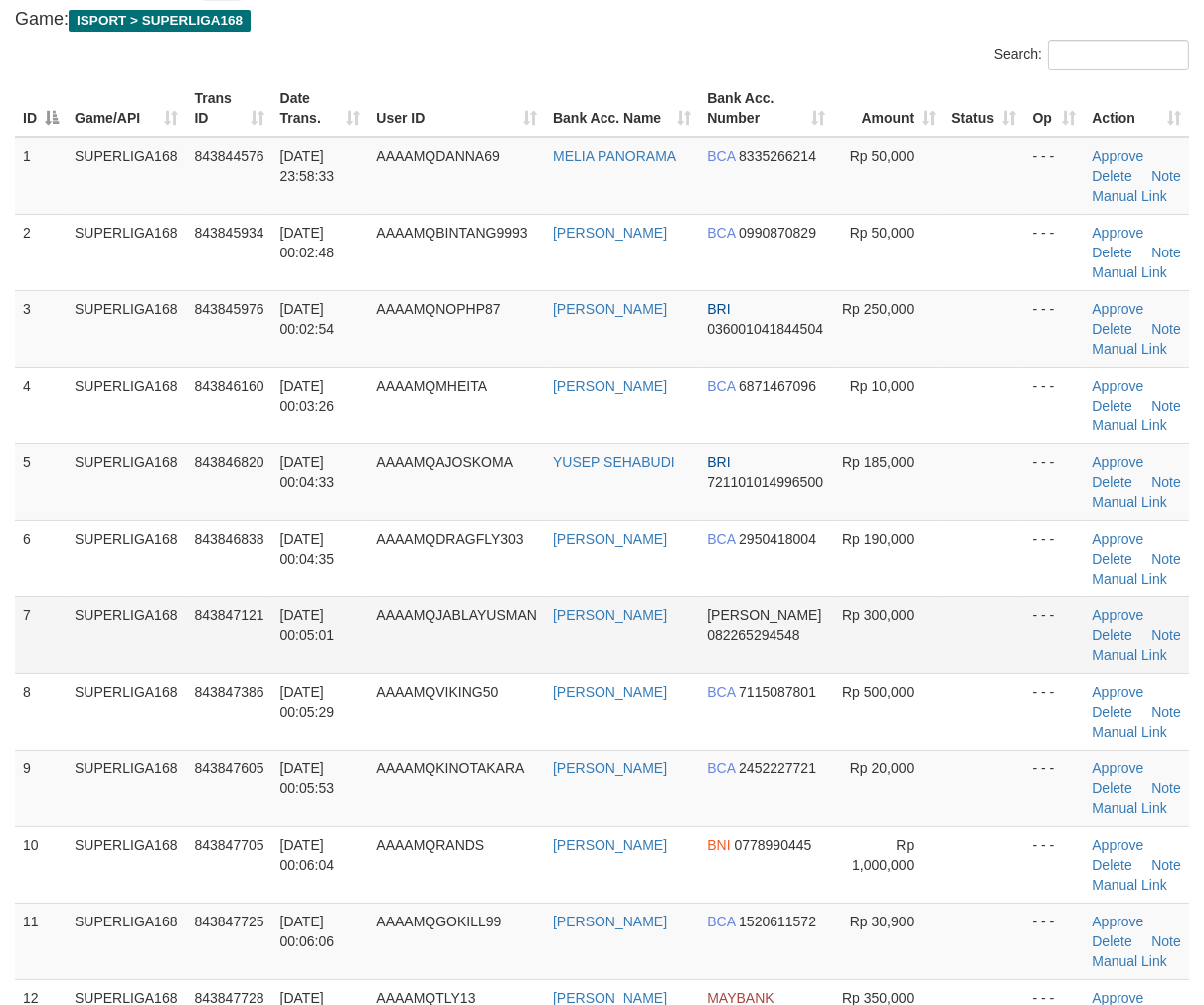 click on "7" at bounding box center [41, 634] 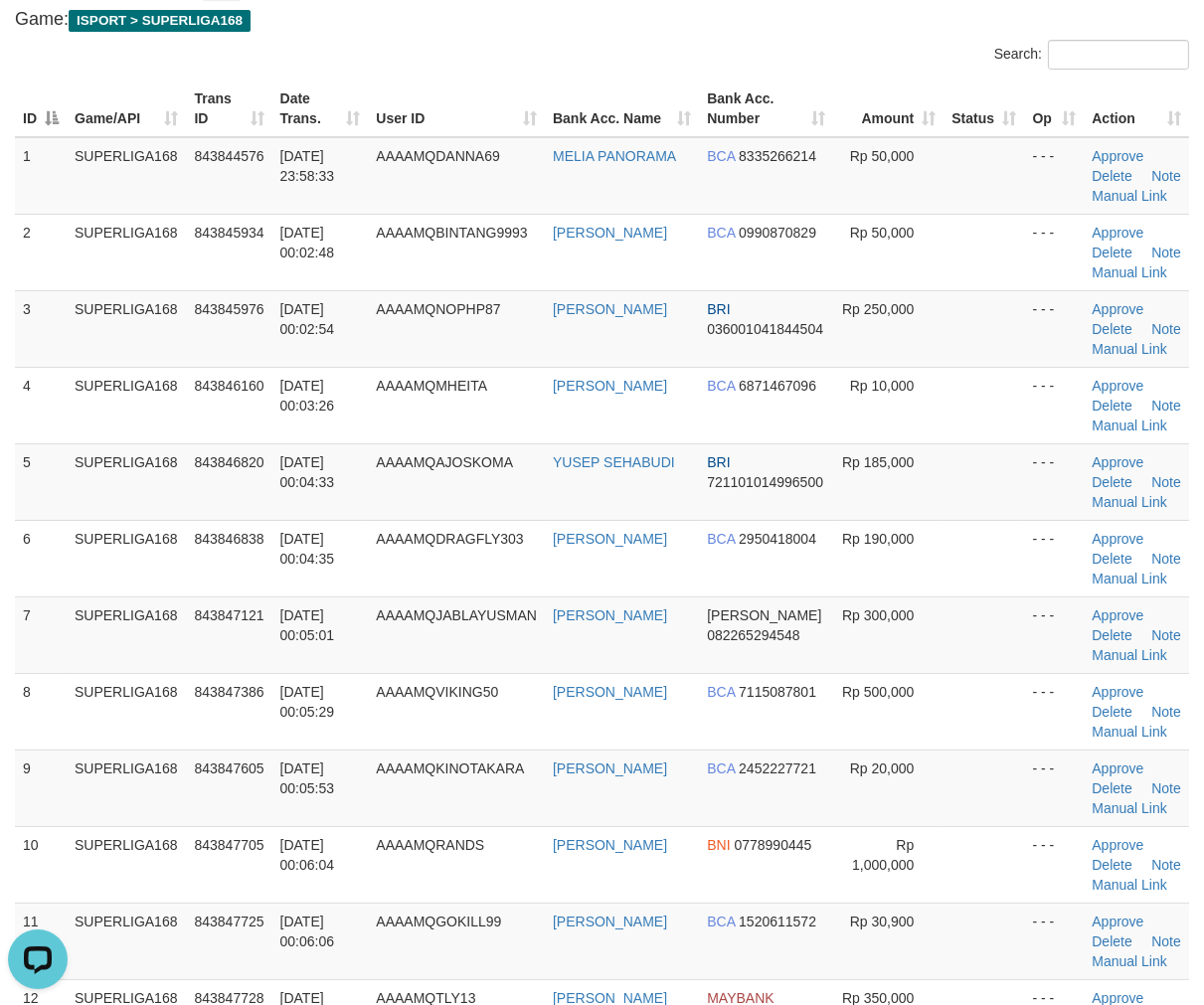 scroll, scrollTop: 0, scrollLeft: 0, axis: both 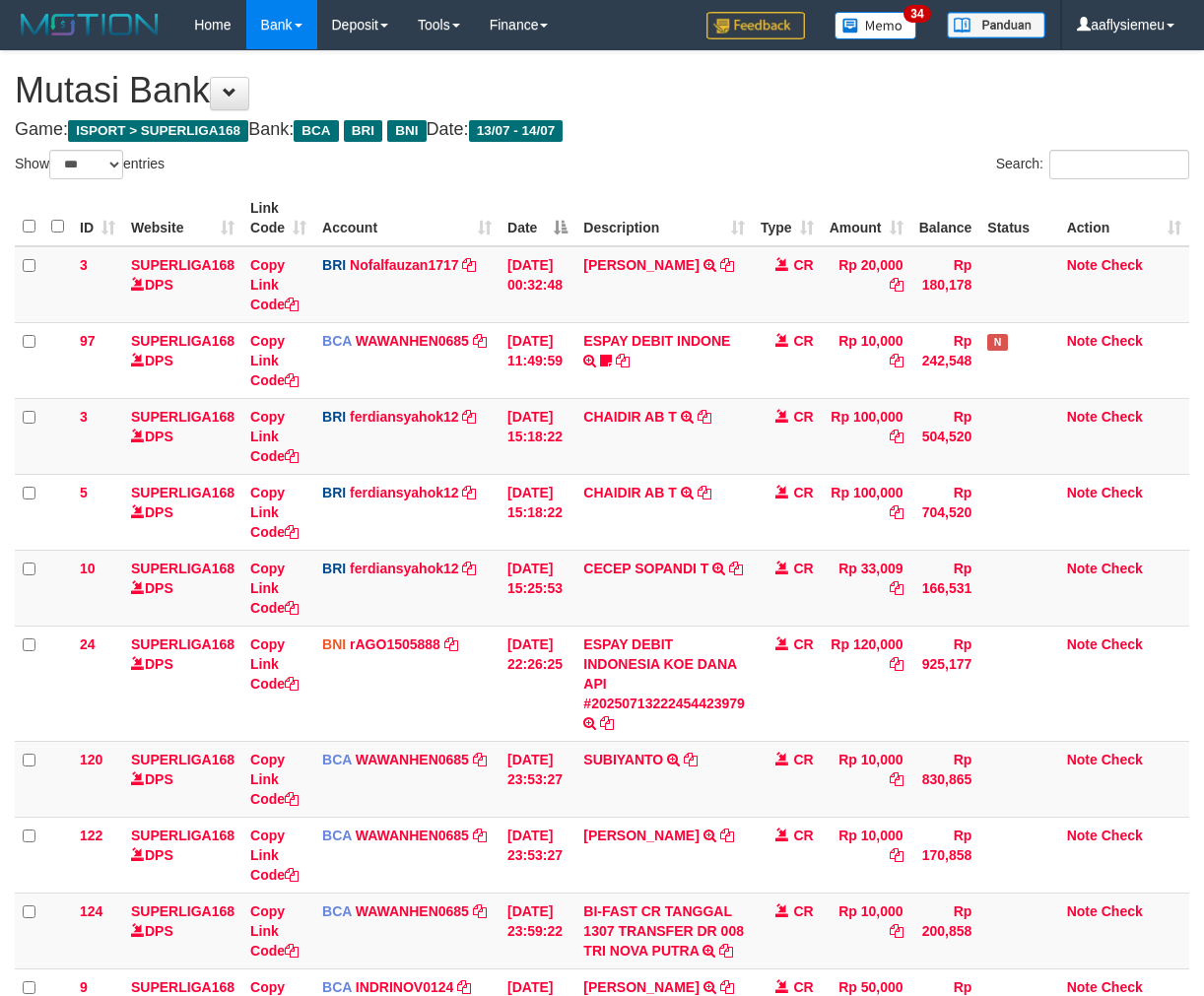 select on "***" 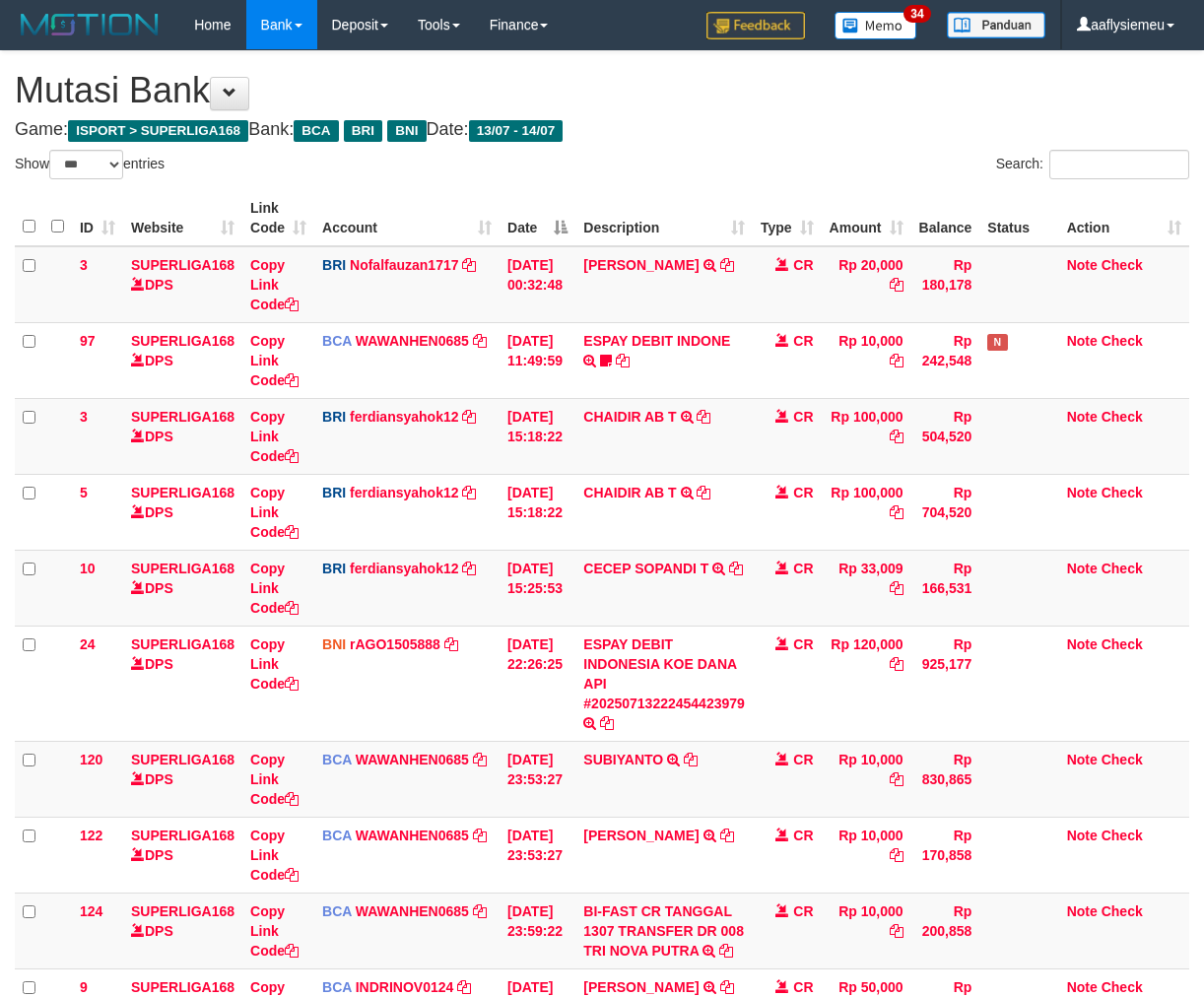 scroll, scrollTop: 605, scrollLeft: 0, axis: vertical 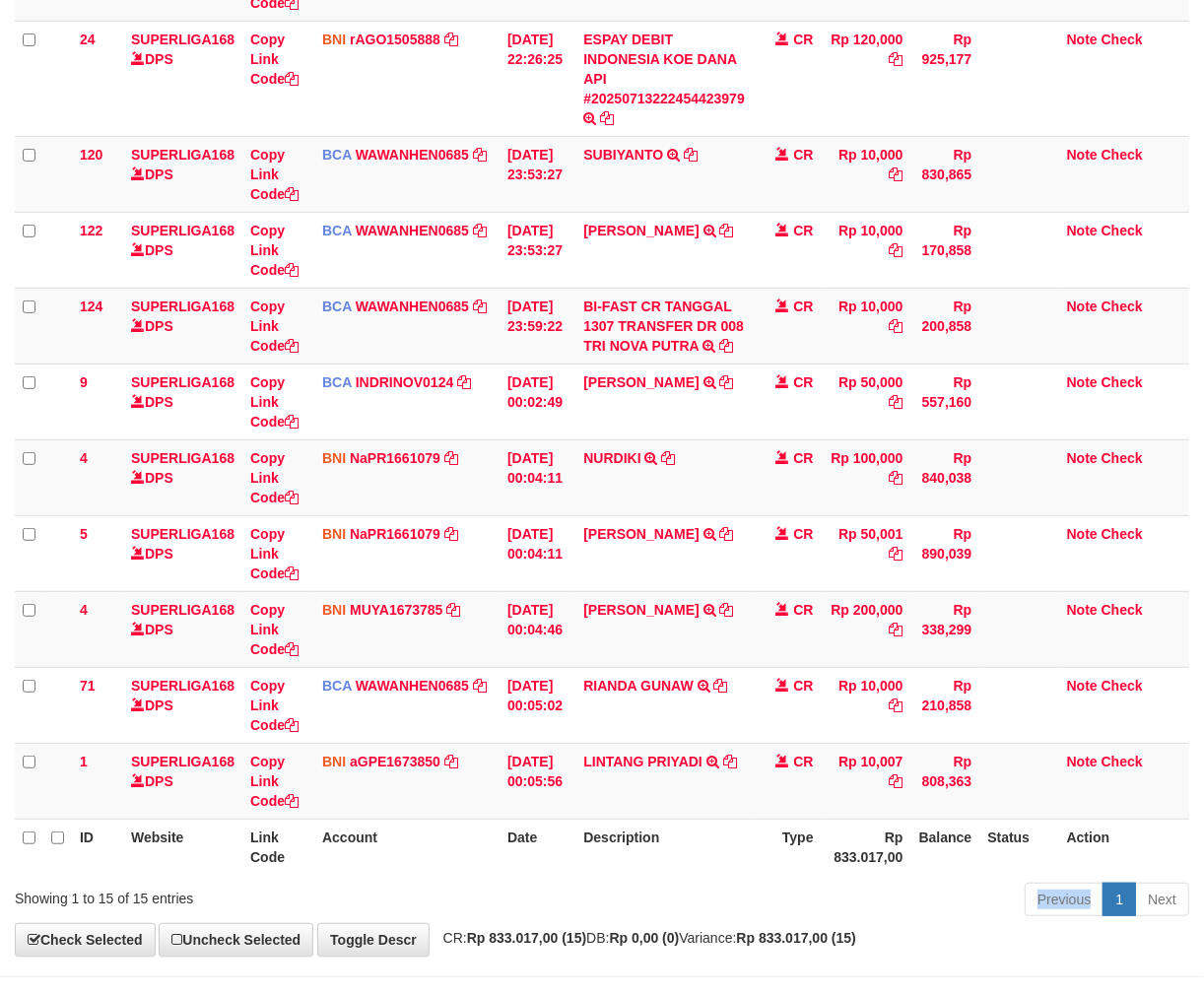 click on "Previous 1 Next" at bounding box center [852, 901] 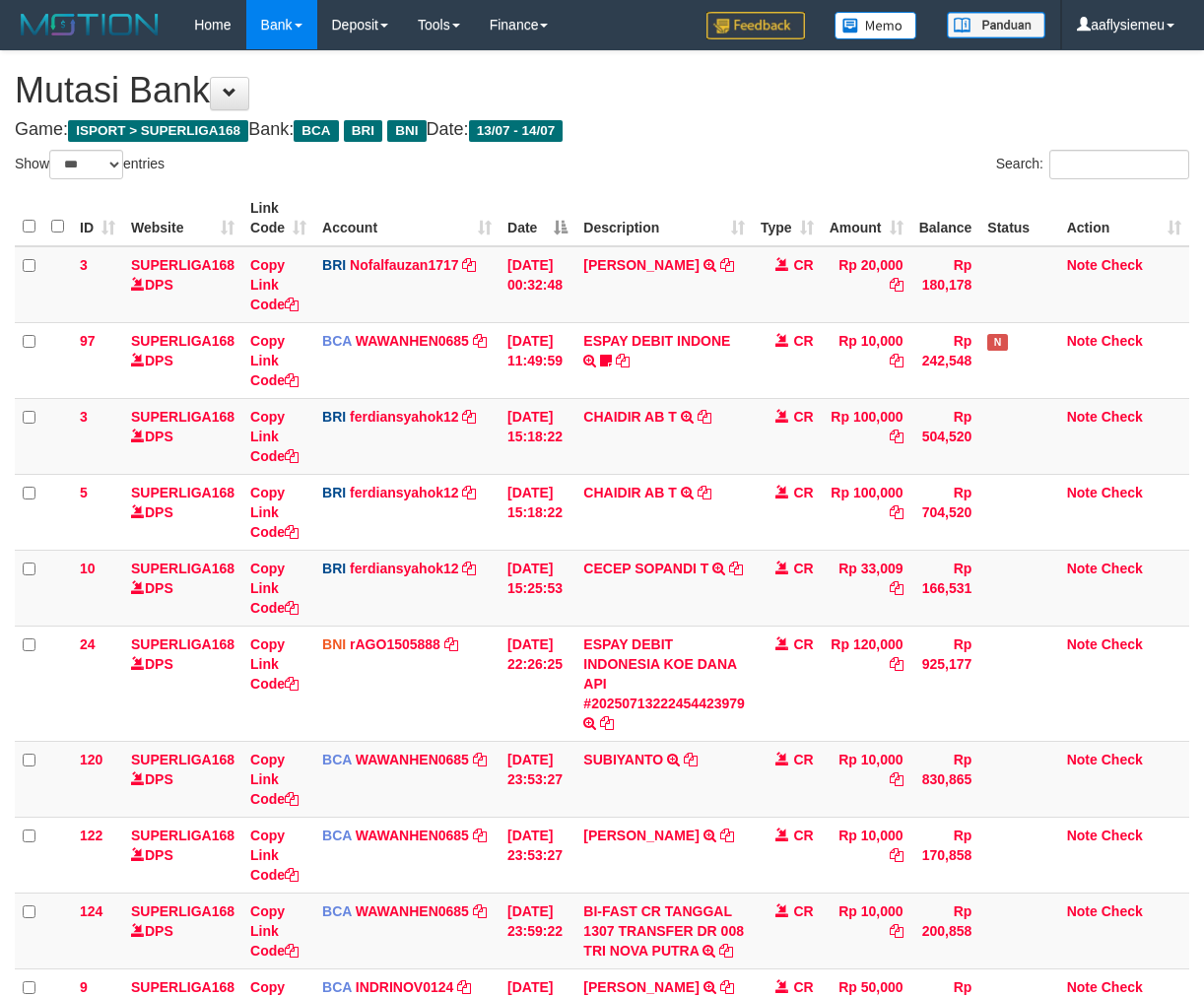 select on "***" 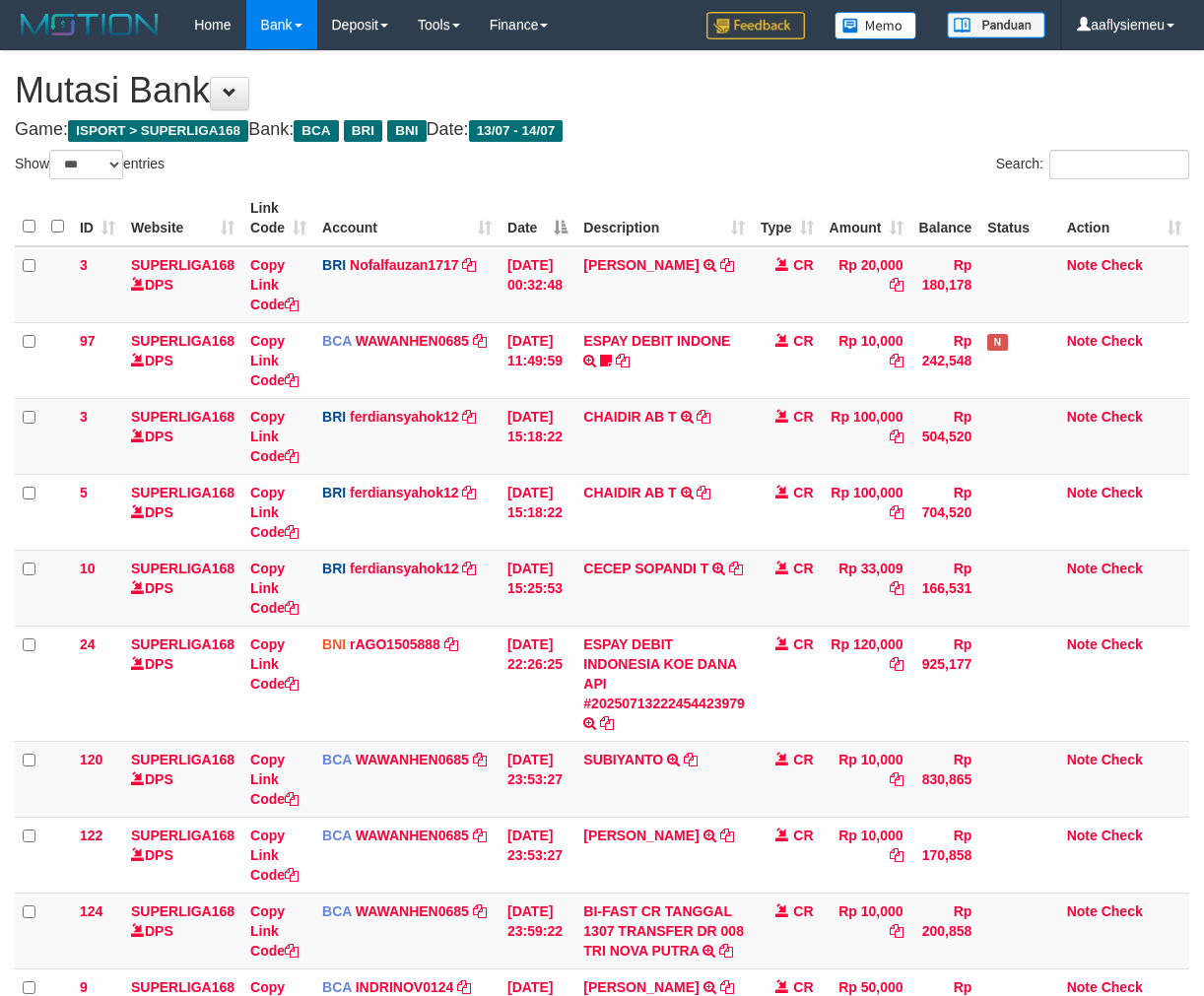 scroll, scrollTop: 605, scrollLeft: 0, axis: vertical 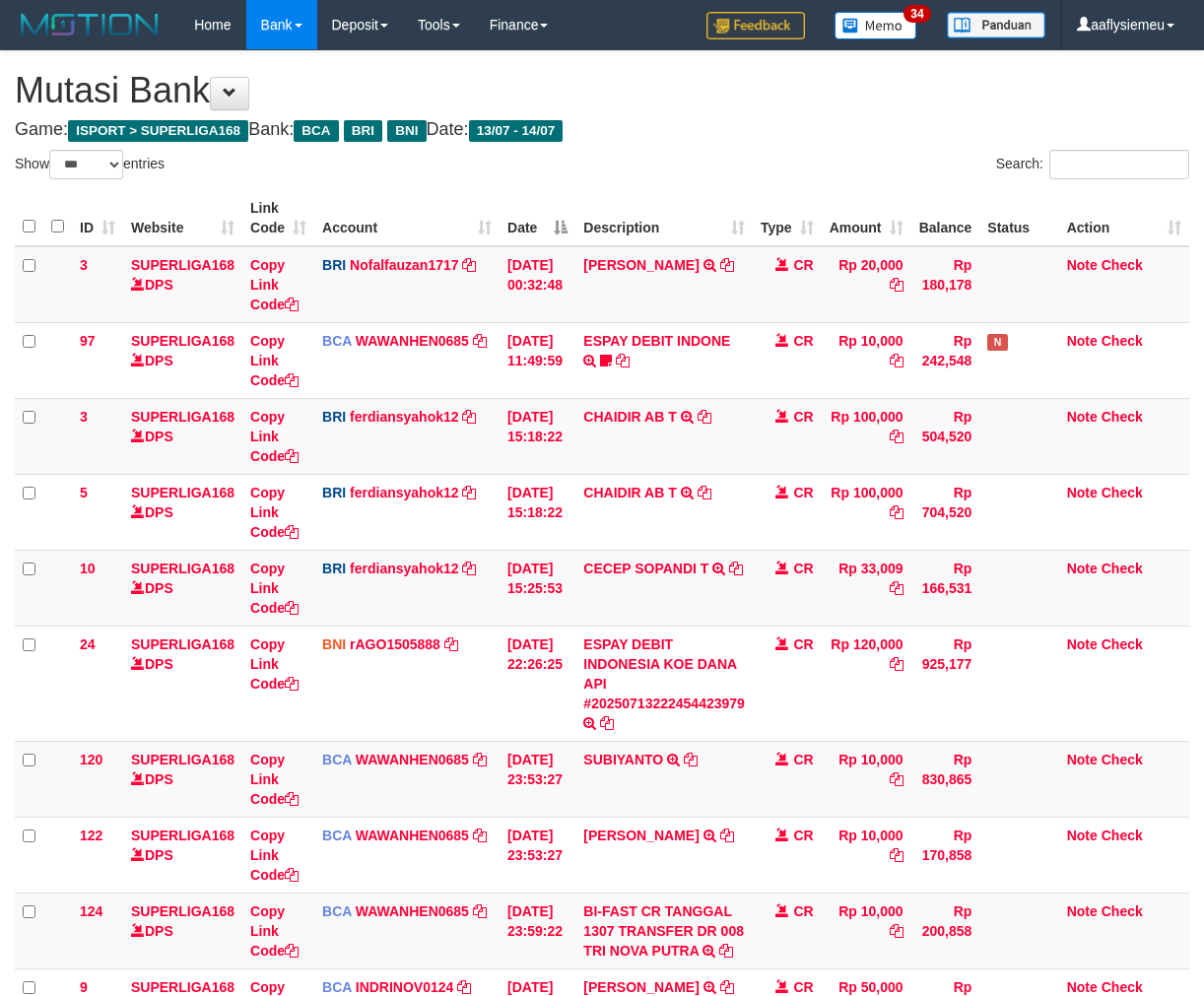 select on "***" 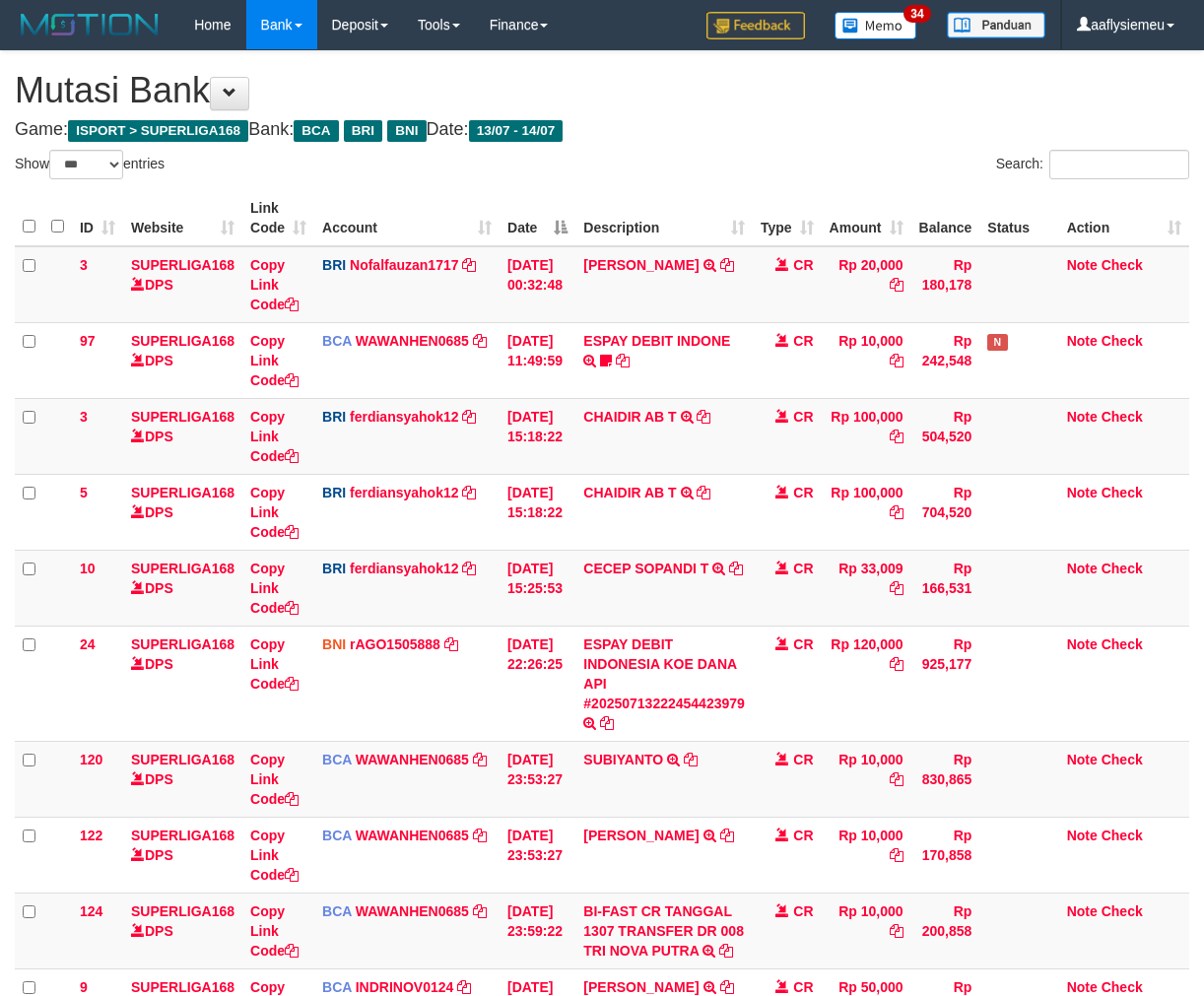 scroll, scrollTop: 605, scrollLeft: 0, axis: vertical 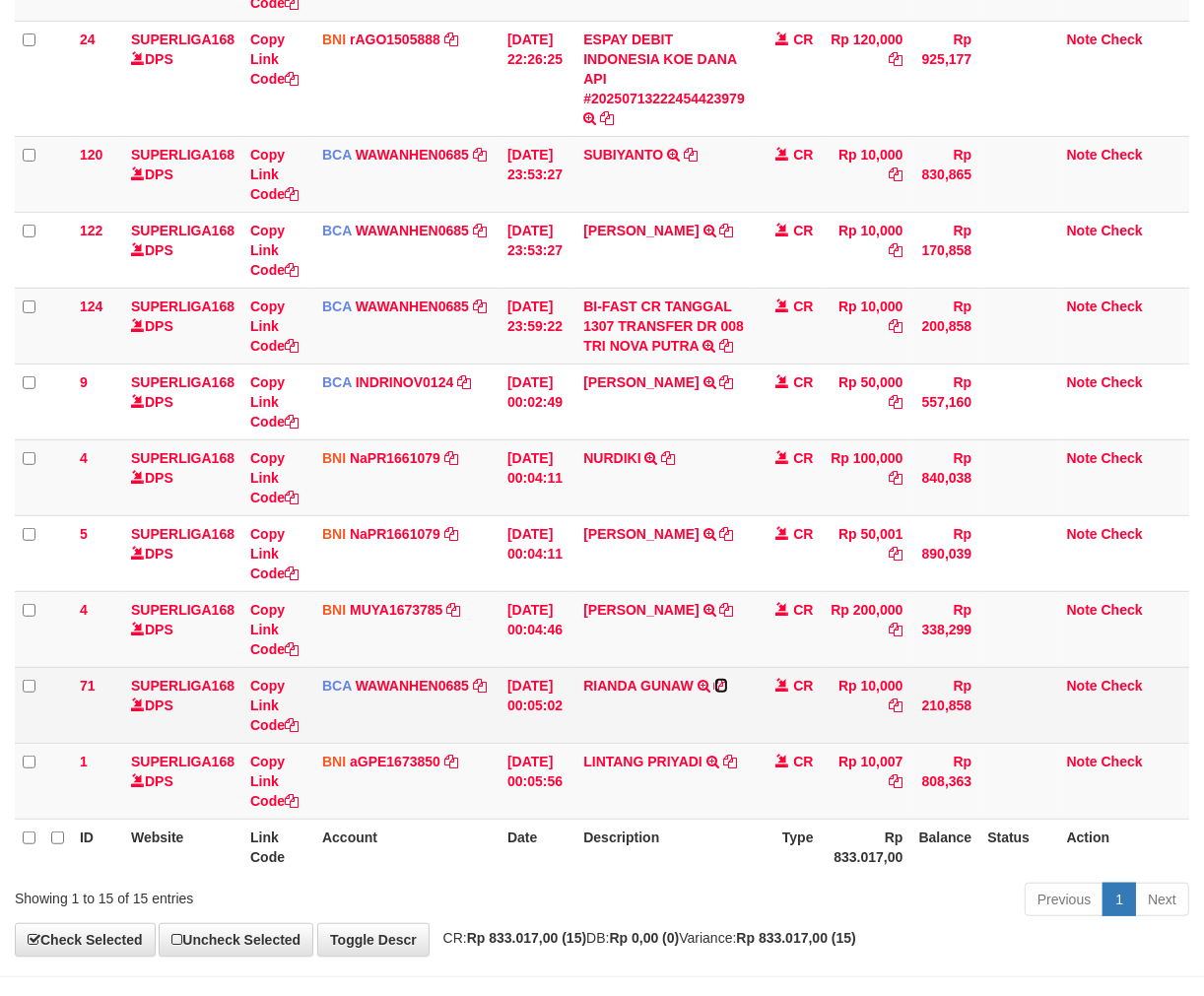 click at bounding box center (721, 686) 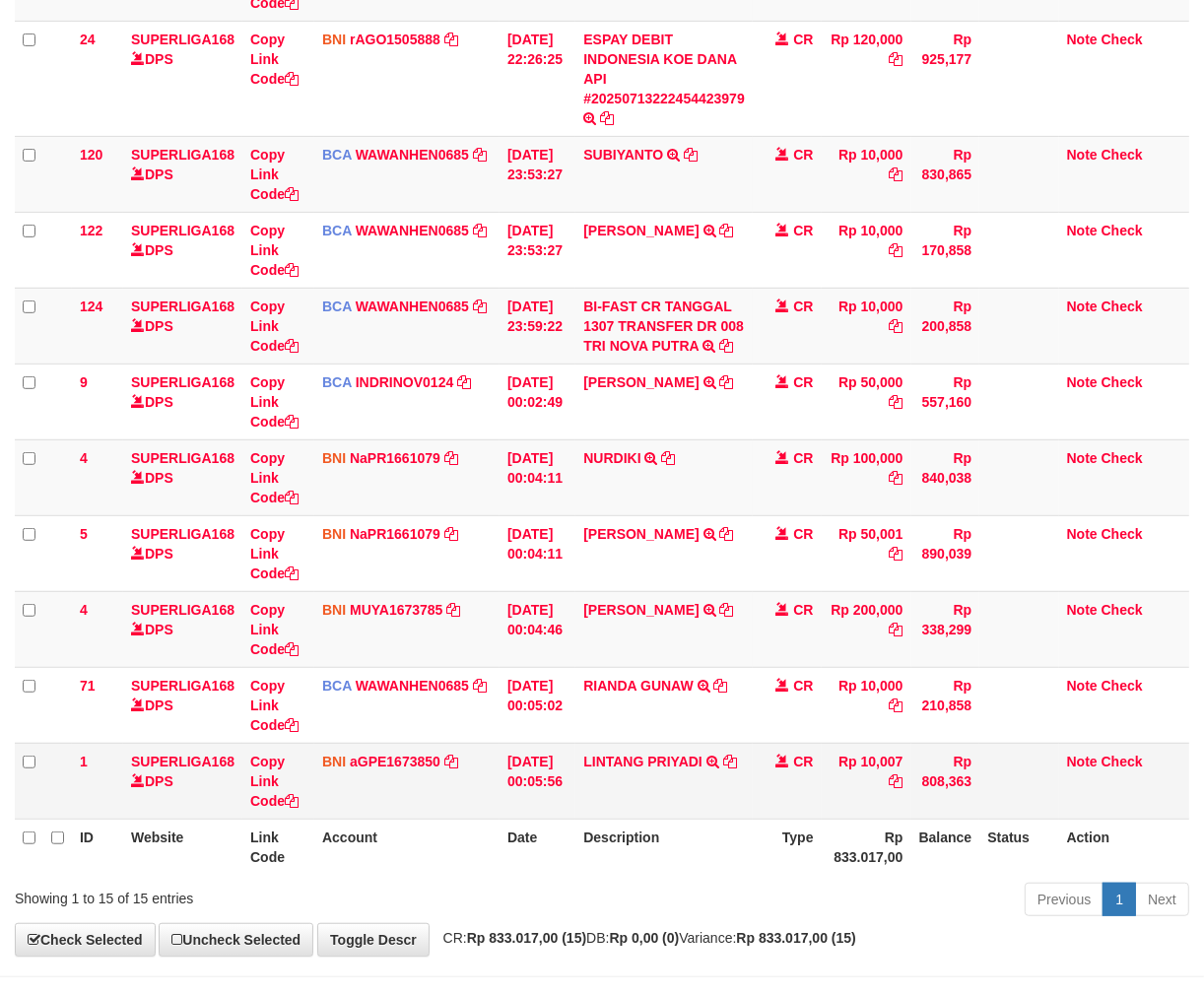 click on "CR" at bounding box center (787, 780) 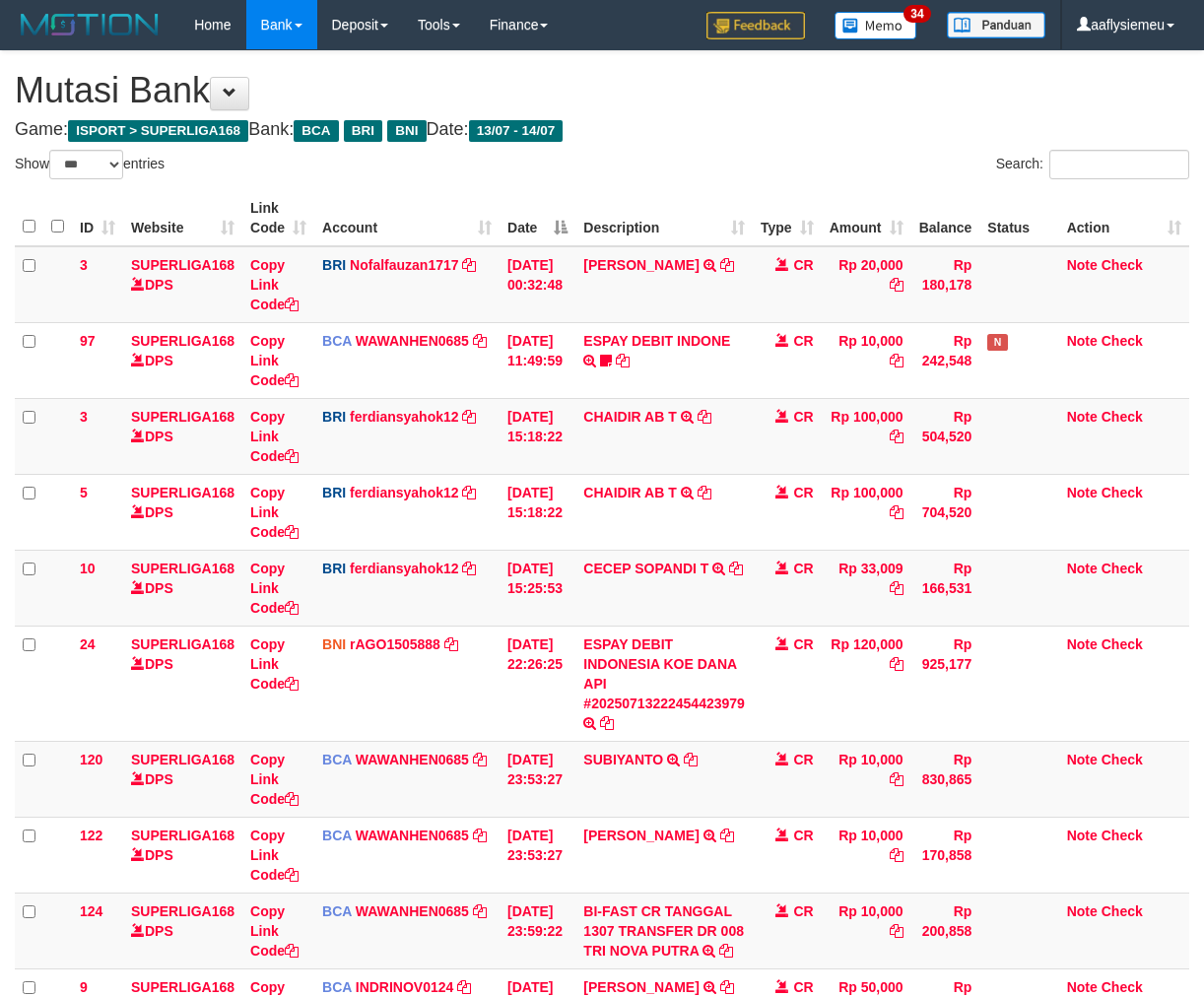 select on "***" 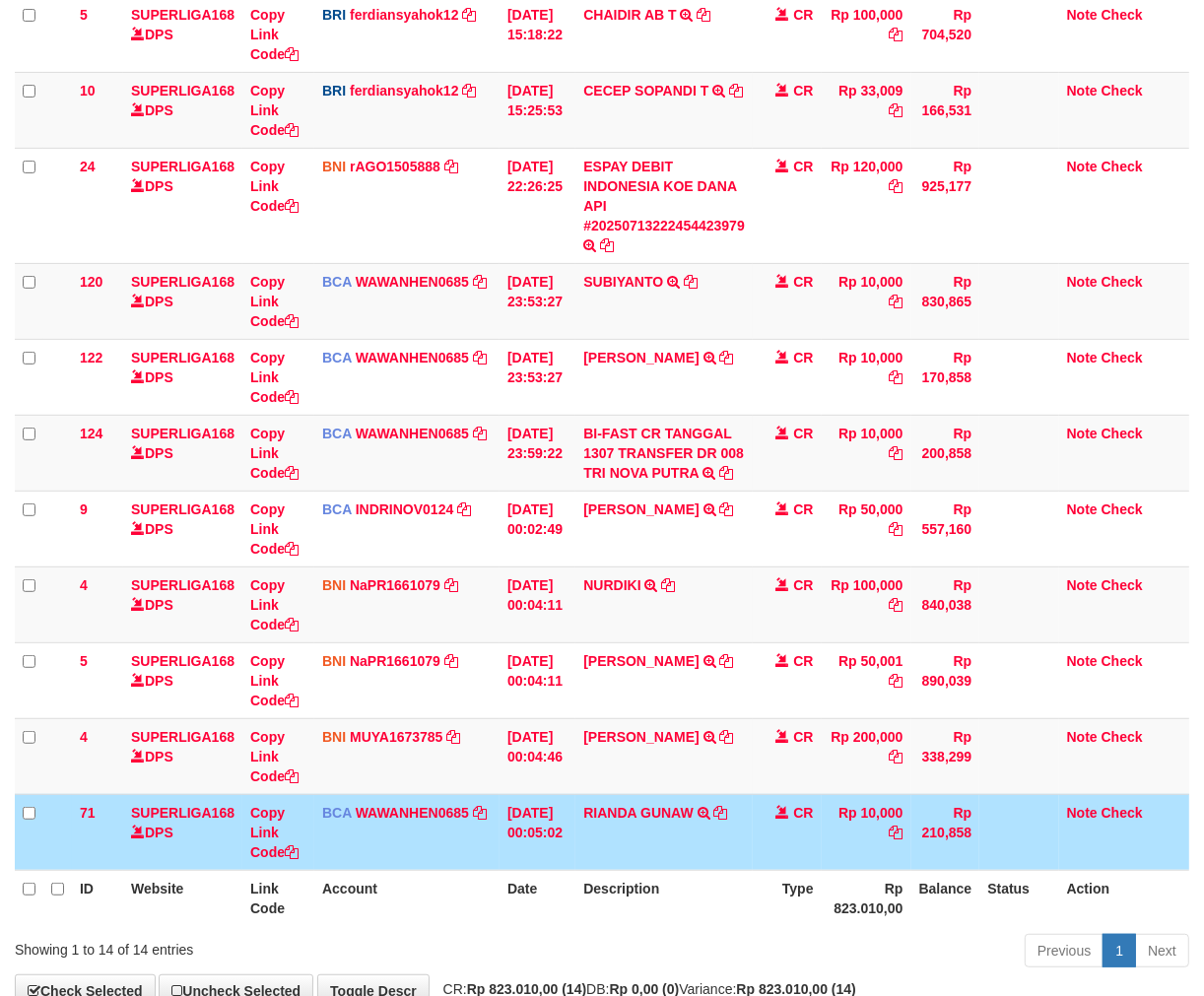 click on "**********" at bounding box center [602, 290] 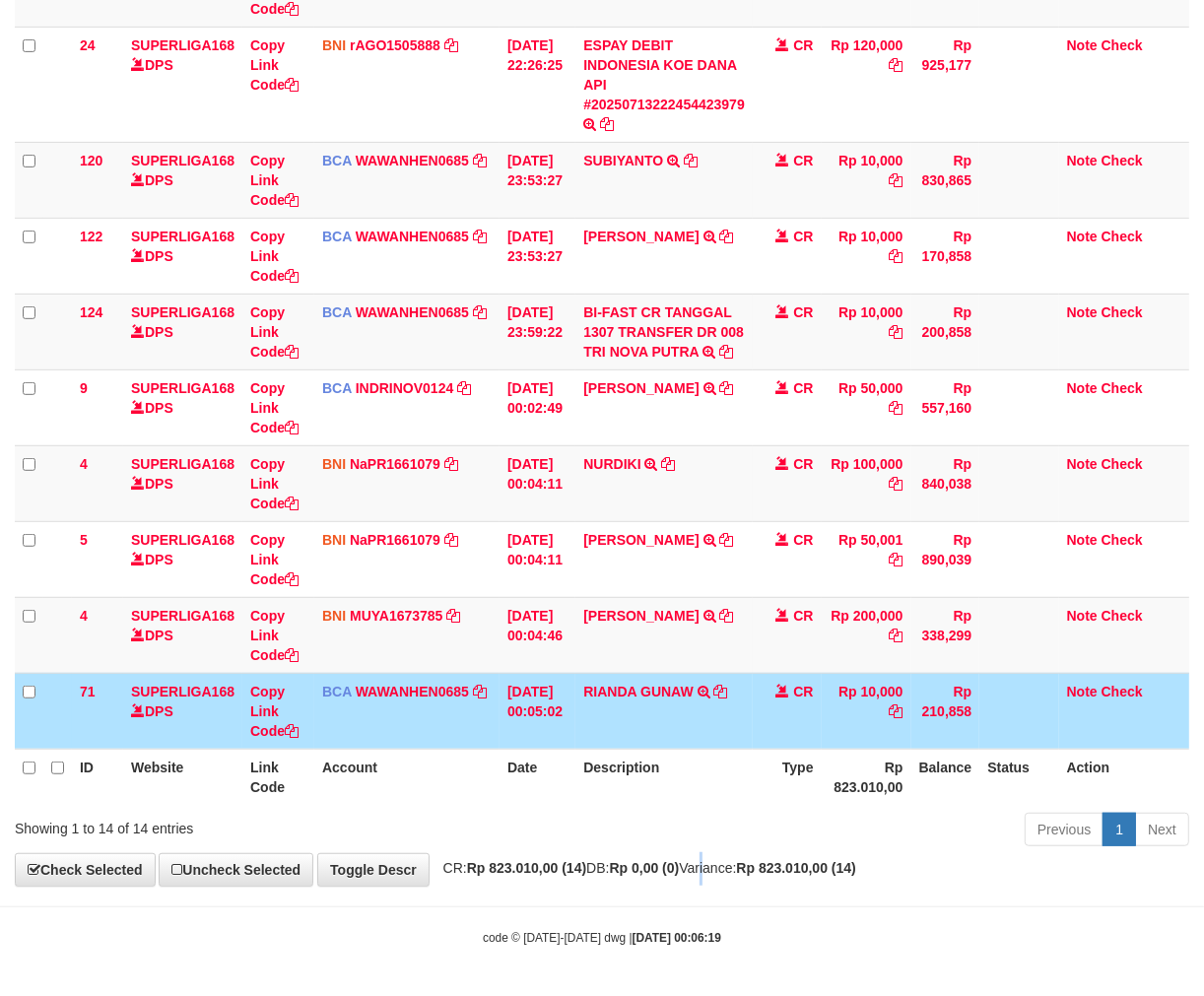 click on "**********" at bounding box center [602, 168] 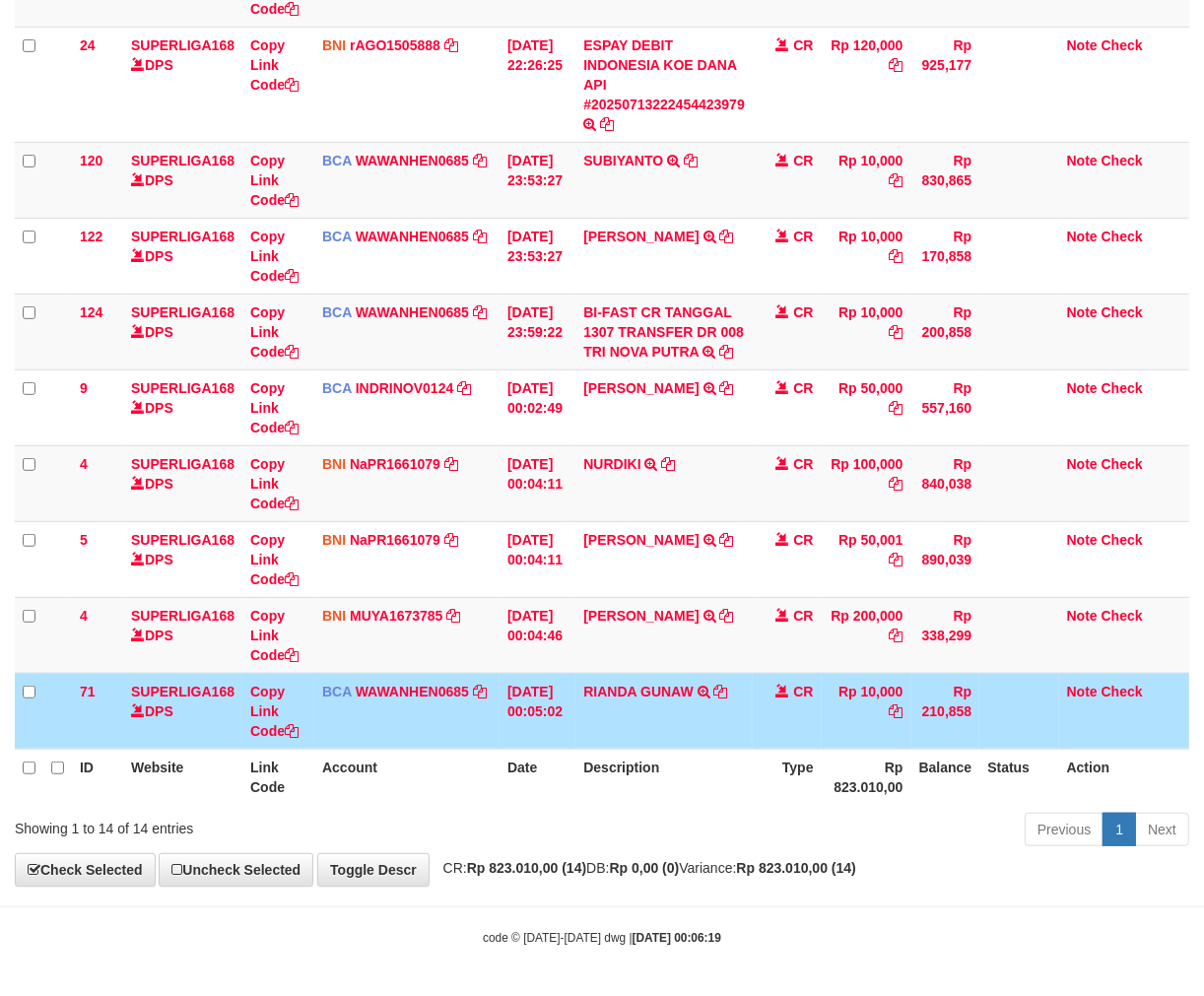 click on "**********" at bounding box center [602, 168] 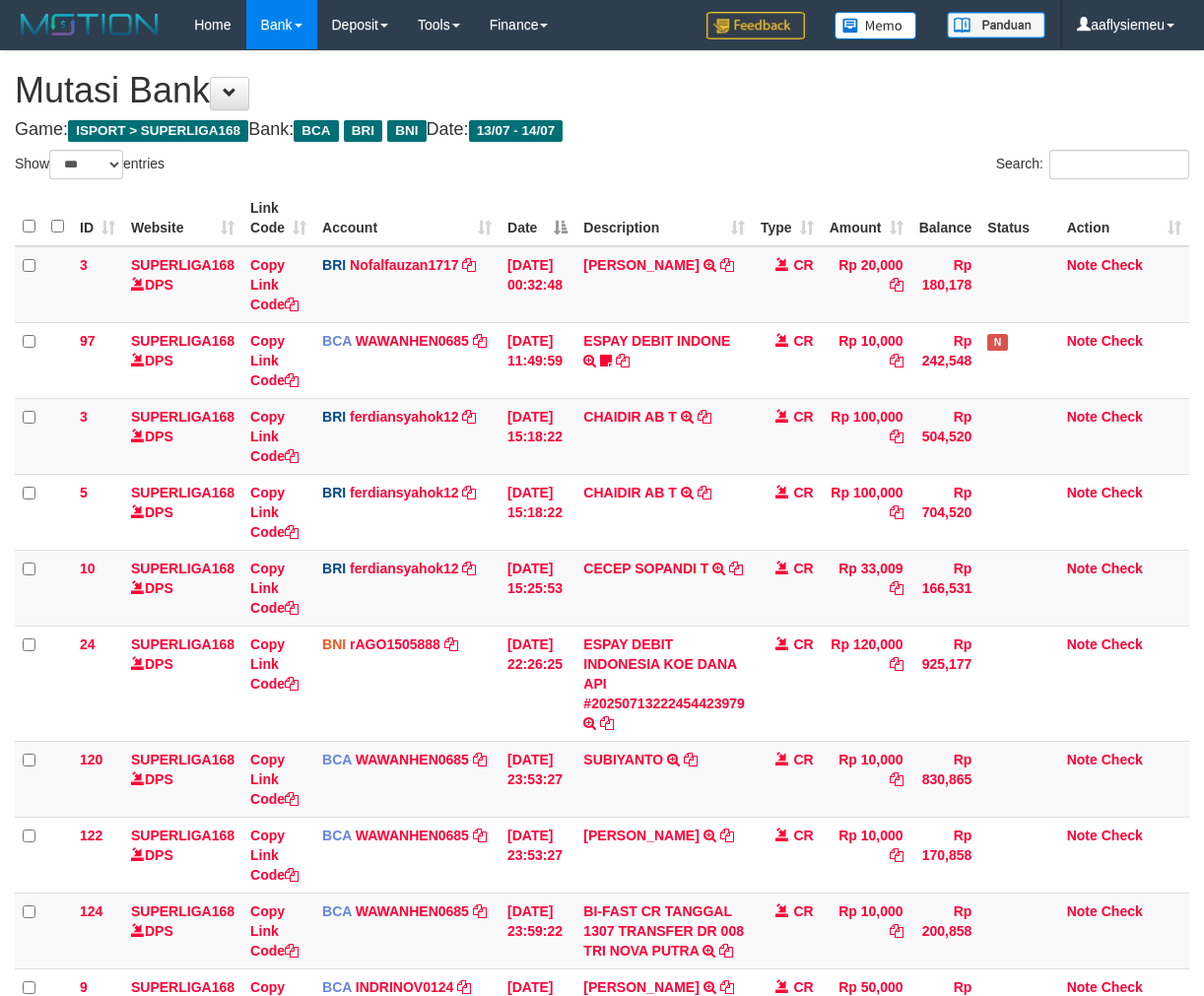 select on "***" 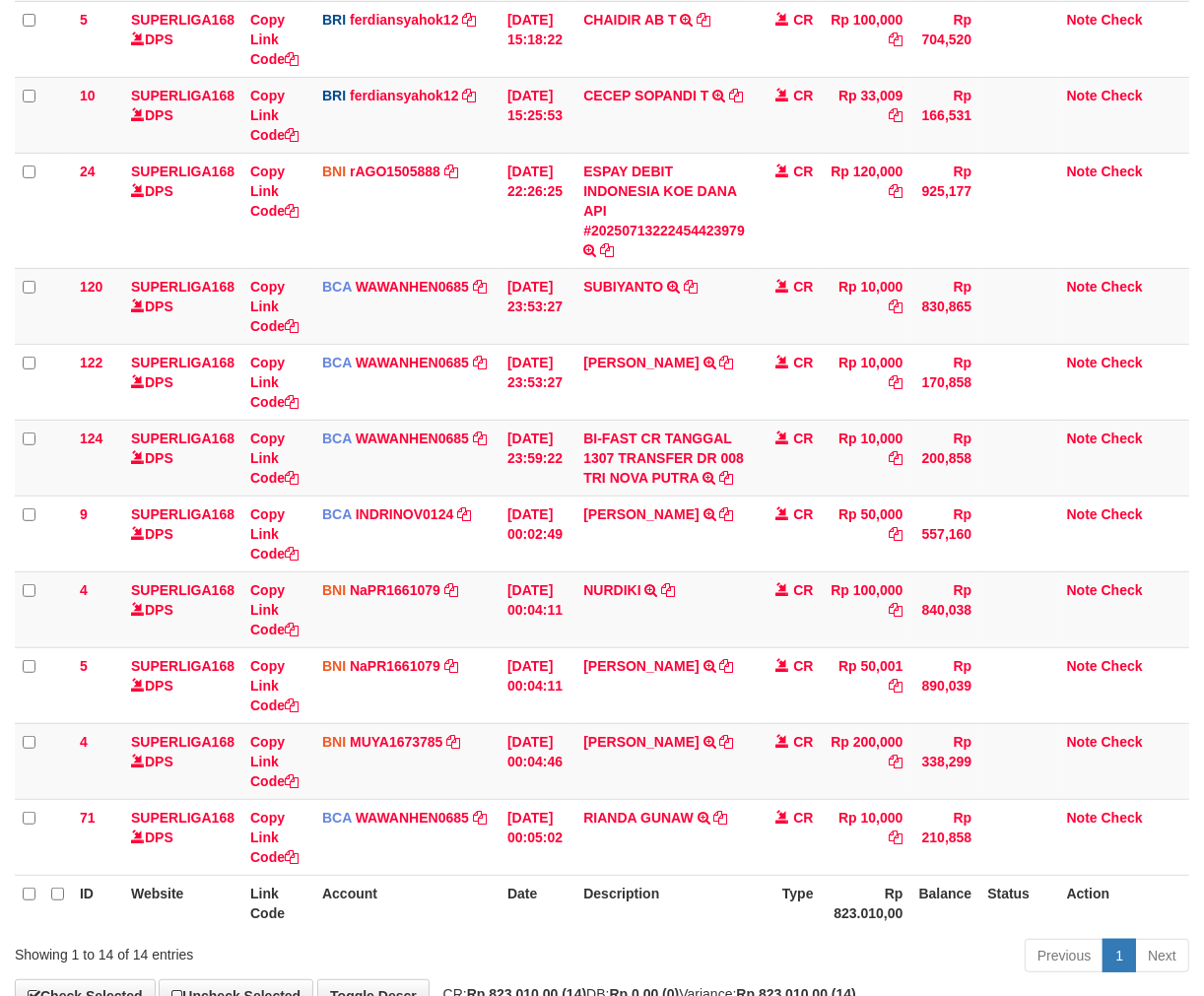click on "Type" at bounding box center (787, 902) 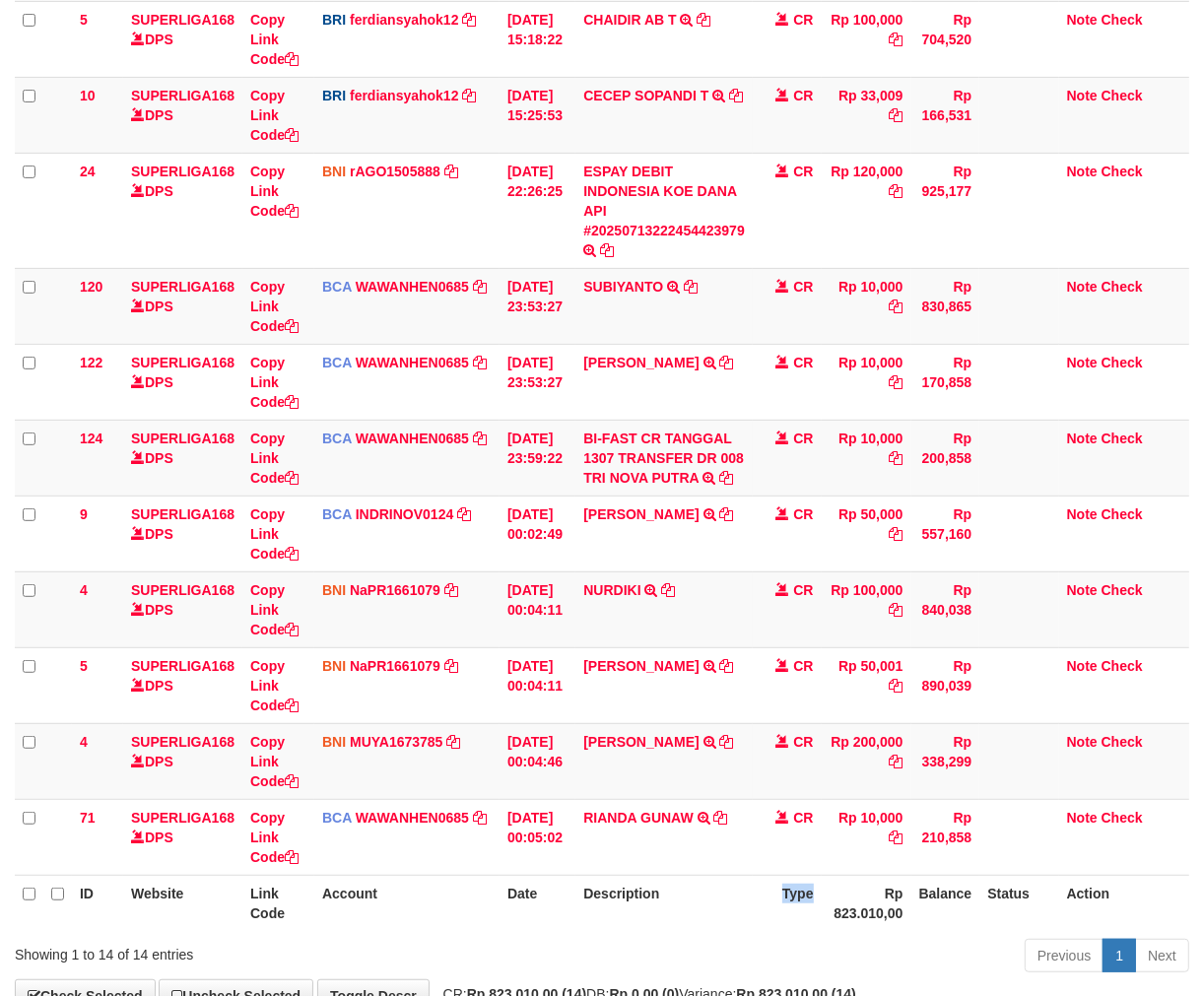 click on "Type" at bounding box center (787, 902) 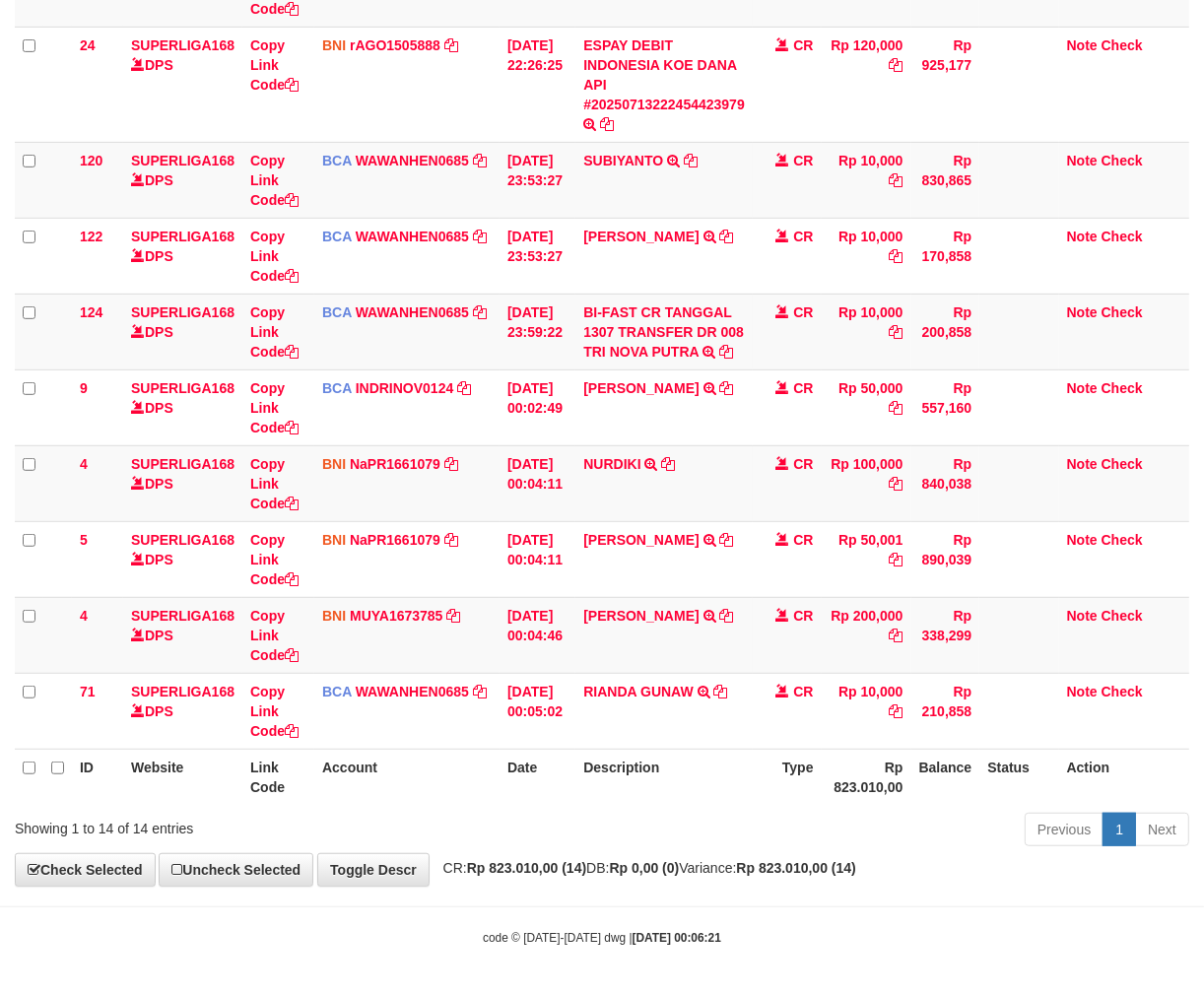 click on "code © 2012-2018 dwg |  2025/07/14 00:06:21" at bounding box center (602, 937) 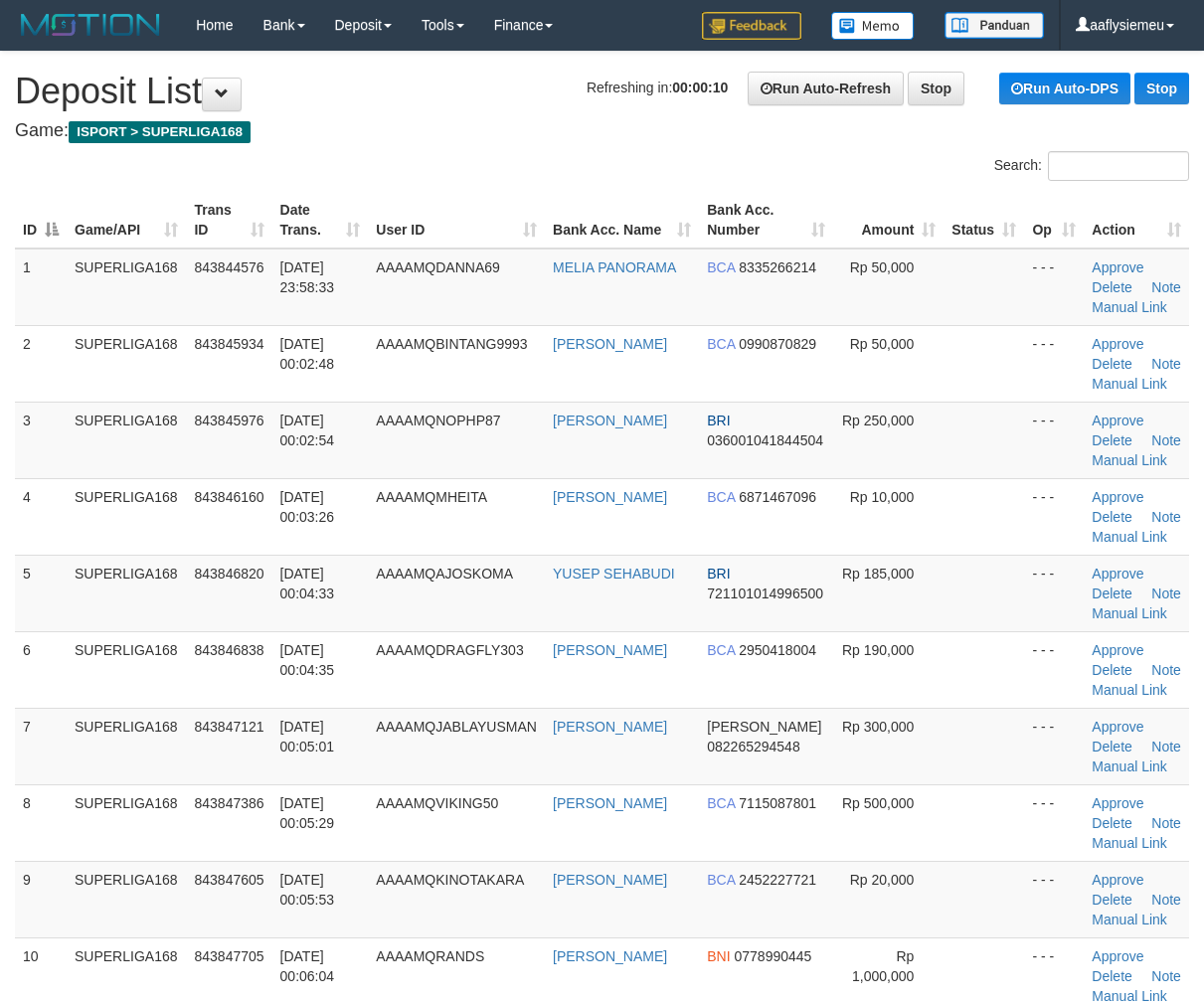 scroll, scrollTop: 111, scrollLeft: 0, axis: vertical 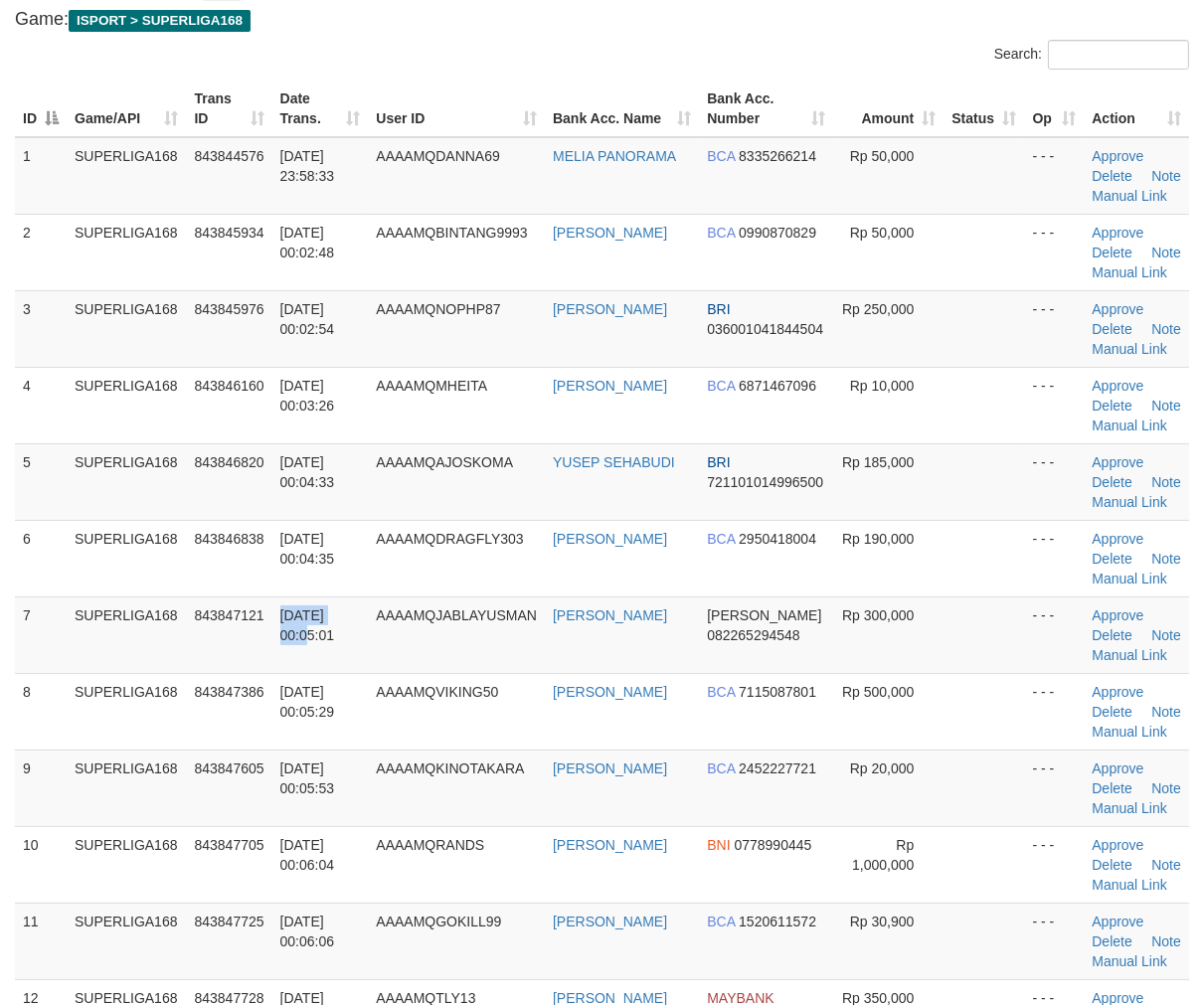 drag, startPoint x: 272, startPoint y: 632, endPoint x: 4, endPoint y: 733, distance: 286.40007 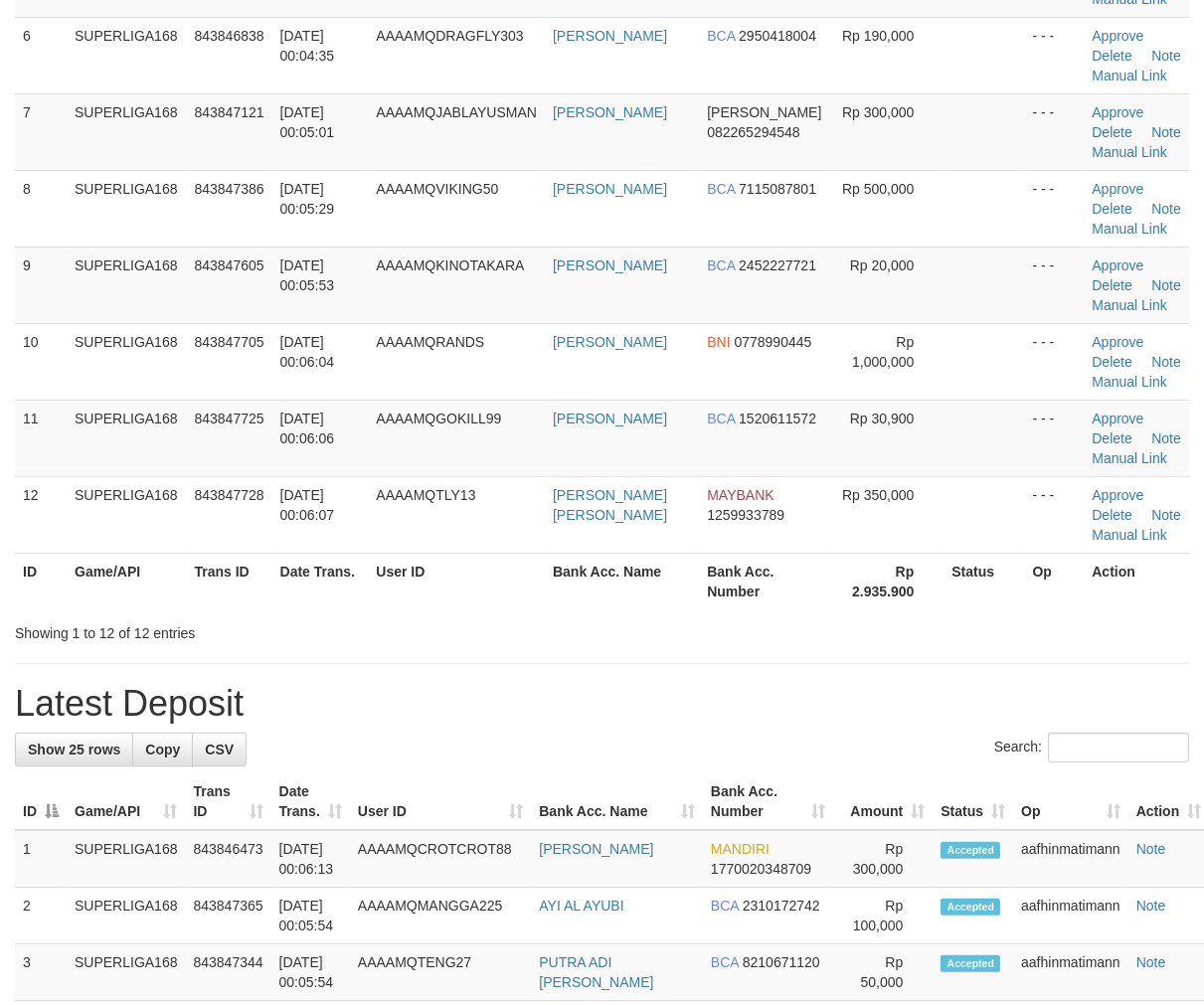 scroll, scrollTop: 555, scrollLeft: 0, axis: vertical 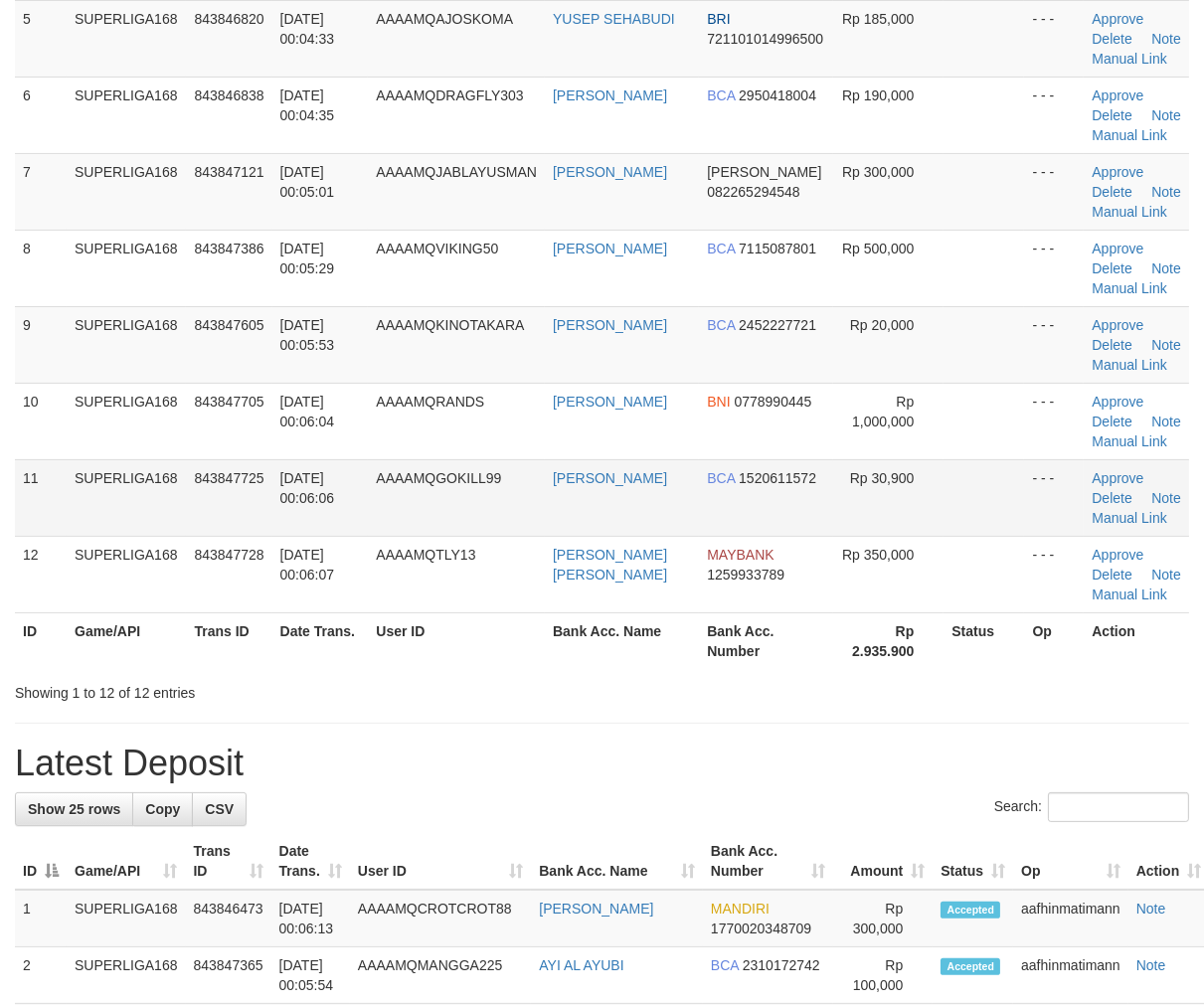 click on "SUPERLIGA168" at bounding box center (126, 497) 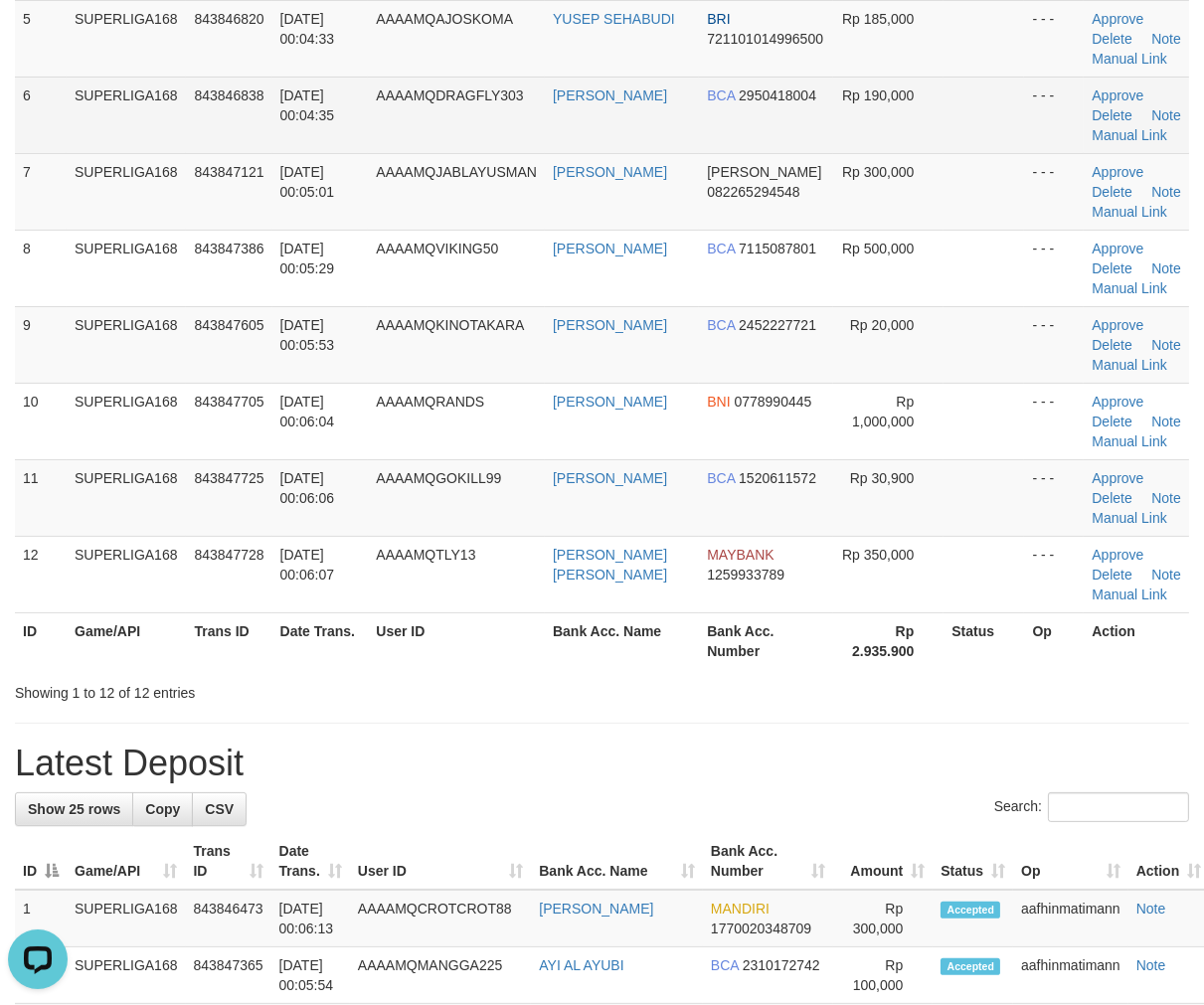 scroll, scrollTop: 0, scrollLeft: 0, axis: both 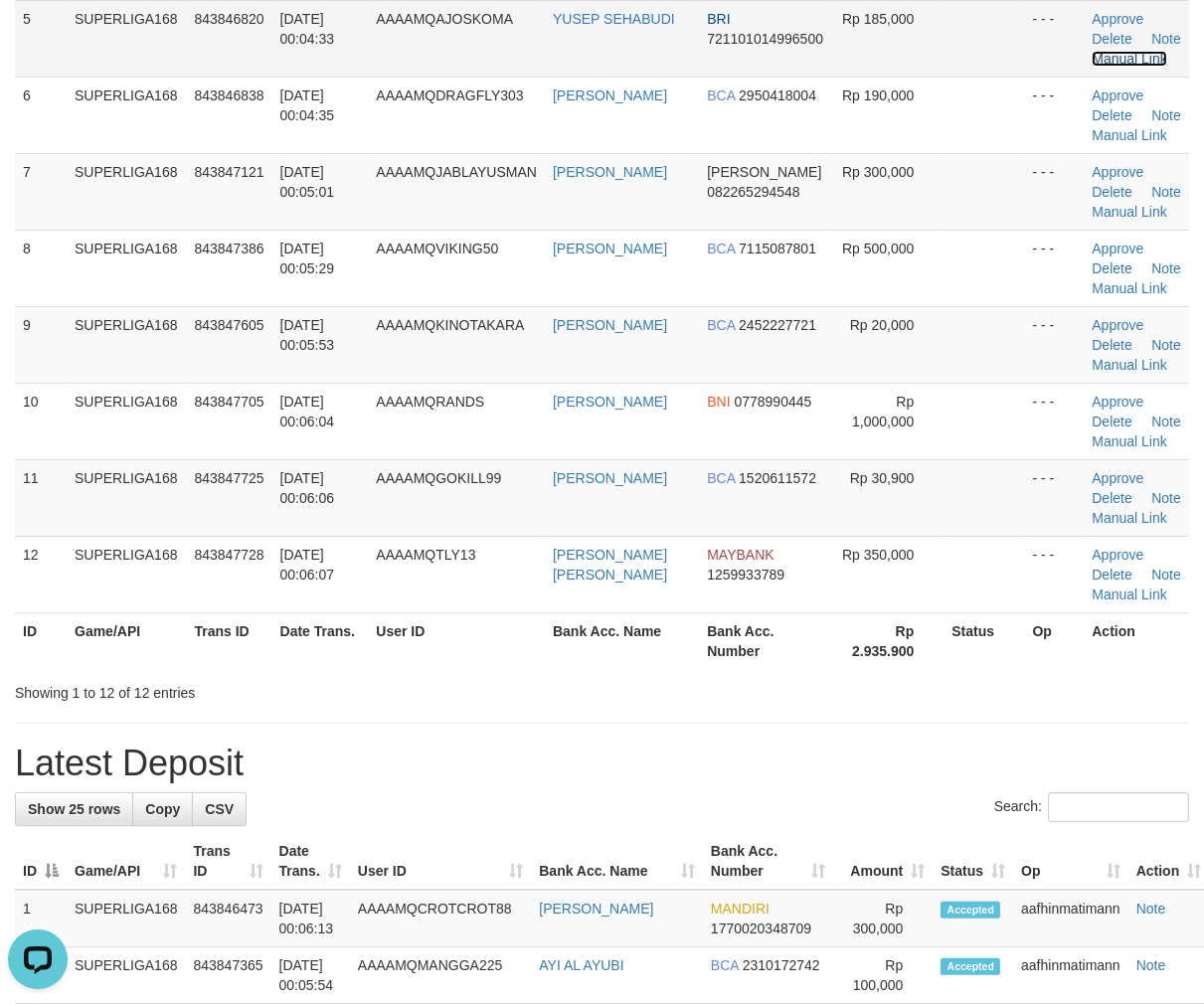 click on "Manual Link" at bounding box center (1129, 59) 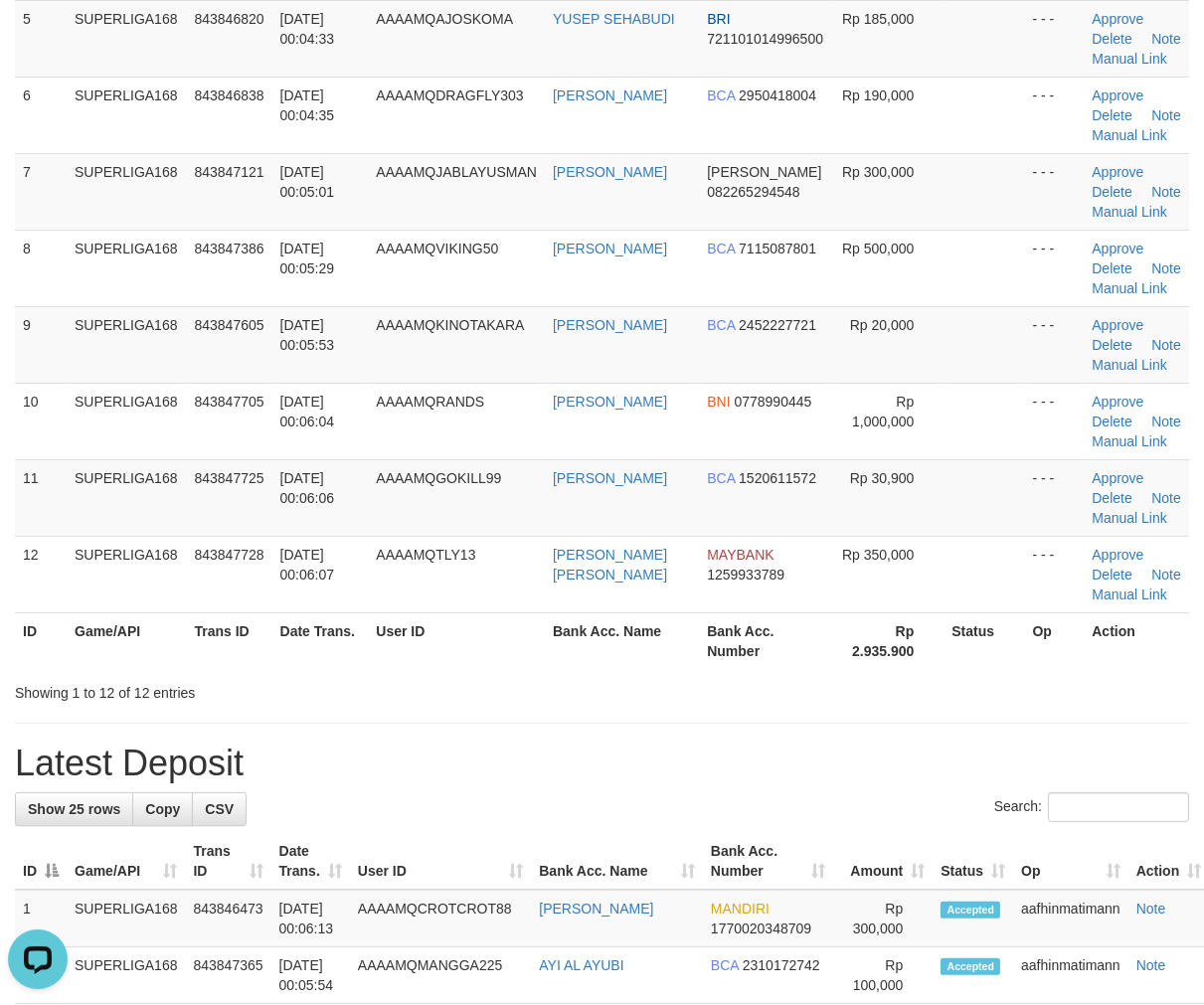 drag, startPoint x: 282, startPoint y: 562, endPoint x: 2, endPoint y: 688, distance: 307.044 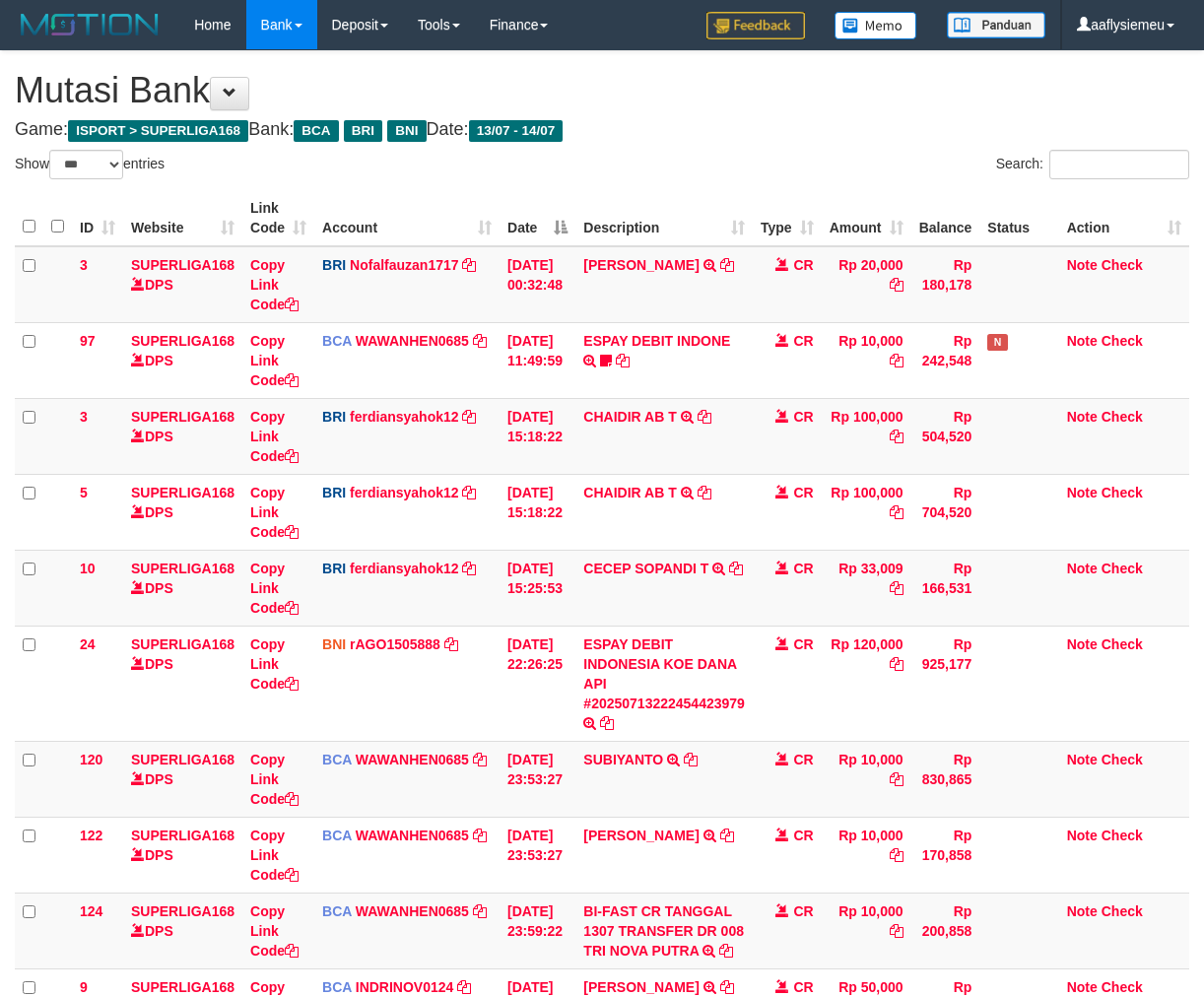 select on "***" 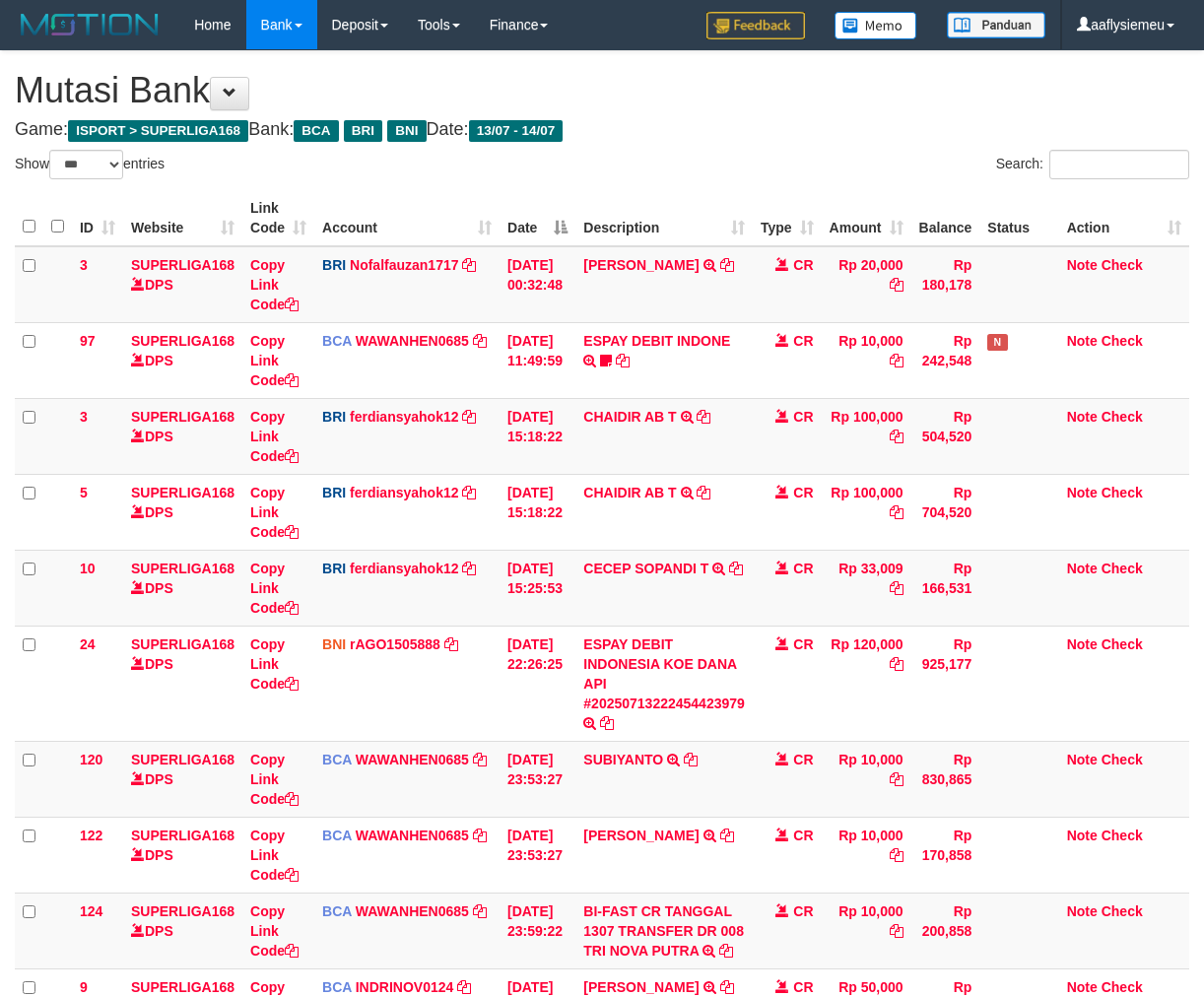 scroll, scrollTop: 473, scrollLeft: 0, axis: vertical 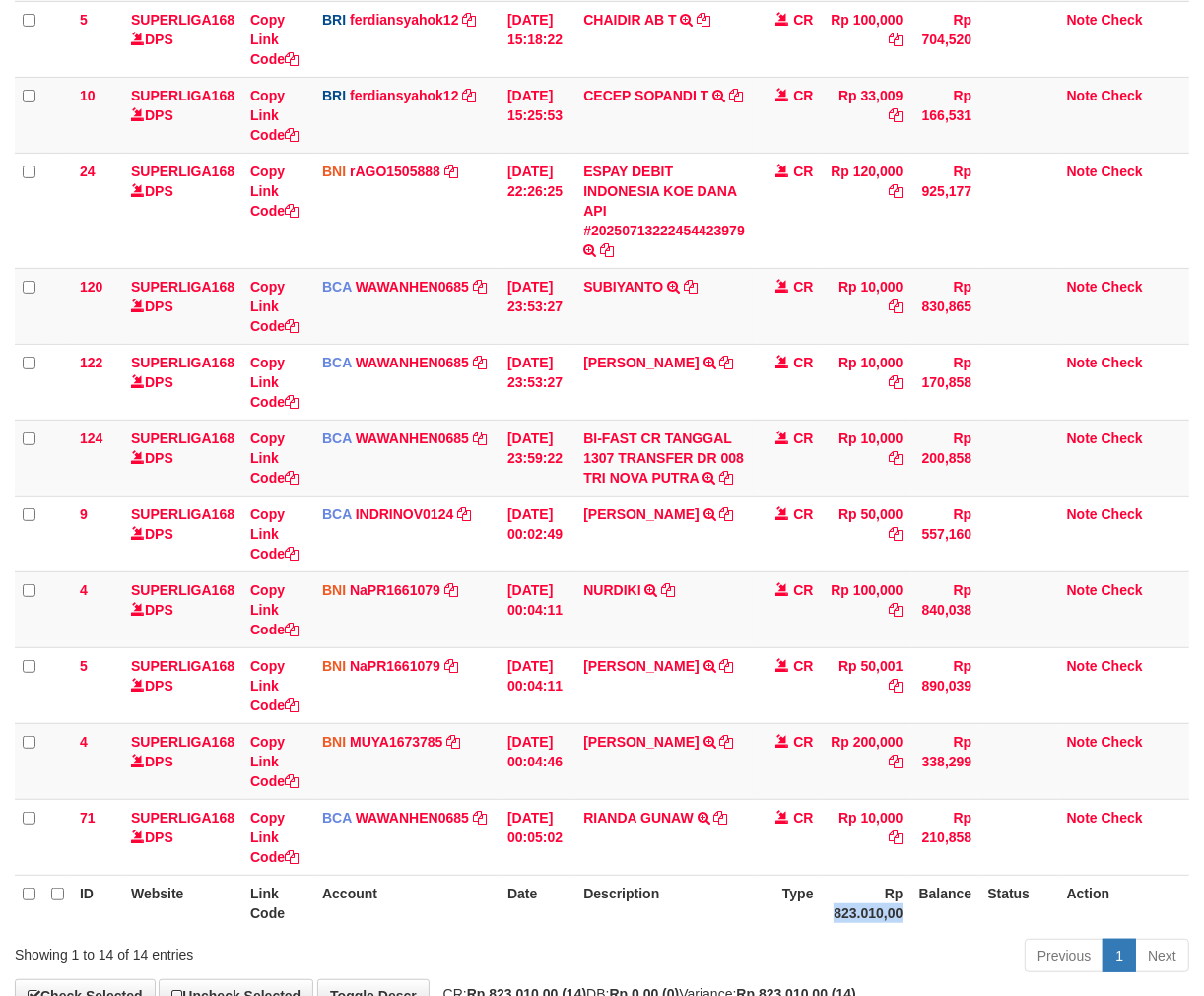 click on "Rp 823.010,00" at bounding box center (866, 902) 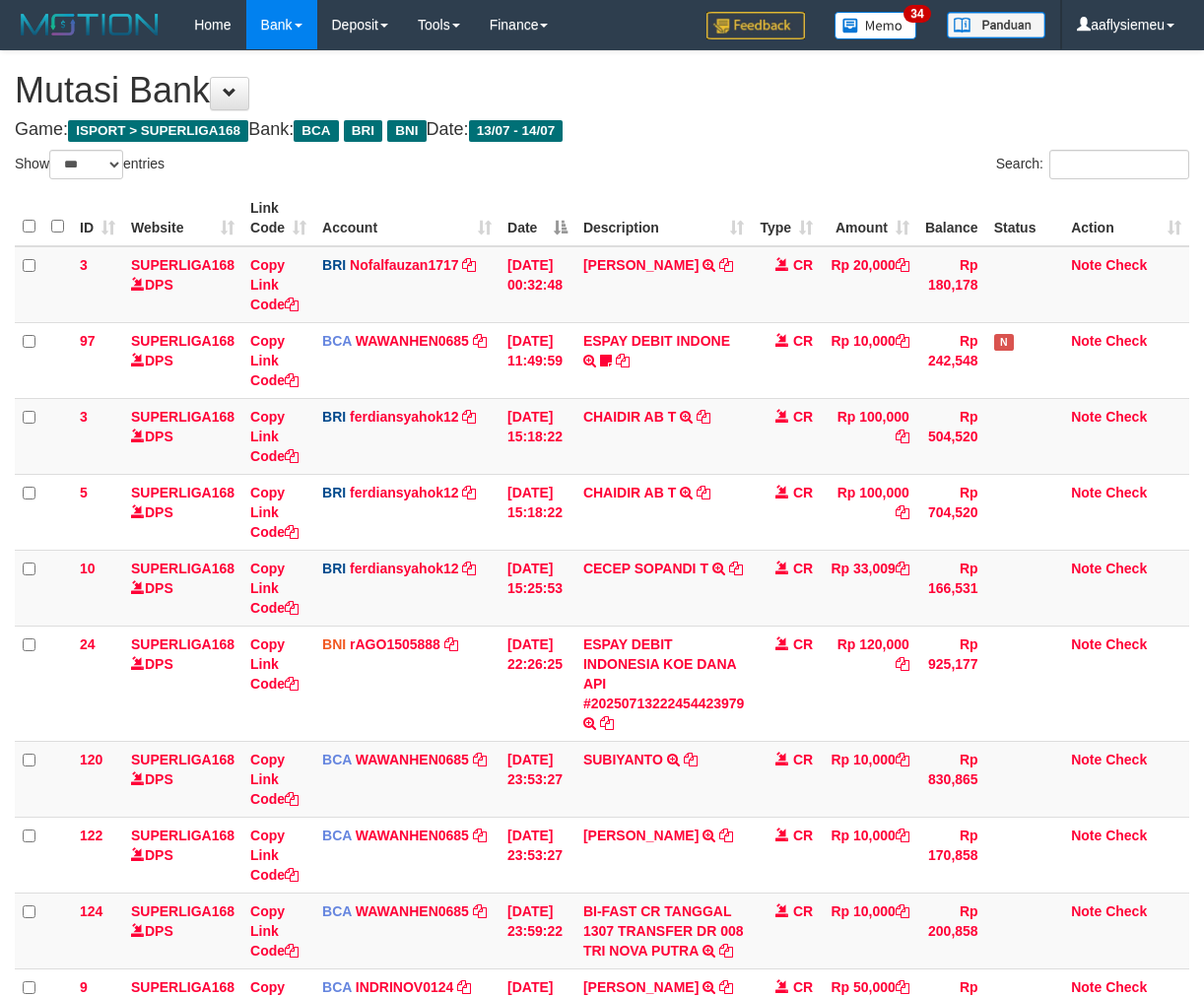 select on "***" 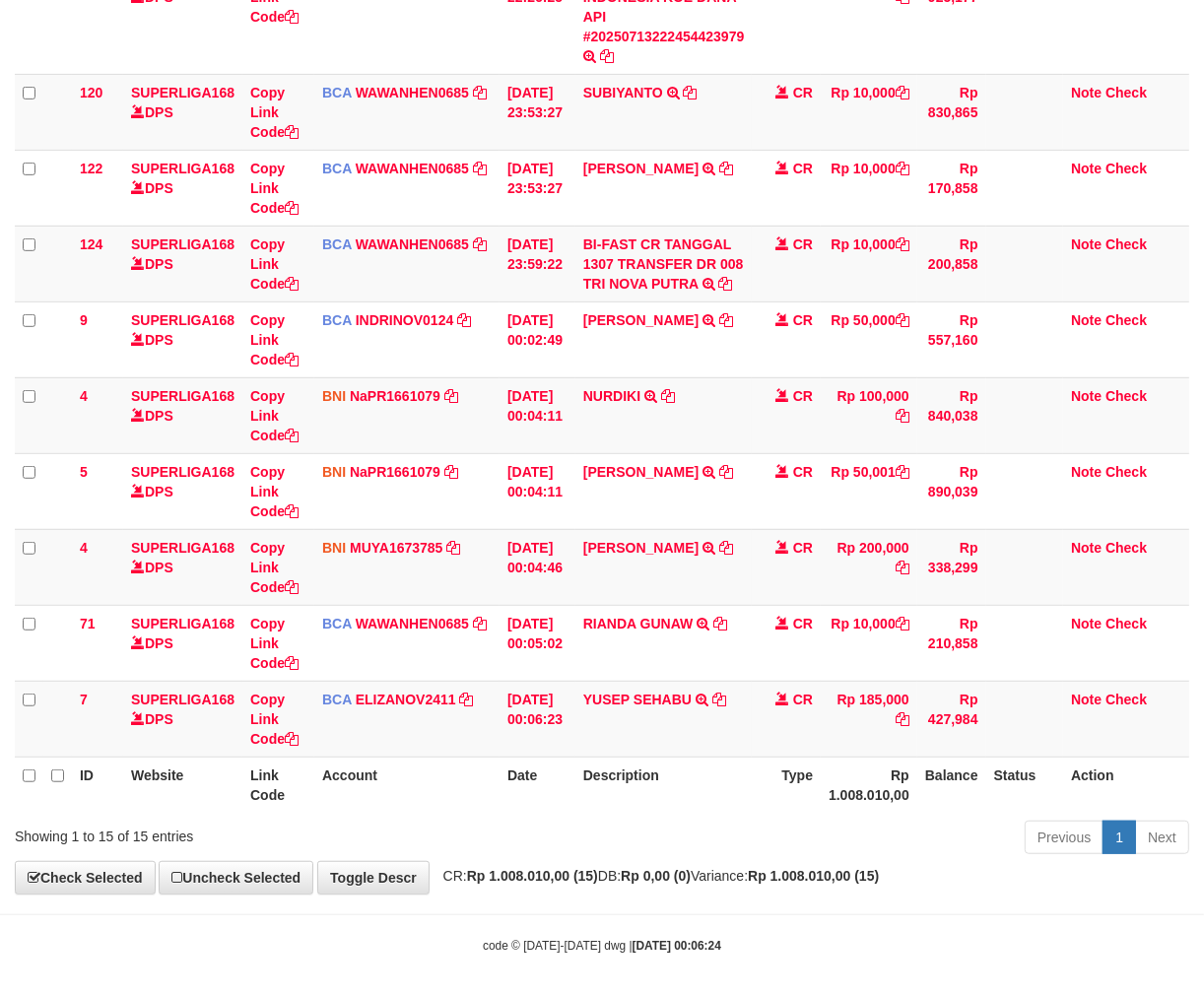 scroll, scrollTop: 676, scrollLeft: 0, axis: vertical 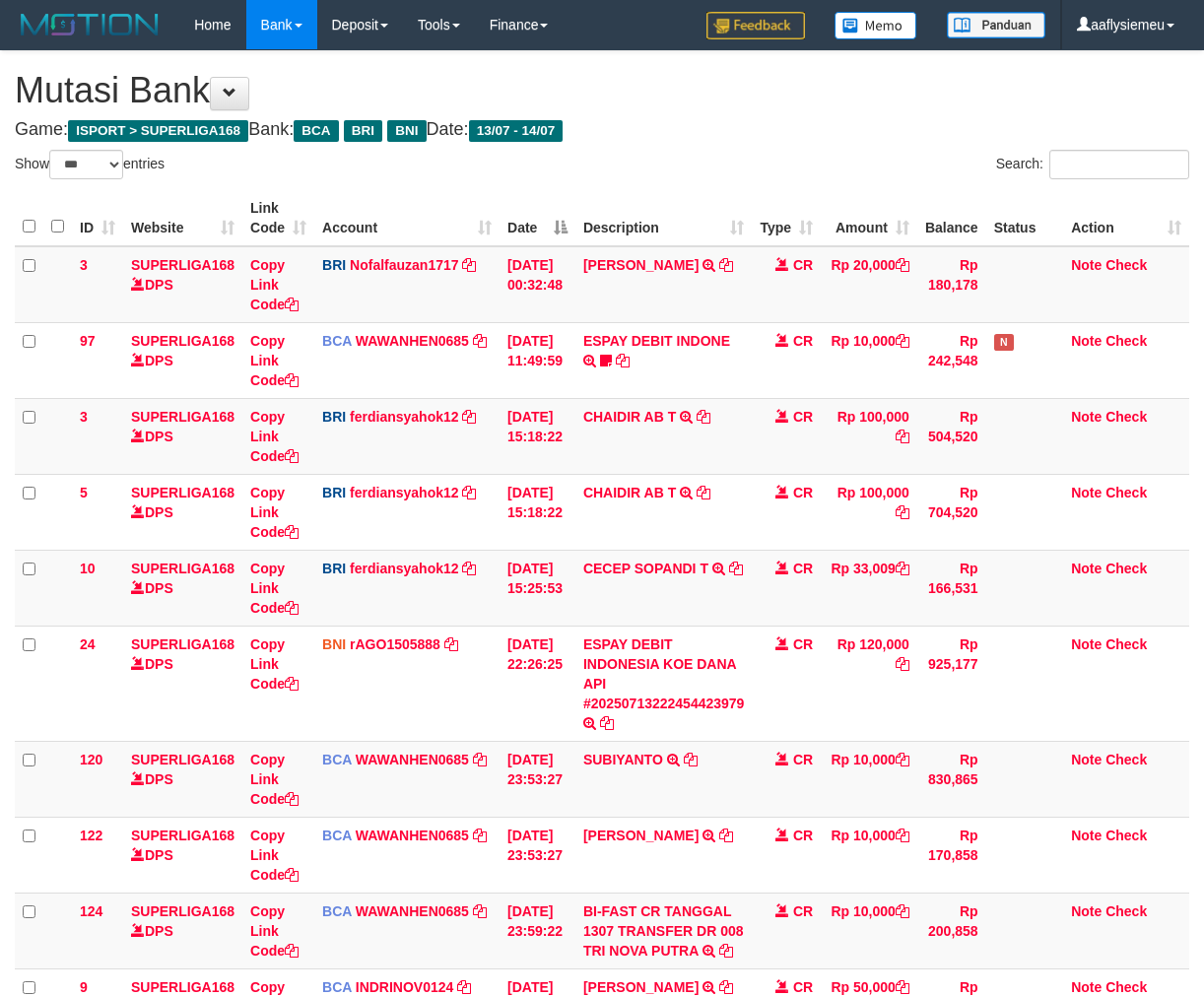 select on "***" 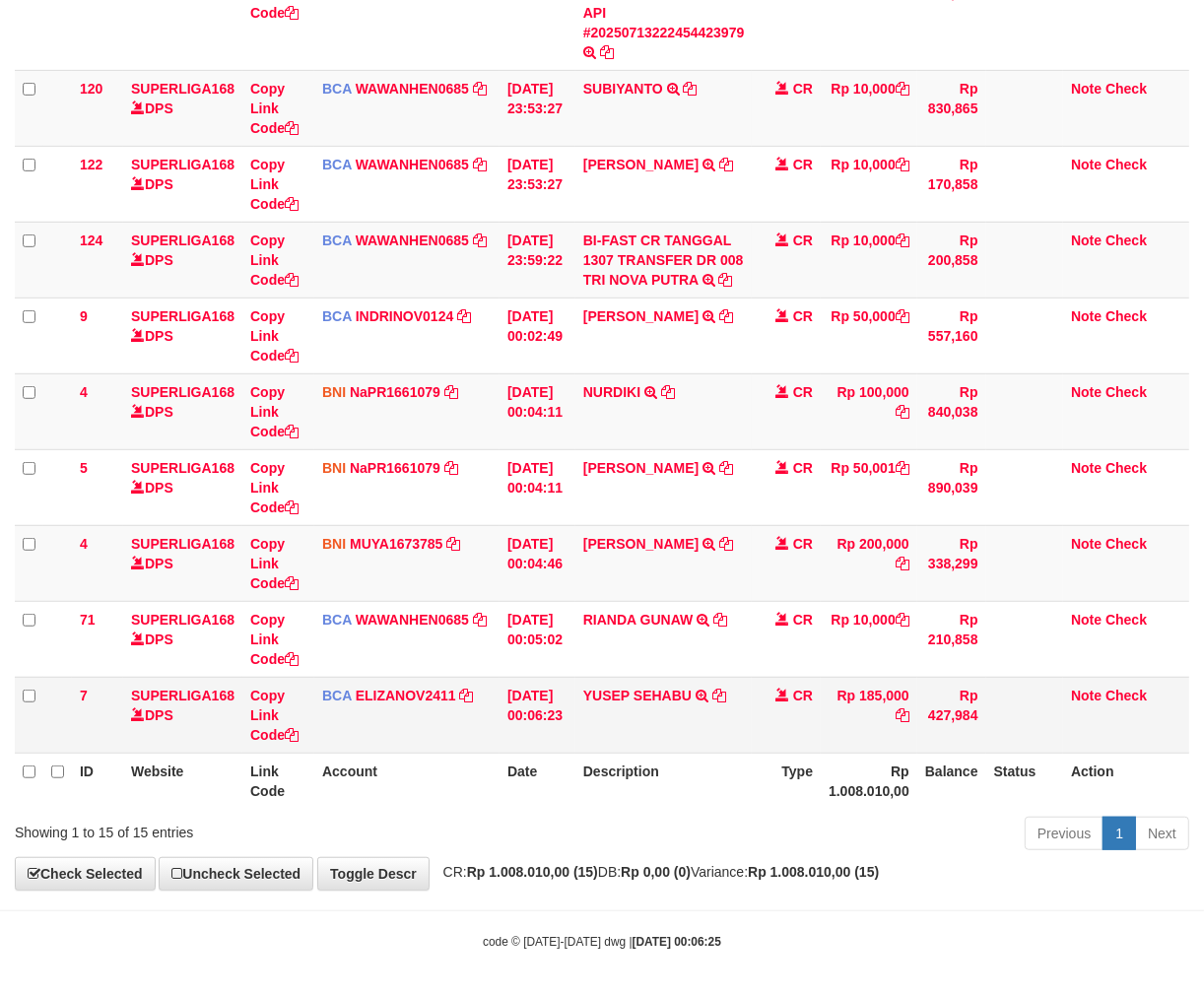 scroll, scrollTop: 676, scrollLeft: 0, axis: vertical 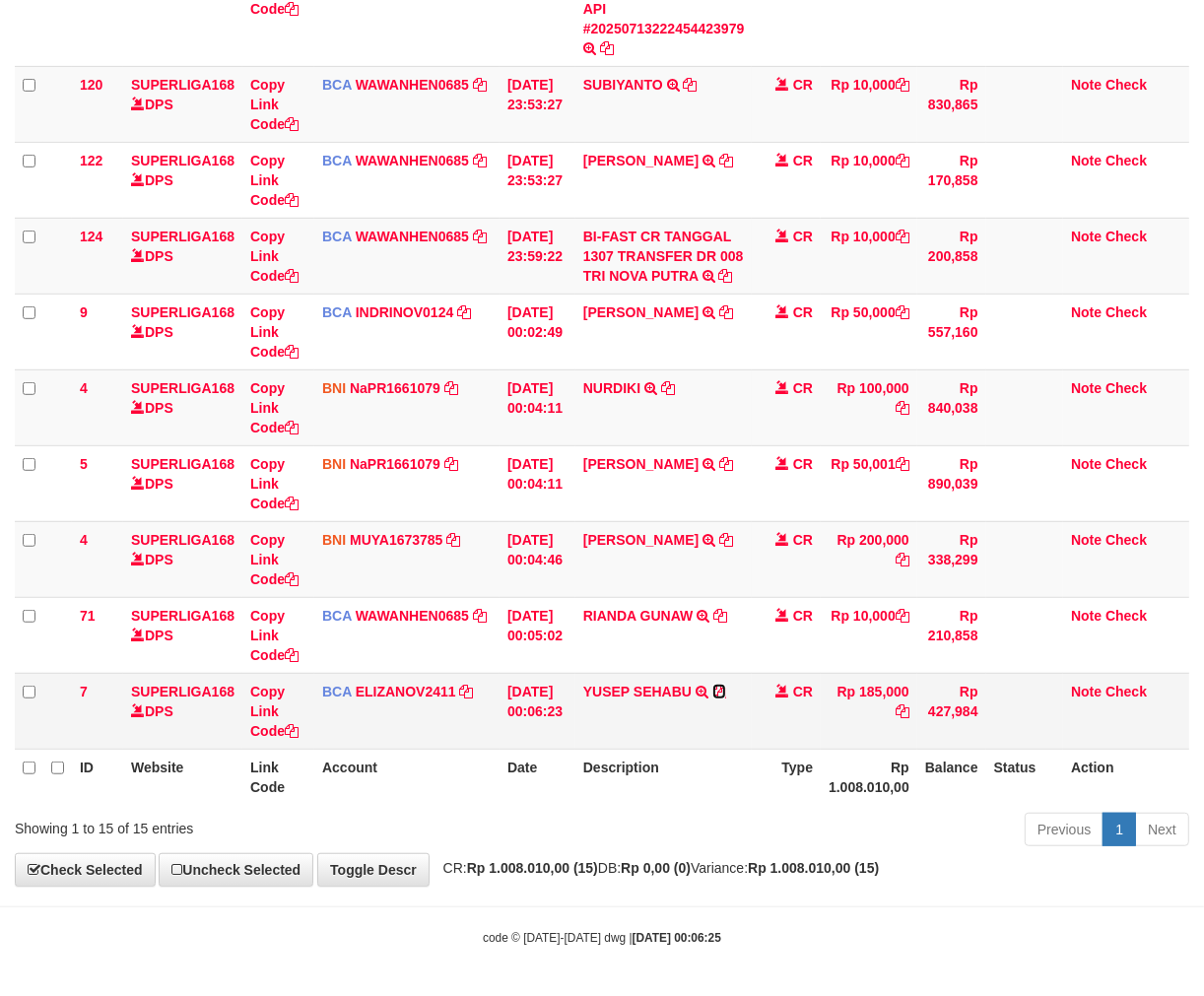 click at bounding box center [719, 692] 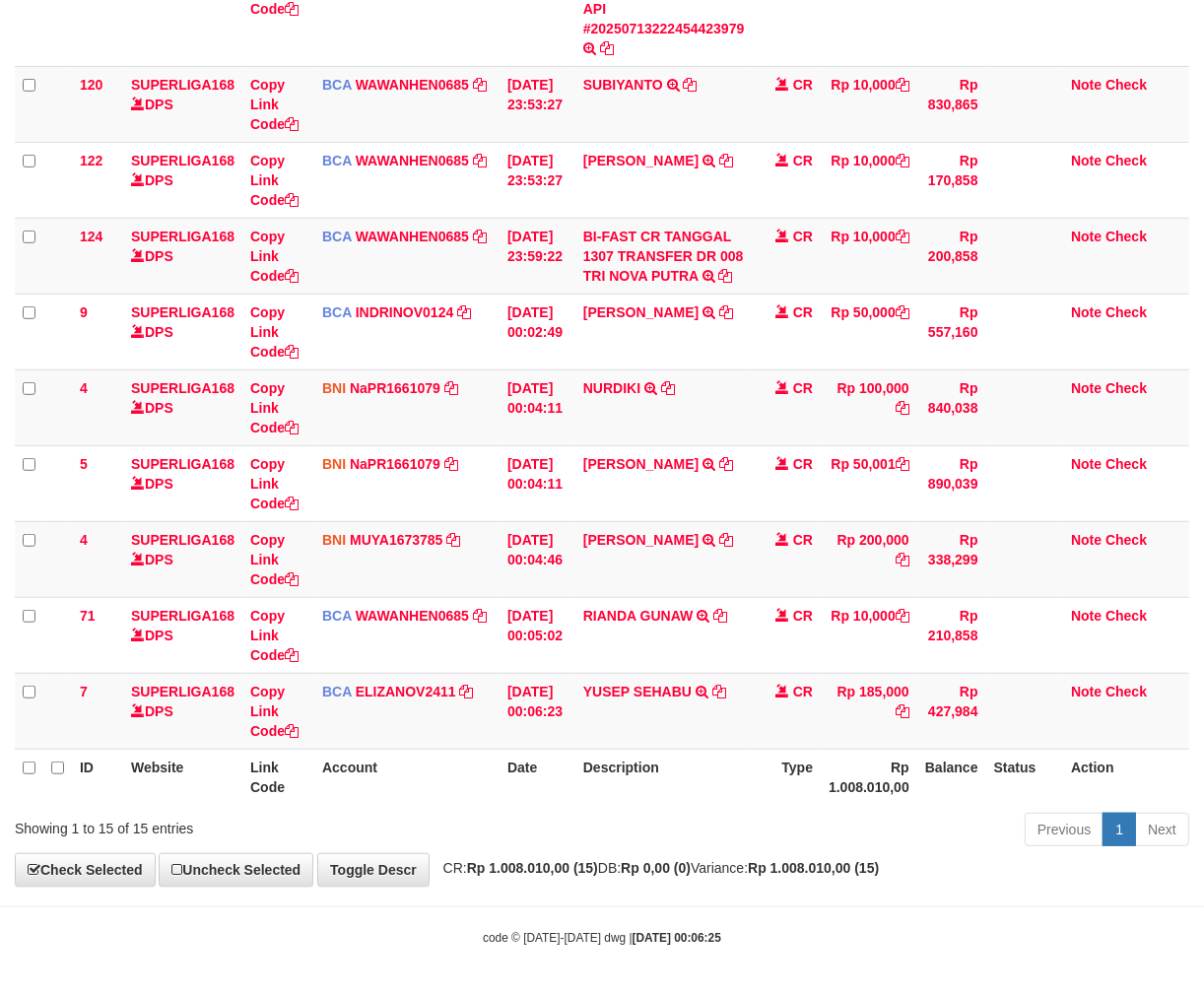 click on "Previous 1 Next" at bounding box center [852, 831] 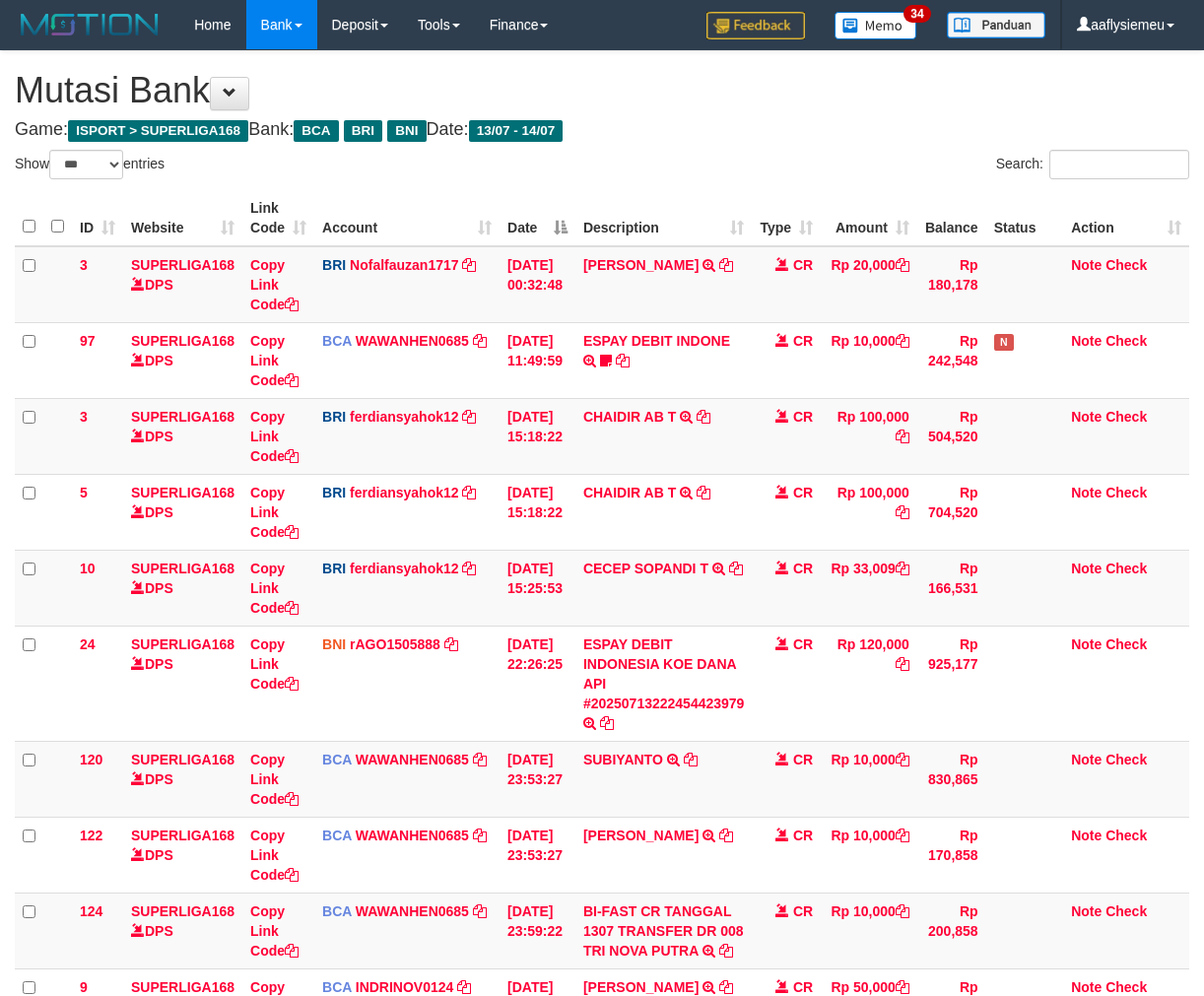 select on "***" 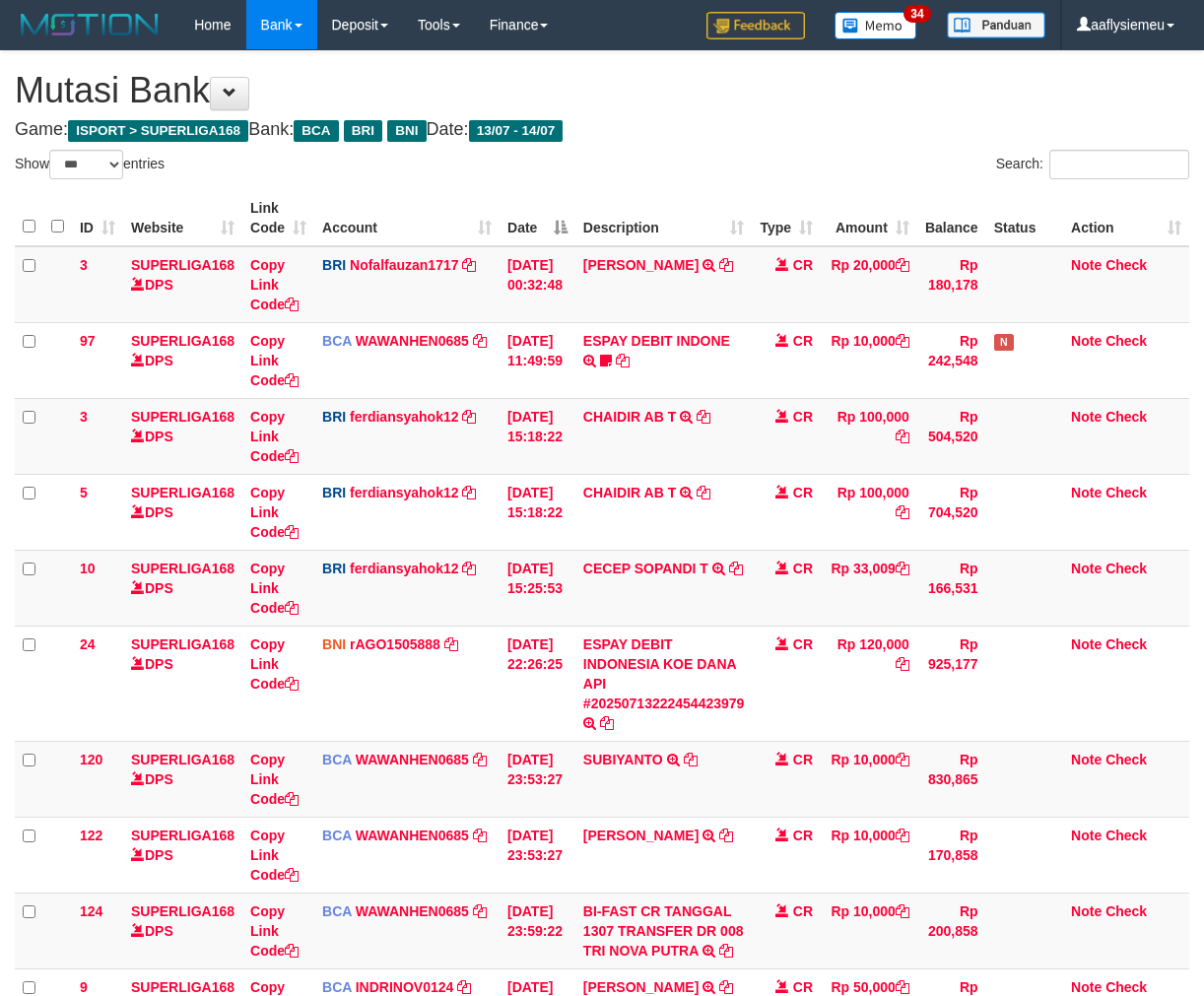 scroll, scrollTop: 549, scrollLeft: 0, axis: vertical 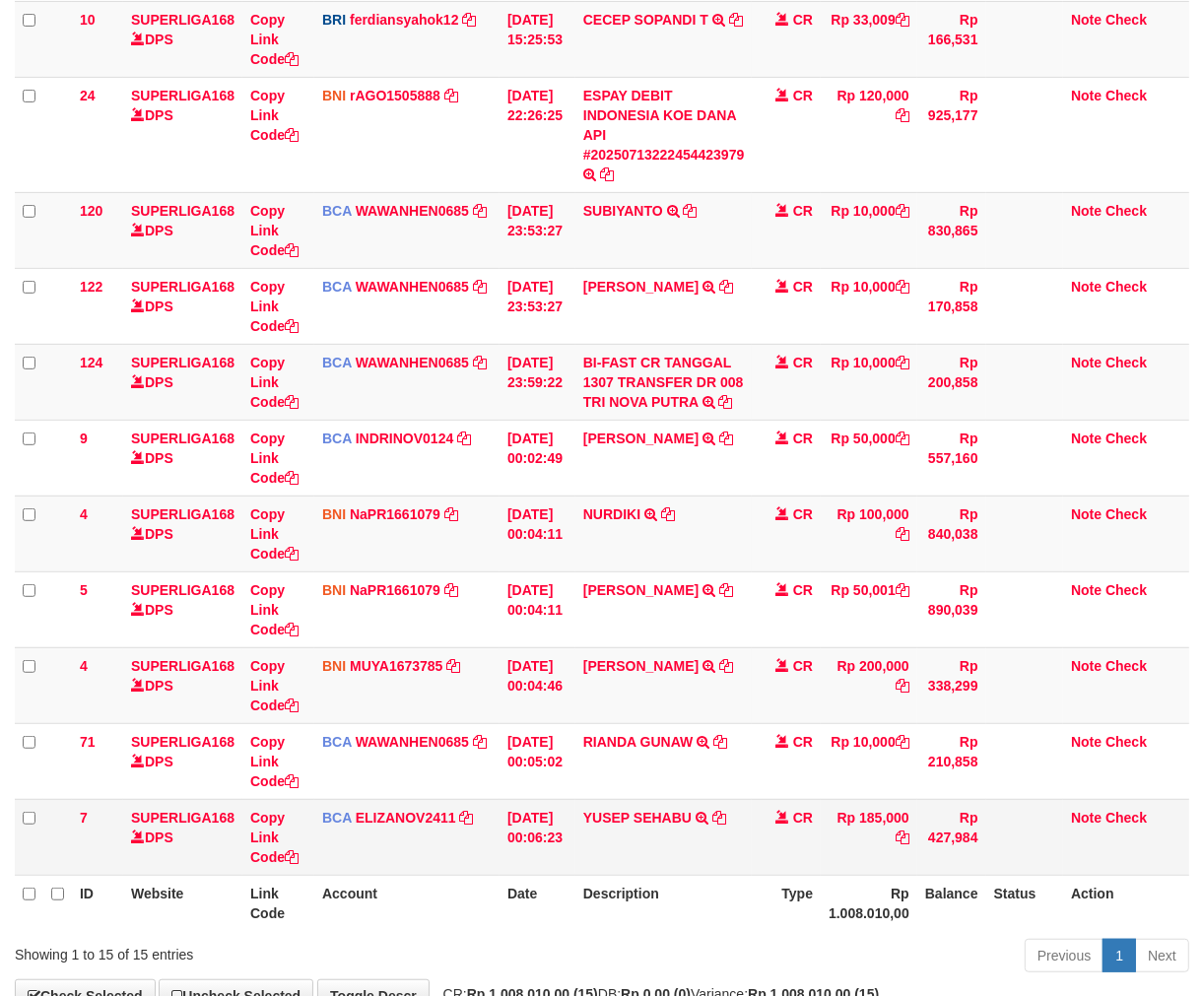 click on "YUSEP SEHABU         TRSF E-BANKING CR 1407/FTSCY/WS95051
185000.002025071496309737 TRFDN-YUSEP SEHABUESPAY DEBIT INDONE" at bounding box center [664, 836] 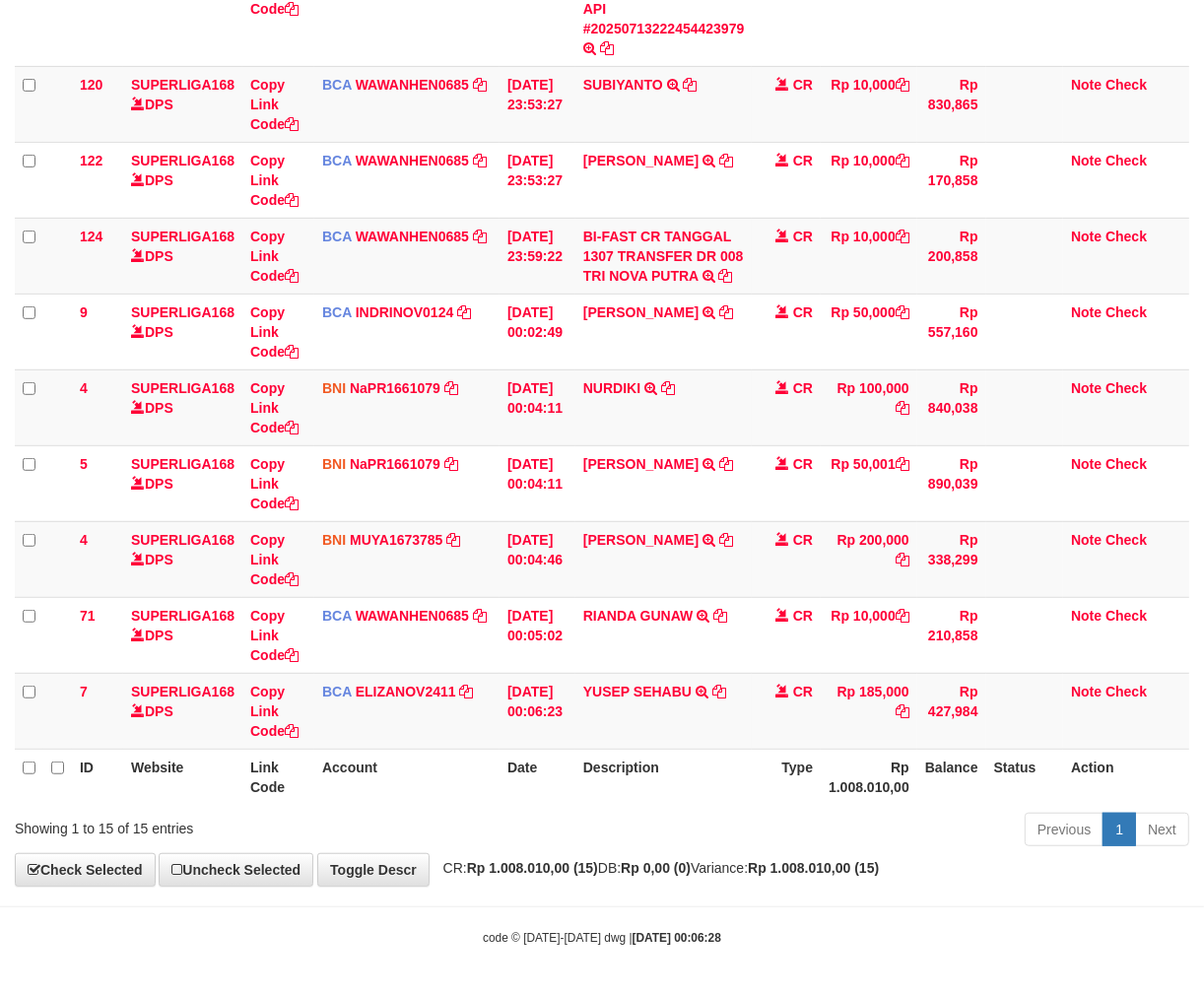 drag, startPoint x: 859, startPoint y: 818, endPoint x: 1213, endPoint y: 725, distance: 366.01229 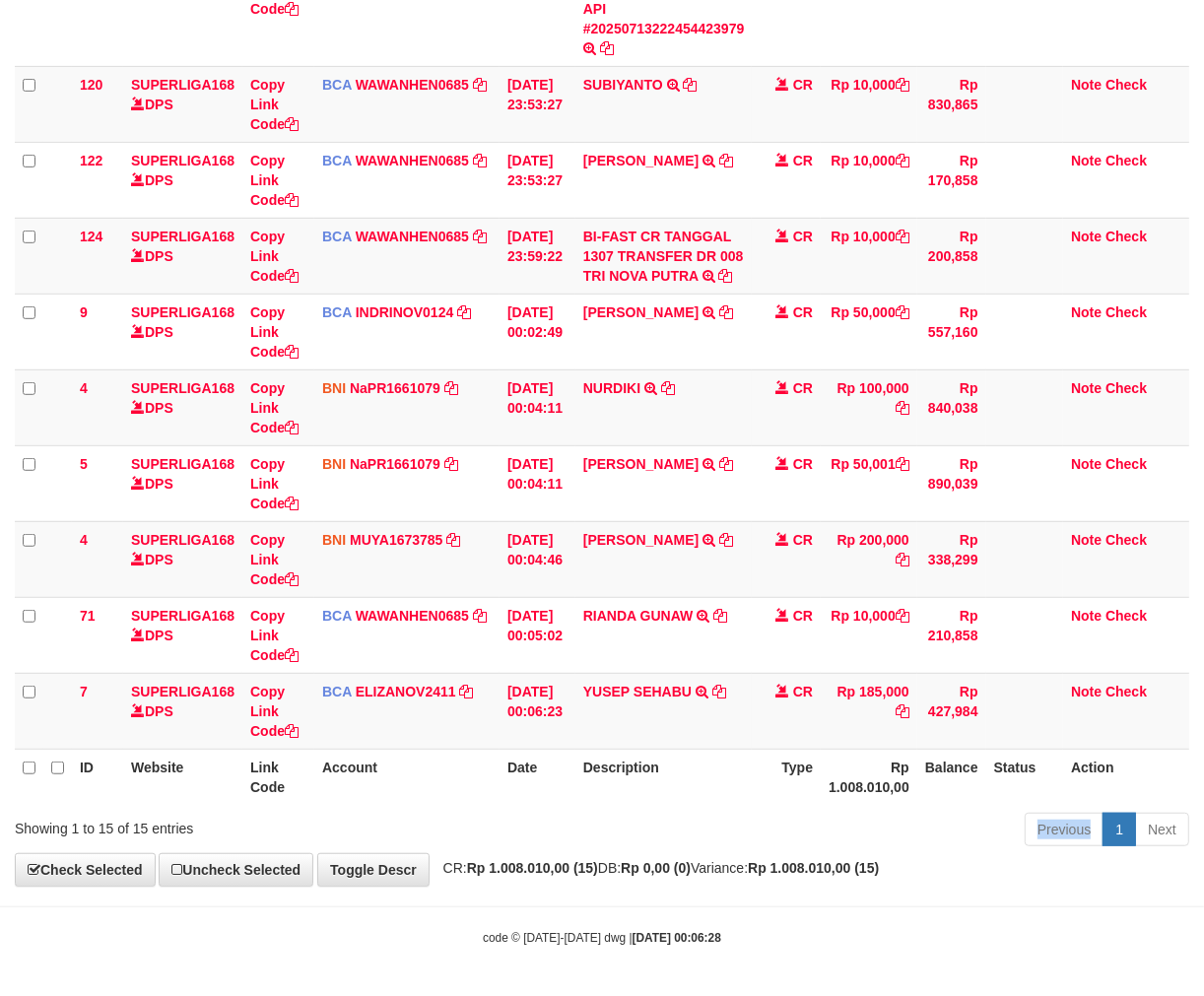 click on "Previous 1 Next" at bounding box center [852, 831] 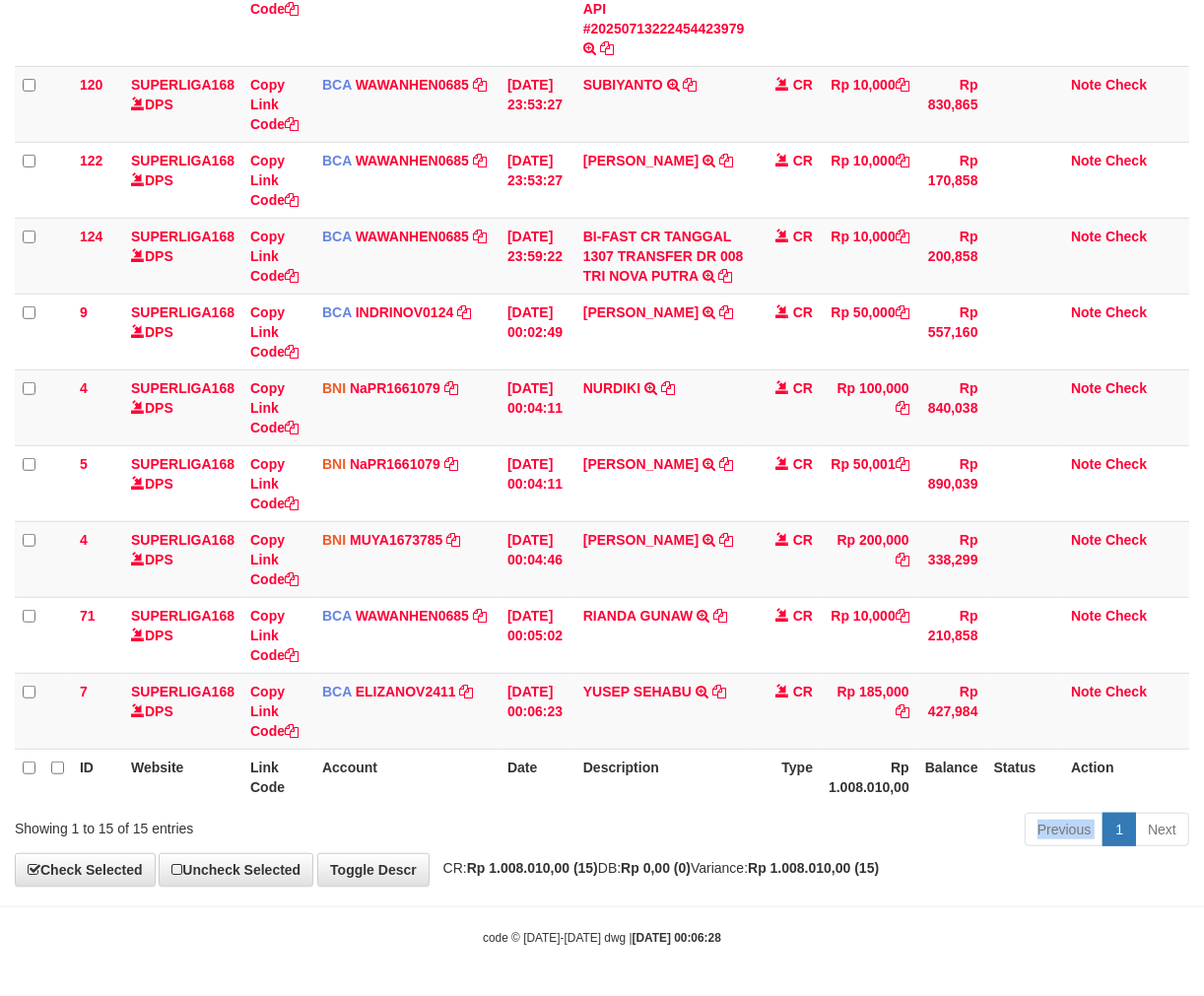 drag, startPoint x: 756, startPoint y: 851, endPoint x: 766, endPoint y: 854, distance: 10.440307 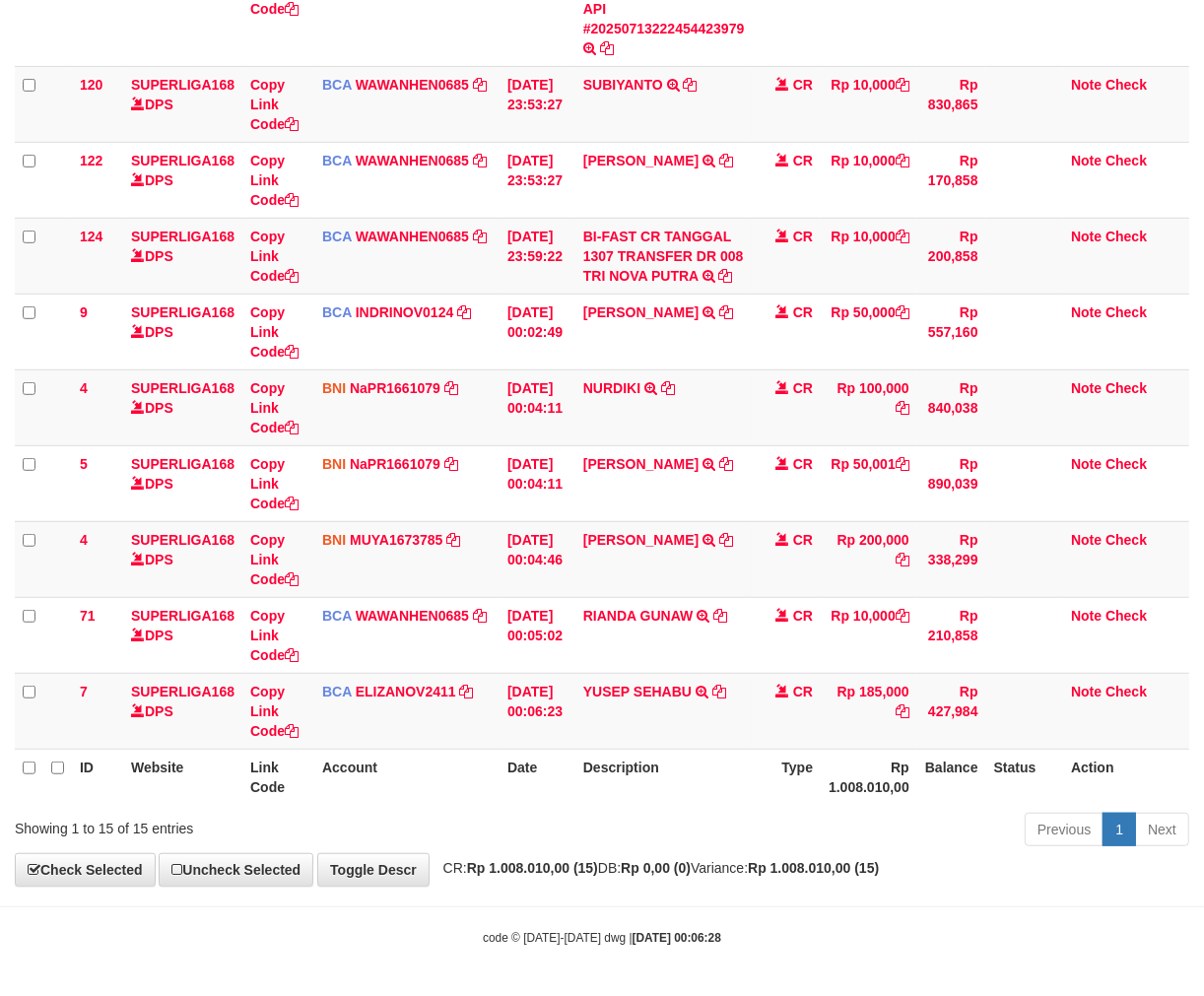 click on "Toggle navigation
Home
Bank
Account List
Load
By Website
Group
[ISPORT]													SUPERLIGA168
By Load Group (DPS)
34" at bounding box center (602, 161) 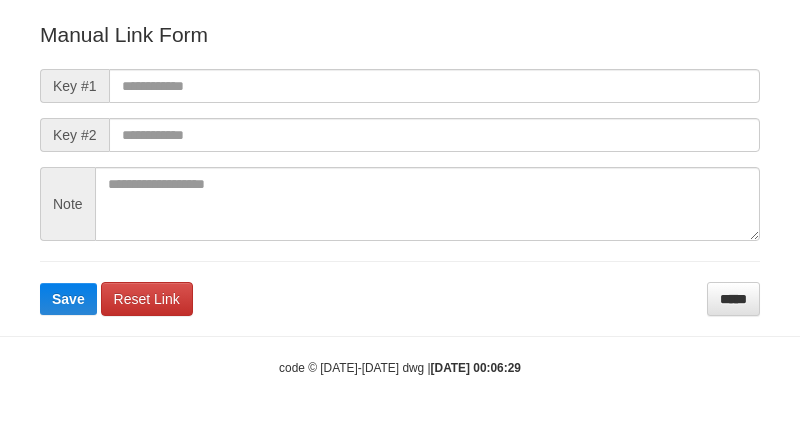 scroll, scrollTop: 222, scrollLeft: 0, axis: vertical 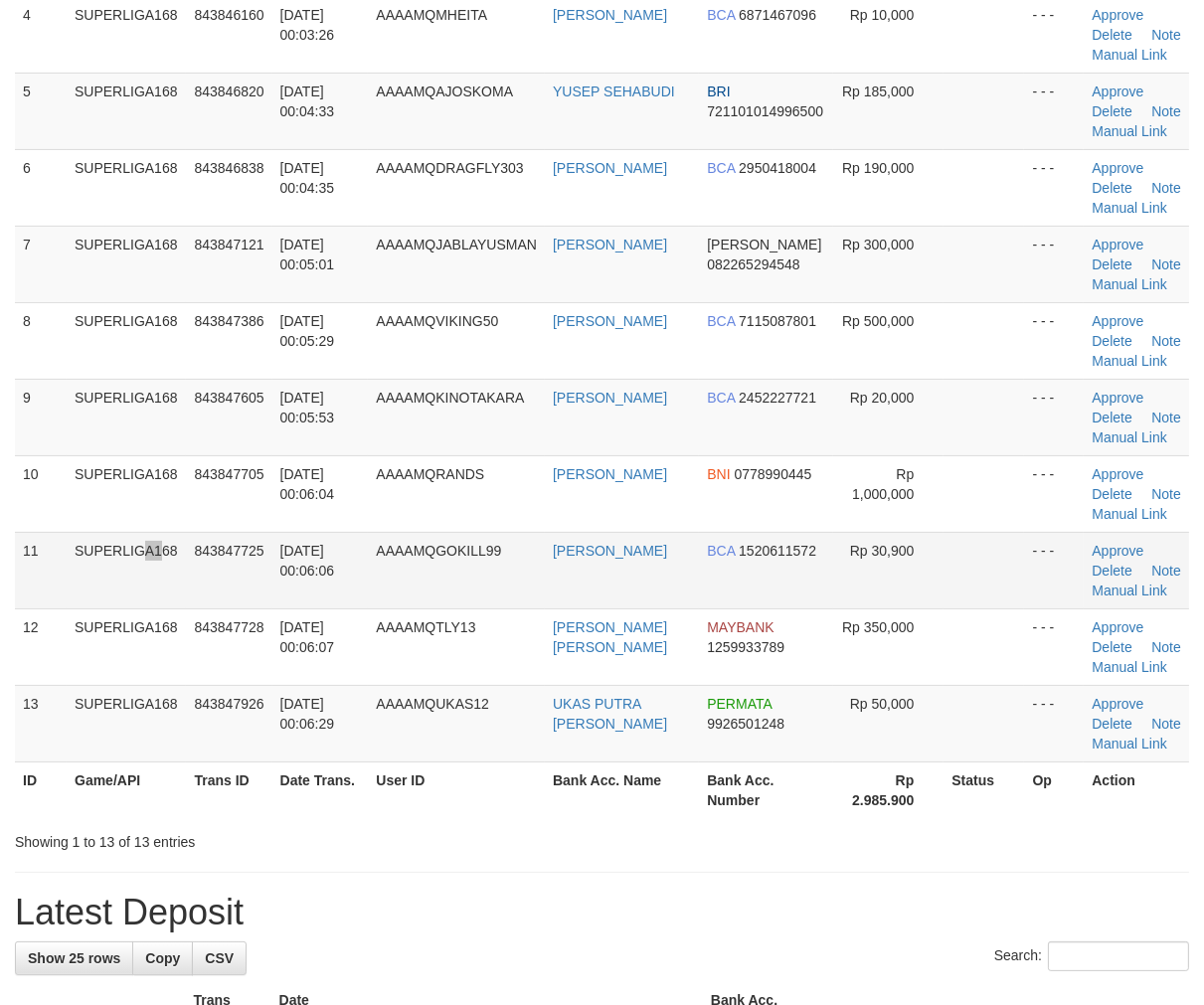 click on "SUPERLIGA168" at bounding box center [126, 570] 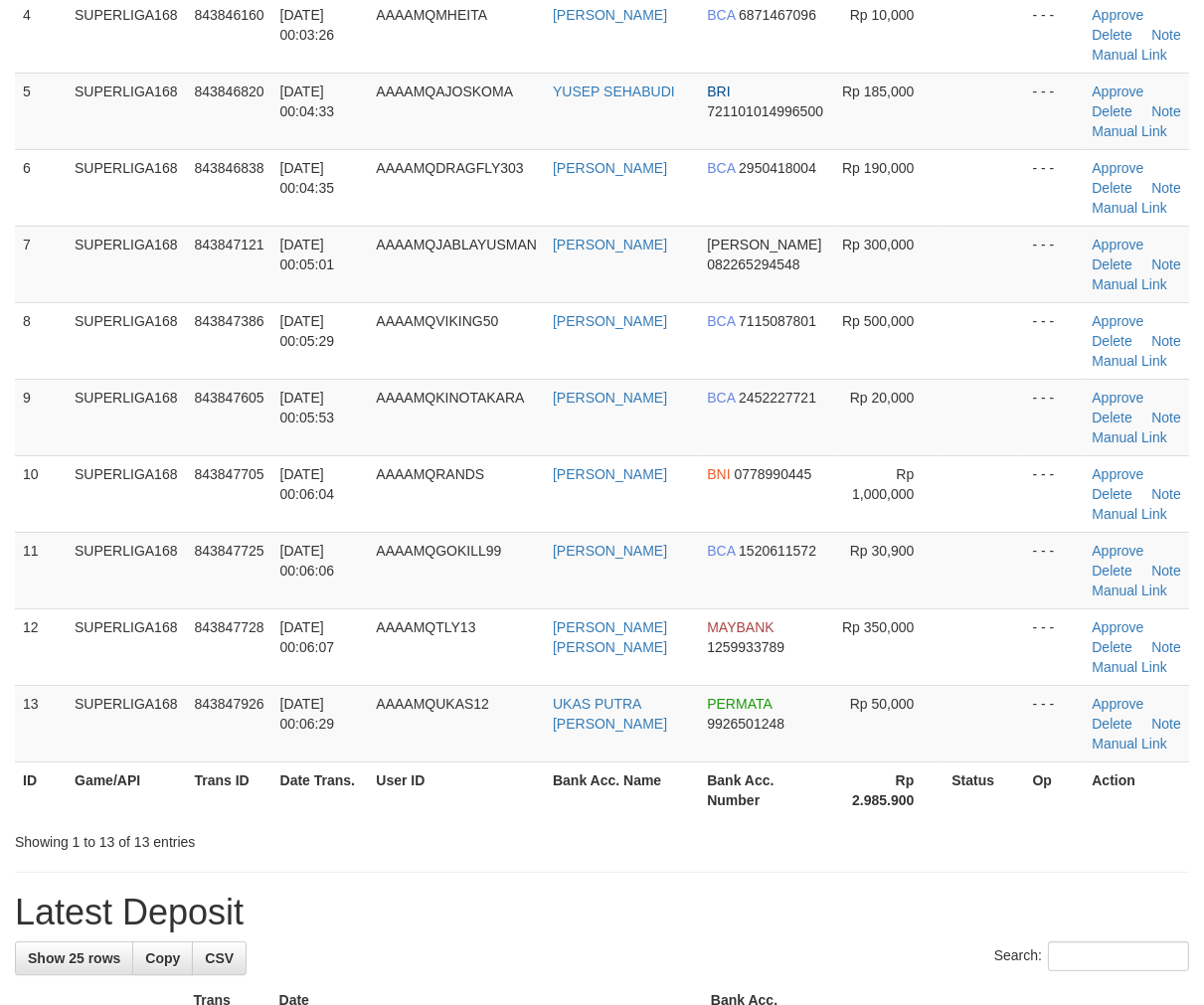 drag, startPoint x: 82, startPoint y: 704, endPoint x: -55, endPoint y: 775, distance: 154.30489 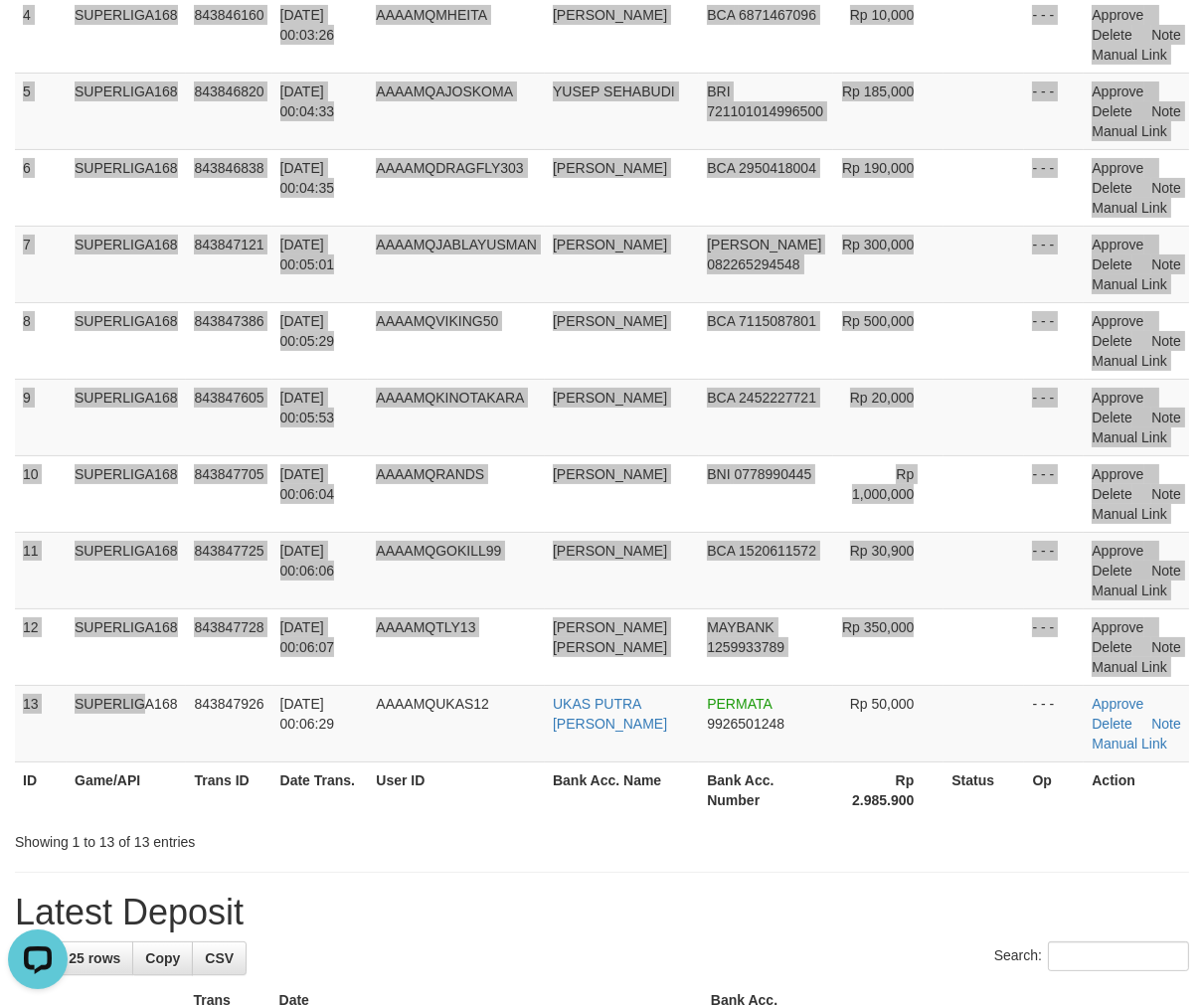 scroll, scrollTop: 0, scrollLeft: 0, axis: both 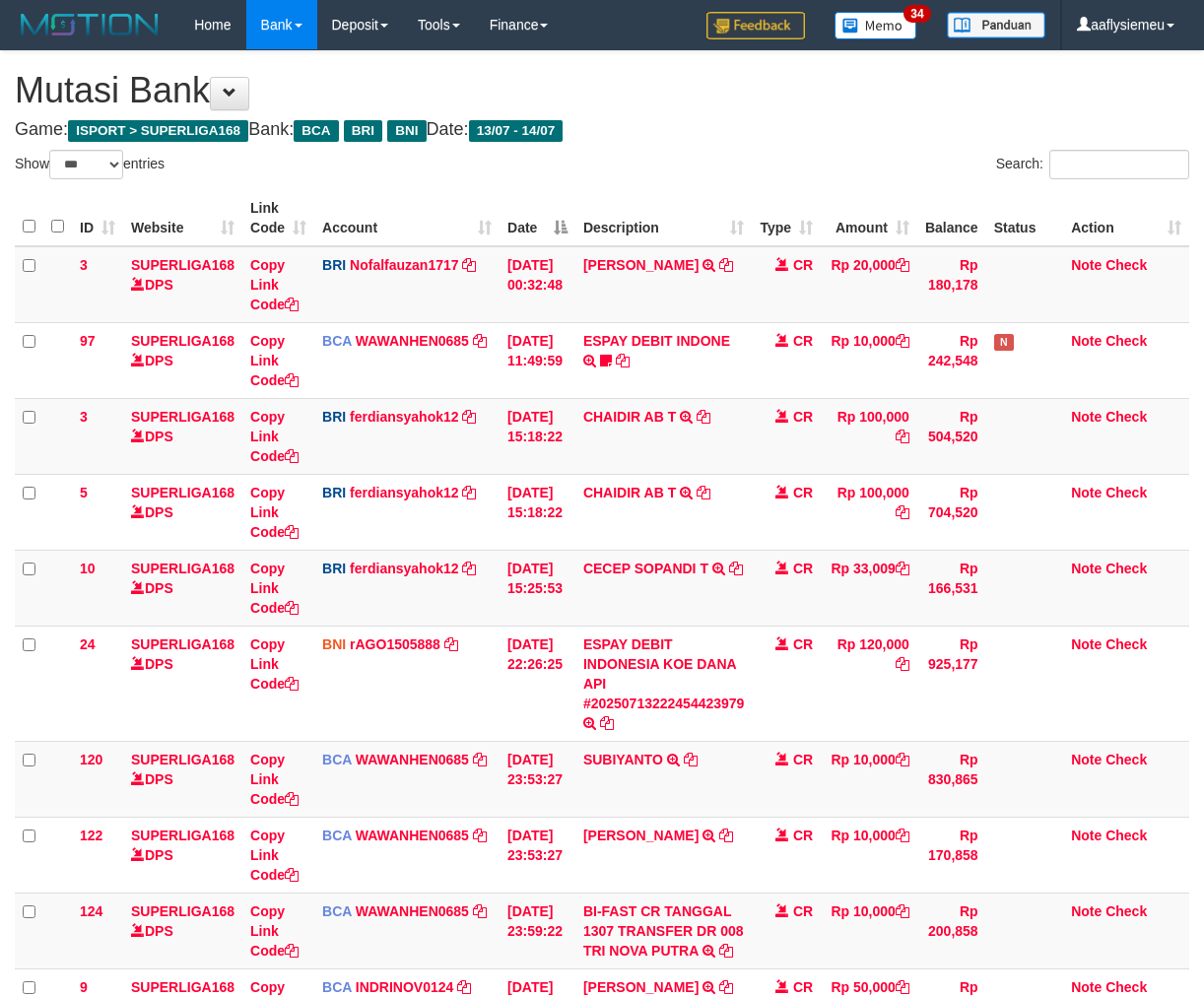 select on "***" 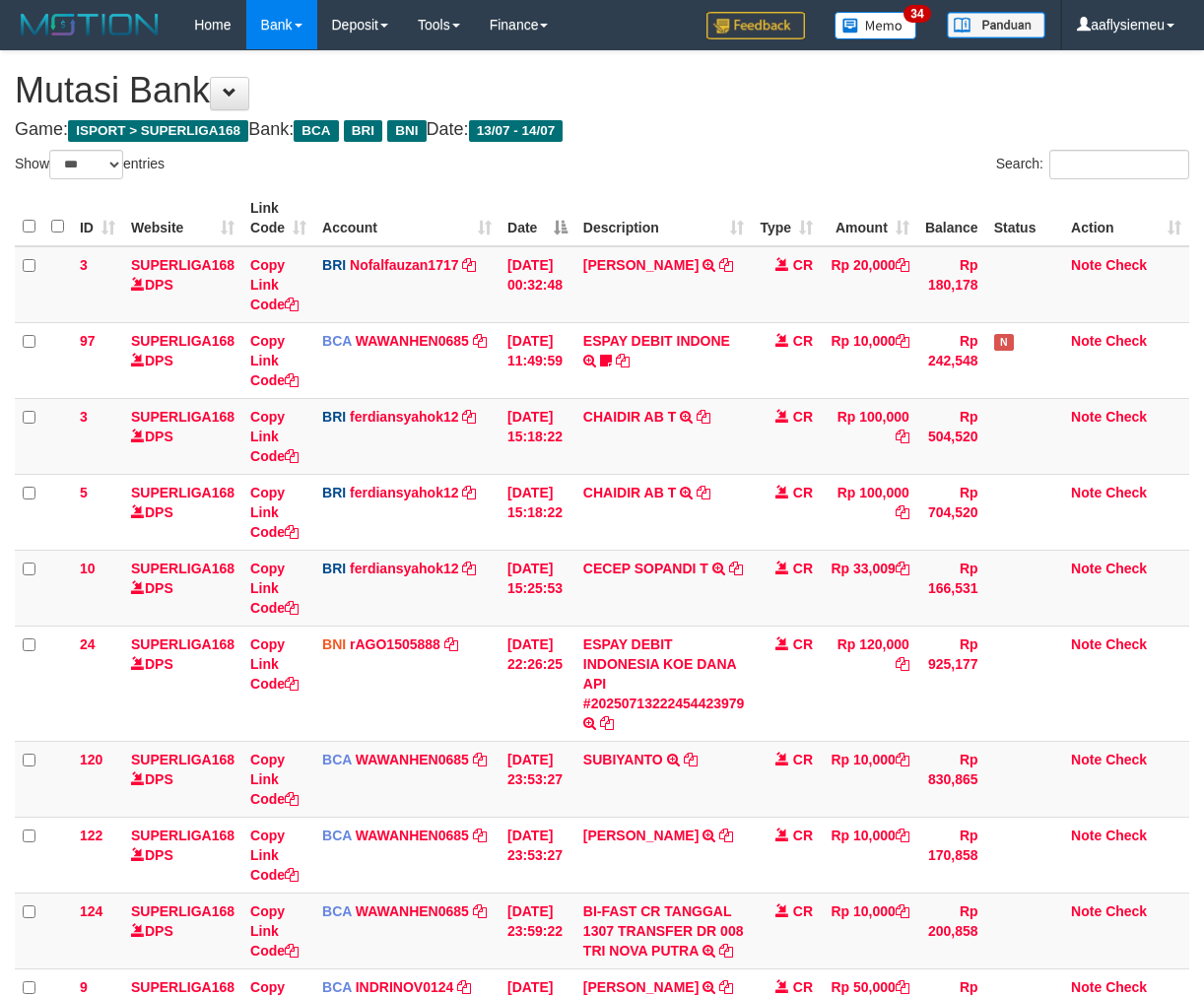 scroll, scrollTop: 549, scrollLeft: 0, axis: vertical 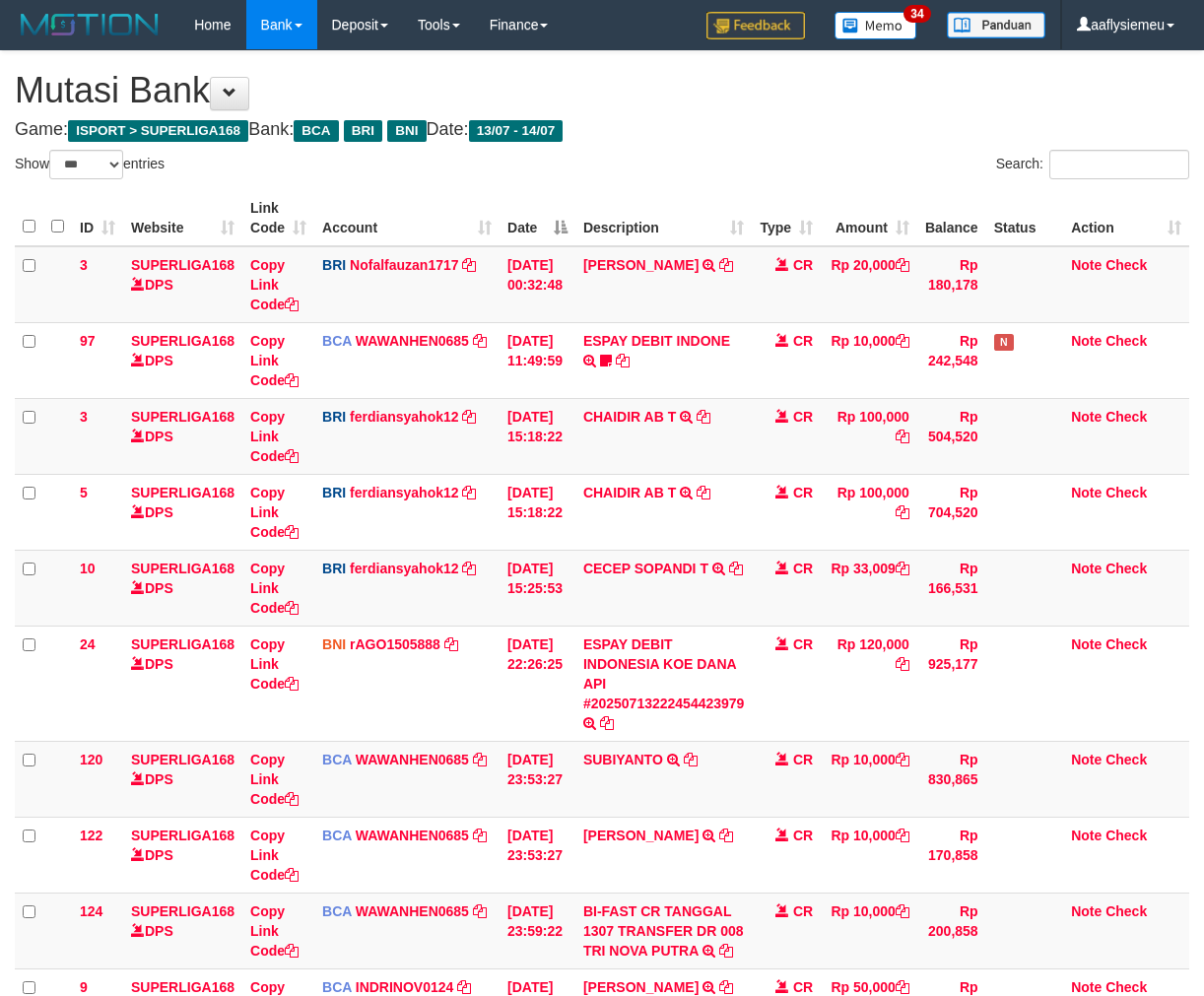 select on "***" 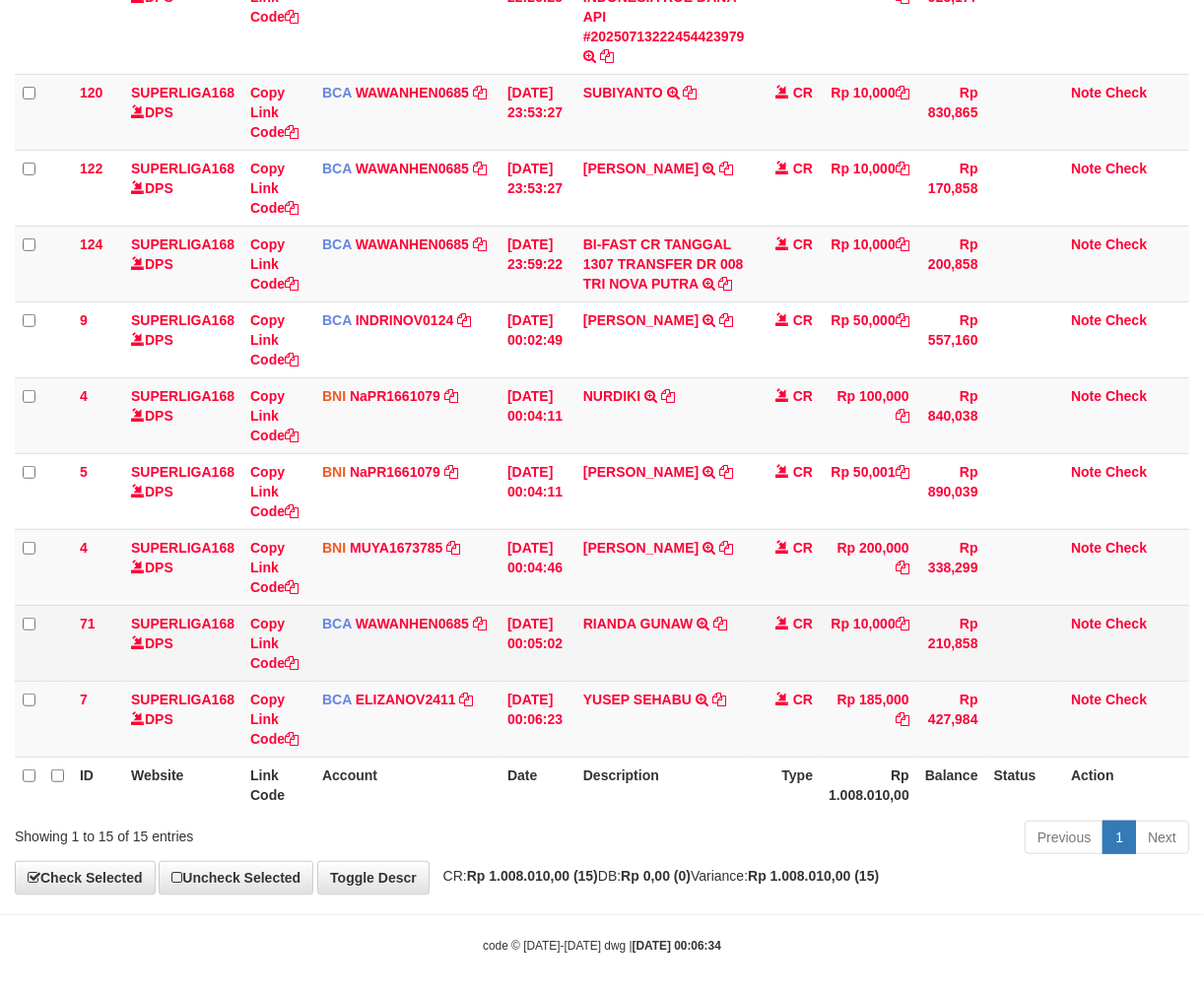 scroll, scrollTop: 676, scrollLeft: 0, axis: vertical 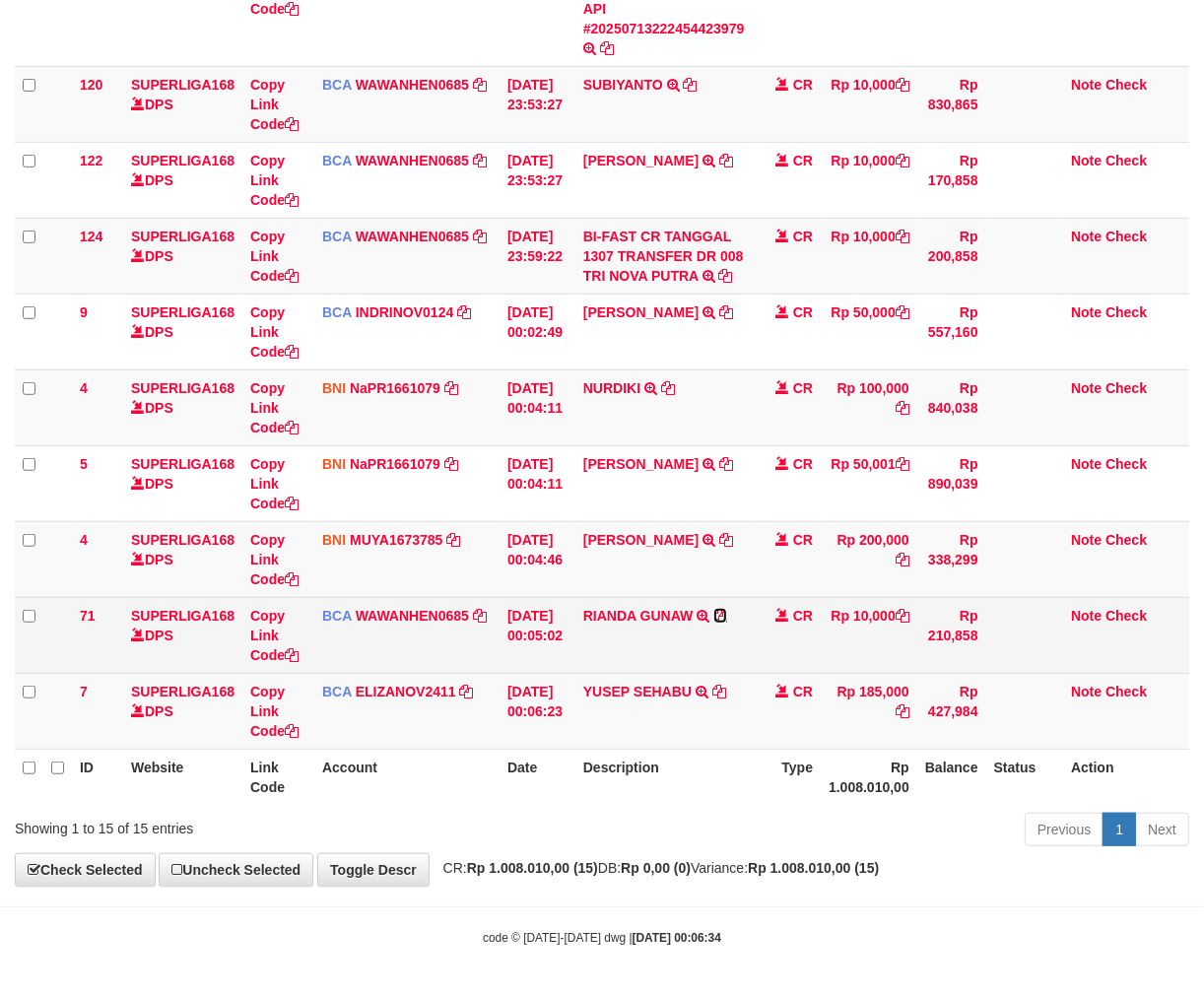 click at bounding box center (720, 616) 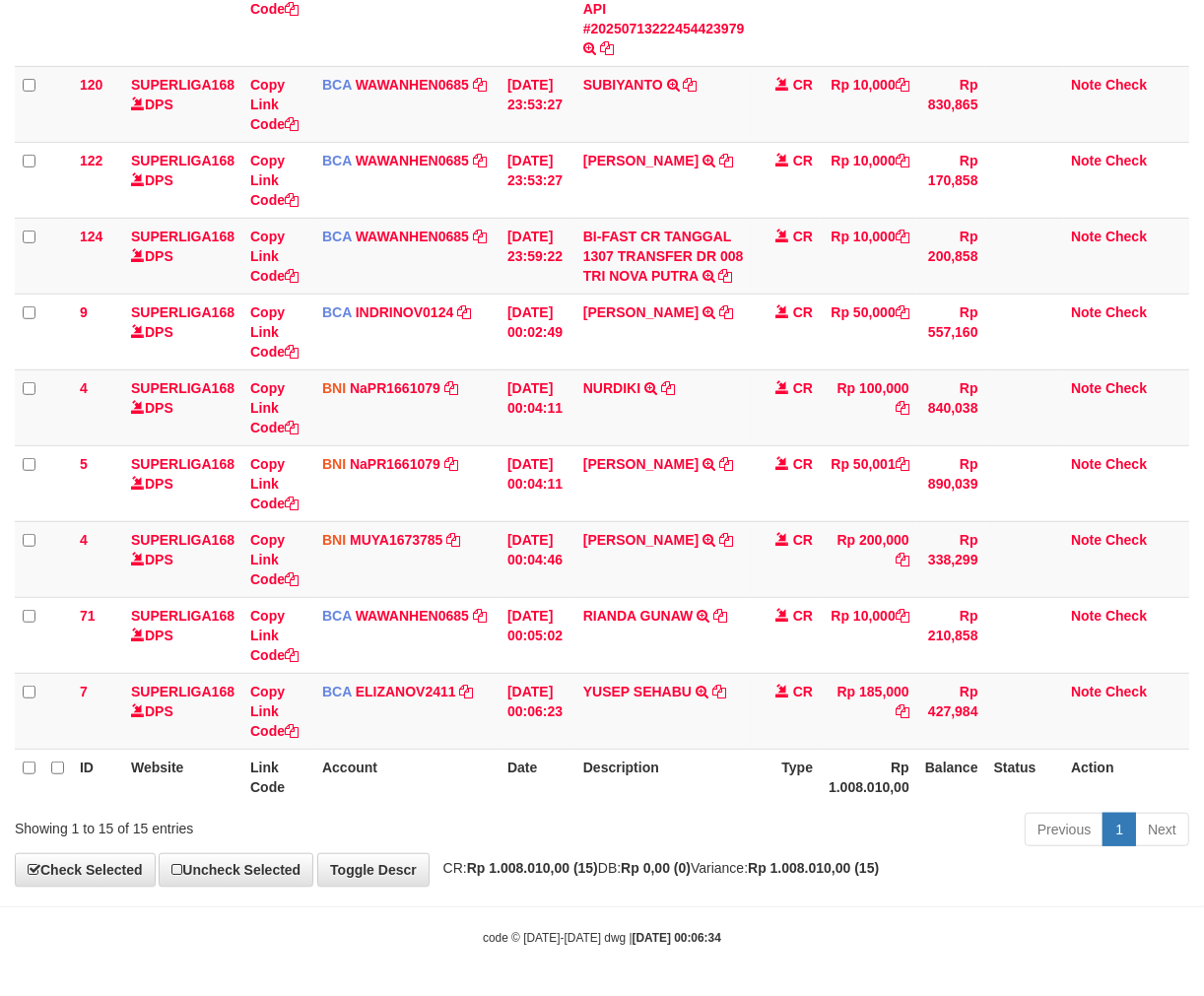 drag, startPoint x: 879, startPoint y: 934, endPoint x: 1058, endPoint y: 879, distance: 187.2592 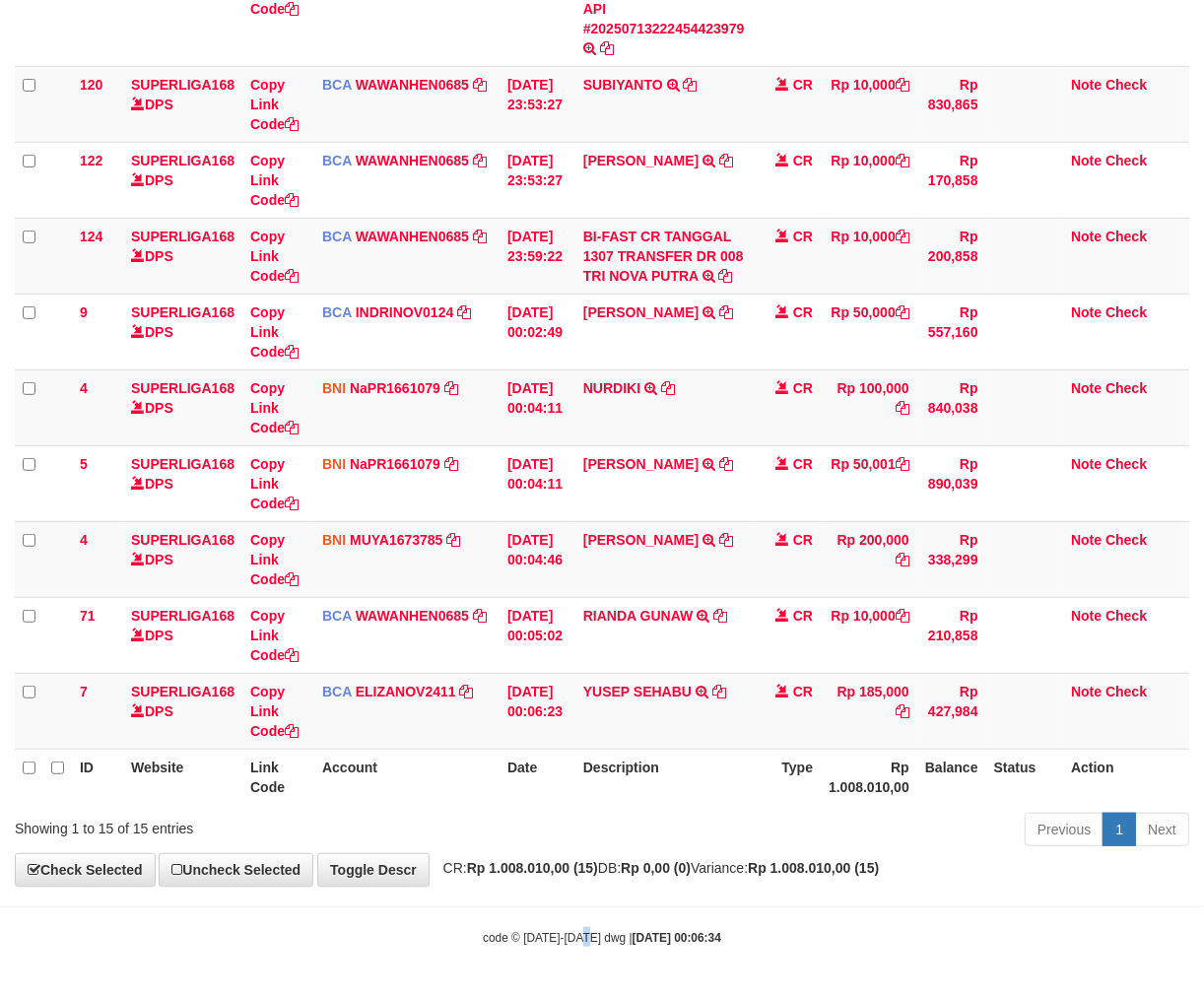 drag, startPoint x: 645, startPoint y: 913, endPoint x: 629, endPoint y: 913, distance: 16 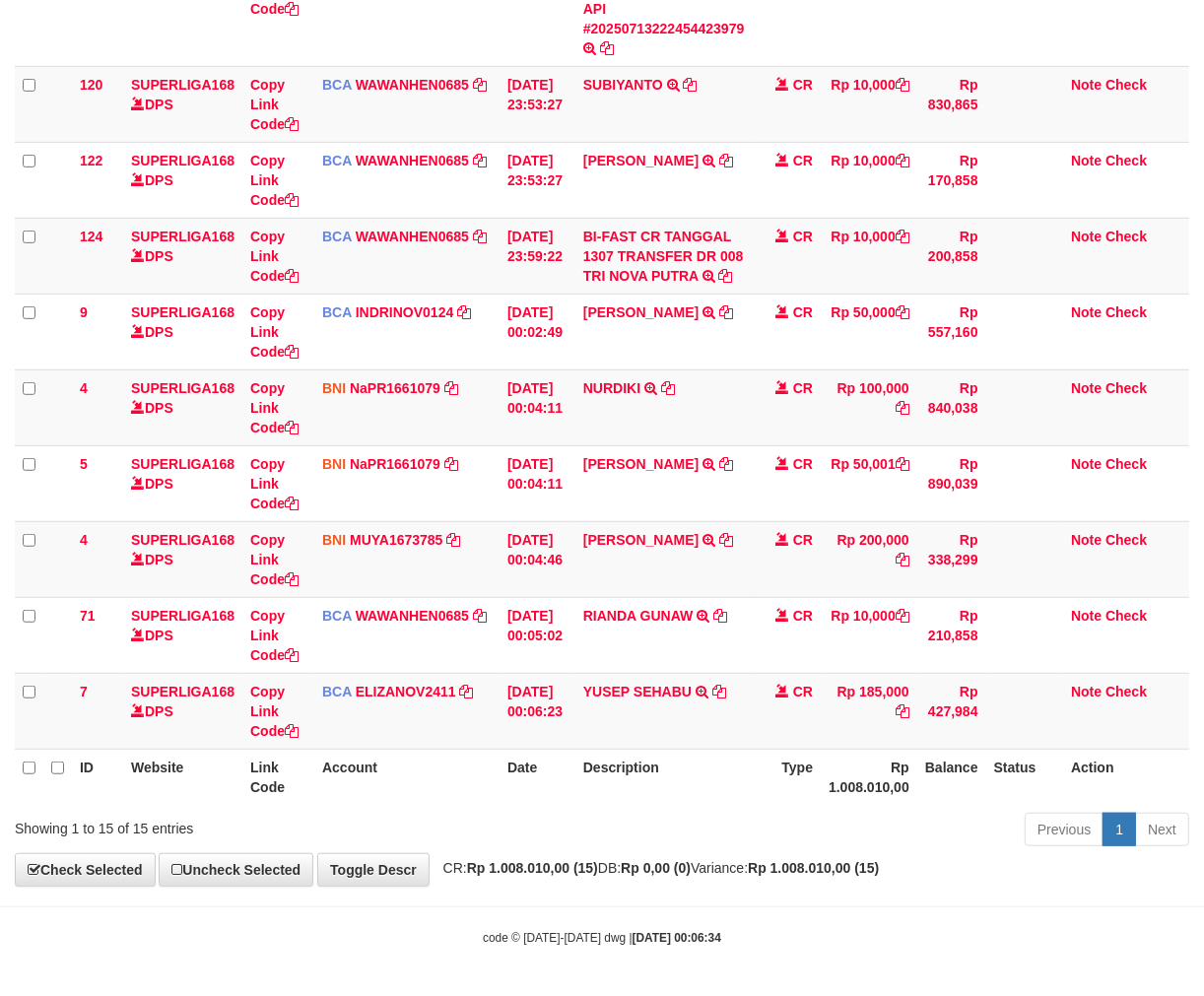 click on "Toggle navigation
Home
Bank
Account List
Load
By Website
Group
[ISPORT]													SUPERLIGA168
By Load Group (DPS)
34" at bounding box center [602, 161] 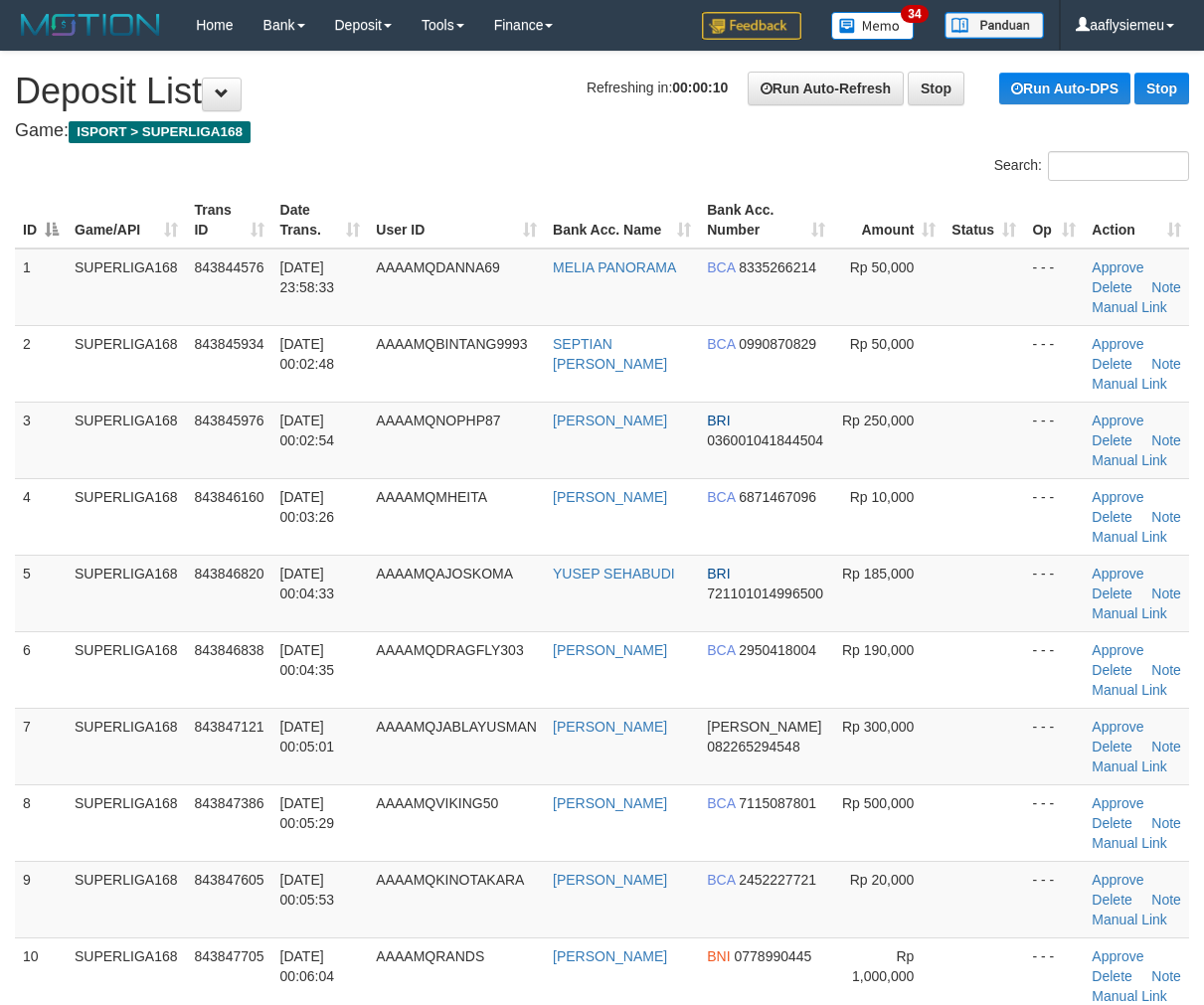scroll, scrollTop: 557, scrollLeft: 0, axis: vertical 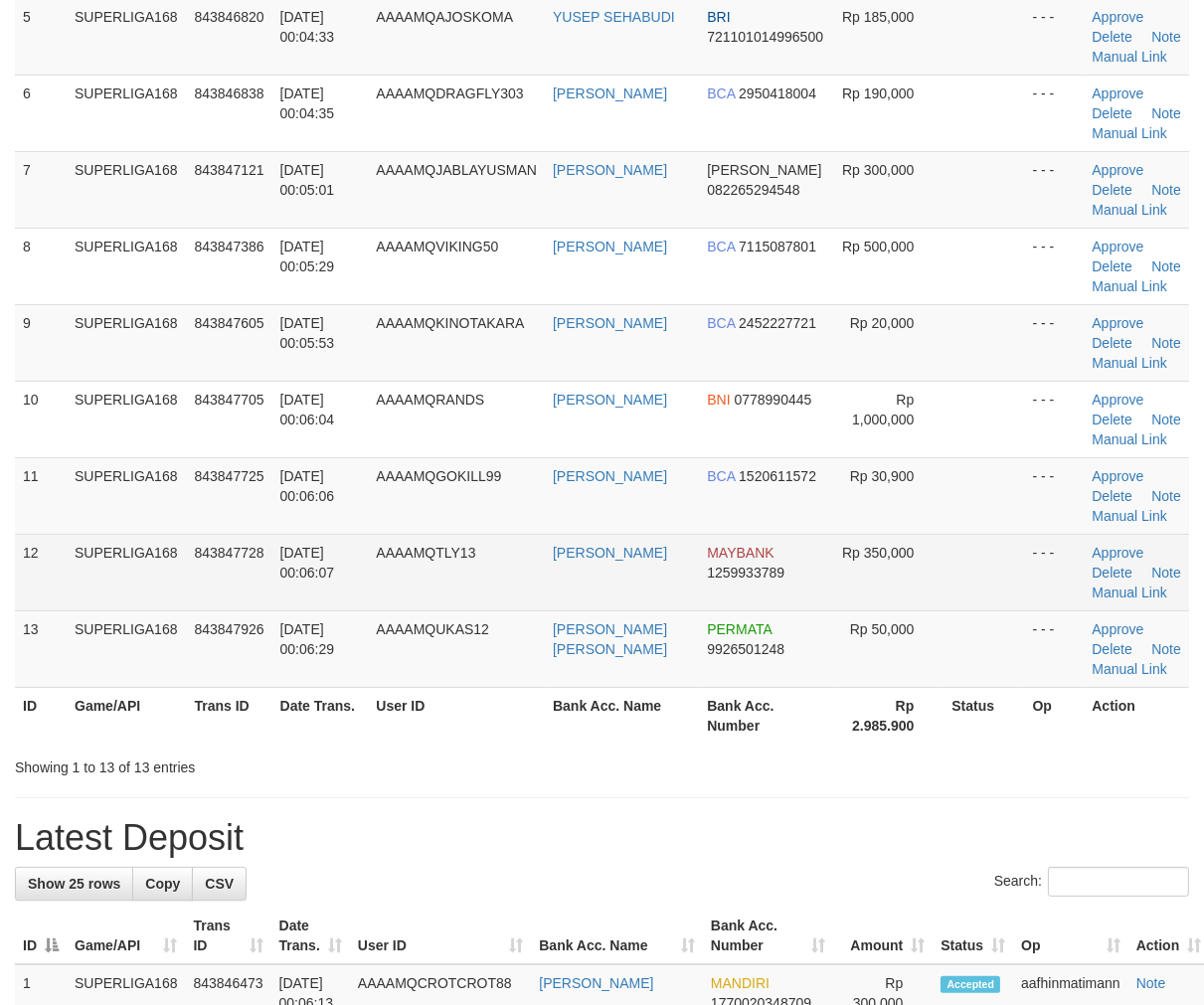 click on "AAAAMQTLY13" at bounding box center (456, 572) 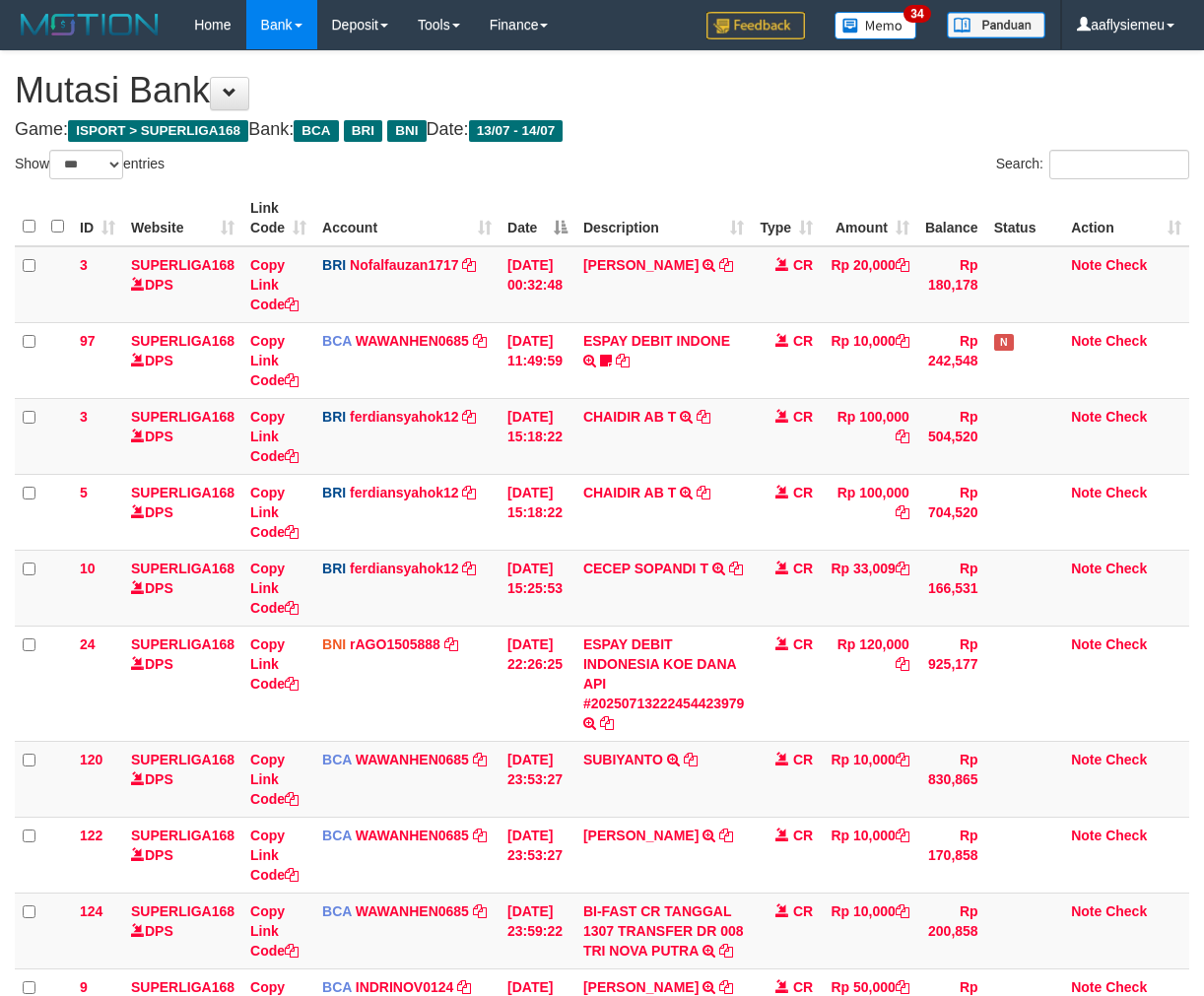 select on "***" 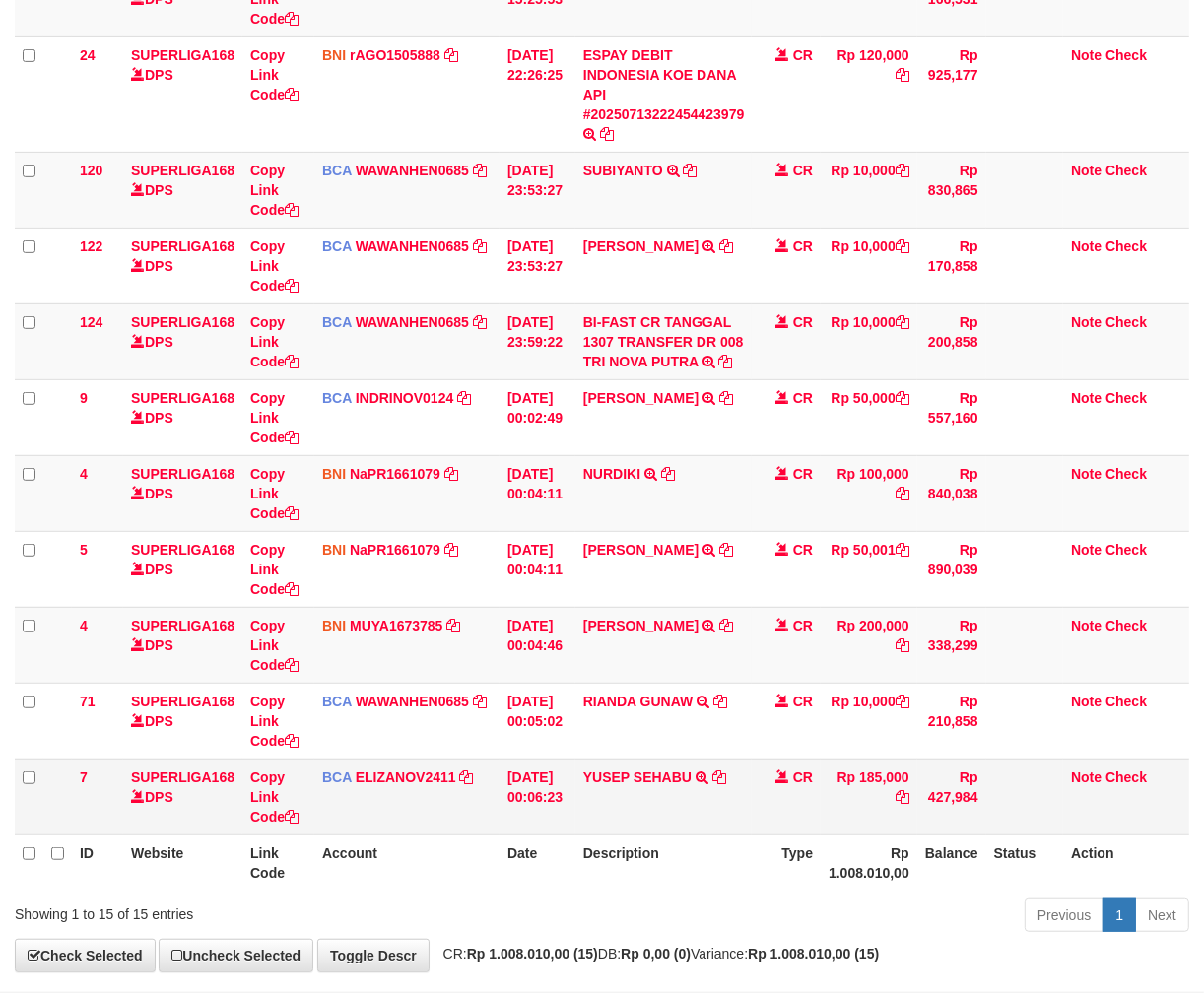 scroll, scrollTop: 566, scrollLeft: 0, axis: vertical 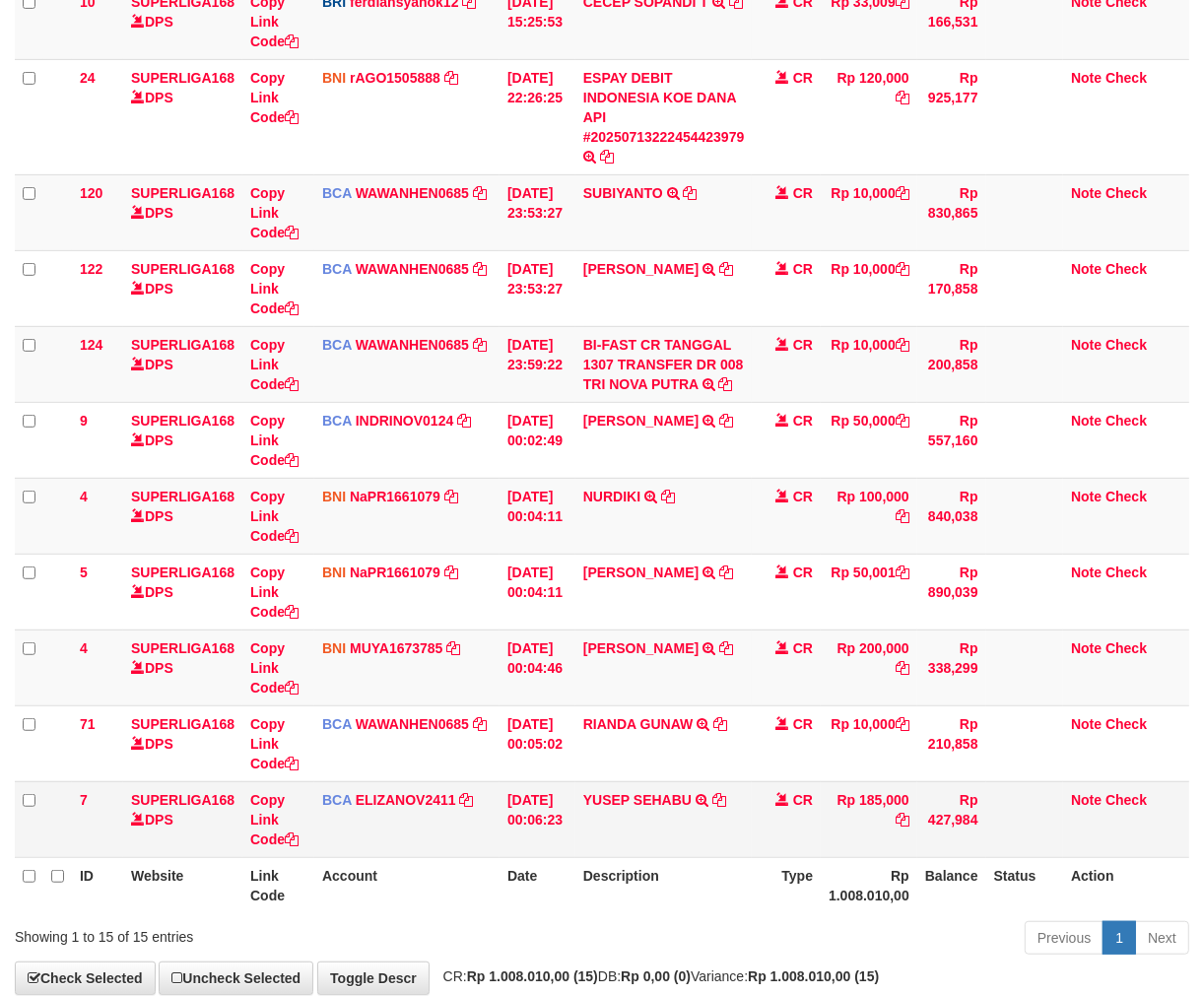 click on "YUSEP SEHABU         TRSF E-BANKING CR 1407/FTSCY/WS95051
185000.002025071496309737 TRFDN-YUSEP SEHABUESPAY DEBIT INDONE" at bounding box center (664, 819) 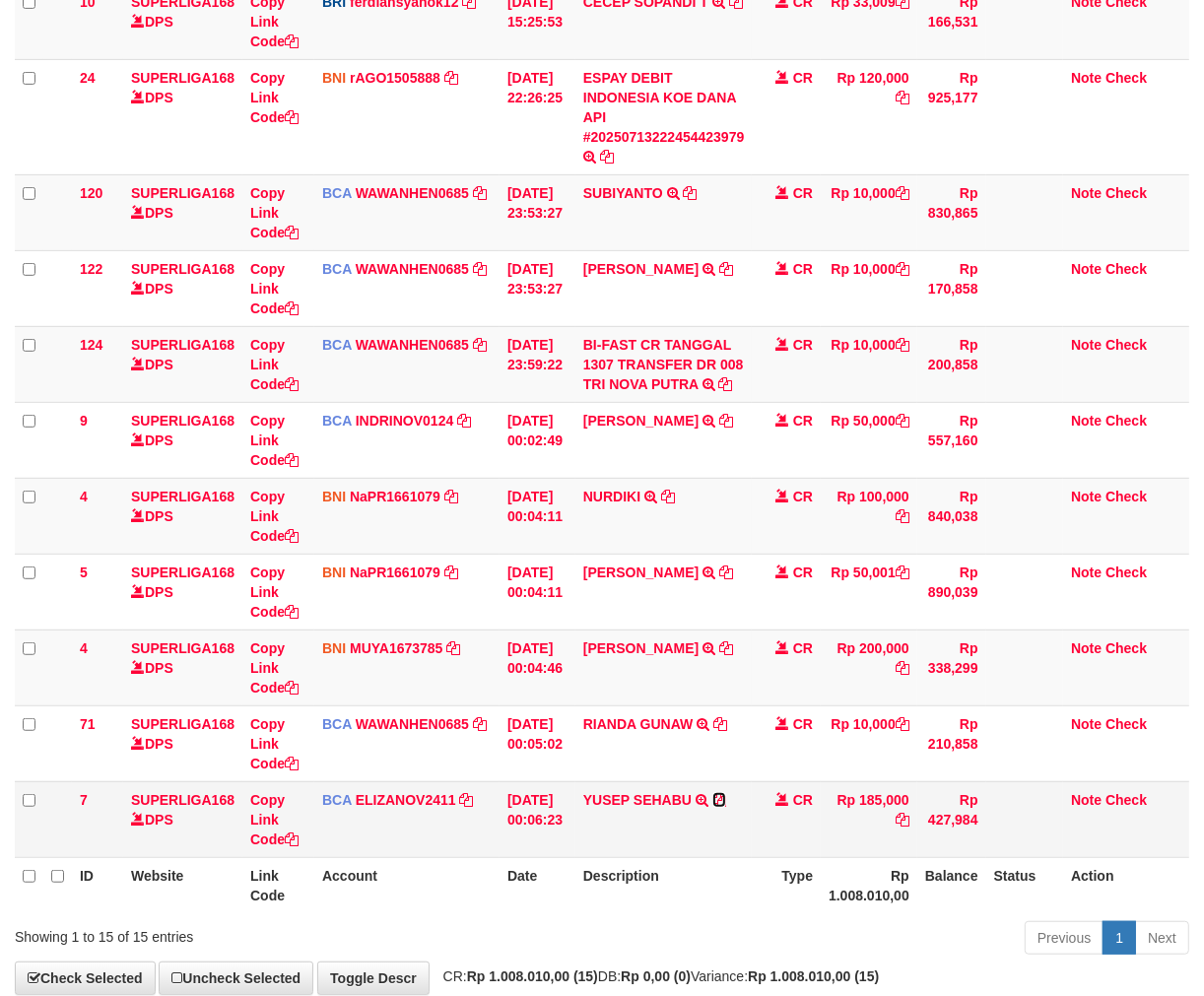 click at bounding box center [719, 800] 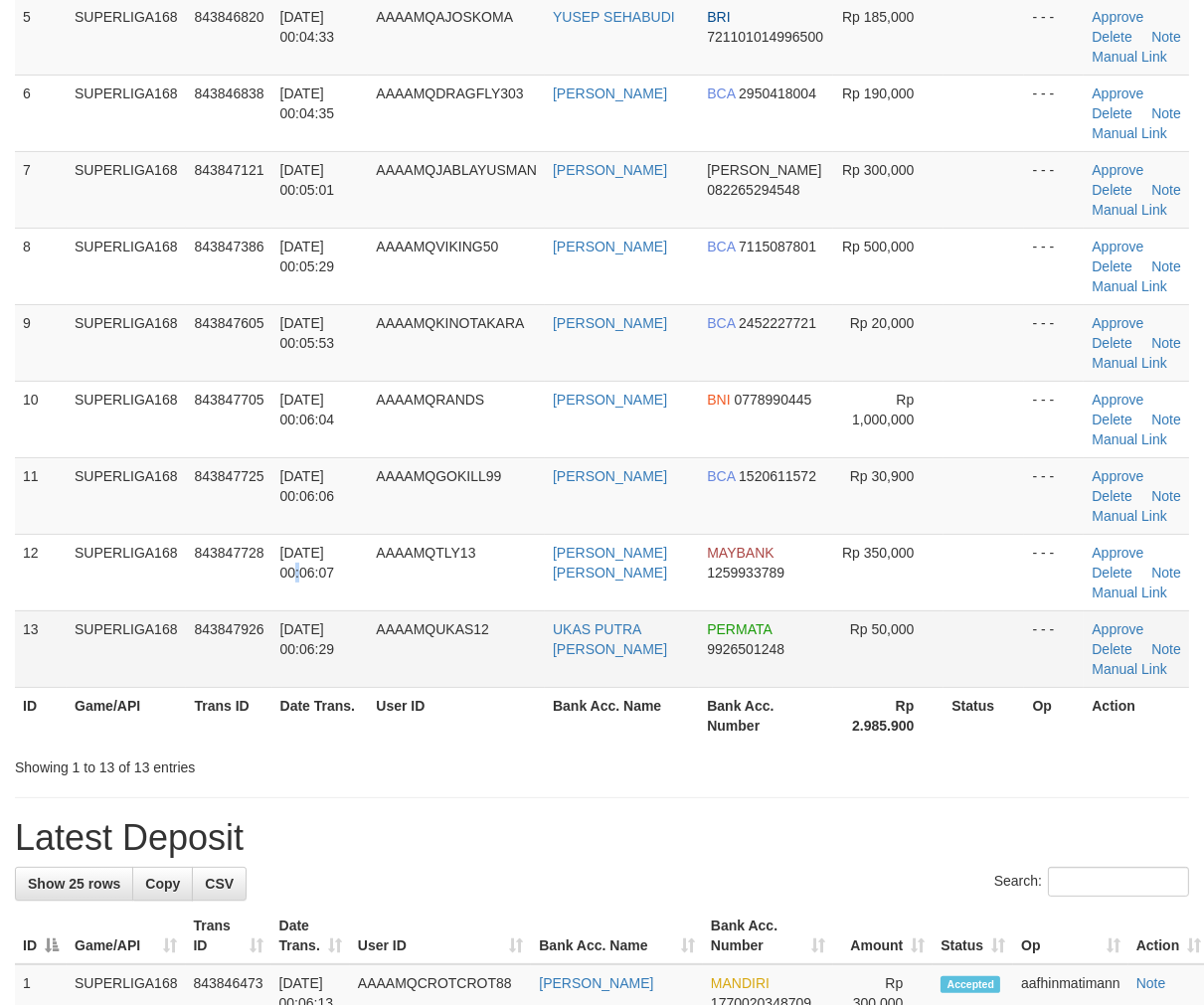 drag, startPoint x: 356, startPoint y: 554, endPoint x: 268, endPoint y: 609, distance: 103.773792 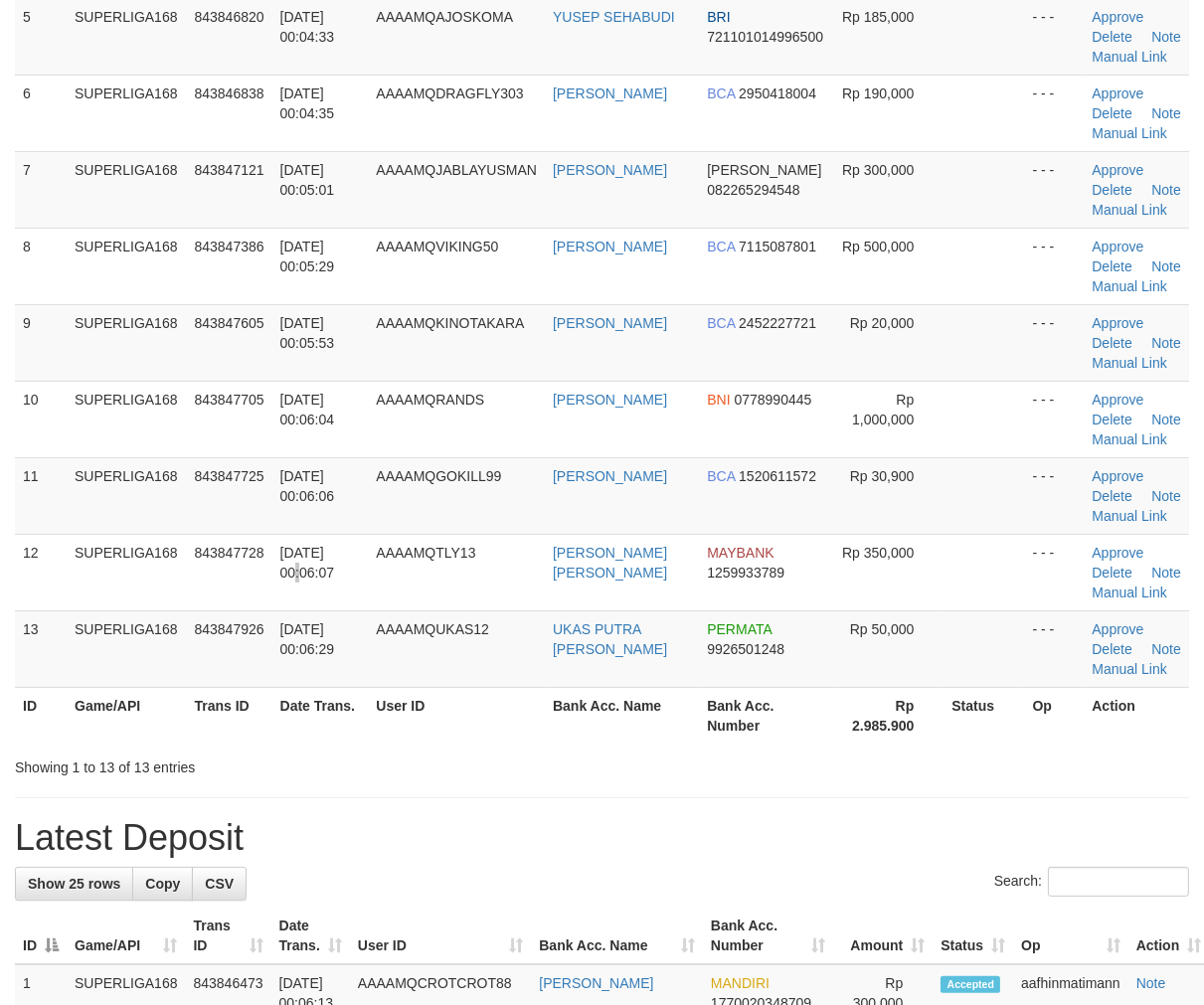 scroll, scrollTop: 482, scrollLeft: 0, axis: vertical 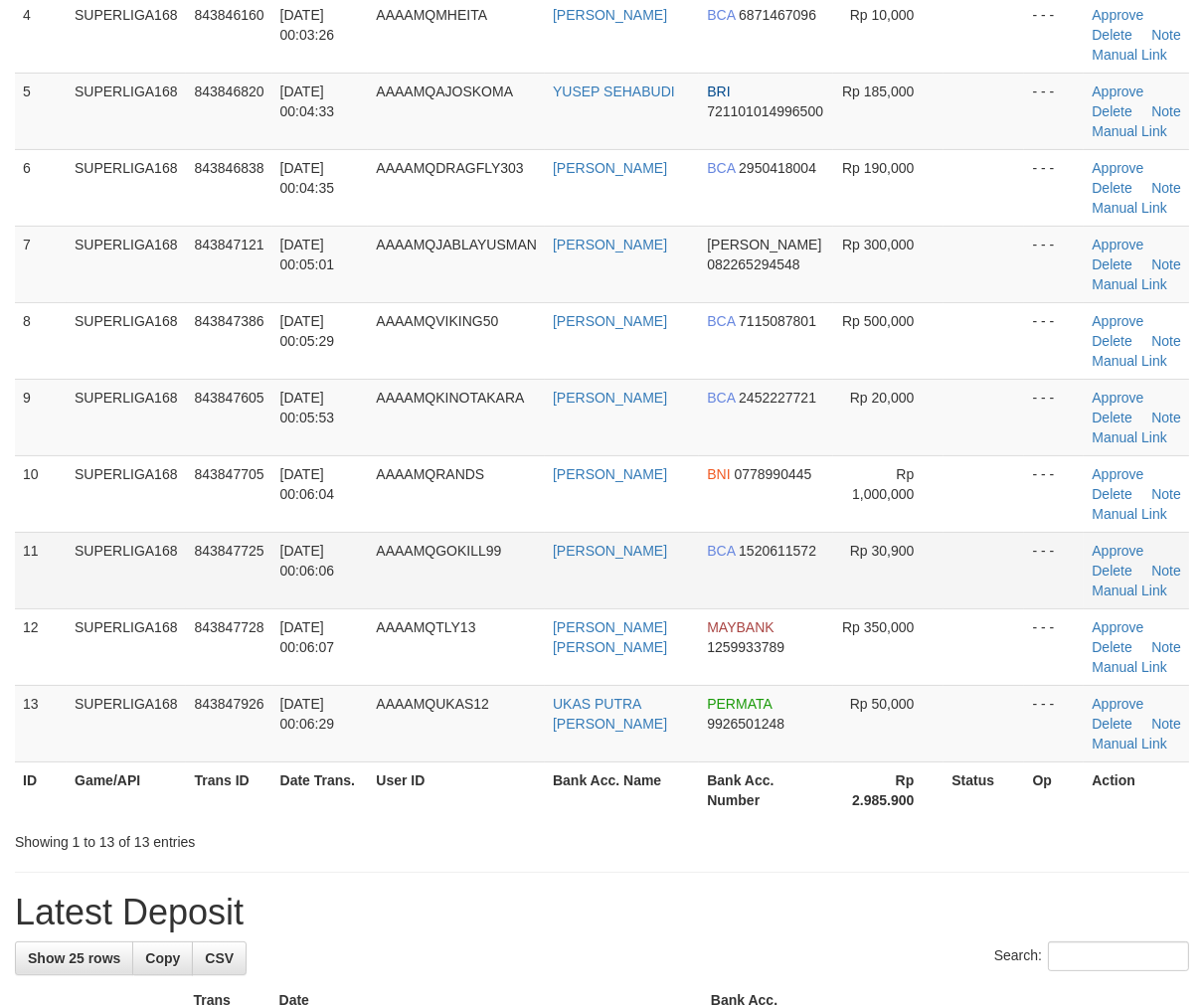 drag, startPoint x: 356, startPoint y: 569, endPoint x: 318, endPoint y: 591, distance: 43.908997 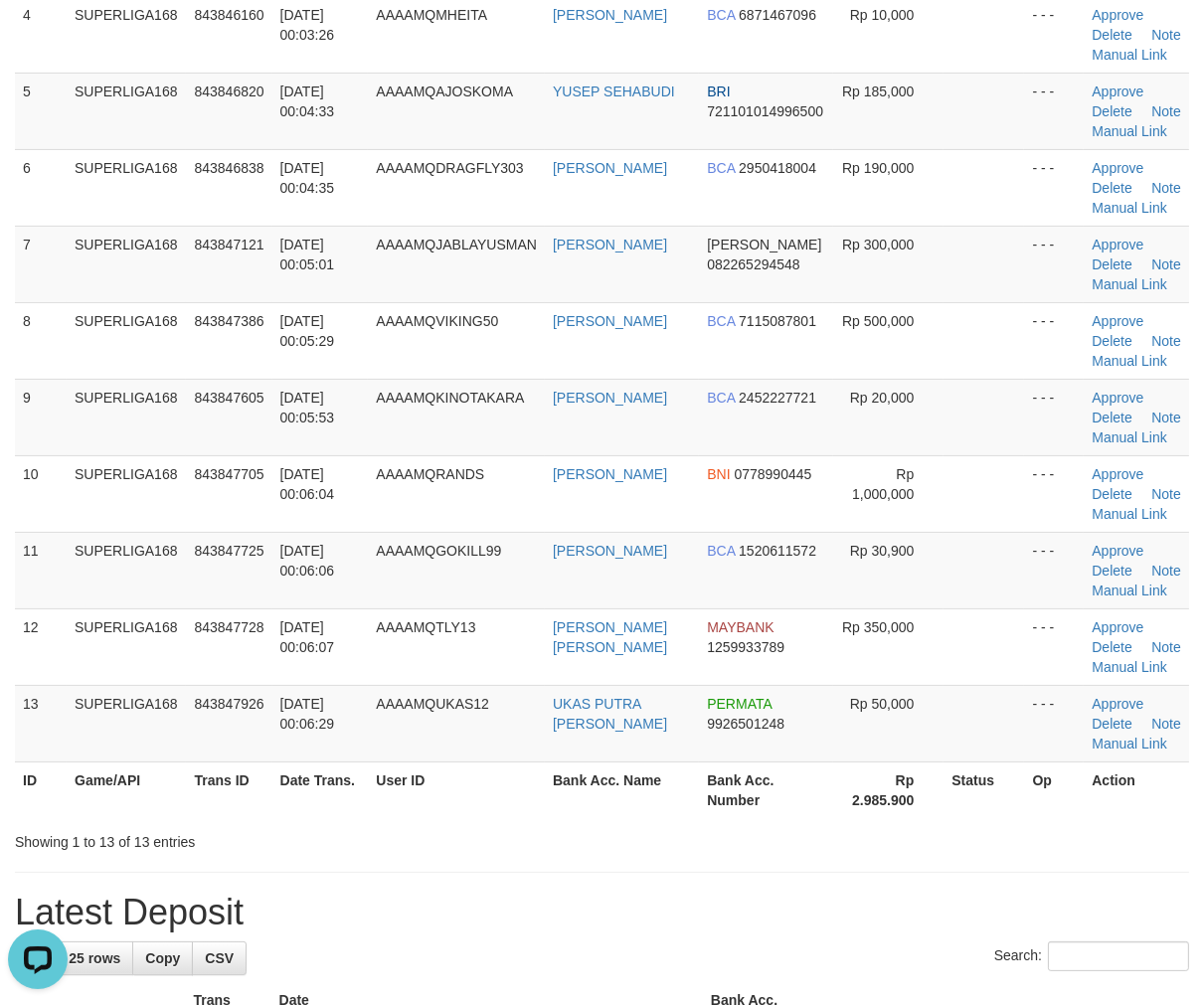 scroll, scrollTop: 0, scrollLeft: 0, axis: both 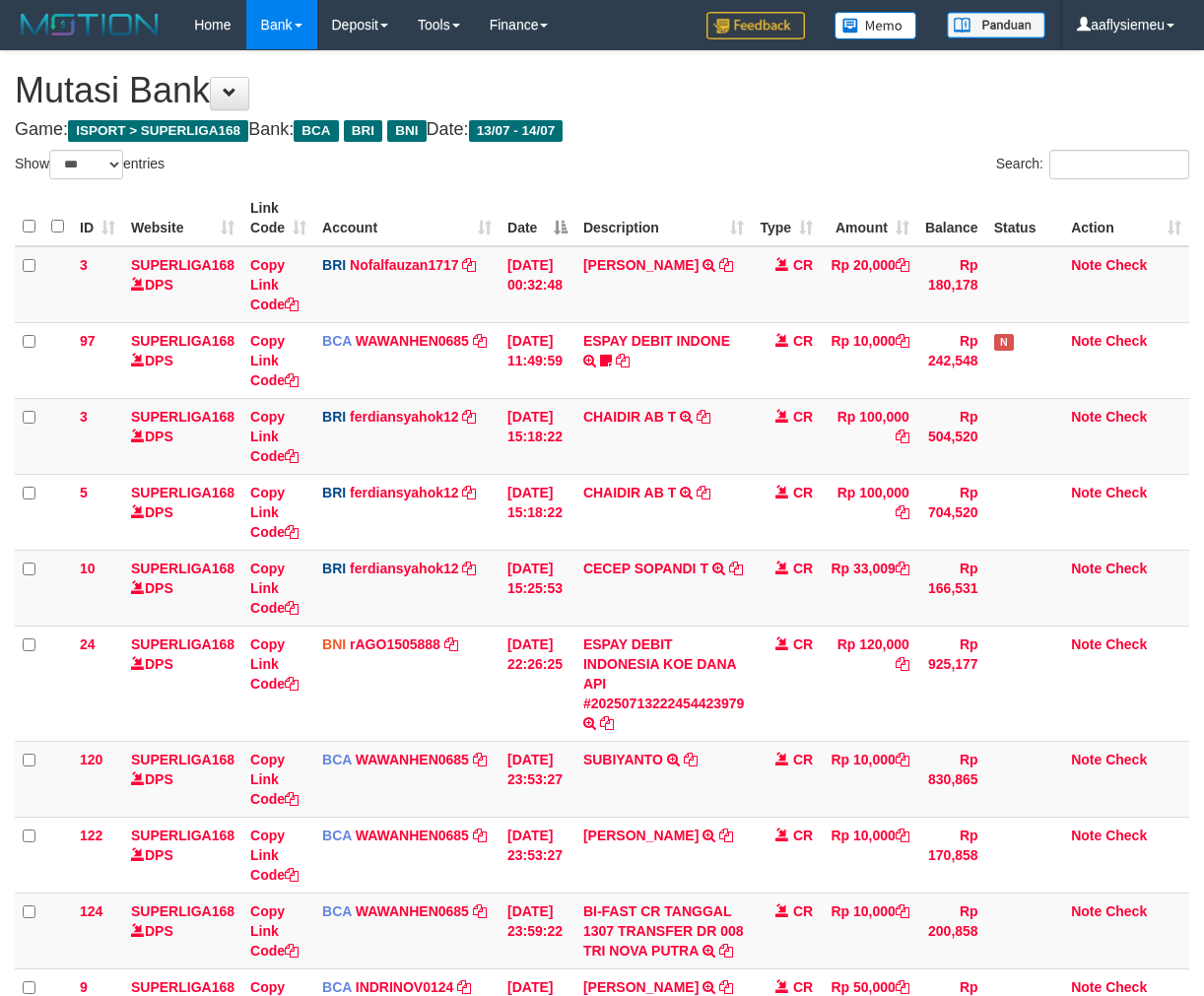 select on "***" 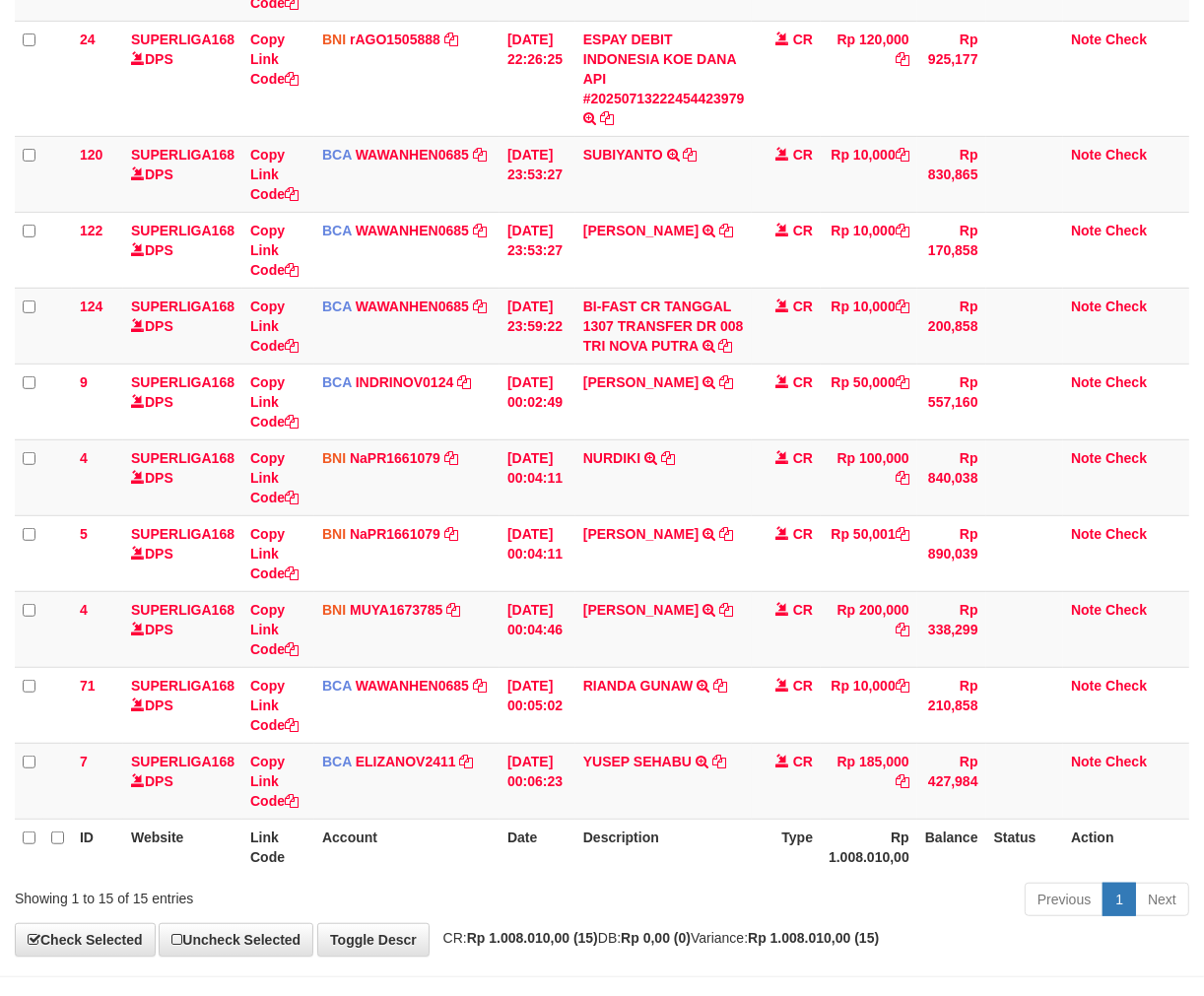 scroll, scrollTop: 571, scrollLeft: 0, axis: vertical 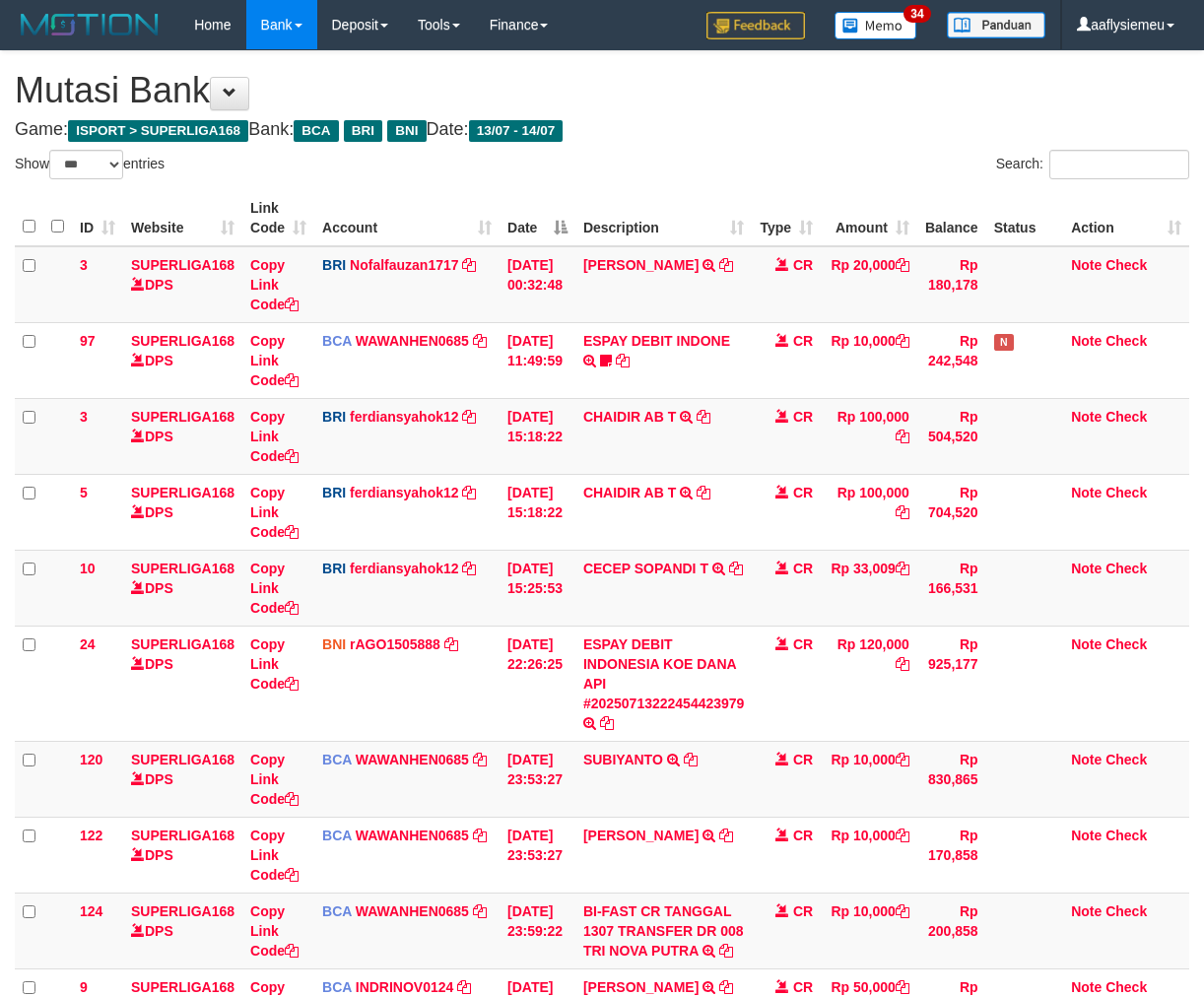 select on "***" 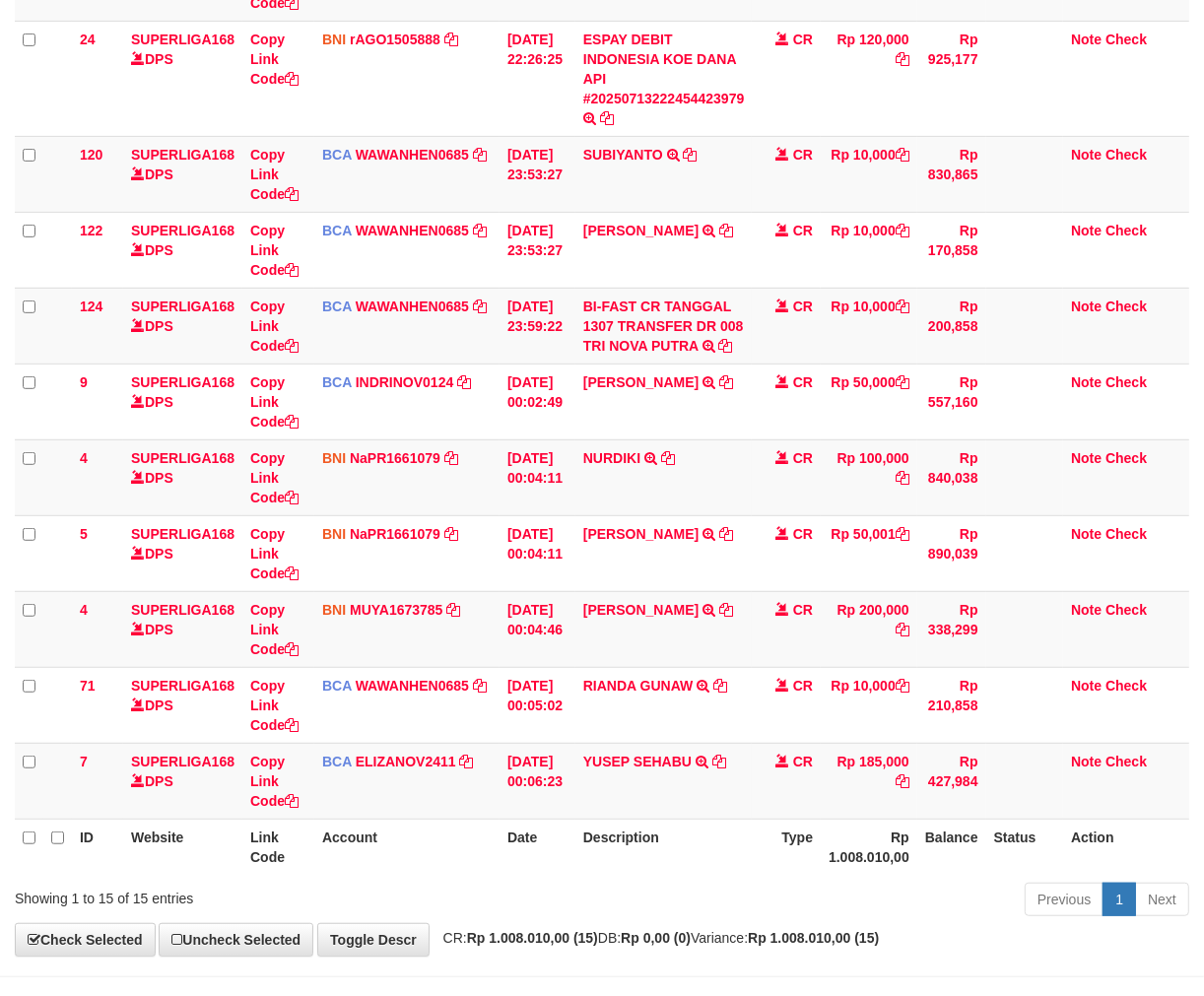 click on "Description" at bounding box center (664, 846) 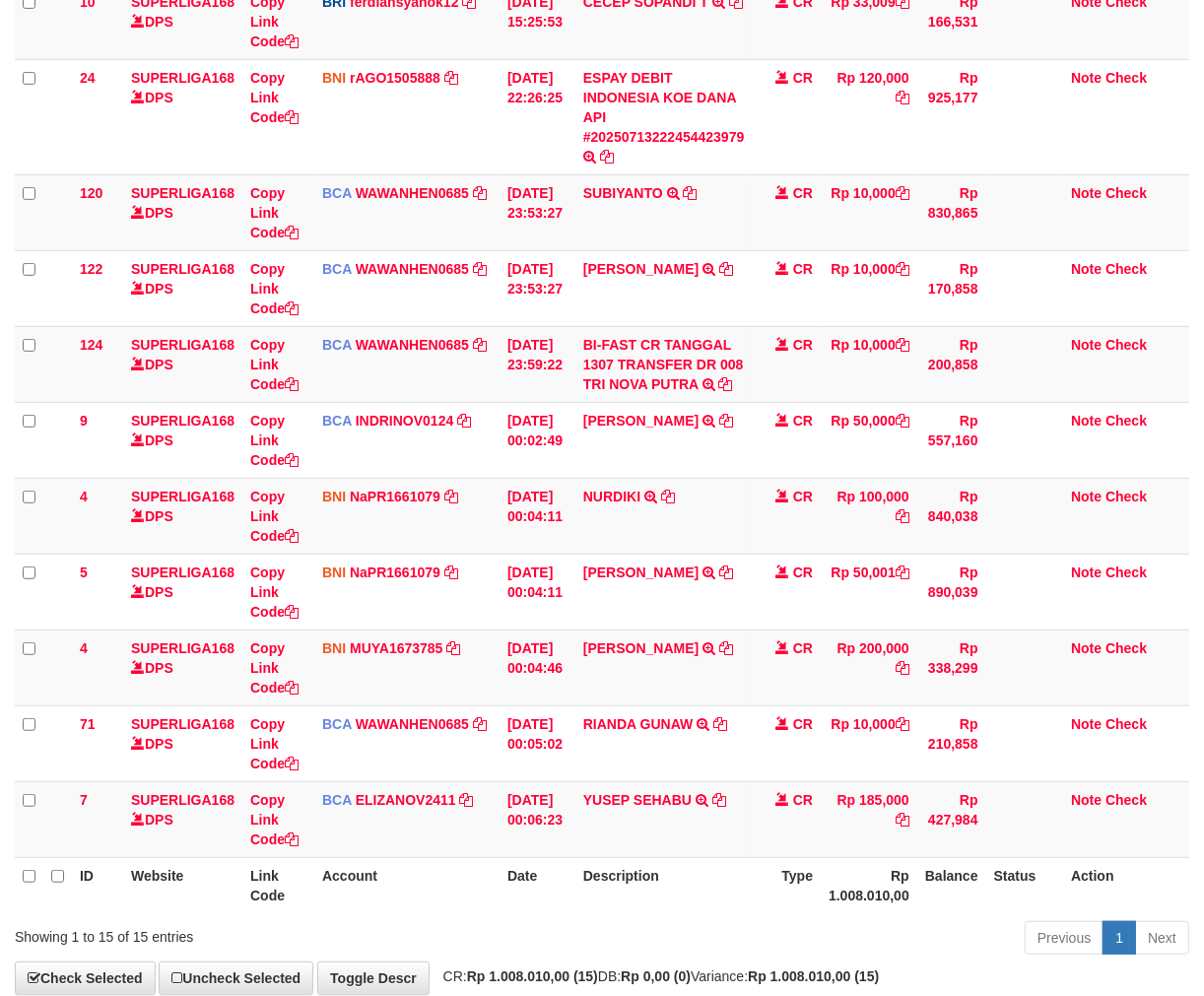 click on "Description" at bounding box center (664, 885) 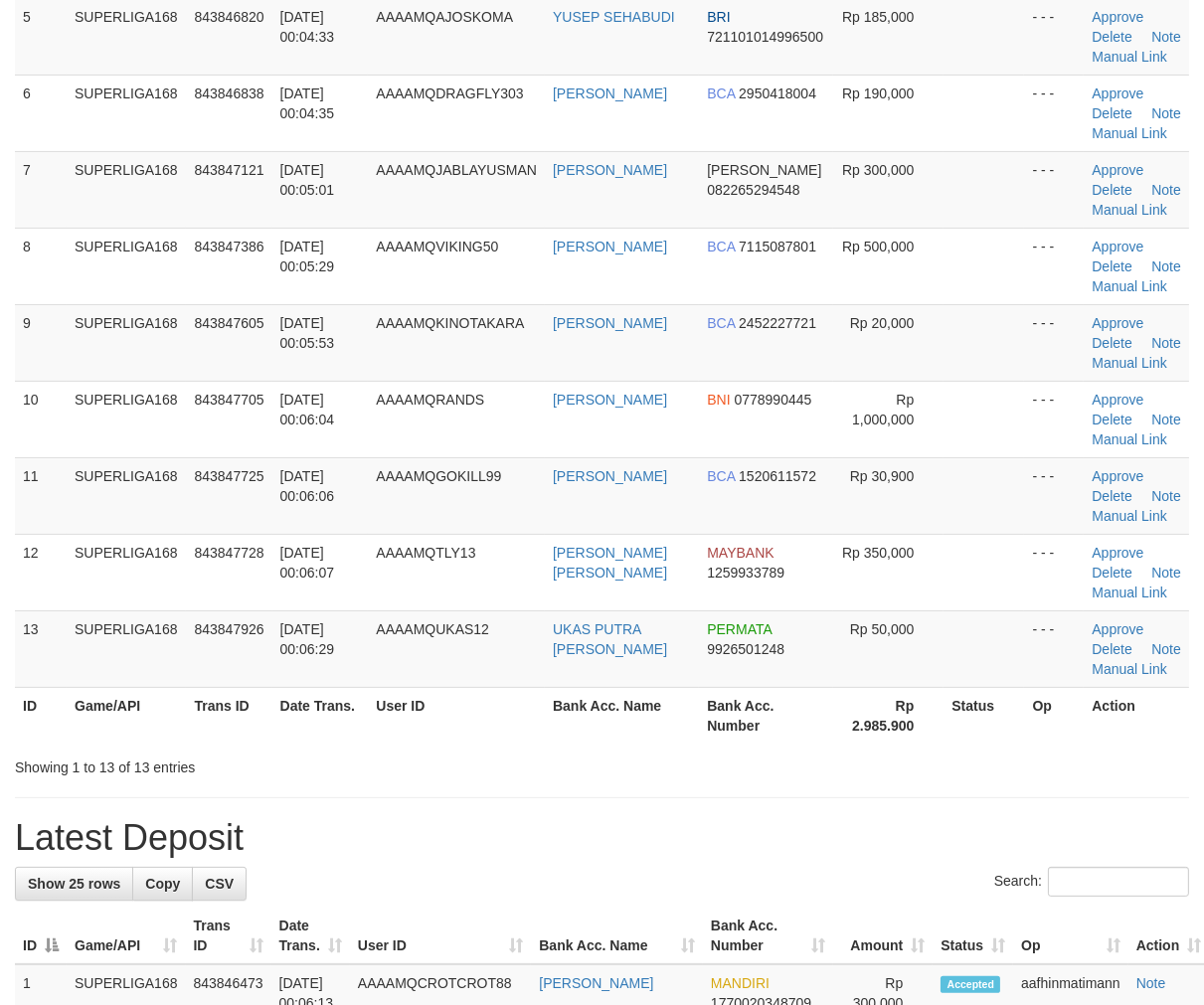 scroll, scrollTop: 667, scrollLeft: 0, axis: vertical 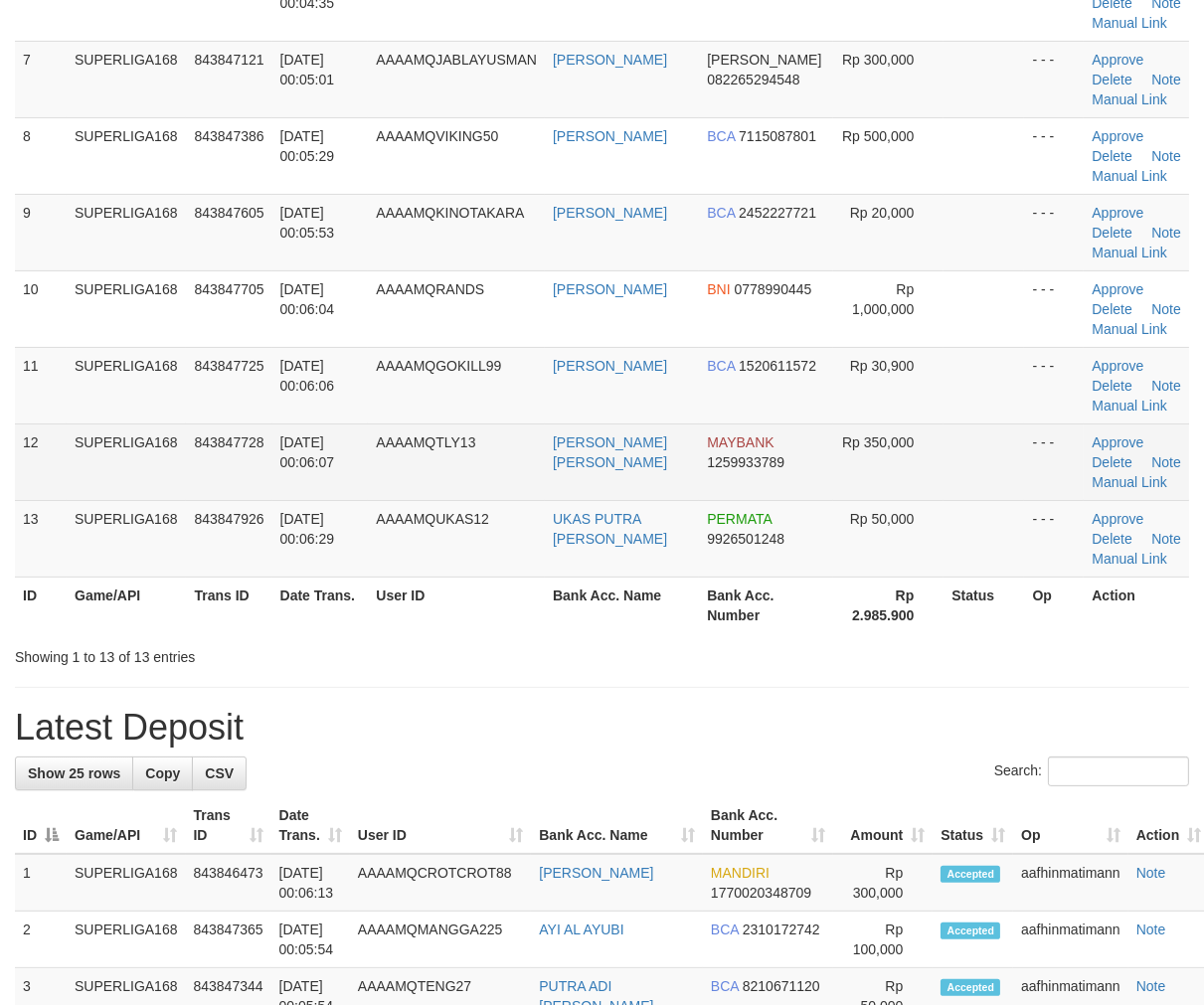 click on "14/07/2025 00:06:07" at bounding box center (307, 452) 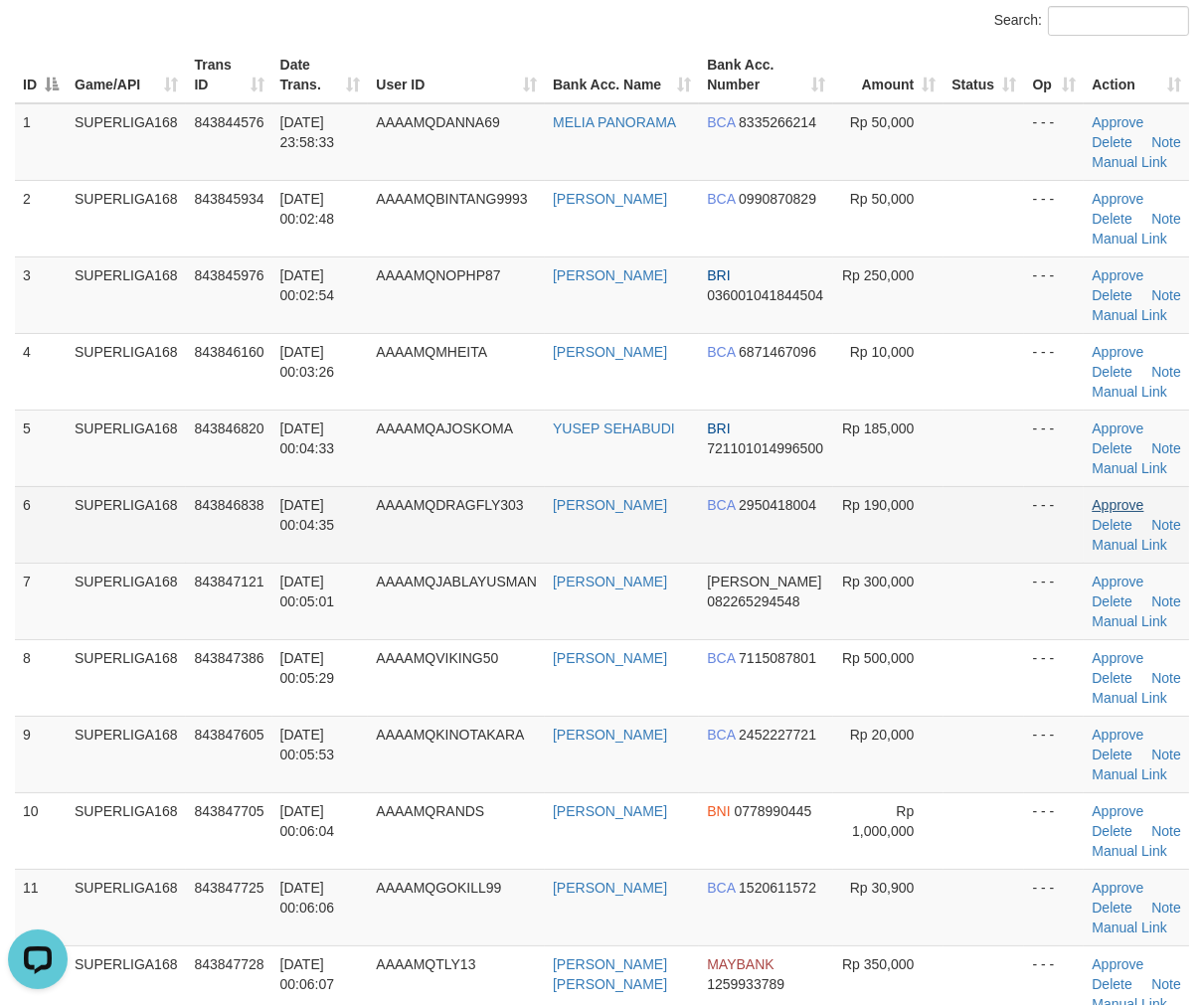 scroll, scrollTop: 0, scrollLeft: 0, axis: both 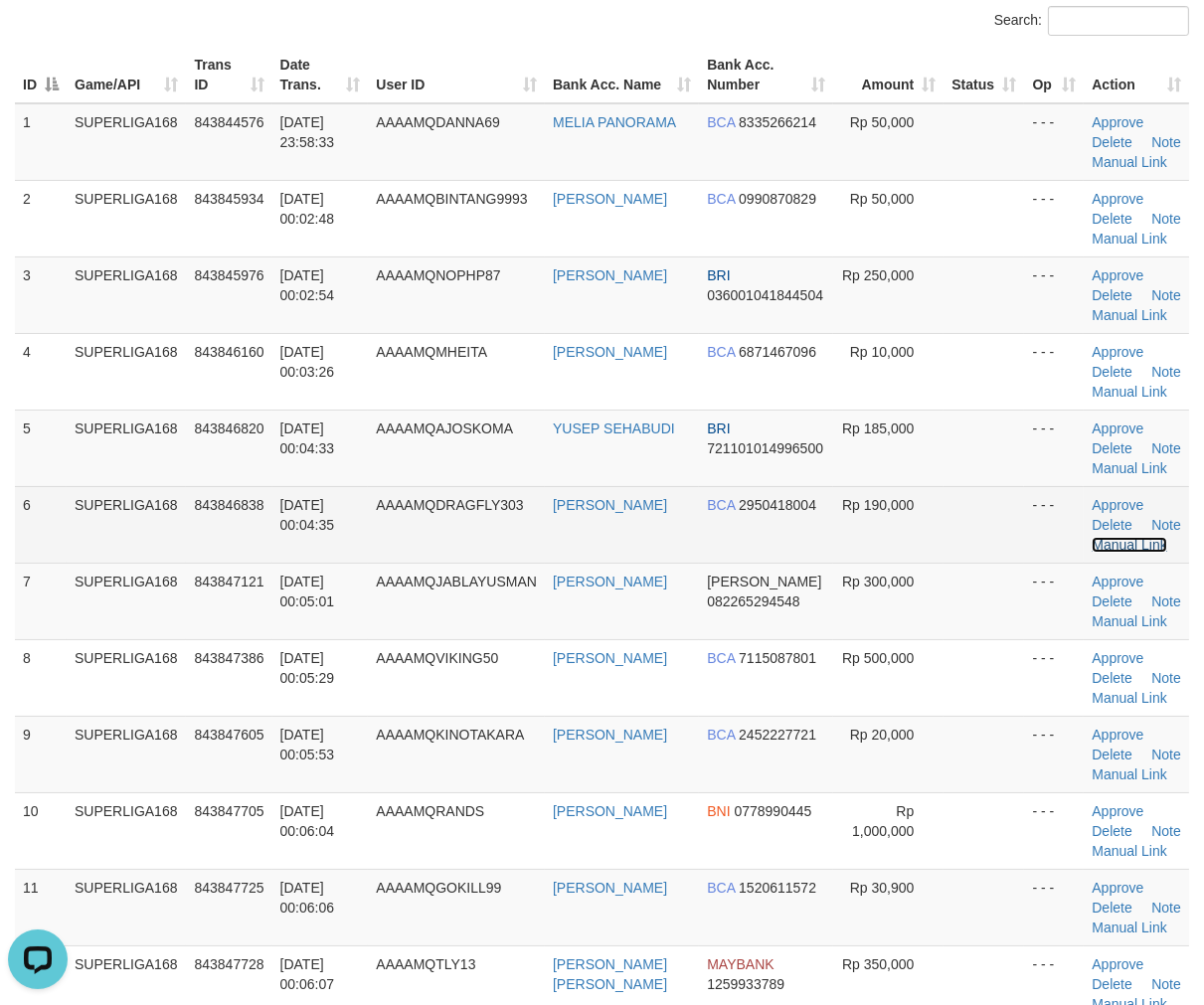 click on "Manual Link" at bounding box center [1129, 545] 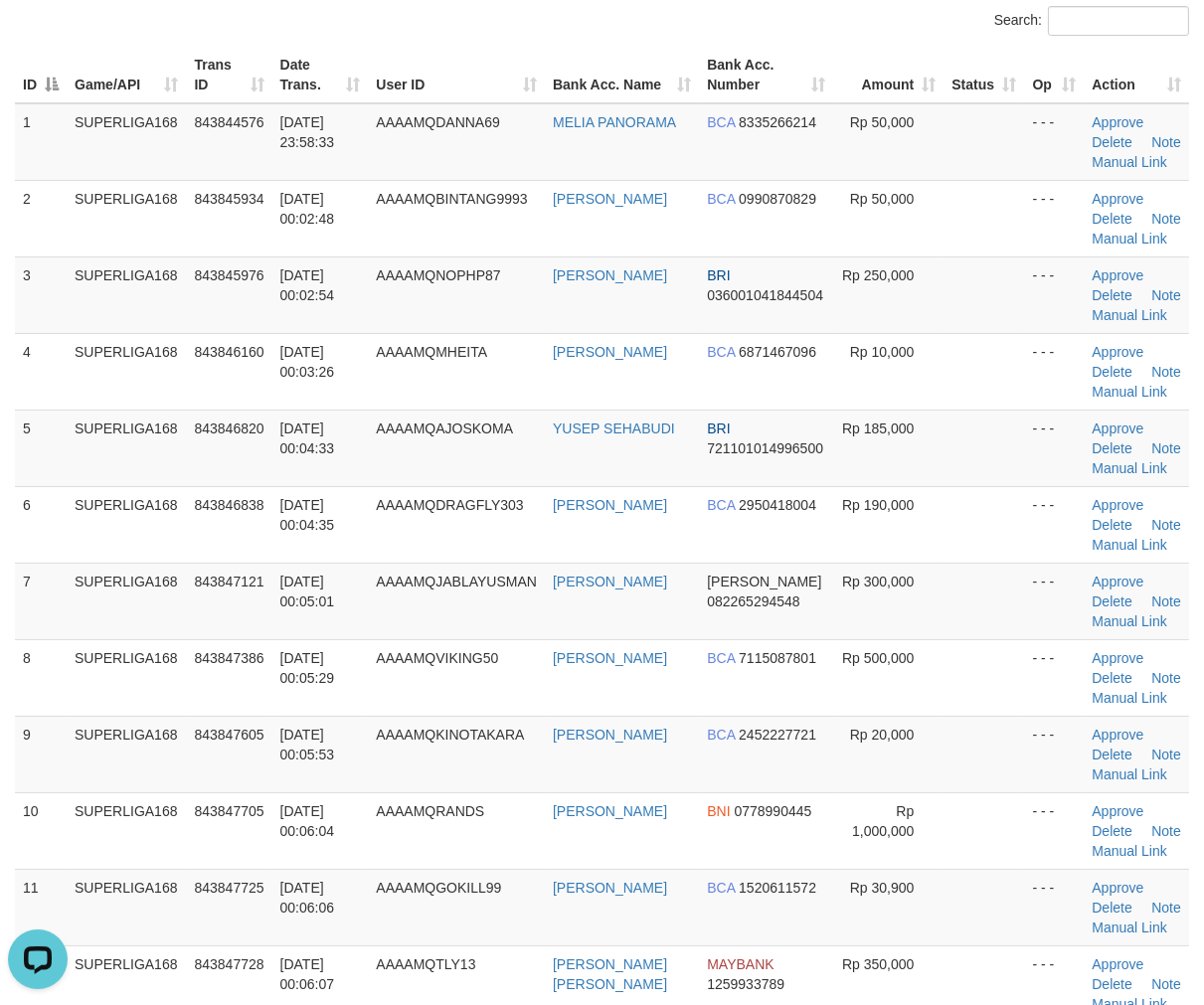 drag, startPoint x: 314, startPoint y: 863, endPoint x: 0, endPoint y: 878, distance: 314.3581 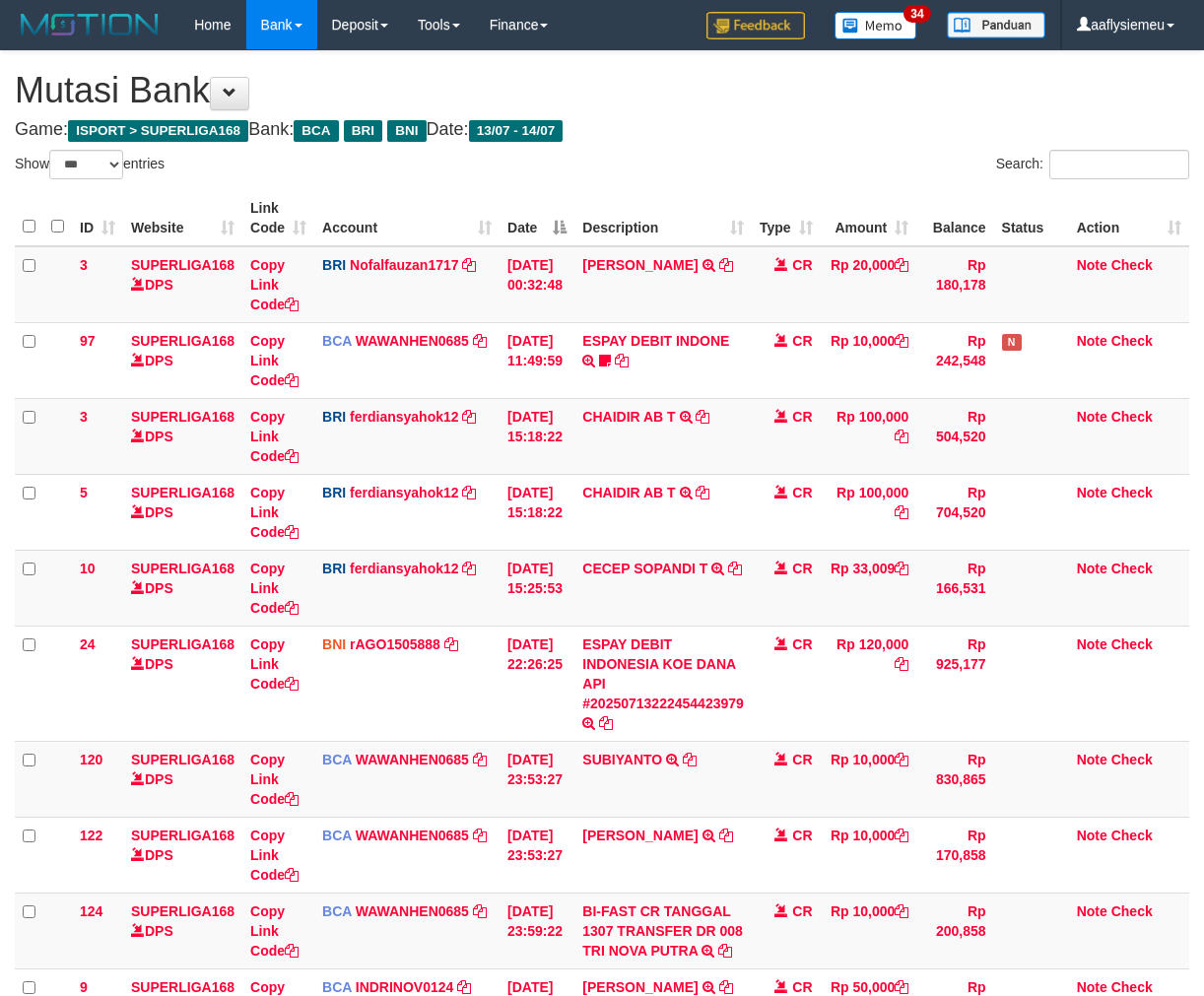 select on "***" 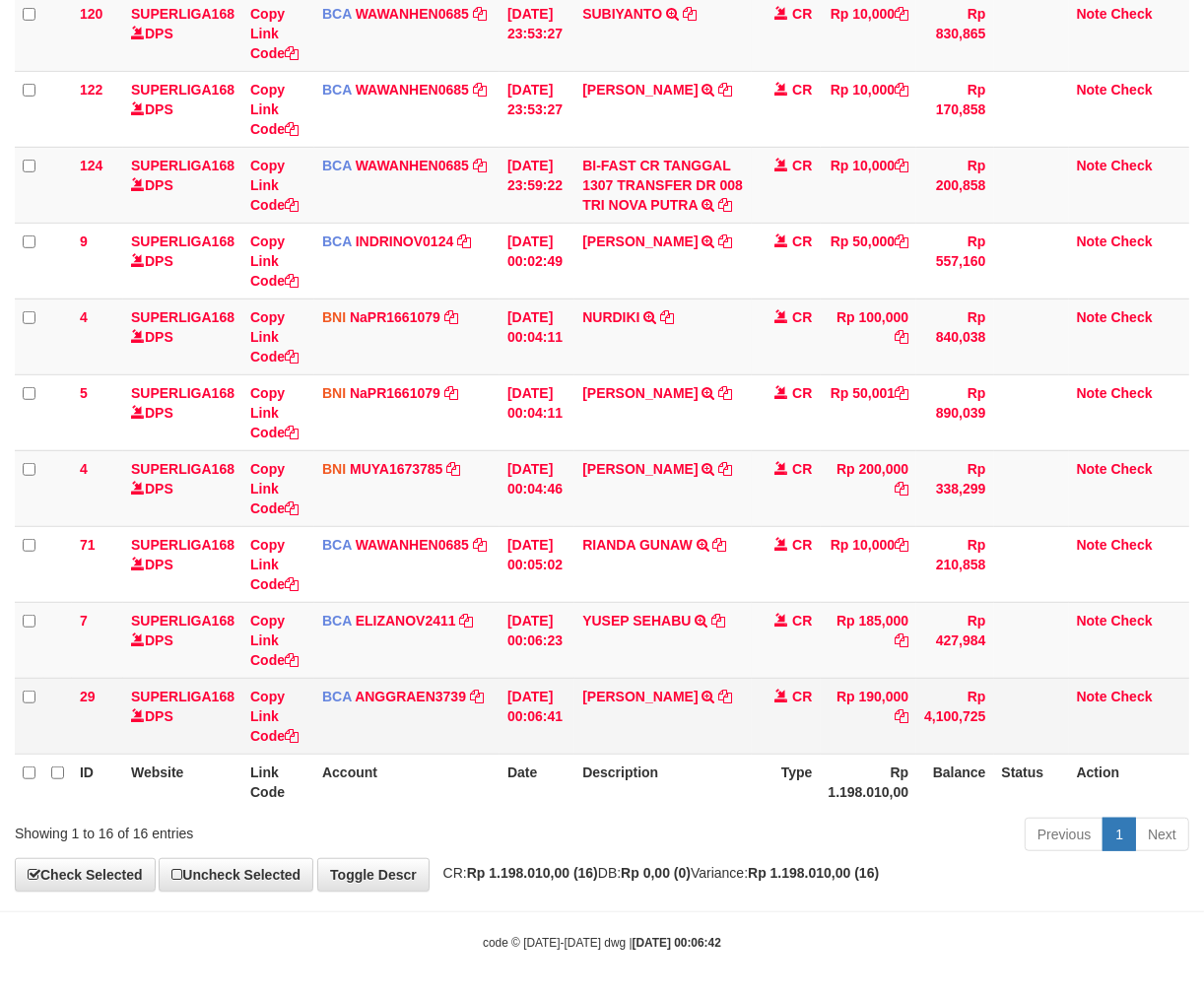 scroll, scrollTop: 752, scrollLeft: 0, axis: vertical 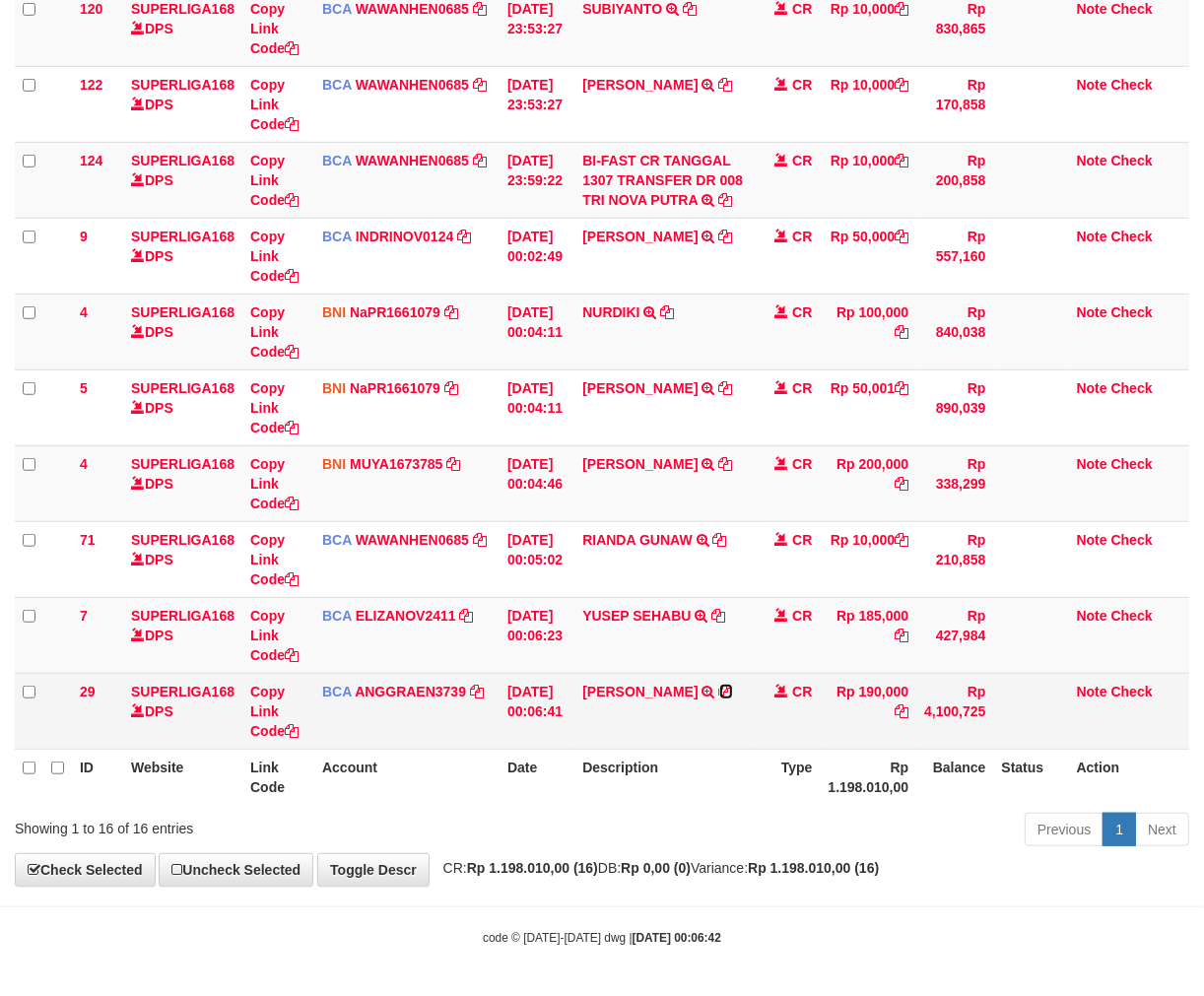 click at bounding box center [726, 692] 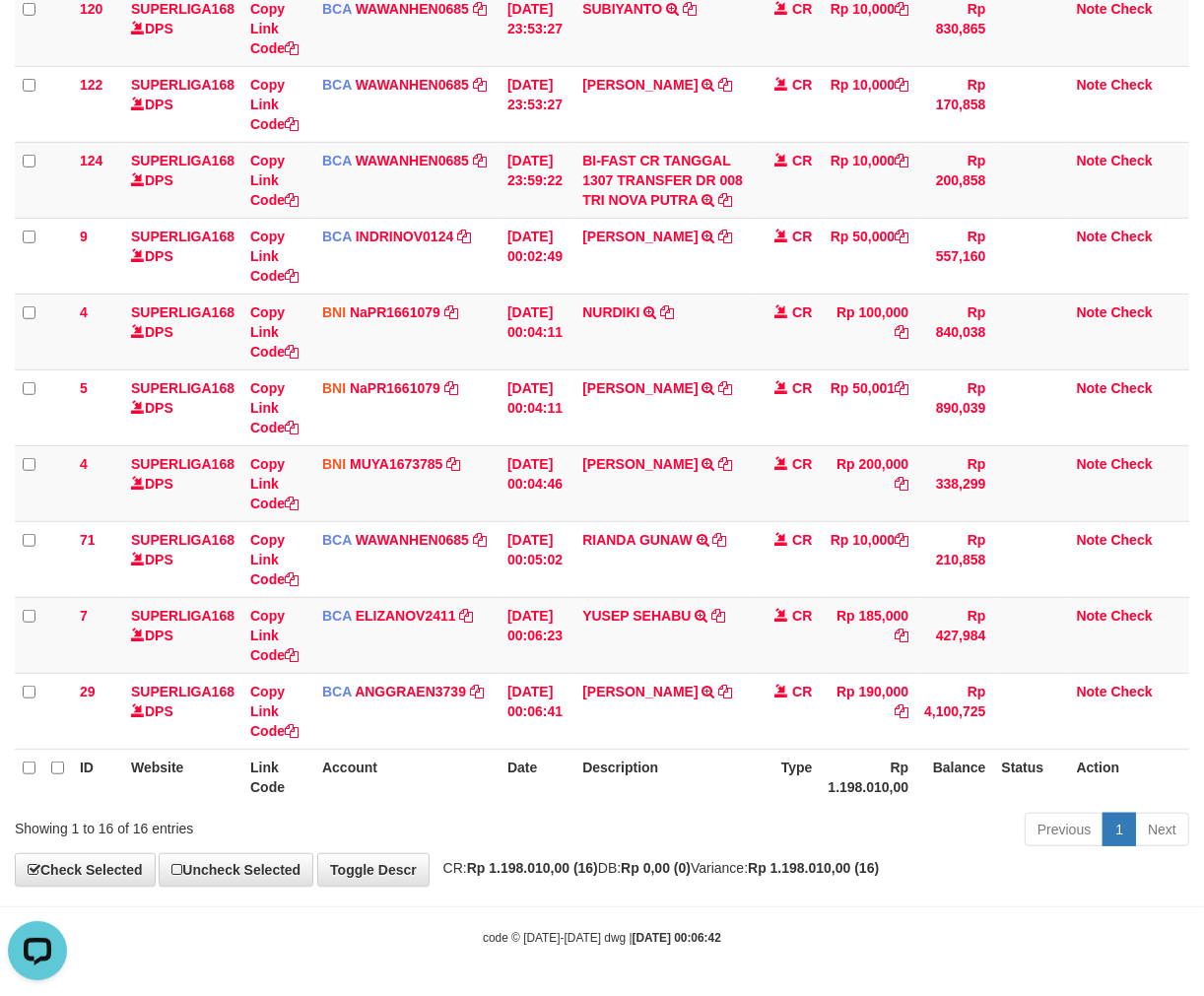 scroll, scrollTop: 0, scrollLeft: 0, axis: both 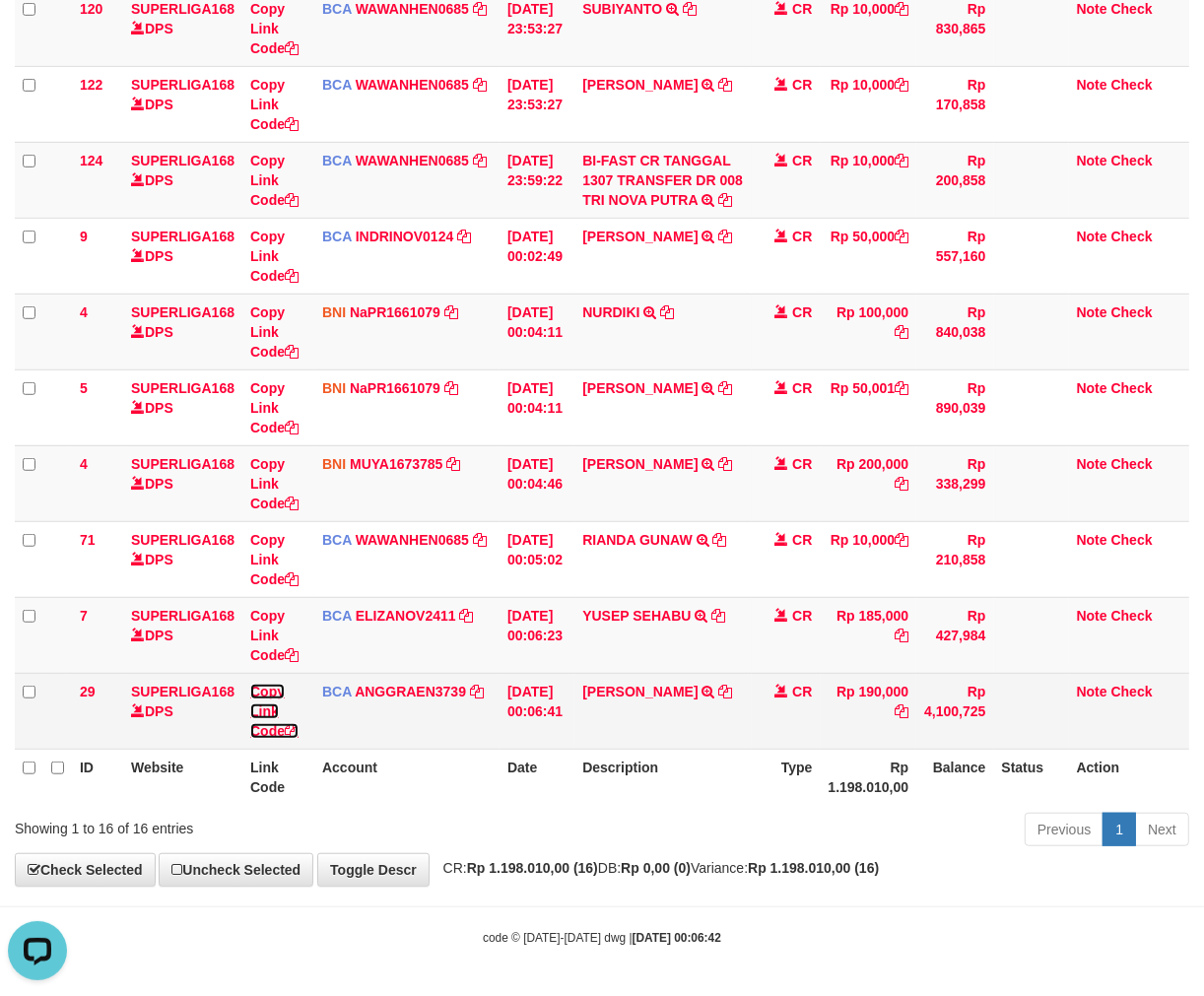 click on "Copy Link Code" at bounding box center (274, 711) 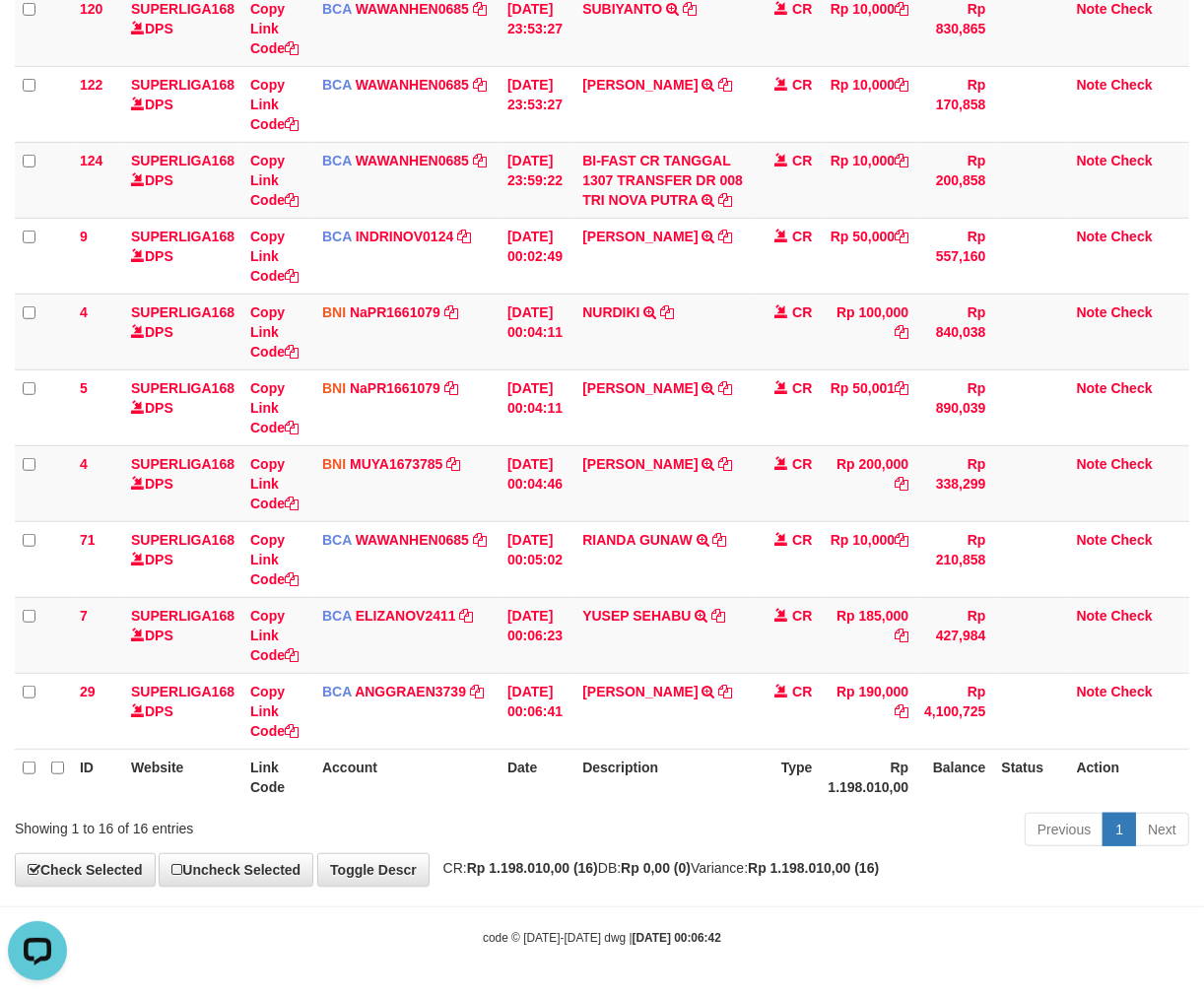 scroll, scrollTop: 248, scrollLeft: 0, axis: vertical 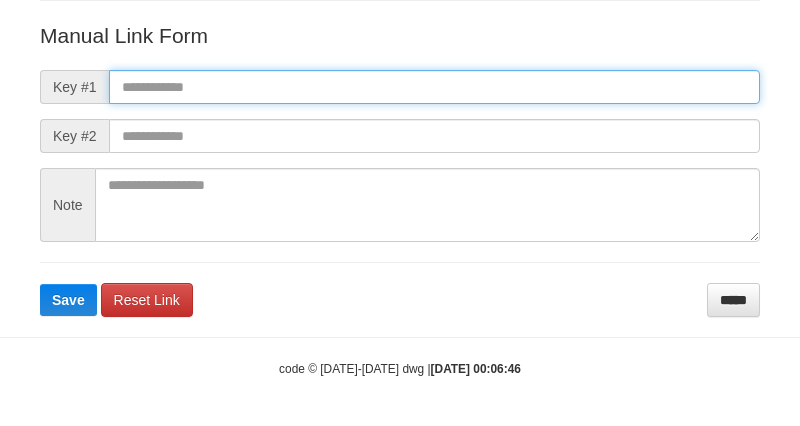 click at bounding box center (434, 87) 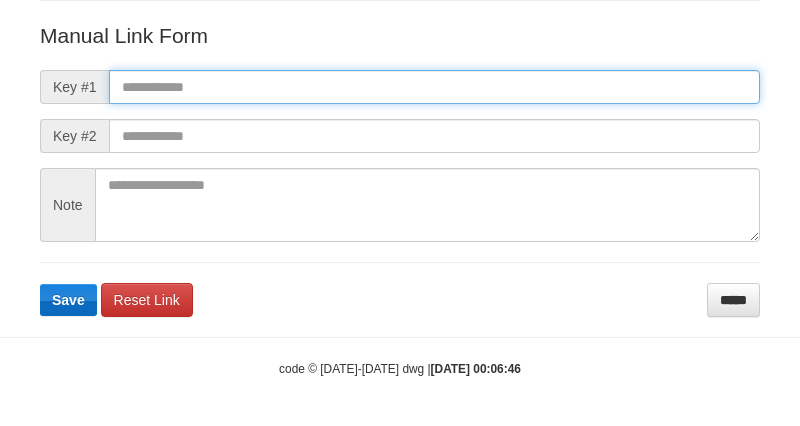 paste on "**********" 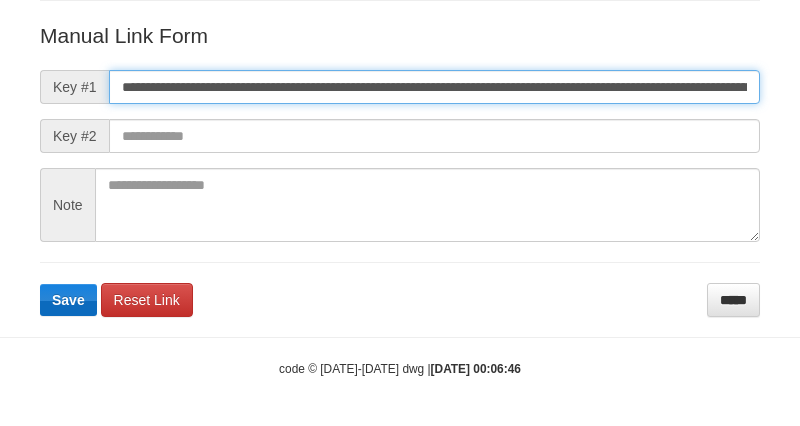 scroll, scrollTop: 0, scrollLeft: 1128, axis: horizontal 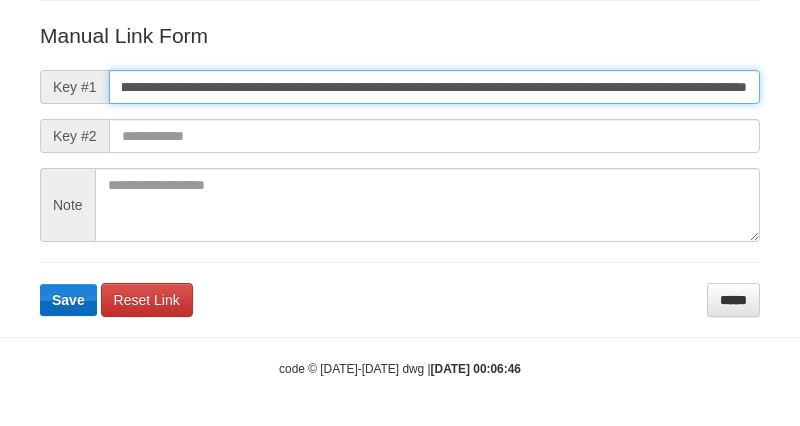 type on "**********" 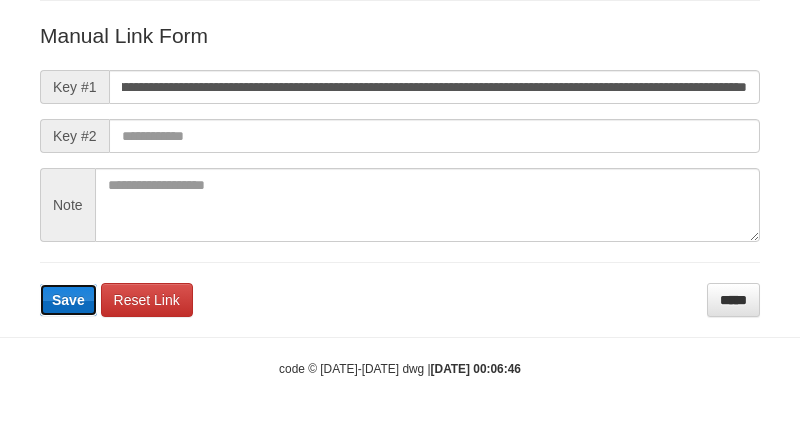 click on "Save" at bounding box center [68, 300] 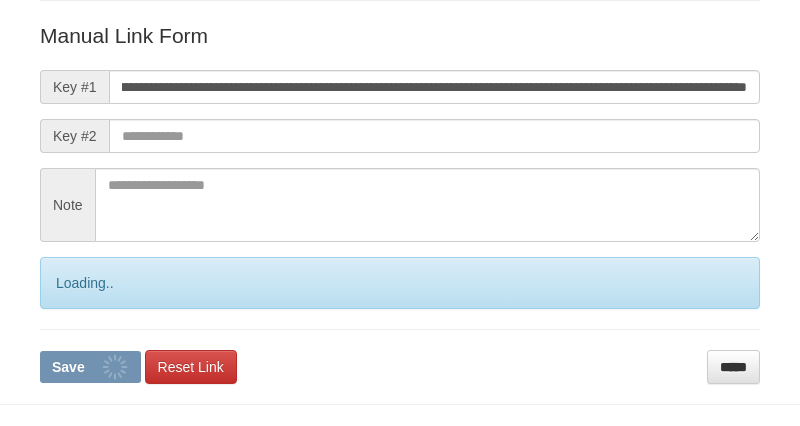 scroll, scrollTop: 0, scrollLeft: 0, axis: both 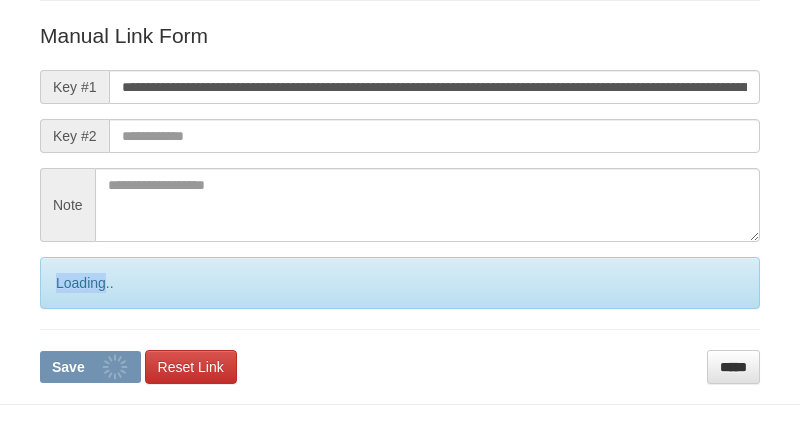 click on "Loading.." at bounding box center (400, 283) 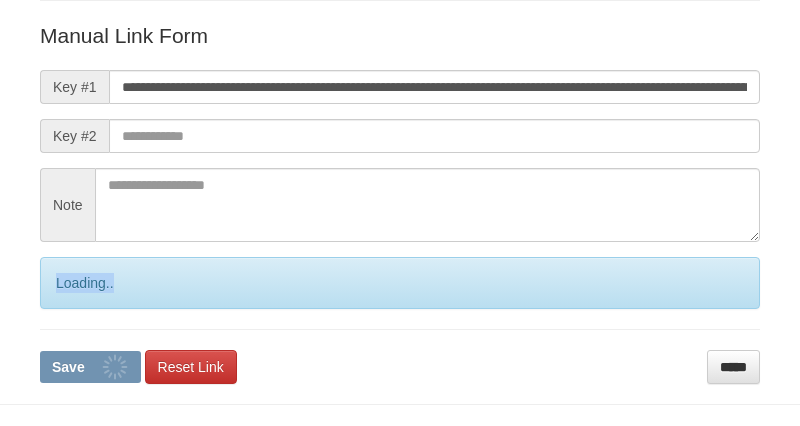 click on "Loading.." at bounding box center [400, 283] 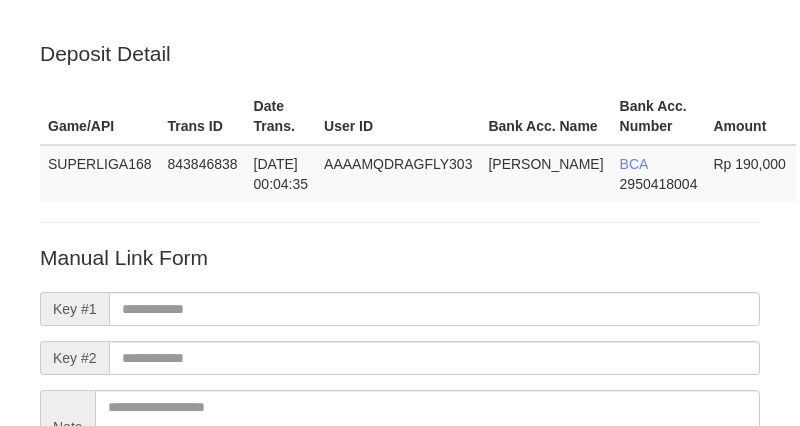 scroll, scrollTop: 222, scrollLeft: 0, axis: vertical 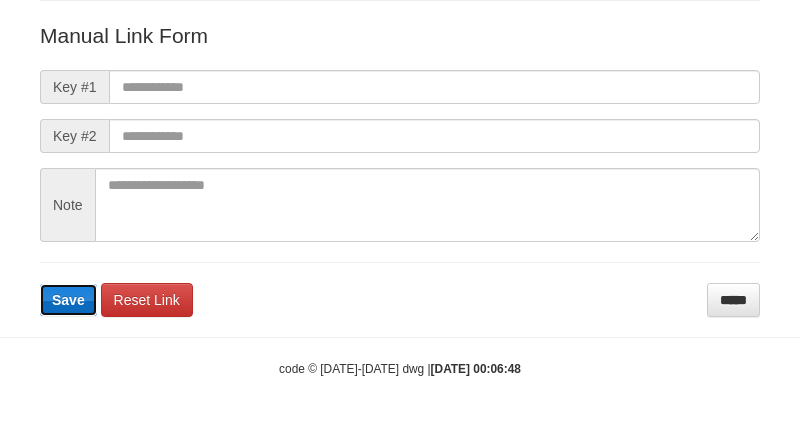 type 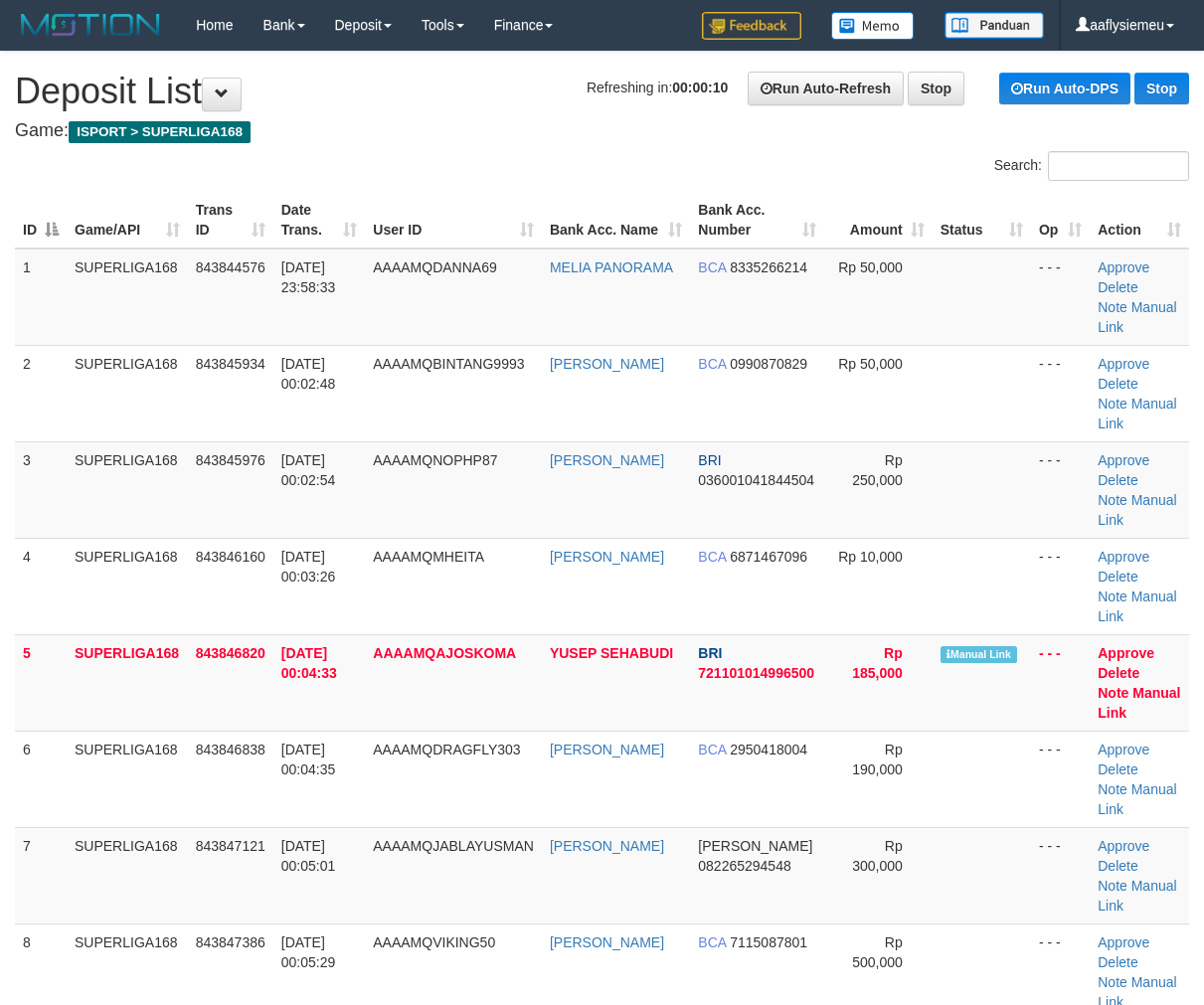 scroll, scrollTop: 145, scrollLeft: 0, axis: vertical 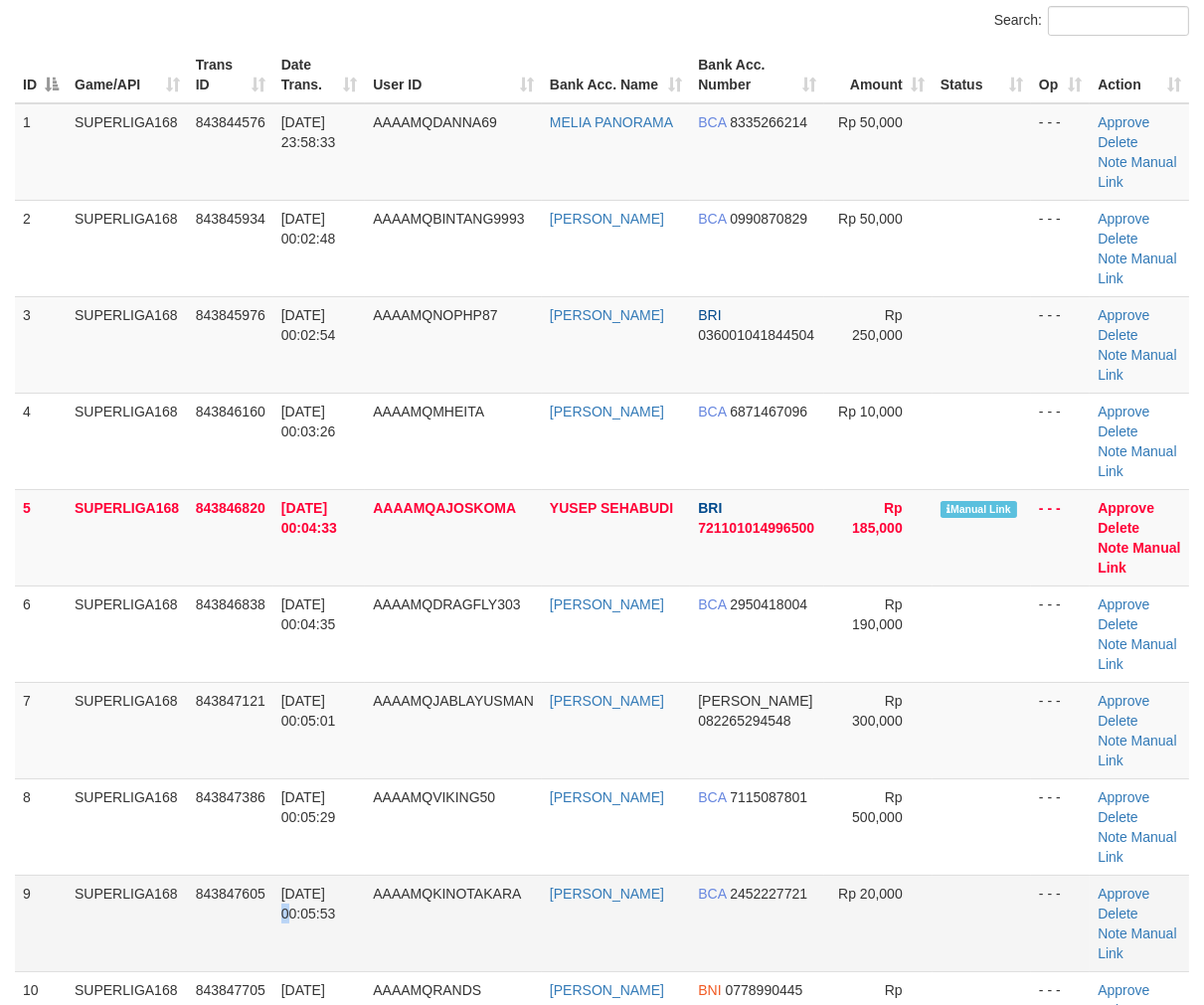 click on "14/07/2025 00:05:53" at bounding box center (308, 904) 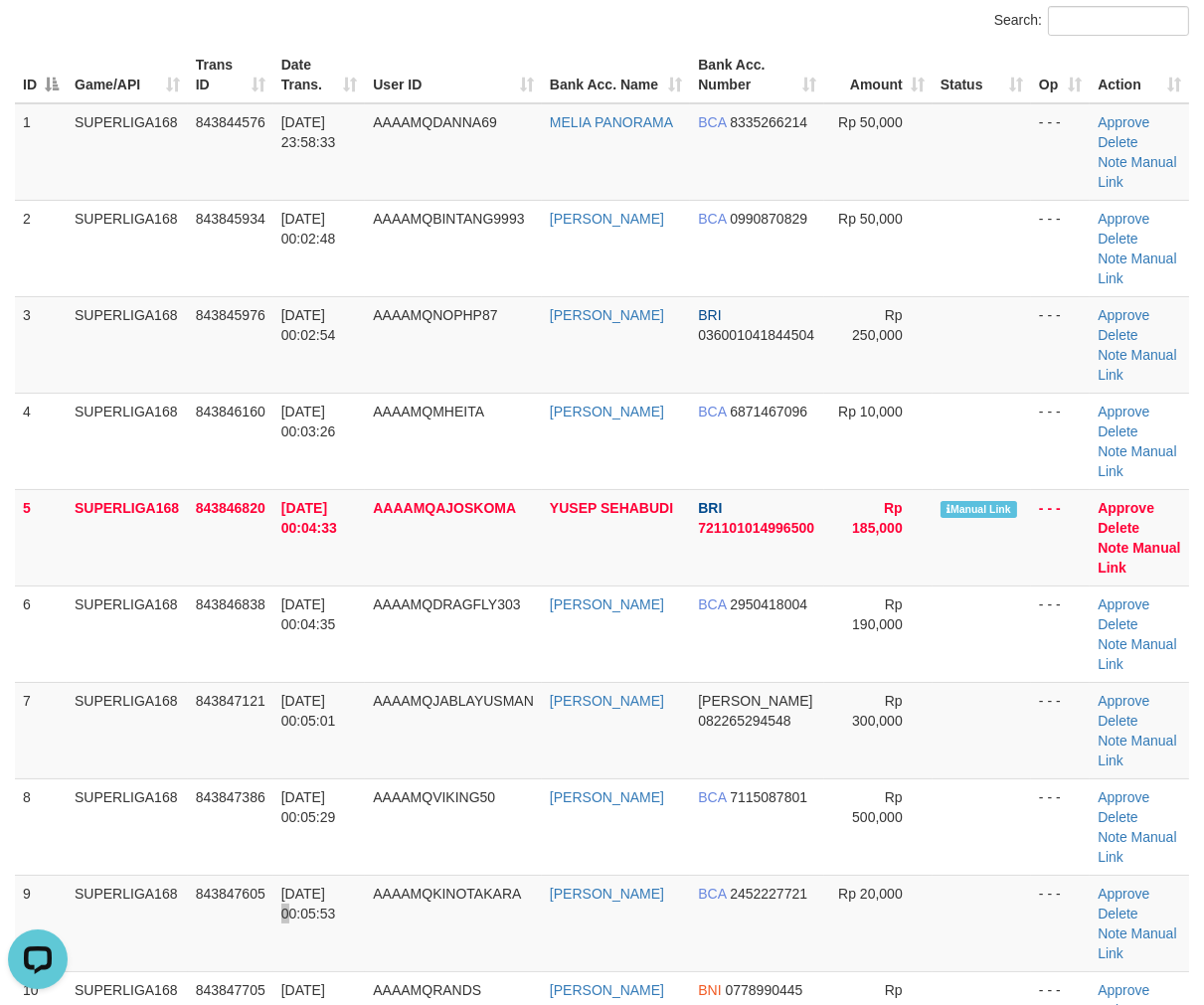 scroll, scrollTop: 0, scrollLeft: 0, axis: both 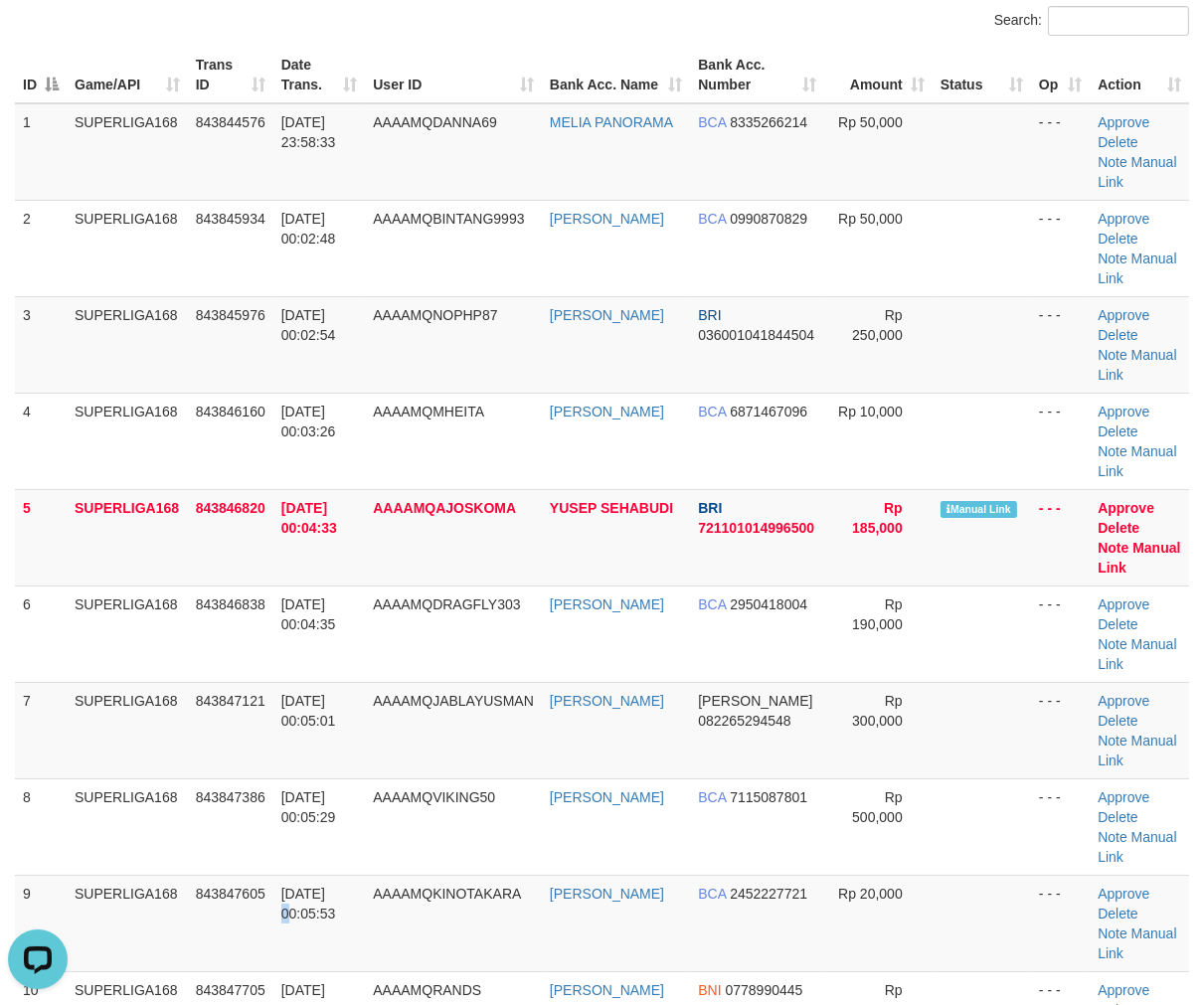 drag, startPoint x: 147, startPoint y: 811, endPoint x: 0, endPoint y: 827, distance: 147.86818 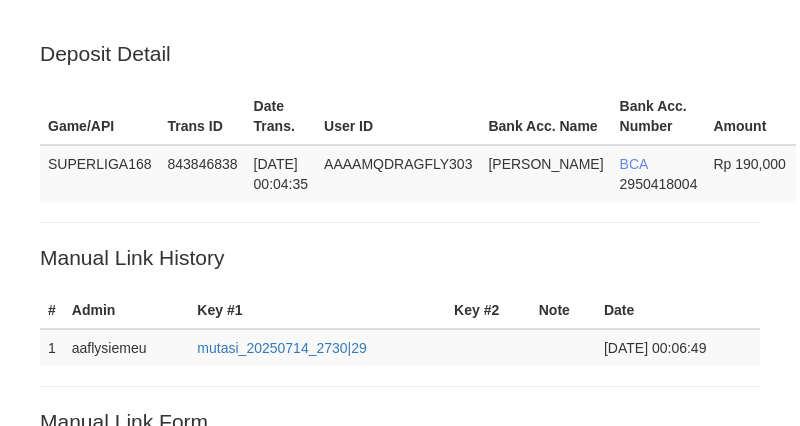 scroll, scrollTop: 385, scrollLeft: 0, axis: vertical 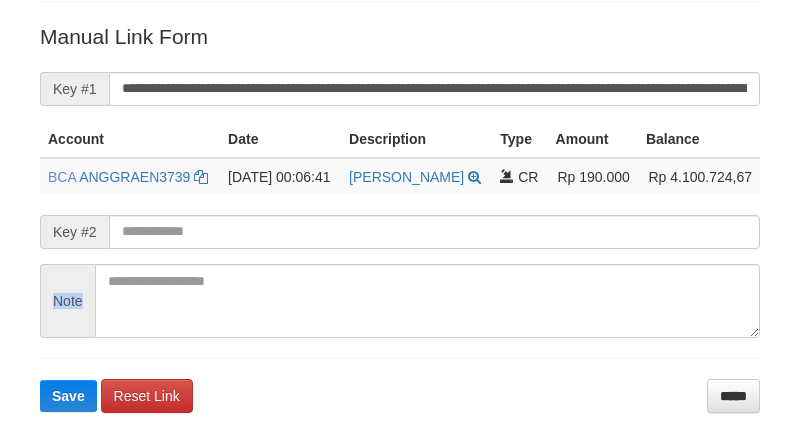 click on "Note" at bounding box center [67, 301] 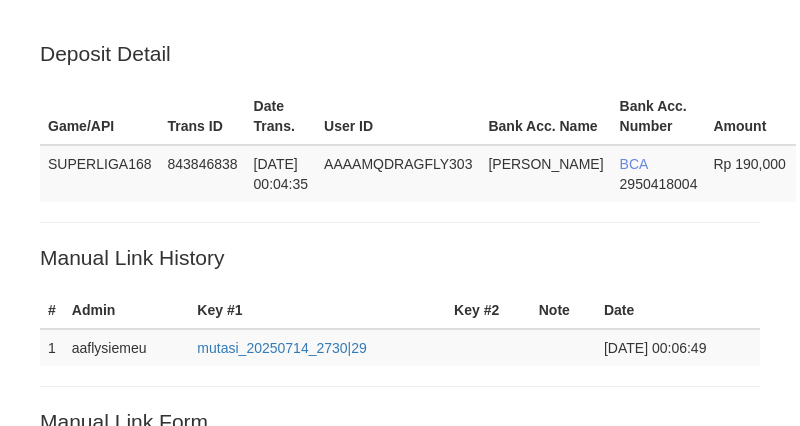scroll, scrollTop: 480, scrollLeft: 0, axis: vertical 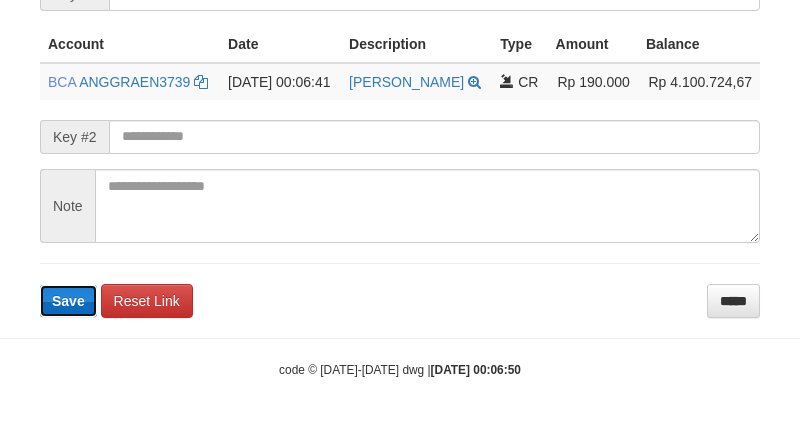 type 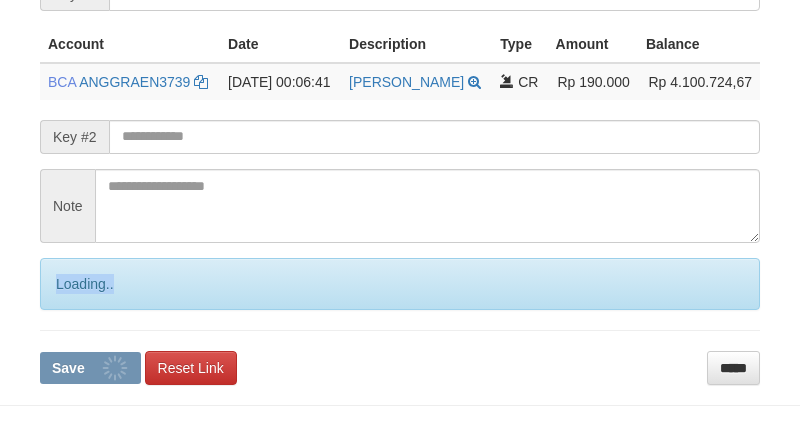 click on "Loading.." at bounding box center (400, 284) 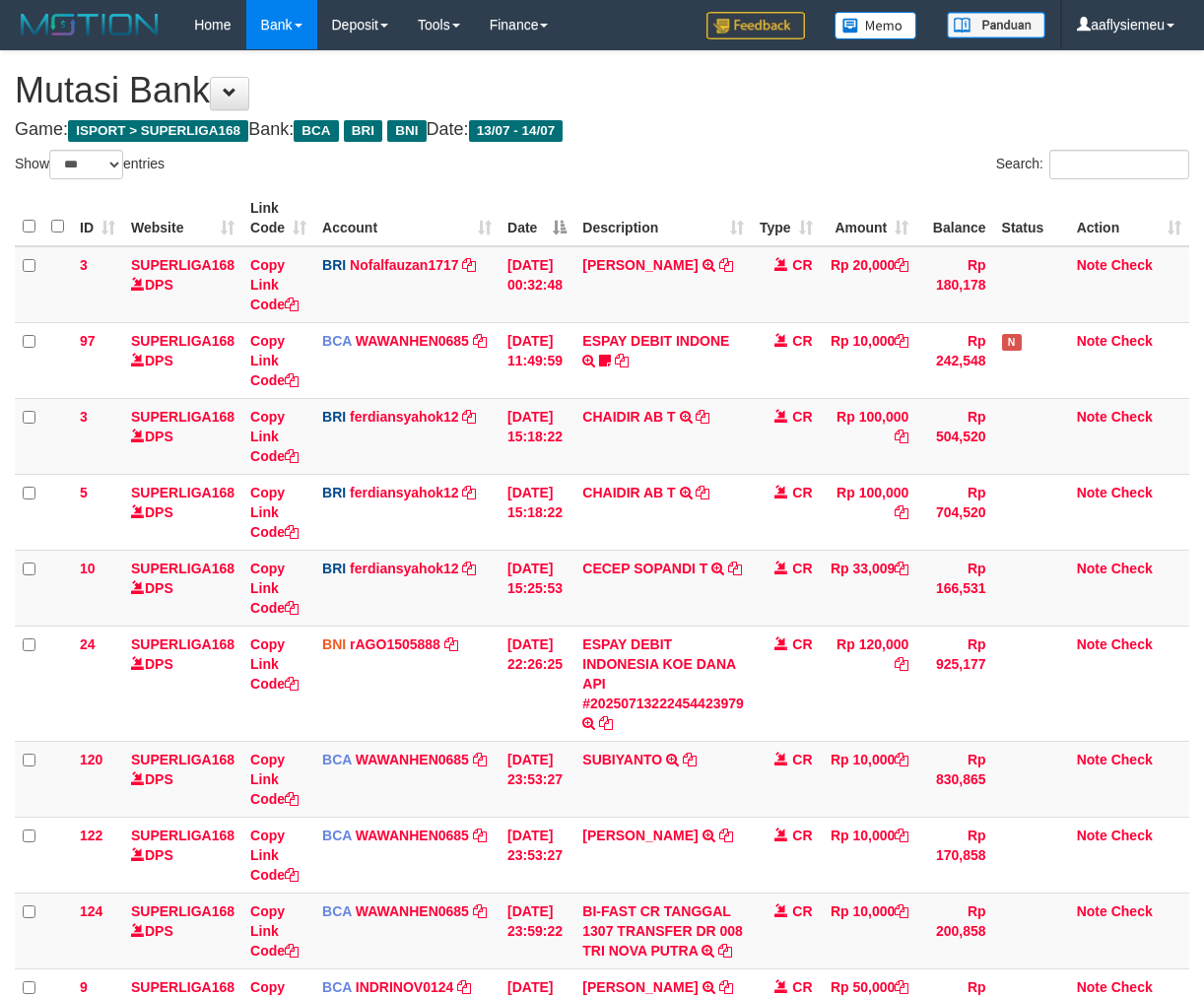 select on "***" 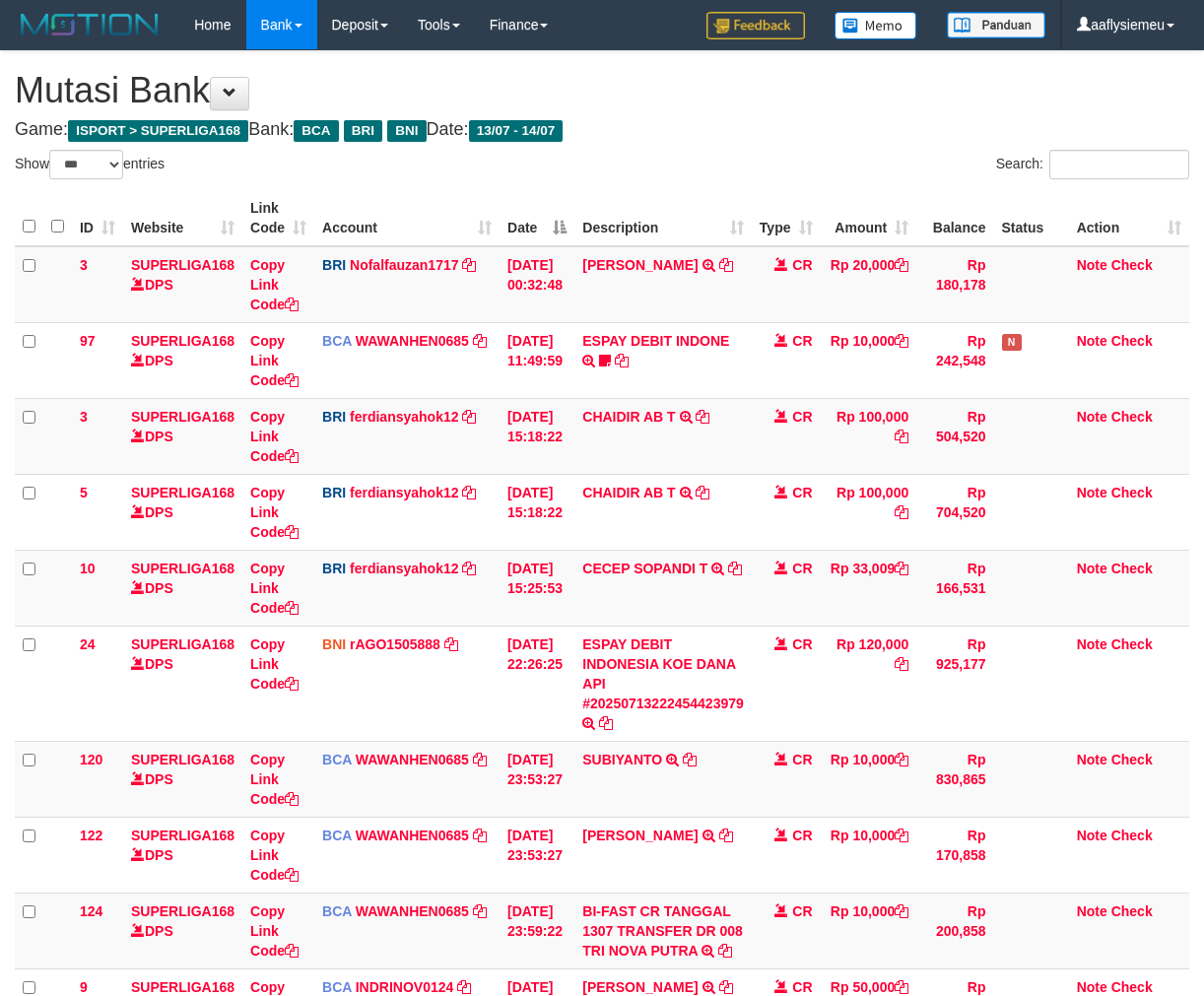 scroll, scrollTop: 752, scrollLeft: 0, axis: vertical 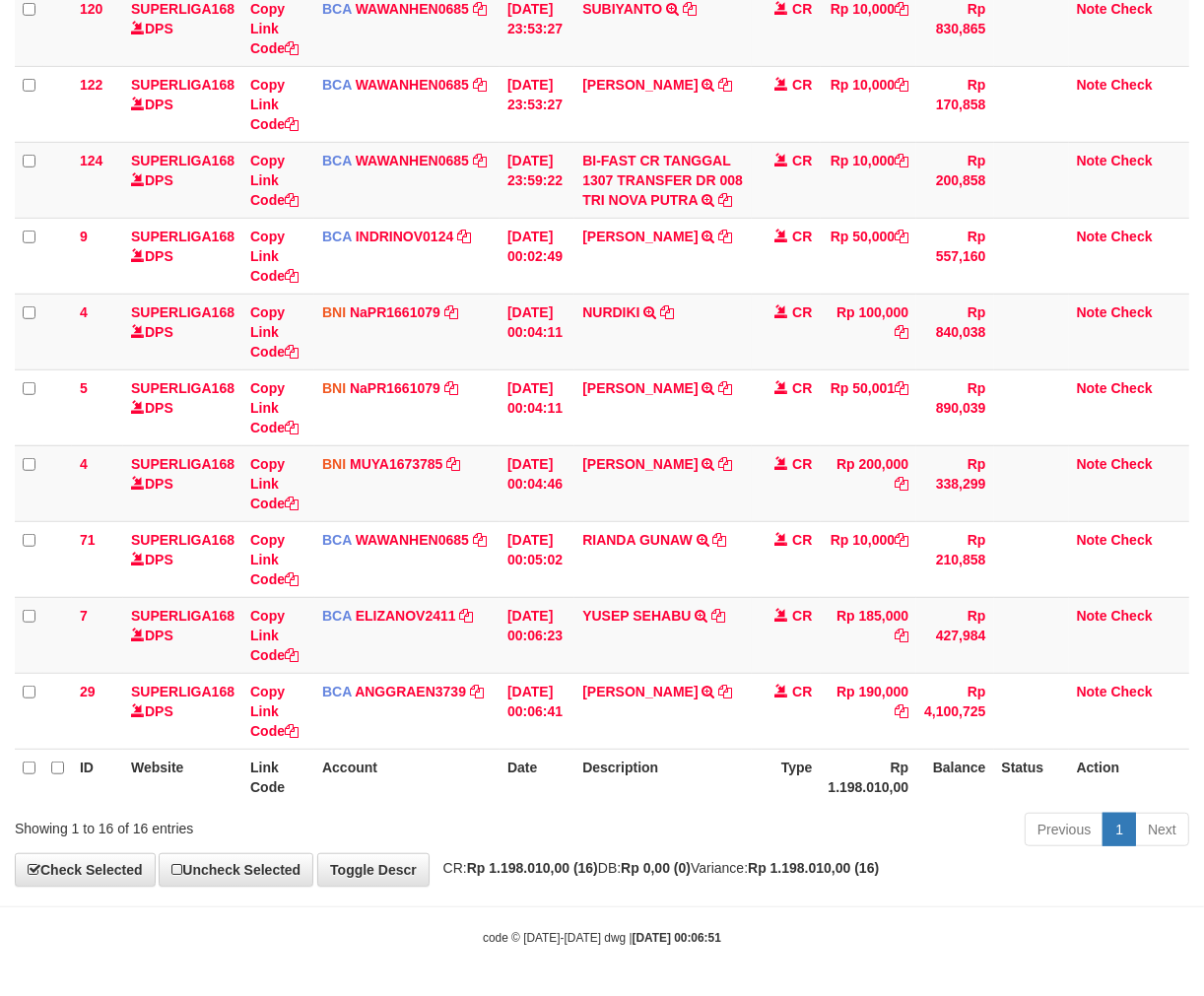 click on "Rp 1.198.010,00 (16)" at bounding box center (813, 868) 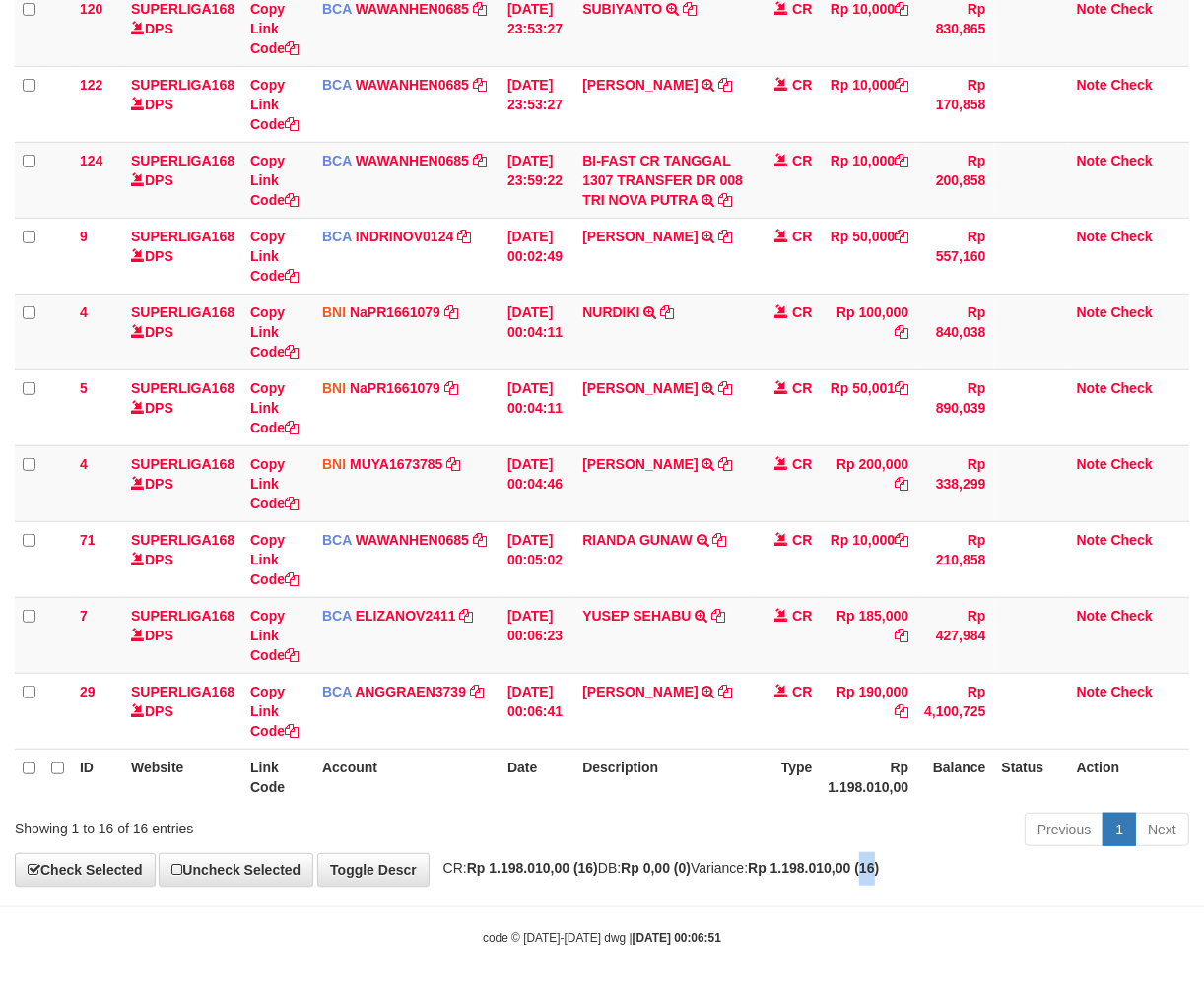 click on "Rp 1.198.010,00 (16)" at bounding box center [813, 868] 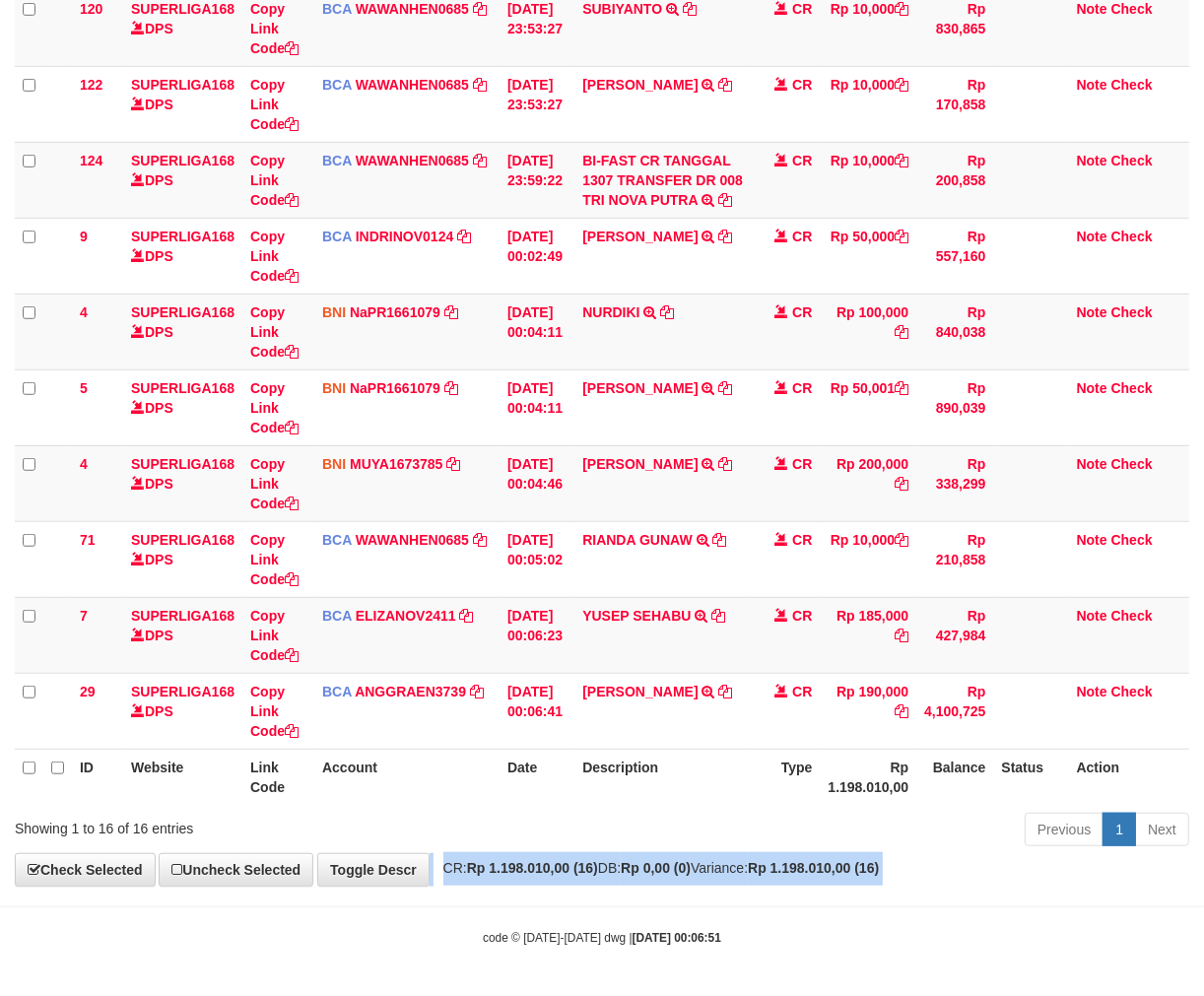 click on "Rp 1.198.010,00 (16)" at bounding box center [813, 868] 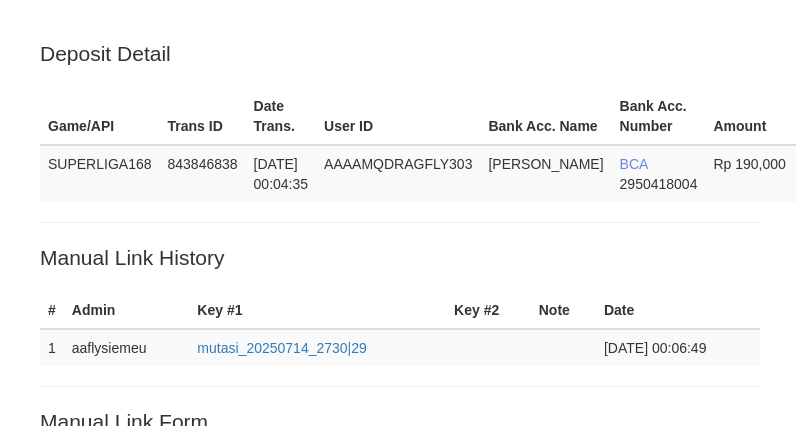scroll, scrollTop: 480, scrollLeft: 0, axis: vertical 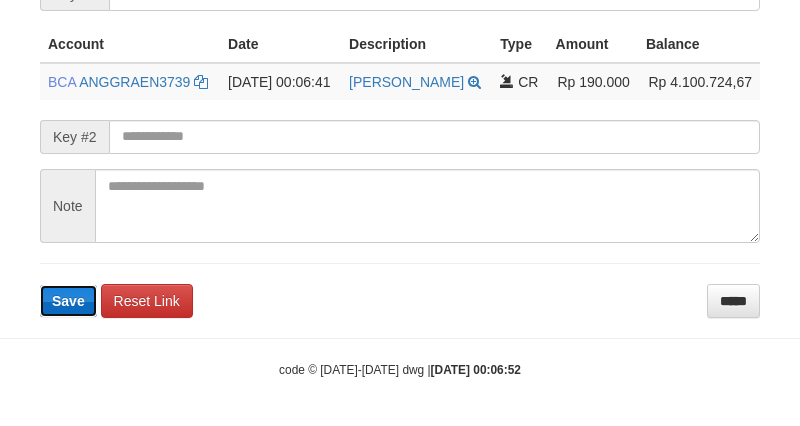 click on "Save" at bounding box center [68, 301] 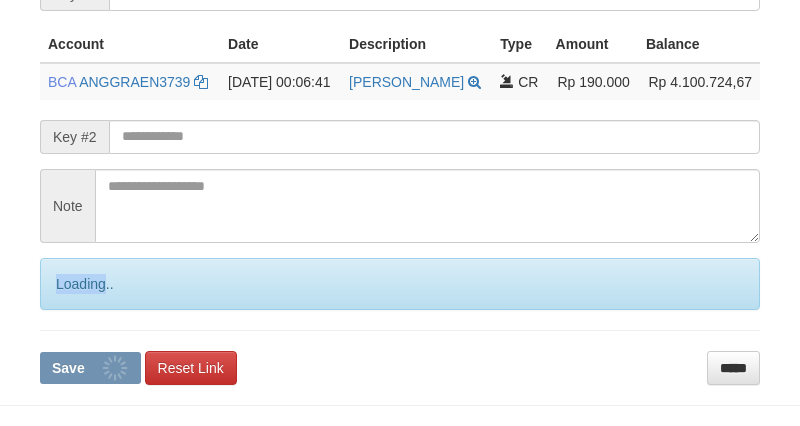 click on "Loading.." at bounding box center [400, 284] 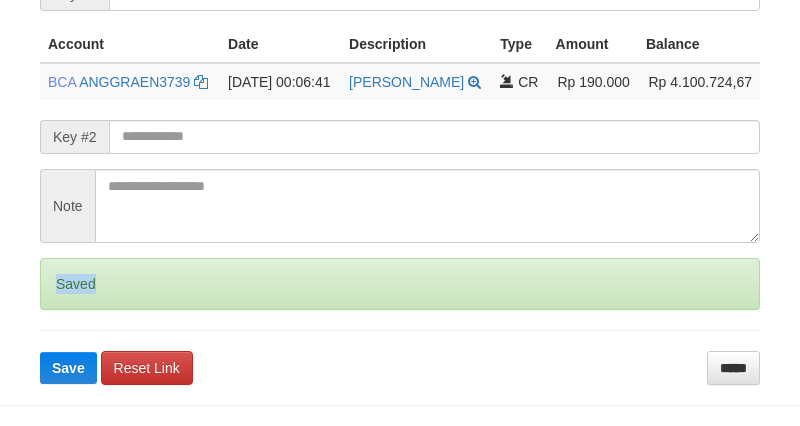 click on "Saved" at bounding box center [400, 284] 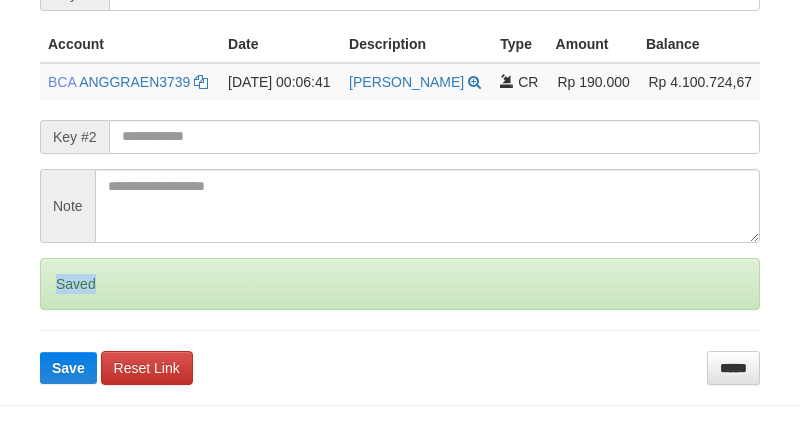 click on "Saved" at bounding box center [400, 284] 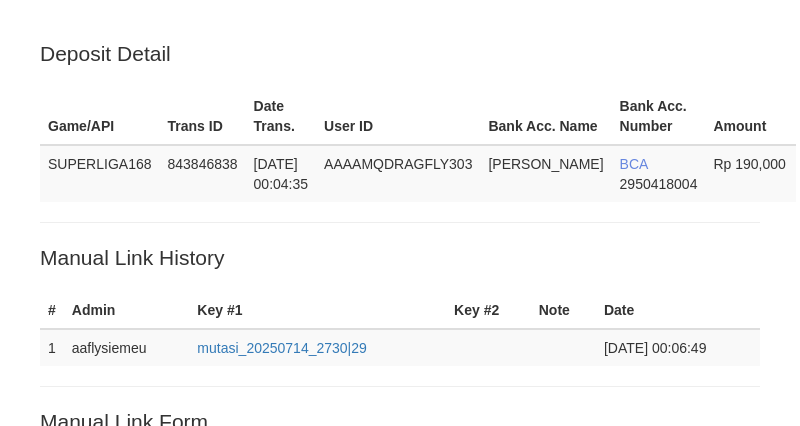 scroll, scrollTop: 480, scrollLeft: 0, axis: vertical 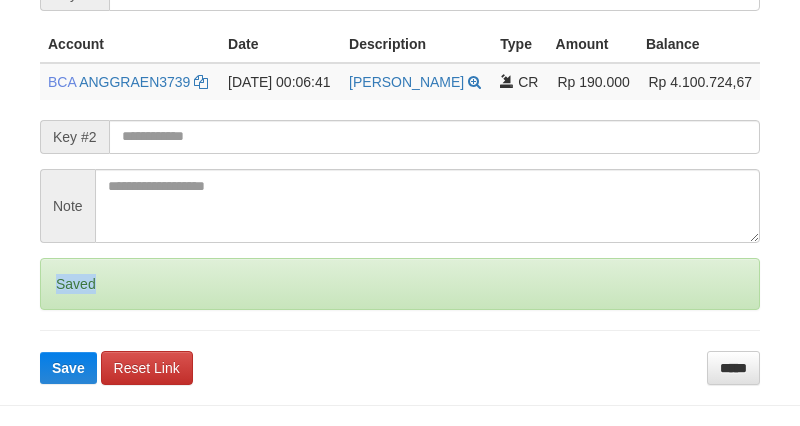 click on "Saved" at bounding box center [400, 284] 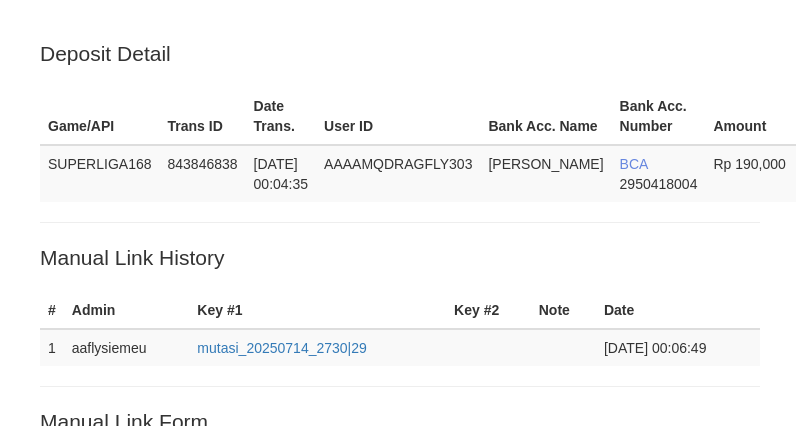 scroll, scrollTop: 480, scrollLeft: 0, axis: vertical 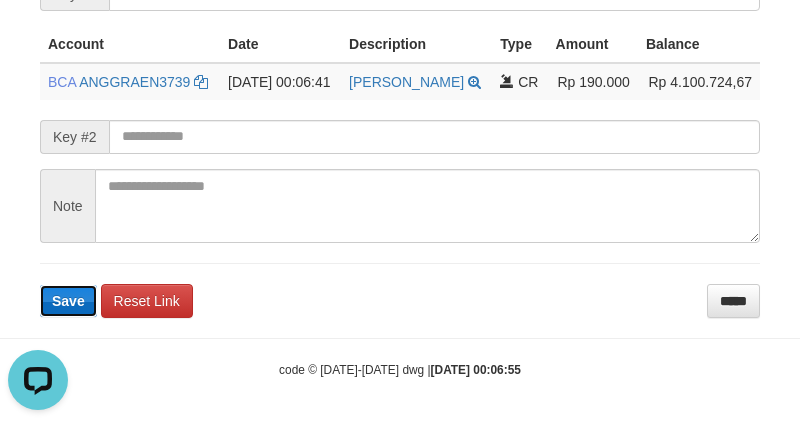 type 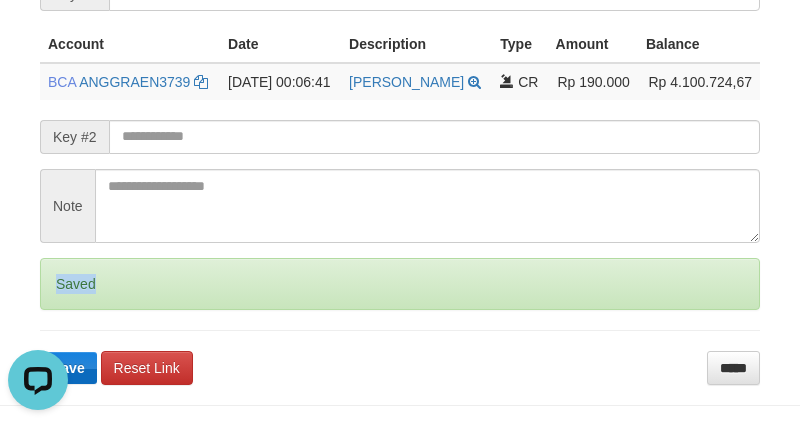 click on "Saved" at bounding box center [400, 284] 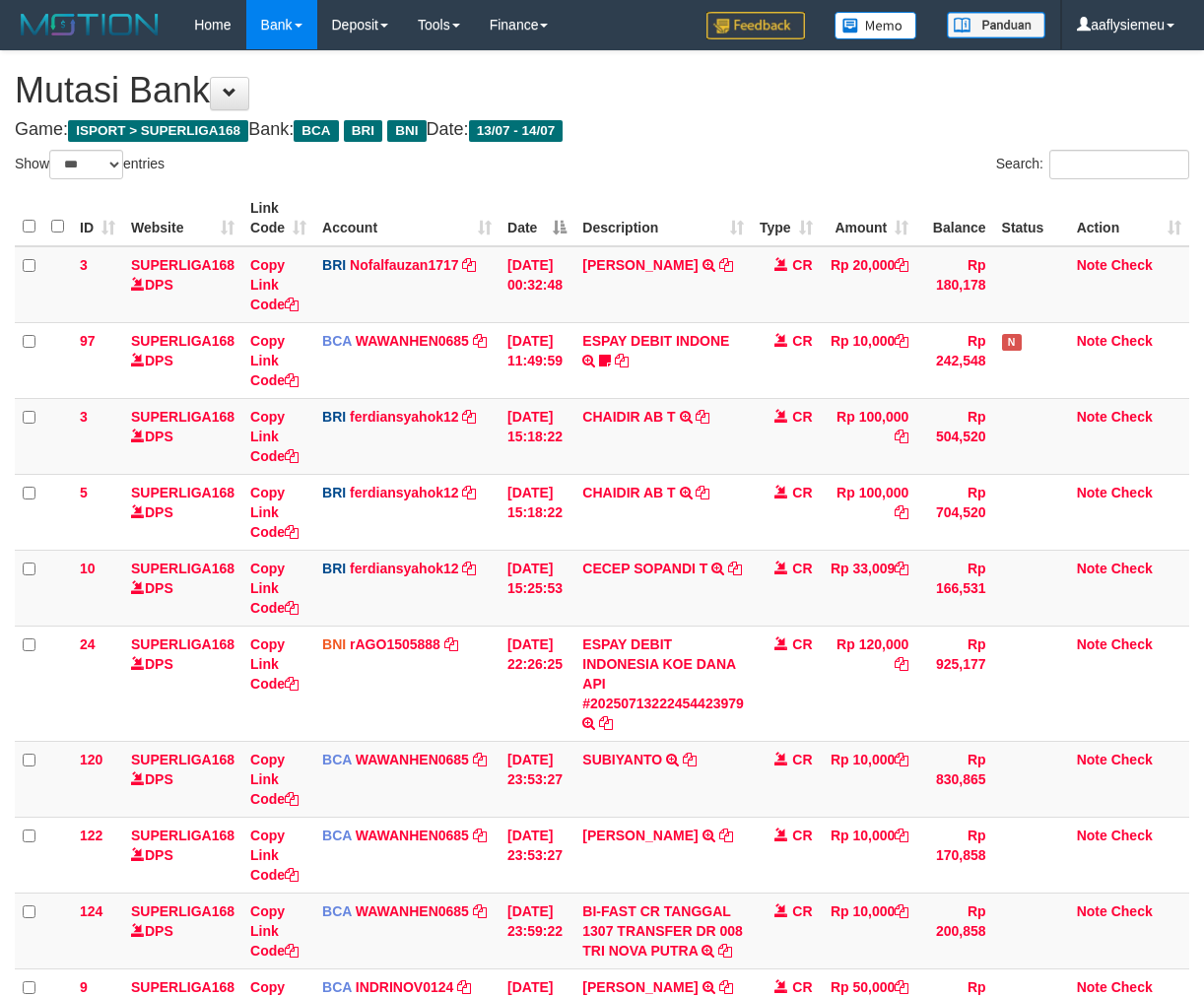 select on "***" 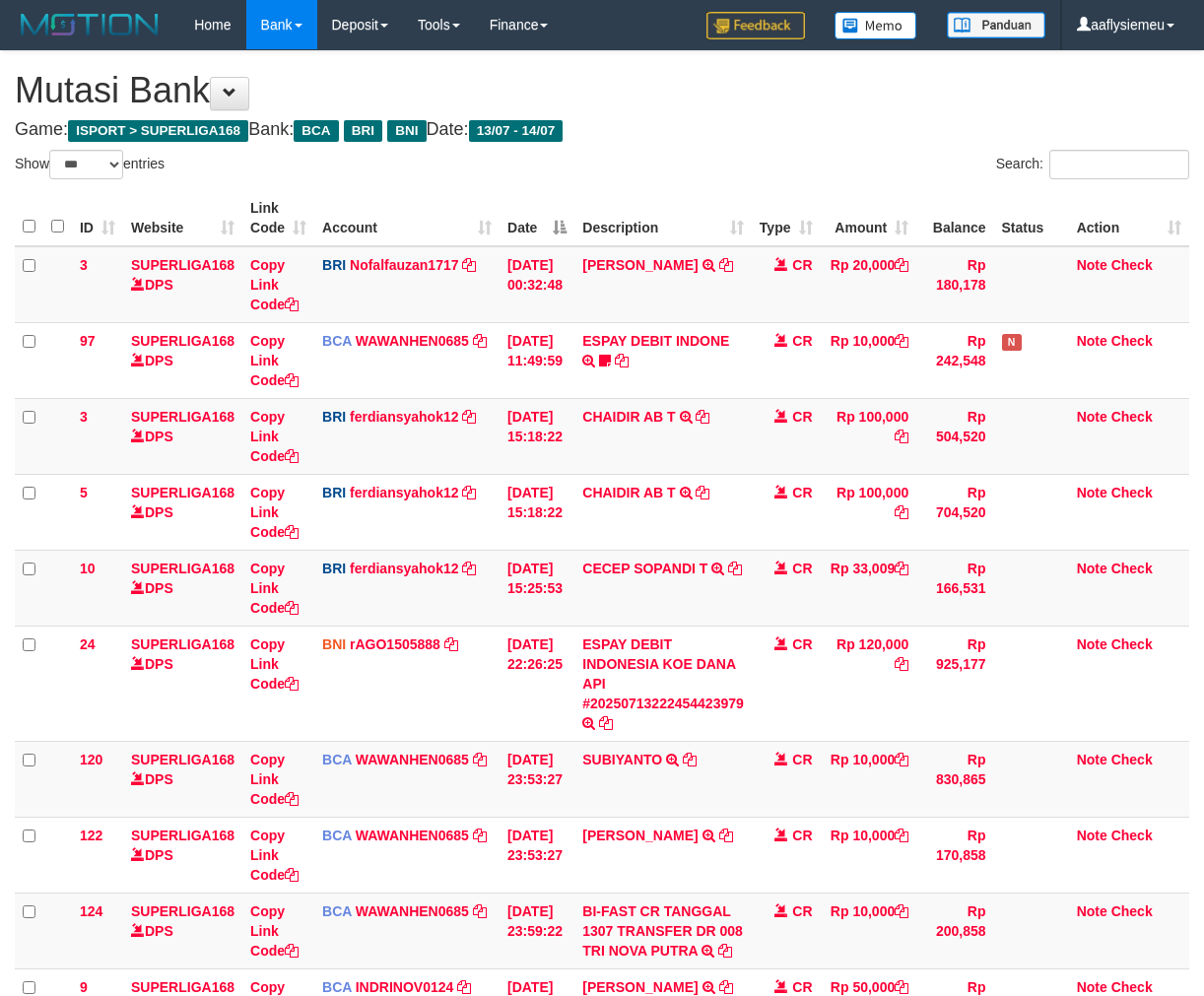 scroll, scrollTop: 752, scrollLeft: 0, axis: vertical 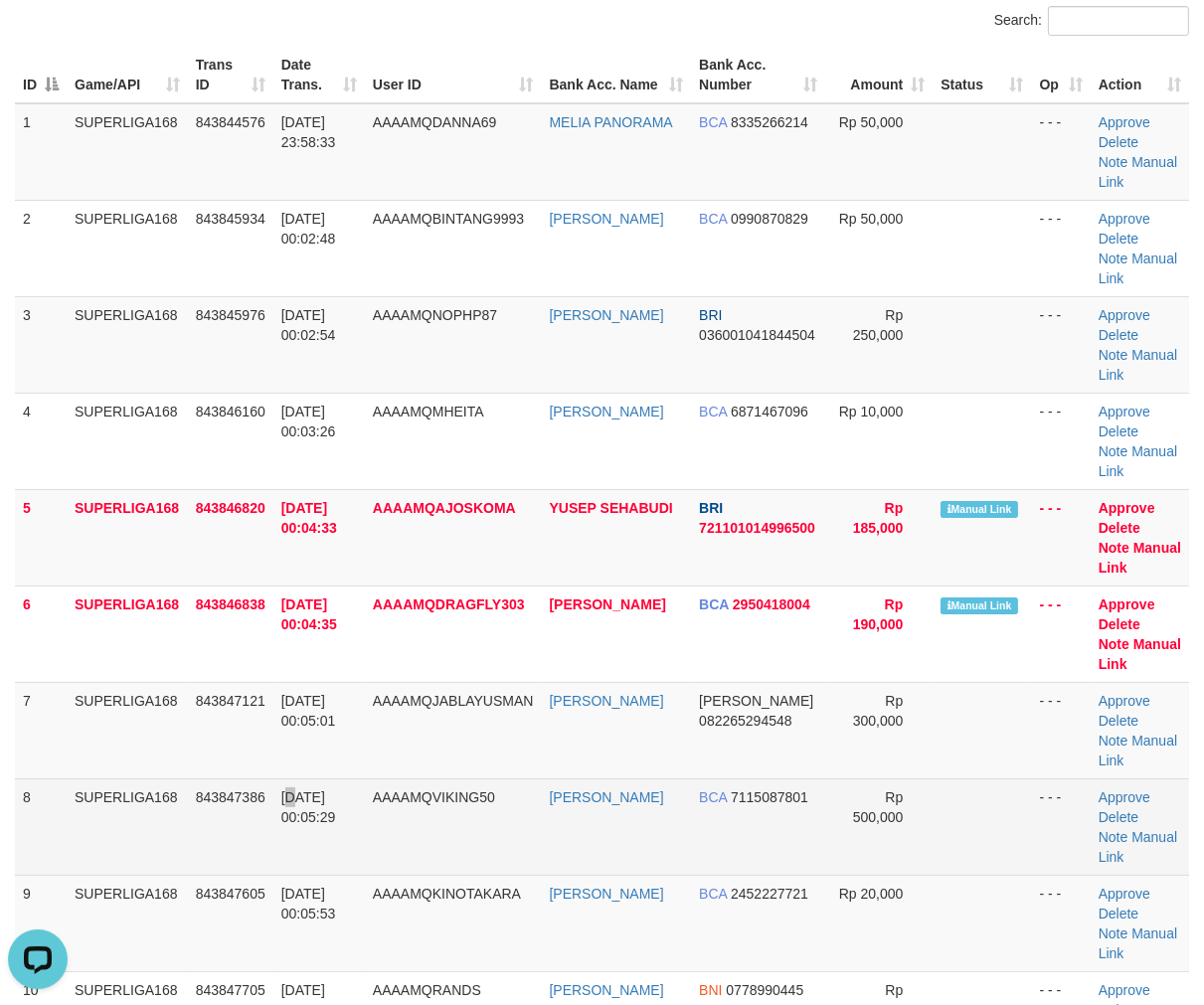 click on "14/07/2025 00:05:29" at bounding box center (308, 807) 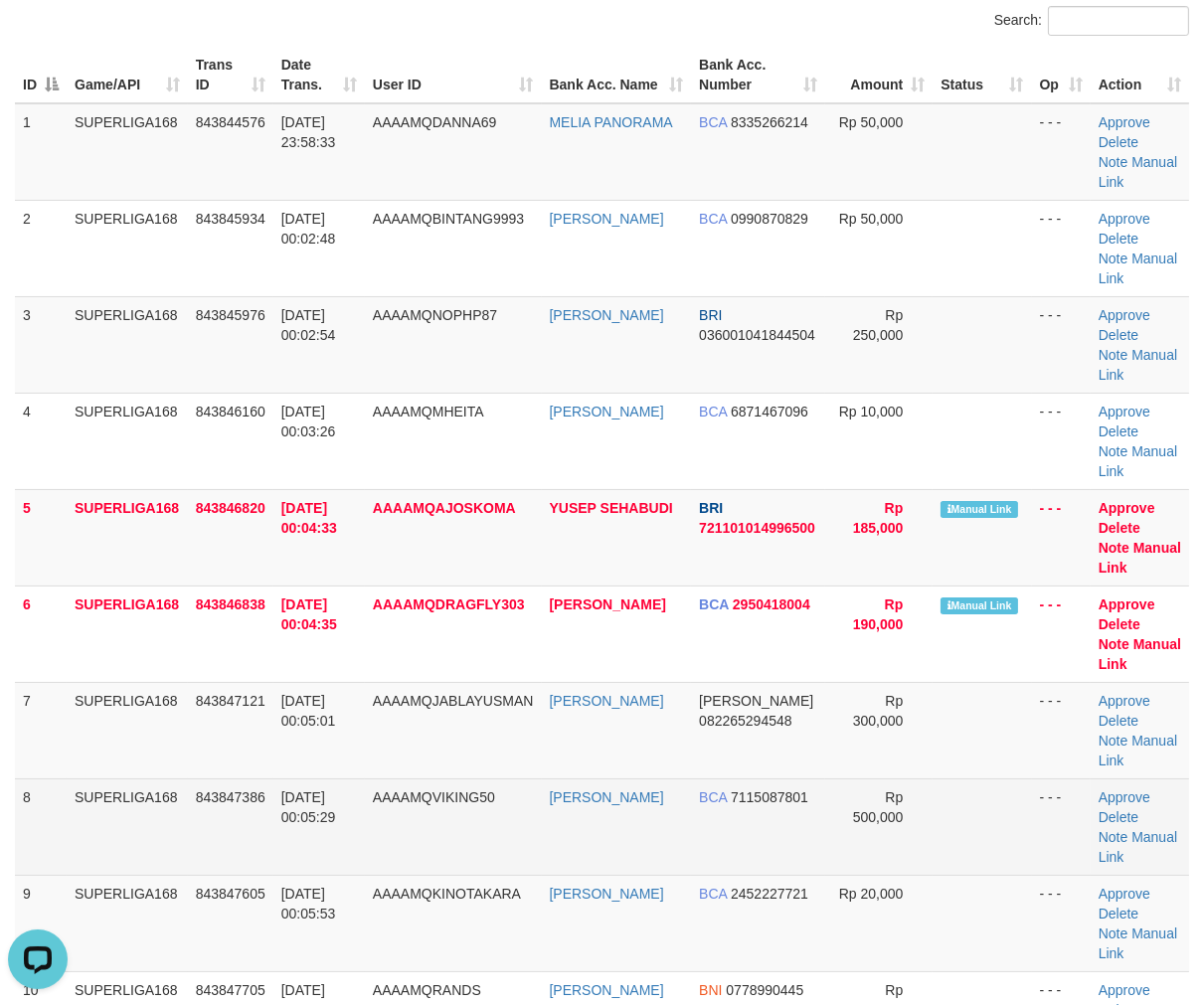 drag, startPoint x: 257, startPoint y: 841, endPoint x: 142, endPoint y: 857, distance: 116.10771 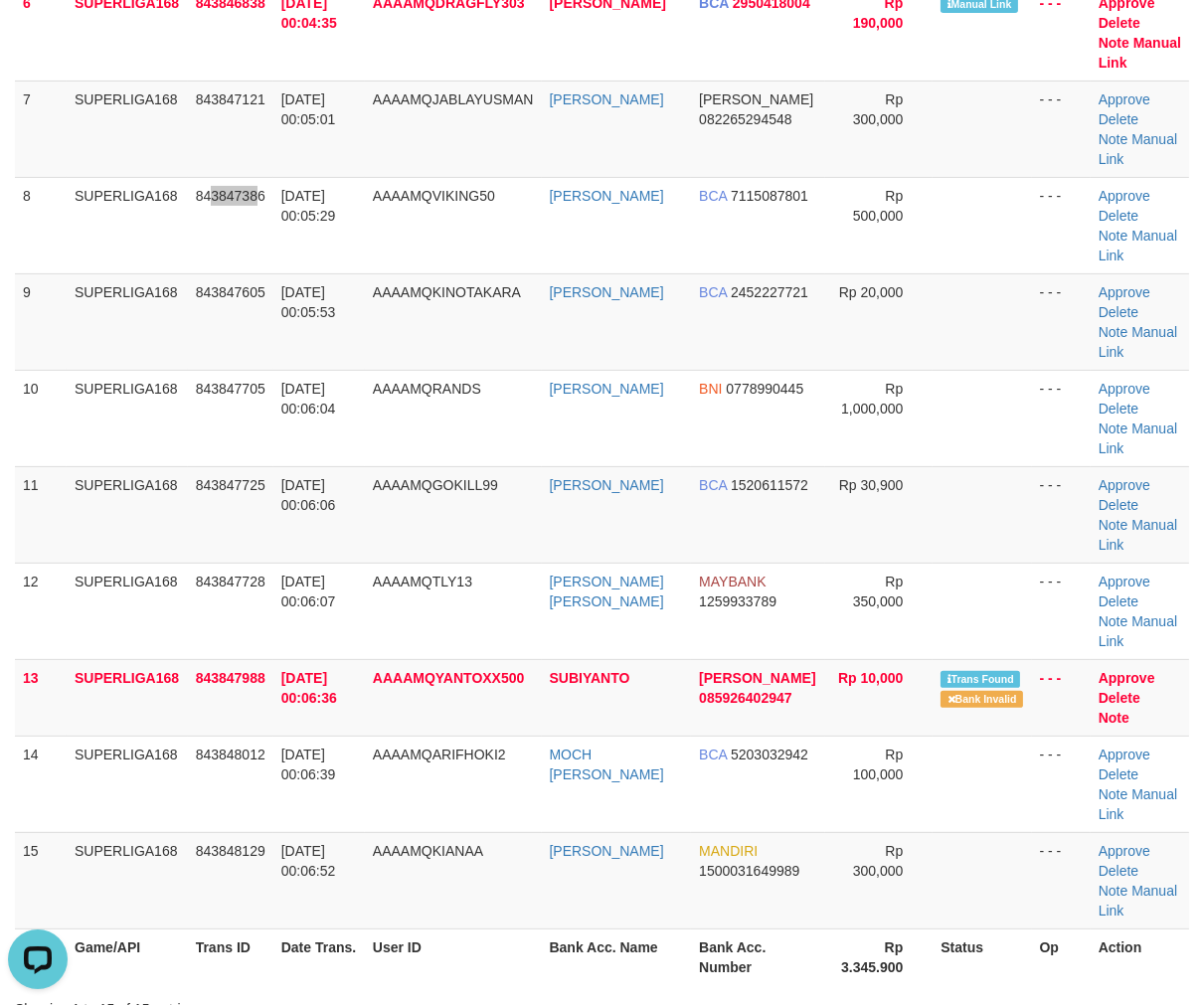 scroll, scrollTop: 919, scrollLeft: 0, axis: vertical 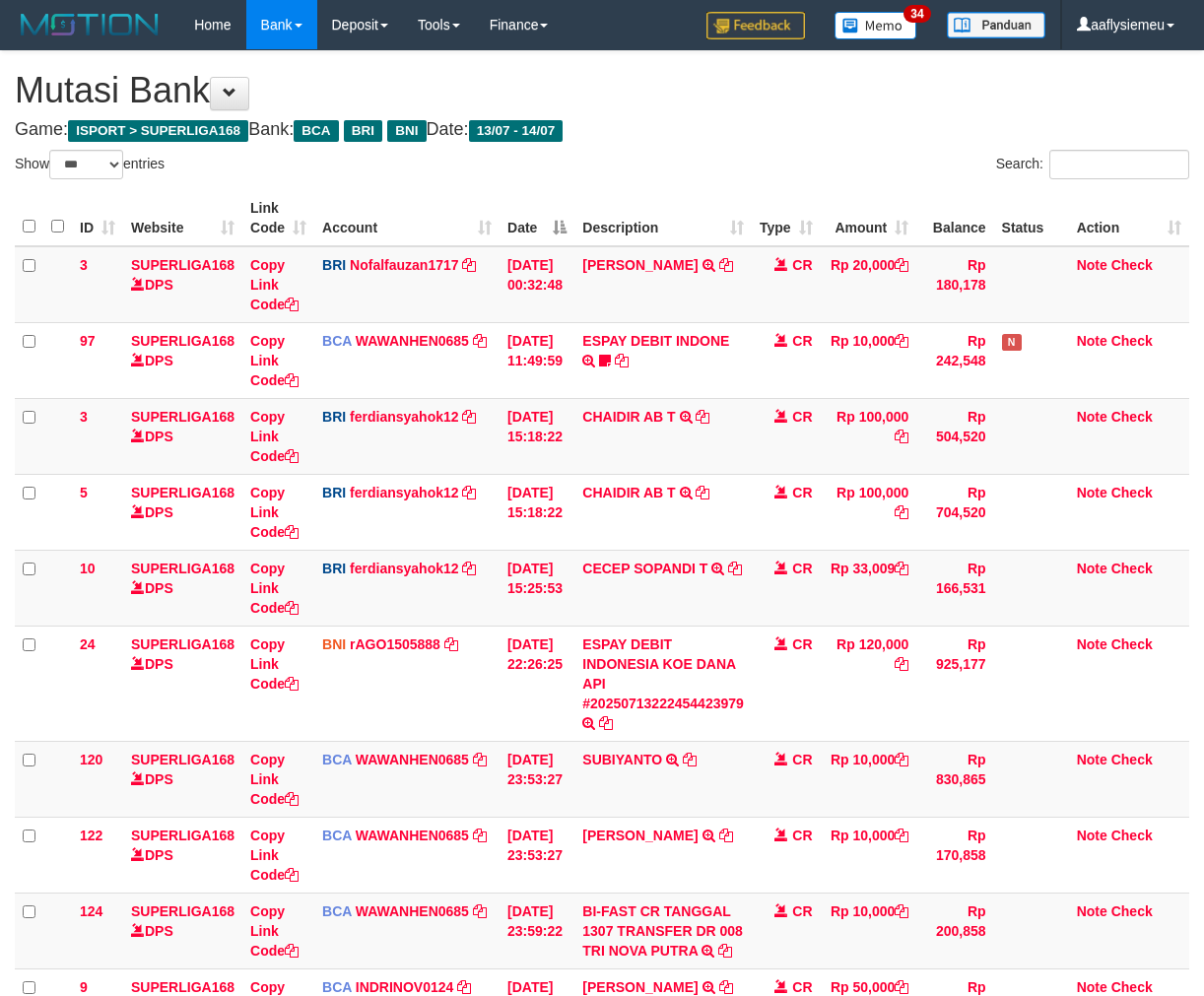 select on "***" 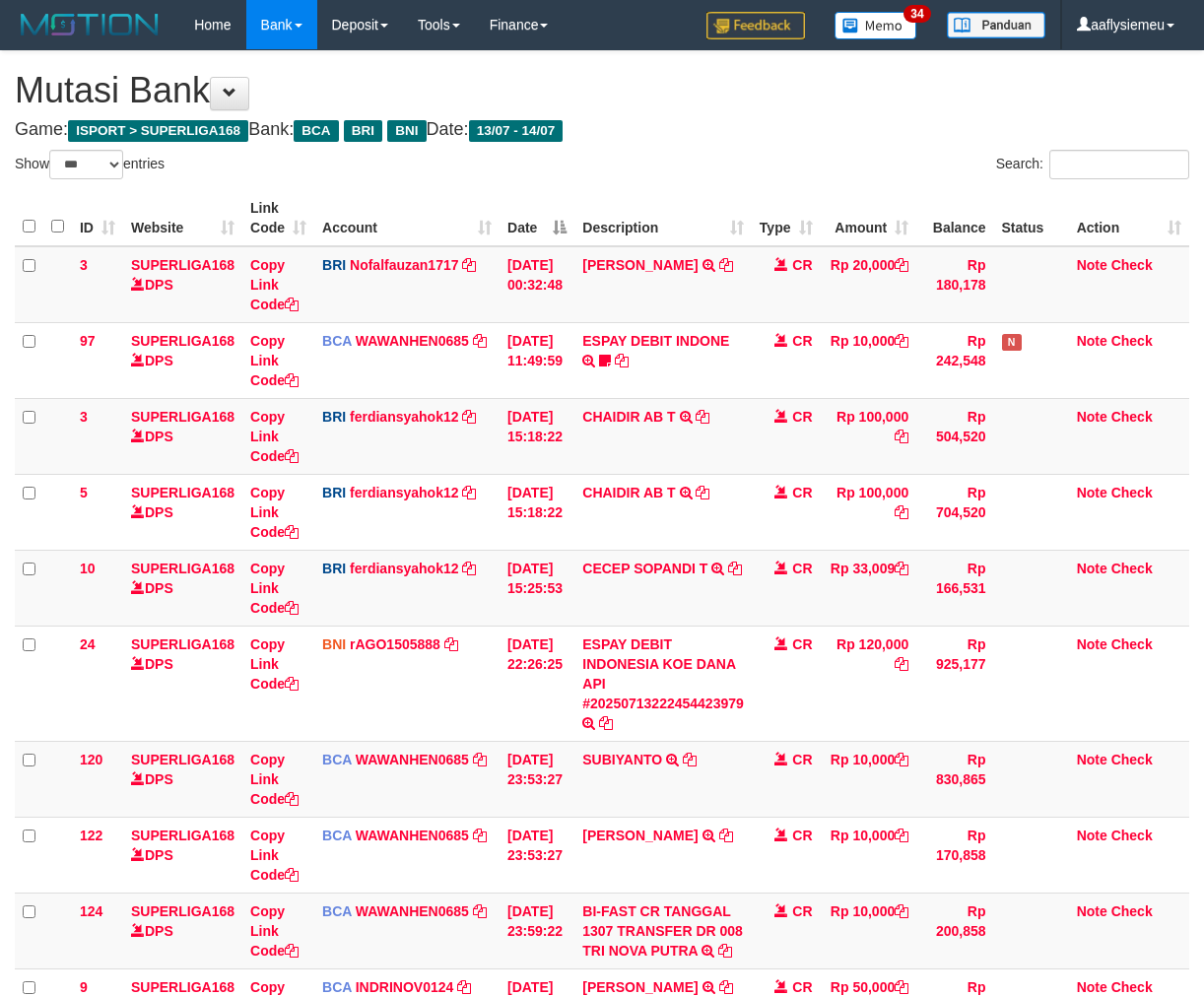 scroll, scrollTop: 752, scrollLeft: 0, axis: vertical 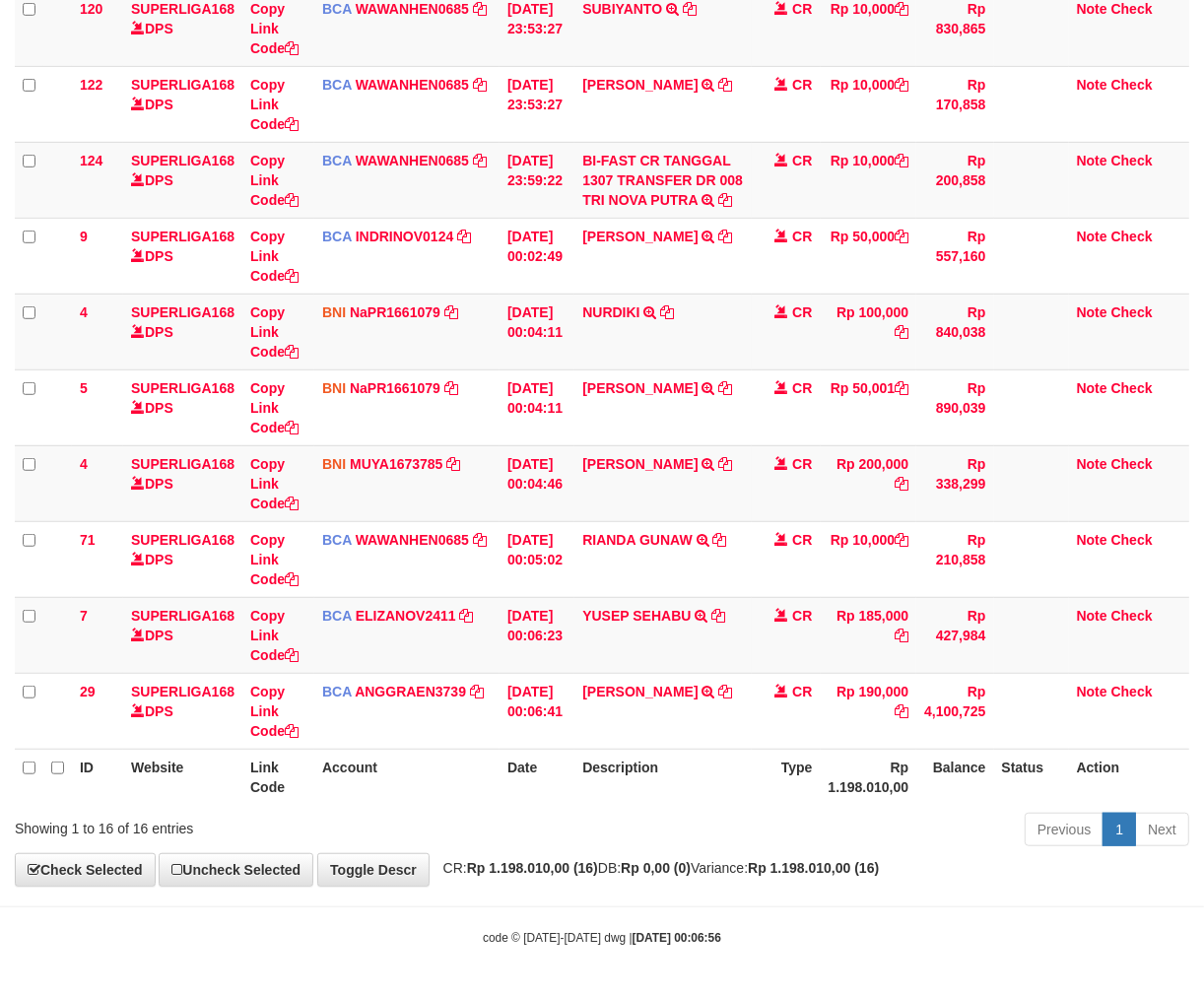 click on "Previous 1 Next" at bounding box center [852, 831] 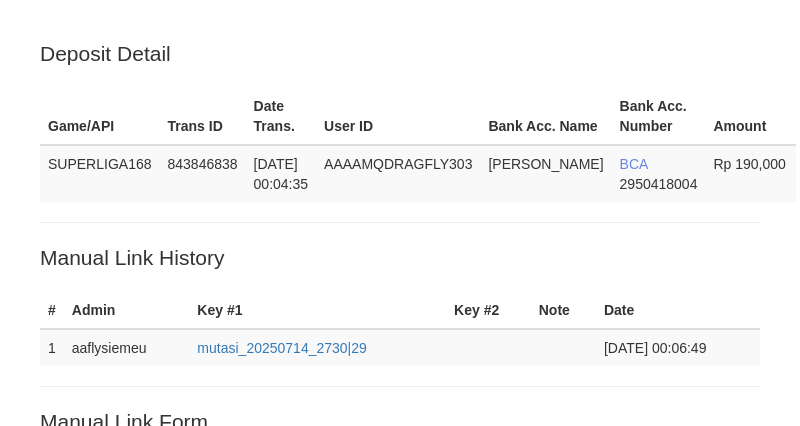 scroll, scrollTop: 480, scrollLeft: 0, axis: vertical 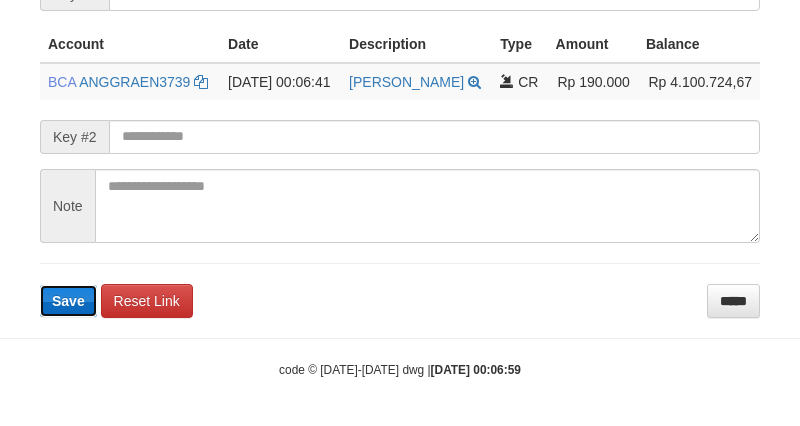 click on "Save" at bounding box center (68, 301) 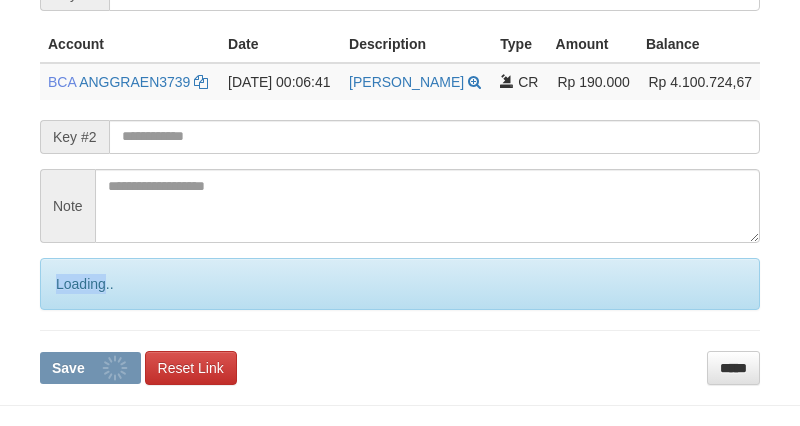click on "Loading.." at bounding box center [400, 284] 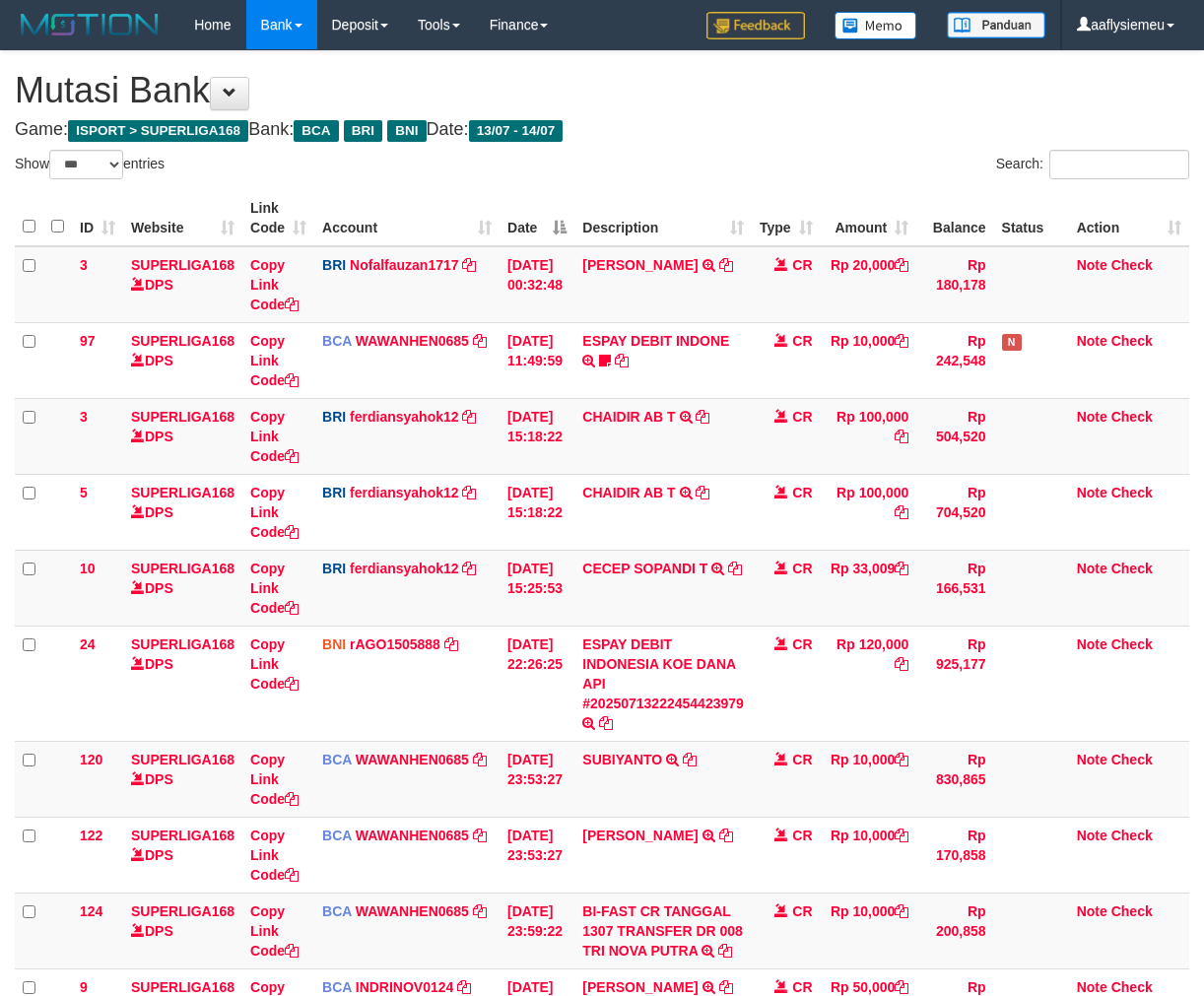select on "***" 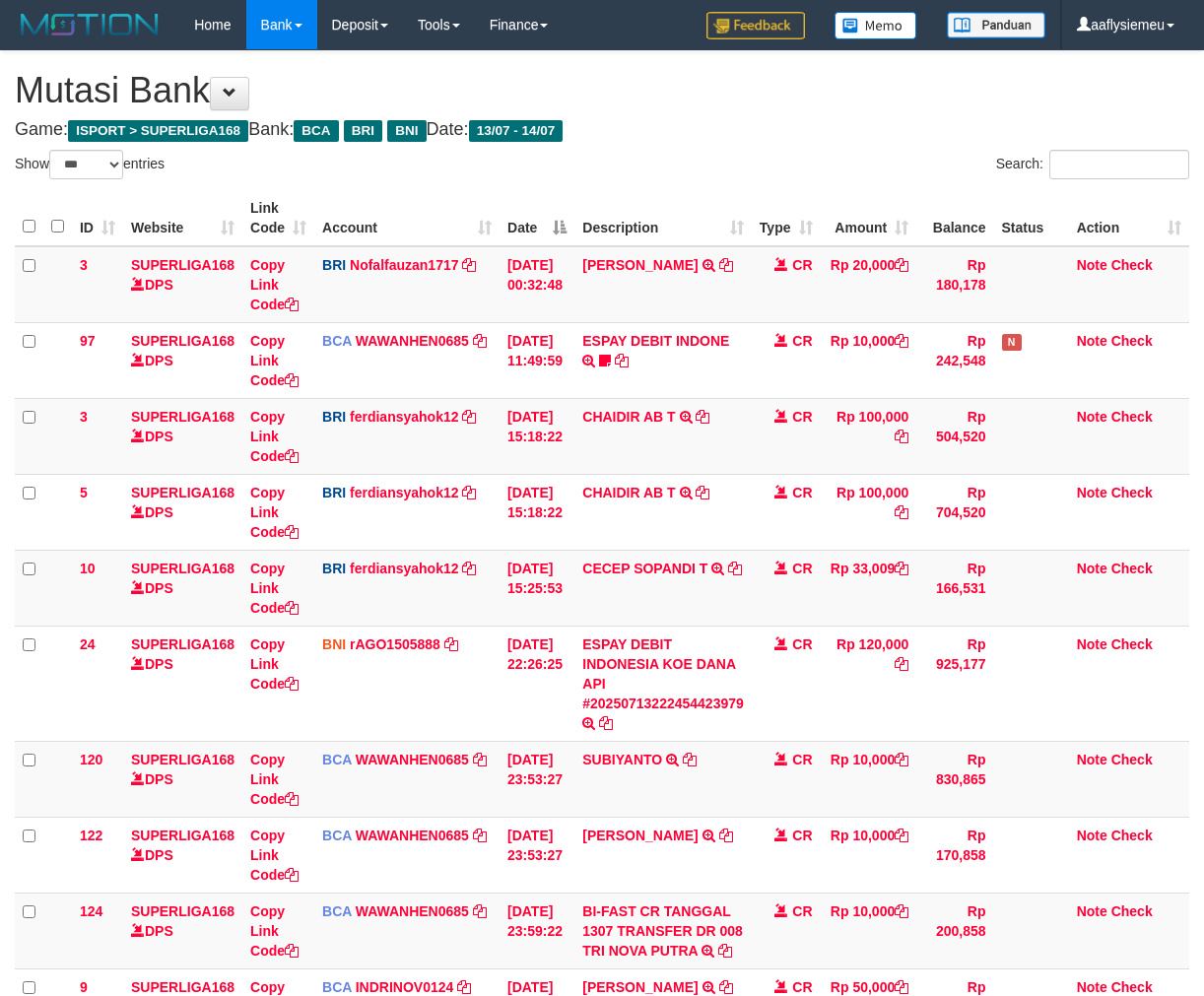 scroll, scrollTop: 547, scrollLeft: 0, axis: vertical 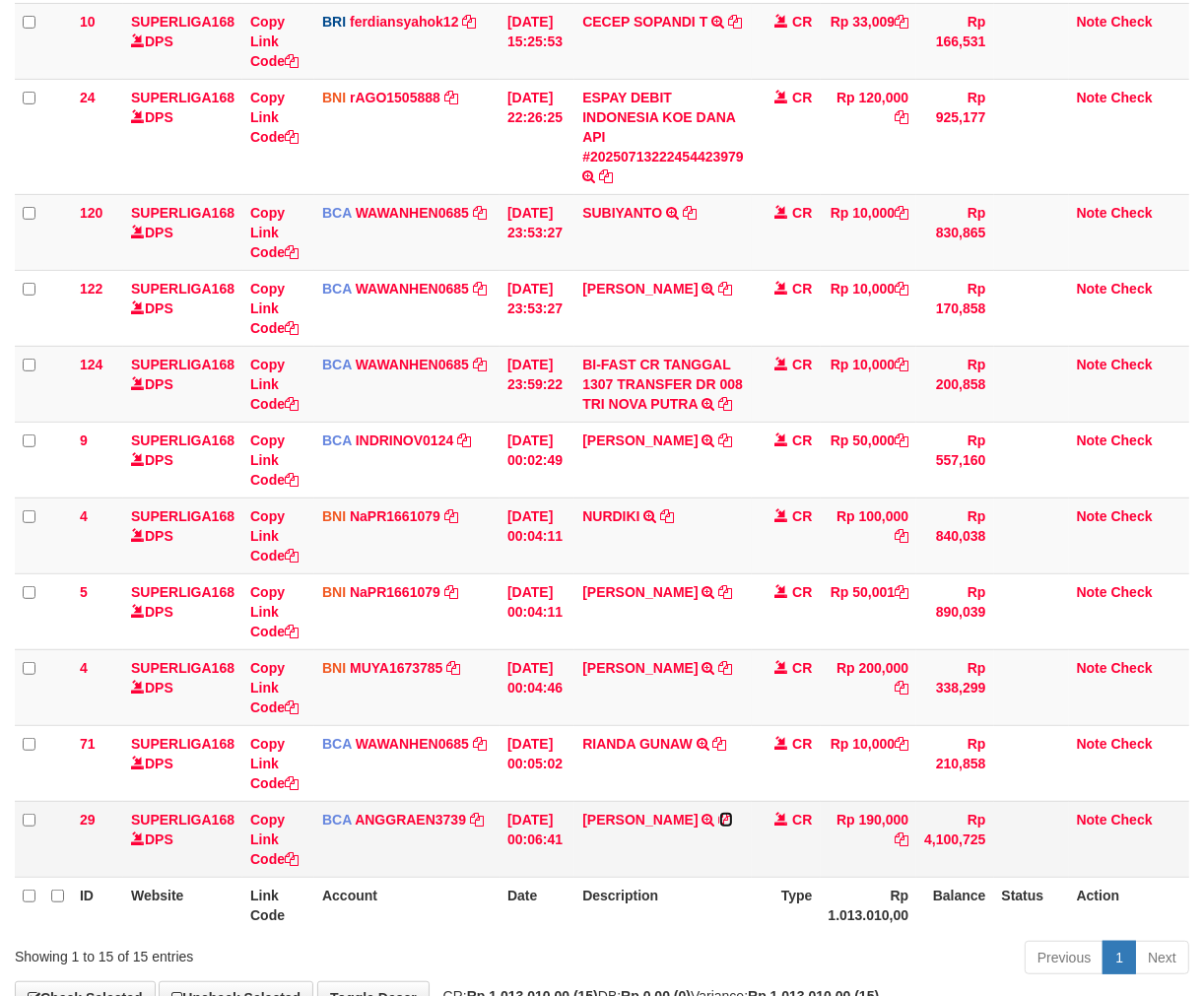 click at bounding box center (726, 820) 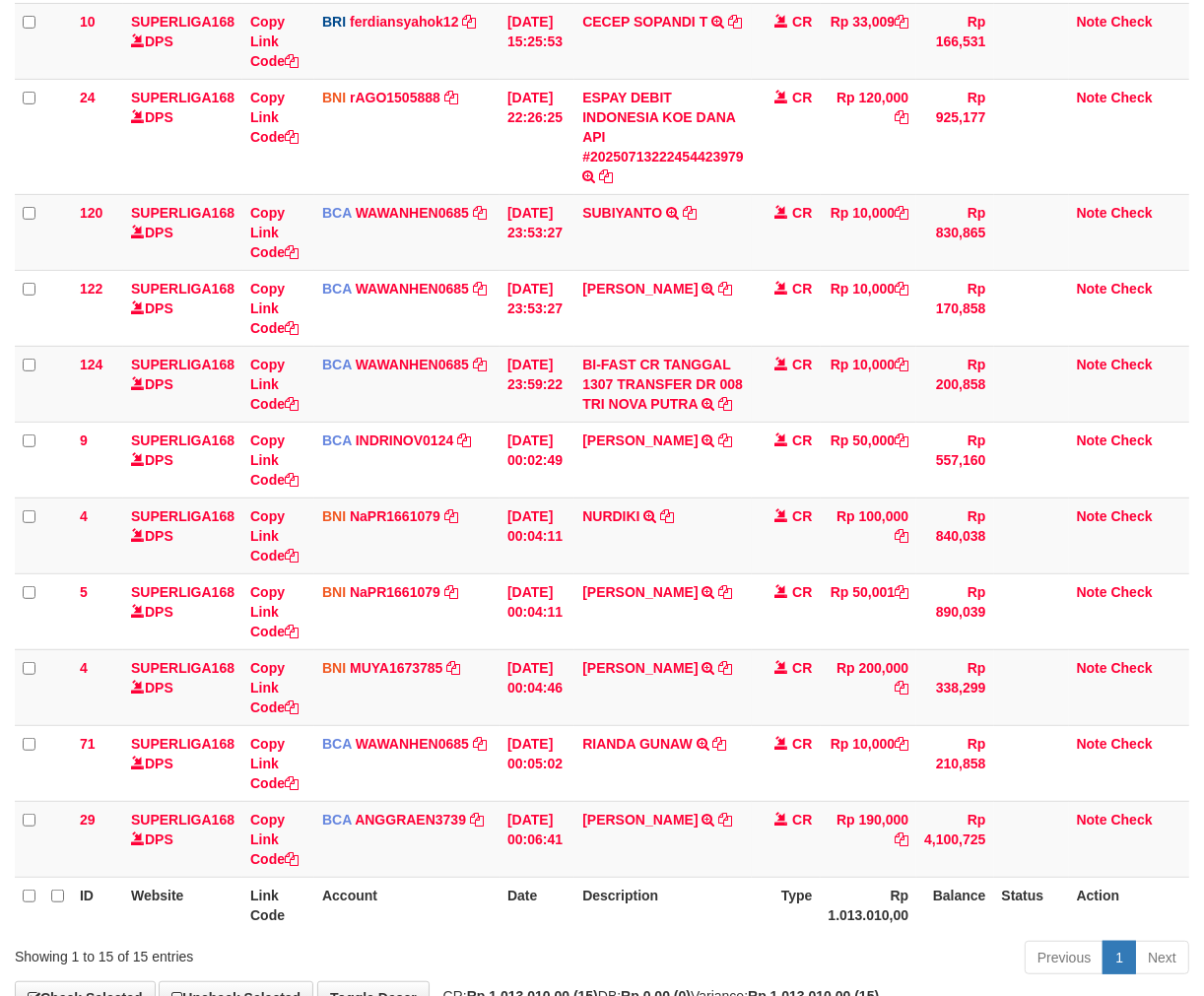 drag, startPoint x: 855, startPoint y: 888, endPoint x: 1208, endPoint y: 911, distance: 353.7485 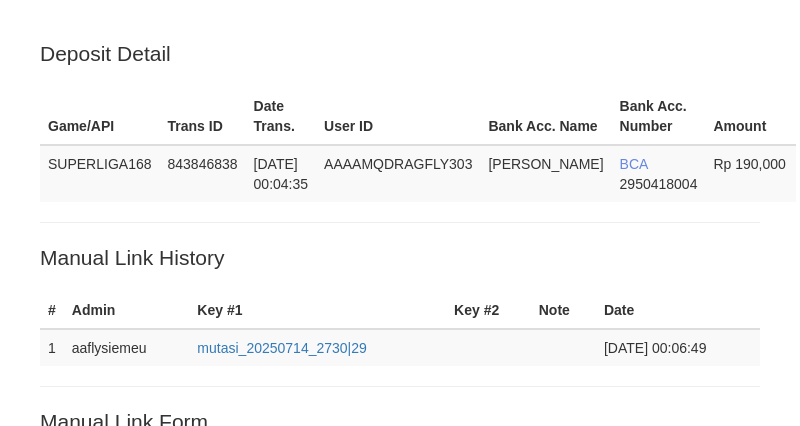 scroll, scrollTop: 480, scrollLeft: 0, axis: vertical 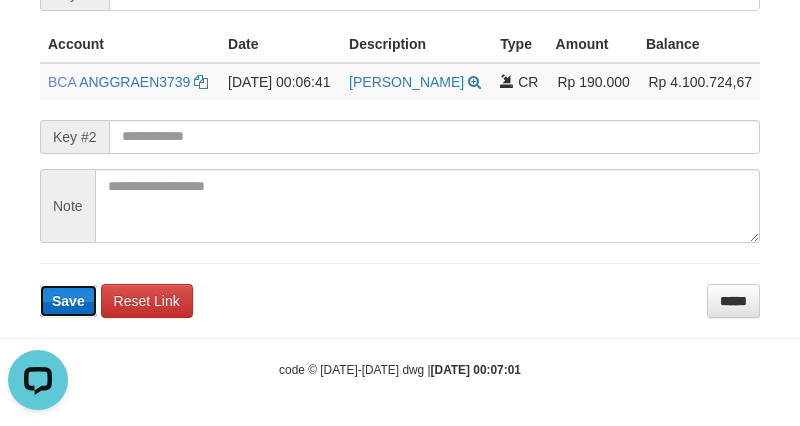 click on "Save" at bounding box center (68, 301) 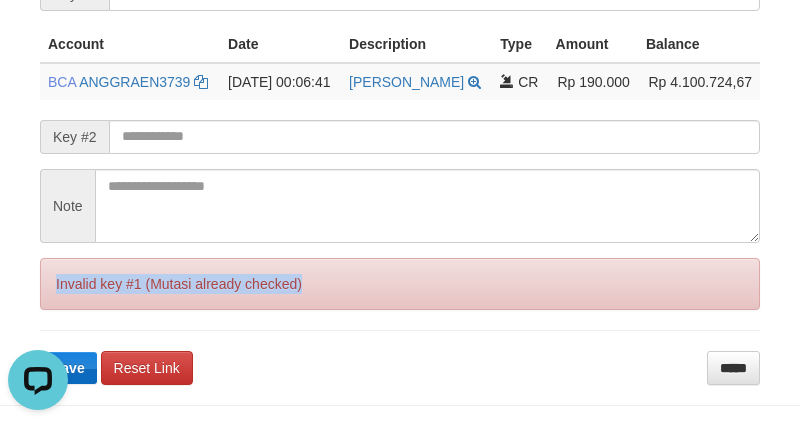 click on "Invalid key #1 (Mutasi already checked)" at bounding box center (400, 284) 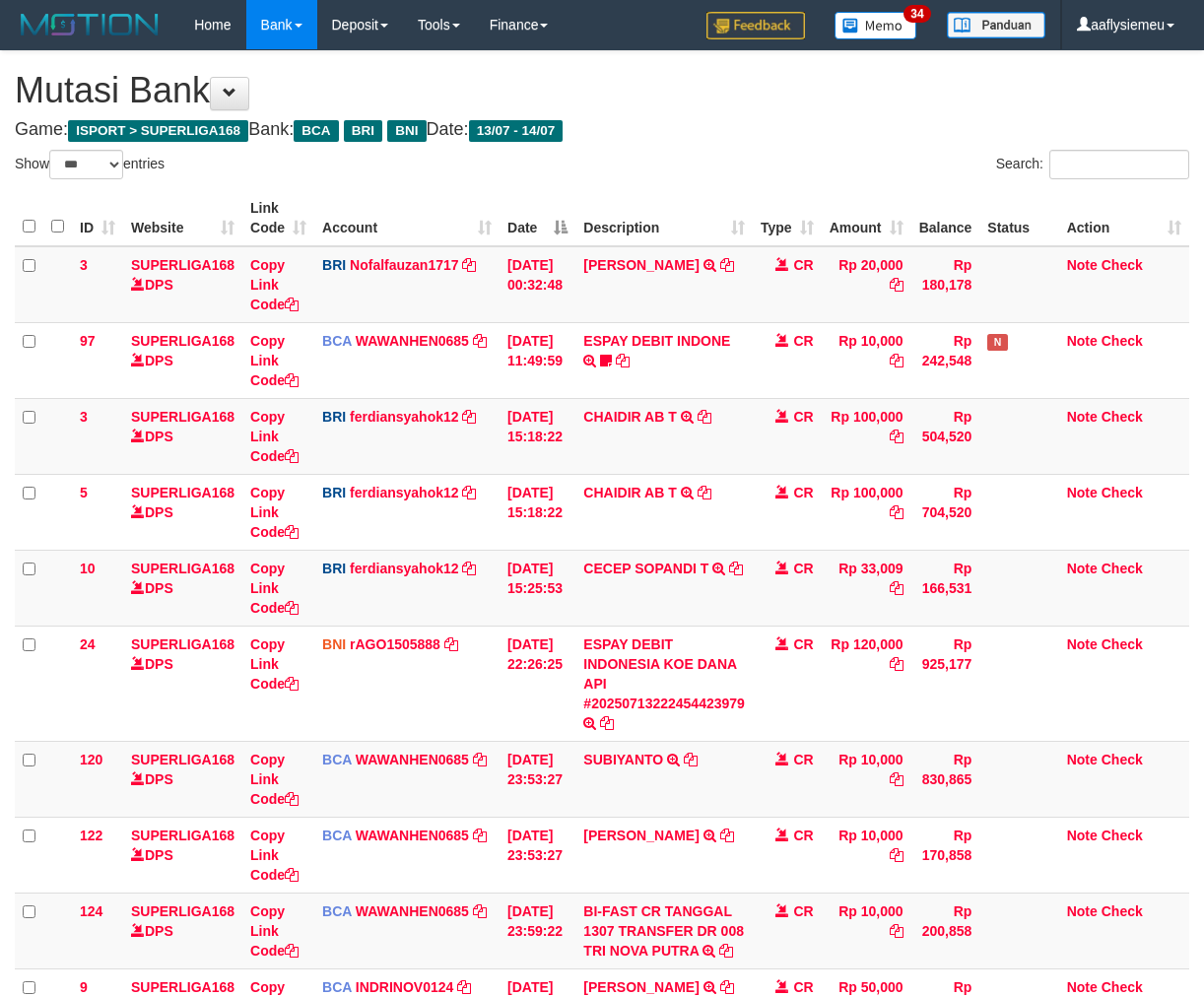 select on "***" 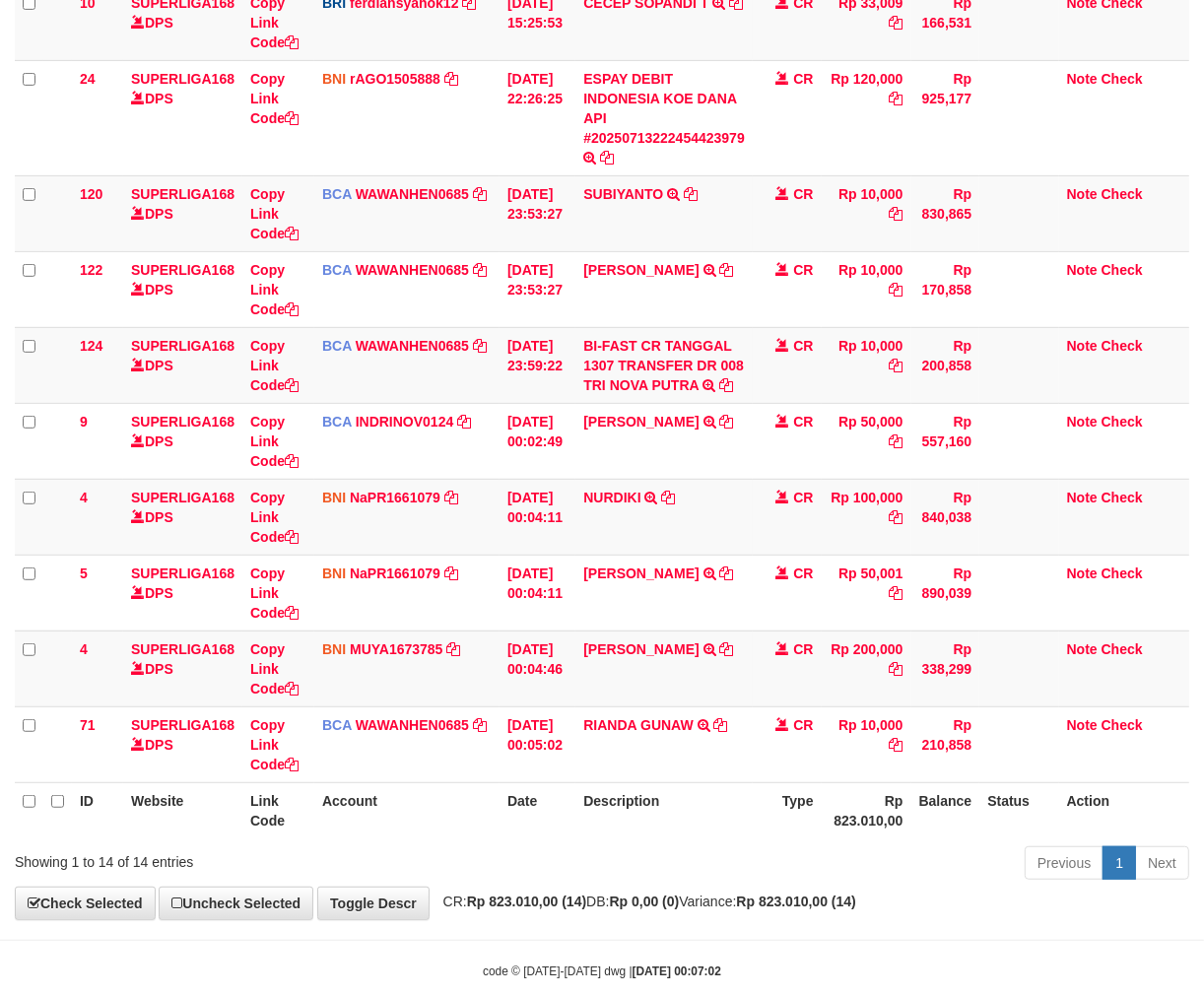 scroll, scrollTop: 547, scrollLeft: 0, axis: vertical 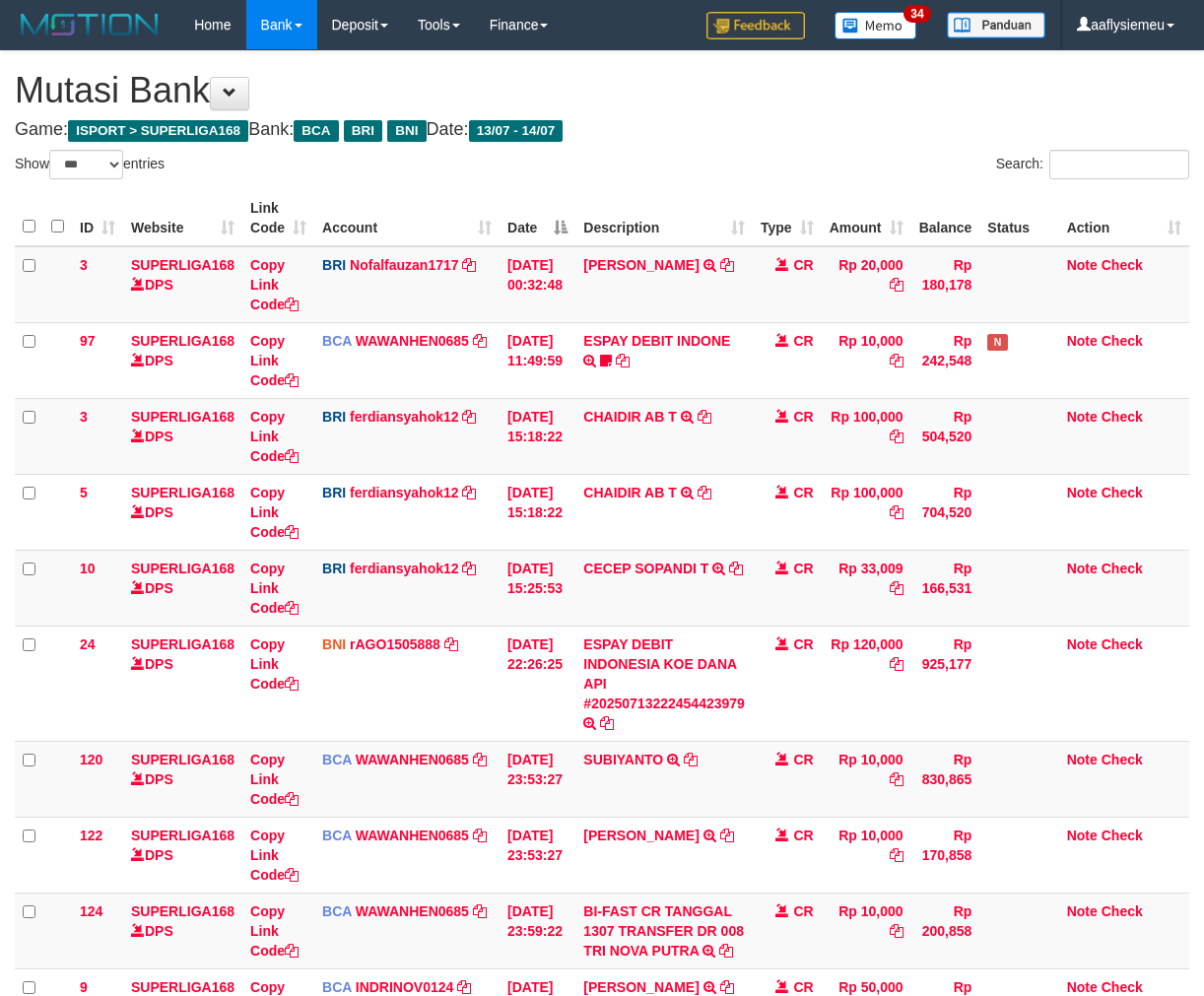 select on "***" 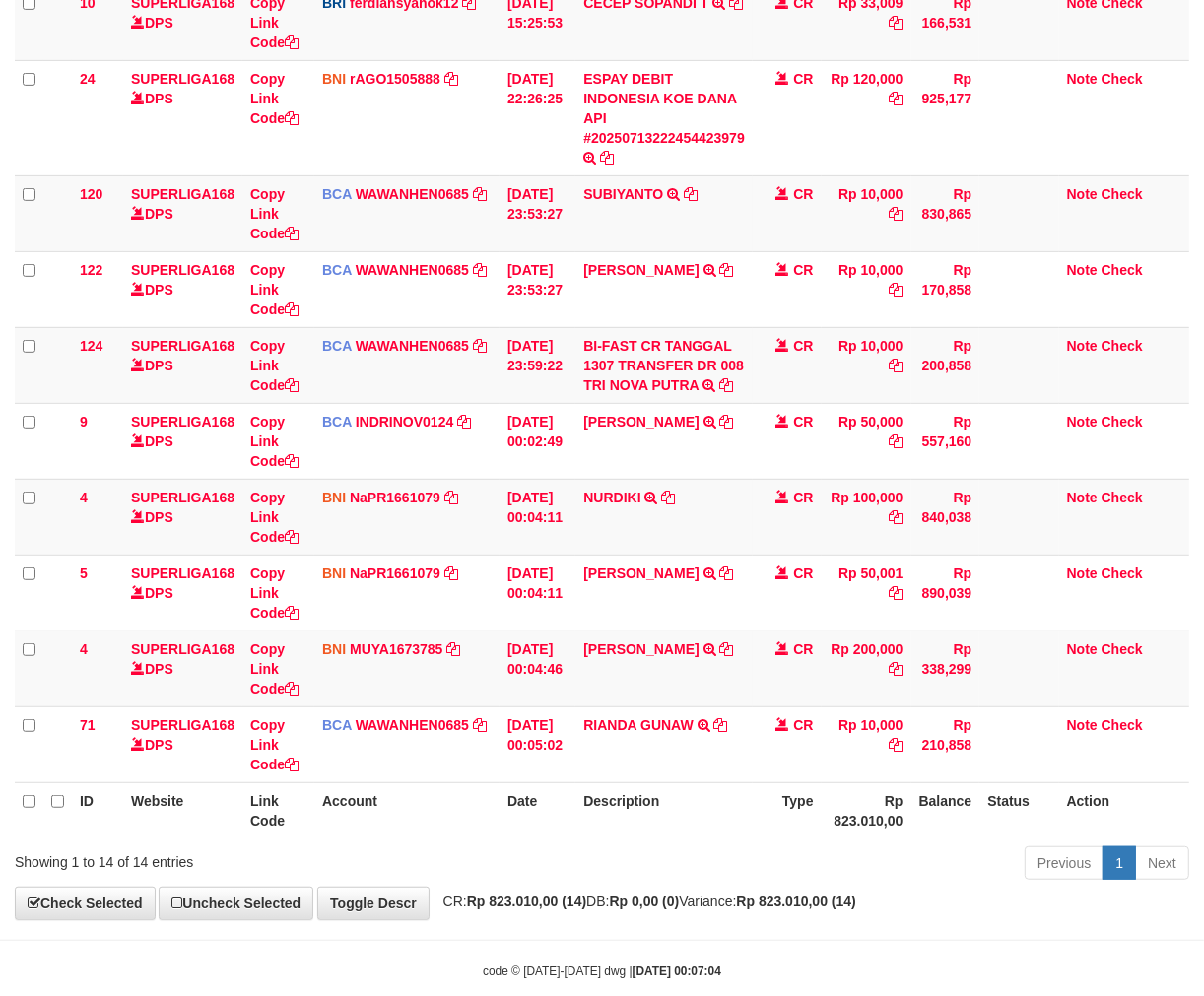 drag, startPoint x: 854, startPoint y: 877, endPoint x: 864, endPoint y: 872, distance: 11.18034 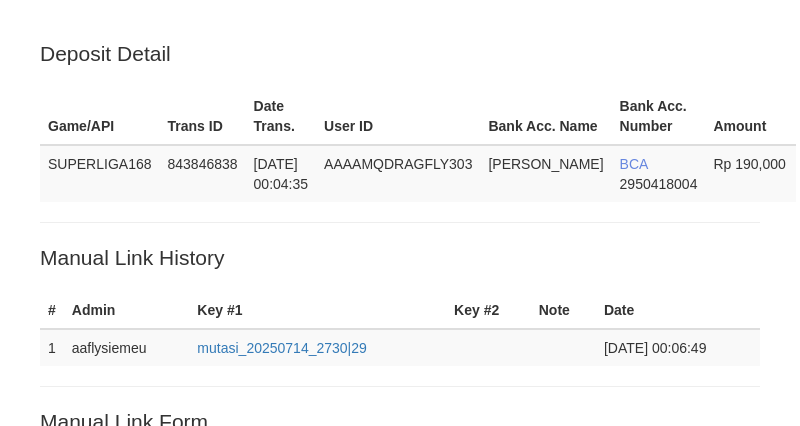 scroll, scrollTop: 454, scrollLeft: 0, axis: vertical 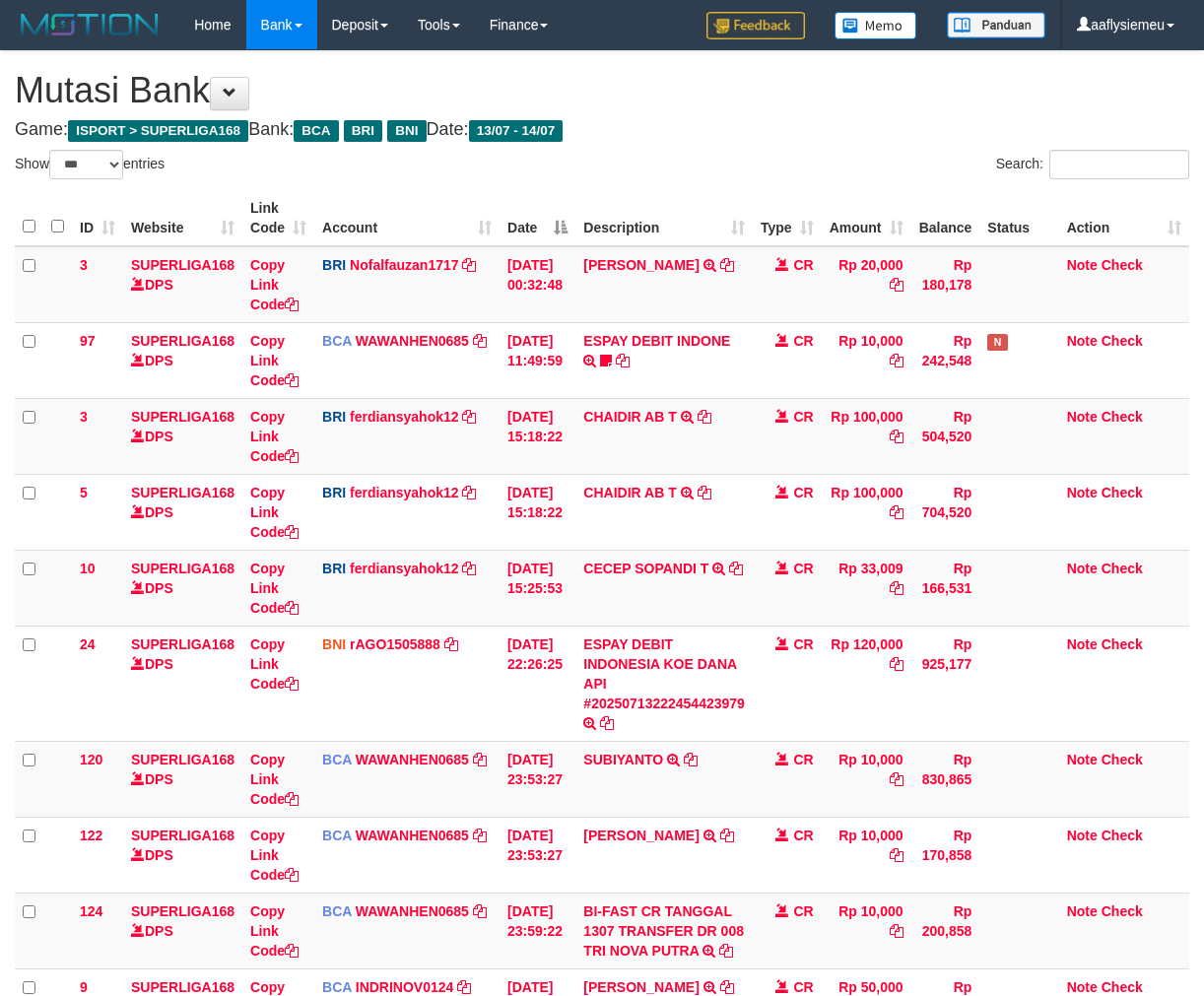 select on "***" 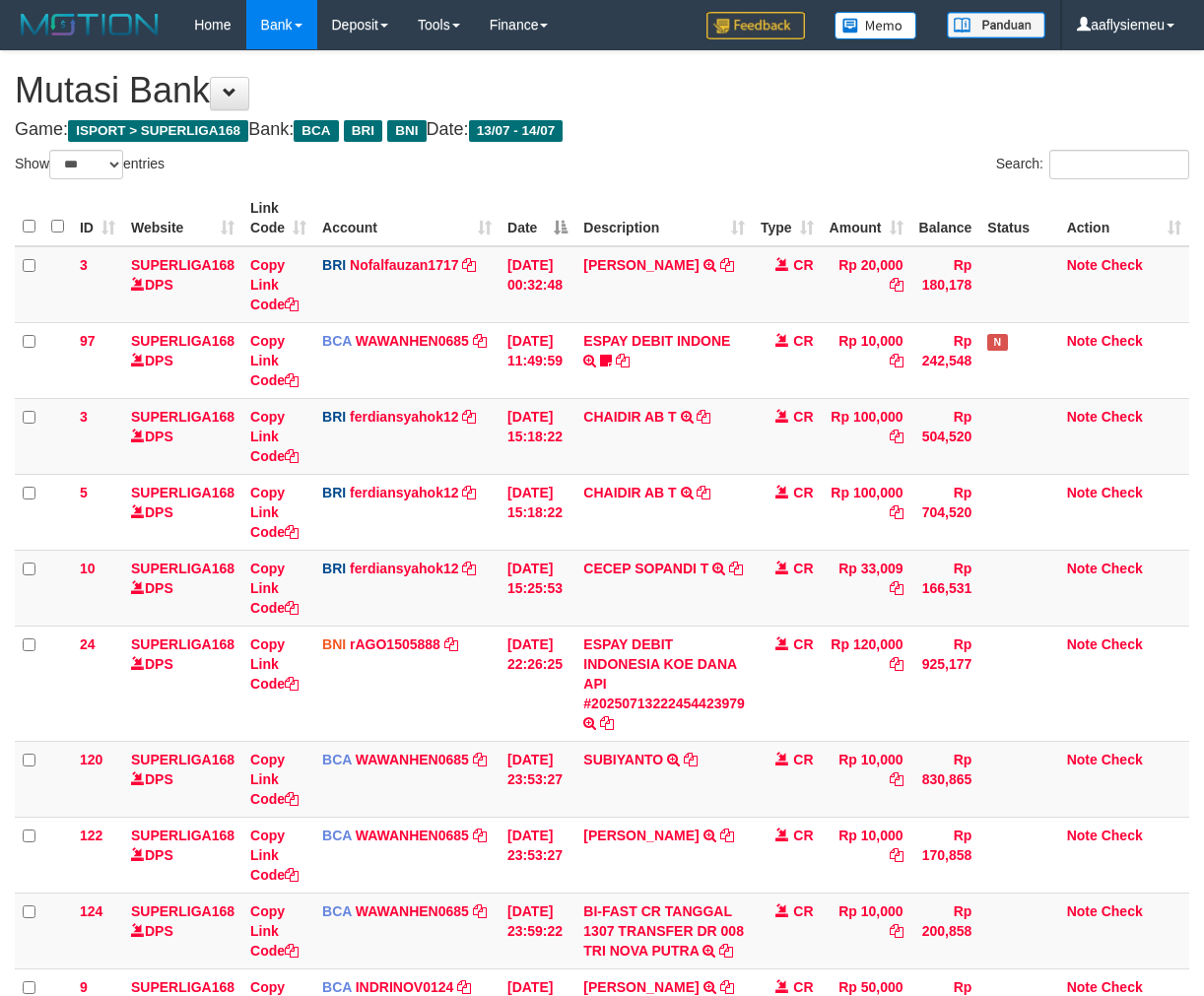 scroll, scrollTop: 565, scrollLeft: 0, axis: vertical 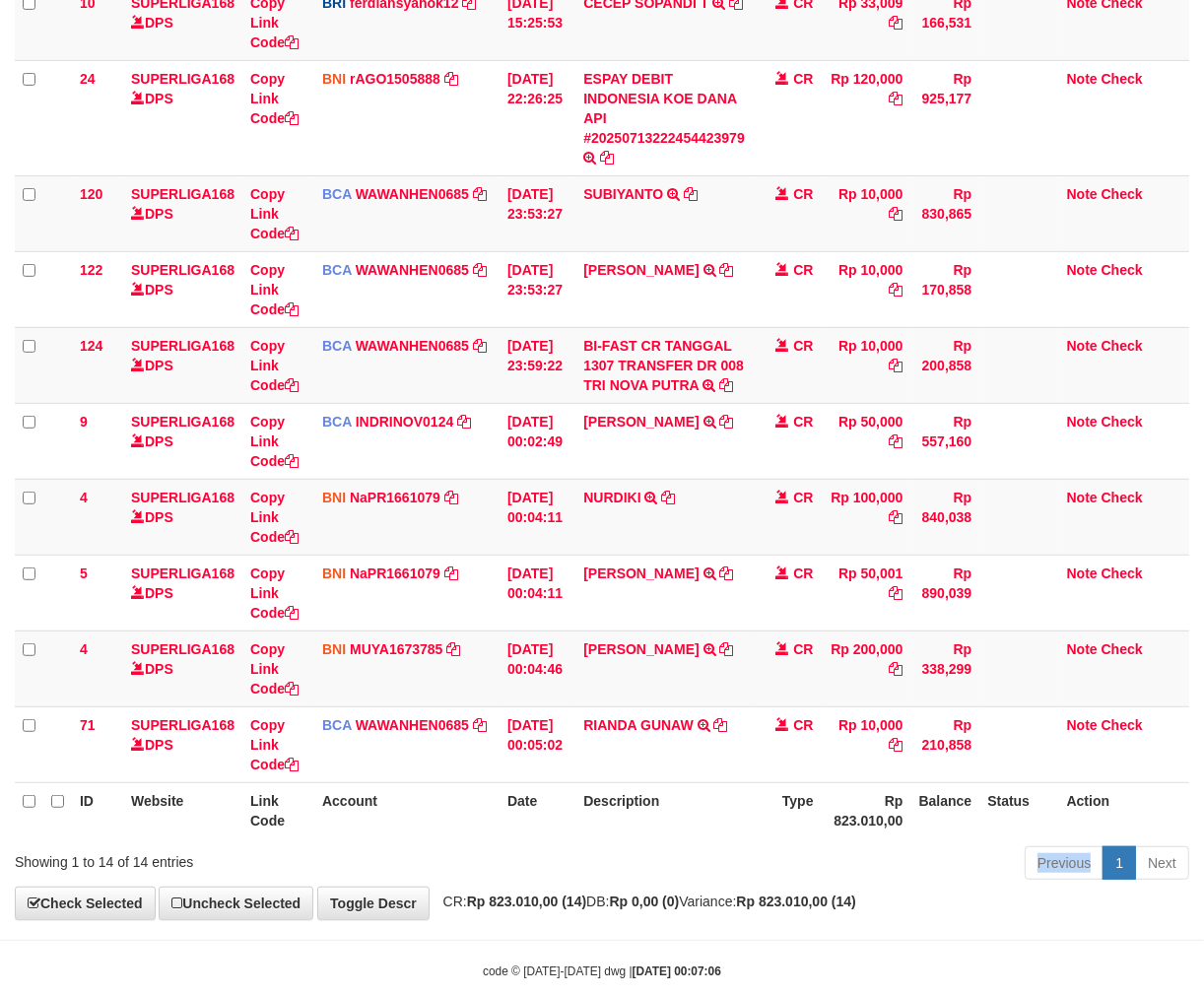 click on "Previous 1 Next" at bounding box center [852, 865] 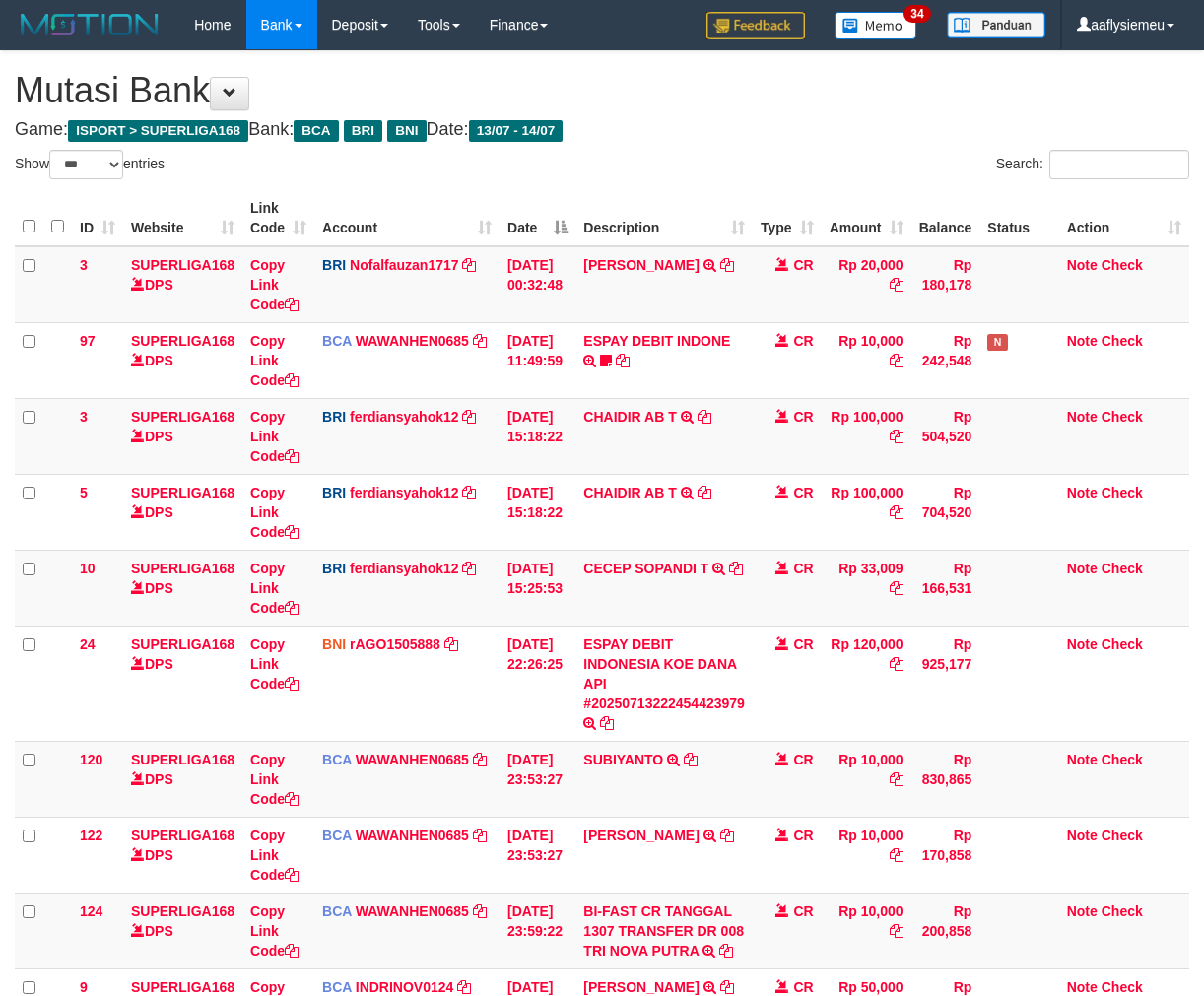 select on "***" 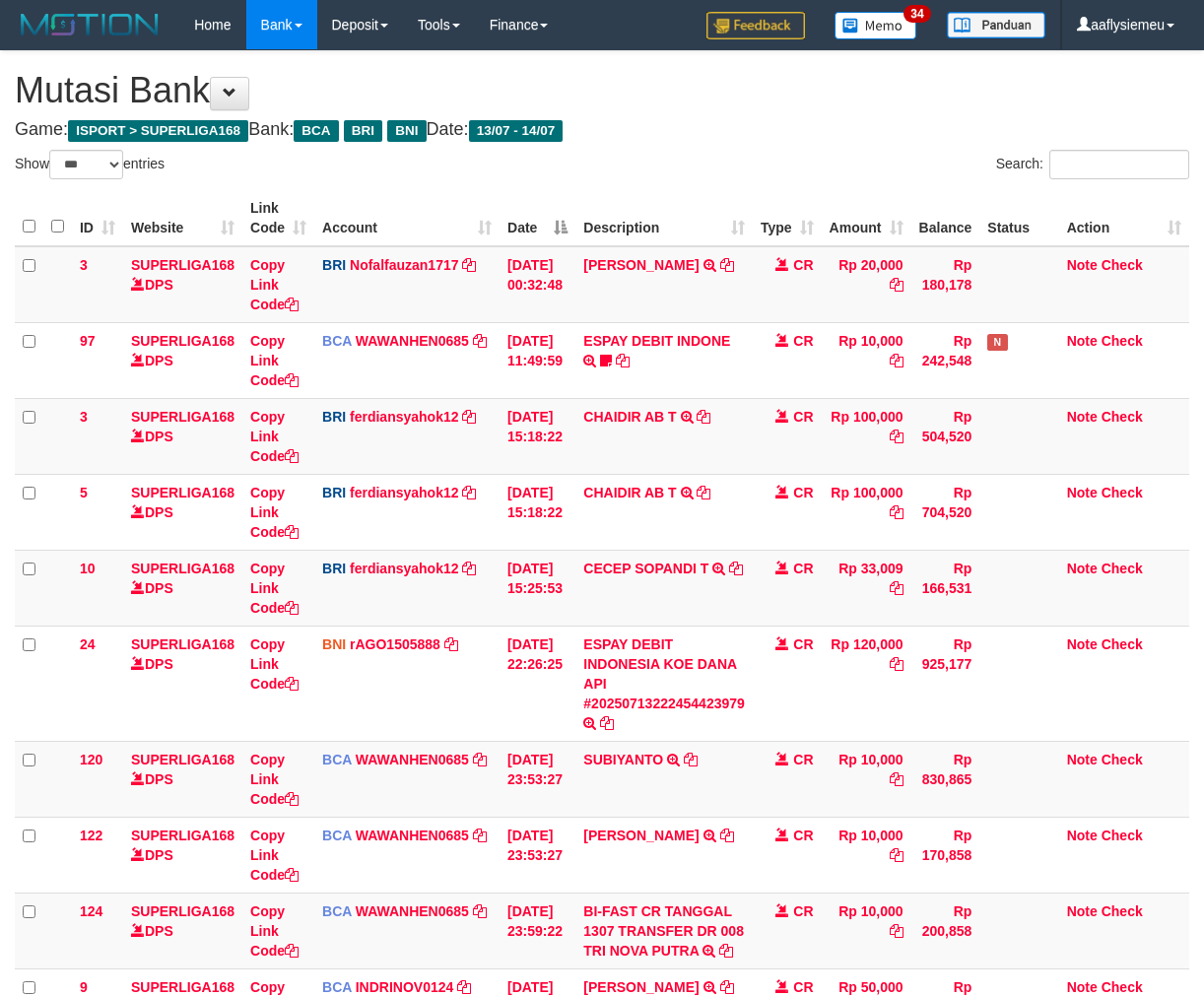 scroll, scrollTop: 565, scrollLeft: 0, axis: vertical 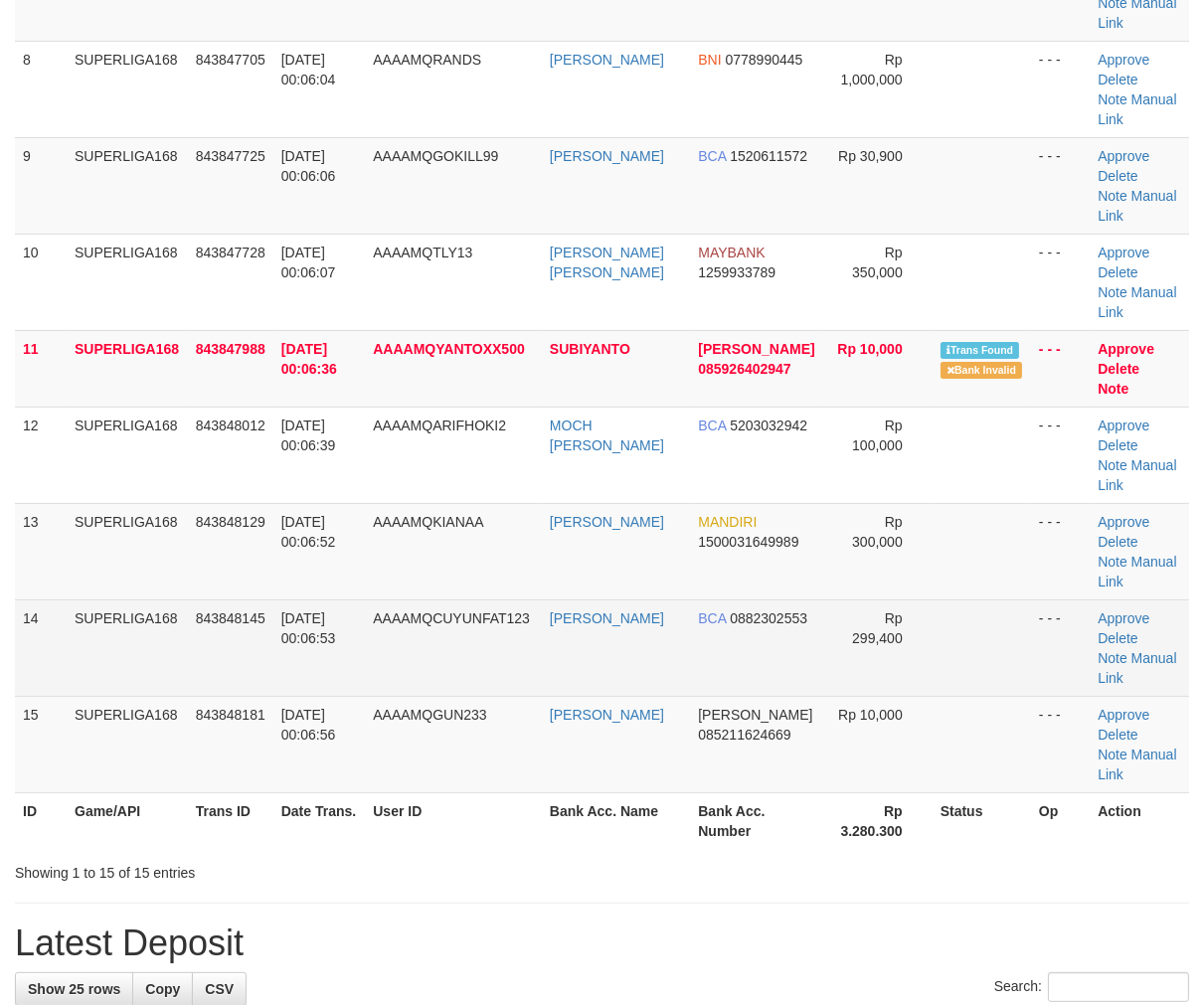 click on "SUPERLIGA168" at bounding box center (127, 647) 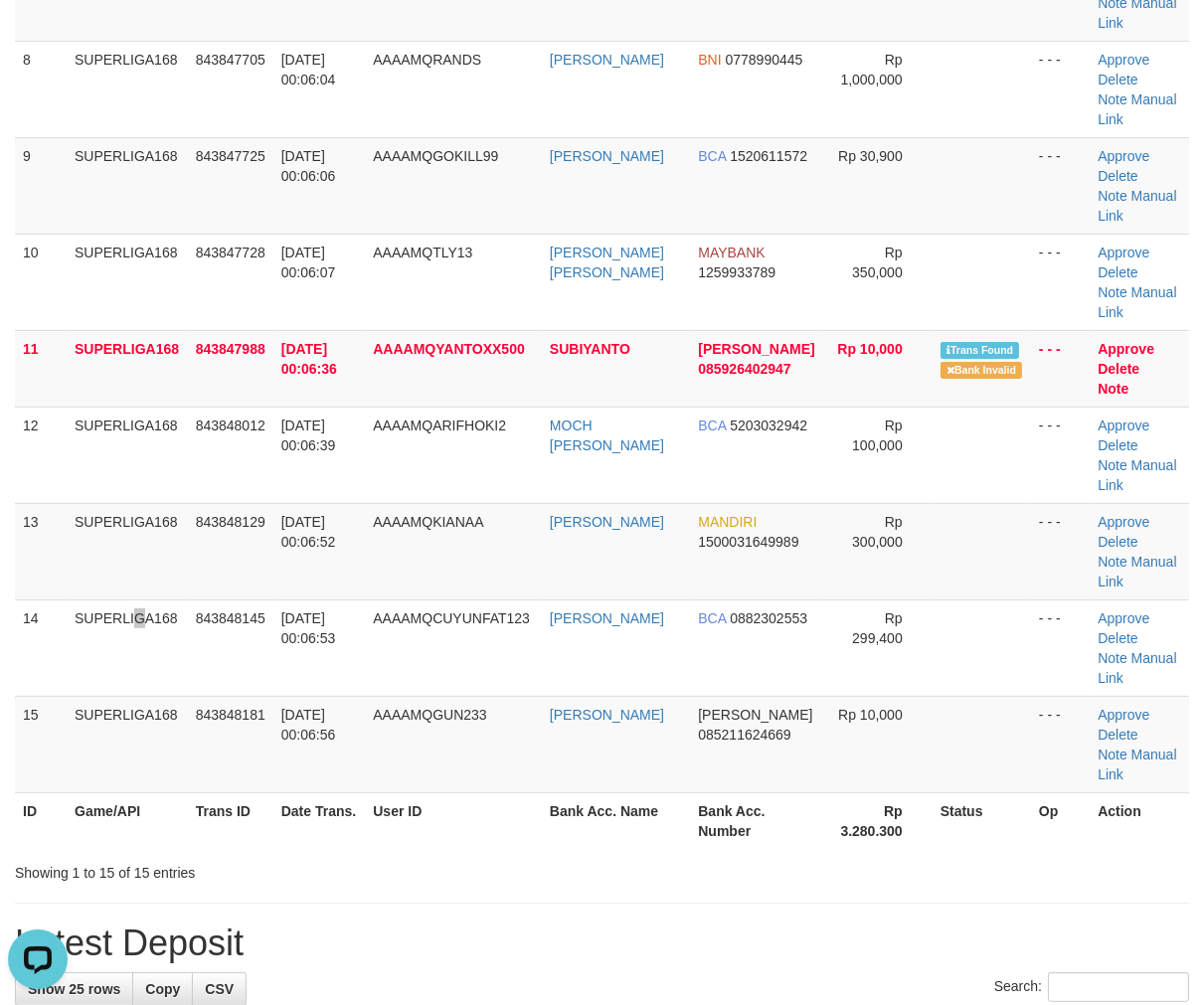 scroll, scrollTop: 0, scrollLeft: 0, axis: both 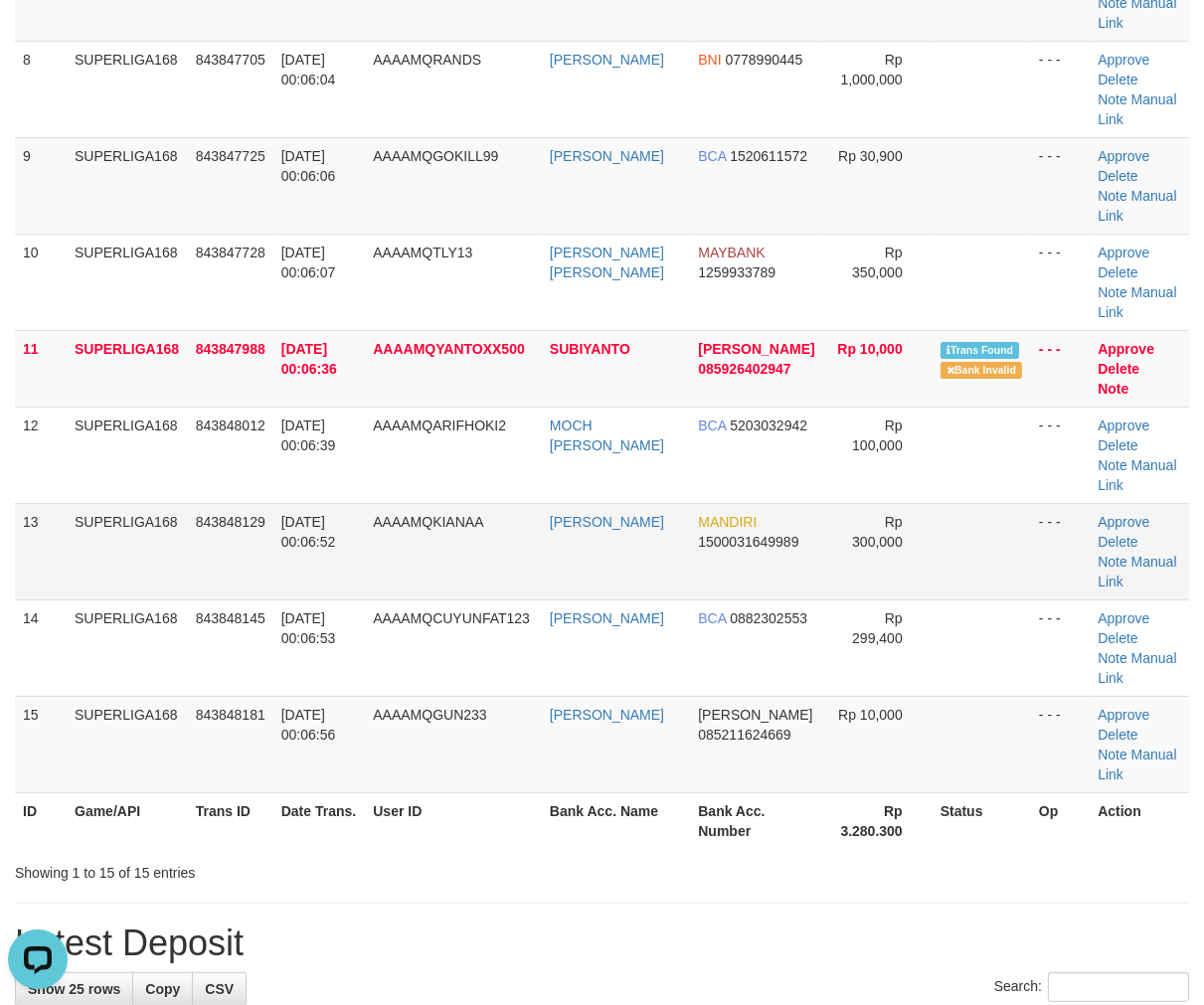 click on "14/07/2025 00:06:52" at bounding box center [319, 551] 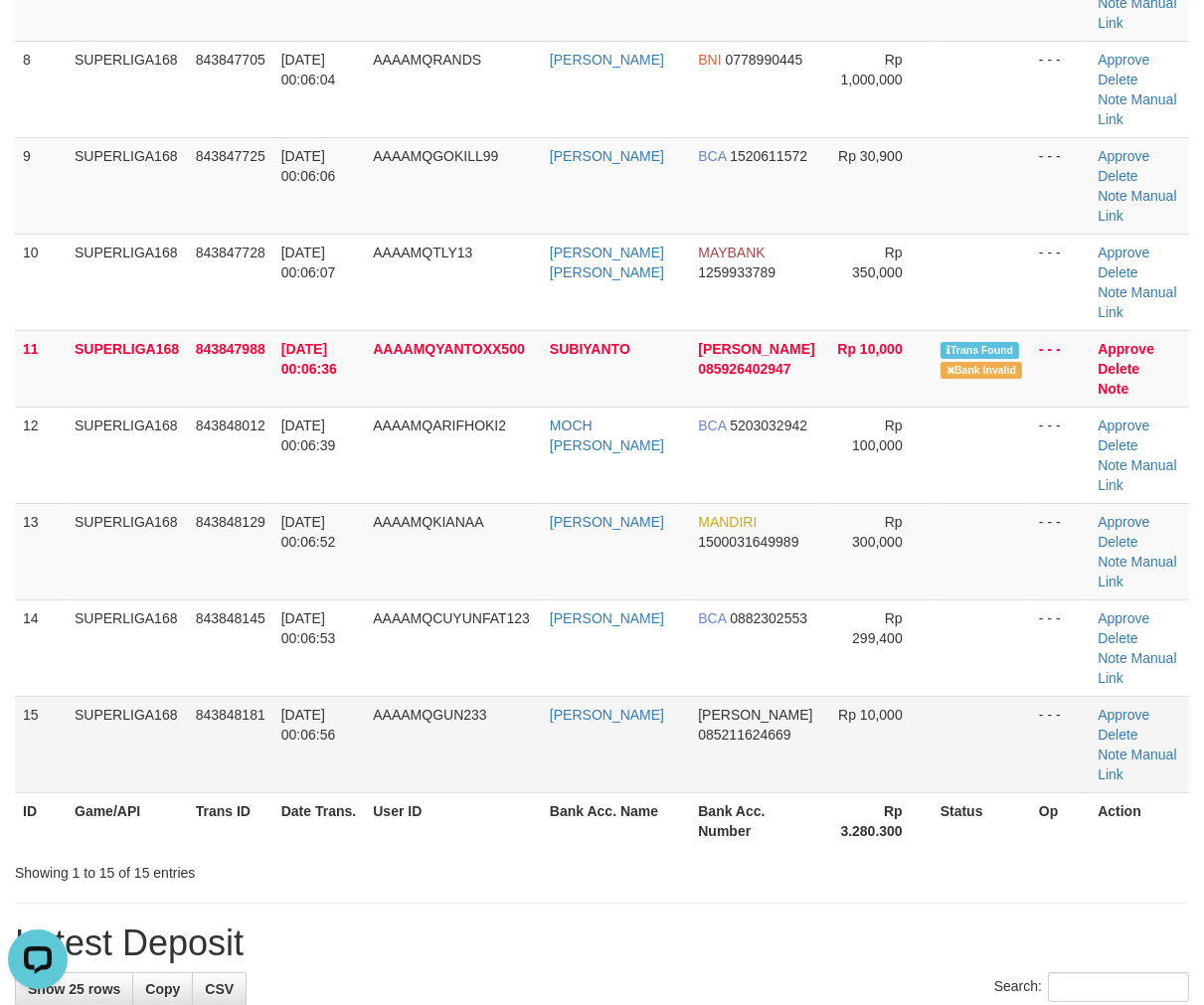 click on "14/07/2025 00:06:56" at bounding box center (319, 744) 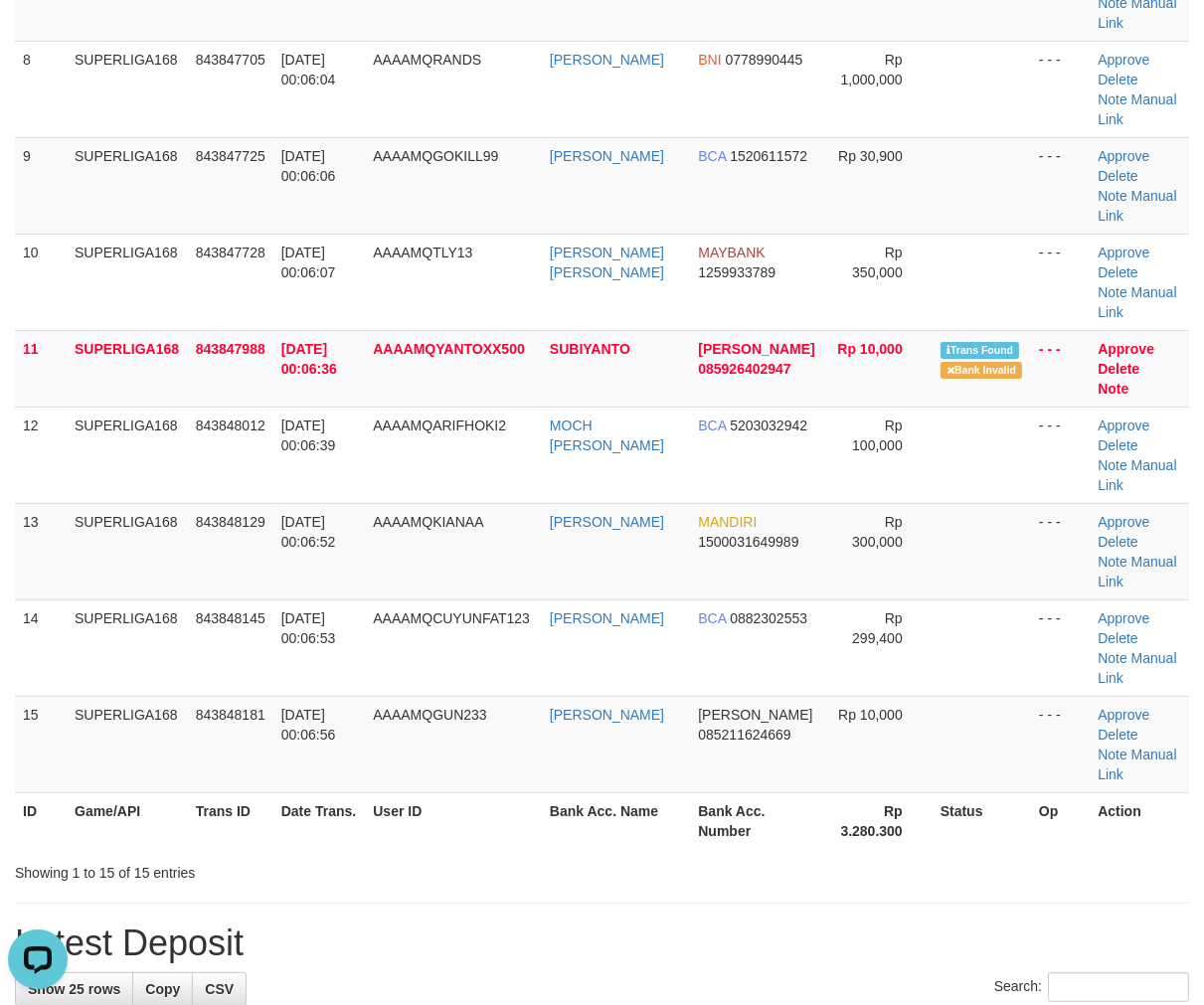drag, startPoint x: 369, startPoint y: 748, endPoint x: 102, endPoint y: 813, distance: 274.79811 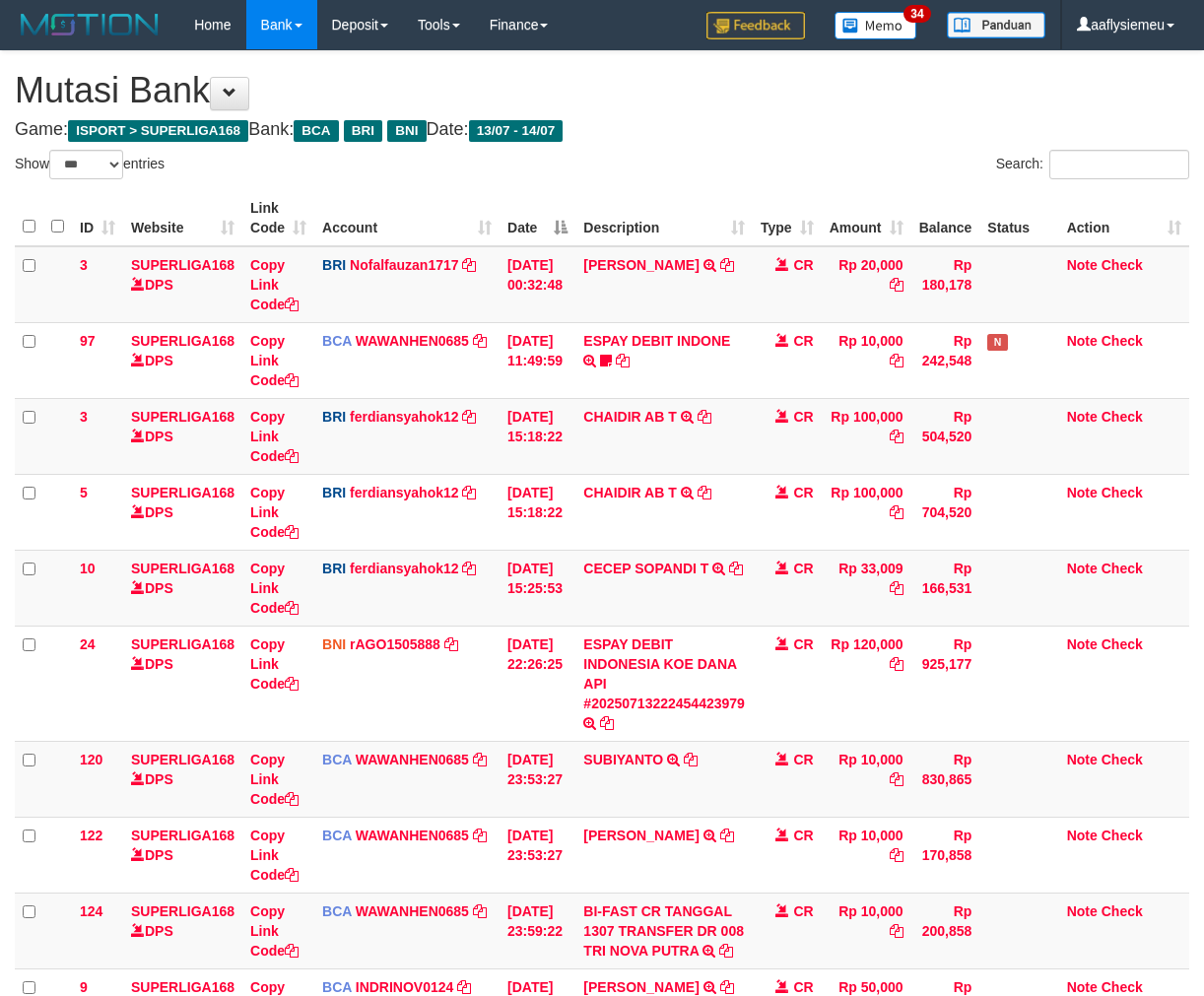 select on "***" 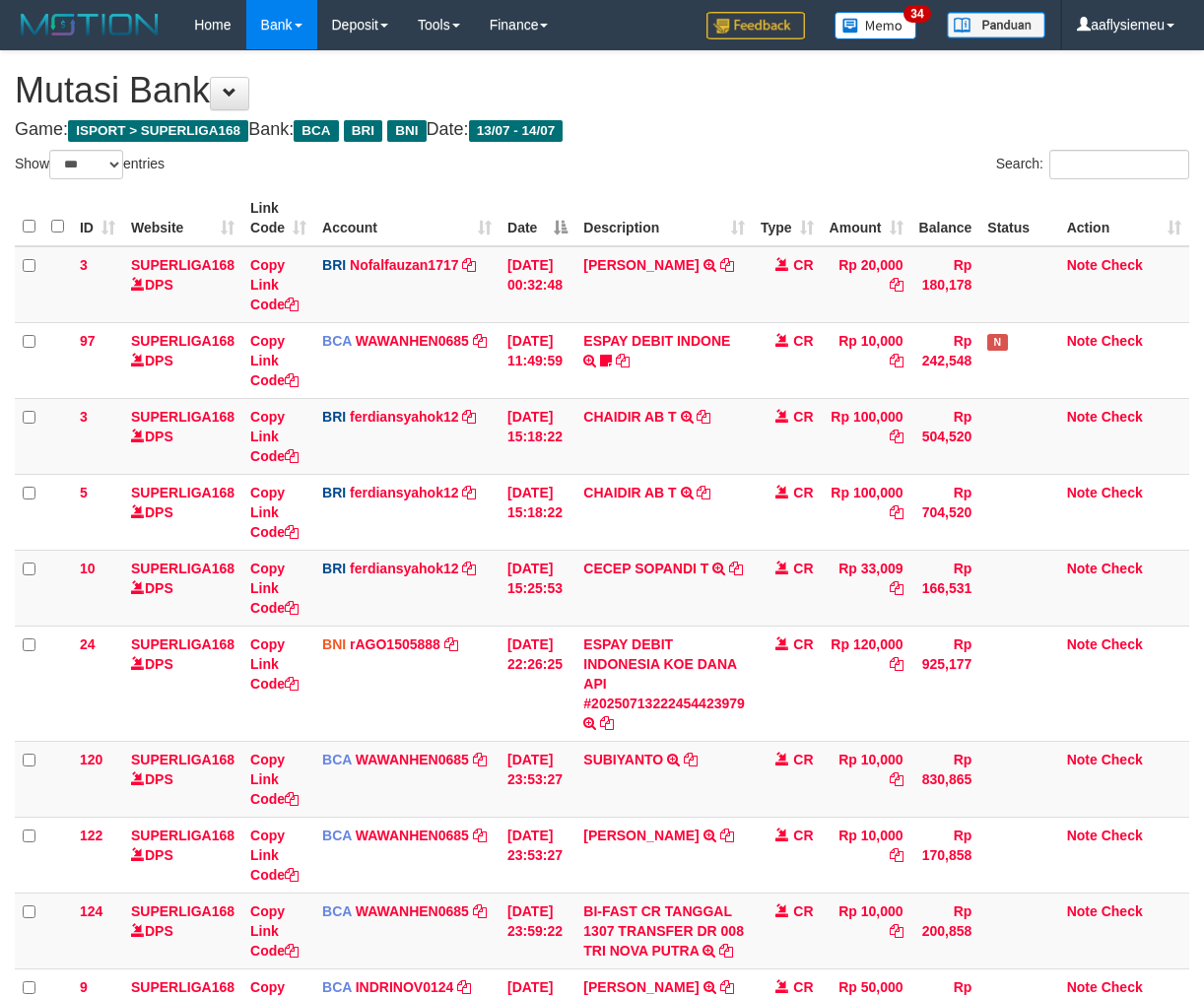 scroll, scrollTop: 565, scrollLeft: 0, axis: vertical 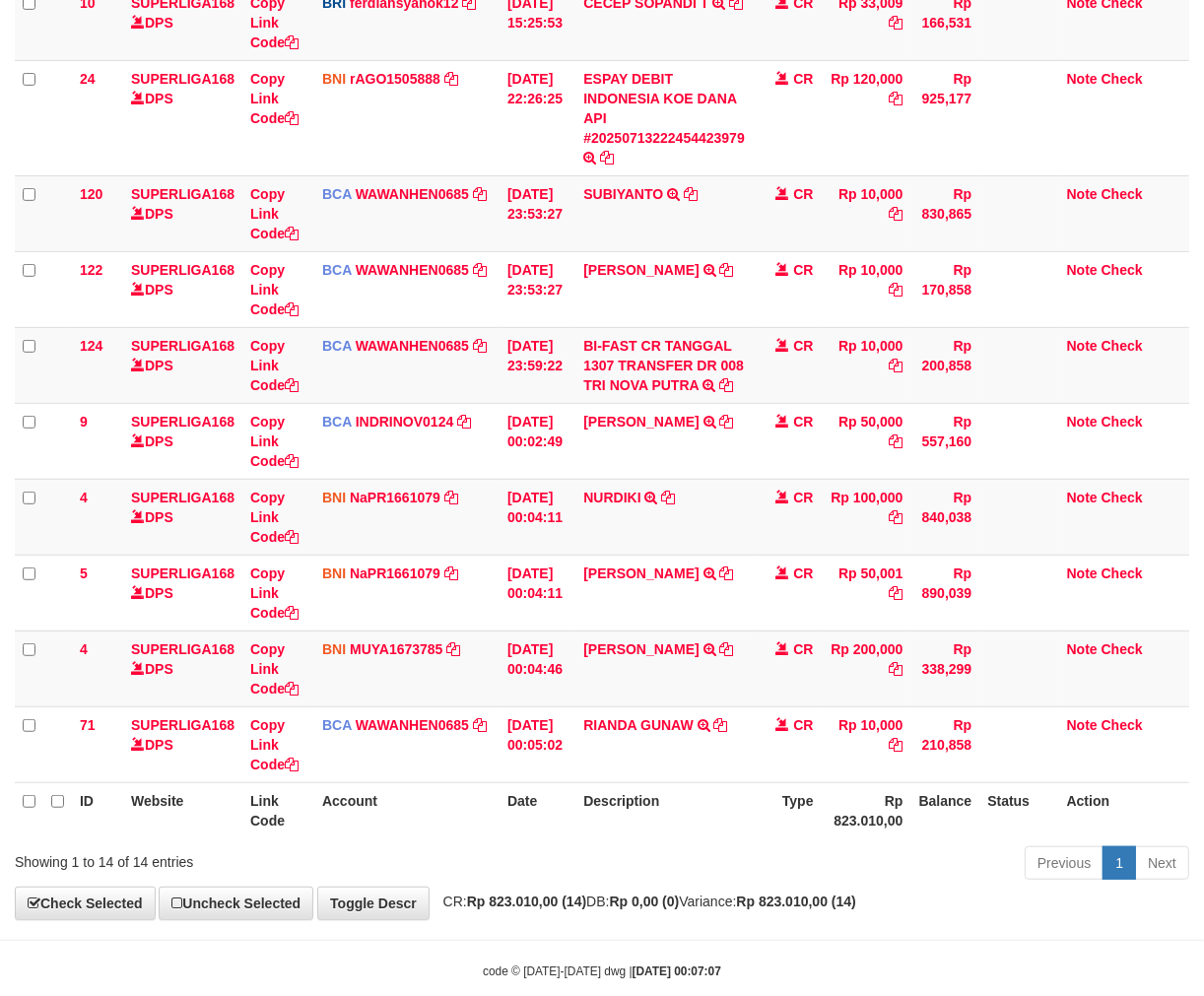 drag, startPoint x: 0, startPoint y: 0, endPoint x: 504, endPoint y: 895, distance: 1027.1519 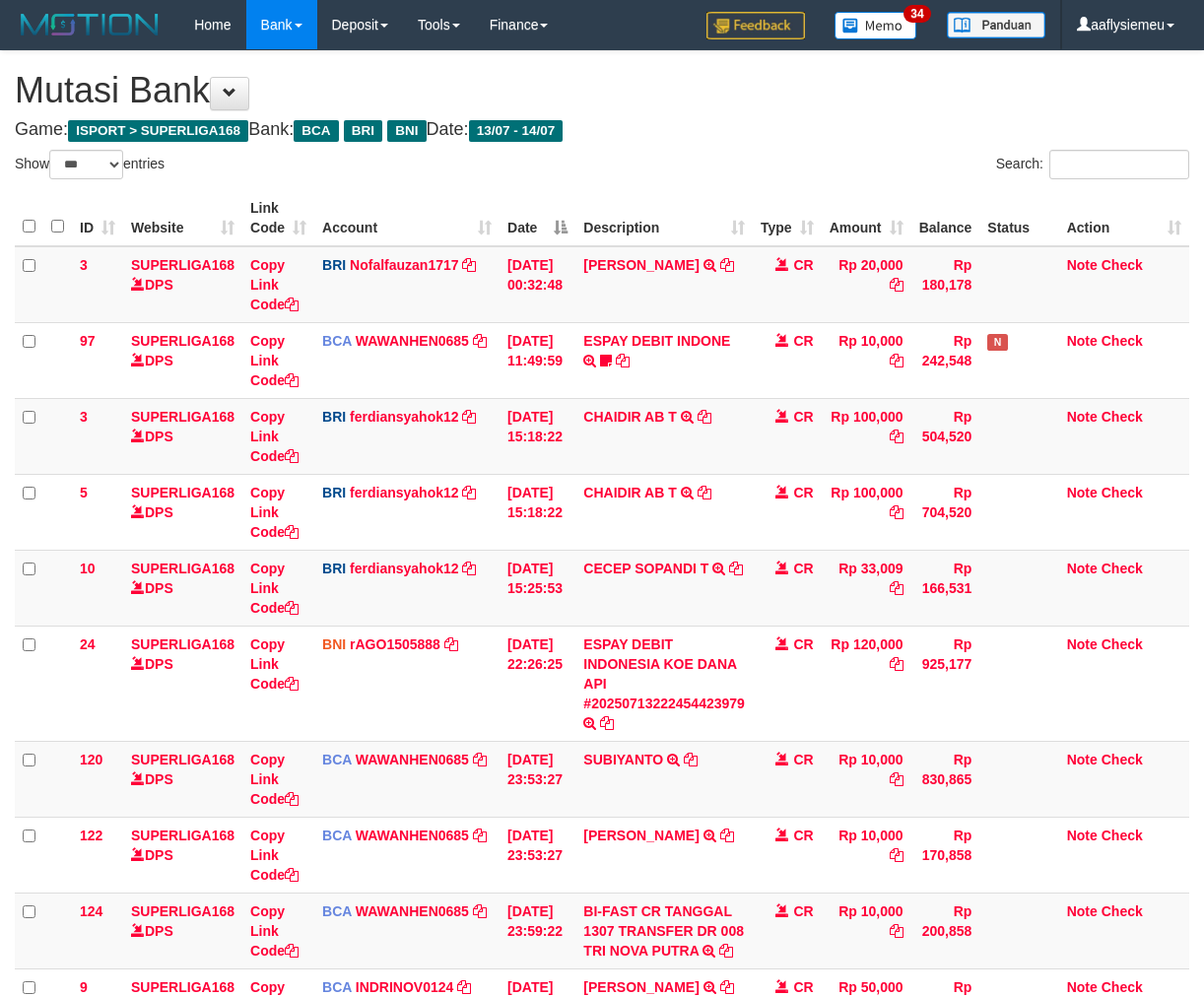 select on "***" 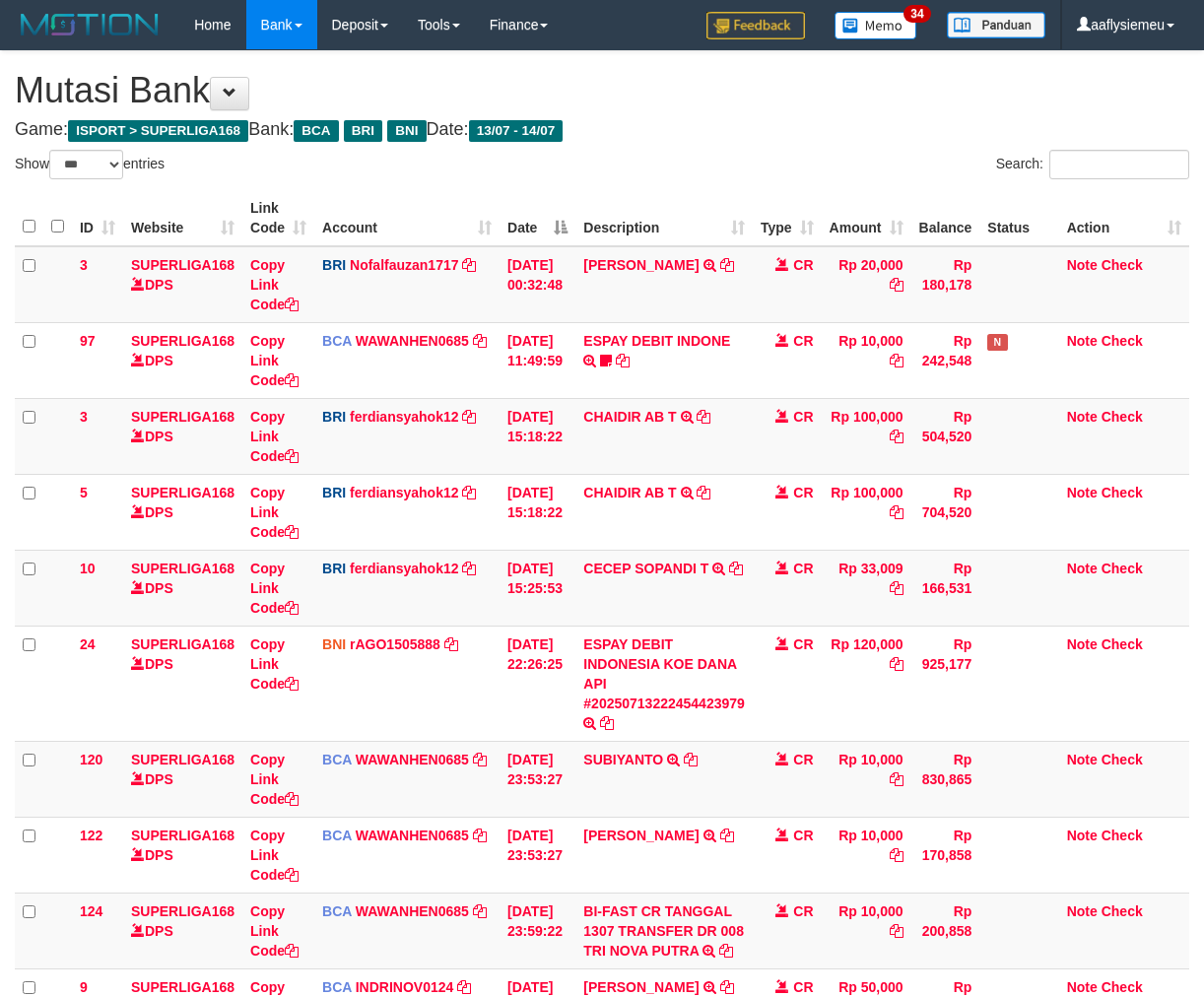 scroll, scrollTop: 565, scrollLeft: 0, axis: vertical 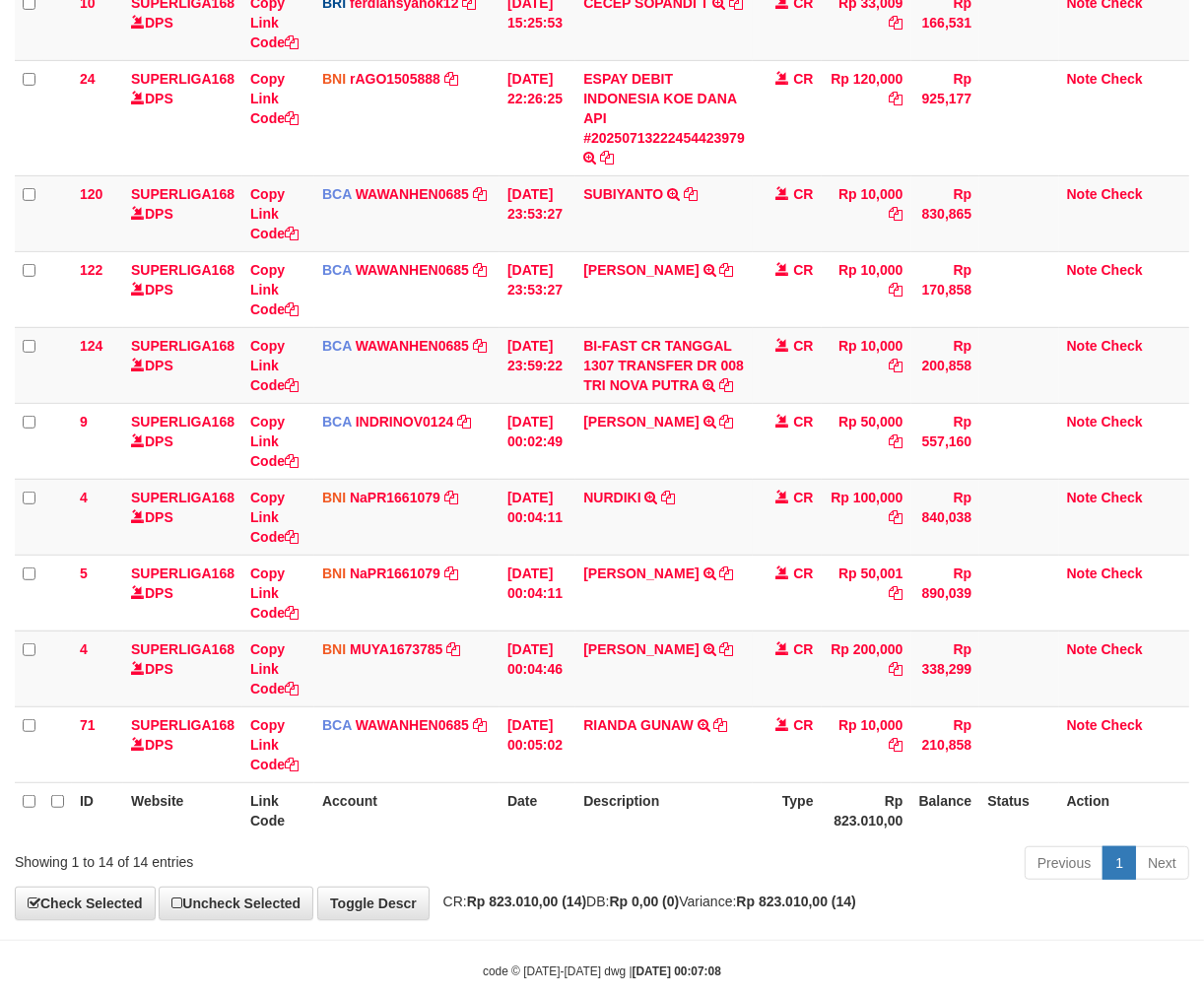 click on "Previous 1 Next" at bounding box center (852, 865) 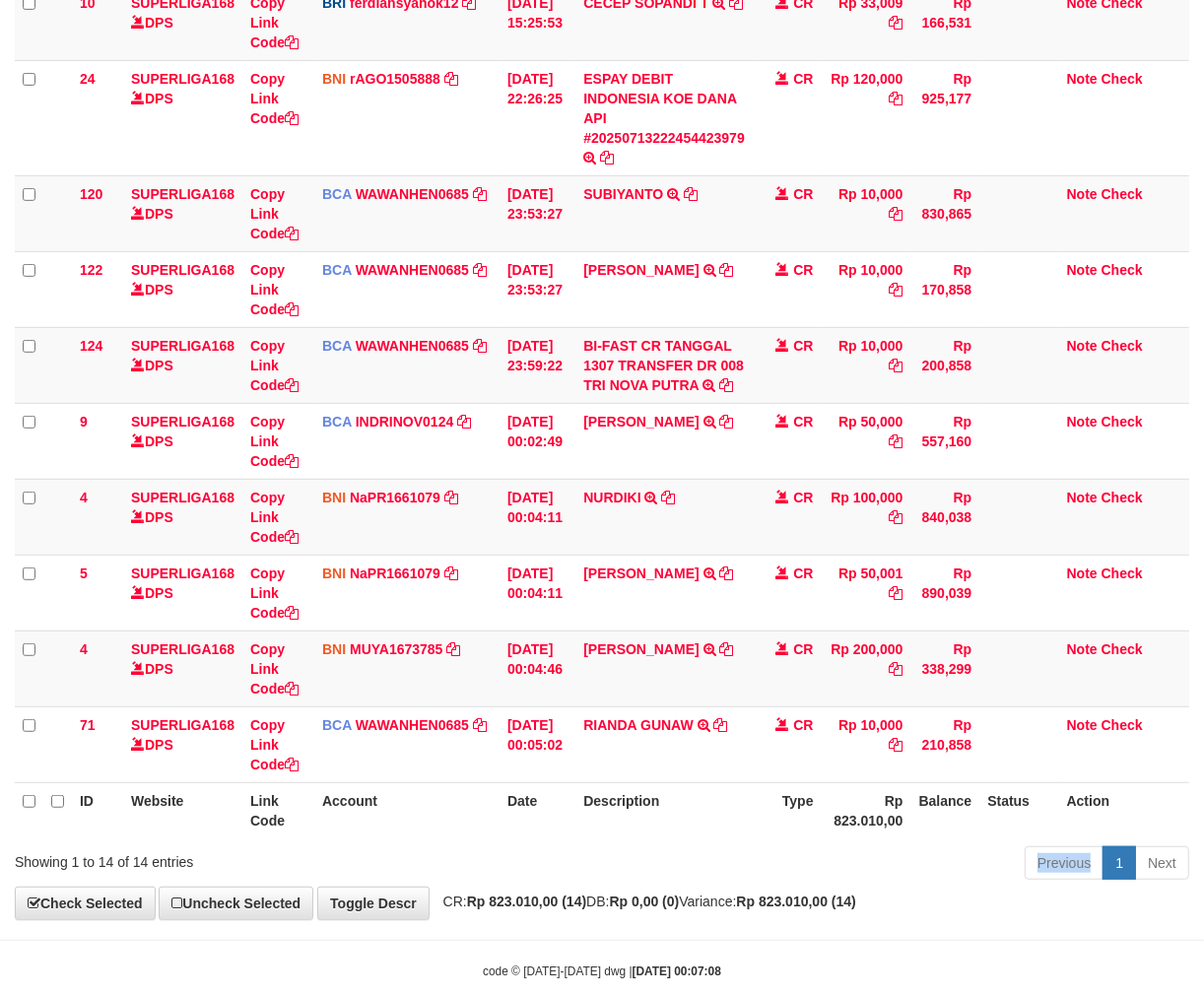 click on "Previous 1 Next" at bounding box center (852, 865) 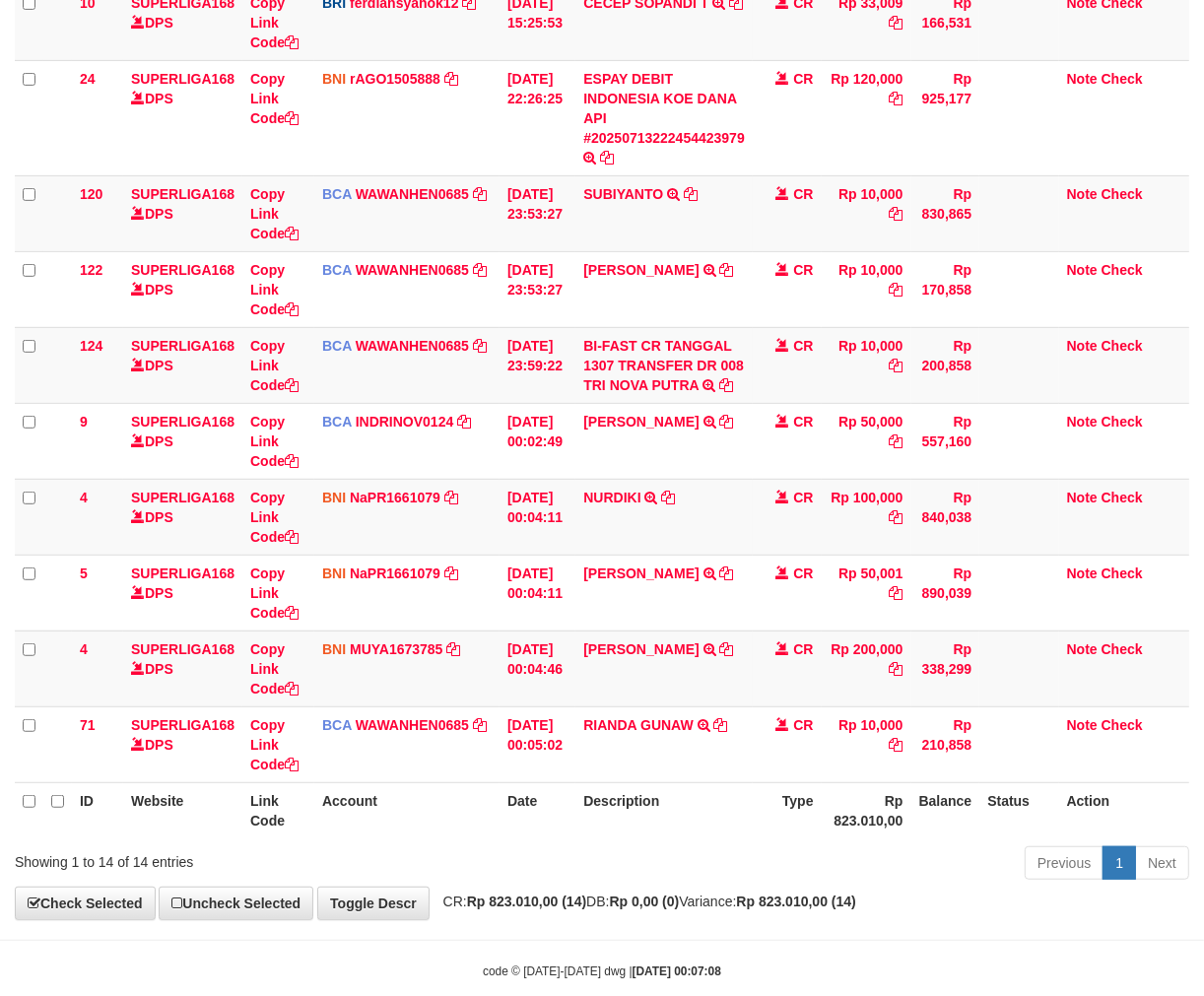 click on "Description" at bounding box center (664, 810) 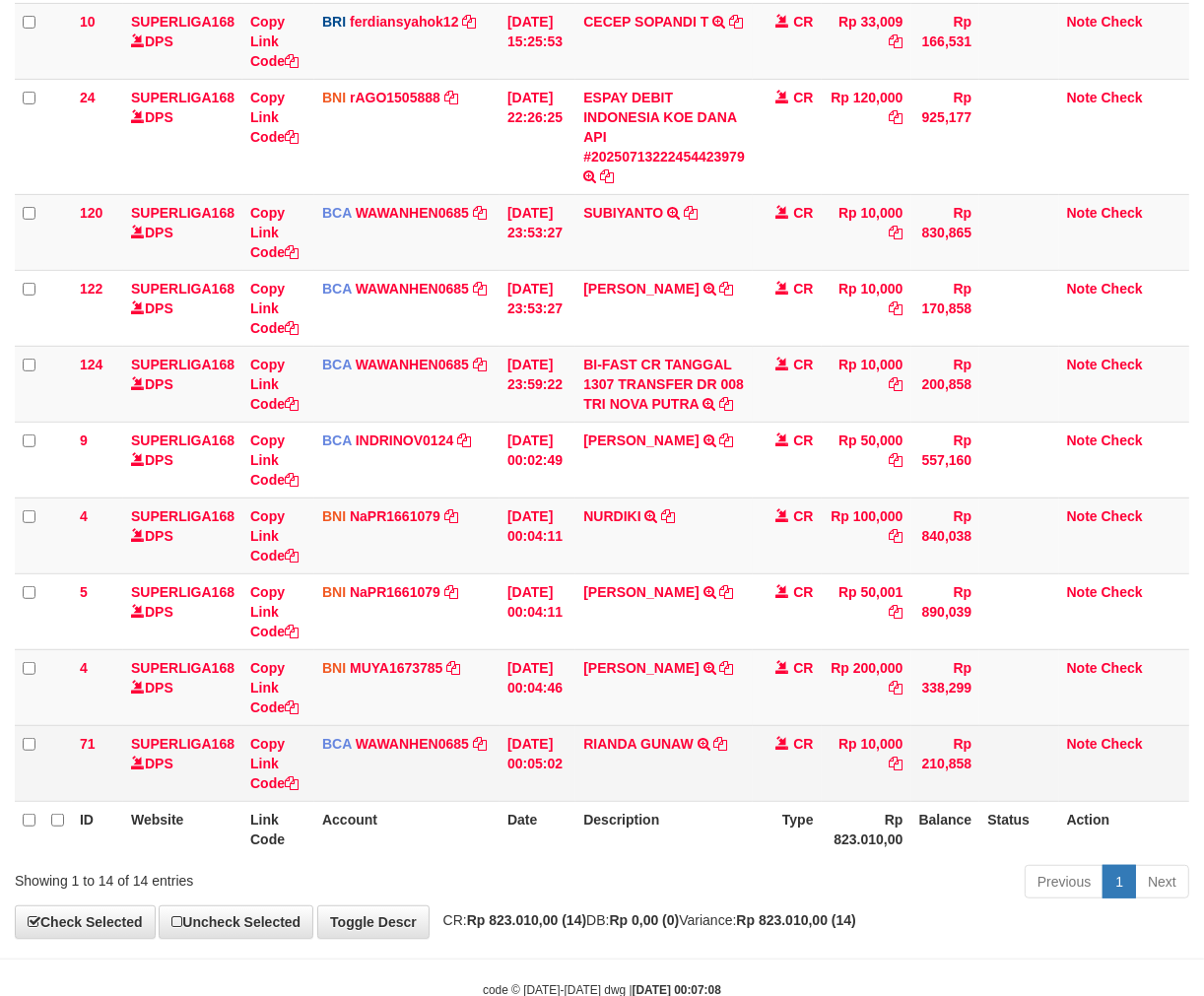 click on "Rp 10,000" at bounding box center (866, 763) 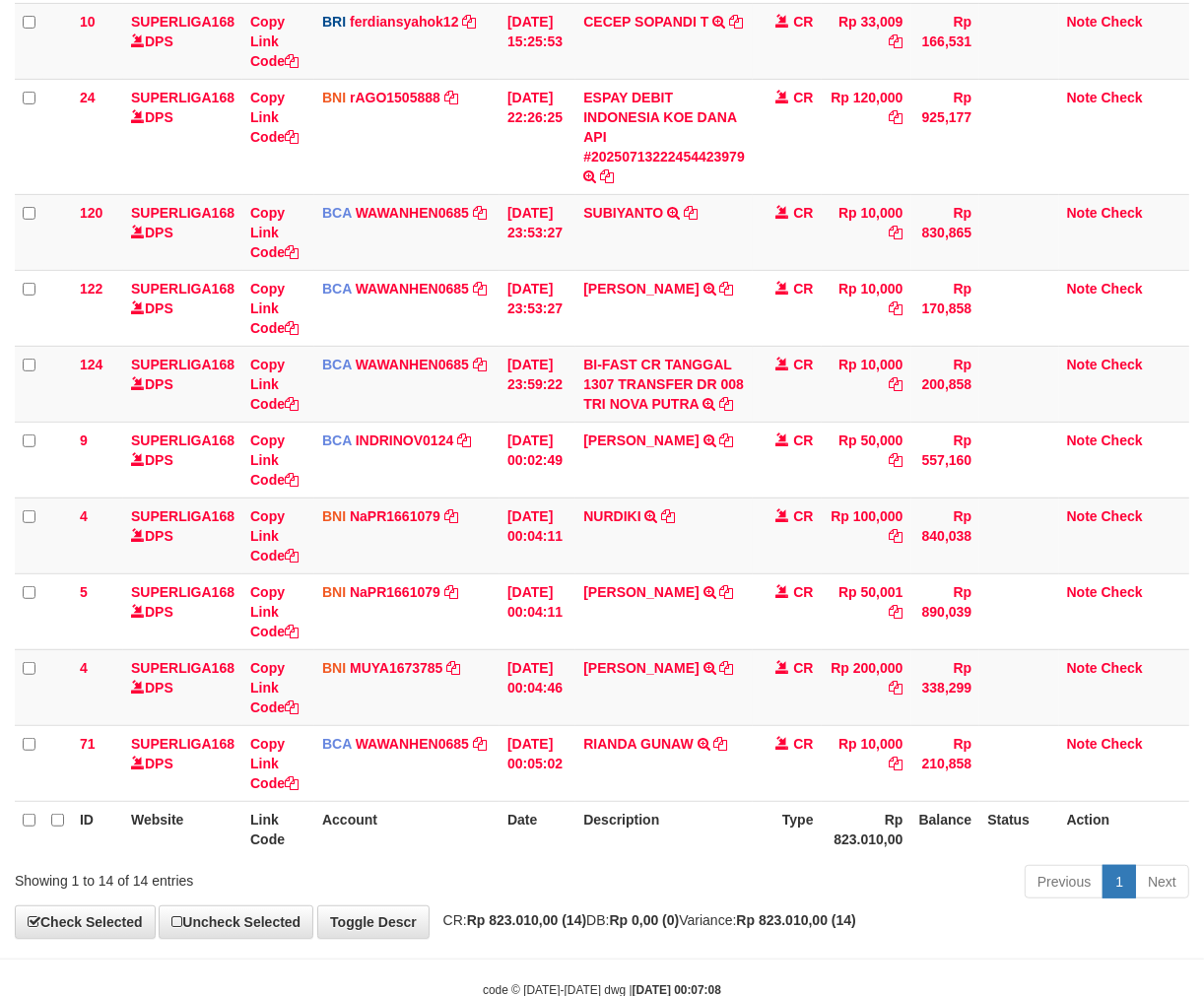 click on "Type" at bounding box center [787, 829] 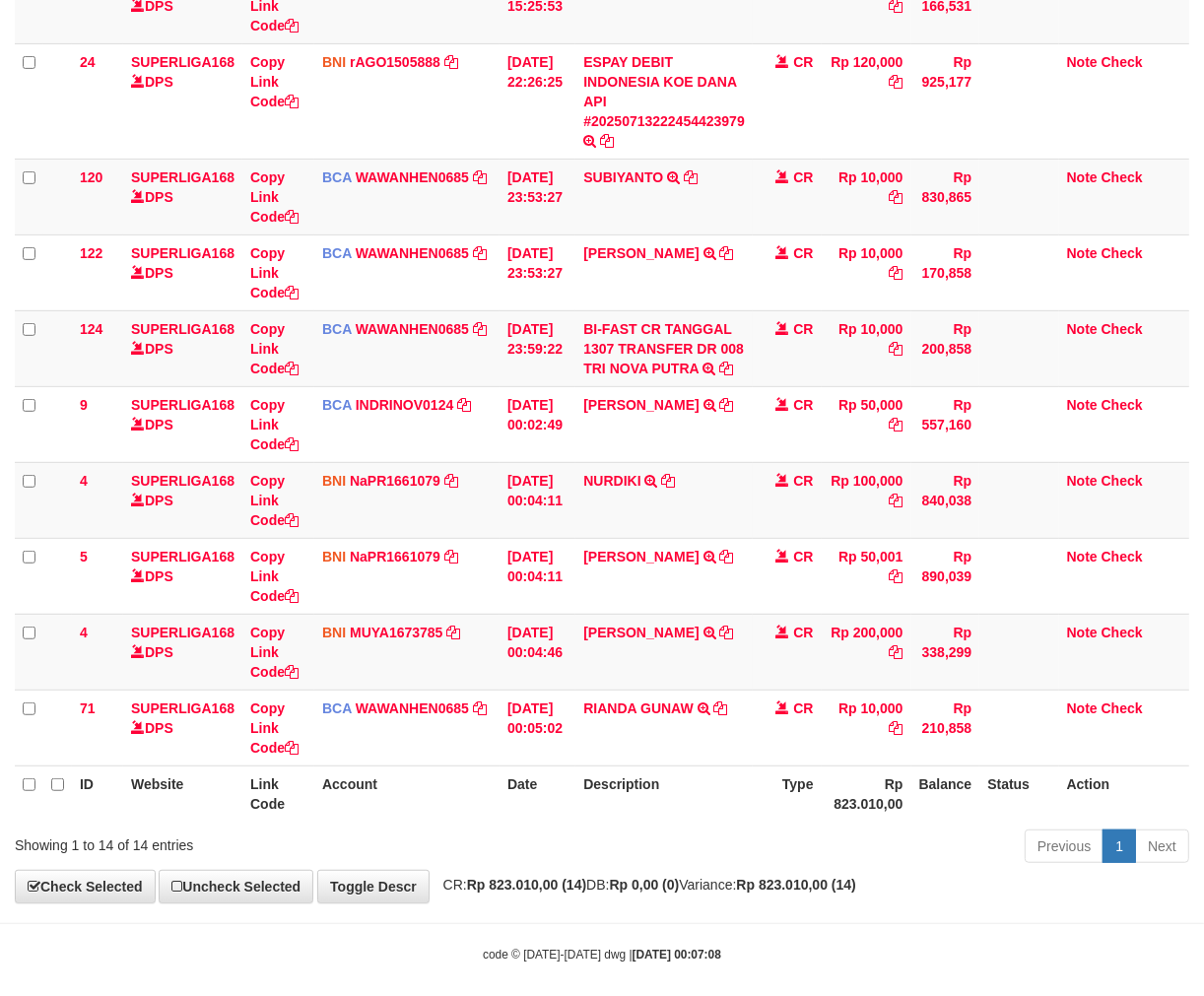 scroll, scrollTop: 599, scrollLeft: 0, axis: vertical 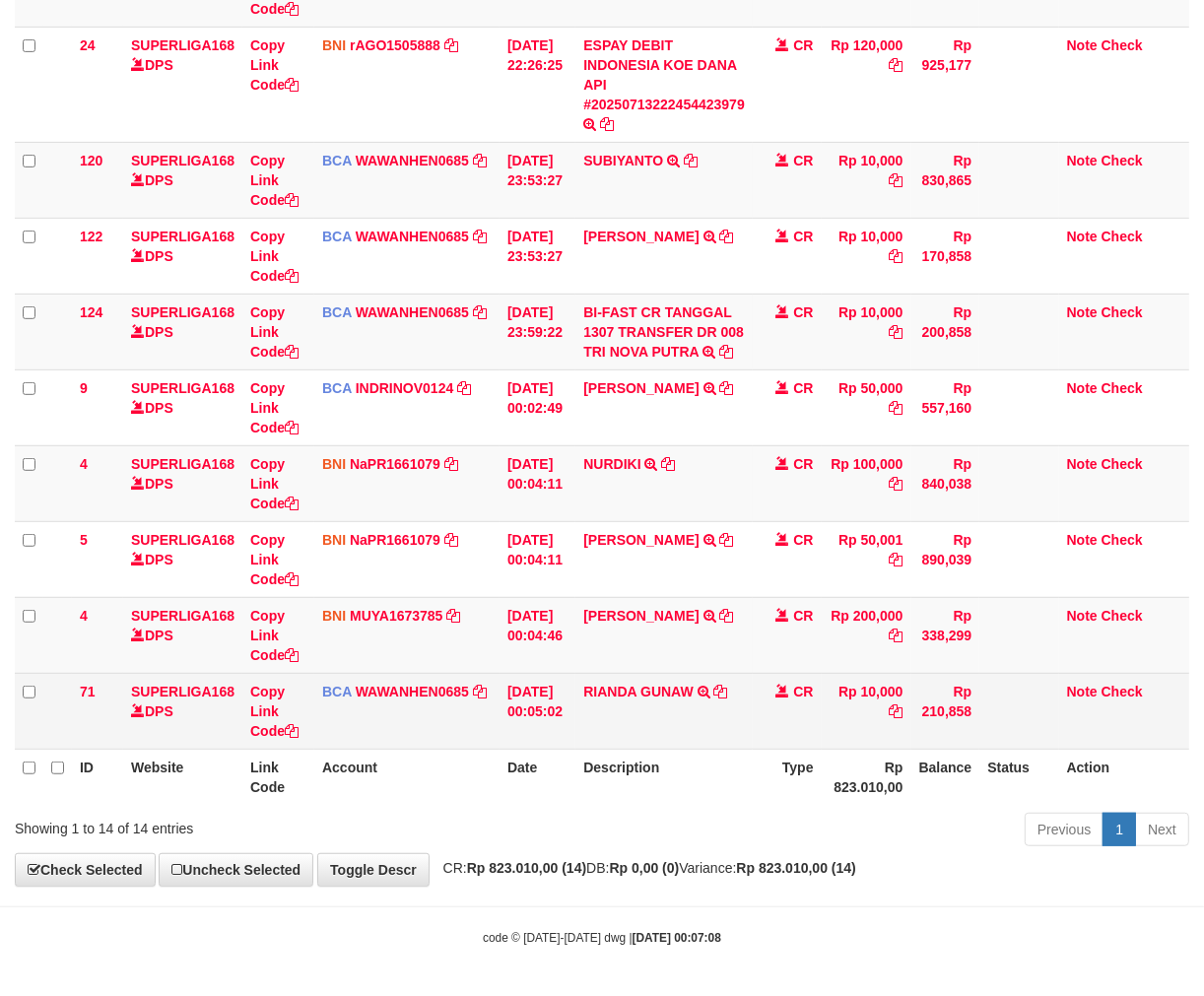 drag, startPoint x: 698, startPoint y: 839, endPoint x: 702, endPoint y: 719, distance: 120.06665 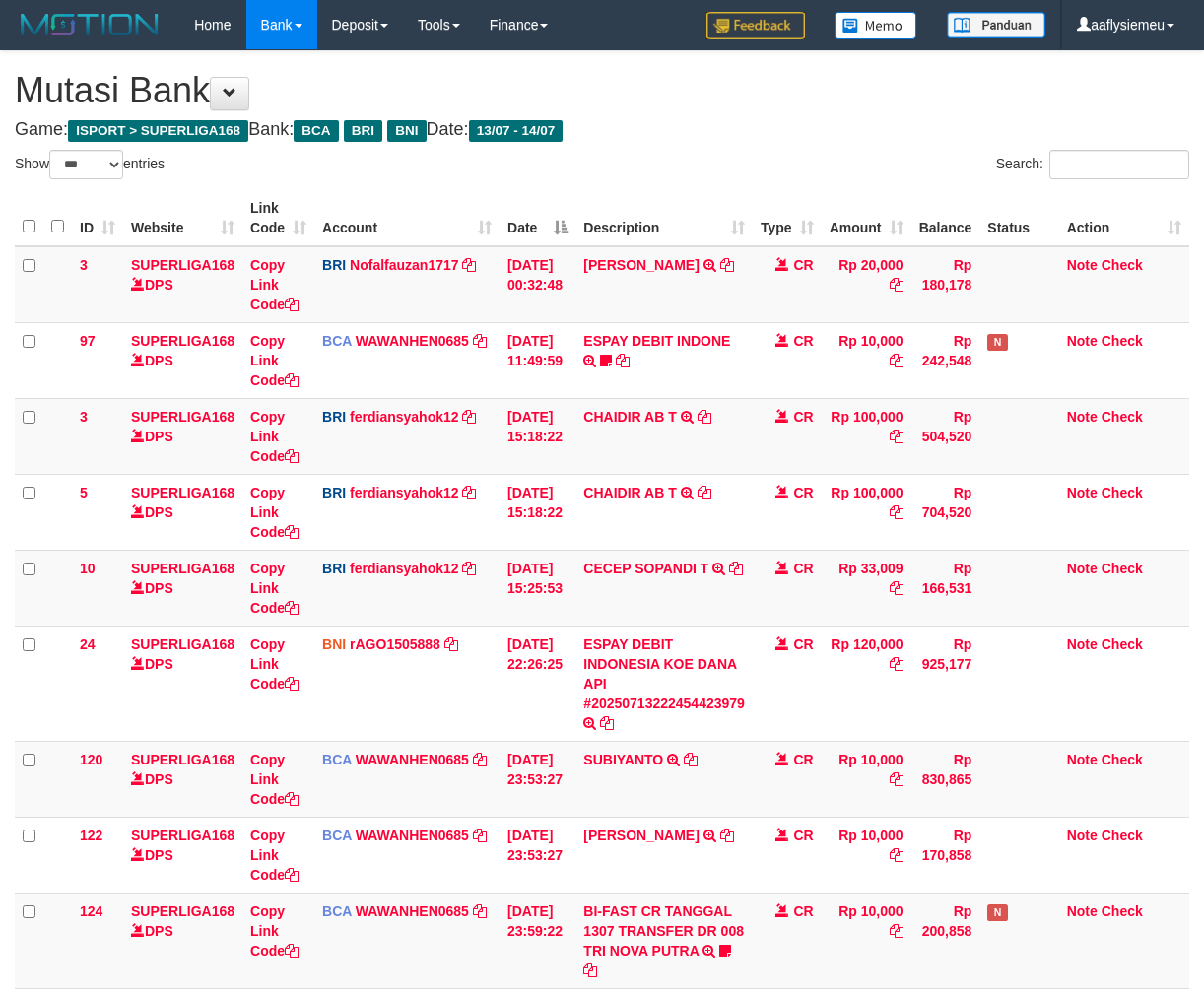 select on "***" 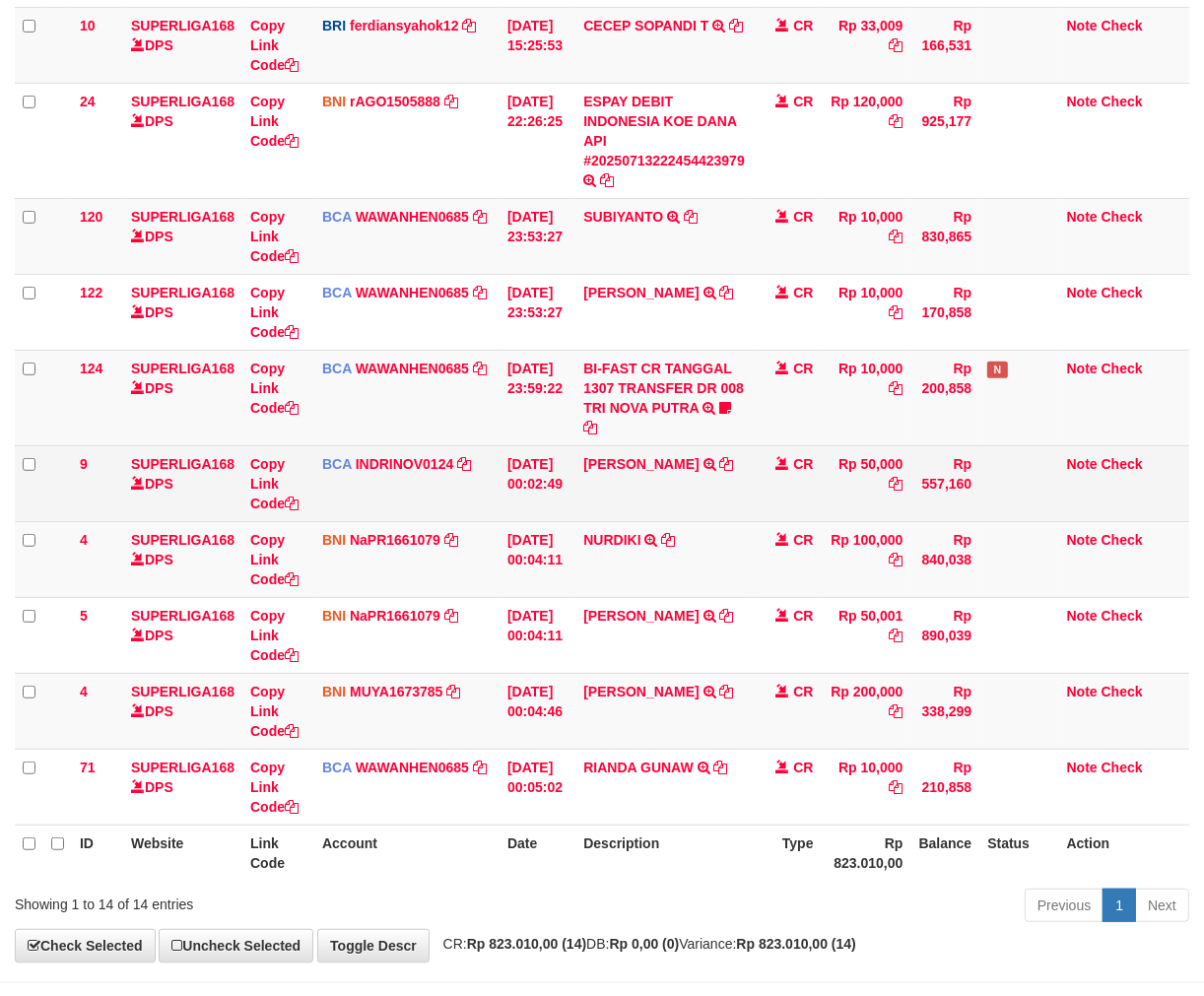 scroll, scrollTop: 619, scrollLeft: 0, axis: vertical 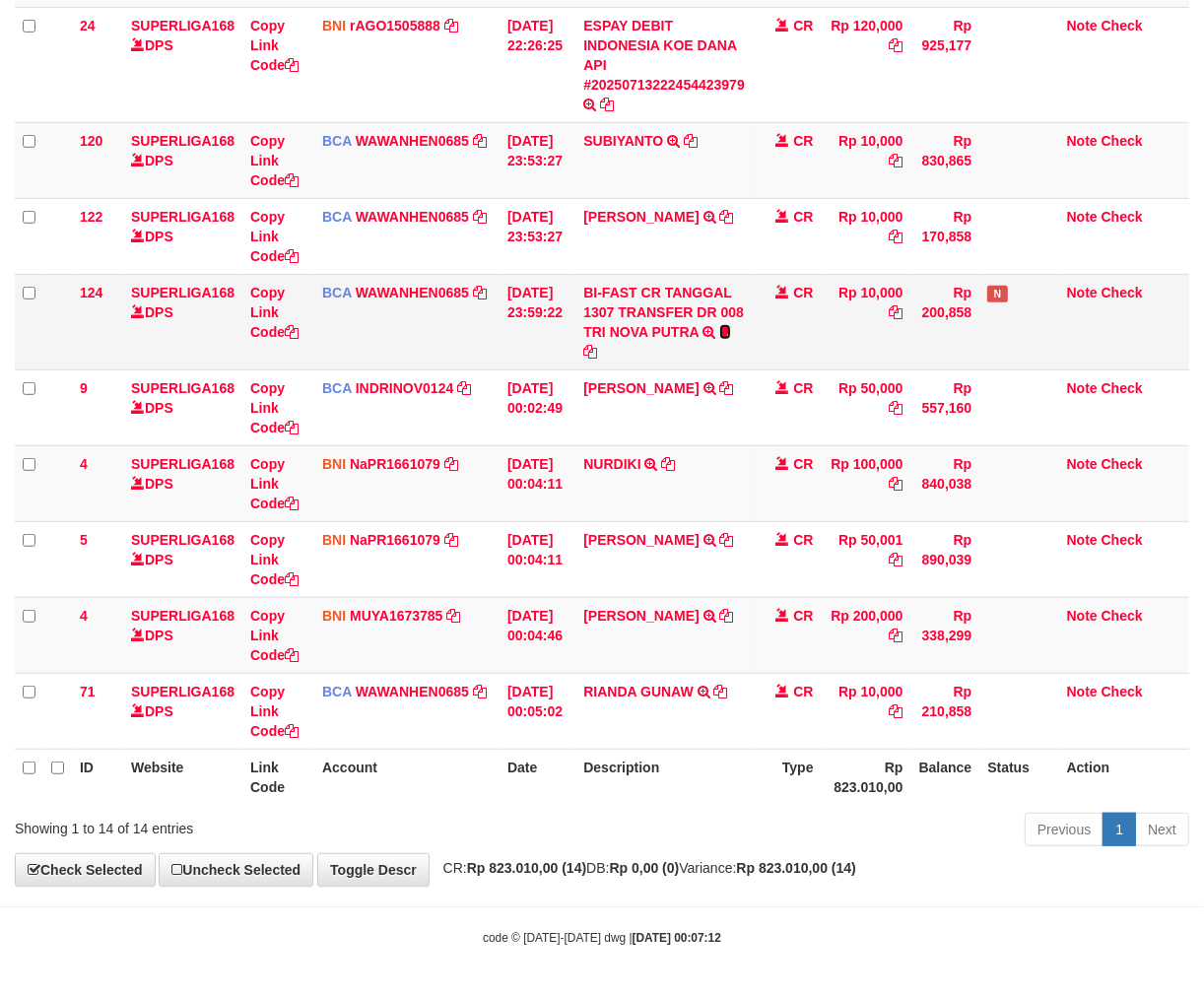 click at bounding box center [725, 332] 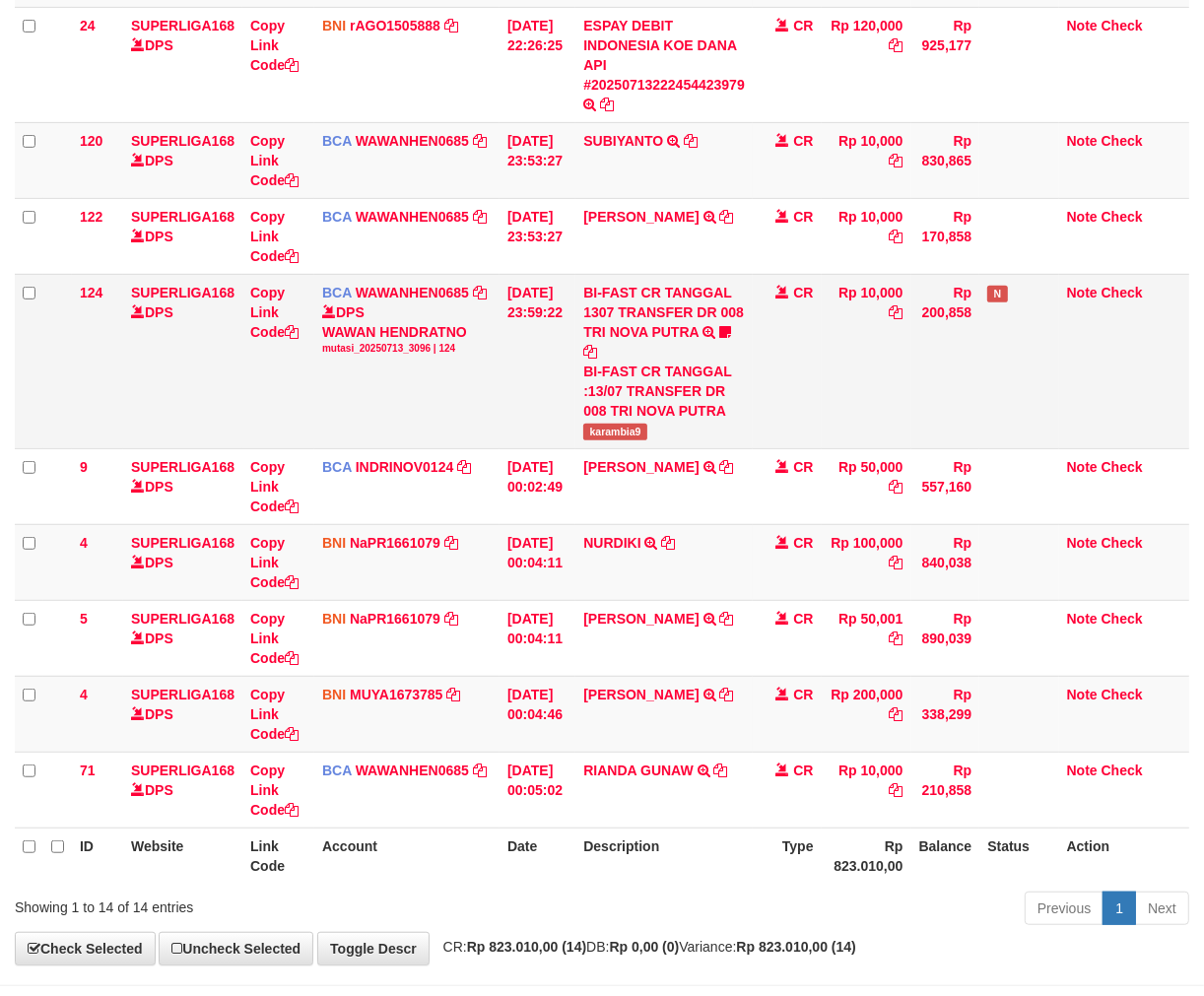 click on "karambia9" at bounding box center [615, 432] 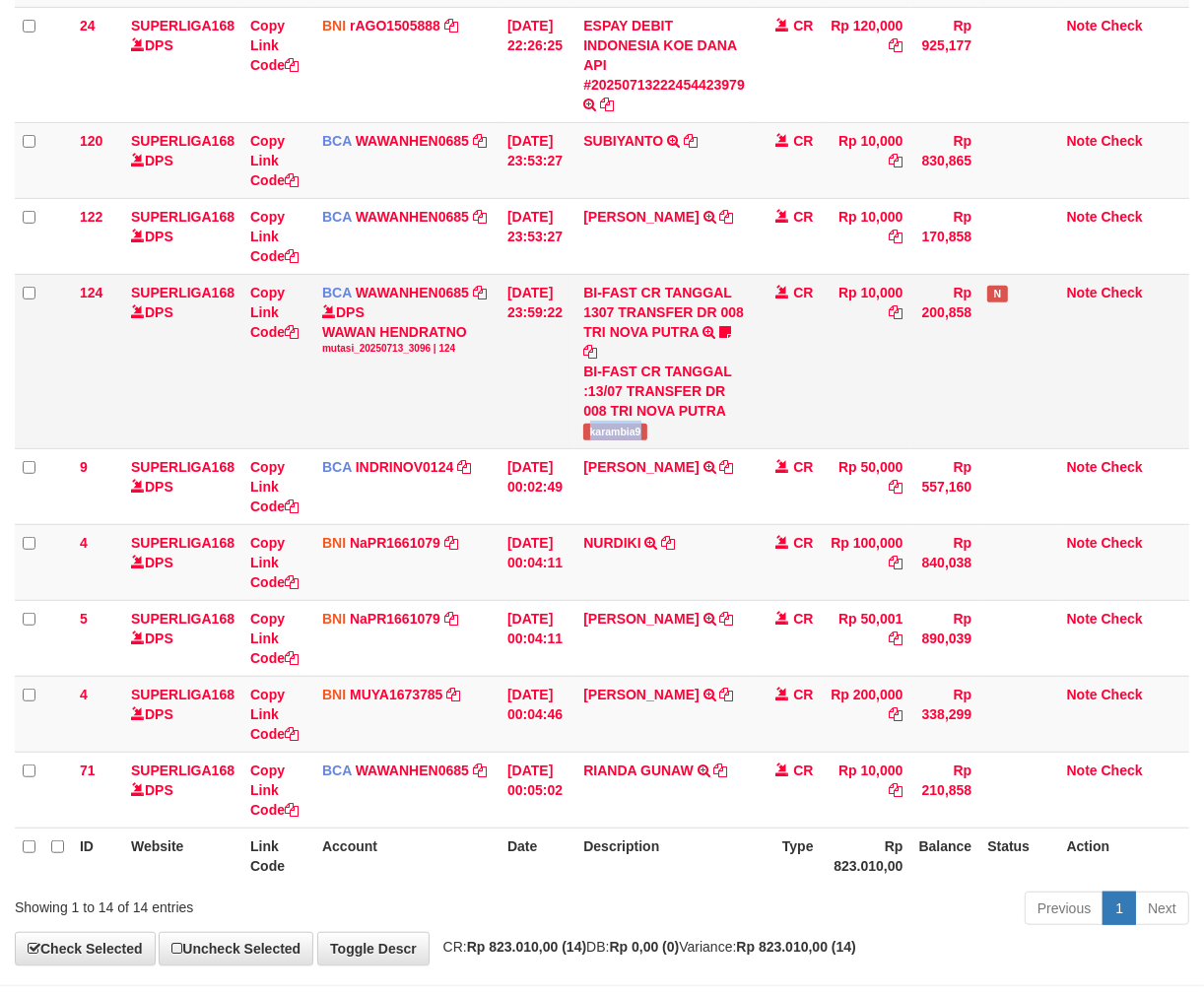 click on "karambia9" at bounding box center [615, 432] 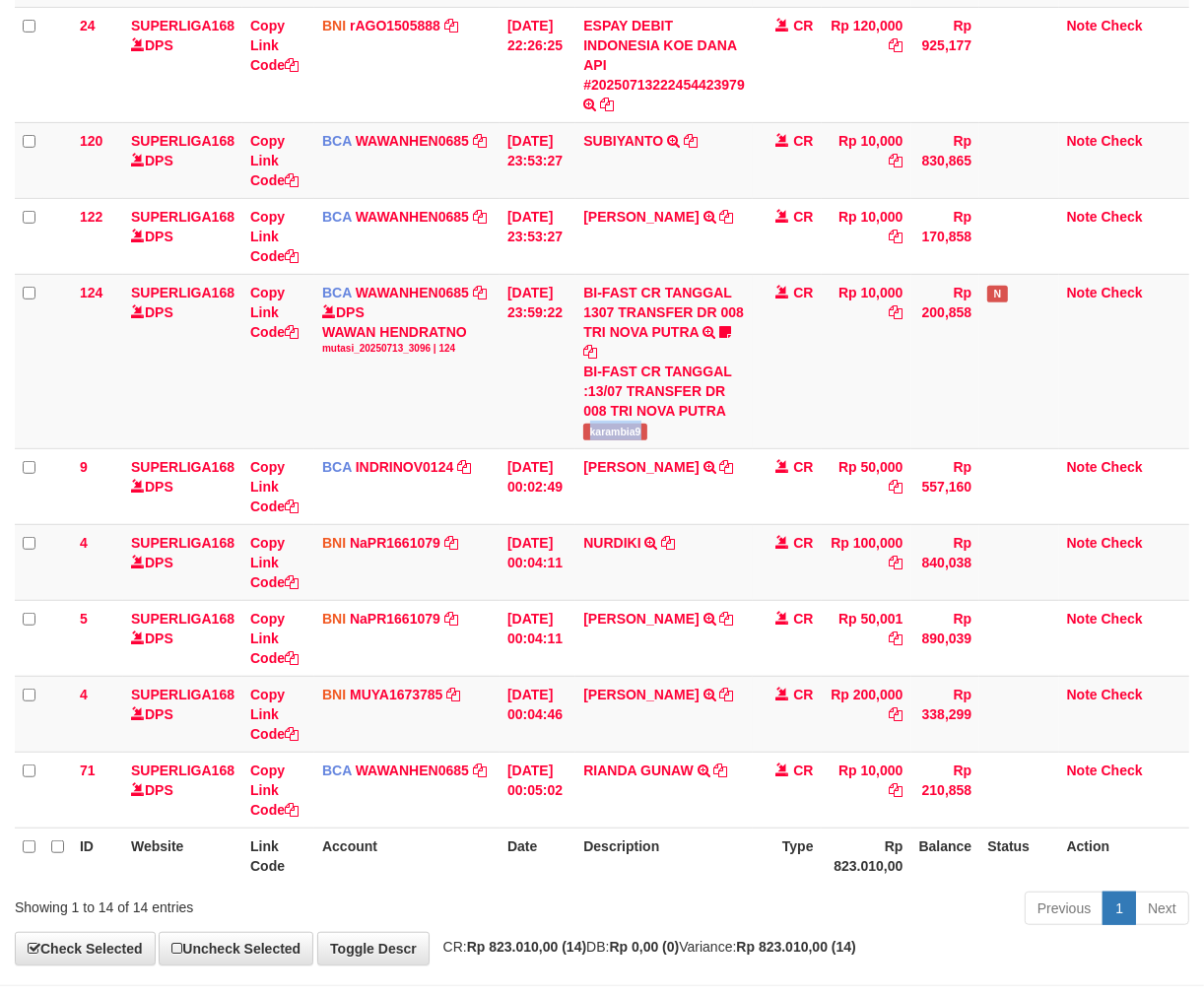 copy on "karambia9" 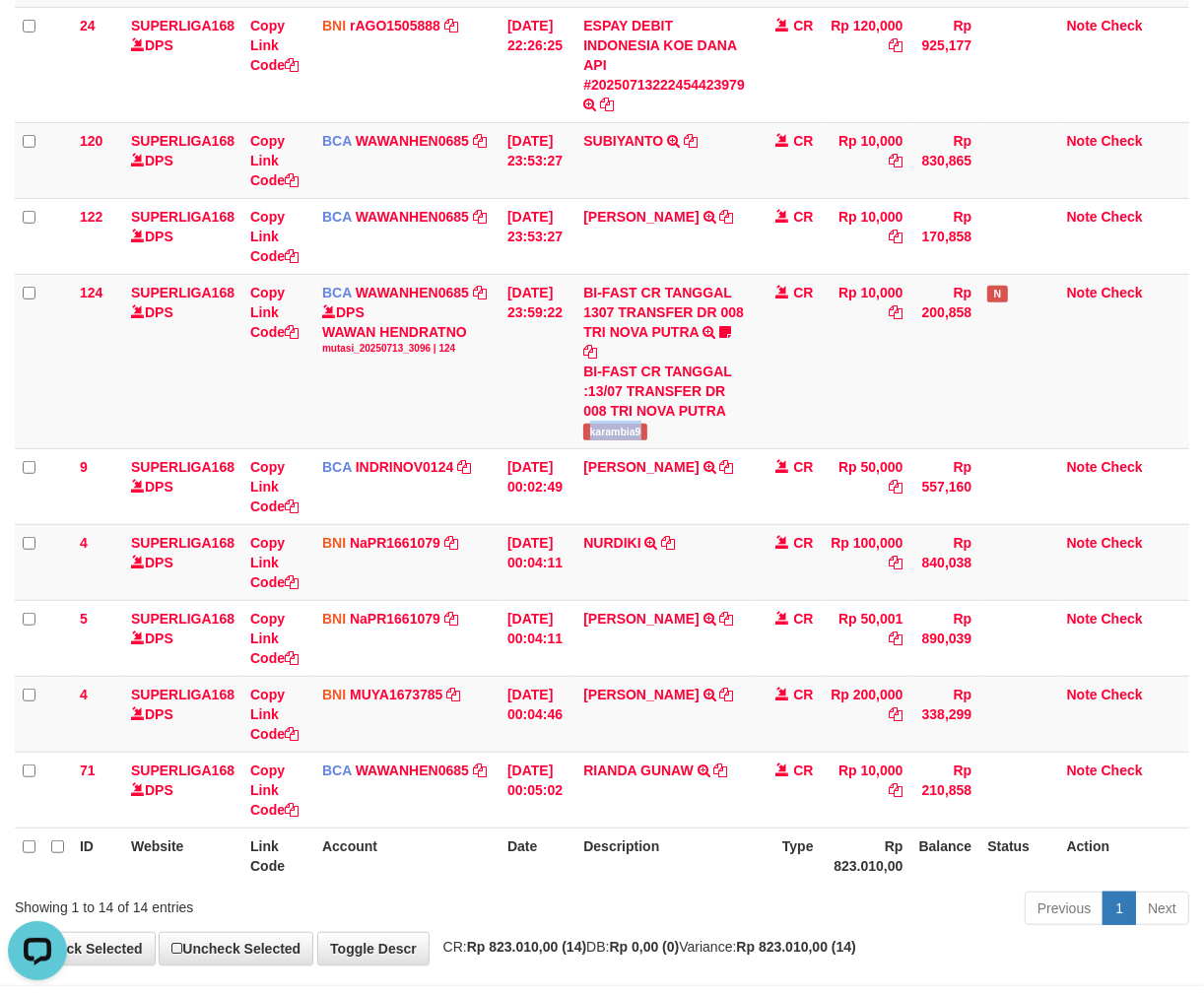 scroll, scrollTop: 0, scrollLeft: 0, axis: both 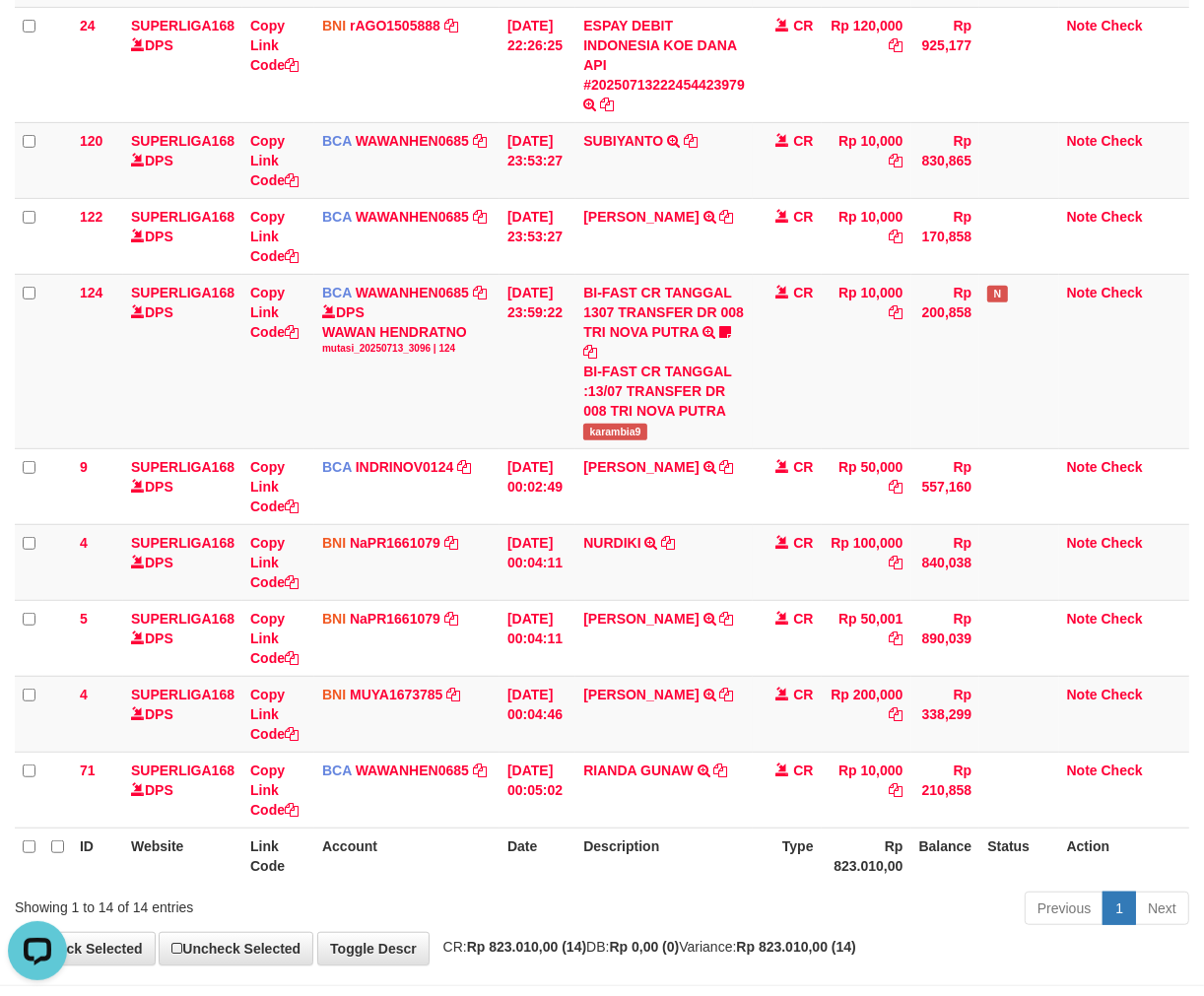 click on "Previous 1 Next" at bounding box center (852, 910) 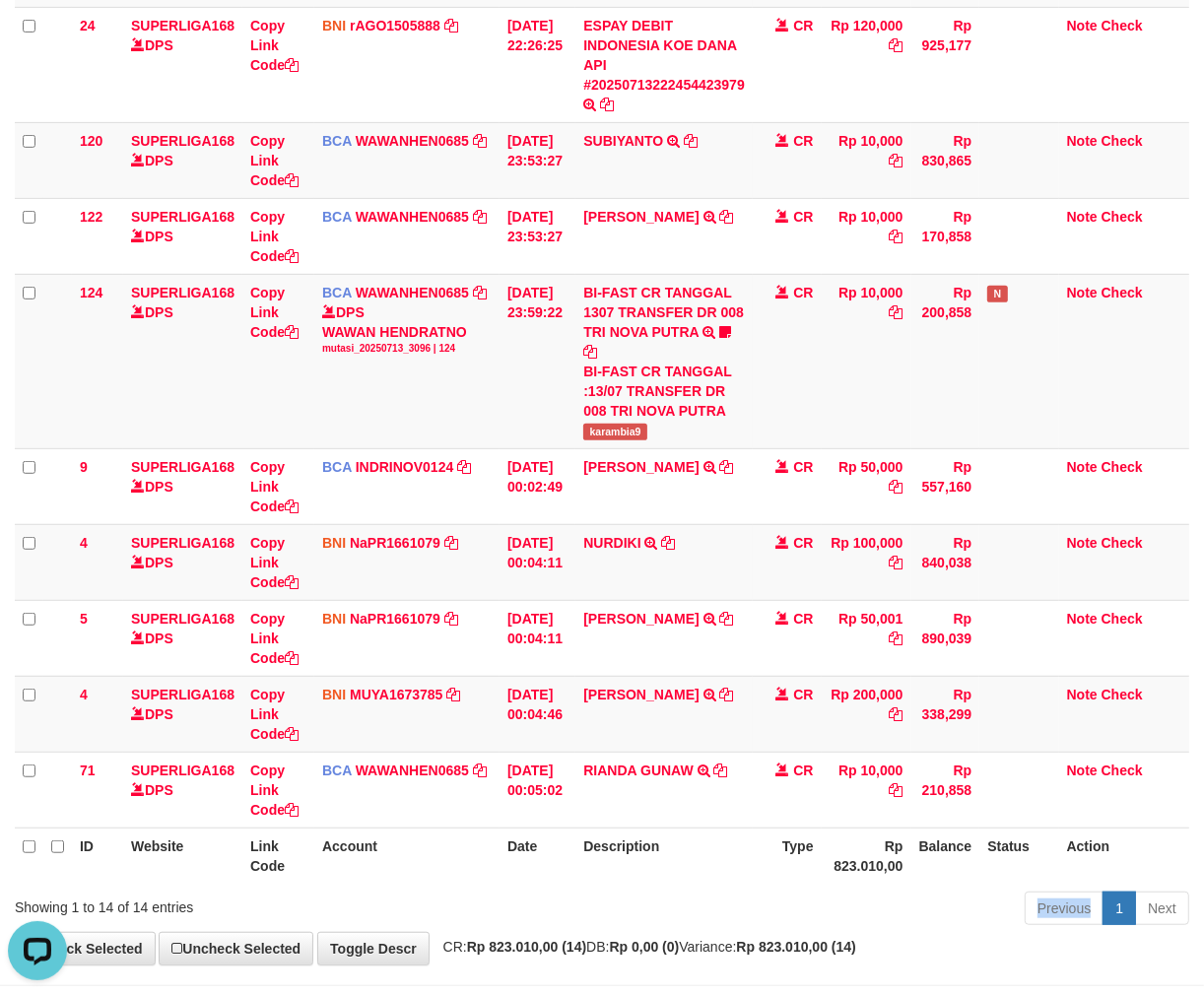 click on "Previous 1 Next" at bounding box center [852, 910] 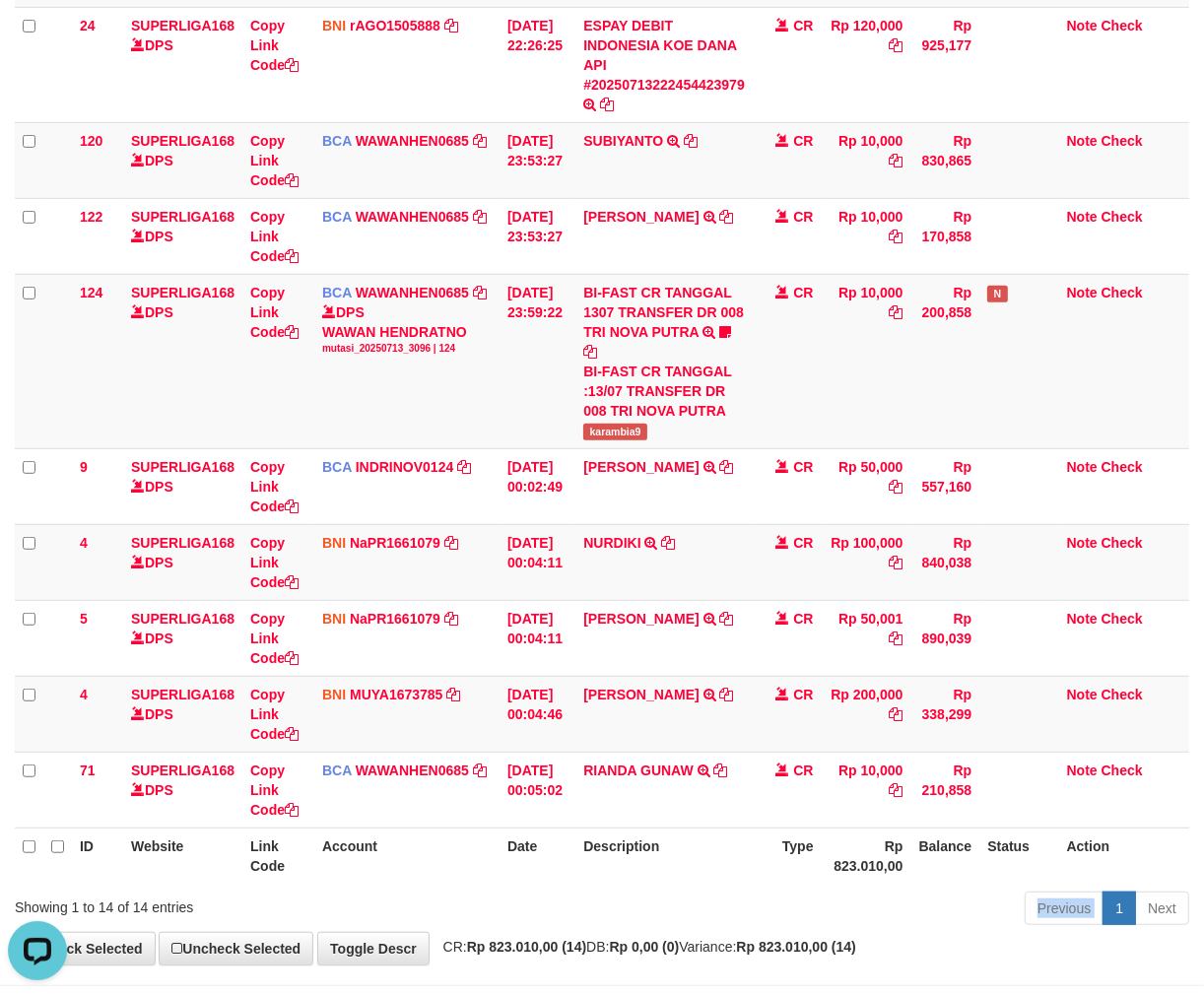 click on "Previous 1 Next" at bounding box center (852, 910) 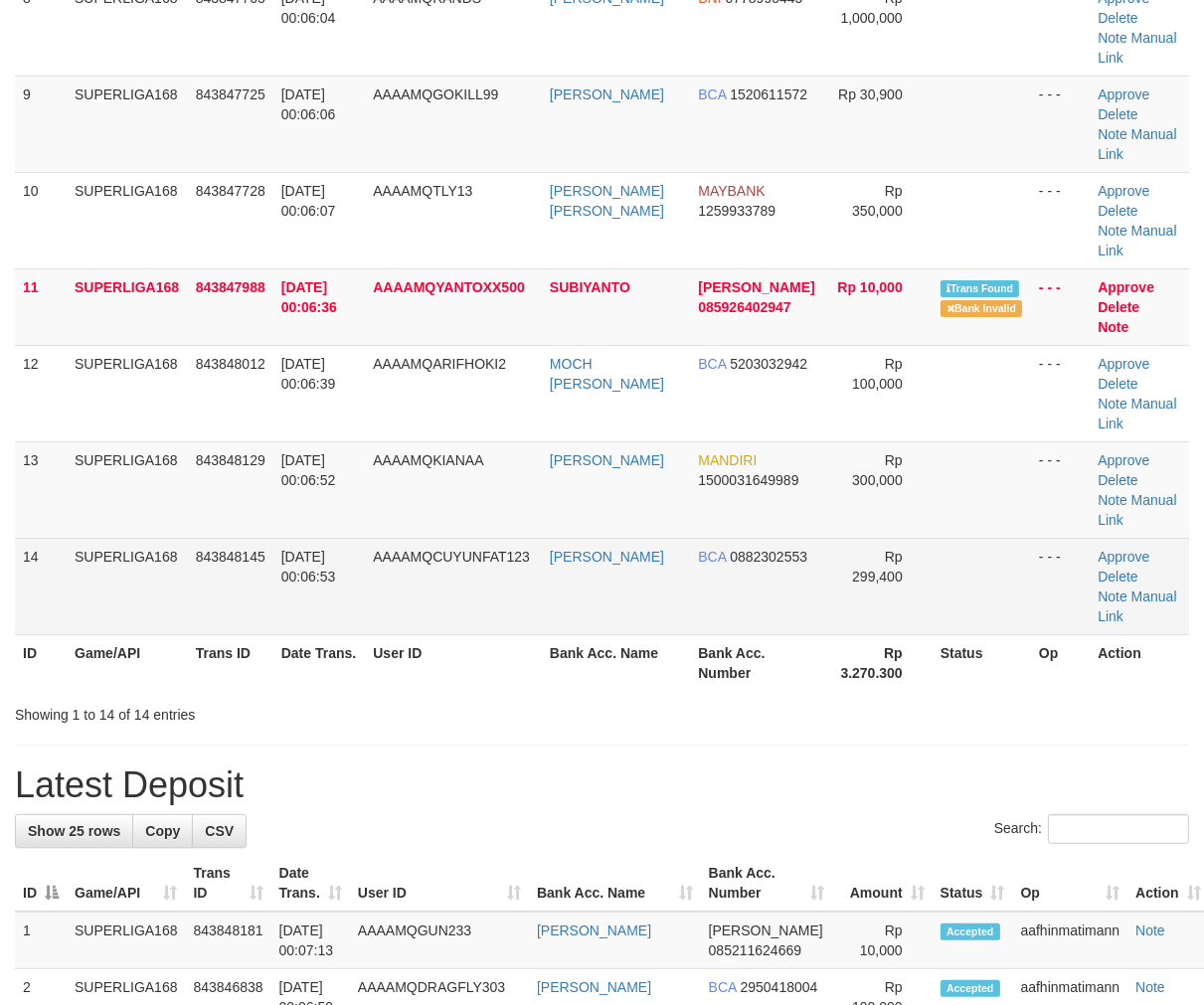 scroll, scrollTop: 905, scrollLeft: 0, axis: vertical 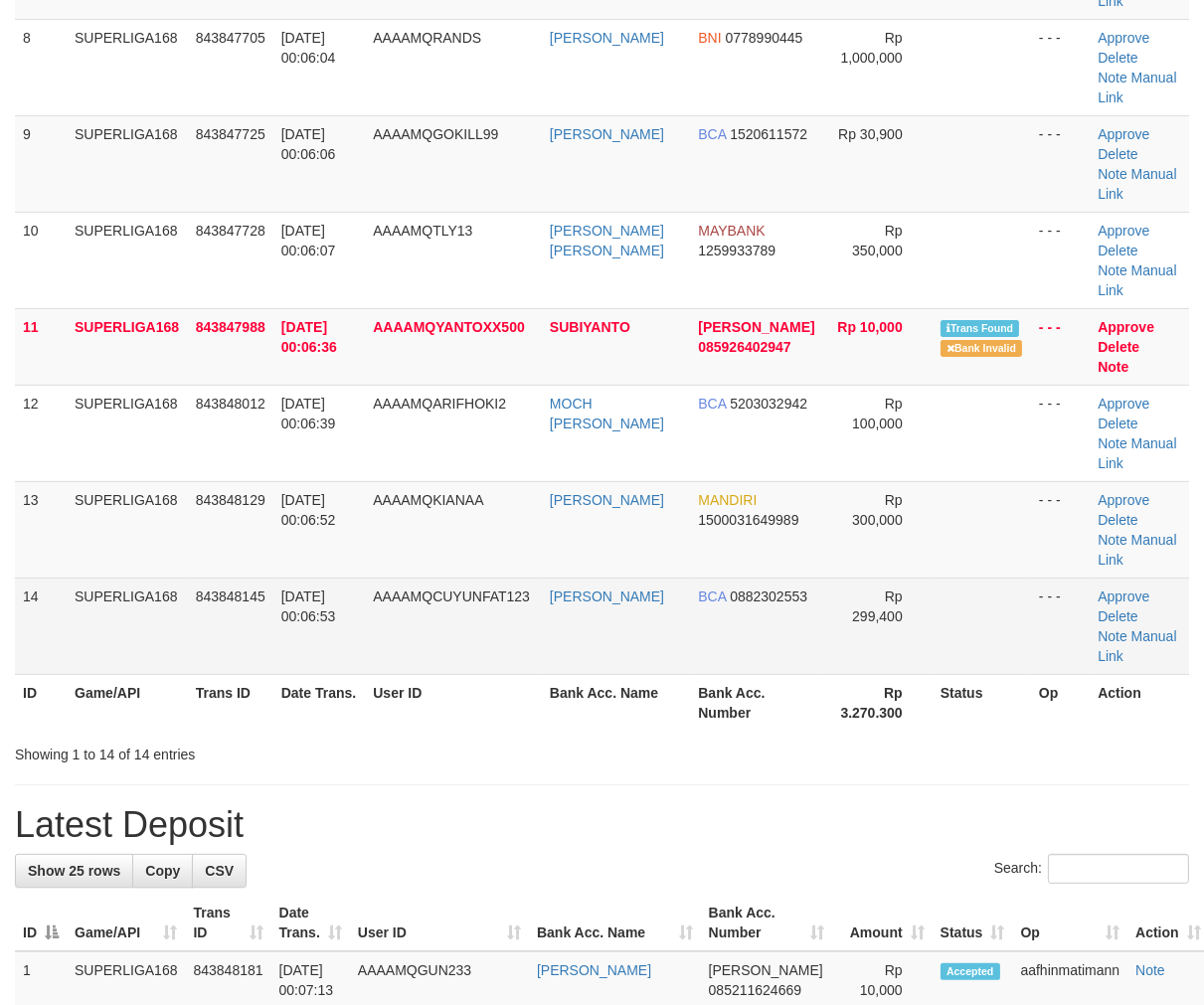 click on "AAAAMQCUYUNFAT123" at bounding box center (453, 625) 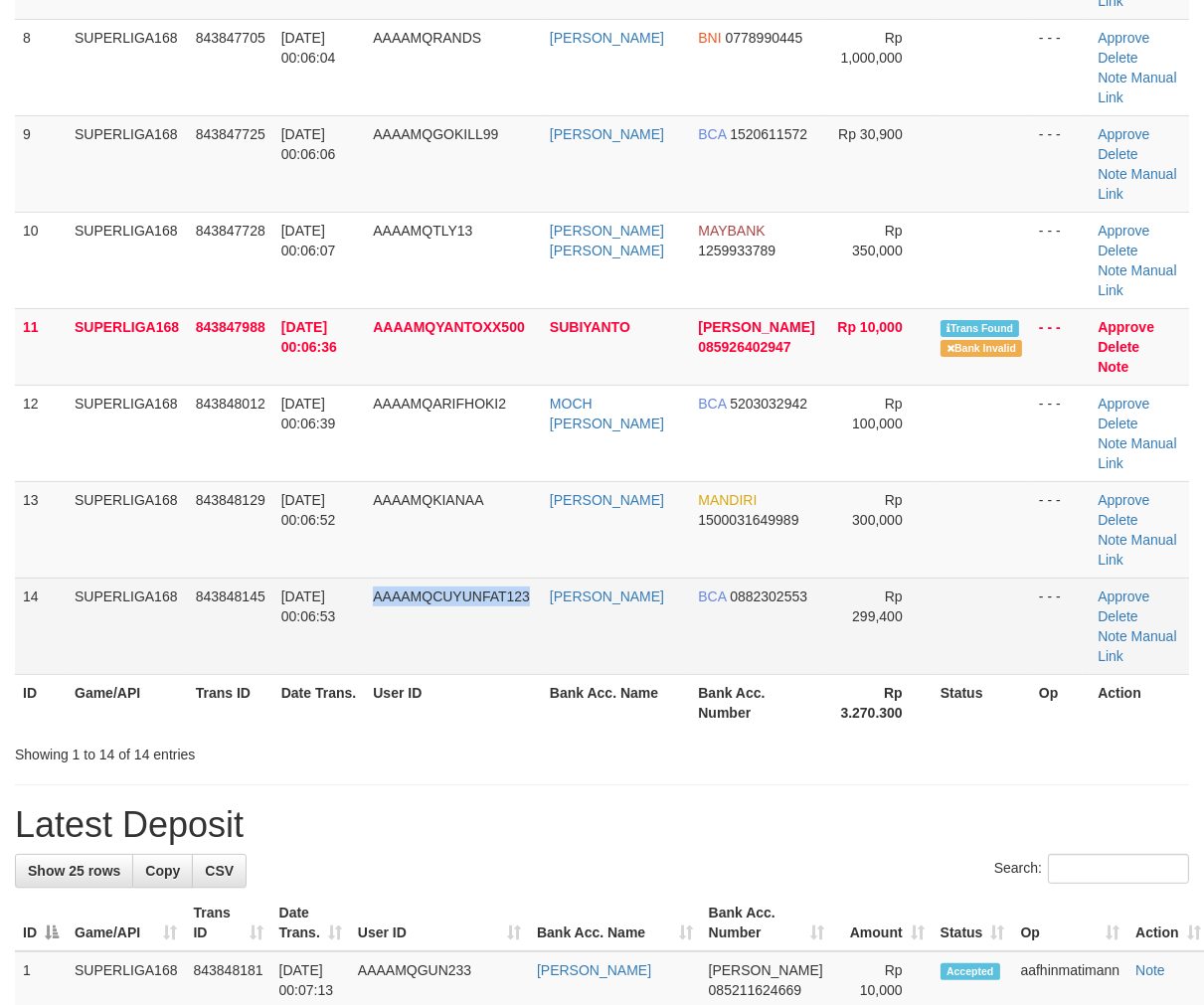 click on "AAAAMQCUYUNFAT123" at bounding box center [453, 625] 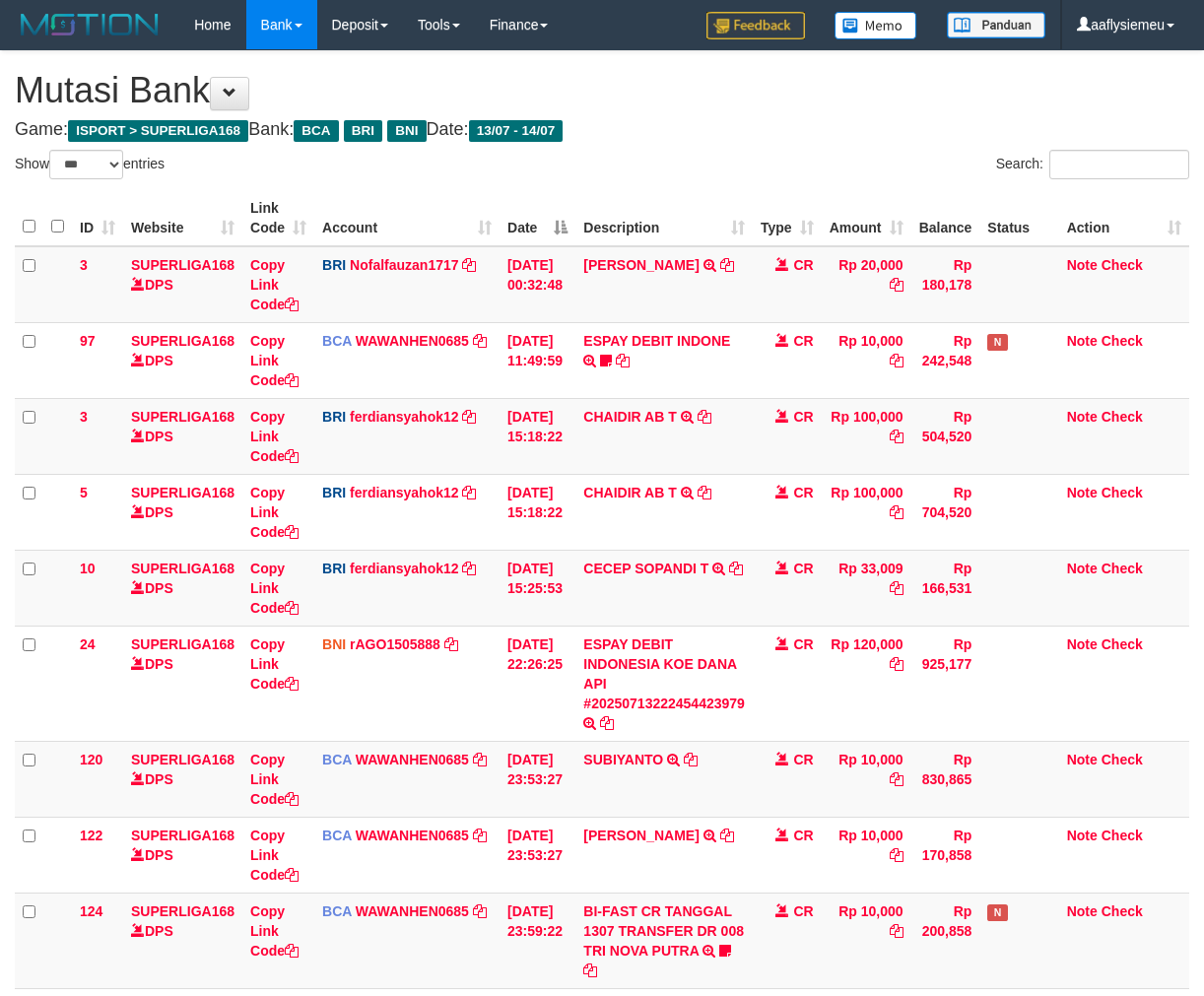 select on "***" 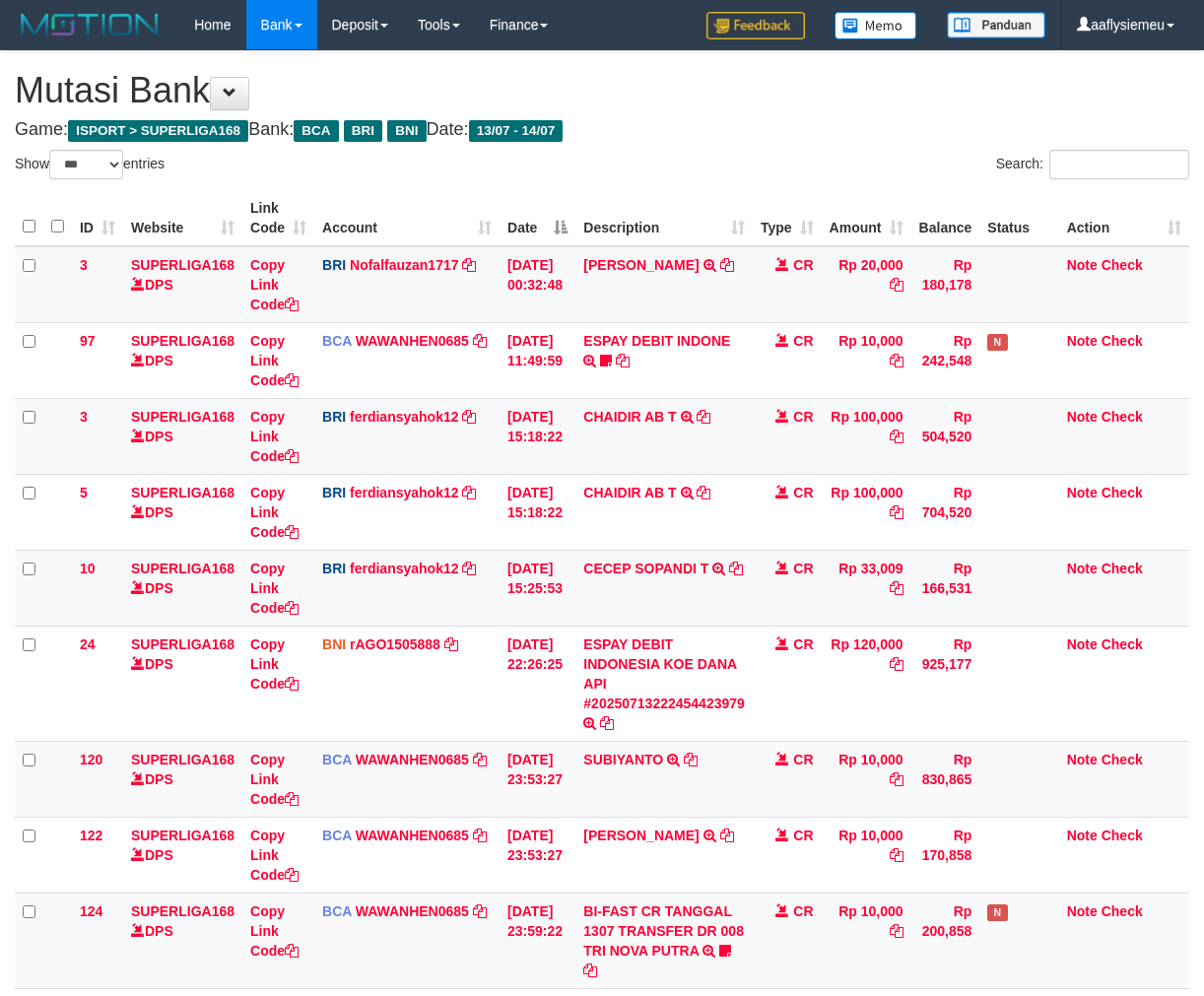 scroll, scrollTop: 532, scrollLeft: 0, axis: vertical 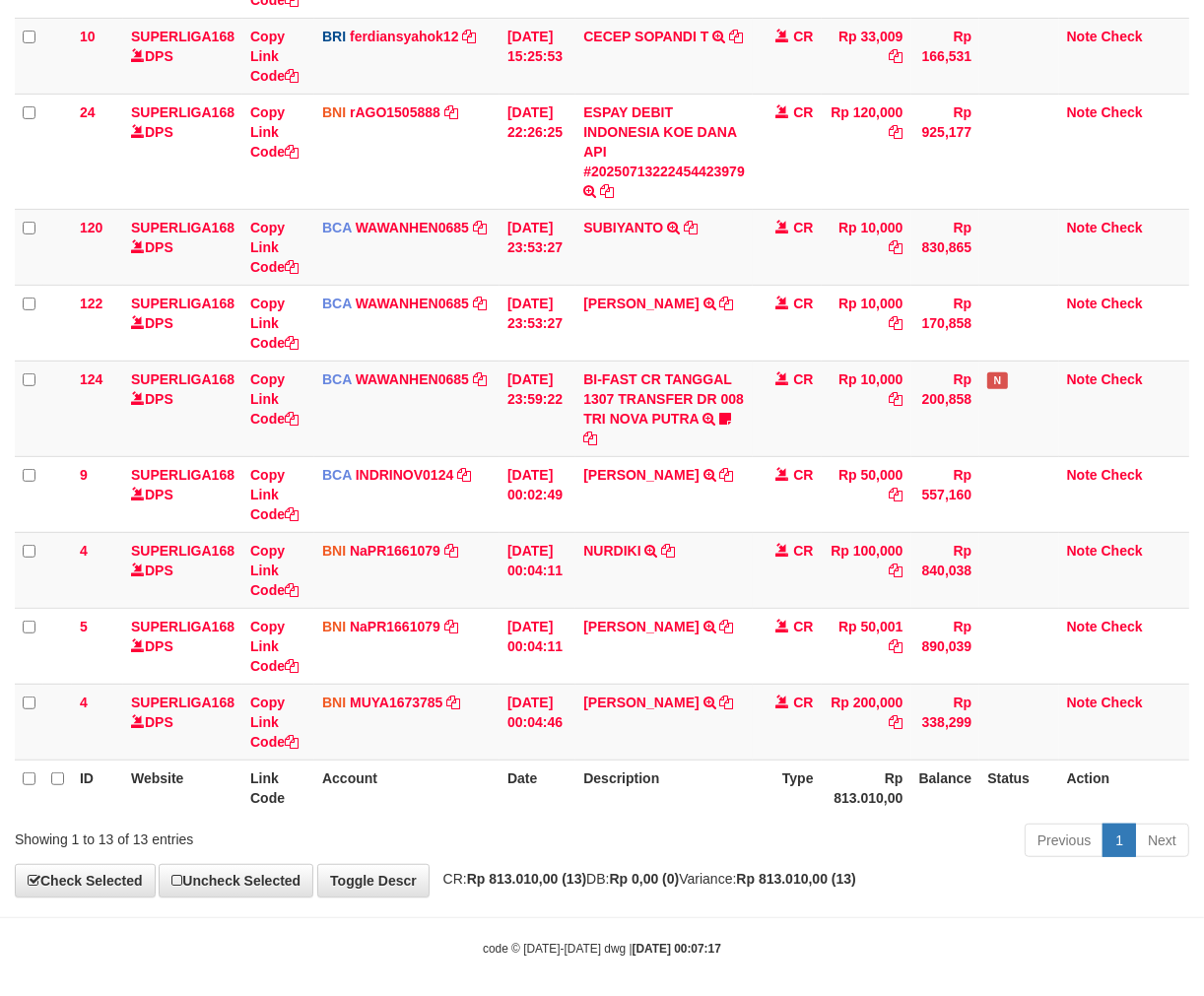 click on "Previous 1 Next" at bounding box center (852, 842) 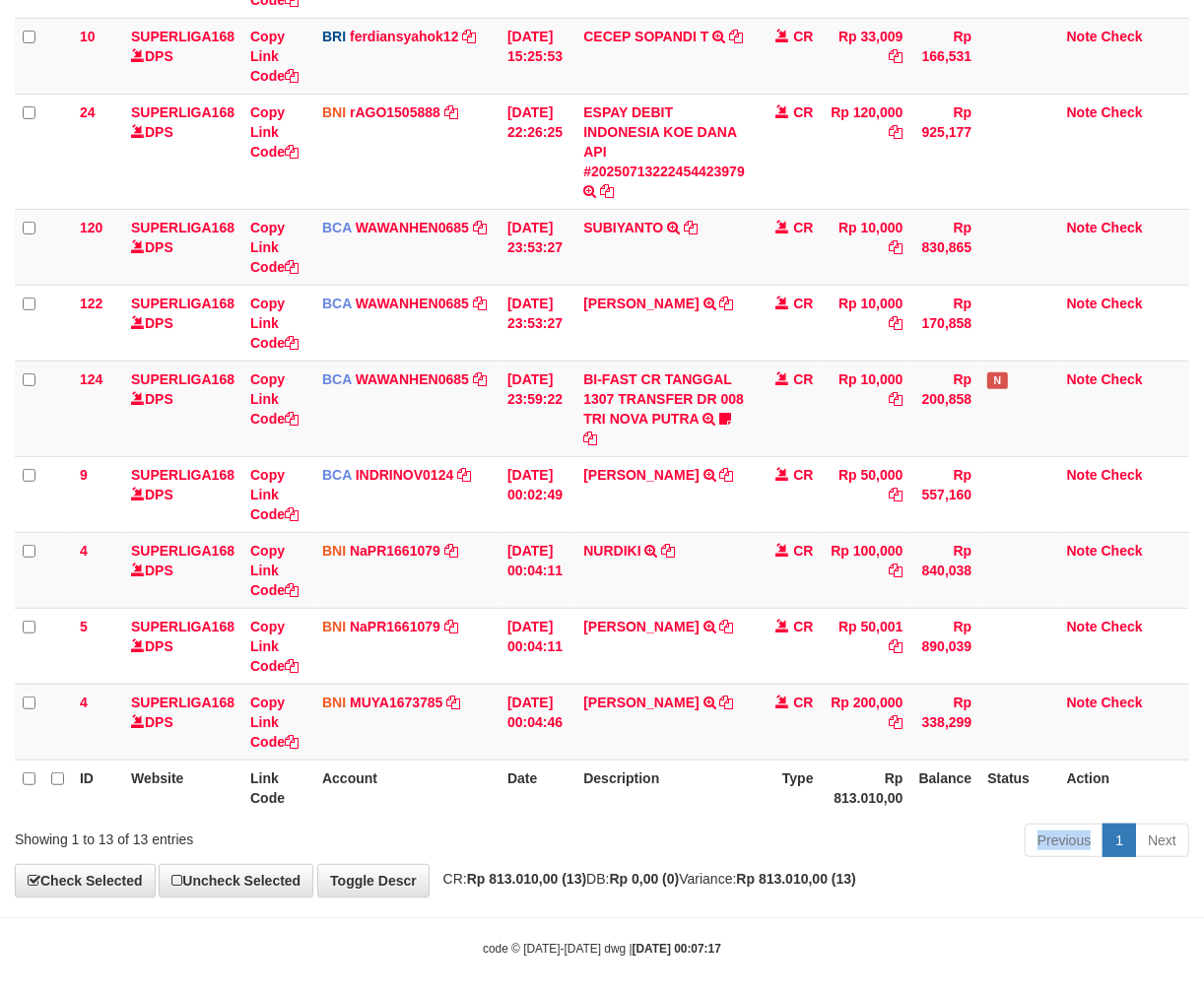 drag, startPoint x: 700, startPoint y: 850, endPoint x: 756, endPoint y: 867, distance: 58.5235 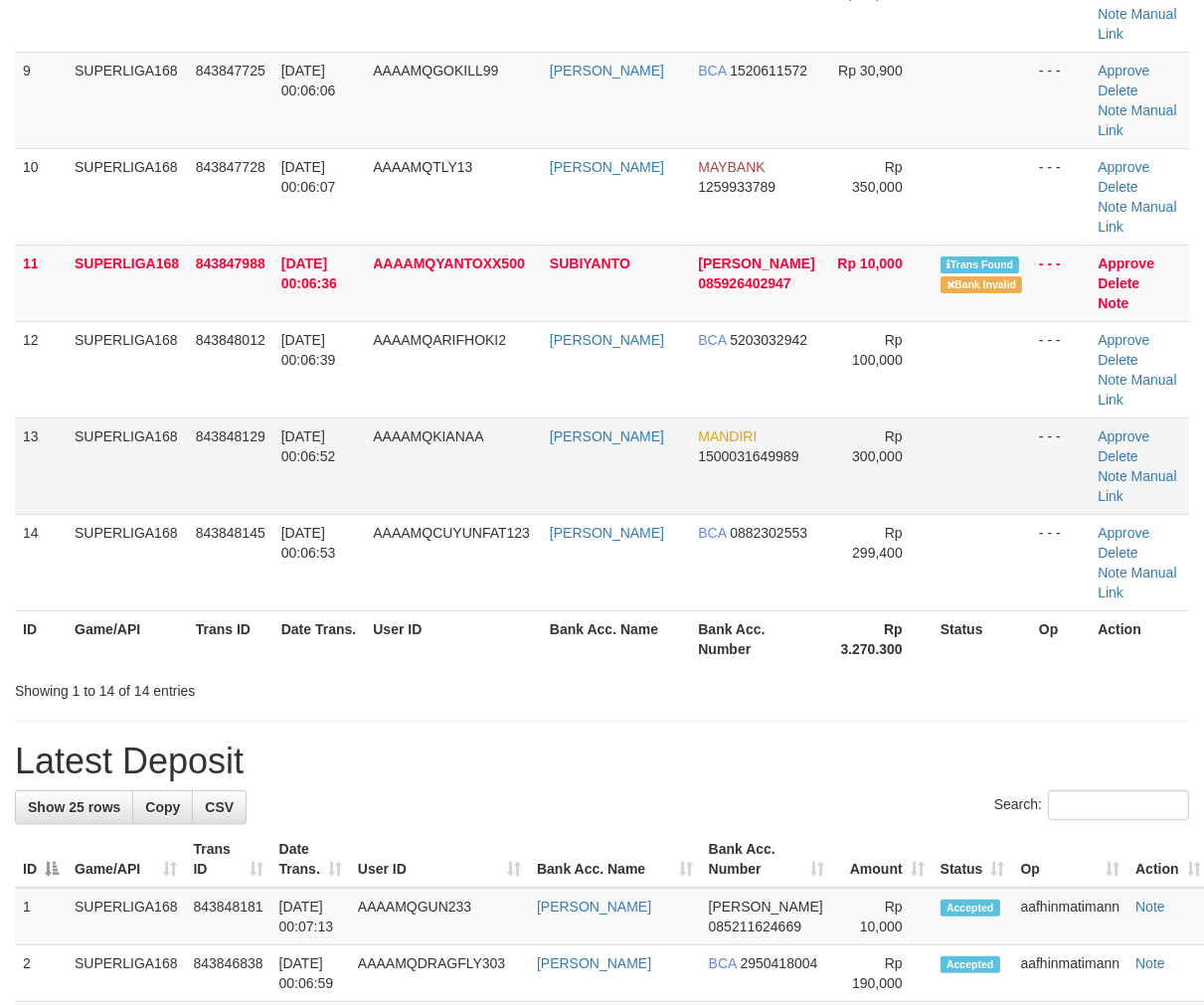 scroll, scrollTop: 815, scrollLeft: 0, axis: vertical 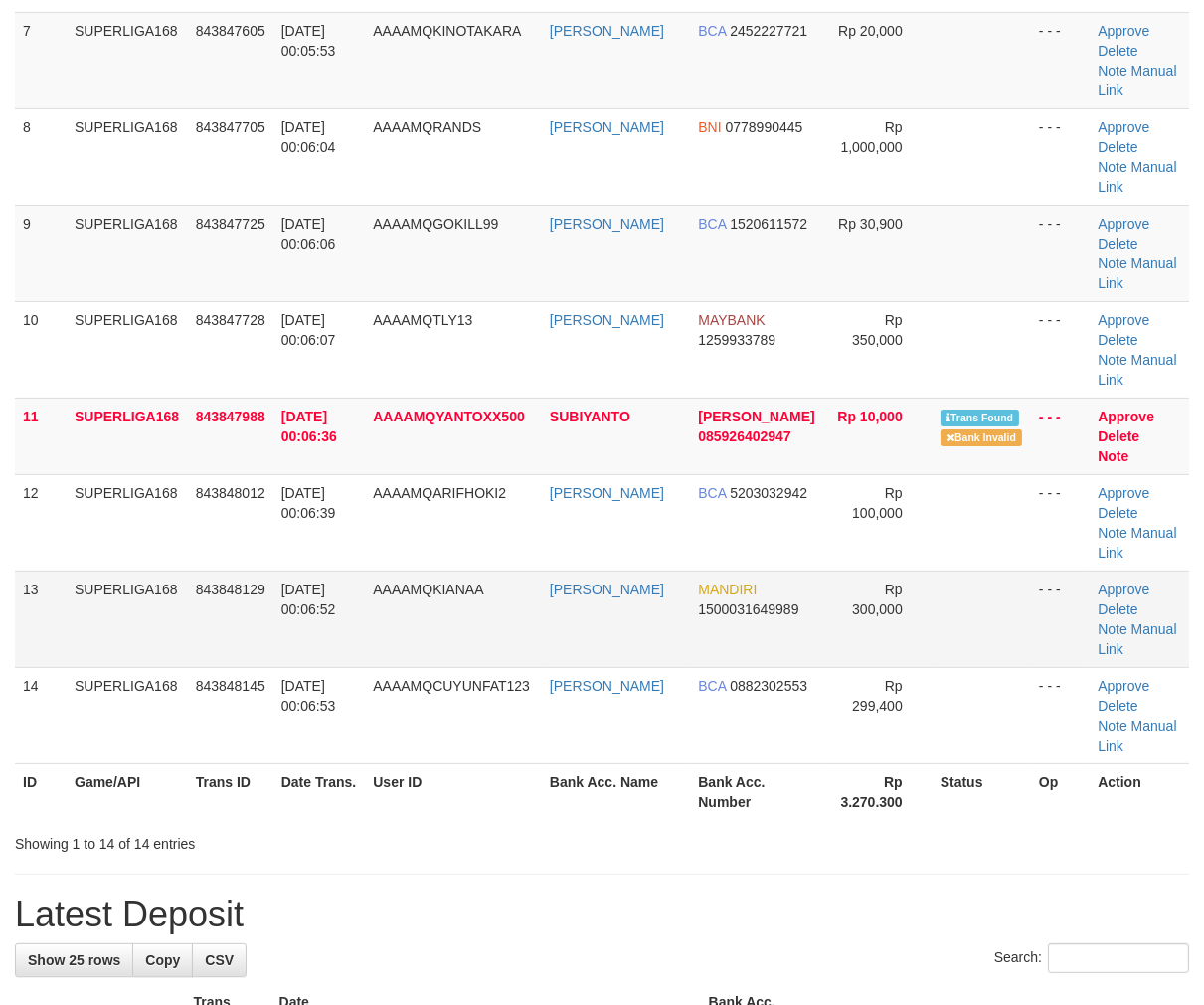 click on "[DATE] 00:06:52" at bounding box center (319, 618) 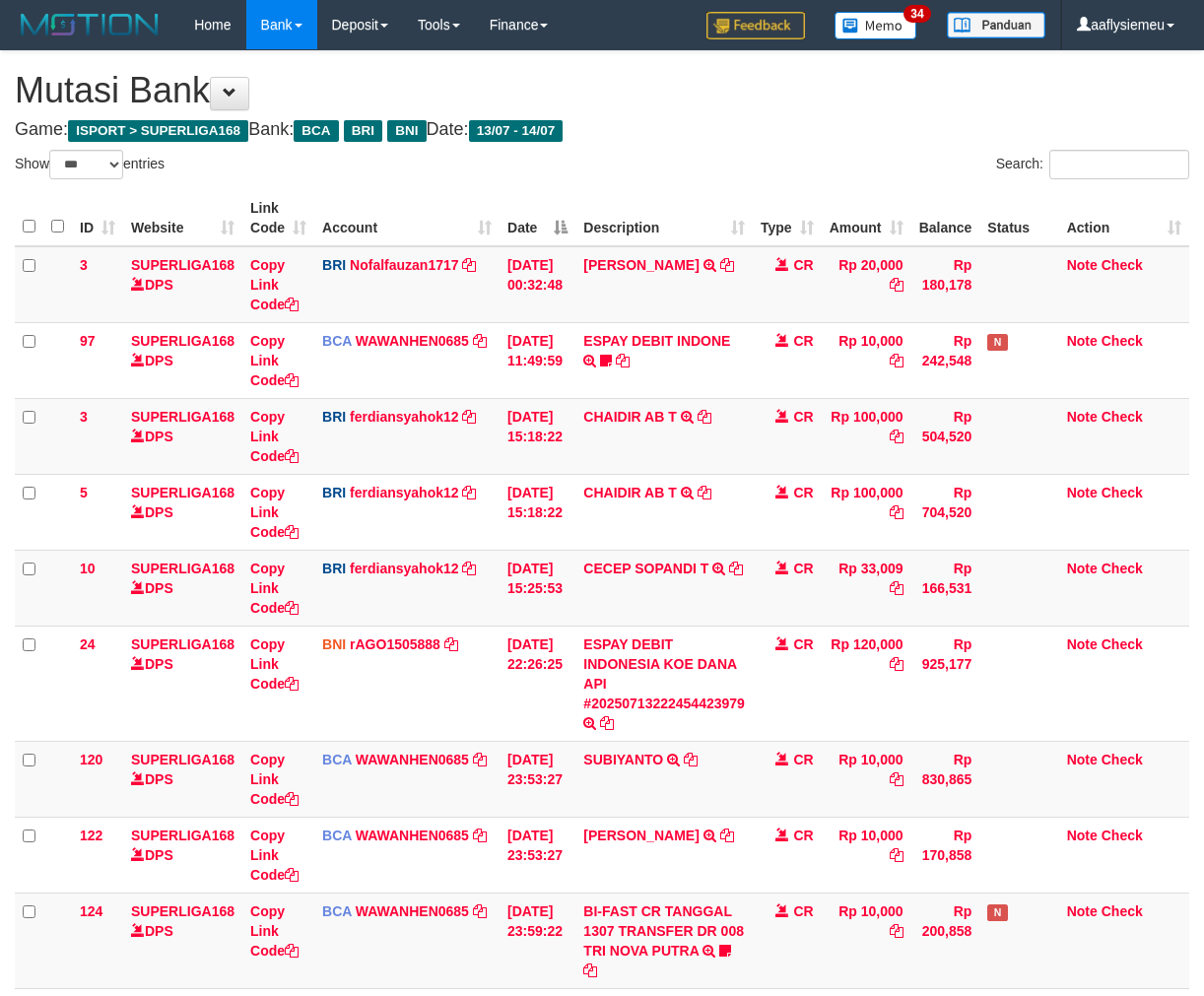 select on "***" 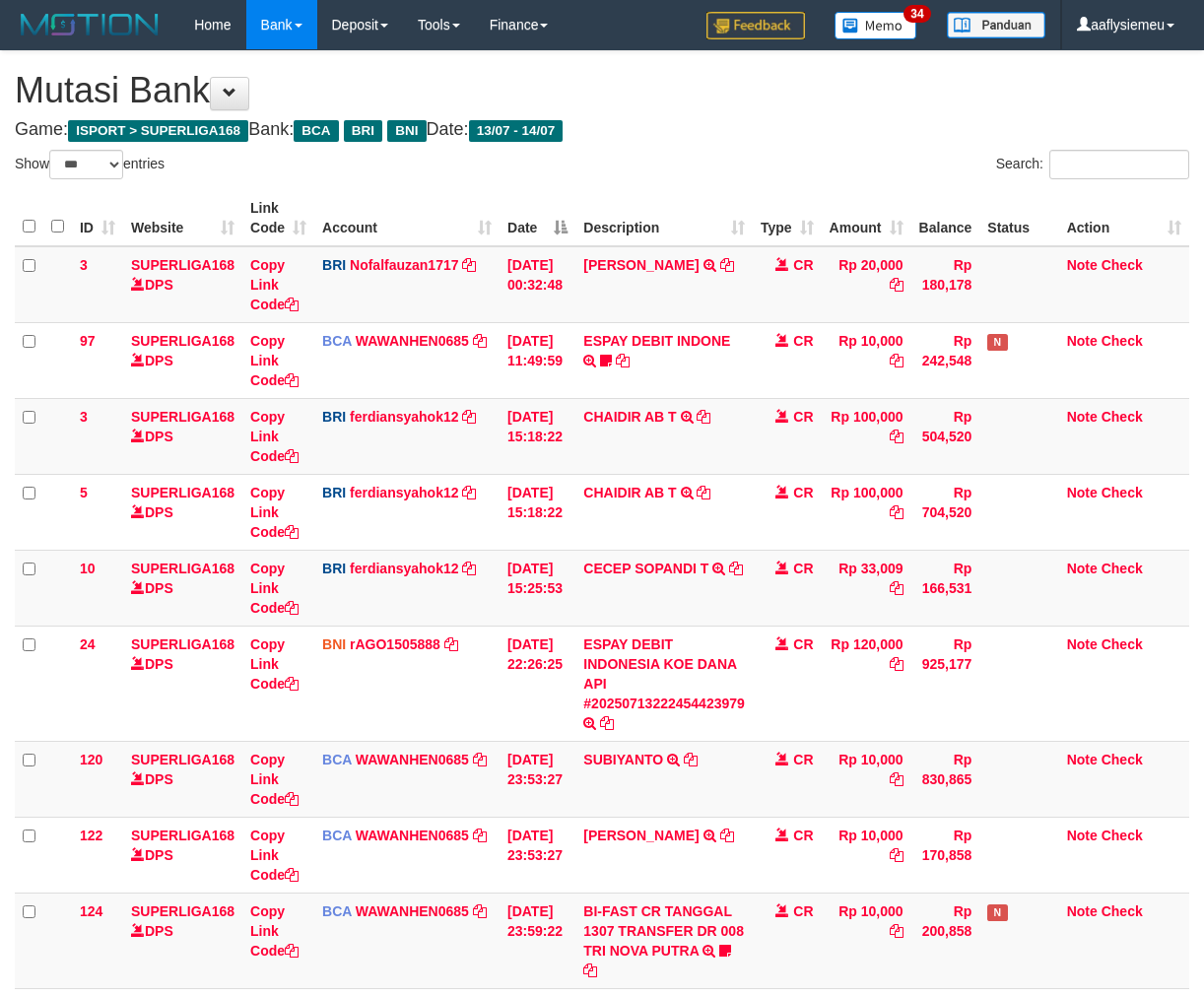 scroll, scrollTop: 532, scrollLeft: 0, axis: vertical 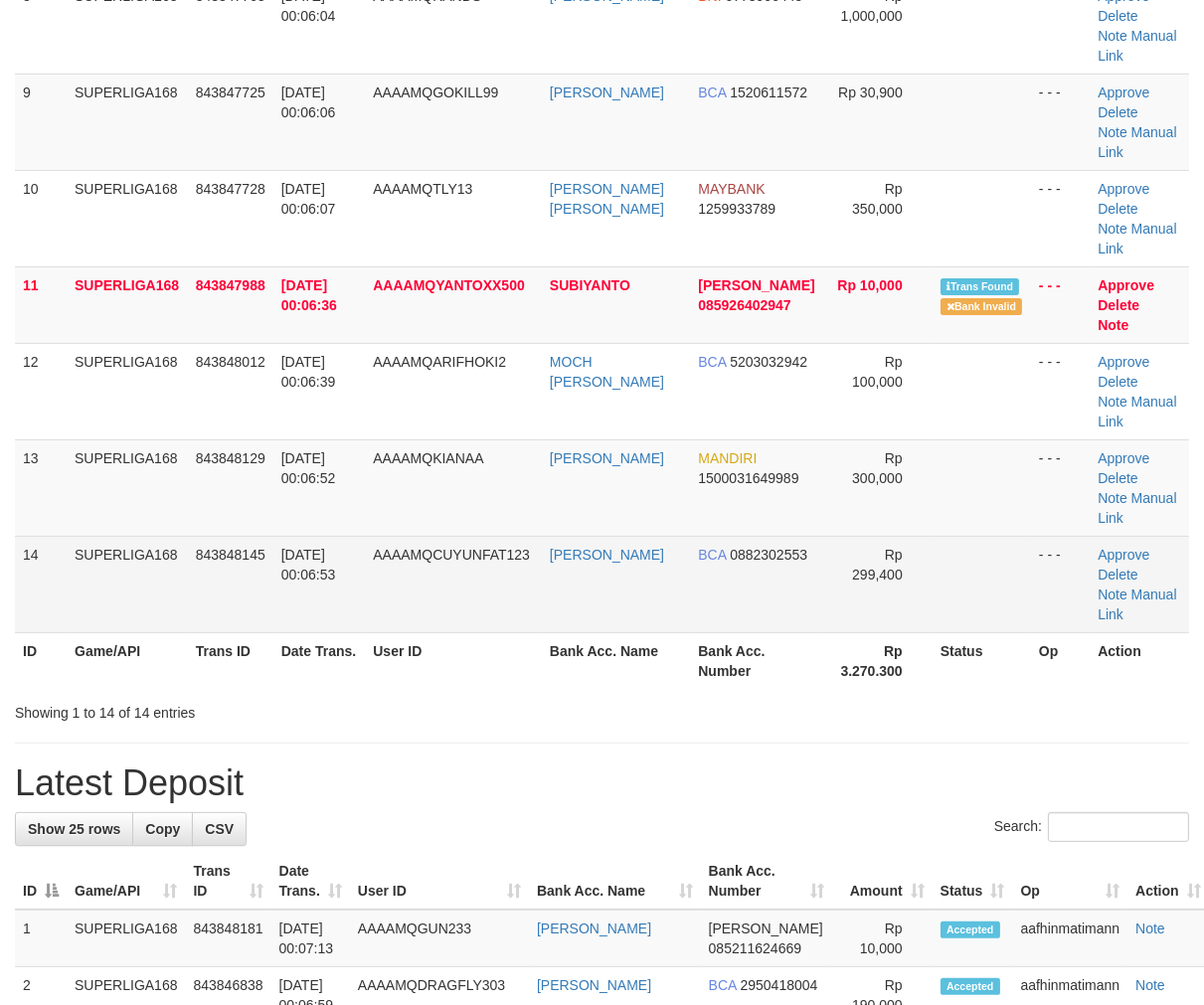 click on "AAAAMQCUYUNFAT123" at bounding box center [453, 584] 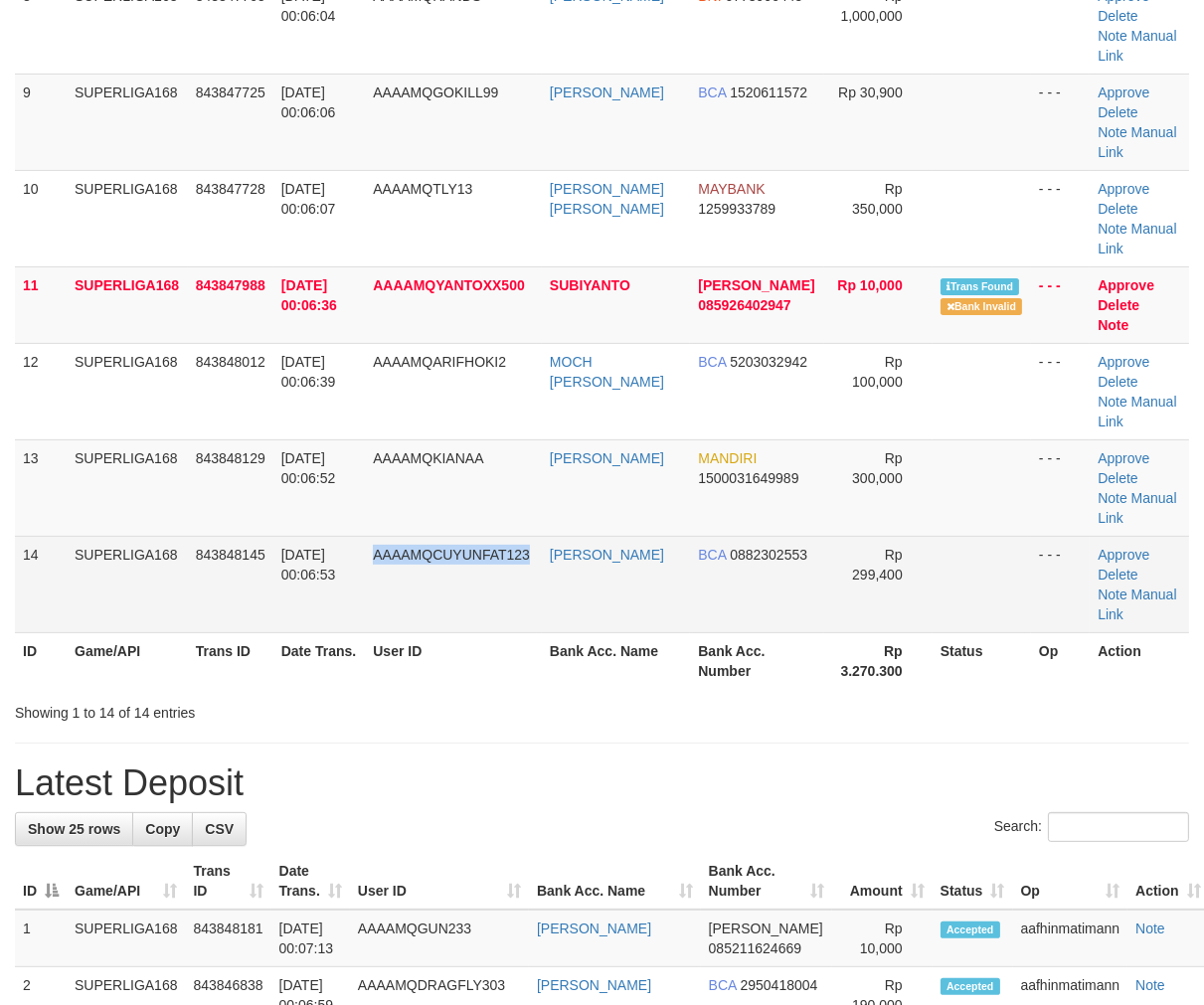 drag, startPoint x: 382, startPoint y: 616, endPoint x: 1, endPoint y: 739, distance: 400.36234 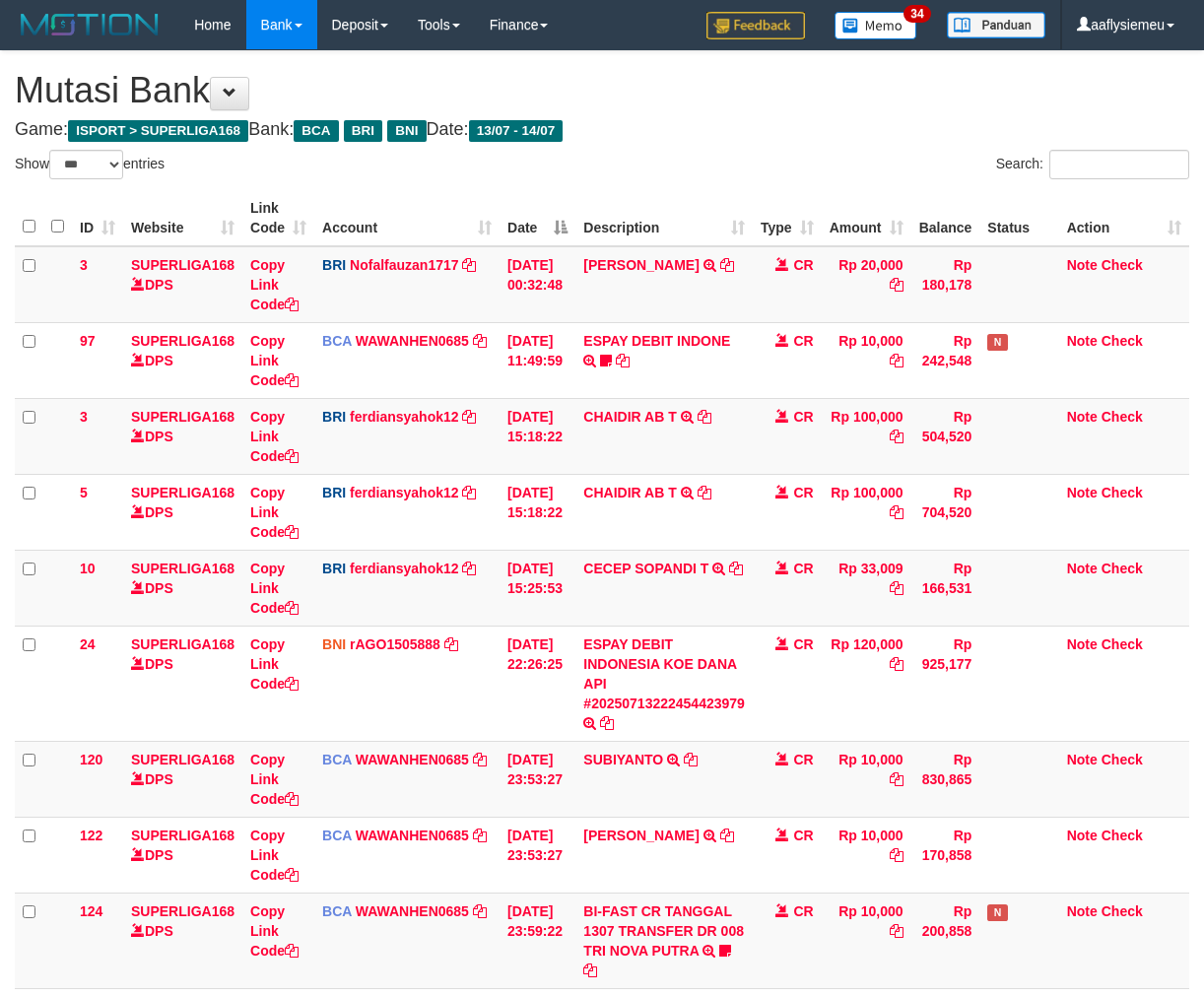 select on "***" 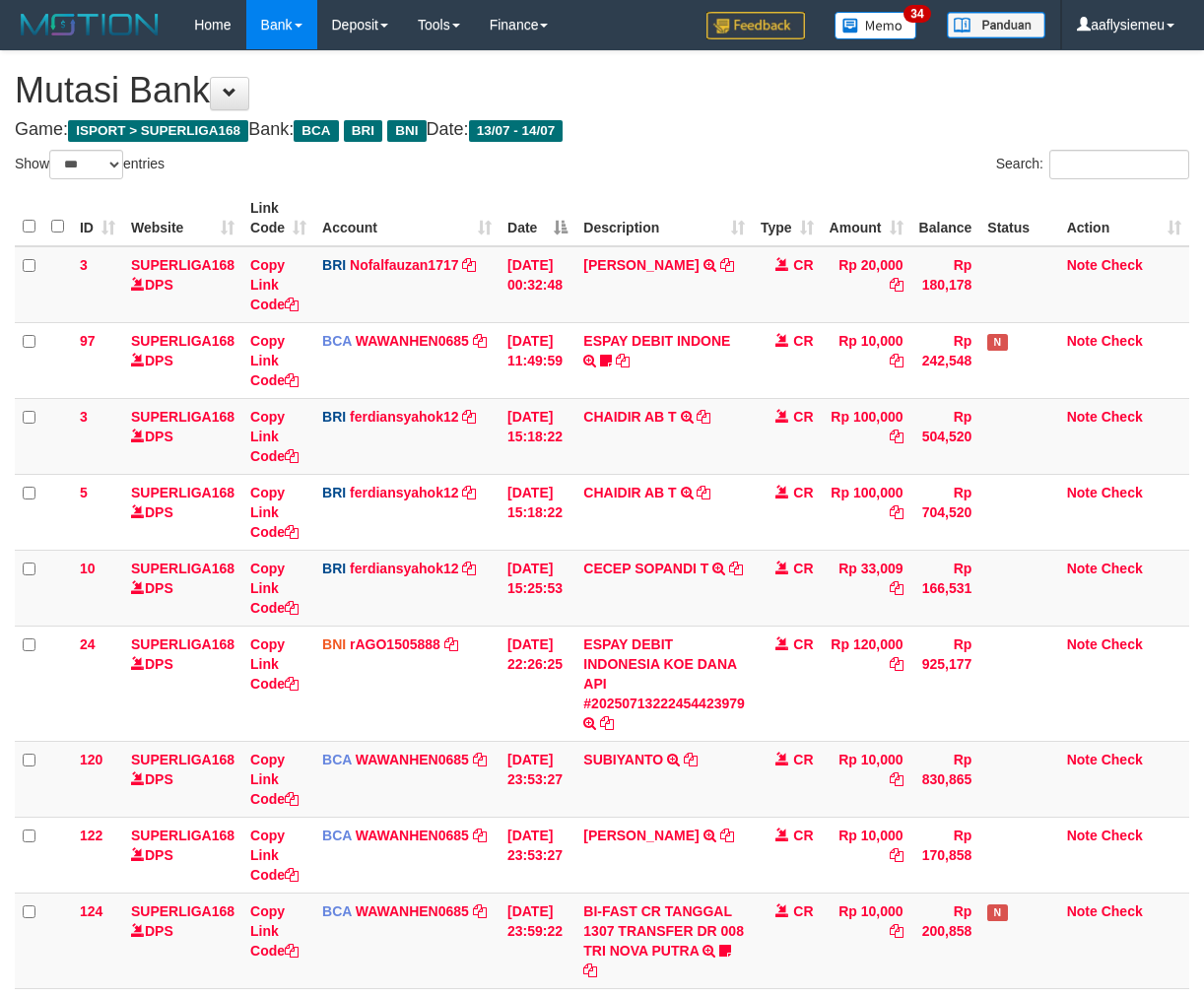 scroll, scrollTop: 532, scrollLeft: 0, axis: vertical 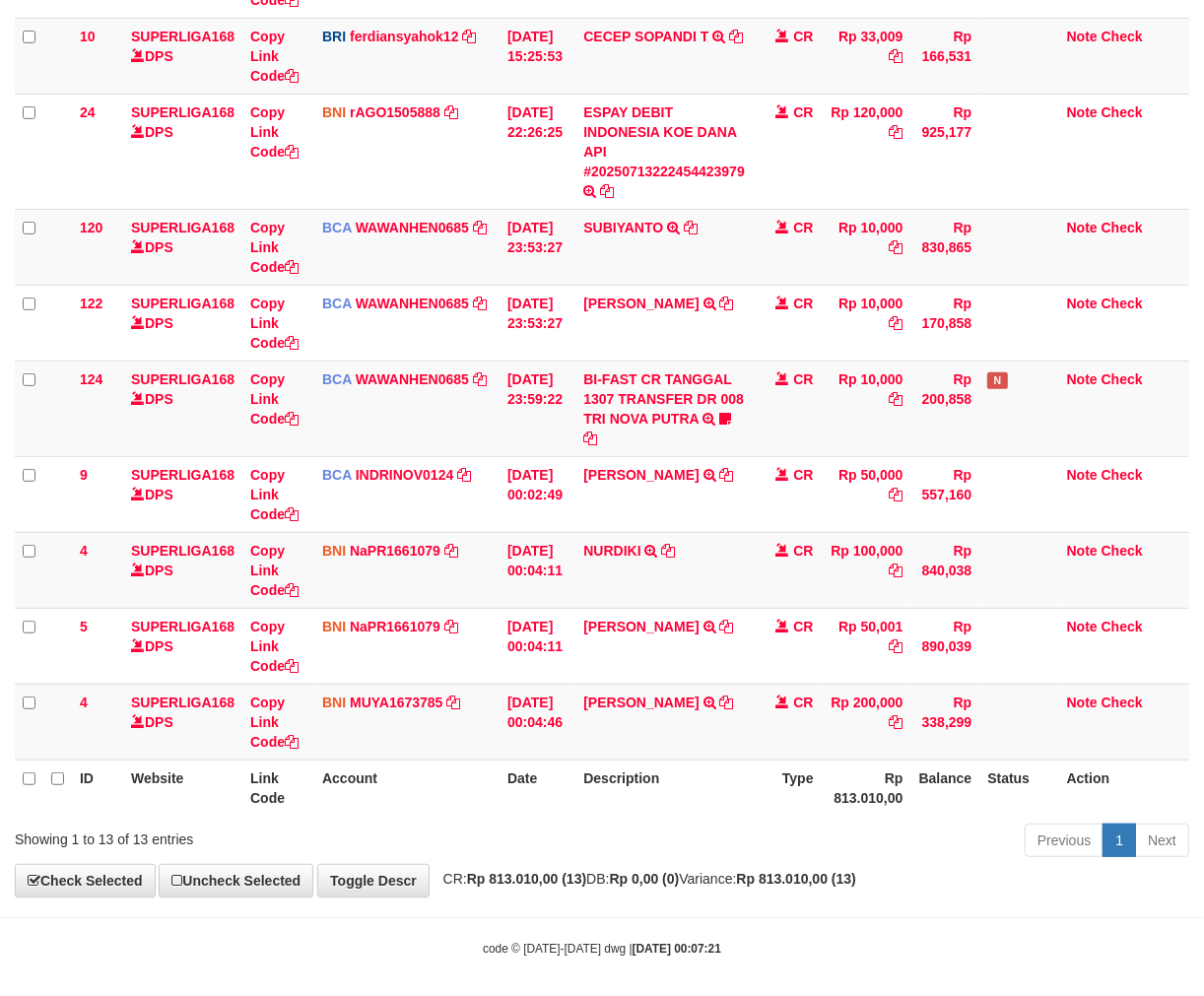 click on "Description" at bounding box center [664, 787] 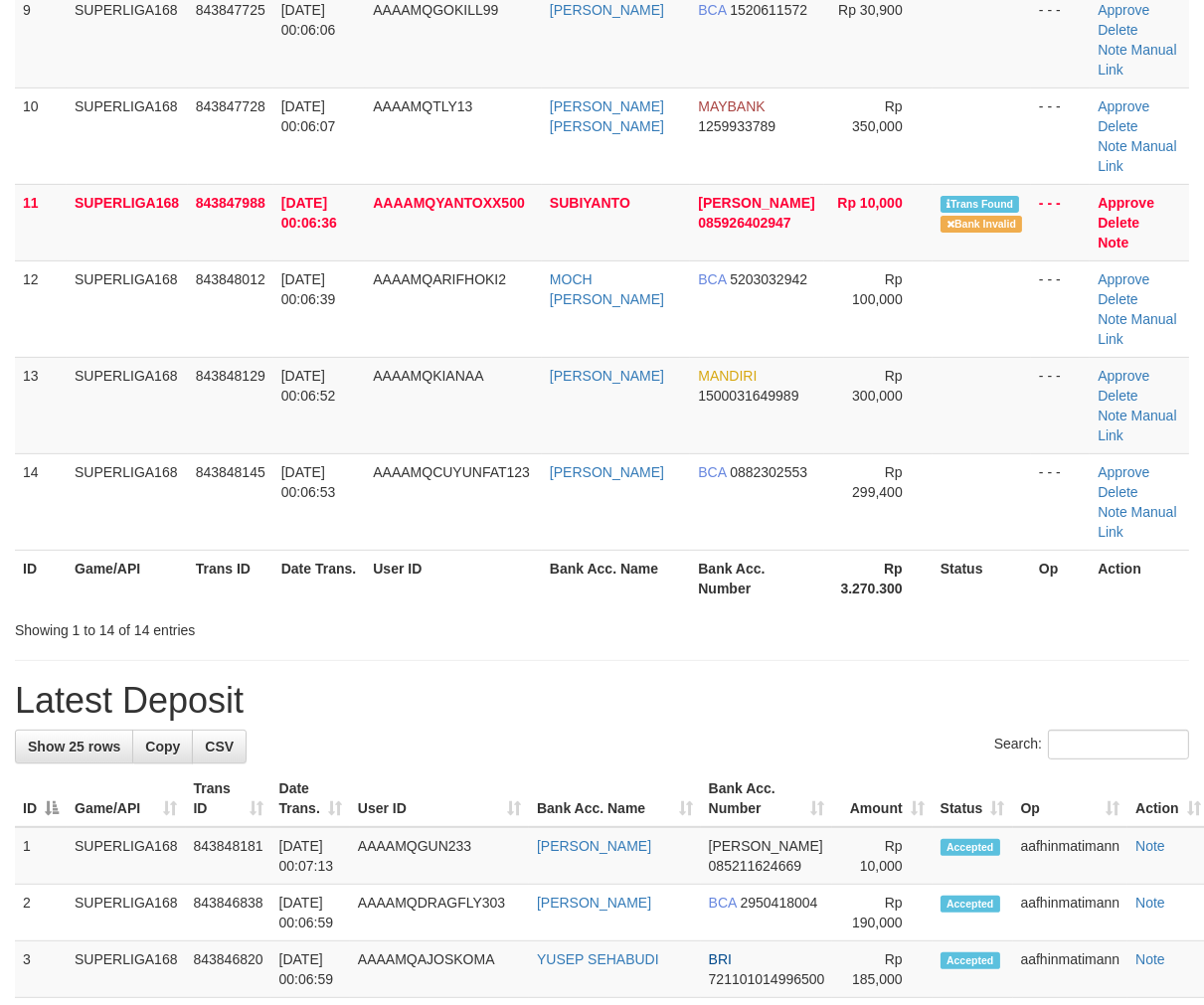 scroll, scrollTop: 967, scrollLeft: 0, axis: vertical 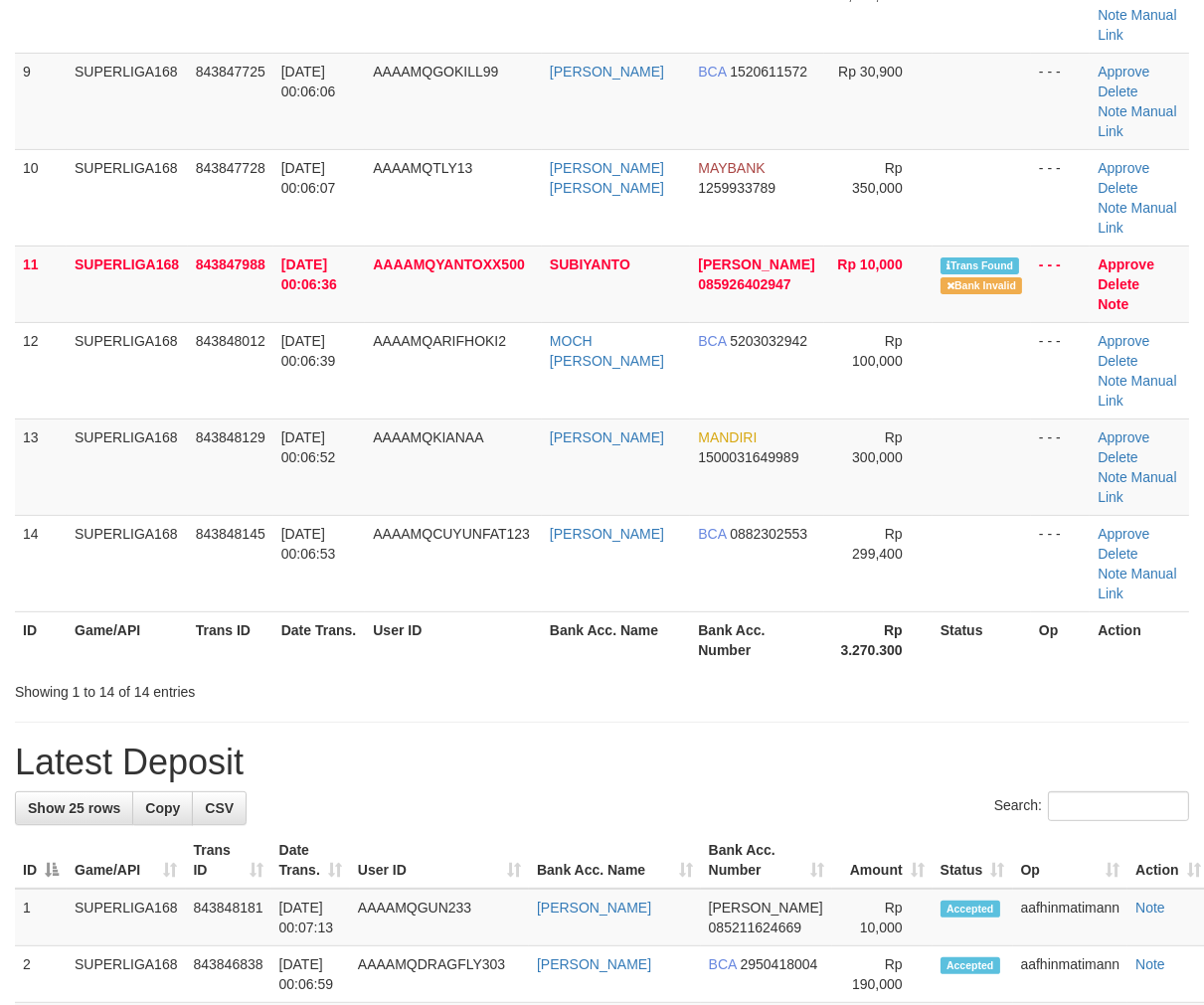 click on "Trans ID" at bounding box center [231, 639] 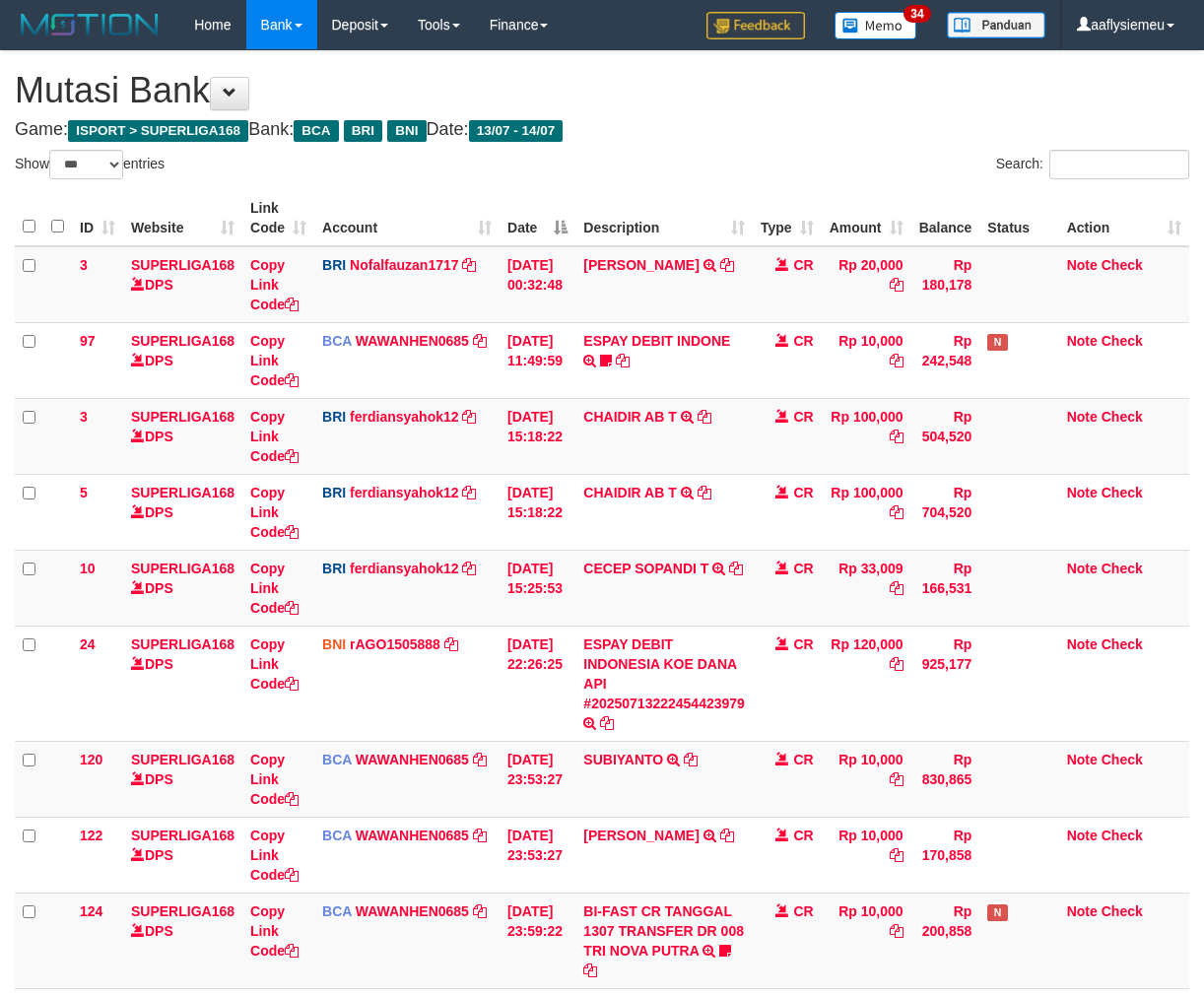 select on "***" 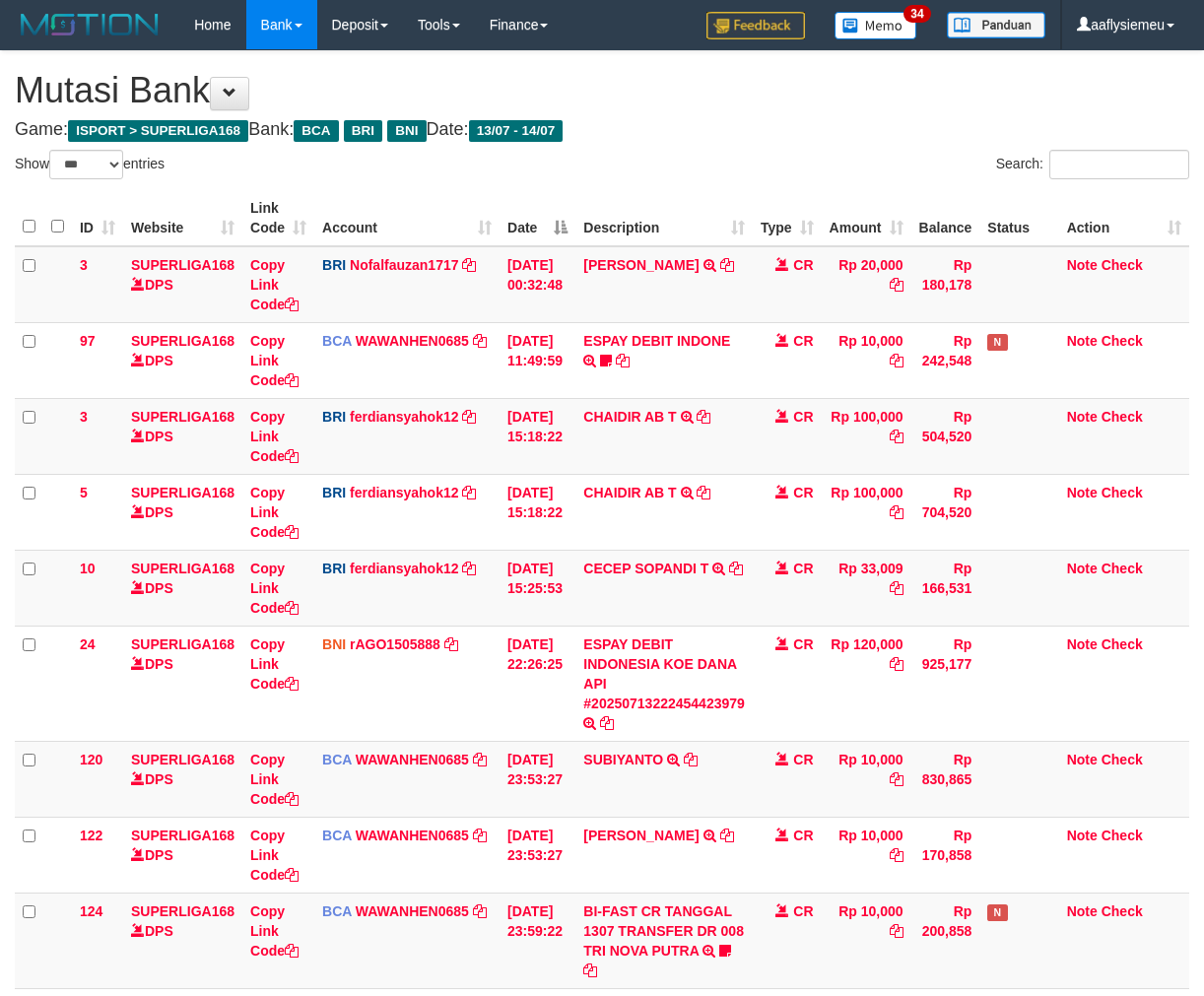 scroll, scrollTop: 436, scrollLeft: 0, axis: vertical 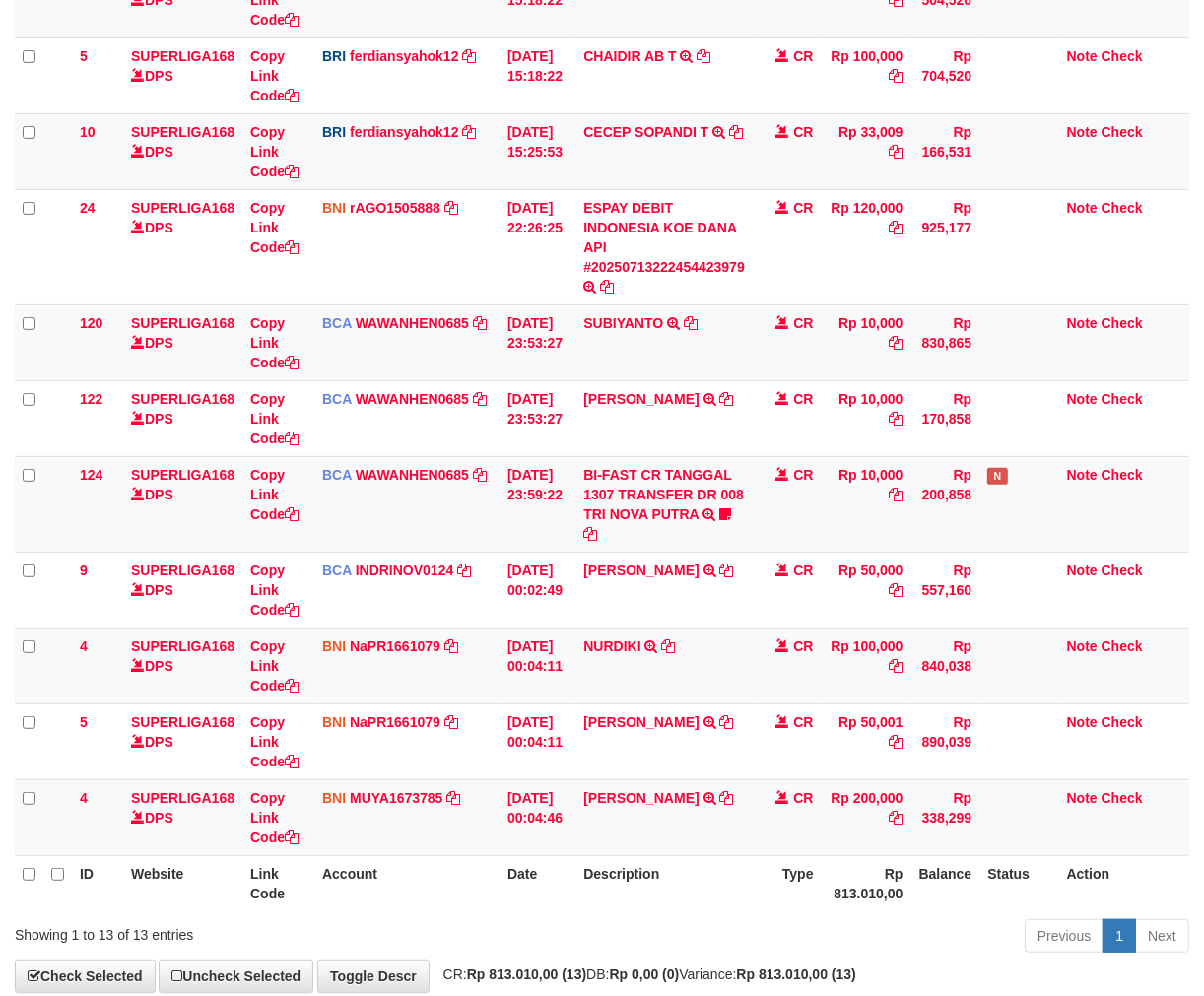 click on "Description" at bounding box center (664, 883) 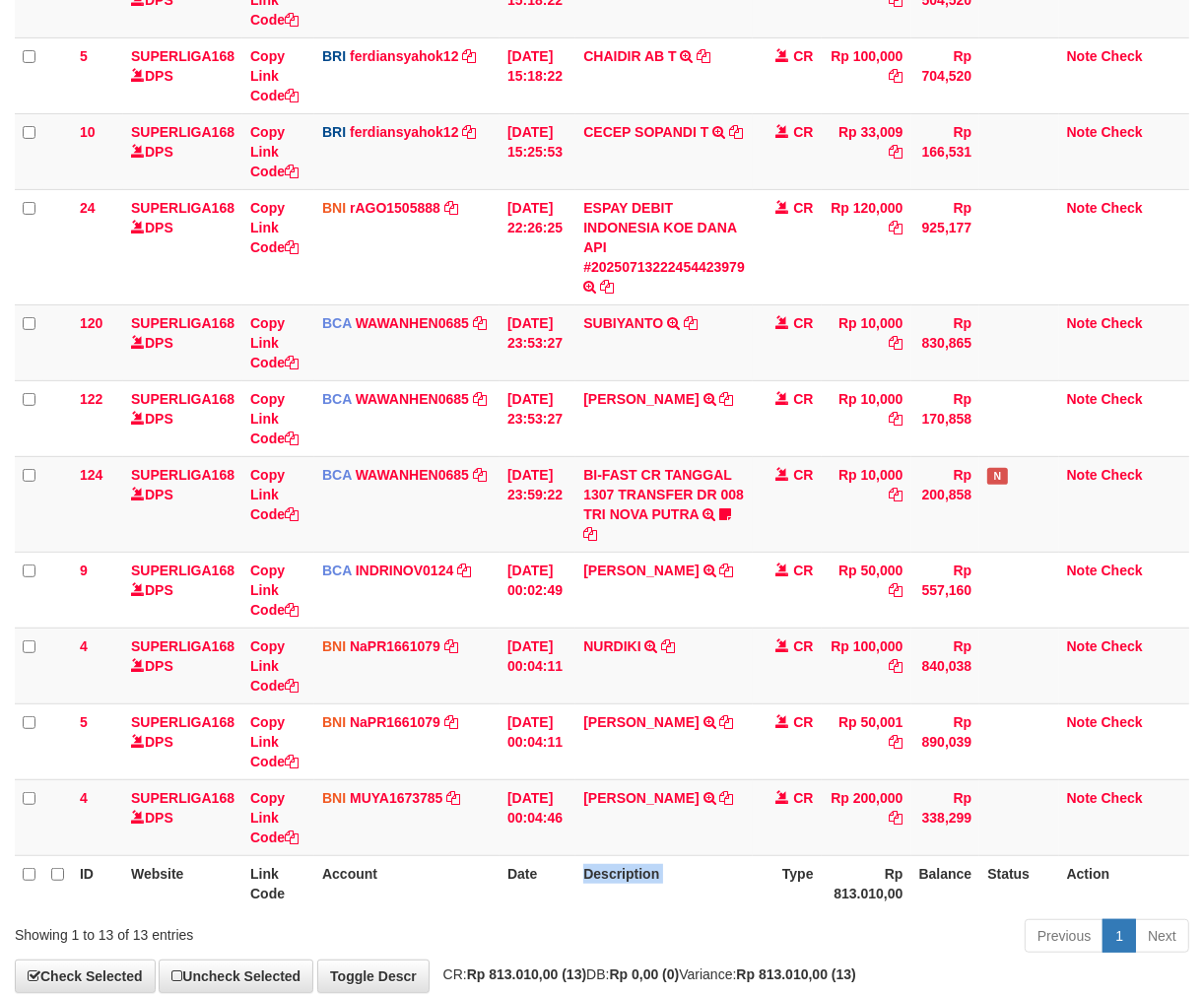 click on "Description" at bounding box center (664, 883) 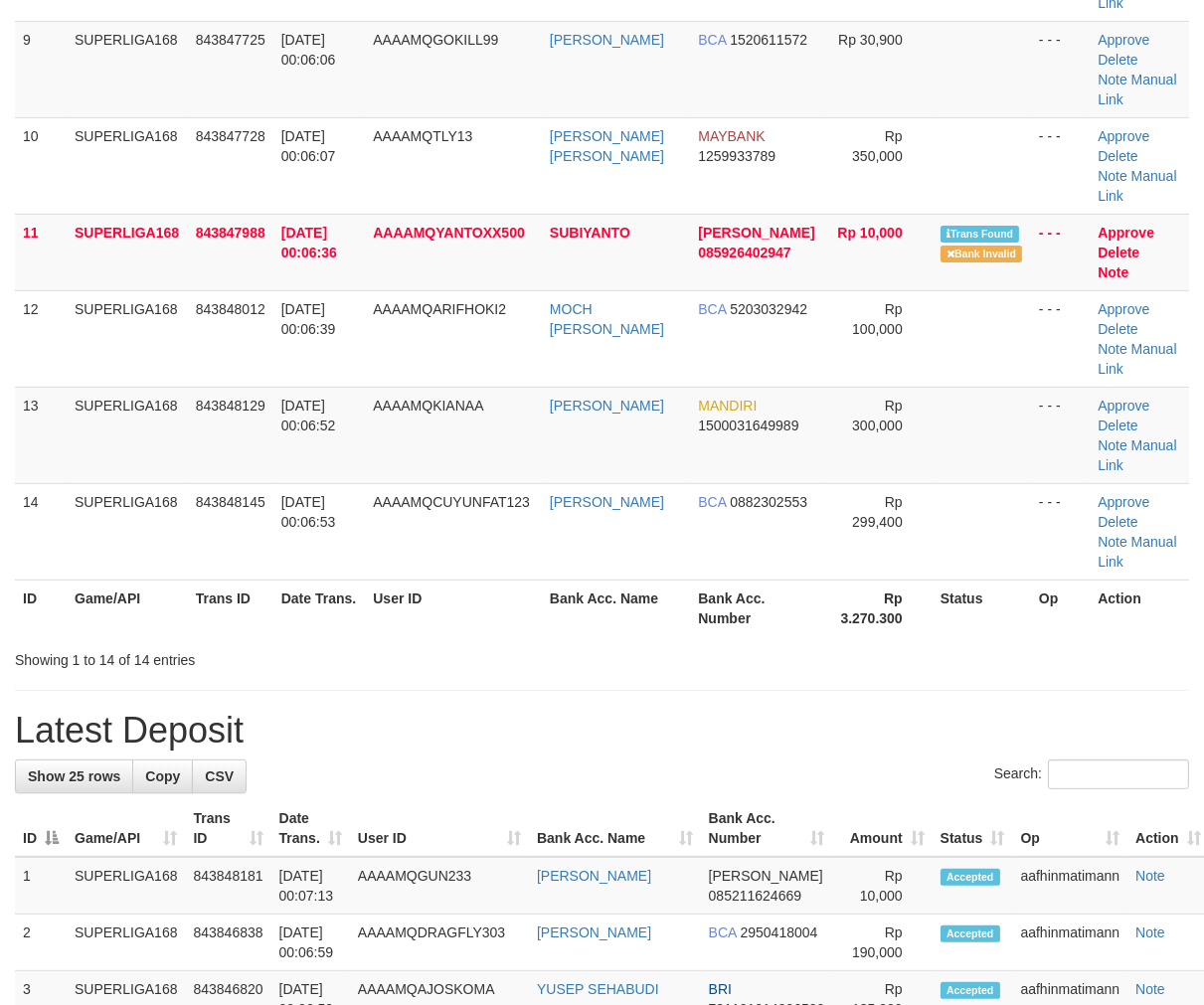 scroll, scrollTop: 988, scrollLeft: 0, axis: vertical 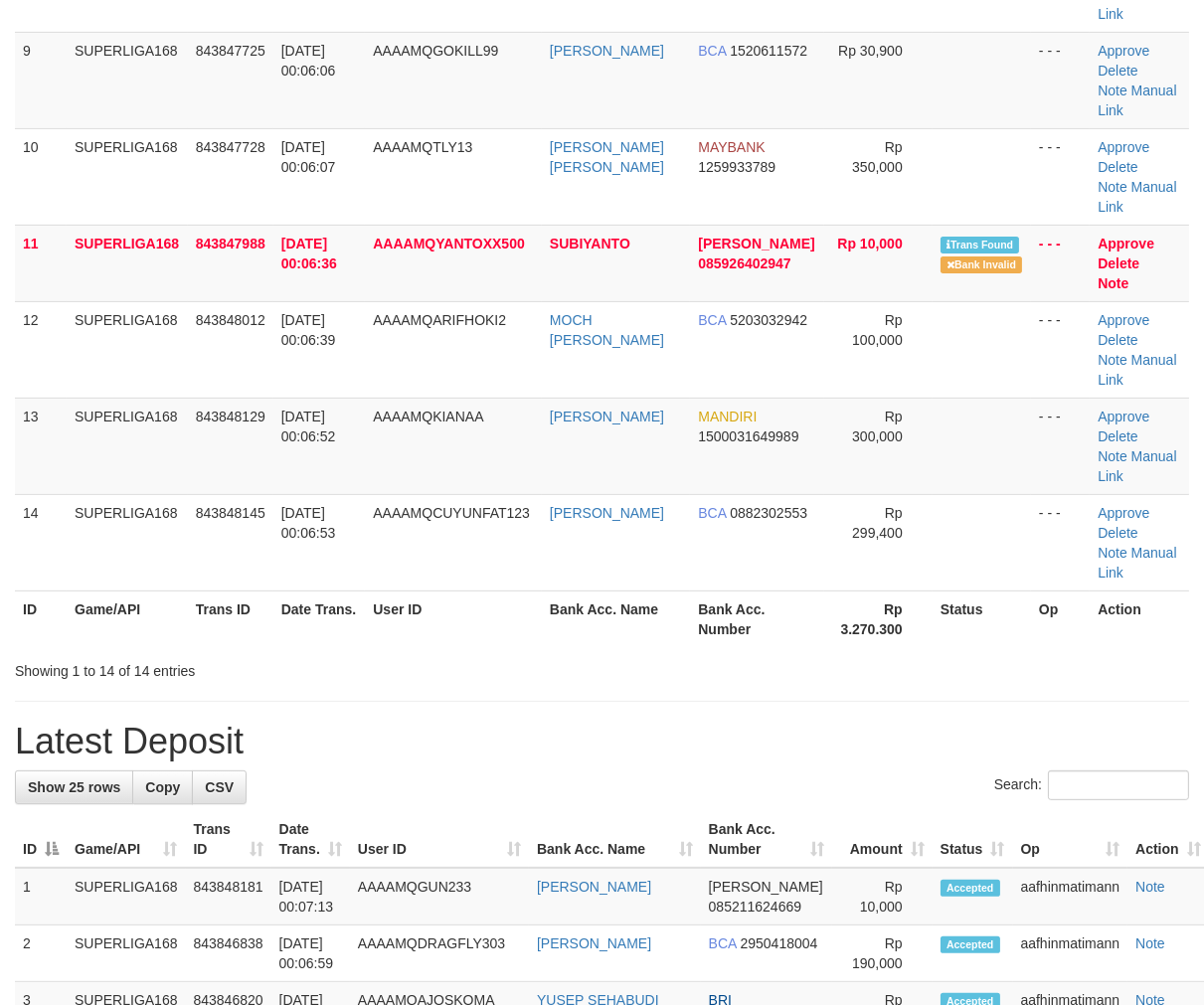 click on "User ID" at bounding box center [453, 618] 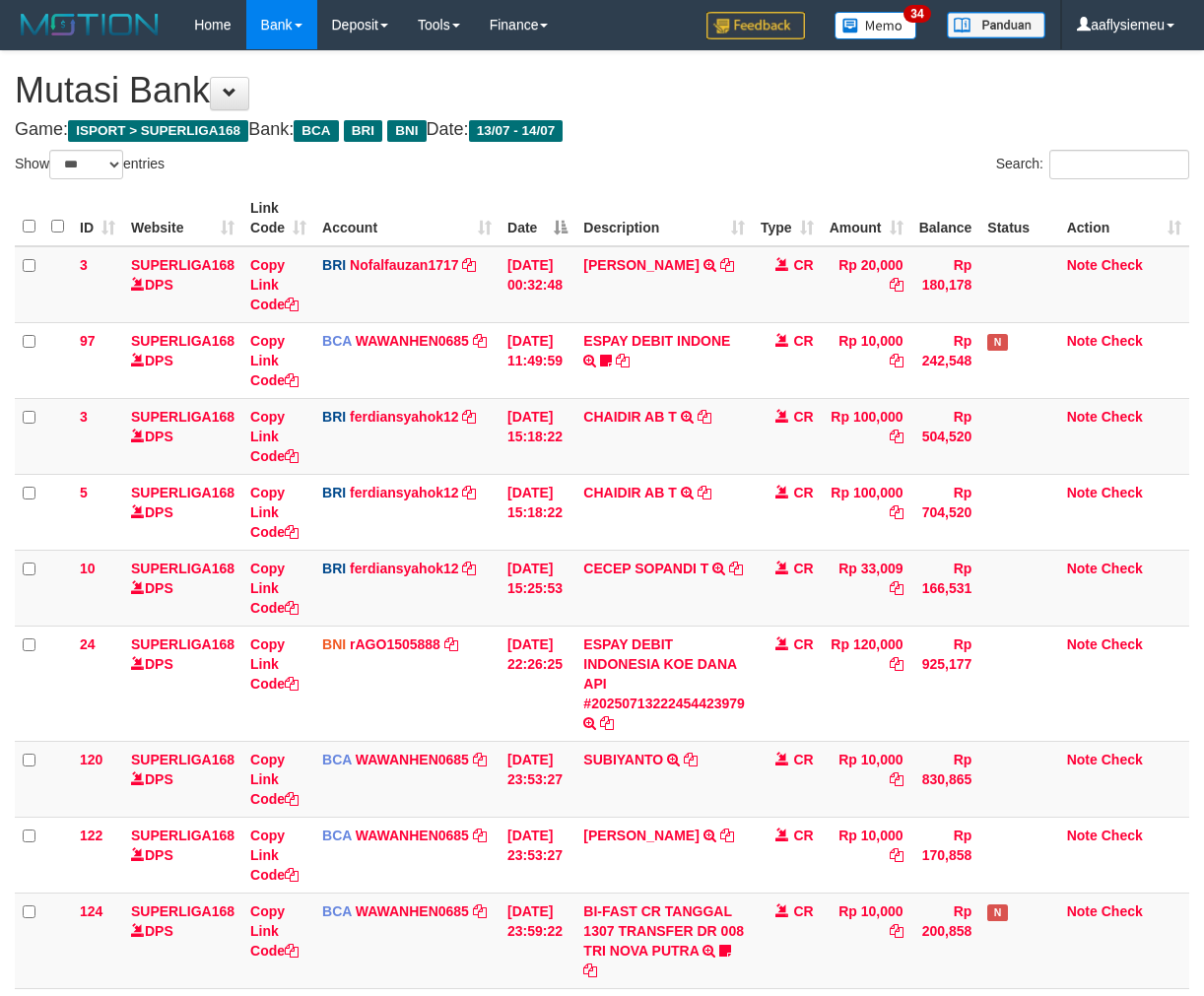 select on "***" 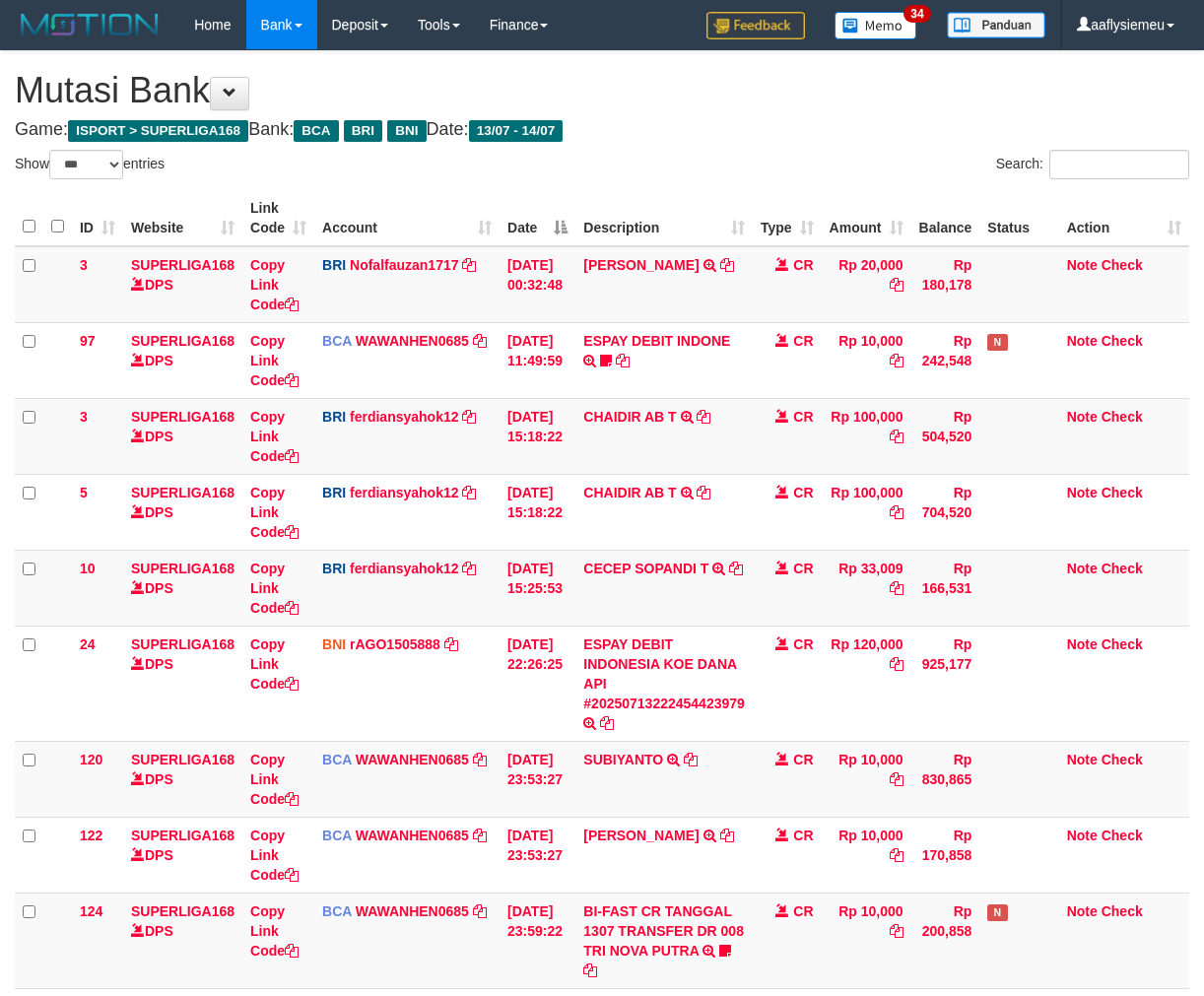 scroll, scrollTop: 436, scrollLeft: 0, axis: vertical 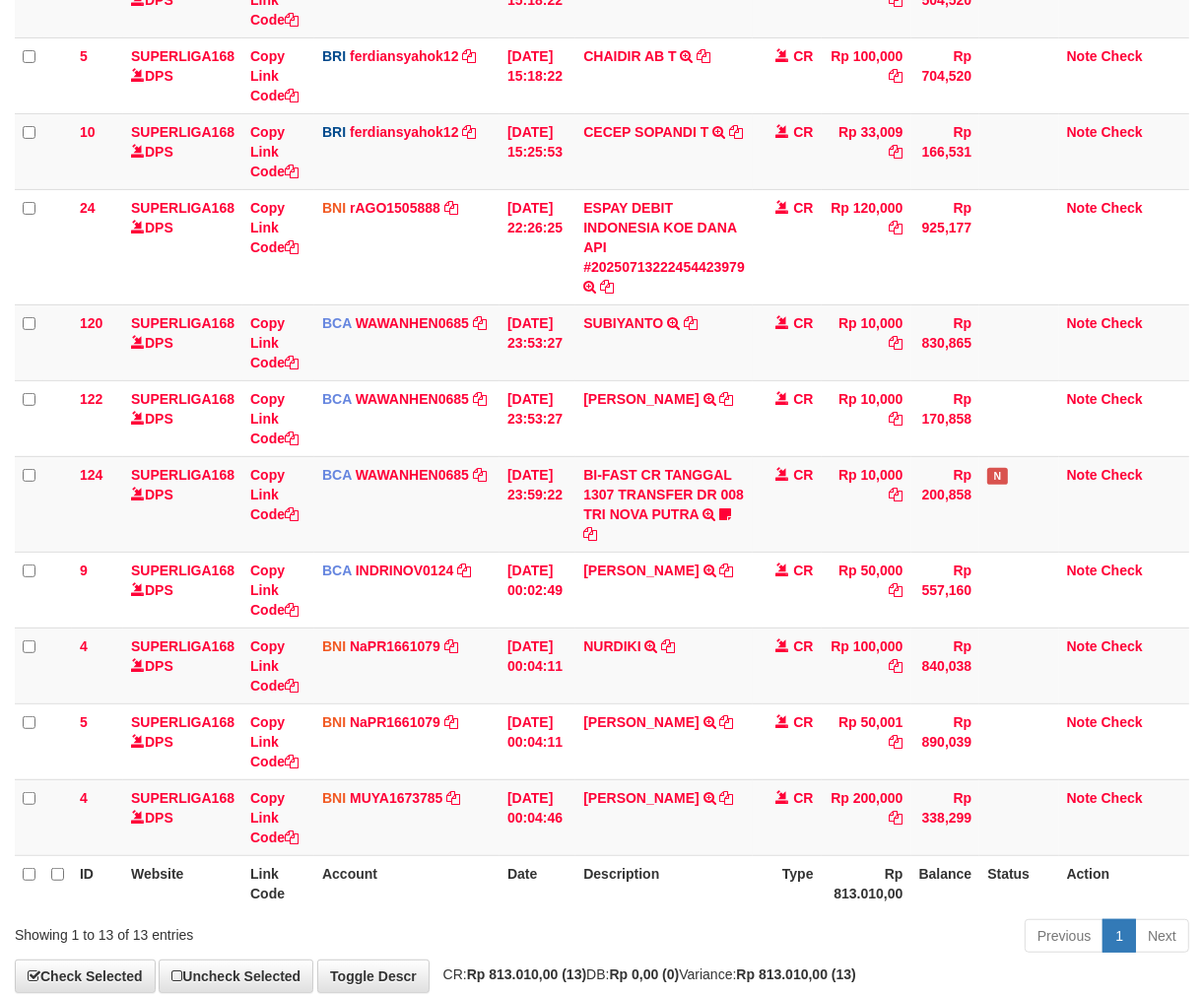 click on "Description" at bounding box center (664, 883) 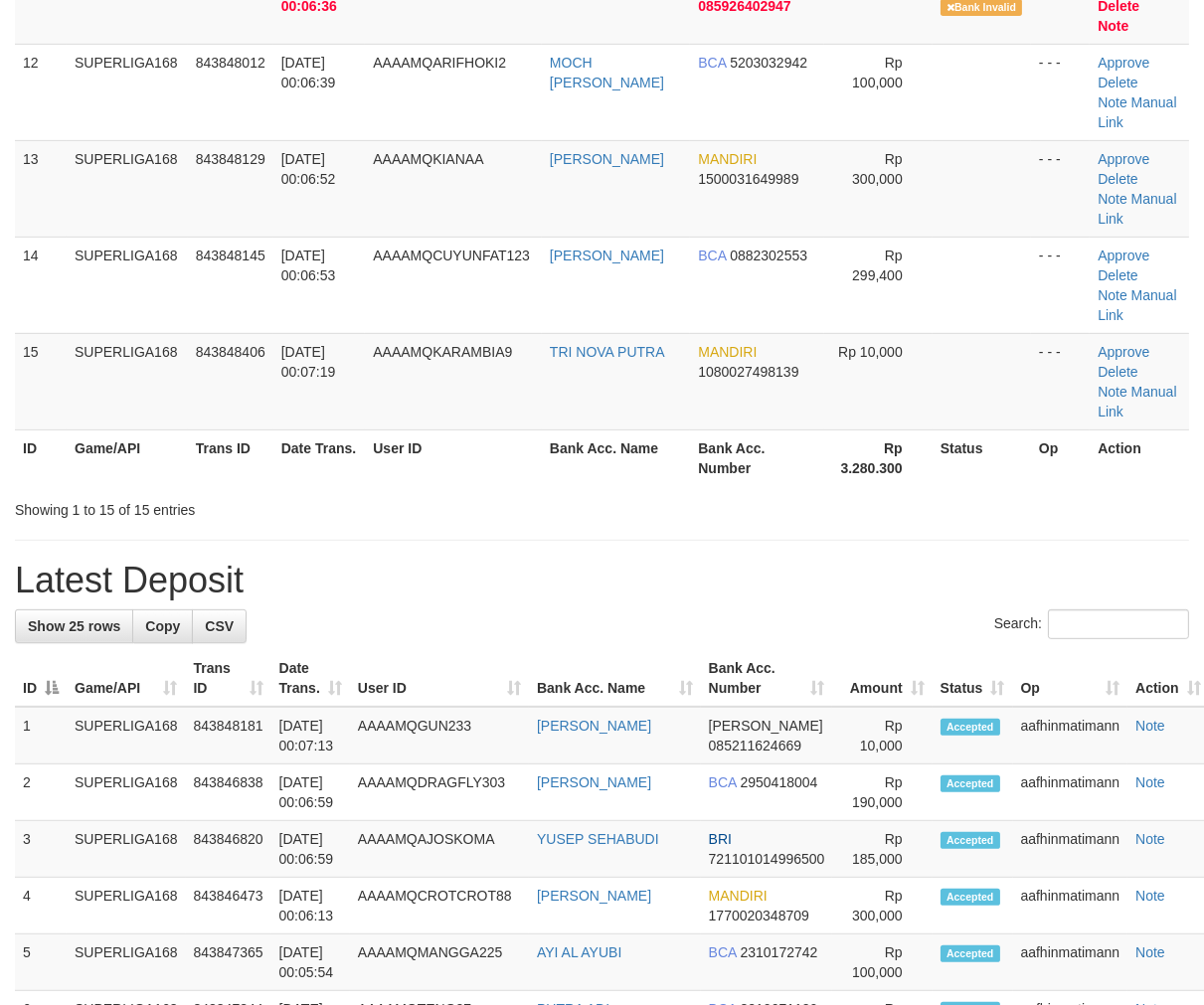 scroll, scrollTop: 1139, scrollLeft: 0, axis: vertical 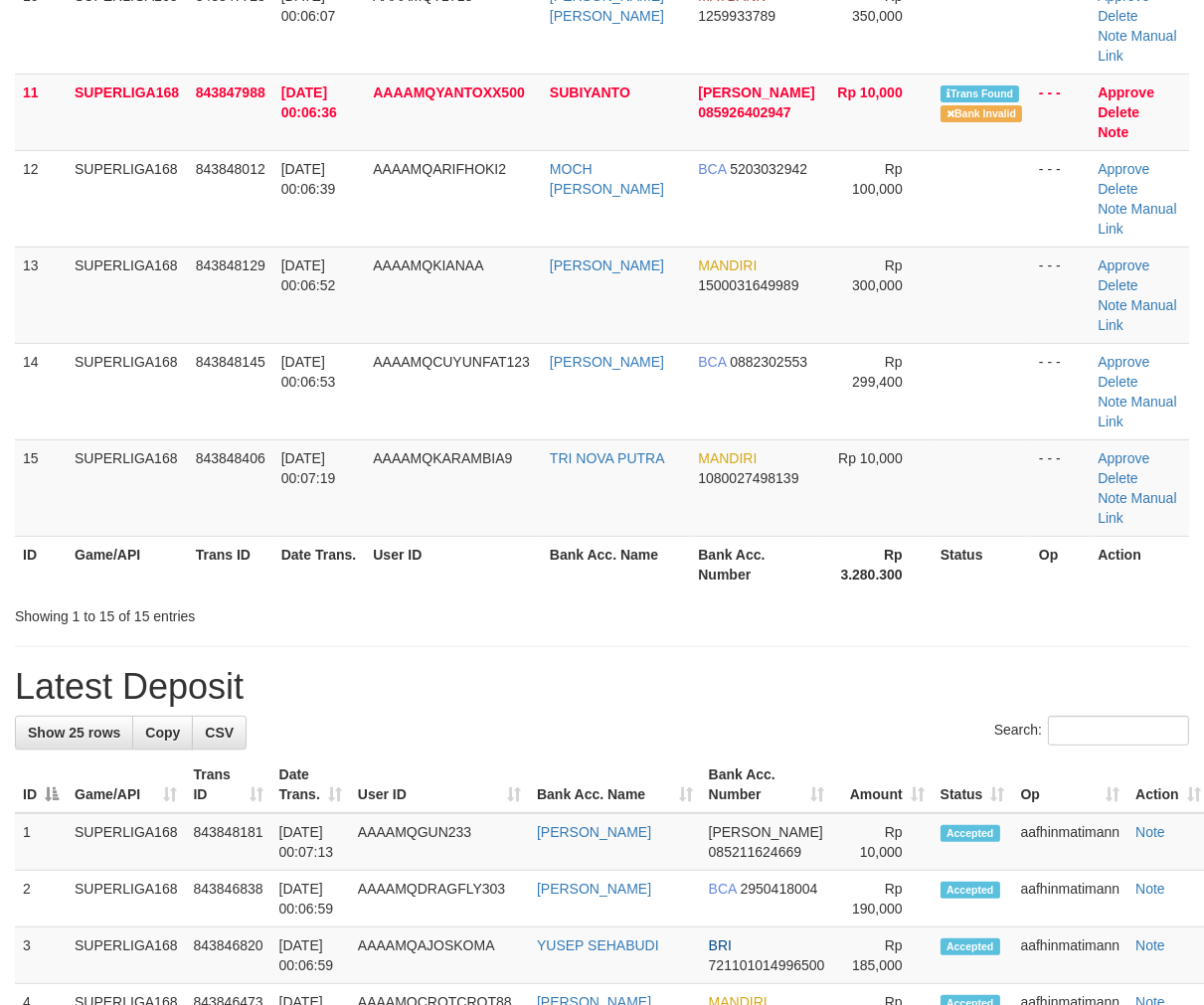 drag, startPoint x: 345, startPoint y: 569, endPoint x: 368, endPoint y: 578, distance: 24.698178 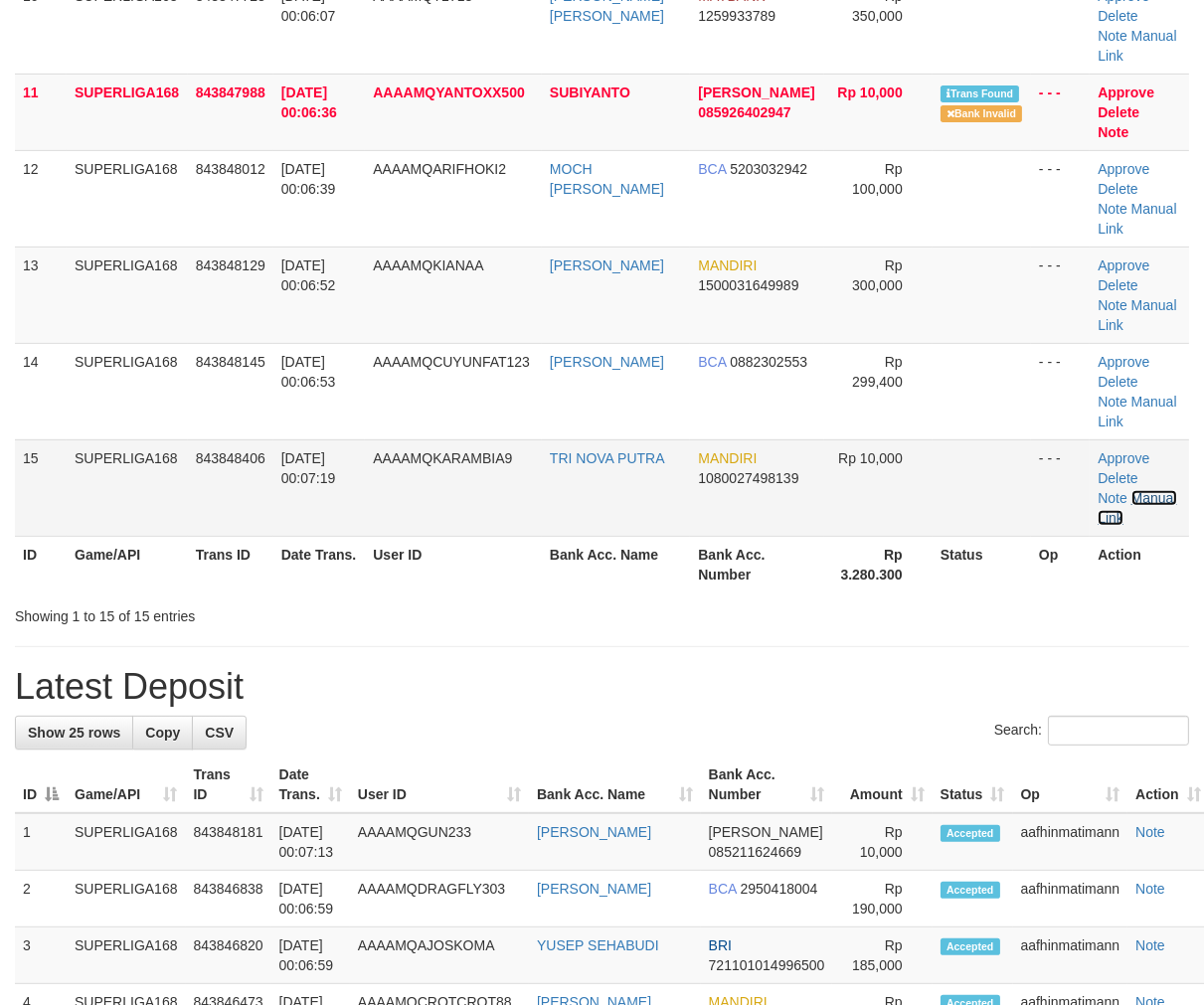 click on "Manual Link" at bounding box center [1136, 508] 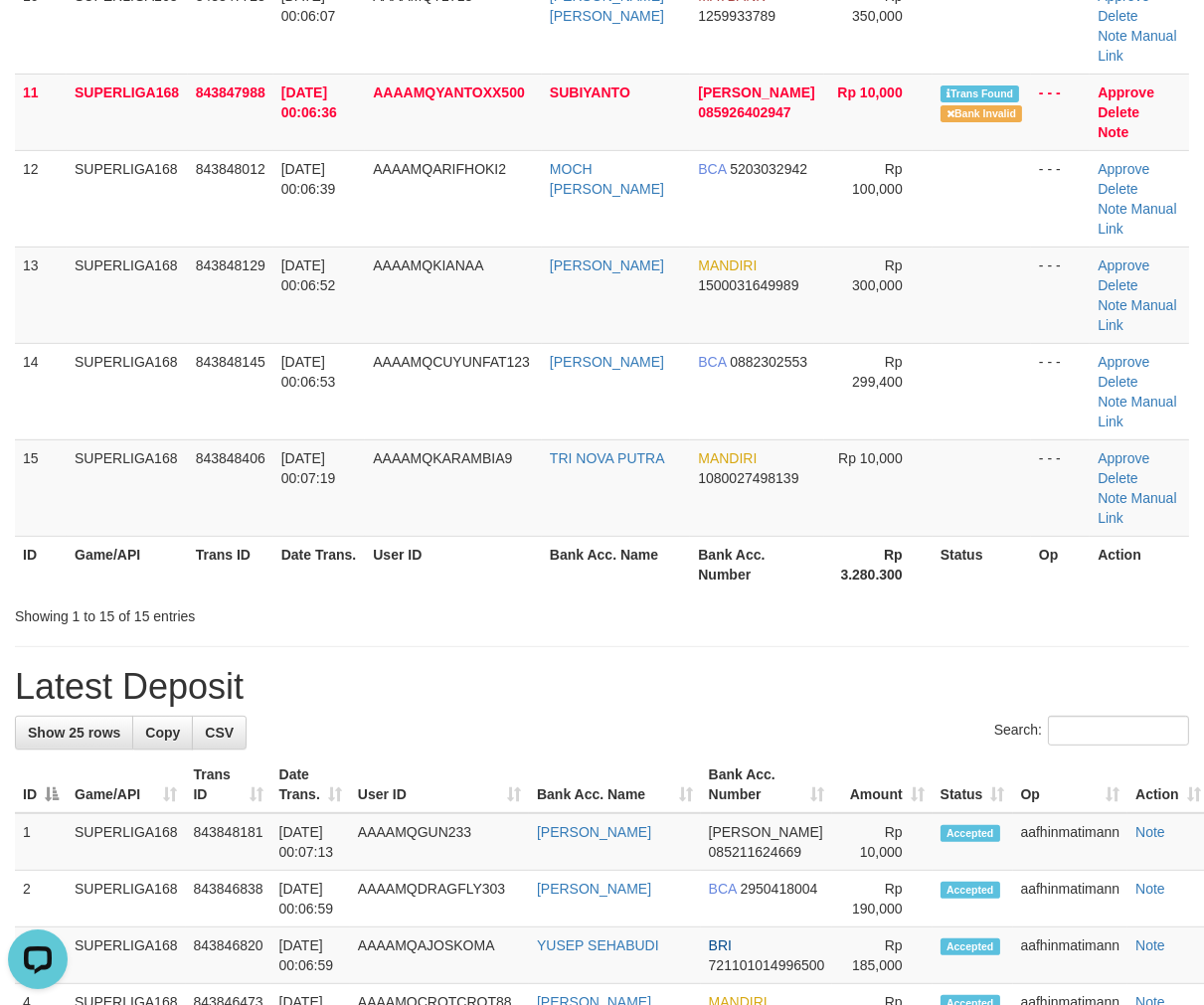 scroll, scrollTop: 0, scrollLeft: 0, axis: both 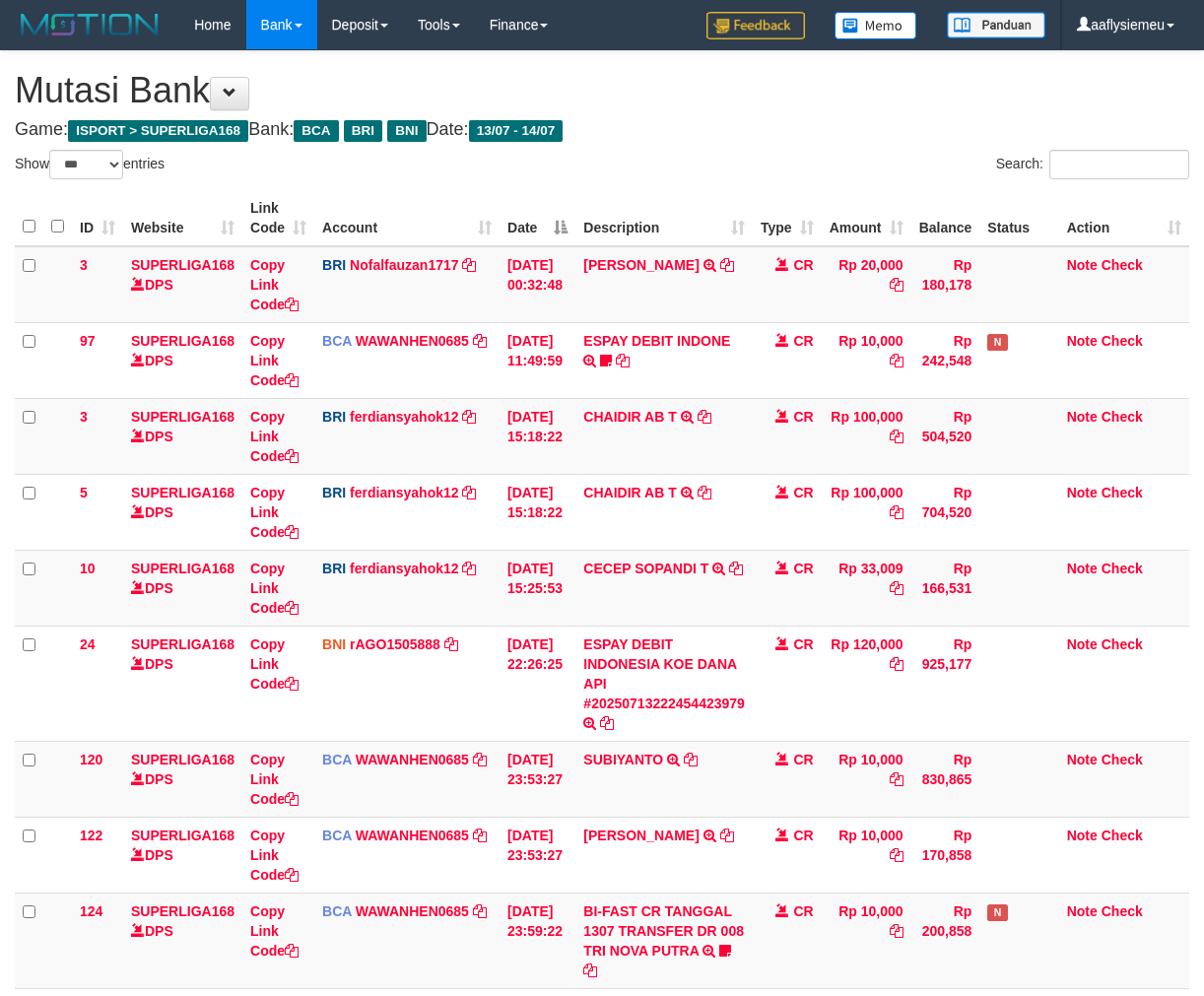 select on "***" 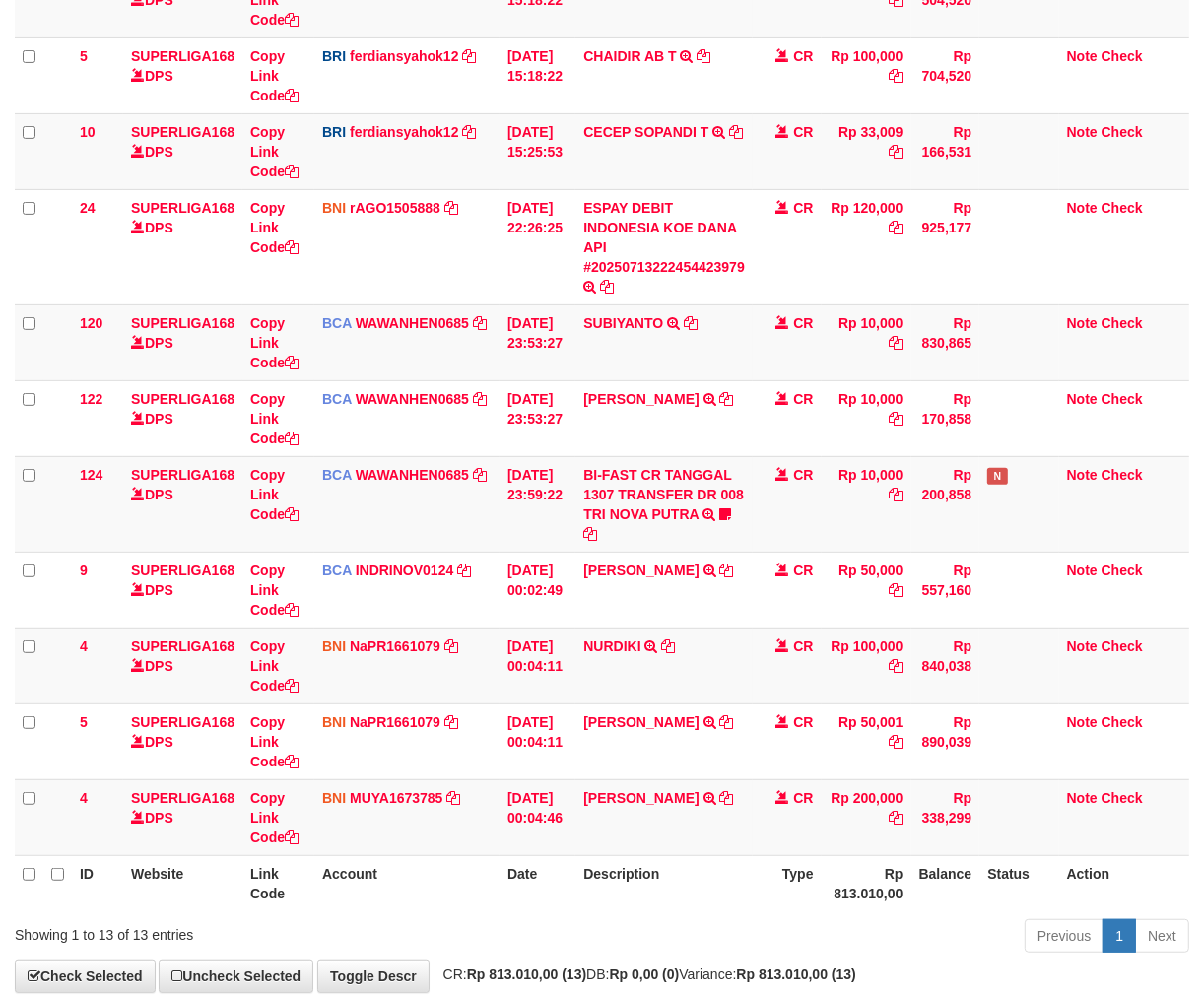 scroll, scrollTop: 544, scrollLeft: 0, axis: vertical 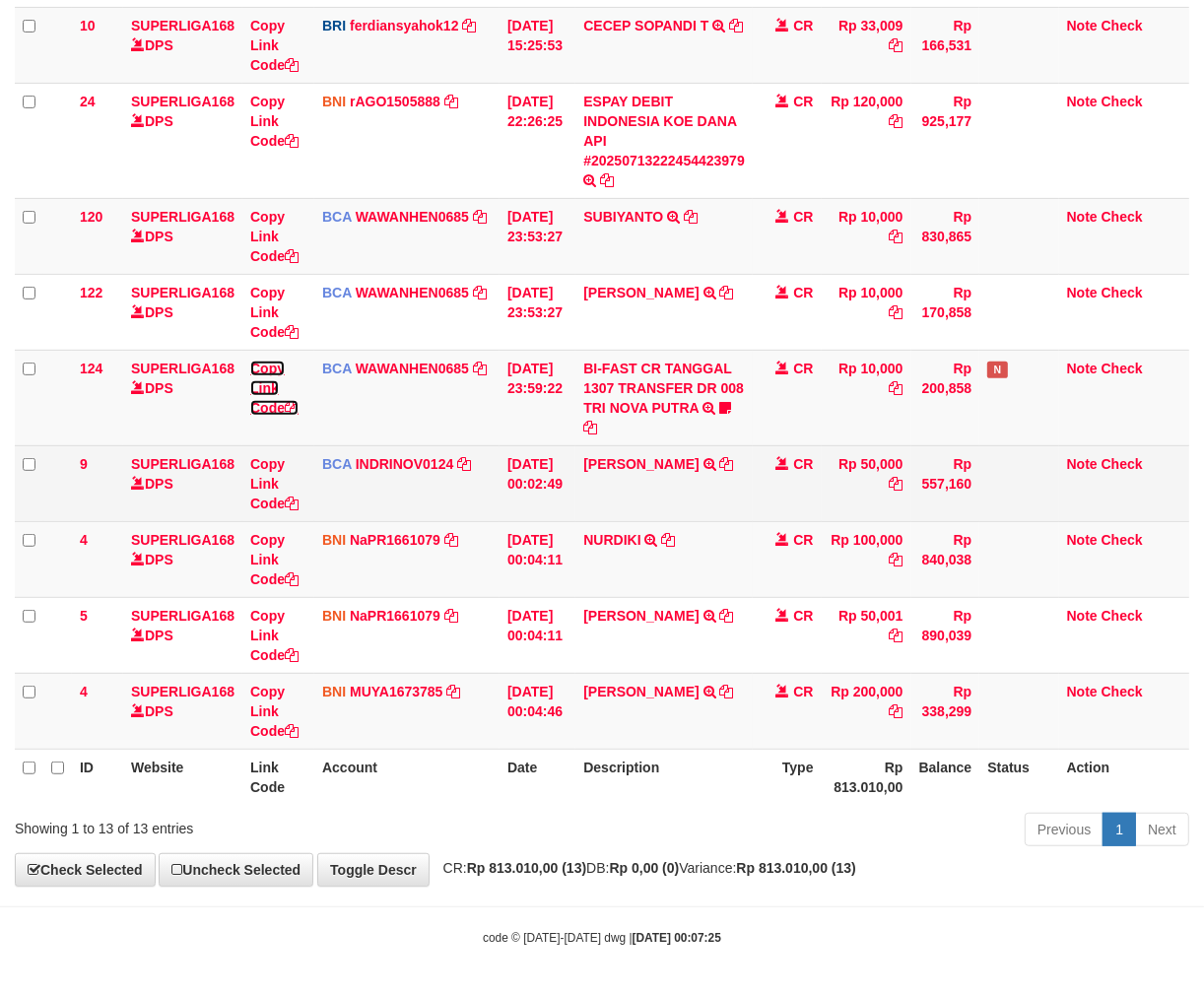 drag, startPoint x: 277, startPoint y: 401, endPoint x: 518, endPoint y: 448, distance: 245.54022 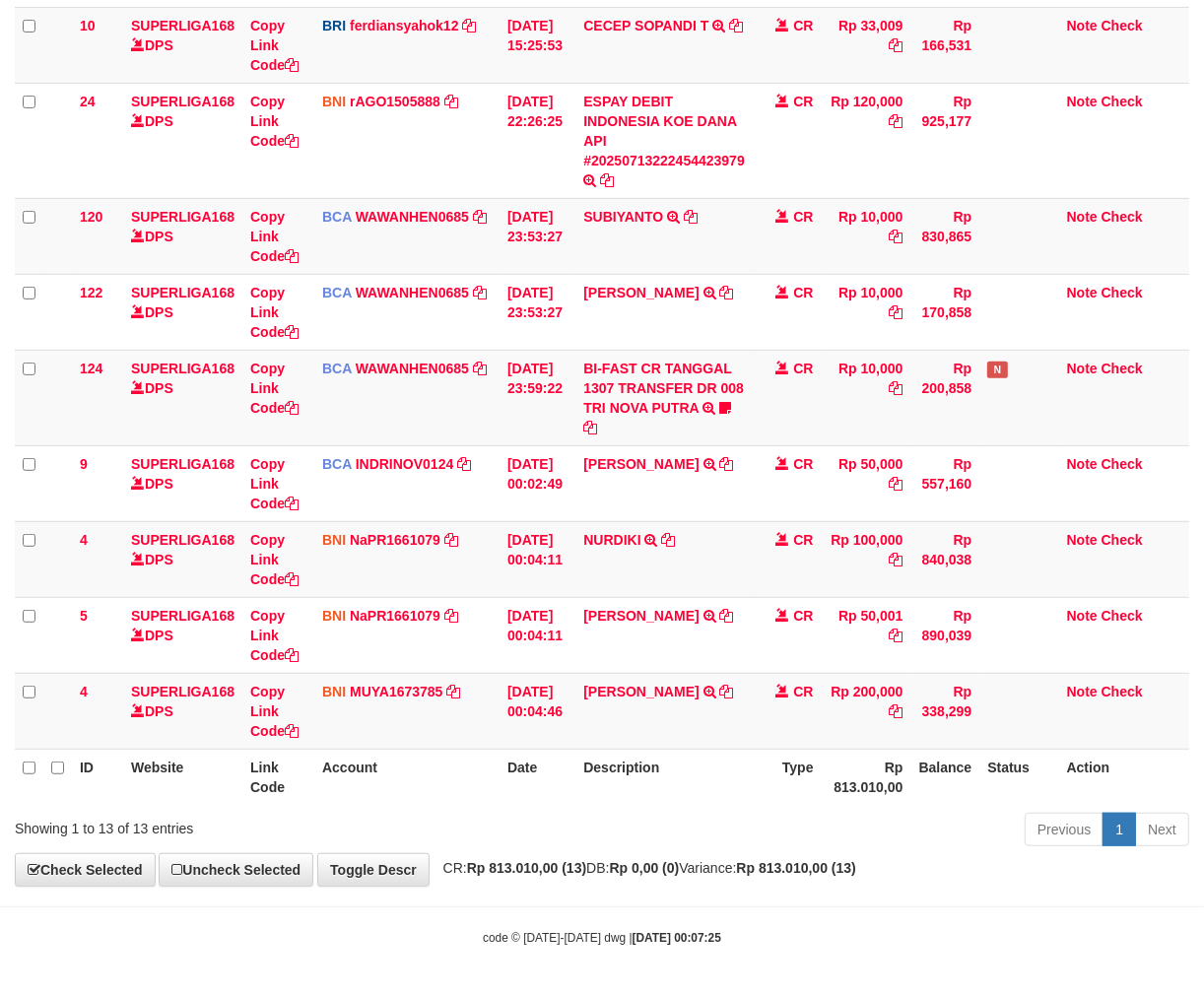 scroll, scrollTop: 293, scrollLeft: 0, axis: vertical 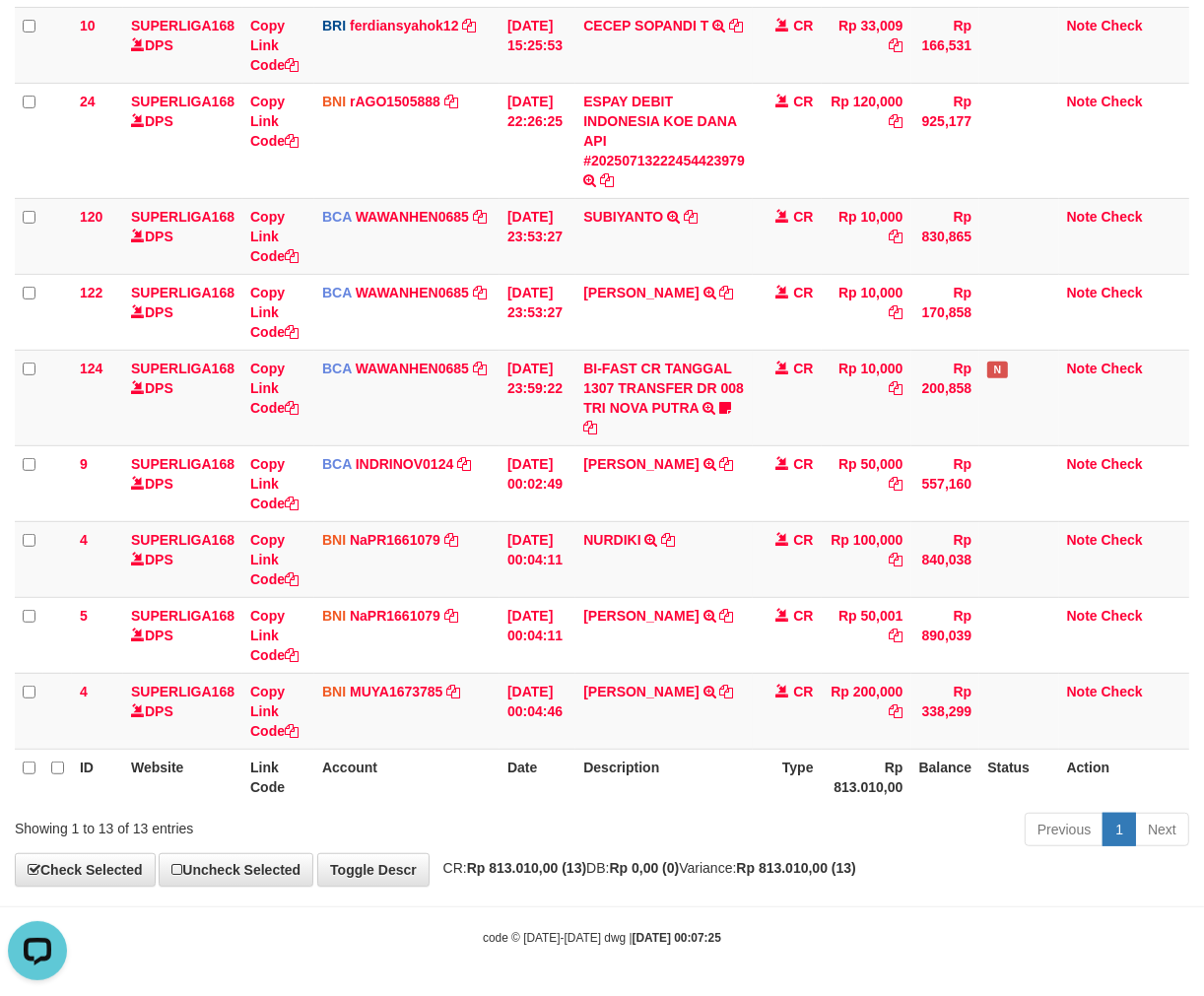 click on "Previous 1 Next" at bounding box center (852, 831) 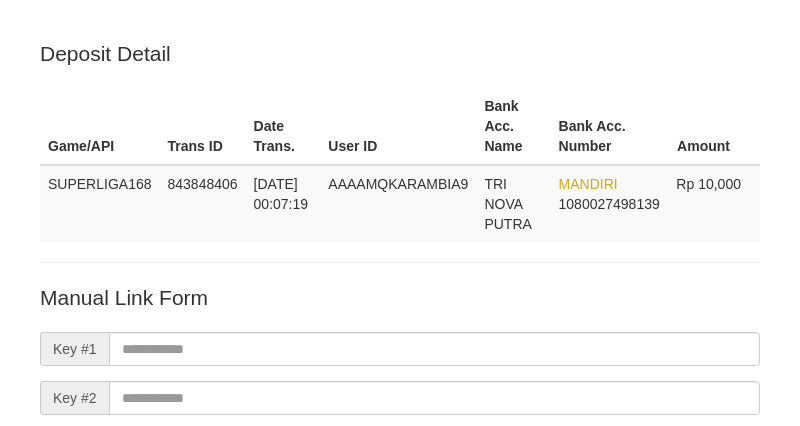 scroll, scrollTop: 263, scrollLeft: 0, axis: vertical 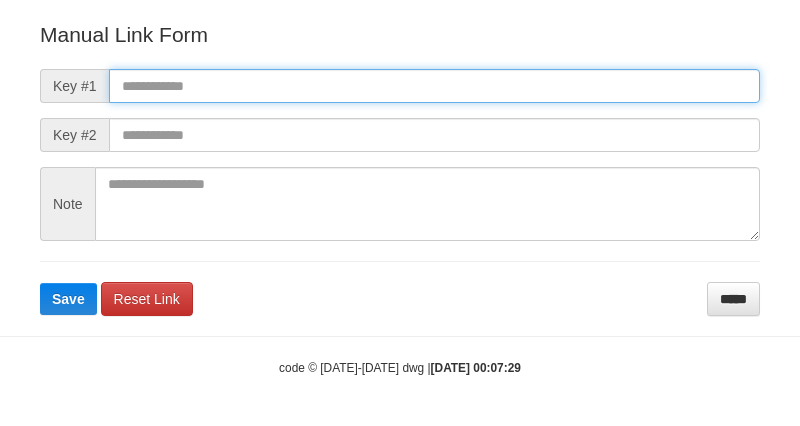 click at bounding box center [434, 86] 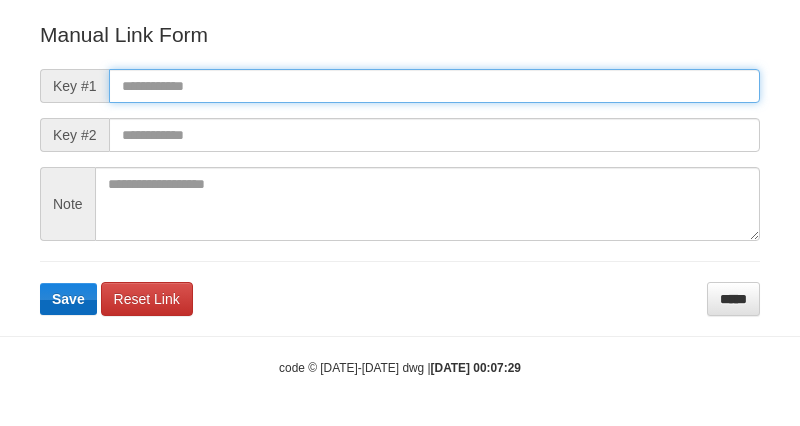 paste on "**********" 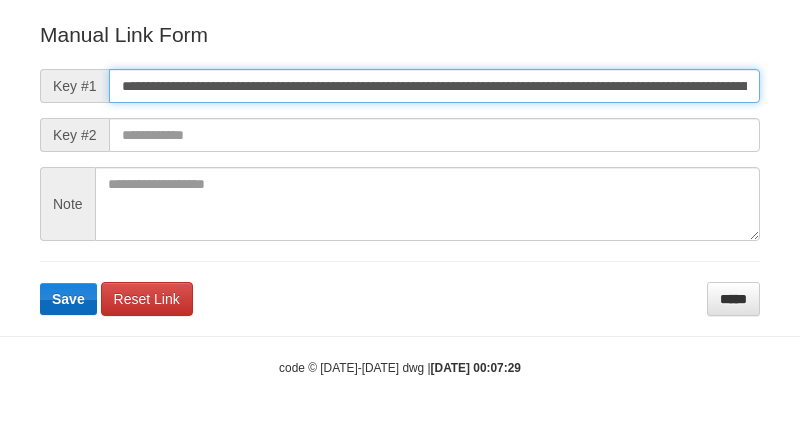 scroll, scrollTop: 0, scrollLeft: 1363, axis: horizontal 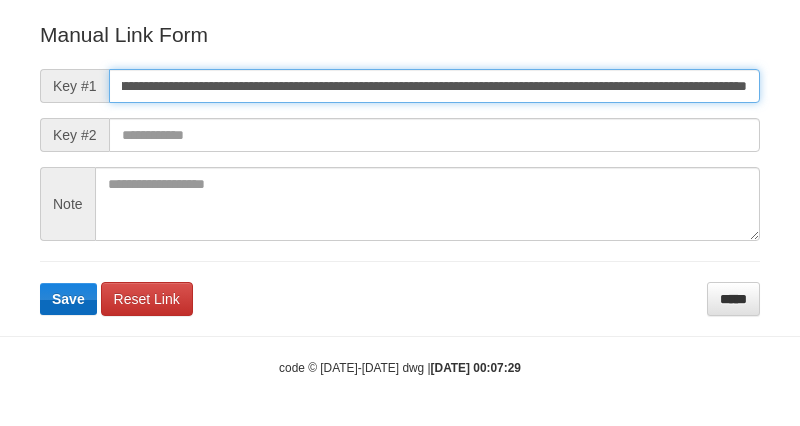 type on "**********" 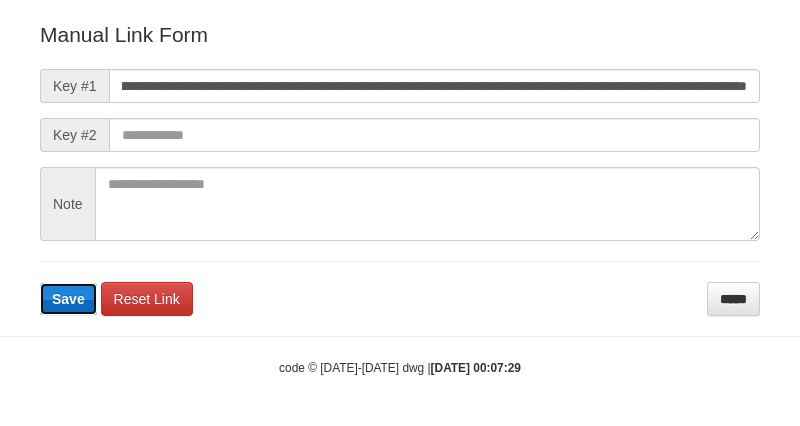 click on "Save" at bounding box center (68, 299) 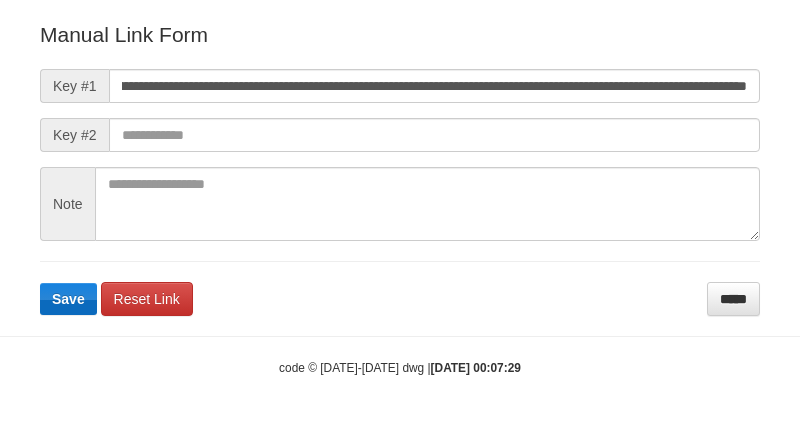scroll, scrollTop: 0, scrollLeft: 0, axis: both 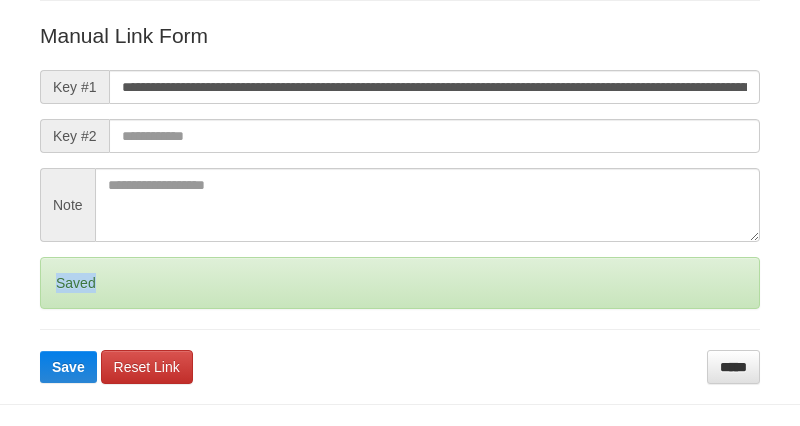 click on "Saved" at bounding box center (400, 283) 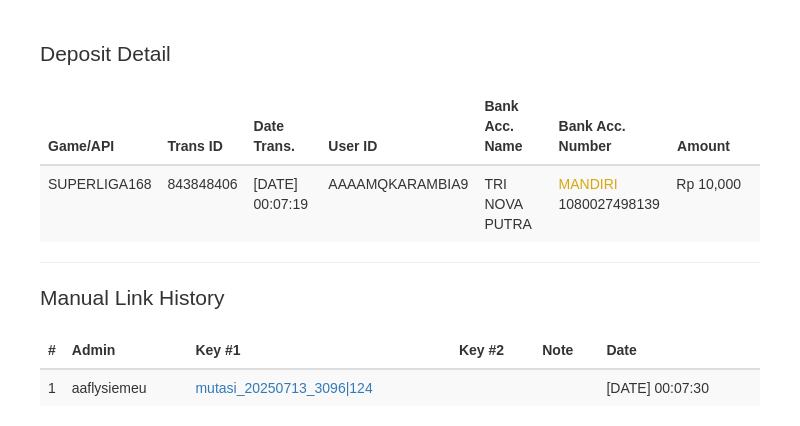 scroll, scrollTop: 425, scrollLeft: 0, axis: vertical 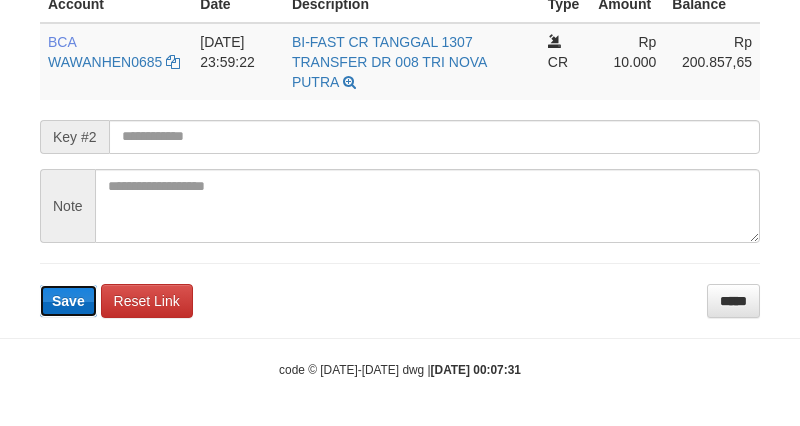 click on "Save" at bounding box center (68, 301) 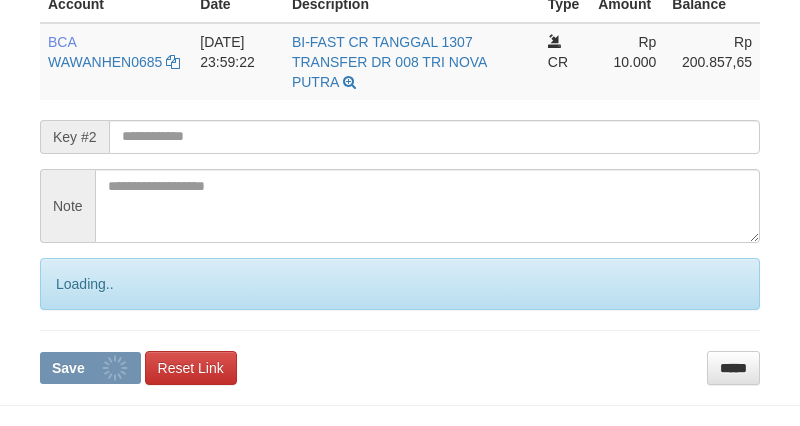 click on "Loading.." at bounding box center [400, 284] 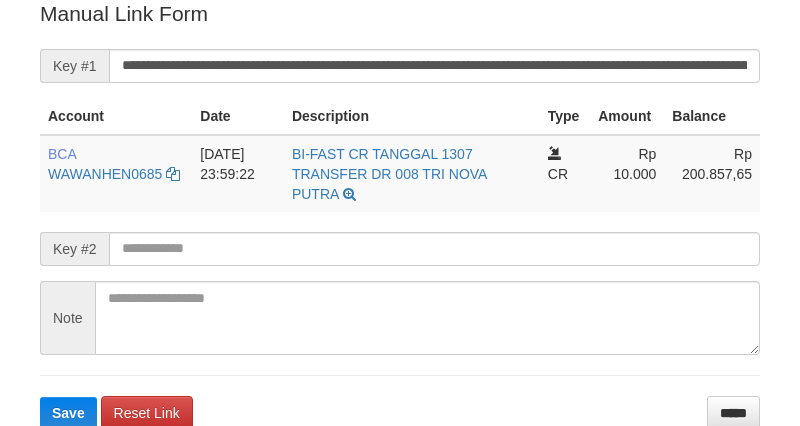 scroll, scrollTop: 560, scrollLeft: 0, axis: vertical 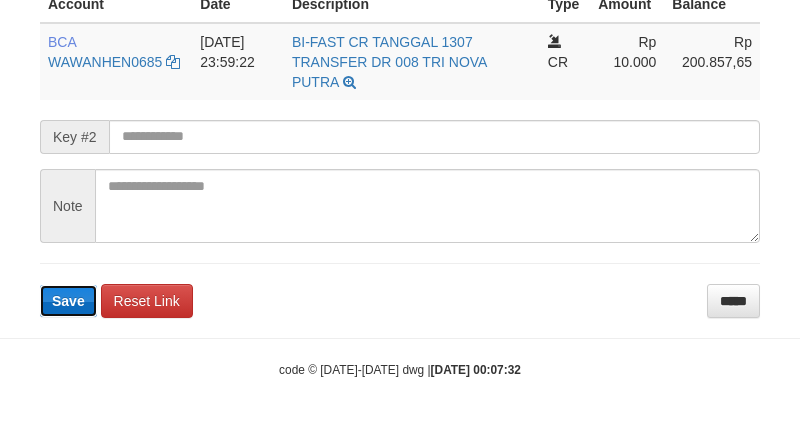 type 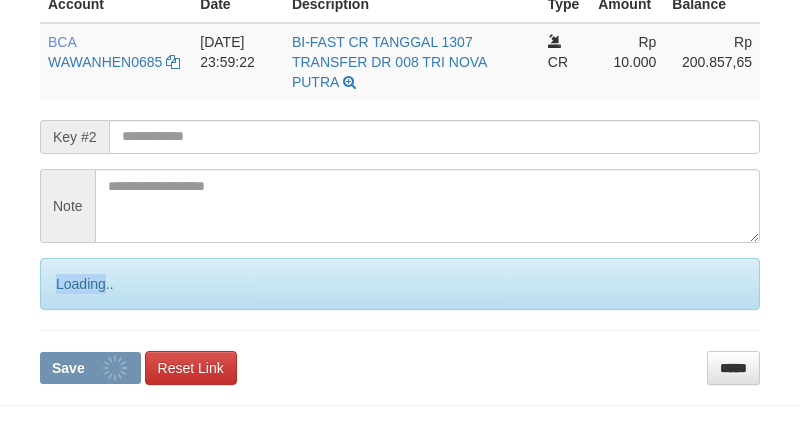 click on "Loading.." at bounding box center (400, 284) 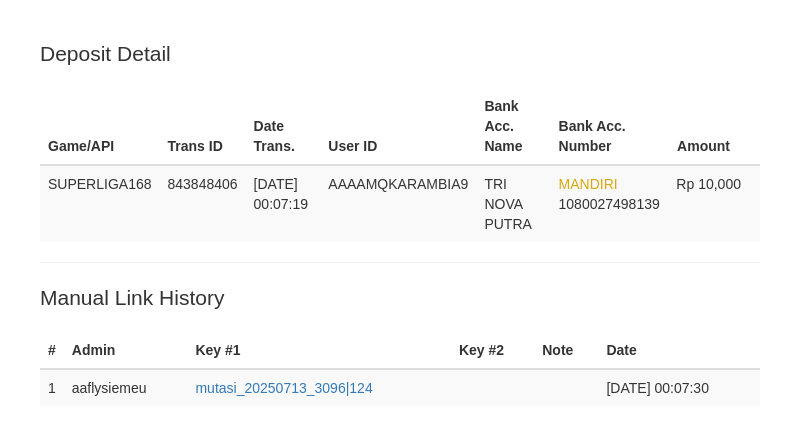 scroll, scrollTop: 551, scrollLeft: 0, axis: vertical 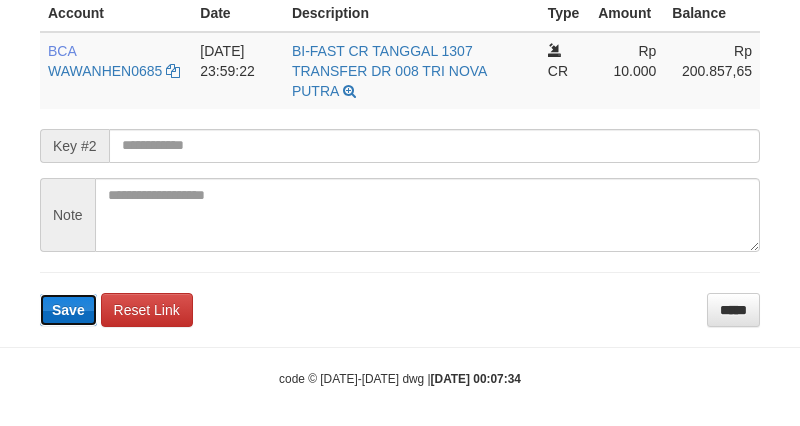 click on "Save" at bounding box center (68, 310) 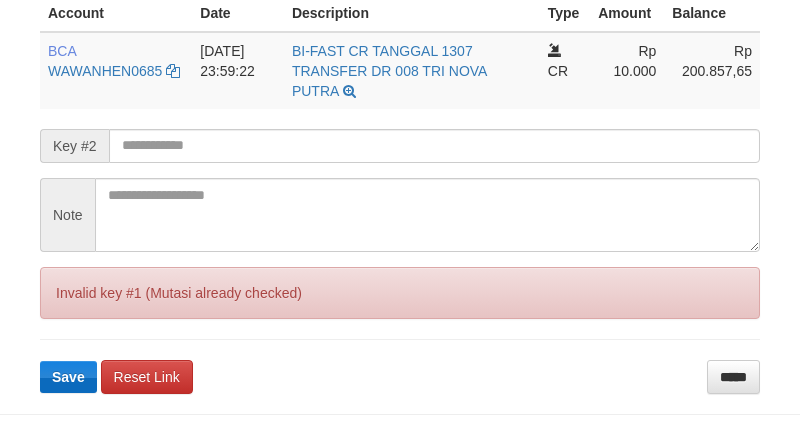 click on "Invalid key #1 (Mutasi already checked)" at bounding box center [400, 293] 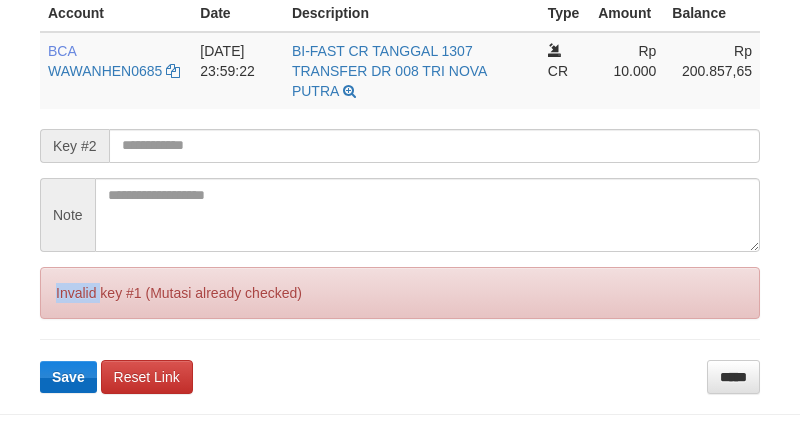 click on "Invalid key #1 (Mutasi already checked)" at bounding box center (400, 293) 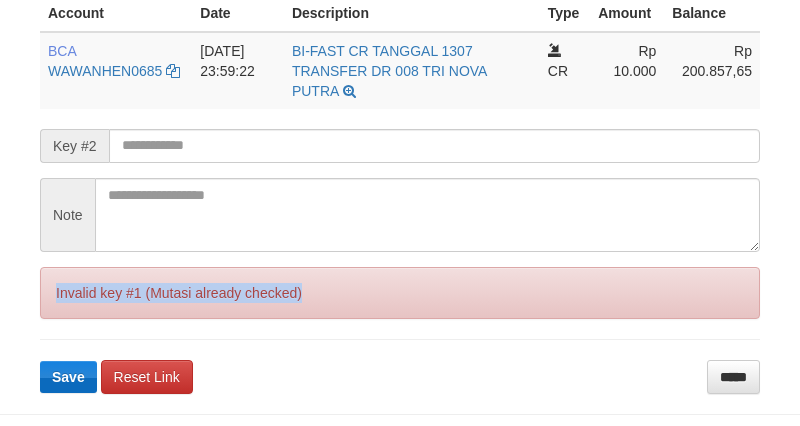 click on "Invalid key #1 (Mutasi already checked)" at bounding box center [400, 293] 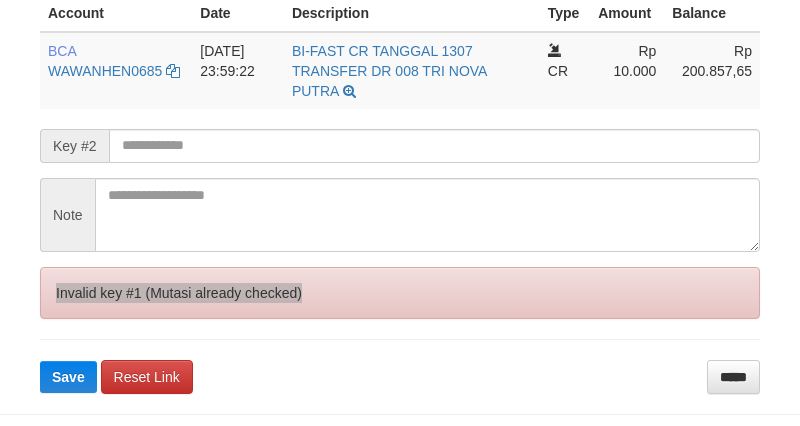 scroll, scrollTop: 428, scrollLeft: 0, axis: vertical 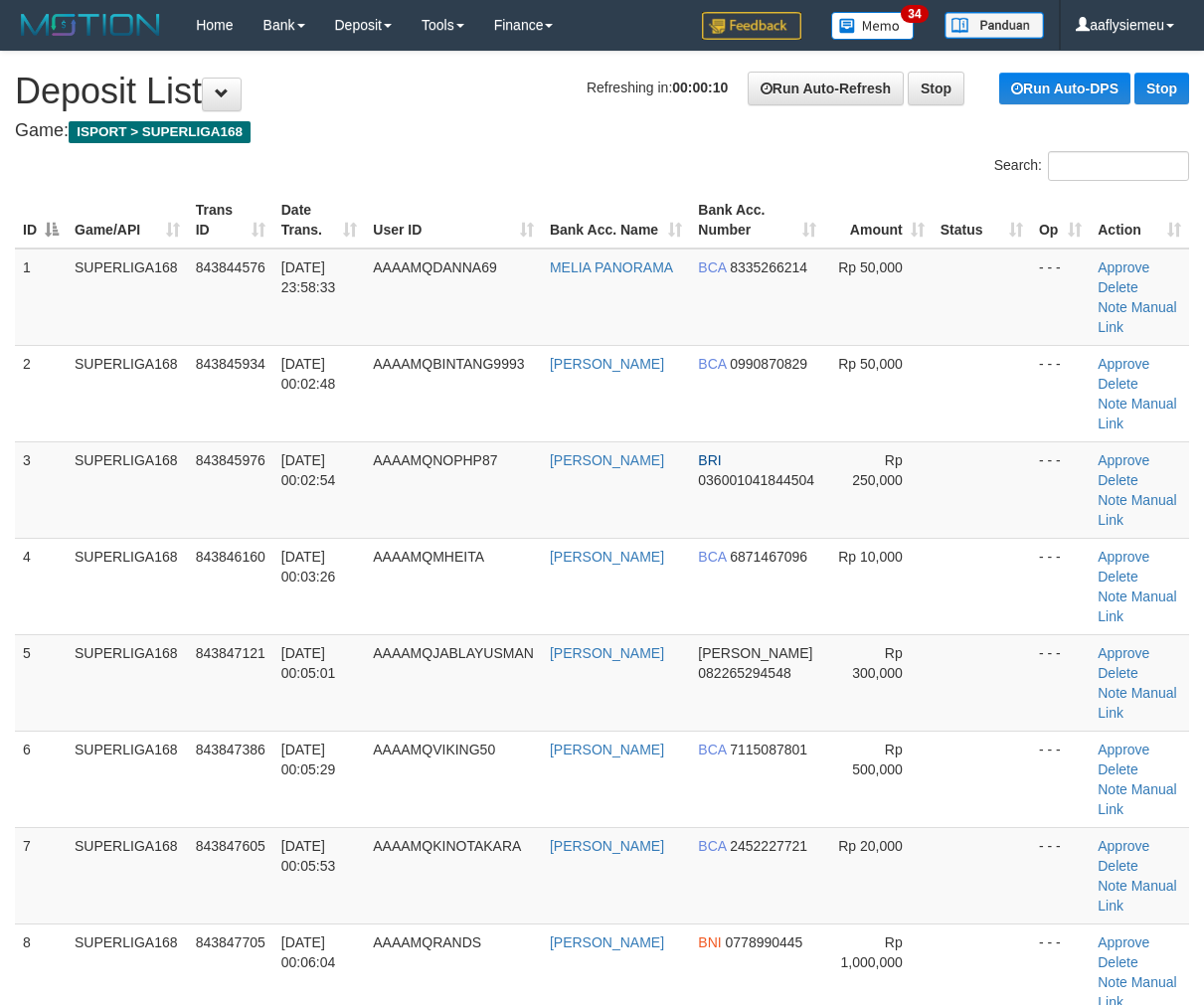 click on "843845830" at bounding box center (229, 2395) 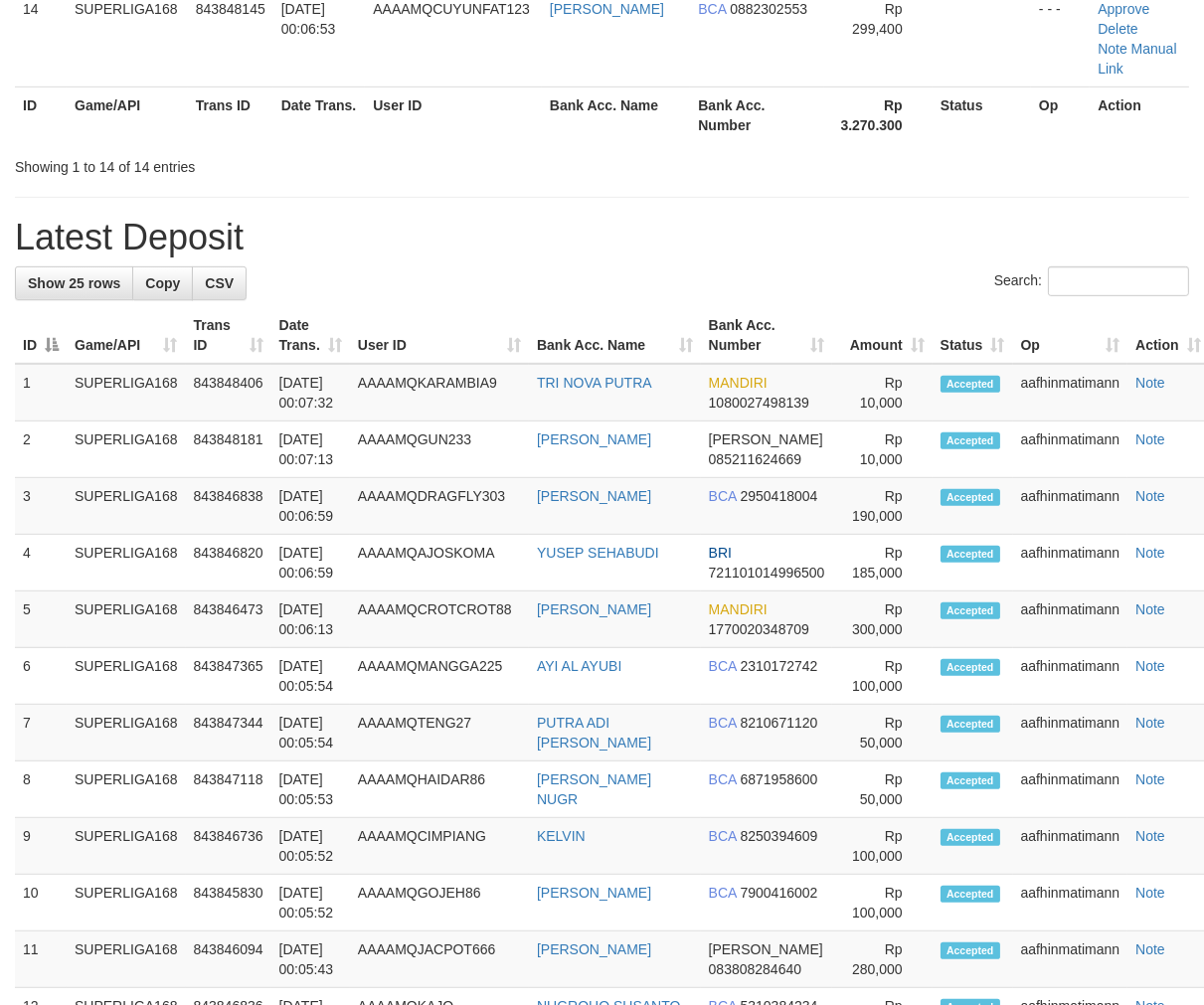 scroll, scrollTop: 1139, scrollLeft: 0, axis: vertical 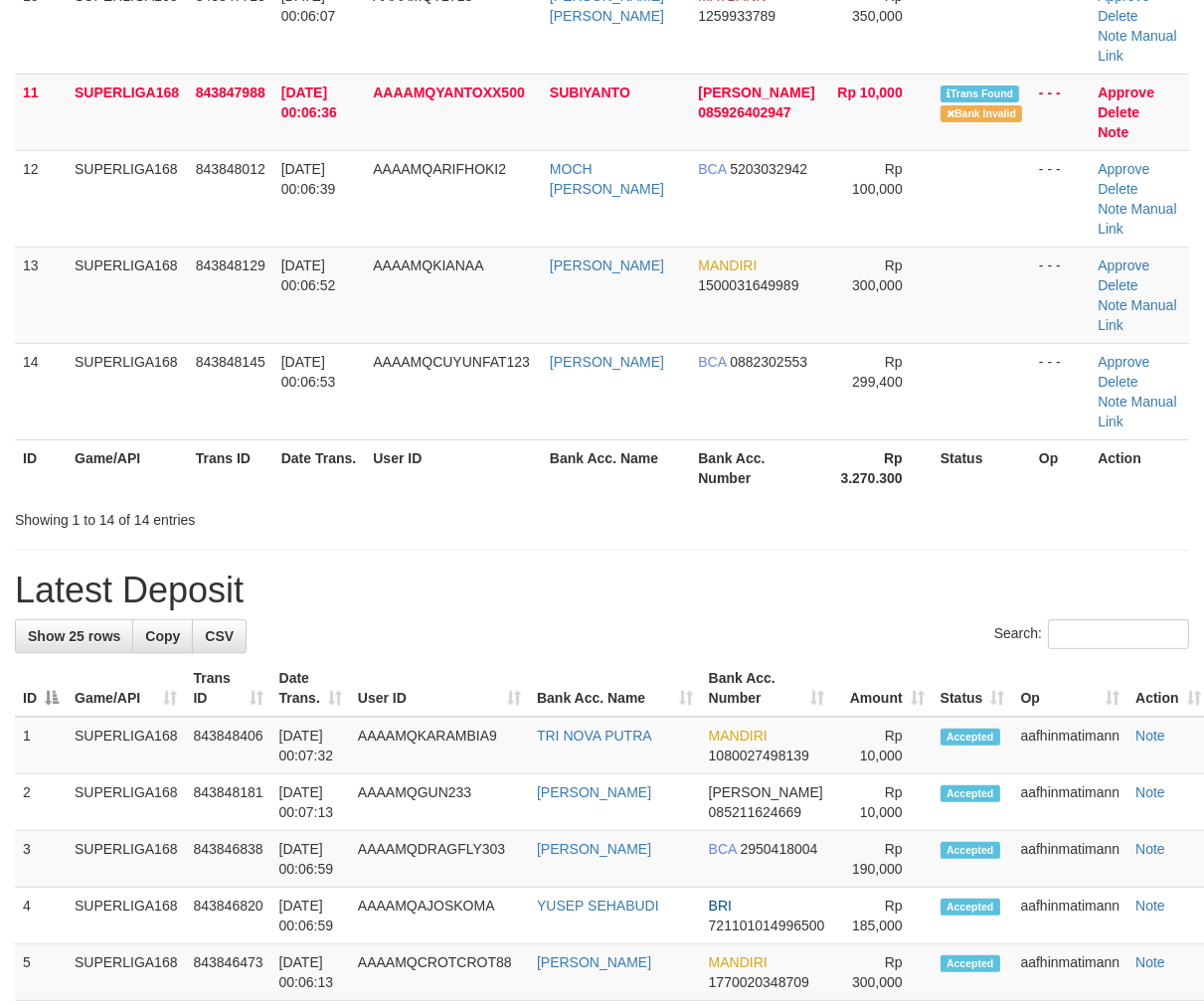 drag, startPoint x: 209, startPoint y: 505, endPoint x: 124, endPoint y: 565, distance: 104.04326 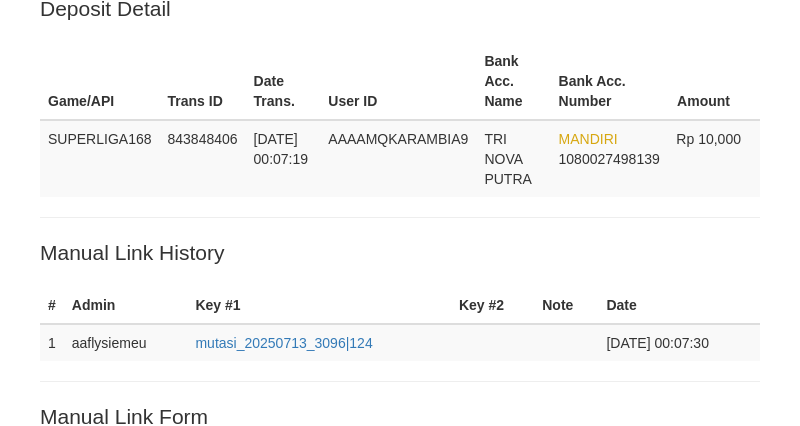 scroll, scrollTop: 35, scrollLeft: 0, axis: vertical 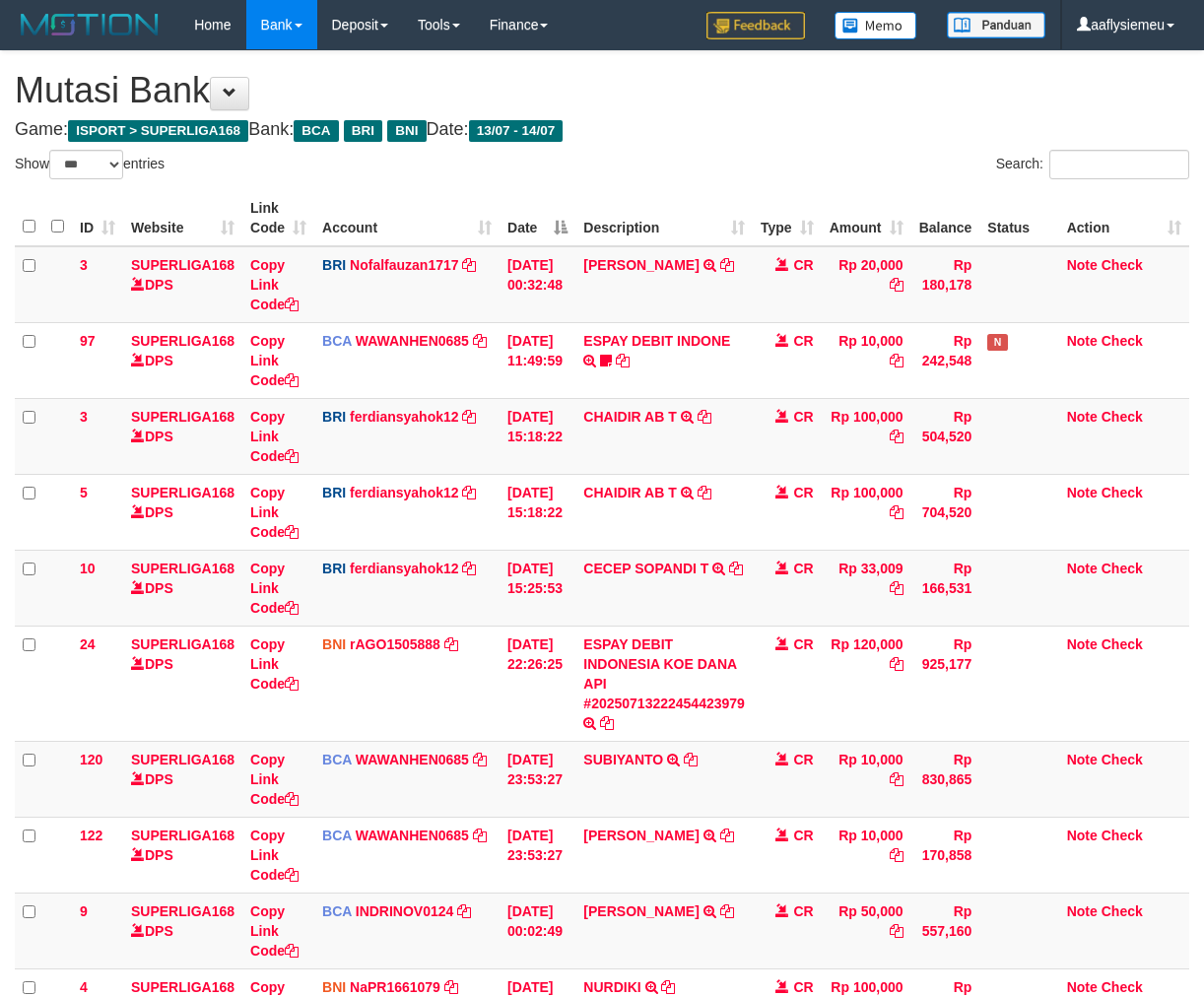 select on "***" 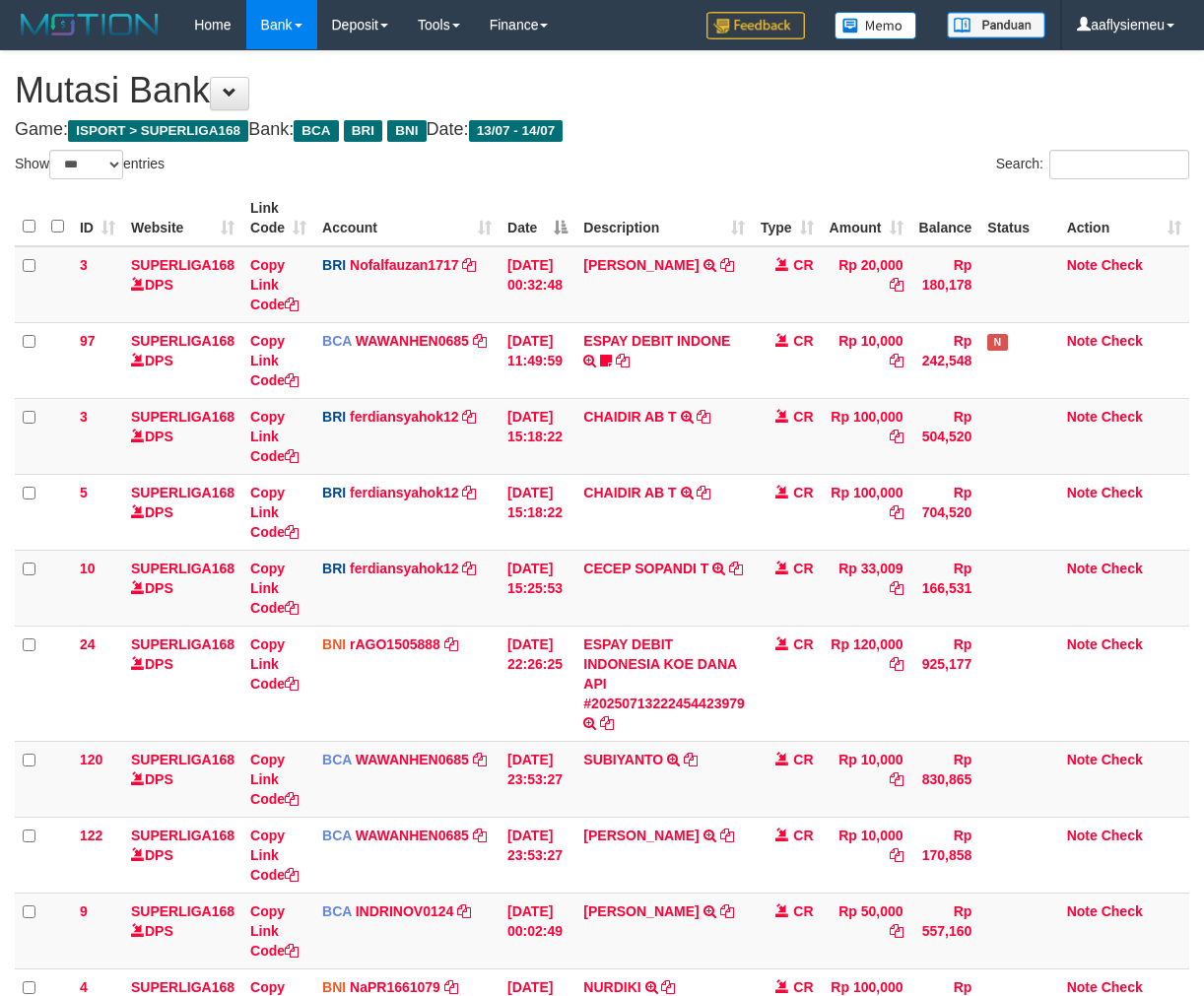 scroll, scrollTop: 436, scrollLeft: 0, axis: vertical 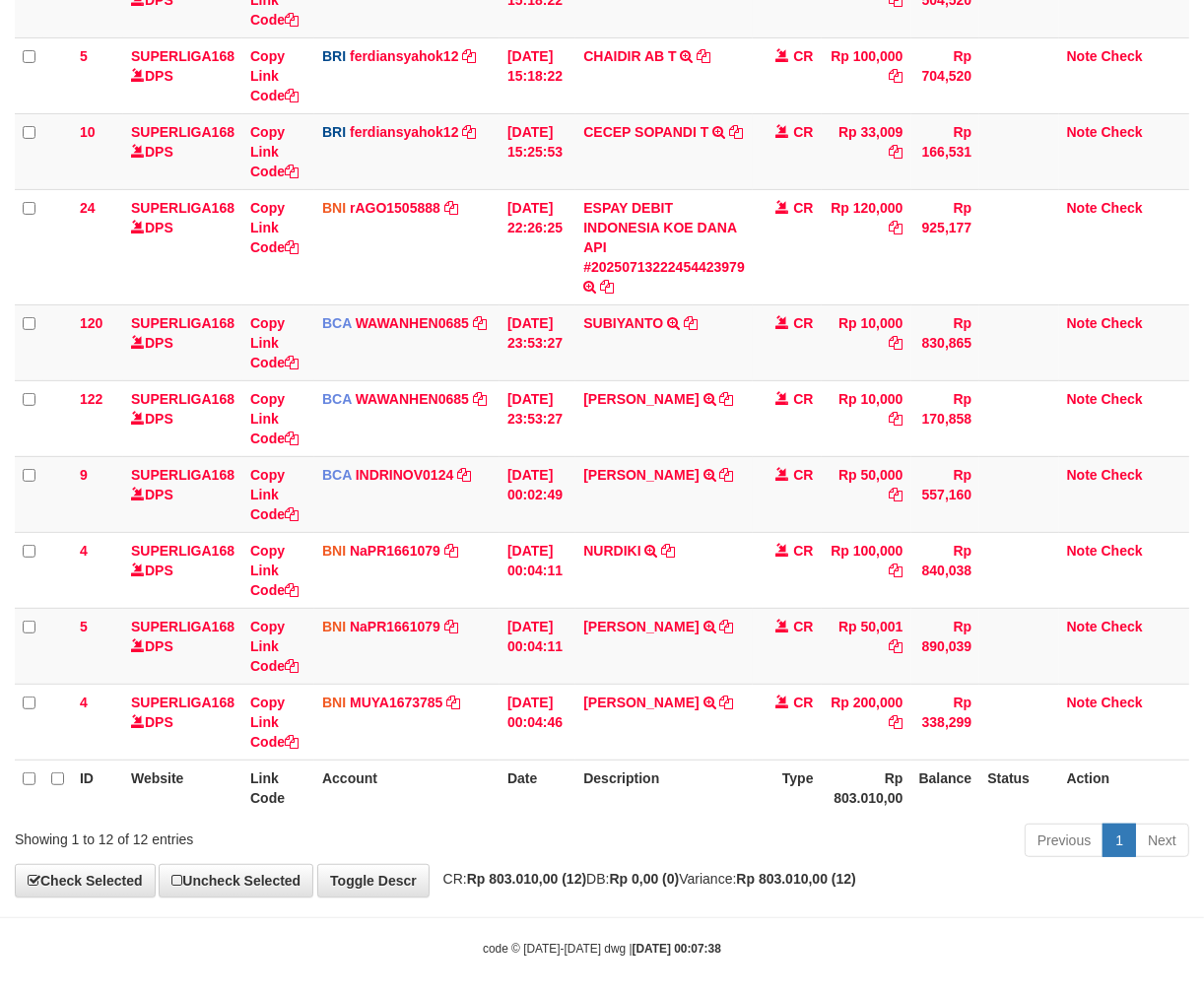 drag, startPoint x: 776, startPoint y: 863, endPoint x: 1219, endPoint y: 697, distance: 473.08 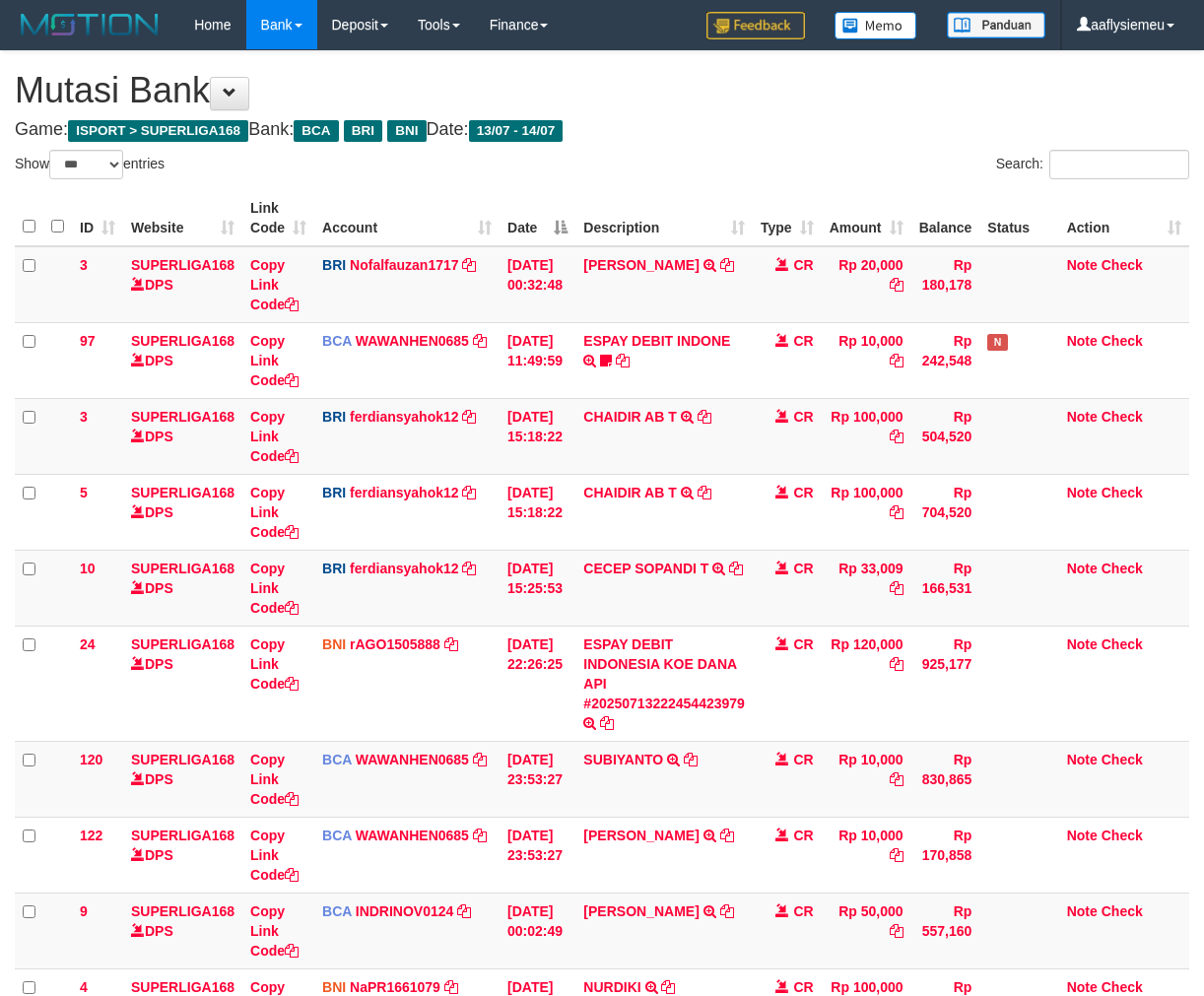 select on "***" 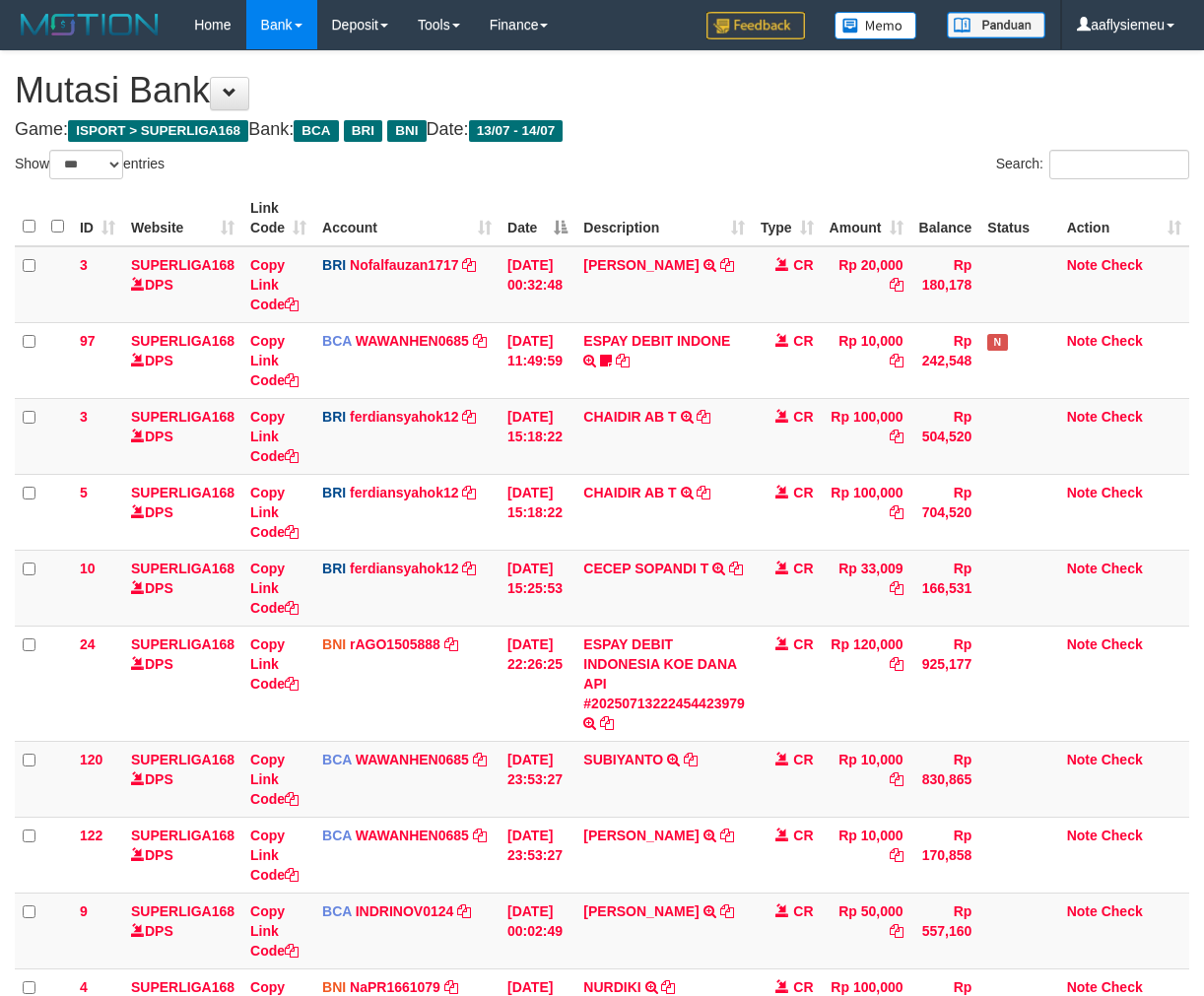 scroll, scrollTop: 436, scrollLeft: 0, axis: vertical 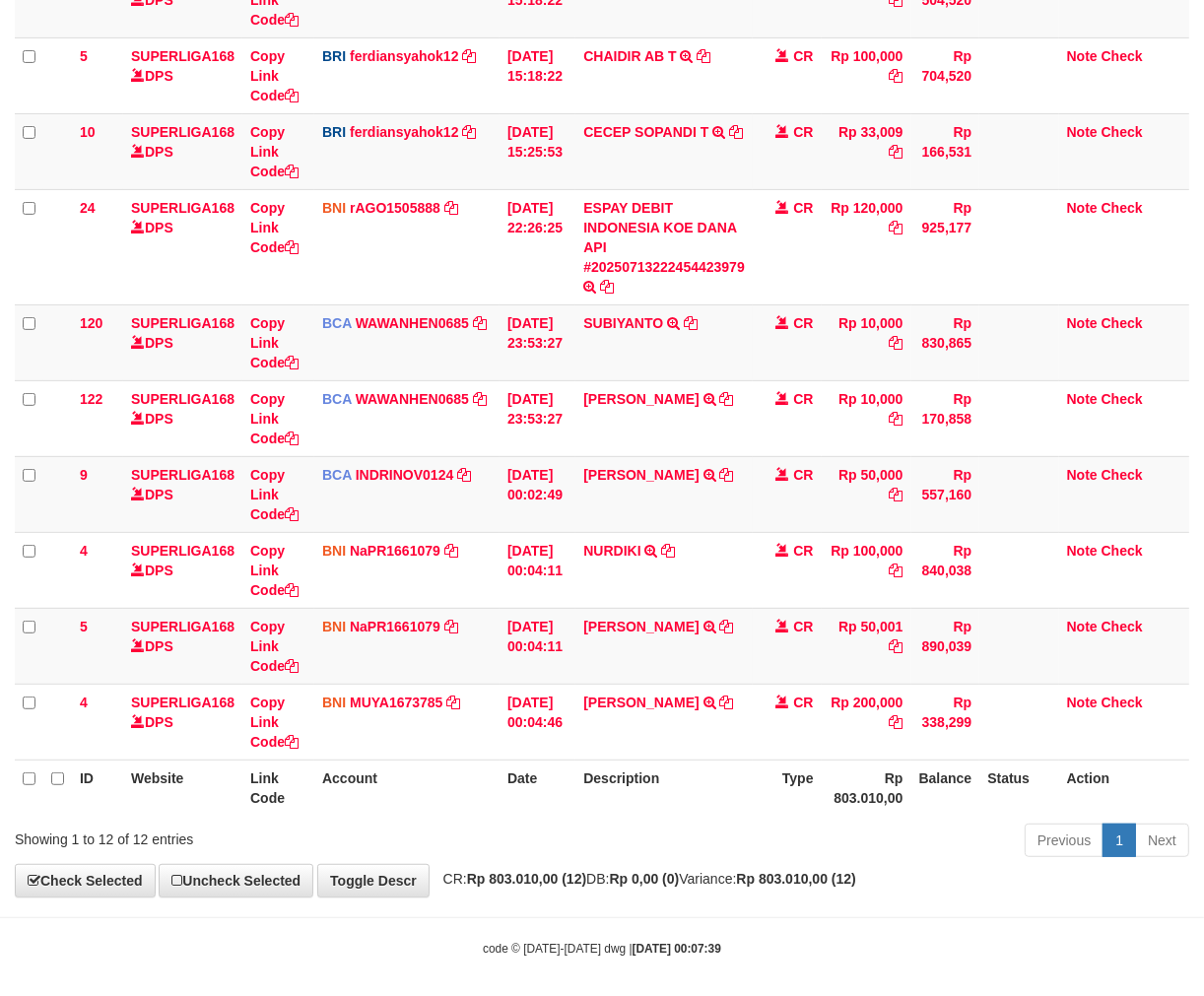 click on "**********" at bounding box center (602, 255) 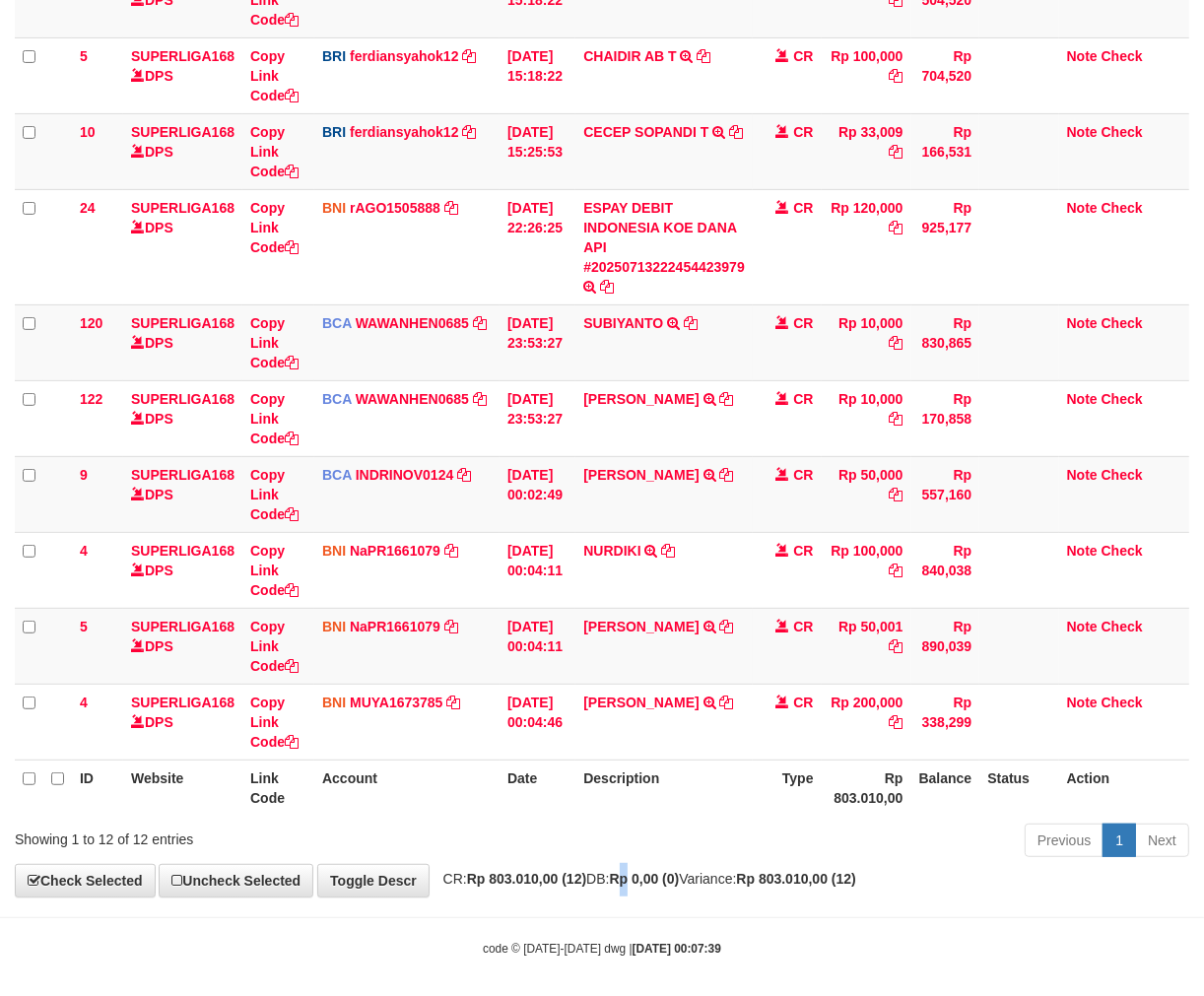 click on "**********" at bounding box center (602, 255) 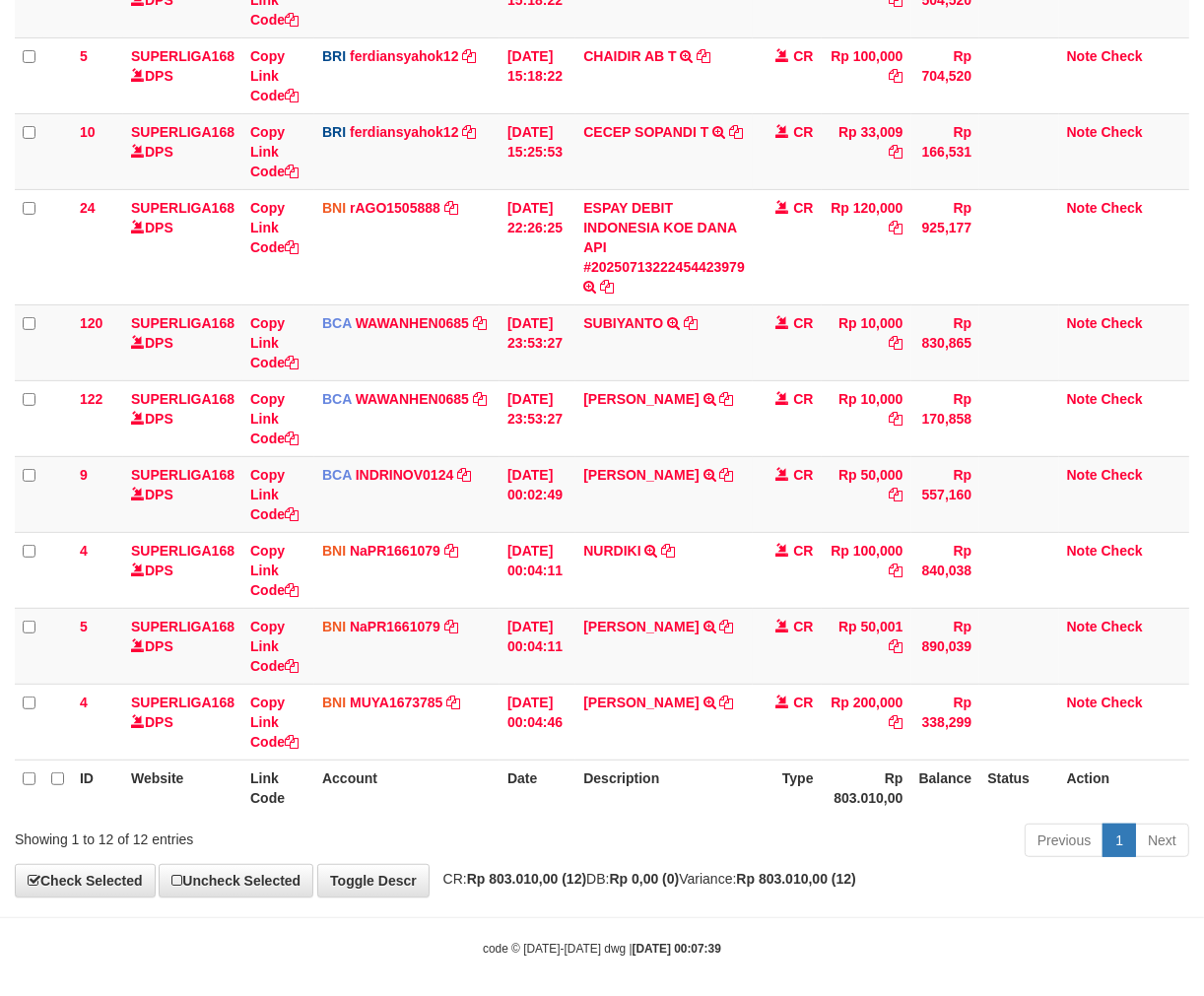 click on "Previous 1 Next" at bounding box center [852, 842] 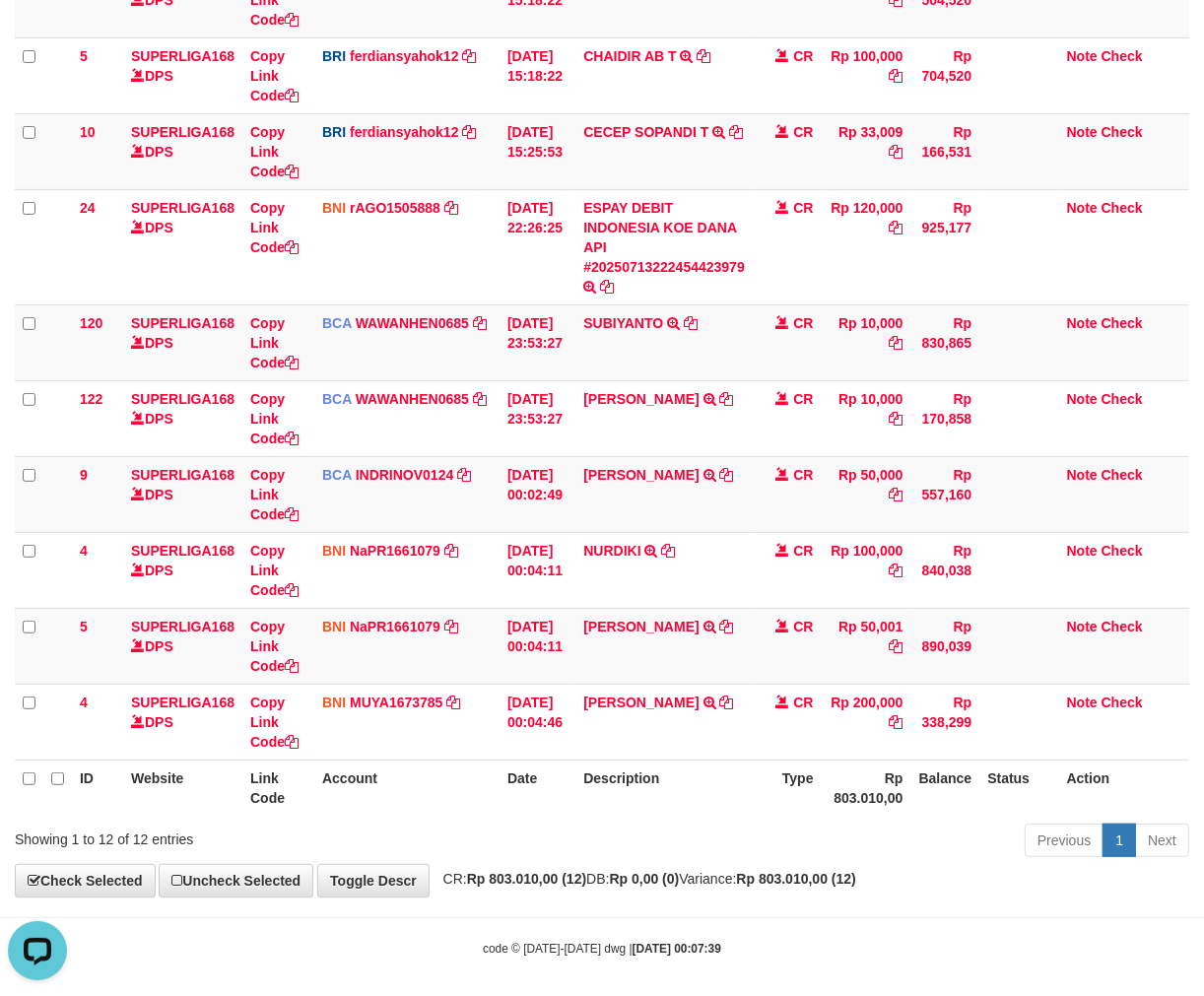 scroll, scrollTop: 0, scrollLeft: 0, axis: both 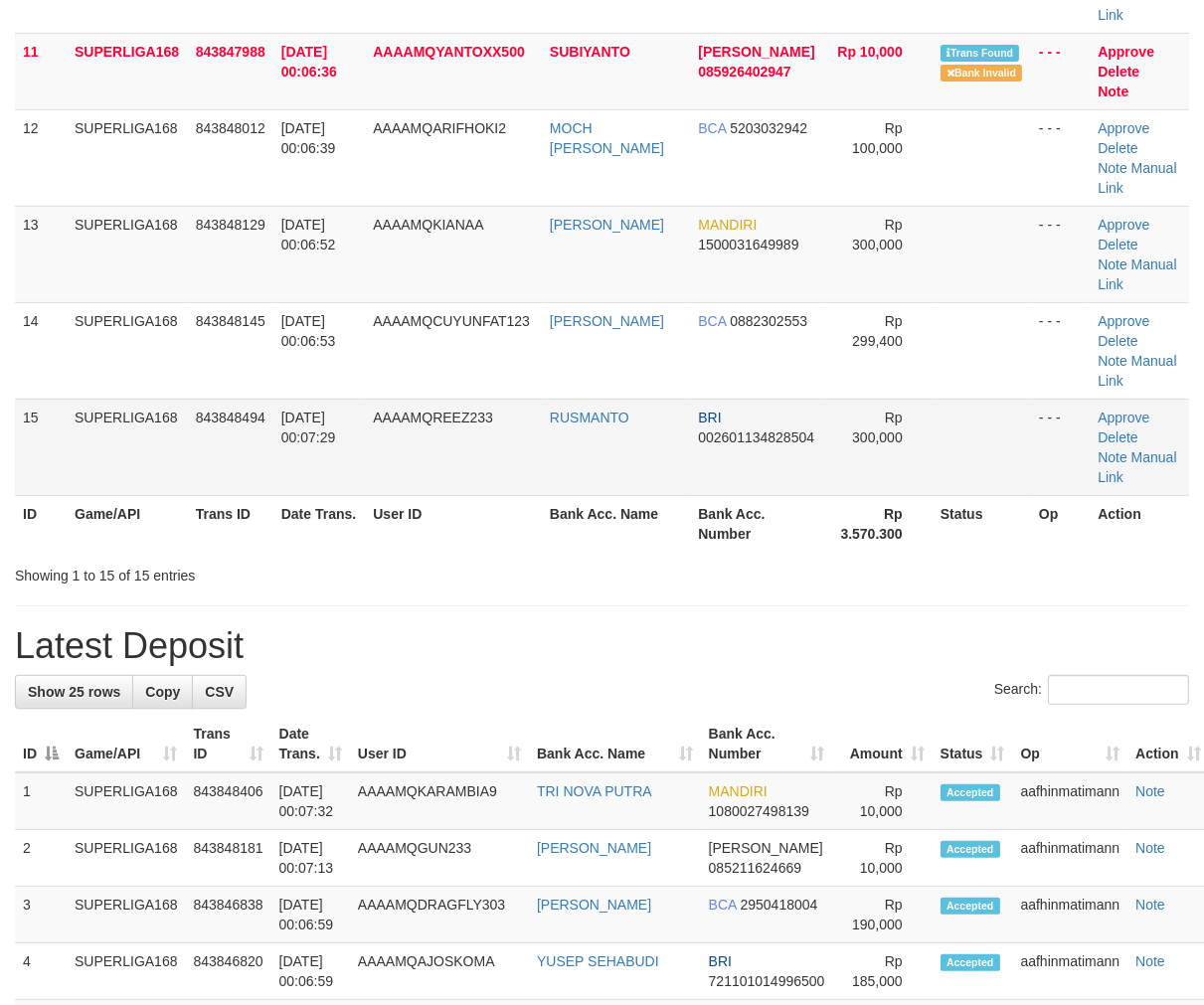 click on "AAAAMQREEZ233" at bounding box center [453, 446] 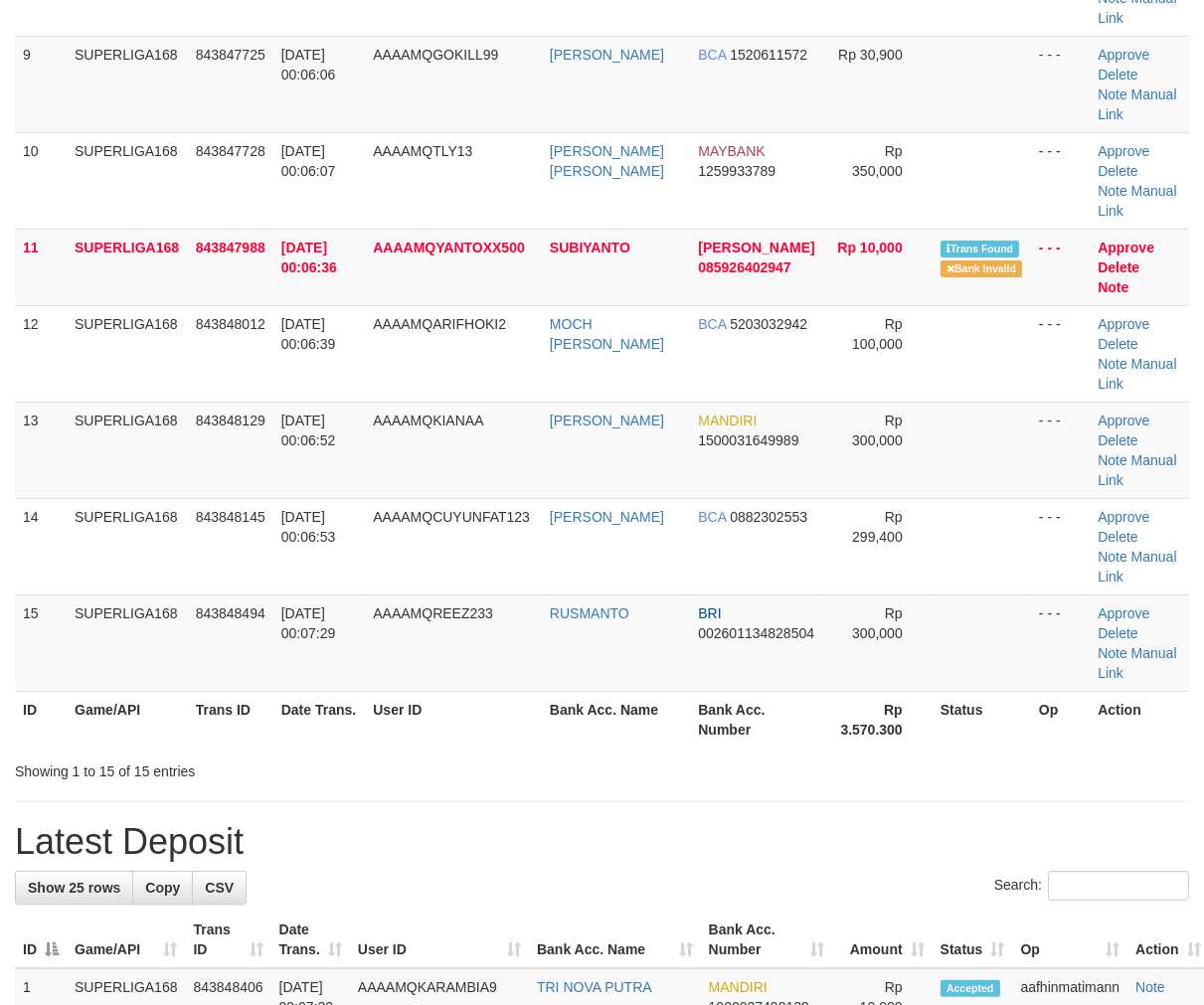 scroll, scrollTop: 959, scrollLeft: 0, axis: vertical 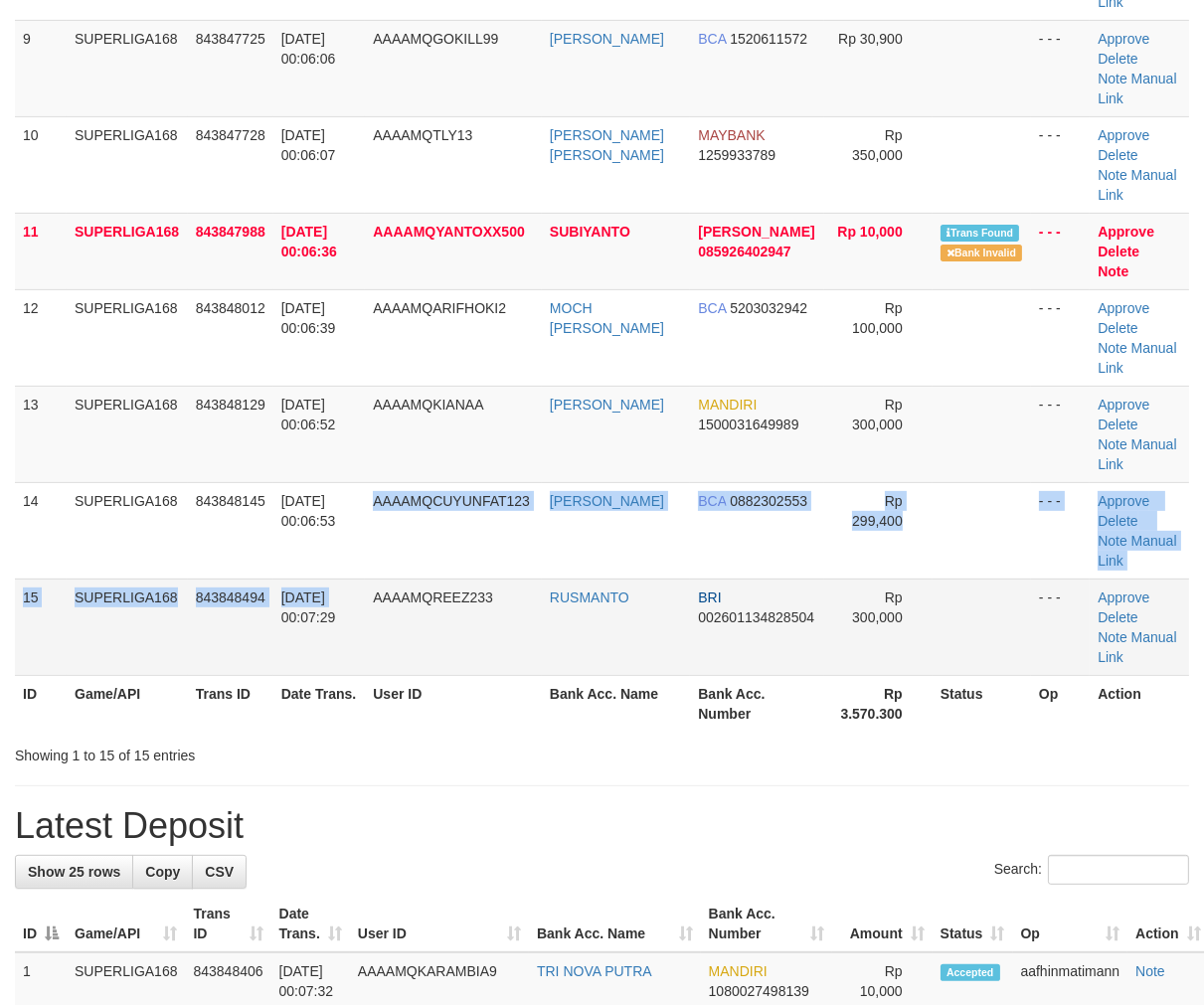 drag, startPoint x: 341, startPoint y: 563, endPoint x: 203, endPoint y: 629, distance: 152.97059 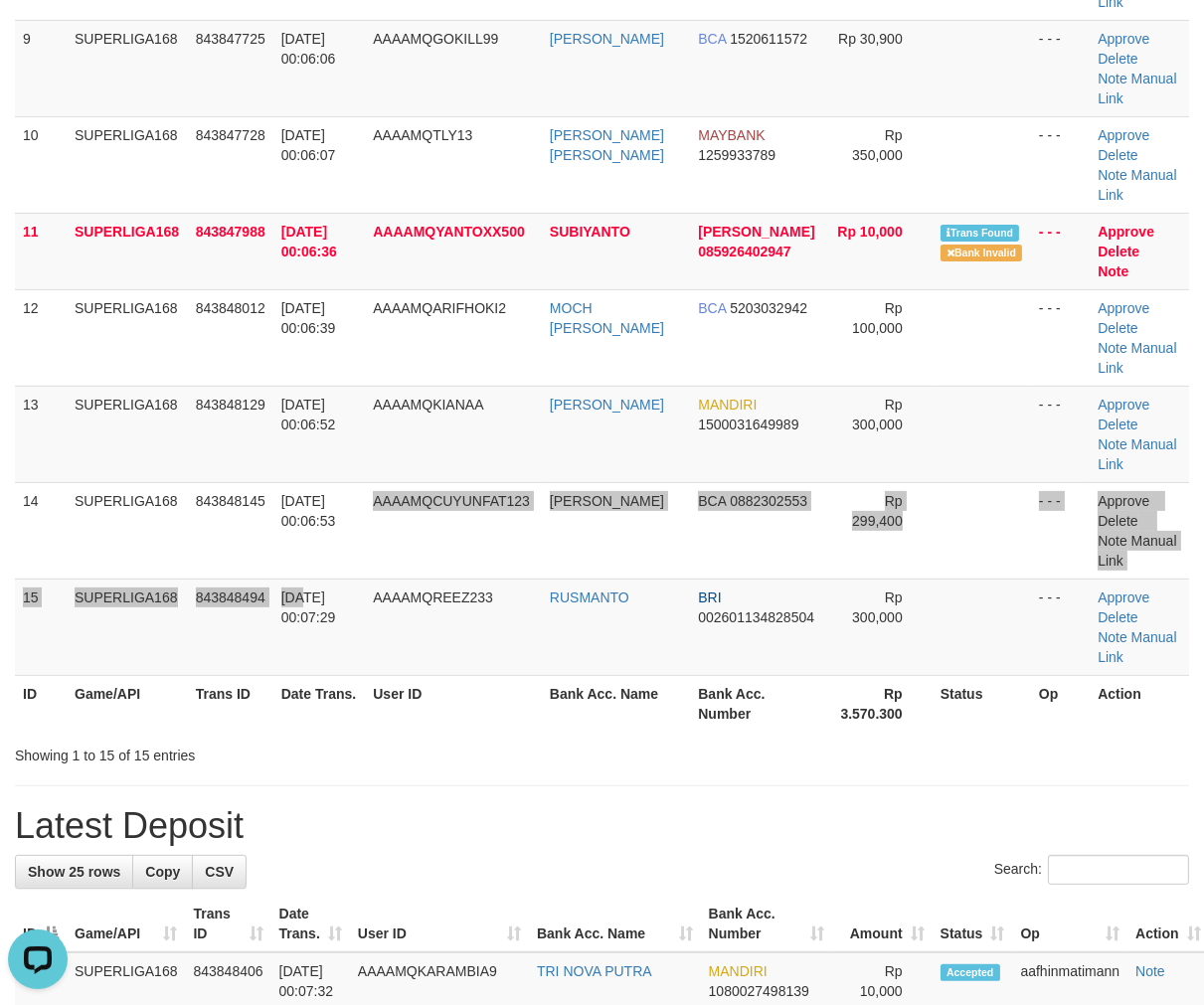 scroll, scrollTop: 0, scrollLeft: 0, axis: both 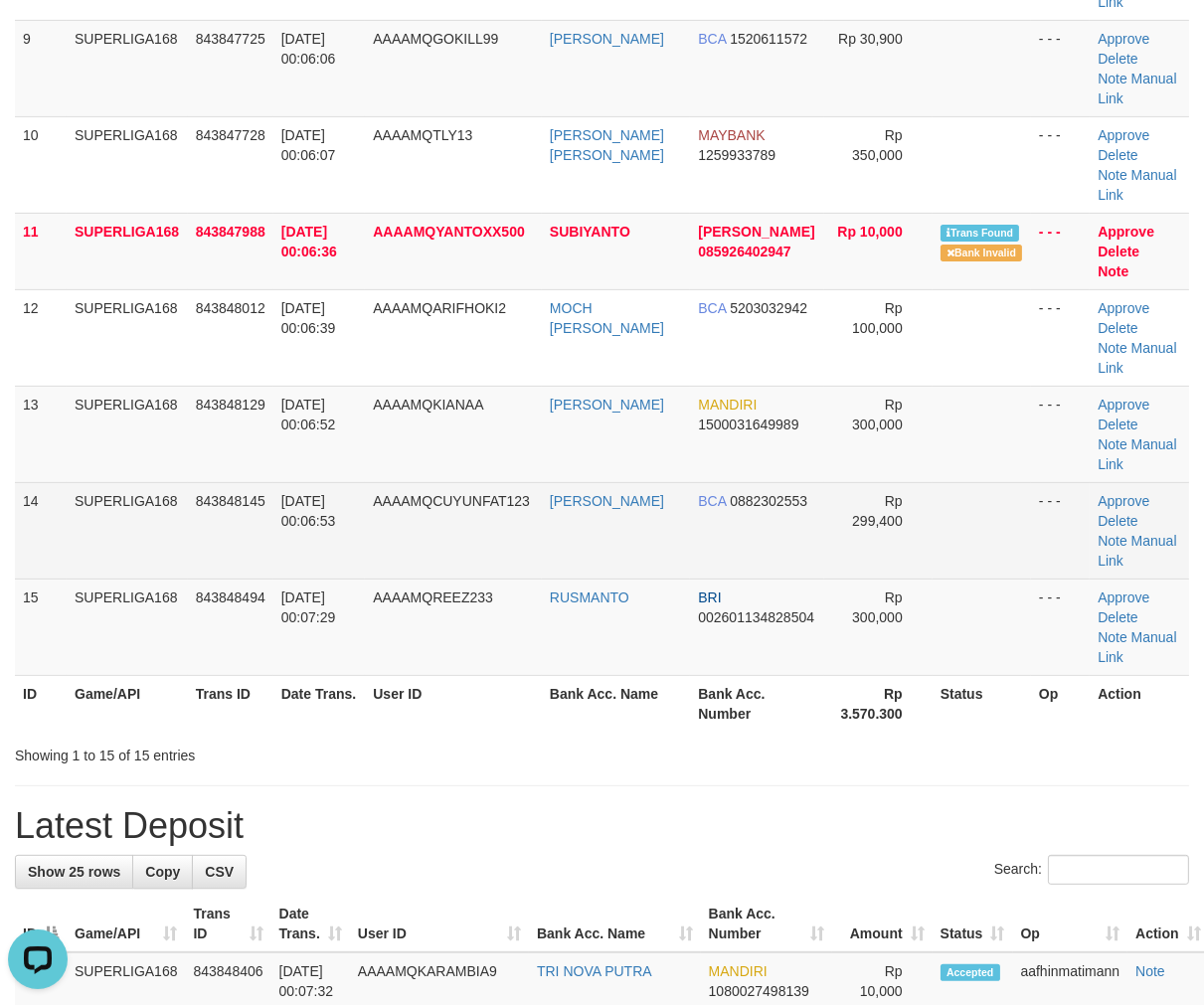 click on "14/07/2025 00:06:53" at bounding box center (319, 530) 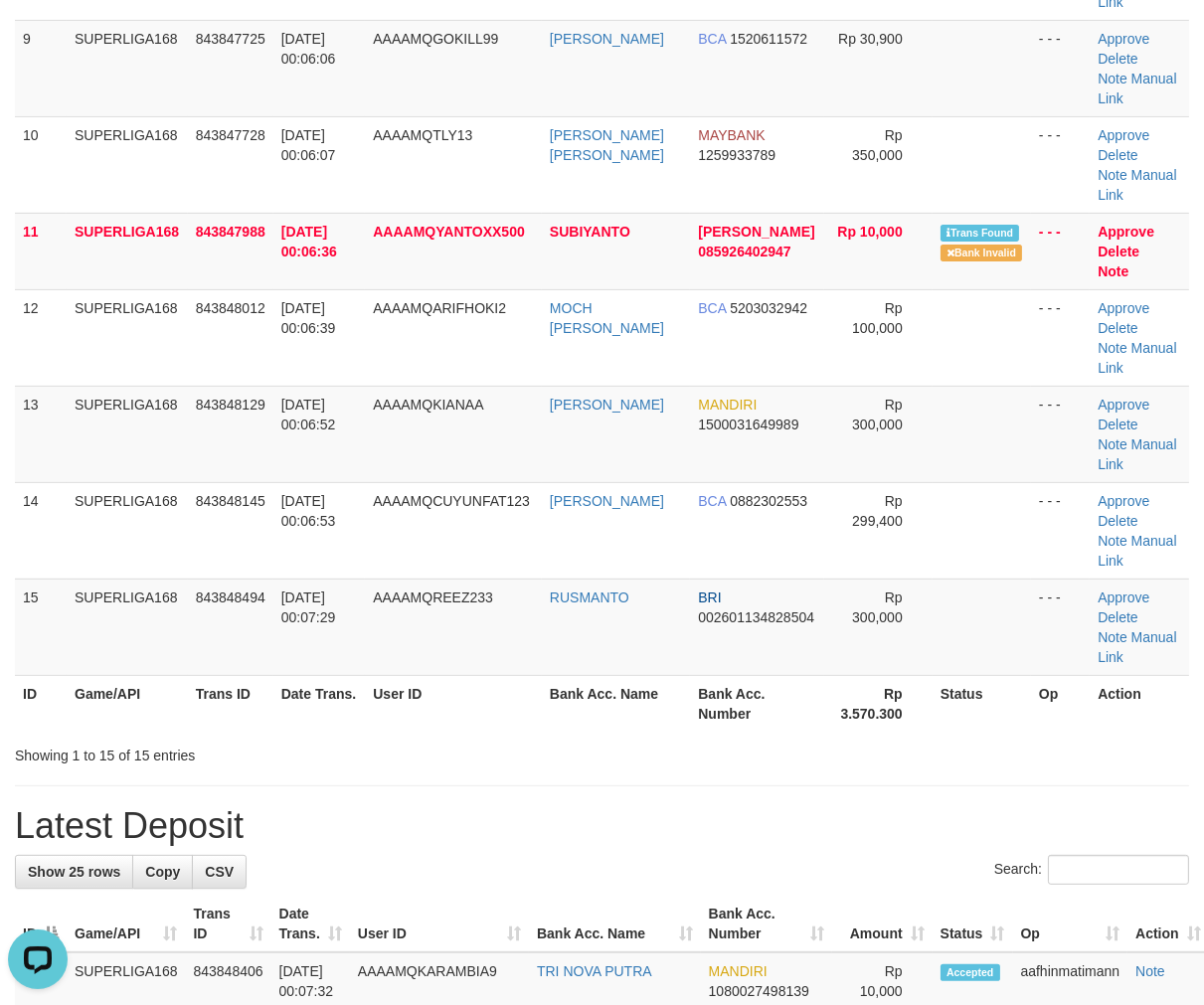 drag, startPoint x: 51, startPoint y: 579, endPoint x: -136, endPoint y: 674, distance: 209.74747 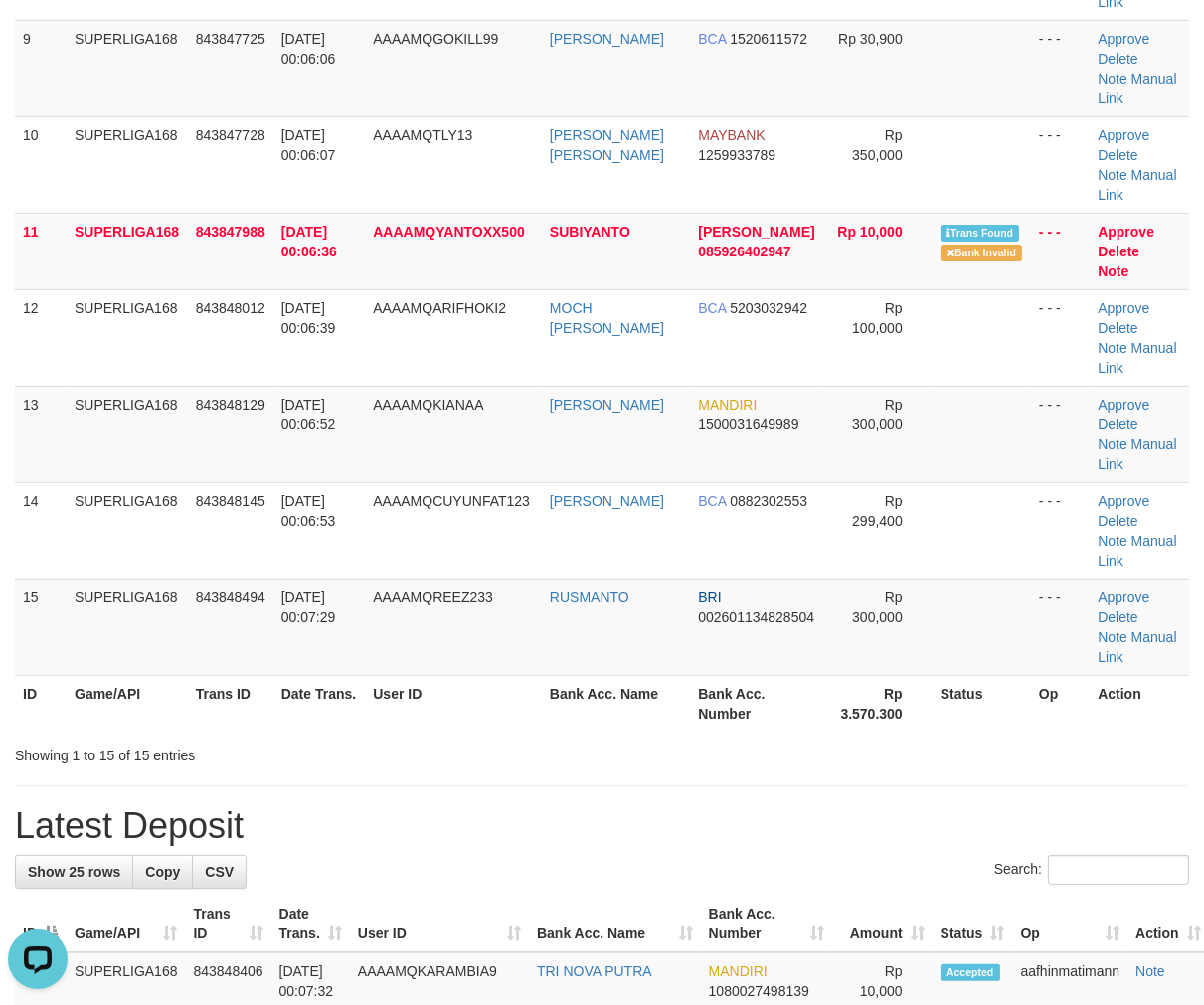 drag, startPoint x: 433, startPoint y: 530, endPoint x: 4, endPoint y: 698, distance: 460.72226 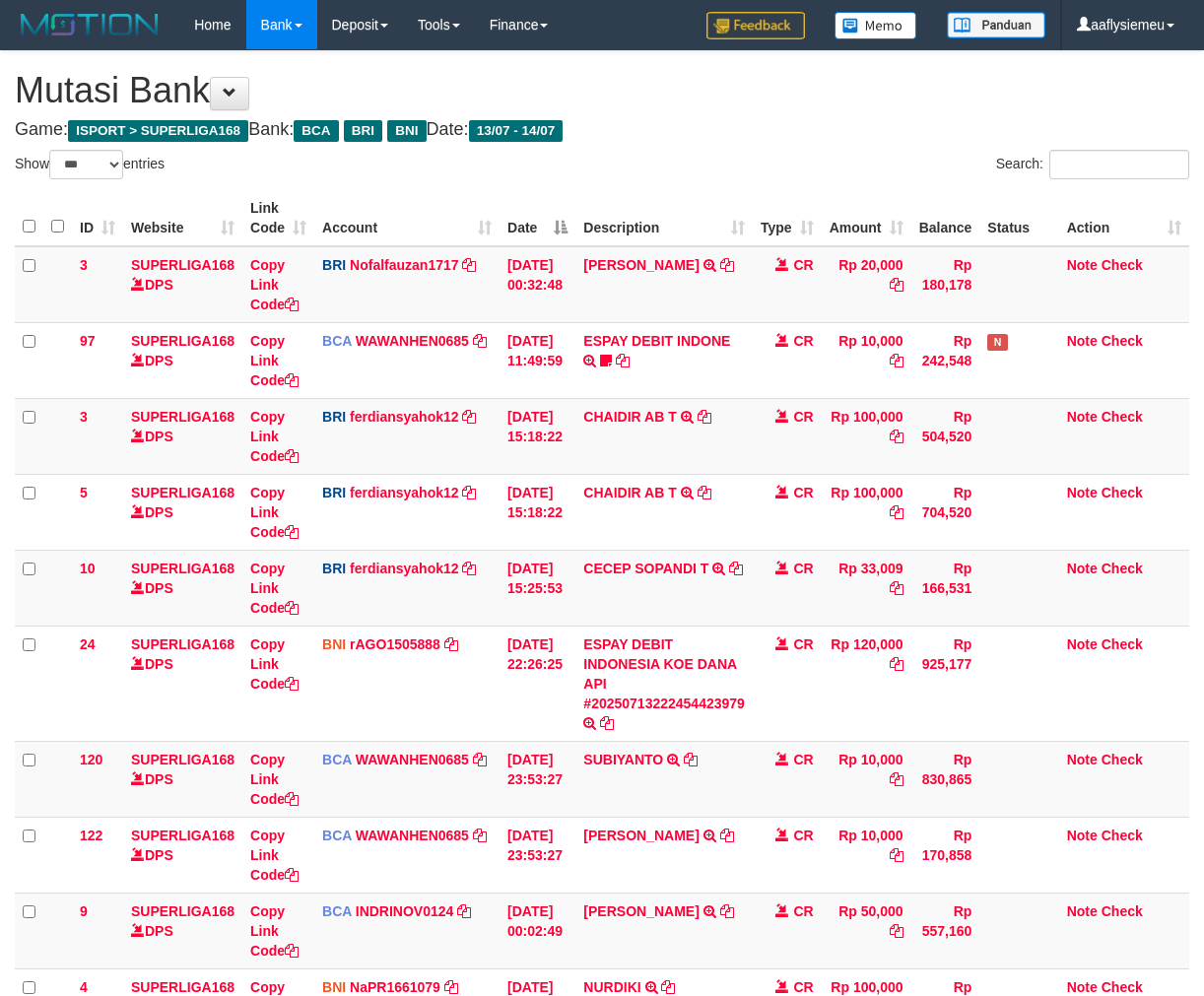 select on "***" 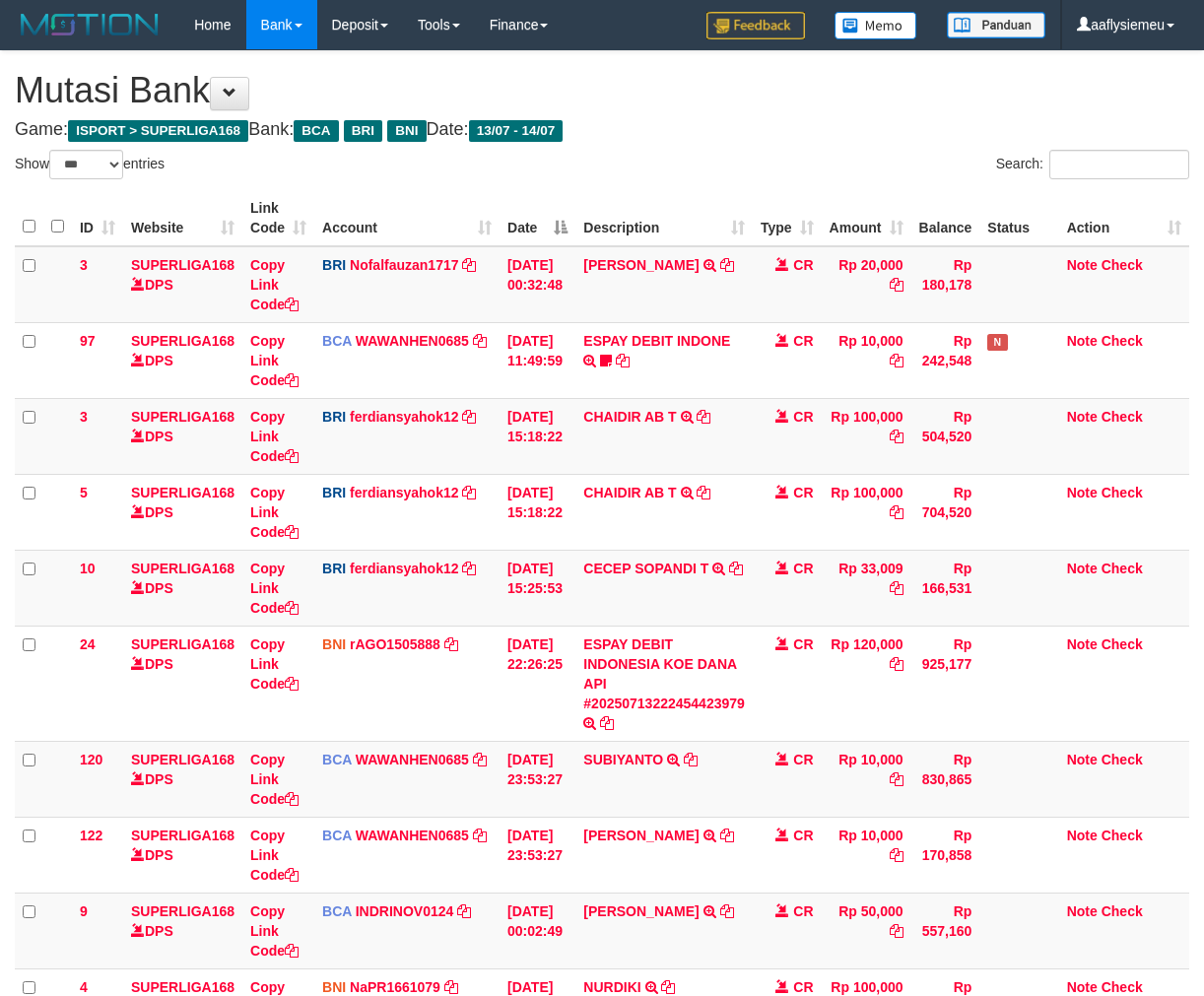 scroll, scrollTop: 436, scrollLeft: 0, axis: vertical 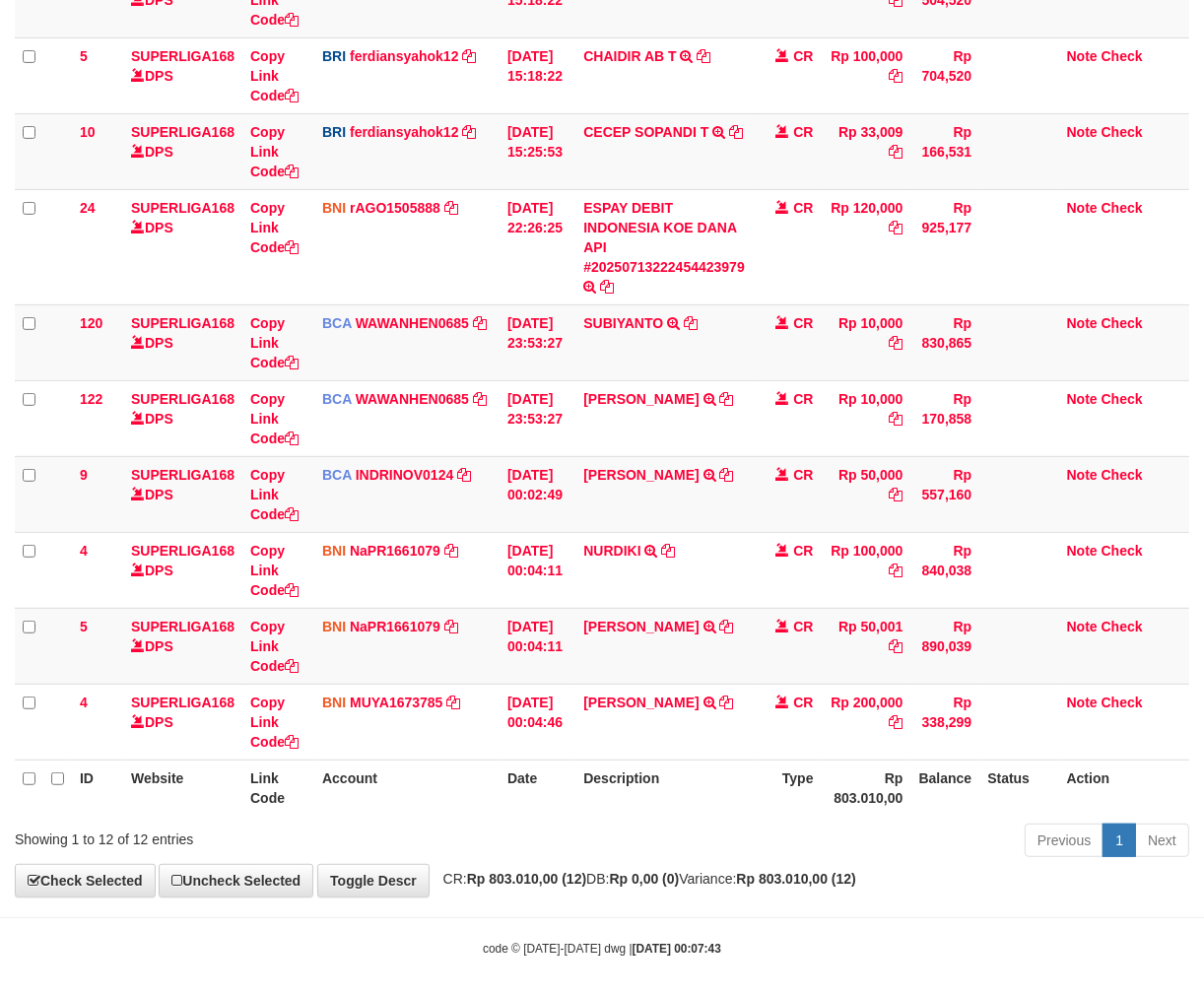 click on "Toggle navigation
Home
Bank
Account List
Load
By Website
Group
[ISPORT]													SUPERLIGA168
By Load Group (DPS)
34" at bounding box center (602, 285) 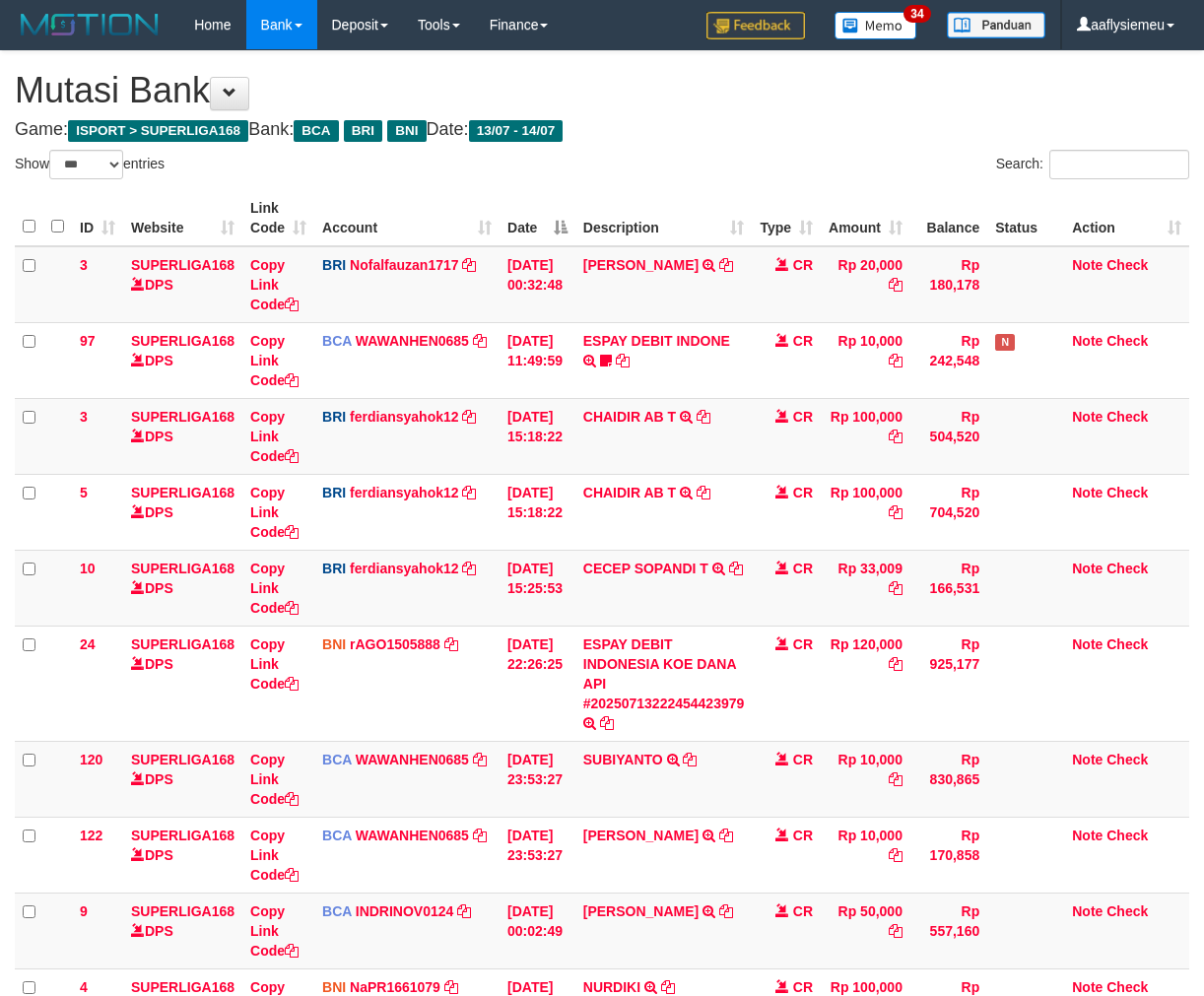 select on "***" 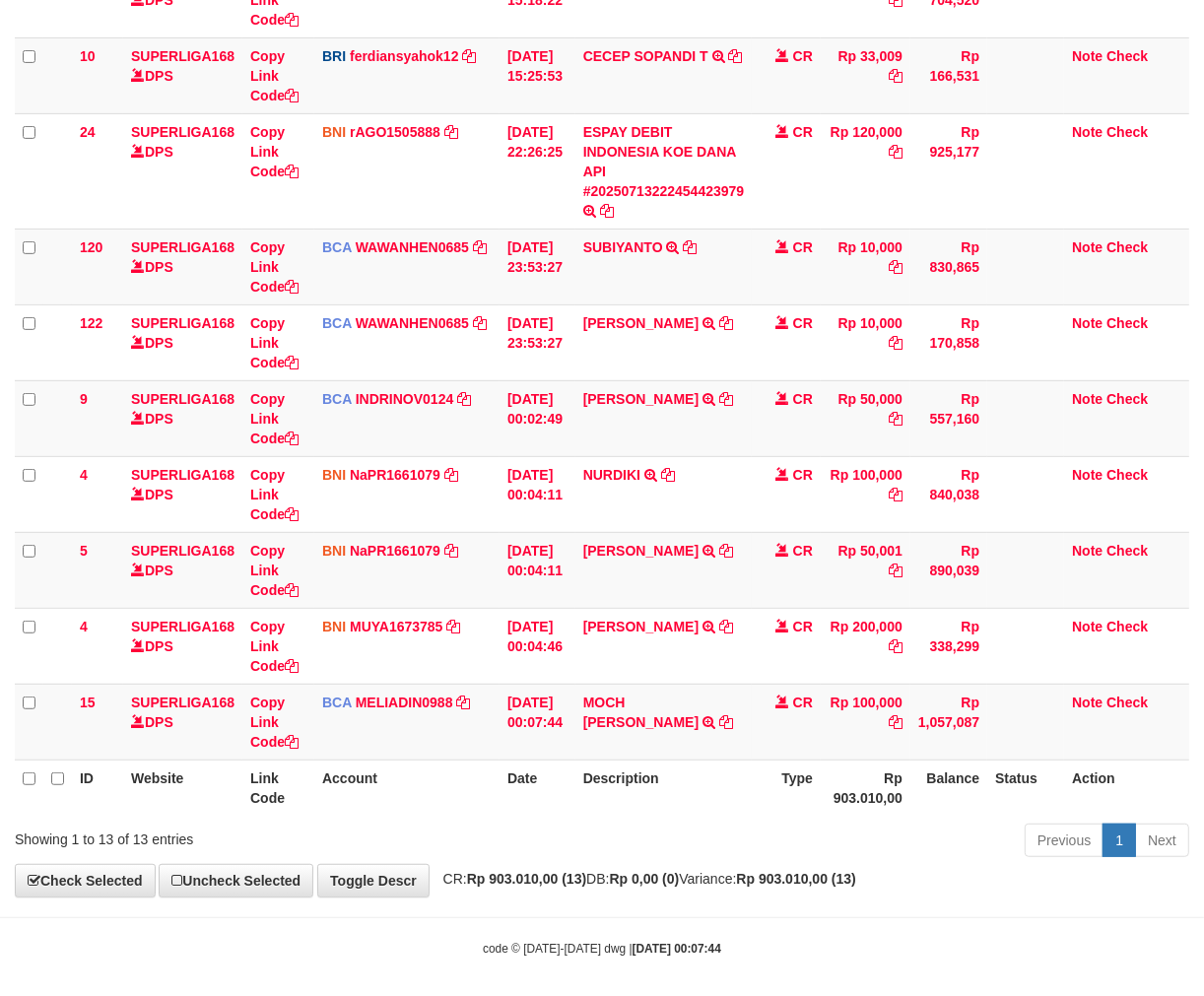 click on "Toggle navigation
Home
Bank
Account List
Load
By Website
Group
[ISPORT]													SUPERLIGA168
By Load Group (DPS)
34" at bounding box center [602, 247] 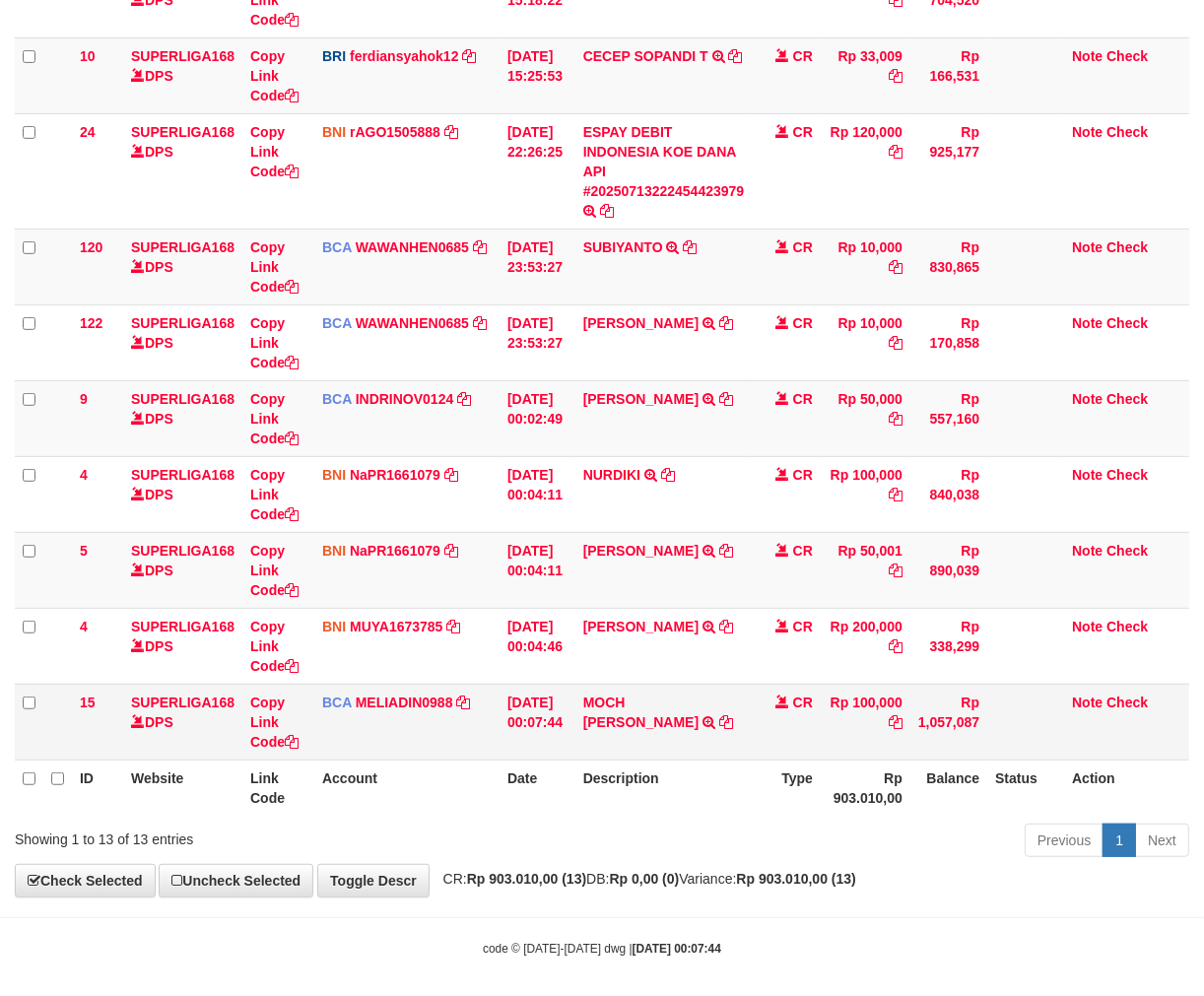scroll, scrollTop: 436, scrollLeft: 0, axis: vertical 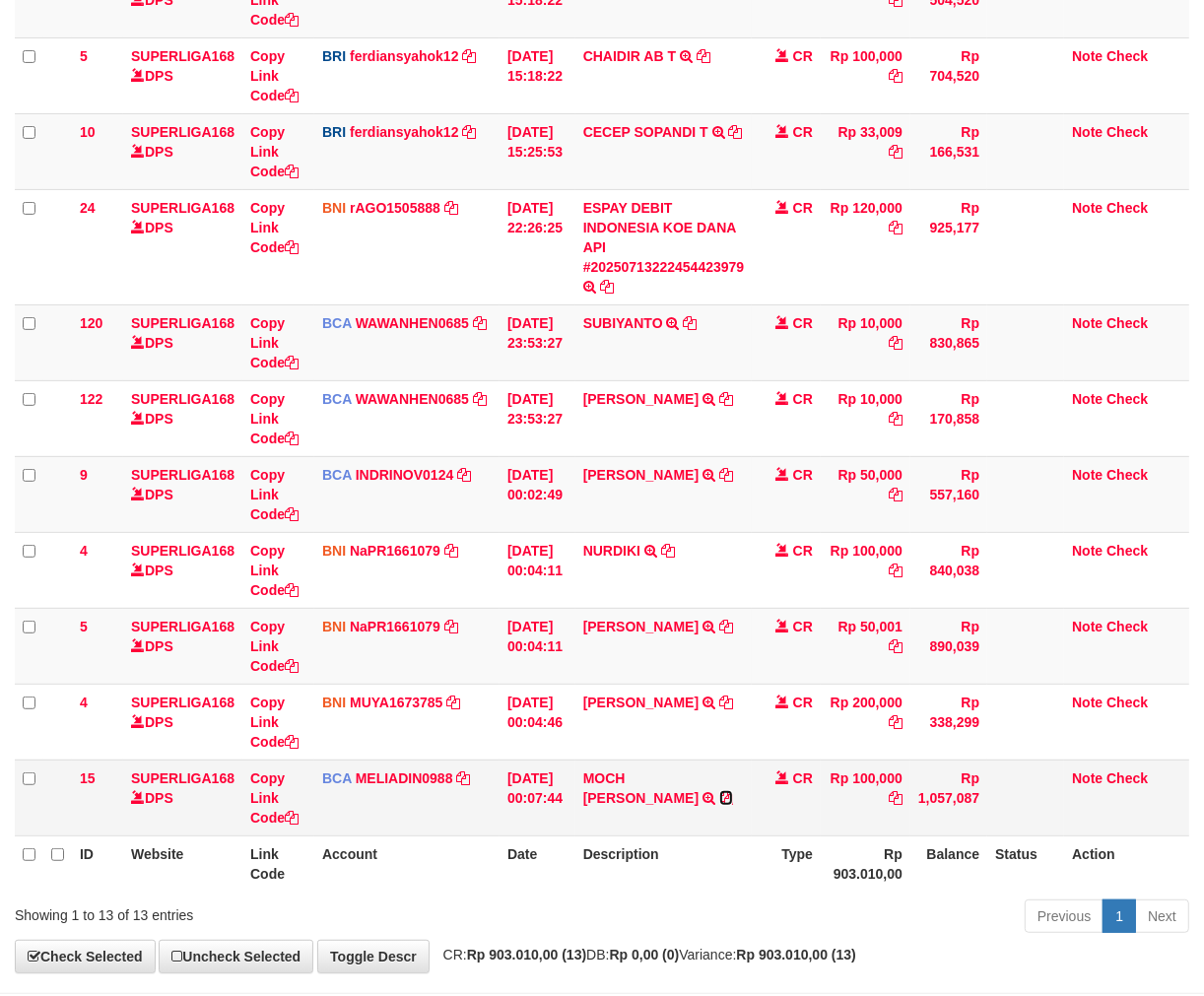 click at bounding box center (726, 798) 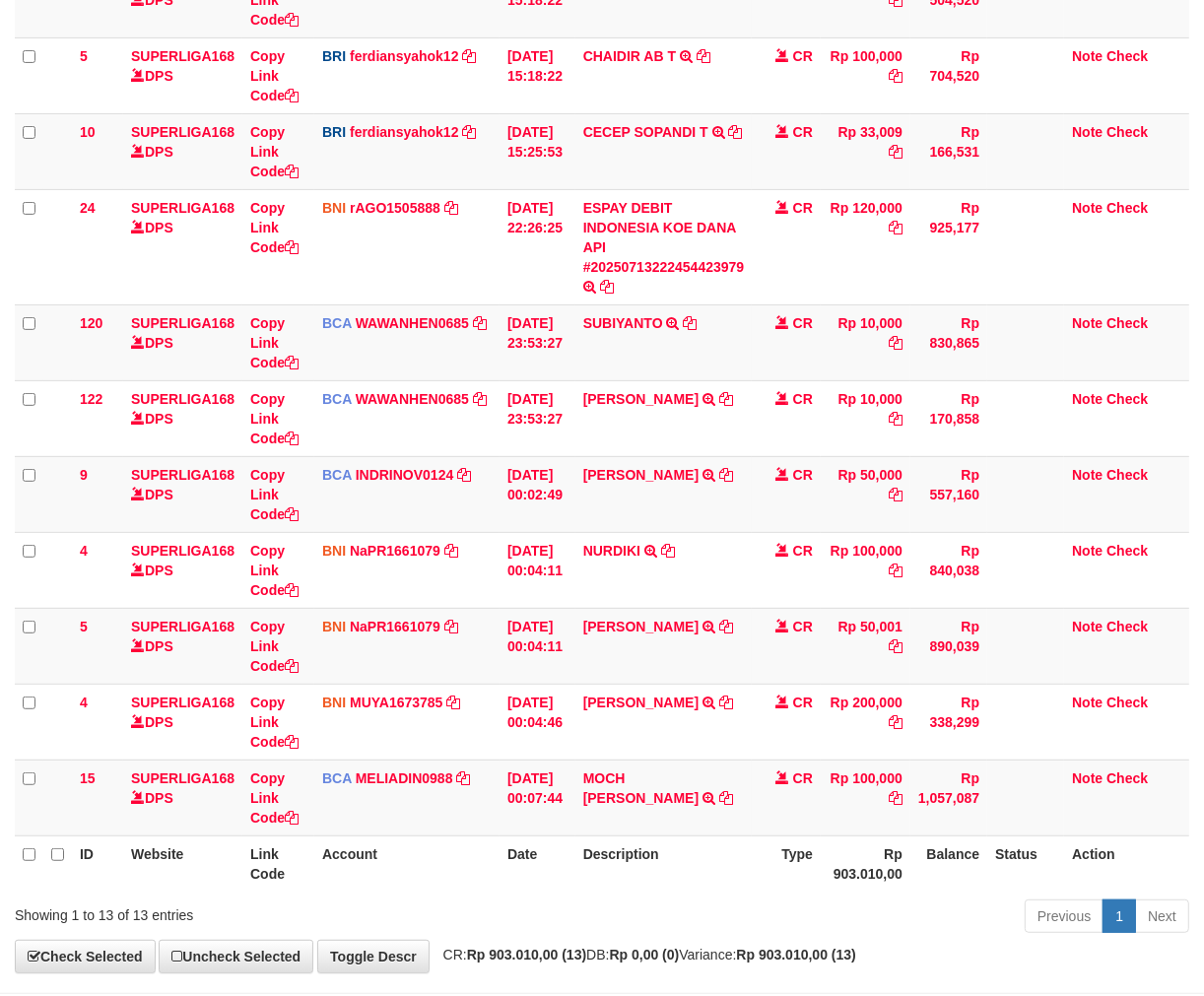 drag, startPoint x: 908, startPoint y: 803, endPoint x: 1216, endPoint y: 714, distance: 320.601 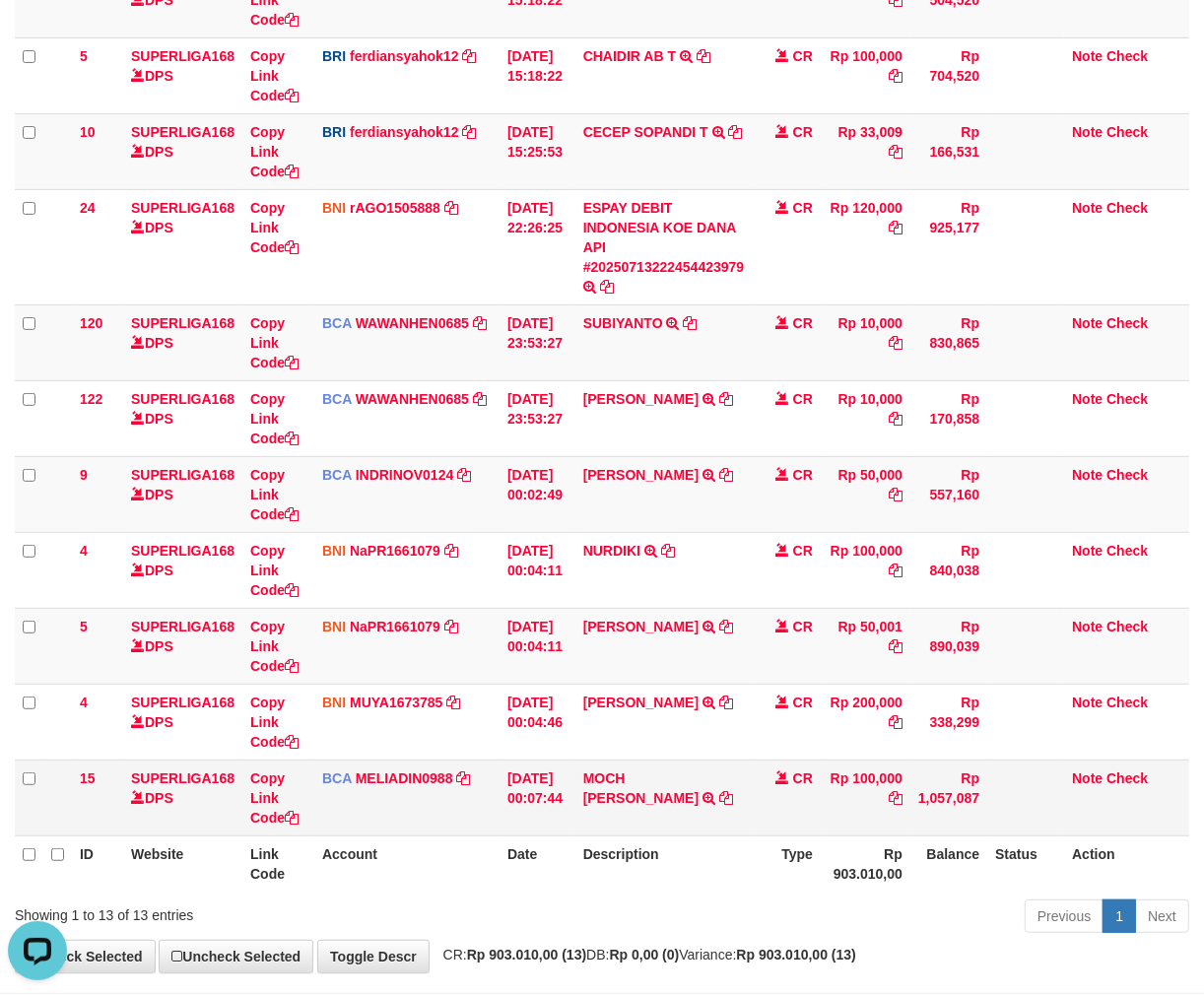 scroll, scrollTop: 0, scrollLeft: 0, axis: both 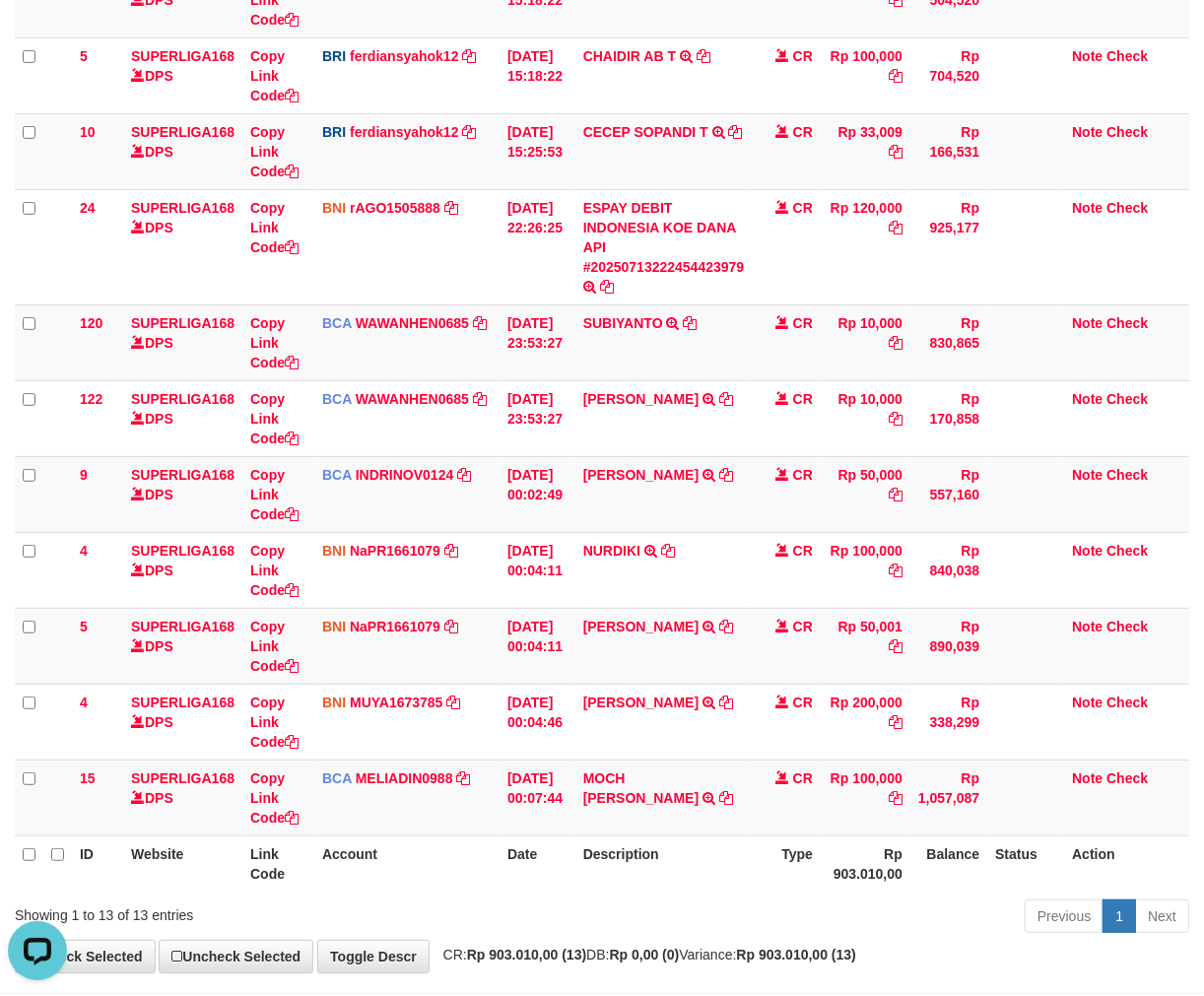 drag, startPoint x: 673, startPoint y: 829, endPoint x: 1196, endPoint y: 739, distance: 530.68729 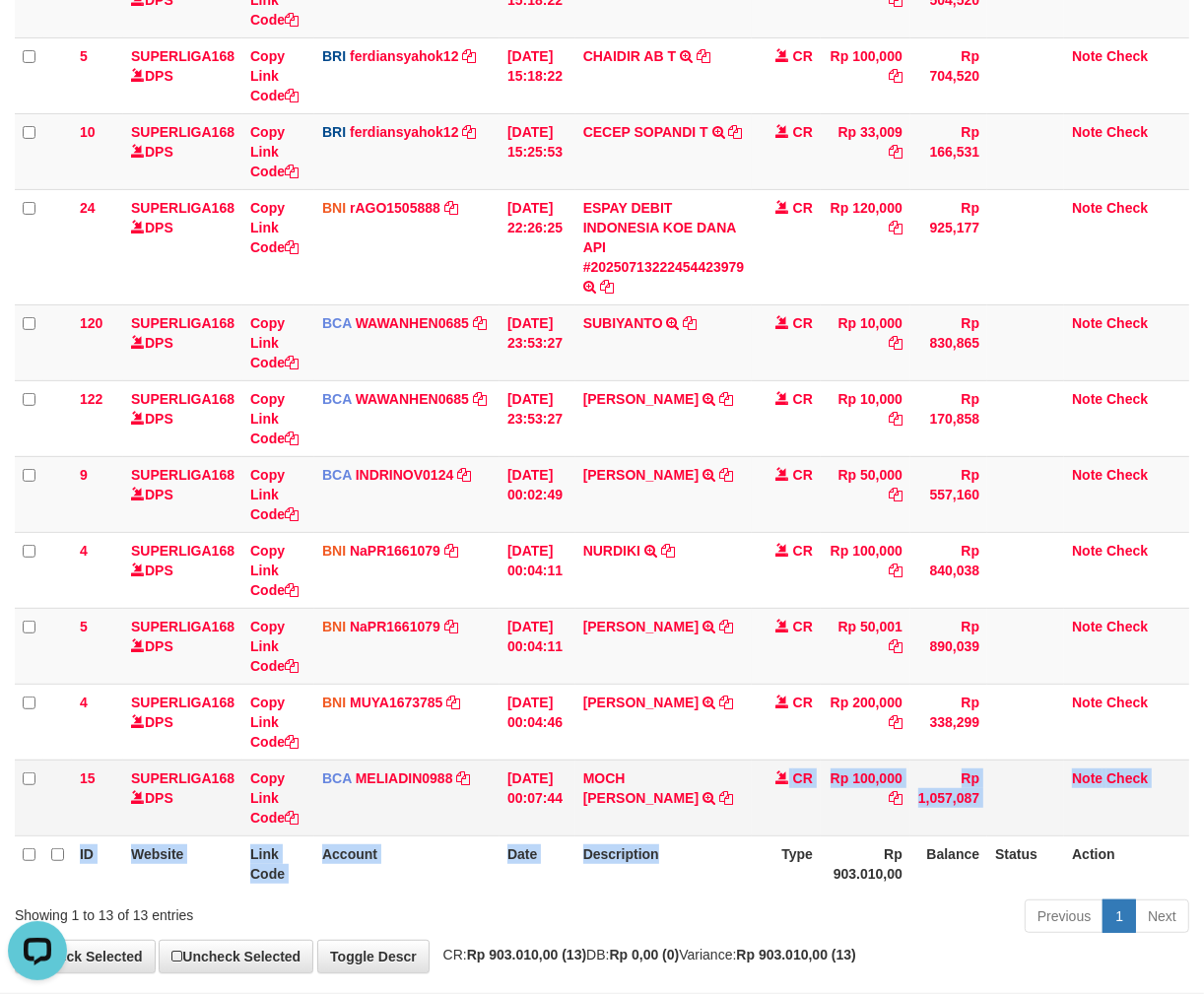 click on "Rp 100,000" at bounding box center [865, 797] 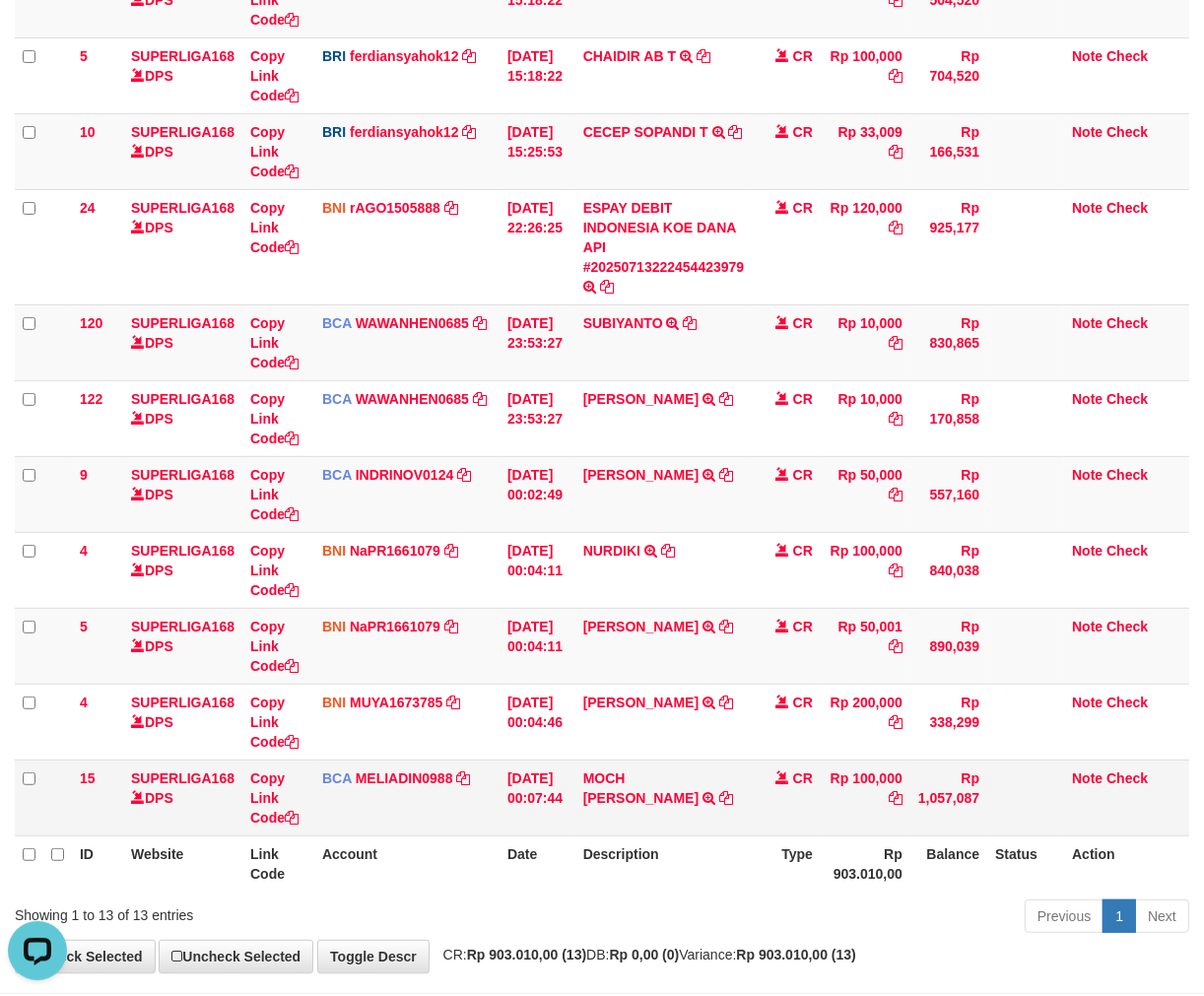 click on "Rp 100,000" at bounding box center [865, 797] 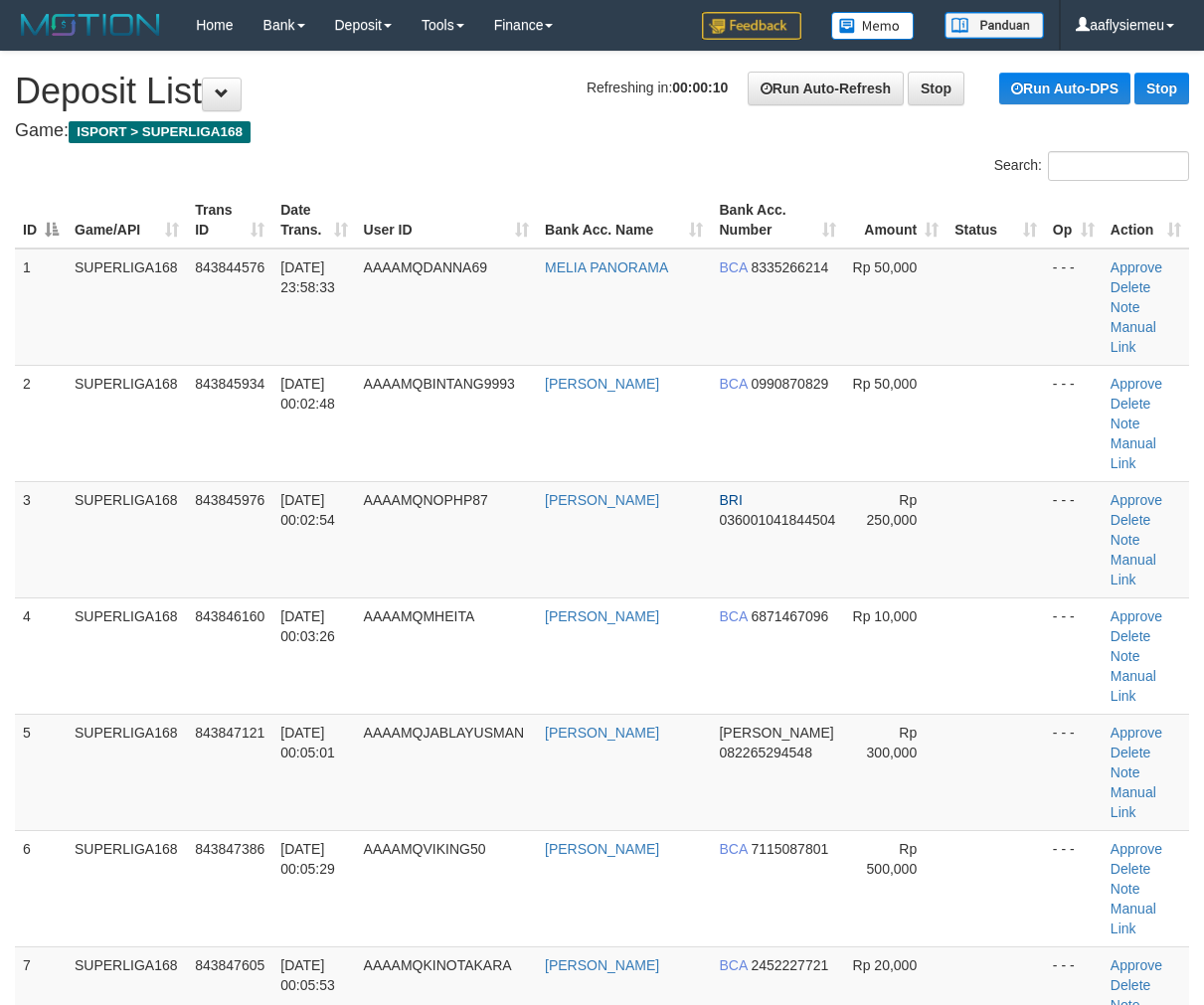 scroll, scrollTop: 1393, scrollLeft: 0, axis: vertical 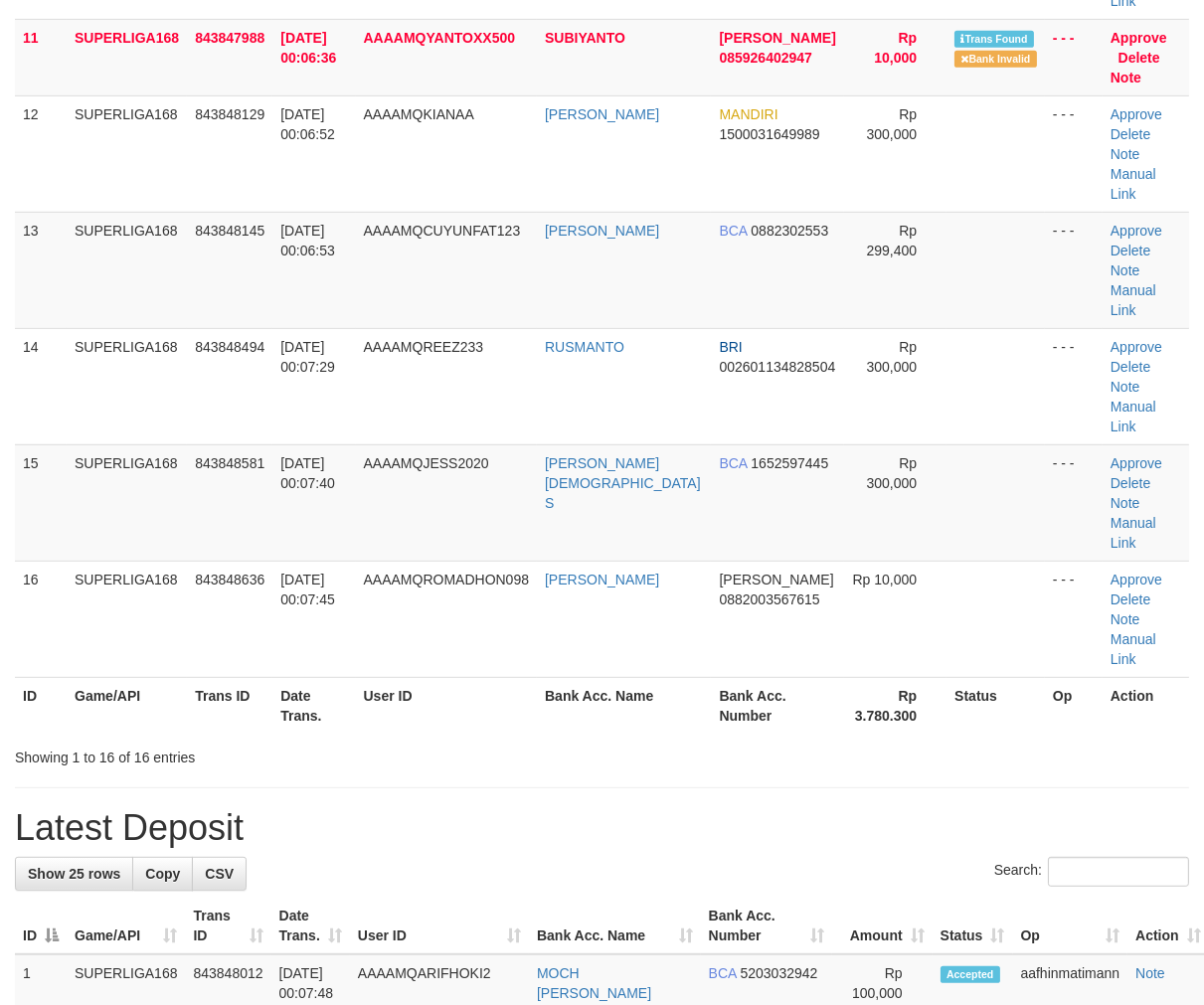 drag, startPoint x: 60, startPoint y: 527, endPoint x: 47, endPoint y: 540, distance: 18.384776 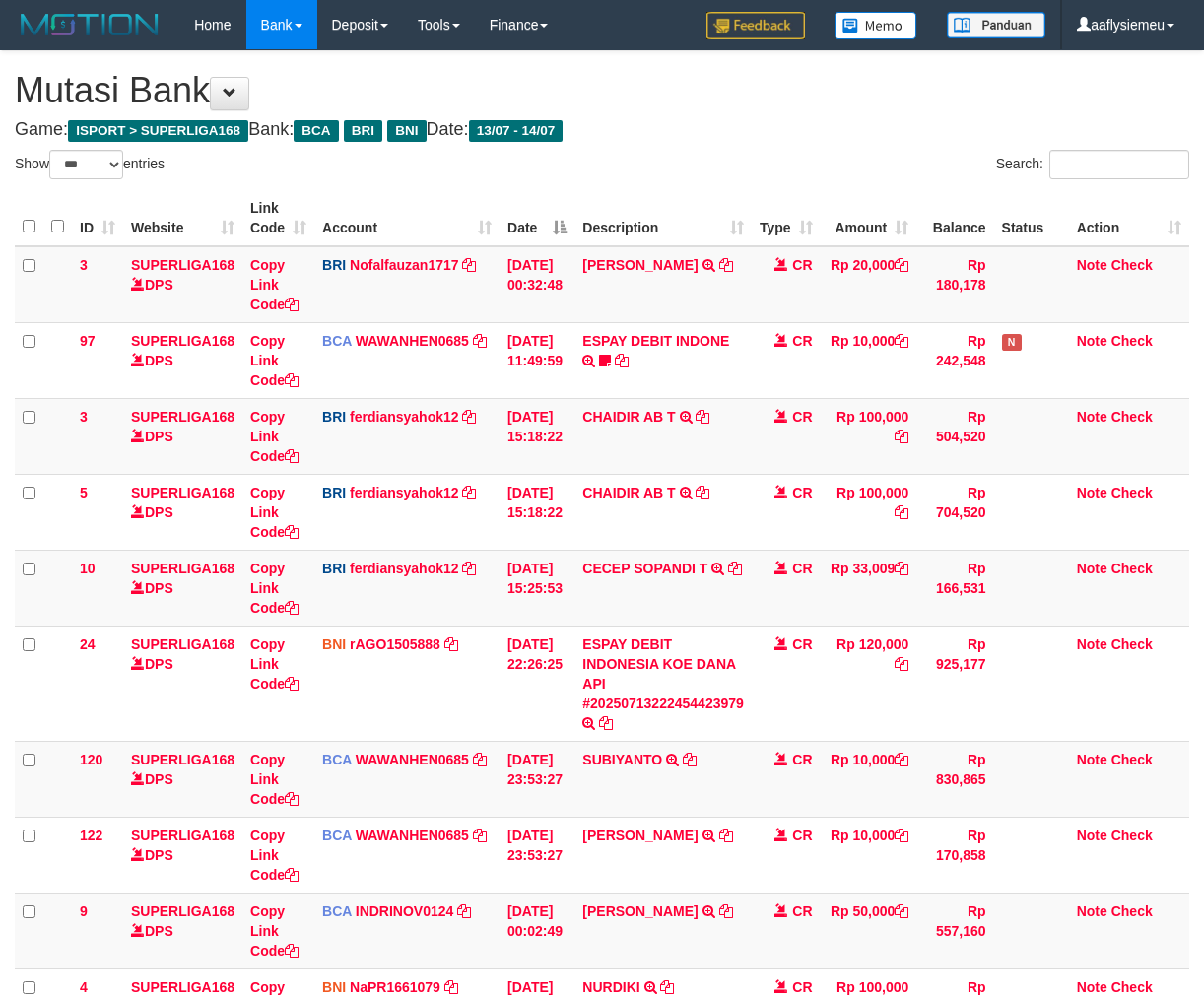 select on "***" 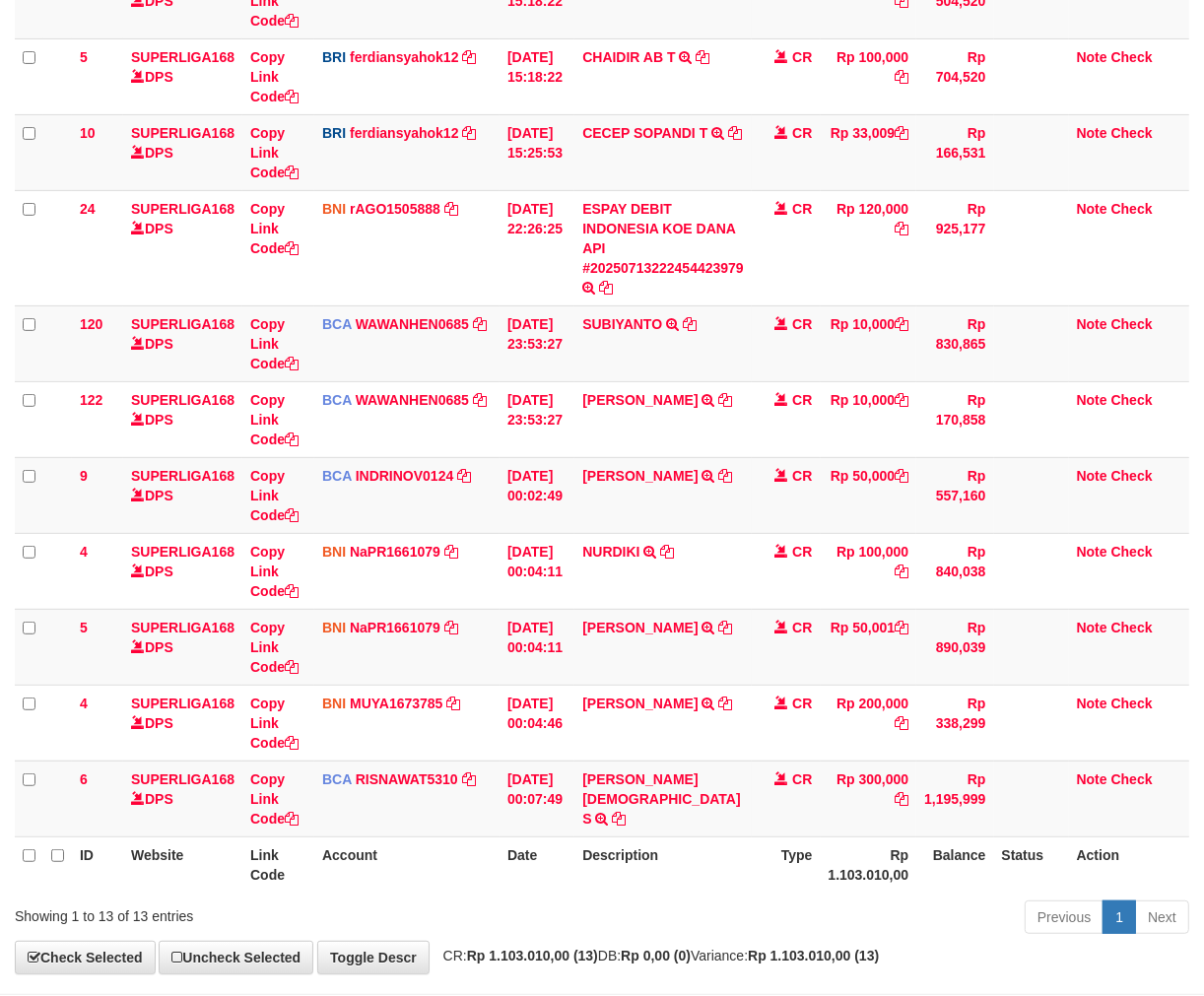 click on "Previous 1 Next" at bounding box center [852, 919] 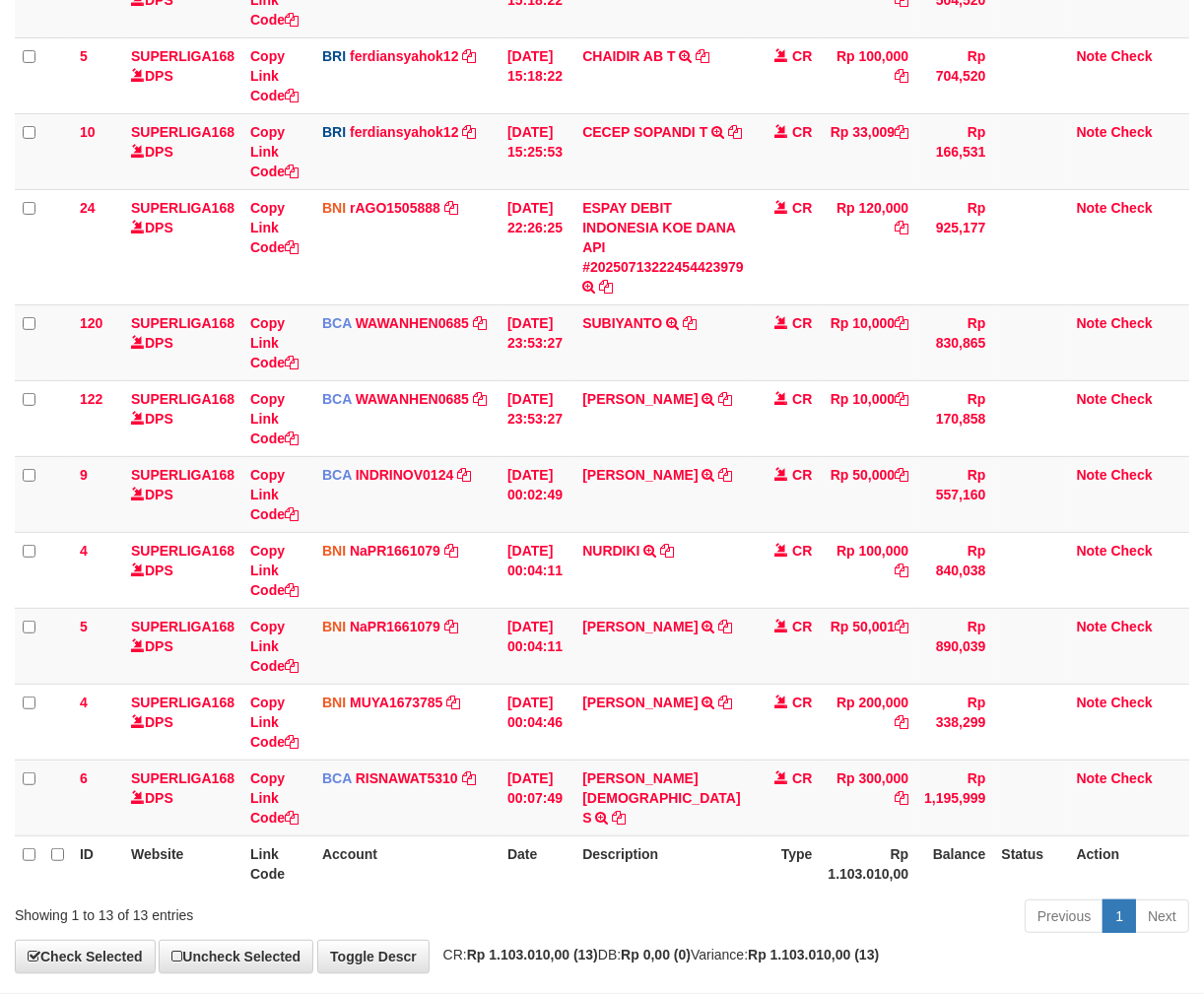 click on "Previous 1 Next" at bounding box center [852, 918] 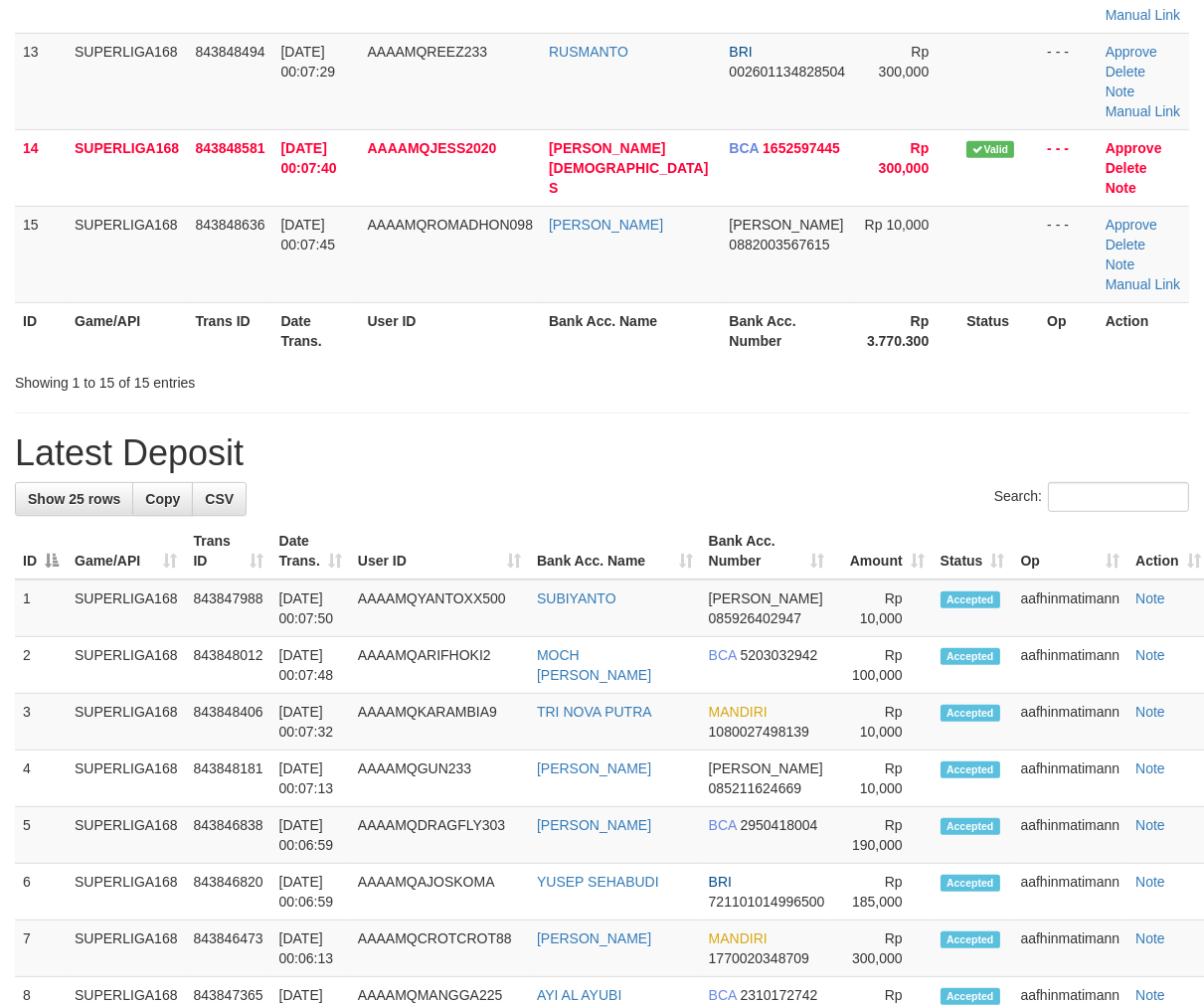 click on "Search:" at bounding box center (602, 499) 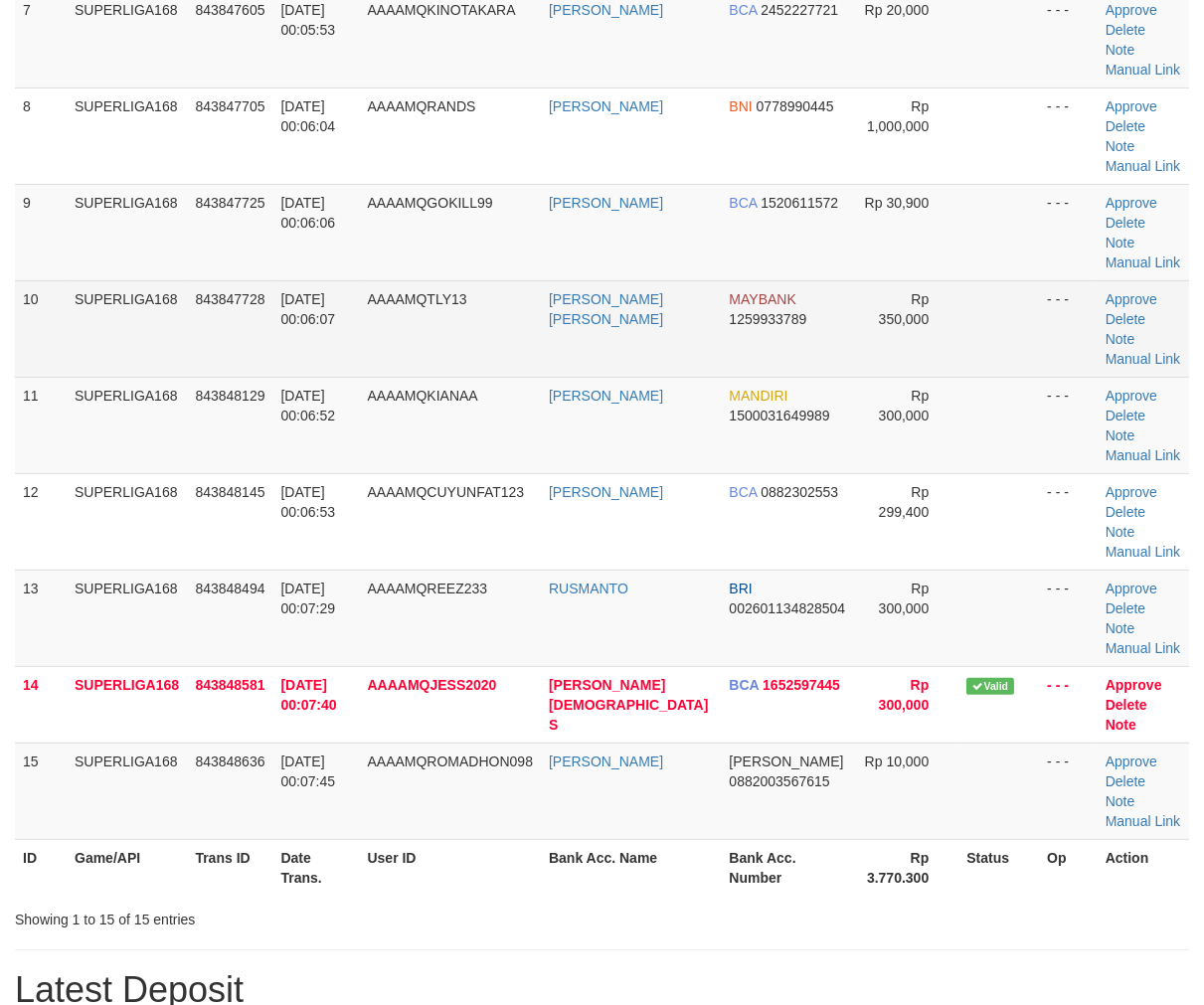 scroll, scrollTop: 669, scrollLeft: 0, axis: vertical 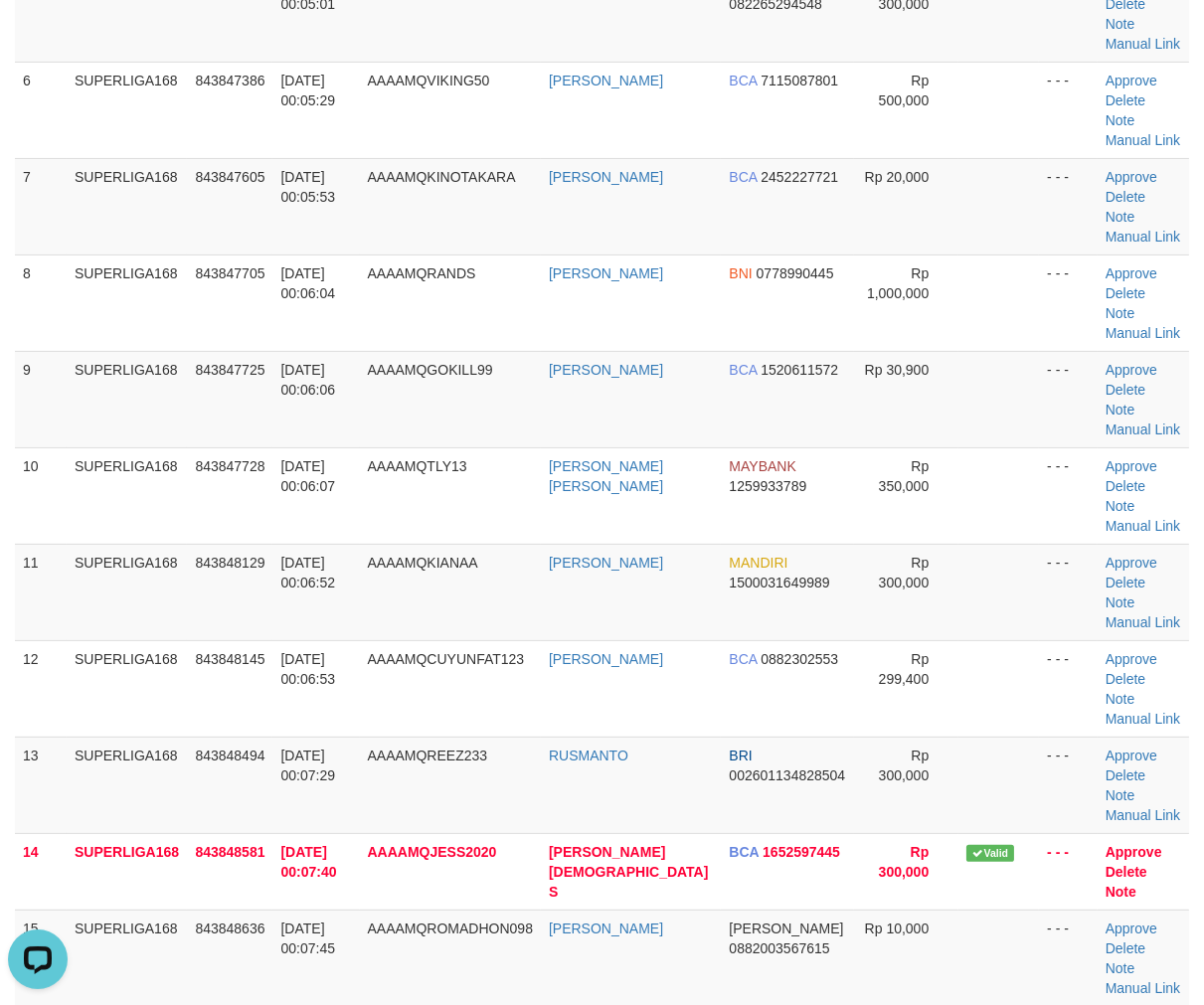 drag, startPoint x: 199, startPoint y: 481, endPoint x: 2, endPoint y: 607, distance: 233.84824 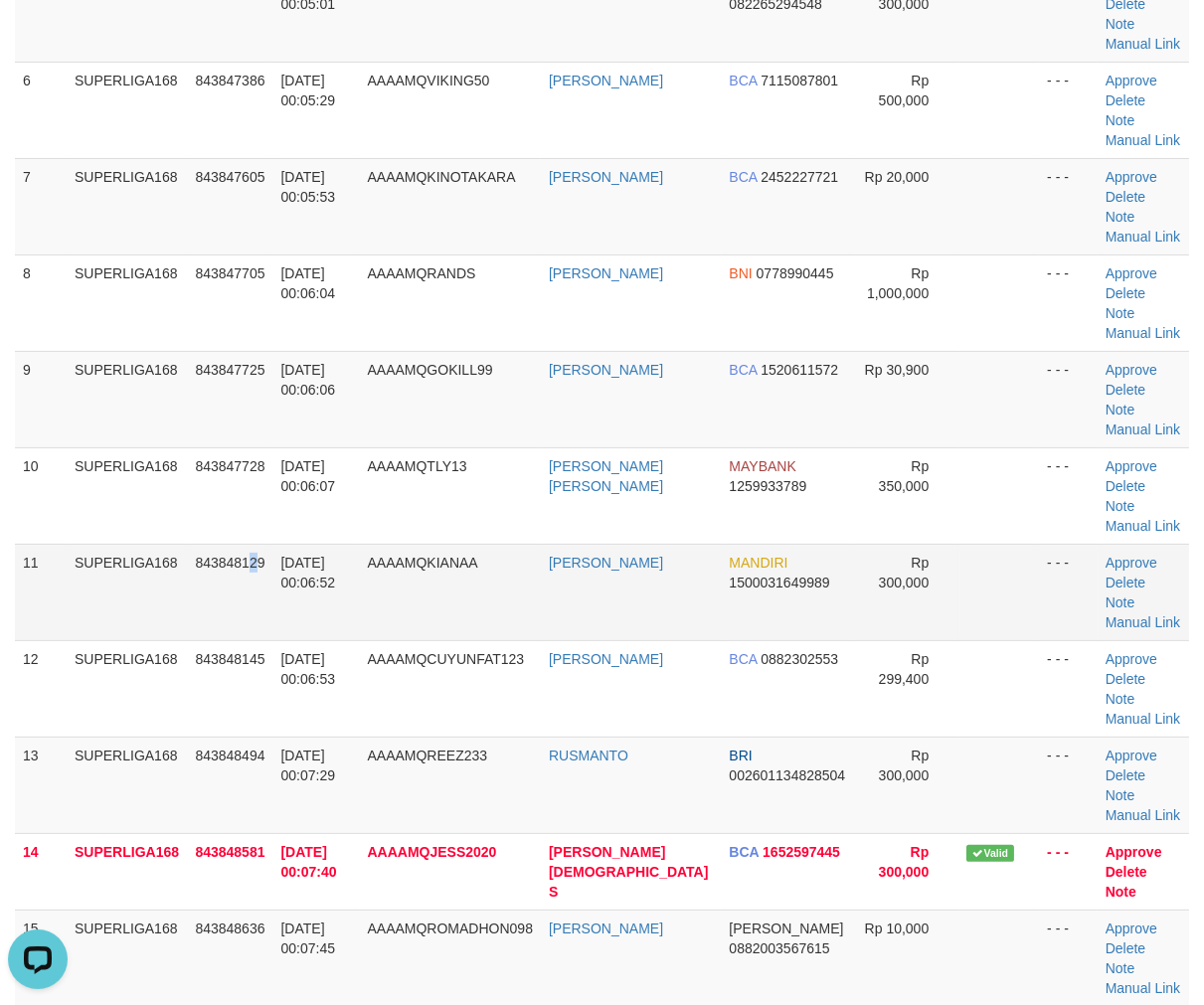 click on "843848129" at bounding box center (230, 591) 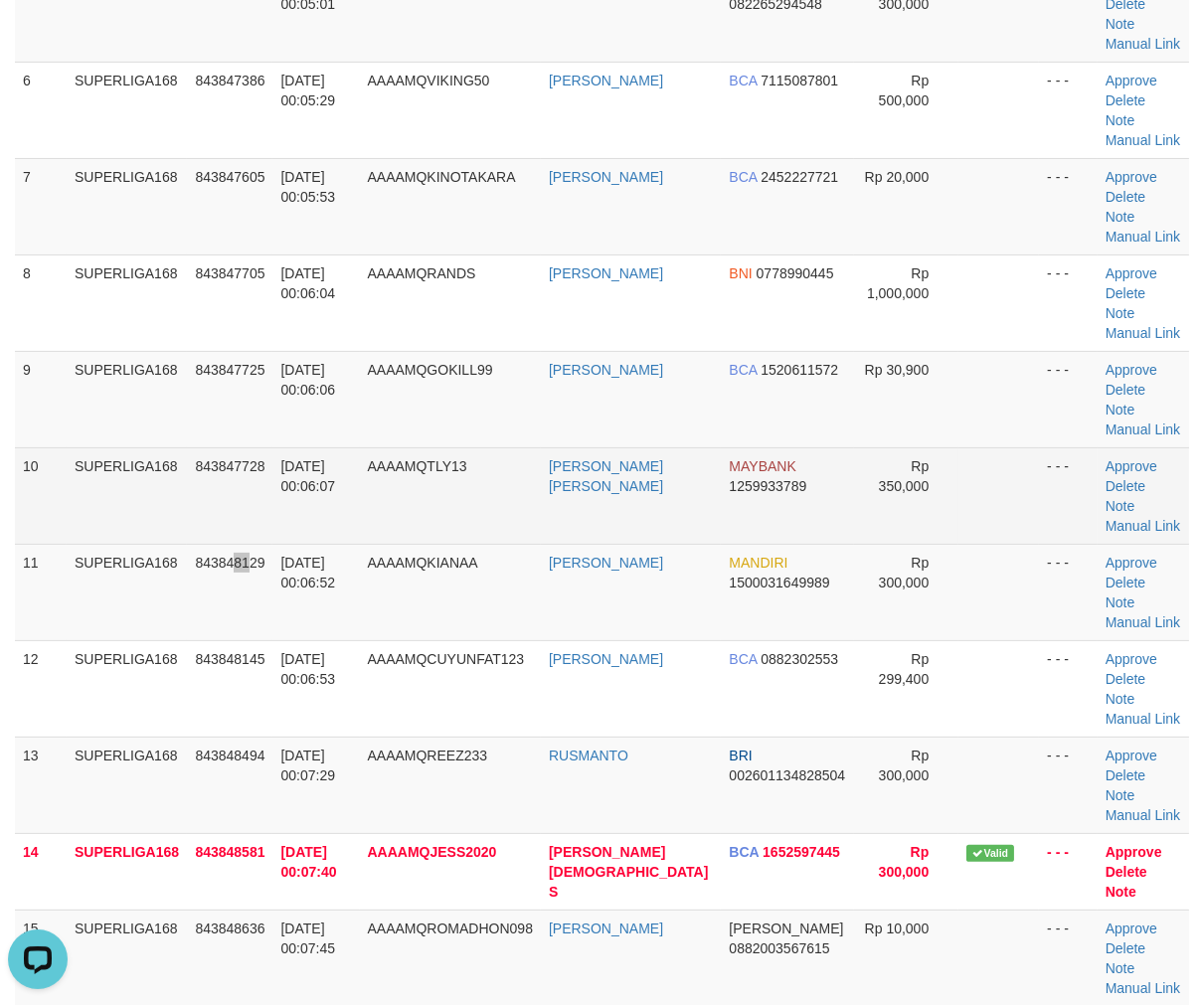 click on "14/07/2025 00:06:07" at bounding box center [307, 476] 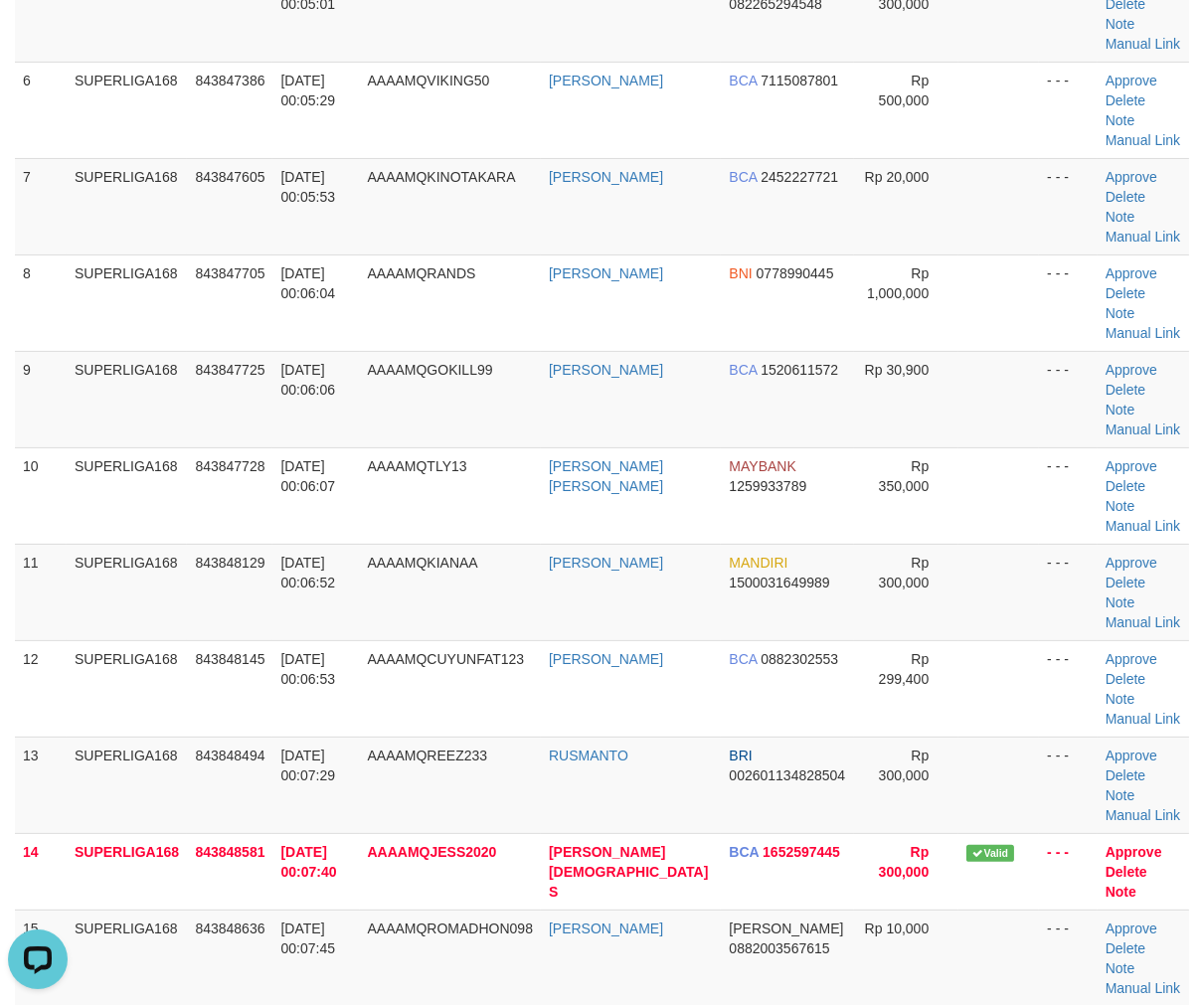 scroll, scrollTop: 0, scrollLeft: 0, axis: both 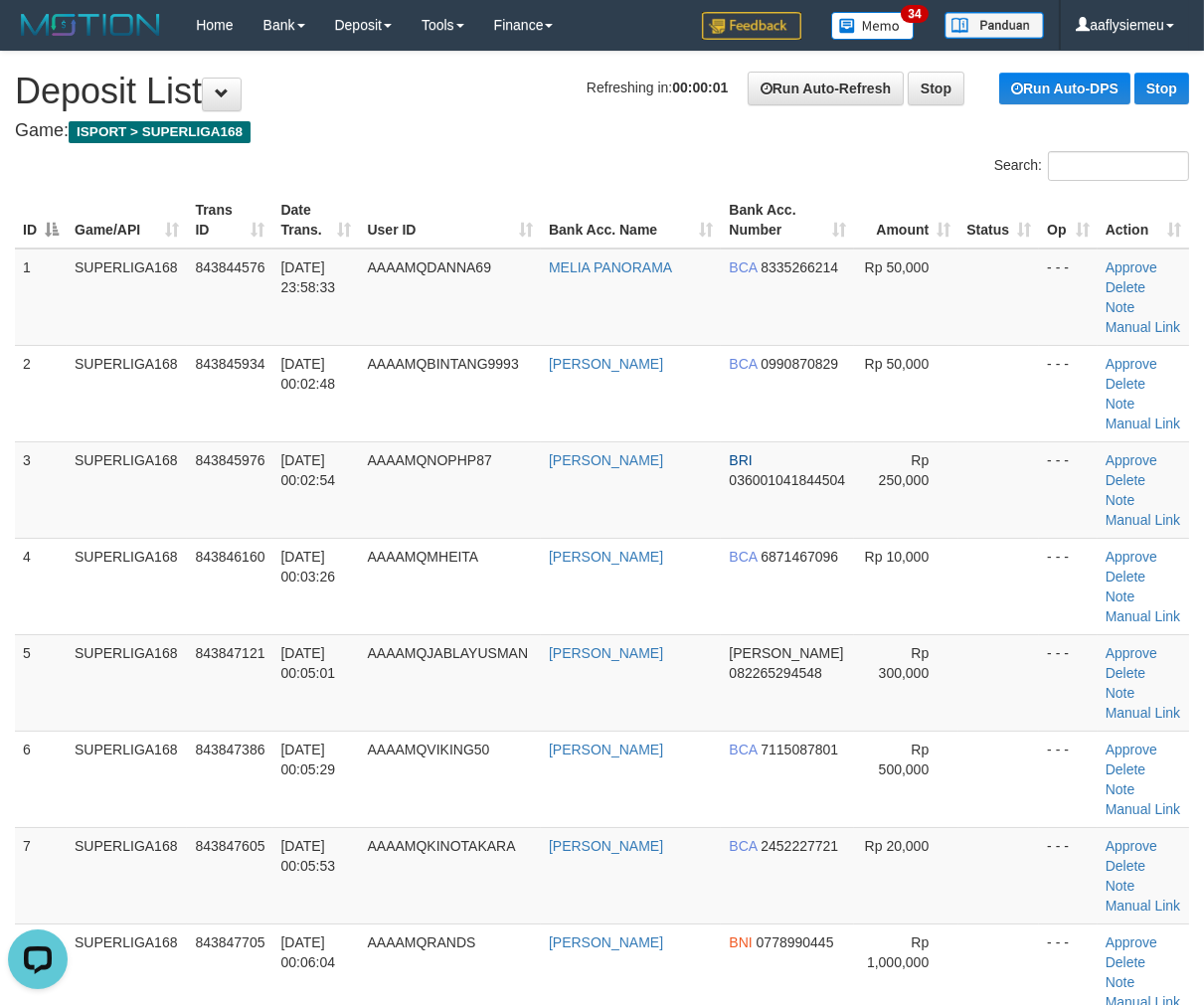 drag, startPoint x: 184, startPoint y: 624, endPoint x: 4, endPoint y: 689, distance: 191.37659 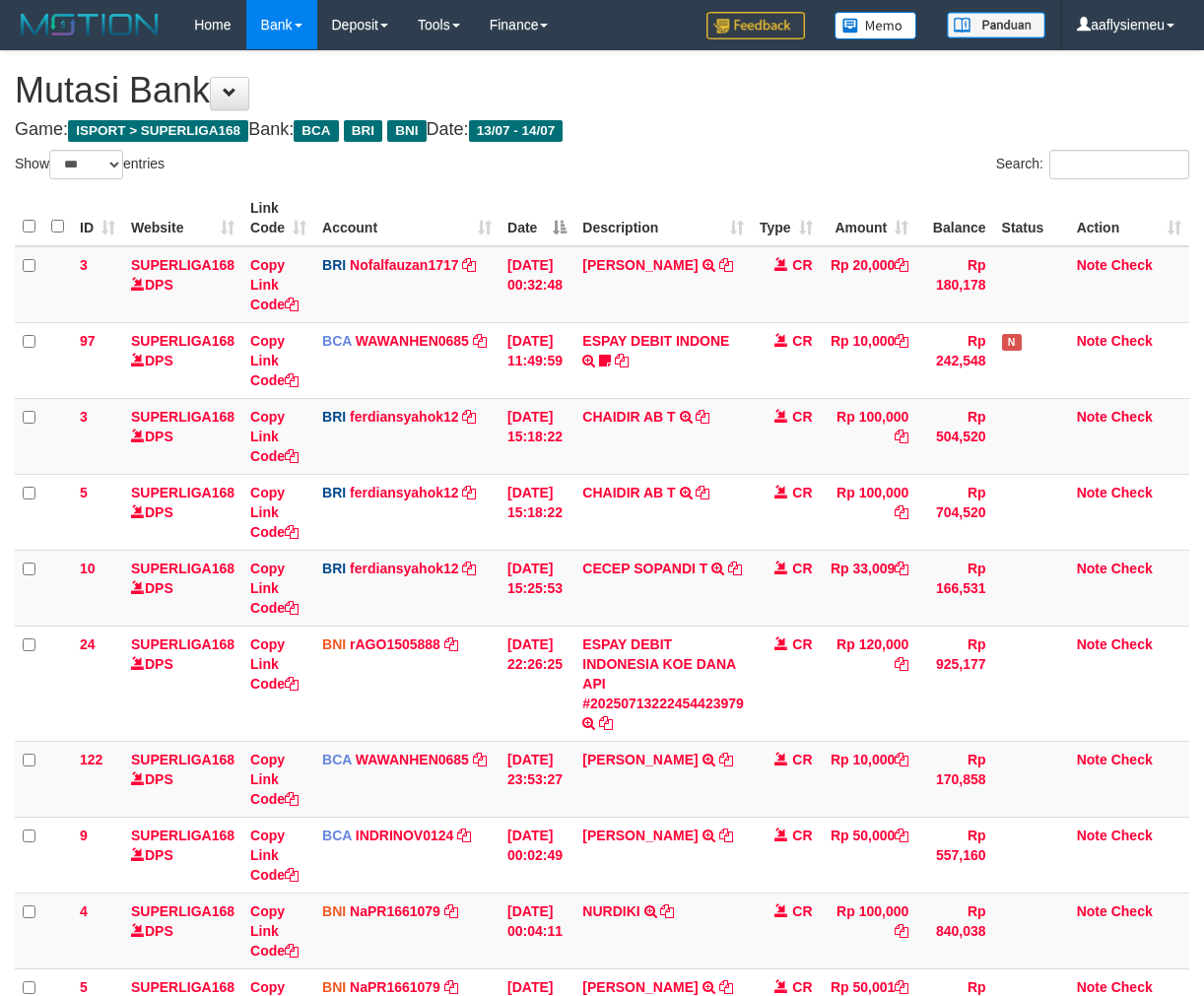 select on "***" 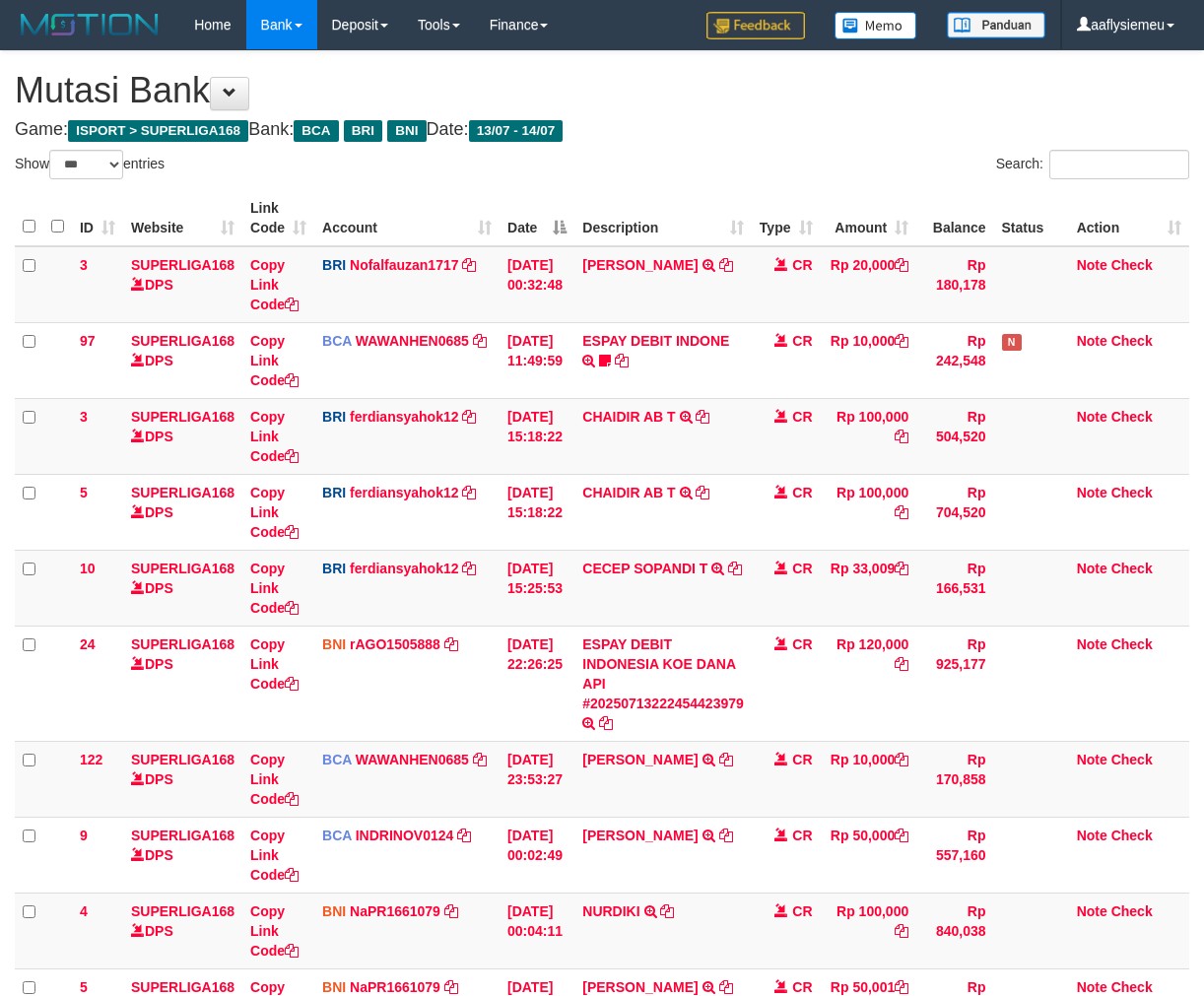 scroll, scrollTop: 435, scrollLeft: 0, axis: vertical 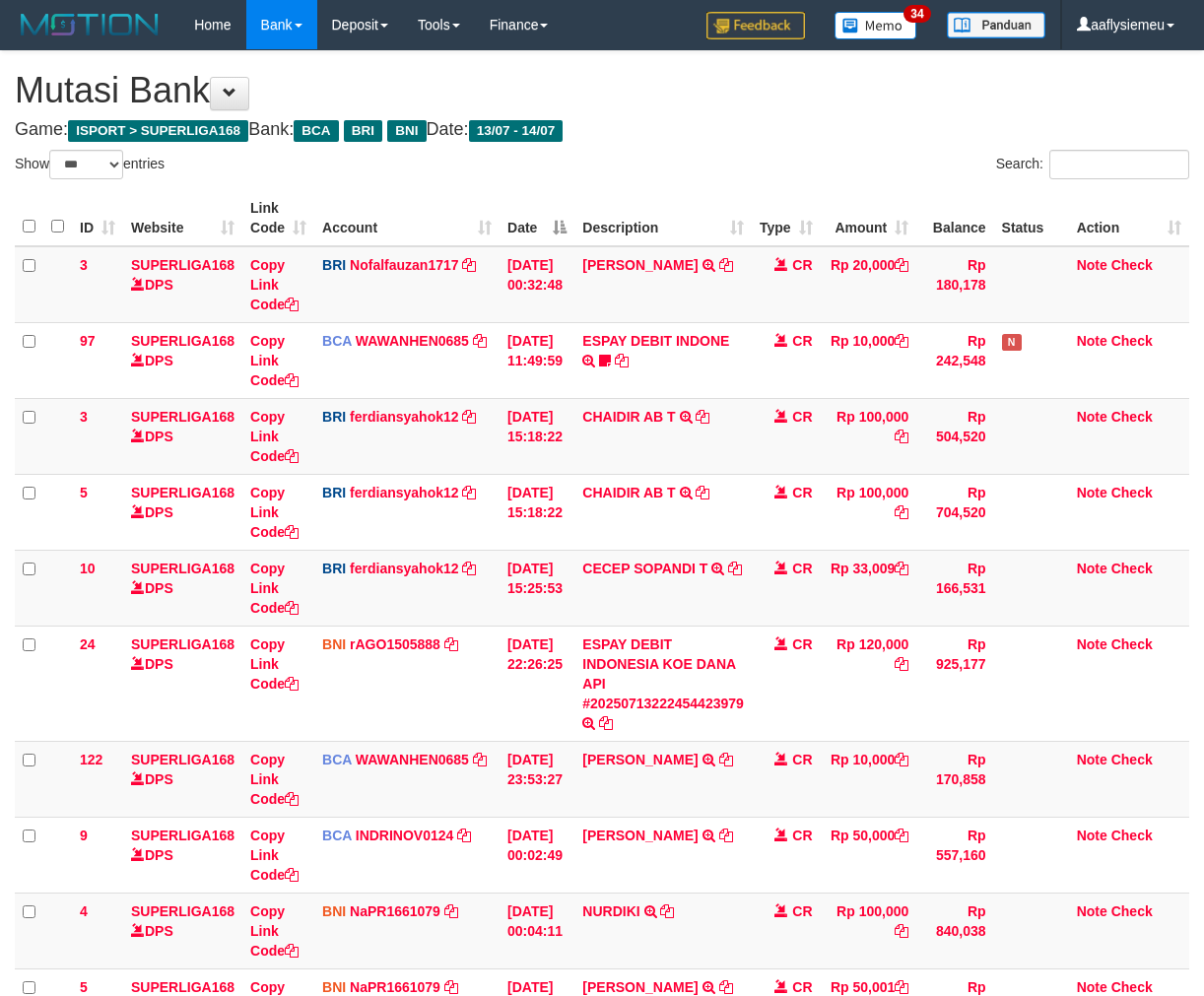 select on "***" 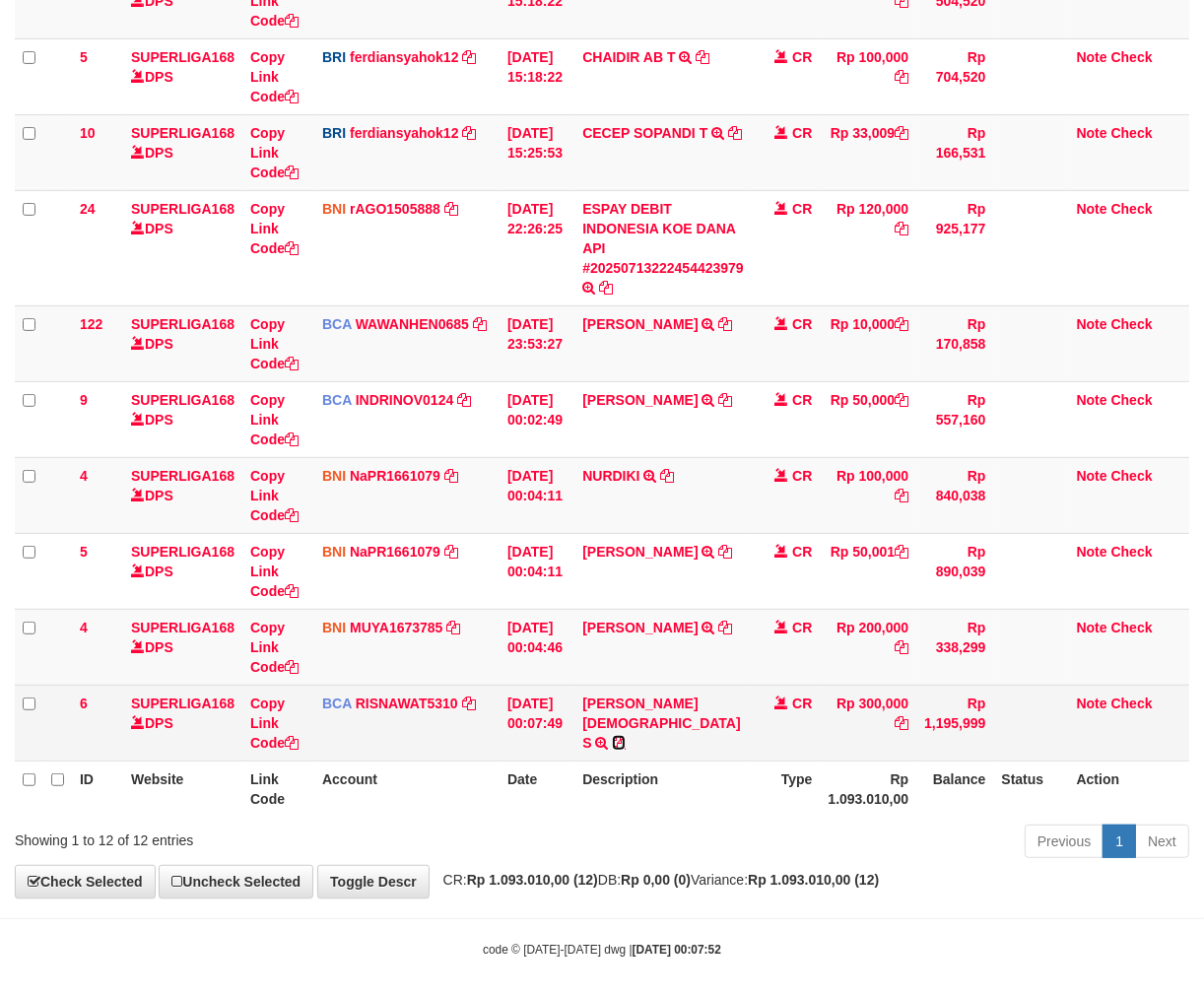 scroll, scrollTop: 436, scrollLeft: 0, axis: vertical 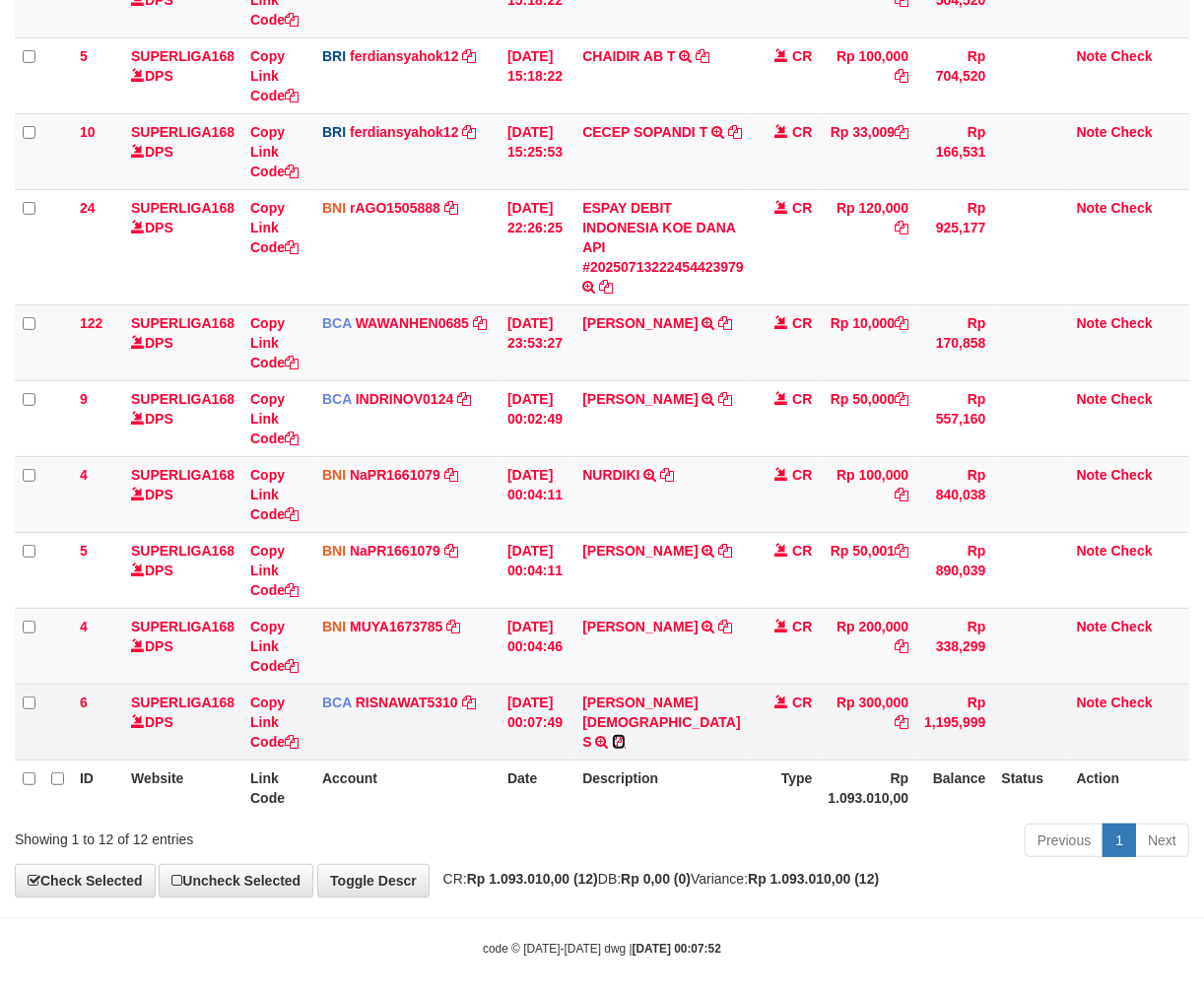 click at bounding box center [619, 742] 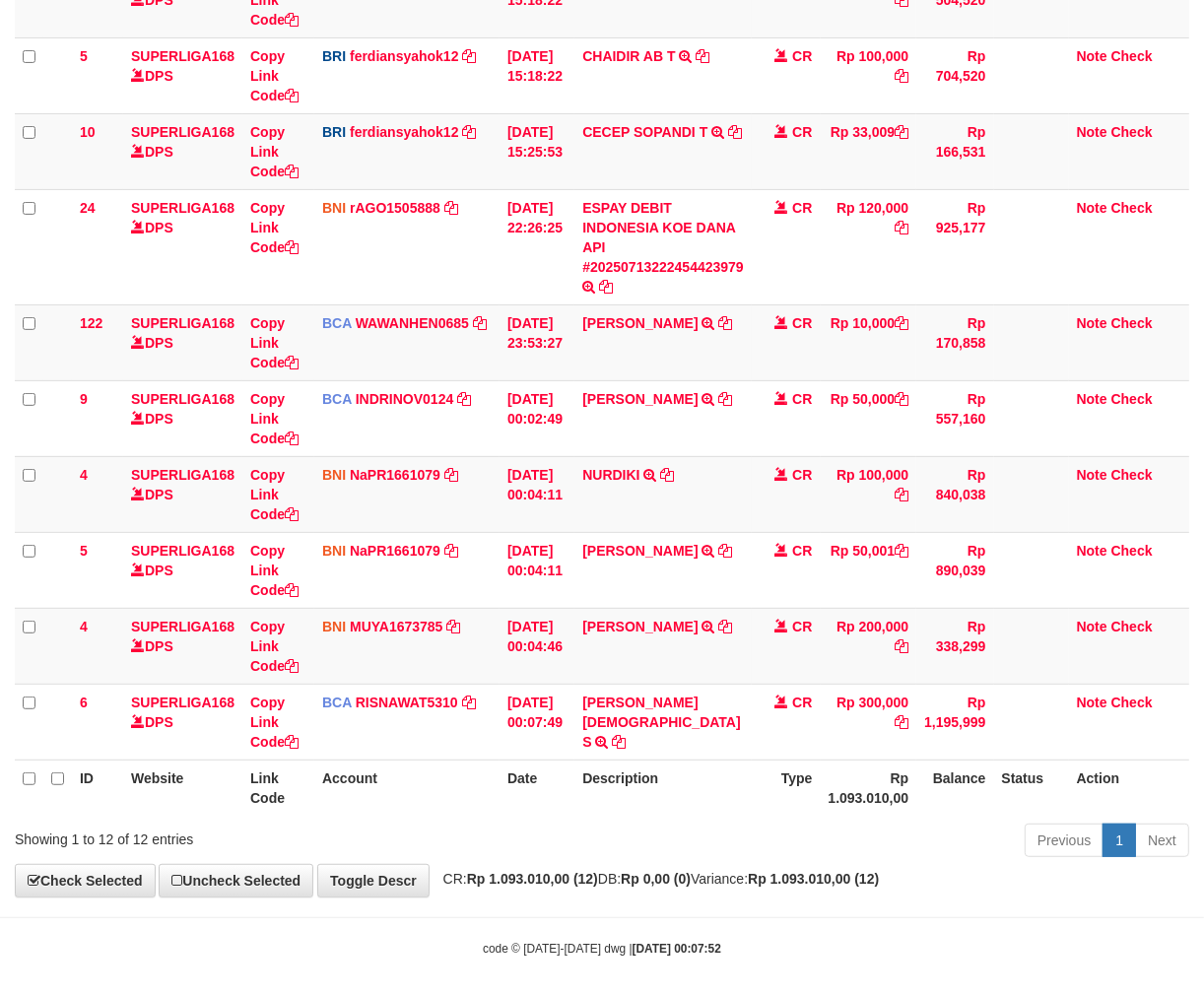 drag, startPoint x: 671, startPoint y: 872, endPoint x: 1009, endPoint y: 810, distance: 343.63935 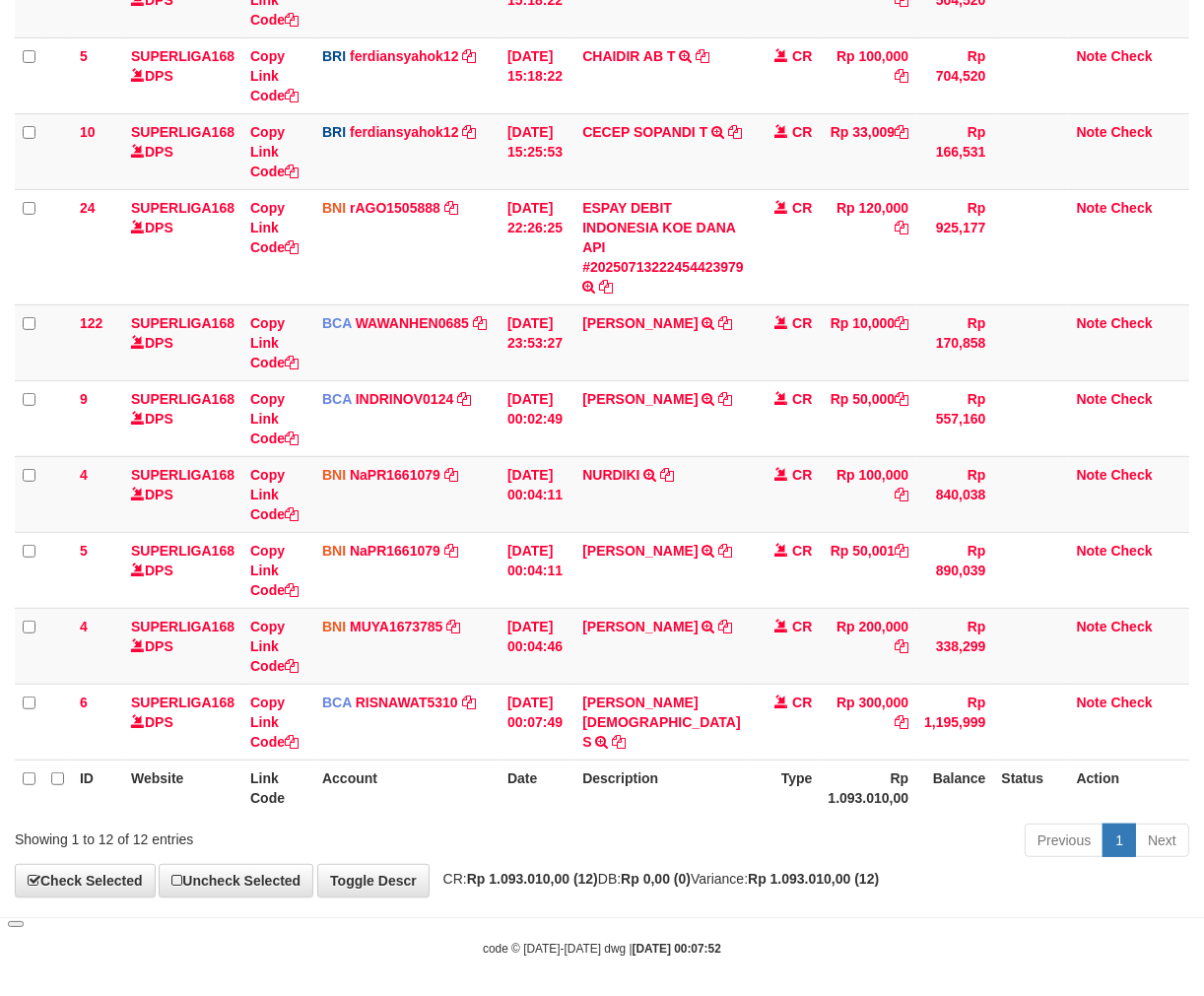 click on "Rp 1.093.010,00" at bounding box center (869, 787) 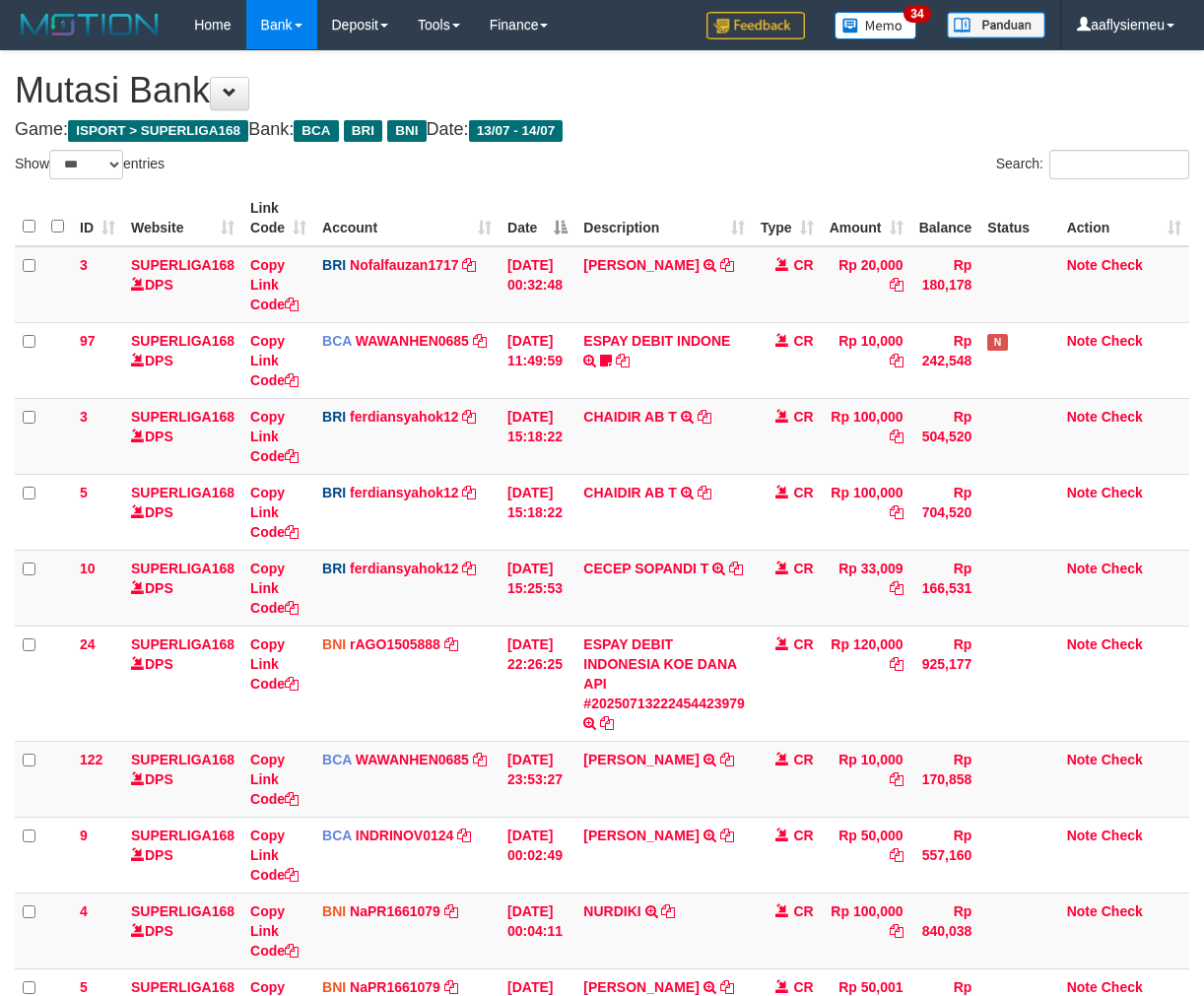 select on "***" 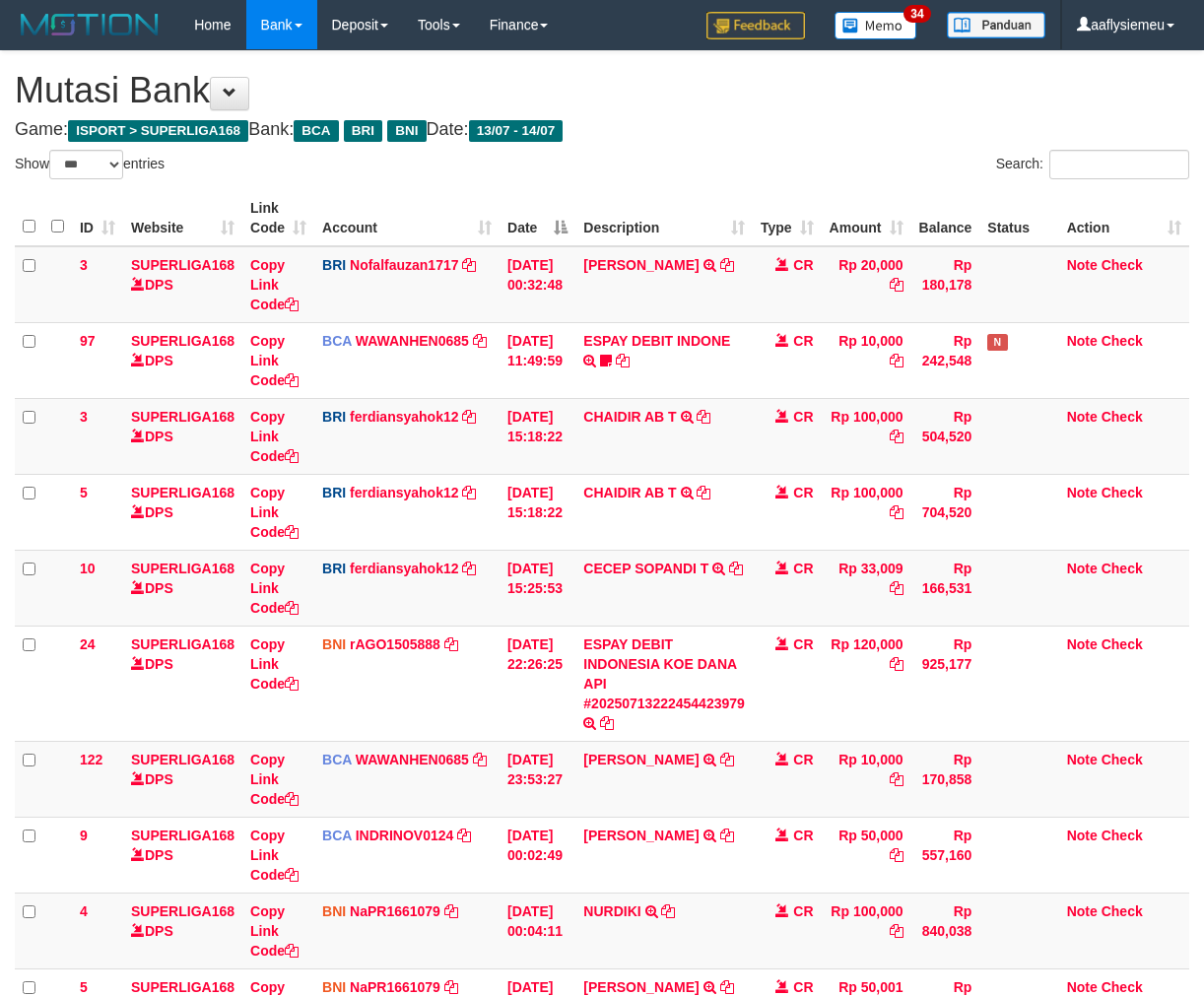 scroll, scrollTop: 329, scrollLeft: 0, axis: vertical 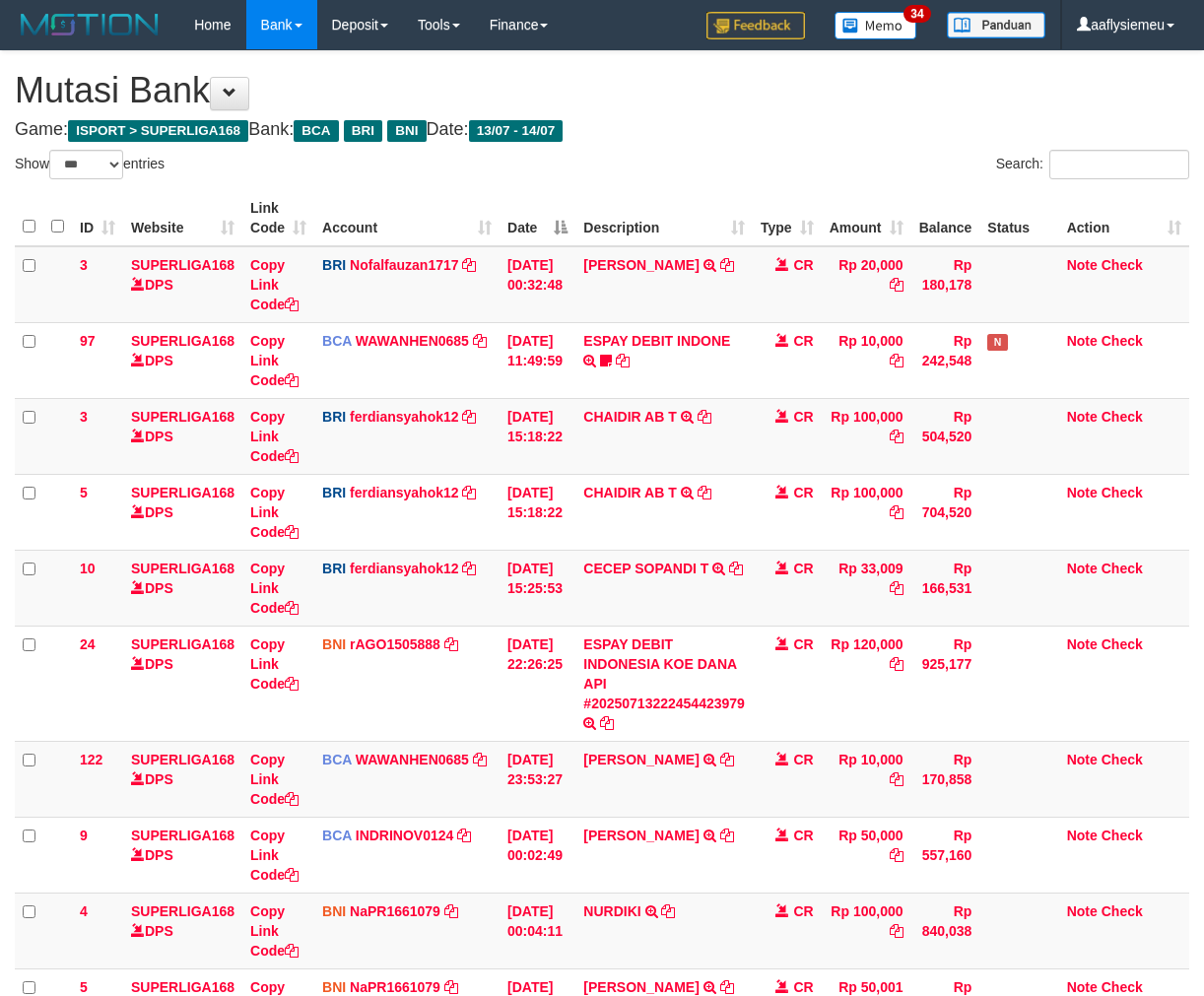select on "***" 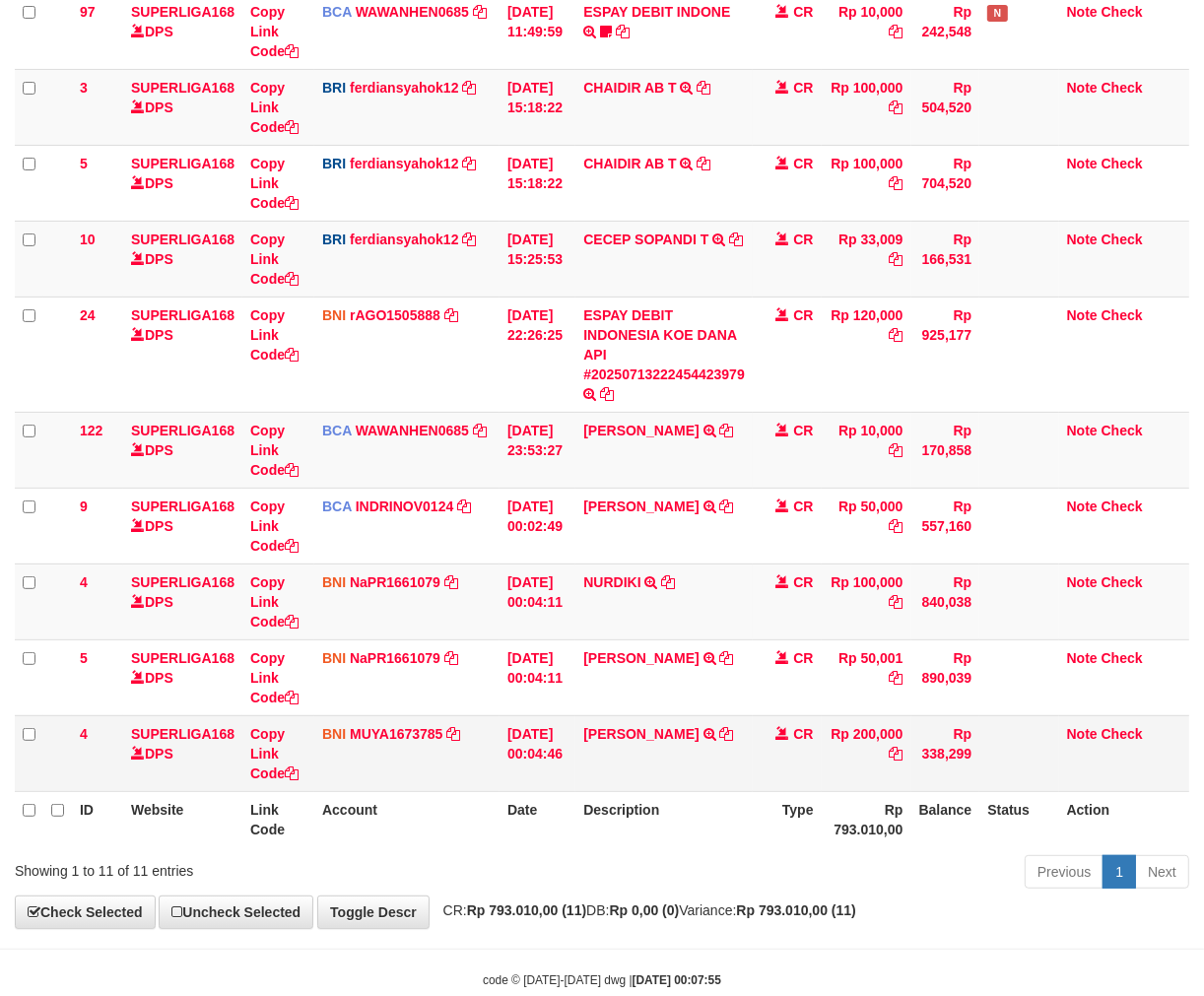 scroll, scrollTop: 371, scrollLeft: 0, axis: vertical 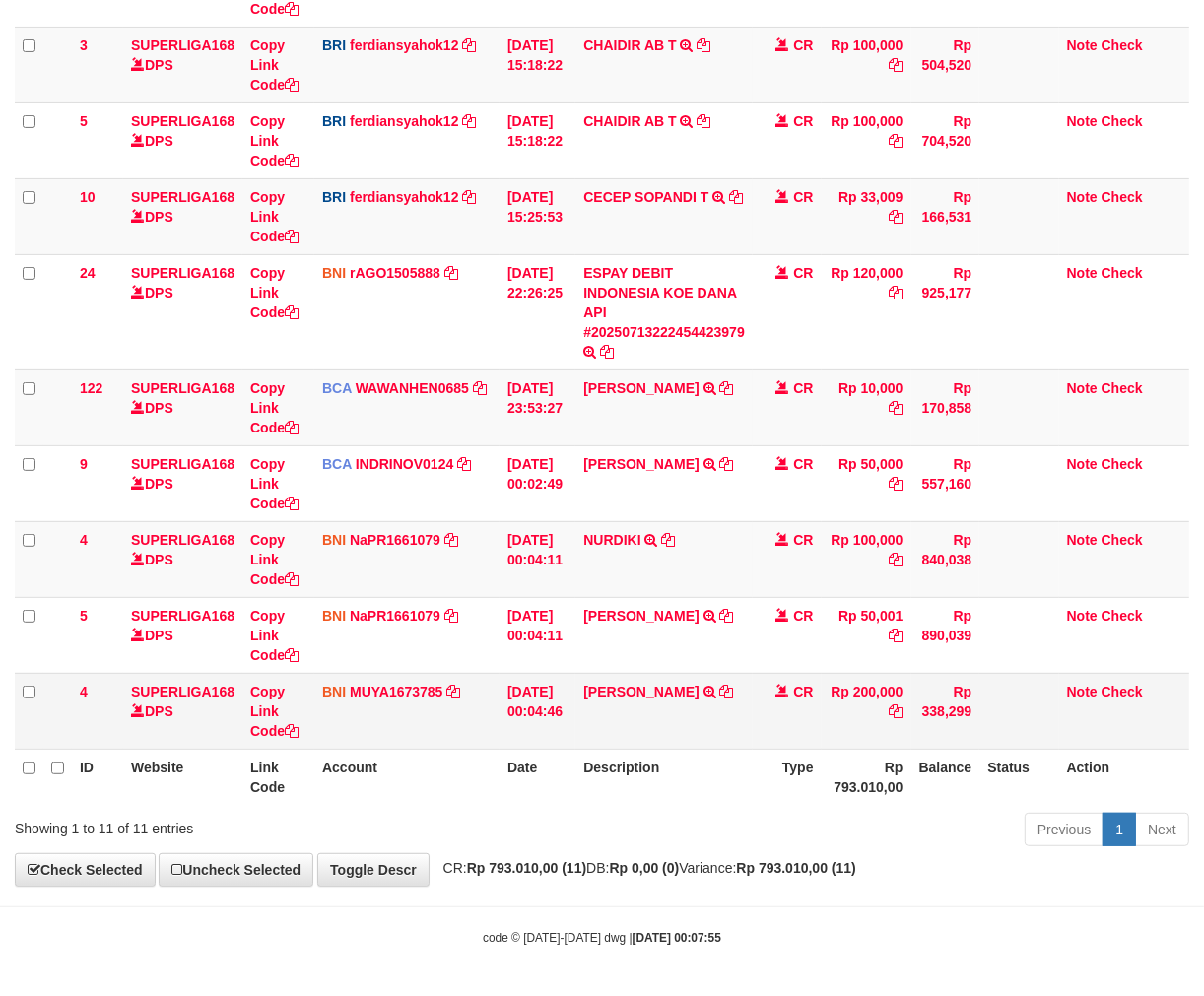 click on "[PERSON_NAME]         TRANSFER DARI SDRI [PERSON_NAME]" at bounding box center [664, 710] 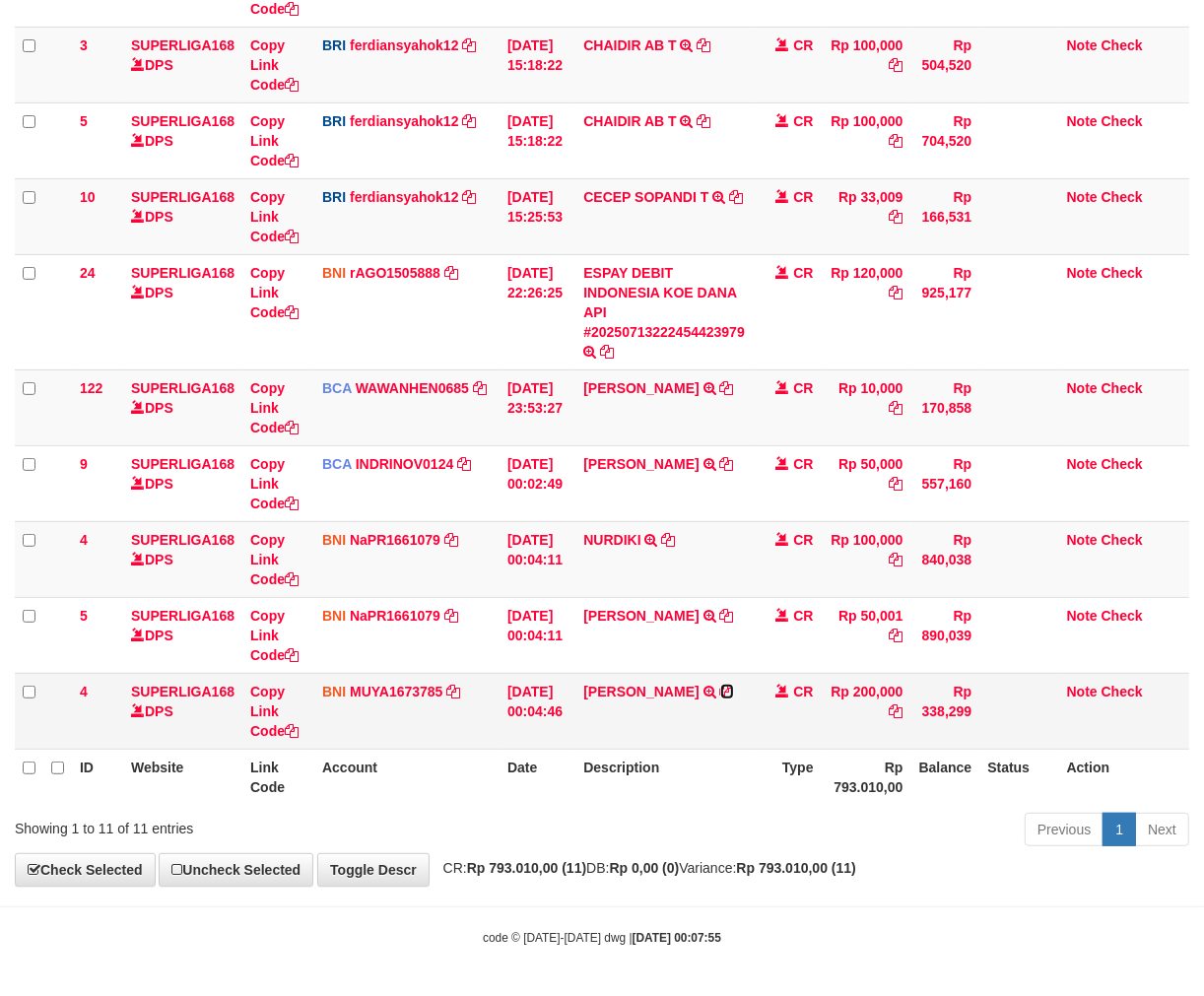 click at bounding box center [727, 692] 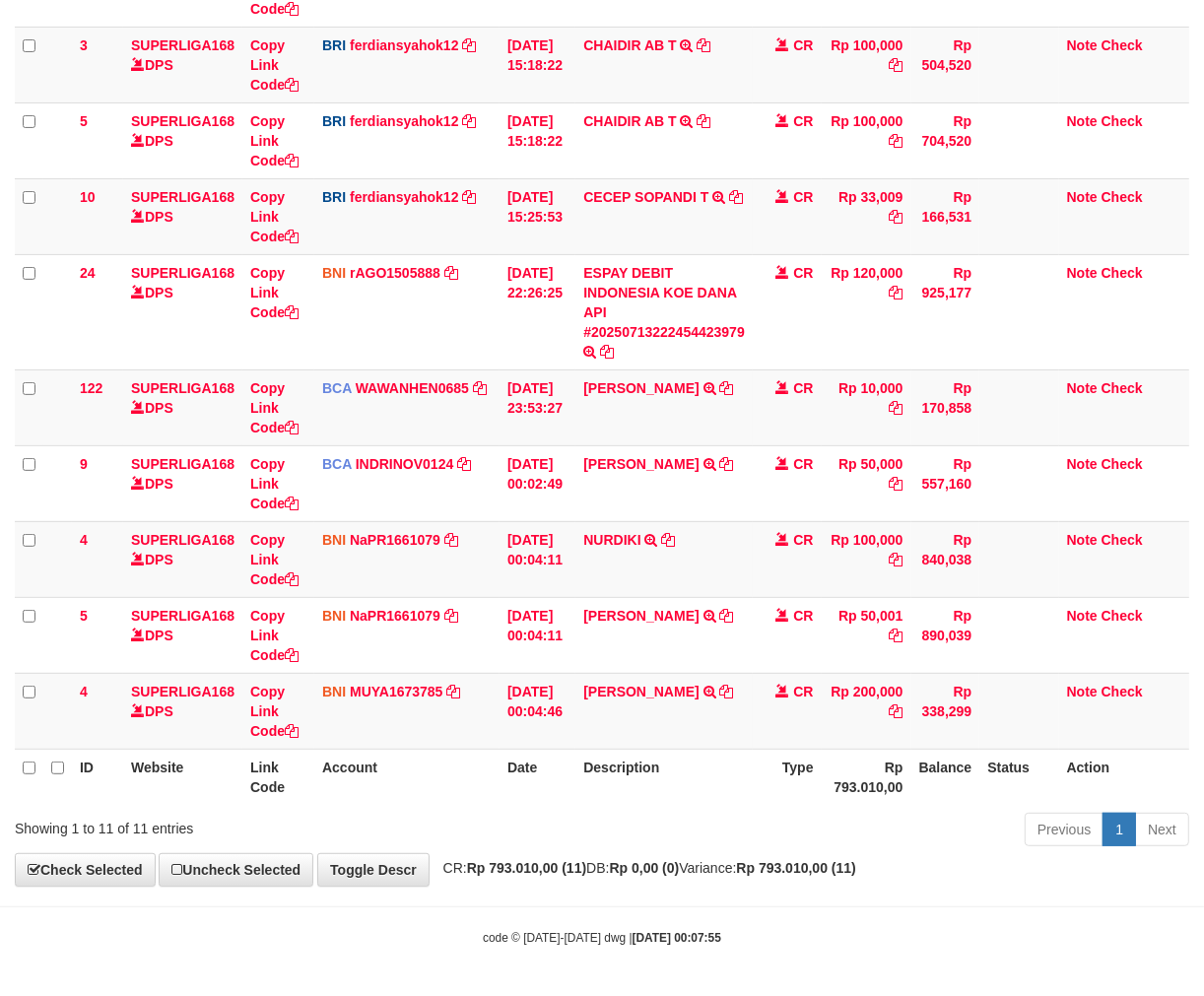 drag, startPoint x: 898, startPoint y: 776, endPoint x: 937, endPoint y: 783, distance: 39.62323 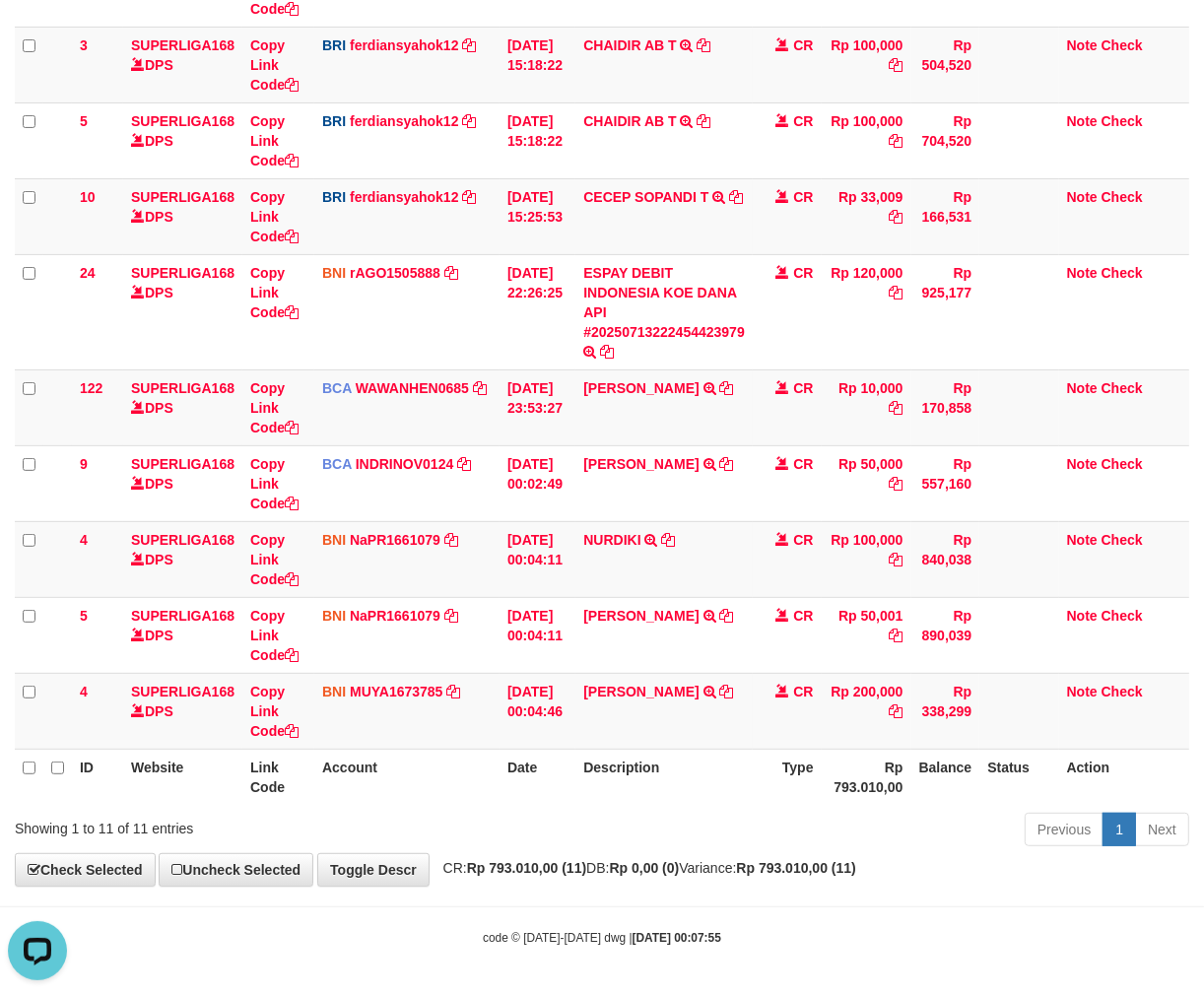 scroll, scrollTop: 0, scrollLeft: 0, axis: both 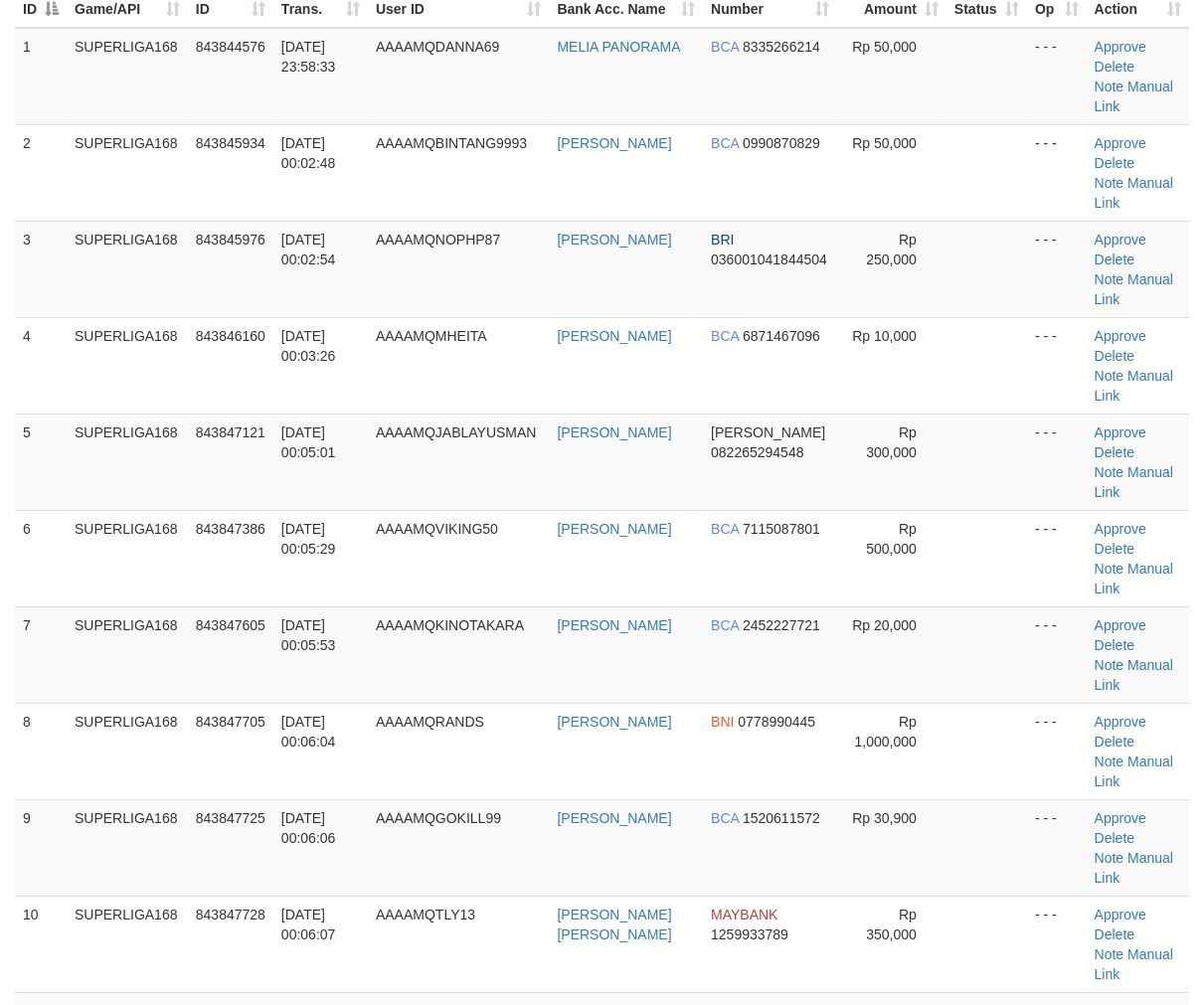 drag, startPoint x: 264, startPoint y: 631, endPoint x: 5, endPoint y: 729, distance: 276.92057 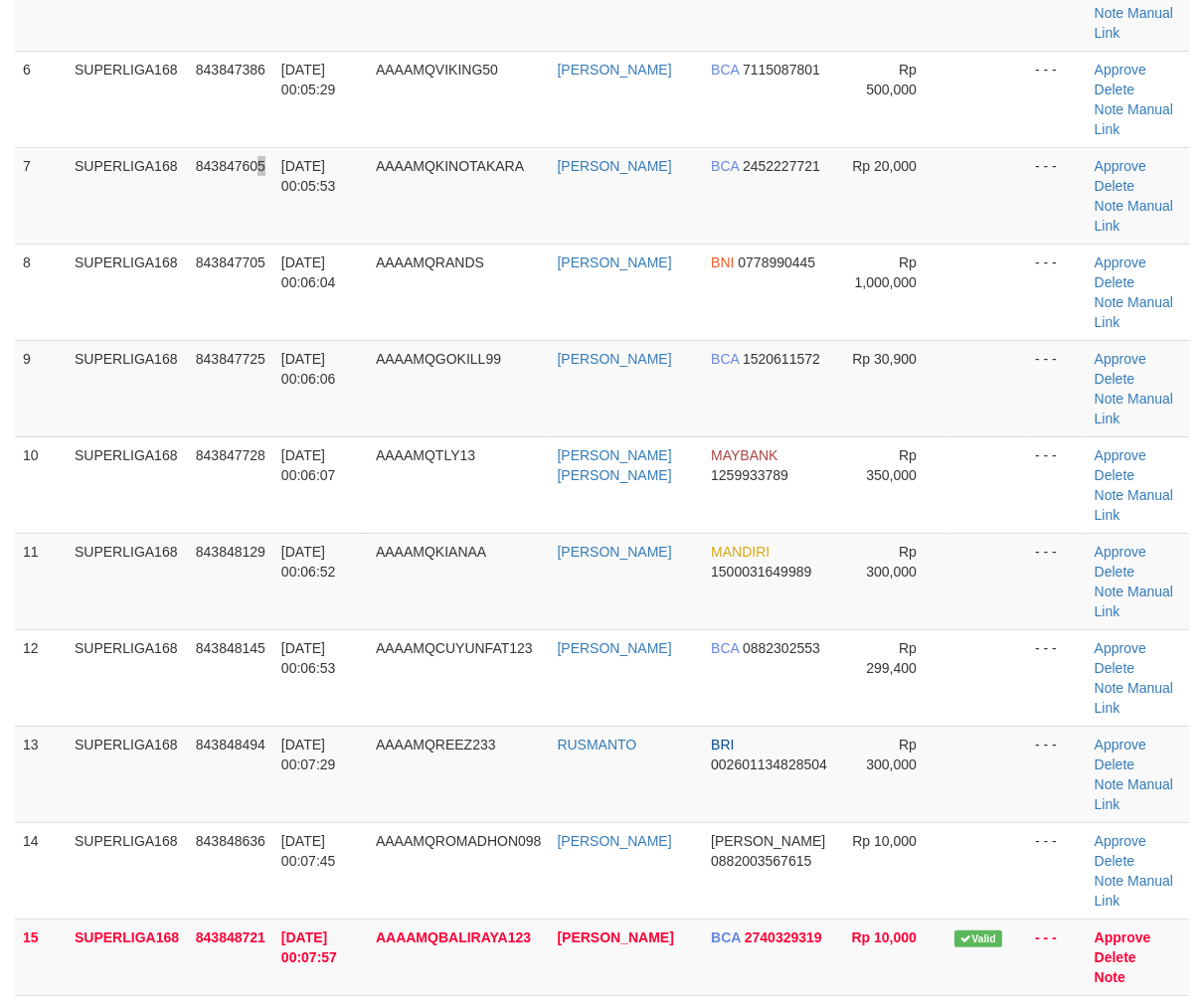 scroll, scrollTop: 883, scrollLeft: 0, axis: vertical 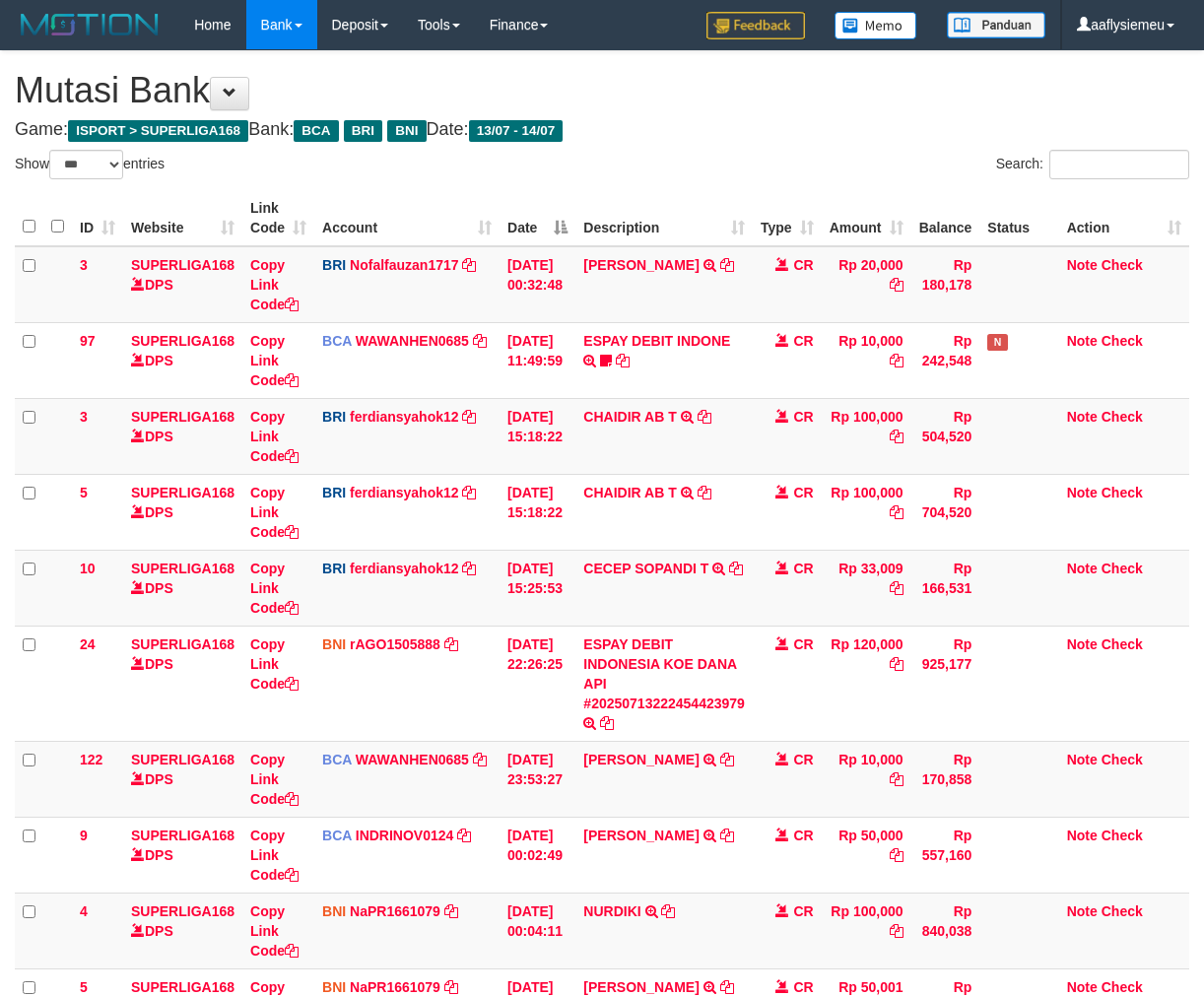 select on "***" 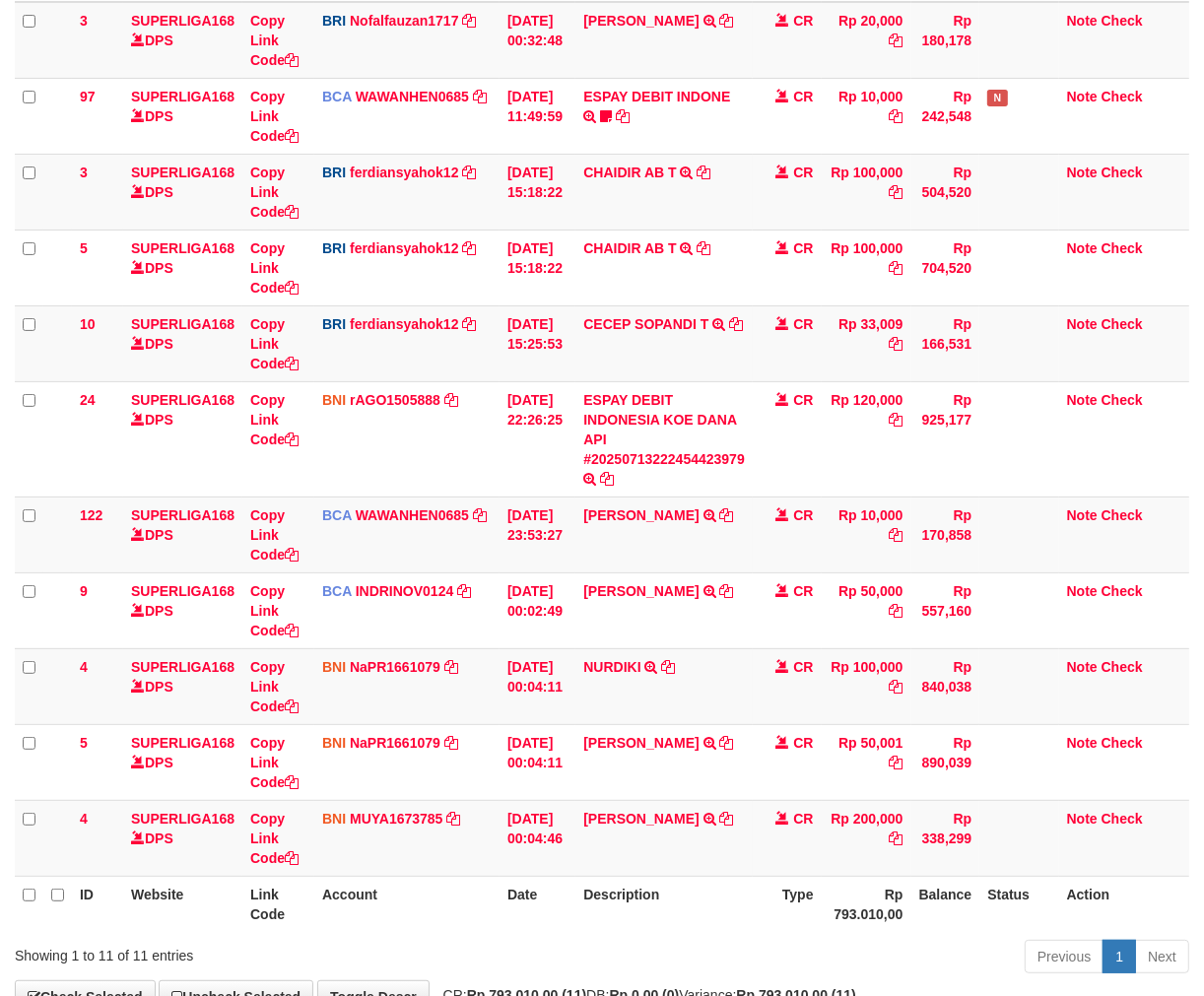 drag, startPoint x: 668, startPoint y: 938, endPoint x: 628, endPoint y: 942, distance: 40.1995 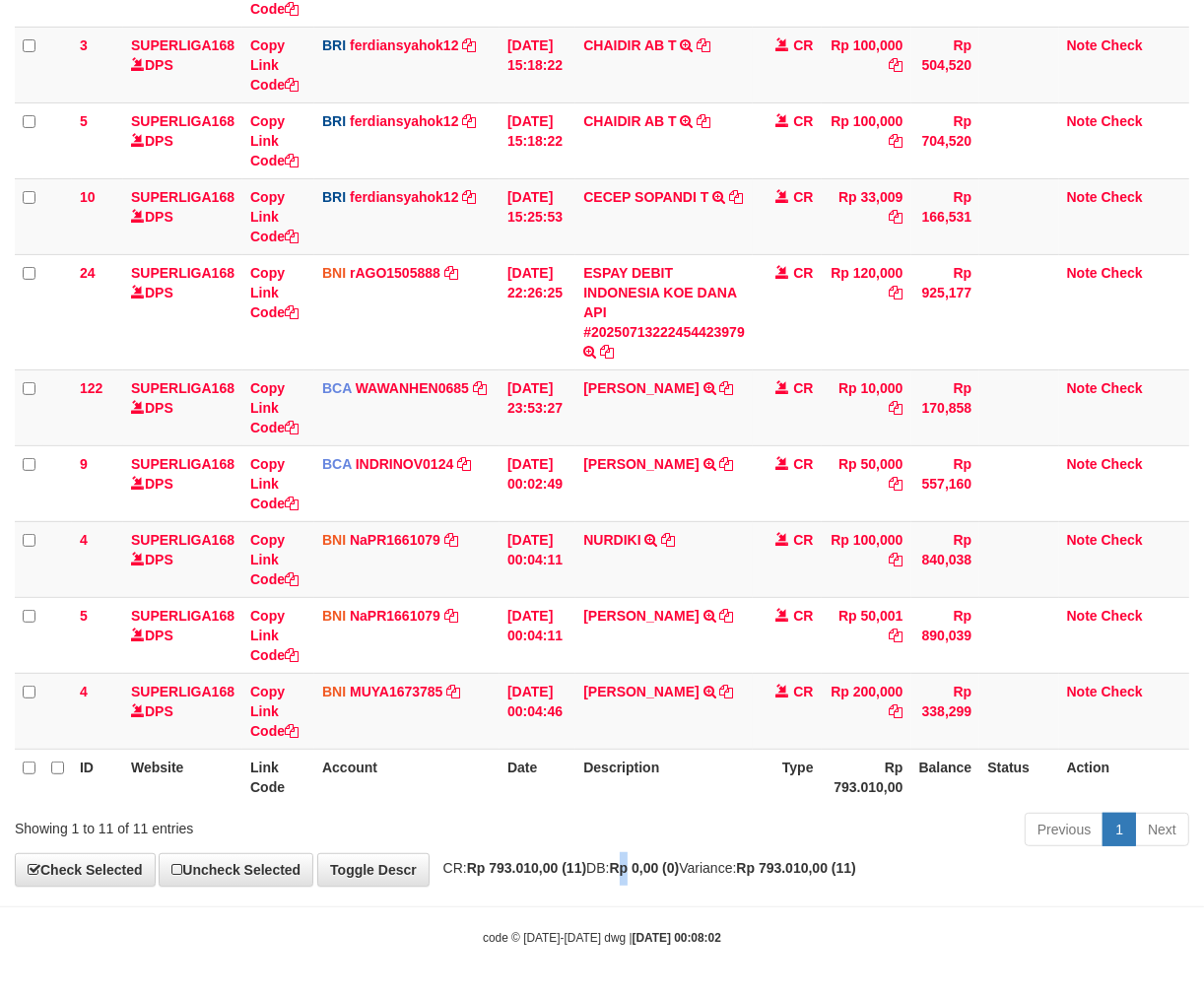 drag, startPoint x: 657, startPoint y: 884, endPoint x: 1204, endPoint y: 785, distance: 555.8867 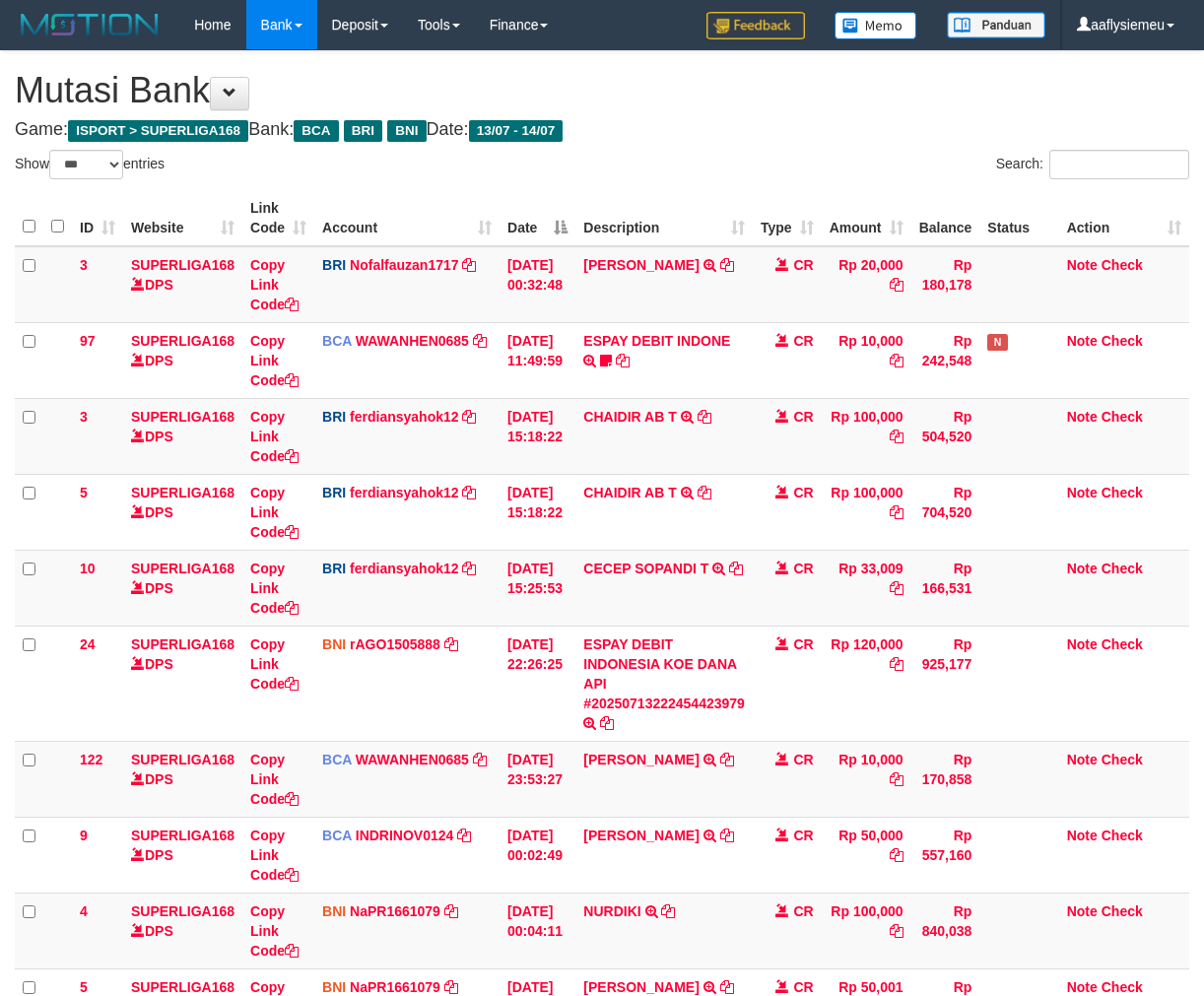 select on "***" 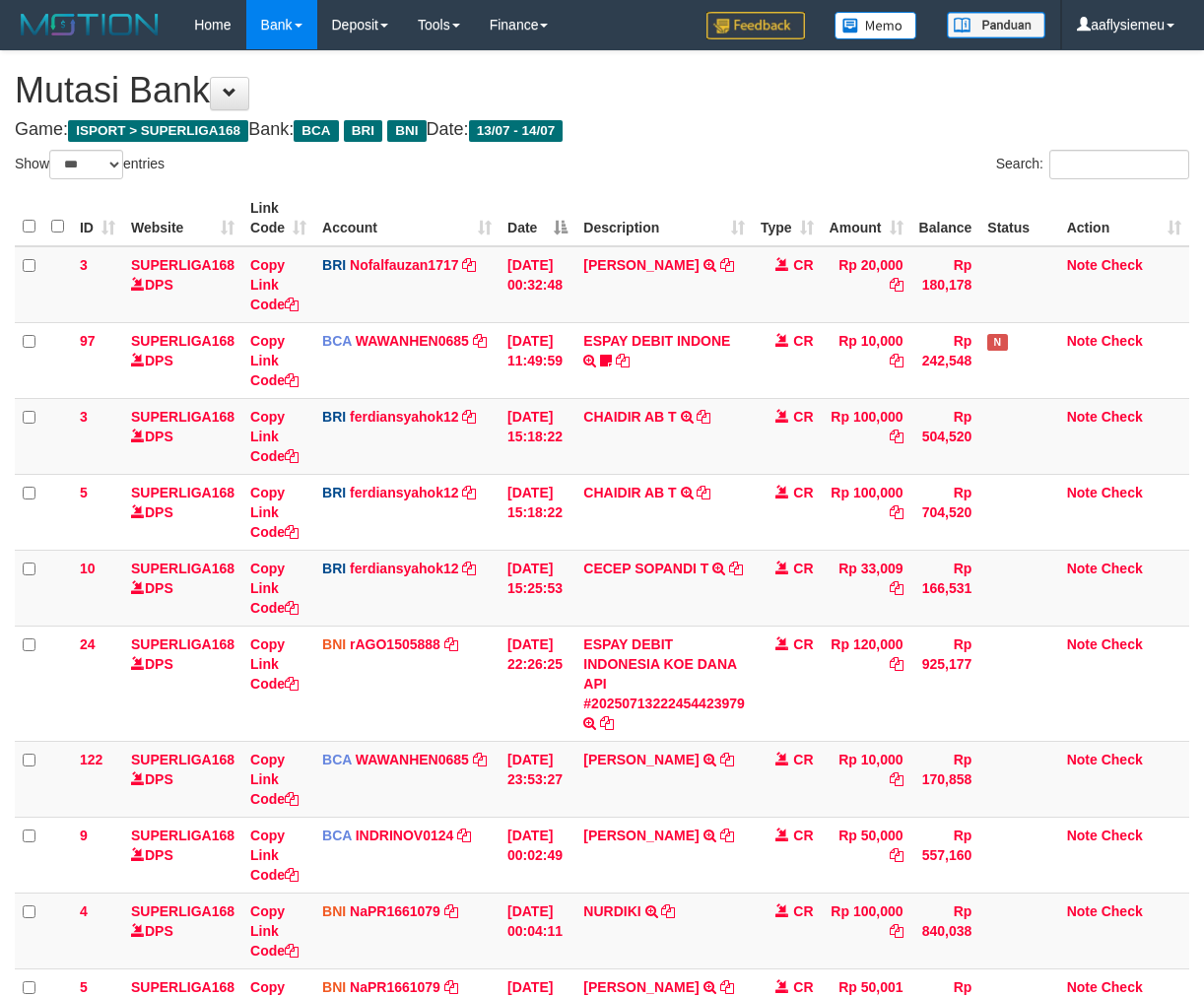 scroll, scrollTop: 244, scrollLeft: 0, axis: vertical 